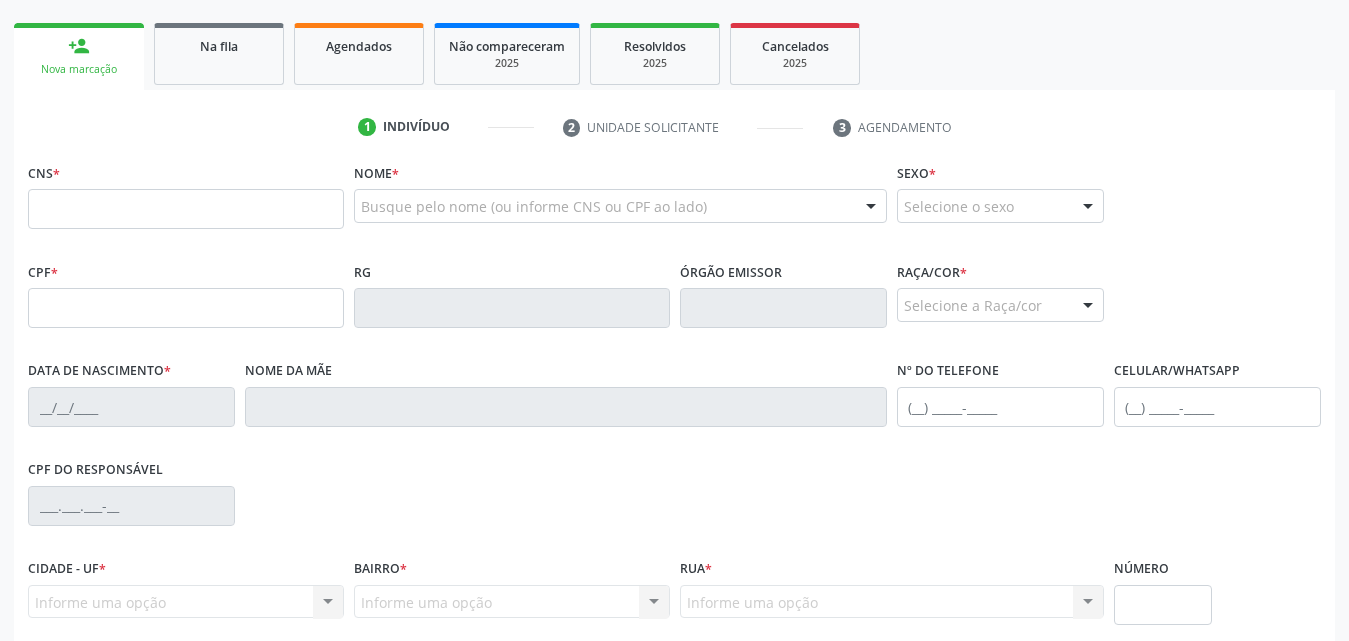 scroll, scrollTop: 171, scrollLeft: 0, axis: vertical 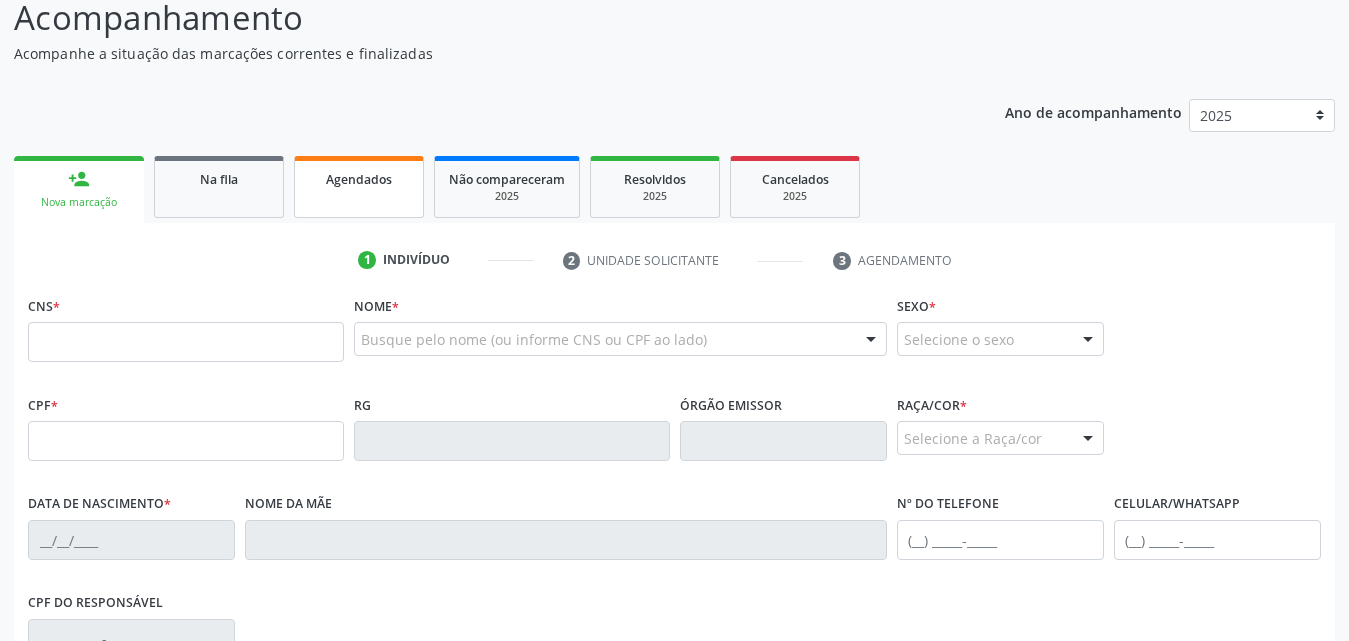 click on "Agendados" at bounding box center [359, 187] 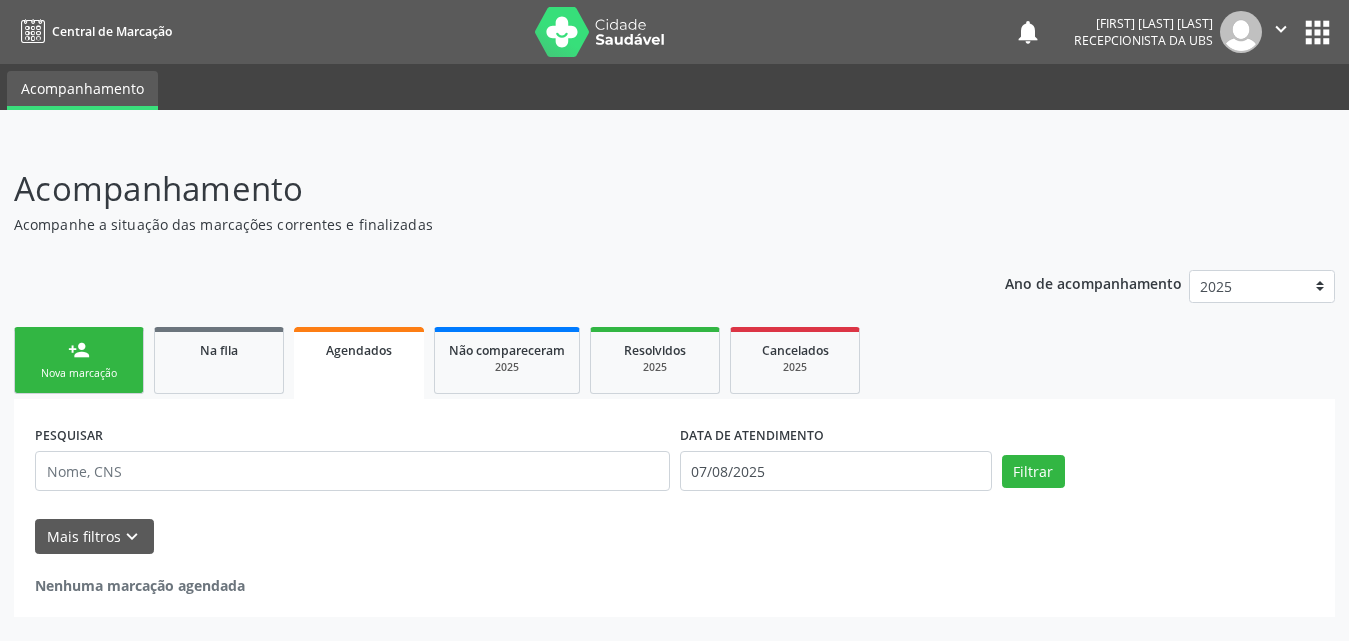 scroll, scrollTop: 0, scrollLeft: 0, axis: both 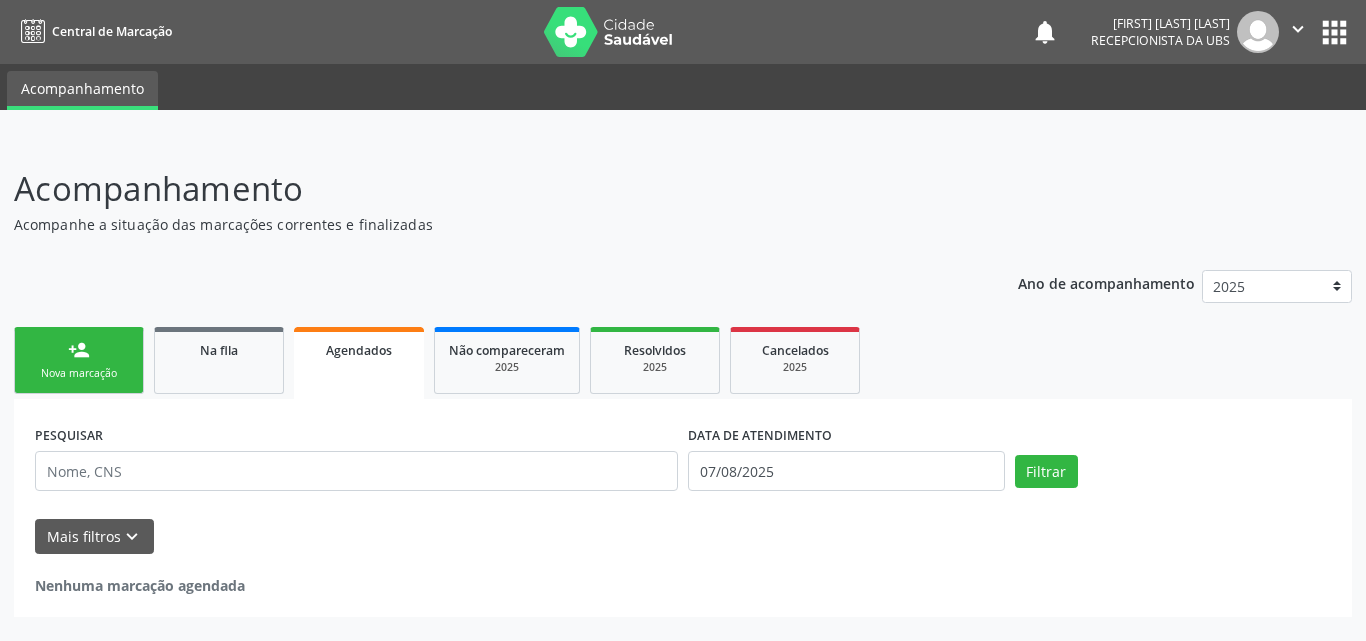 click on "Agendados" at bounding box center (359, 350) 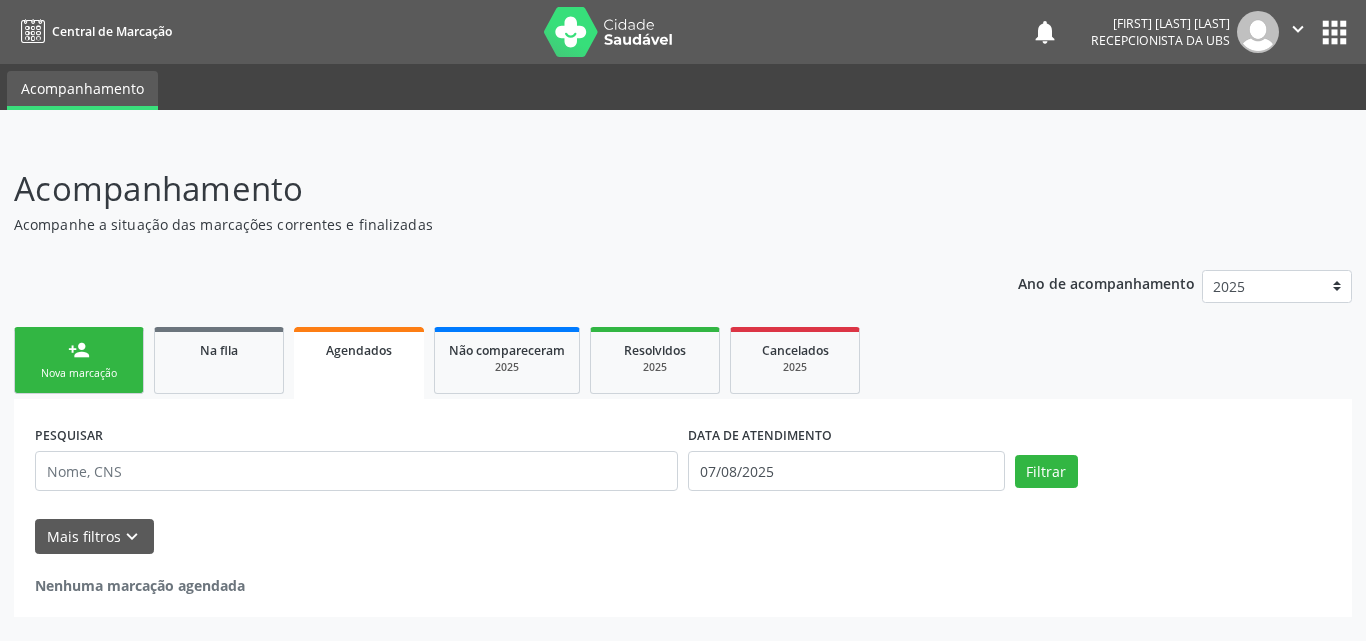 click on "Nova marcação" at bounding box center [79, 373] 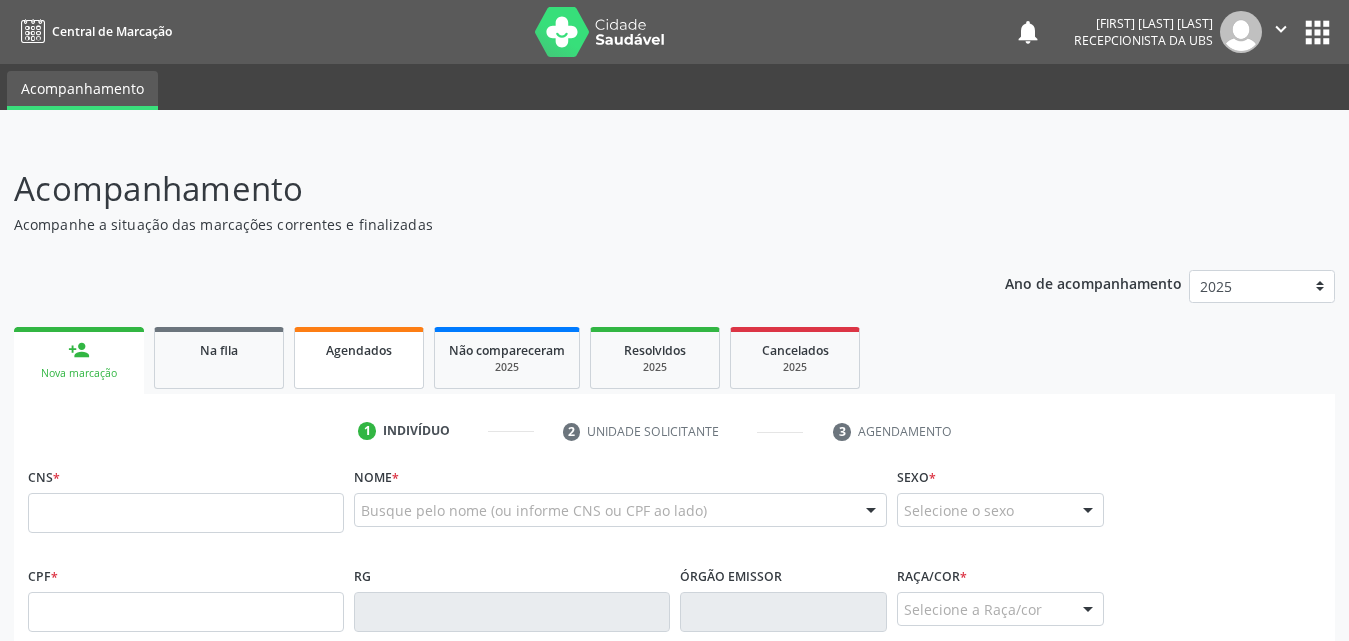 click on "Agendados" at bounding box center (359, 349) 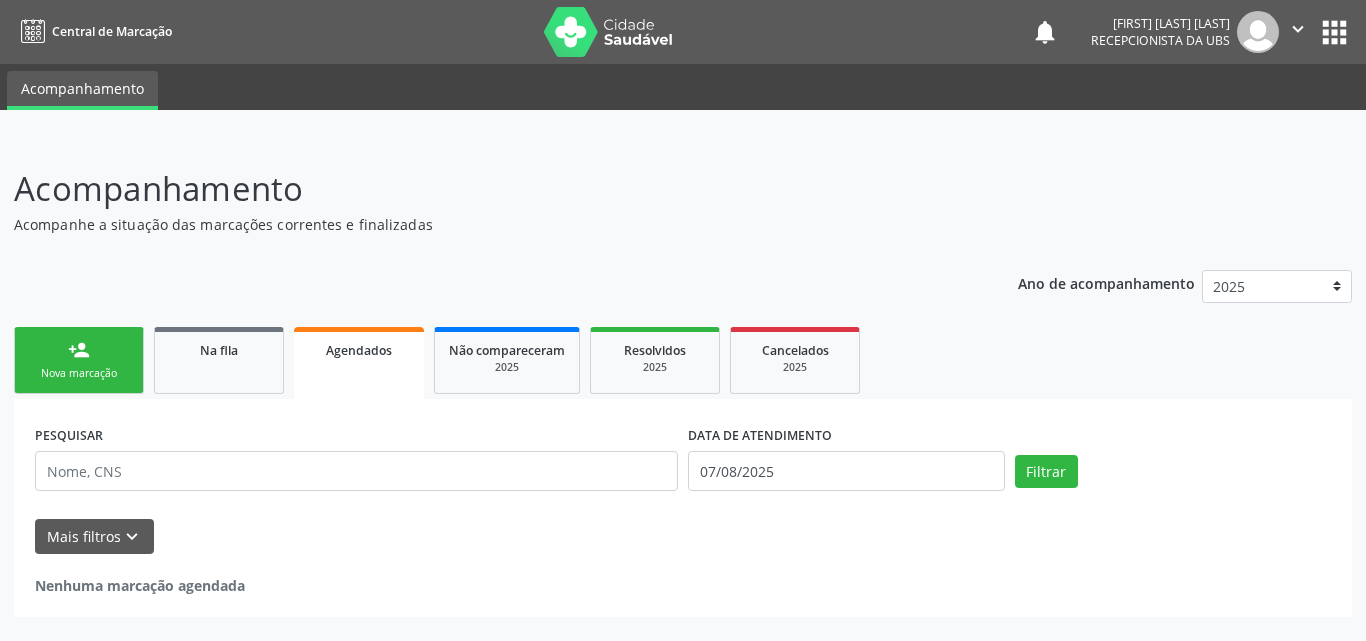 click on "Agendados" at bounding box center [359, 350] 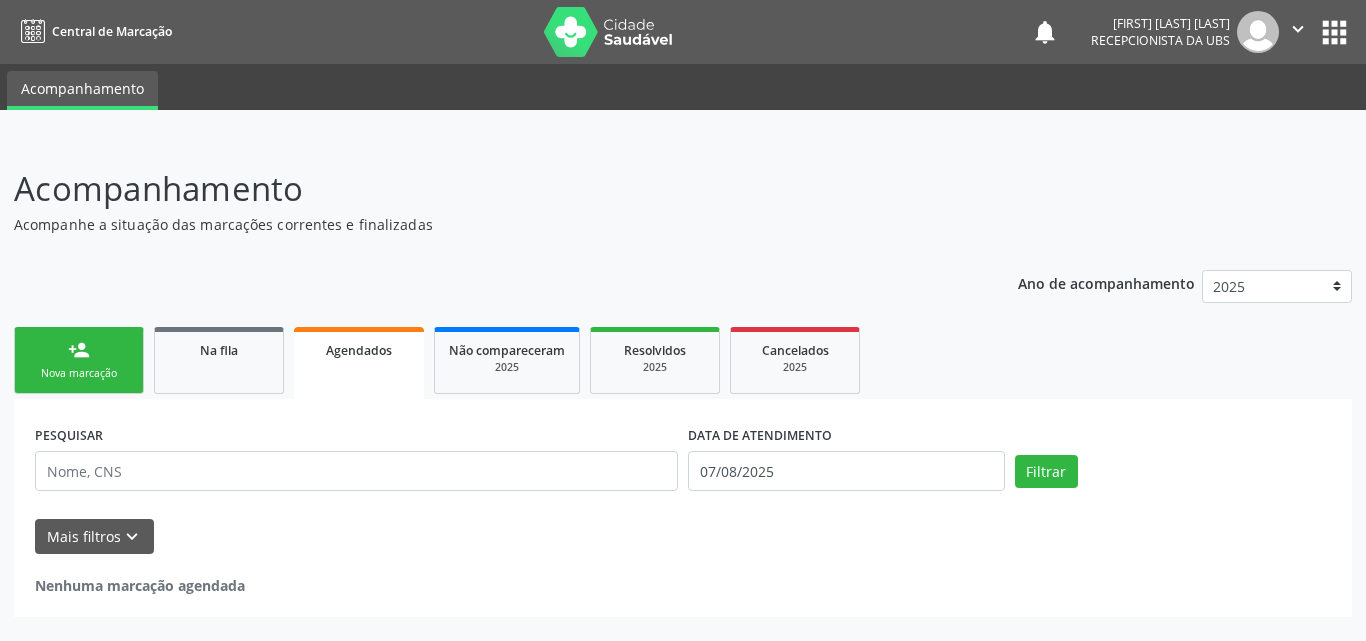 click on "person_add
Nova marcação" at bounding box center [79, 360] 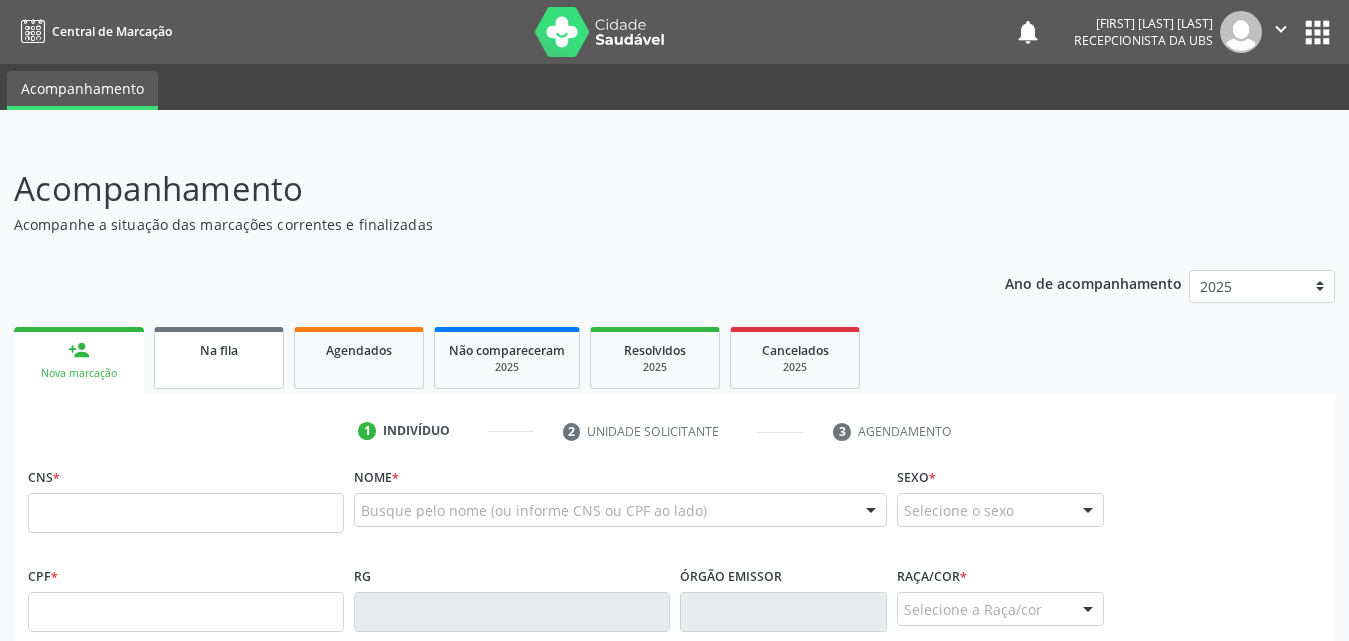 click on "Na fila" at bounding box center (219, 350) 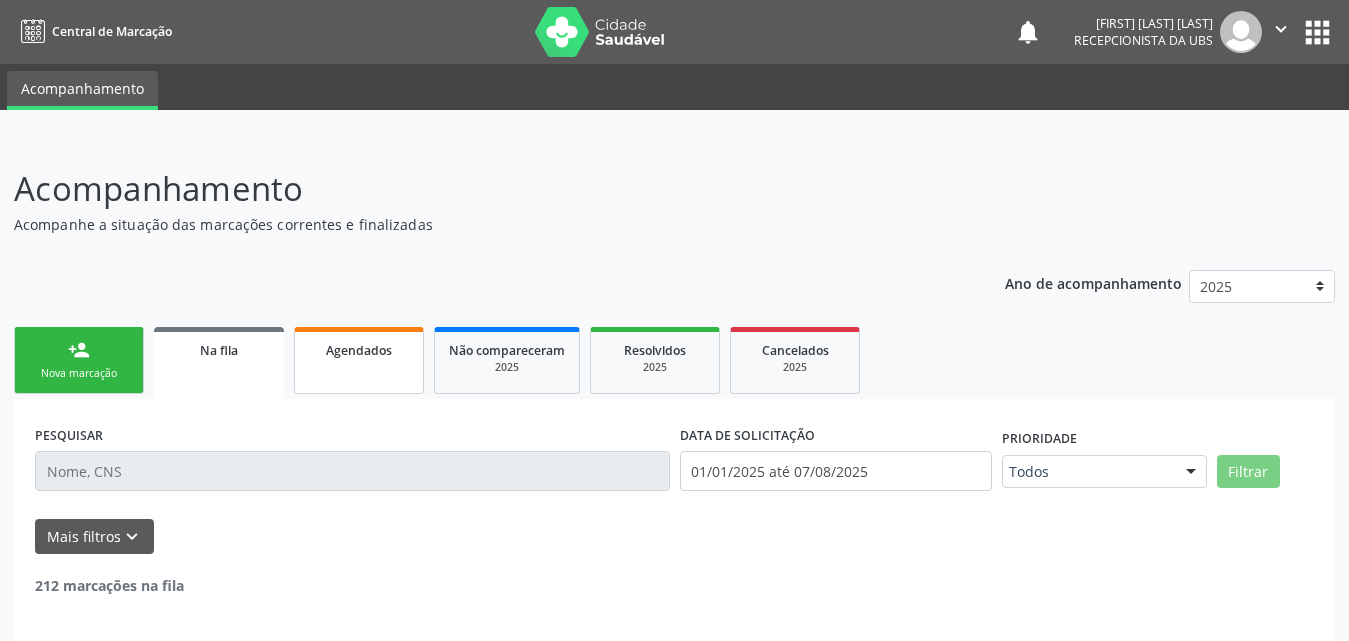 click on "Agendados" at bounding box center [359, 349] 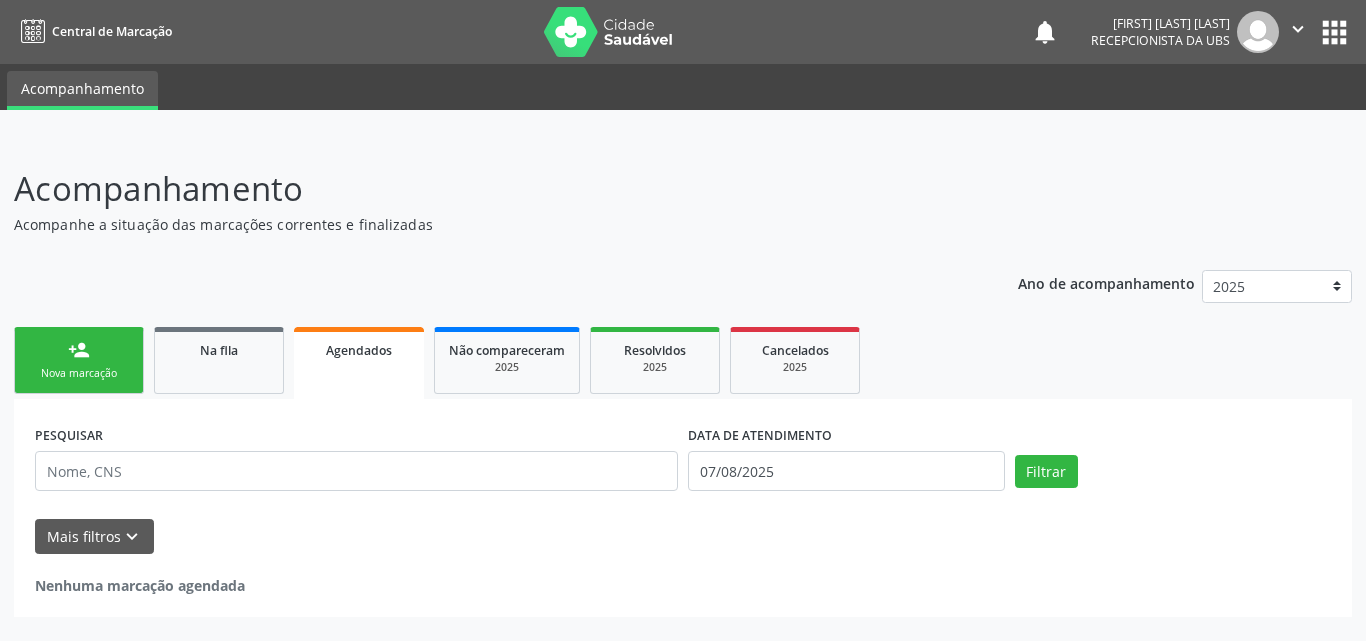 click on "Agendados" at bounding box center (359, 350) 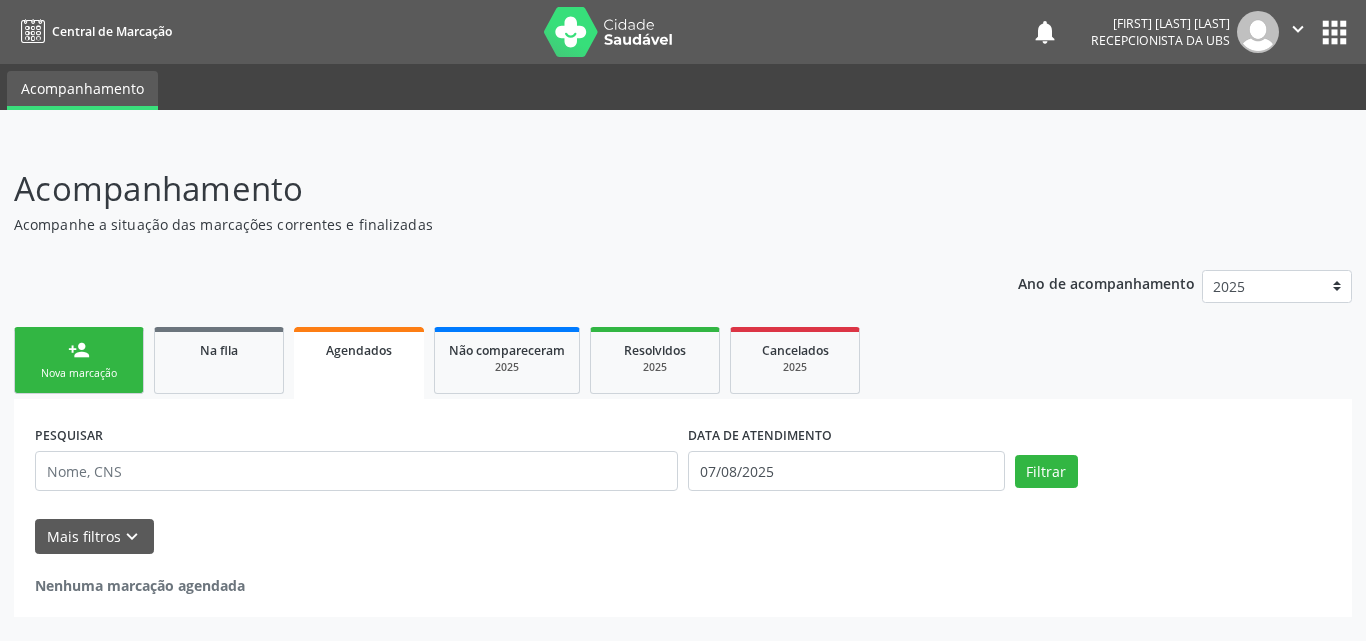click on "person_add
Nova marcação" at bounding box center (79, 360) 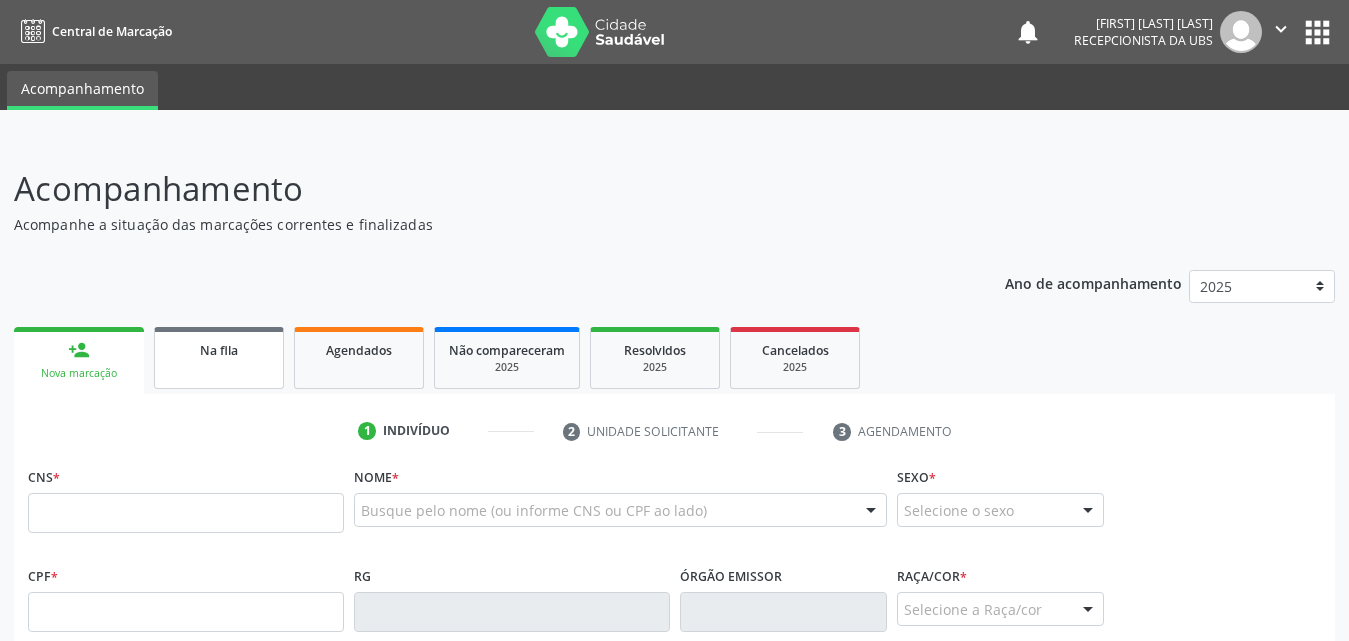 click on "Na fila" at bounding box center [219, 349] 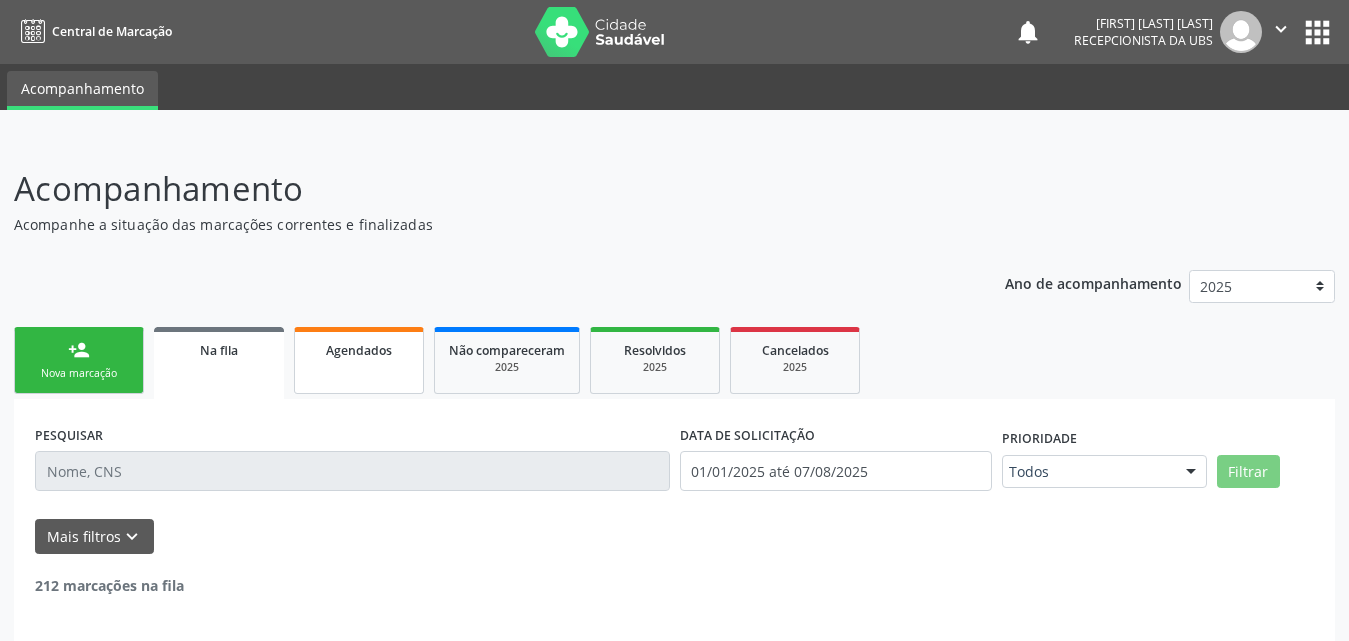 click on "Agendados" at bounding box center [359, 360] 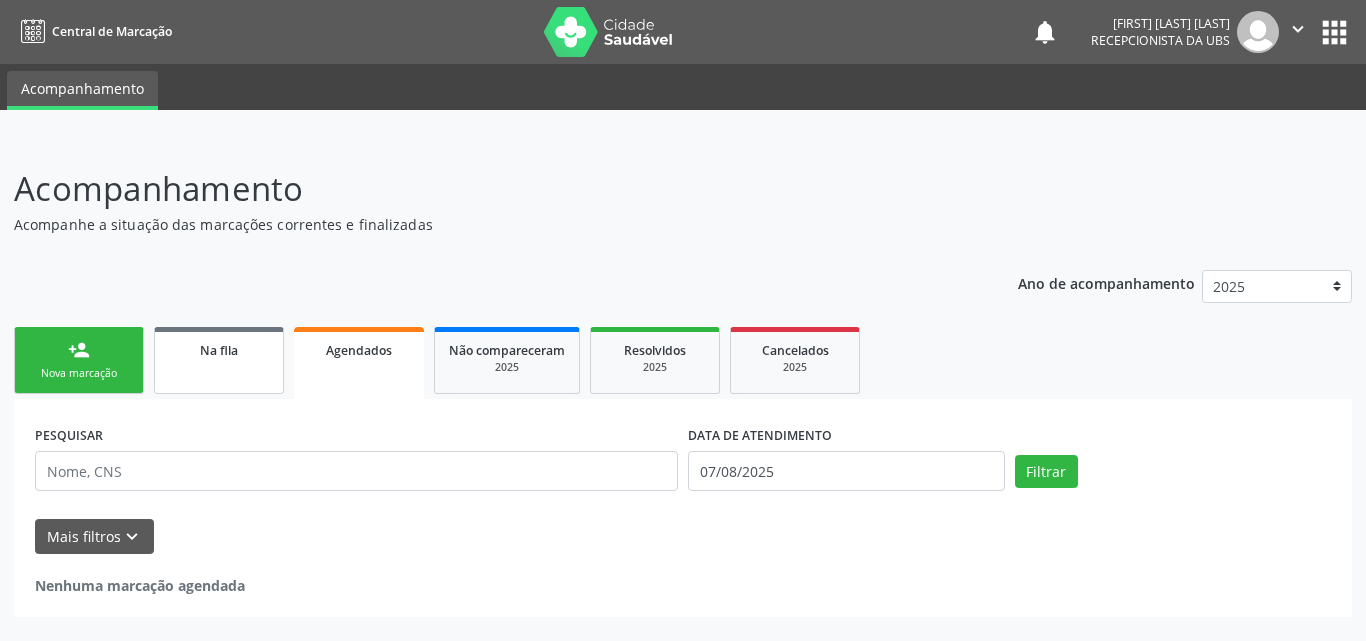click on "Na fila" at bounding box center (219, 350) 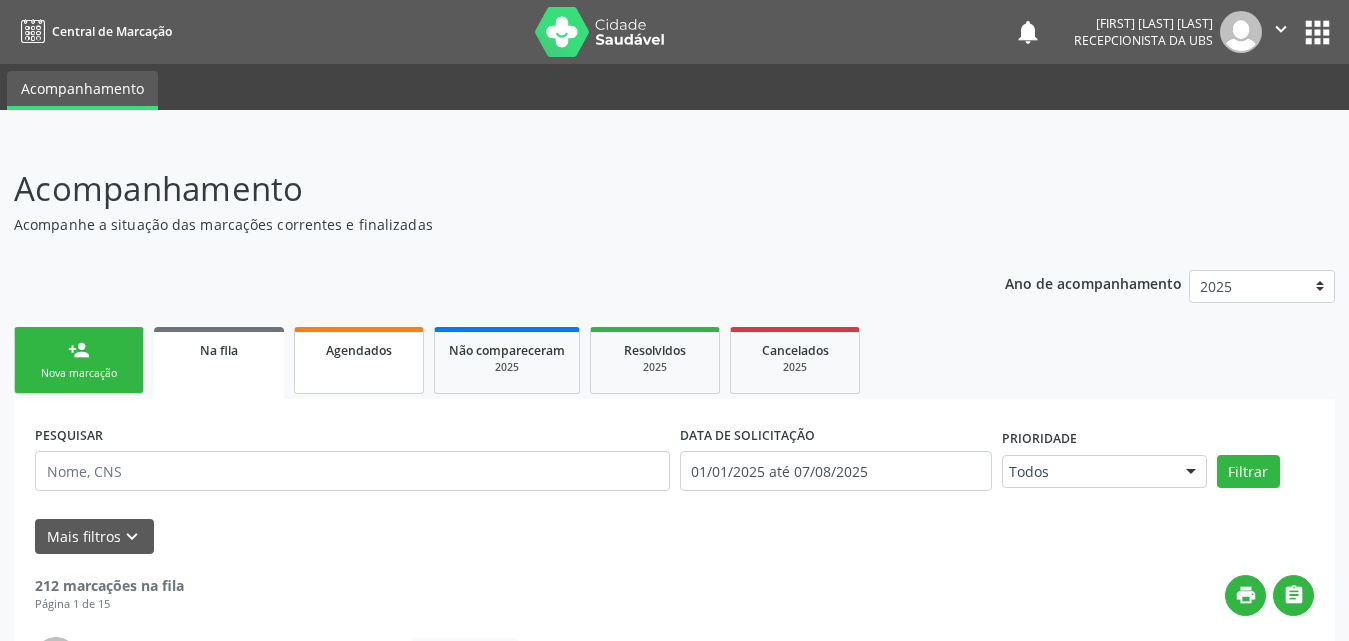 click on "Agendados" at bounding box center [359, 349] 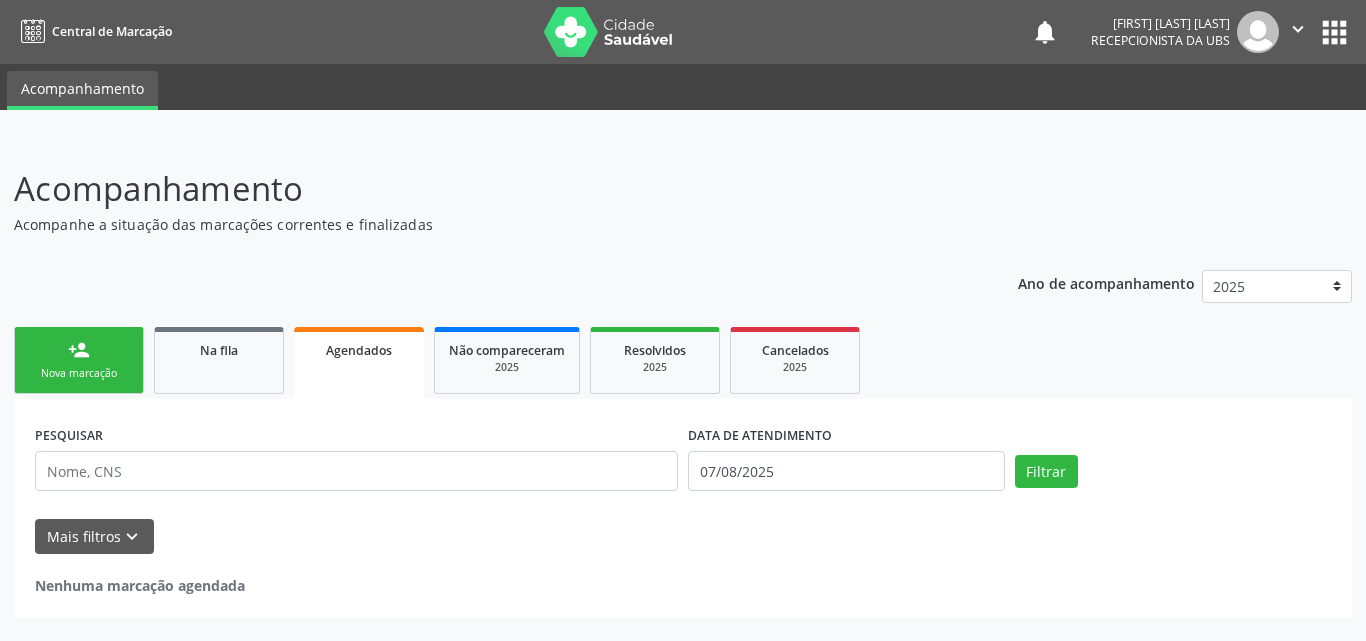 click on "Agendados" at bounding box center [359, 350] 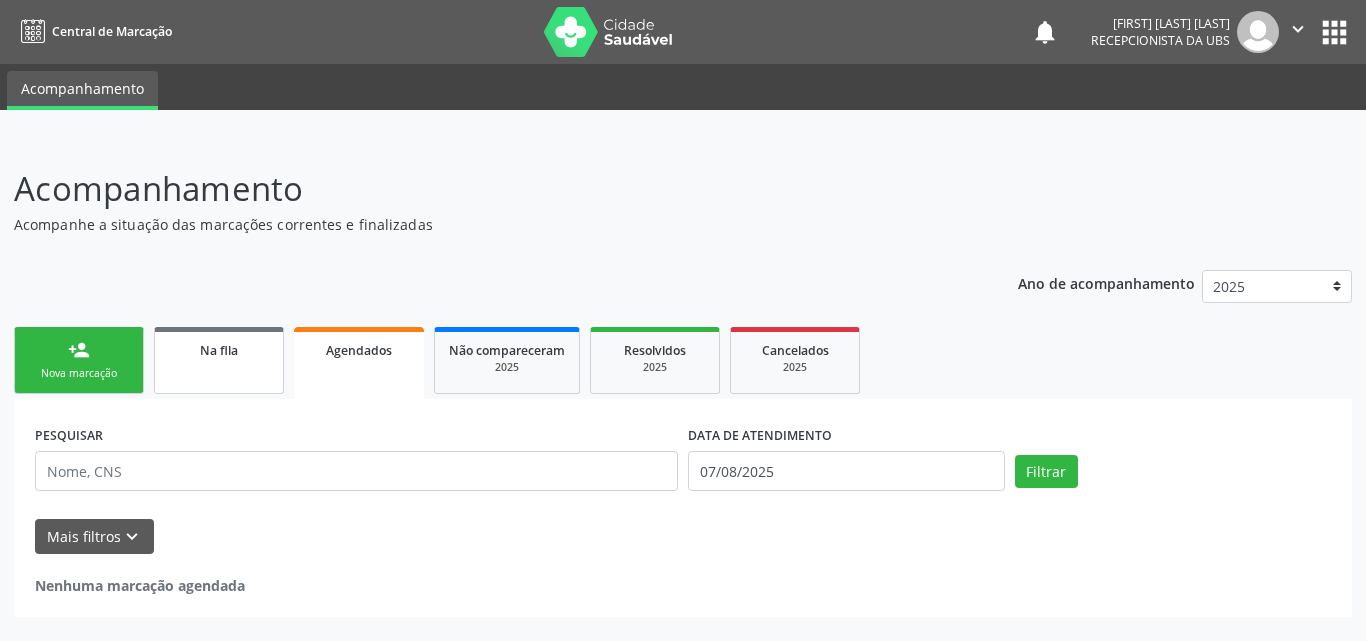 click on "Na fila" at bounding box center [219, 349] 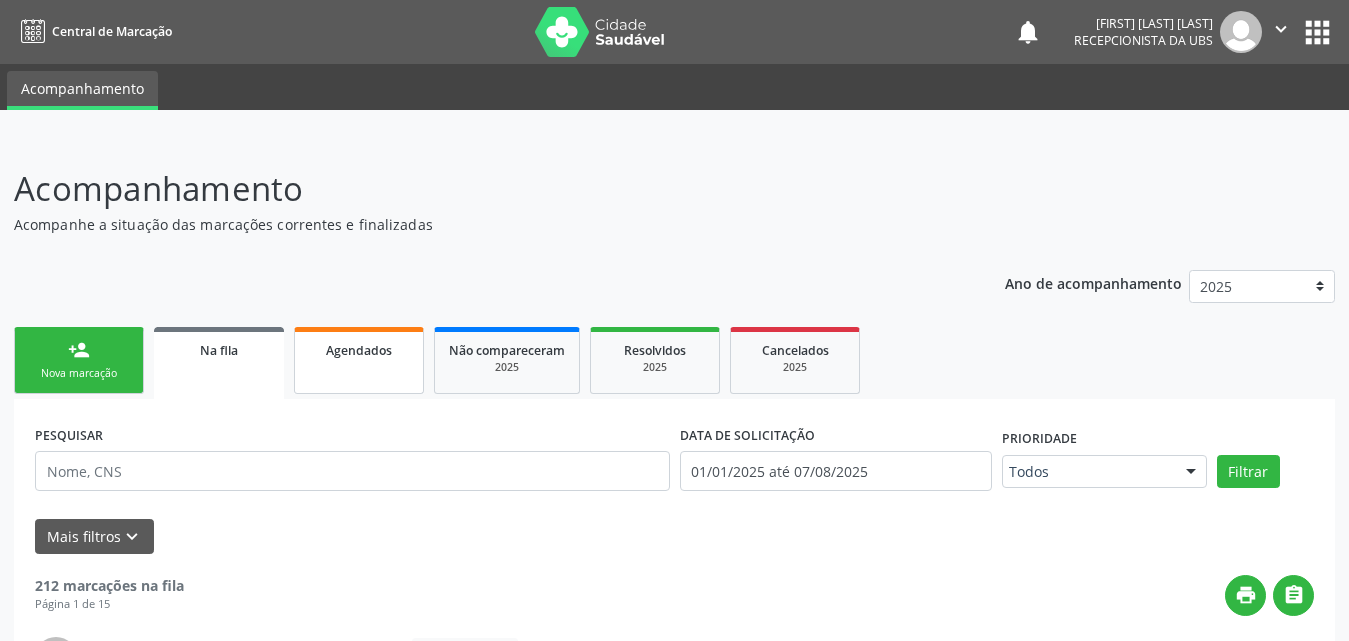 click on "Agendados" at bounding box center [359, 349] 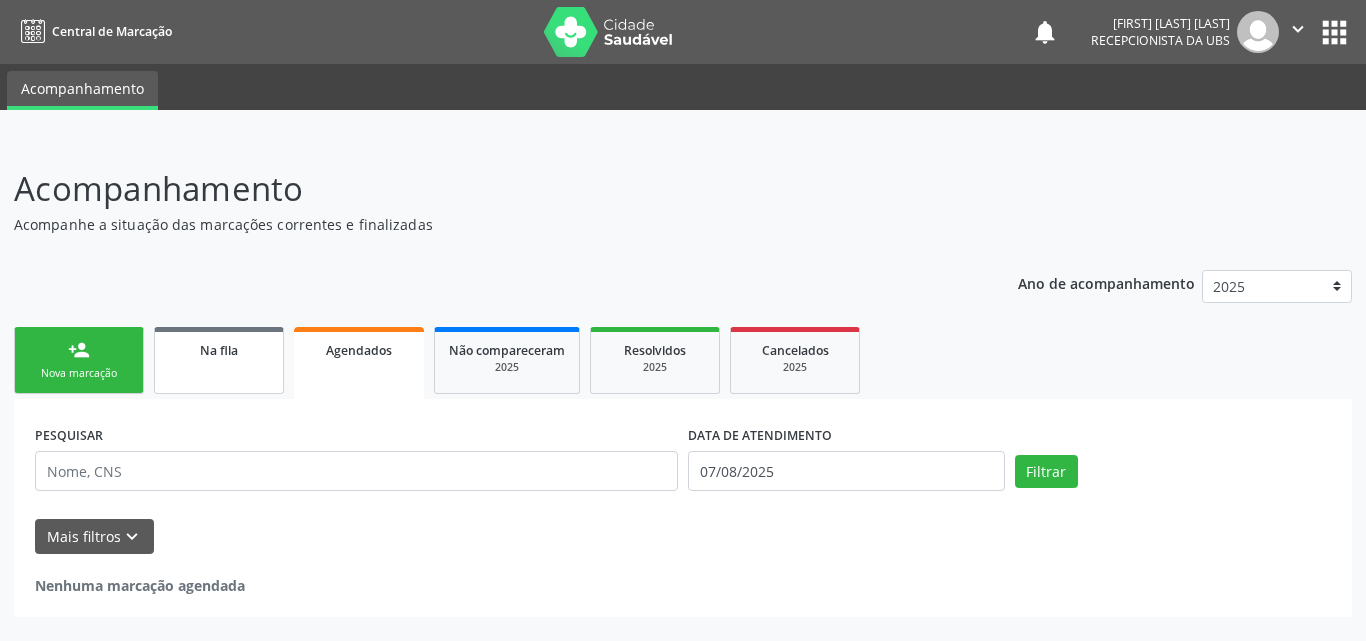 click on "Na fila" at bounding box center (219, 360) 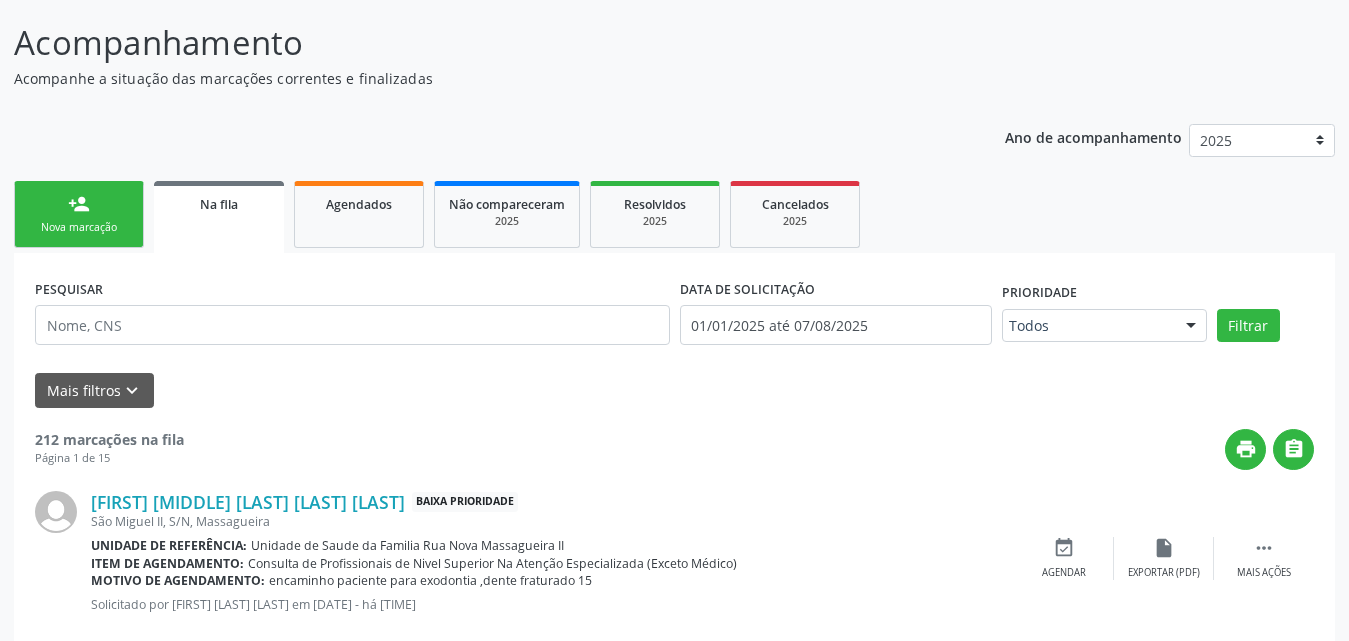 scroll, scrollTop: 300, scrollLeft: 0, axis: vertical 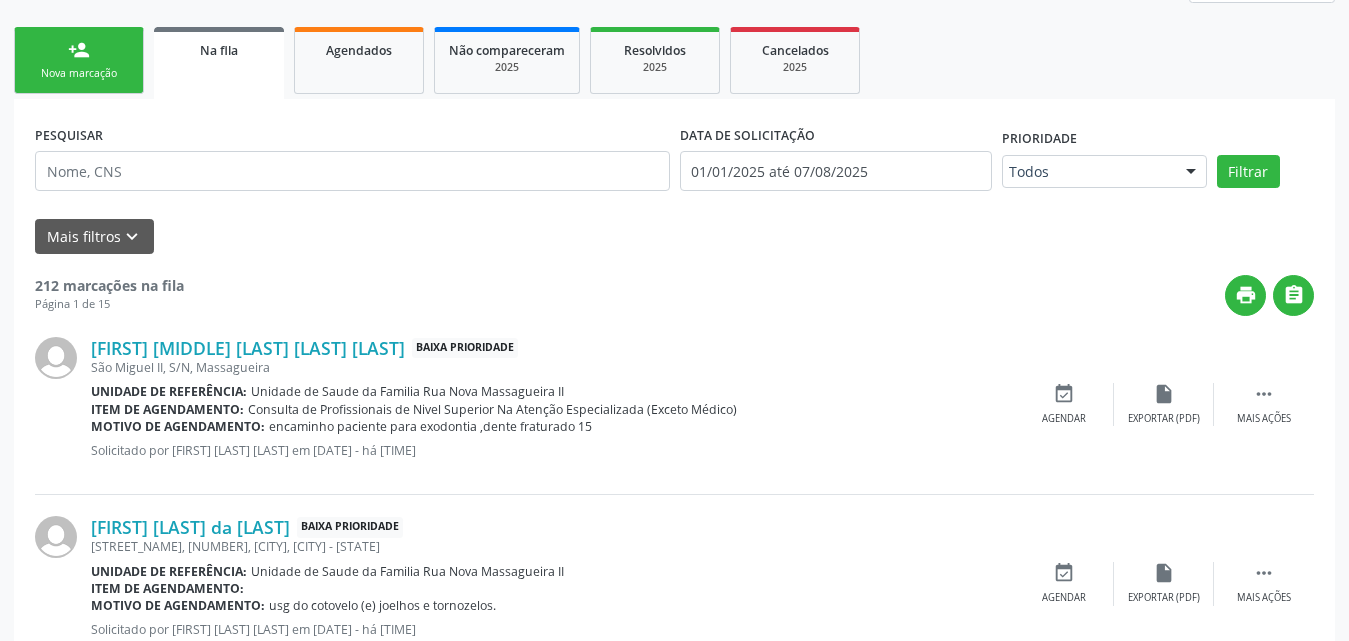 click on "person_add
Nova marcação" at bounding box center (79, 60) 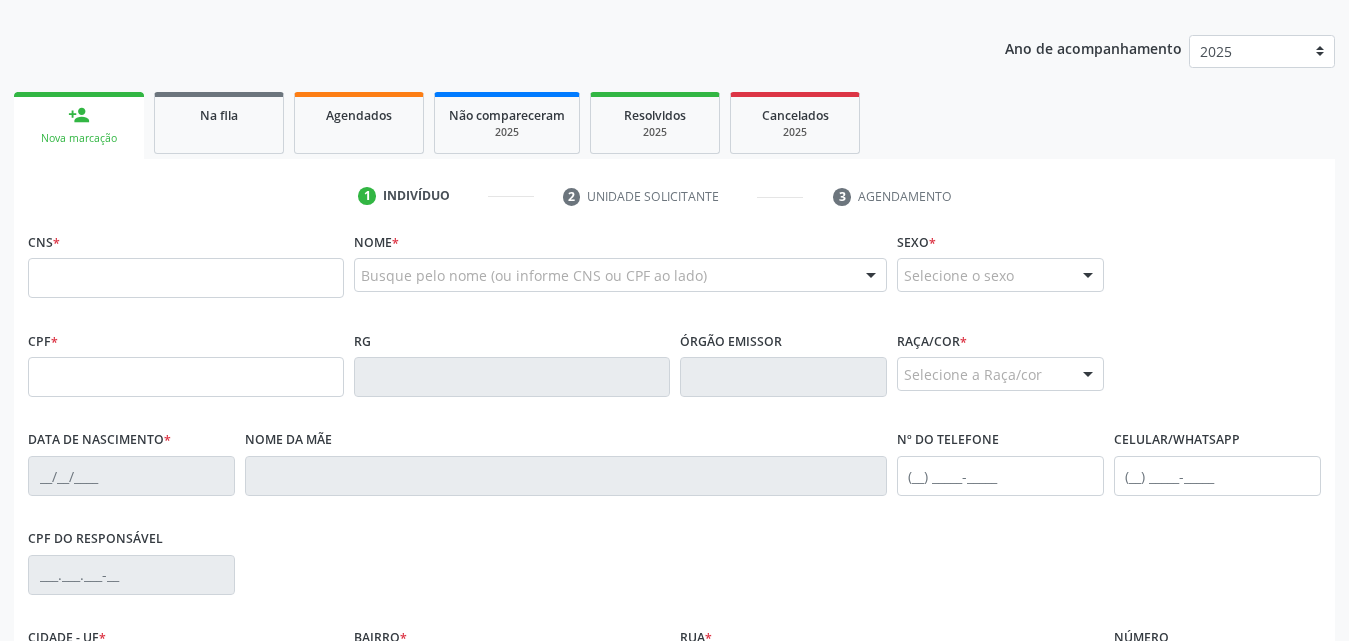 scroll, scrollTop: 200, scrollLeft: 0, axis: vertical 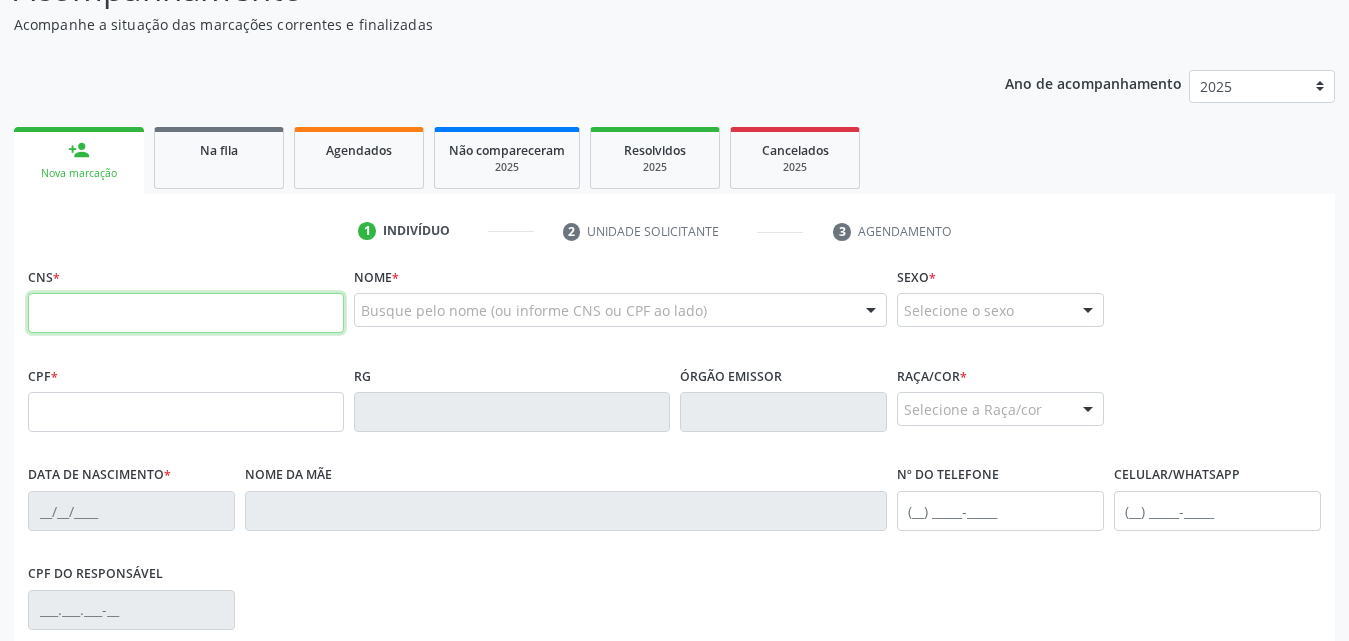 click at bounding box center (186, 313) 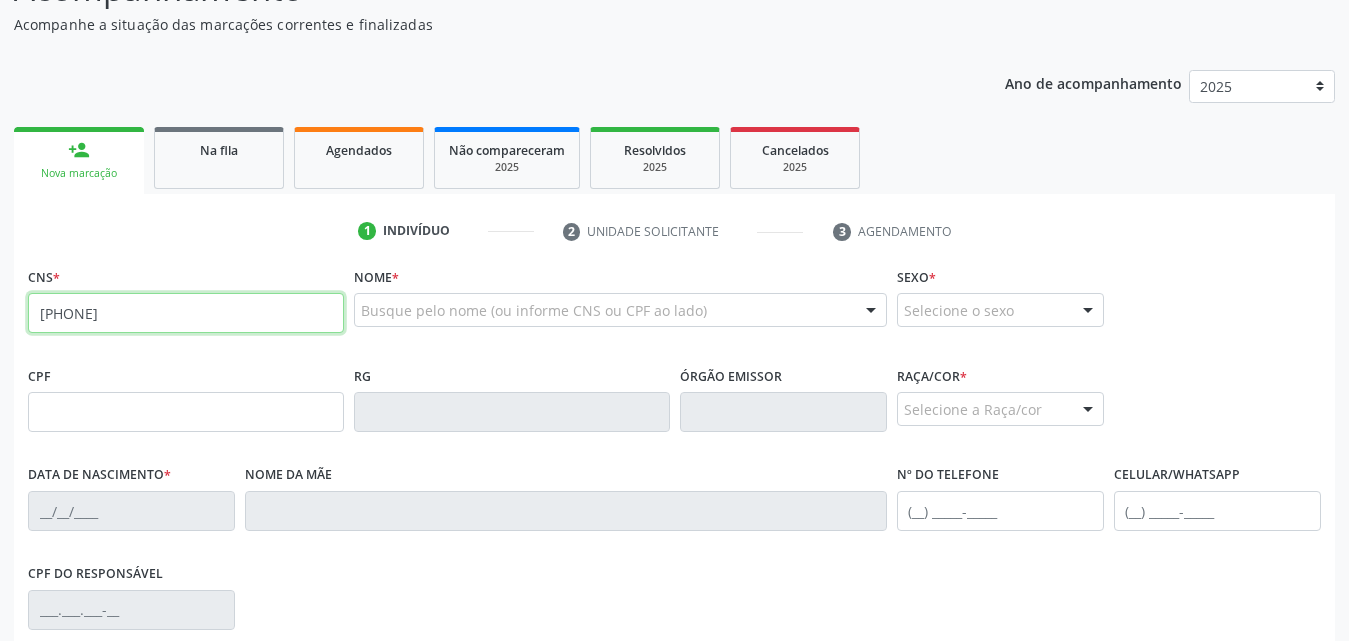 type on "[PHONE]" 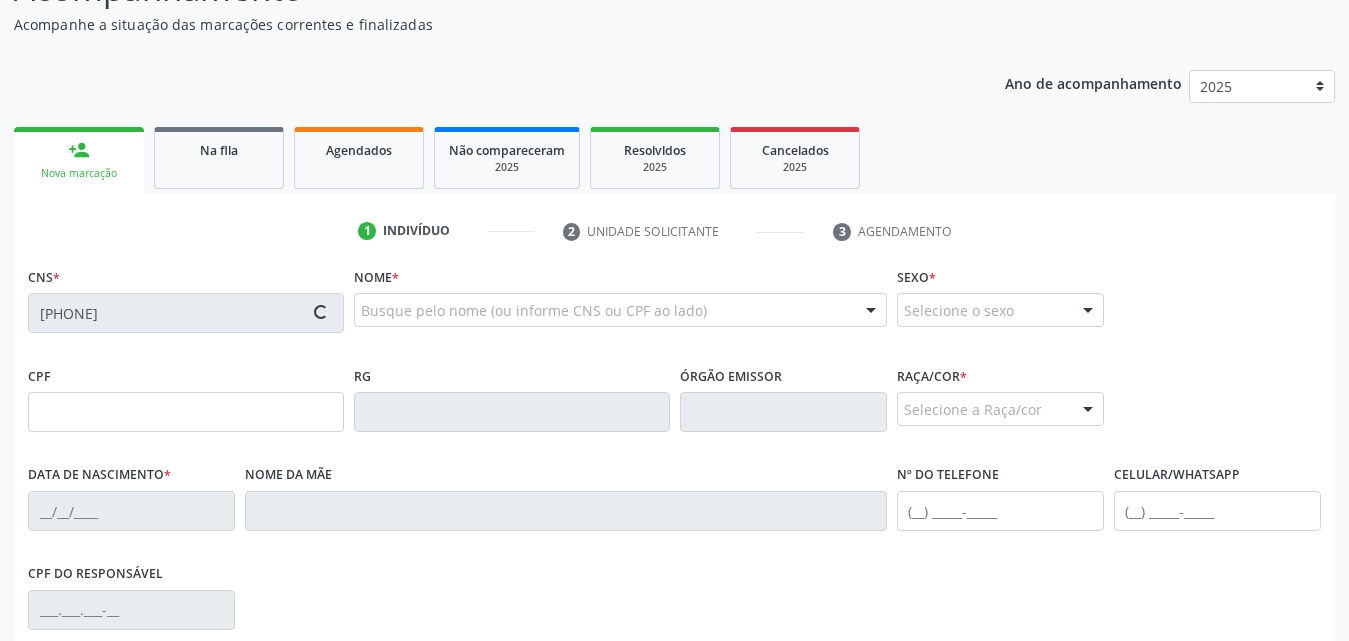 type on "[SSN]" 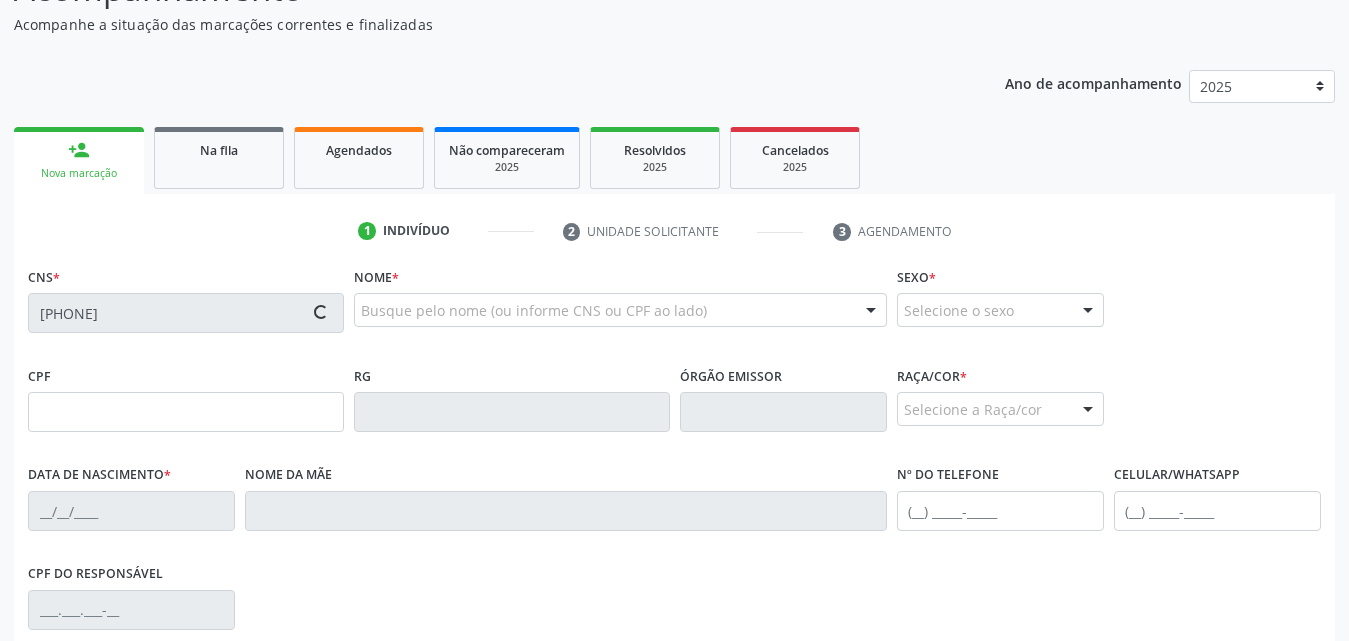 type on "[DATE]" 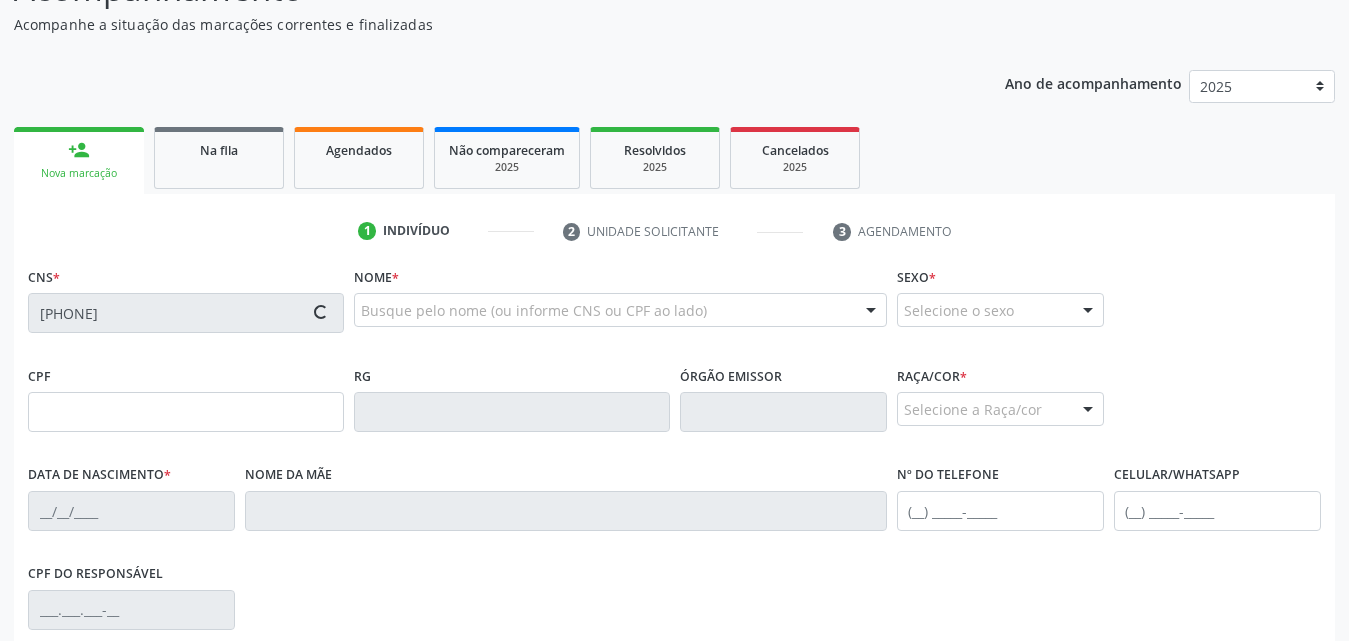 type on "([PHONE]) [PHONE]" 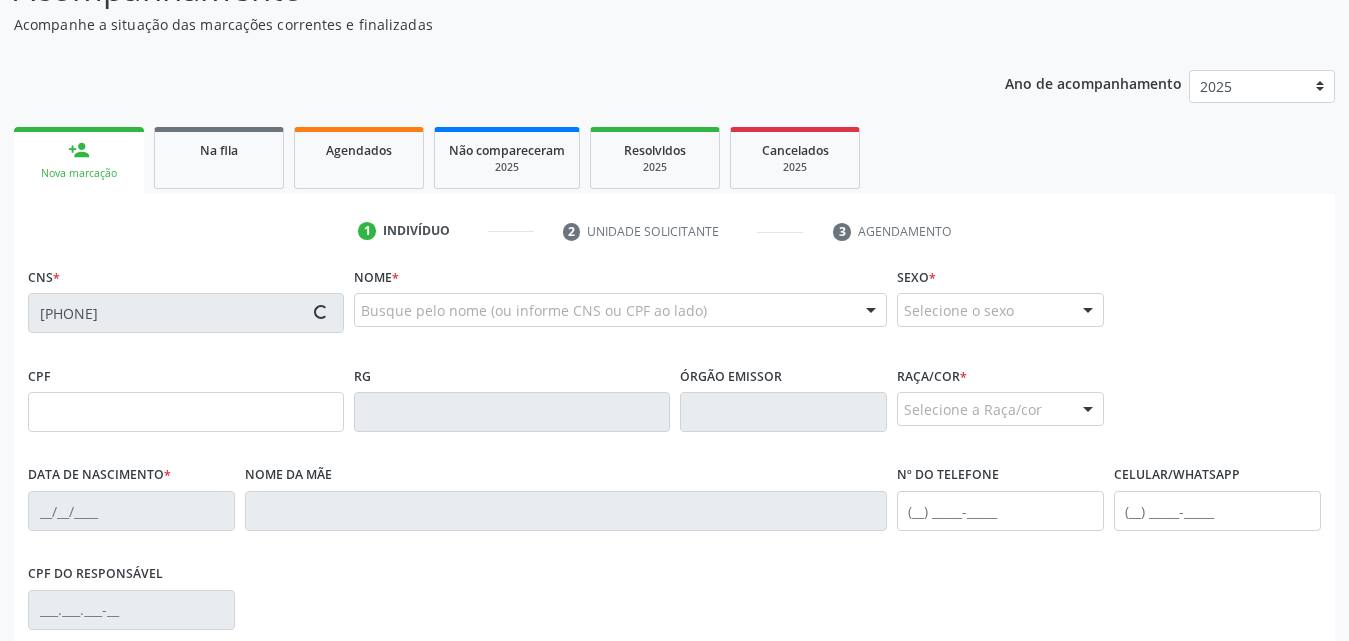 type on "S/N" 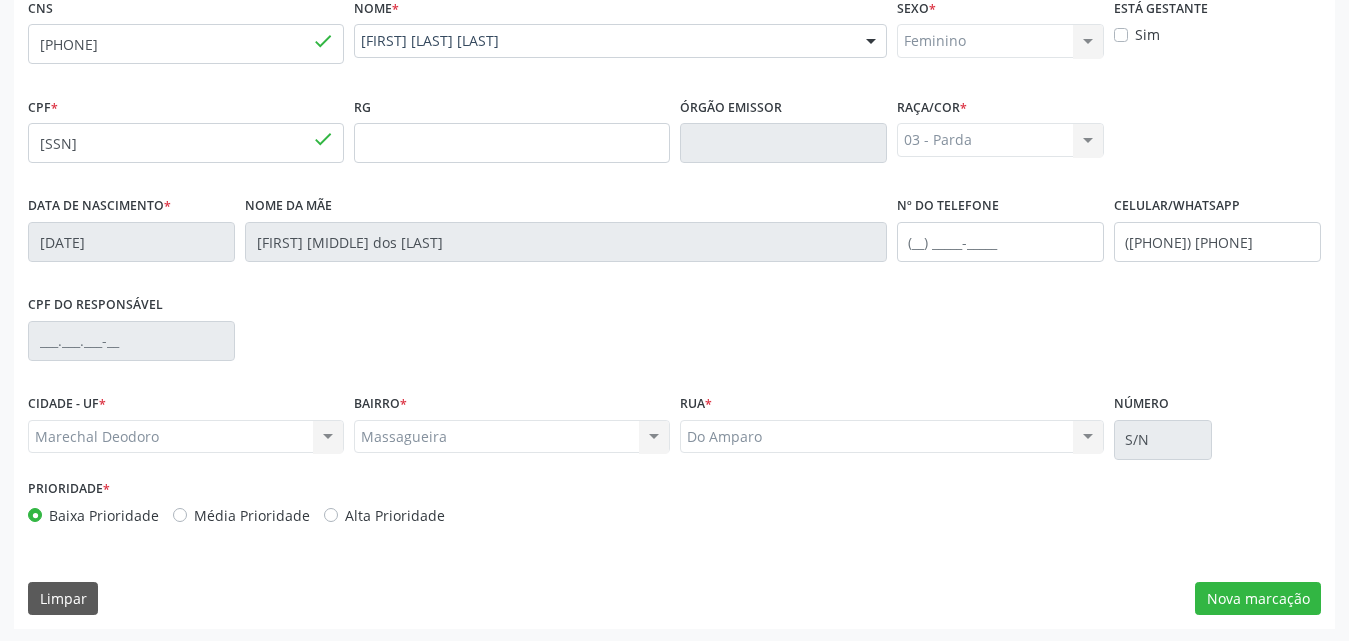 scroll, scrollTop: 471, scrollLeft: 0, axis: vertical 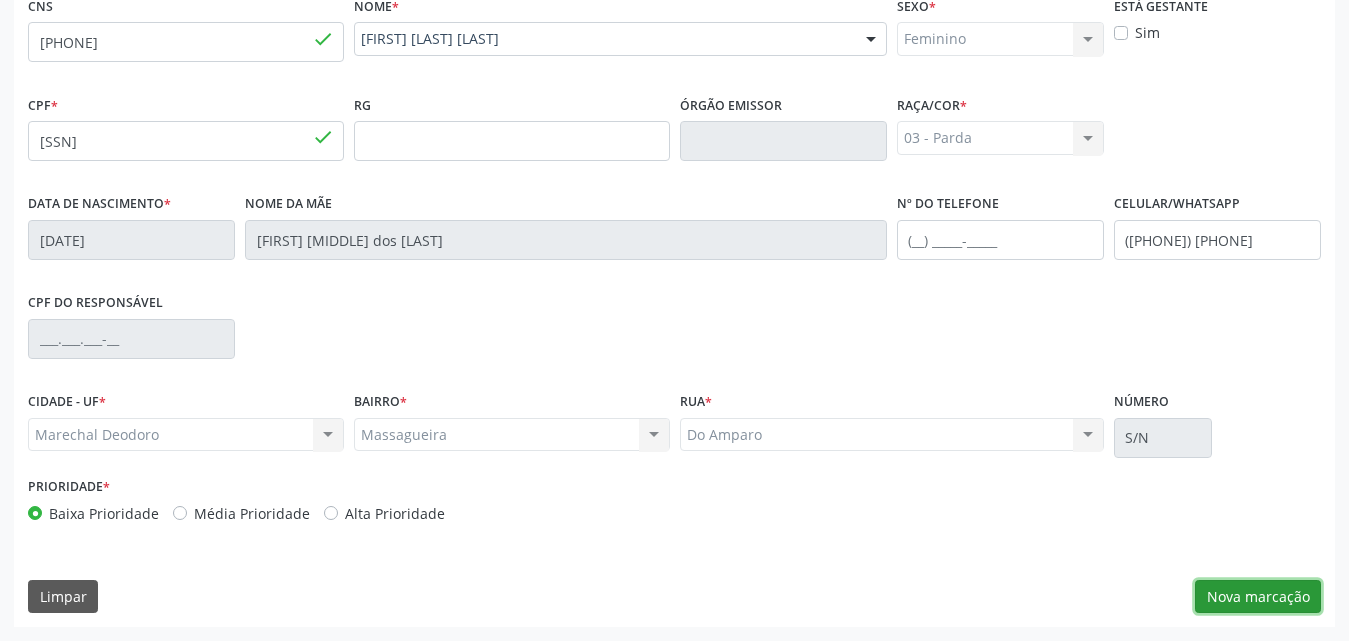 click on "Nova marcação" at bounding box center (1258, 597) 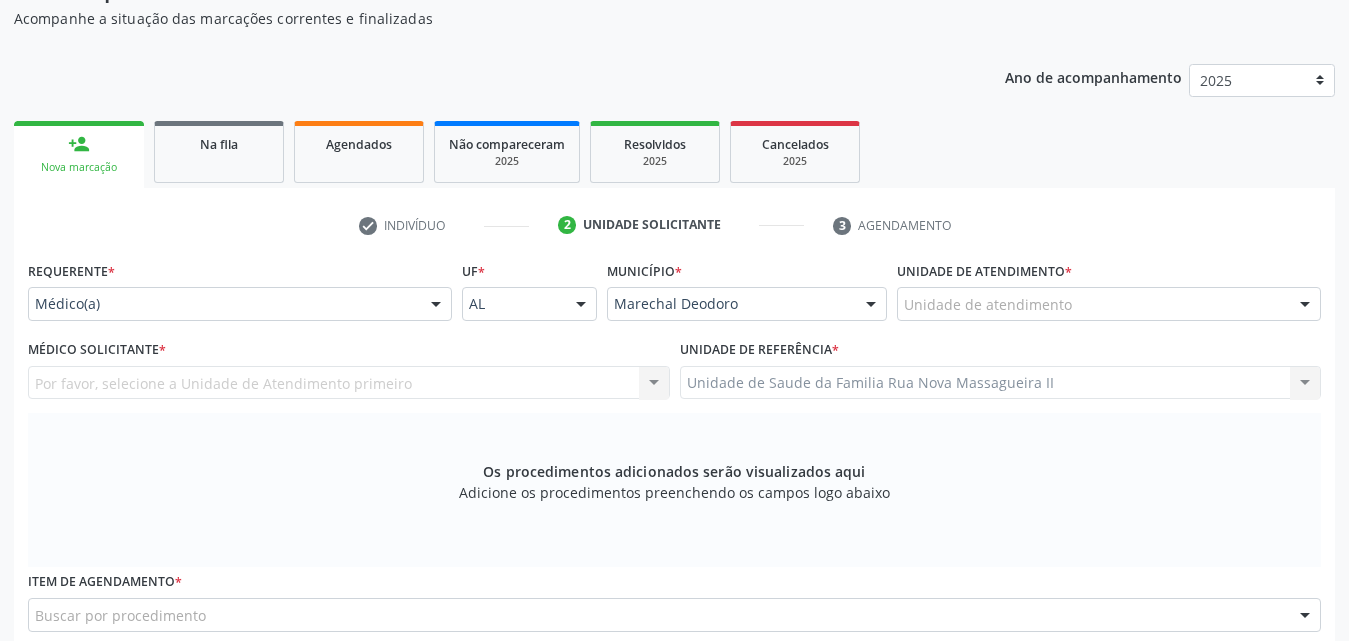scroll, scrollTop: 171, scrollLeft: 0, axis: vertical 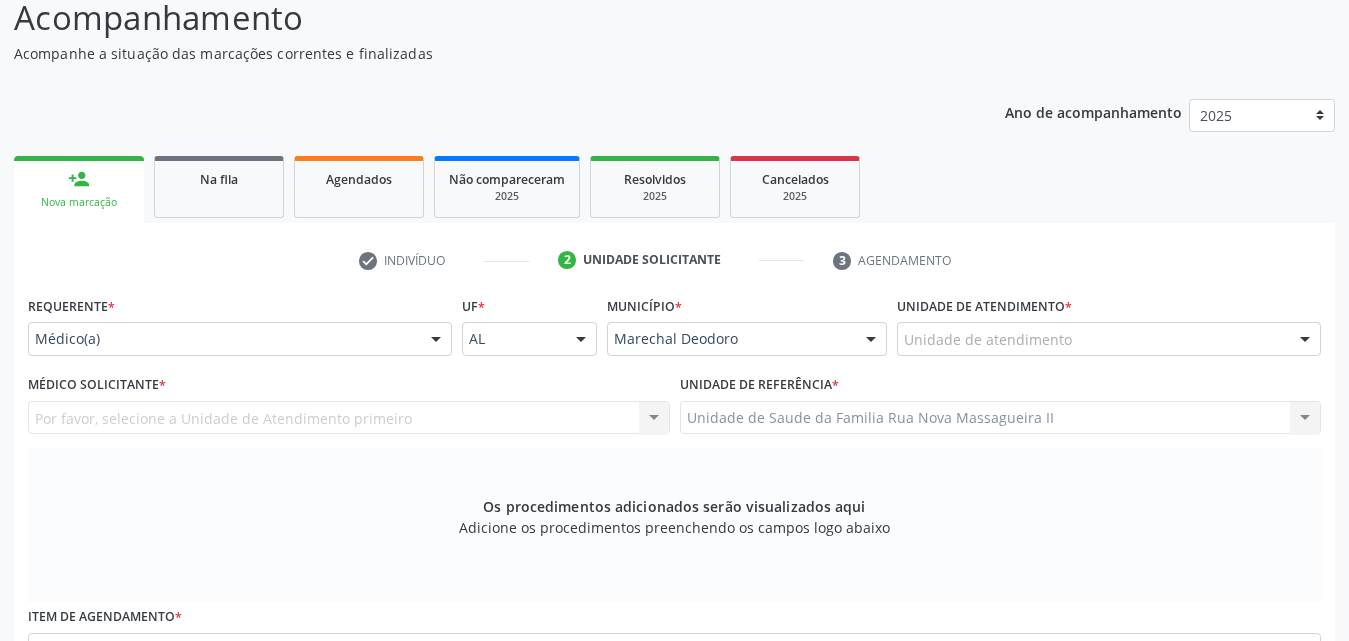 click at bounding box center [1305, 340] 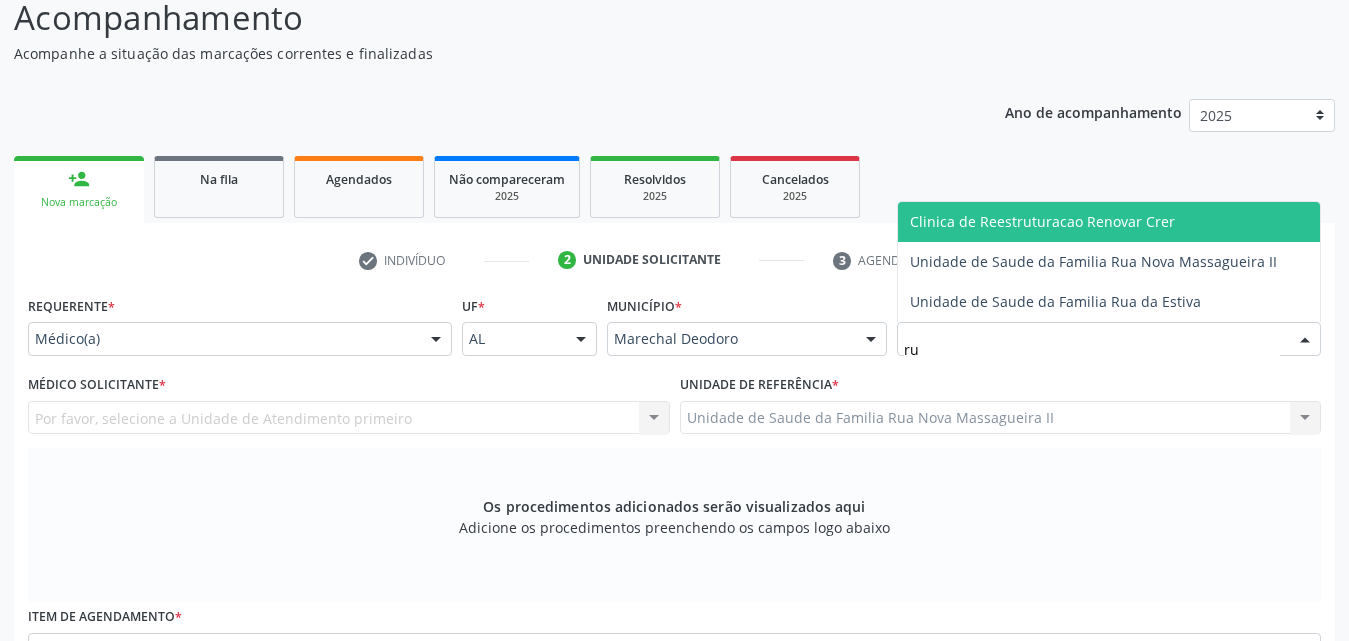 type on "rua" 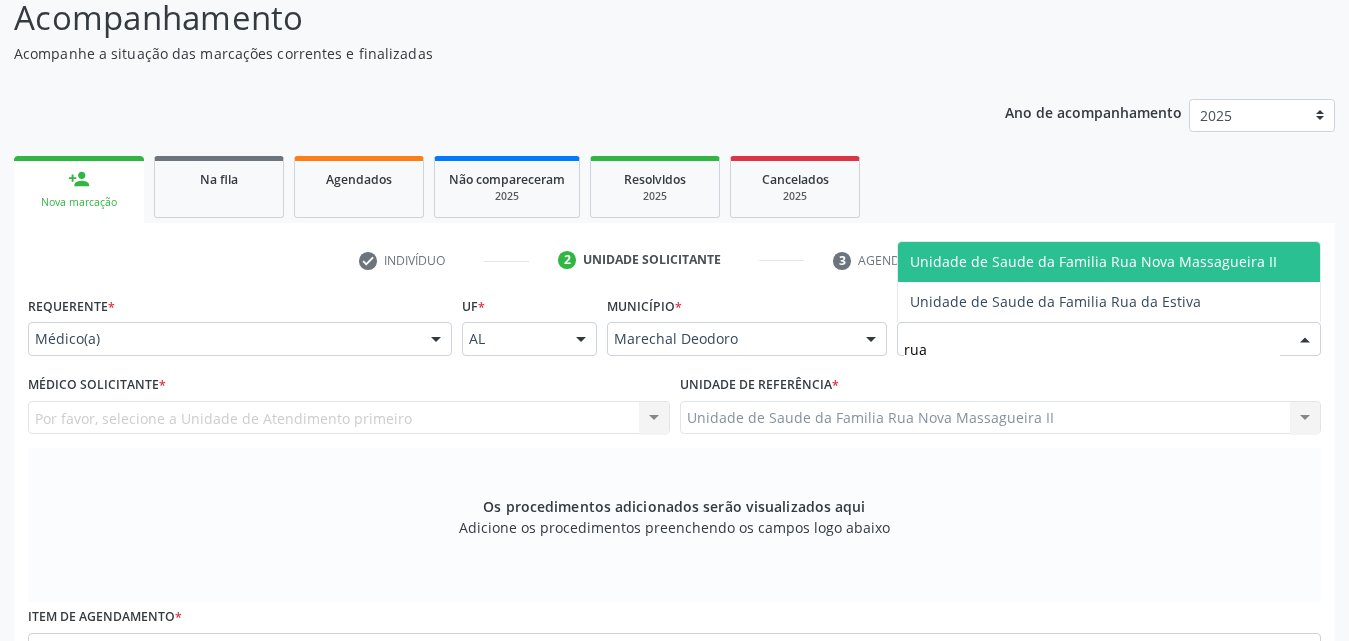 click on "Unidade de Saude da Familia Rua Nova Massagueira II" at bounding box center [1093, 261] 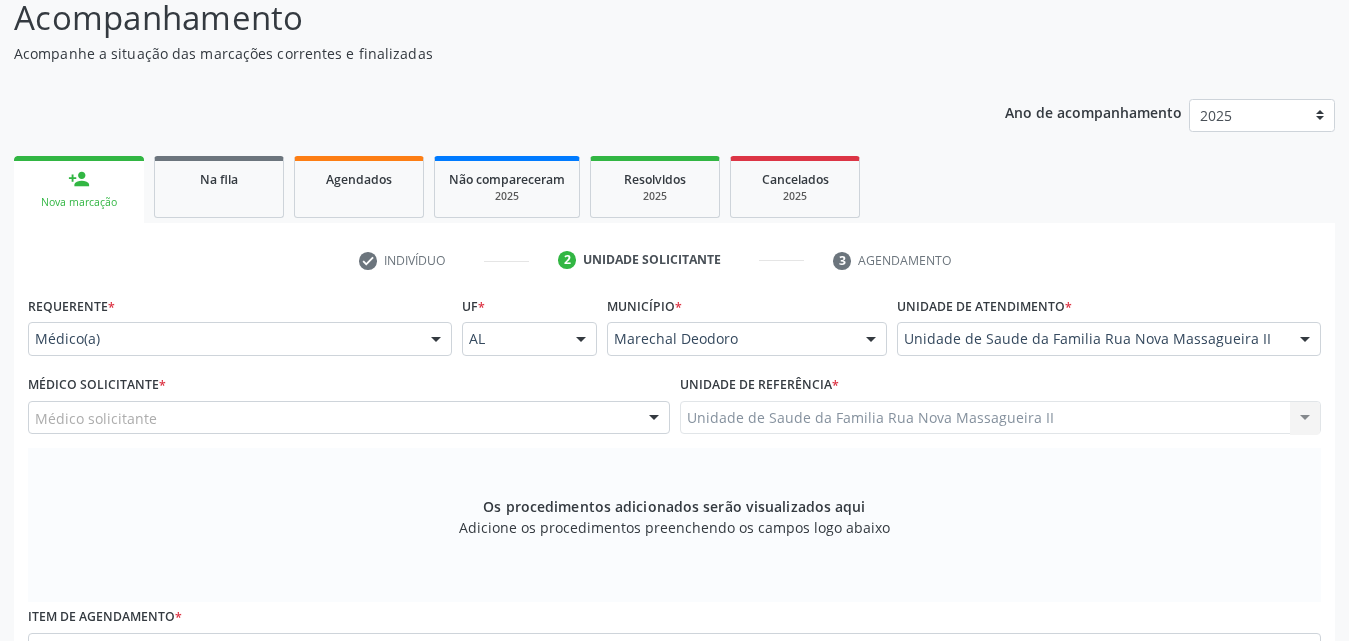 click on "Médico solicitante" at bounding box center [349, 418] 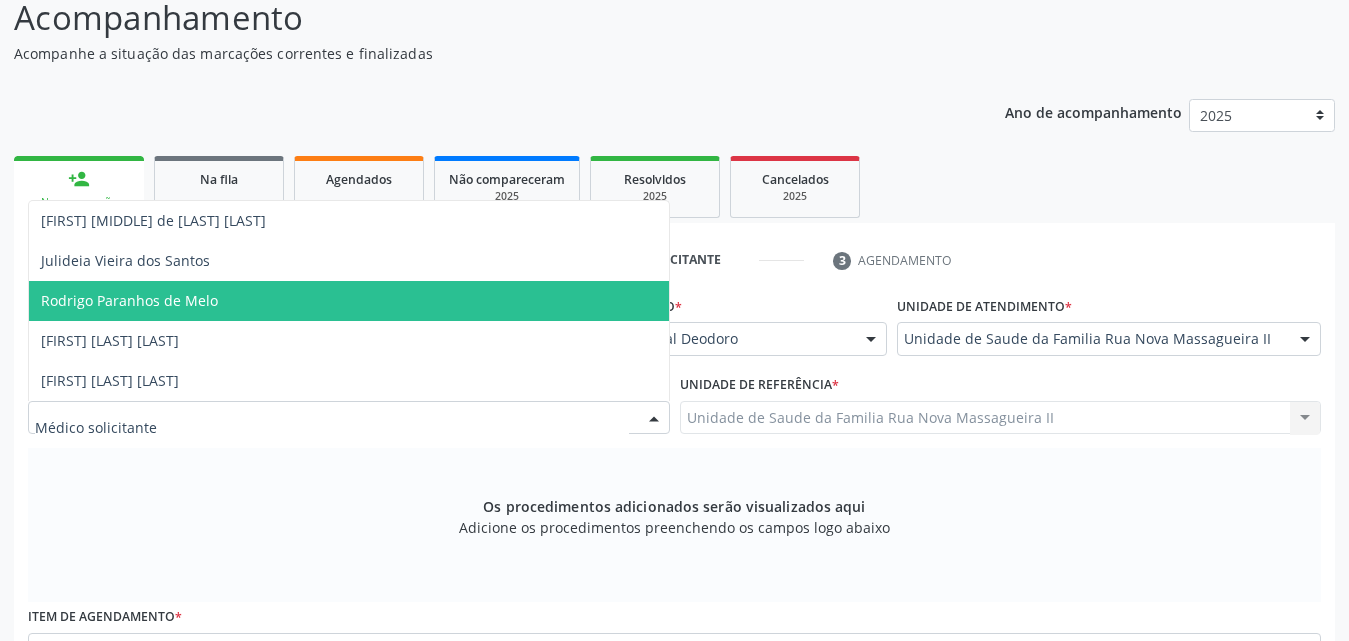 click on "Rodrigo Paranhos de Melo" at bounding box center (349, 301) 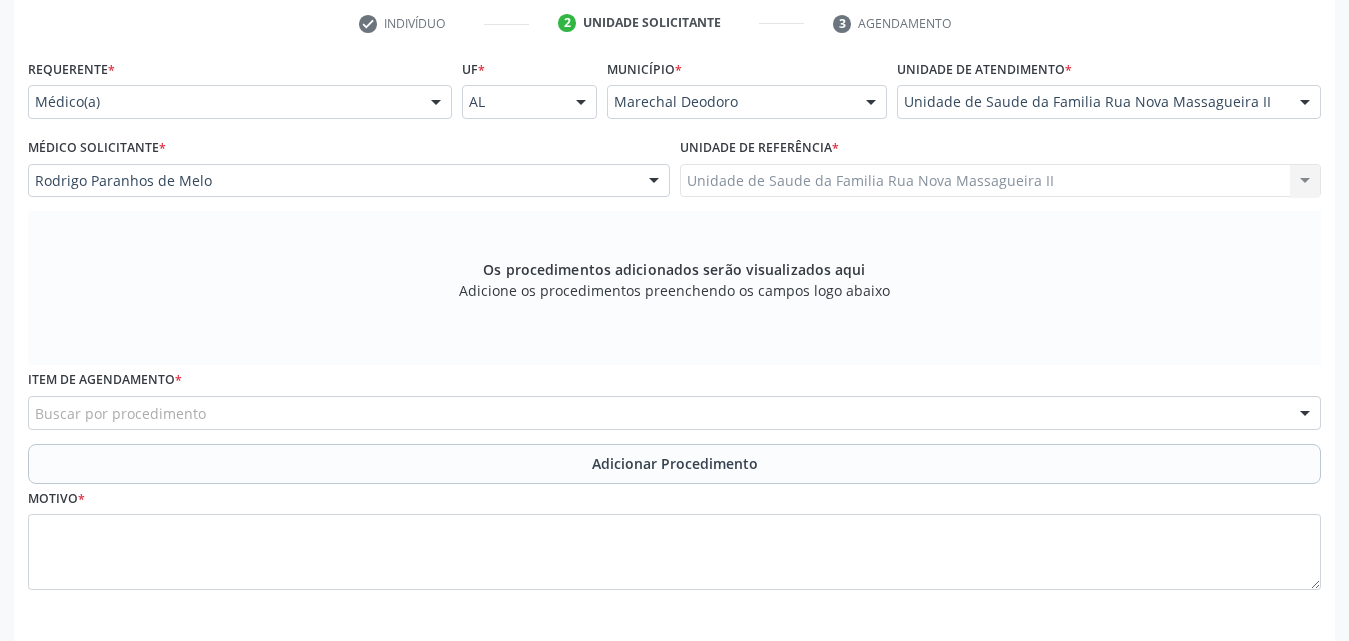 scroll, scrollTop: 471, scrollLeft: 0, axis: vertical 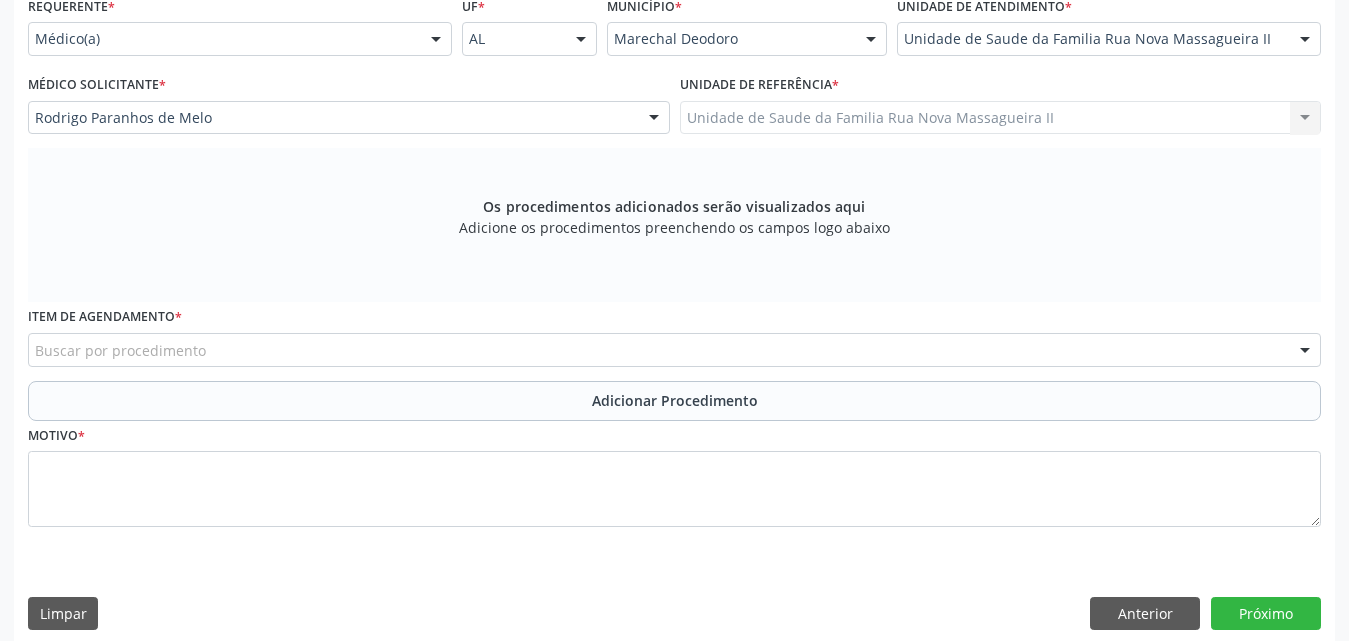 click on "Buscar por procedimento" at bounding box center (674, 350) 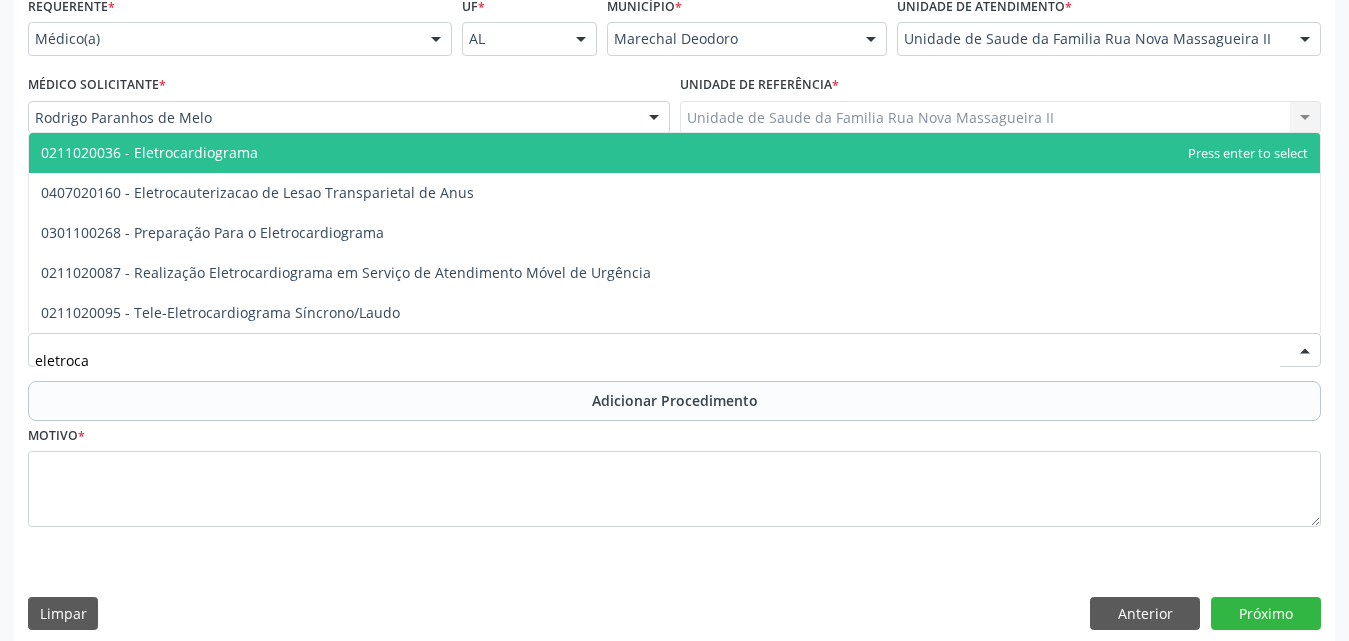 type on "eletrocar" 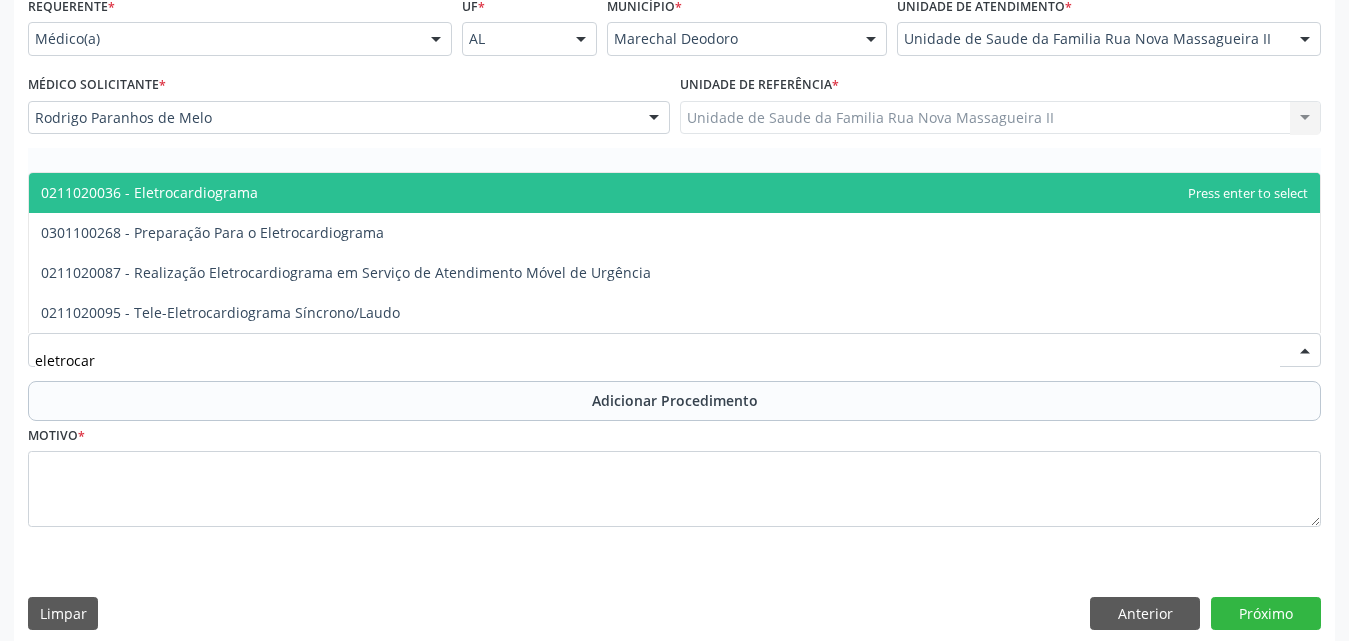 click on "0211020036 - Eletrocardiograma" at bounding box center [674, 193] 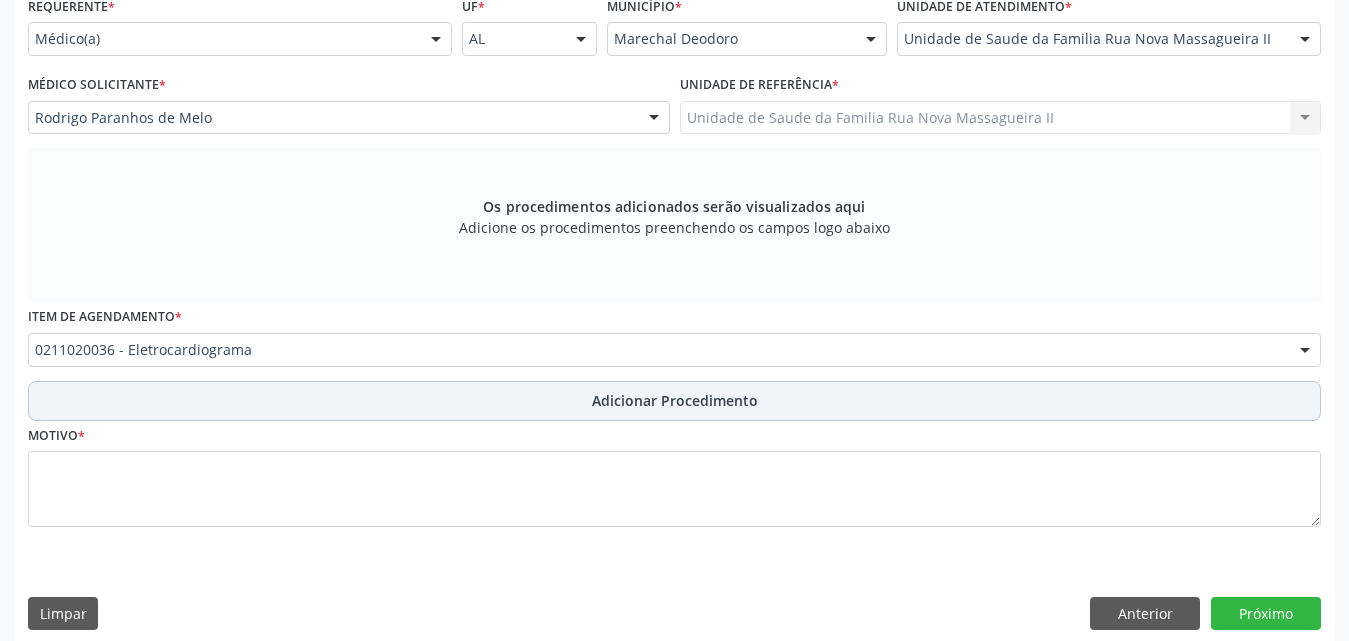 click on "Adicionar Procedimento" at bounding box center (675, 400) 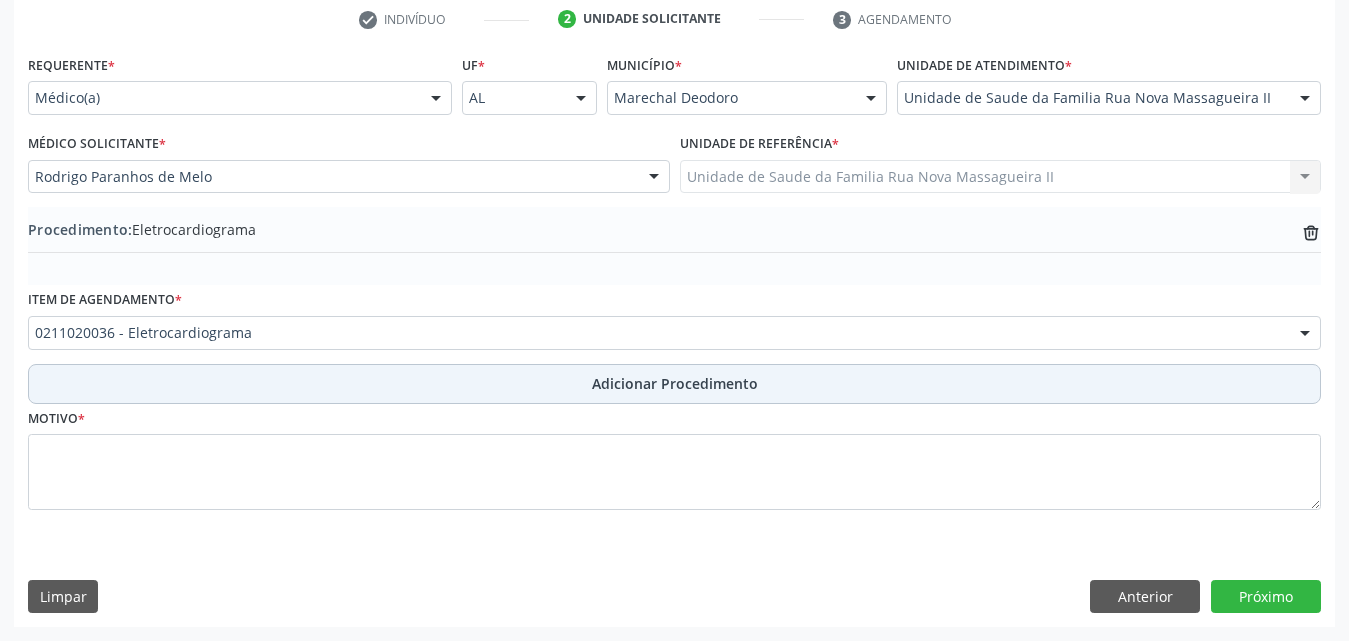 scroll, scrollTop: 412, scrollLeft: 0, axis: vertical 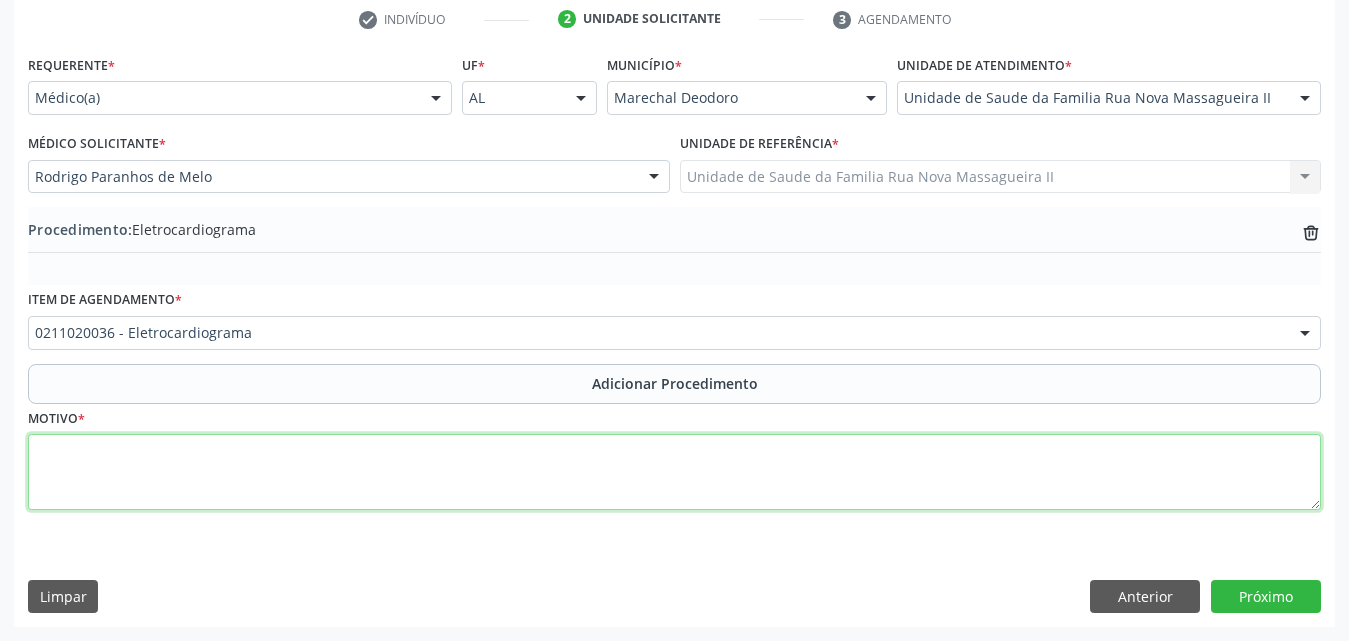 click at bounding box center [674, 472] 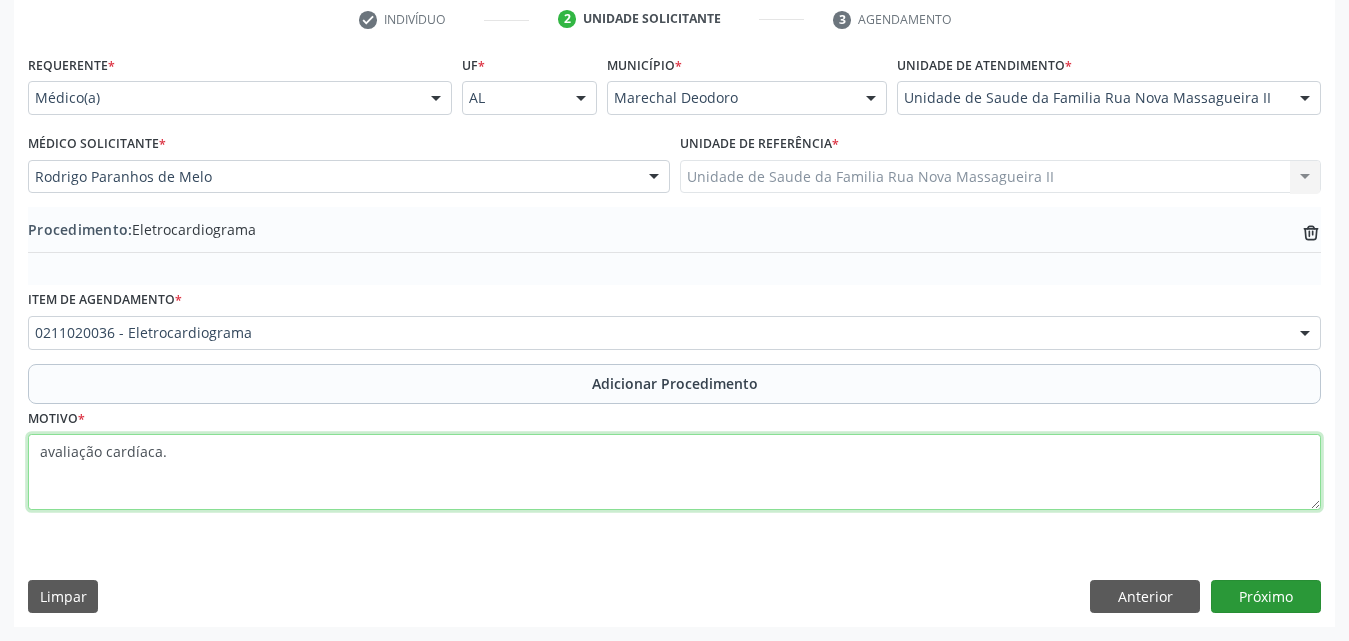type on "avaliação cardíaca." 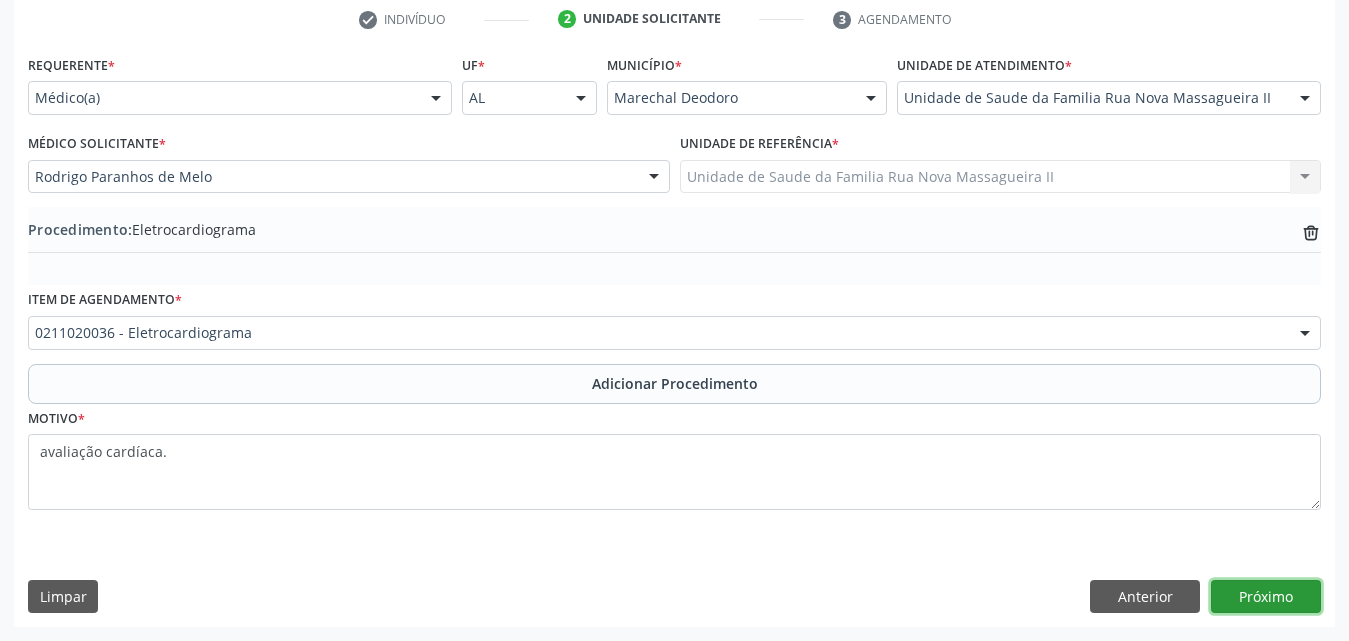 click on "Próximo" at bounding box center [1266, 597] 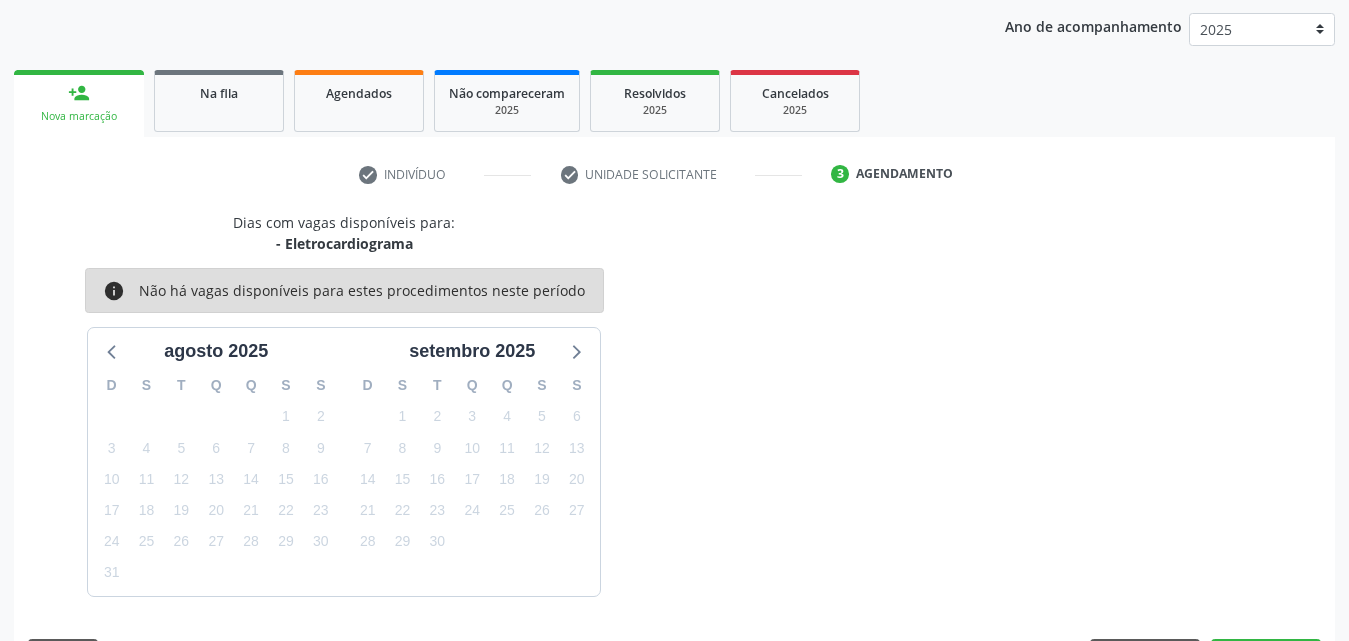 scroll, scrollTop: 316, scrollLeft: 0, axis: vertical 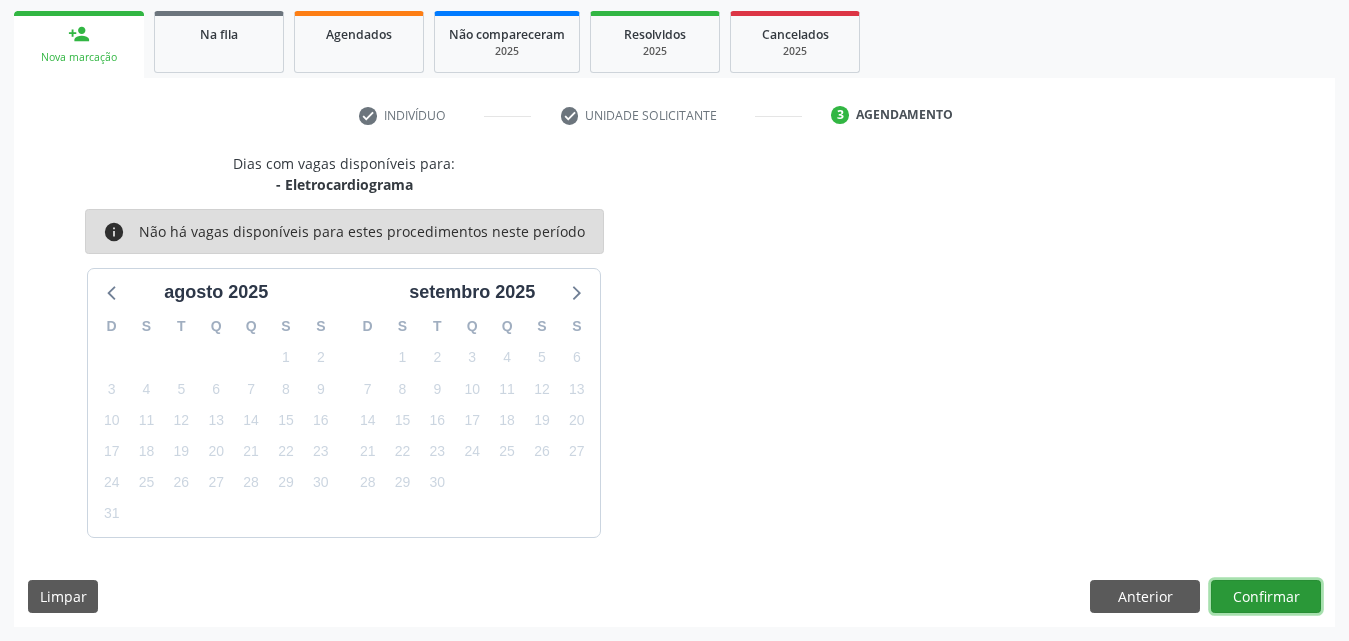 click on "Confirmar" at bounding box center (1266, 597) 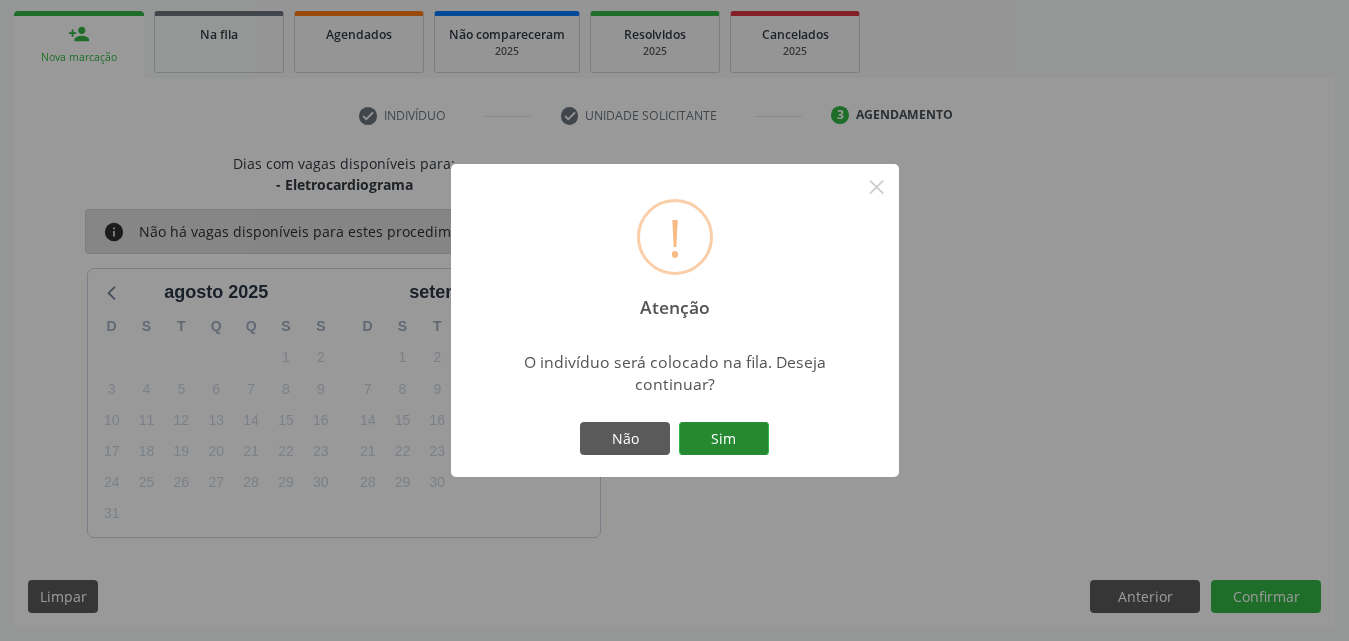 click on "Sim" at bounding box center (724, 439) 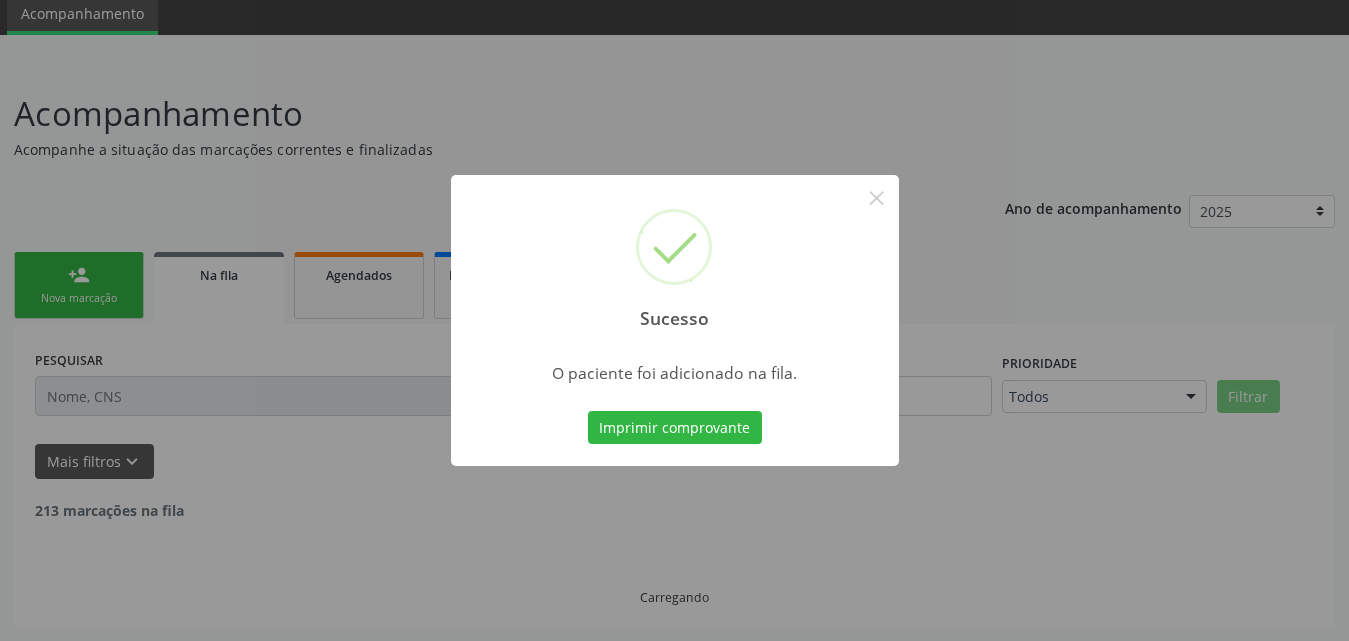 scroll, scrollTop: 54, scrollLeft: 0, axis: vertical 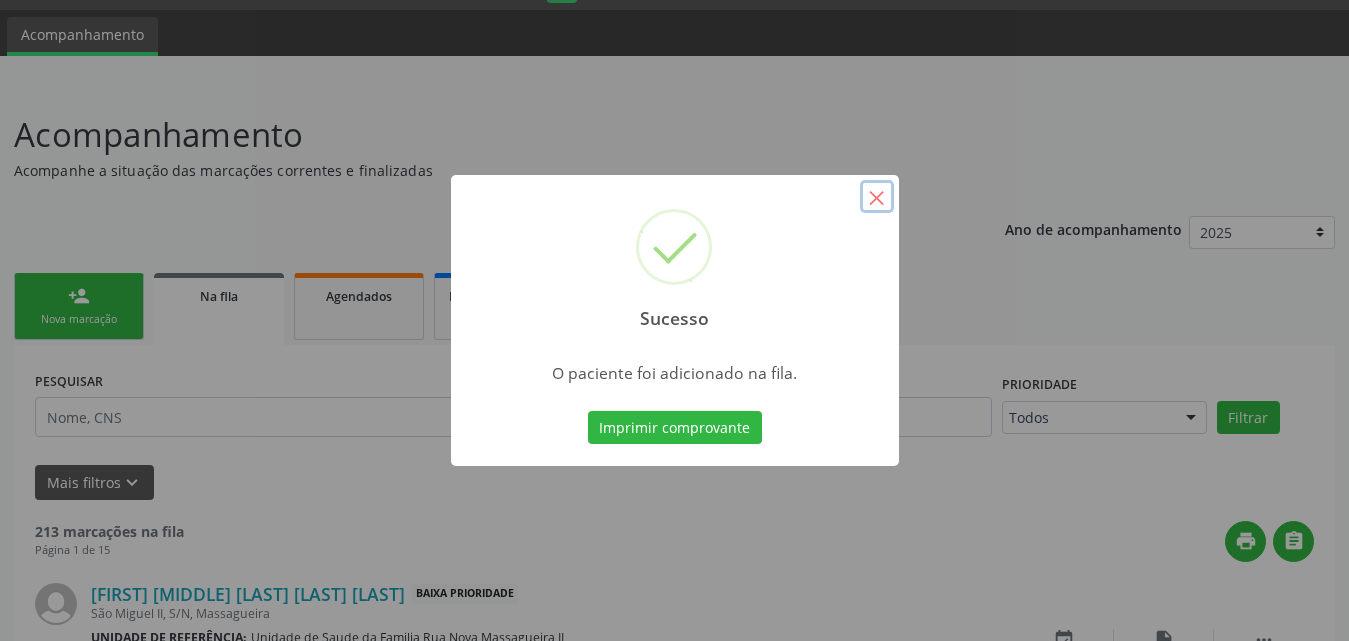 click on "×" at bounding box center [877, 197] 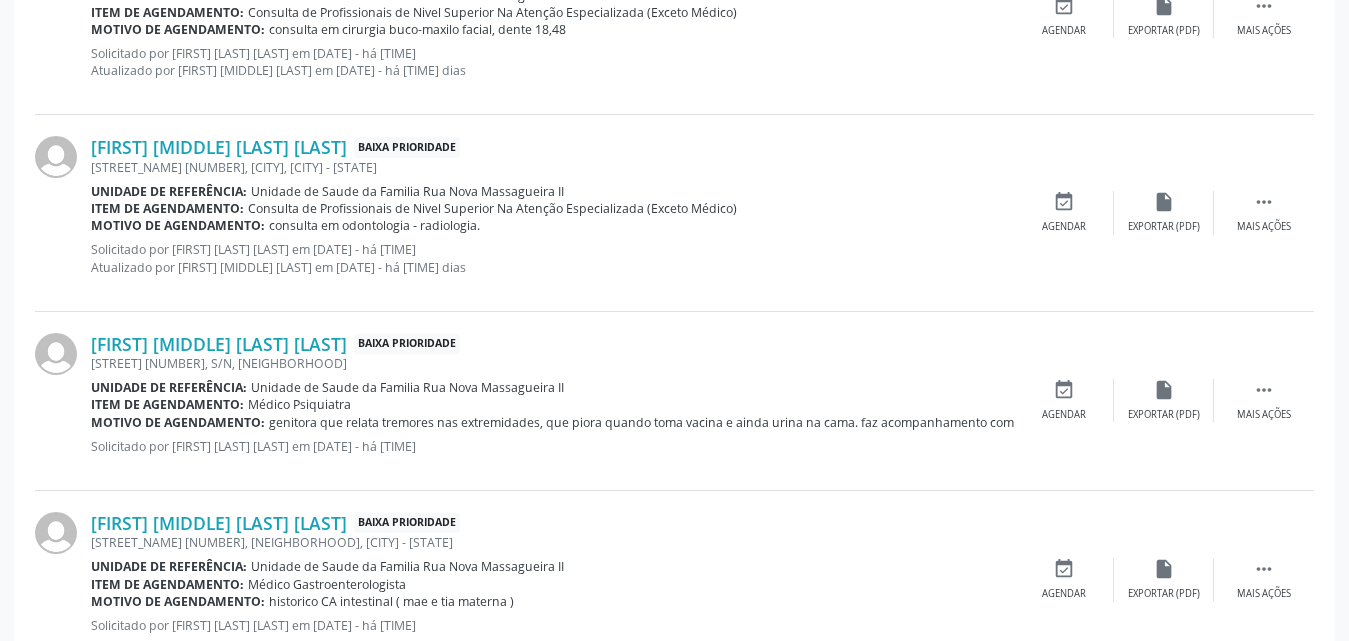 scroll, scrollTop: 2806, scrollLeft: 0, axis: vertical 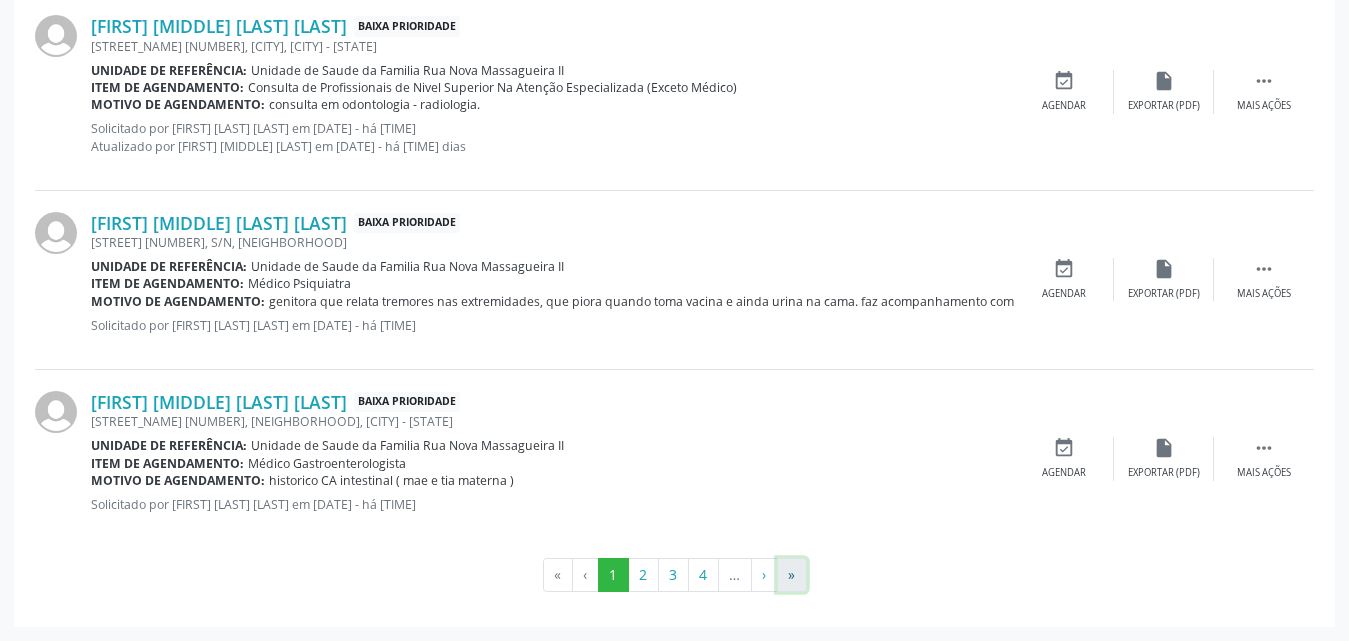 click on "»" at bounding box center [792, 575] 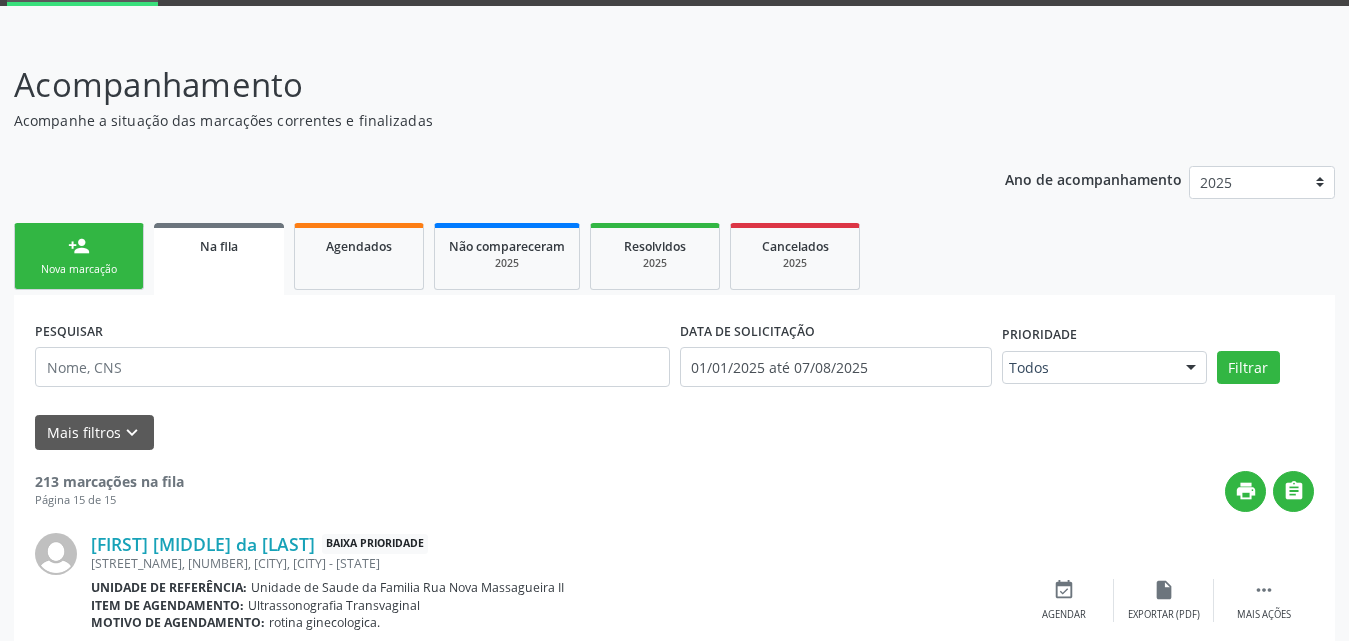 scroll, scrollTop: 0, scrollLeft: 0, axis: both 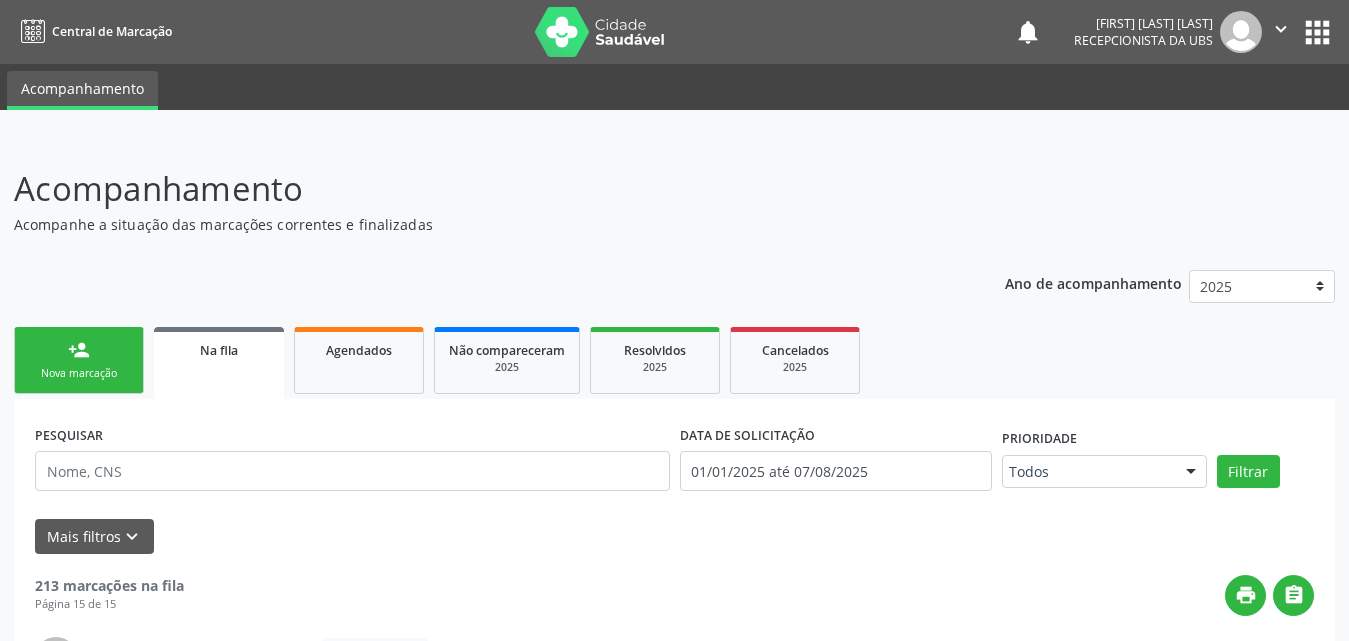 click on "person_add" at bounding box center [79, 350] 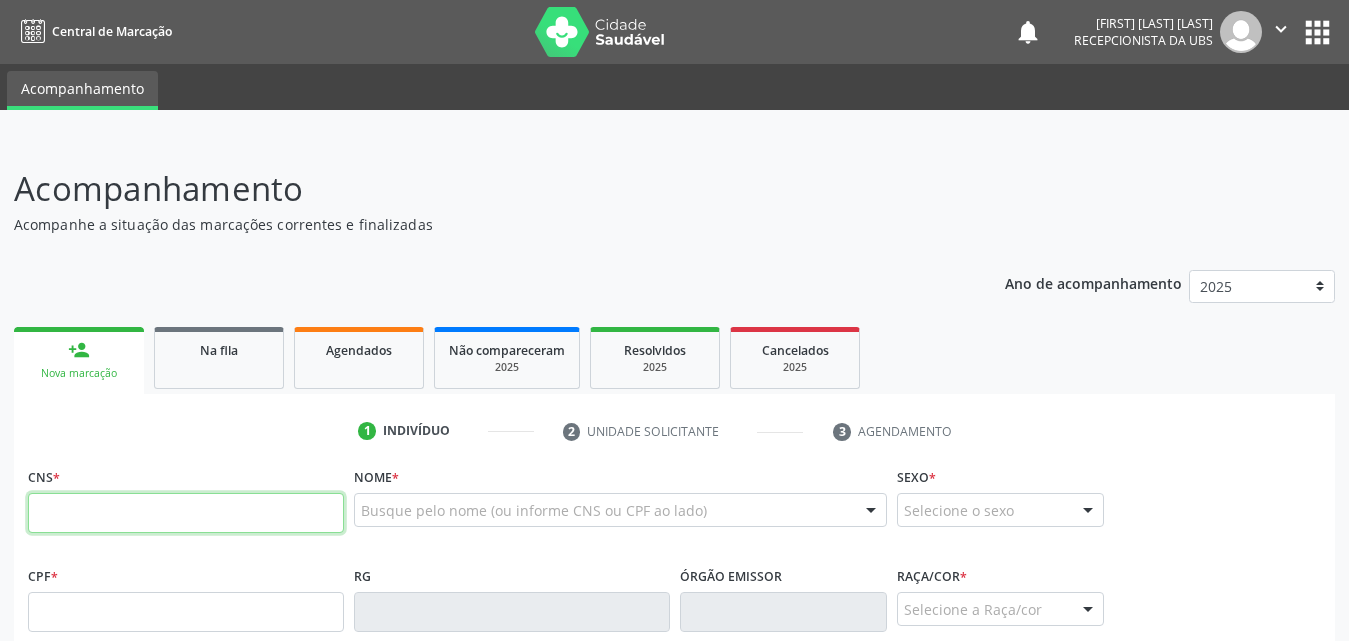 click at bounding box center (186, 513) 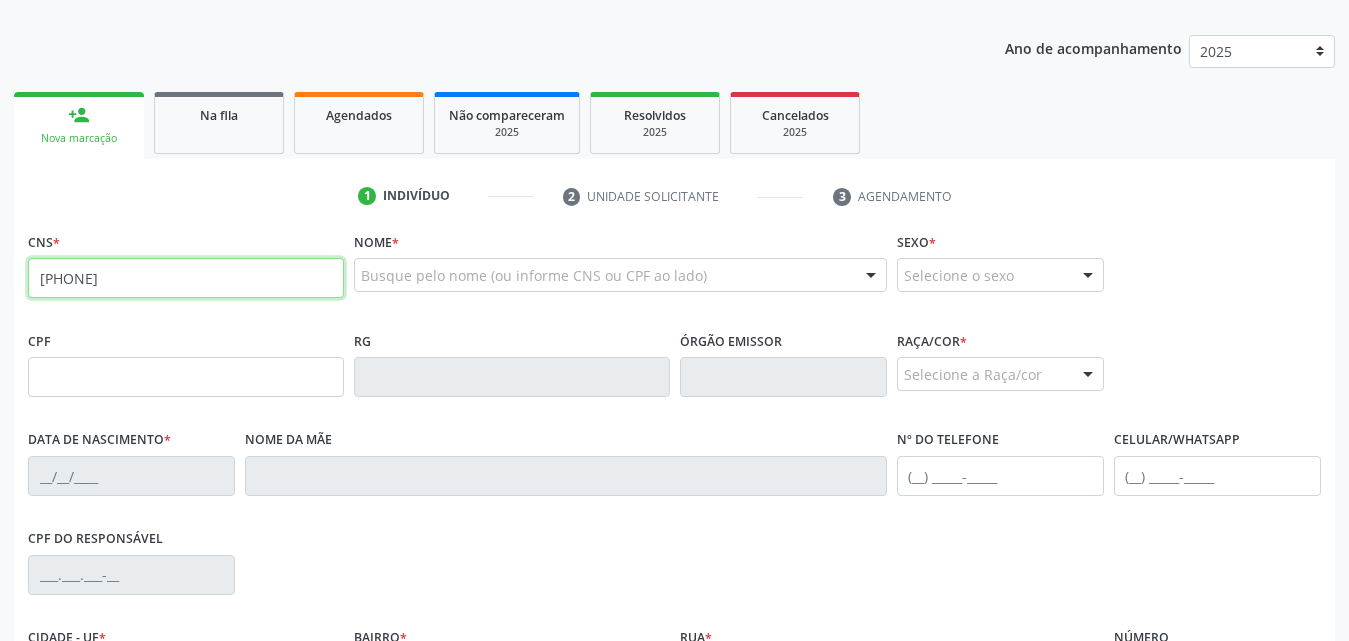 scroll, scrollTop: 300, scrollLeft: 0, axis: vertical 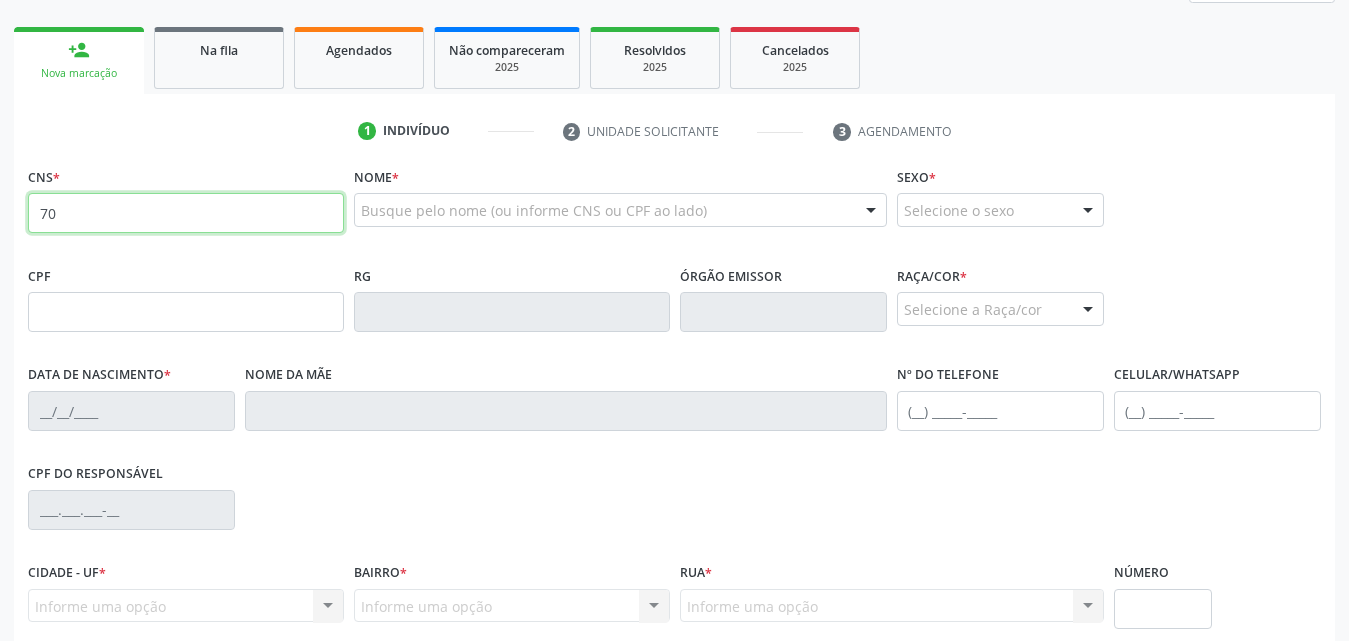 type on "7" 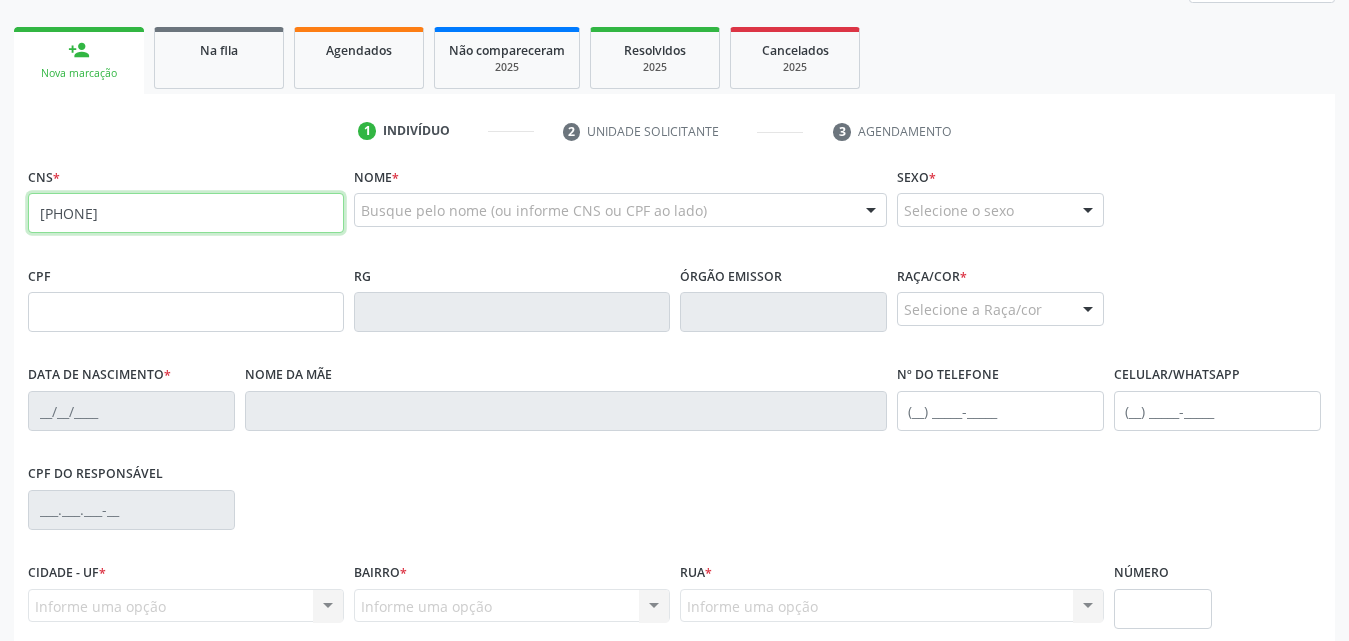 type on "702 4000 2777 7720" 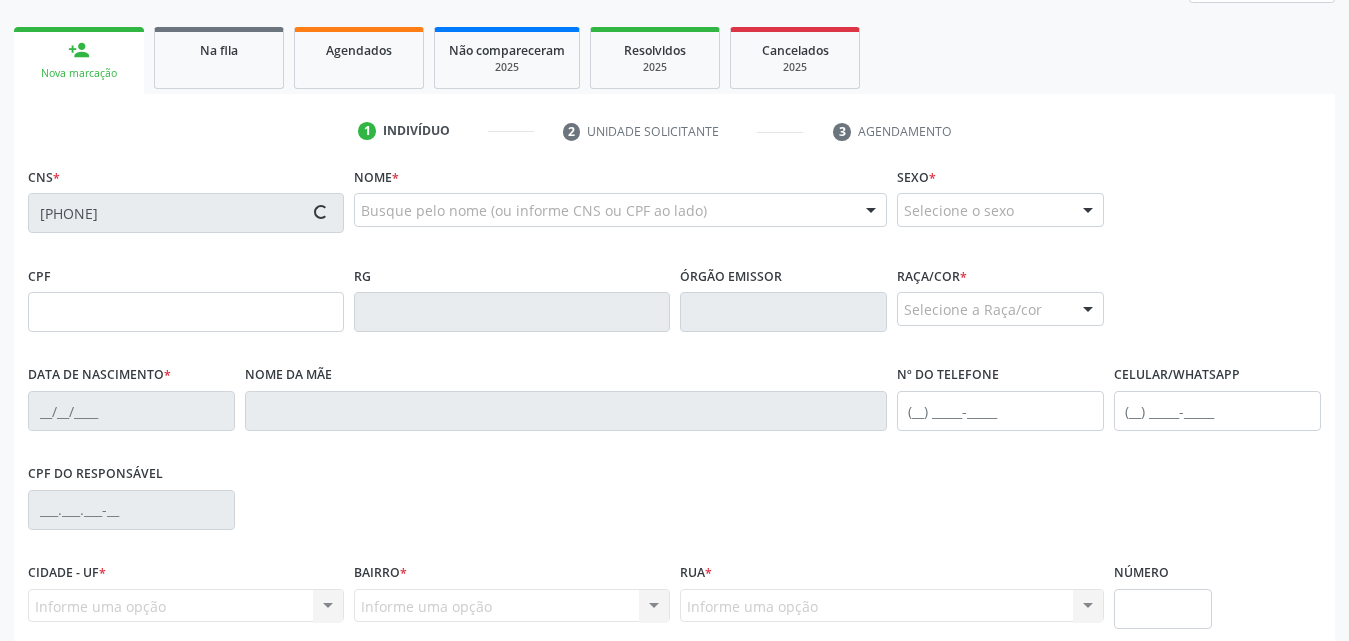 type on "019.436.524-73" 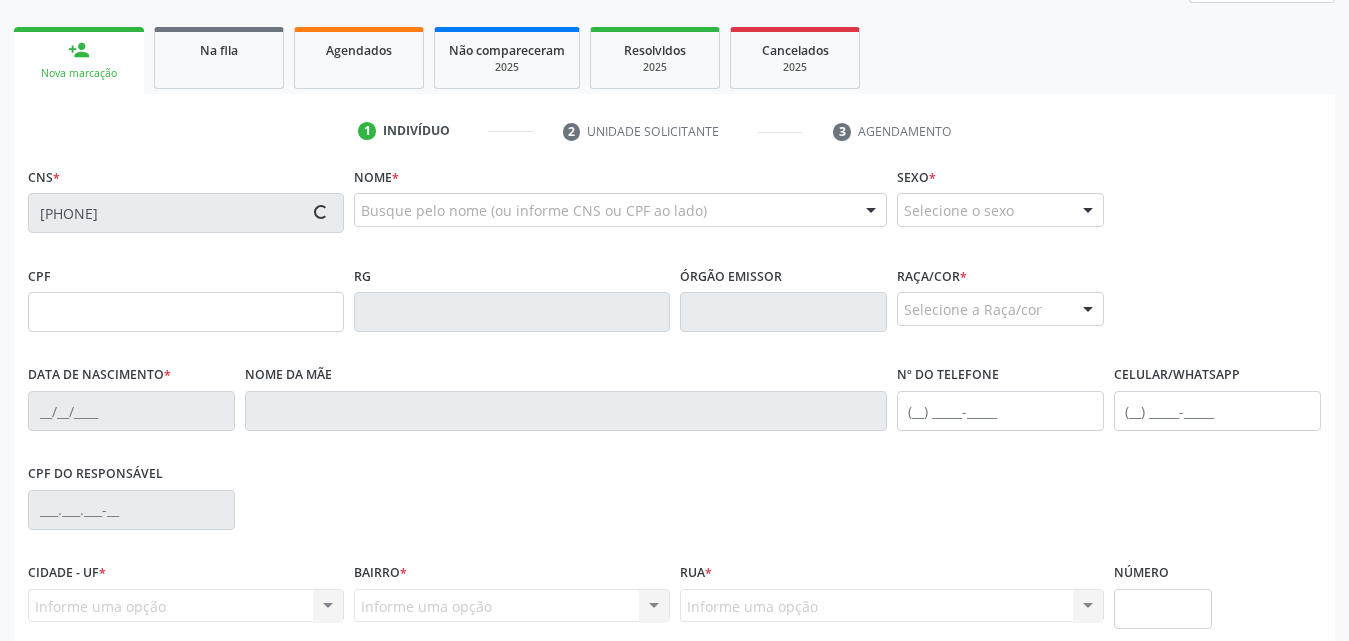 type on "19/03/1965" 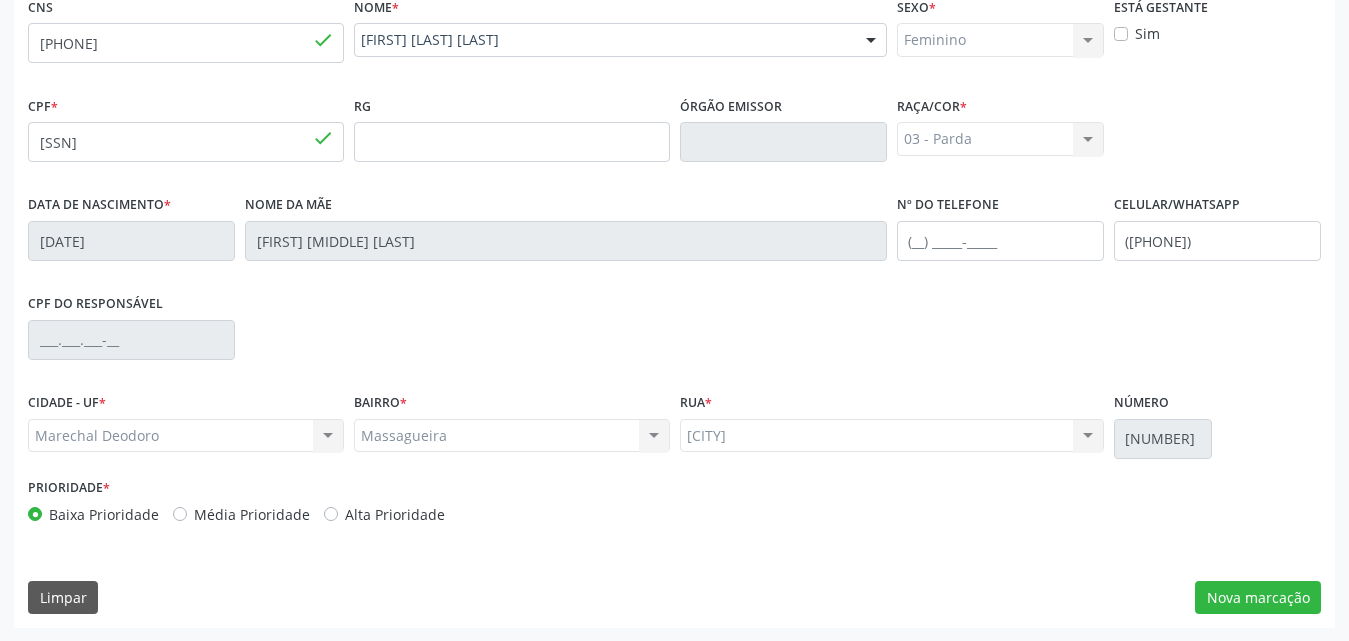 scroll, scrollTop: 471, scrollLeft: 0, axis: vertical 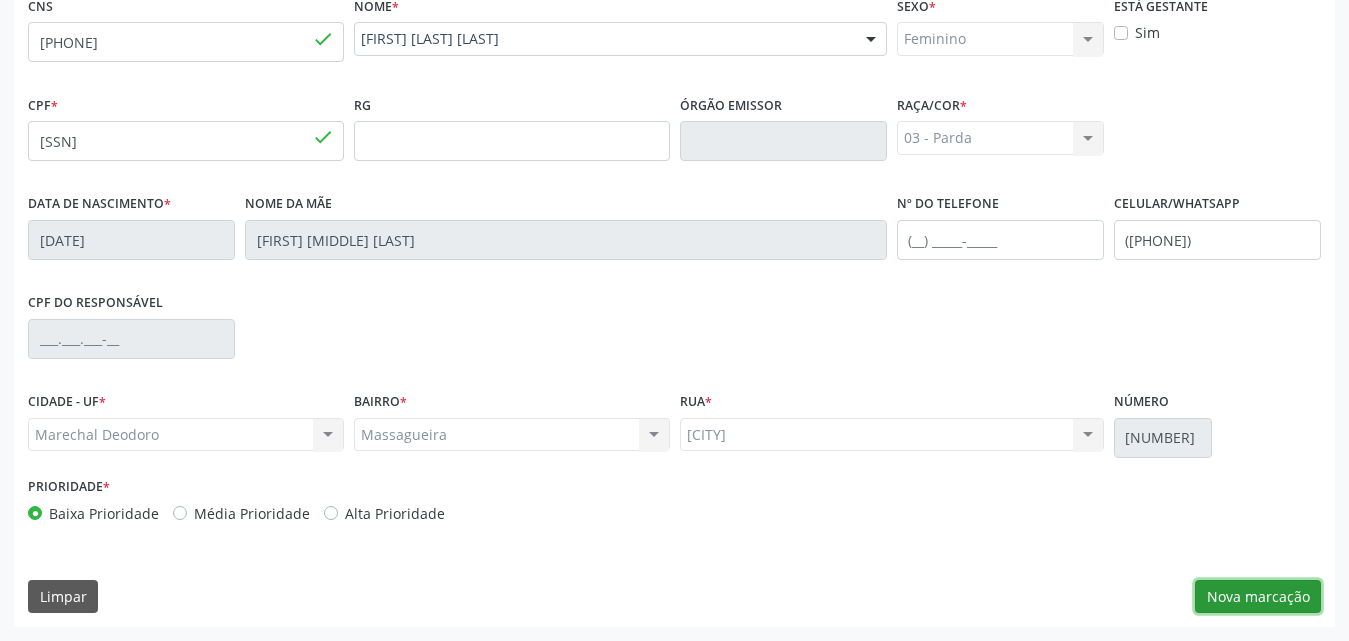 click on "Nova marcação" at bounding box center (1258, 597) 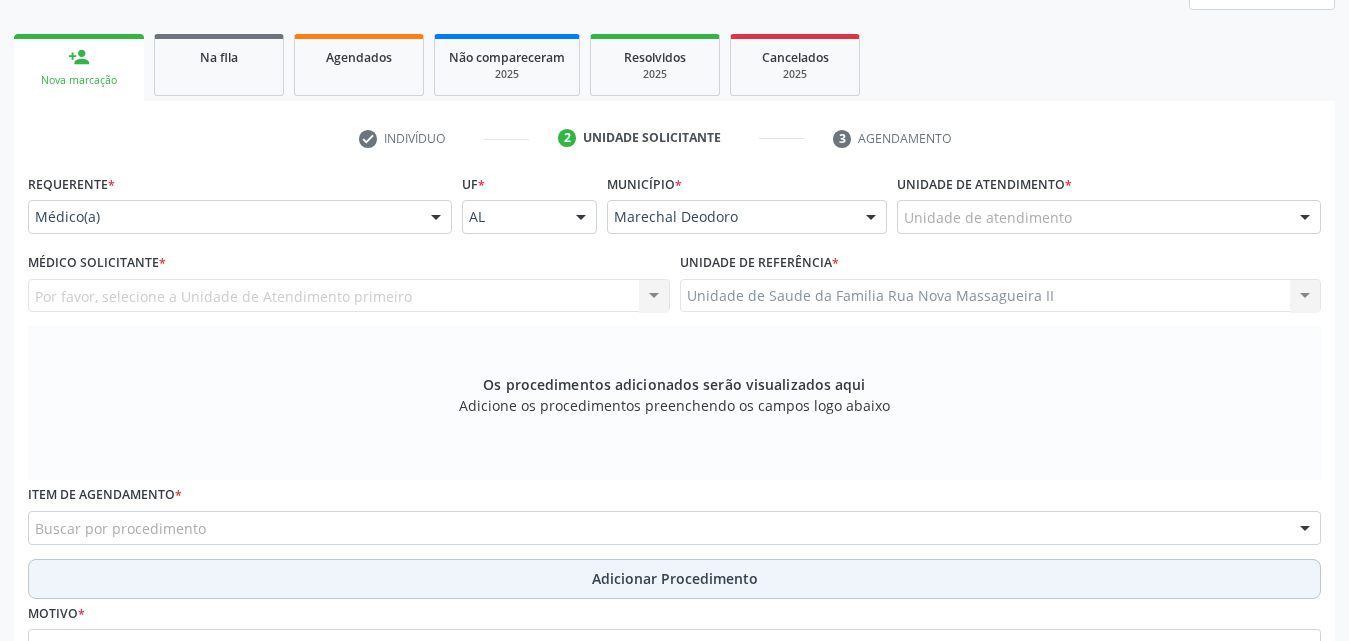 scroll, scrollTop: 300, scrollLeft: 0, axis: vertical 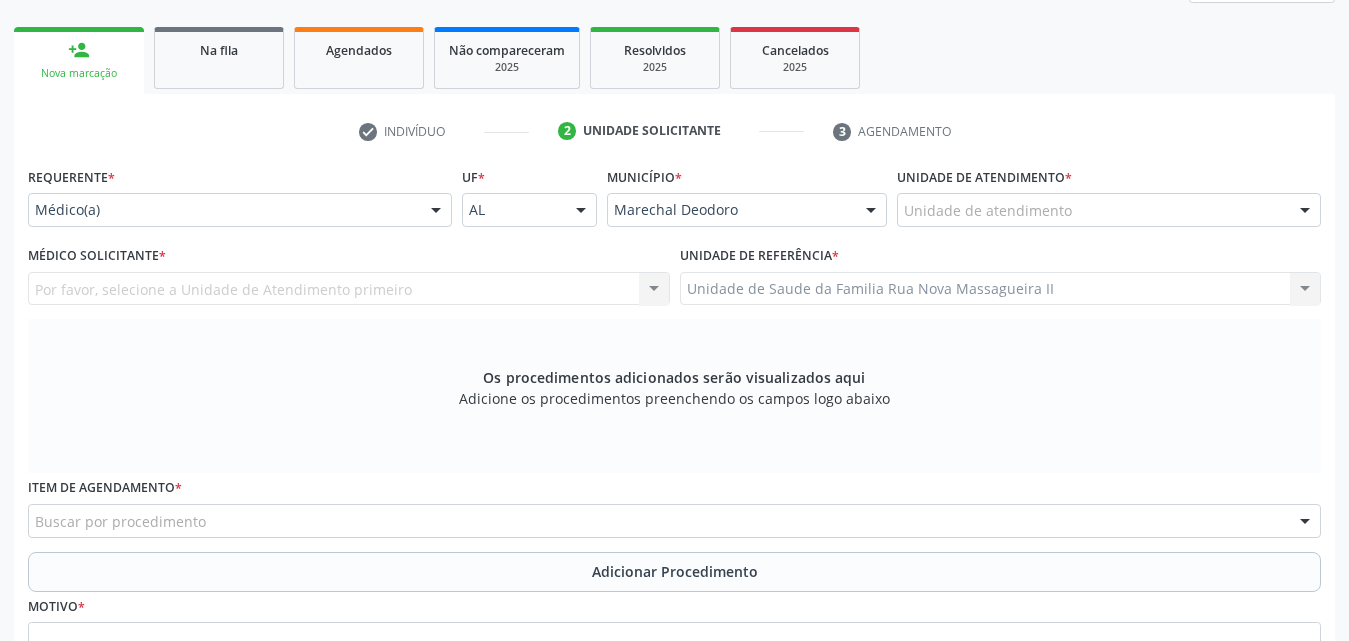 click at bounding box center (1305, 211) 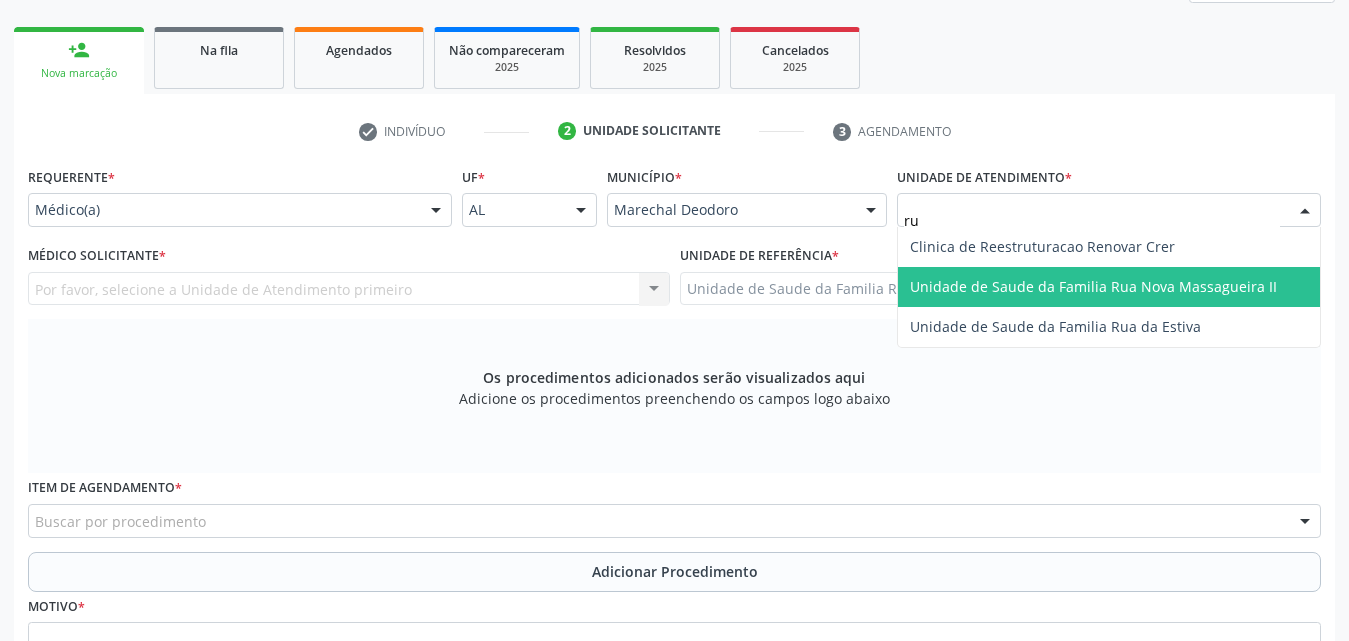 type on "rua" 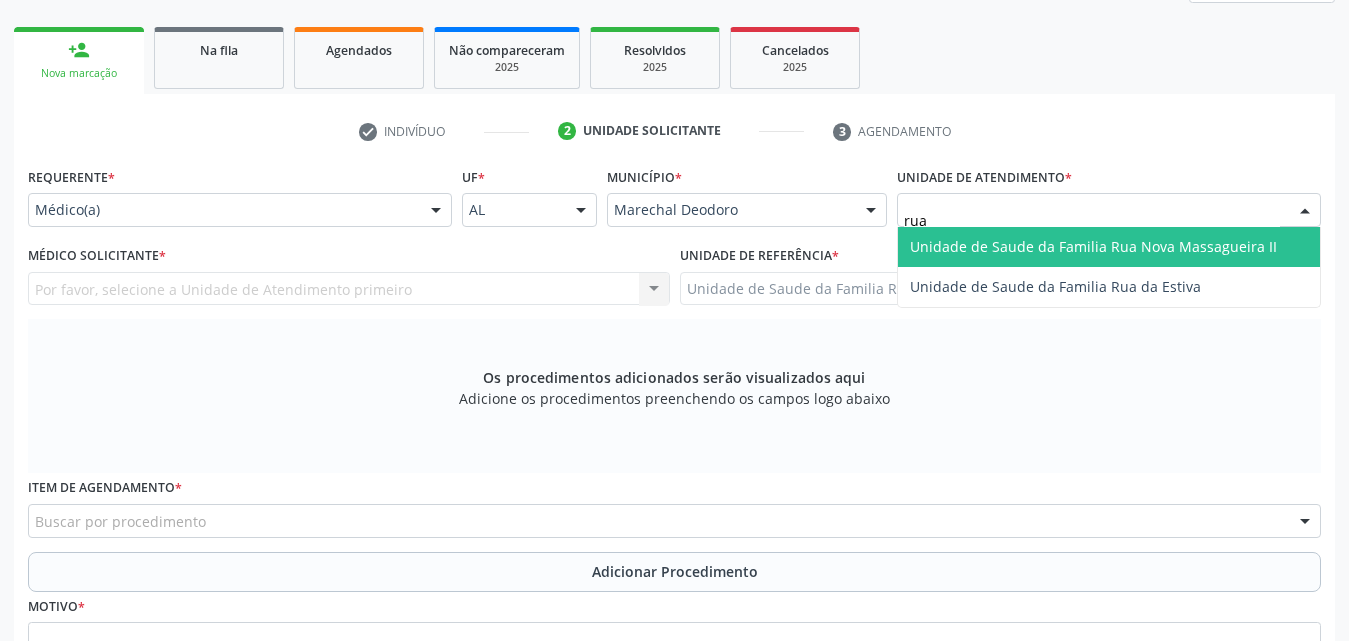 click on "Unidade de Saude da Familia Rua Nova Massagueira II" at bounding box center [1093, 246] 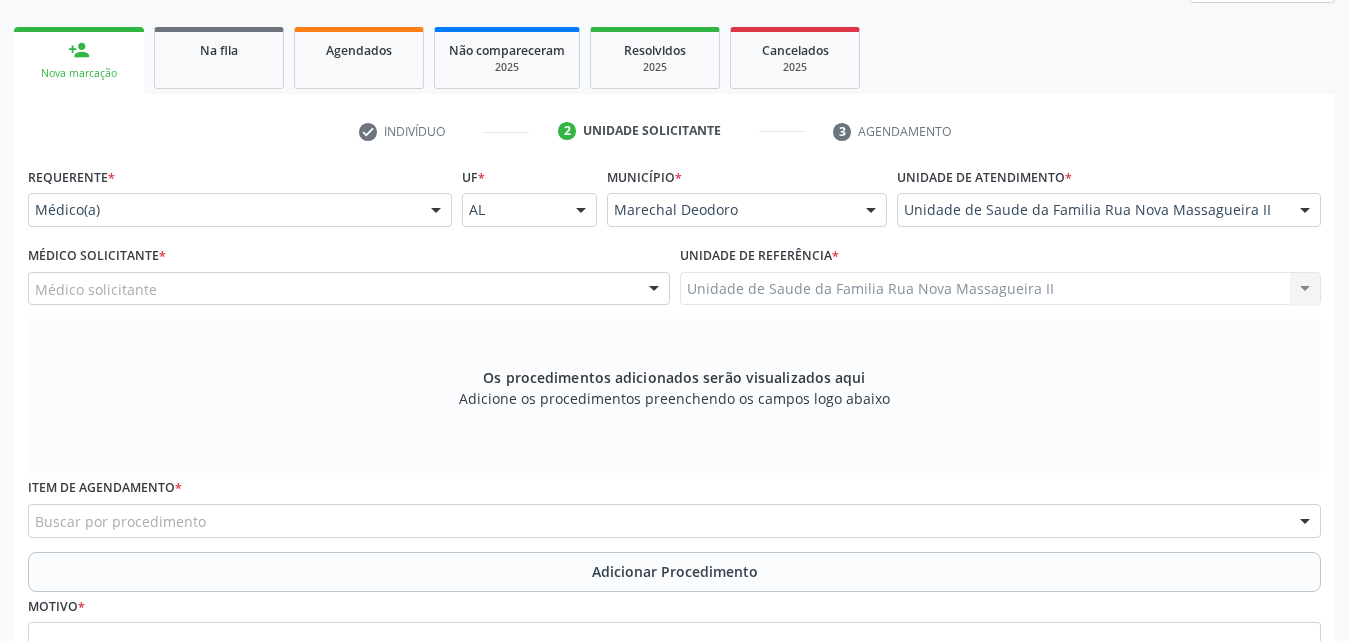 click at bounding box center (654, 290) 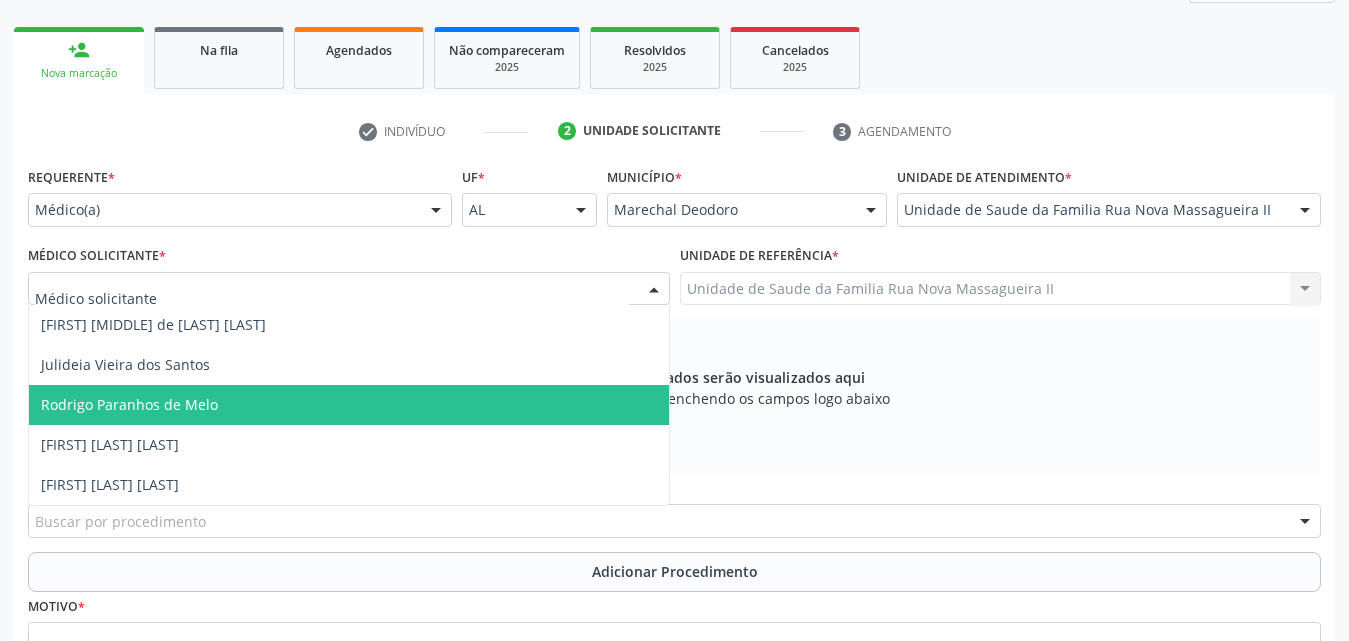click on "Rodrigo Paranhos de Melo" at bounding box center [349, 405] 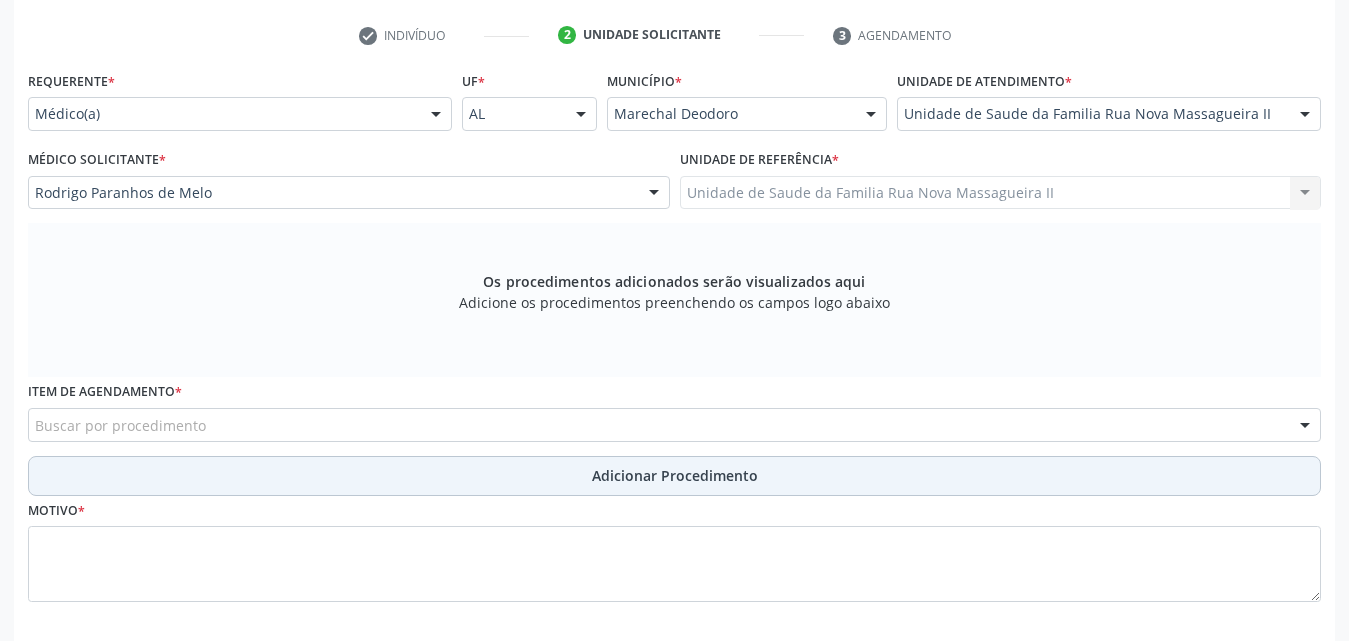scroll, scrollTop: 488, scrollLeft: 0, axis: vertical 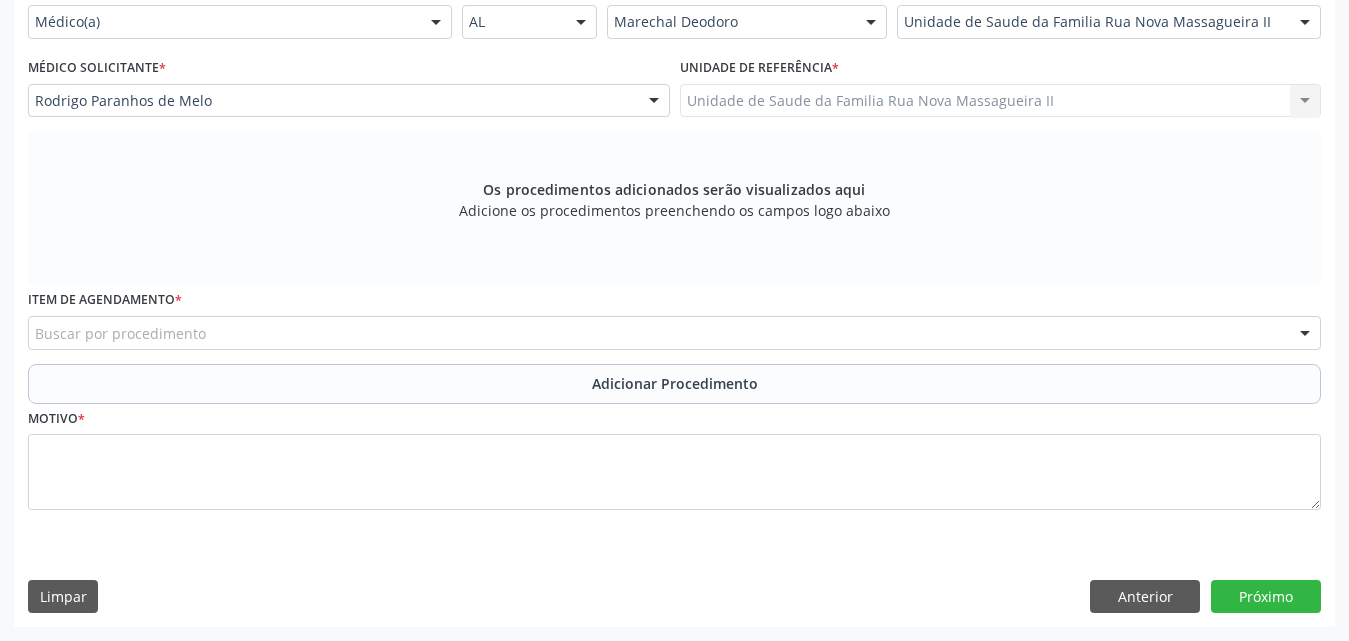 click on "Buscar por procedimento" at bounding box center (674, 333) 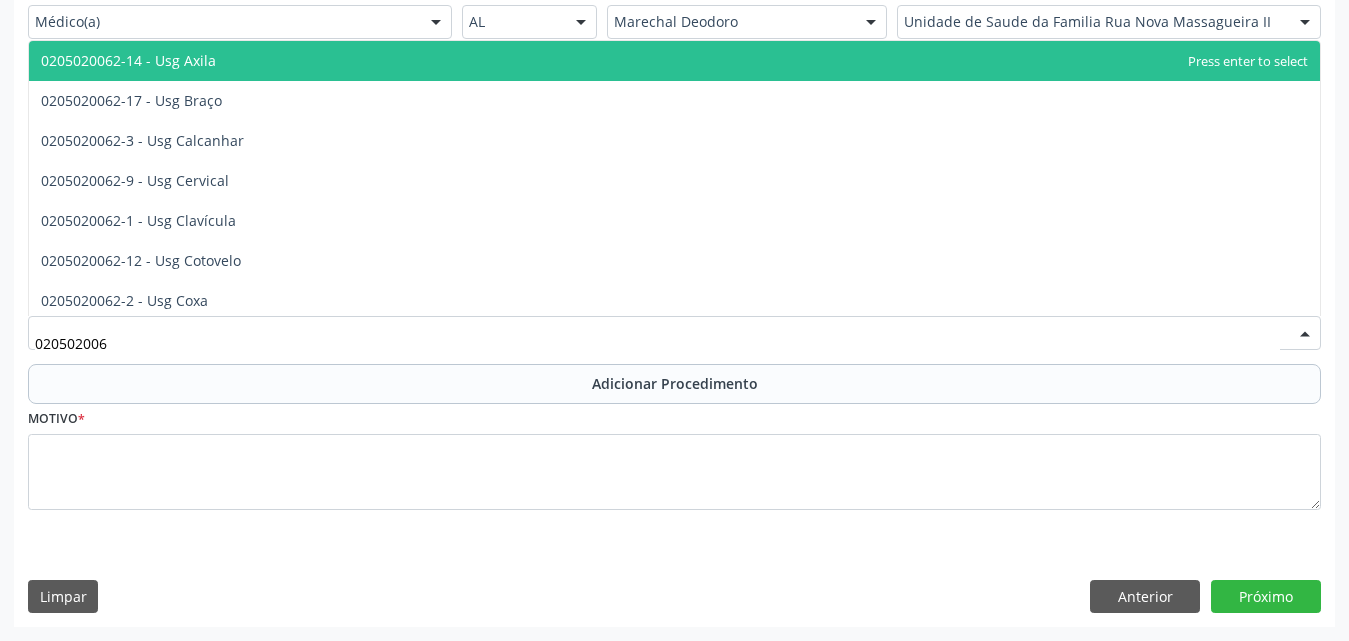type on "0205020062" 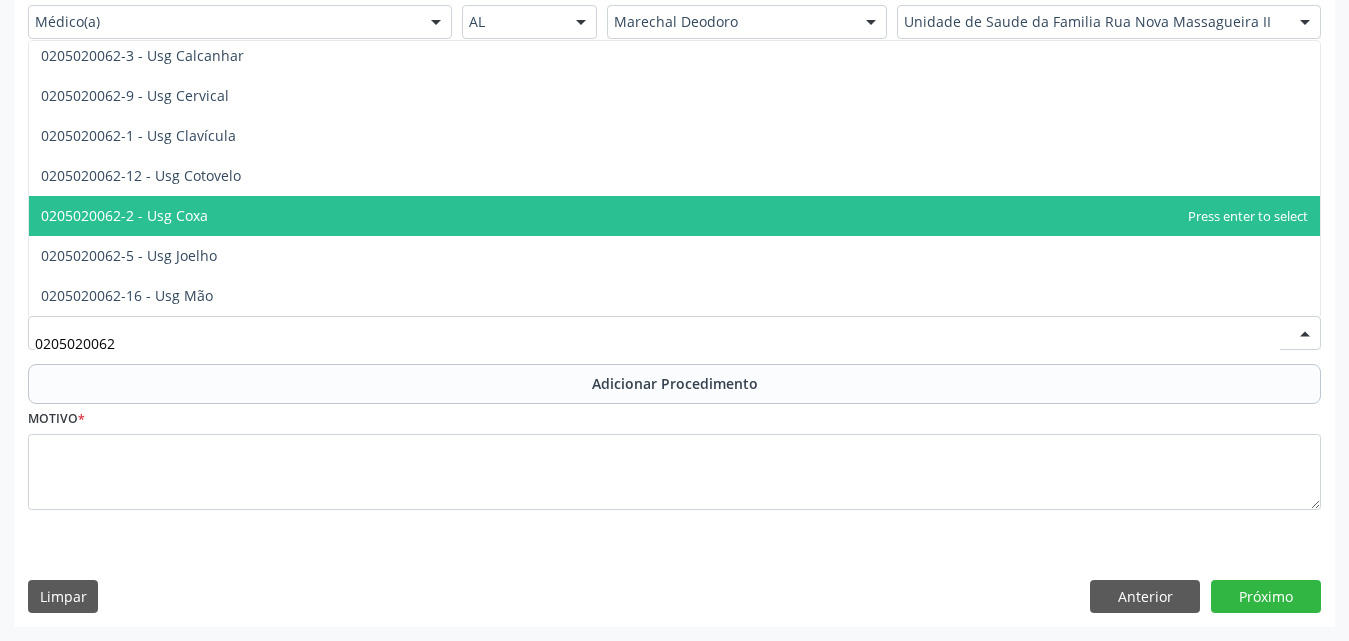 scroll, scrollTop: 0, scrollLeft: 0, axis: both 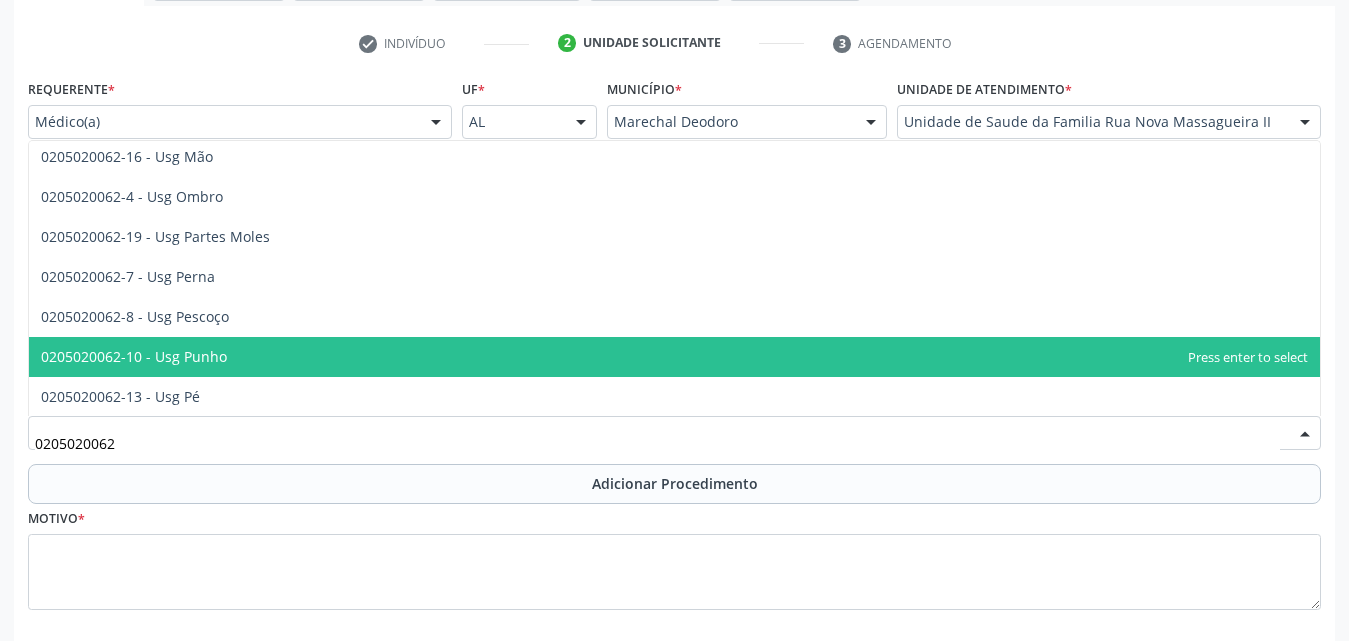 click on "0205020062-10 - Usg Punho" at bounding box center (674, 357) 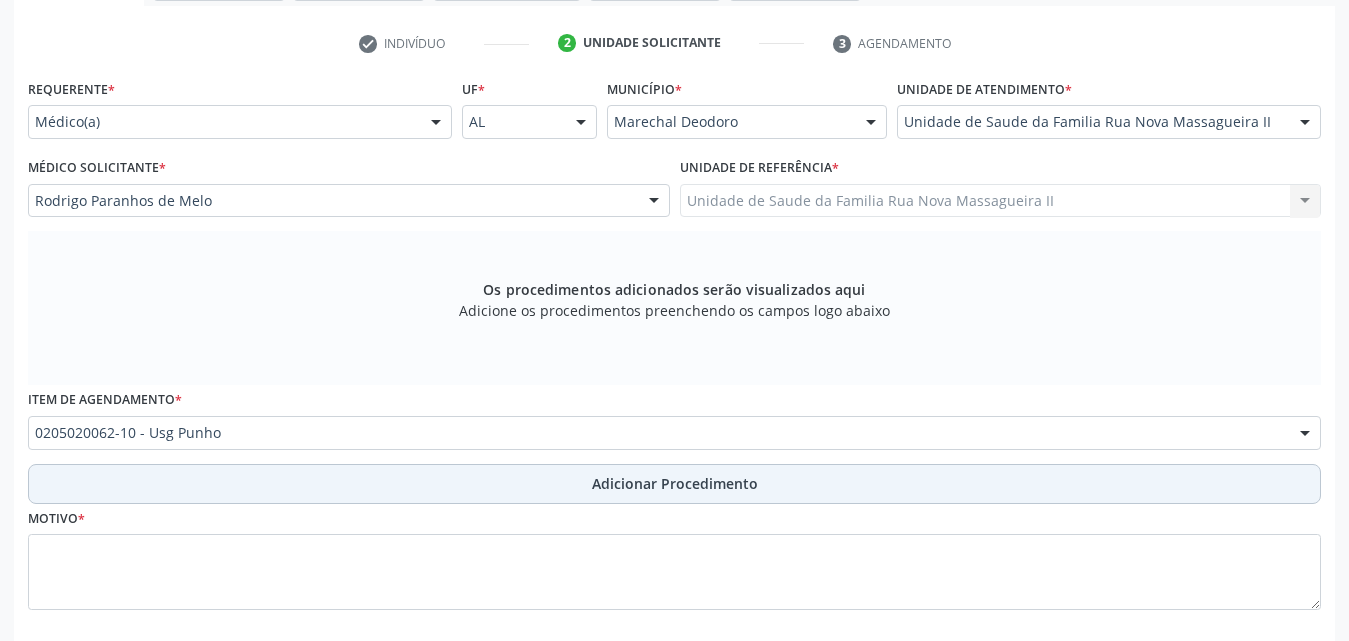 click on "Adicionar Procedimento" at bounding box center [675, 483] 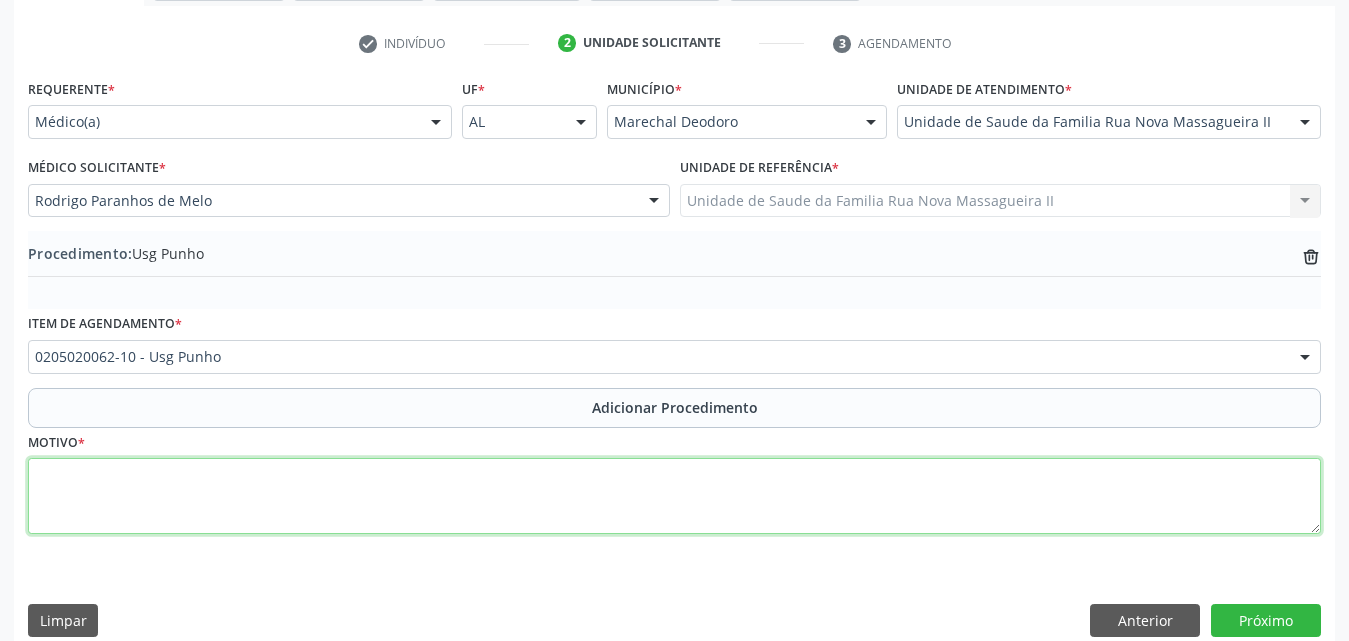 click at bounding box center [674, 496] 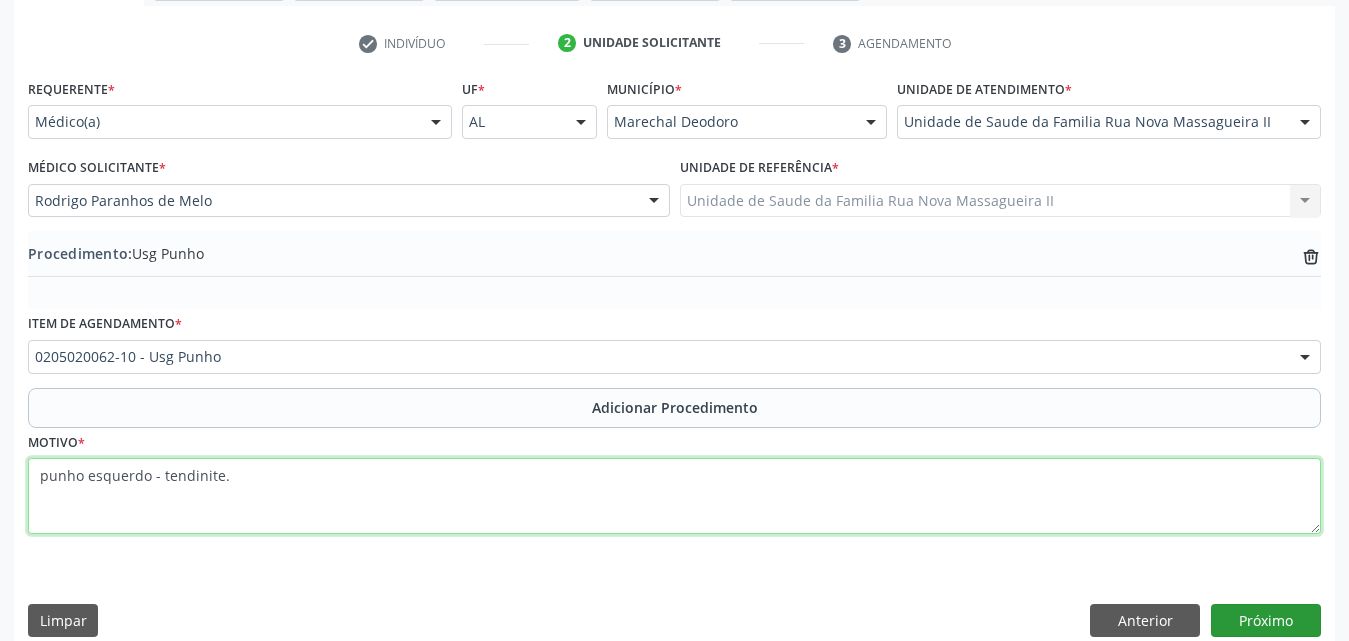 type on "punho esquerdo - tendinite." 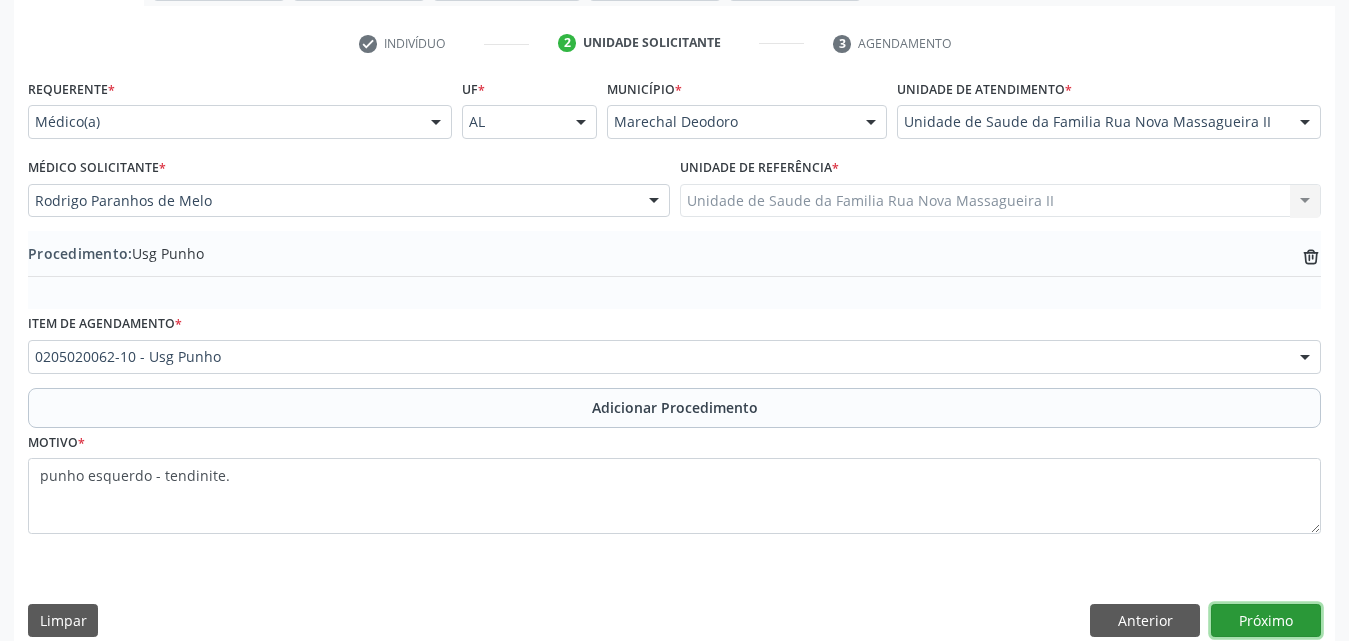 click on "Próximo" at bounding box center (1266, 621) 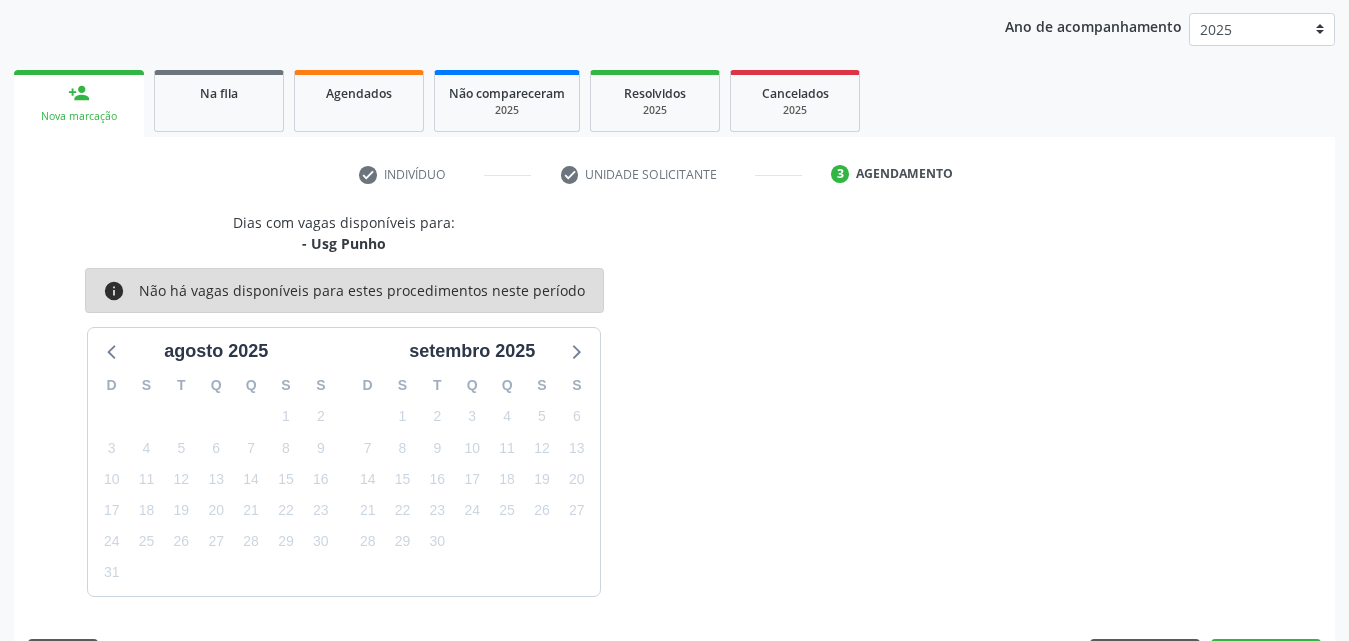 scroll, scrollTop: 316, scrollLeft: 0, axis: vertical 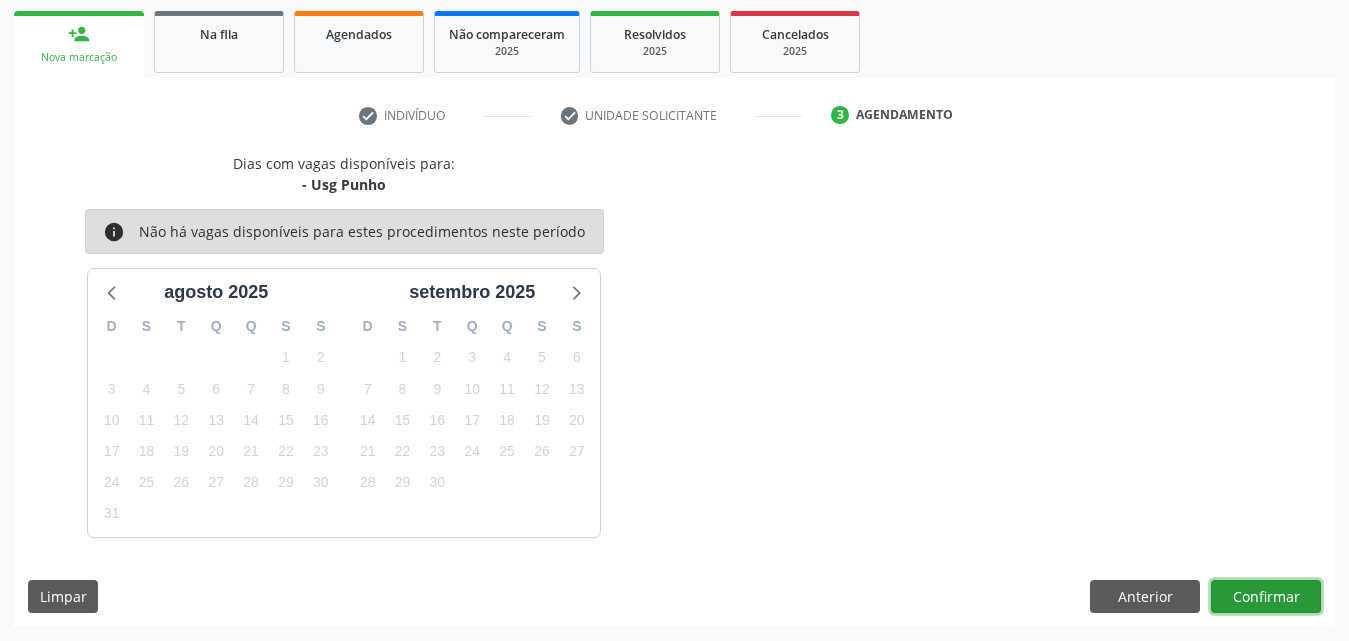 click on "Confirmar" at bounding box center [1266, 597] 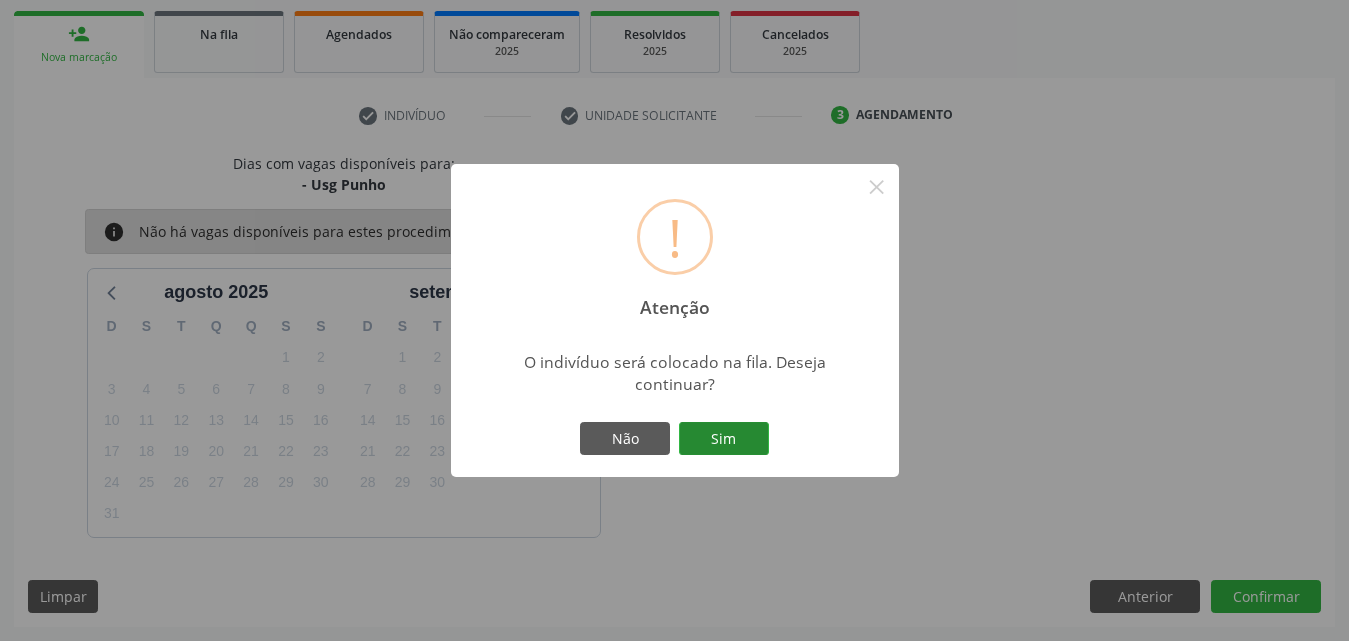 click on "Sim" at bounding box center (724, 439) 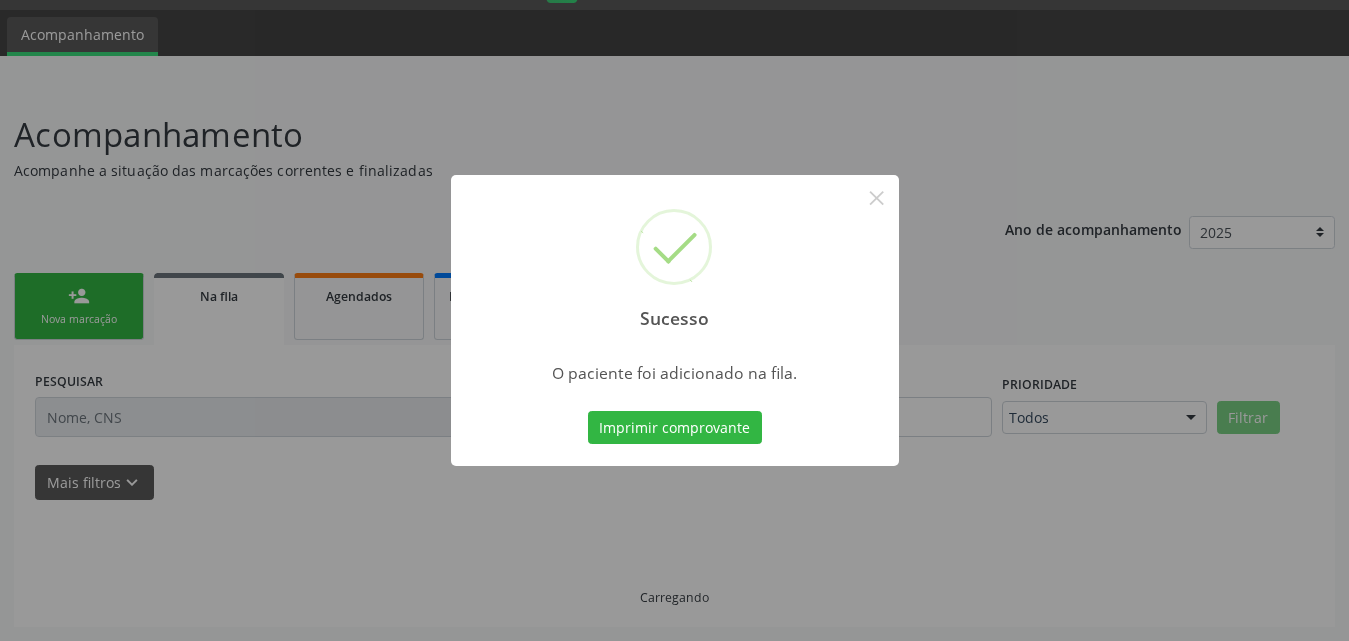 scroll, scrollTop: 54, scrollLeft: 0, axis: vertical 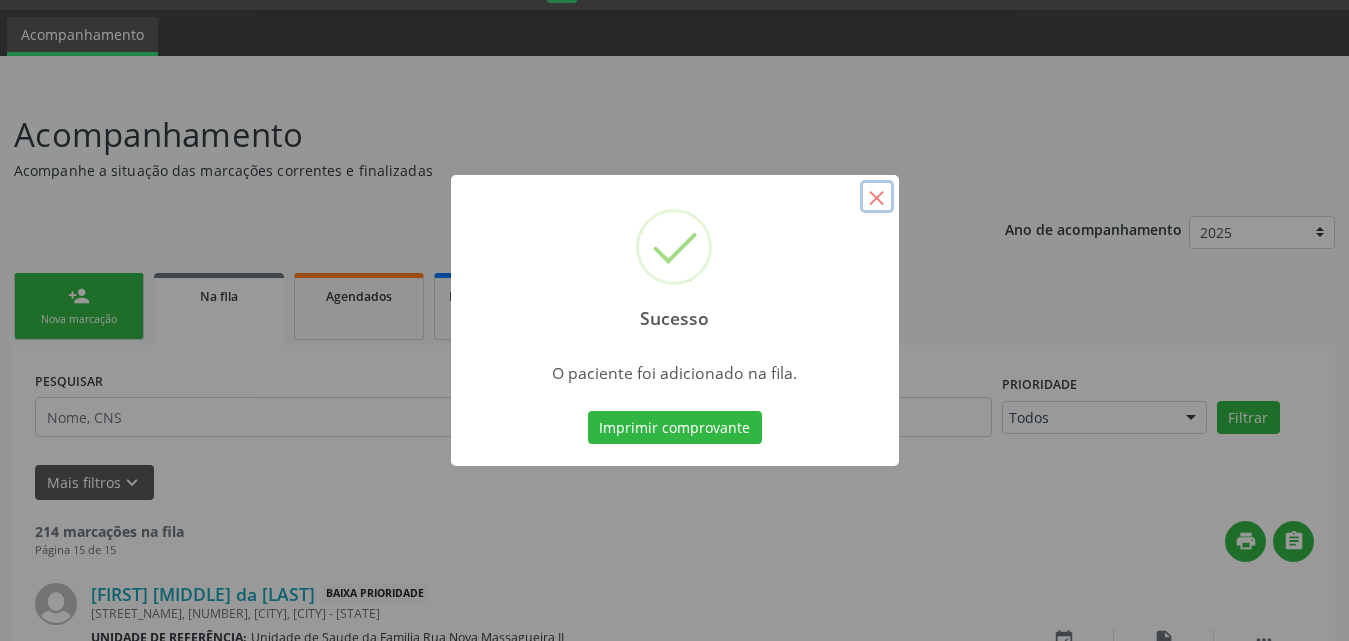 drag, startPoint x: 872, startPoint y: 198, endPoint x: 859, endPoint y: 204, distance: 14.3178215 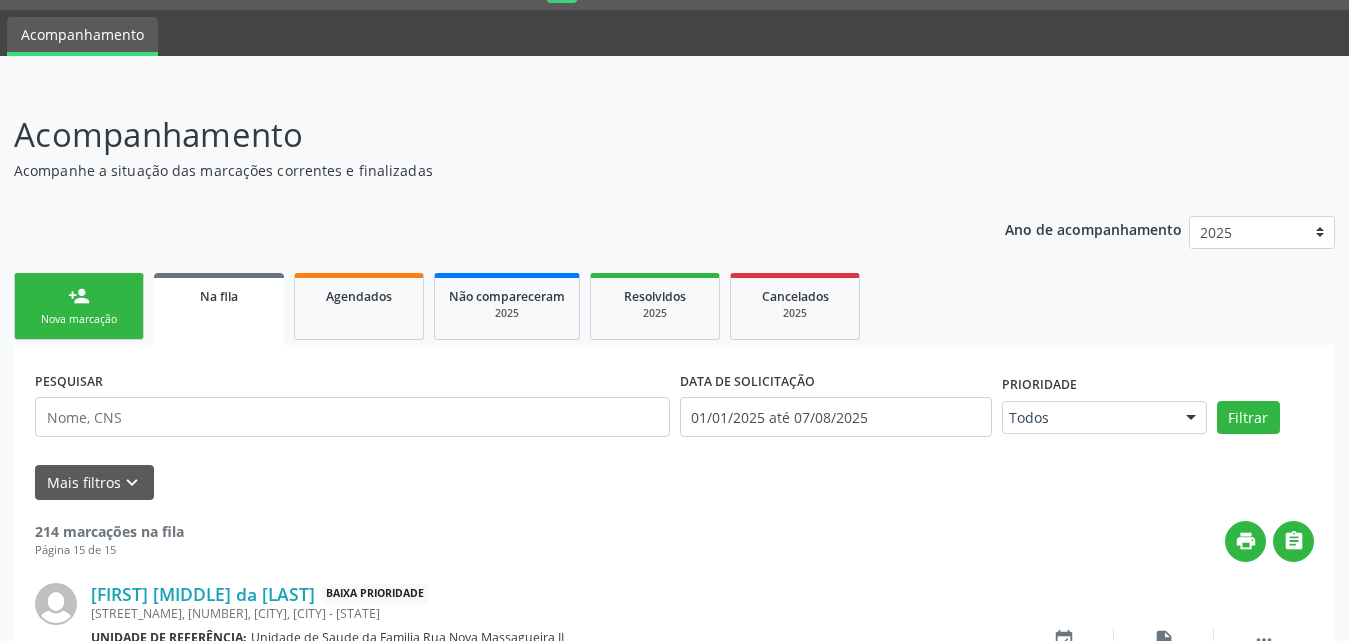 click on "person_add
Nova marcação" at bounding box center (79, 306) 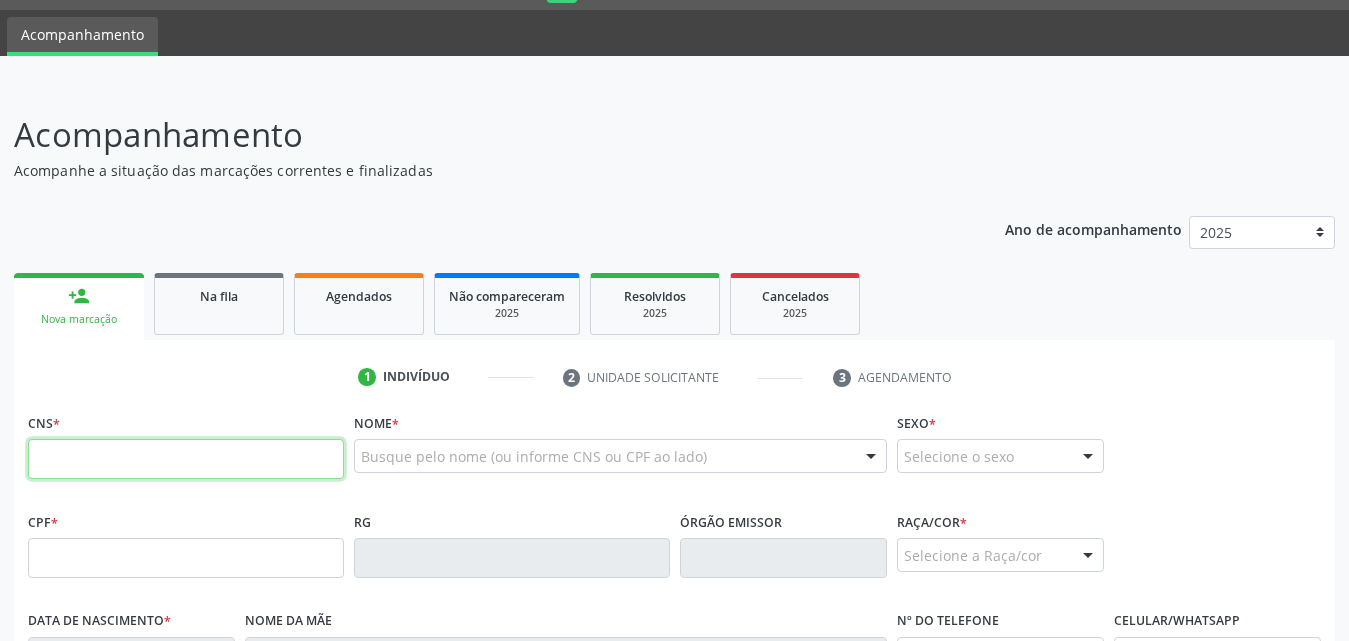 click at bounding box center (186, 459) 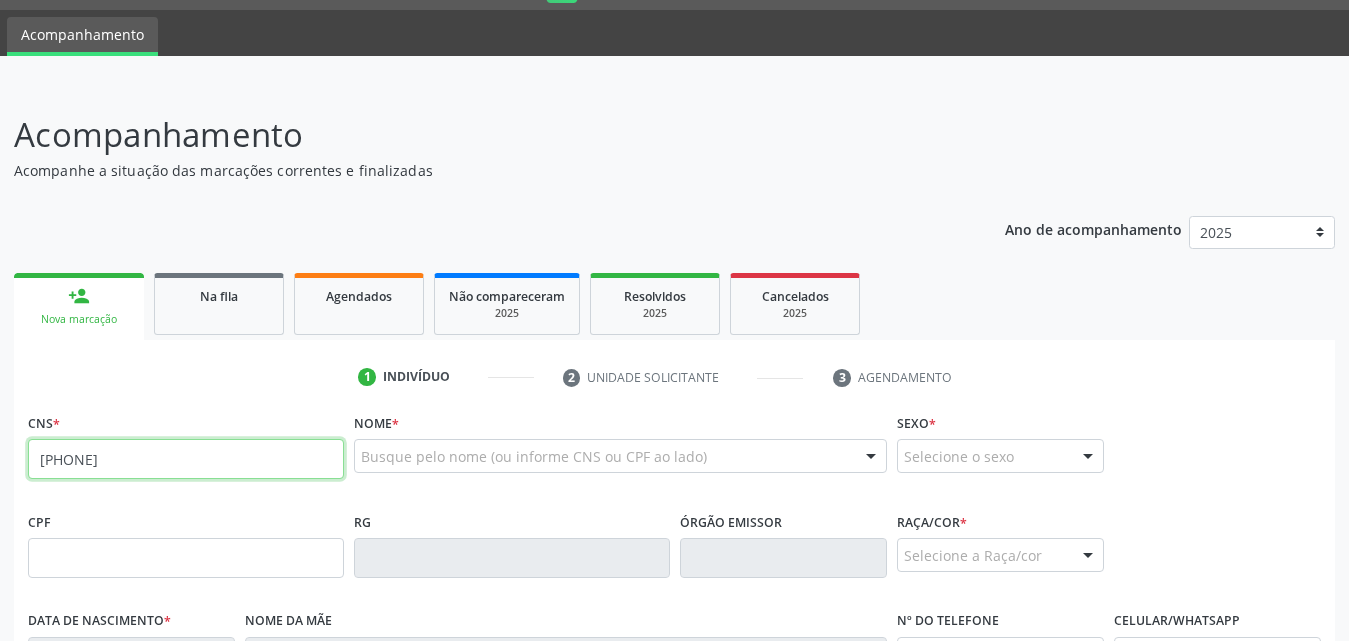 type on "702 5023 3009 8738" 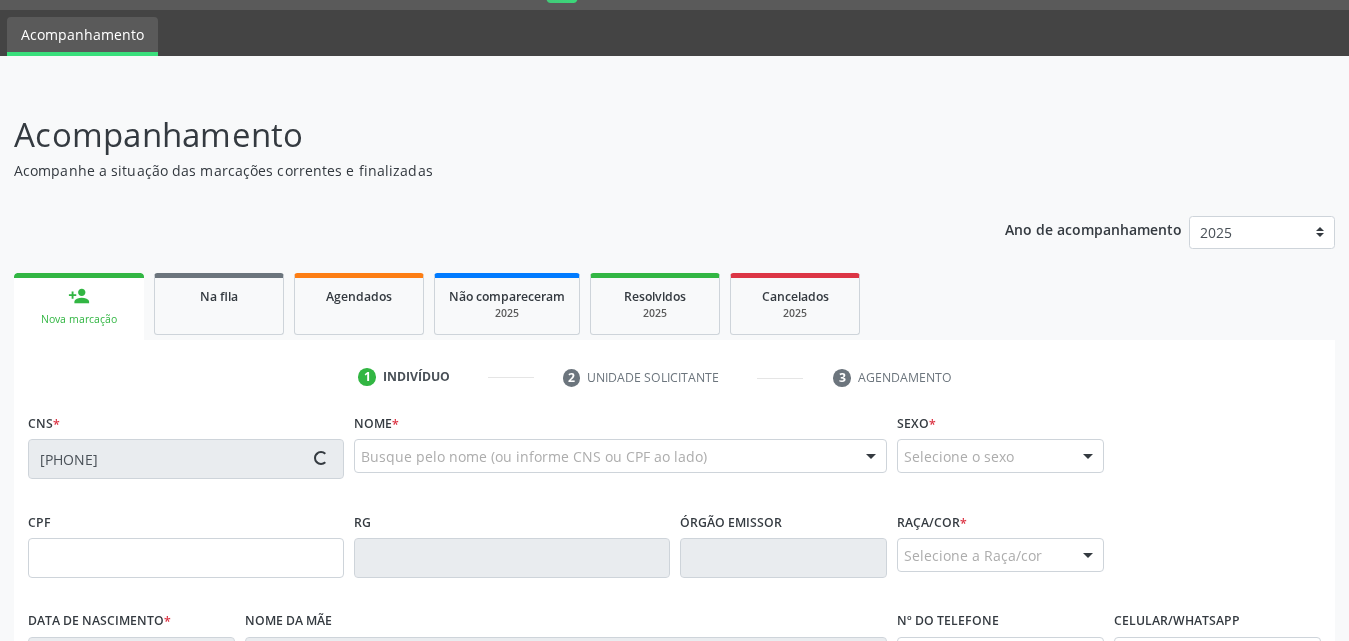 type on "606.056.184-53" 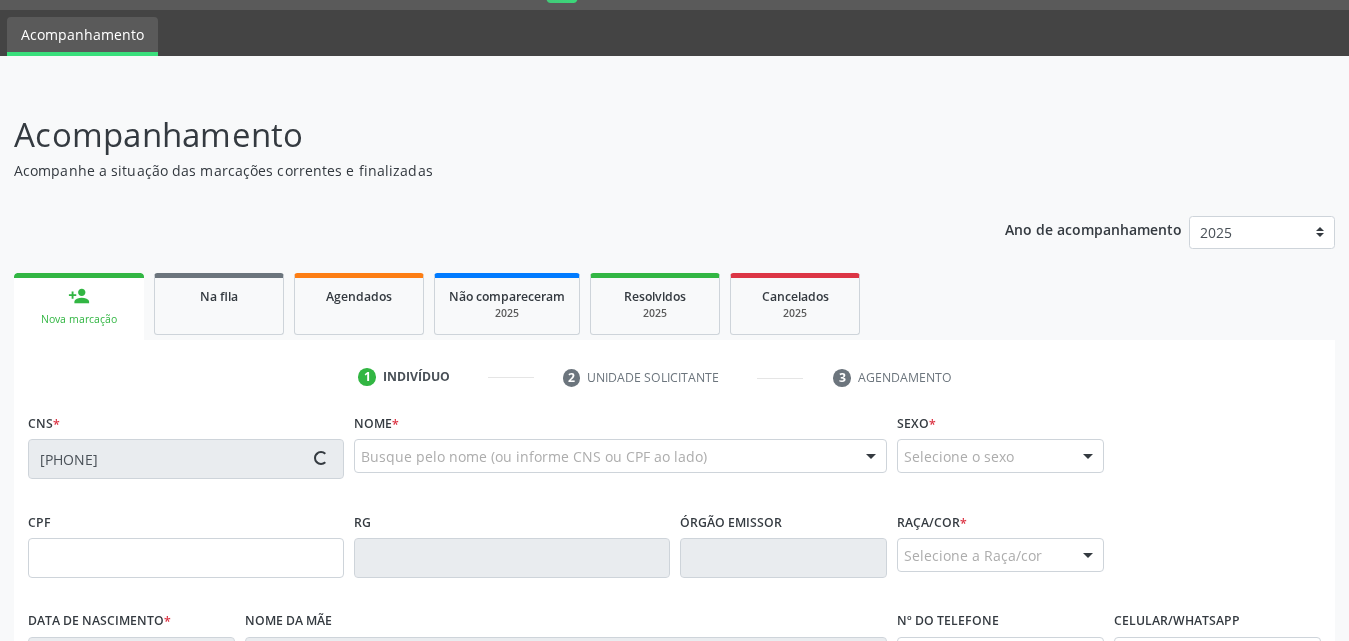type on "20/11/1948" 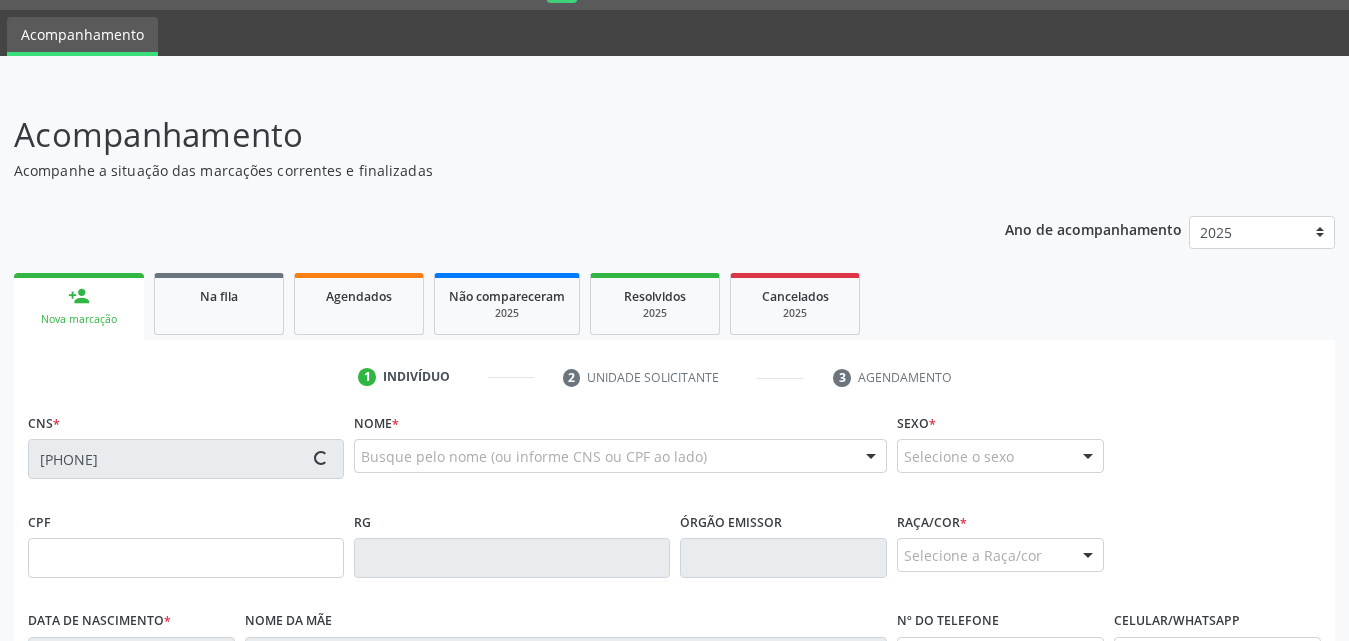 type on "Maria Josefa da Conceicao" 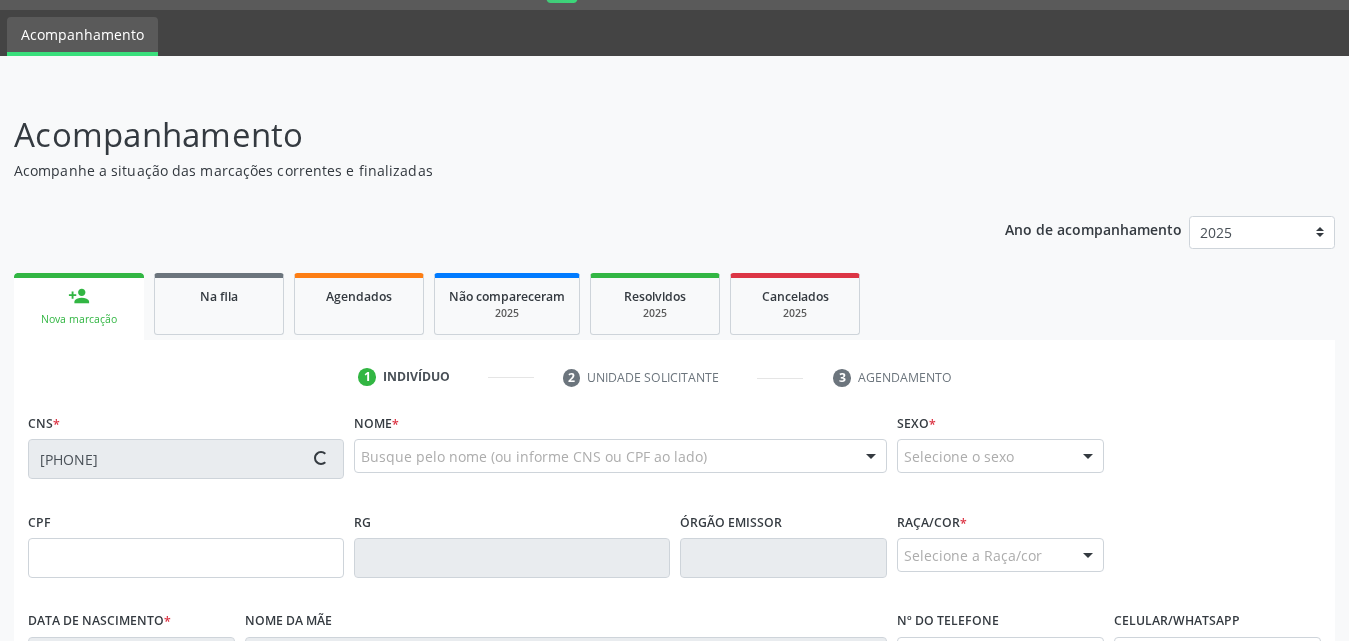 type on "(82) 99329-1891" 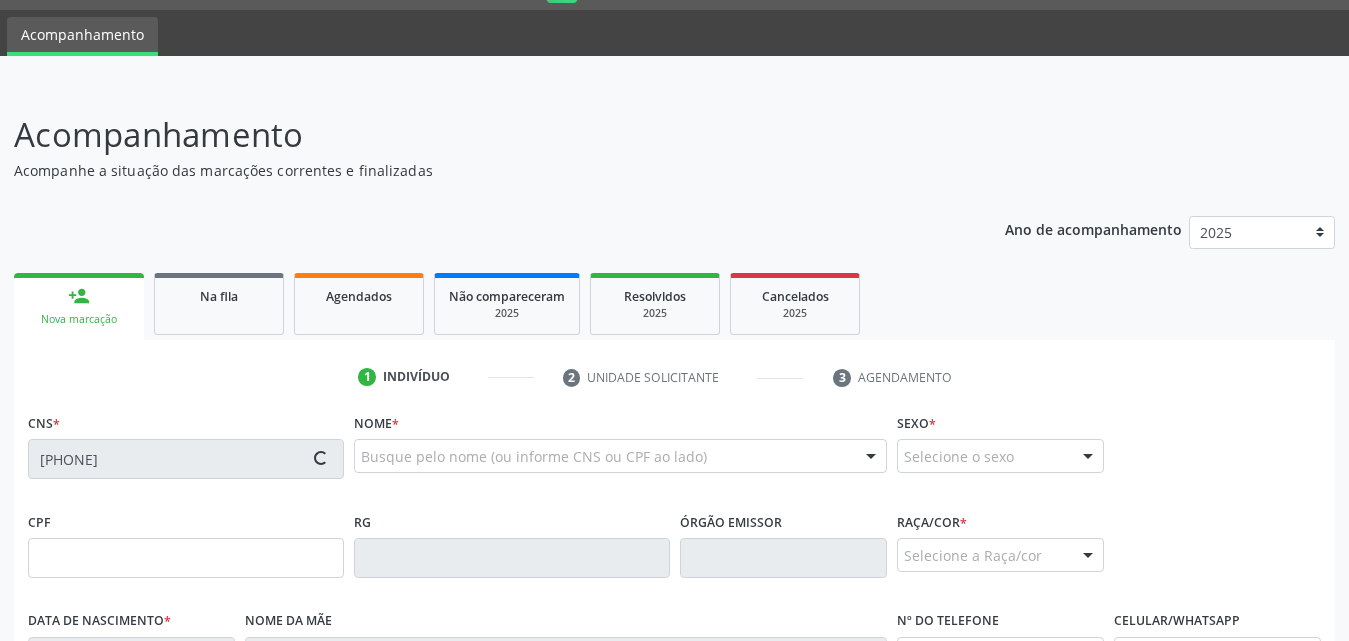type on "S/N" 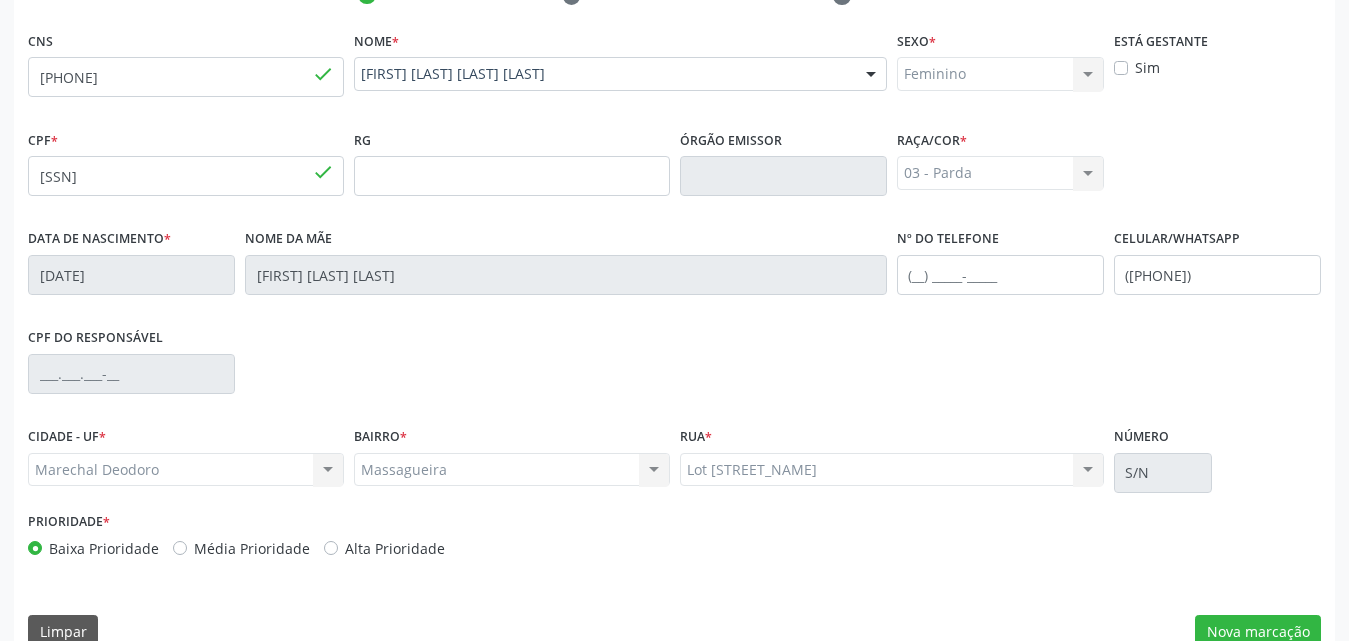 scroll, scrollTop: 471, scrollLeft: 0, axis: vertical 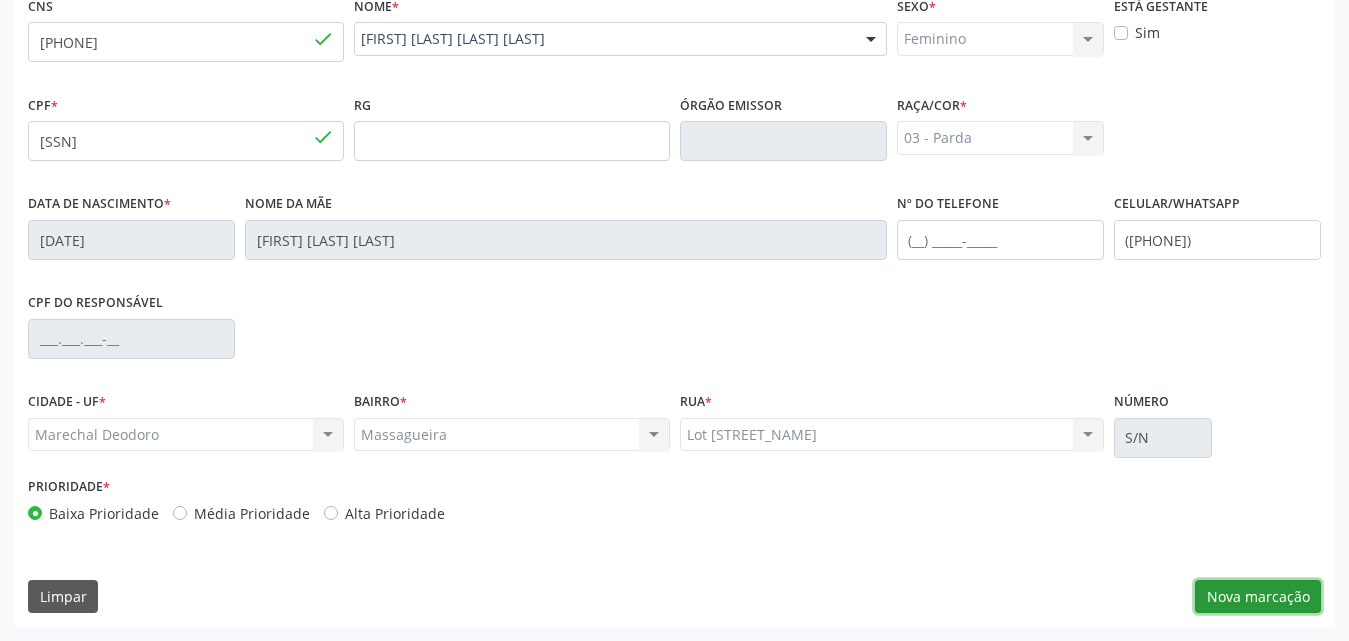 click on "Nova marcação" at bounding box center [1258, 597] 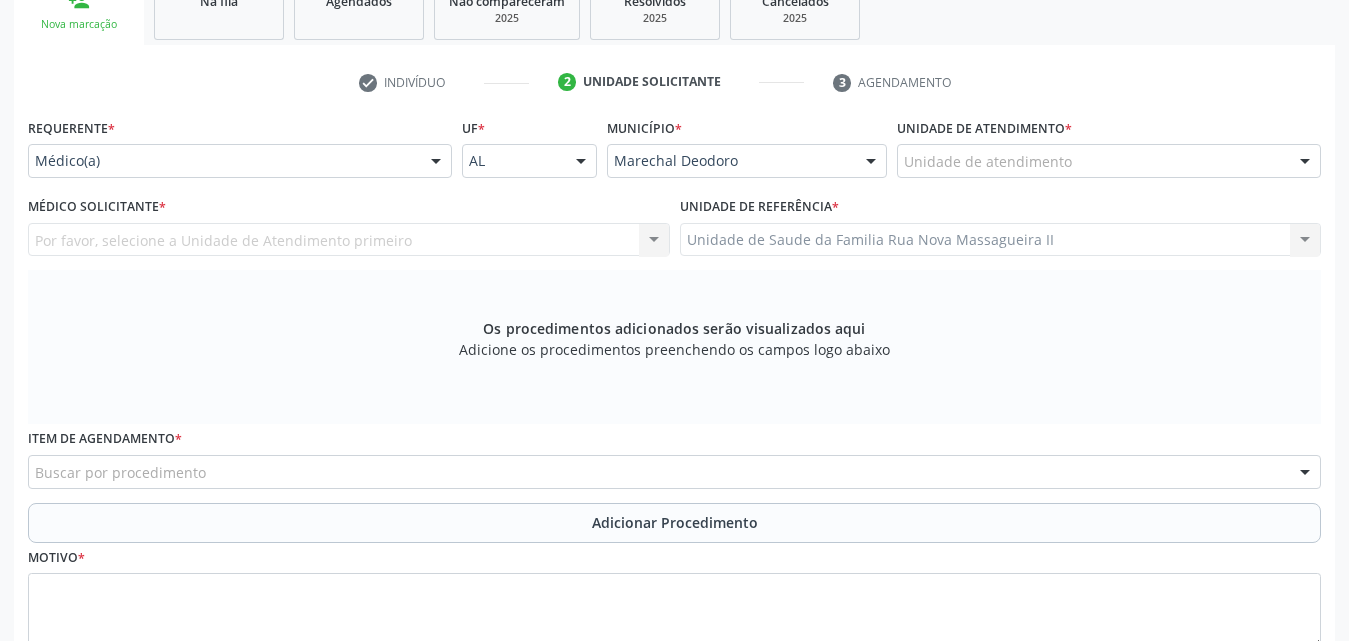 scroll, scrollTop: 171, scrollLeft: 0, axis: vertical 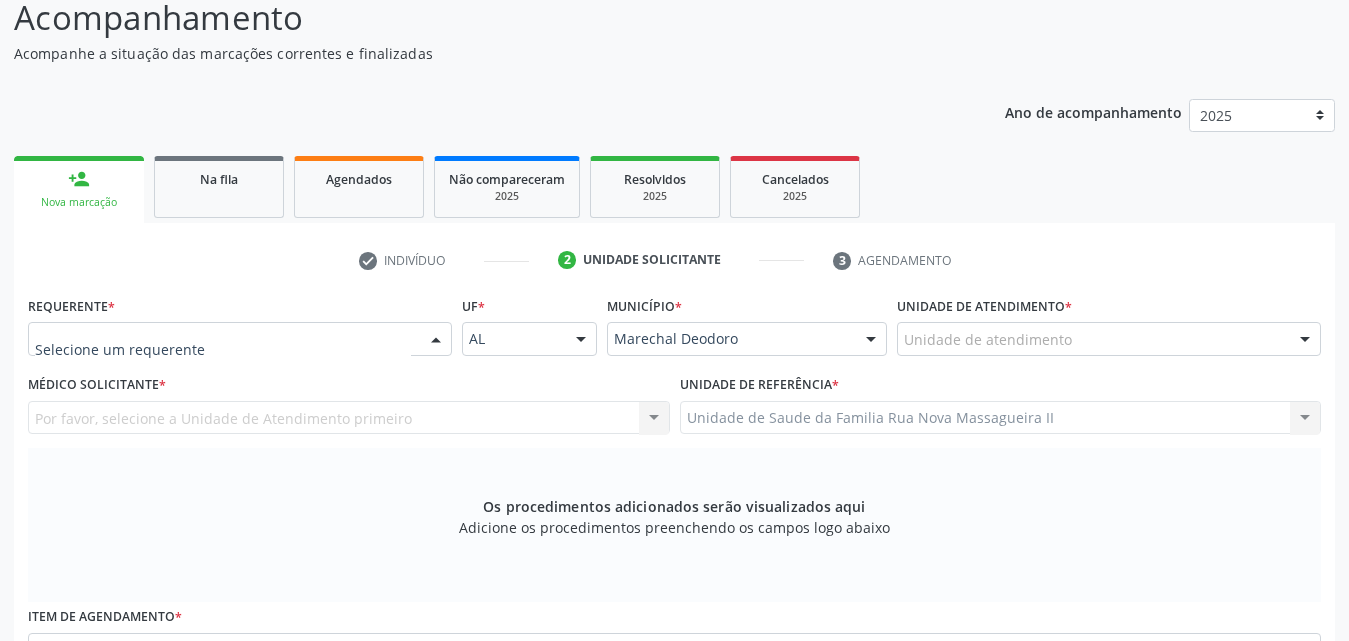 click at bounding box center (436, 340) 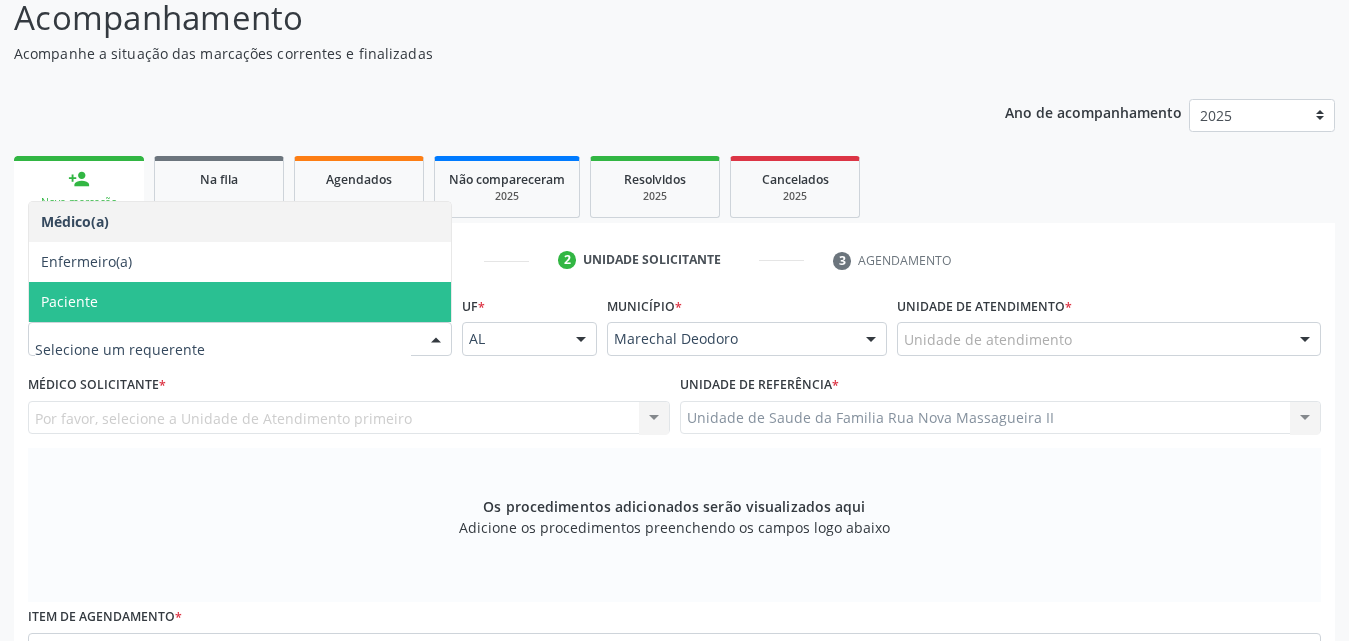click on "Paciente" at bounding box center [240, 302] 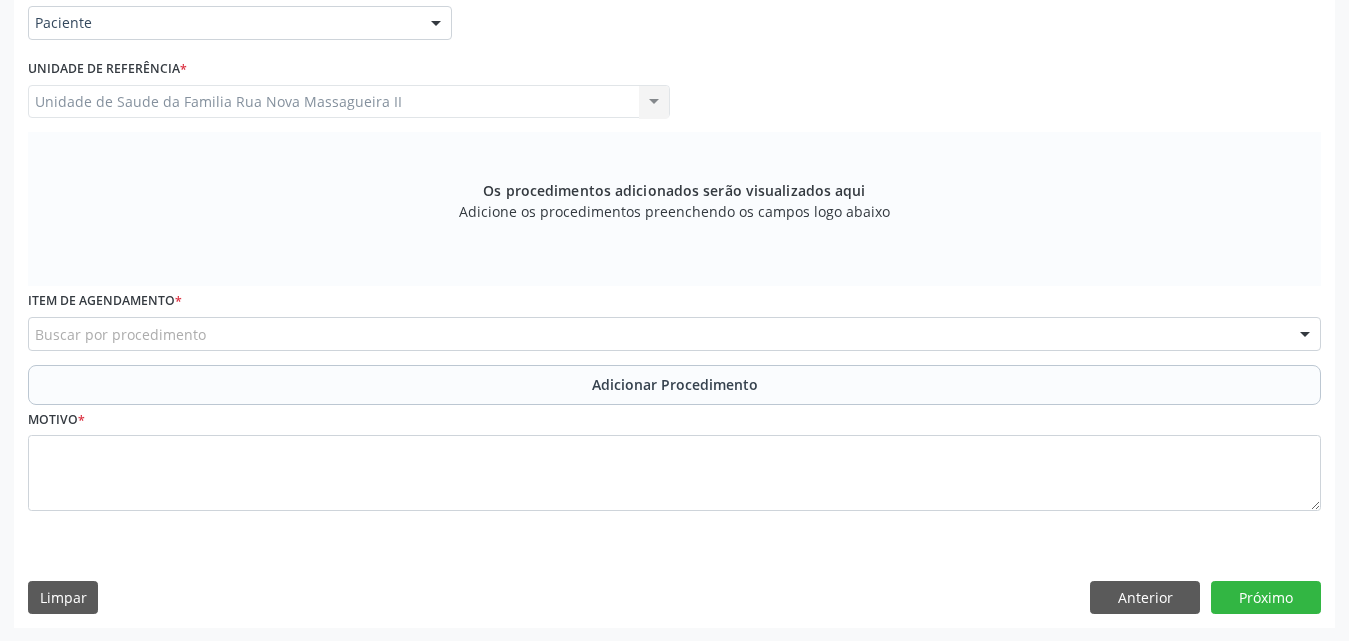 scroll, scrollTop: 488, scrollLeft: 0, axis: vertical 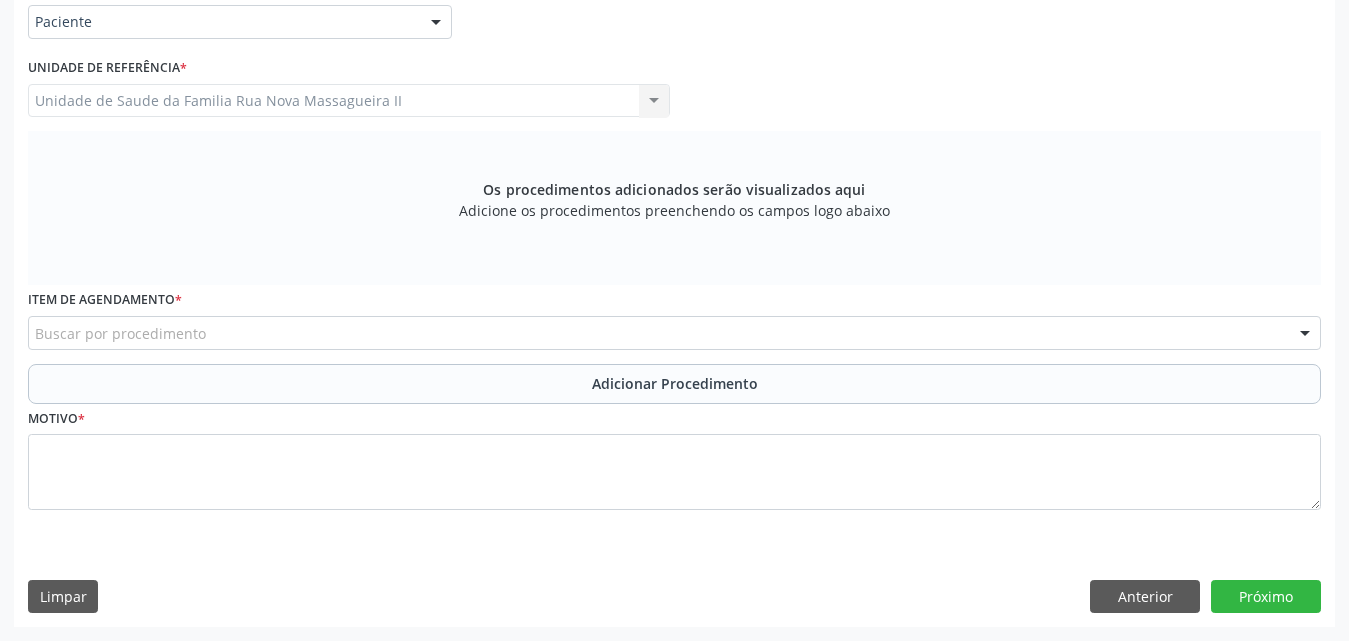 click on "Buscar por procedimento" at bounding box center [674, 333] 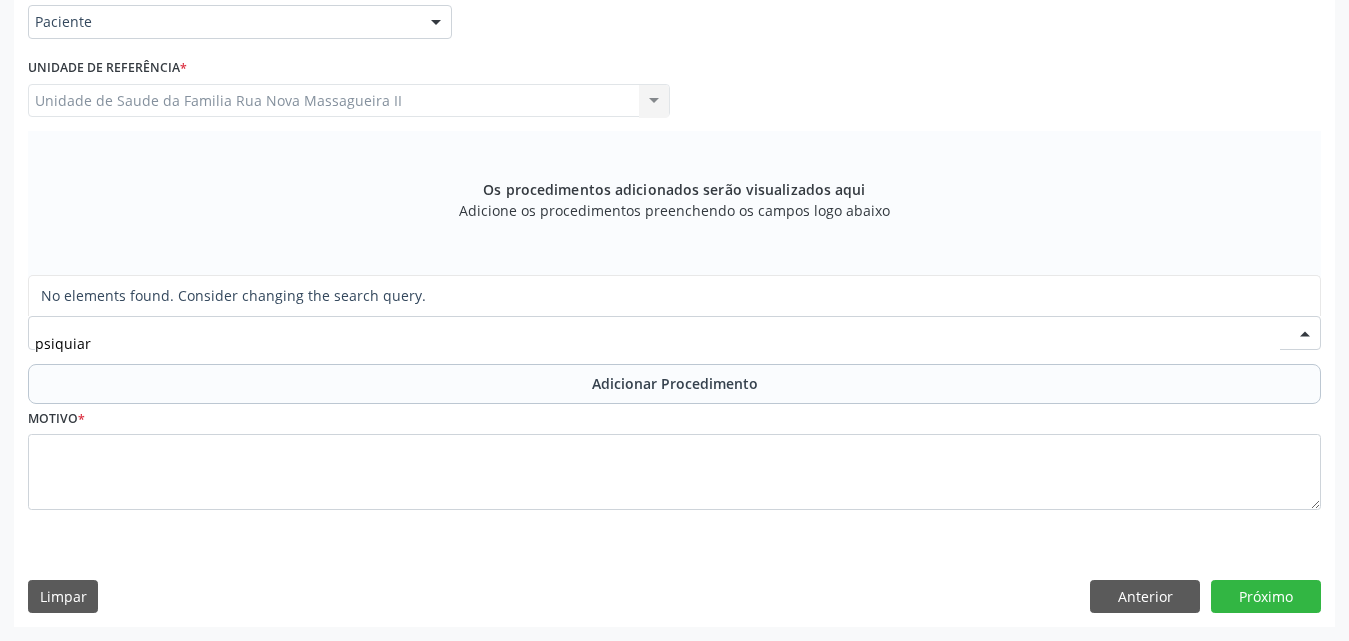 type on "psiquia" 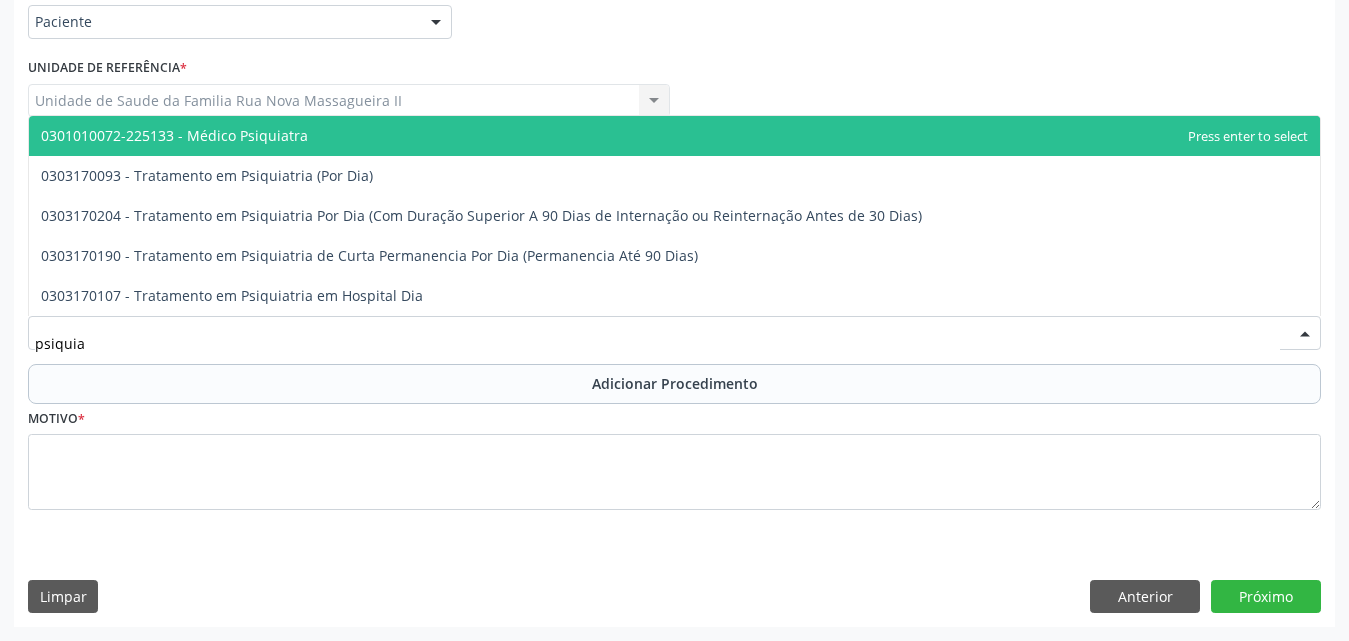 click on "0301010072-225133 - Médico Psiquiatra" at bounding box center [174, 135] 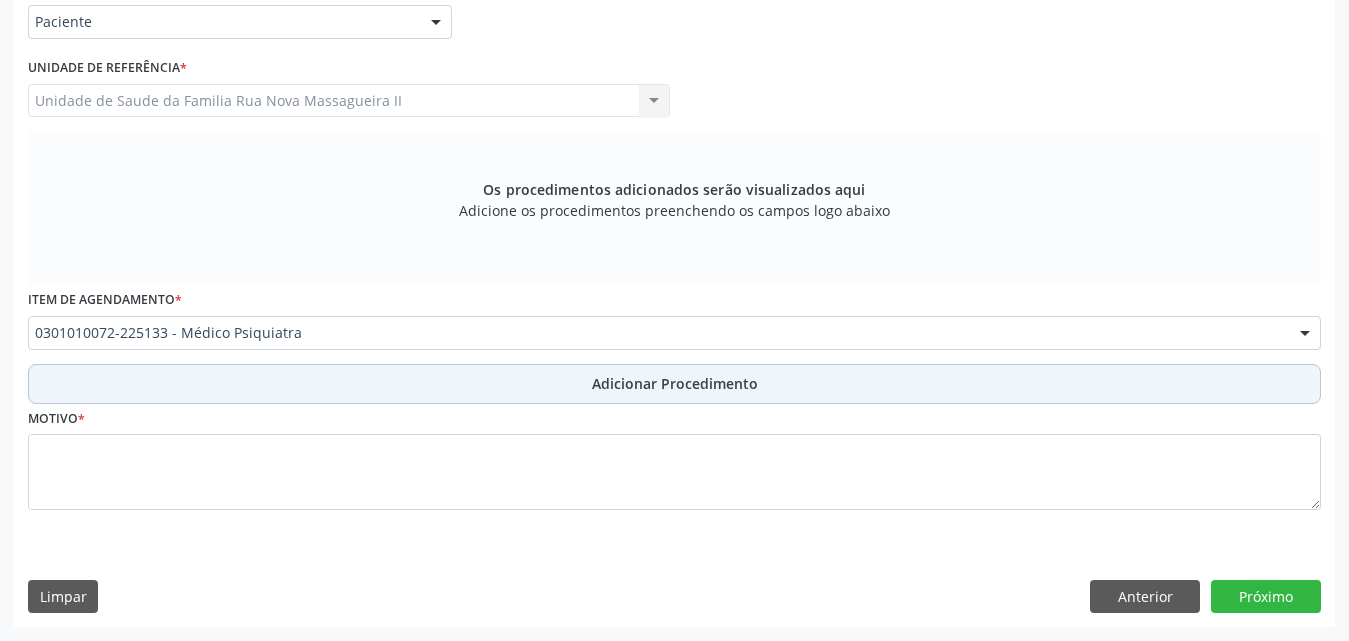 click on "Adicionar Procedimento" at bounding box center [675, 383] 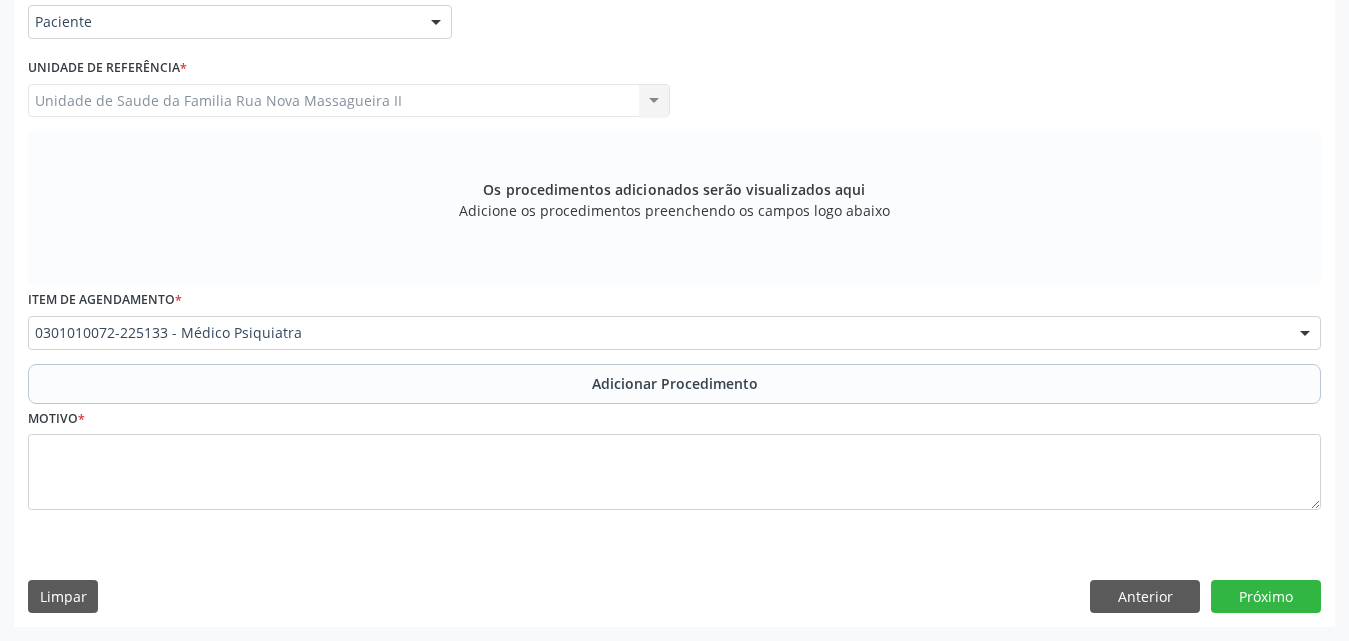 scroll, scrollTop: 412, scrollLeft: 0, axis: vertical 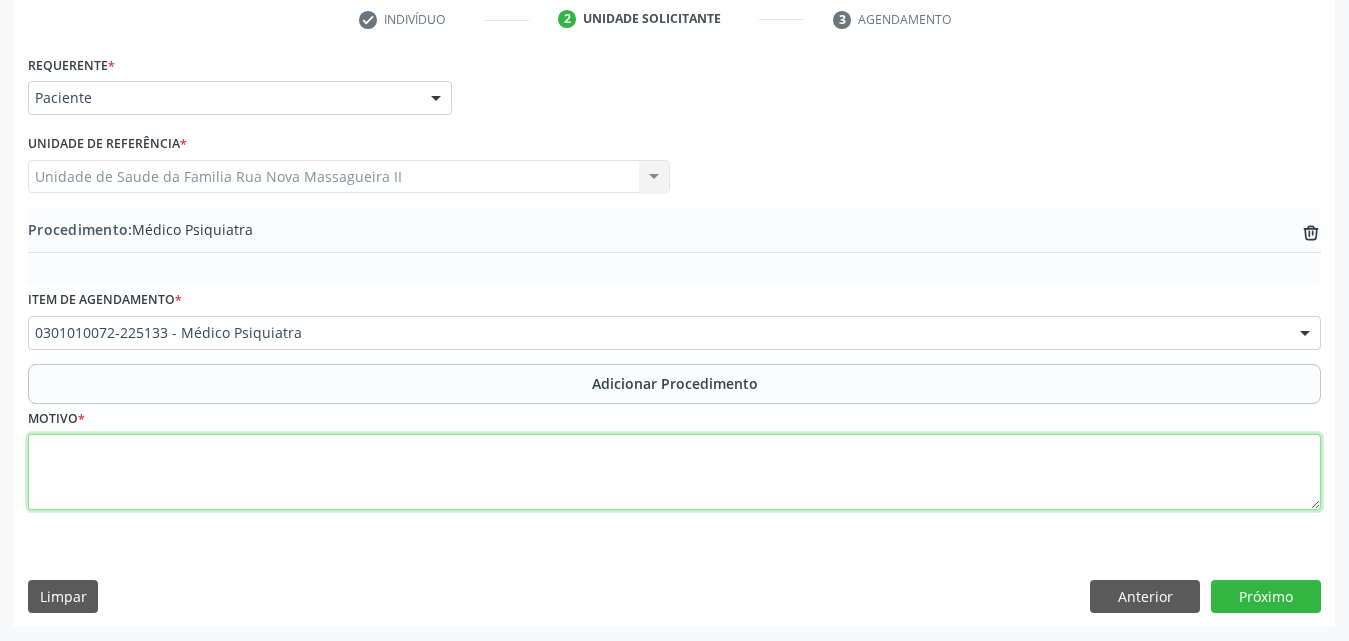 click at bounding box center (674, 472) 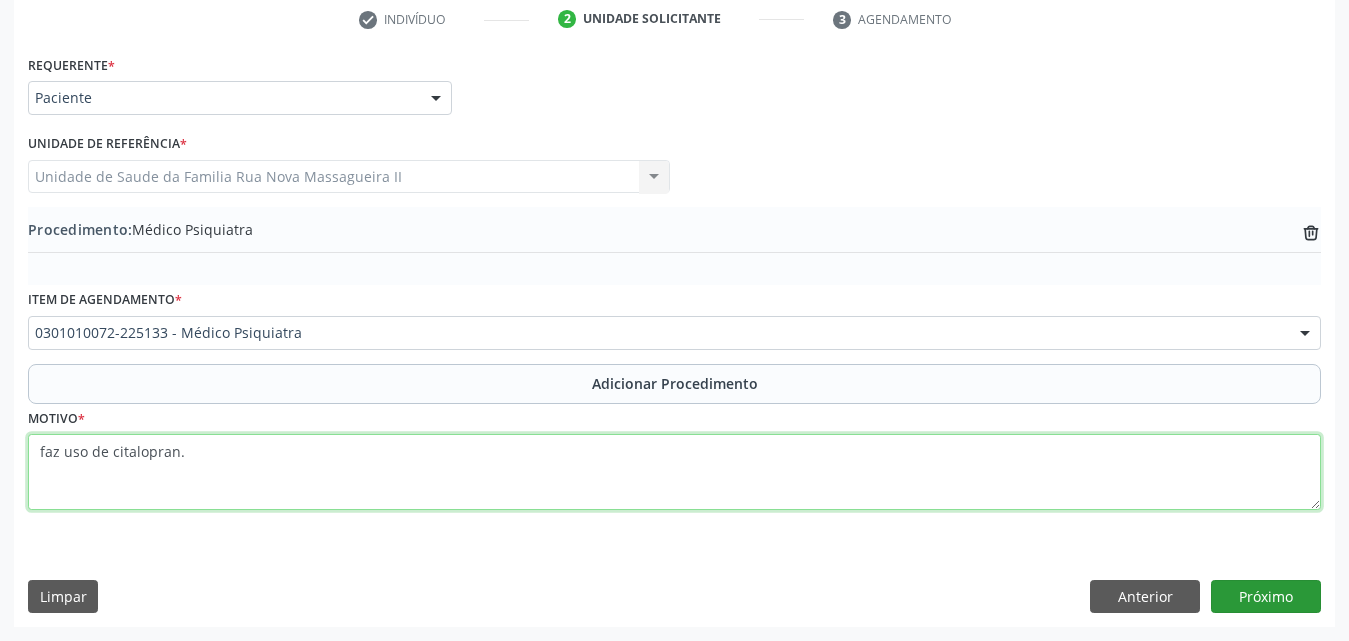 type on "faz uso de citalopran." 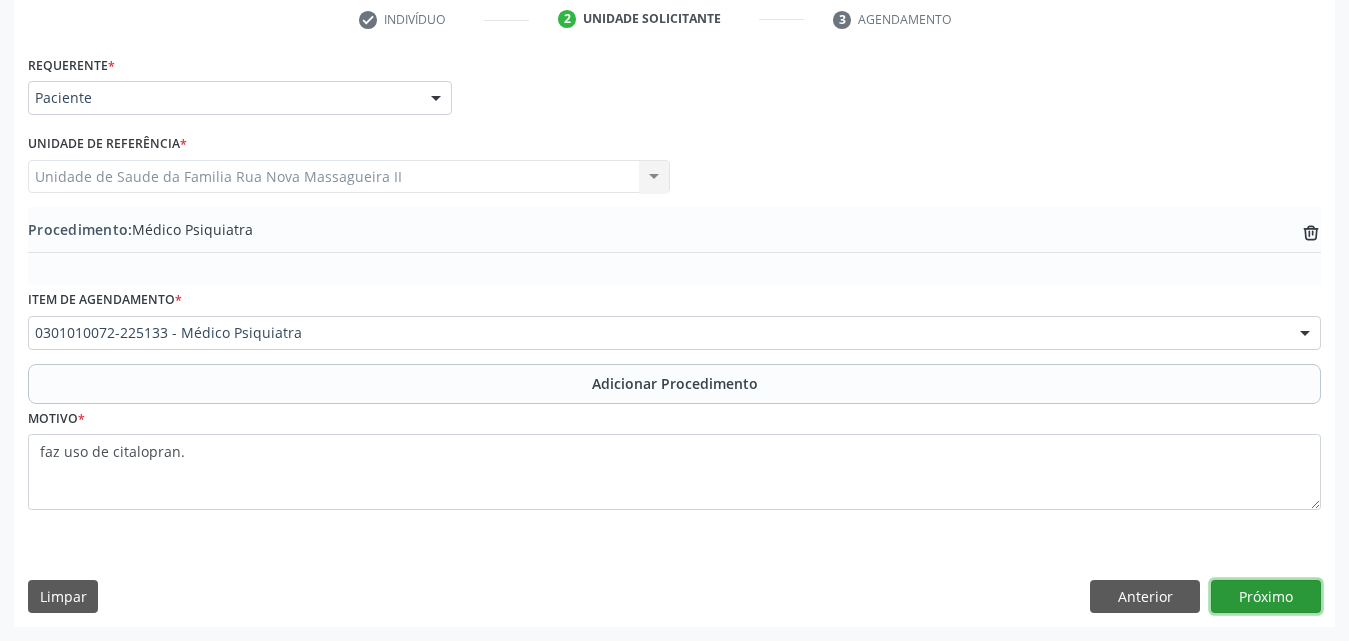 click on "Próximo" at bounding box center (1266, 597) 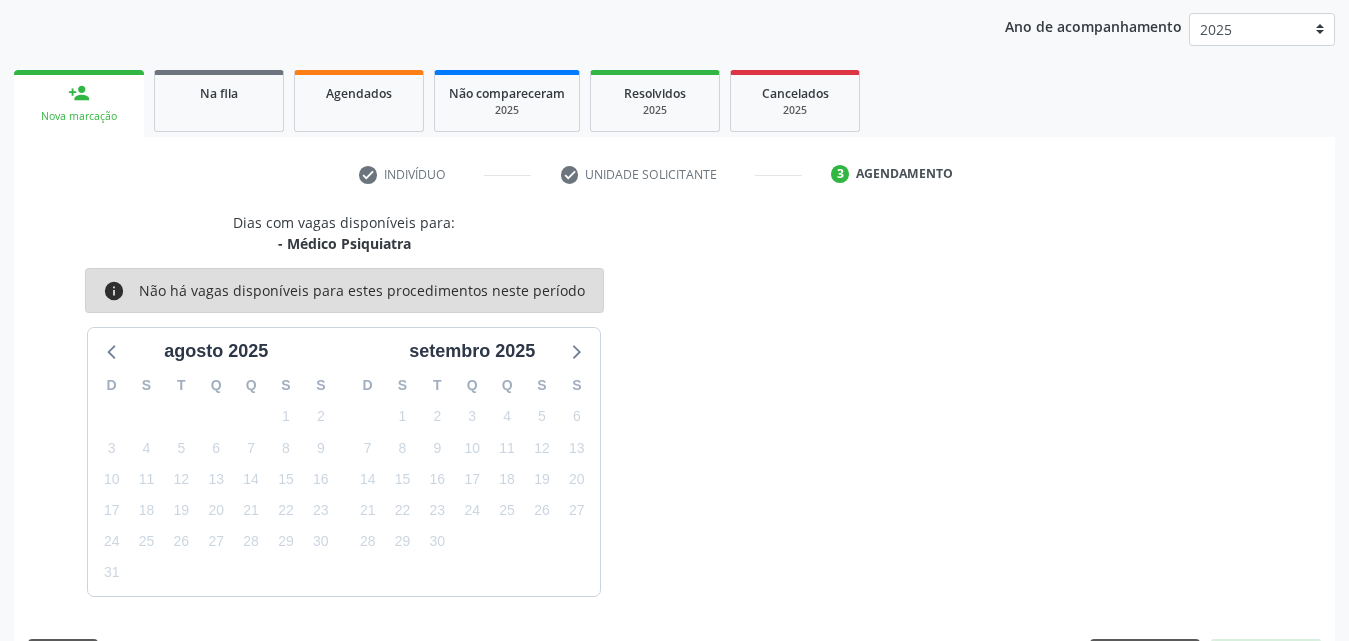 scroll, scrollTop: 316, scrollLeft: 0, axis: vertical 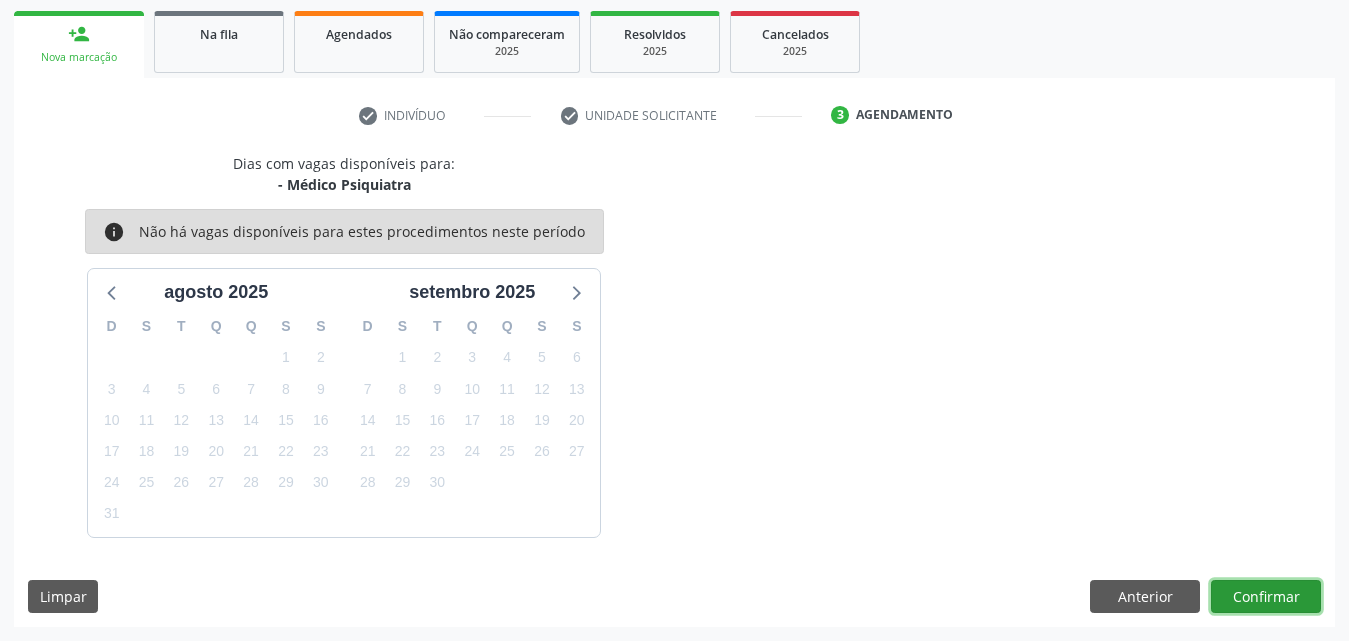 click on "Confirmar" at bounding box center (1266, 597) 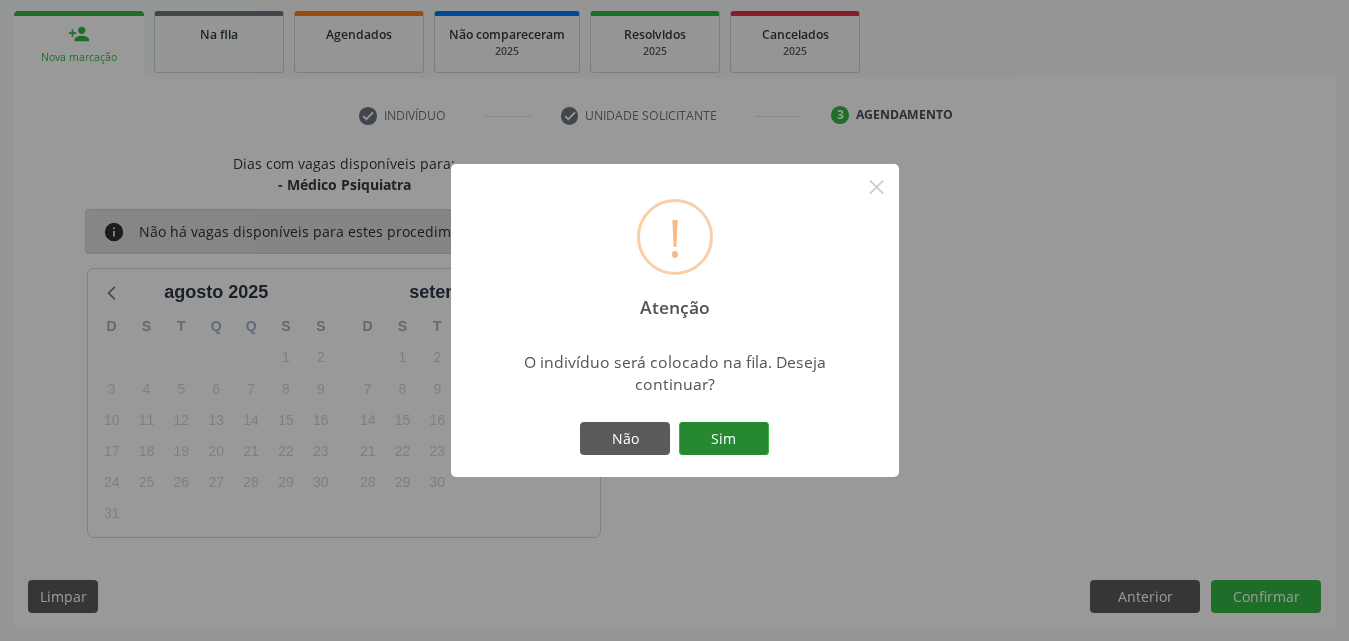 click on "Sim" at bounding box center [724, 439] 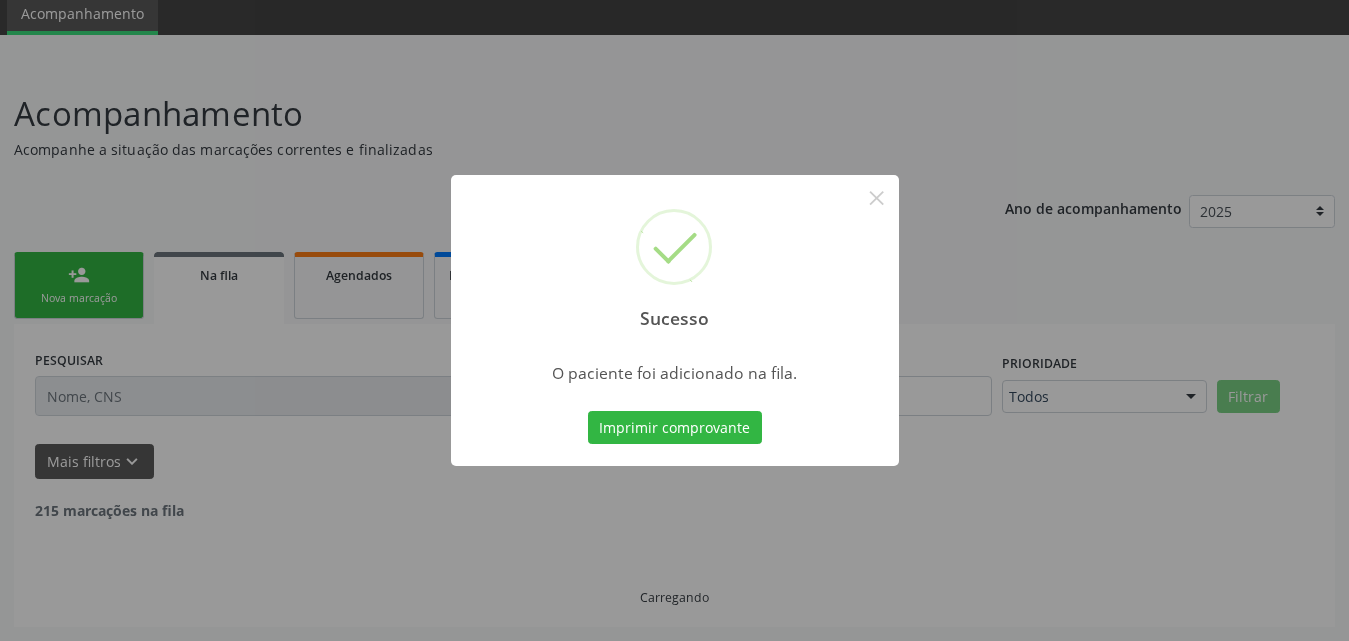 scroll, scrollTop: 54, scrollLeft: 0, axis: vertical 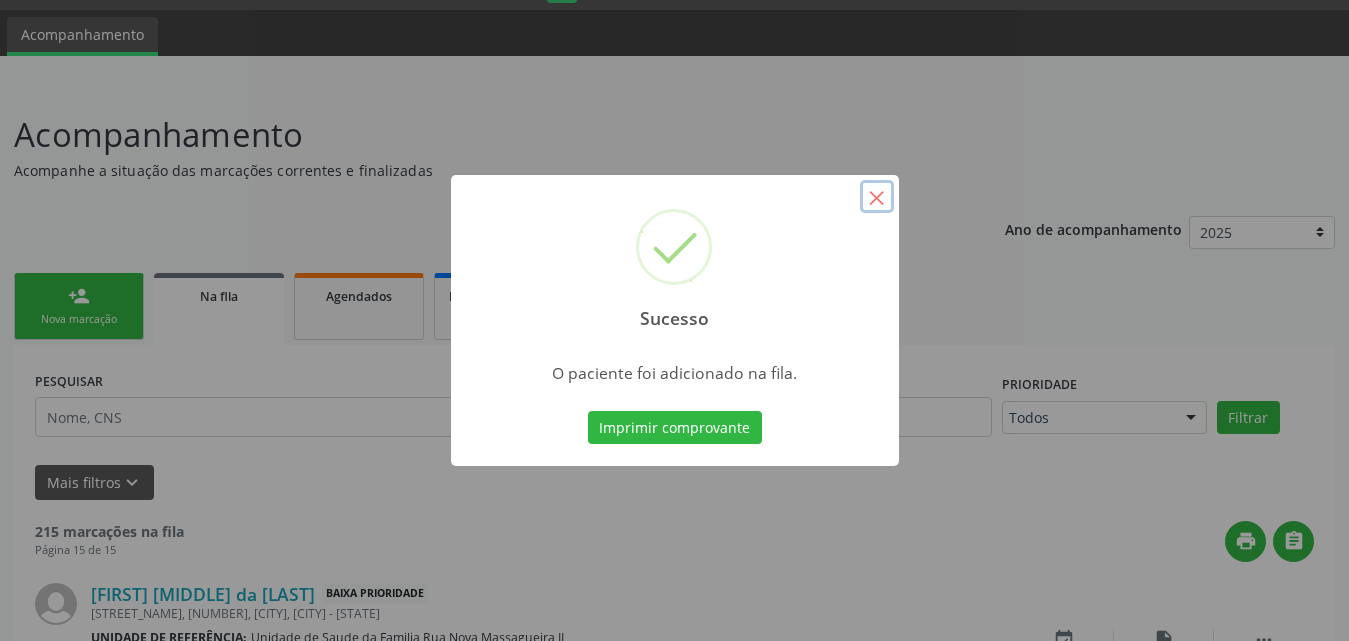 click on "×" at bounding box center [877, 197] 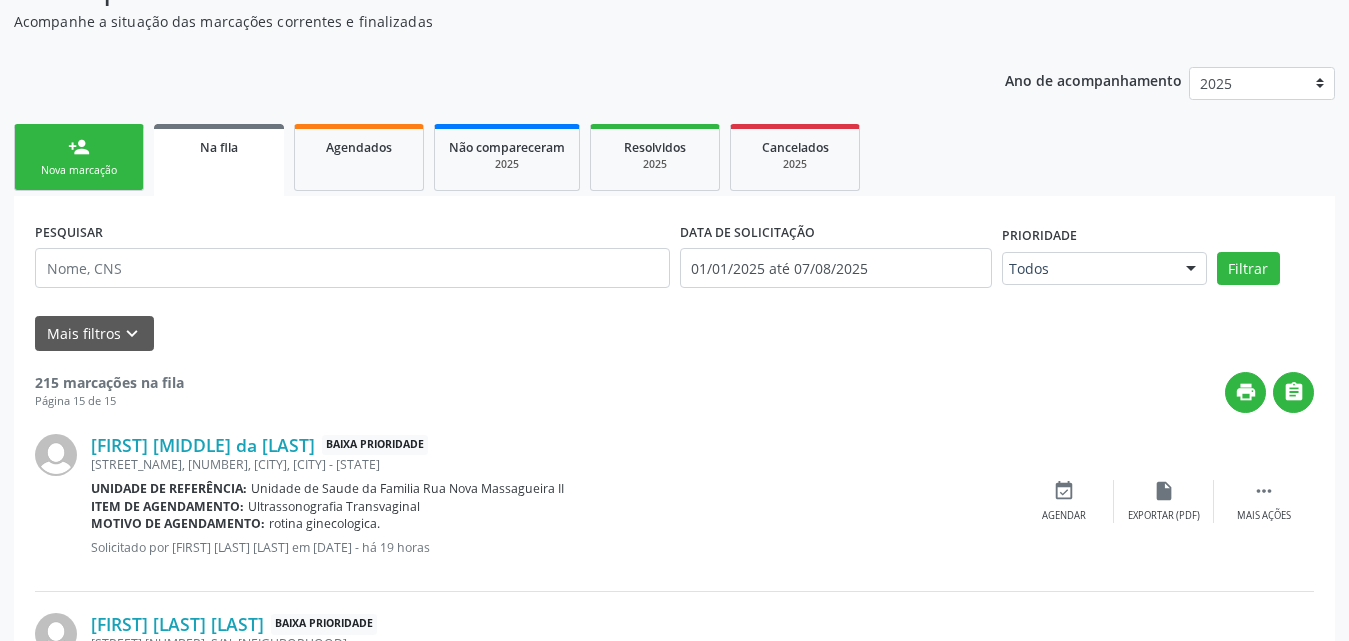 scroll, scrollTop: 54, scrollLeft: 0, axis: vertical 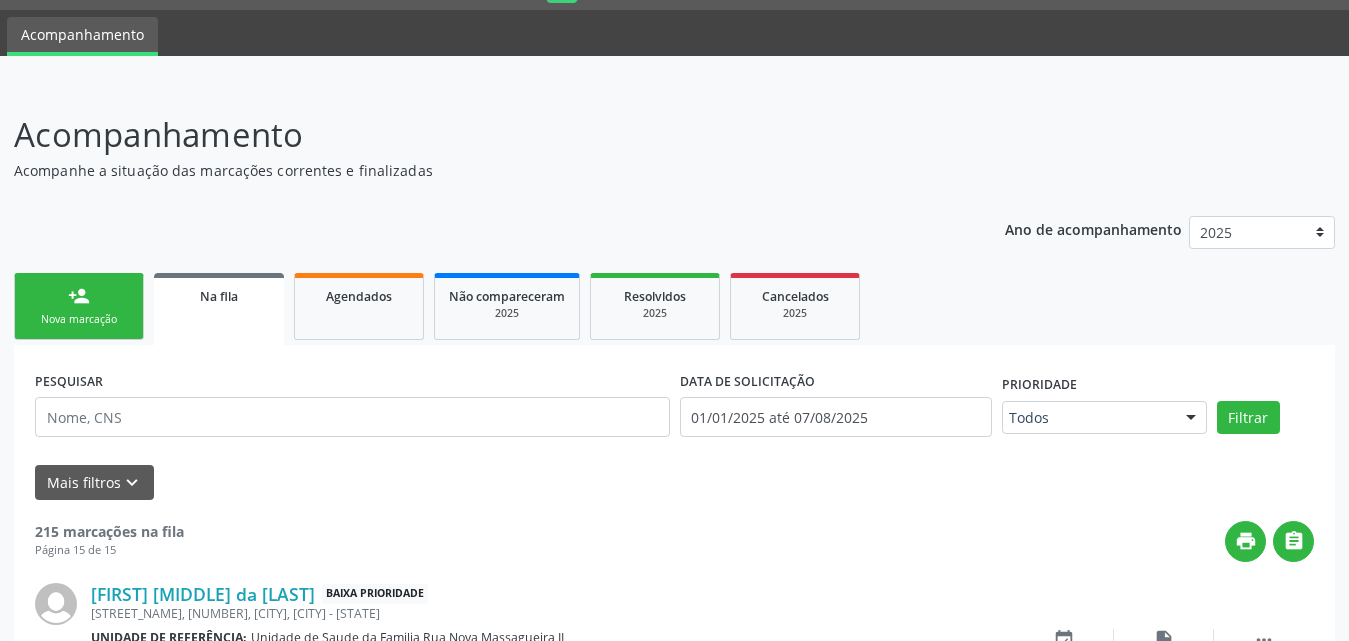 click on "person_add
Nova marcação" at bounding box center (79, 306) 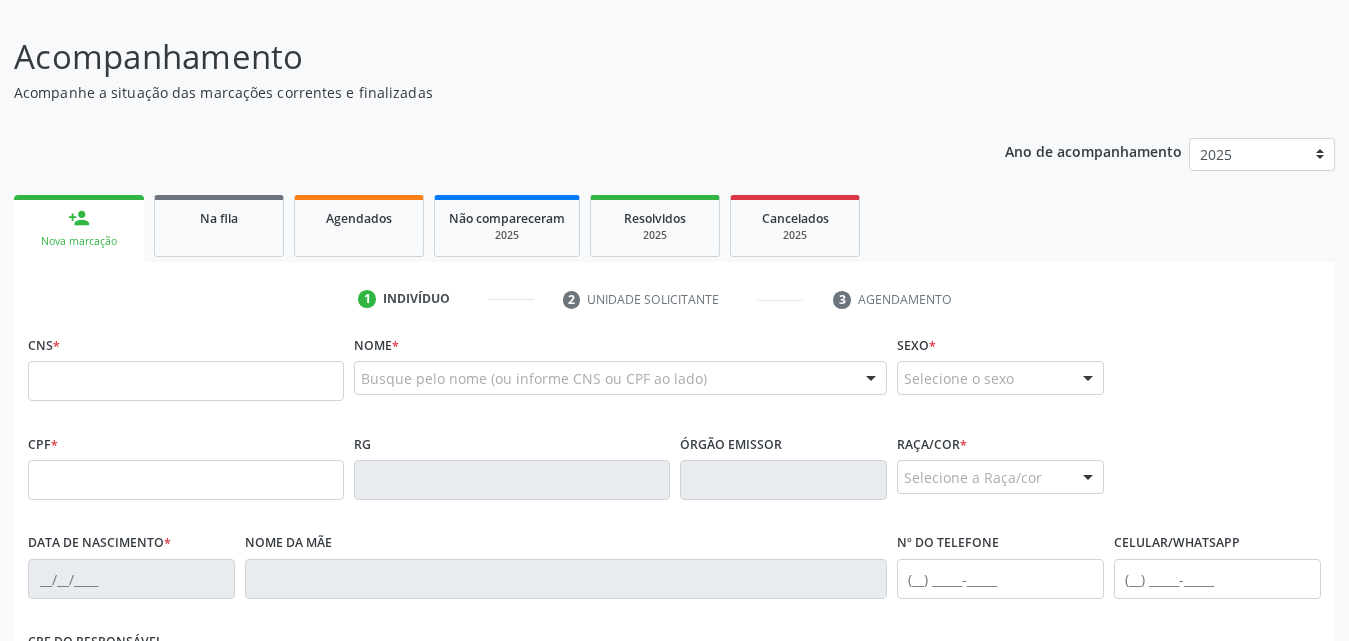 scroll, scrollTop: 254, scrollLeft: 0, axis: vertical 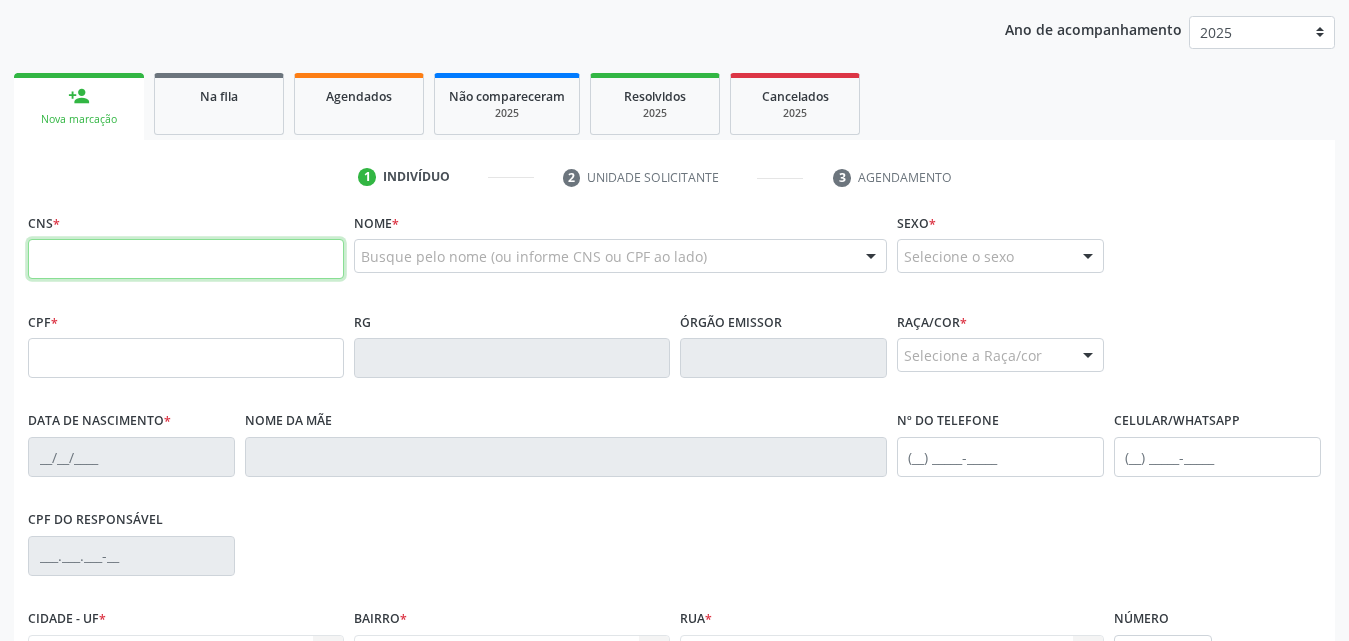 drag, startPoint x: 247, startPoint y: 264, endPoint x: 398, endPoint y: 263, distance: 151.00331 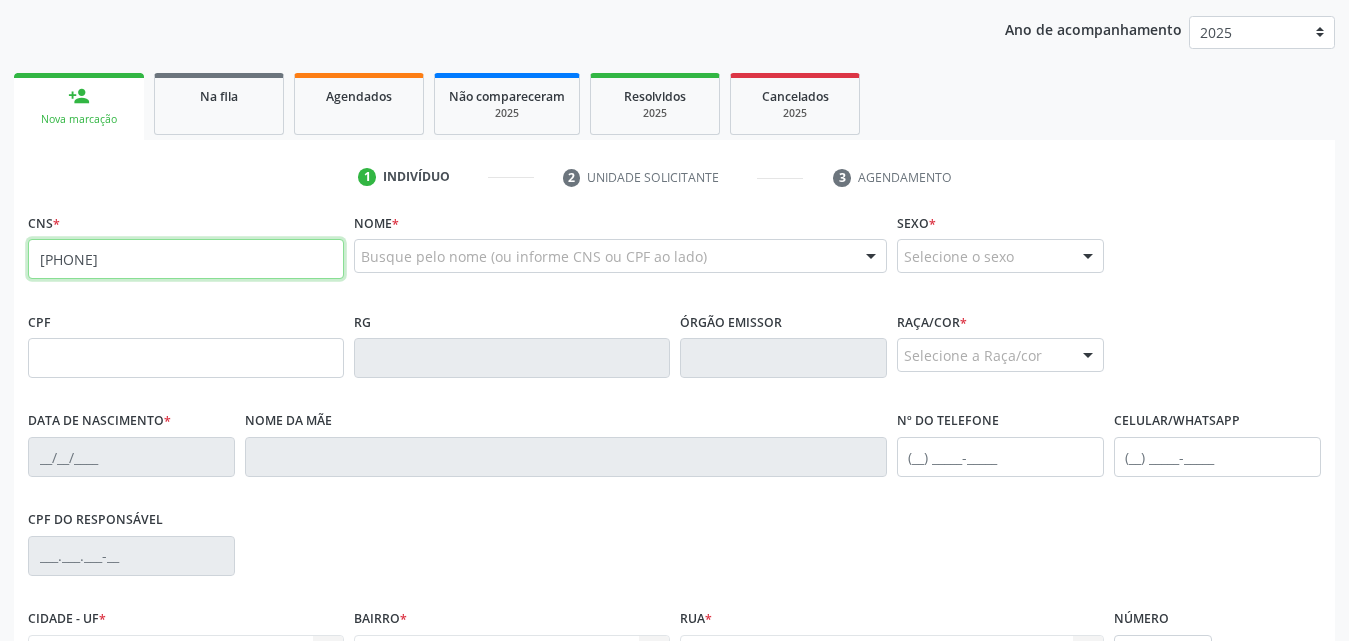 type on "707 6062 6650 0090" 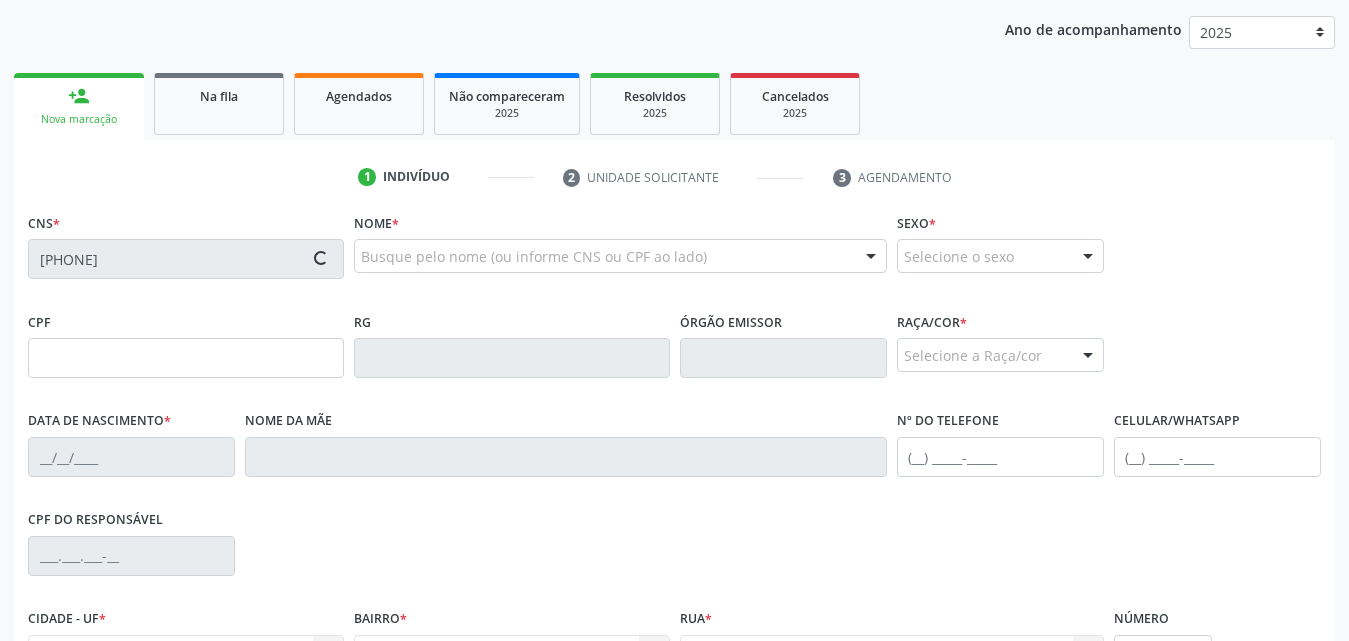 type on "174.591.514-16" 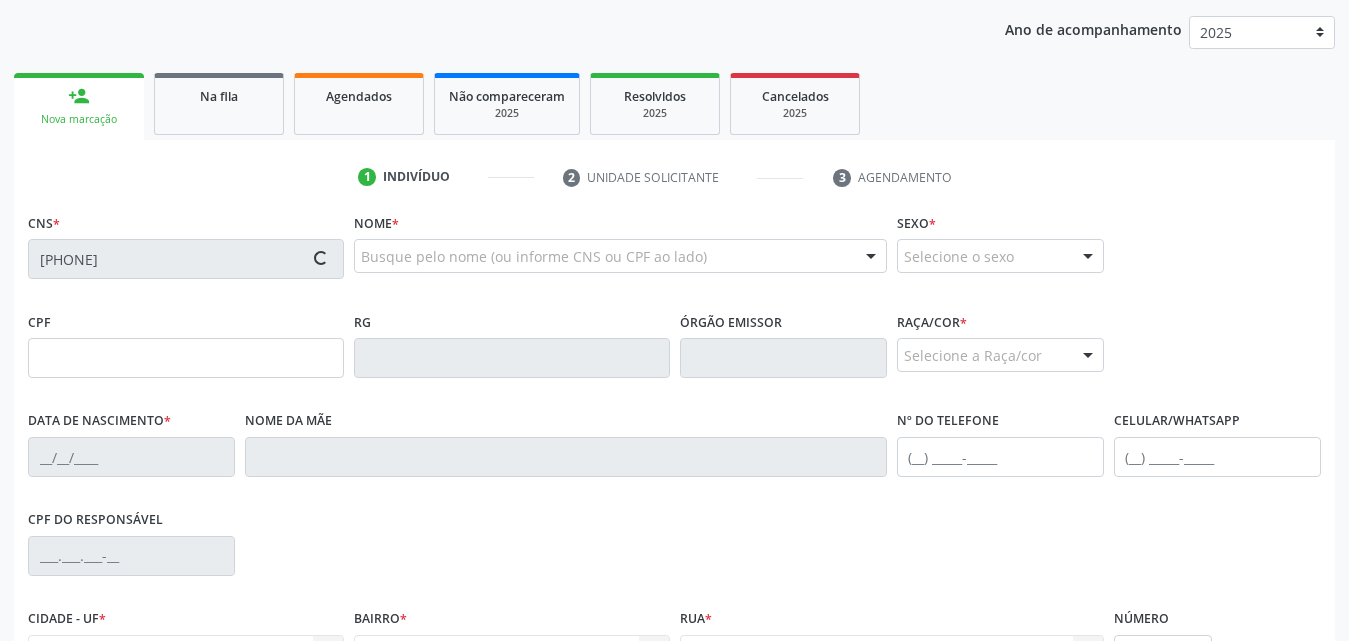 type on "Nailana dos Santos" 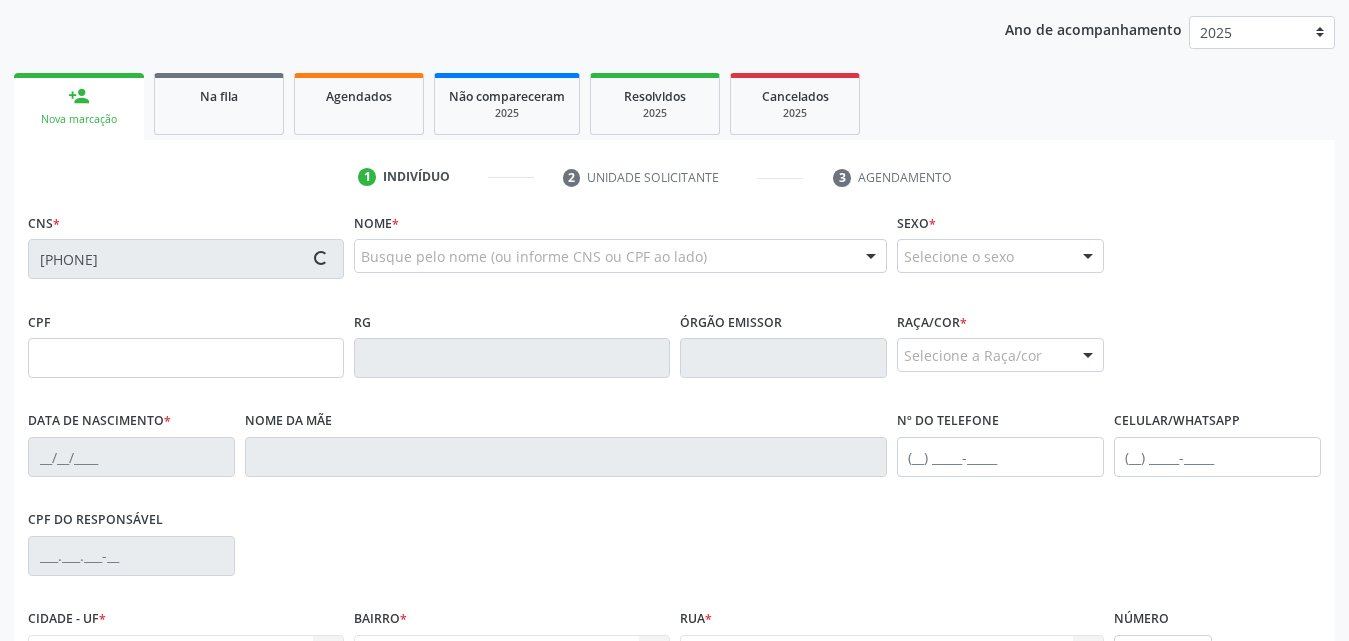 type on "2" 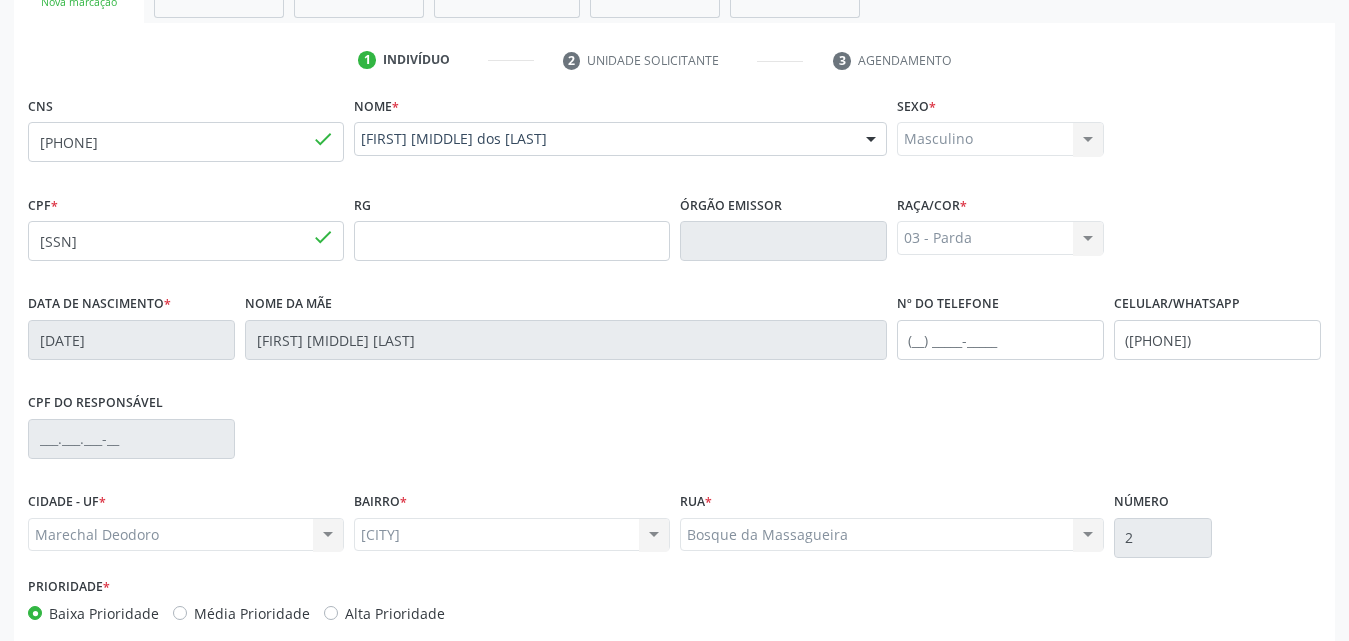scroll, scrollTop: 471, scrollLeft: 0, axis: vertical 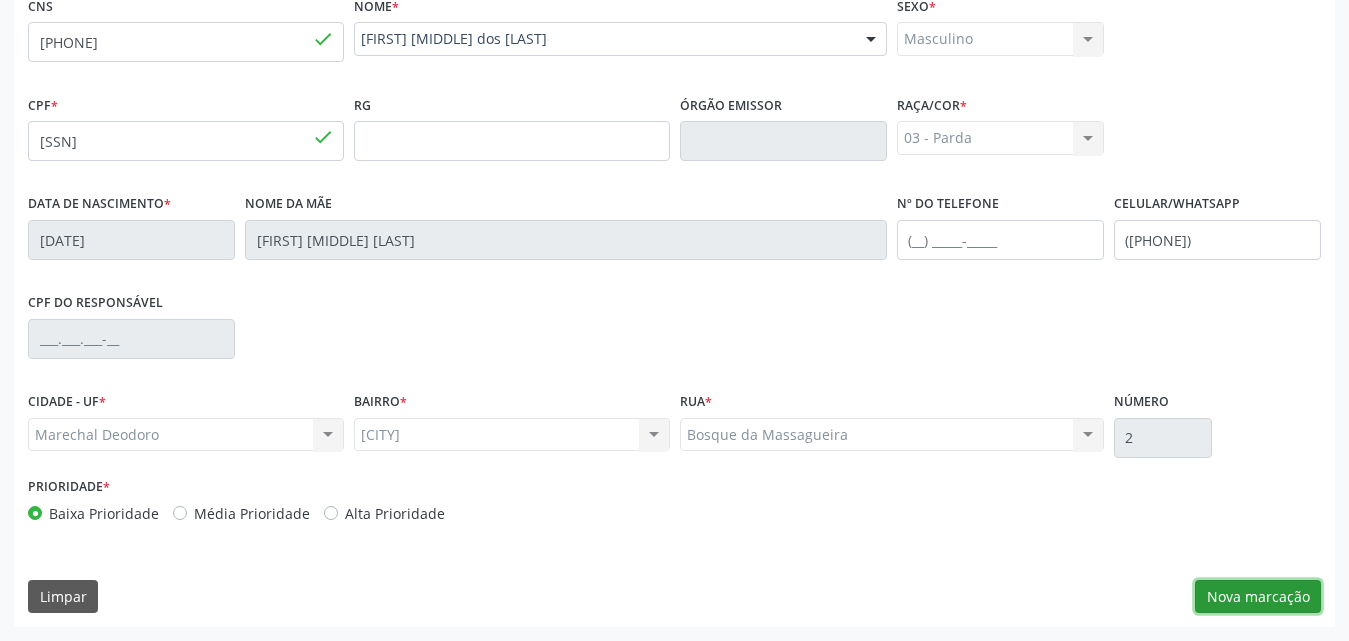 click on "Nova marcação" at bounding box center [1258, 597] 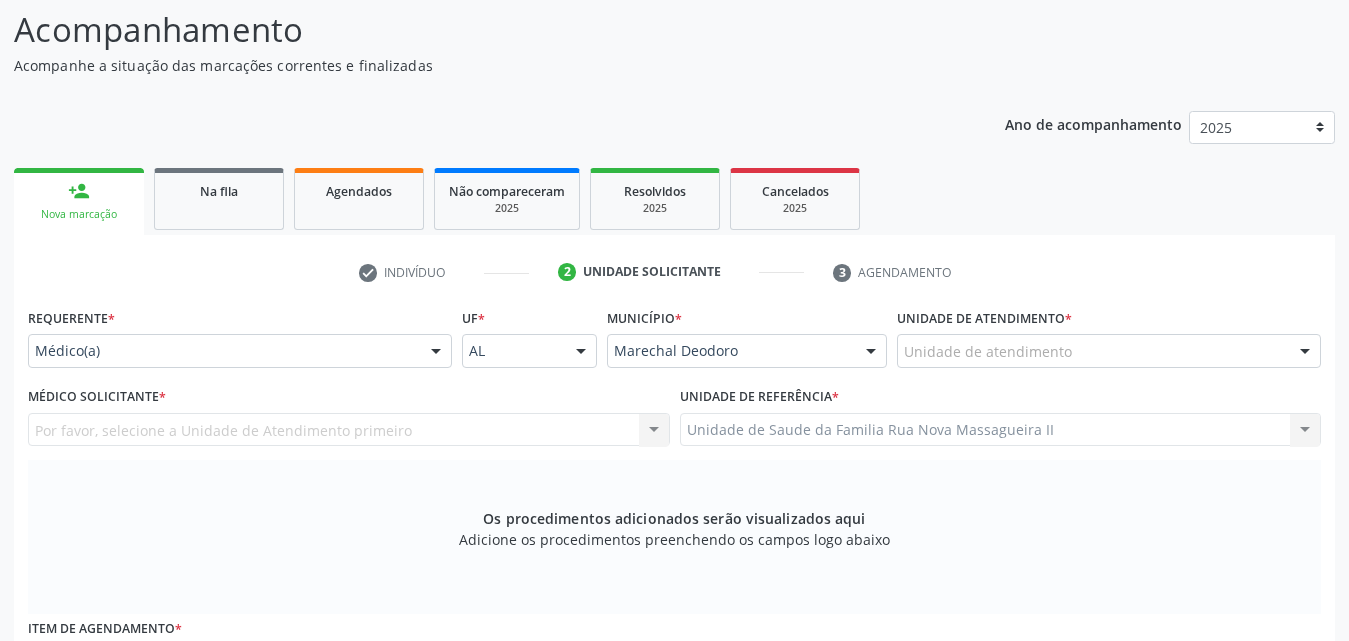 scroll, scrollTop: 171, scrollLeft: 0, axis: vertical 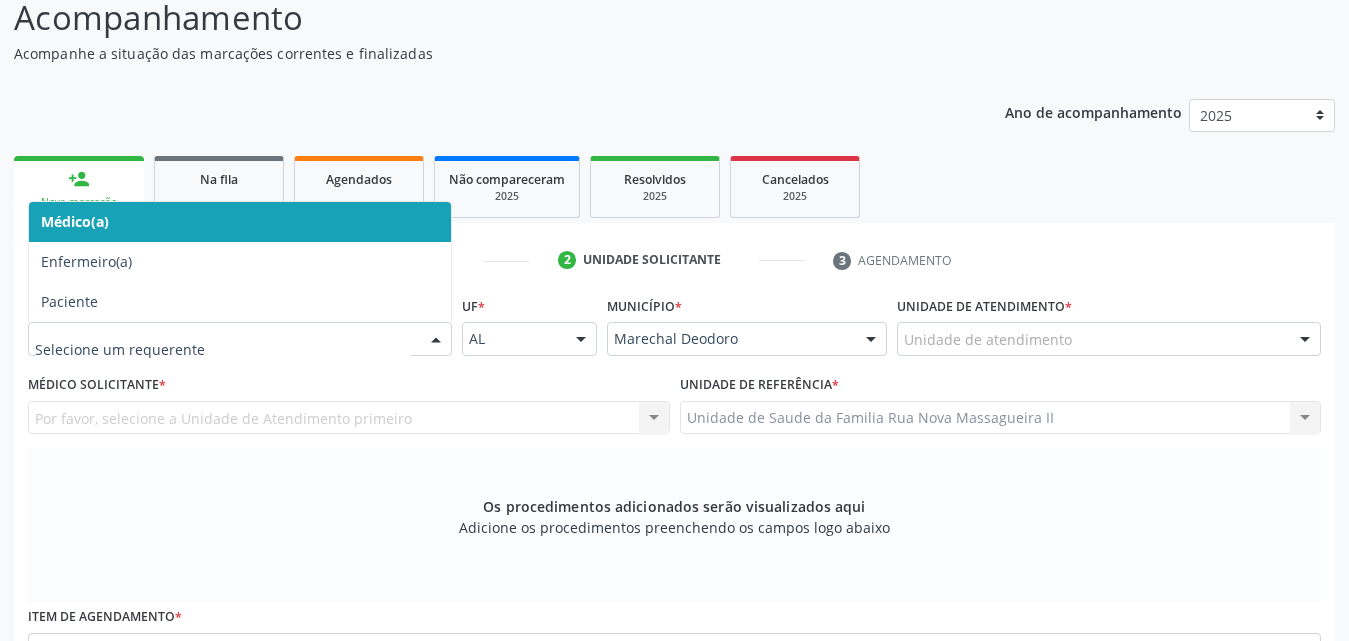 click at bounding box center (436, 340) 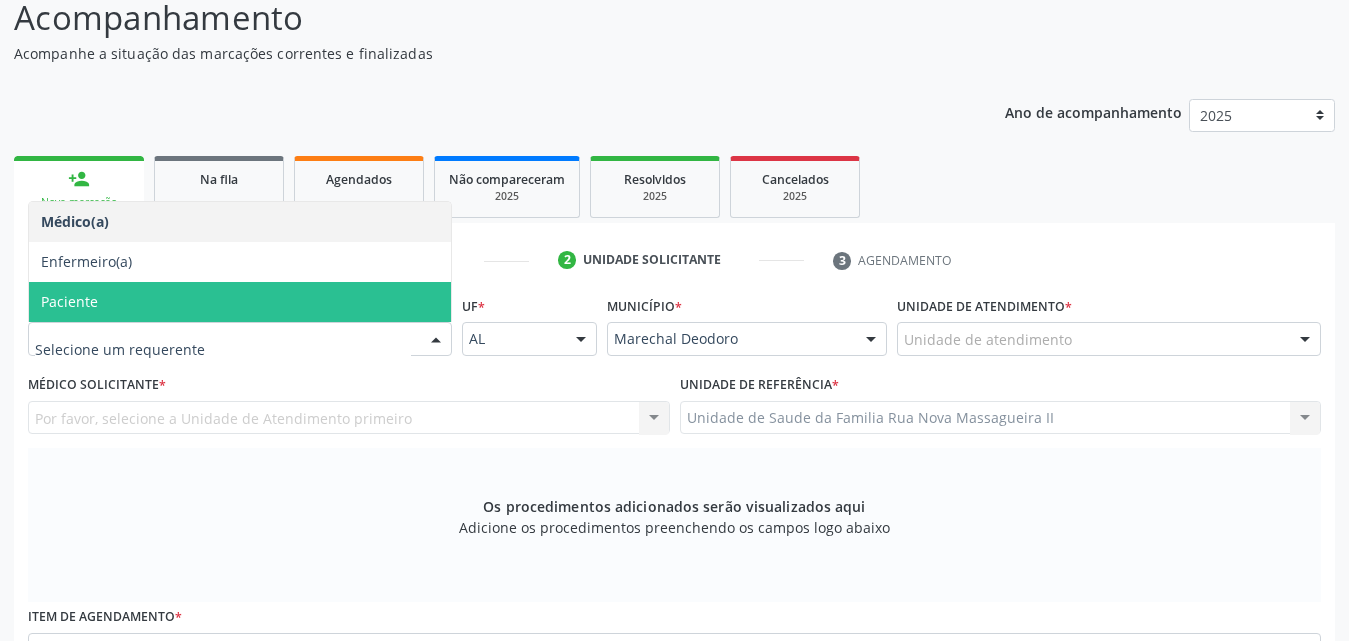 click on "Paciente" at bounding box center (240, 302) 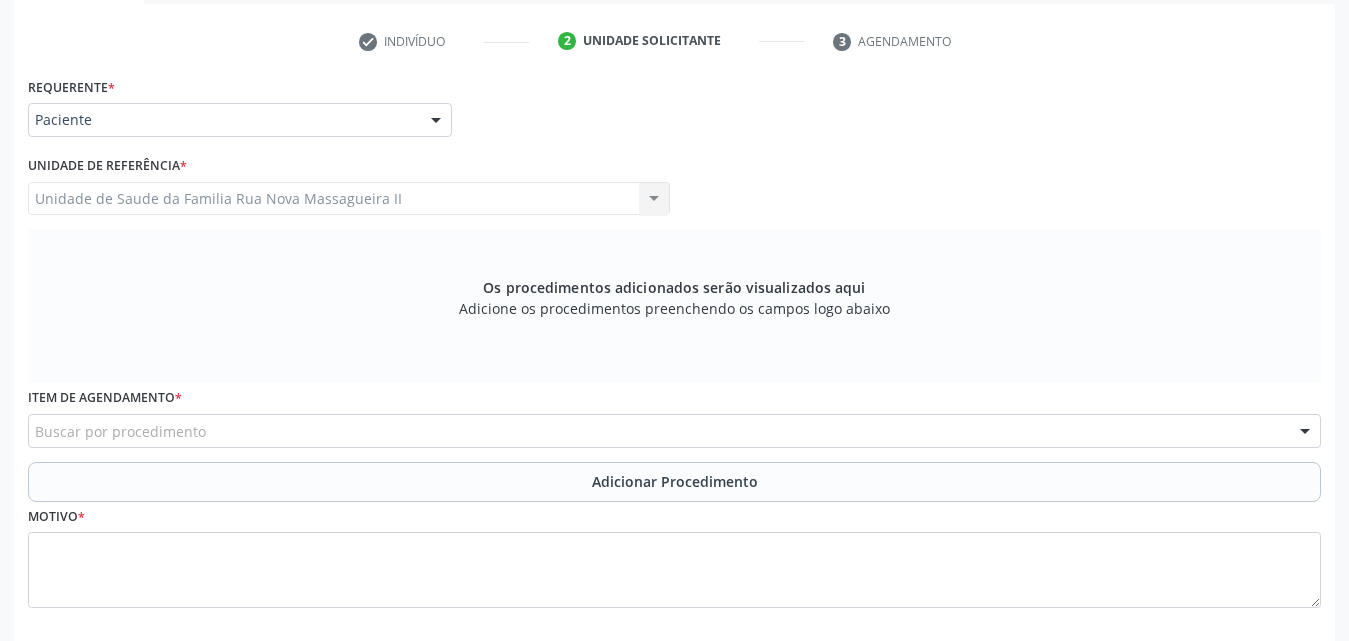 scroll, scrollTop: 488, scrollLeft: 0, axis: vertical 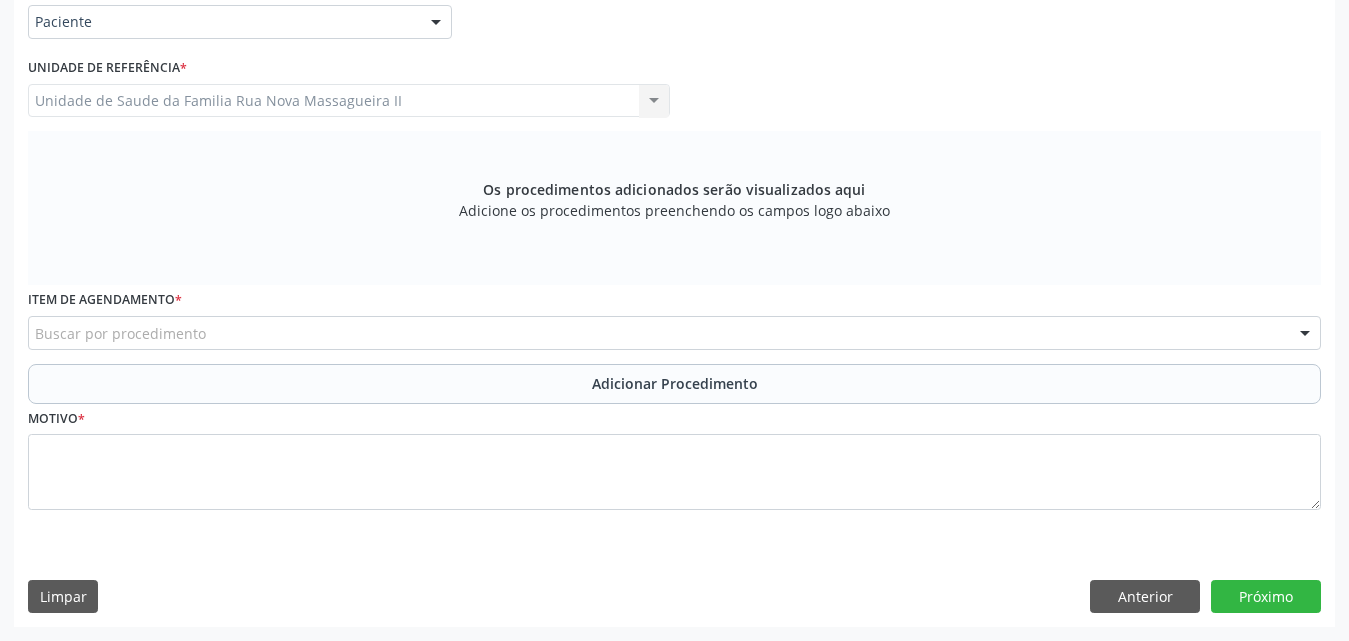 click on "Buscar por procedimento" at bounding box center [674, 333] 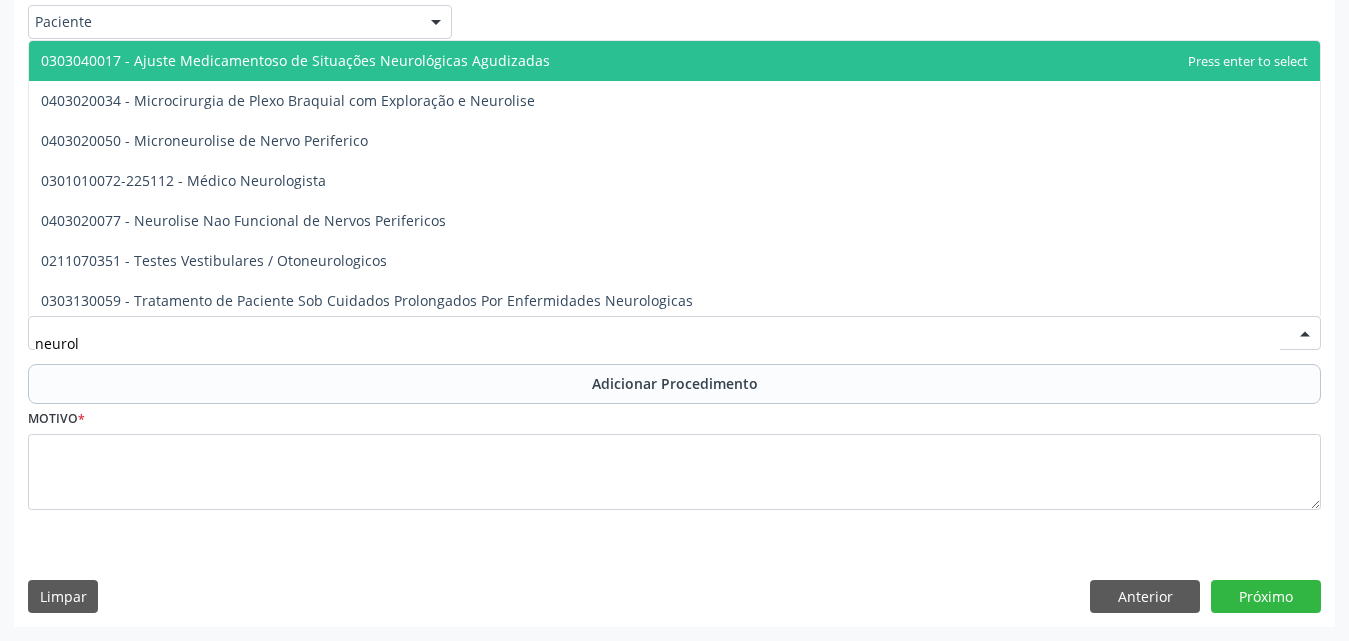 type on "neurolo" 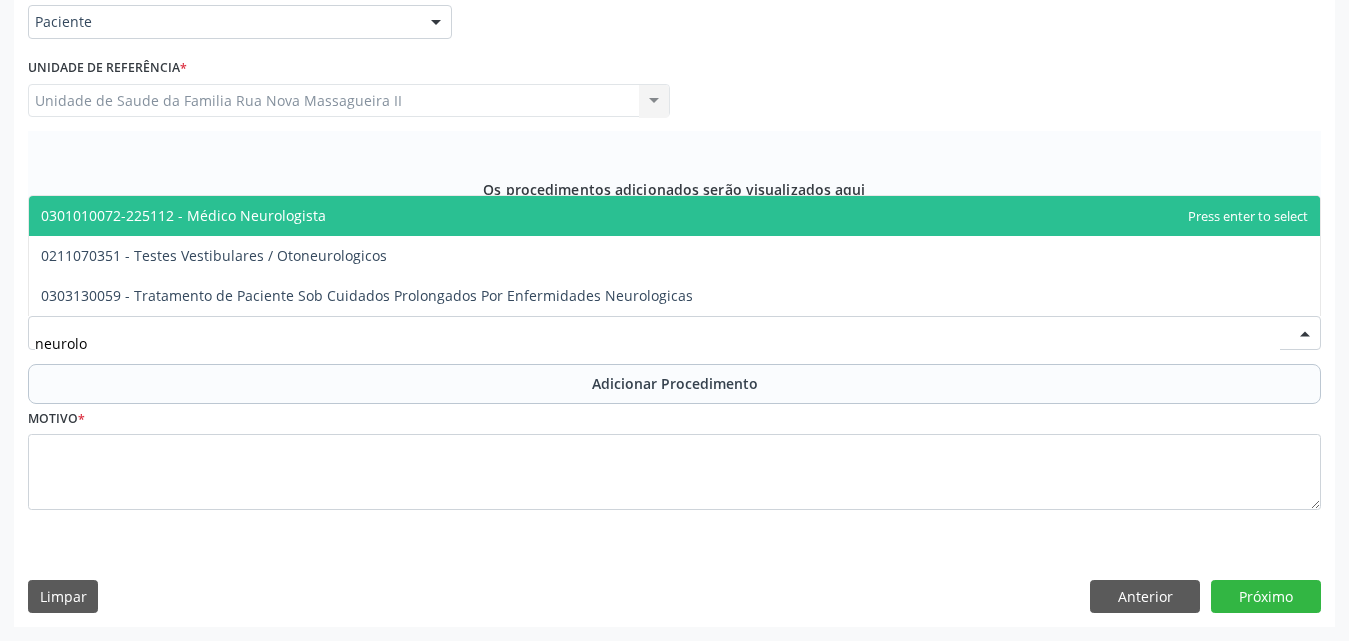 click on "0301010072-225112 - Médico Neurologista" at bounding box center [674, 216] 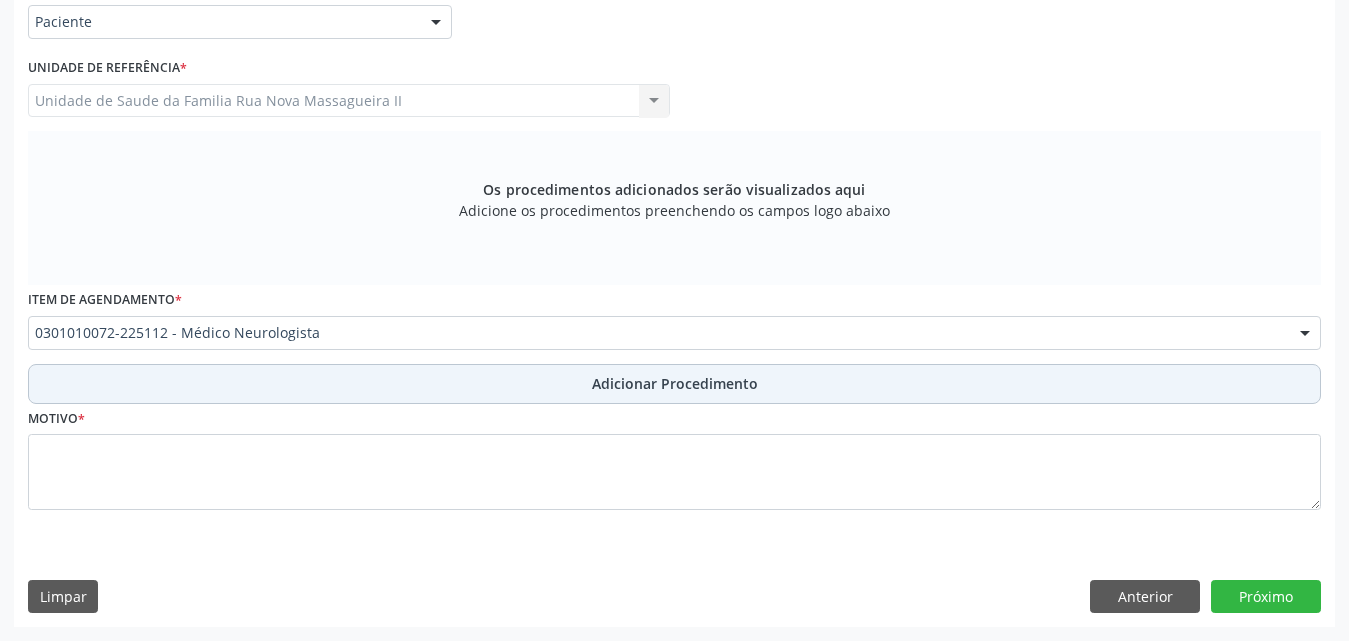 drag, startPoint x: 678, startPoint y: 388, endPoint x: 666, endPoint y: 391, distance: 12.369317 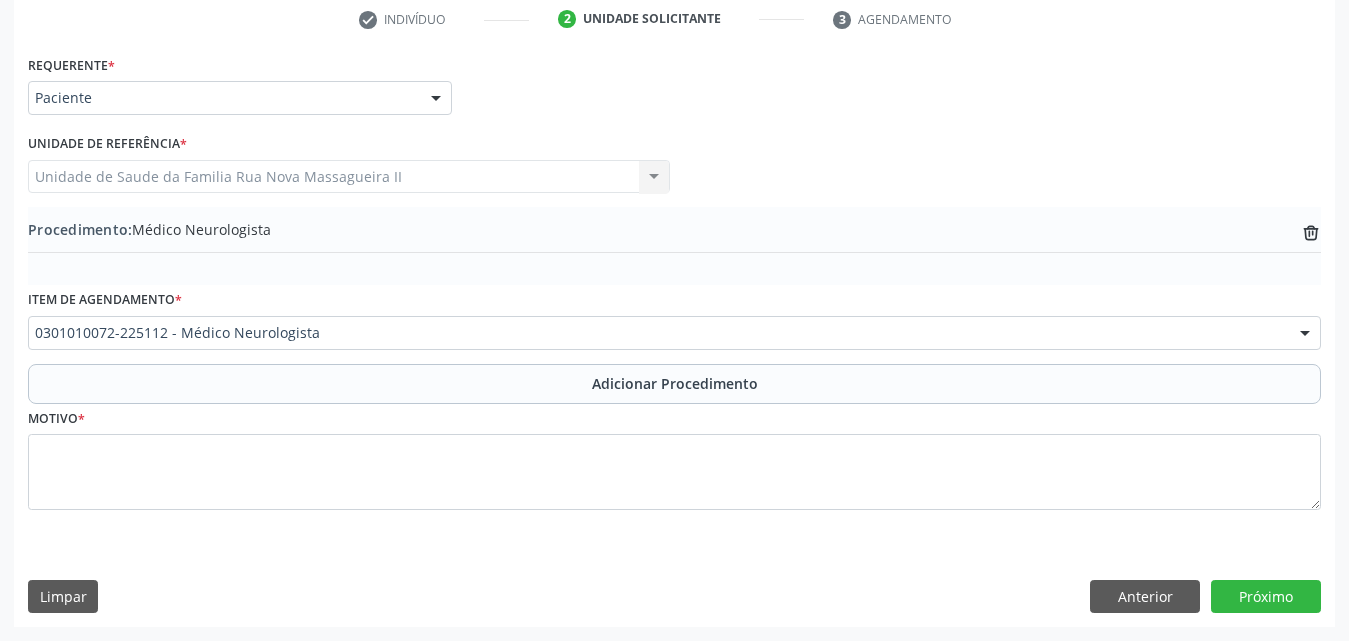 scroll, scrollTop: 412, scrollLeft: 0, axis: vertical 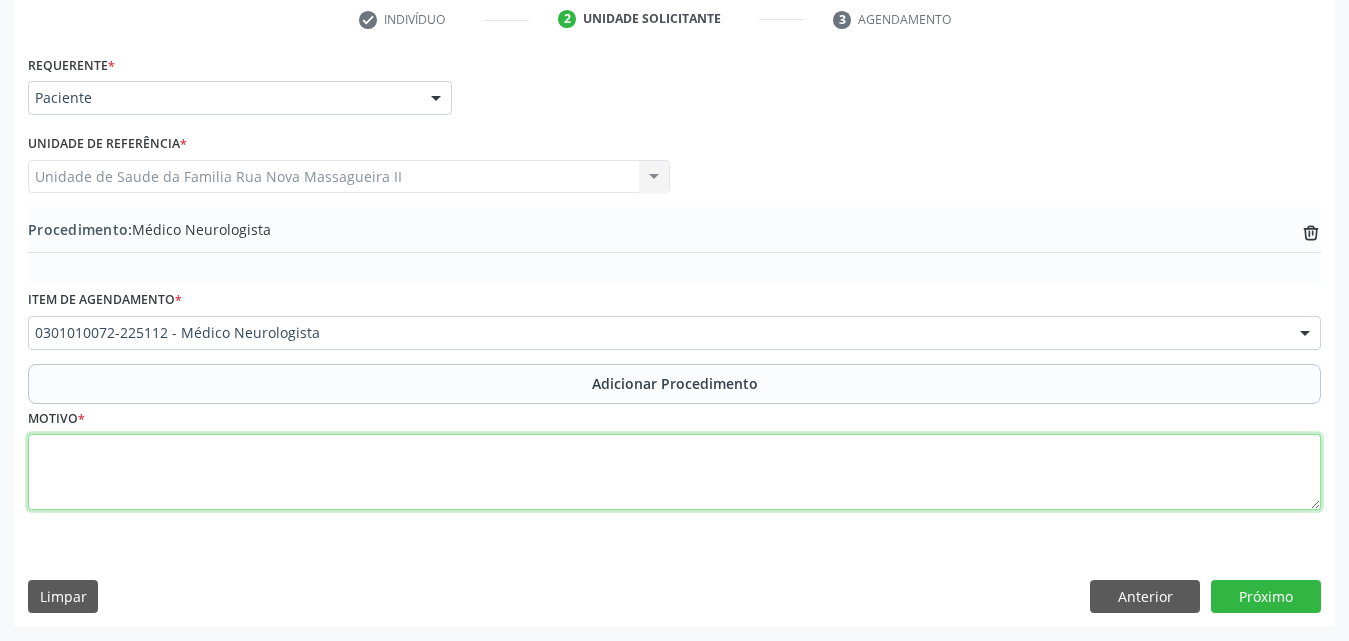 click at bounding box center (674, 472) 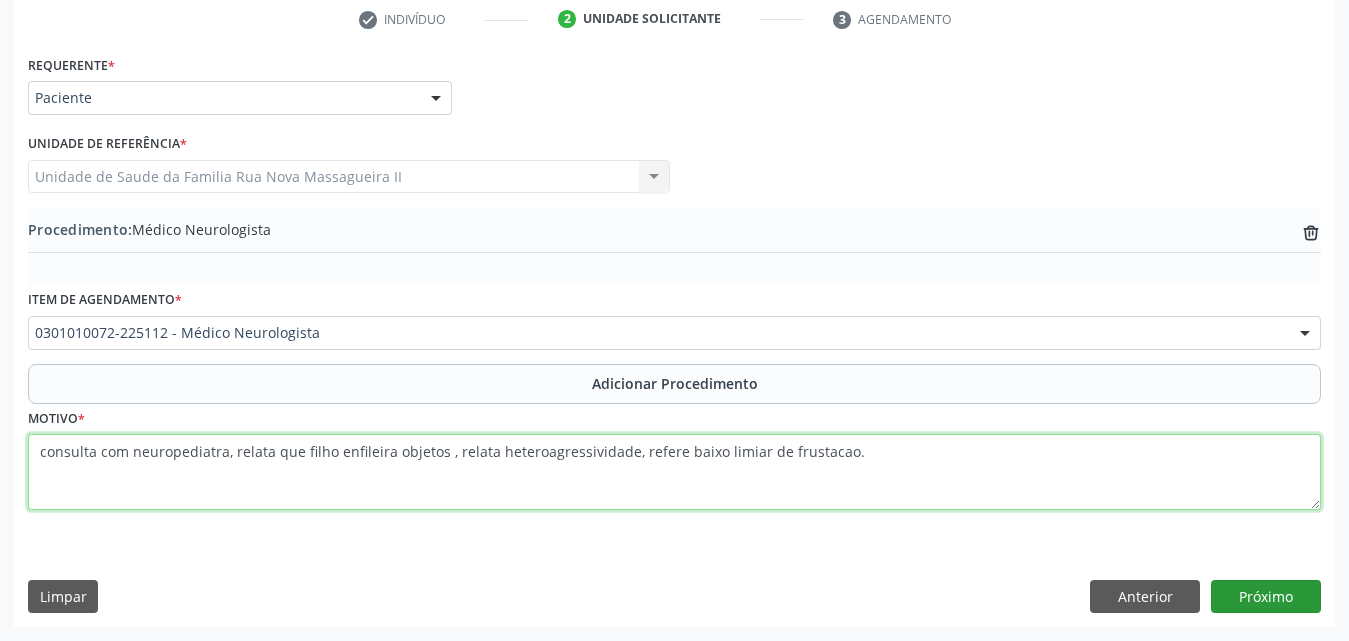 type on "consulta com neuropediatra, relata que filho enfileira objetos , relata heteroagressividade, refere baixo limiar de frustacao." 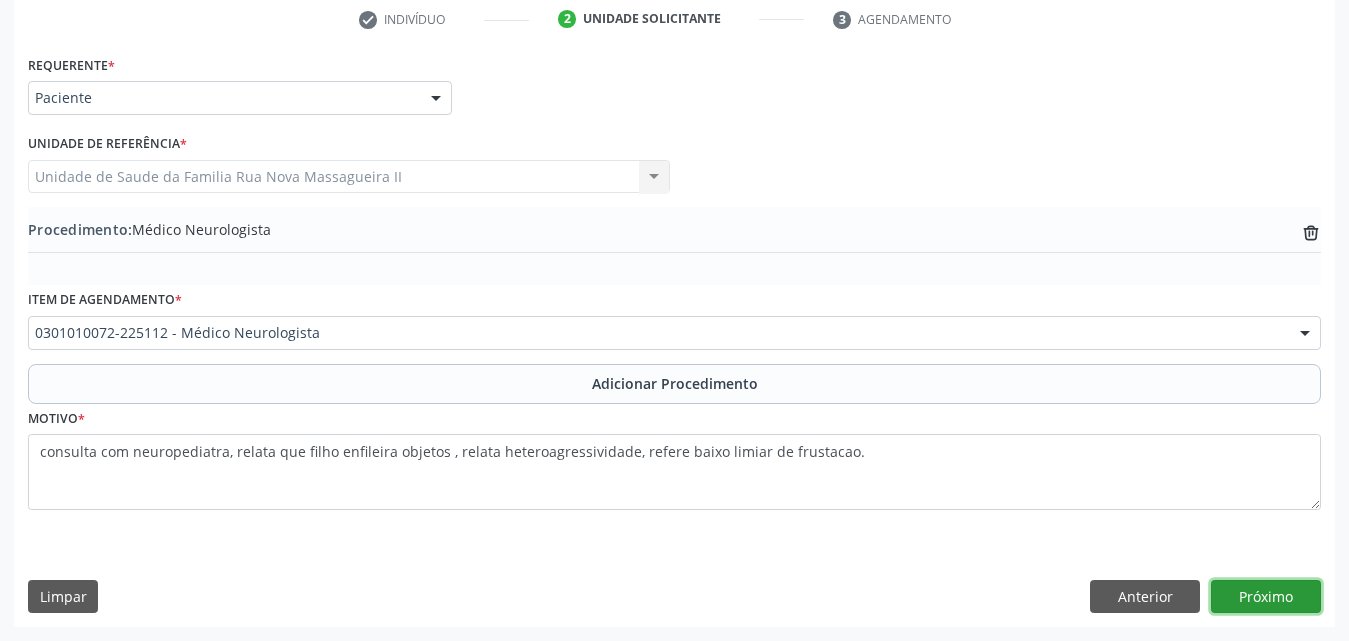 click on "Próximo" at bounding box center (1266, 597) 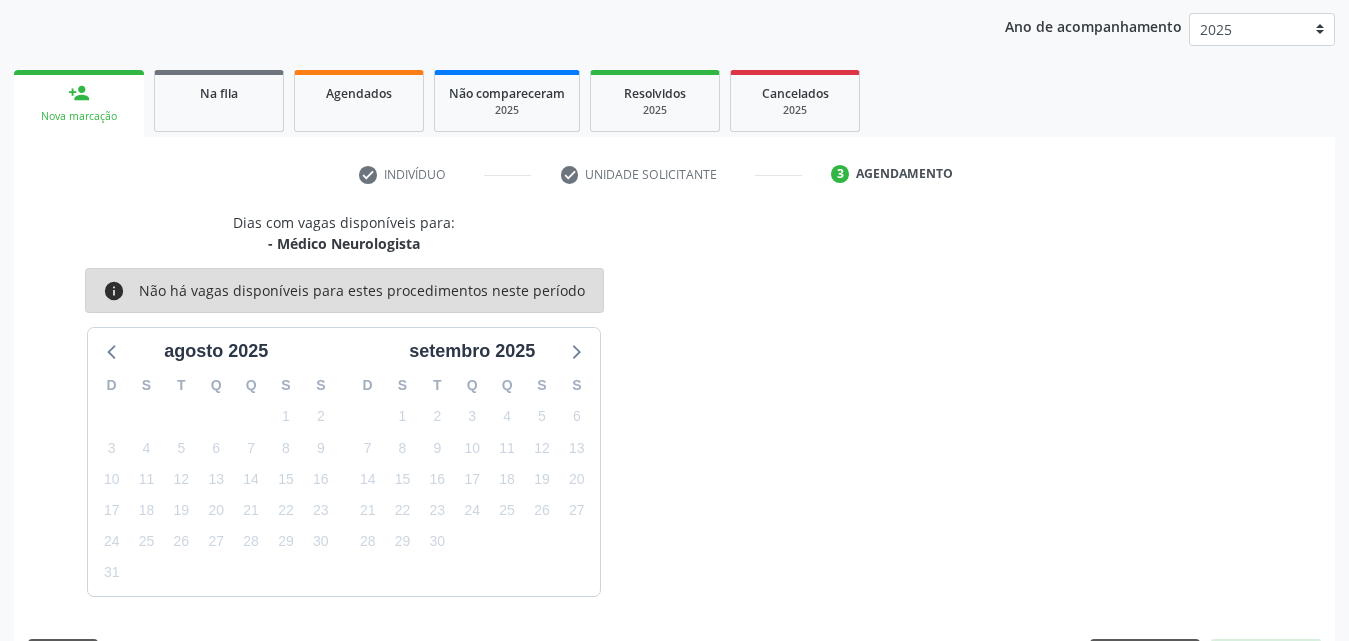 scroll, scrollTop: 316, scrollLeft: 0, axis: vertical 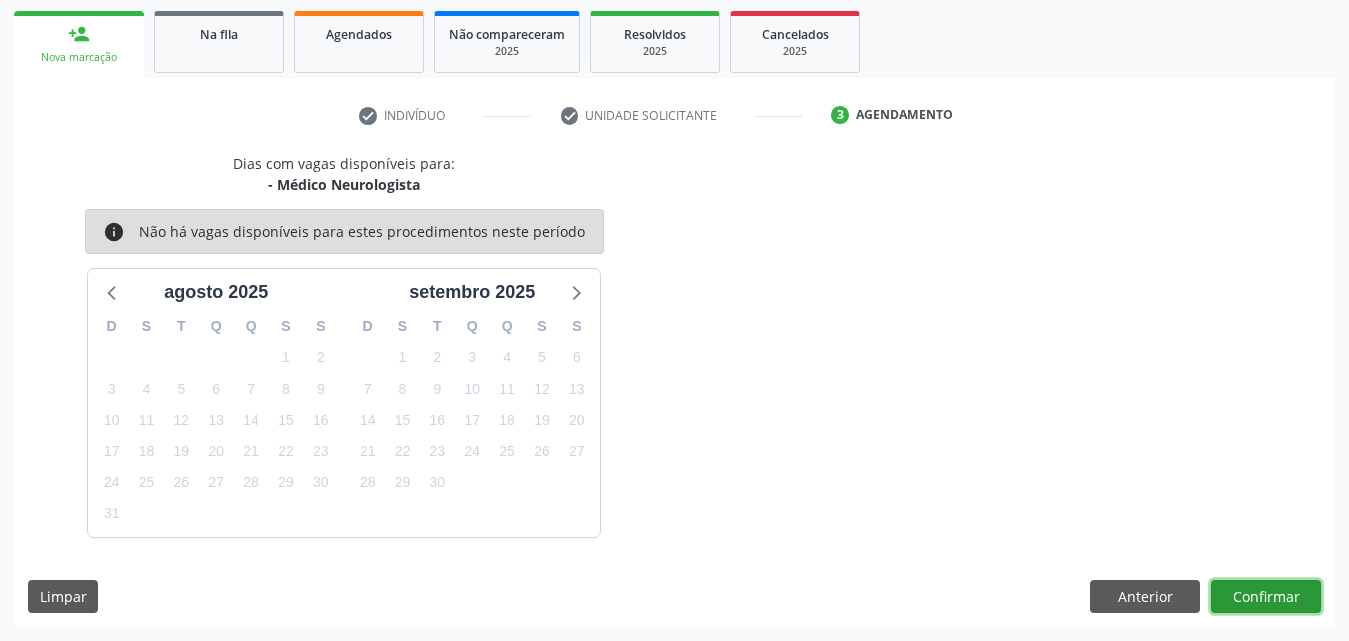 click on "Confirmar" at bounding box center [1266, 597] 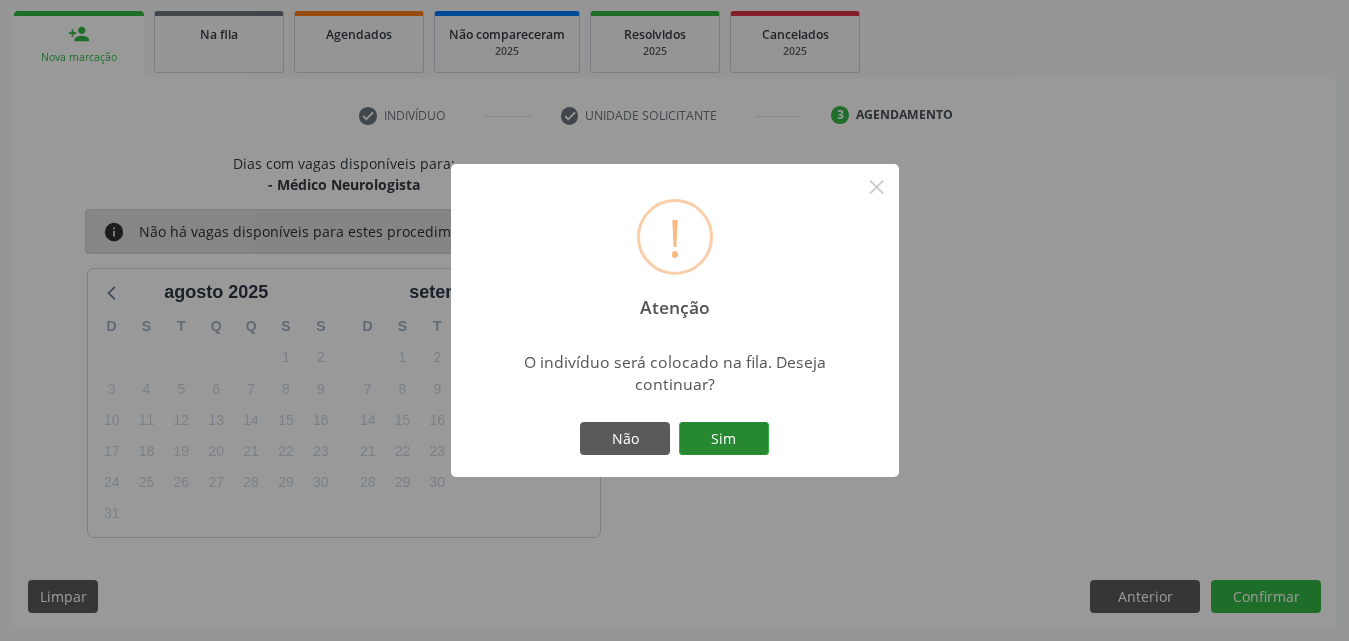 click on "Sim" at bounding box center (724, 439) 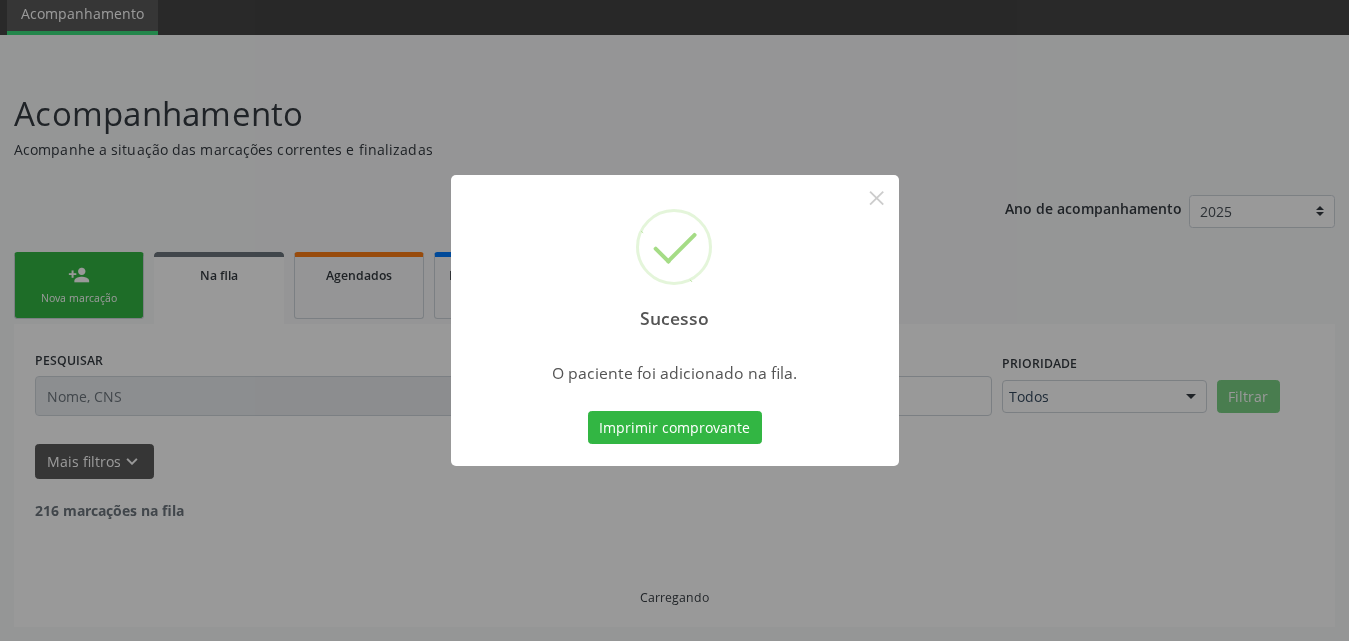 scroll, scrollTop: 54, scrollLeft: 0, axis: vertical 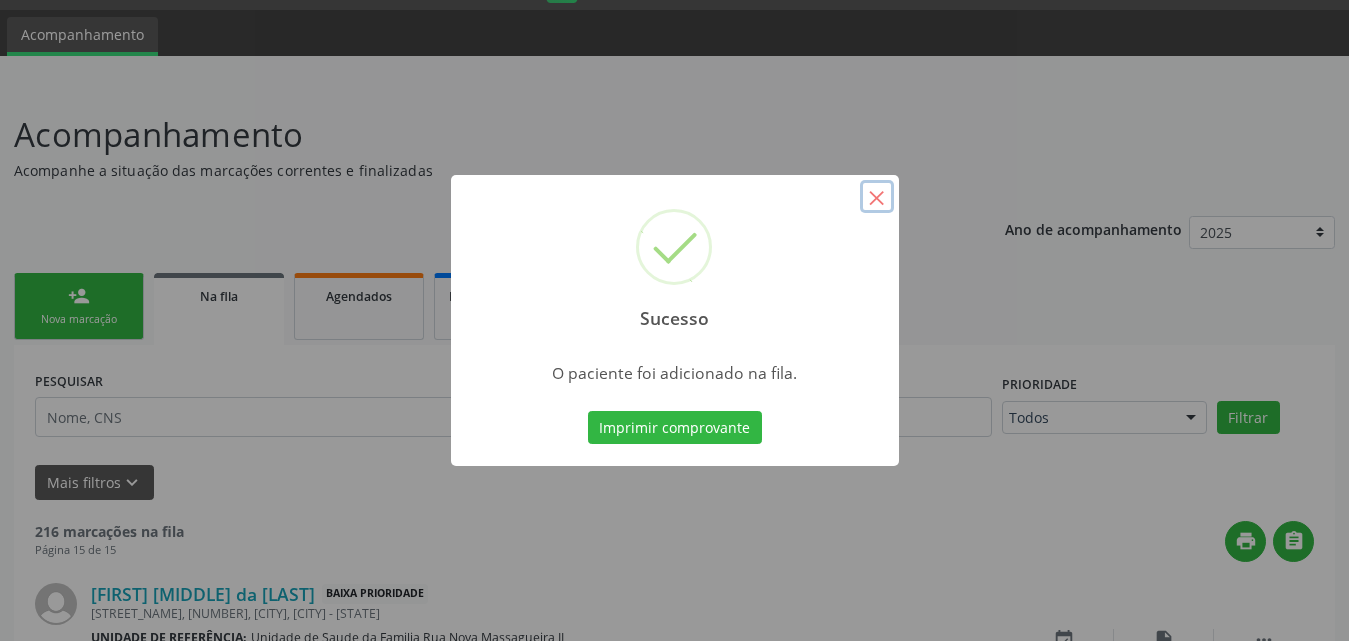 click on "×" at bounding box center (877, 197) 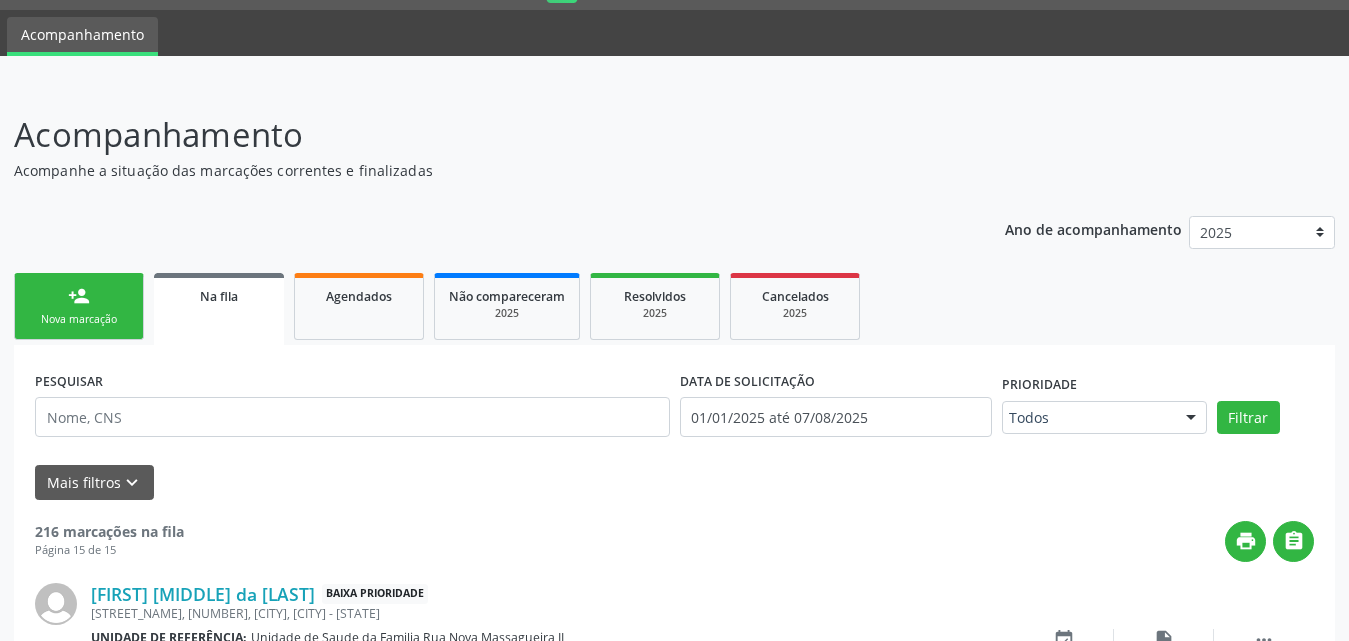 click on "Nova marcação" at bounding box center (79, 319) 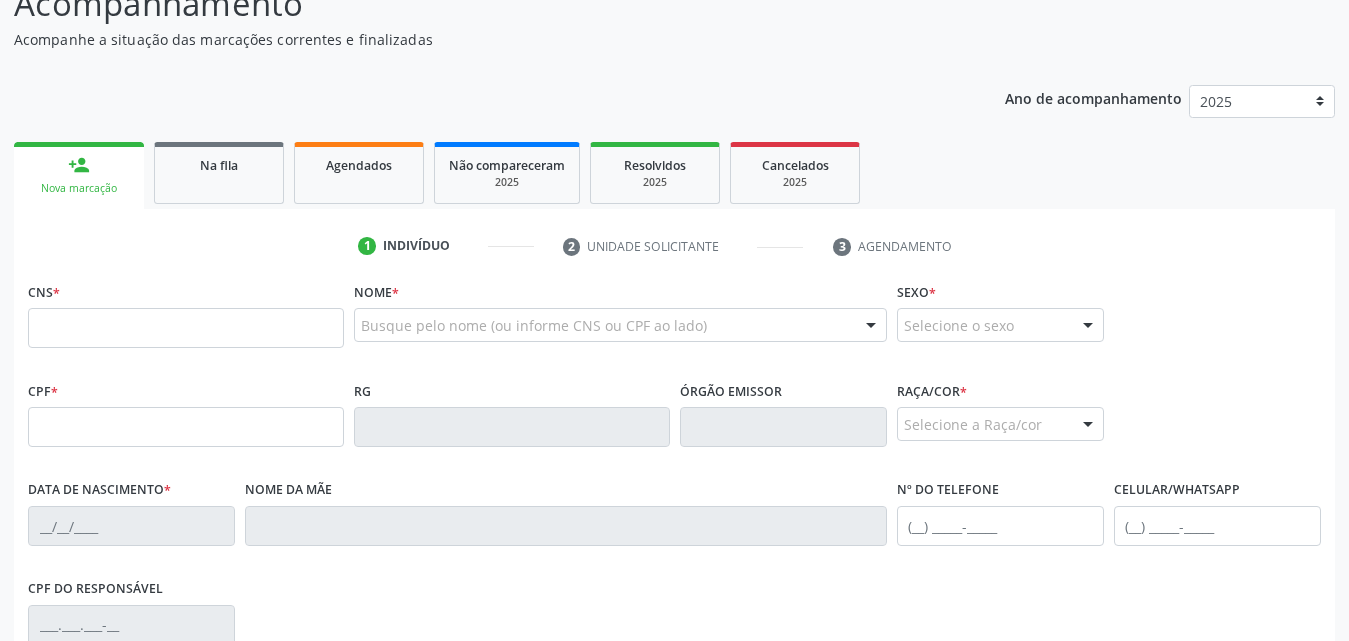 scroll, scrollTop: 254, scrollLeft: 0, axis: vertical 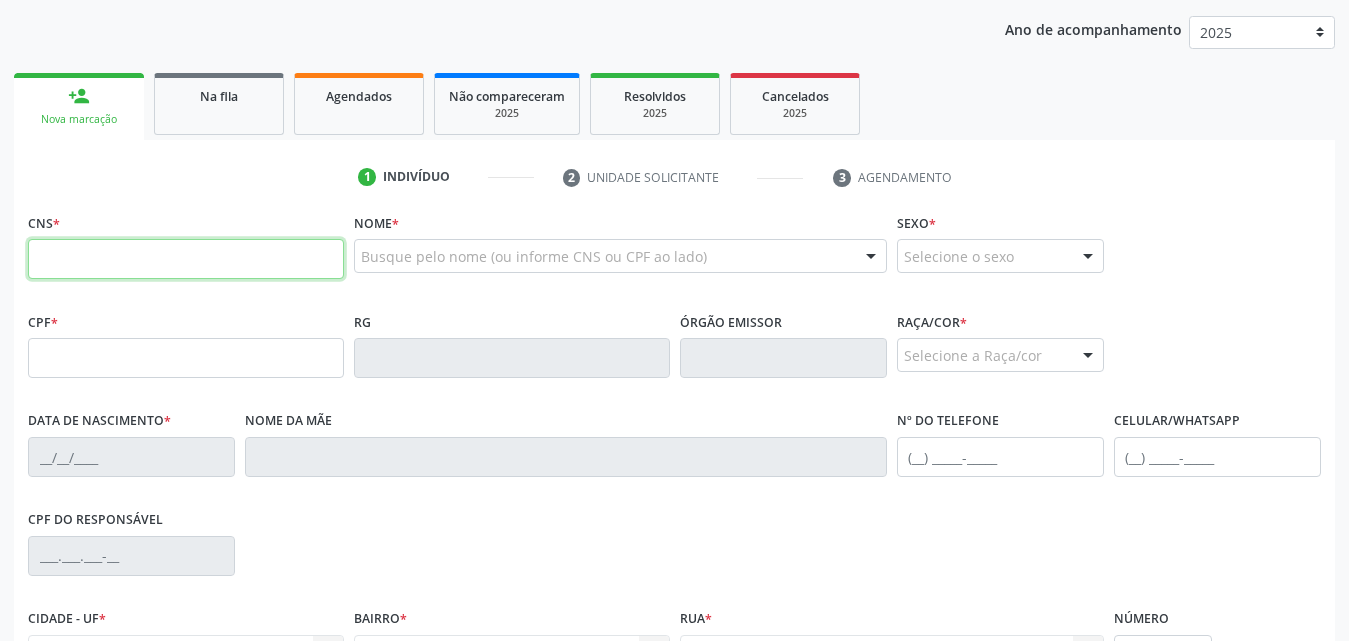 click at bounding box center (186, 259) 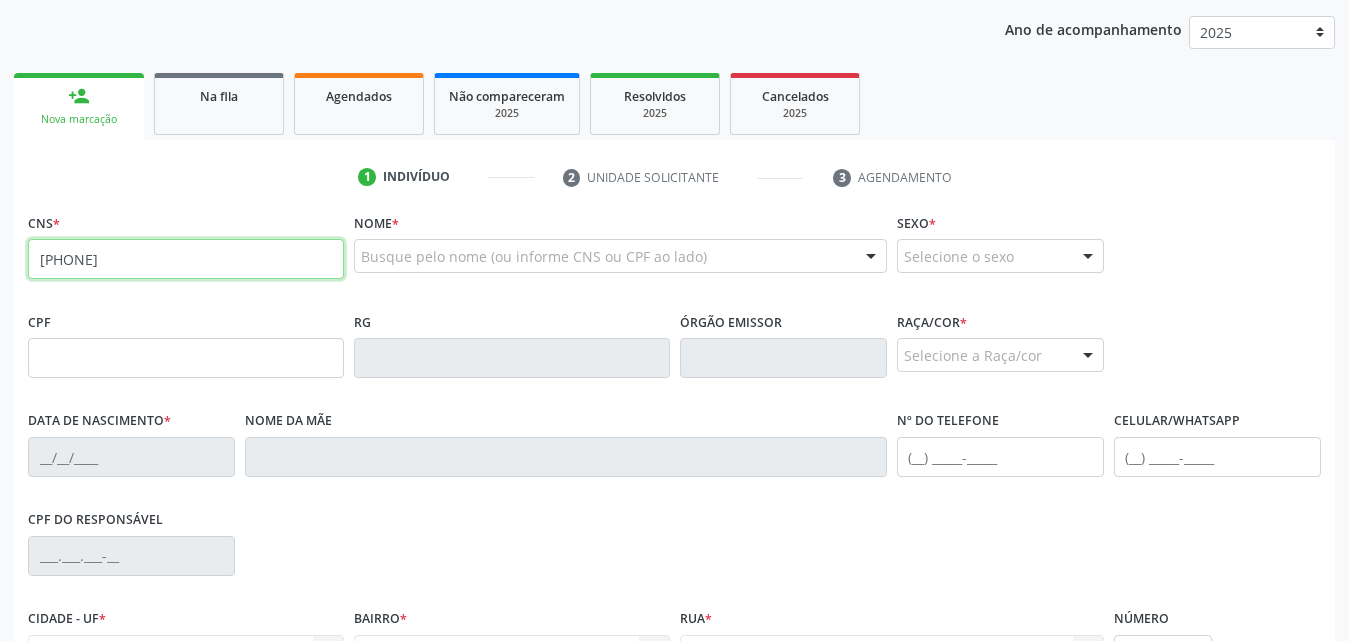 type on "702 7016 8447 4560" 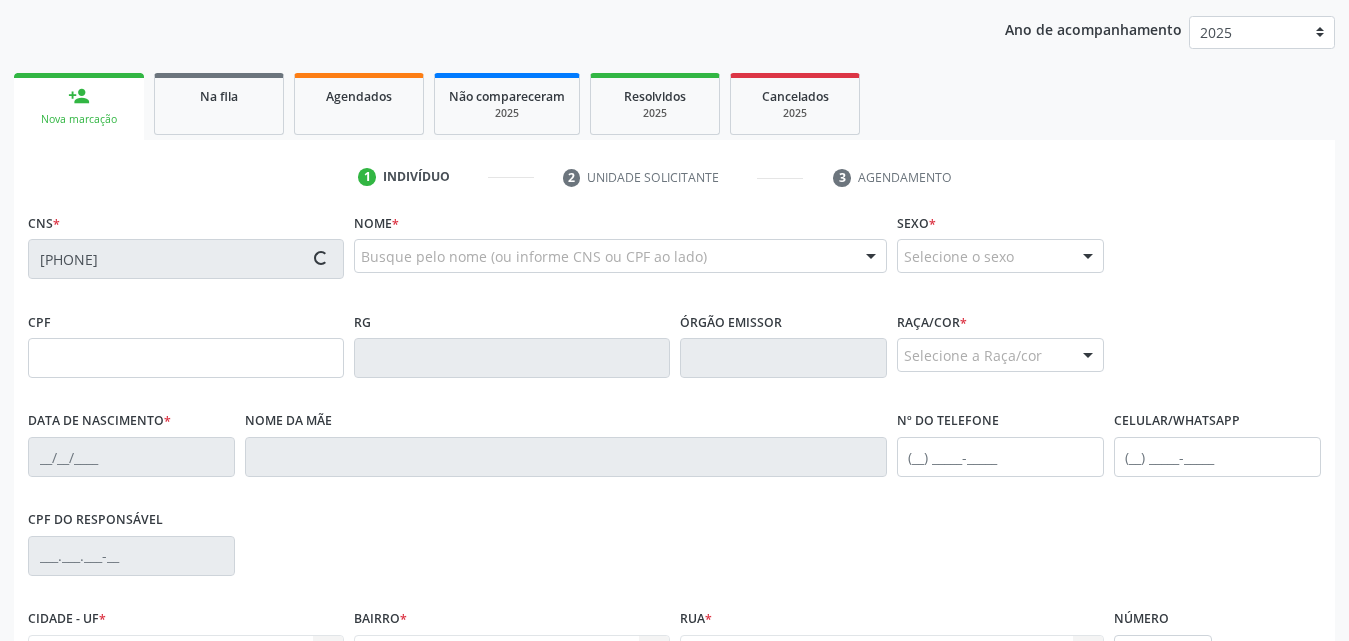 type on "094.969.934-94" 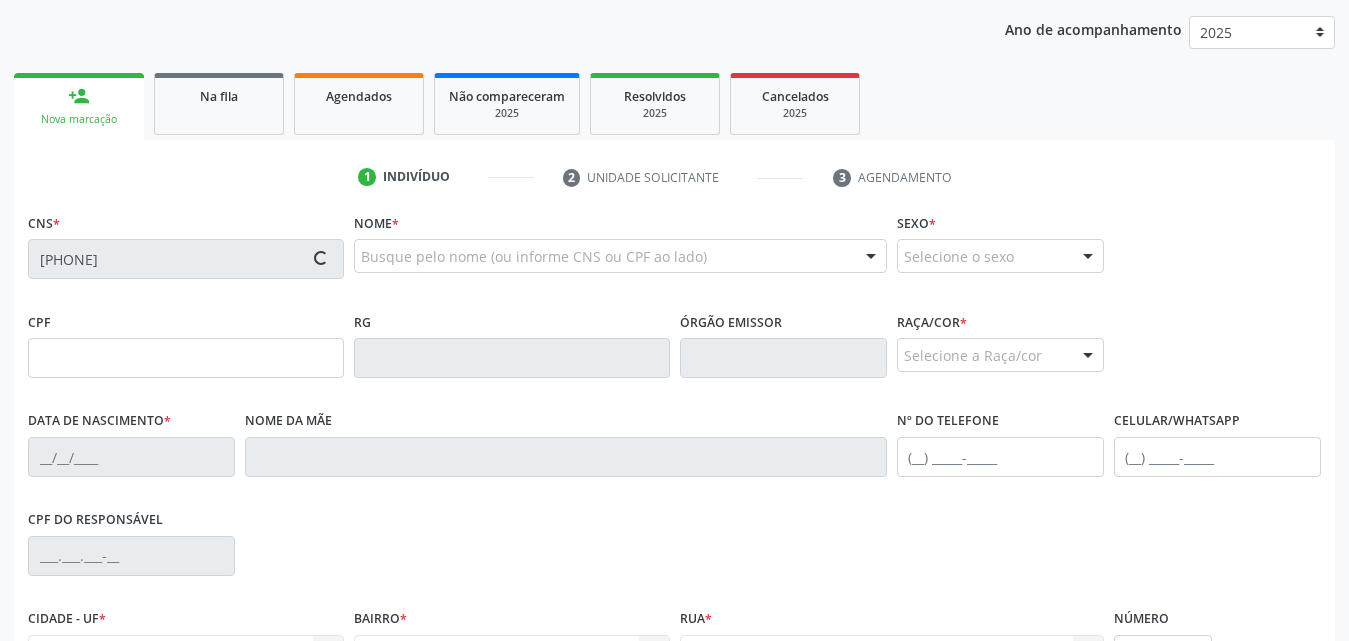 type on "25/06/1983" 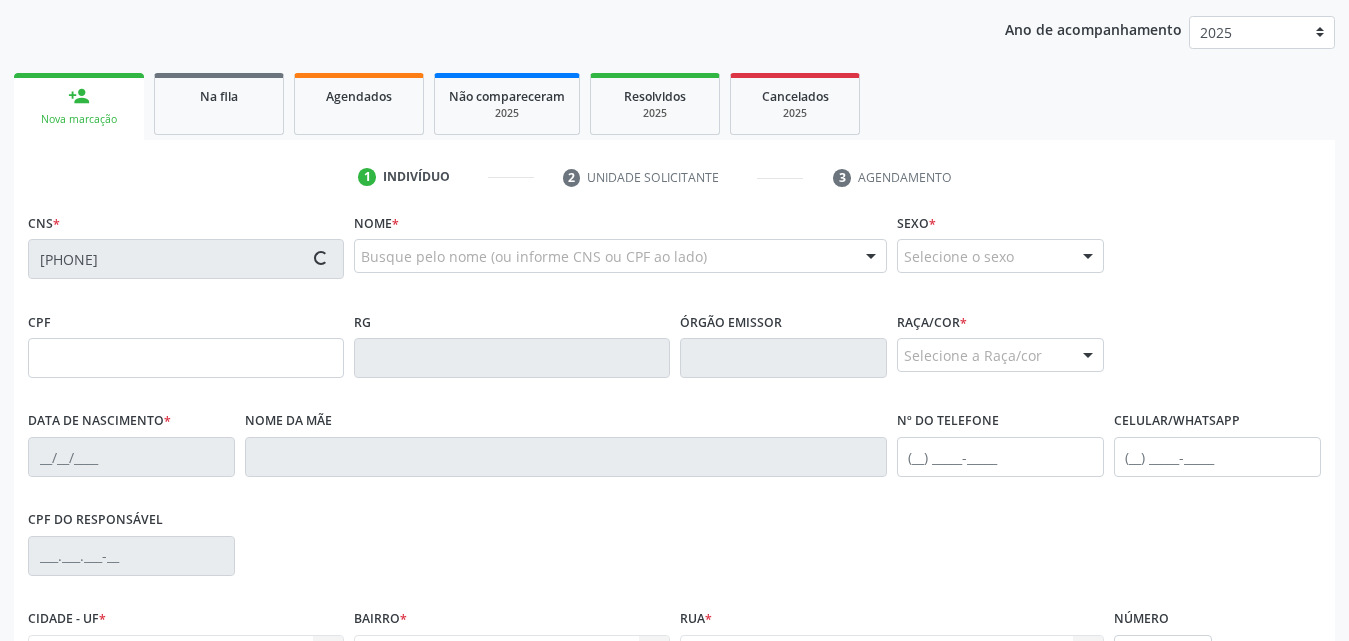 type on "Maria Jose da Silva" 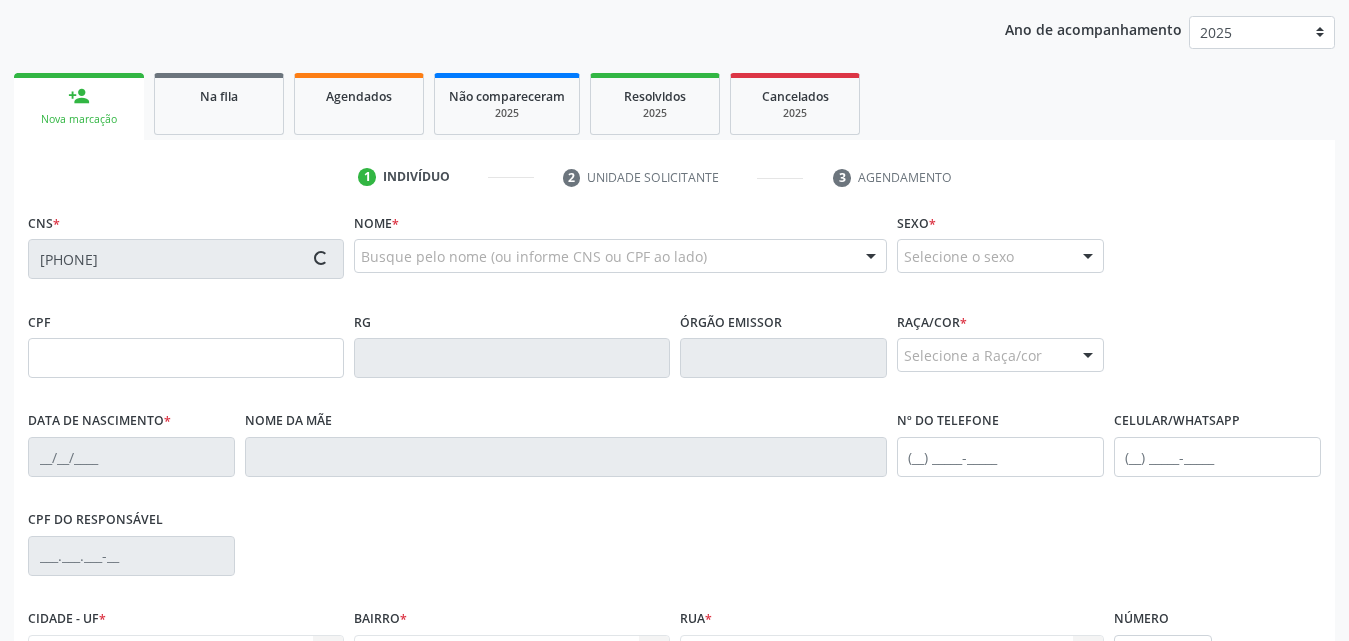 type on "(82) 99406-8867" 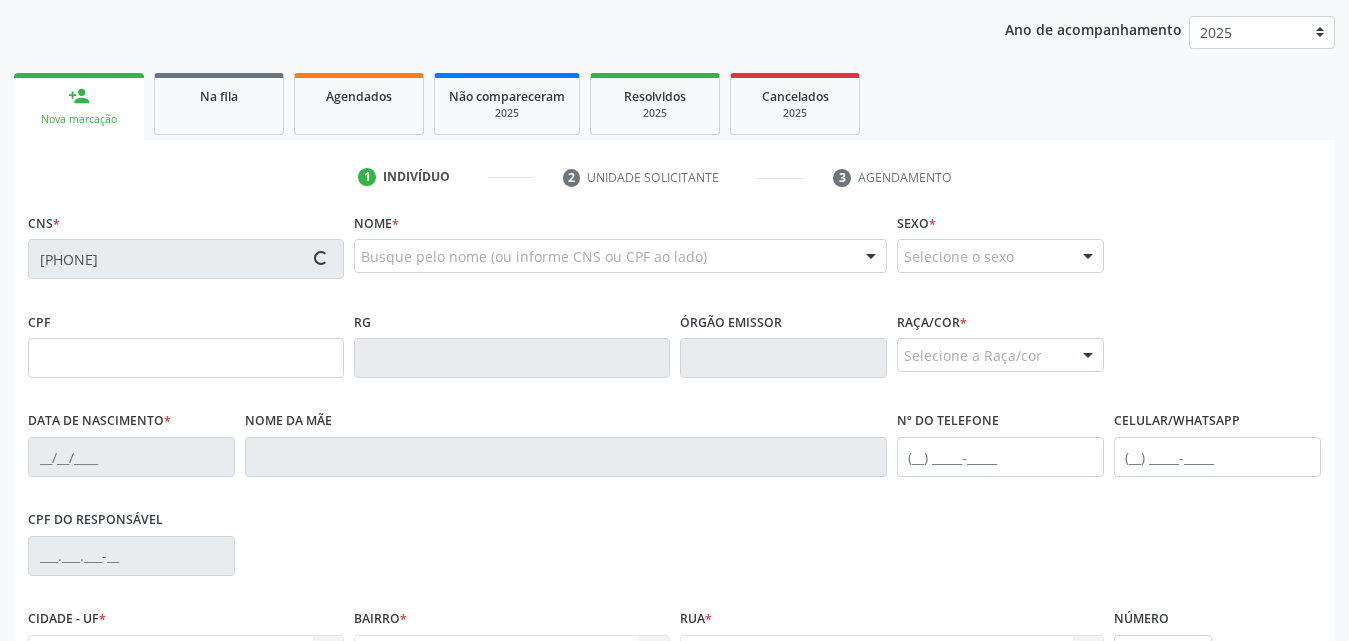 type on "(82) 99406-8867" 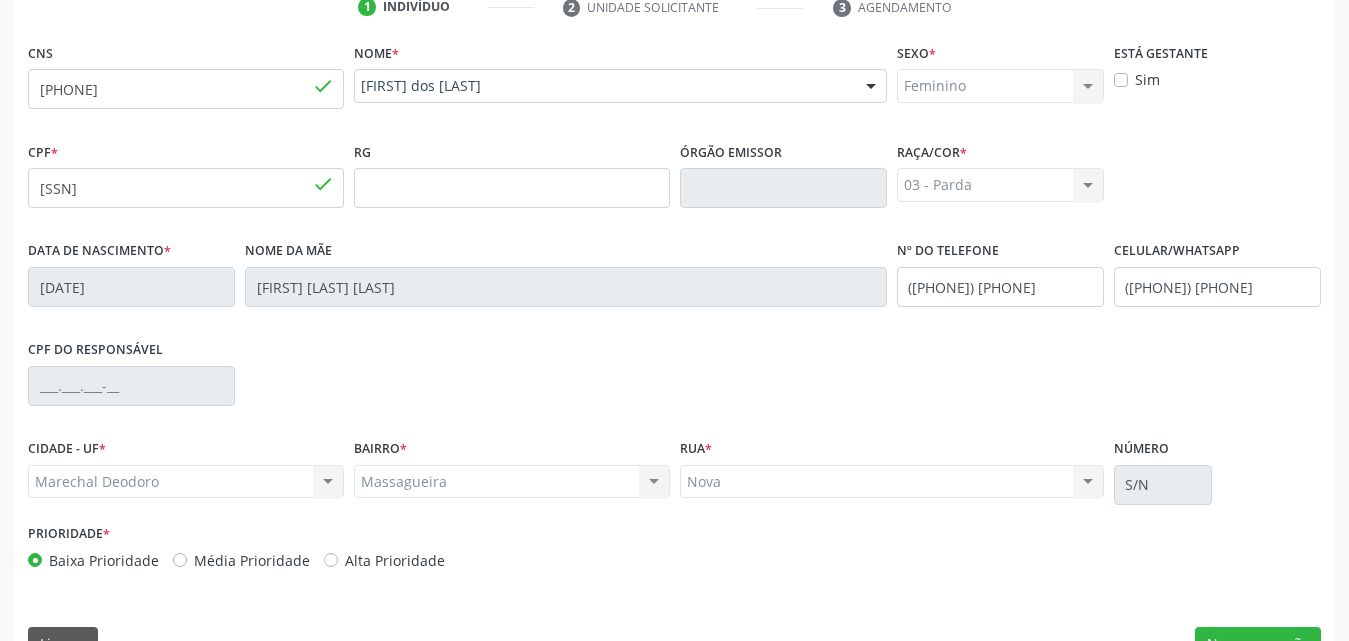 scroll, scrollTop: 471, scrollLeft: 0, axis: vertical 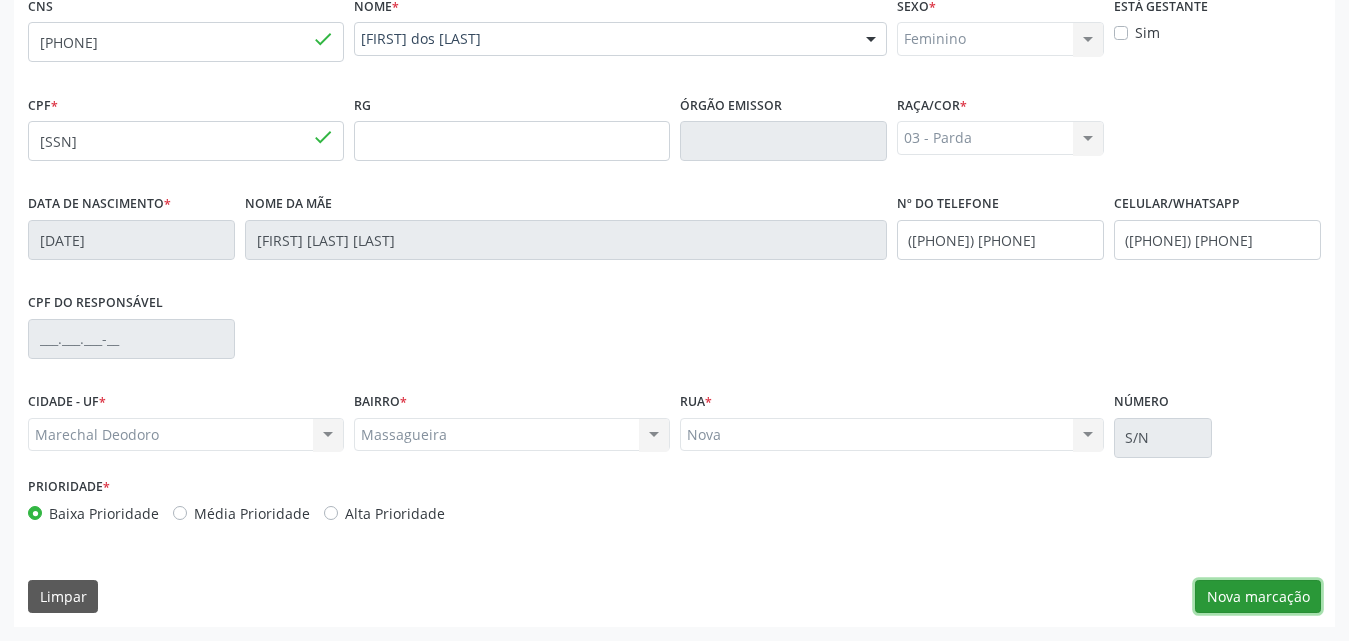 click on "Nova marcação" at bounding box center [1258, 597] 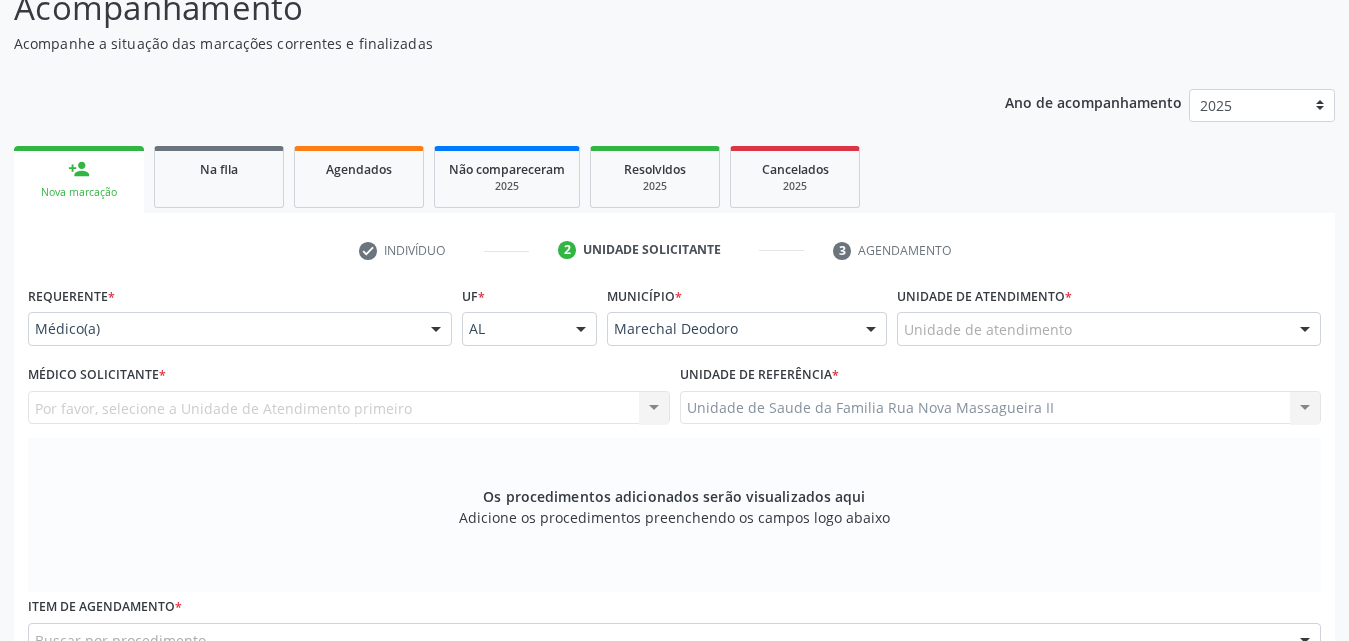 scroll, scrollTop: 171, scrollLeft: 0, axis: vertical 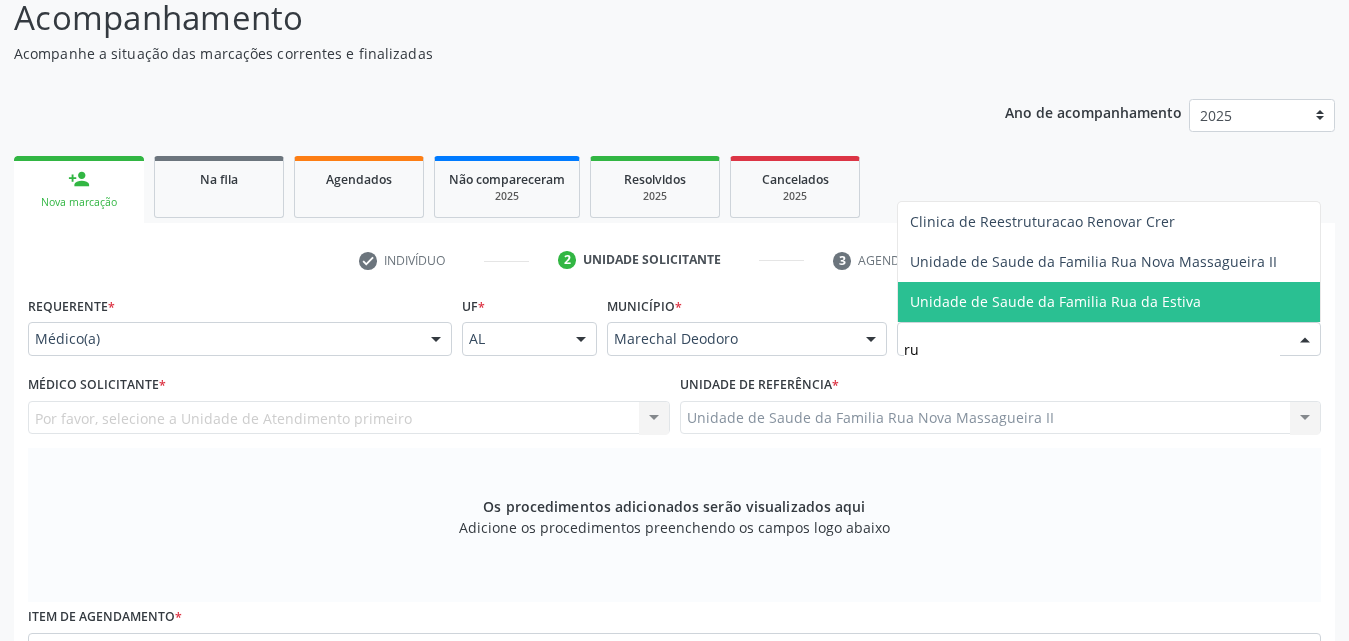type on "rua" 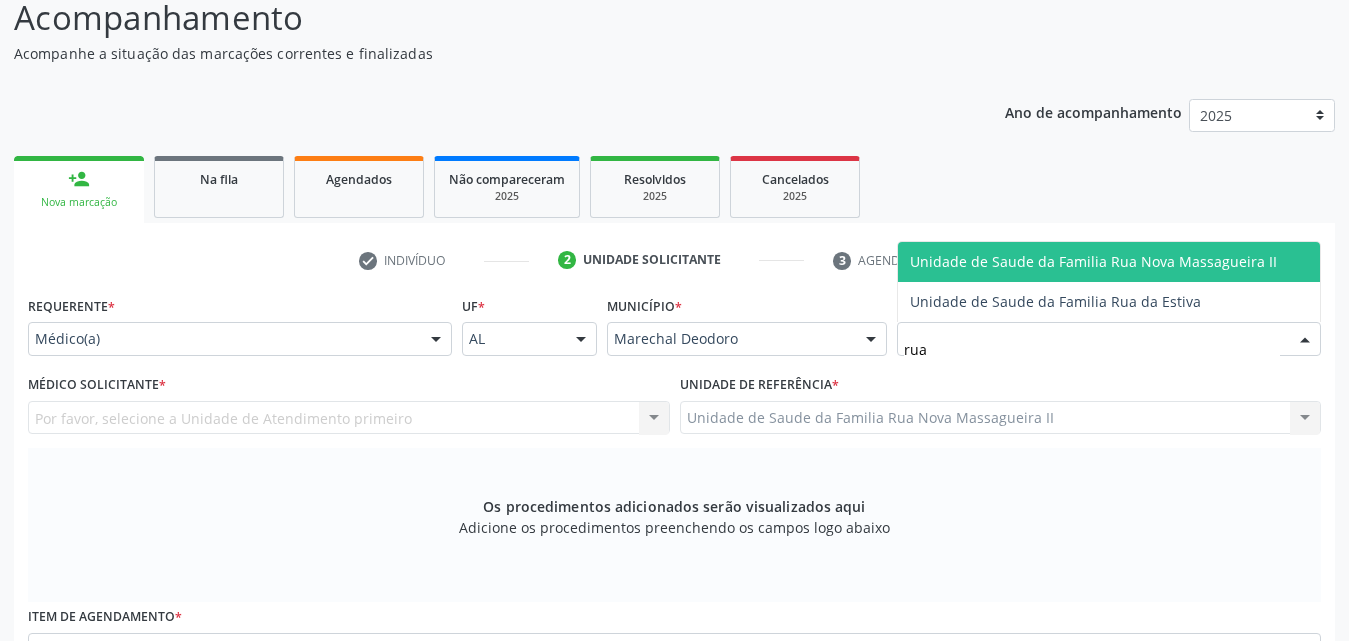 click on "Unidade de Saude da Familia Rua Nova Massagueira II" at bounding box center (1093, 261) 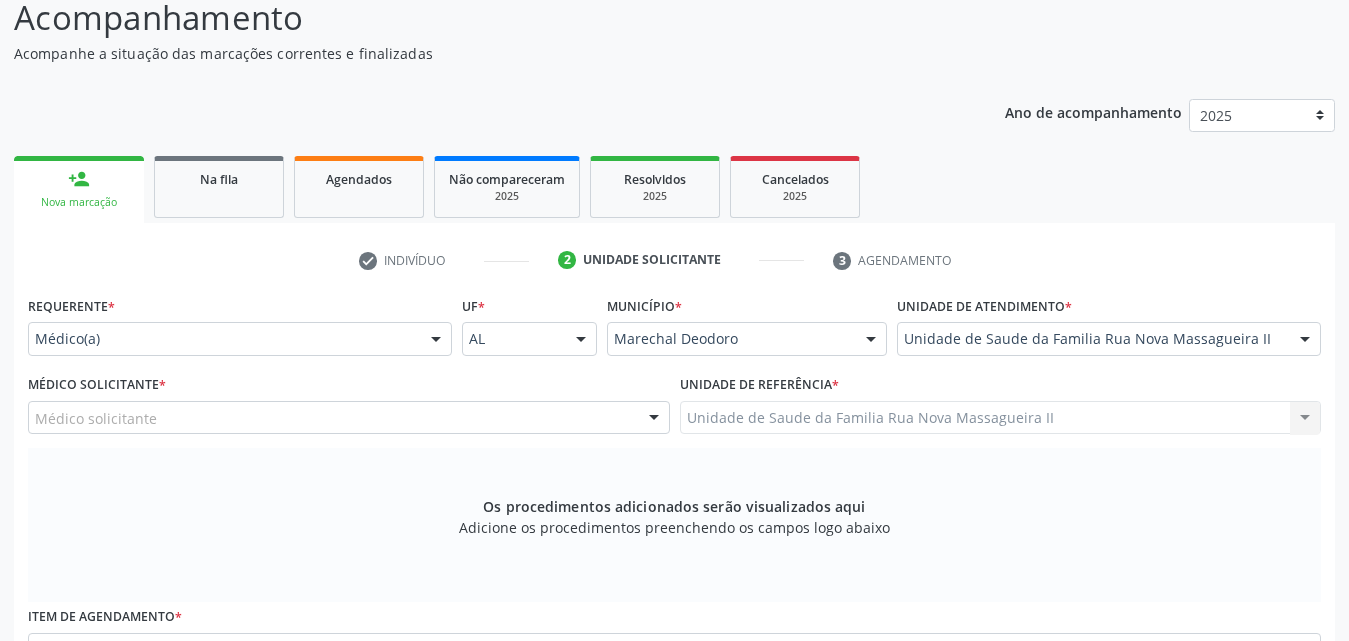 click at bounding box center [654, 419] 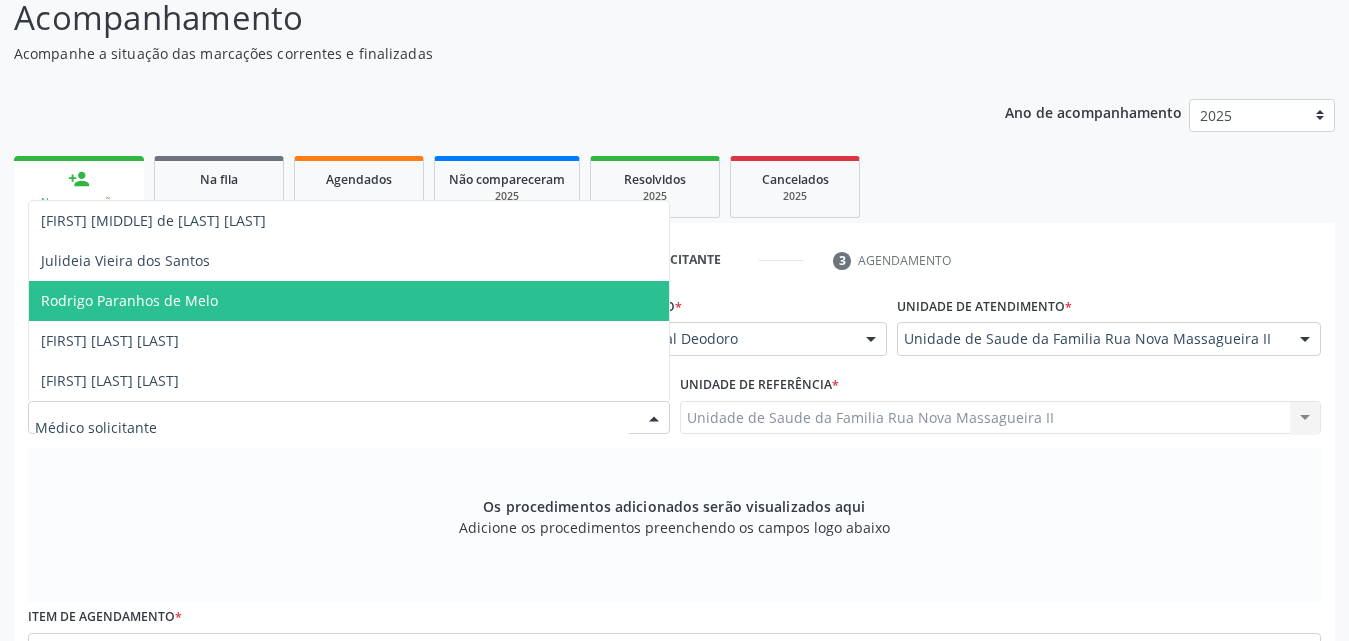 click on "Rodrigo Paranhos de Melo" at bounding box center [349, 301] 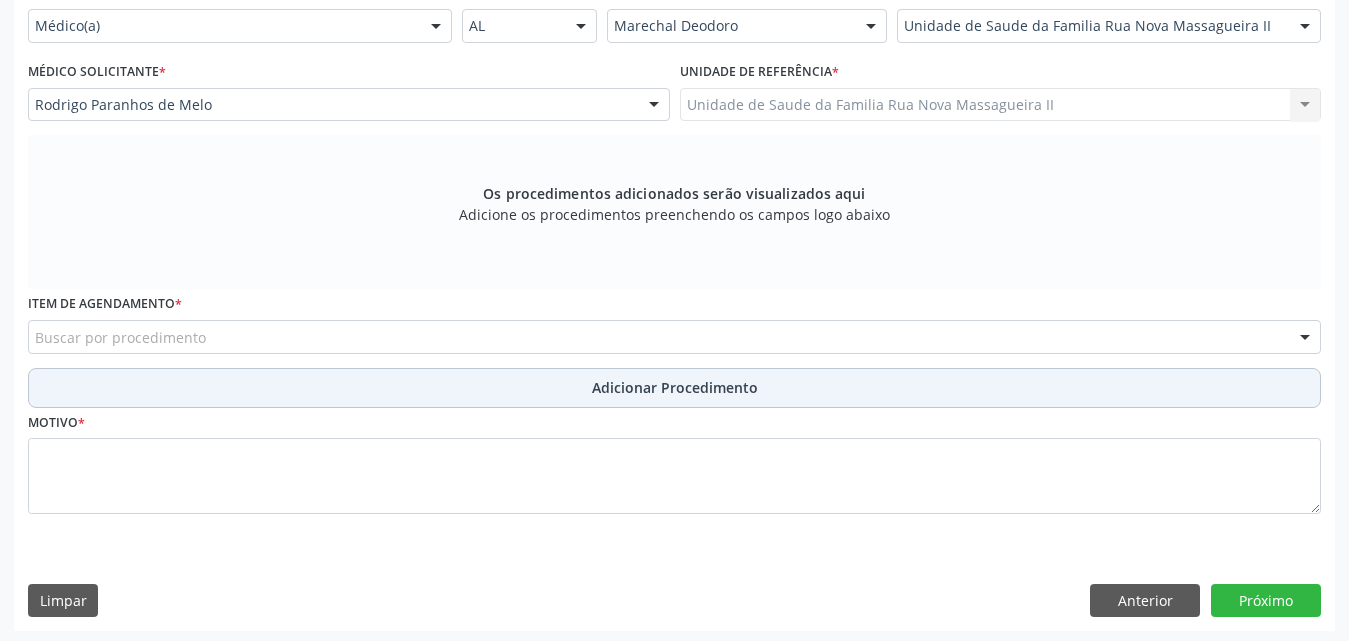 scroll, scrollTop: 488, scrollLeft: 0, axis: vertical 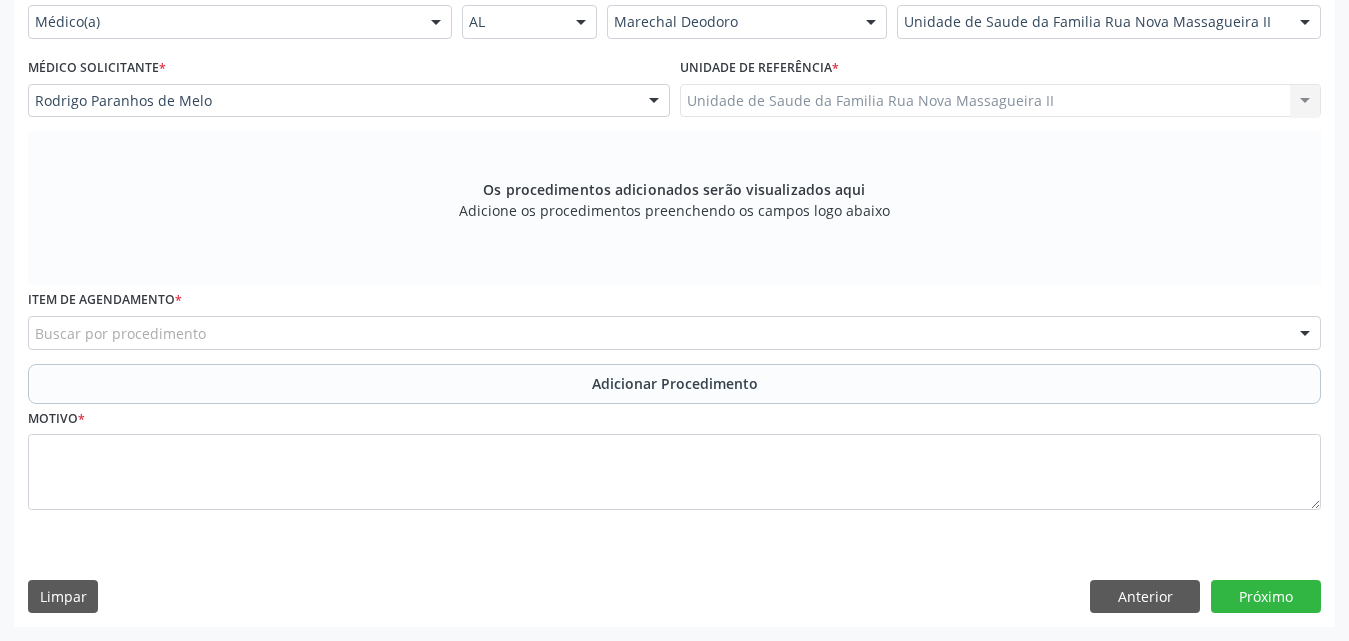 click on "Buscar por procedimento" at bounding box center (674, 333) 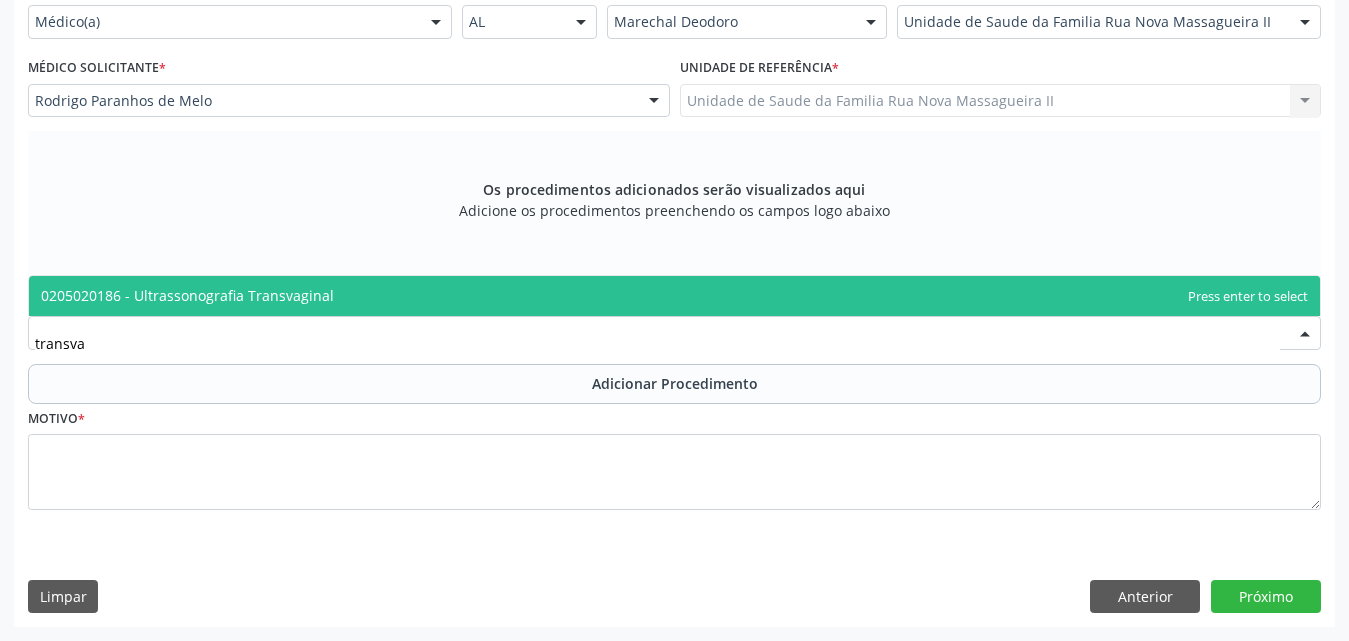 click on "0205020186 - Ultrassonografia Transvaginal" at bounding box center (674, 296) 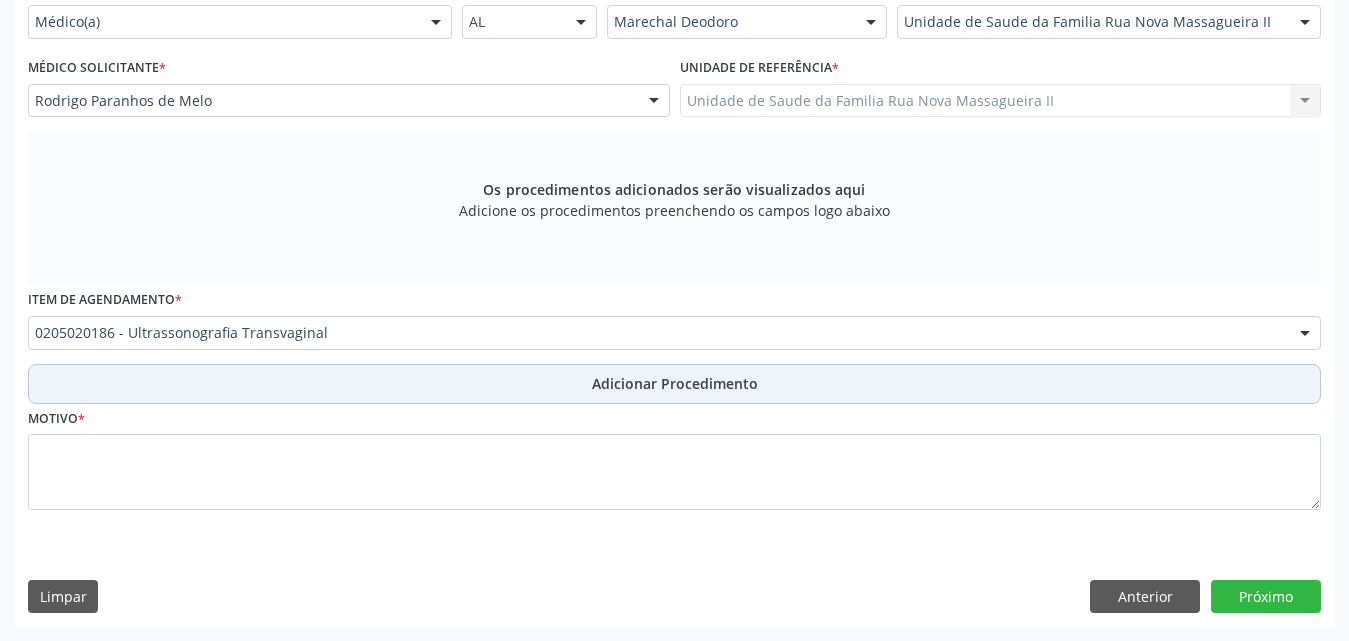 click on "Adicionar Procedimento" at bounding box center (675, 383) 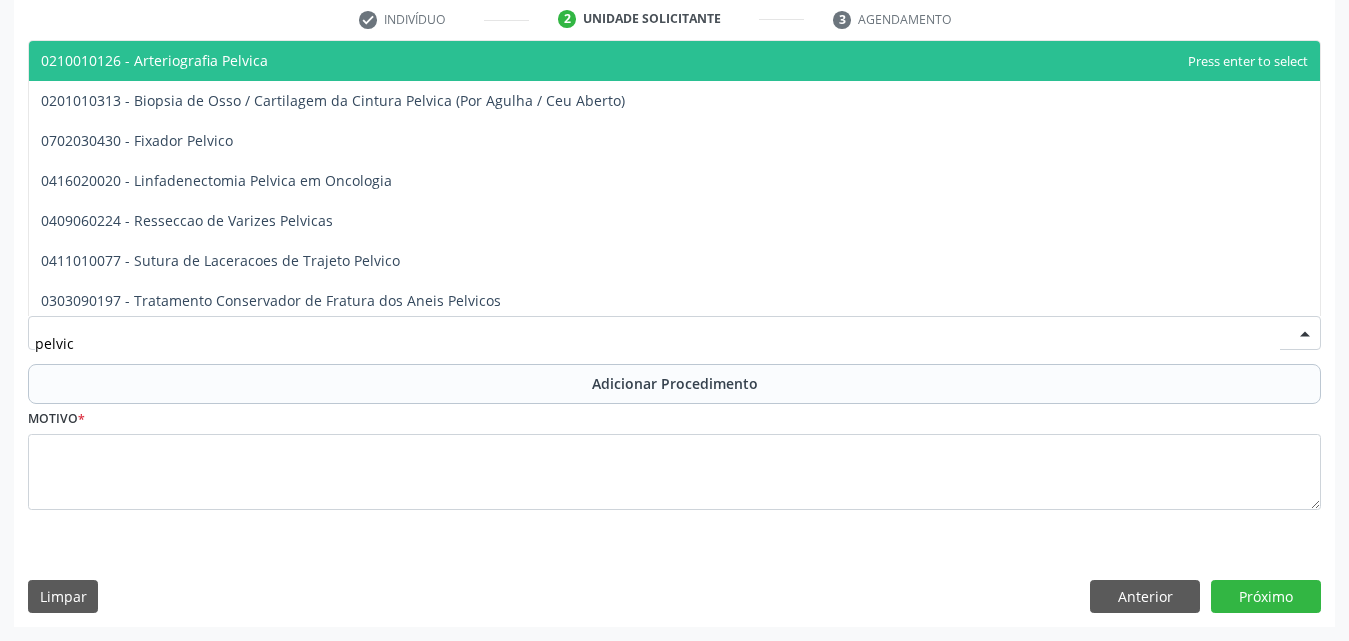 type on "pelvica" 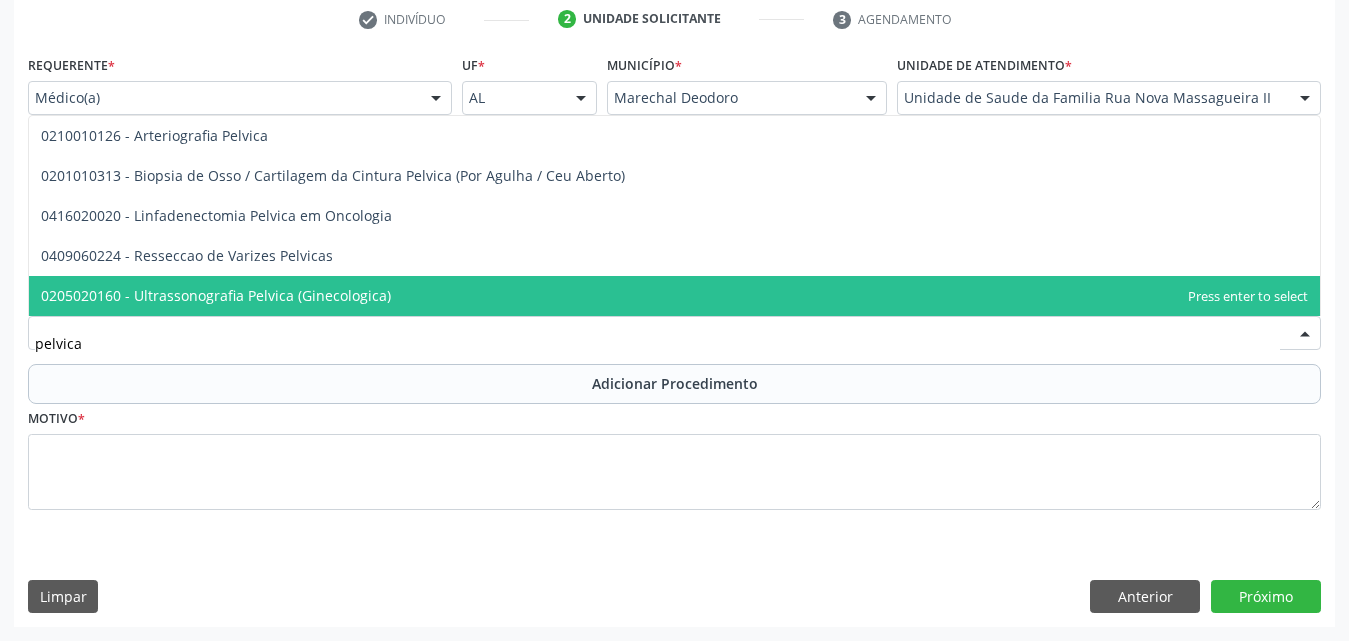 click on "0205020160 - Ultrassonografia Pelvica (Ginecologica)" at bounding box center [216, 295] 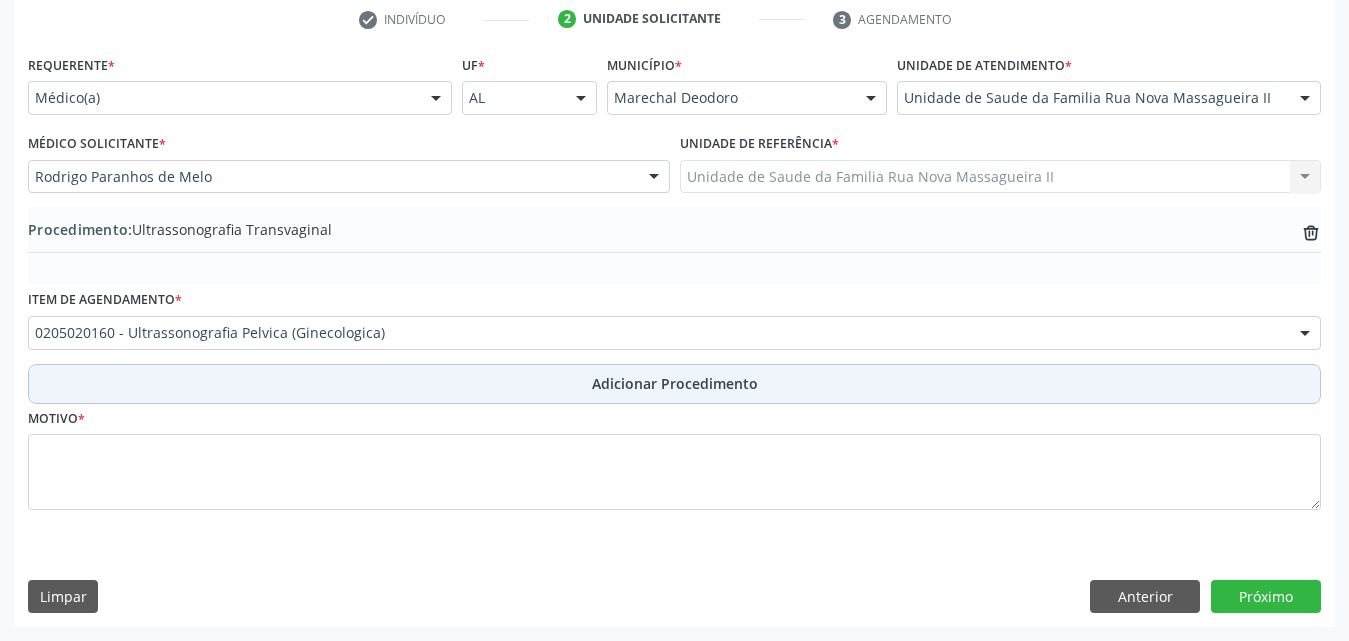 click on "Adicionar Procedimento" at bounding box center [675, 383] 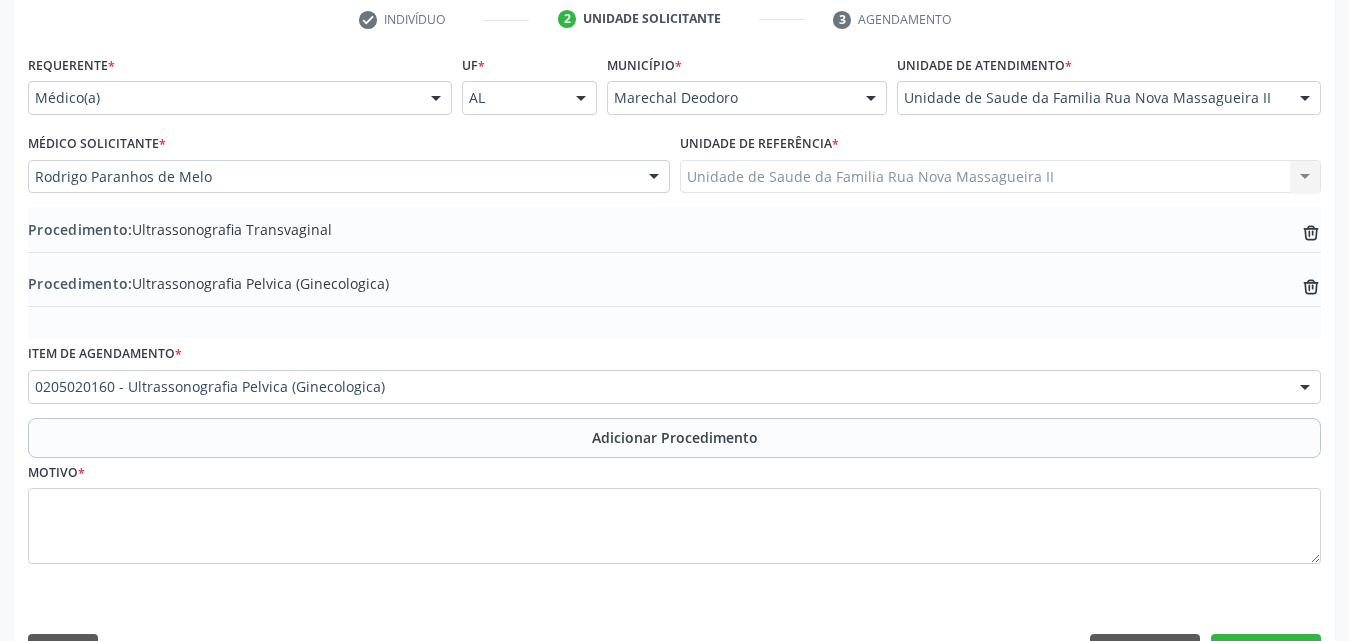 scroll, scrollTop: 466, scrollLeft: 0, axis: vertical 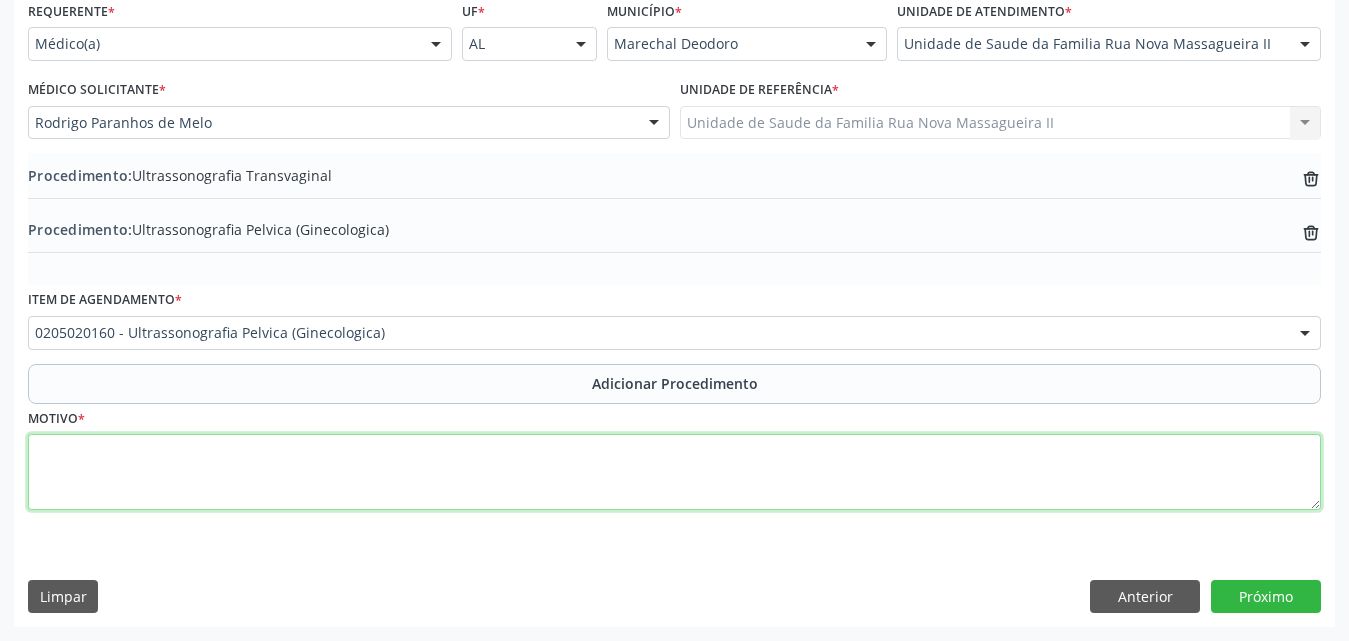 click at bounding box center (674, 472) 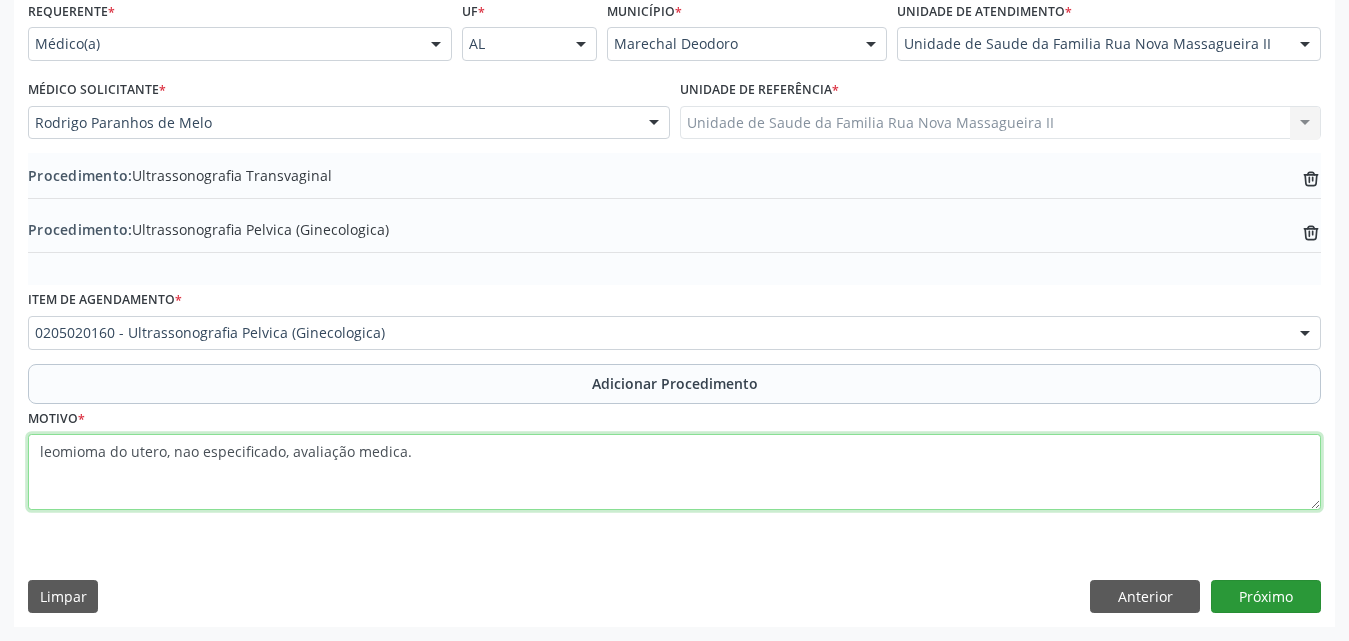 type on "leomioma do utero, nao especificado, avaliação medica." 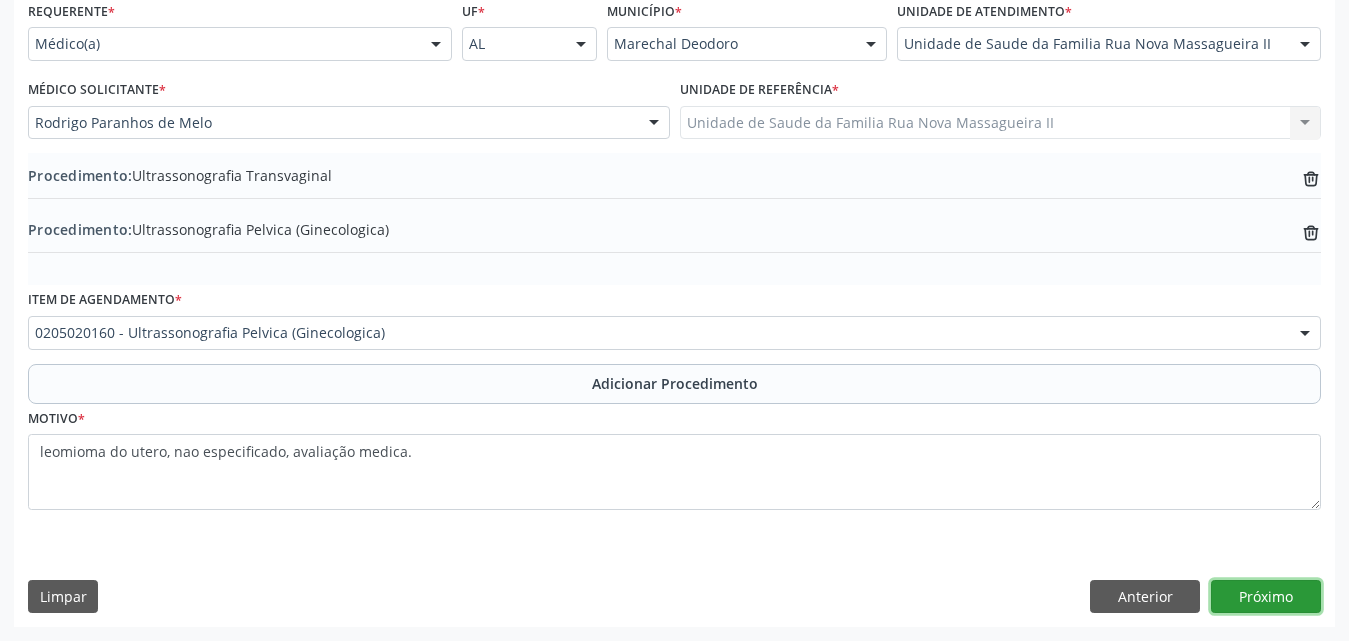 click on "Próximo" at bounding box center (1266, 597) 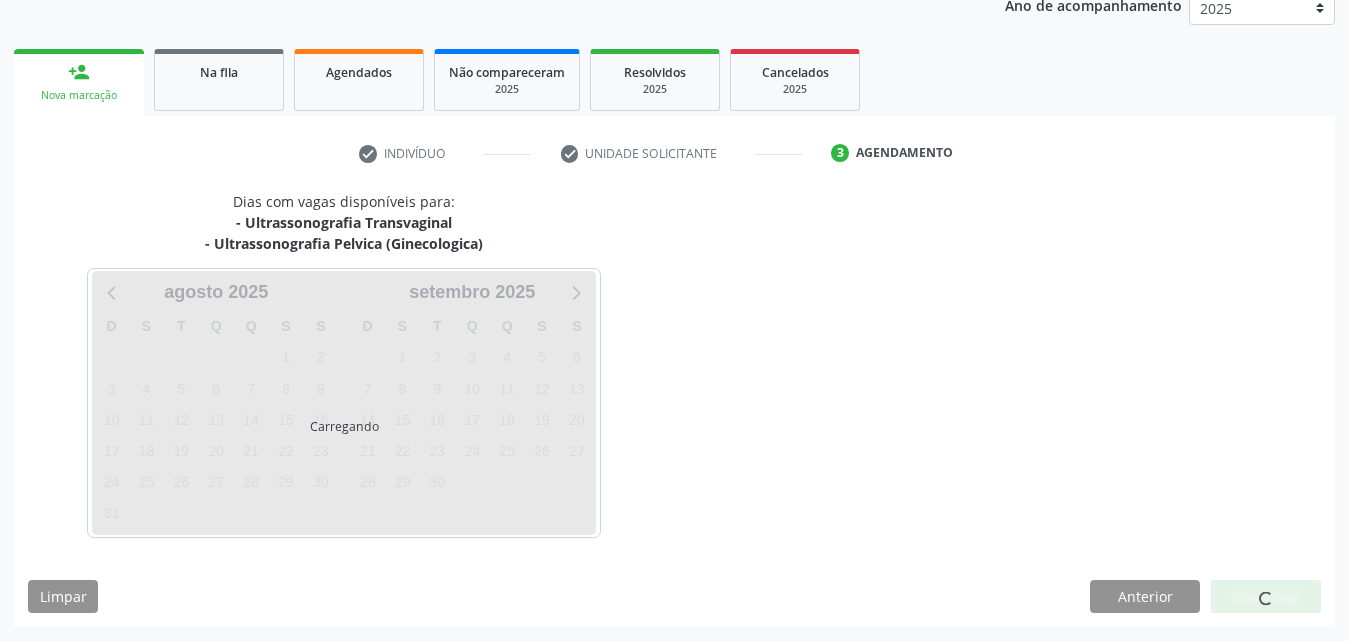 scroll, scrollTop: 337, scrollLeft: 0, axis: vertical 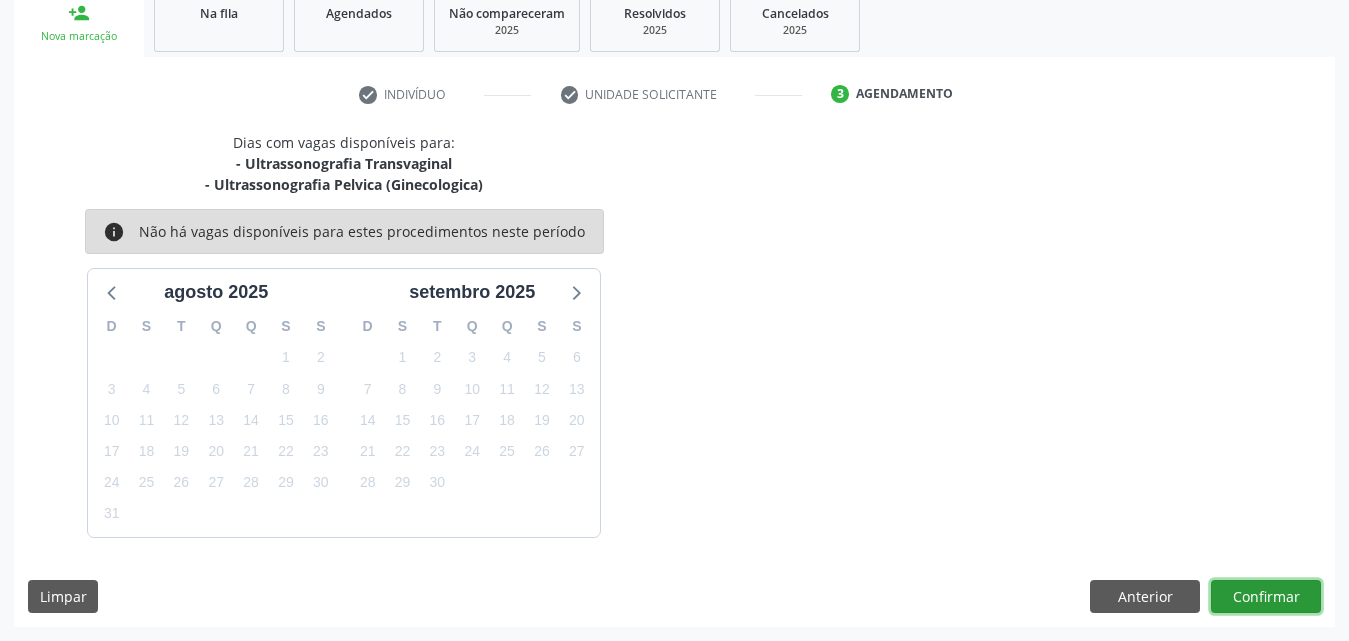 click on "Confirmar" at bounding box center (1266, 597) 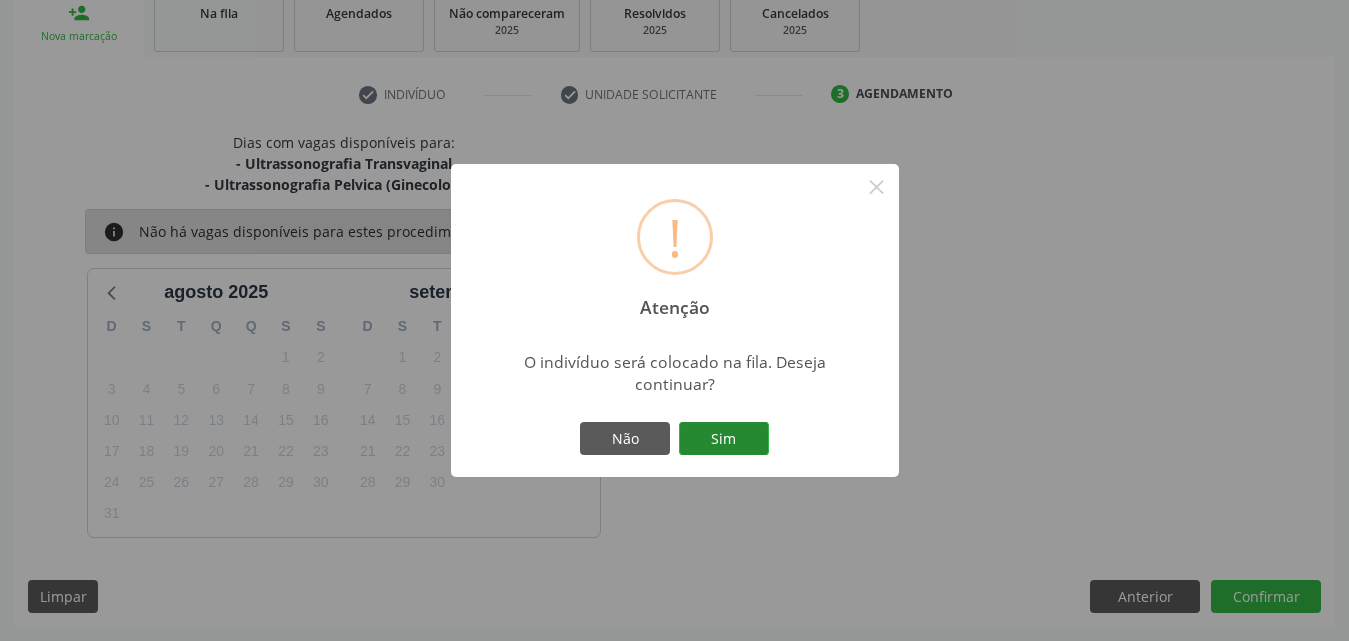 click on "Sim" at bounding box center [724, 439] 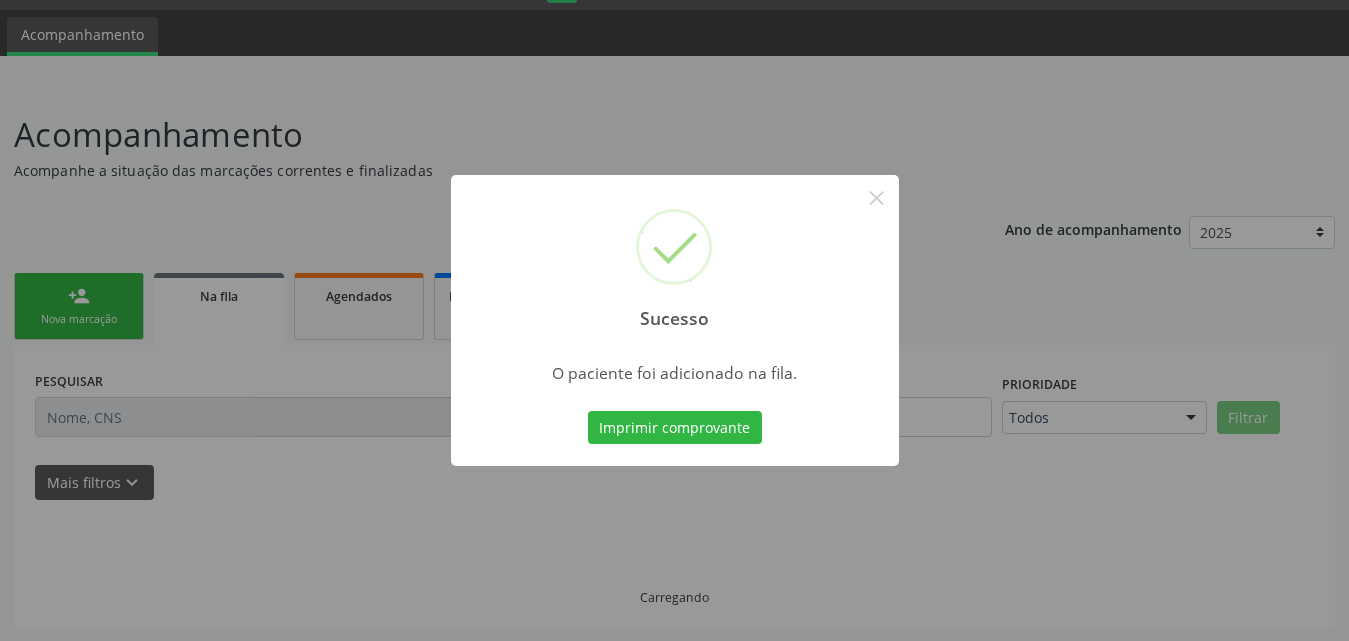 scroll, scrollTop: 54, scrollLeft: 0, axis: vertical 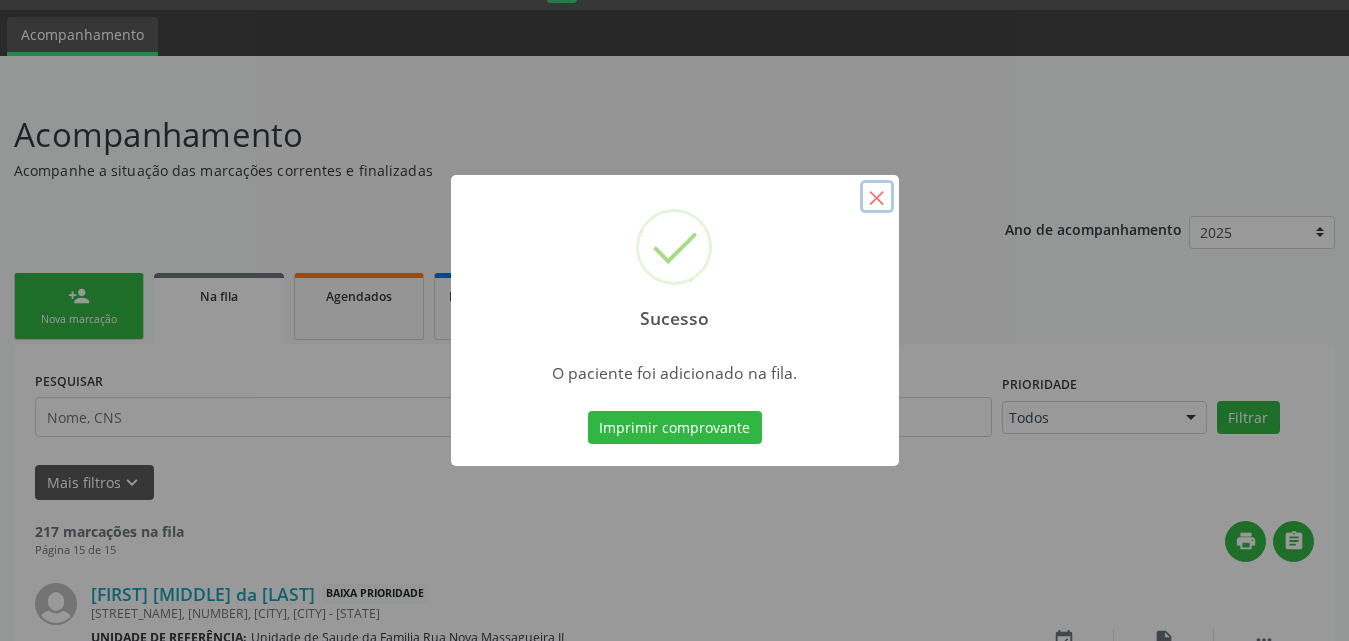 click on "×" at bounding box center [877, 197] 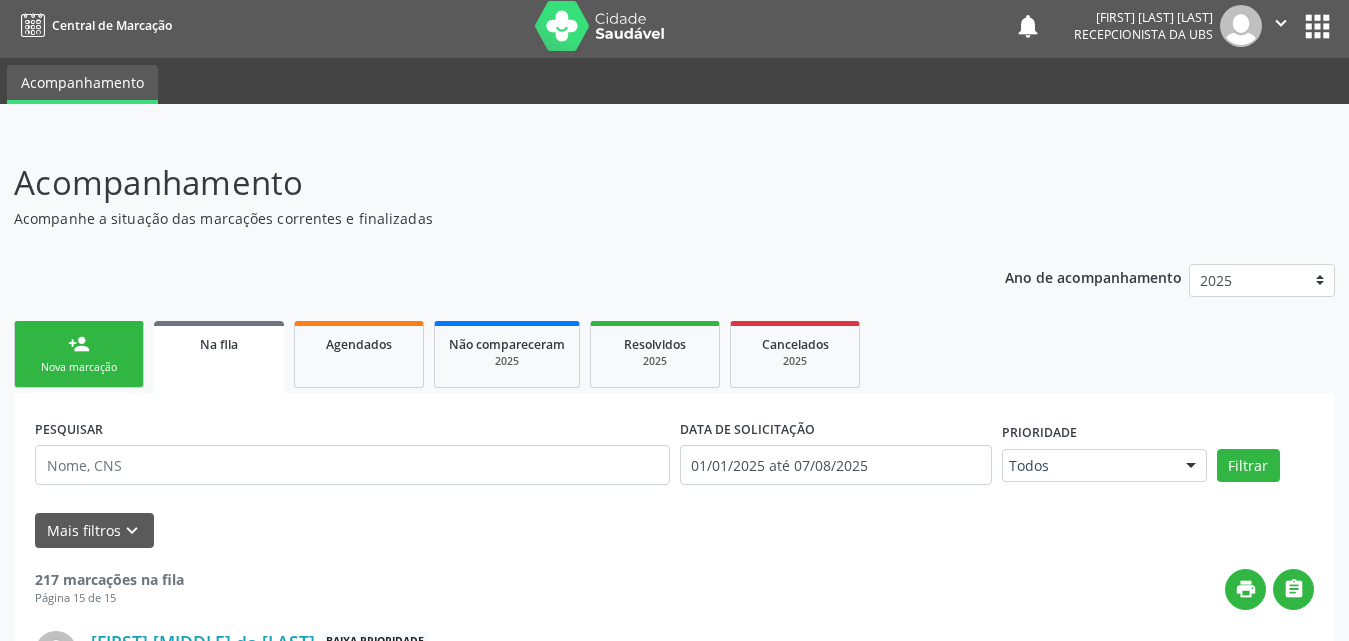 scroll, scrollTop: 0, scrollLeft: 0, axis: both 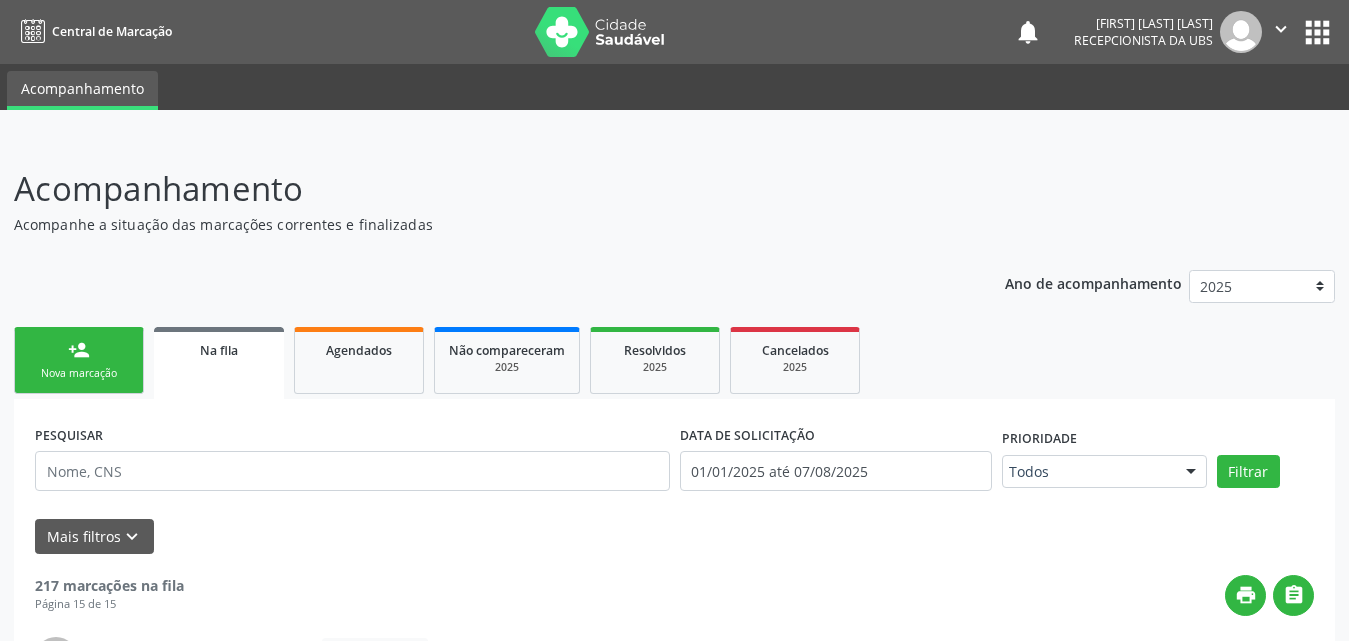click on "Nova marcação" at bounding box center (79, 373) 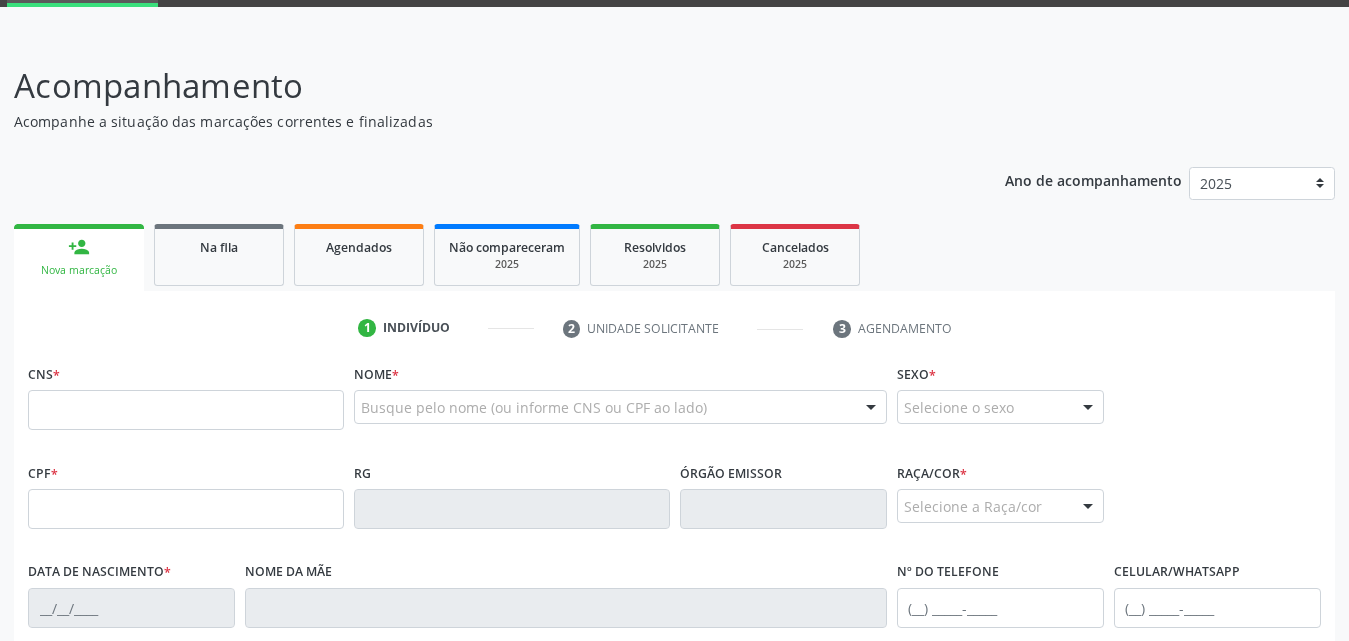 scroll, scrollTop: 200, scrollLeft: 0, axis: vertical 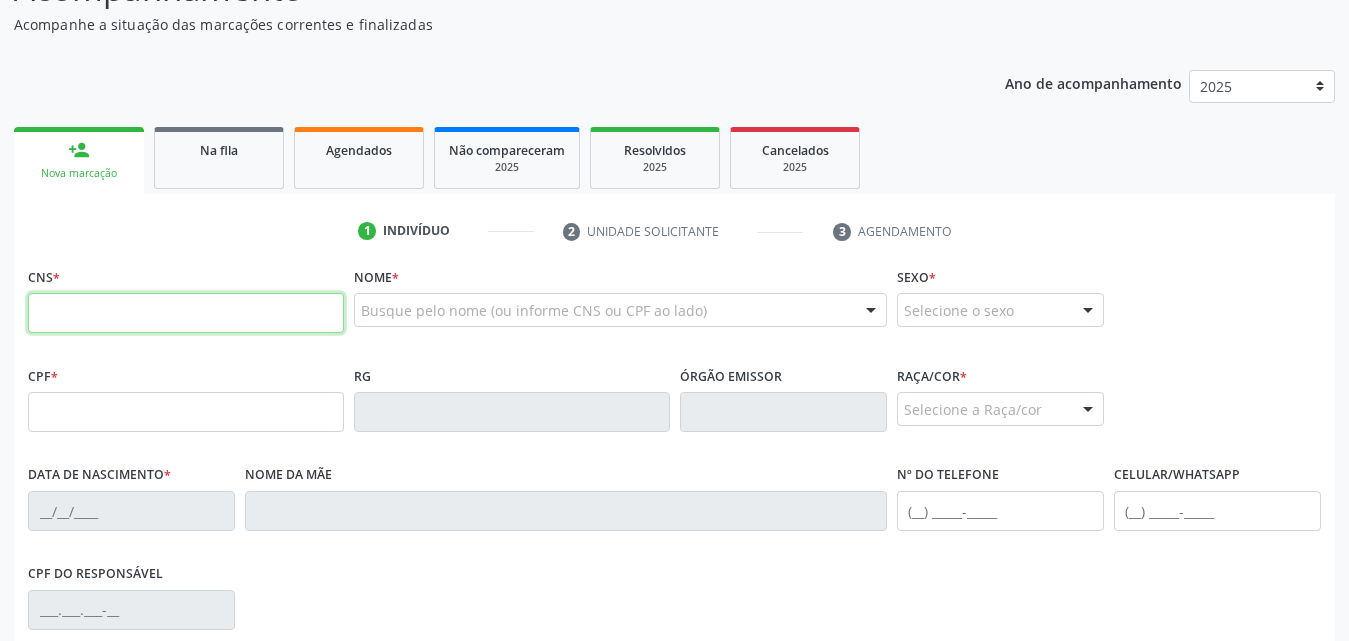 click at bounding box center (186, 313) 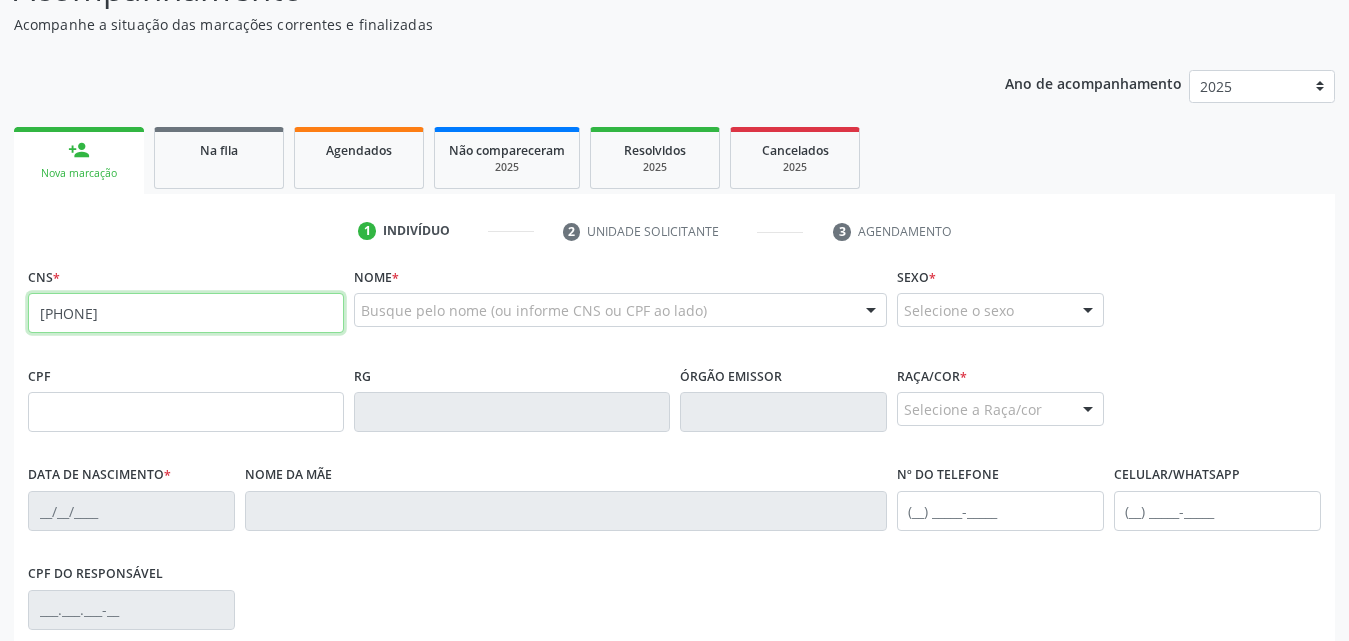 type on "708 6070 6637 9785" 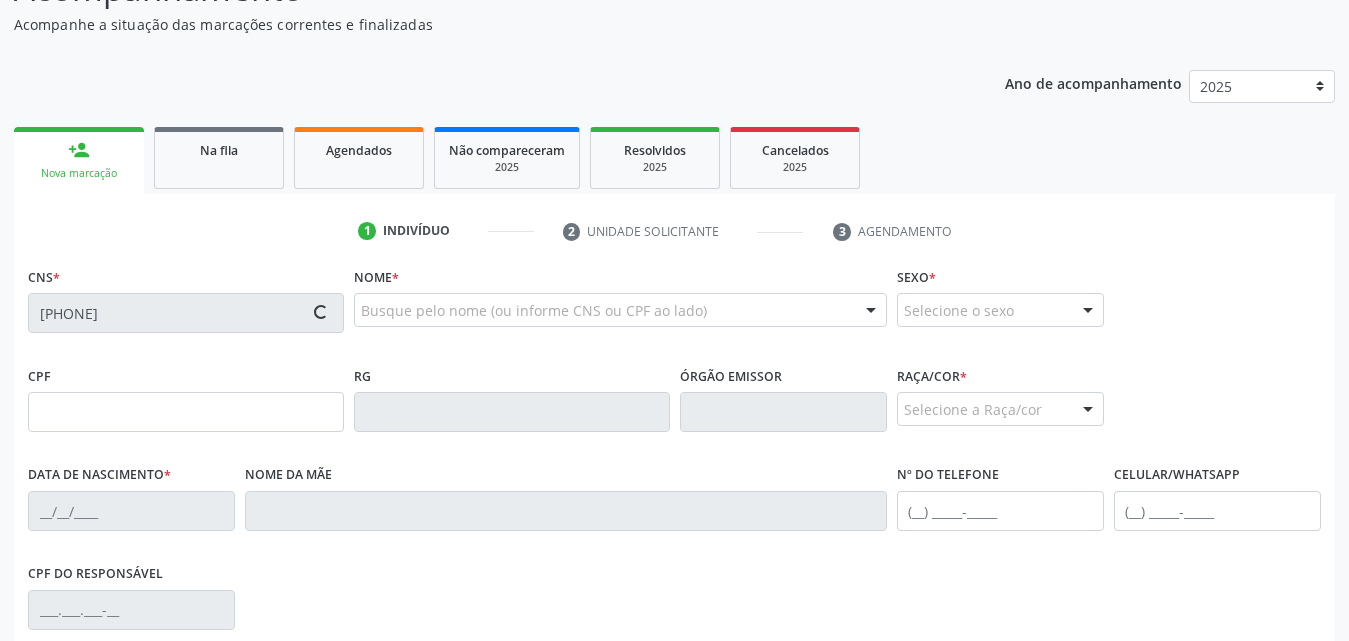 type on "094.266.584-83" 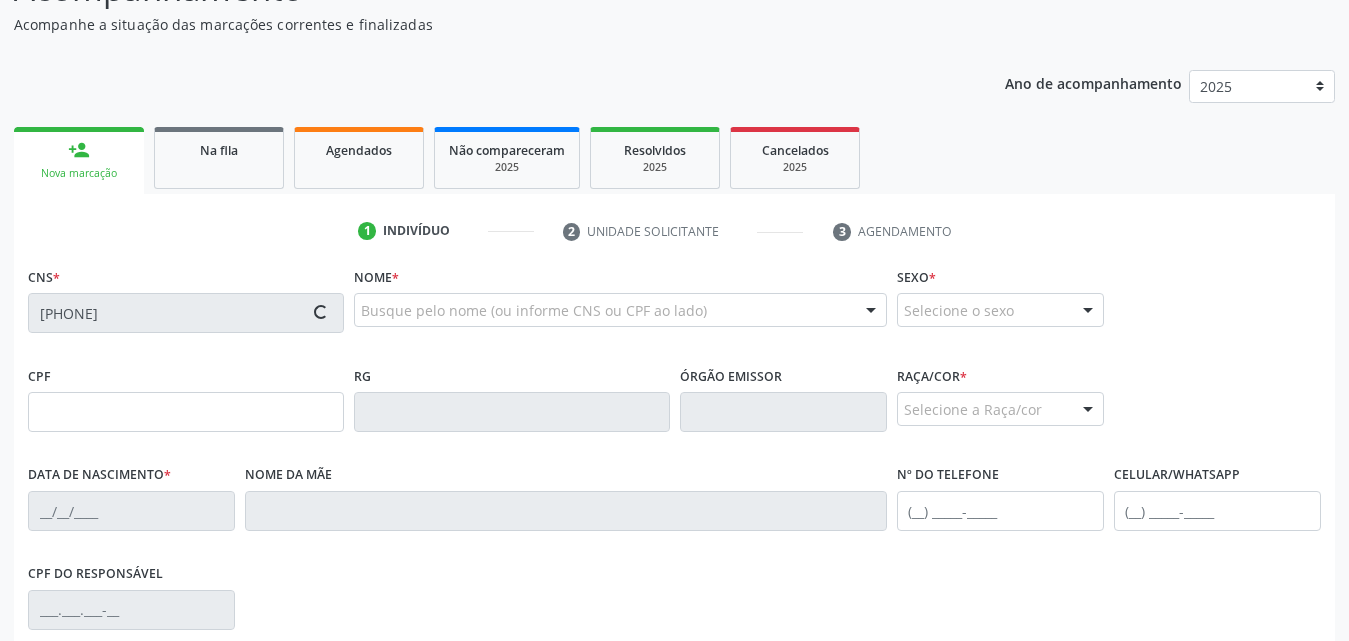 type on "07/05/1998" 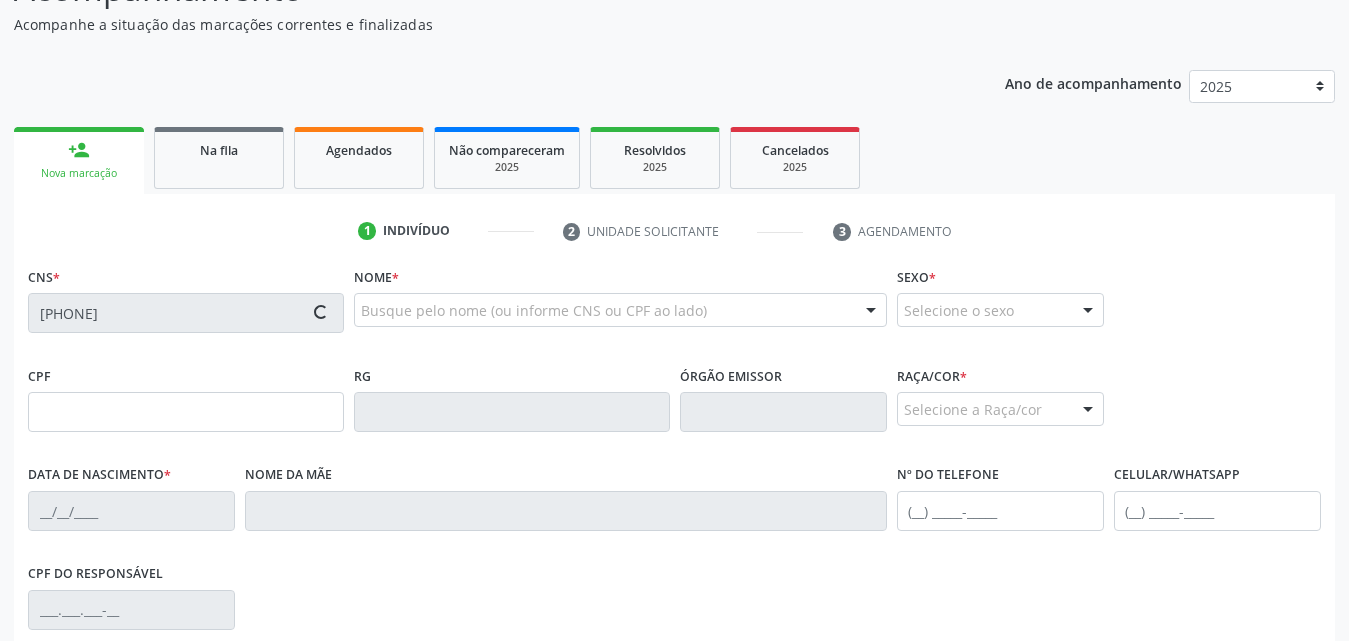 type on "Maria Mariluze da Silva Santos" 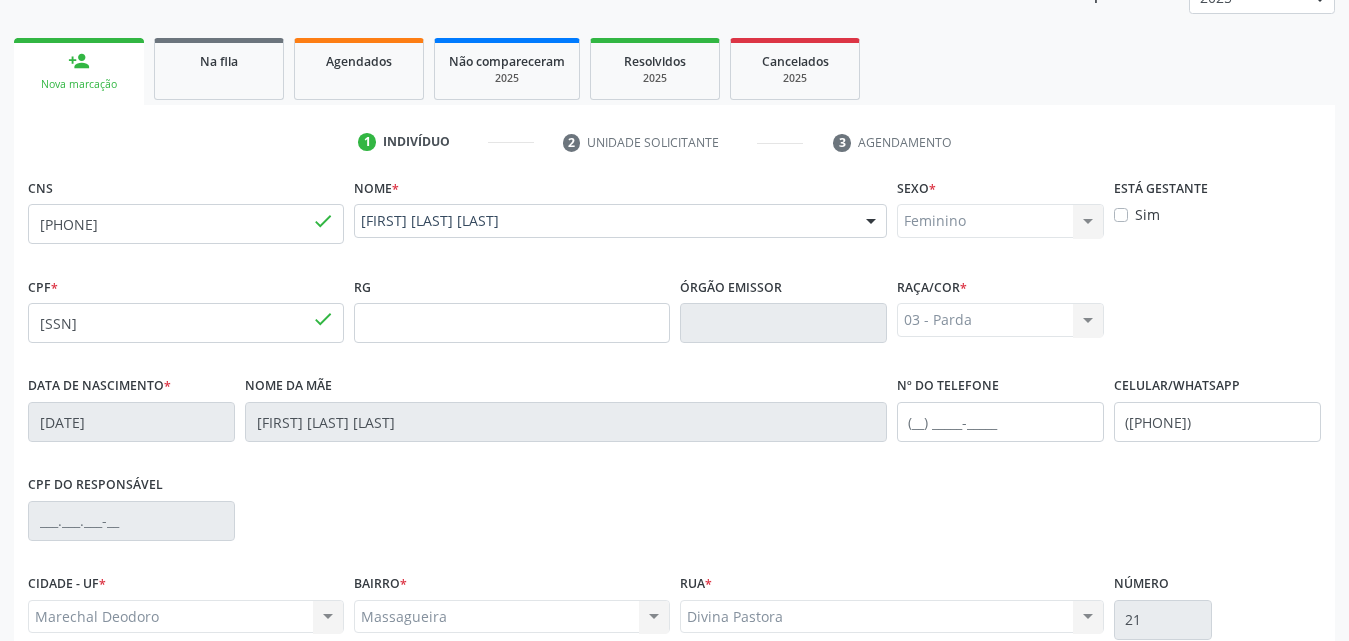 scroll, scrollTop: 471, scrollLeft: 0, axis: vertical 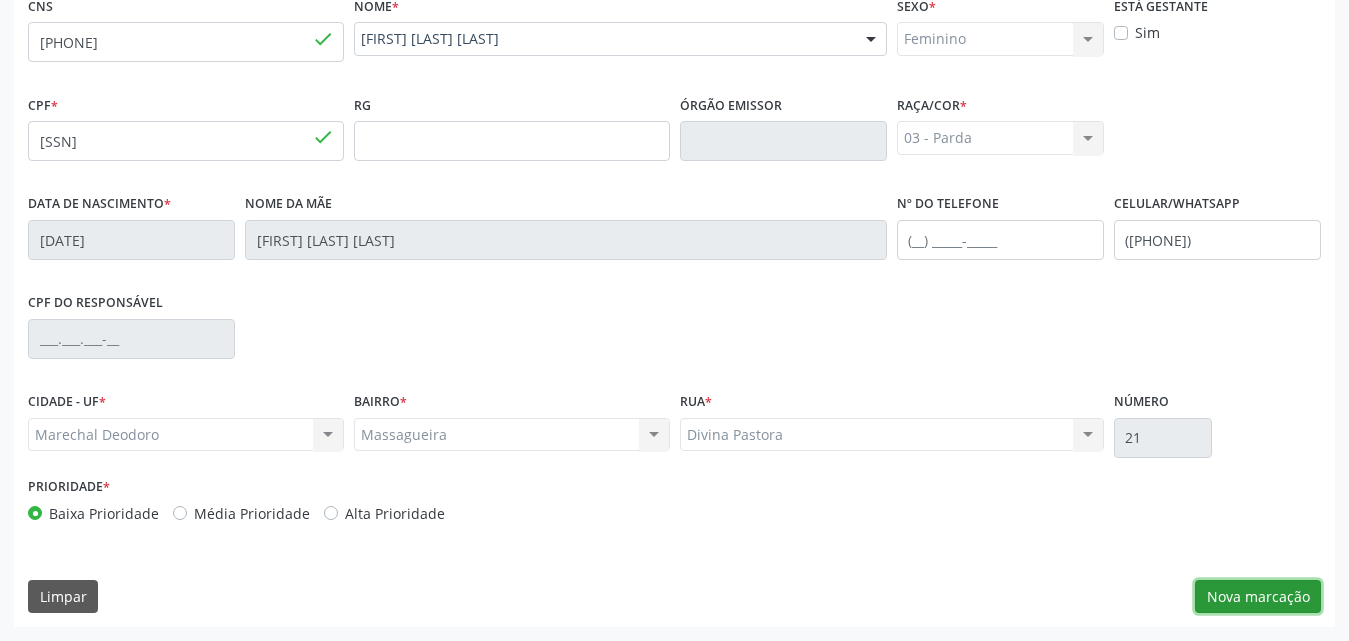 click on "Nova marcação" at bounding box center (1258, 597) 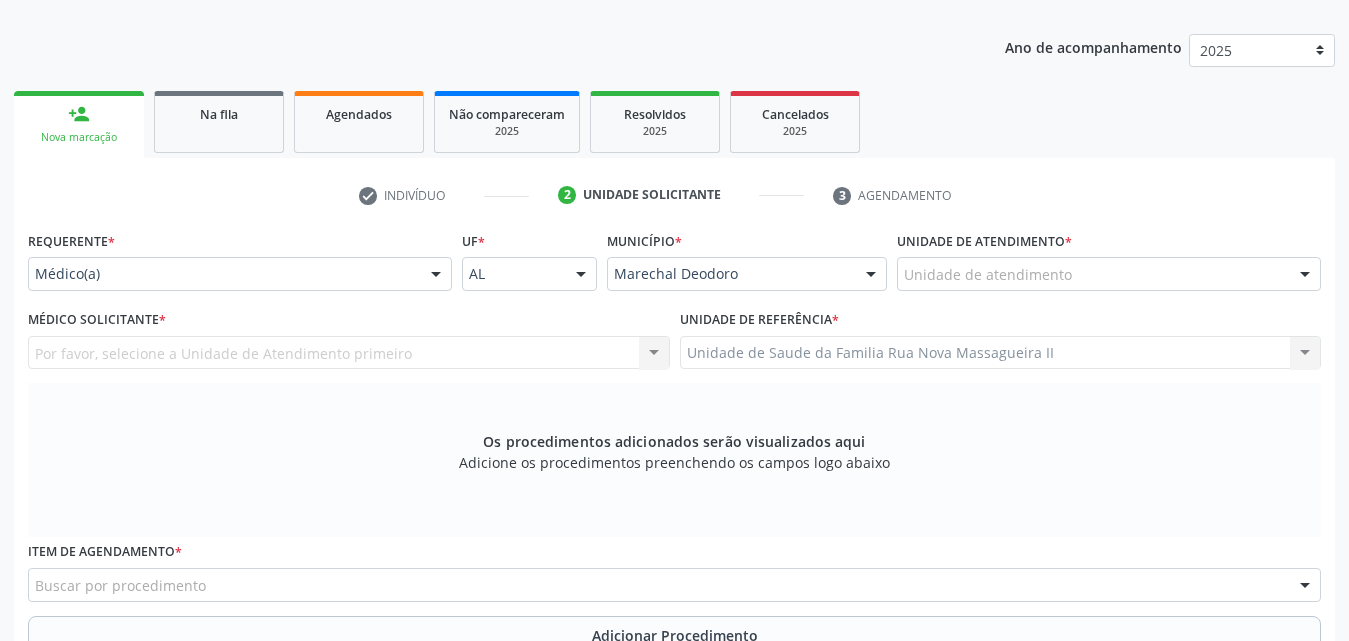 scroll, scrollTop: 271, scrollLeft: 0, axis: vertical 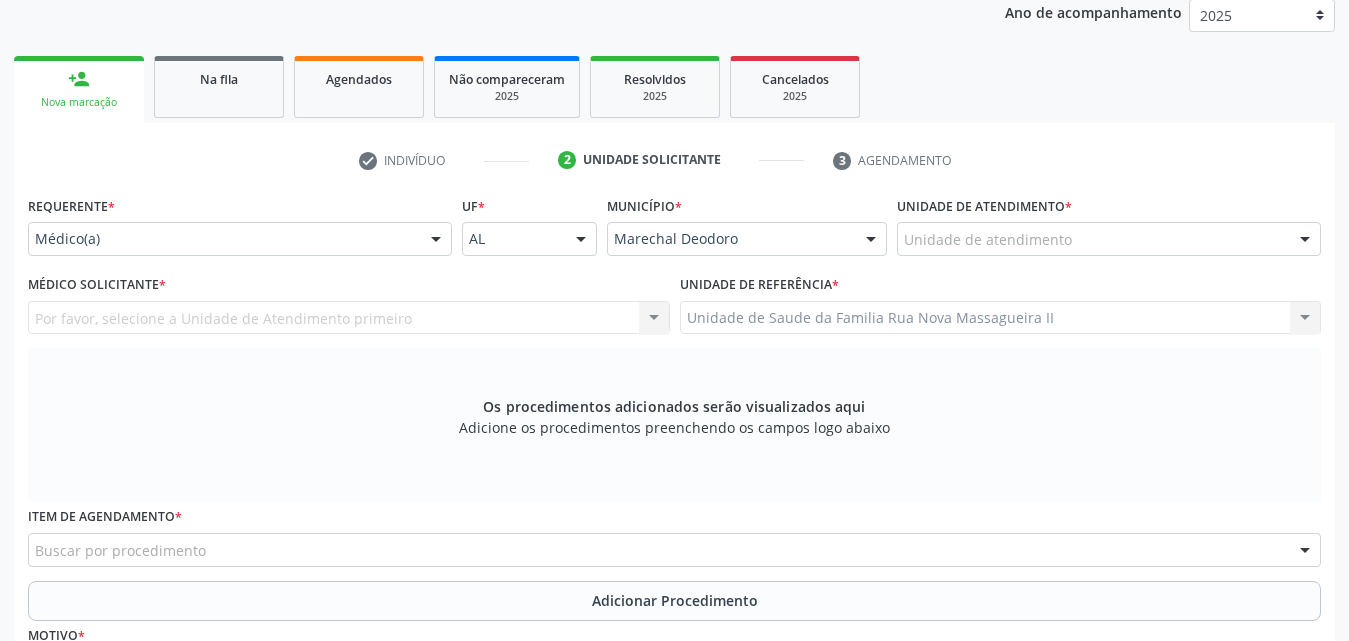 click at bounding box center (436, 240) 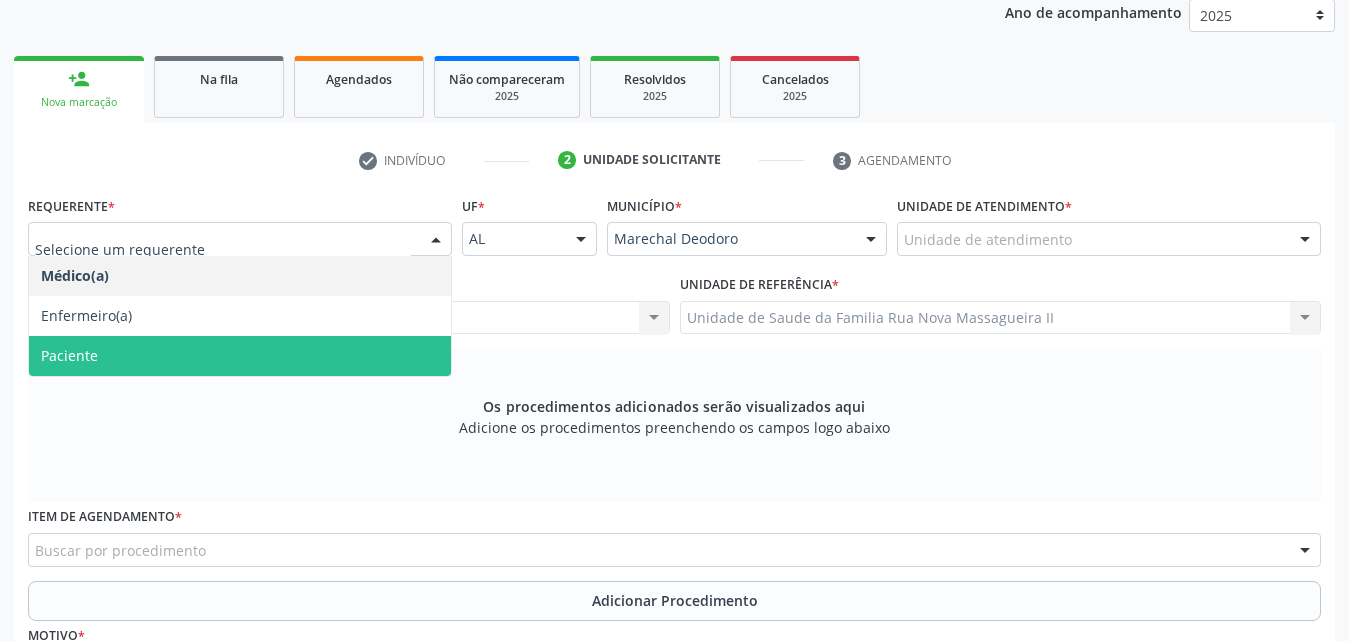 click on "Paciente" at bounding box center [240, 356] 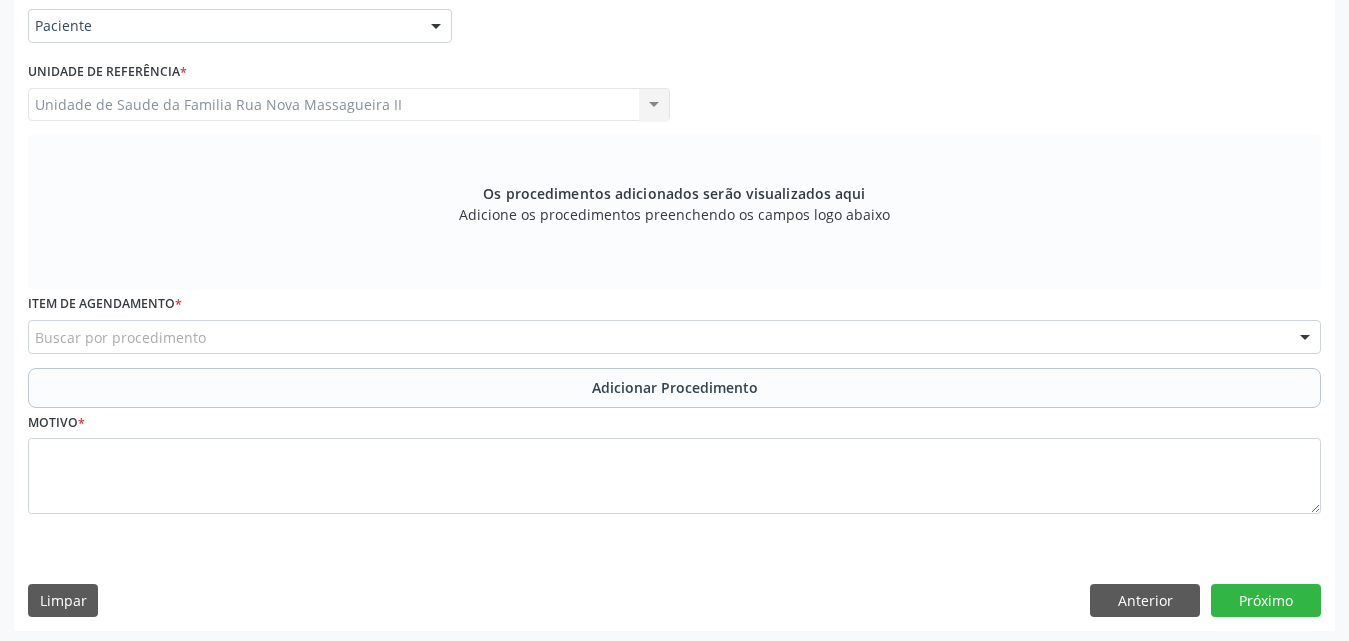 scroll, scrollTop: 488, scrollLeft: 0, axis: vertical 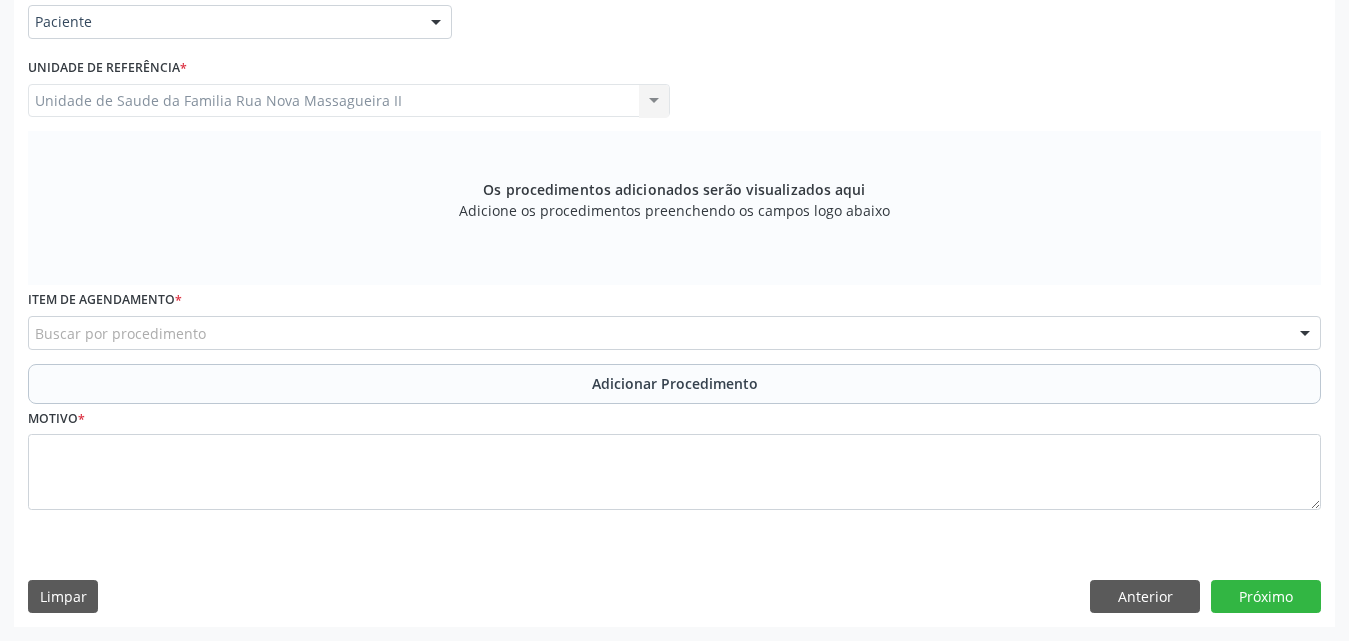 click on "Buscar por procedimento" at bounding box center [674, 333] 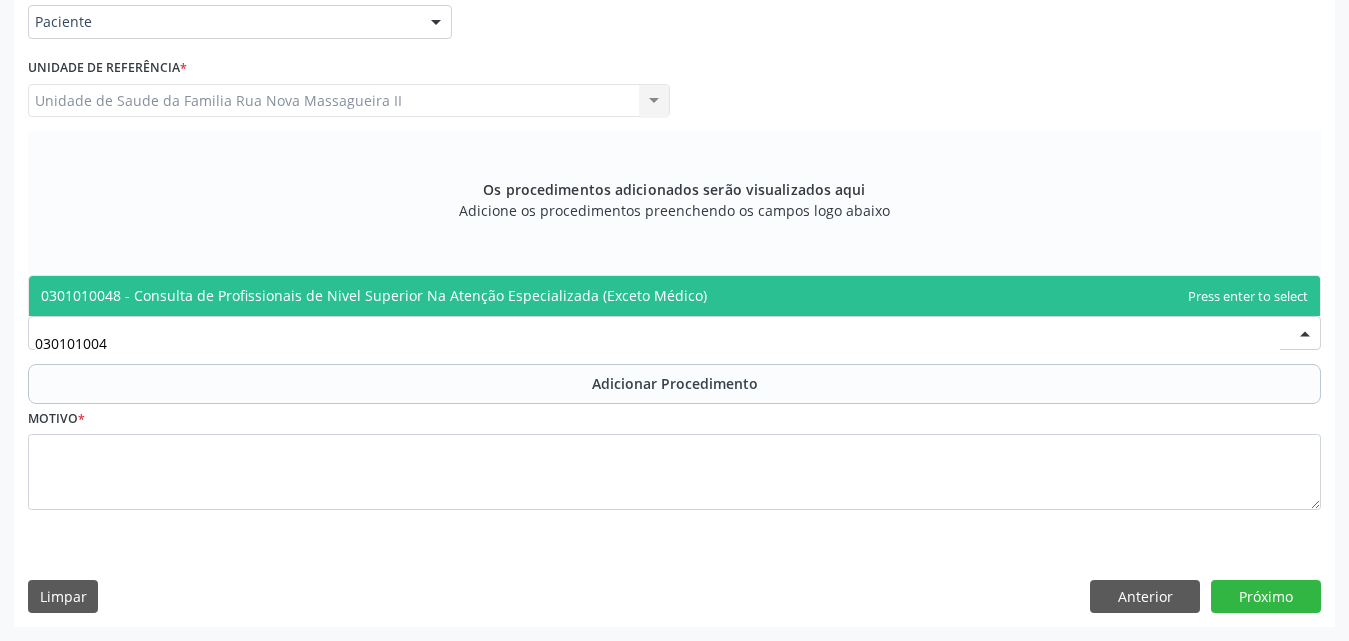 type on "0301010048" 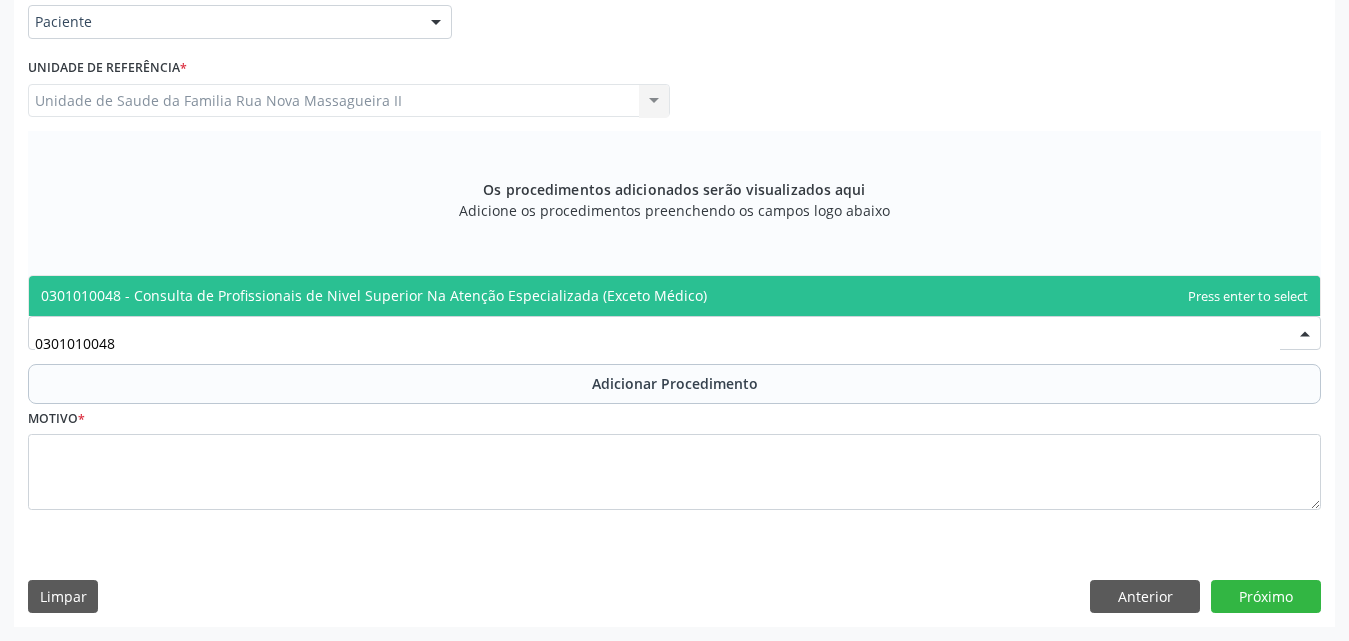 click on "0301010048 - Consulta de Profissionais de Nivel Superior Na Atenção Especializada (Exceto Médico)" at bounding box center (374, 295) 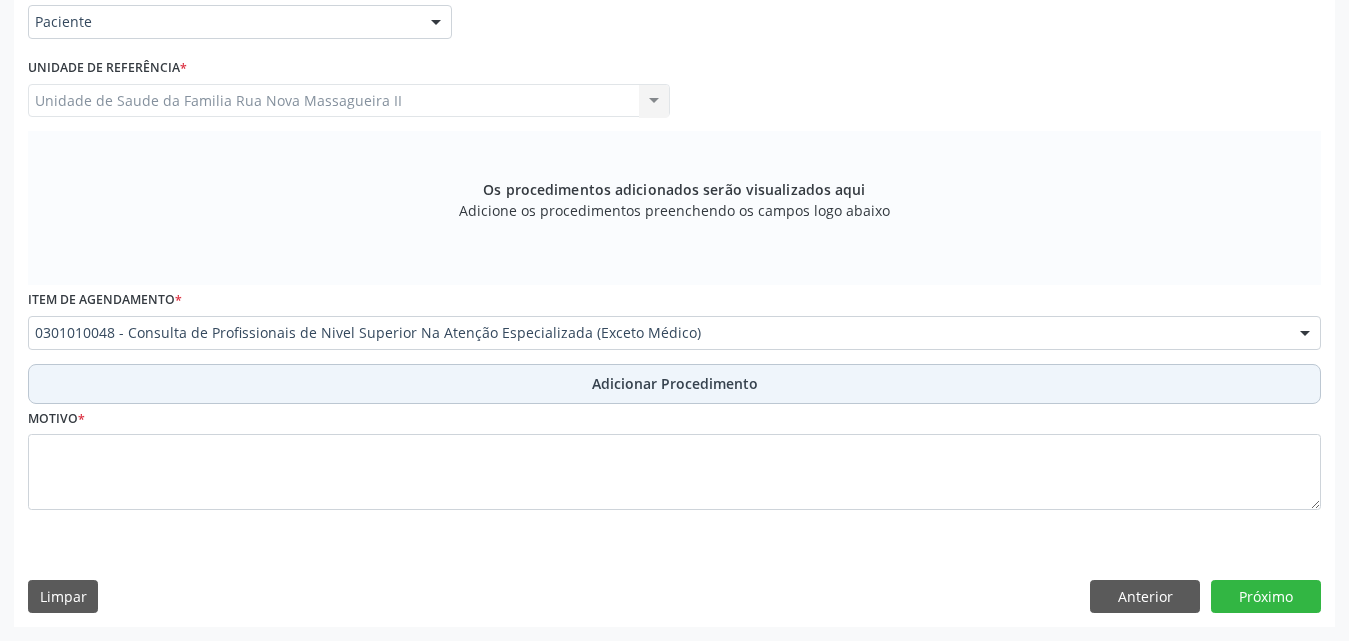 click on "Adicionar Procedimento" at bounding box center [675, 383] 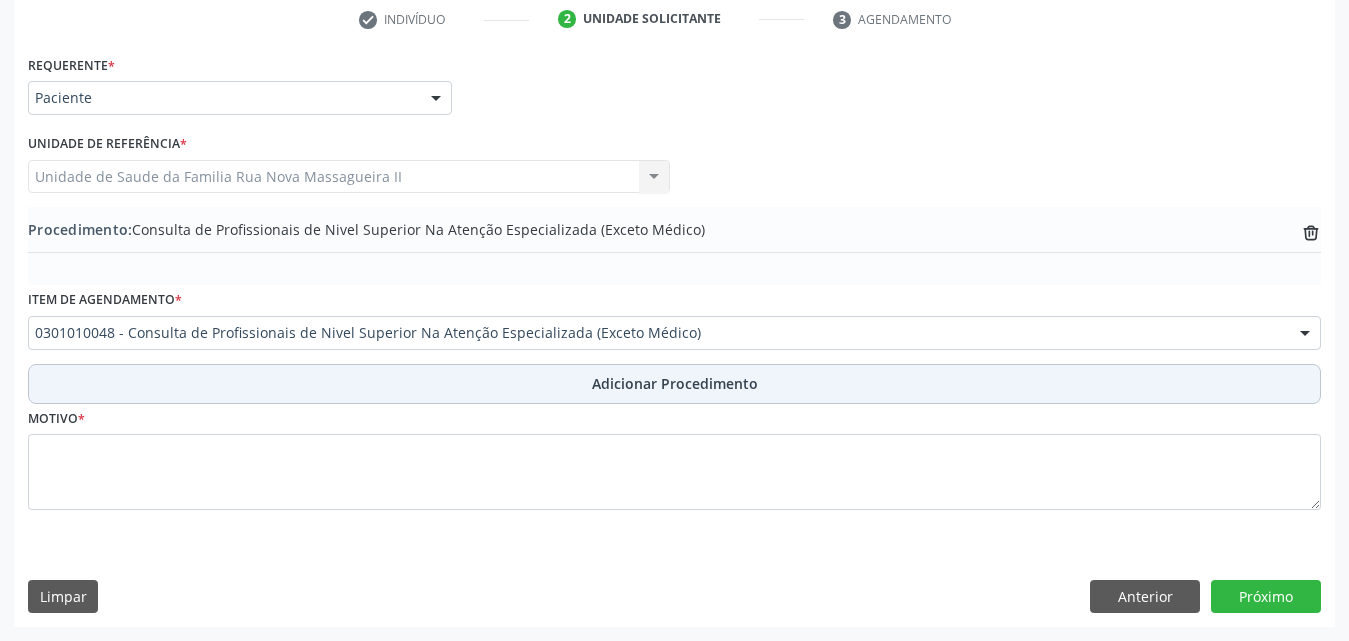 scroll, scrollTop: 412, scrollLeft: 0, axis: vertical 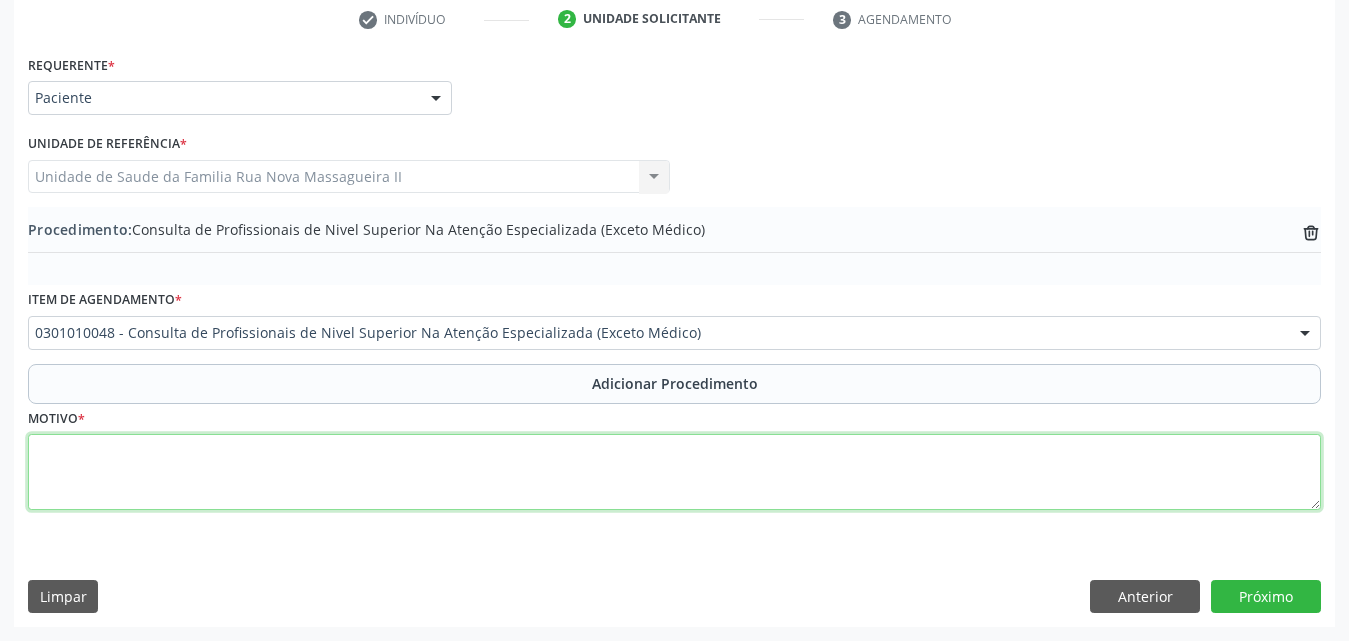 click at bounding box center (674, 472) 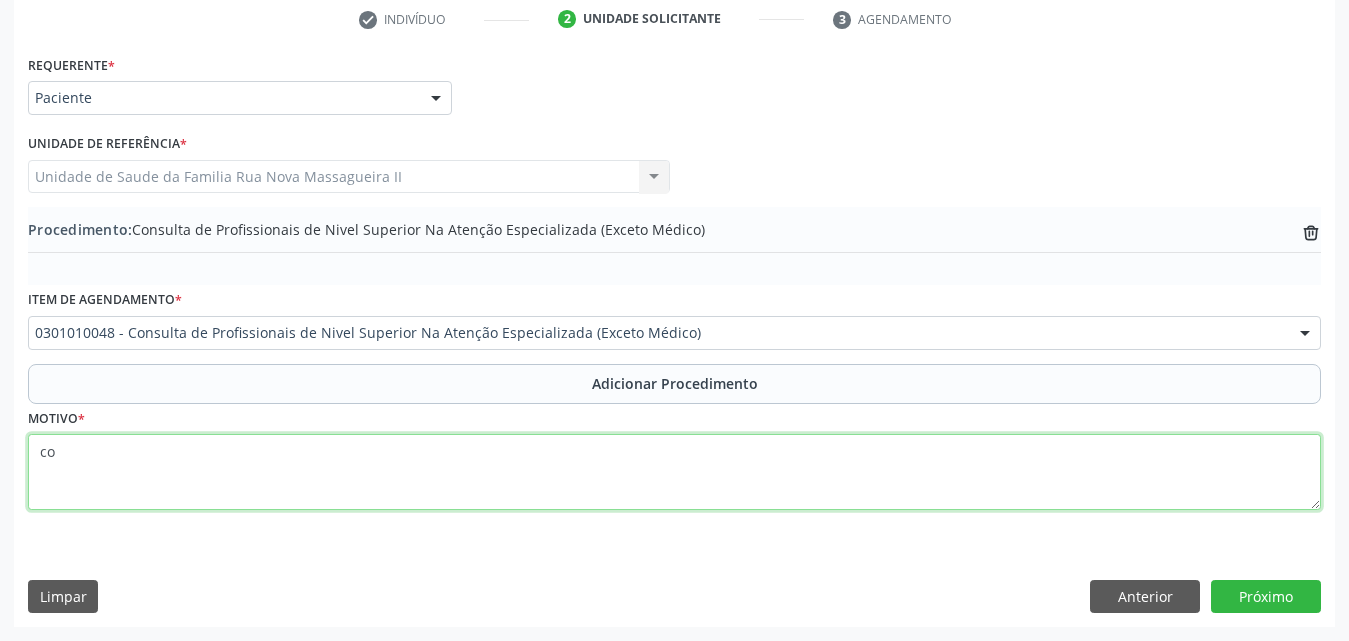 type on "c" 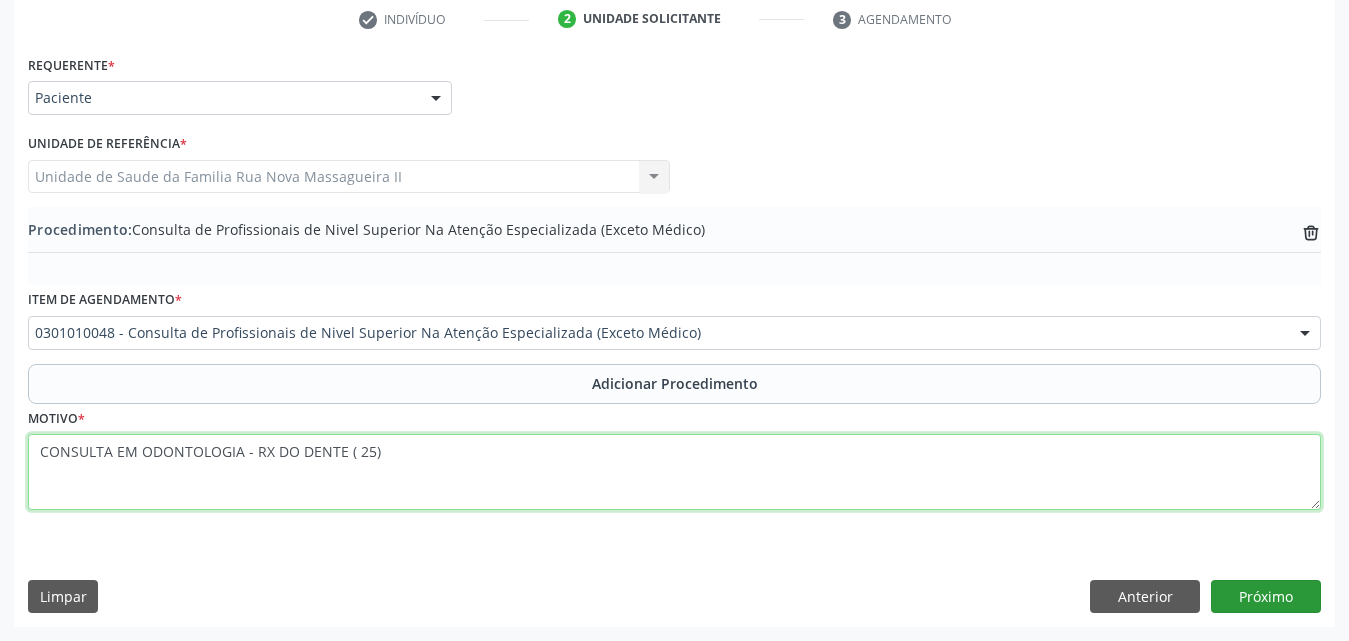 type on "CONSULTA EM ODONTOLOGIA - RX DO DENTE ( 25)" 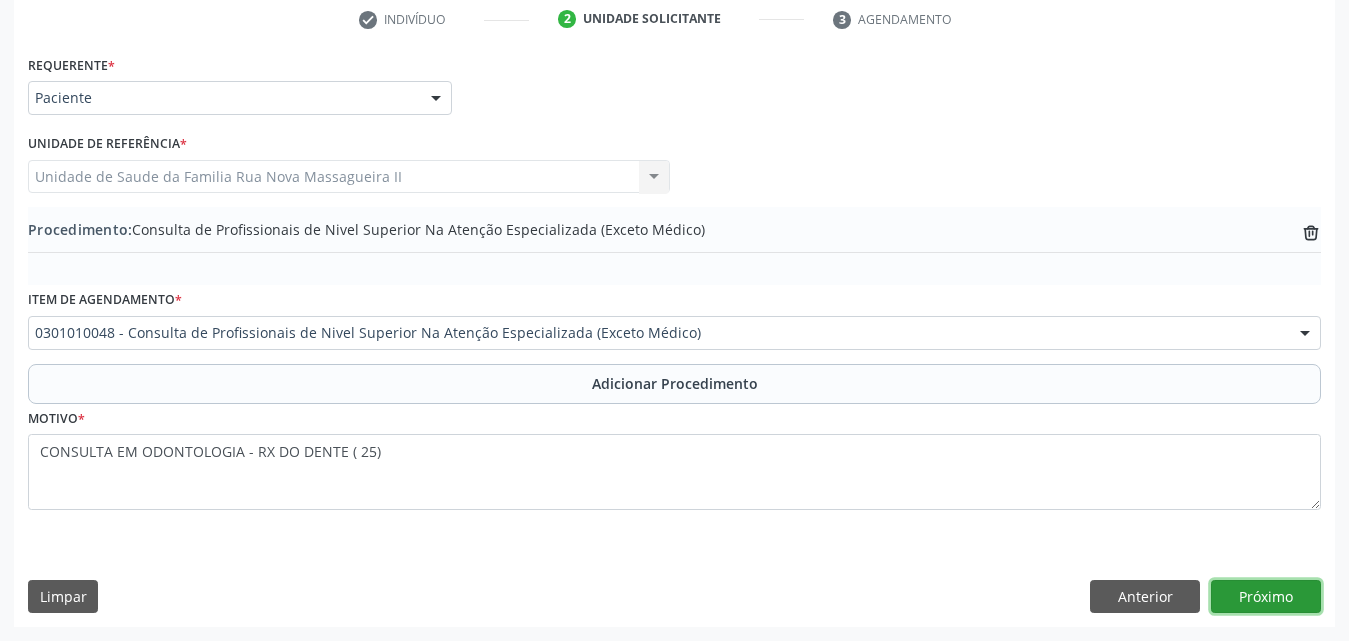 click on "Próximo" at bounding box center [1266, 597] 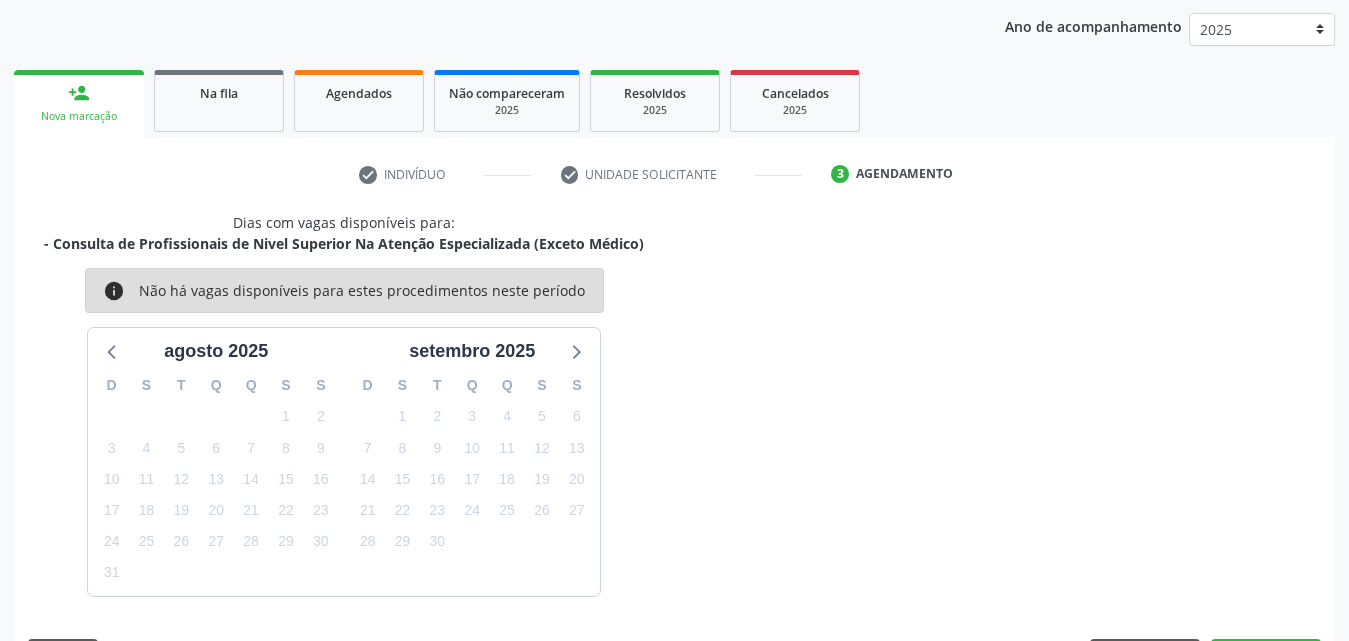 scroll, scrollTop: 316, scrollLeft: 0, axis: vertical 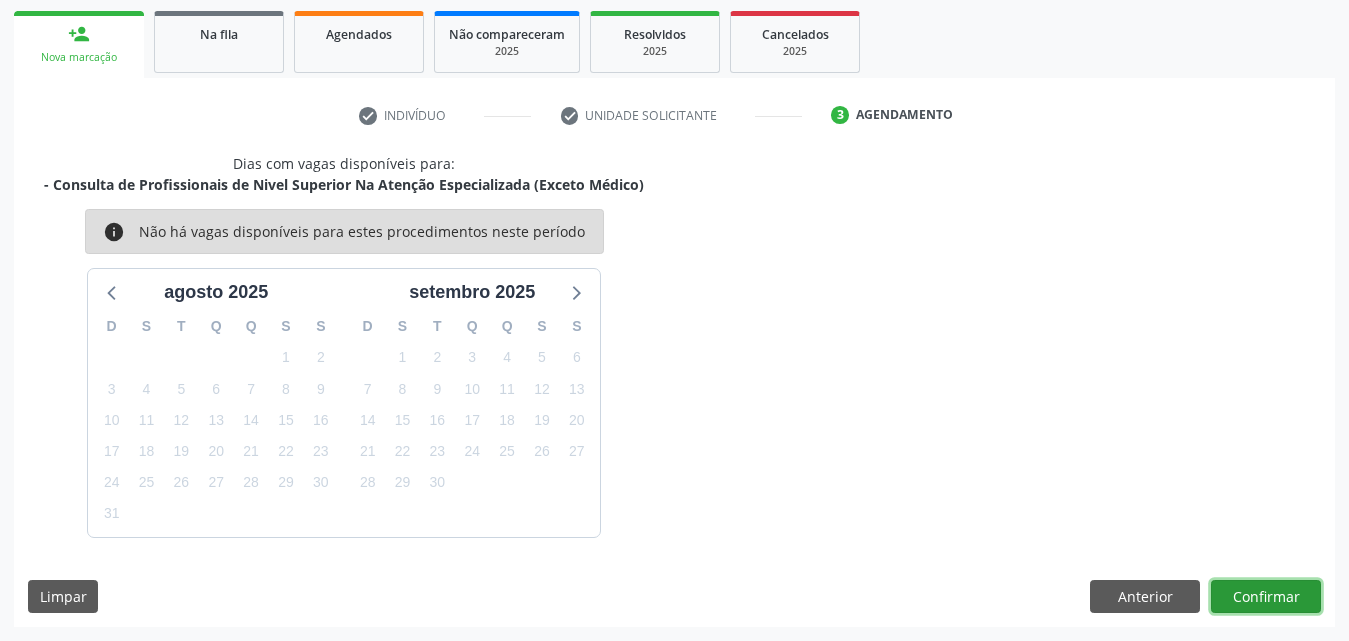 click on "Confirmar" at bounding box center (1266, 597) 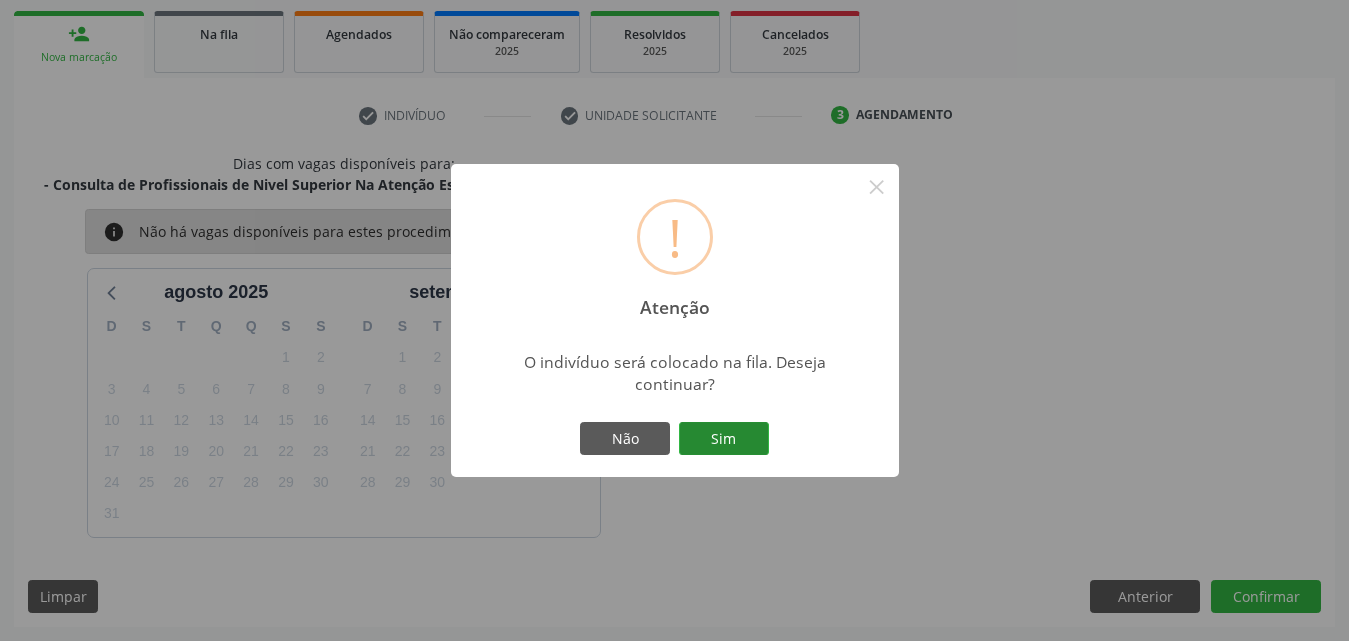 click on "Sim" at bounding box center (724, 439) 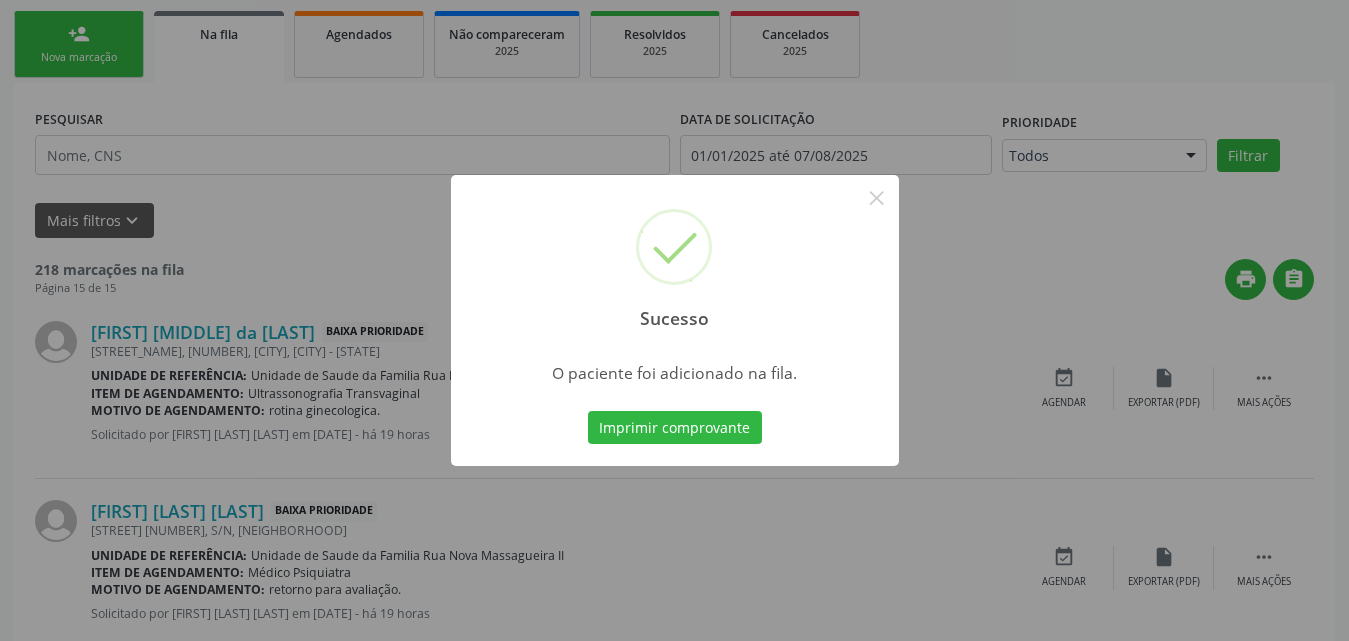 scroll, scrollTop: 54, scrollLeft: 0, axis: vertical 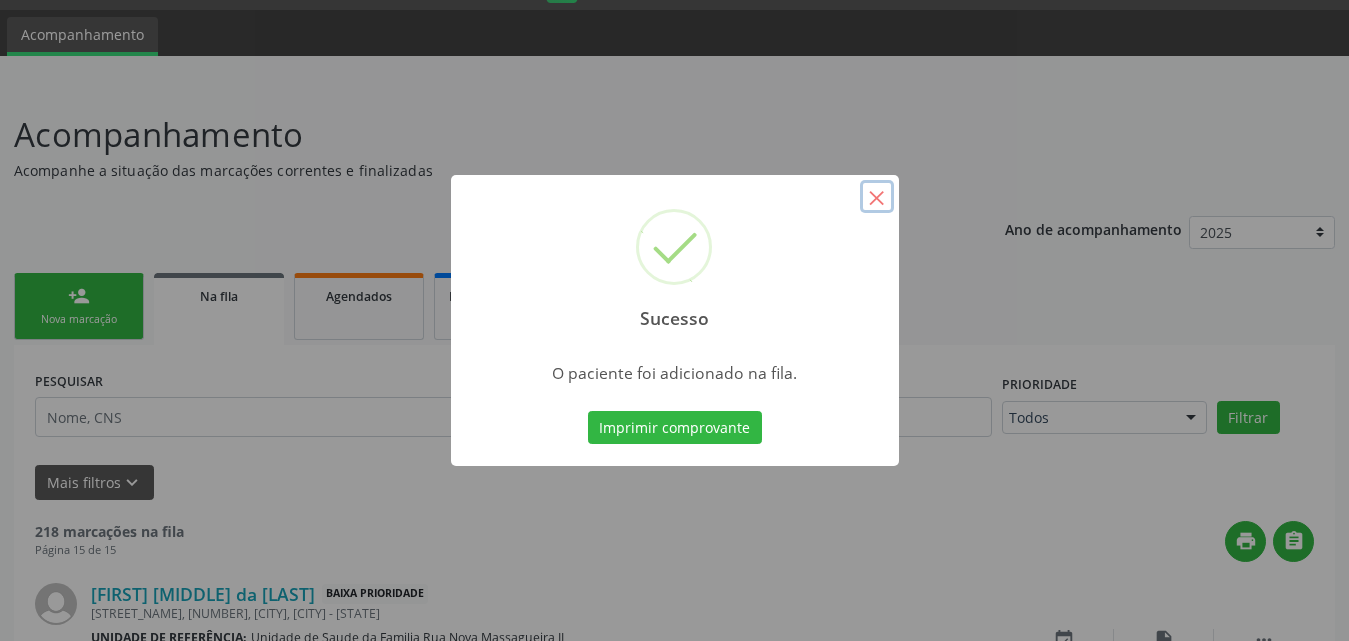 click on "×" at bounding box center (877, 197) 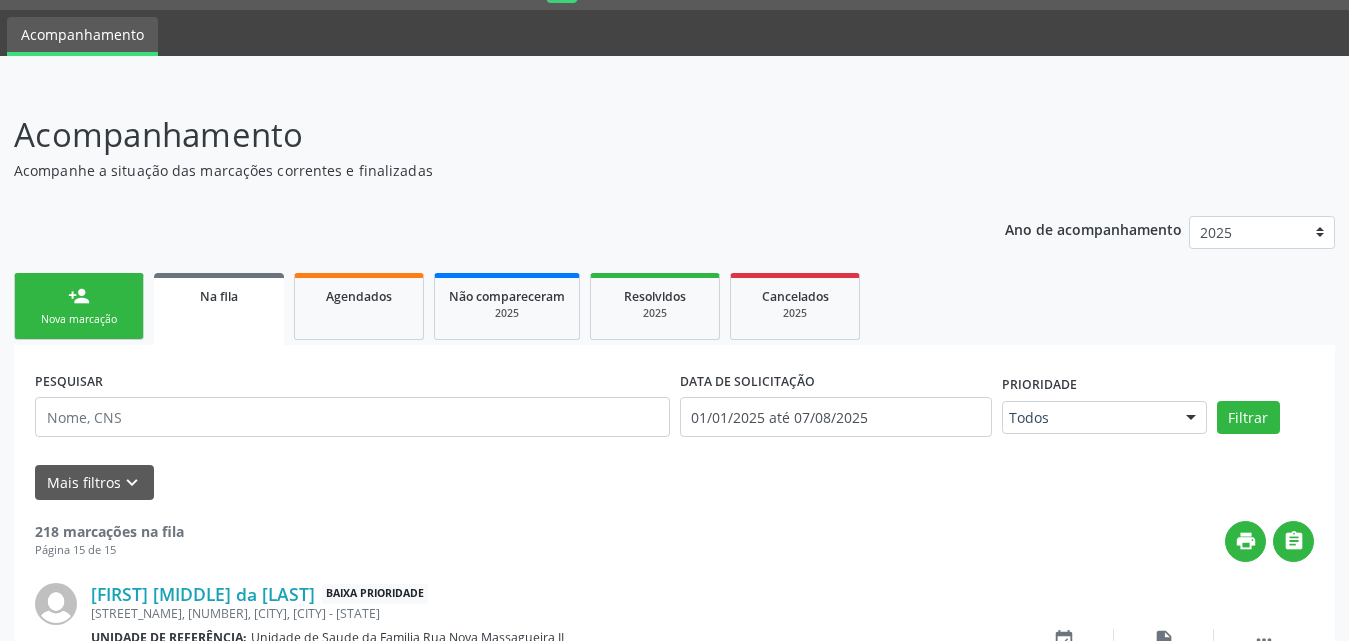 click on "Nova marcação" at bounding box center (79, 319) 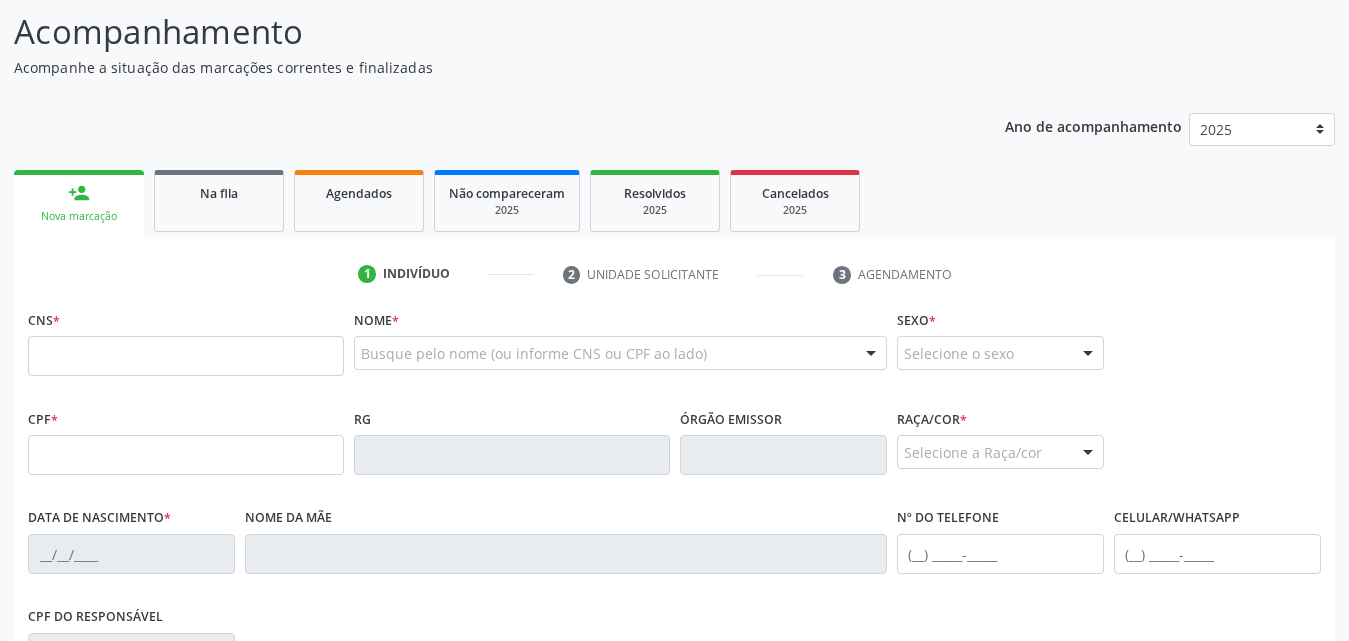 scroll, scrollTop: 254, scrollLeft: 0, axis: vertical 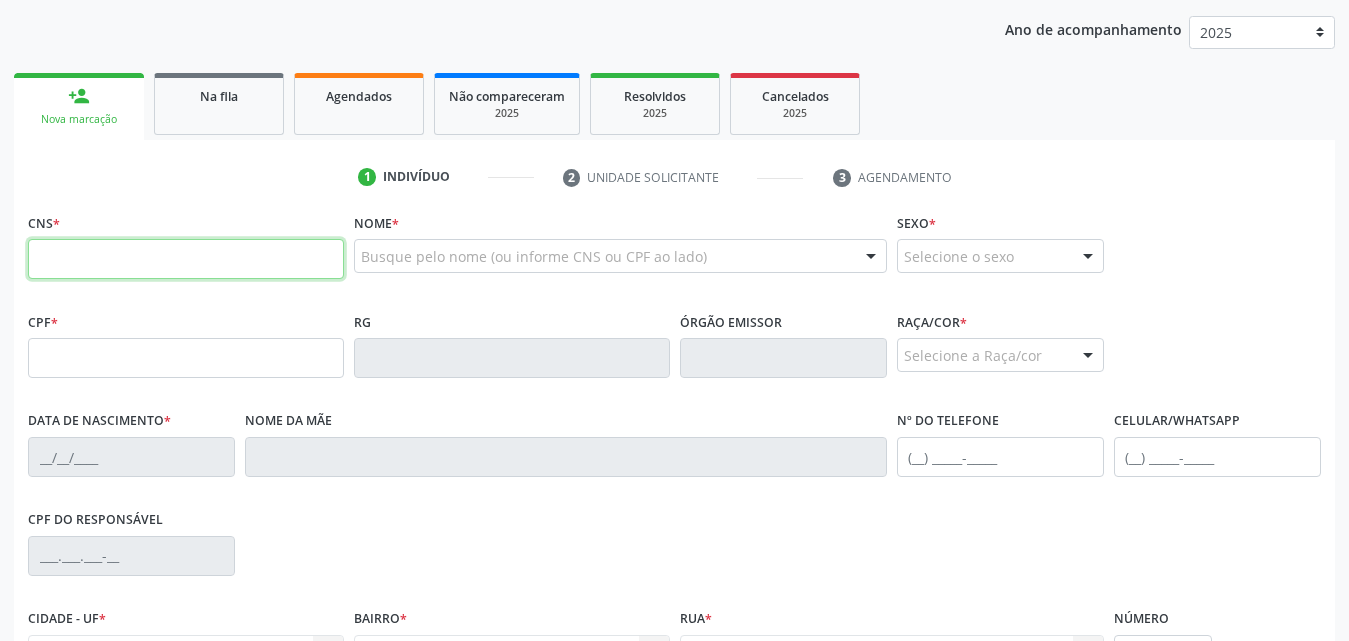 drag, startPoint x: 238, startPoint y: 261, endPoint x: 491, endPoint y: 262, distance: 253.00198 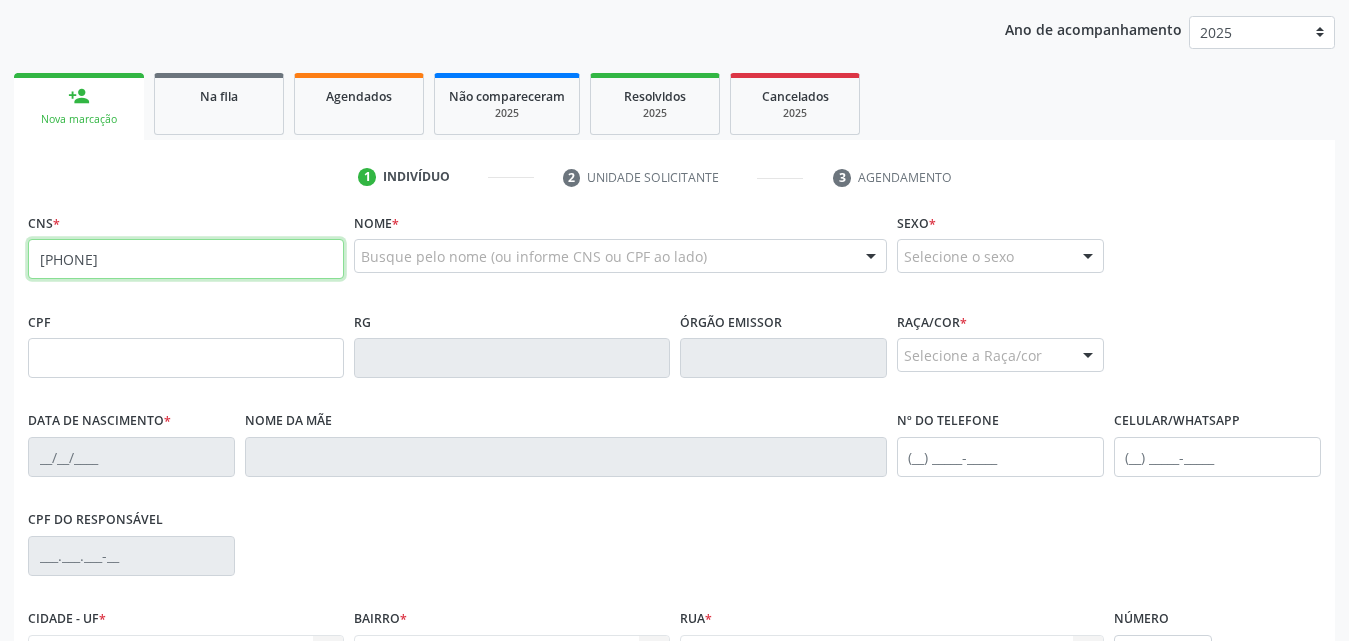 type on "700 8094 2347 0383" 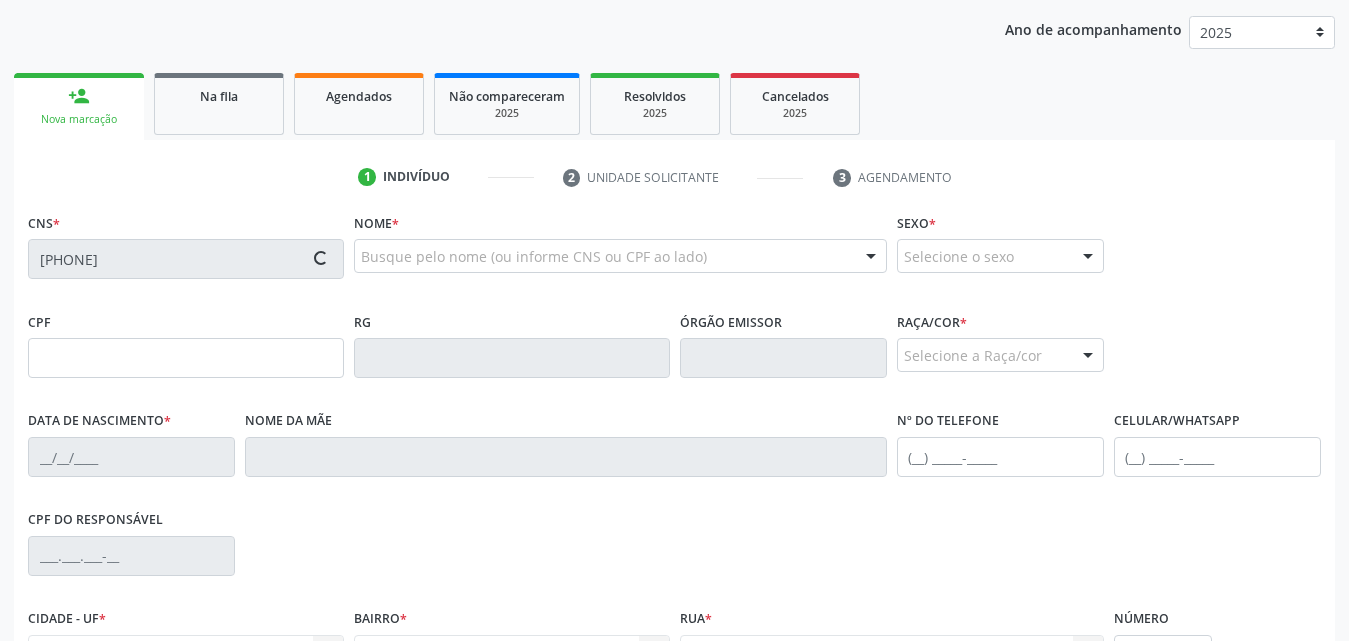 type on "516.938.954-04" 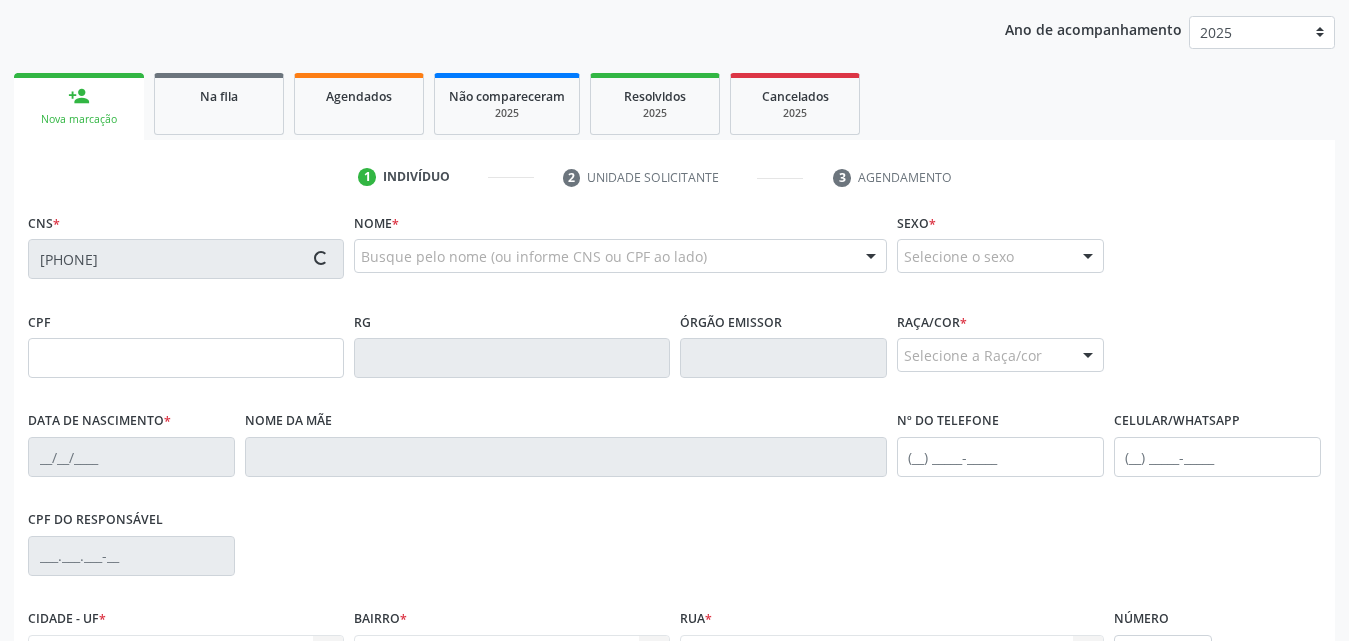type on "15/04/1962" 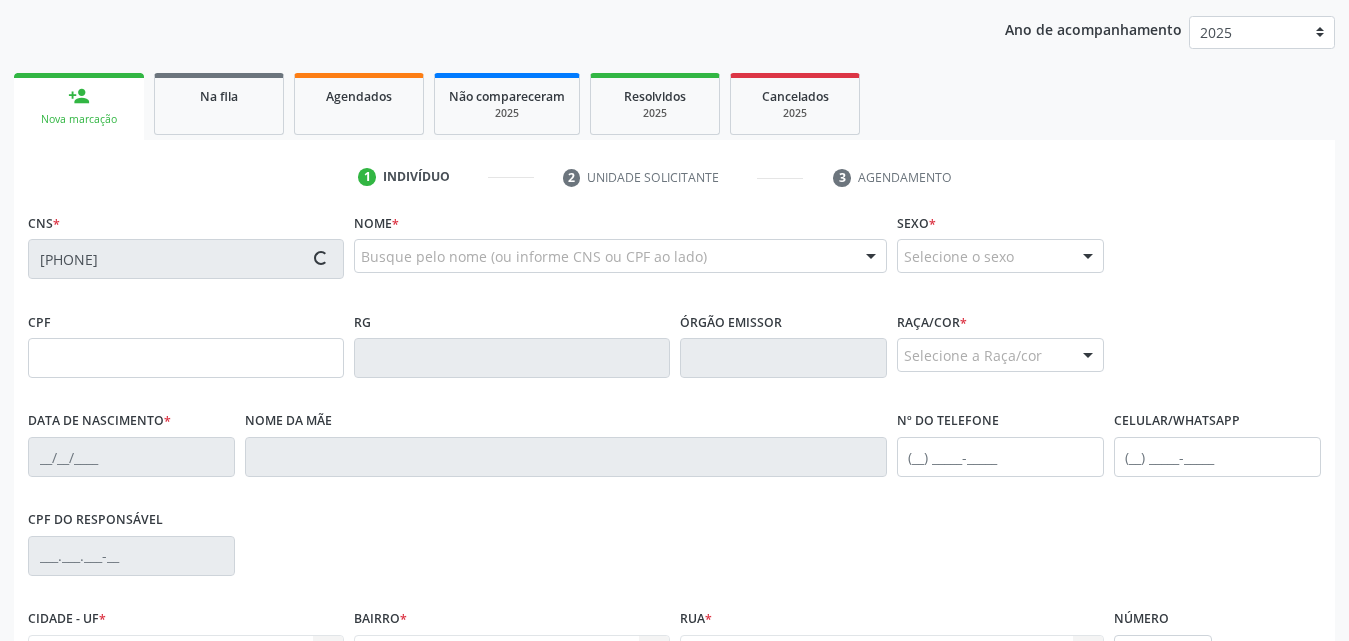 type on "S/N" 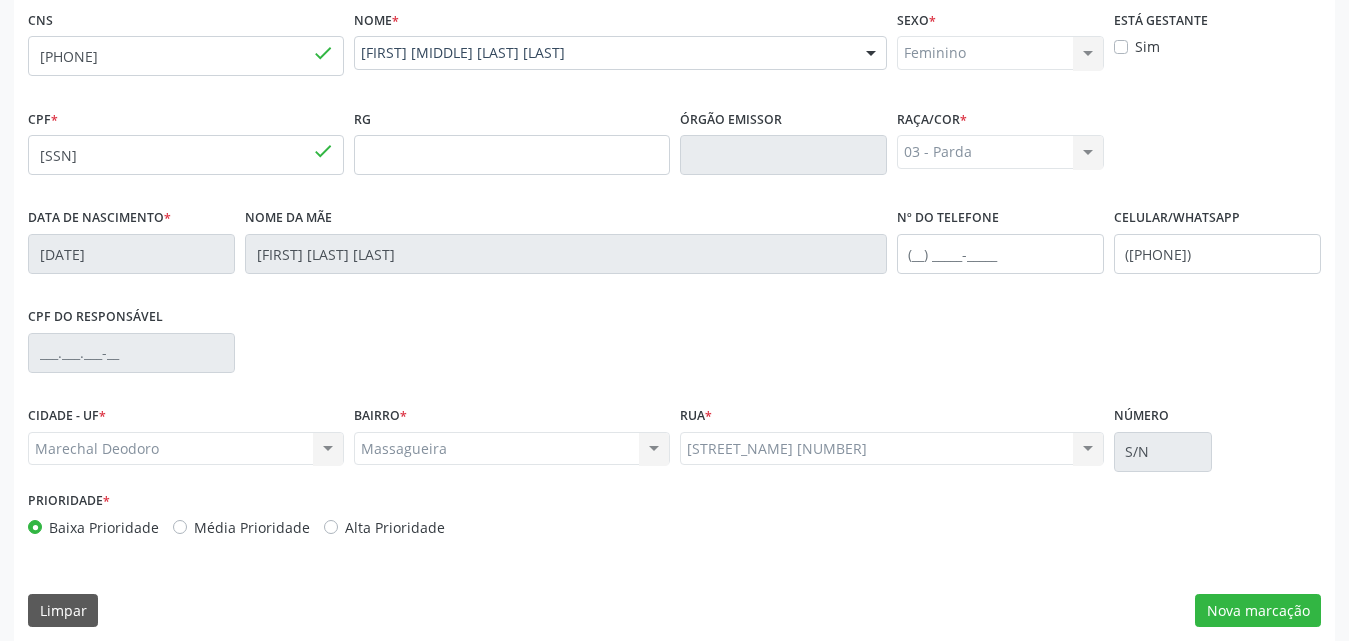 scroll, scrollTop: 471, scrollLeft: 0, axis: vertical 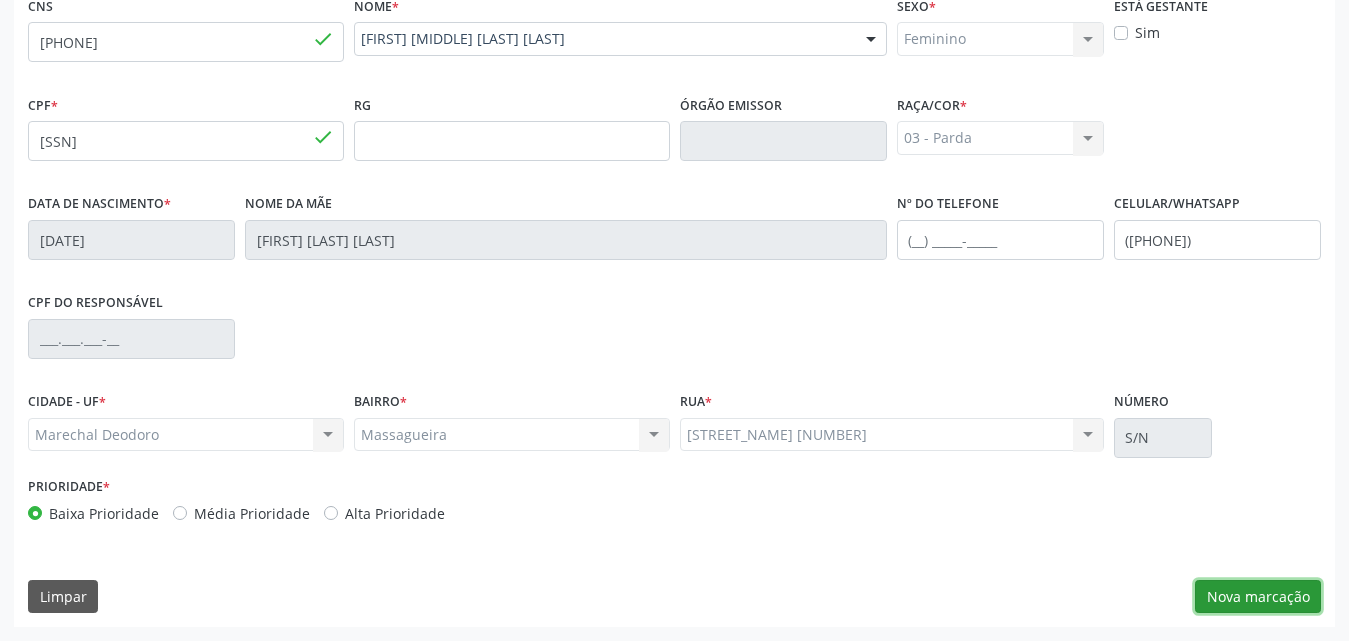 click on "Nova marcação" at bounding box center [1258, 597] 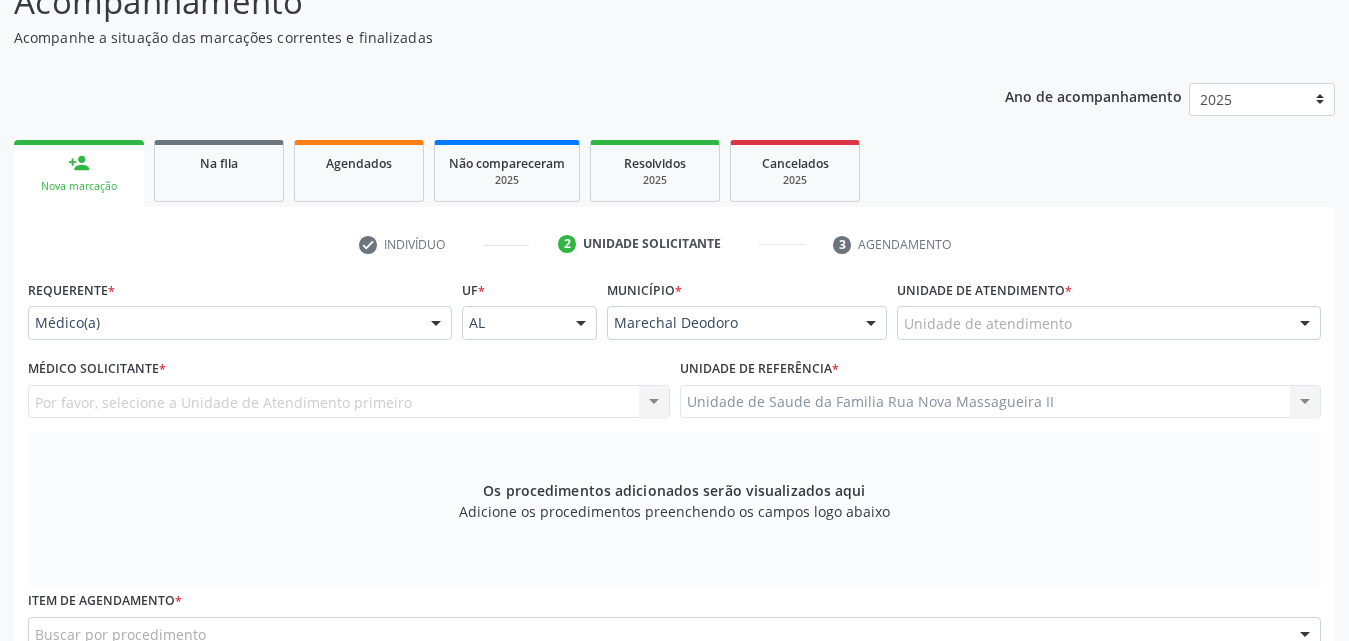 scroll, scrollTop: 188, scrollLeft: 0, axis: vertical 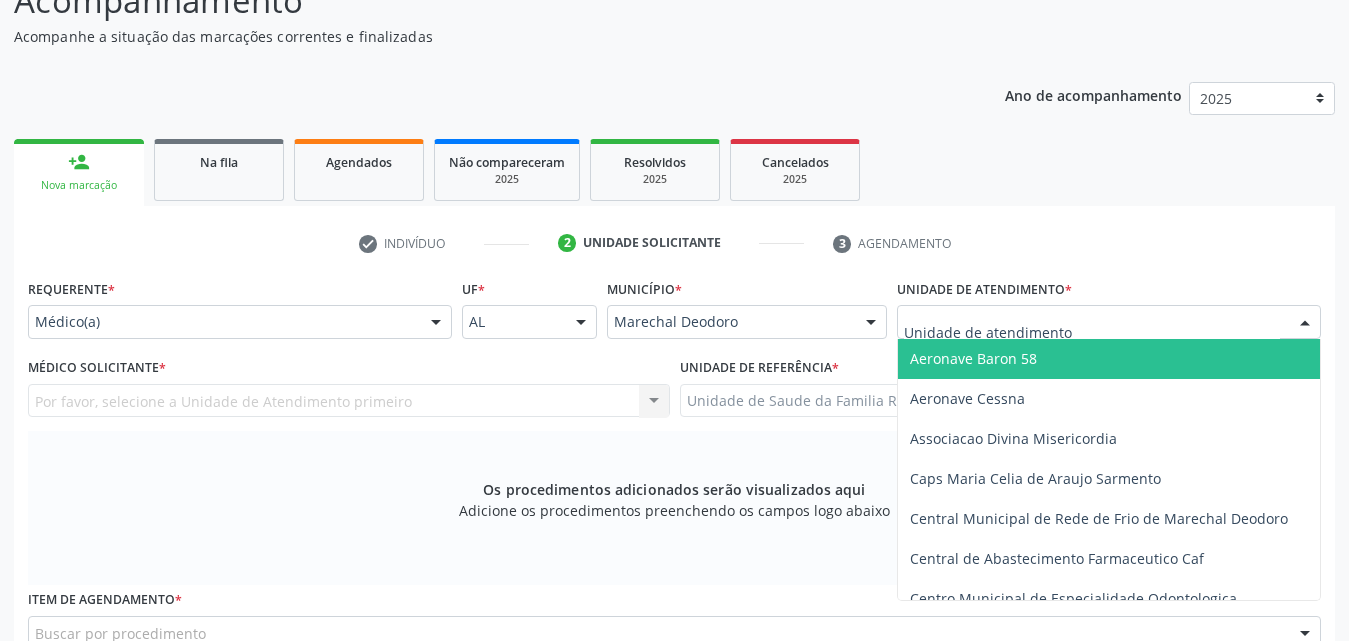 click at bounding box center (1109, 322) 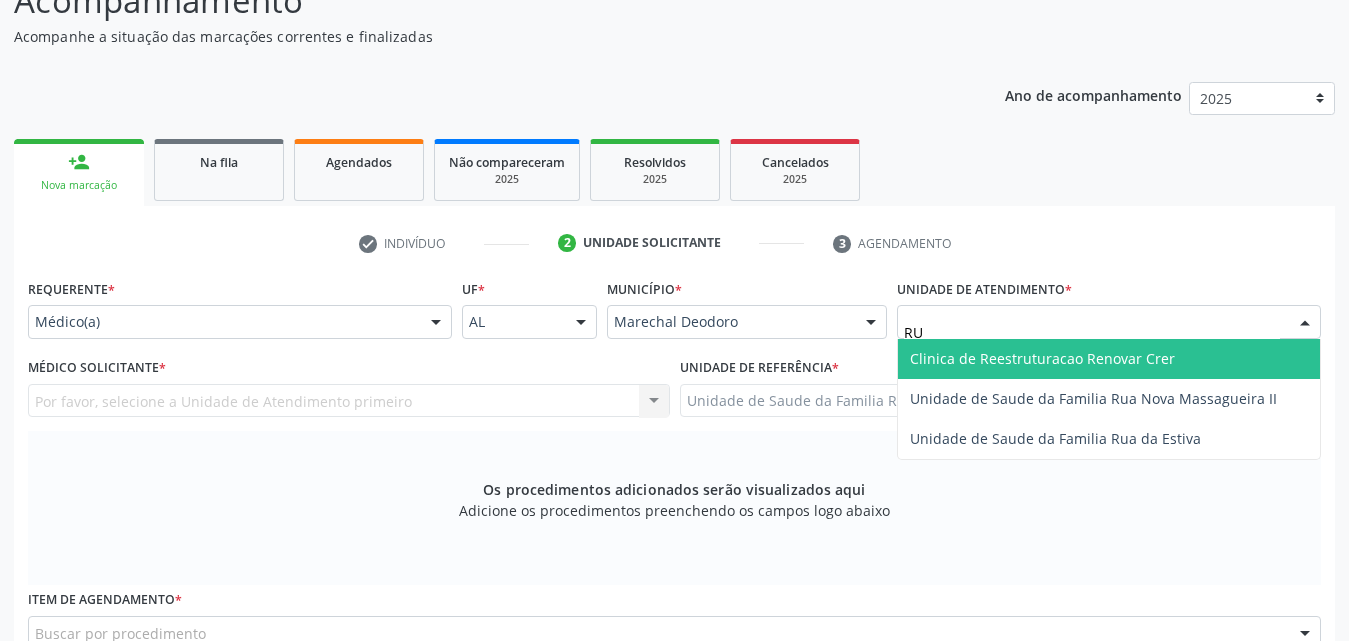 type on "RUA" 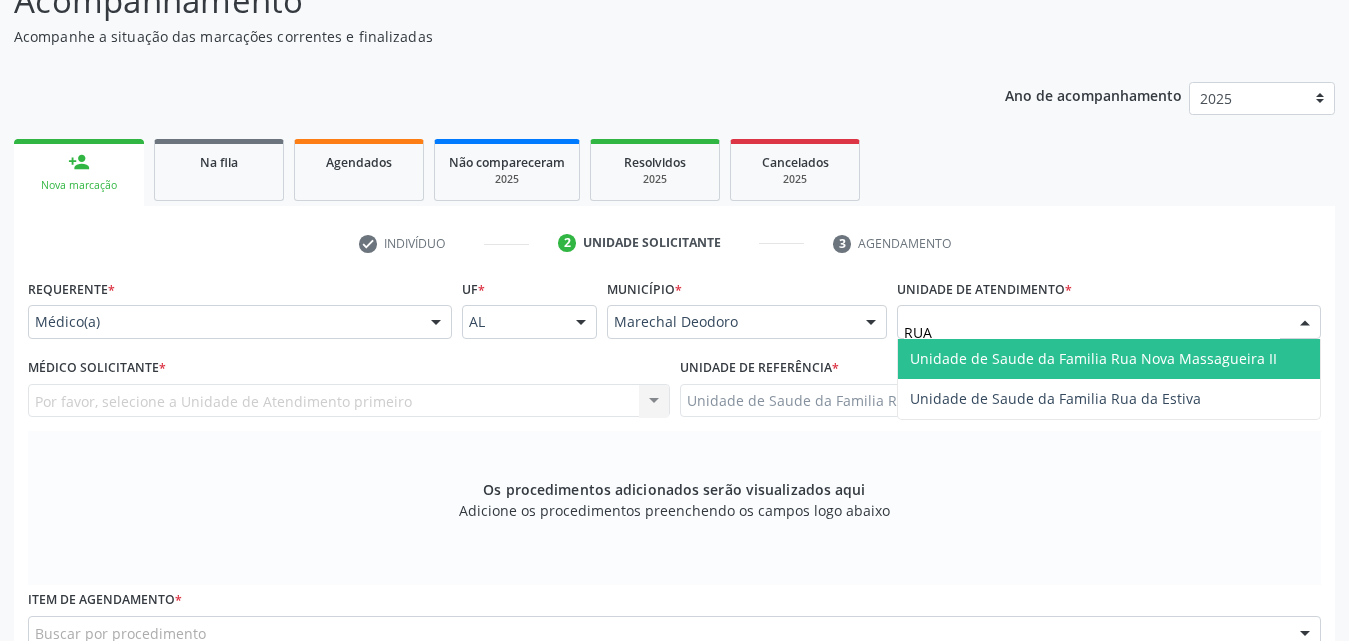 click on "Unidade de Saude da Familia Rua Nova Massagueira II" at bounding box center (1093, 358) 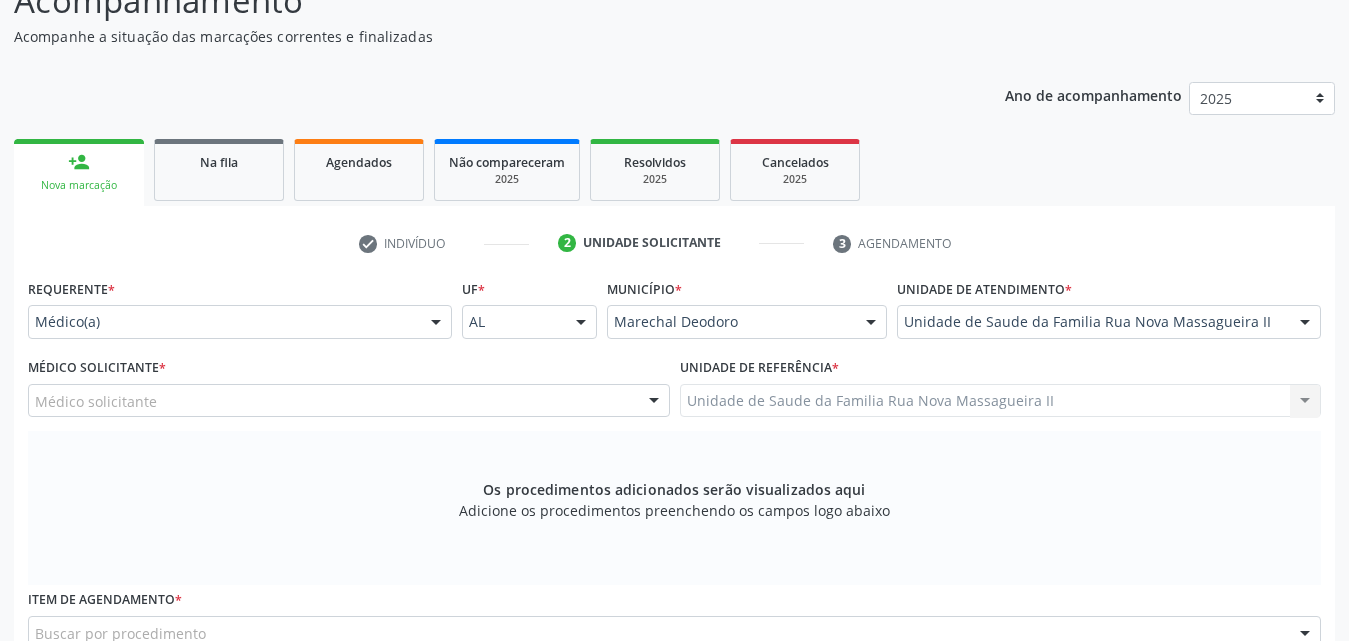 click on "Médico solicitante" at bounding box center [349, 401] 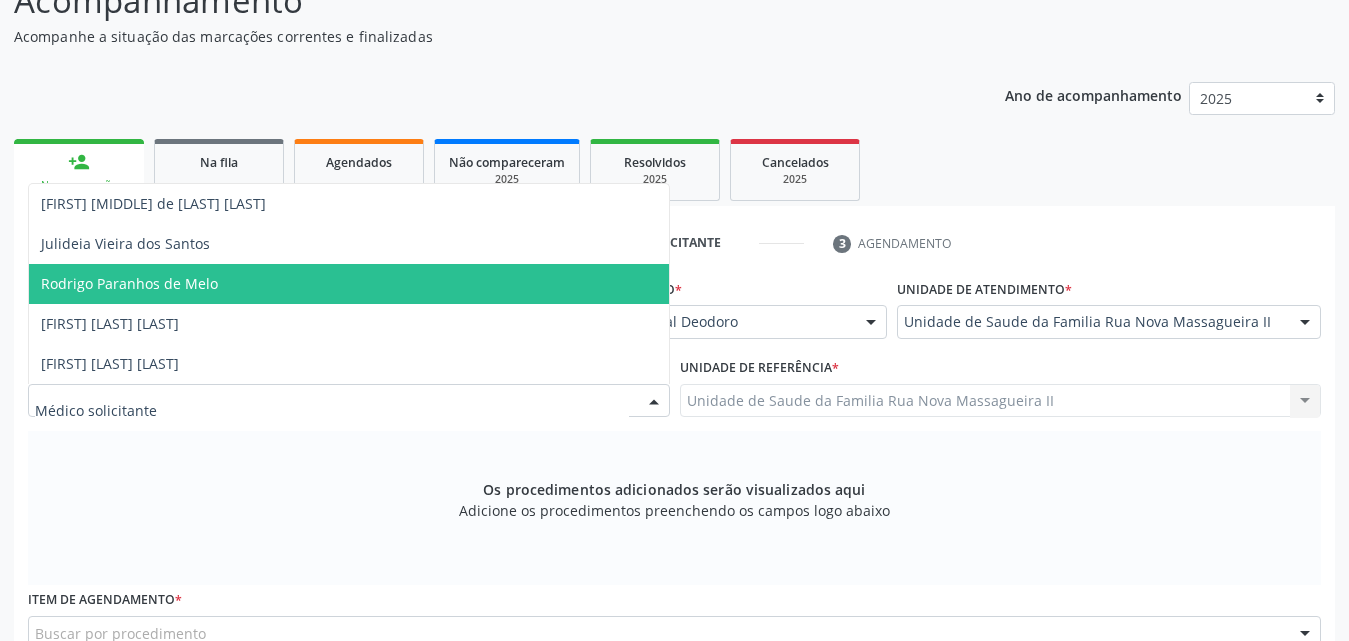 click on "Rodrigo Paranhos de Melo" at bounding box center (349, 284) 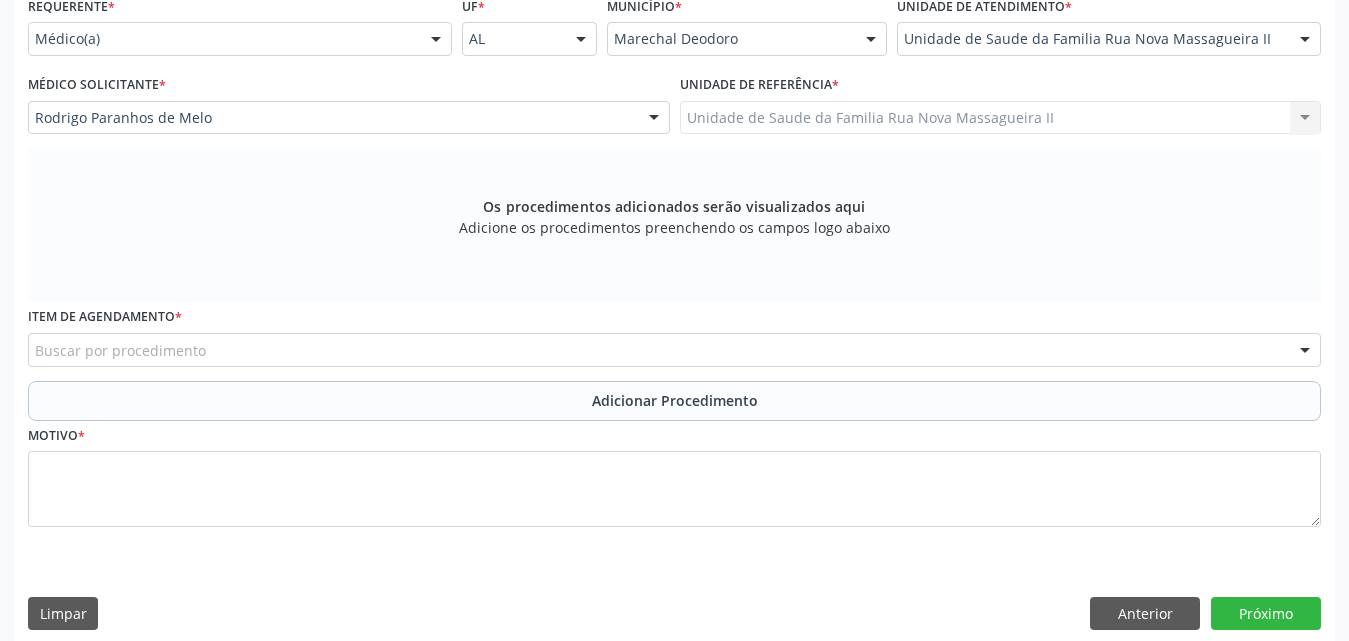 scroll, scrollTop: 488, scrollLeft: 0, axis: vertical 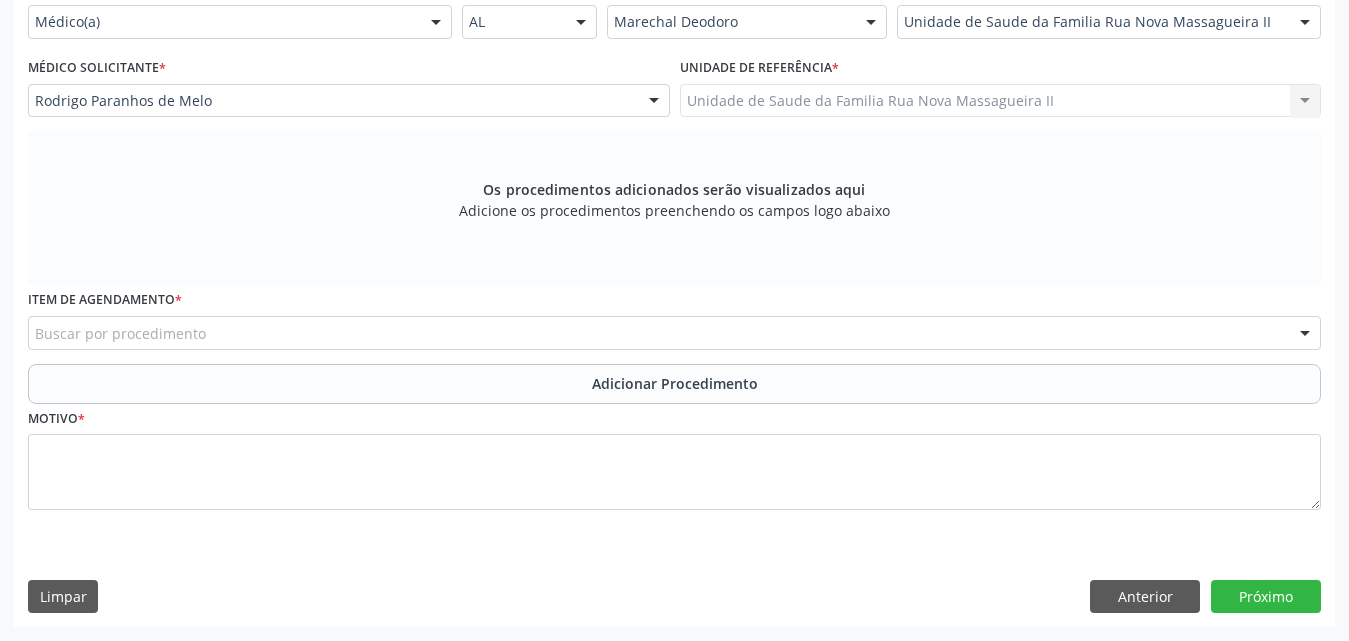 click on "Buscar por procedimento" at bounding box center [674, 333] 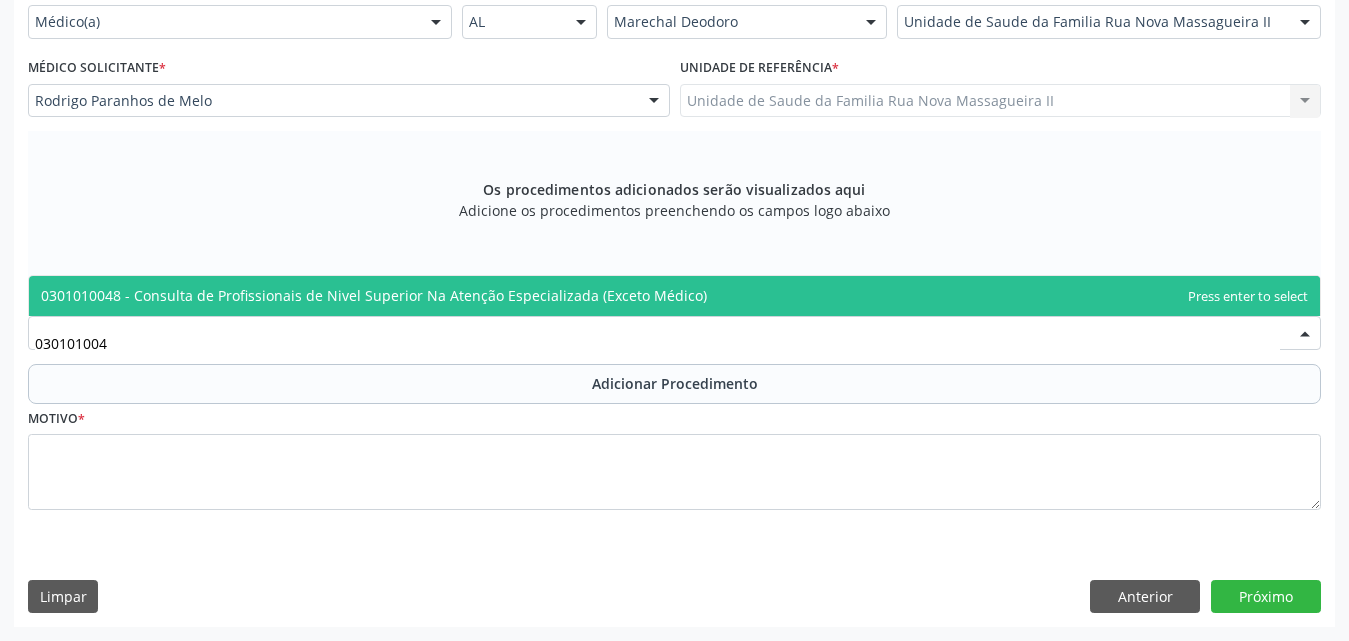 type on "0301010048" 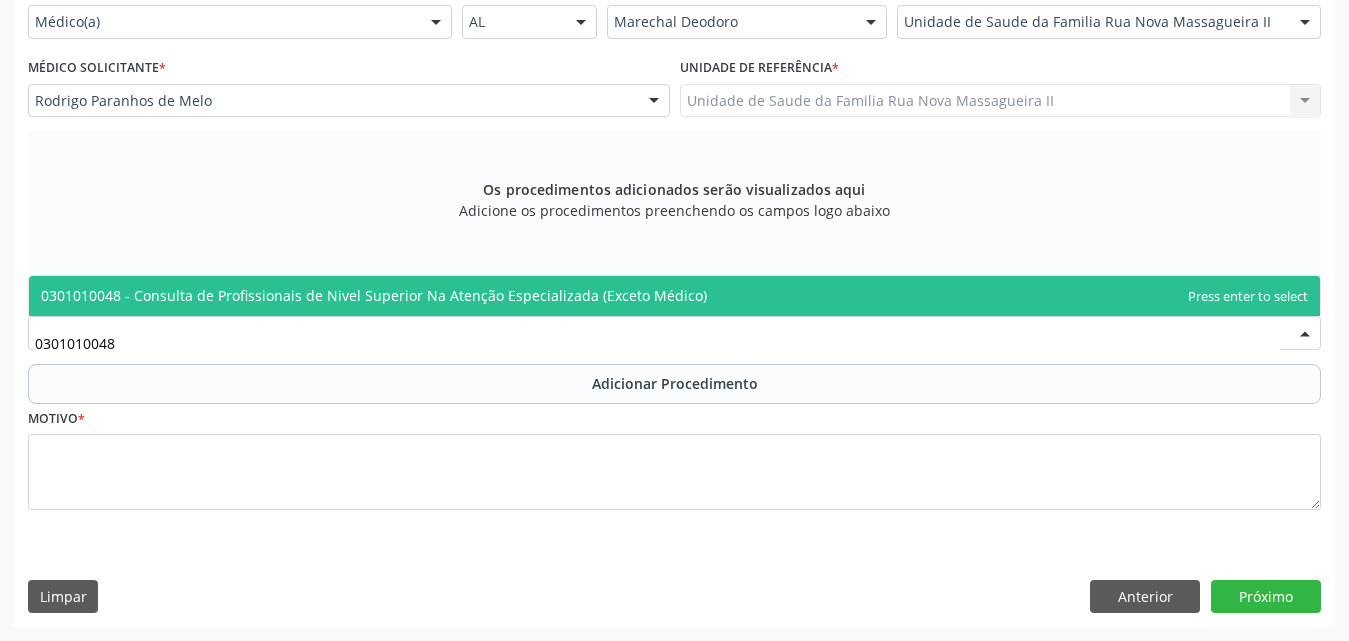 click on "0301010048 - Consulta de Profissionais de Nivel Superior Na Atenção Especializada (Exceto Médico)" at bounding box center [374, 295] 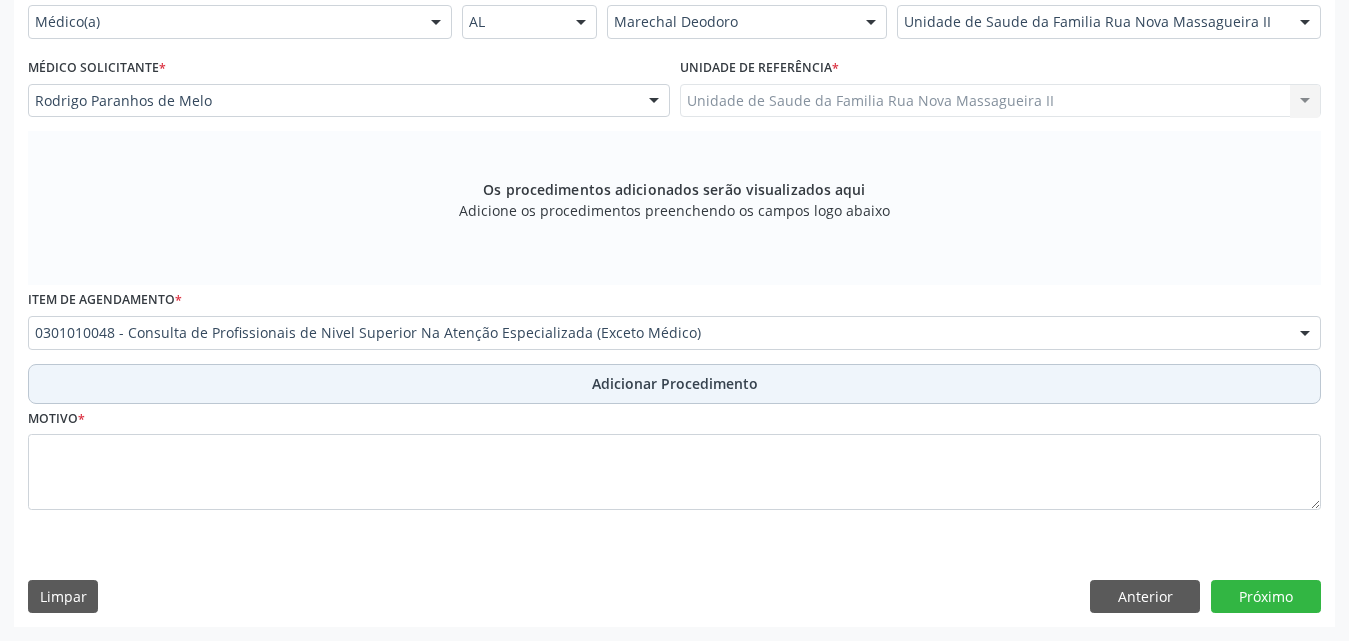 click on "Adicionar Procedimento" at bounding box center [675, 383] 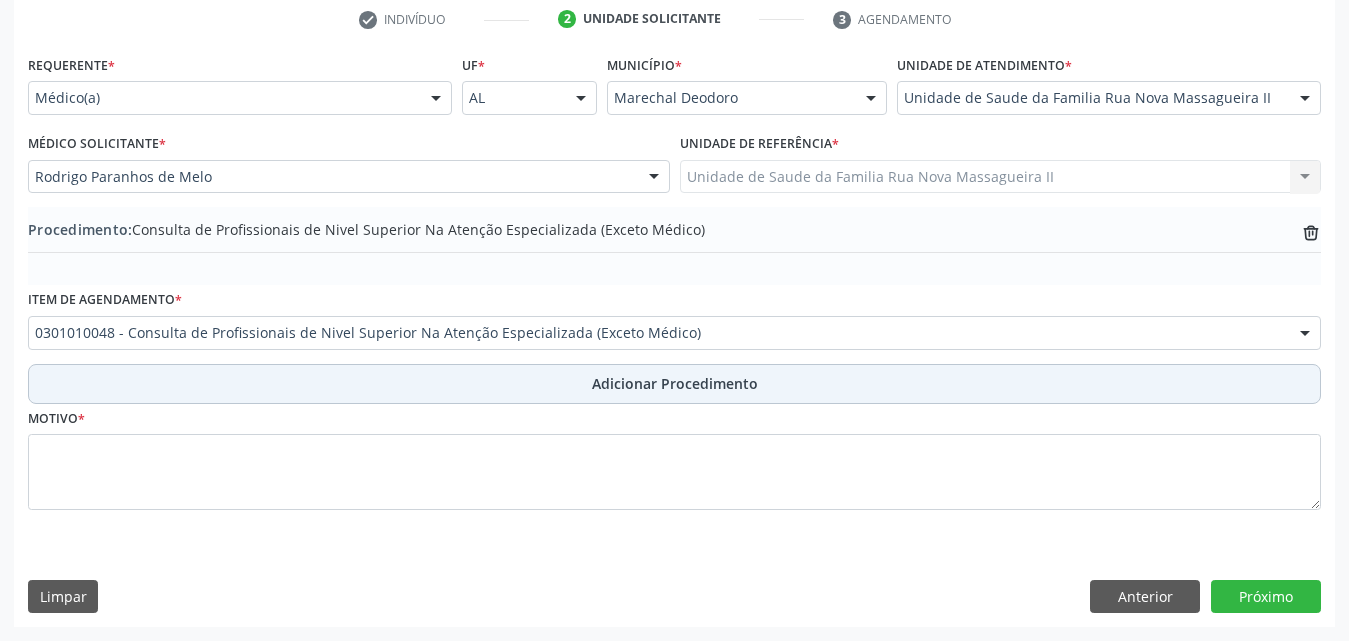 scroll, scrollTop: 412, scrollLeft: 0, axis: vertical 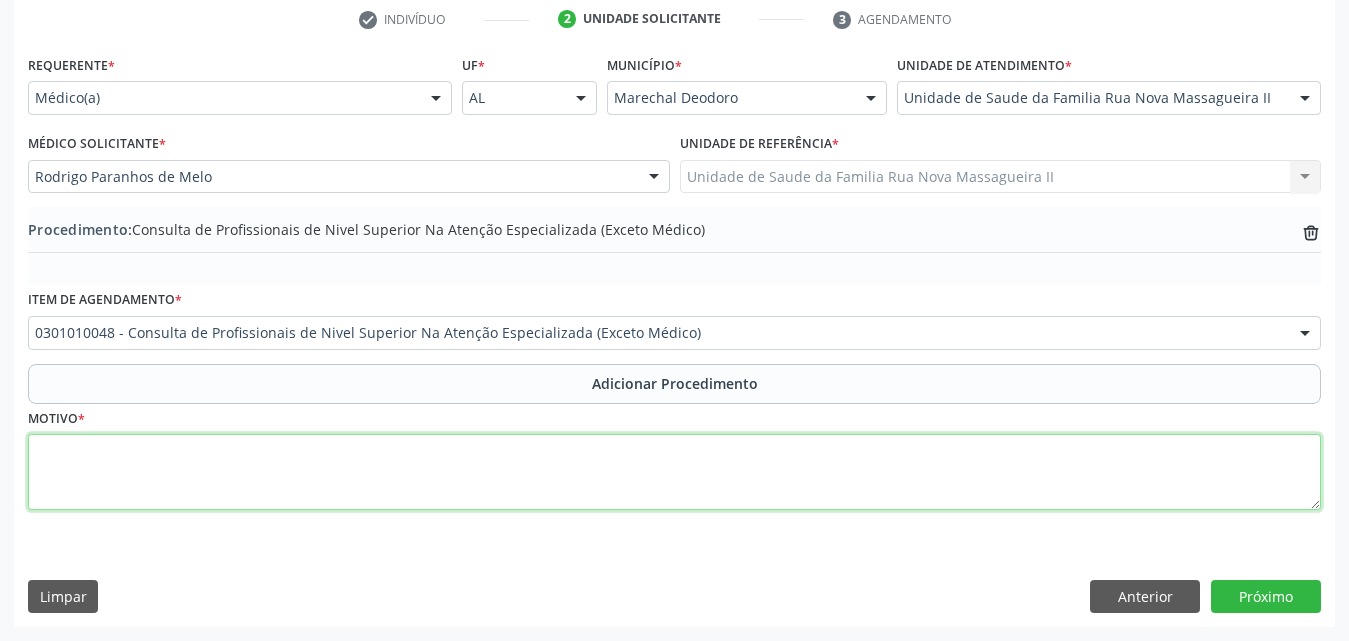 click at bounding box center (674, 472) 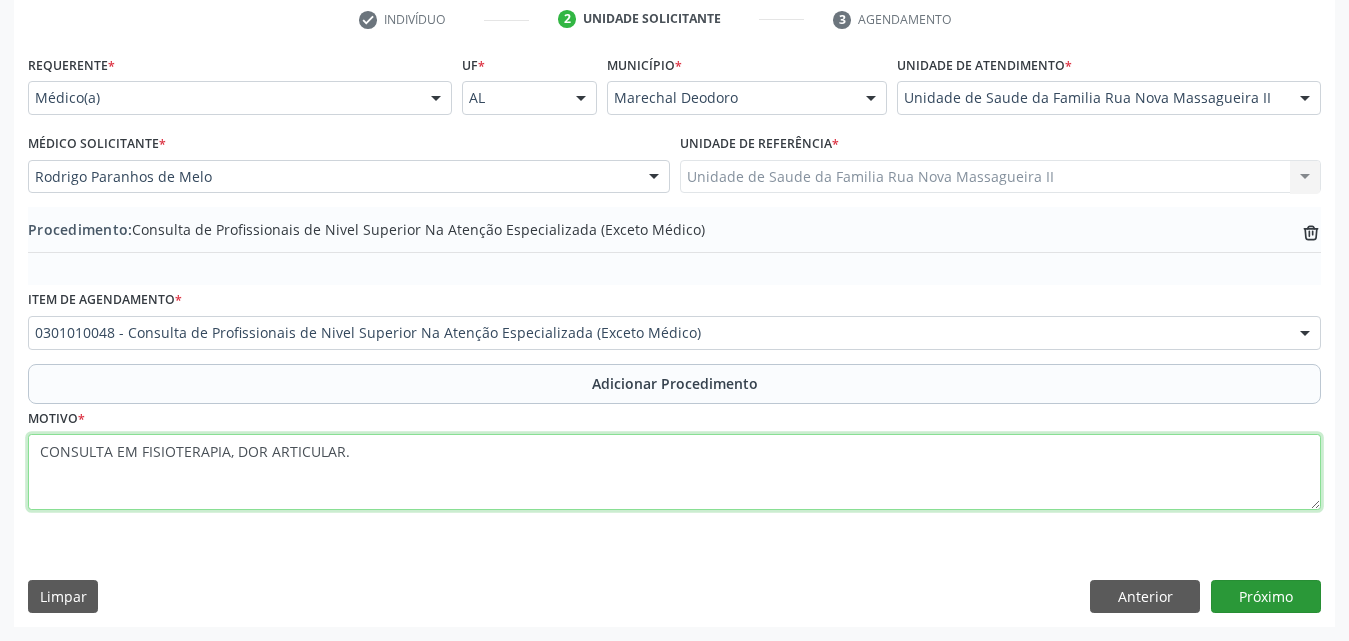 type on "CONSULTA EM FISIOTERAPIA, DOR ARTICULAR." 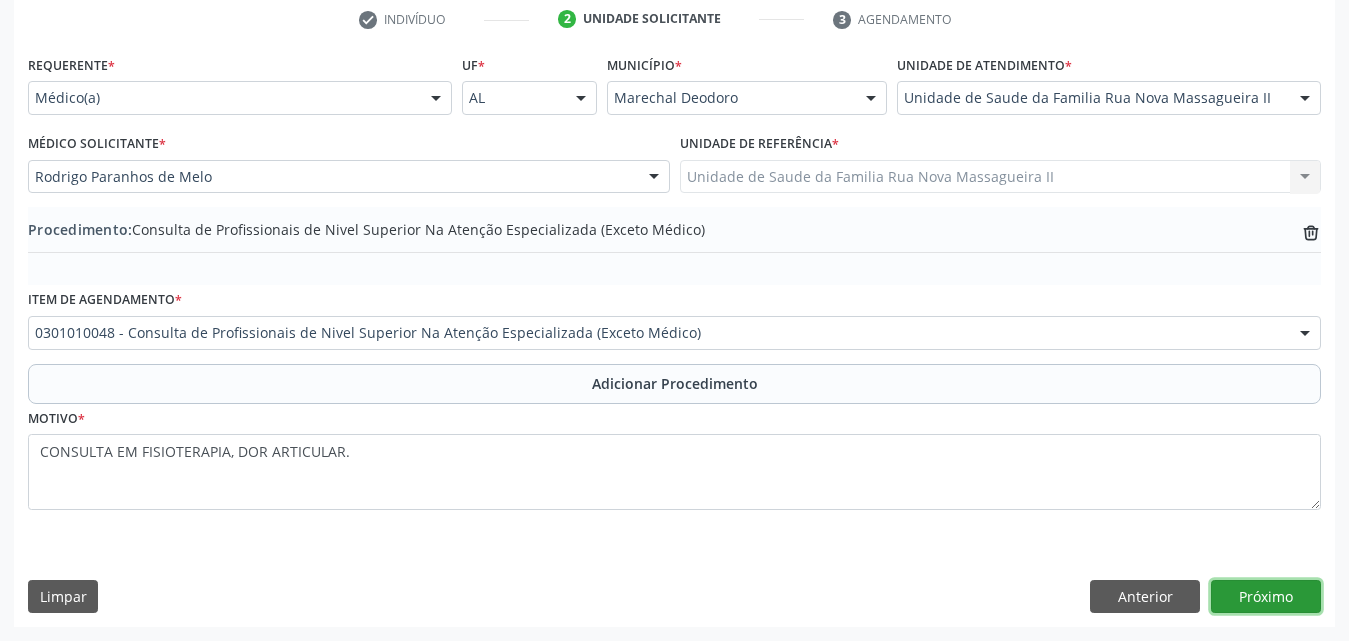 click on "Próximo" at bounding box center [1266, 597] 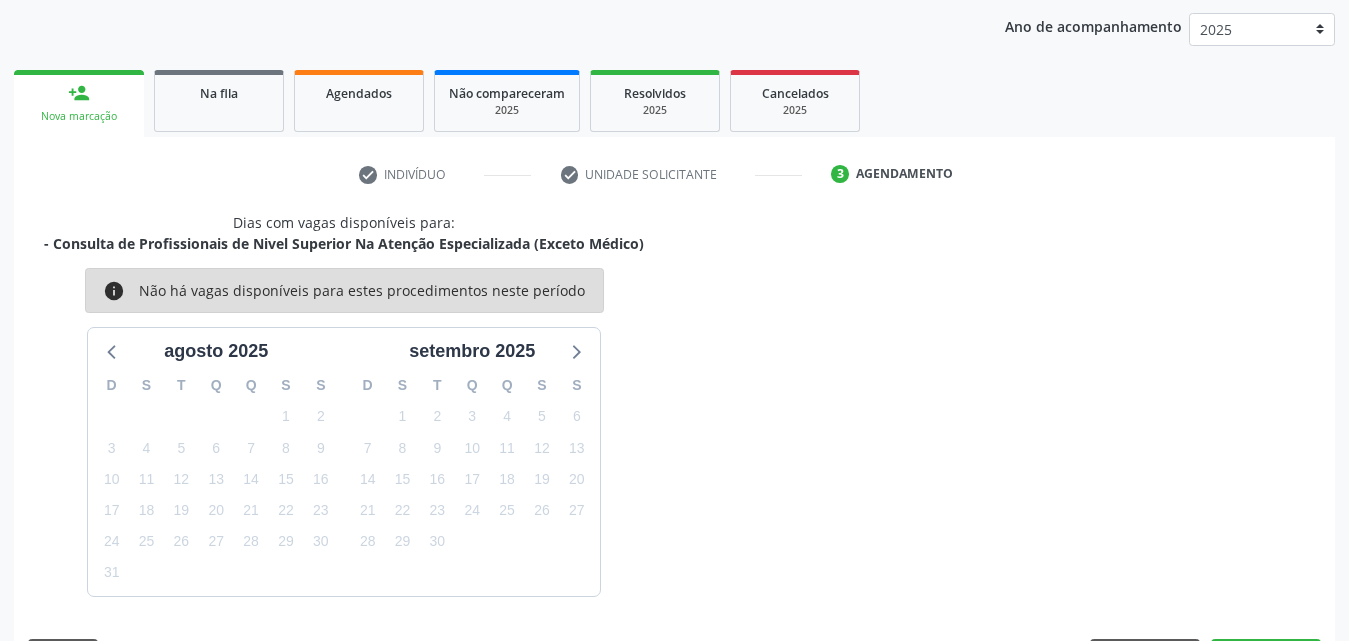 scroll, scrollTop: 316, scrollLeft: 0, axis: vertical 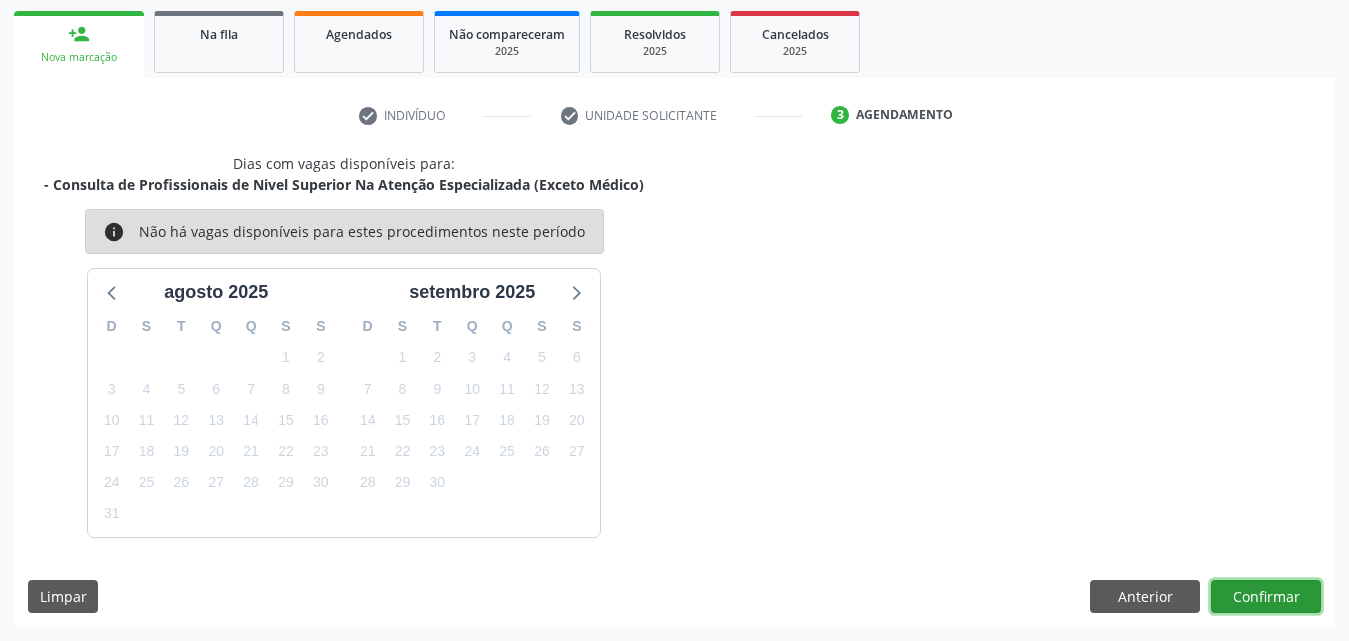 click on "Confirmar" at bounding box center [1266, 597] 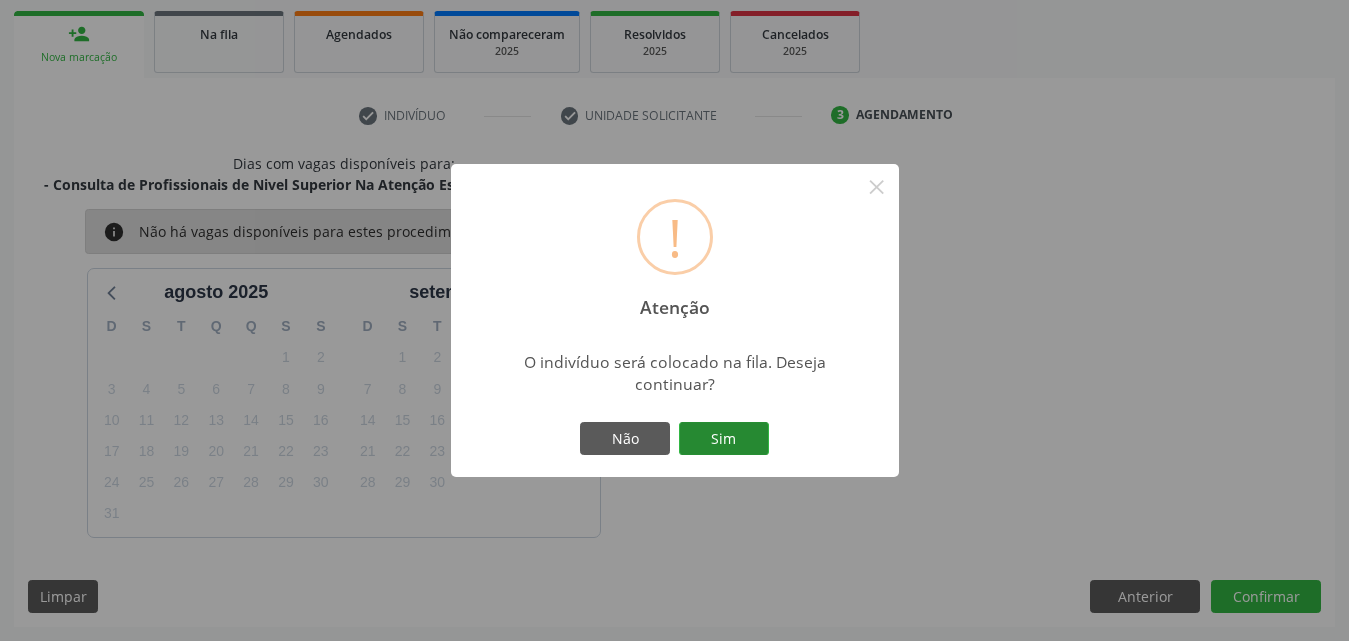 click on "Sim" at bounding box center (724, 439) 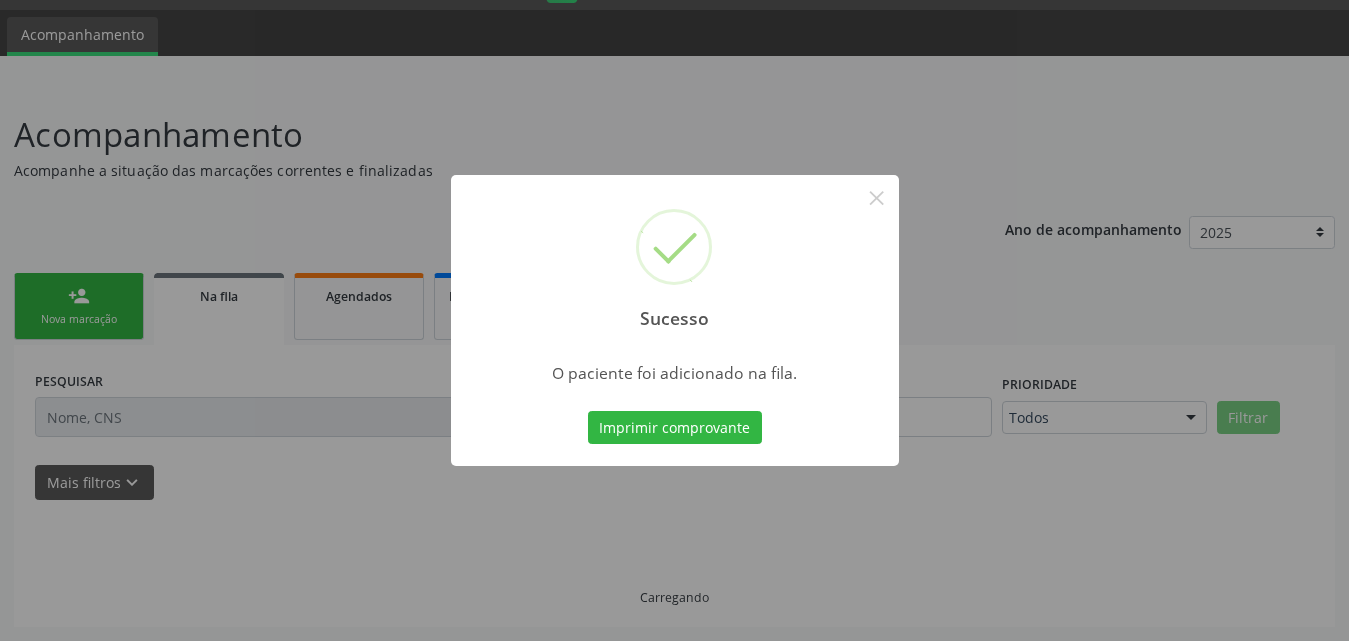 scroll, scrollTop: 54, scrollLeft: 0, axis: vertical 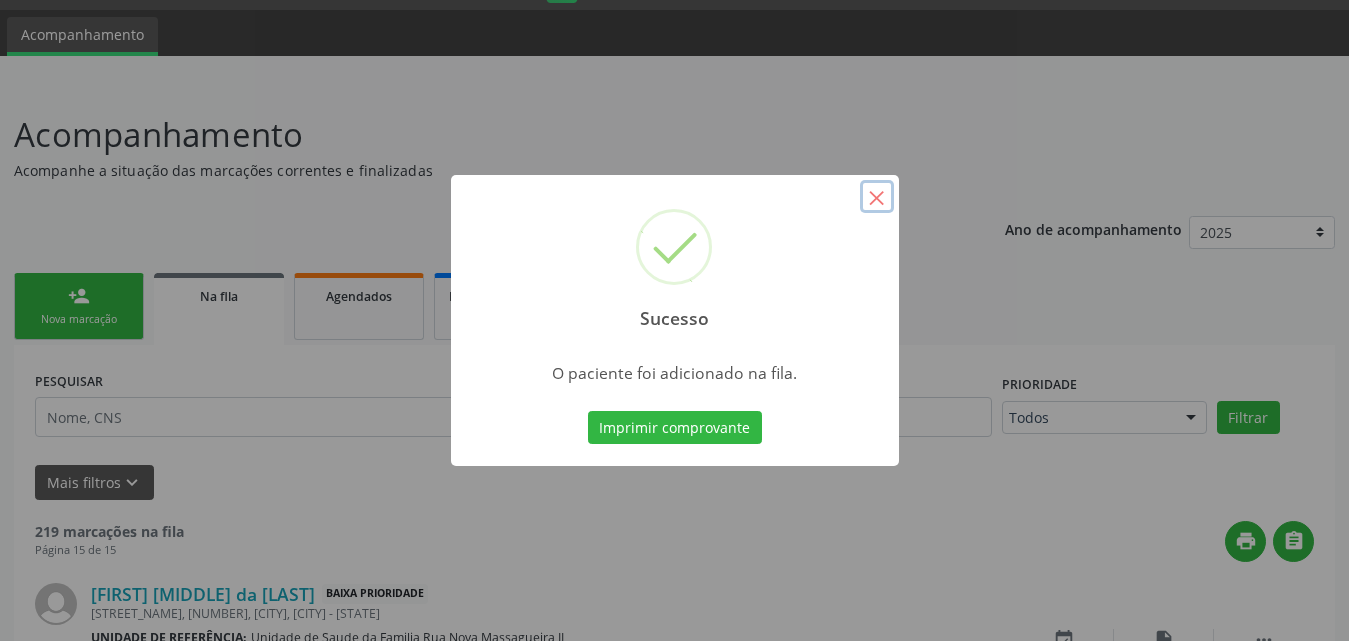 click on "×" at bounding box center (877, 197) 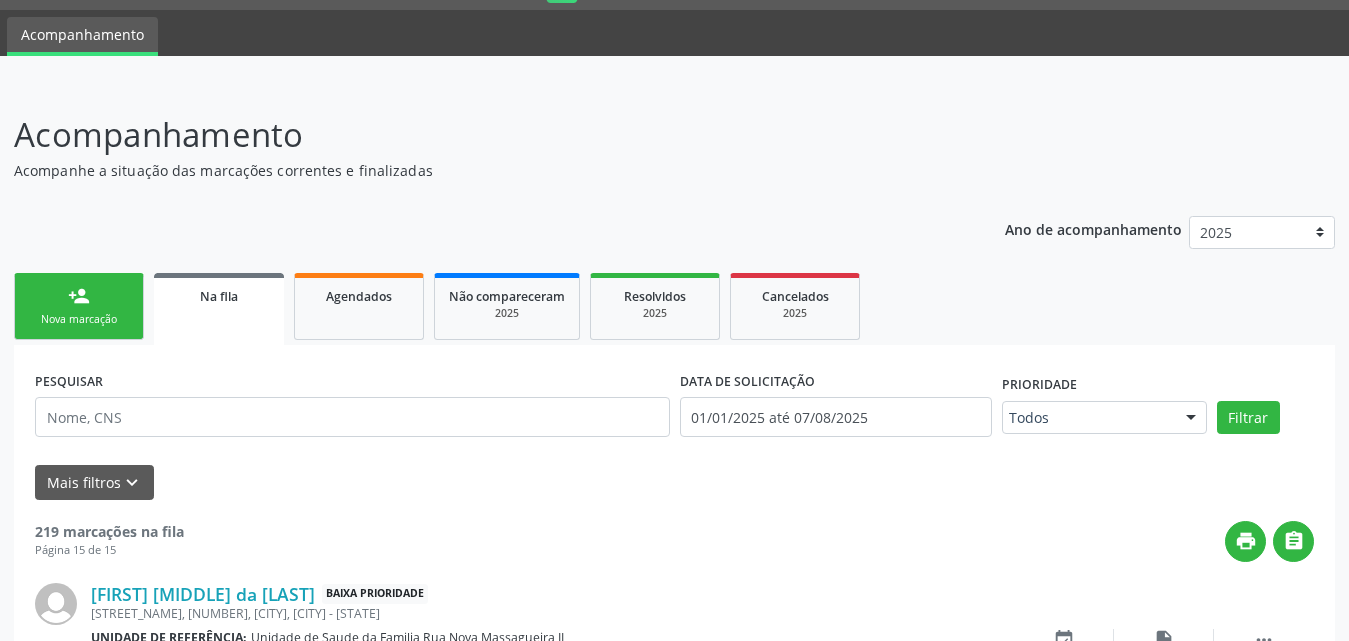click on "Nova marcação" at bounding box center [79, 319] 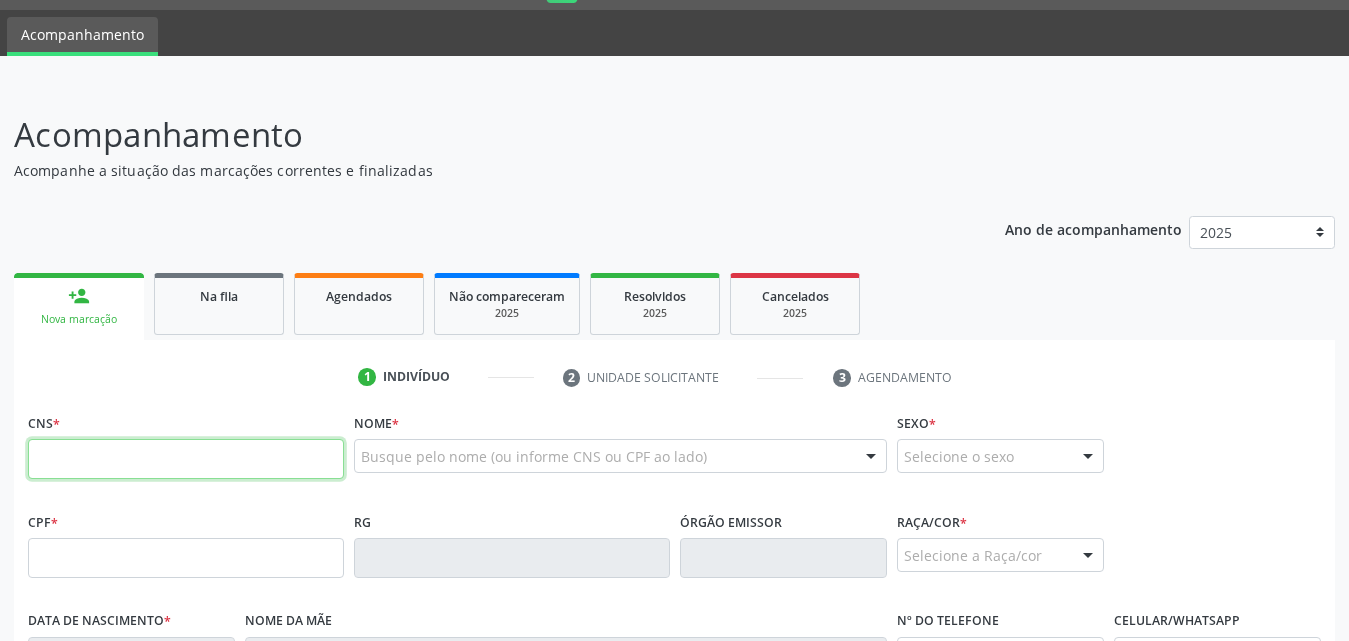 click at bounding box center [186, 459] 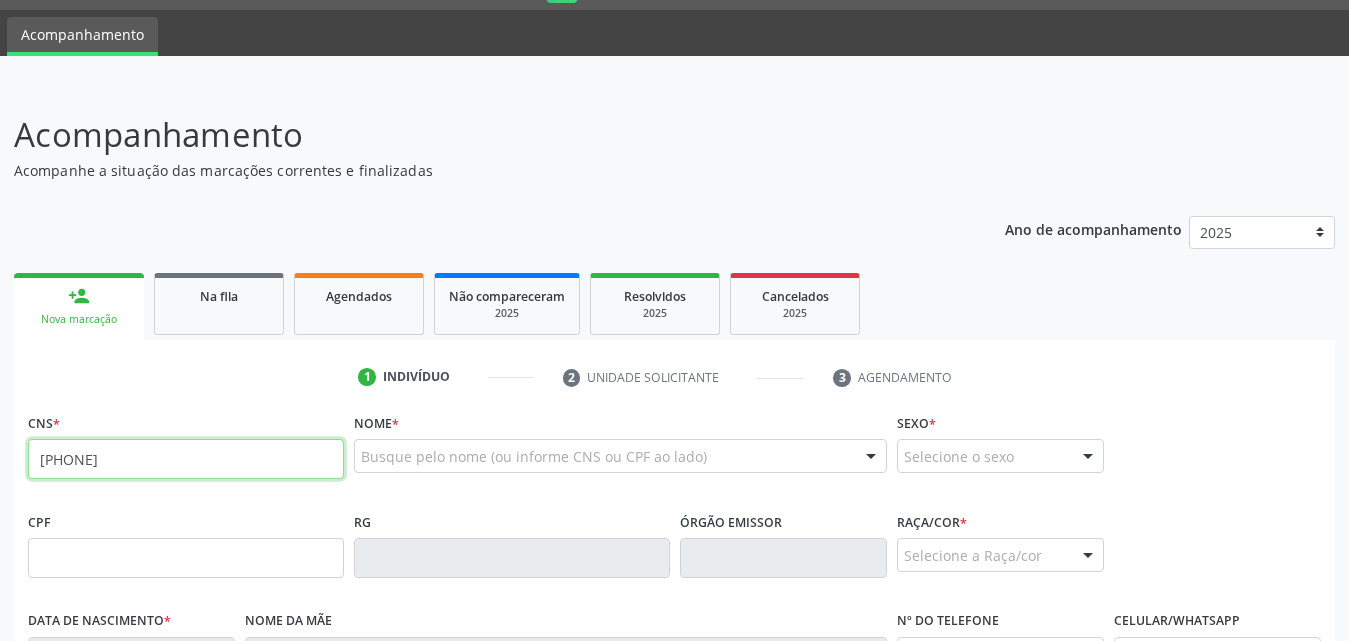 type on "700 4069 1382 8145" 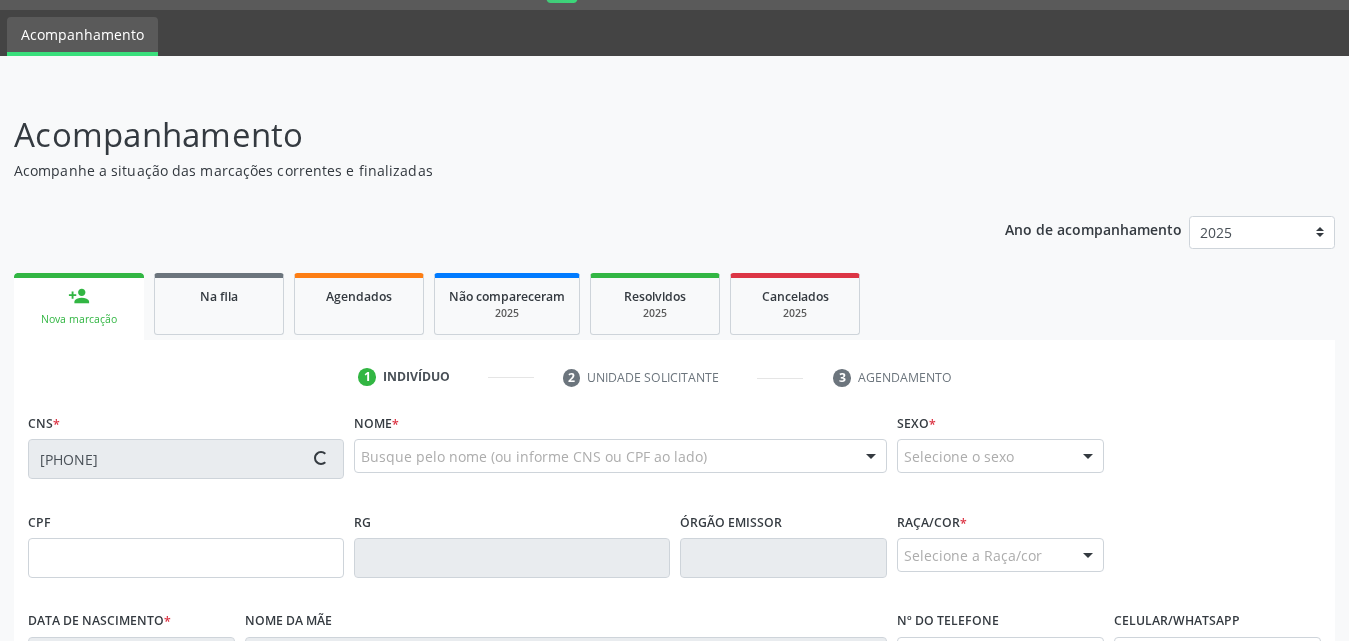 type on "051.934.814-18" 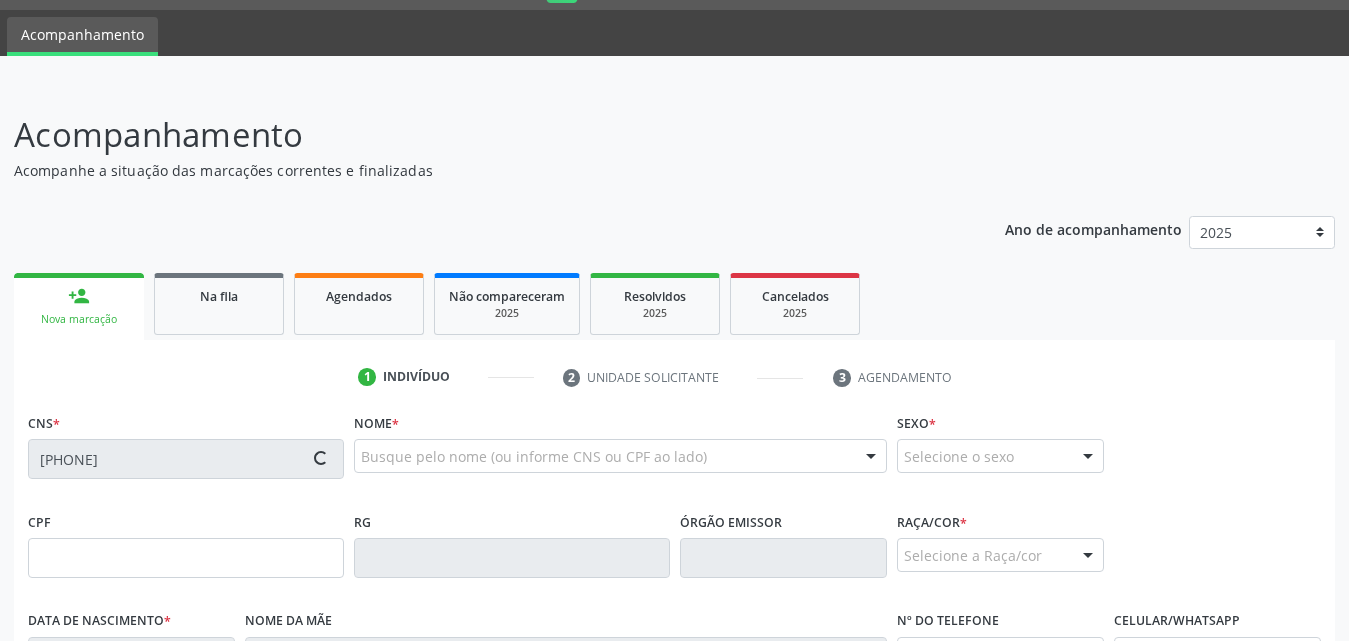 type on "06/12/1982" 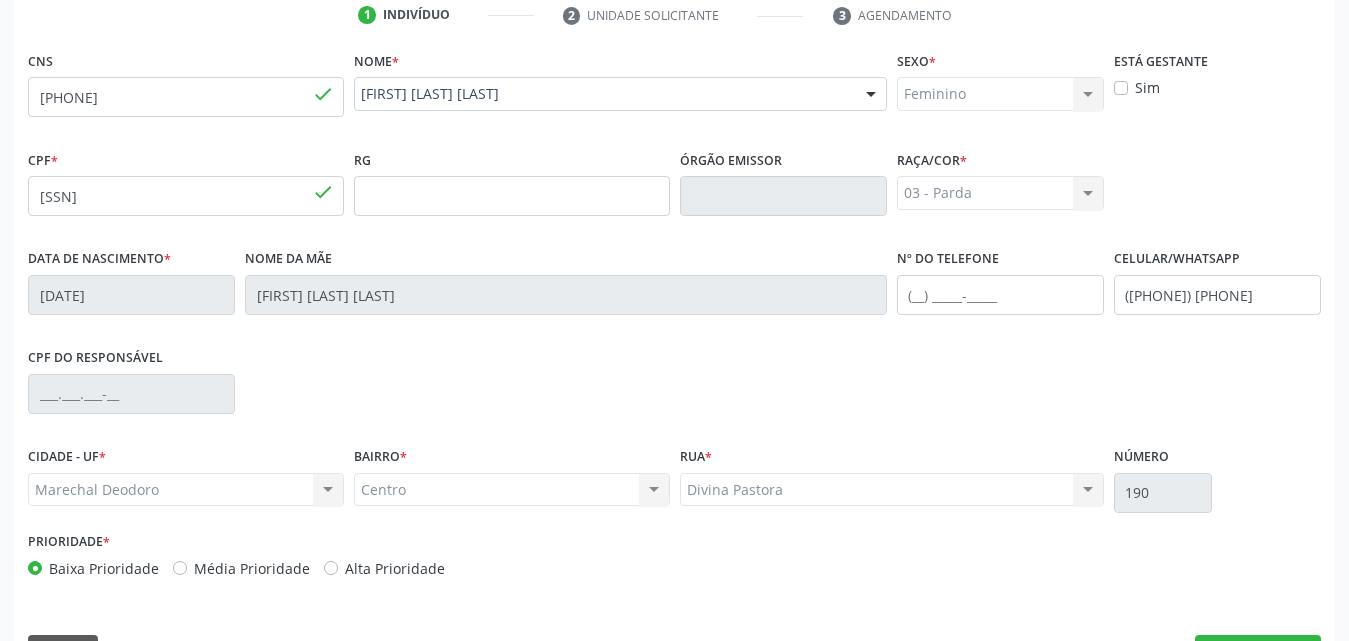 scroll, scrollTop: 471, scrollLeft: 0, axis: vertical 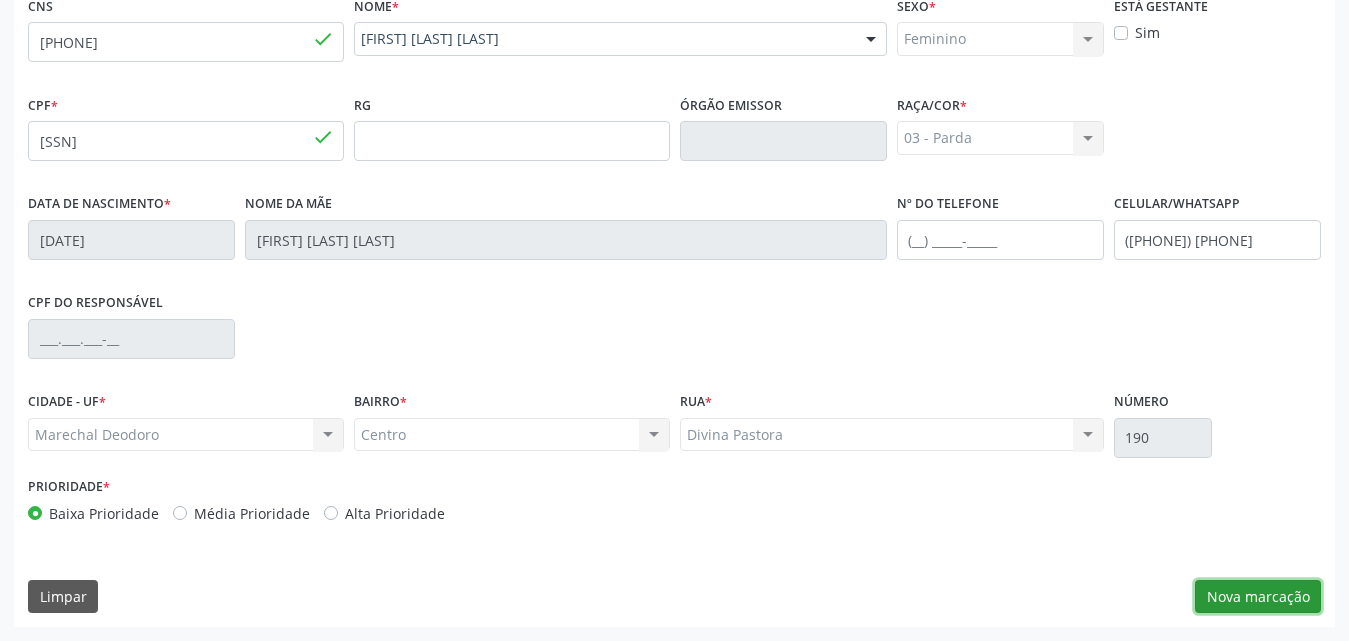 click on "Nova marcação" at bounding box center [1258, 597] 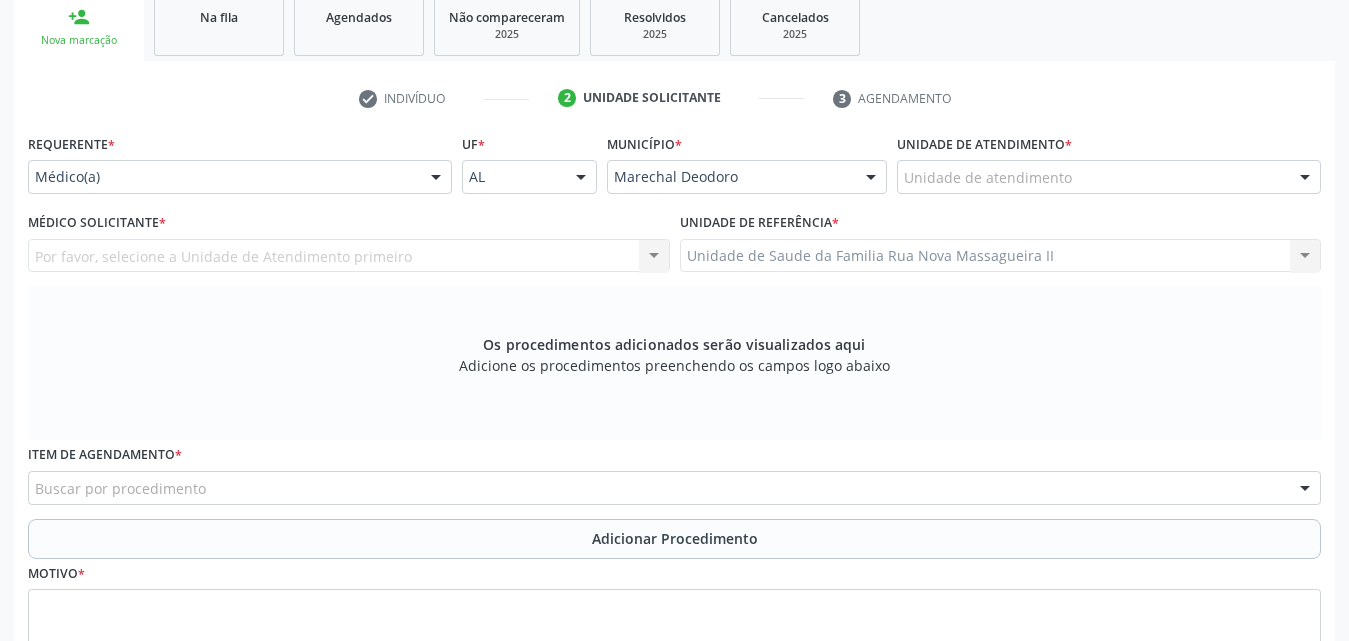 scroll, scrollTop: 171, scrollLeft: 0, axis: vertical 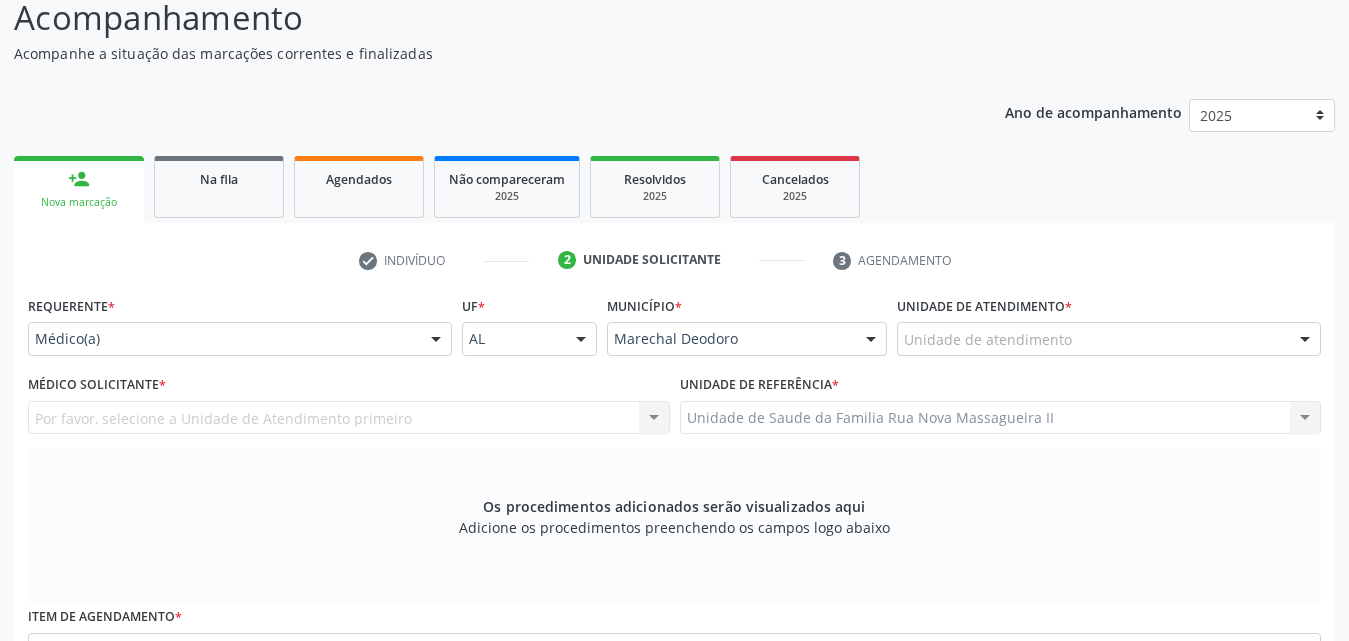 click on "Unidade de atendimento" at bounding box center [1109, 339] 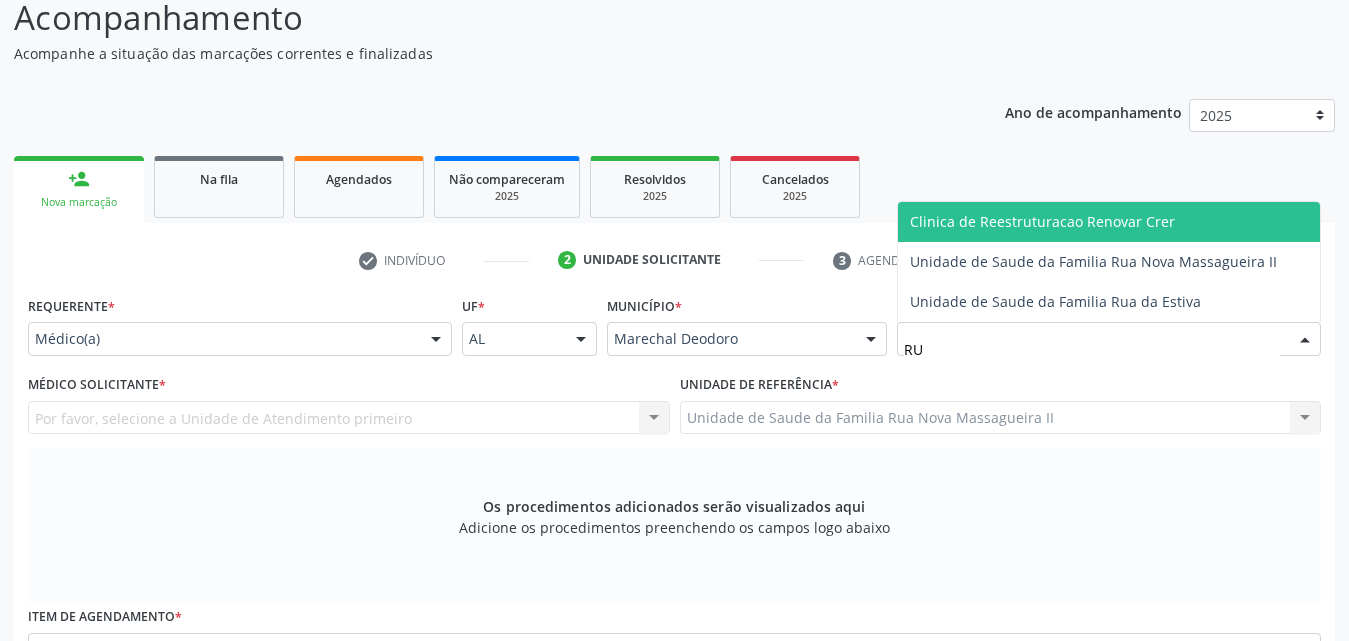 type on "RUA" 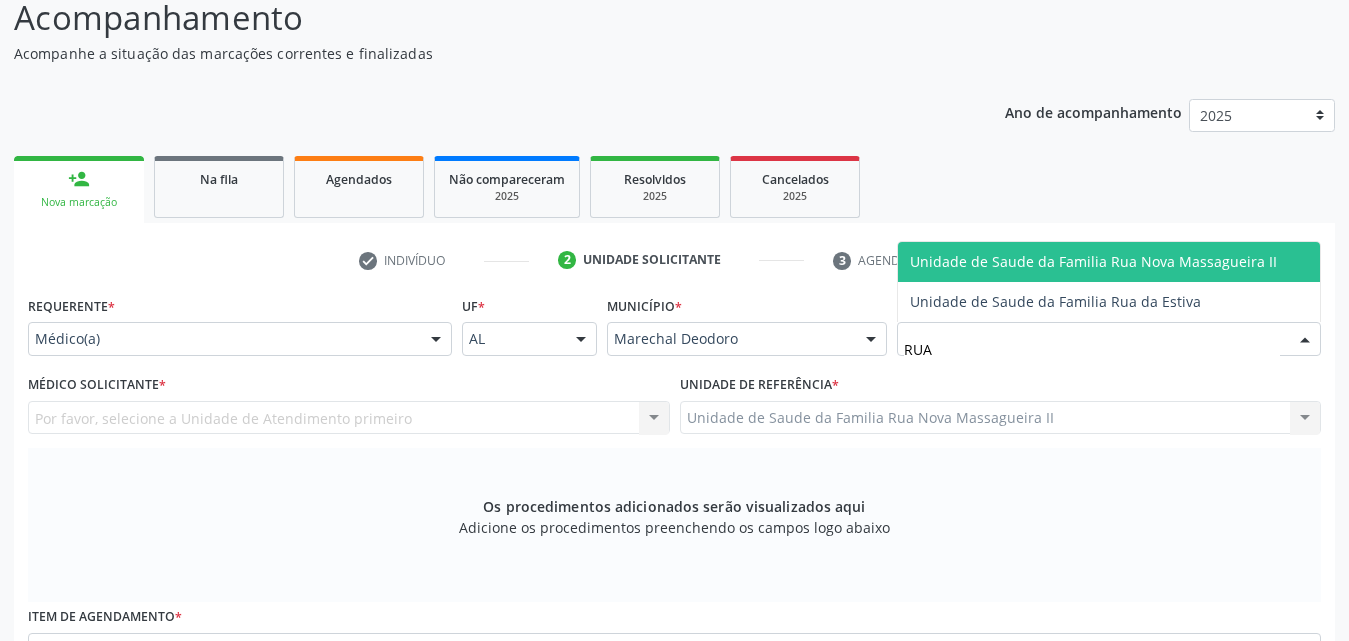 click on "Unidade de Saude da Familia Rua Nova Massagueira II" at bounding box center [1093, 261] 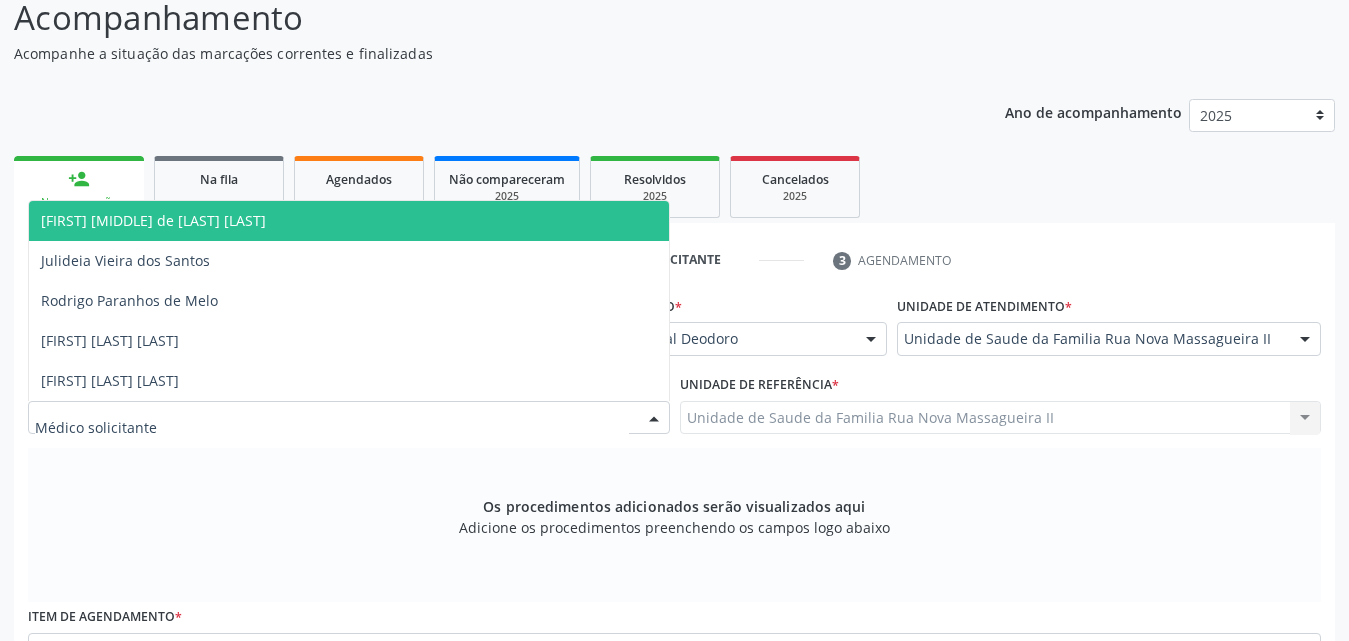 click at bounding box center [349, 418] 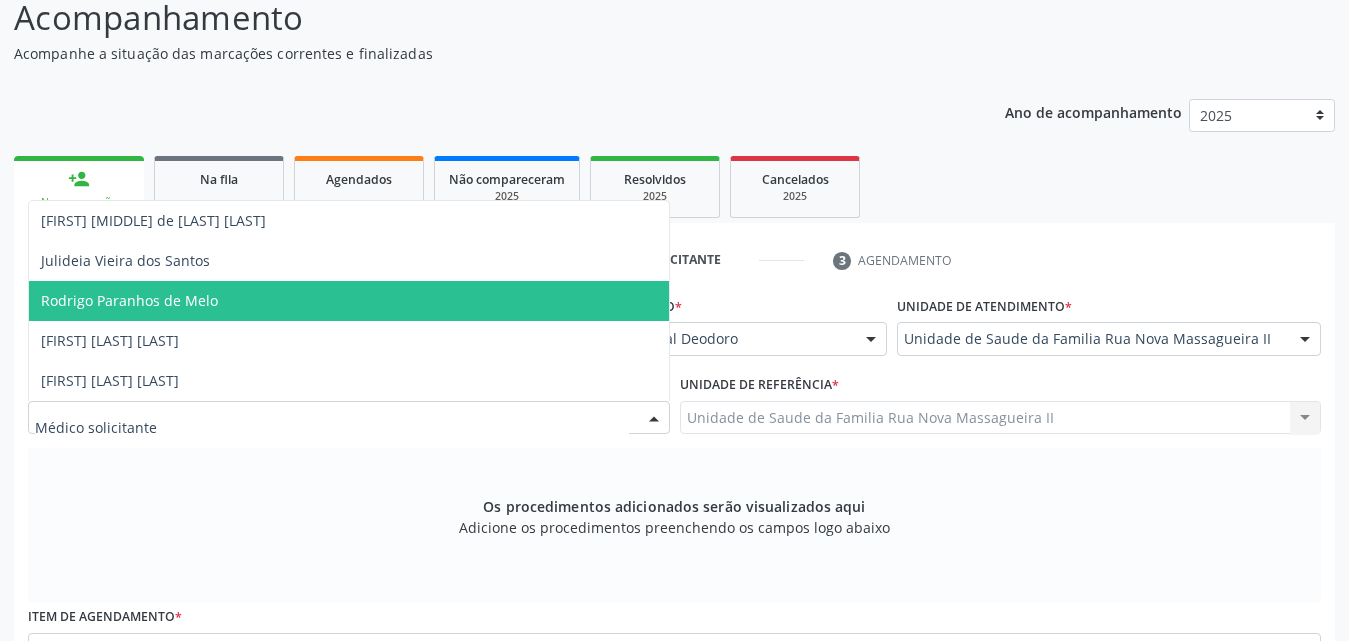 click on "Rodrigo Paranhos de Melo" at bounding box center [349, 301] 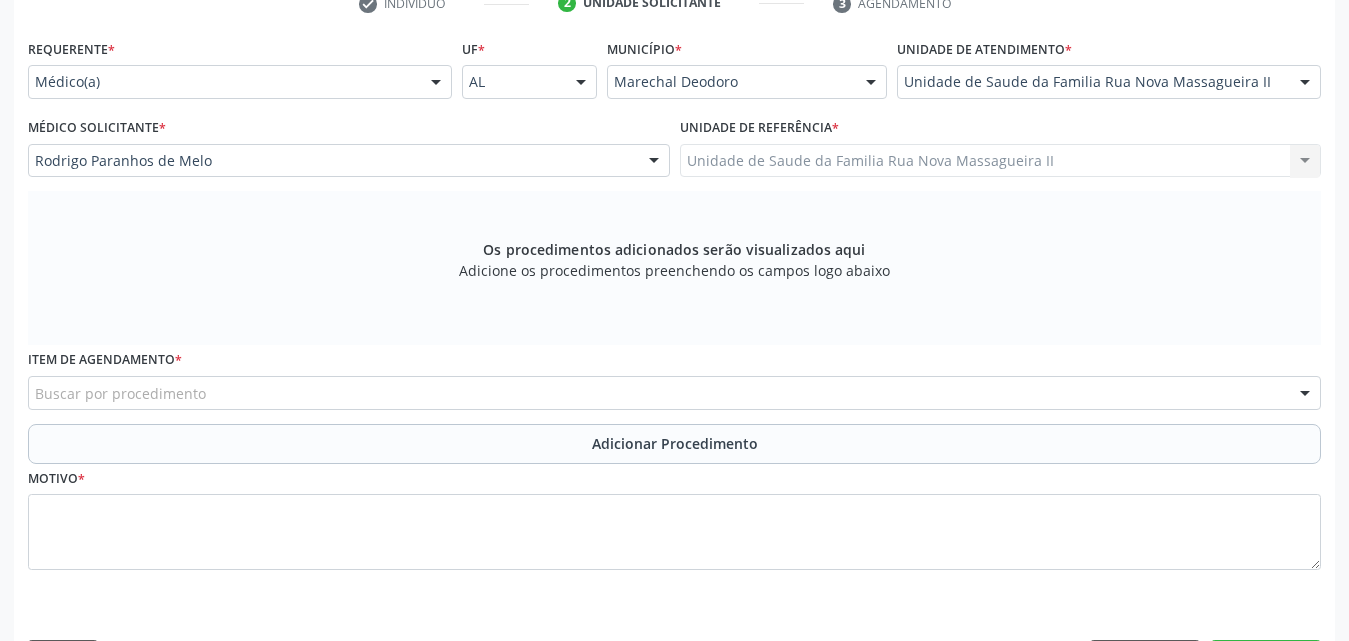 scroll, scrollTop: 471, scrollLeft: 0, axis: vertical 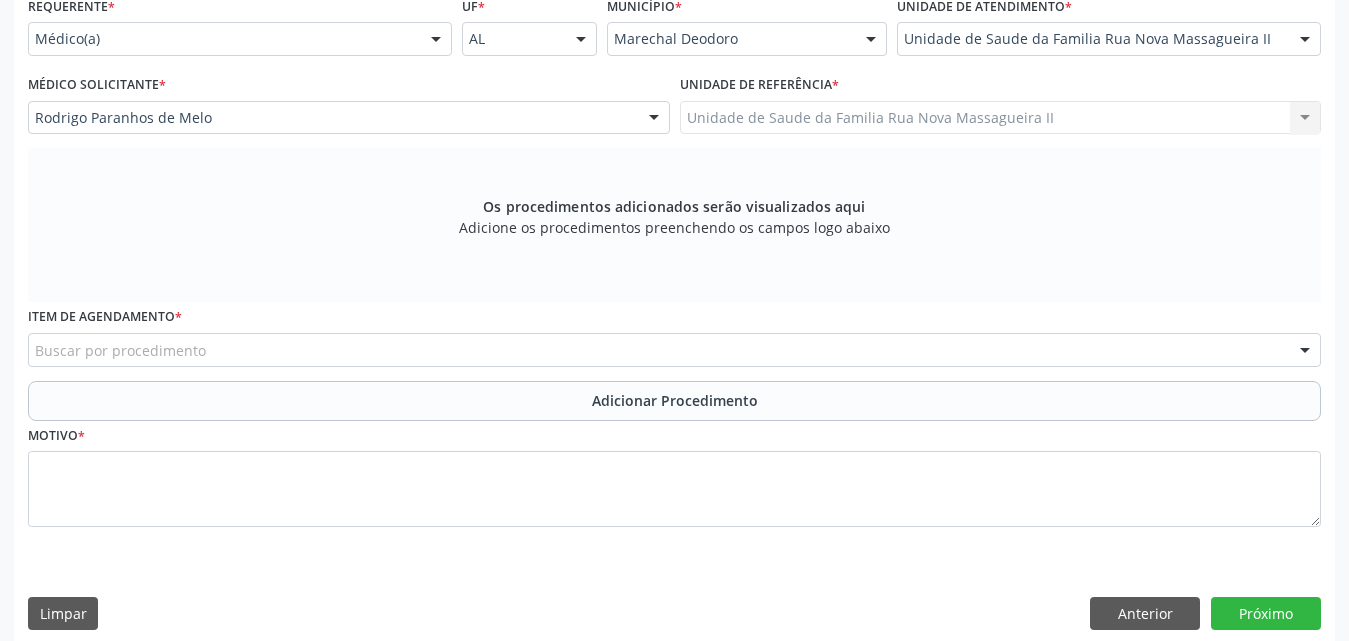 click on "Buscar por procedimento" at bounding box center (674, 350) 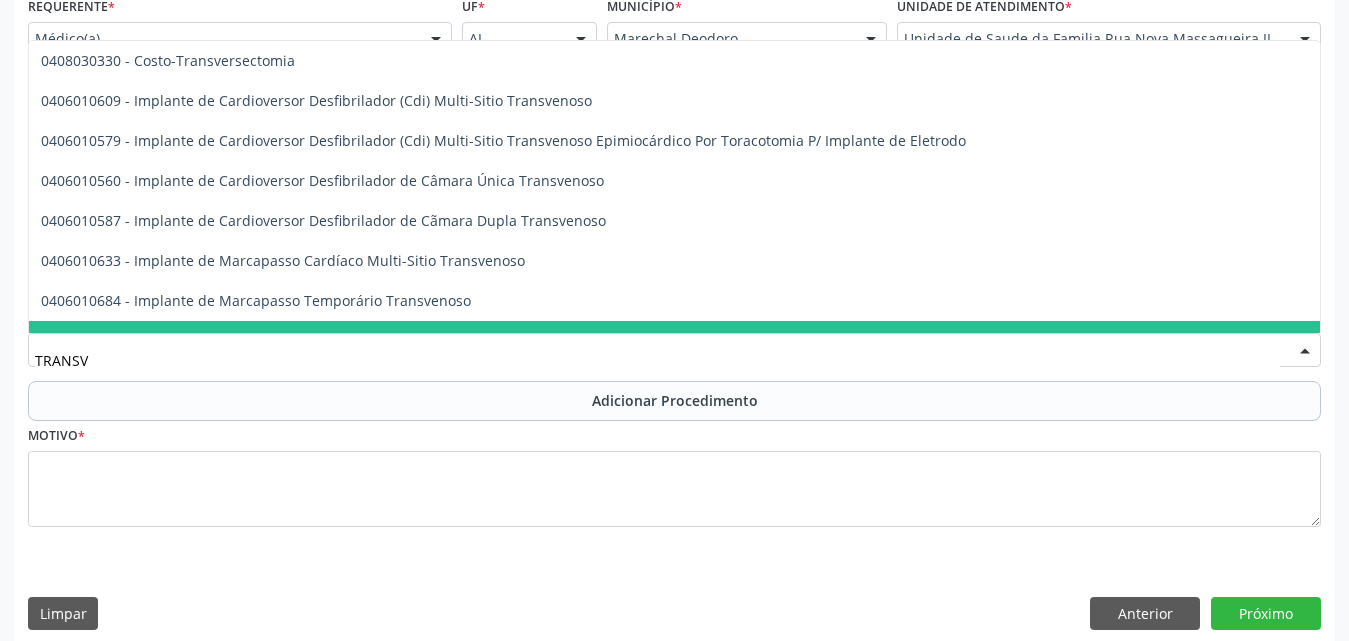 type on "TRANSVA" 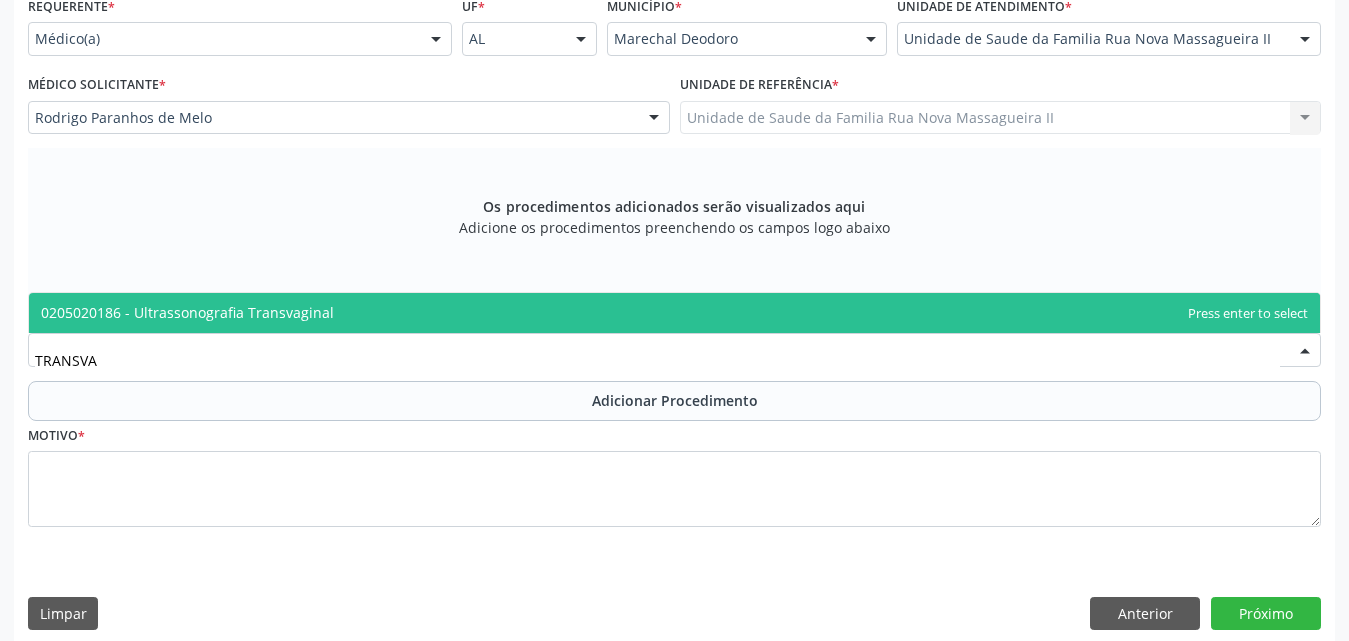 click on "0205020186 - Ultrassonografia Transvaginal" at bounding box center (674, 313) 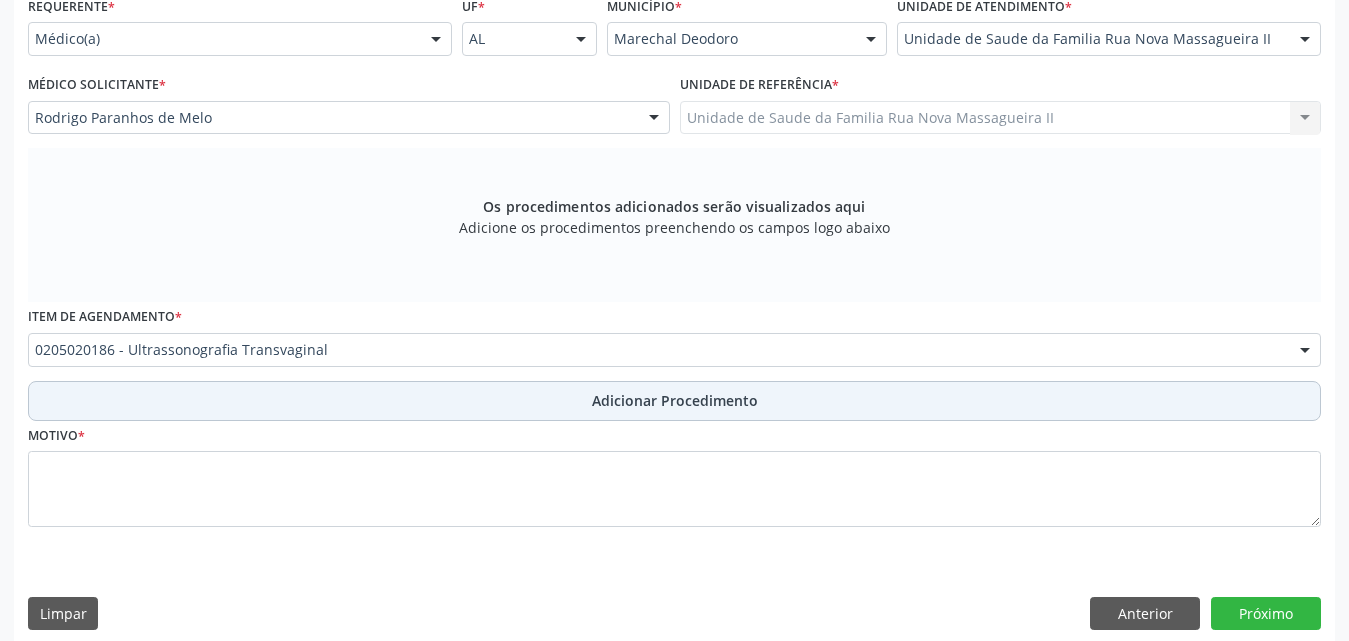 click on "Adicionar Procedimento" at bounding box center (675, 400) 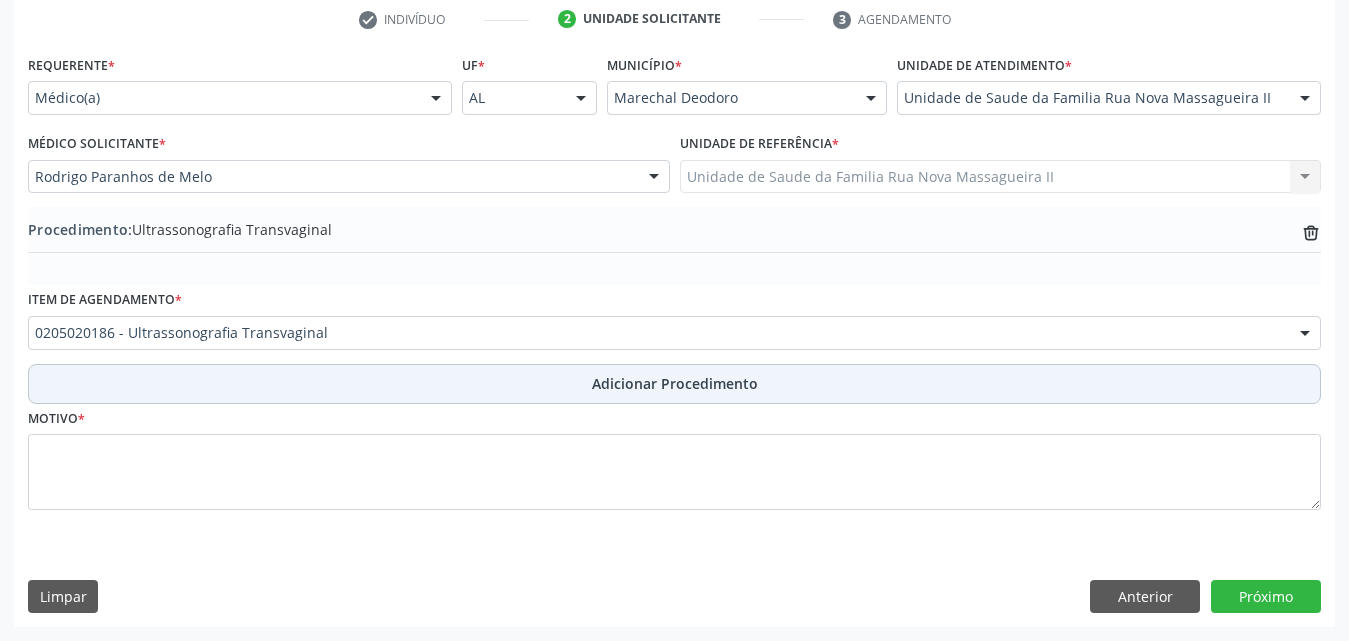 scroll, scrollTop: 412, scrollLeft: 0, axis: vertical 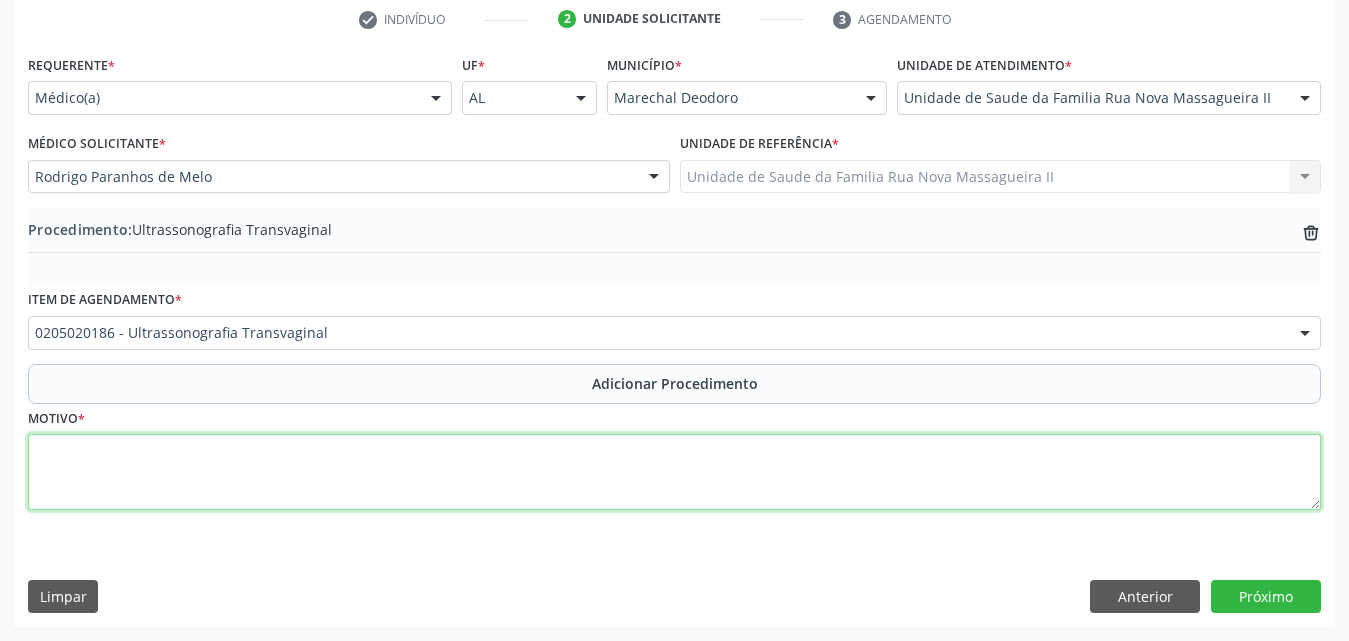 click at bounding box center [674, 472] 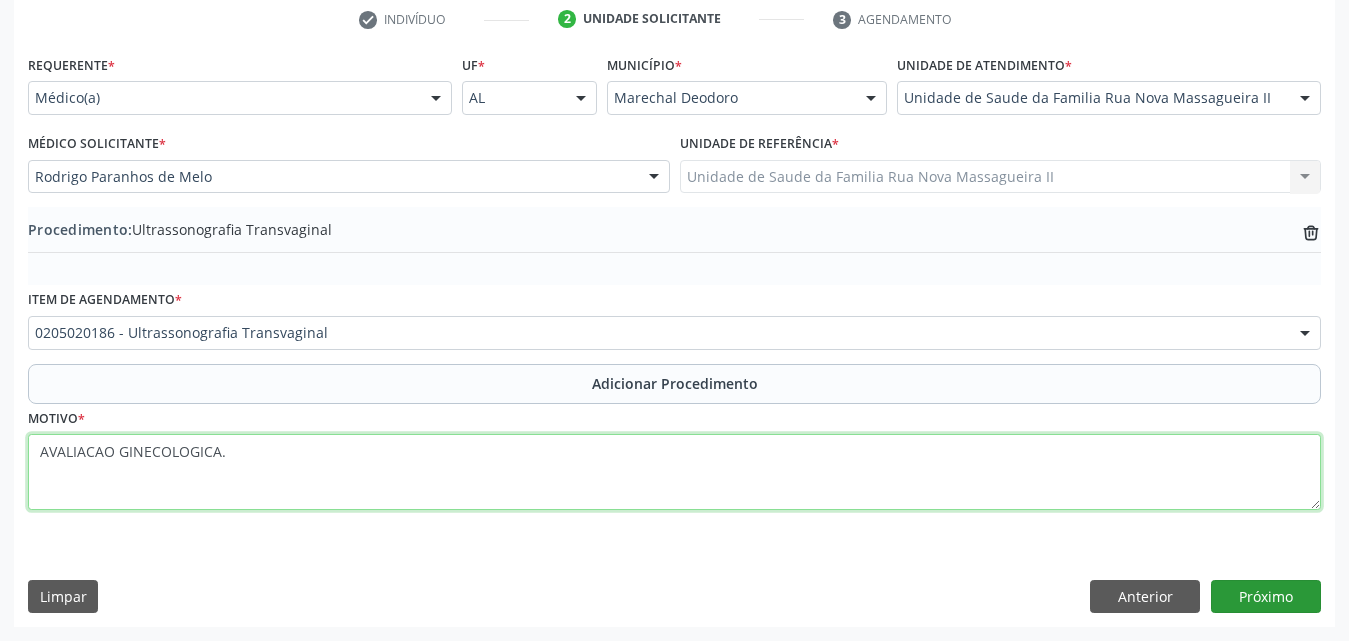 type on "AVALIACAO GINECOLOGICA." 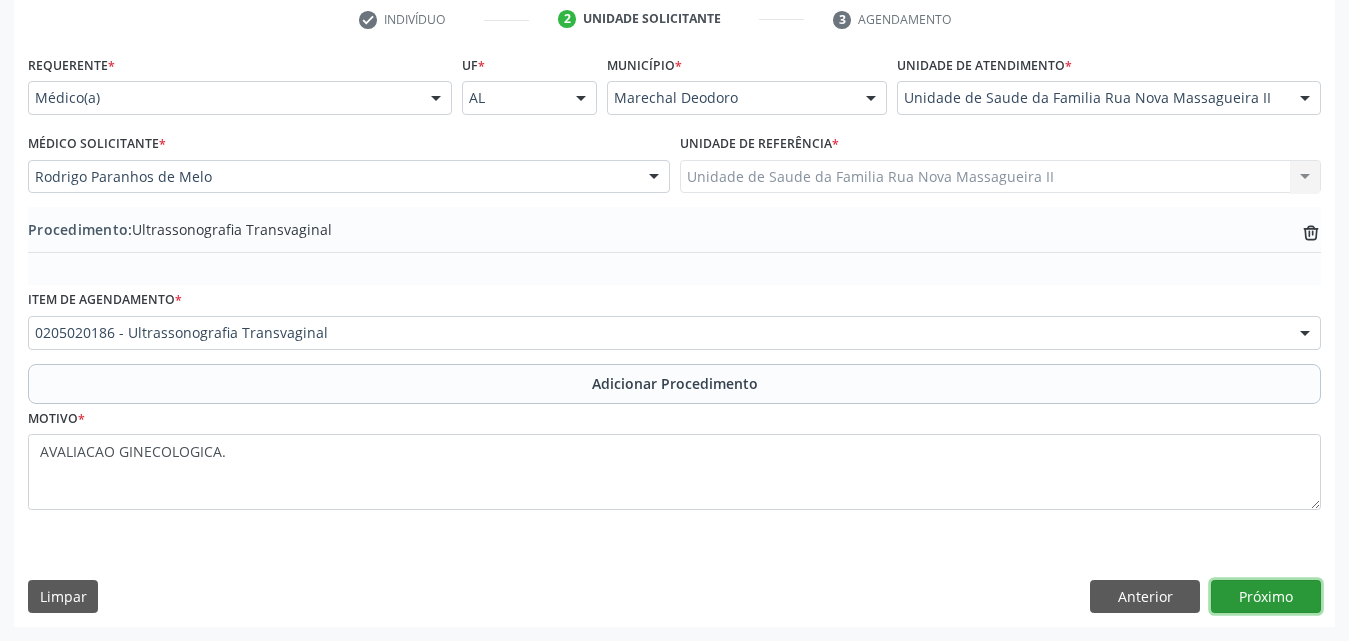 click on "Próximo" at bounding box center (1266, 597) 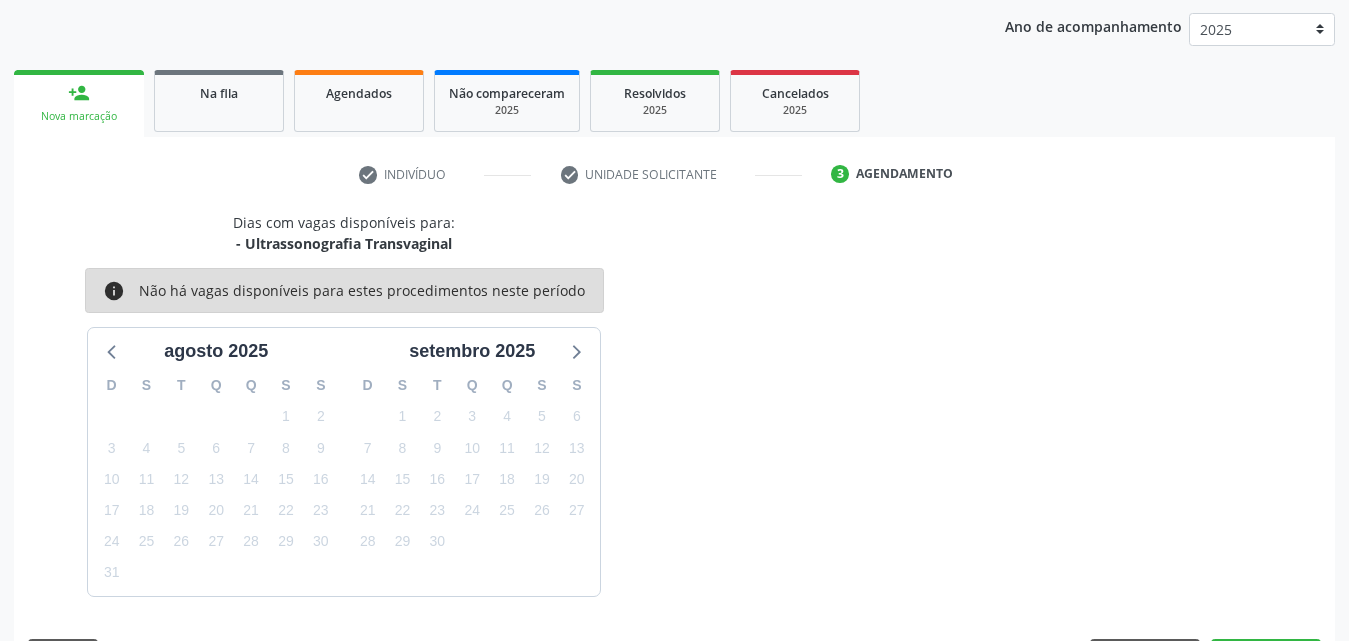scroll, scrollTop: 316, scrollLeft: 0, axis: vertical 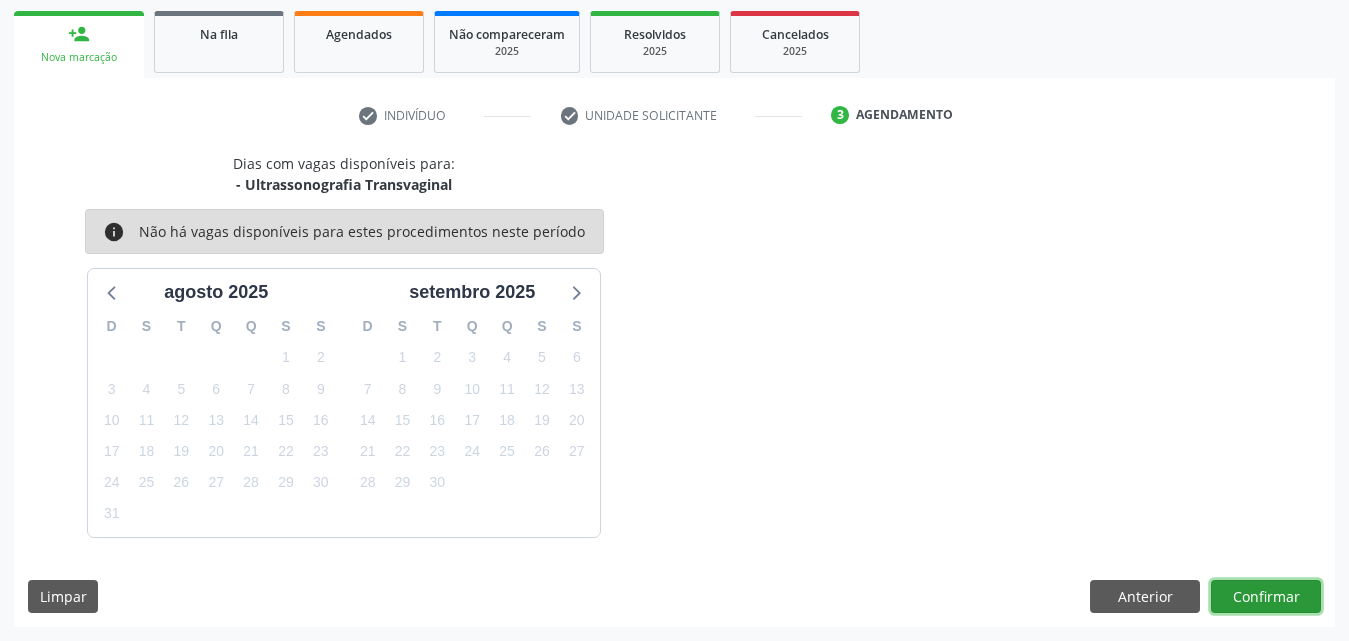 click on "Confirmar" at bounding box center [1266, 597] 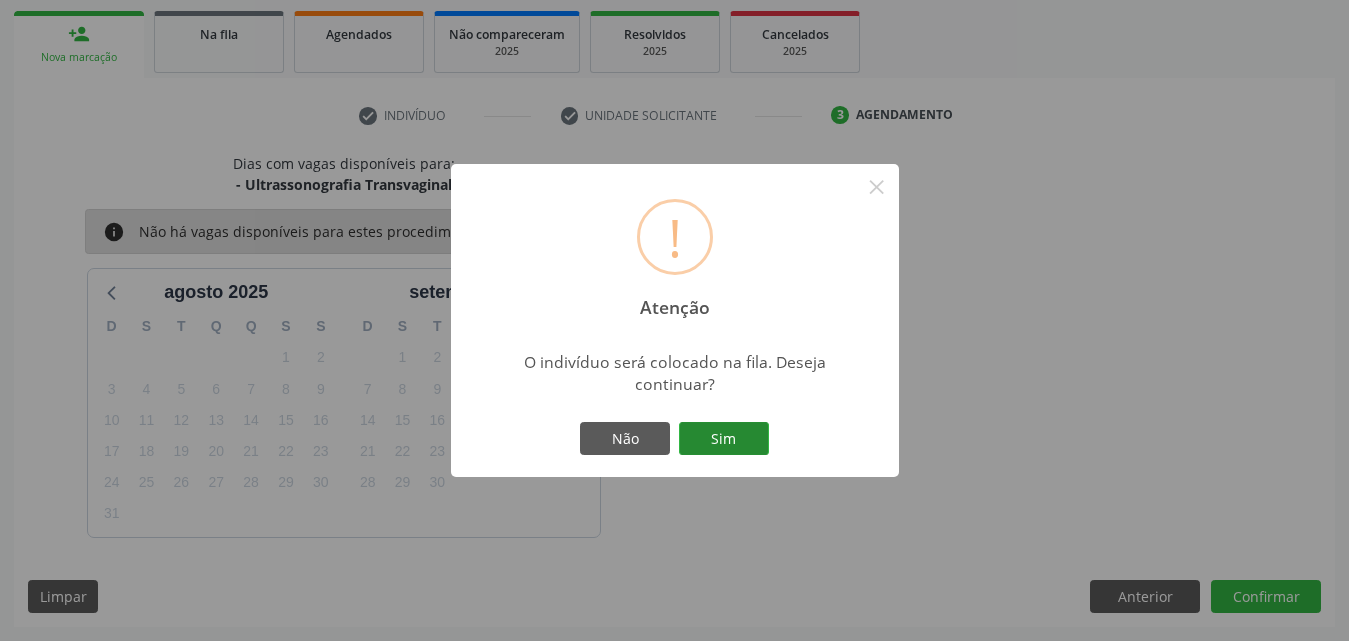 click on "Sim" at bounding box center [724, 439] 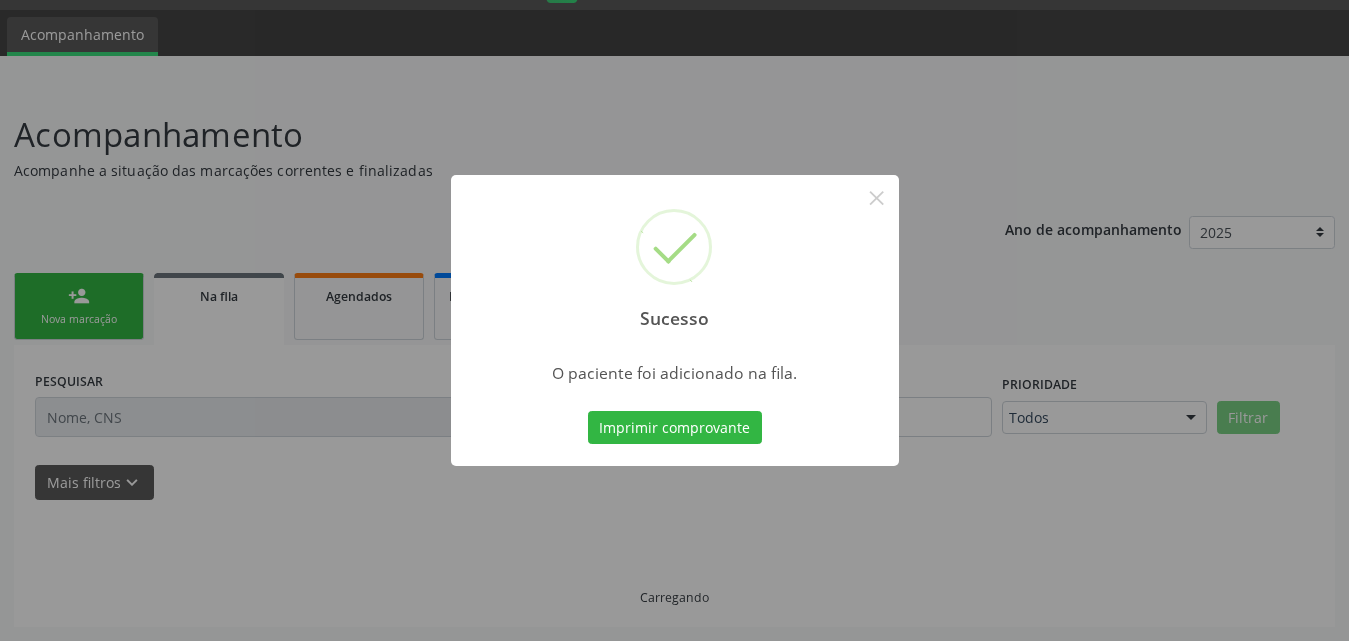 scroll, scrollTop: 54, scrollLeft: 0, axis: vertical 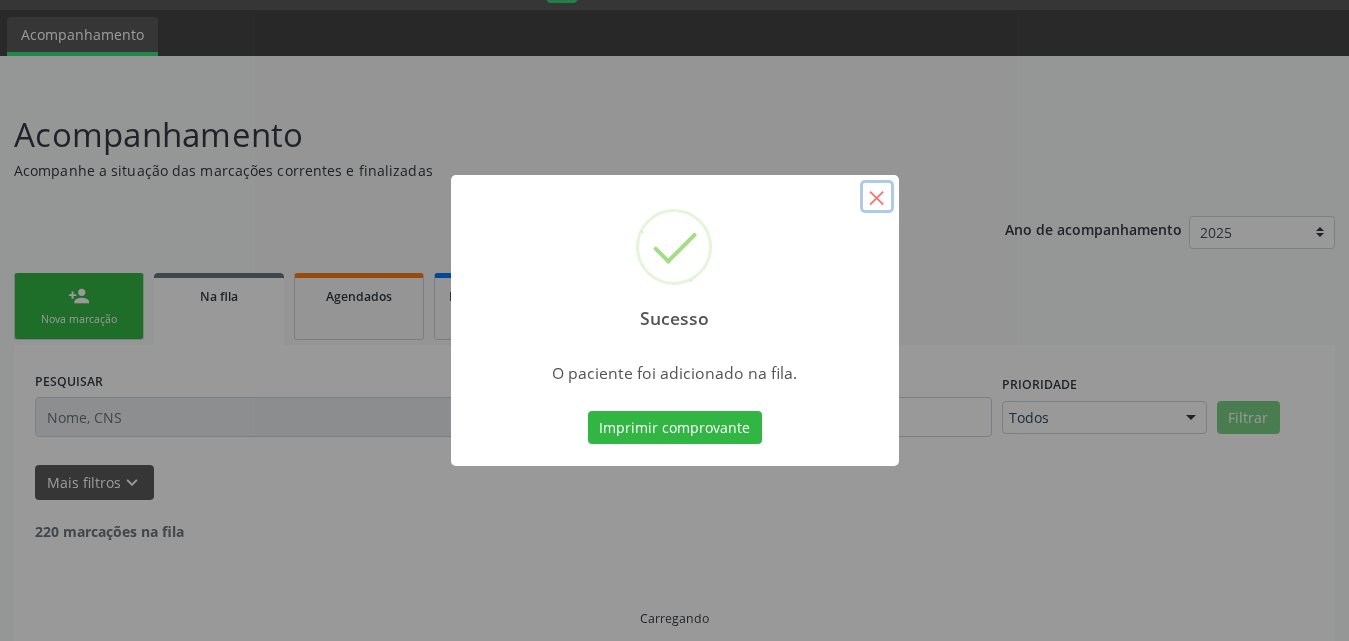 click on "×" at bounding box center [877, 197] 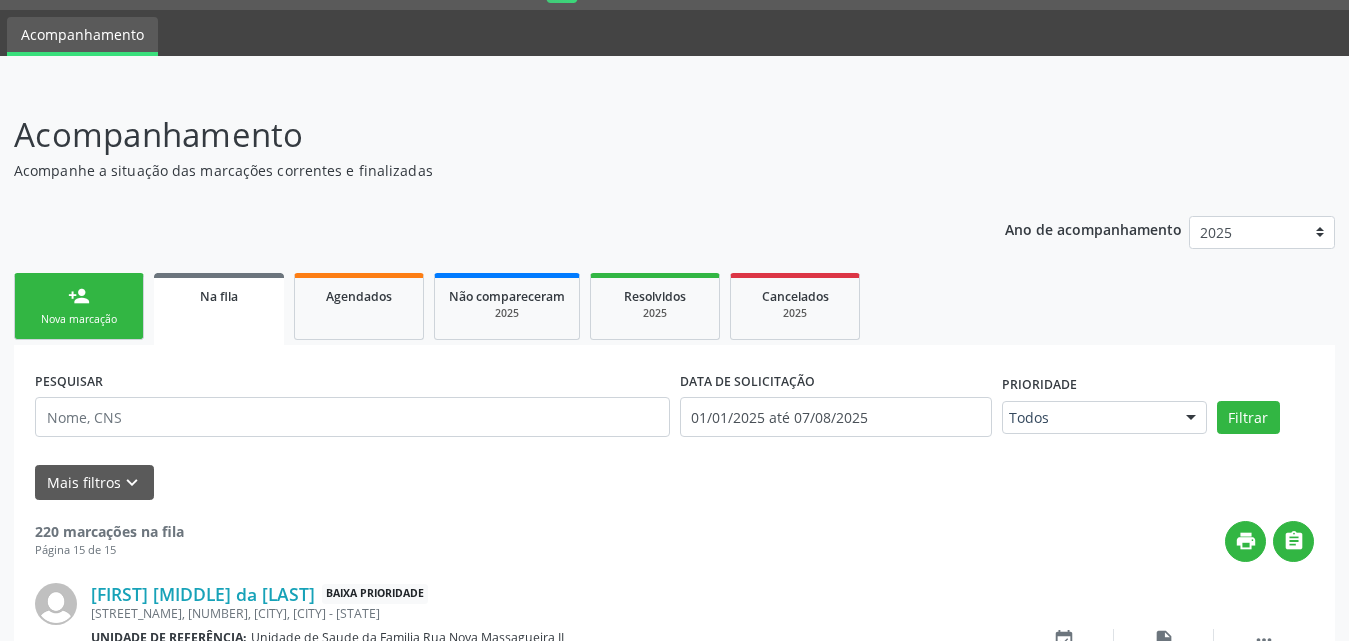 click on "Nova marcação" at bounding box center [79, 319] 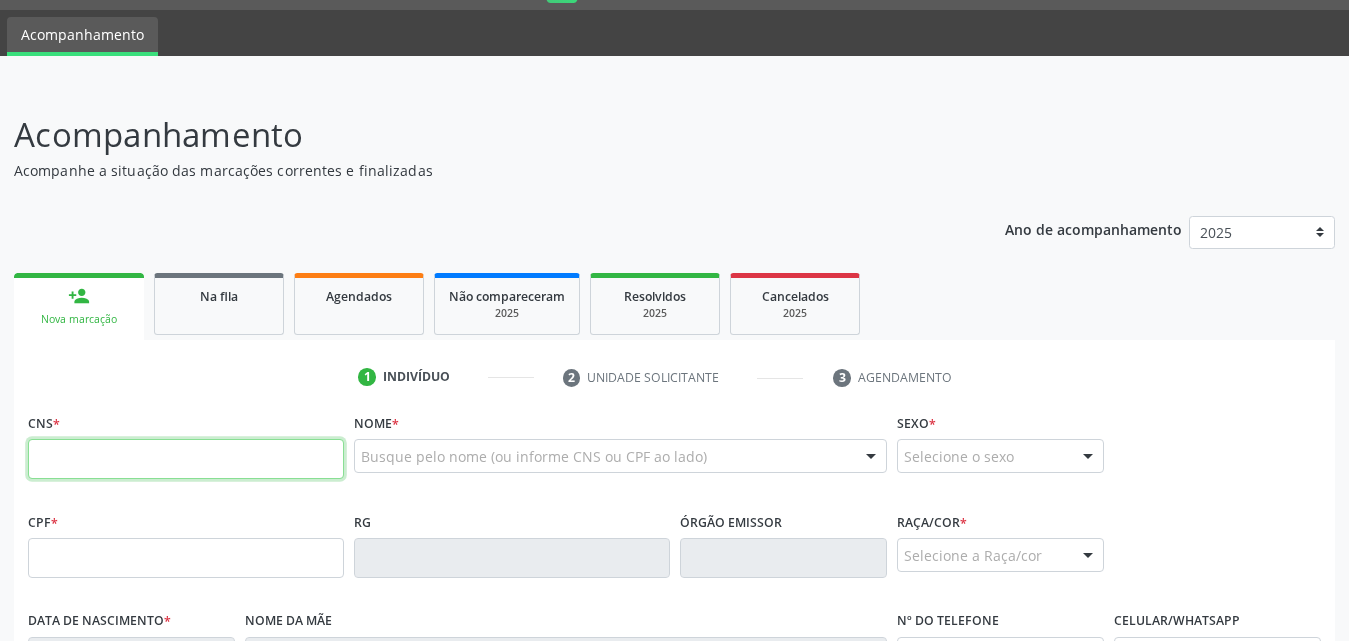 click at bounding box center (186, 459) 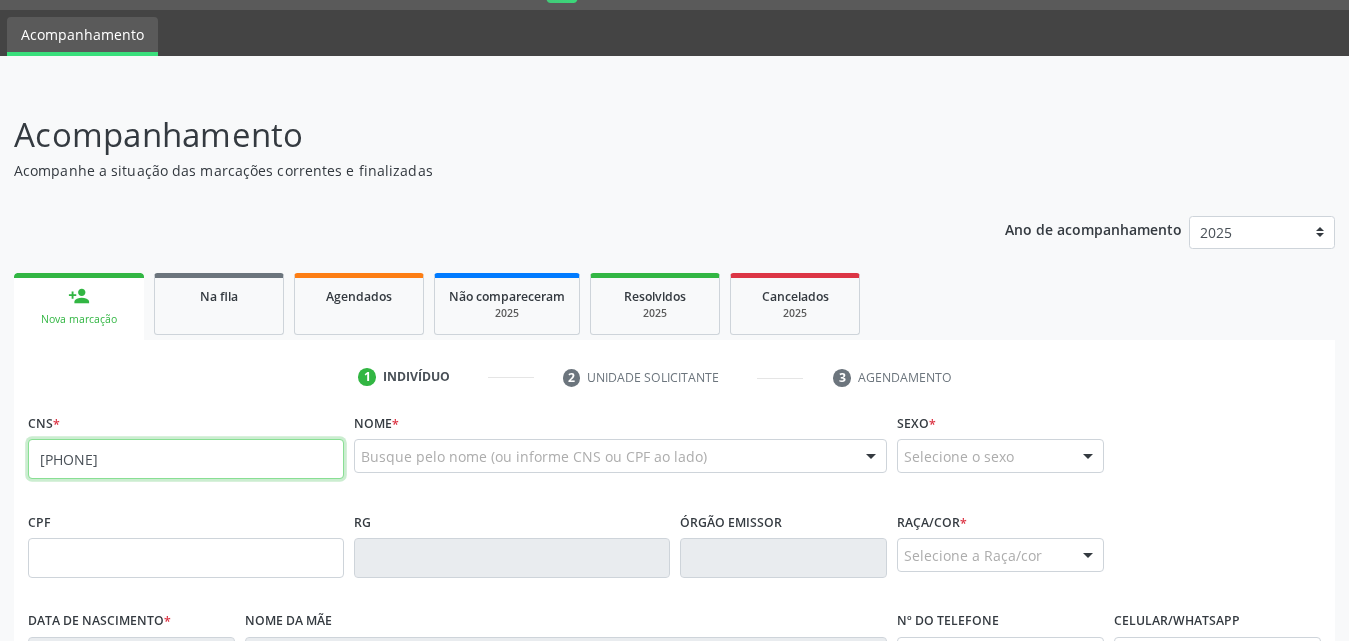 type on "700 4069 1382 8145" 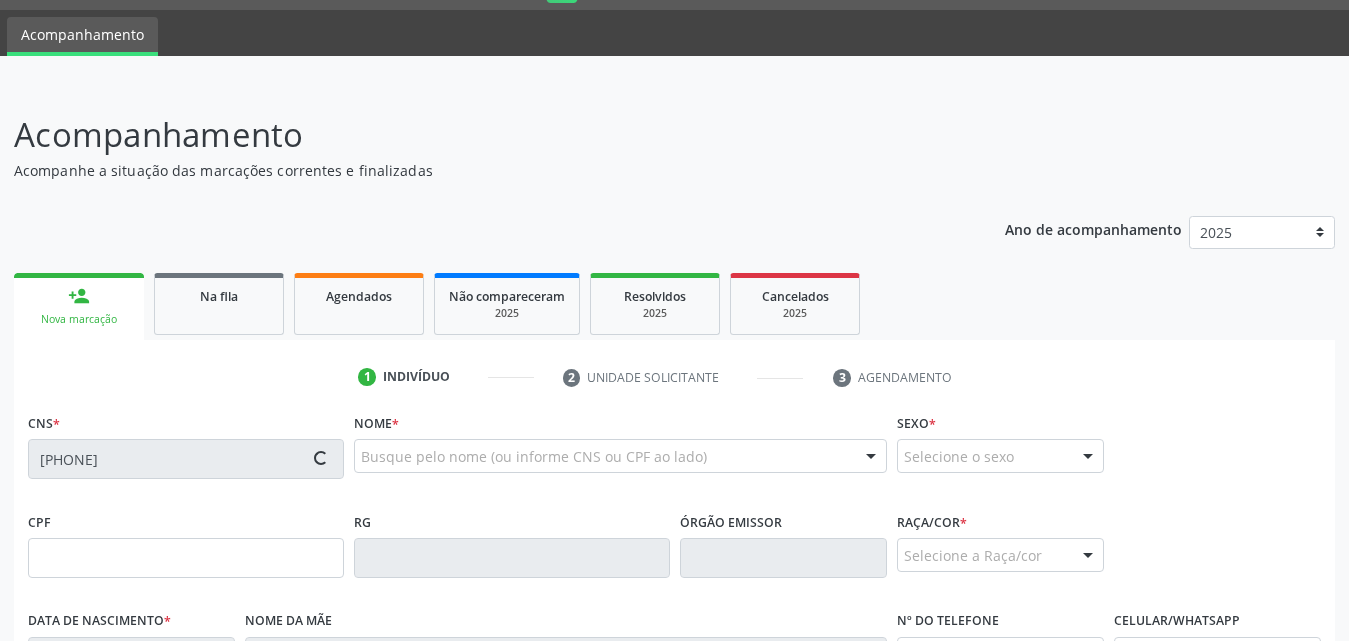 type on "051.934.814-18" 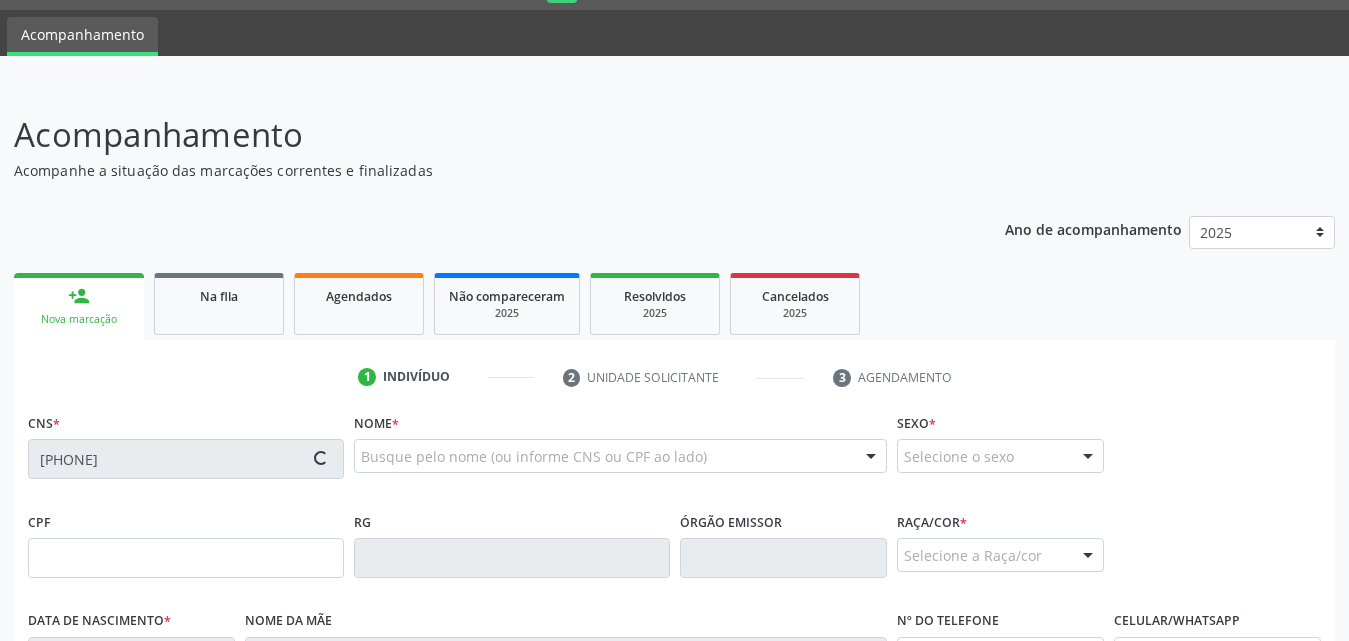 type on "06/12/1982" 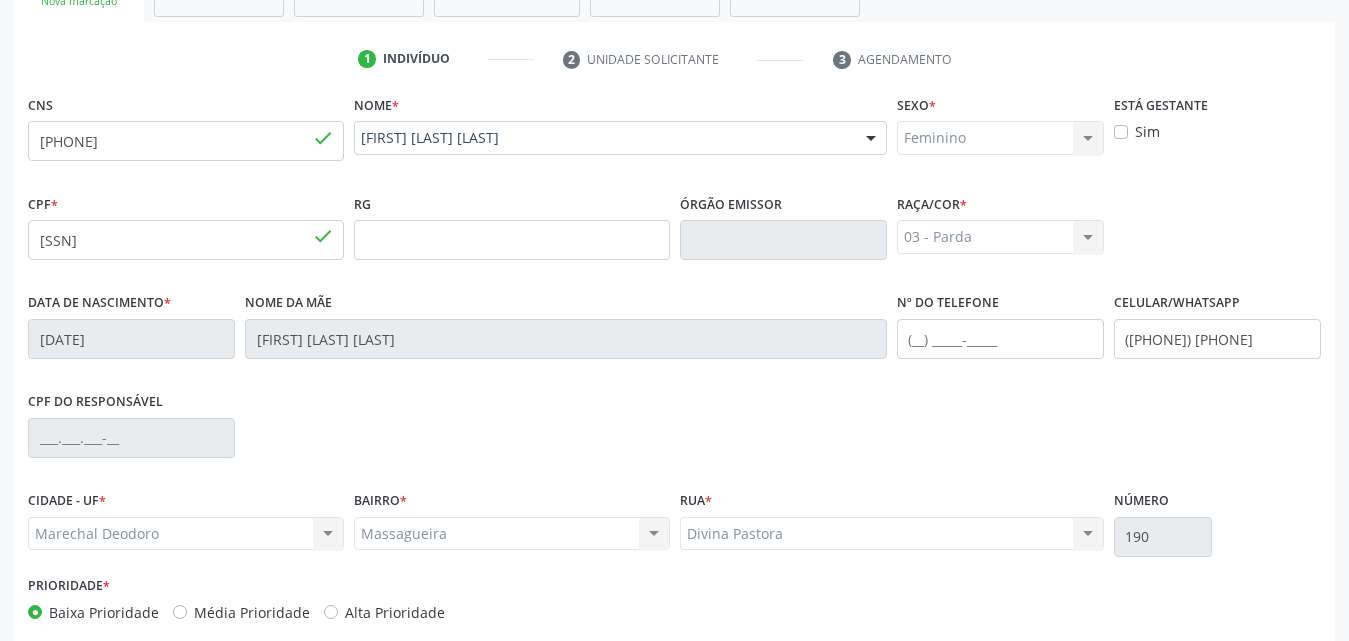 scroll, scrollTop: 471, scrollLeft: 0, axis: vertical 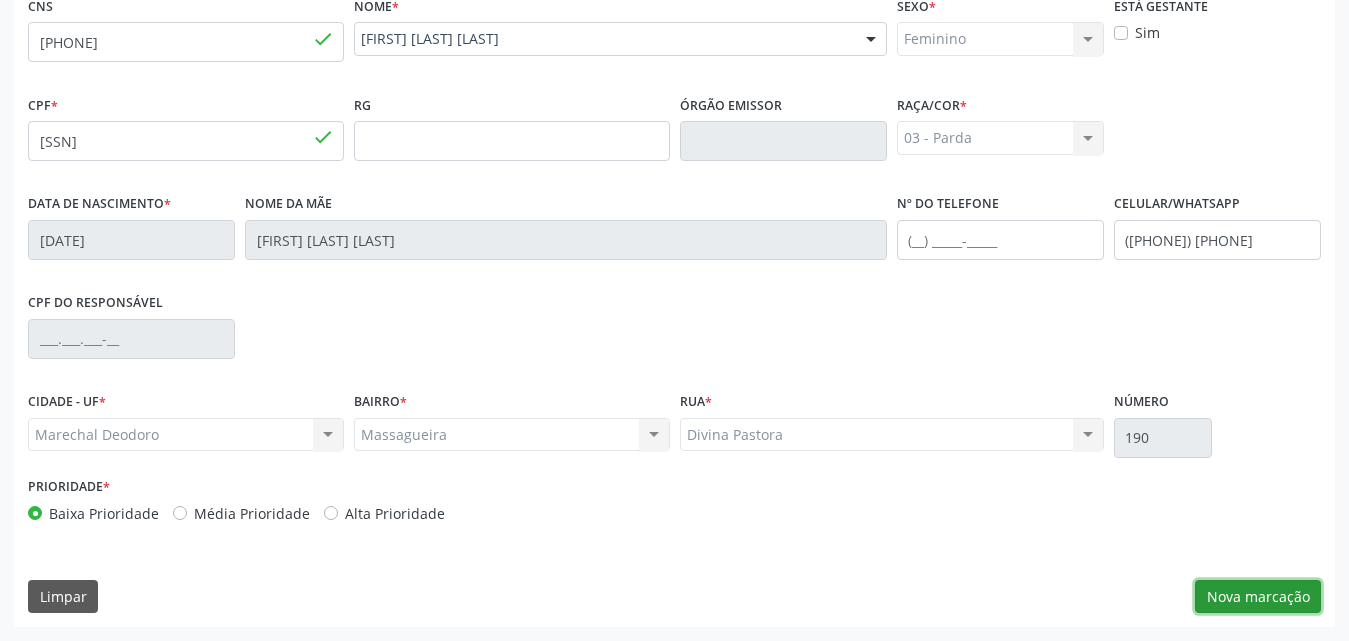 click on "Nova marcação" at bounding box center (1258, 597) 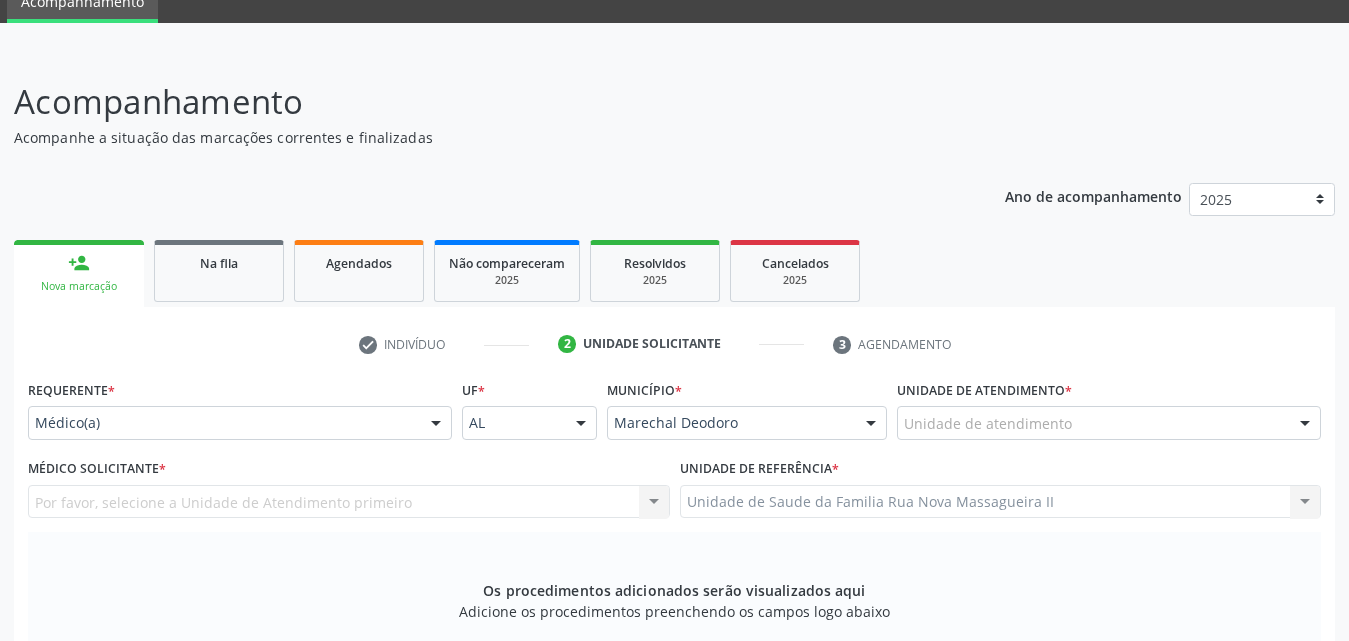 scroll, scrollTop: 71, scrollLeft: 0, axis: vertical 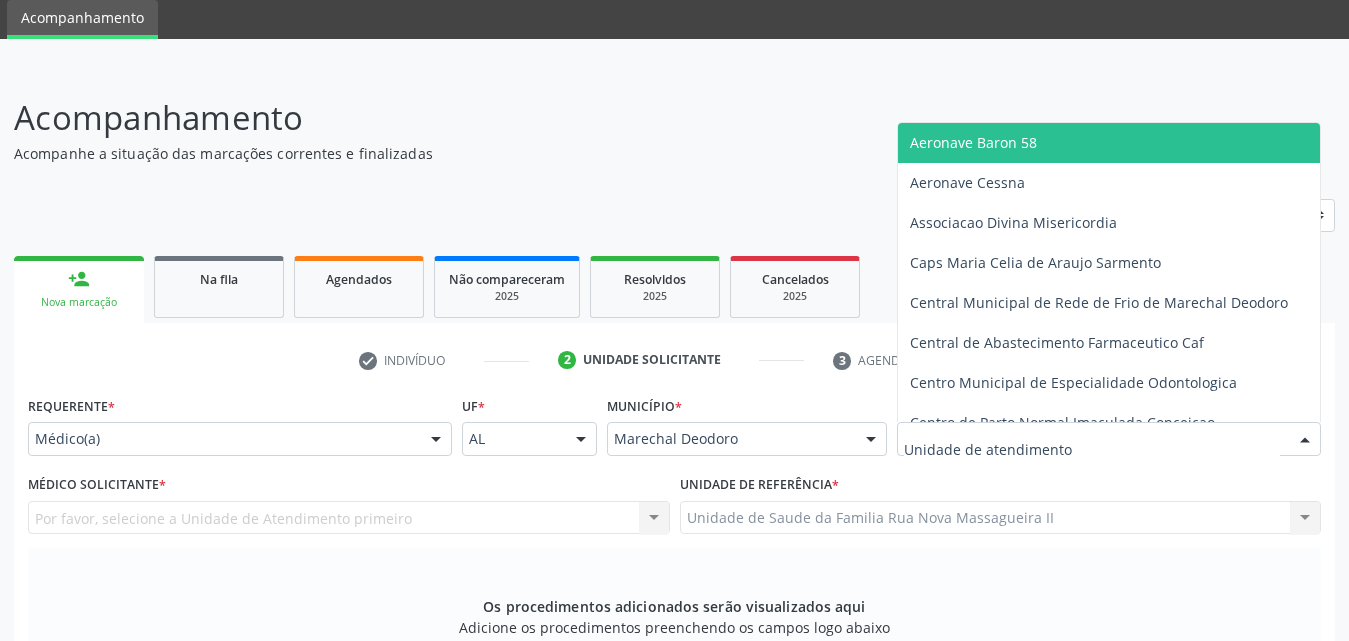 click at bounding box center (1109, 439) 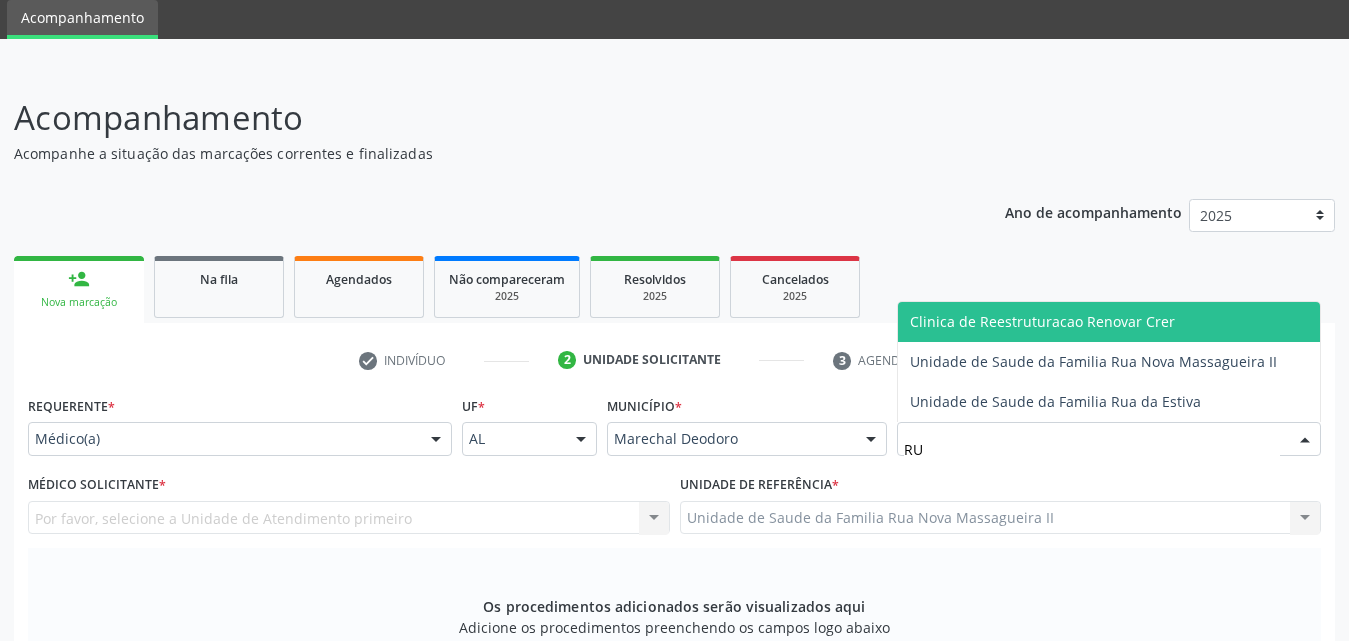 type on "RUA" 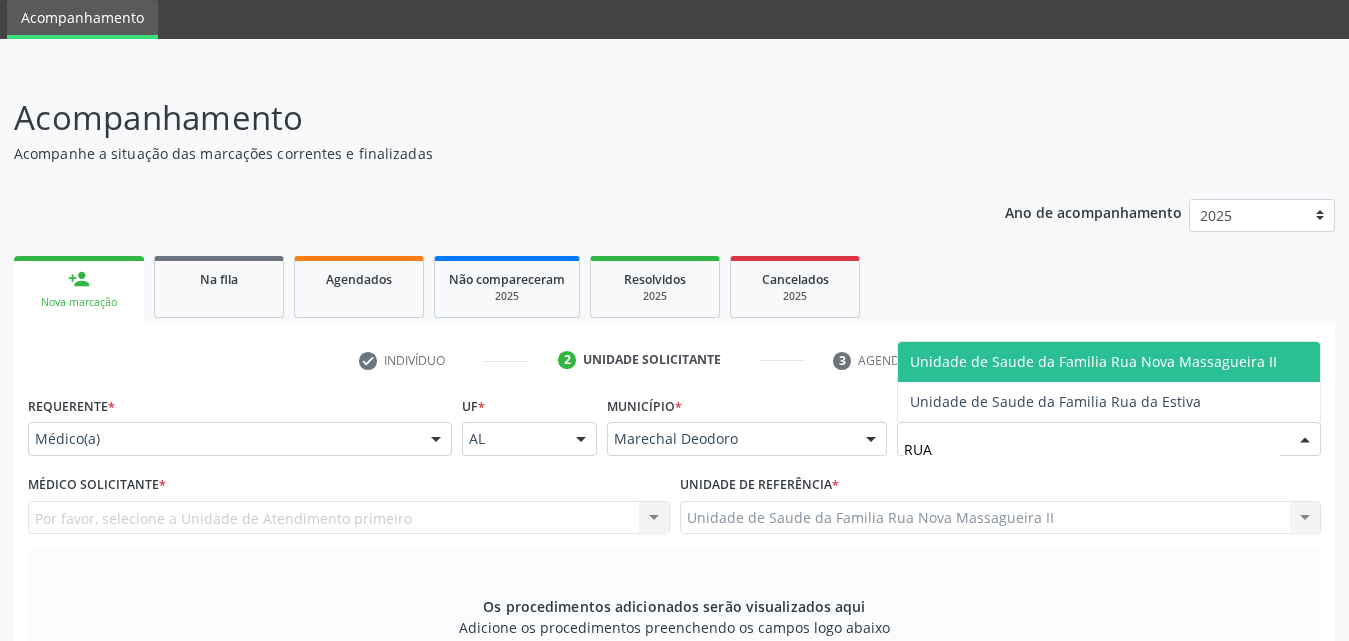 click on "Unidade de Saude da Familia Rua Nova Massagueira II" at bounding box center (1109, 362) 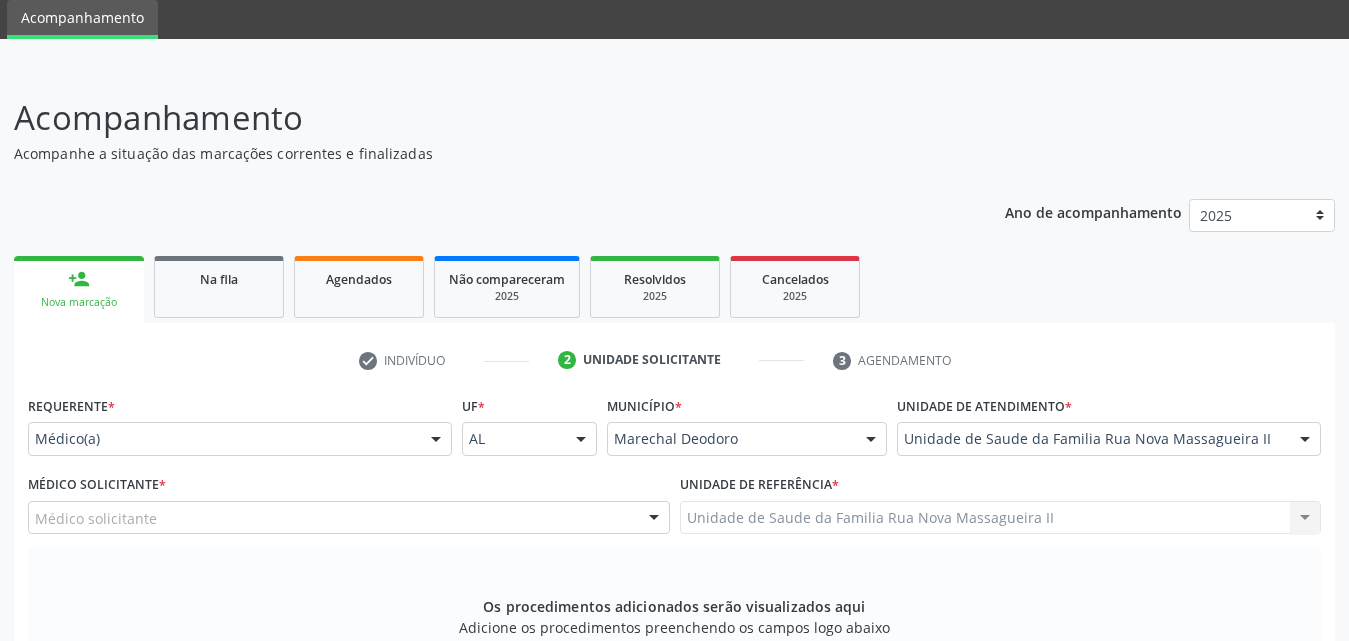 click on "Médico solicitante" at bounding box center (349, 518) 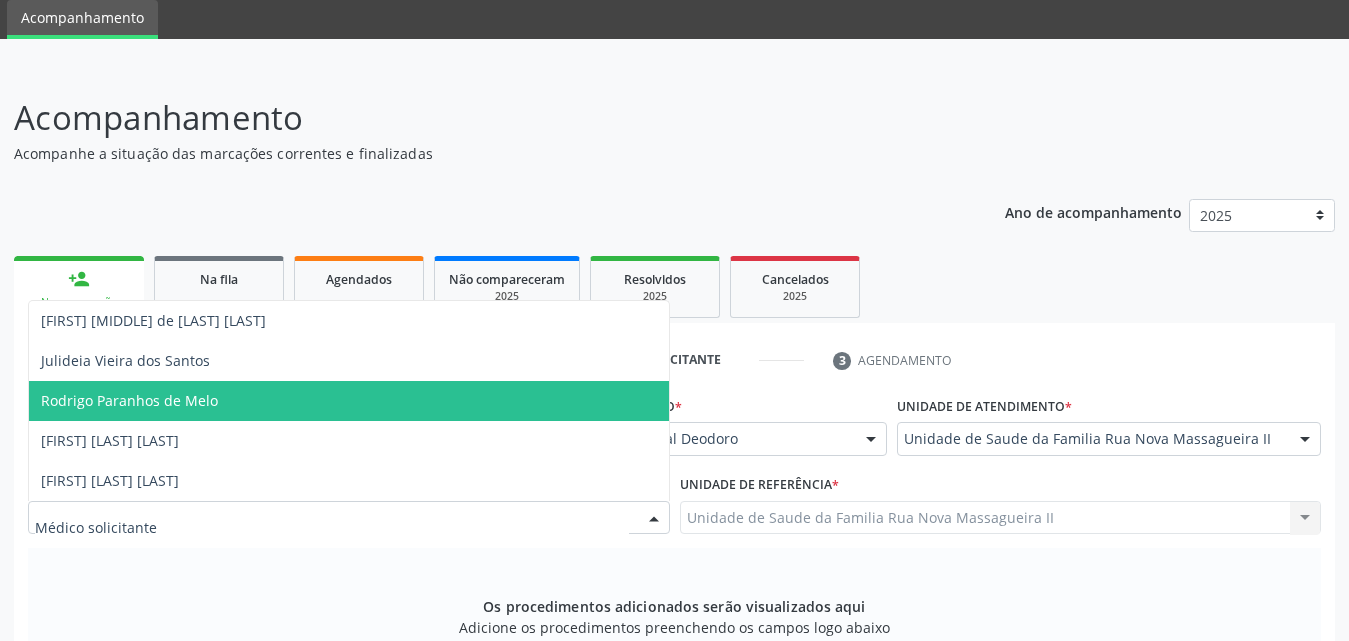 drag, startPoint x: 223, startPoint y: 409, endPoint x: 487, endPoint y: 458, distance: 268.50885 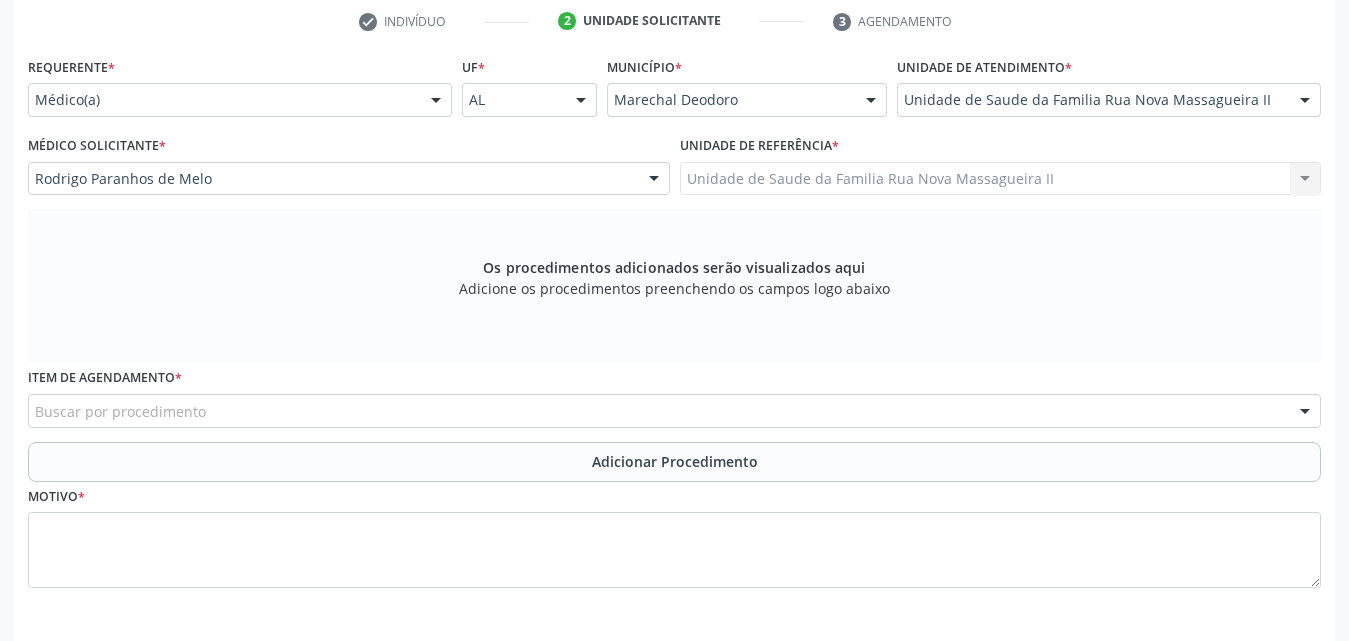 scroll, scrollTop: 471, scrollLeft: 0, axis: vertical 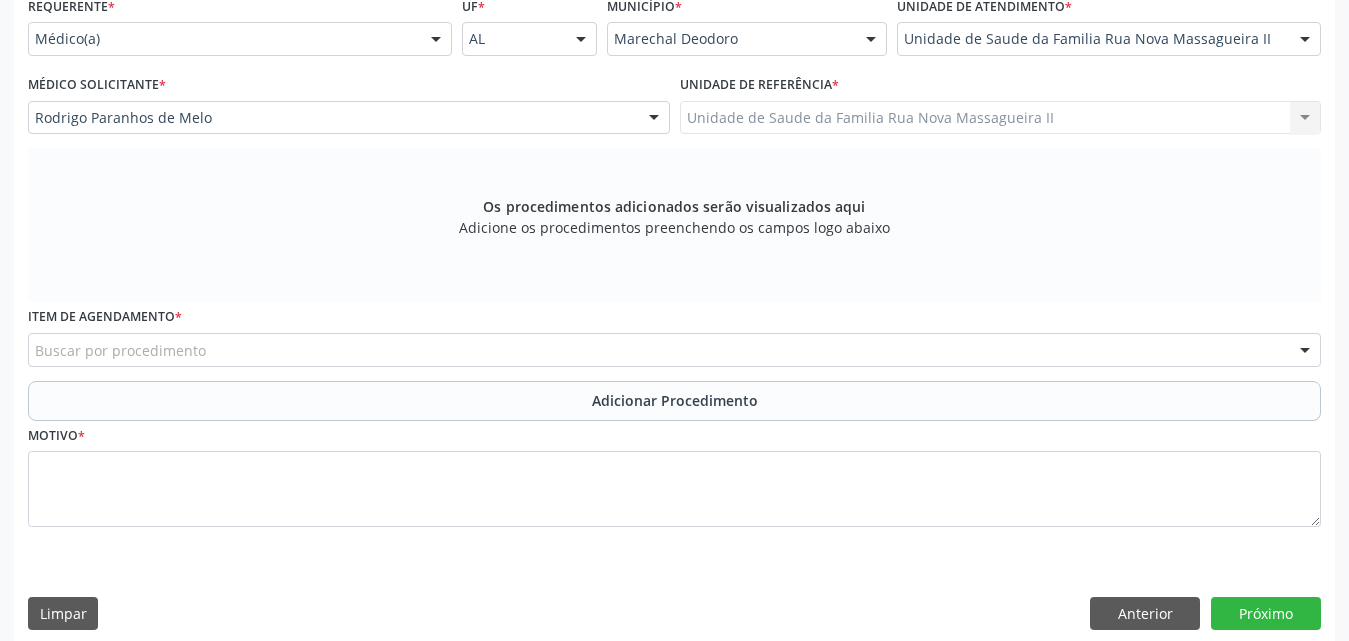 click on "Buscar por procedimento" at bounding box center [674, 350] 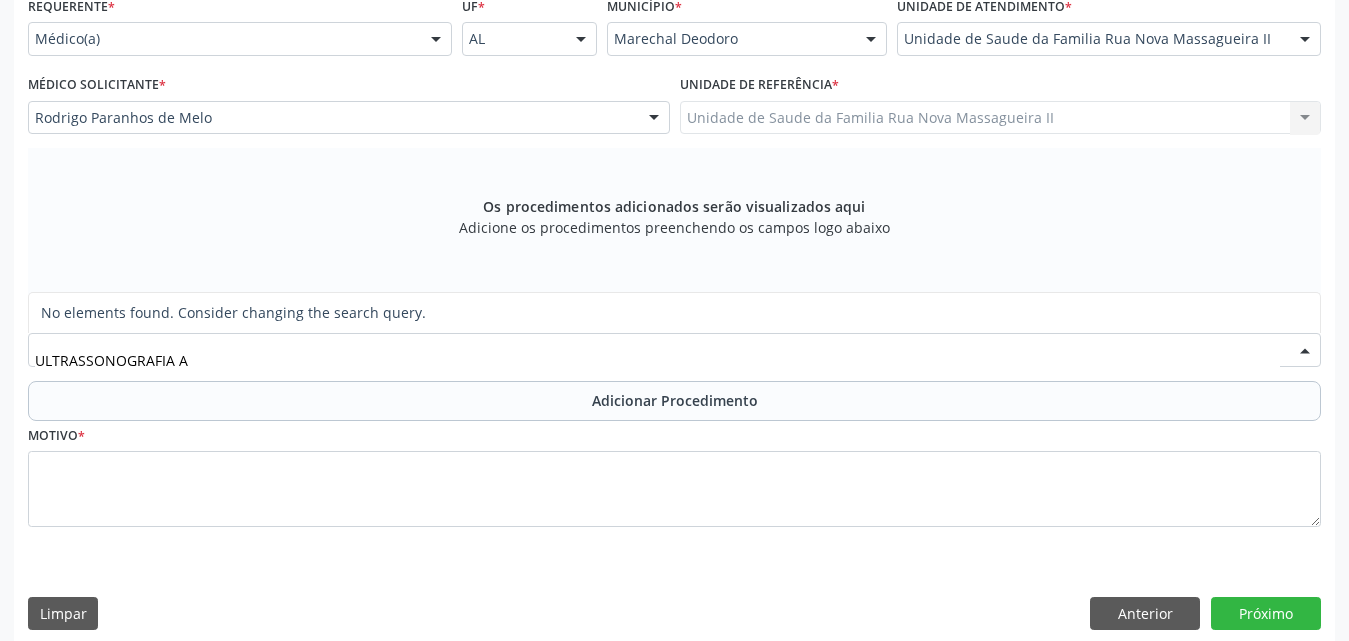 type on "ULTRASSONOGRAFIA" 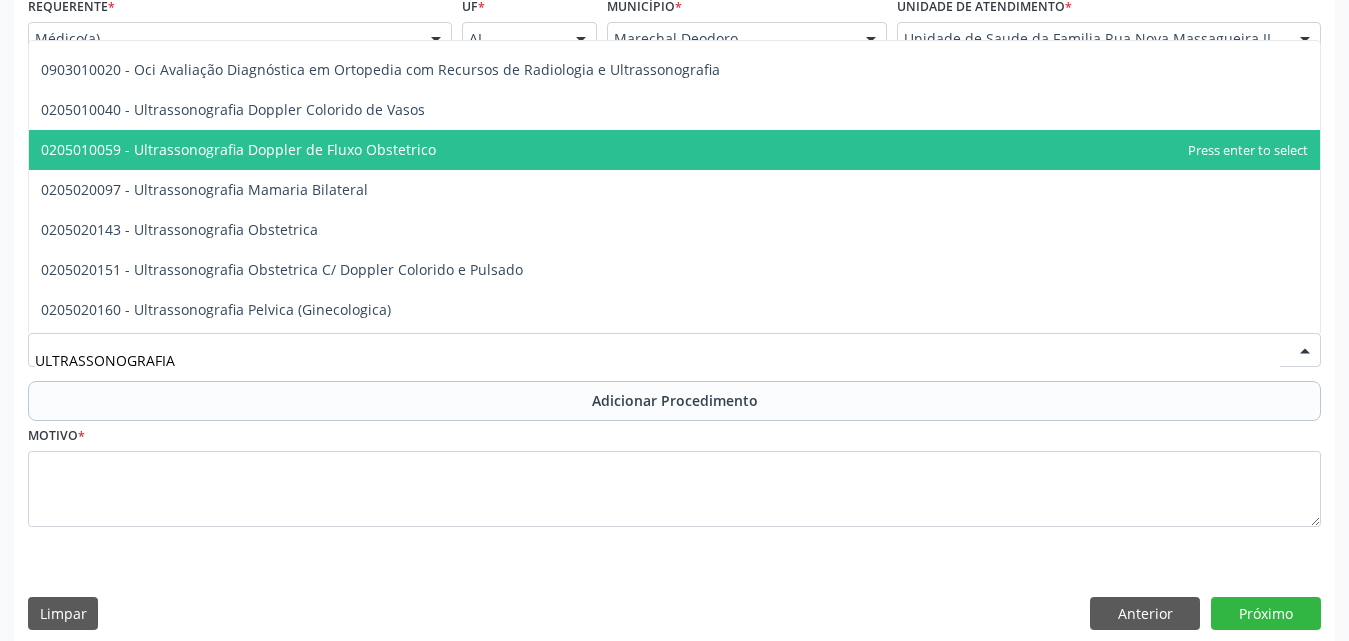 scroll, scrollTop: 200, scrollLeft: 0, axis: vertical 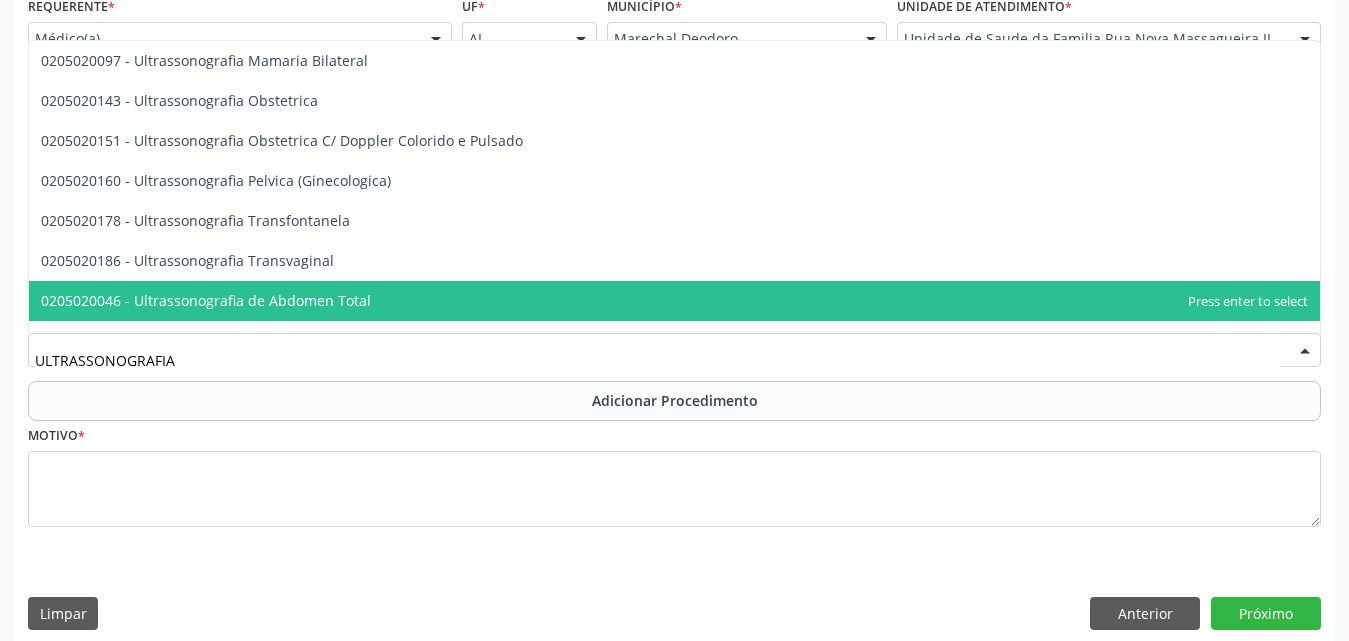 click on "0205020046 - Ultrassonografia de Abdomen Total" at bounding box center (674, 301) 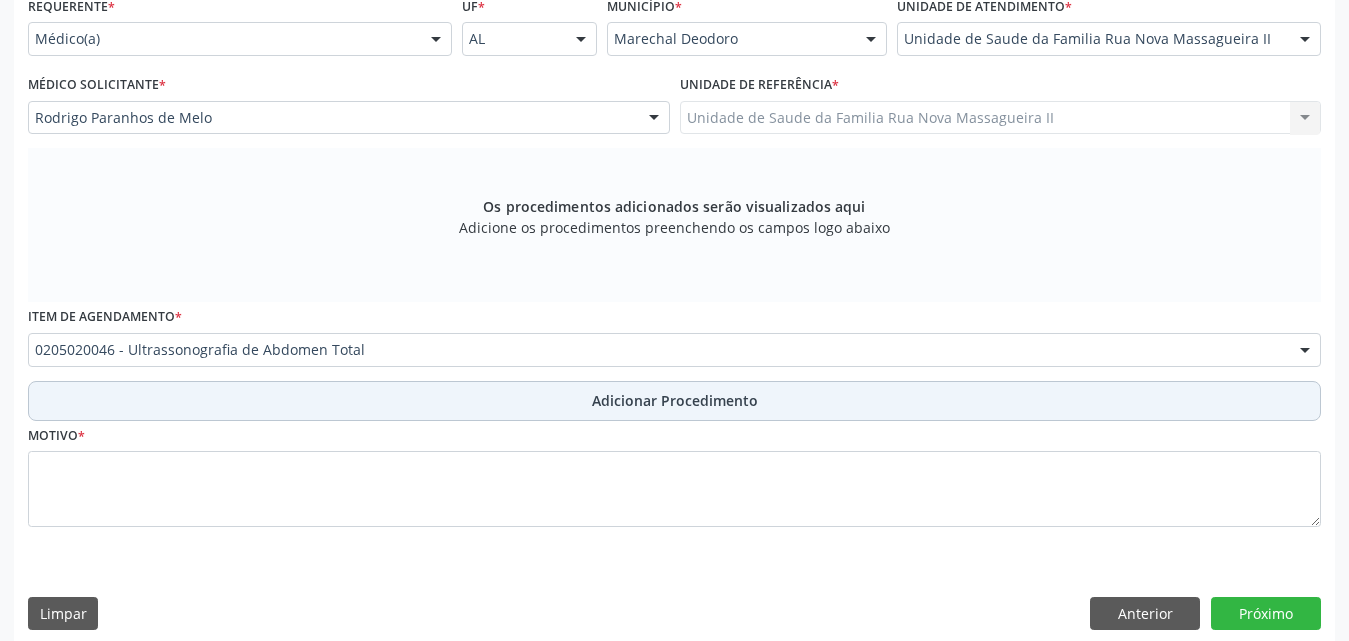click on "Adicionar Procedimento" at bounding box center [675, 400] 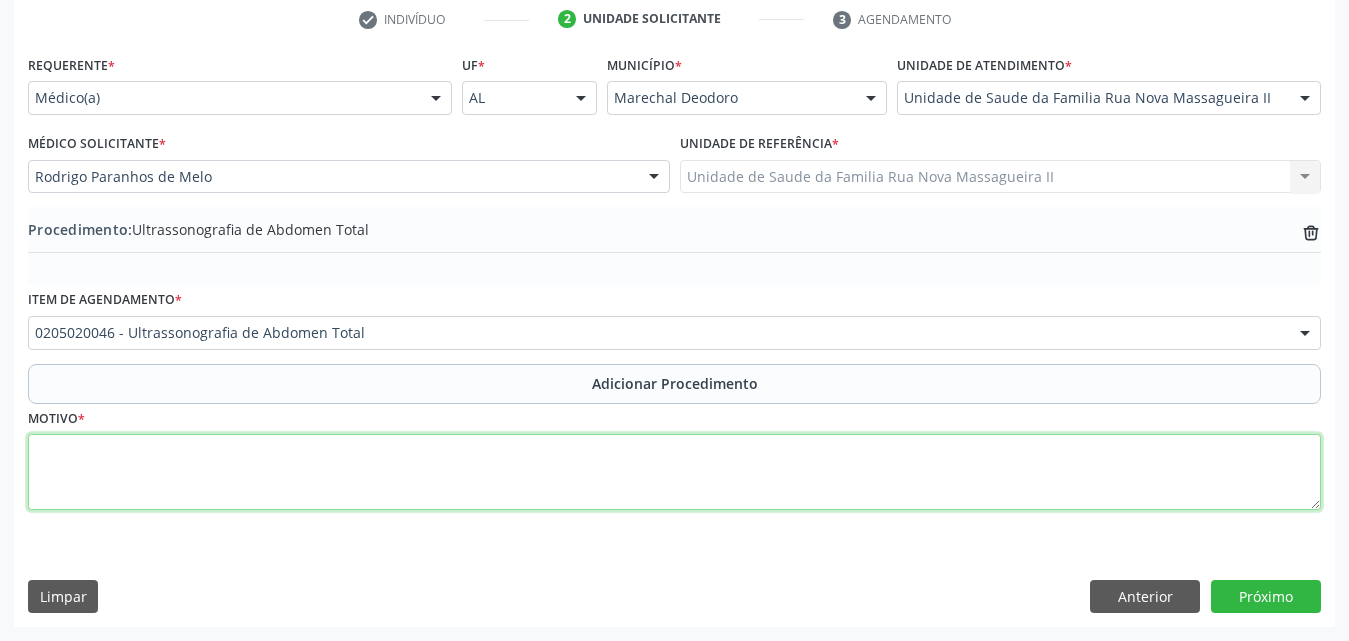click at bounding box center (674, 472) 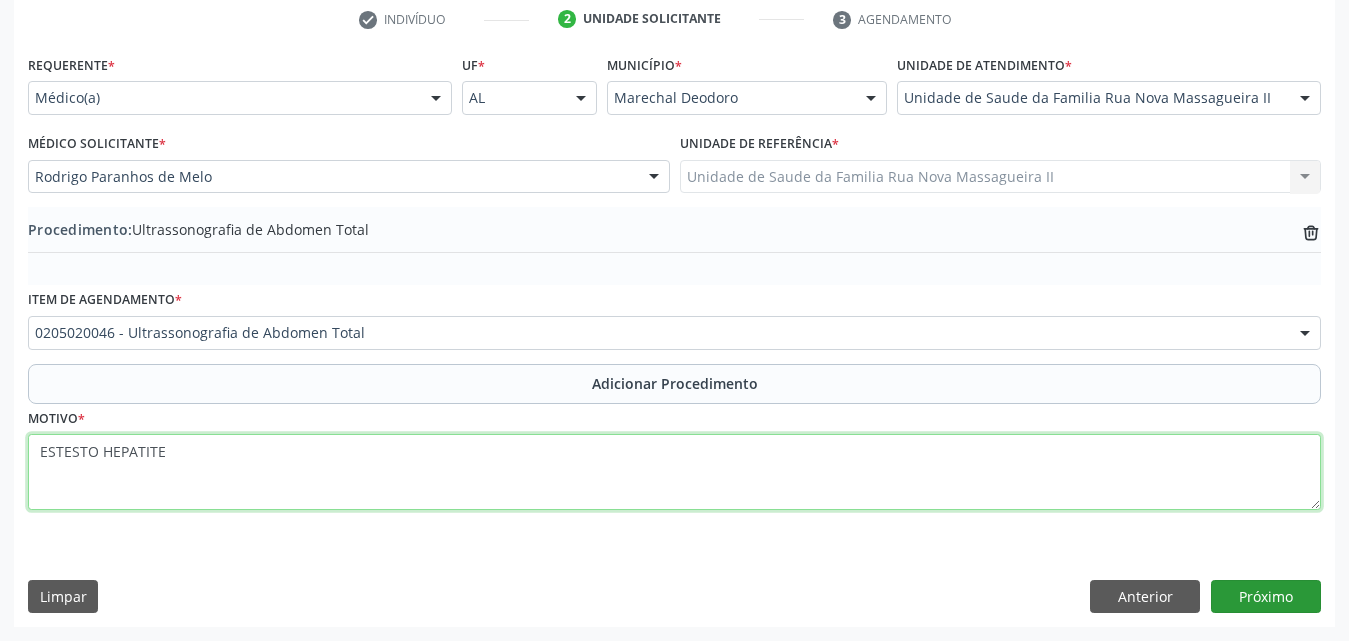 type on "ESTESTO HEPATITE" 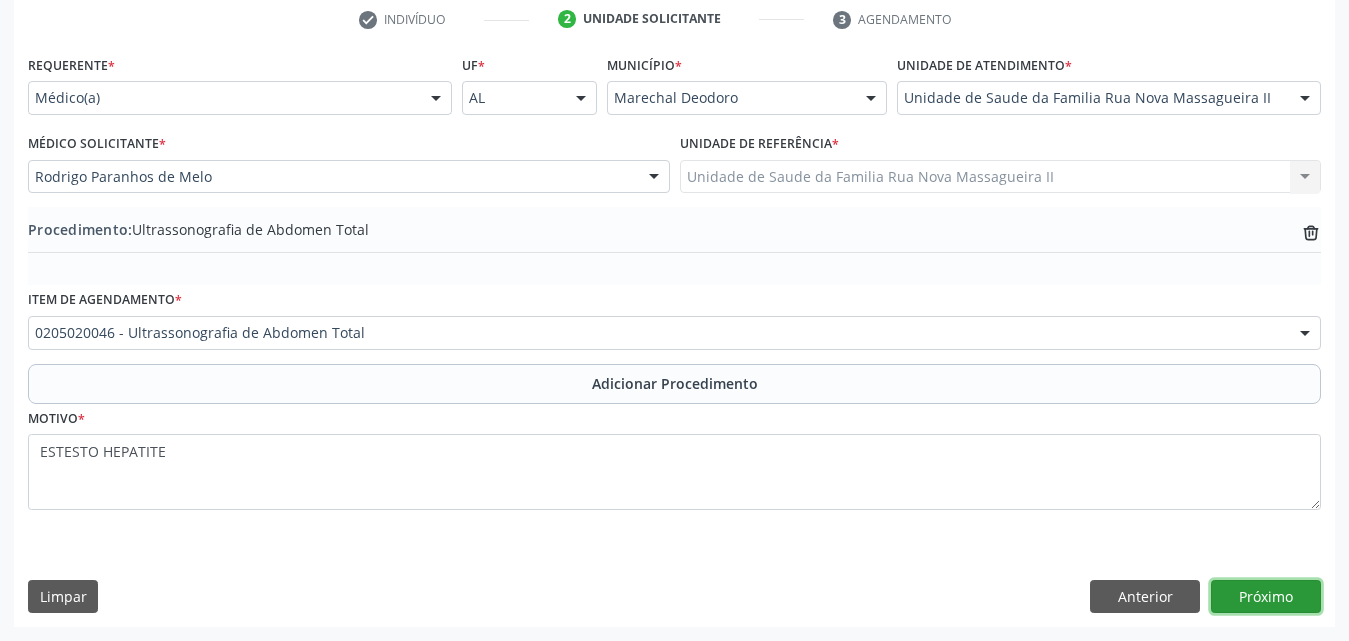 click on "Próximo" at bounding box center (1266, 597) 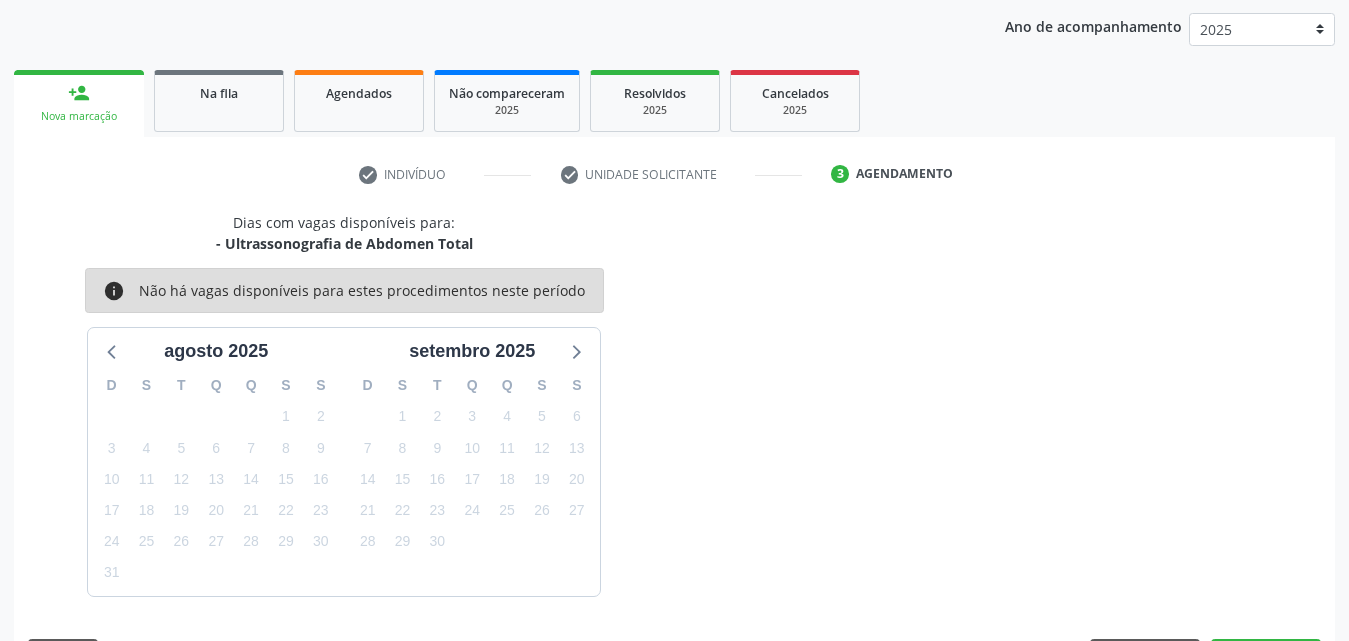 scroll, scrollTop: 316, scrollLeft: 0, axis: vertical 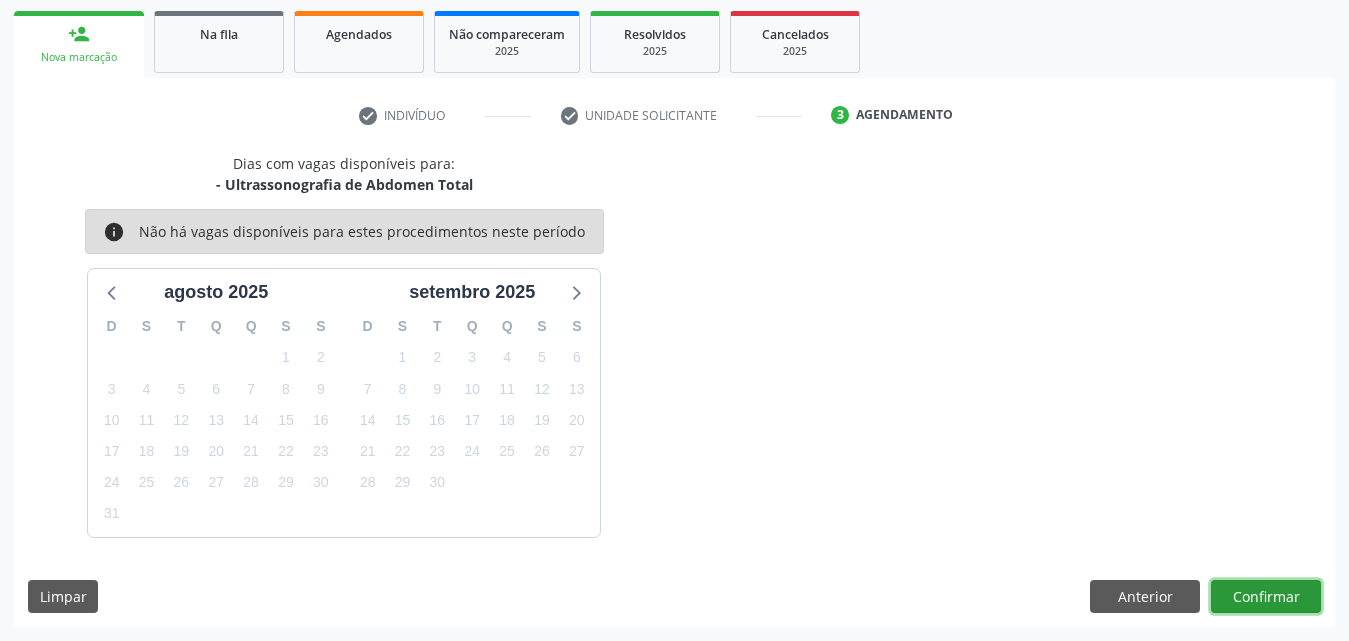click on "Confirmar" at bounding box center [1266, 597] 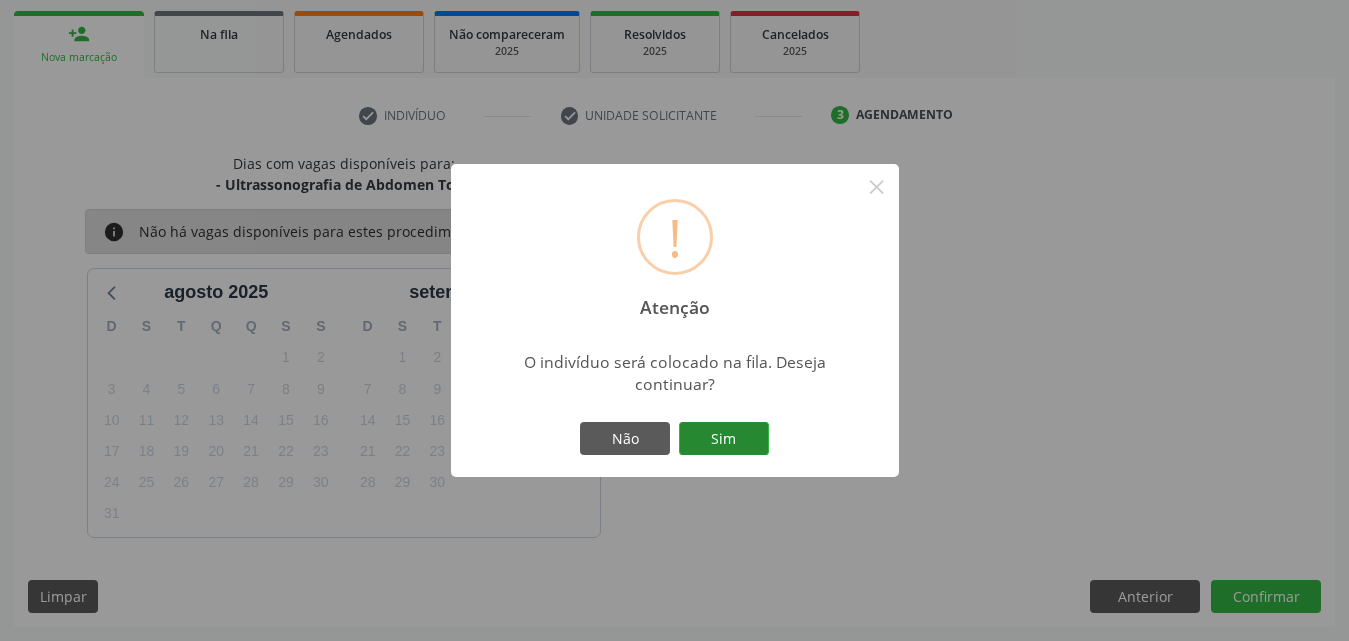 click on "Sim" at bounding box center [724, 439] 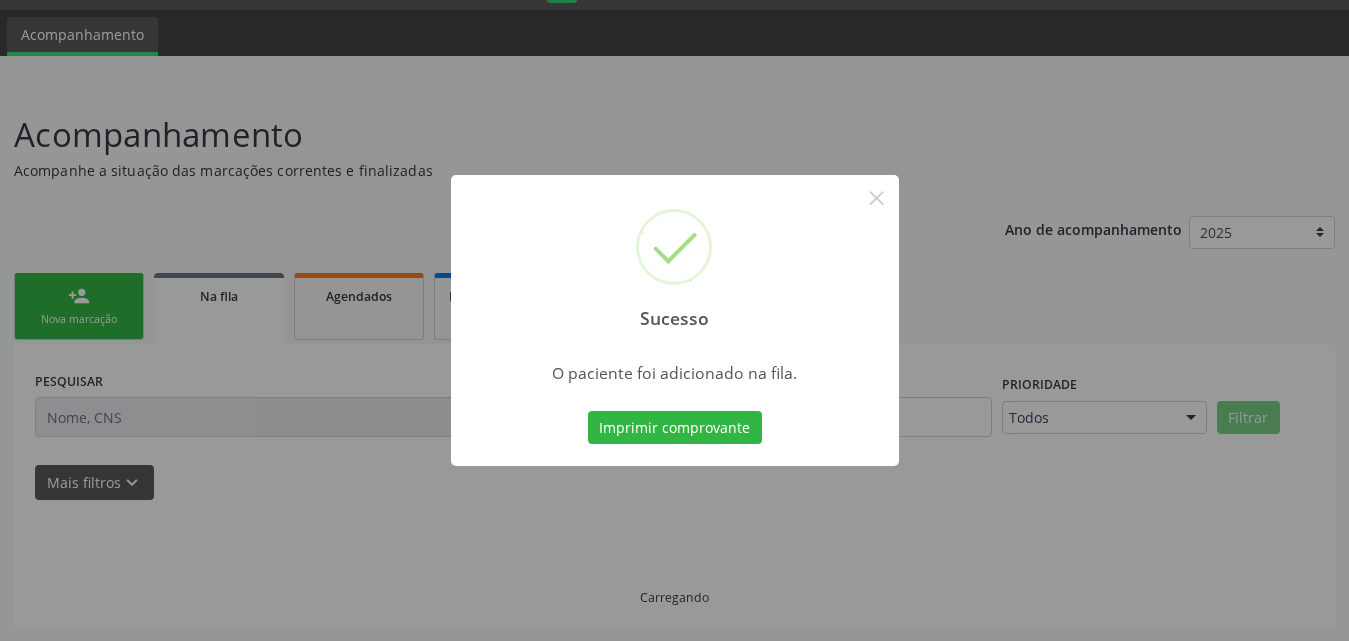 scroll, scrollTop: 54, scrollLeft: 0, axis: vertical 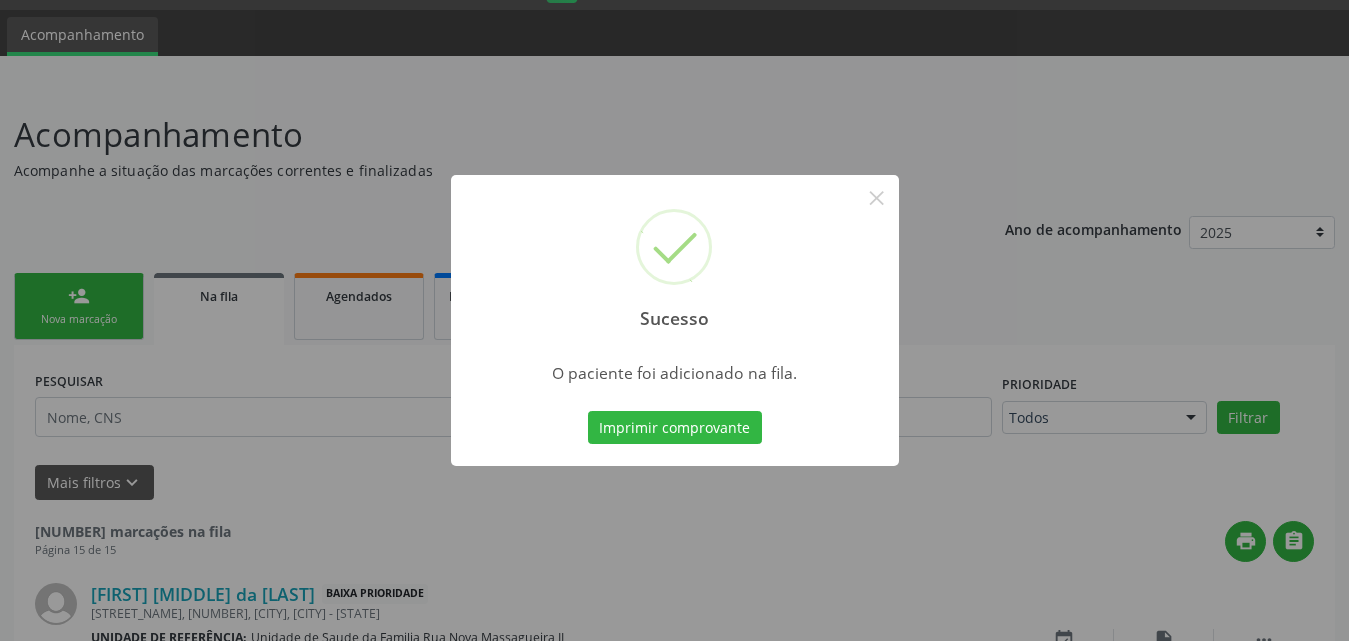 drag, startPoint x: 712, startPoint y: 432, endPoint x: 837, endPoint y: 507, distance: 145.7738 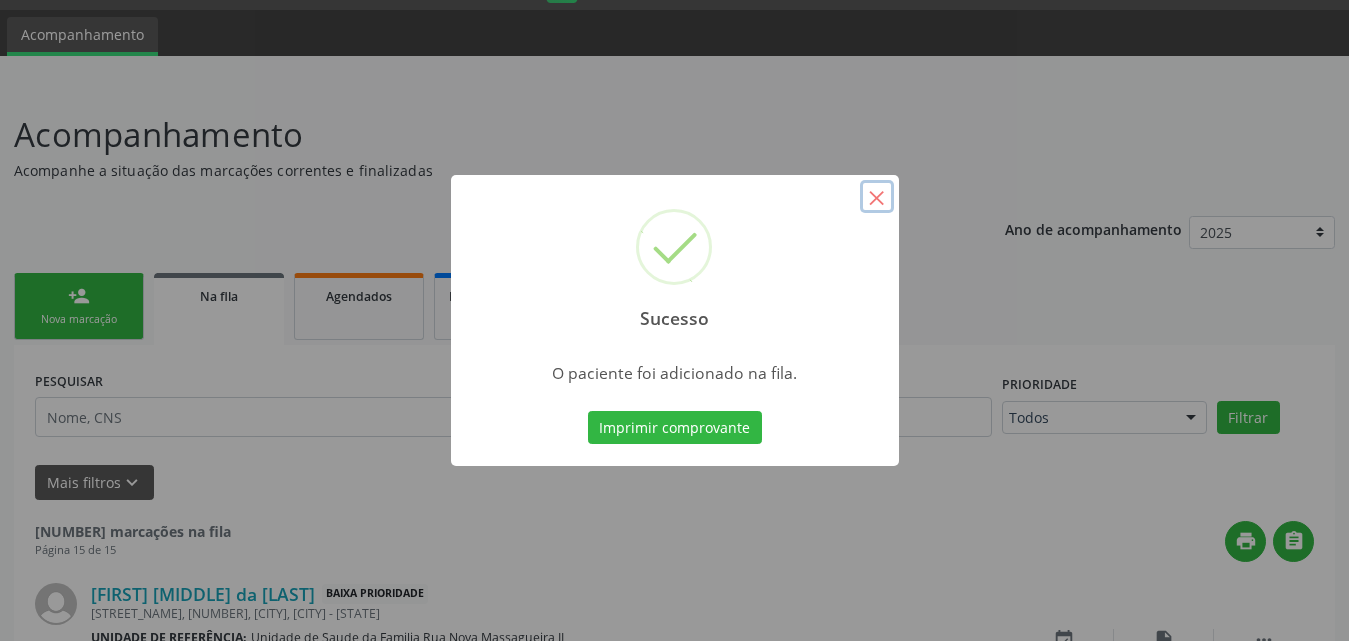 click on "×" at bounding box center [877, 197] 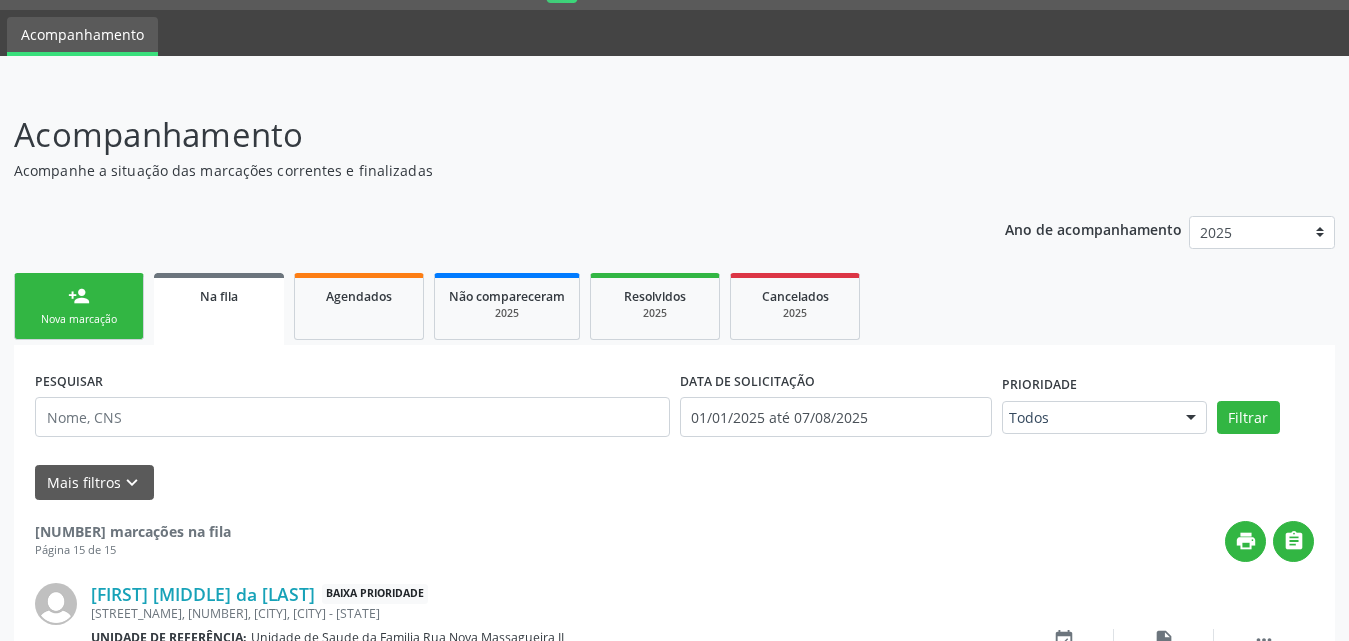 click on "person_add
Nova marcação" at bounding box center (79, 306) 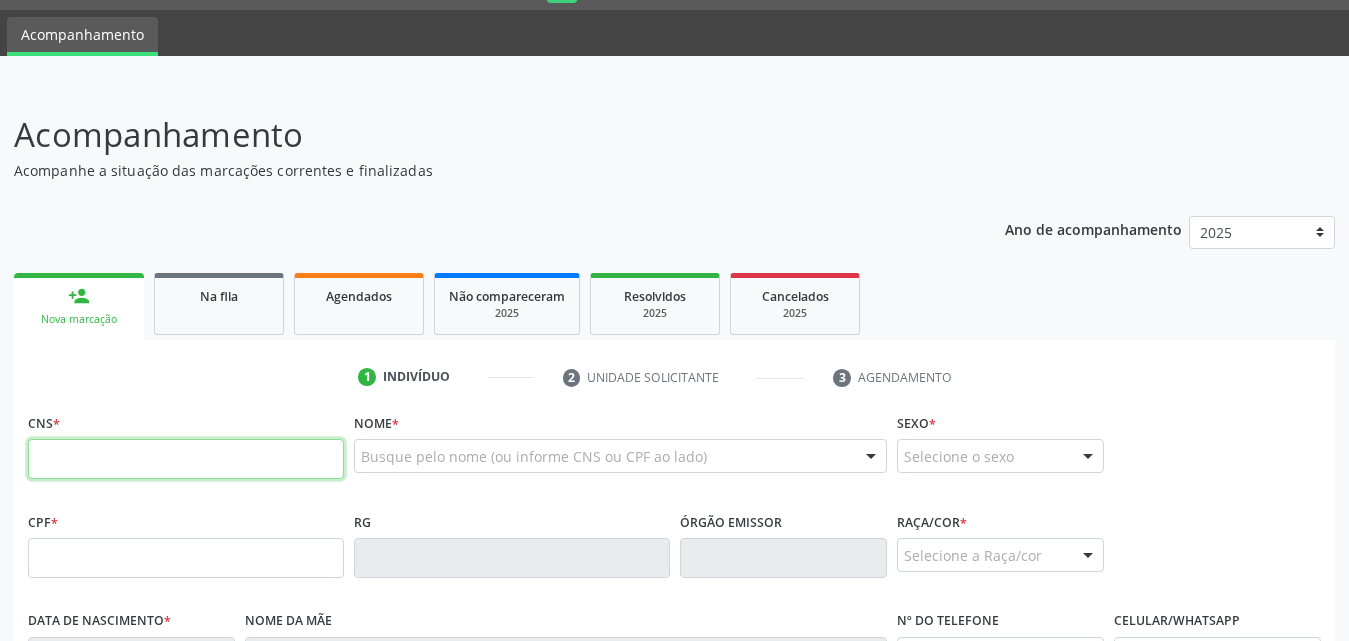 click at bounding box center [186, 459] 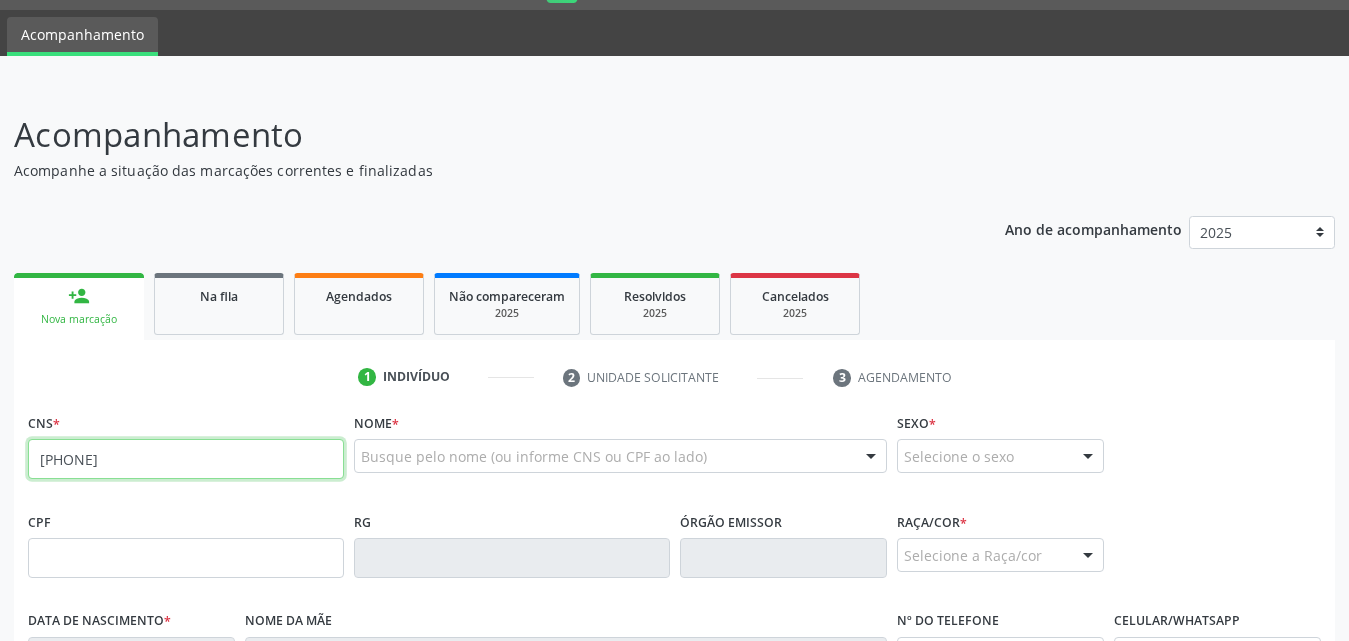 type on "700 4069 1382 8145" 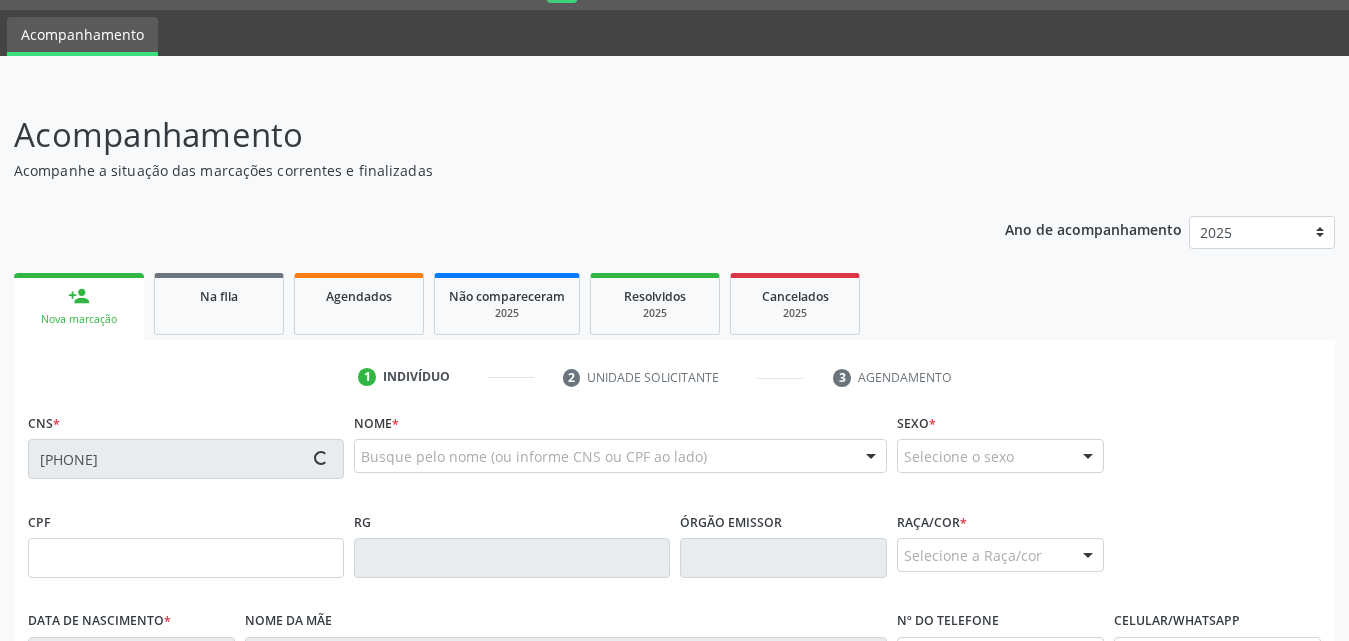 type on "051.934.814-18" 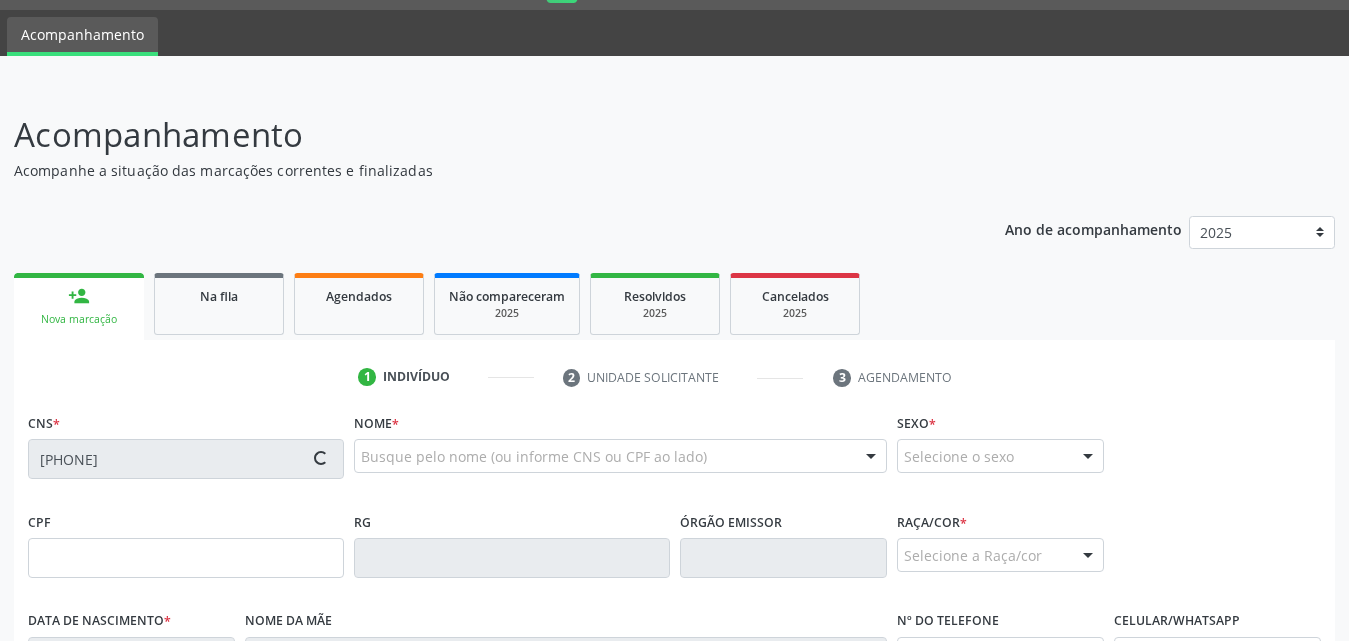 type on "06/12/1982" 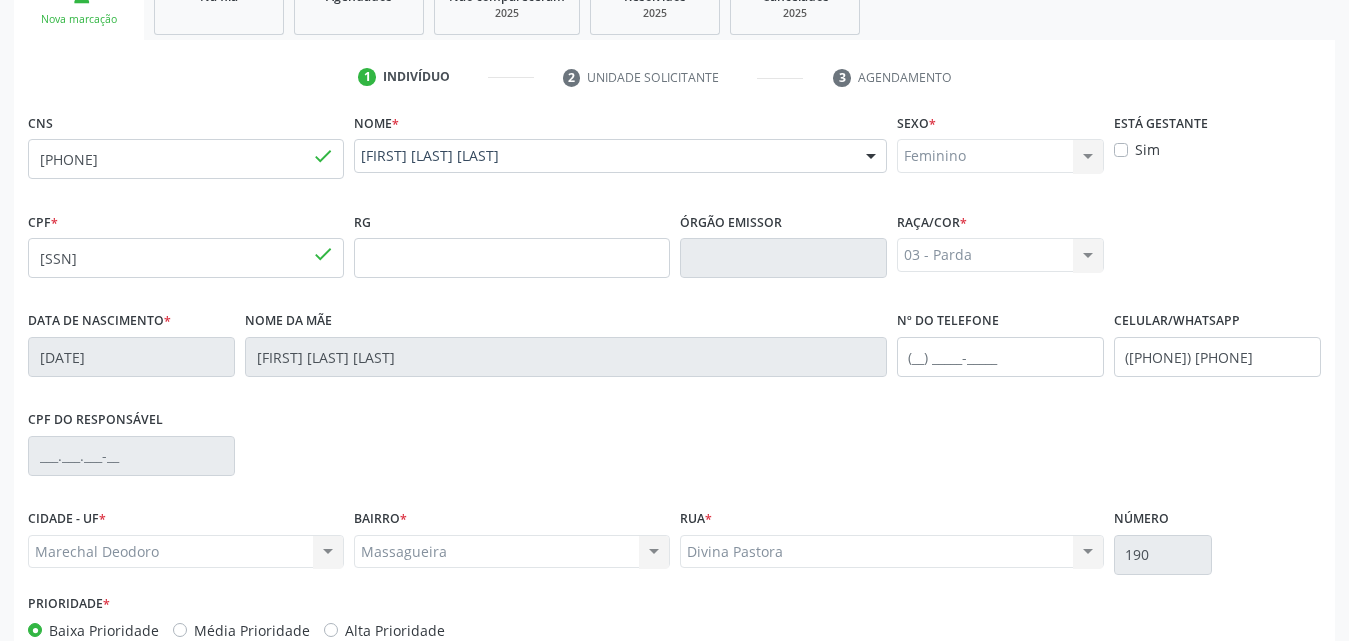 scroll, scrollTop: 471, scrollLeft: 0, axis: vertical 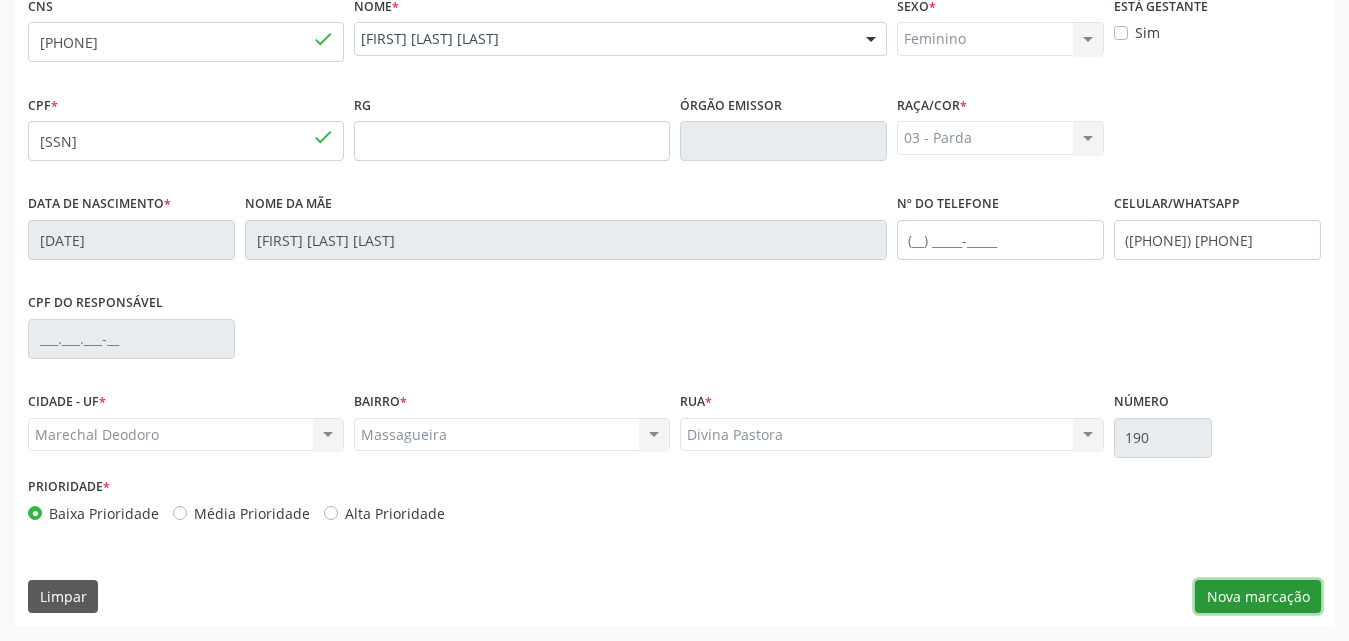 click on "Nova marcação" at bounding box center [1258, 597] 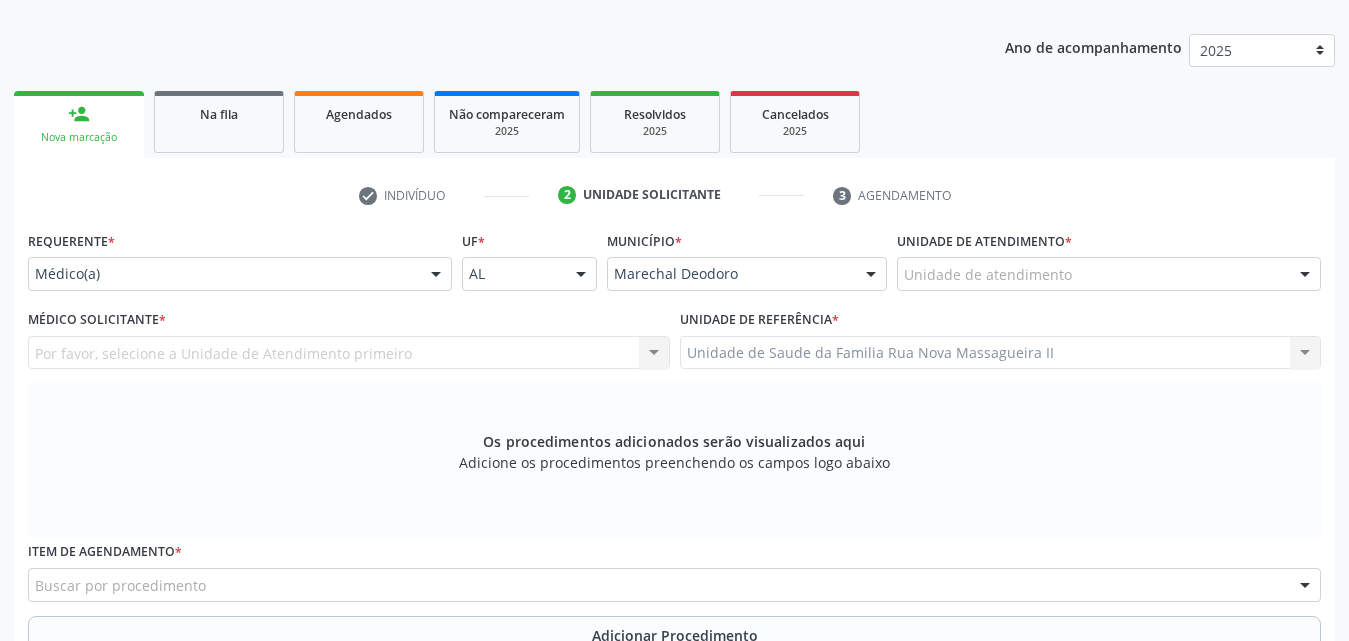 scroll, scrollTop: 271, scrollLeft: 0, axis: vertical 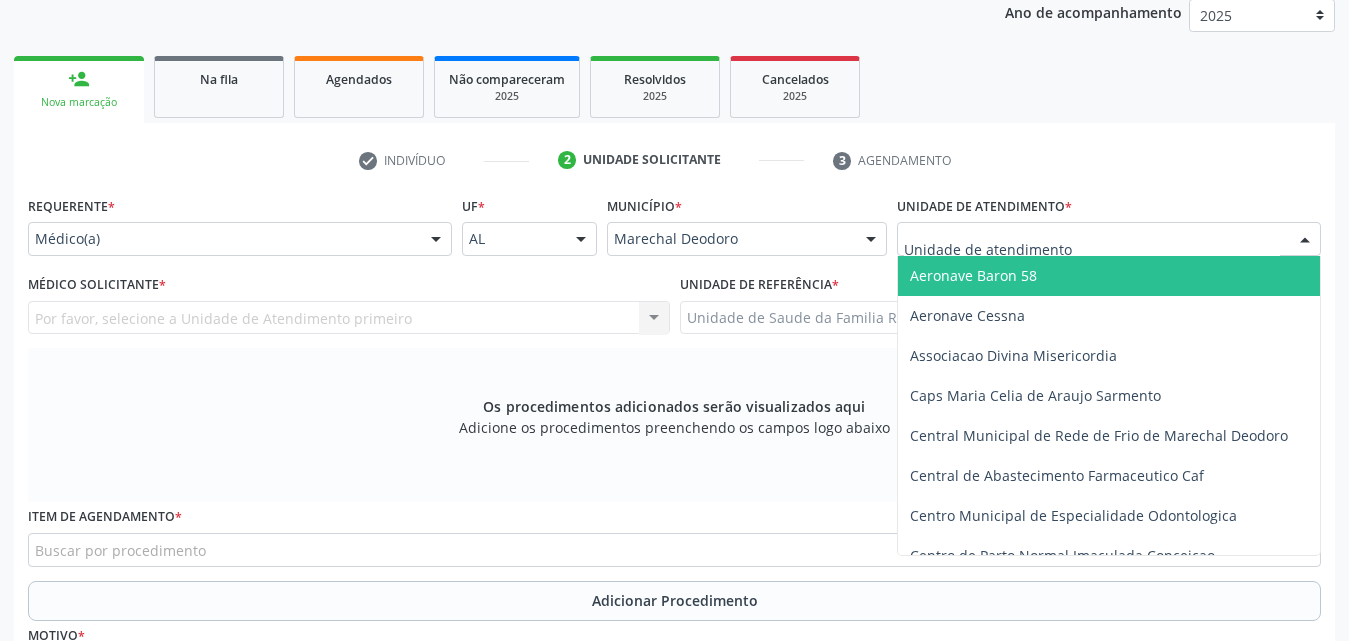 click at bounding box center (1109, 239) 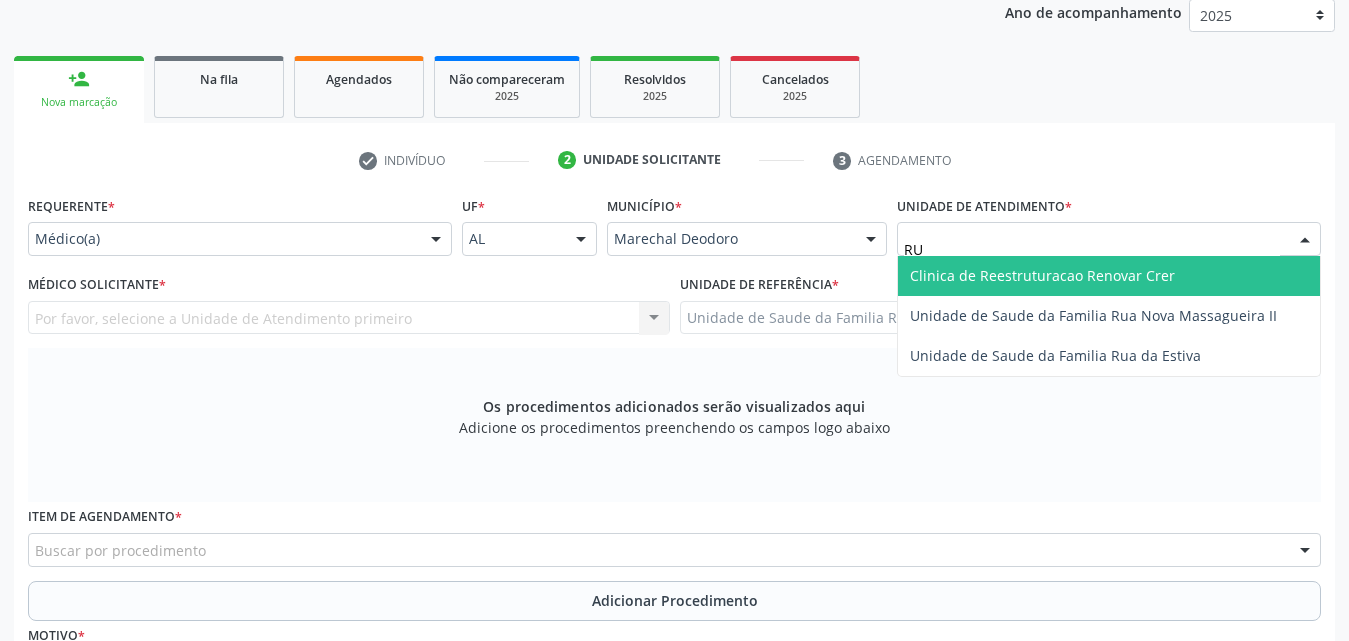 type on "RUA" 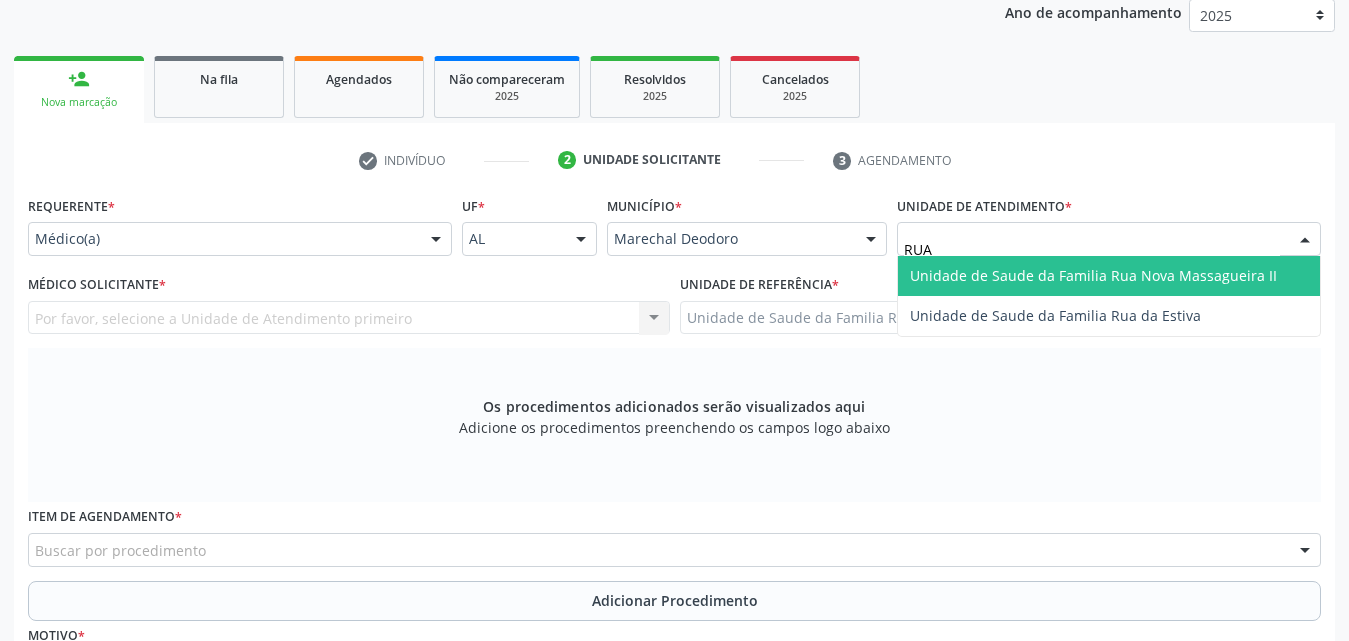 click on "Unidade de Saude da Familia Rua Nova Massagueira II" at bounding box center [1093, 275] 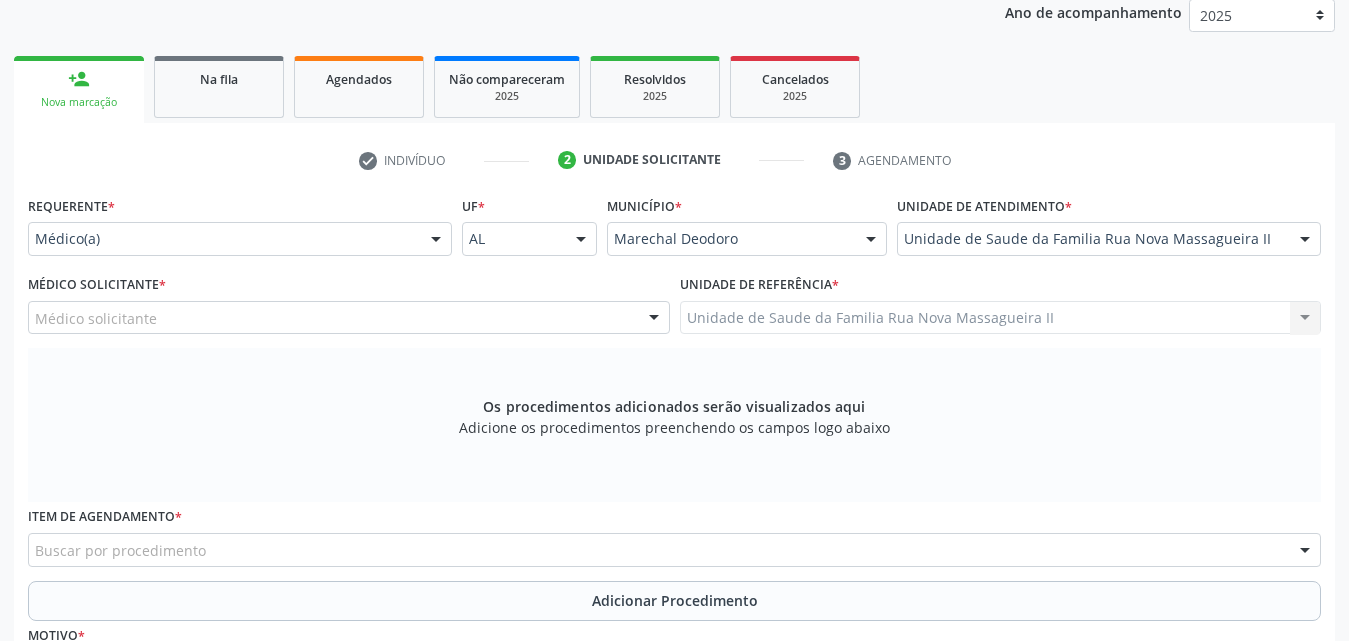 scroll, scrollTop: 371, scrollLeft: 0, axis: vertical 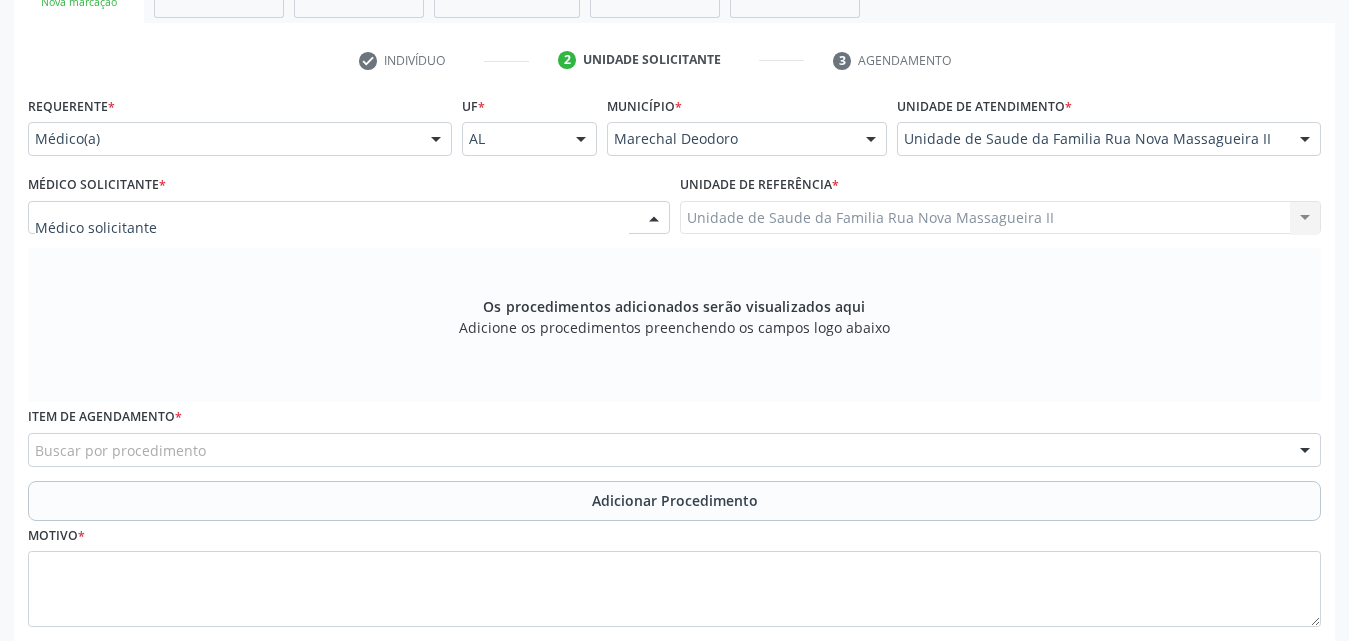 click at bounding box center [654, 219] 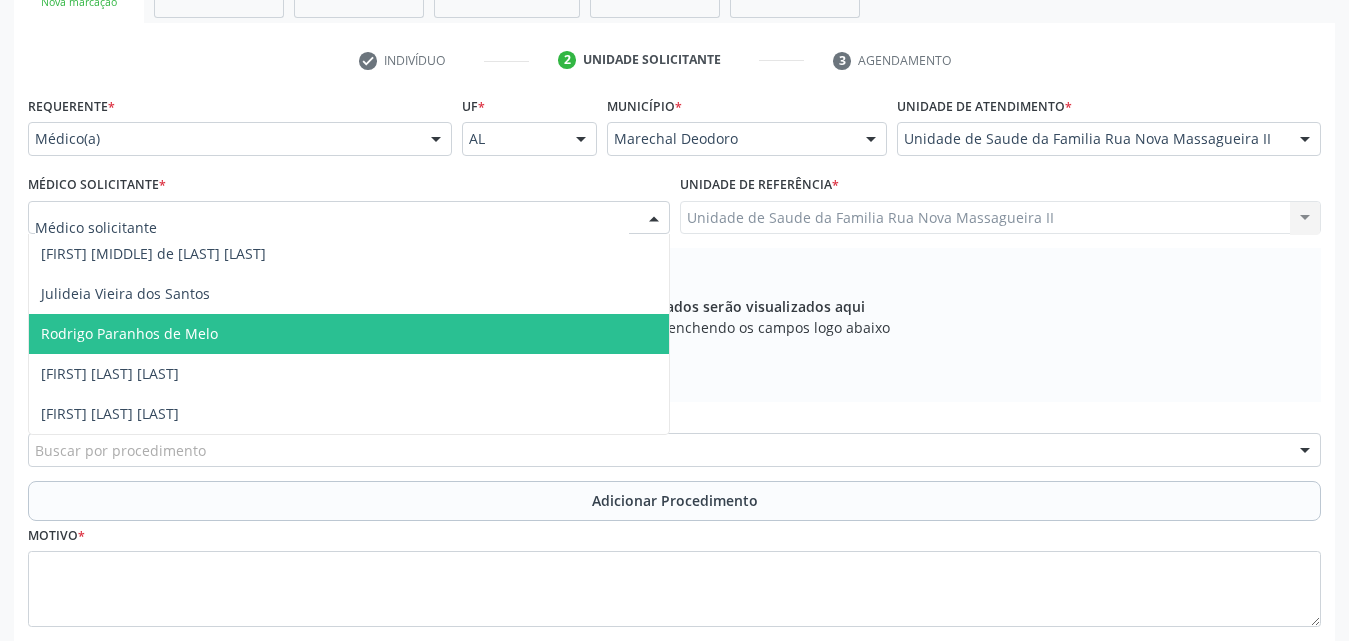 click on "Rodrigo Paranhos de Melo" at bounding box center [129, 333] 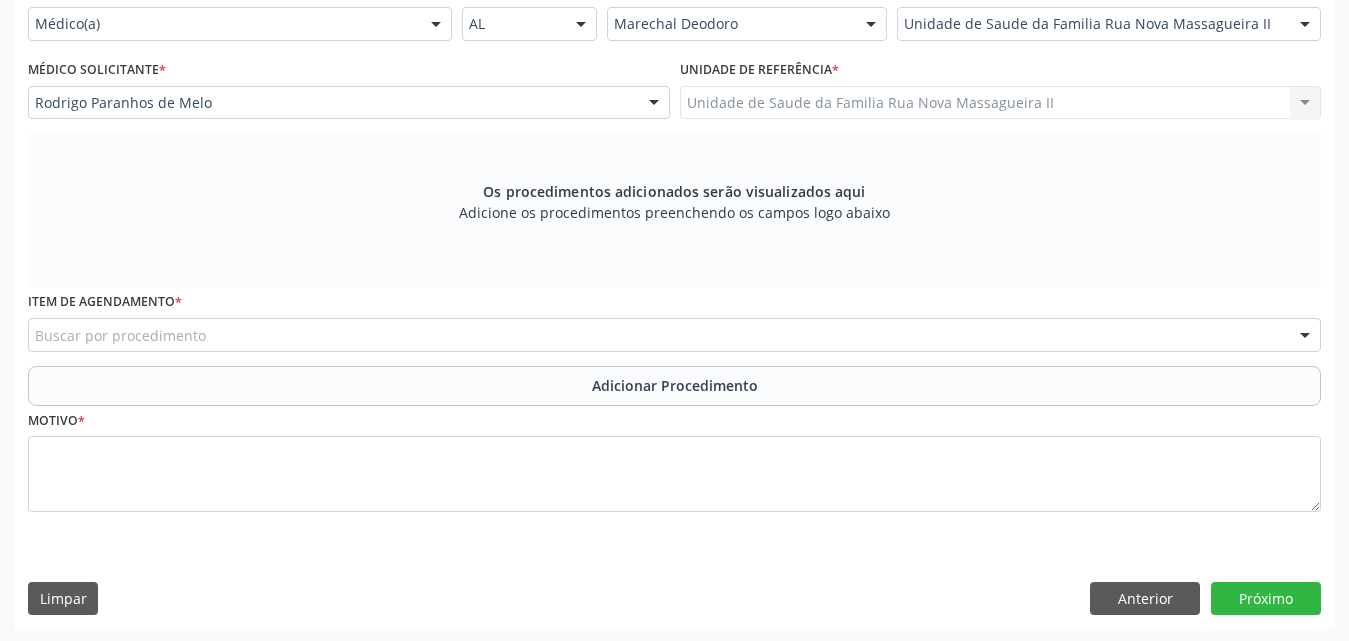 scroll, scrollTop: 488, scrollLeft: 0, axis: vertical 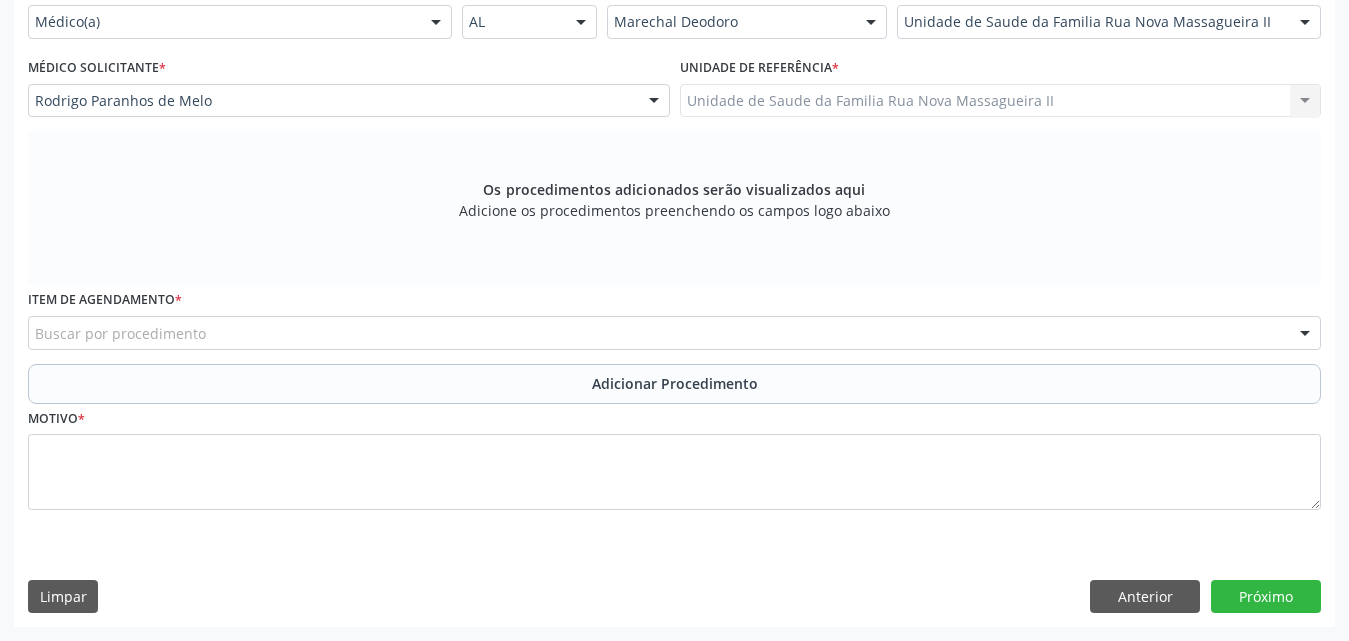 click on "Buscar por procedimento" at bounding box center (674, 333) 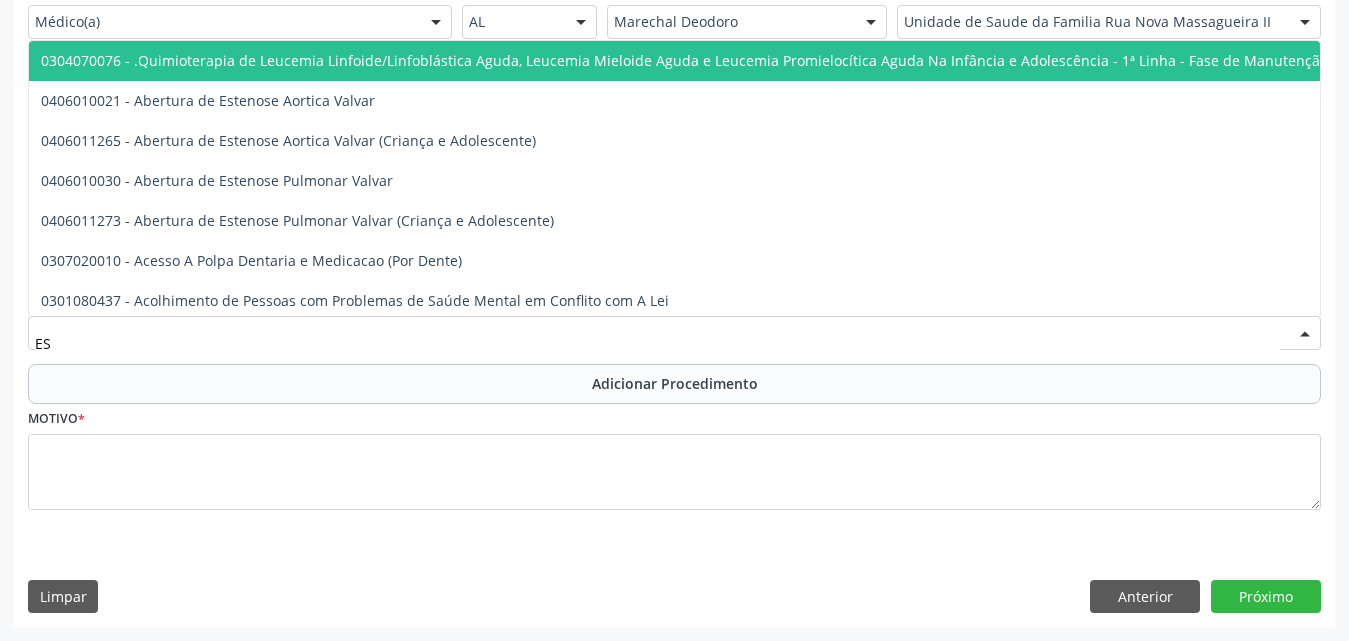 type on "E" 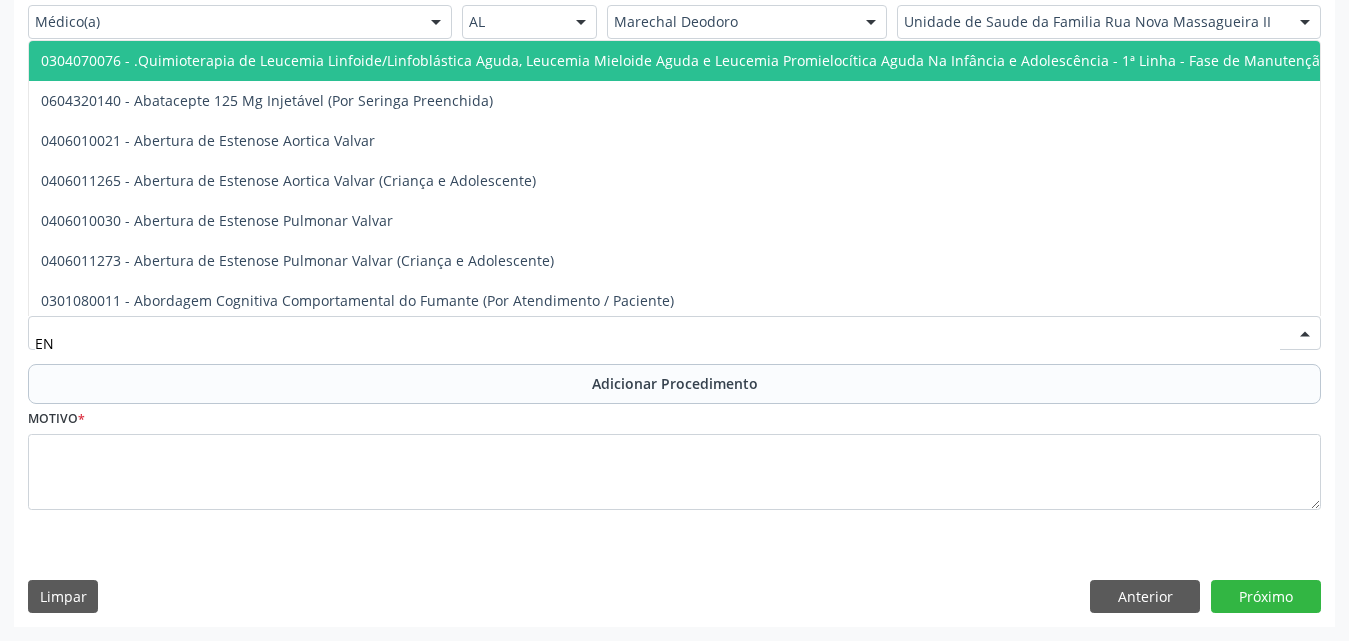 type on "E" 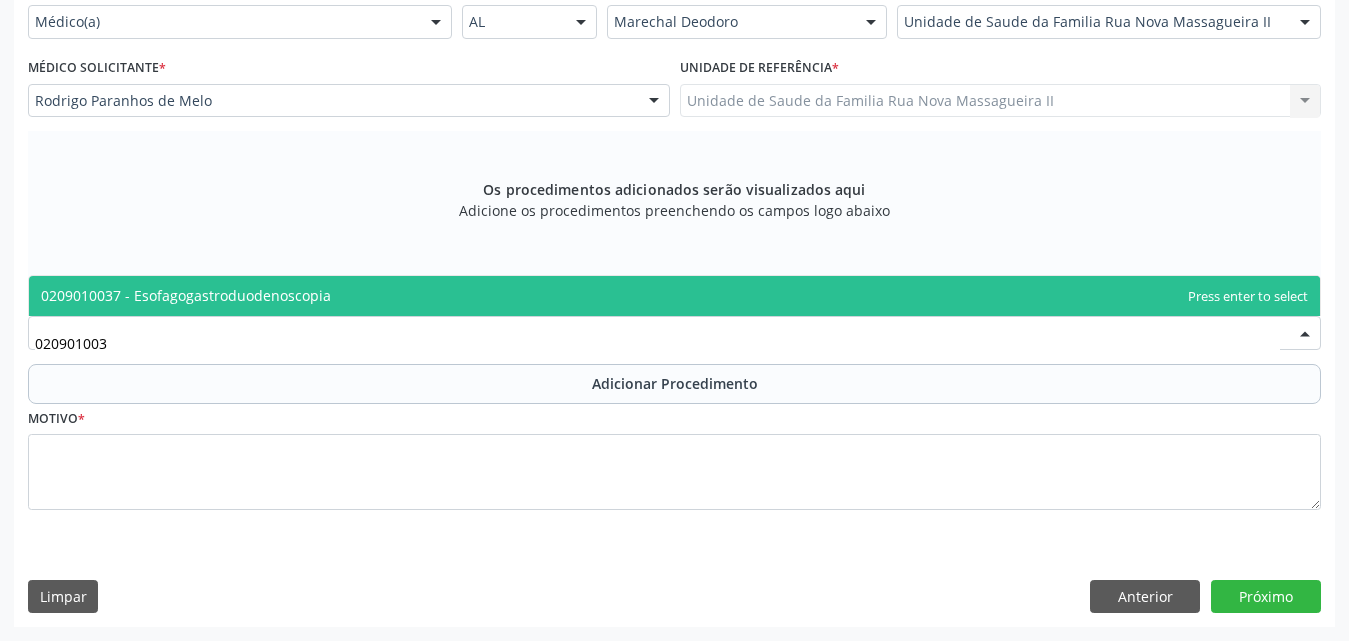 type on "0209010037" 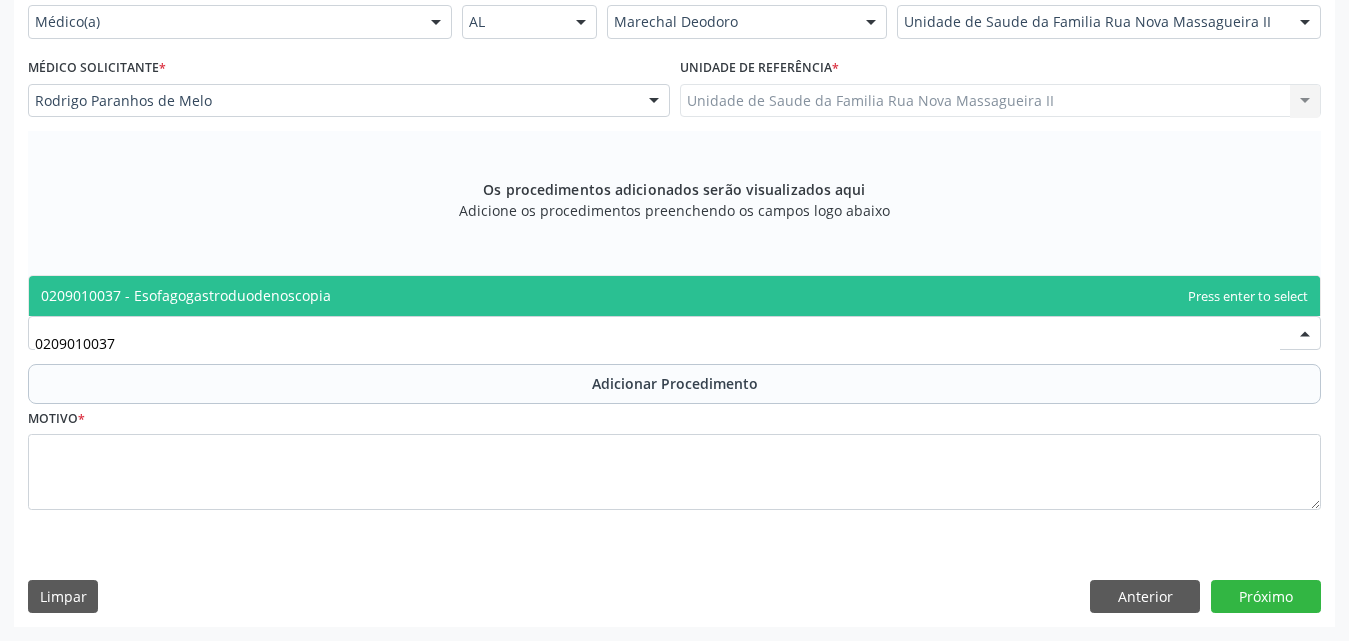 click on "0209010037 - Esofagogastroduodenoscopia" at bounding box center (186, 295) 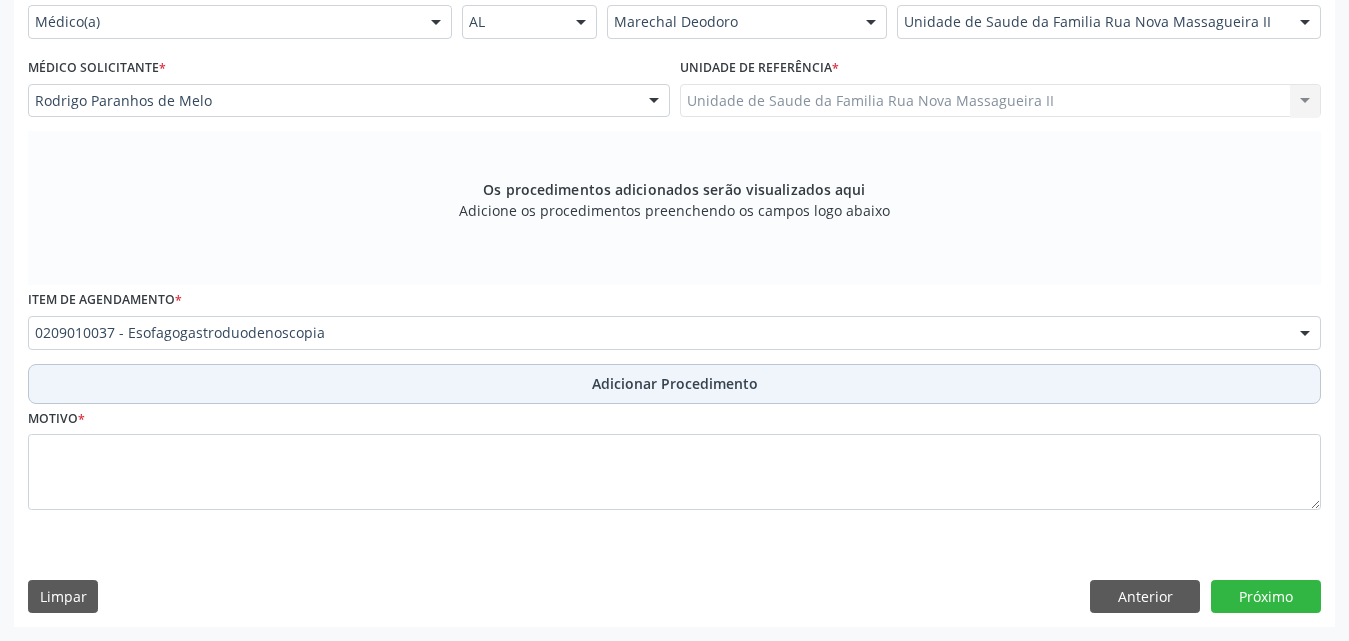 click on "Adicionar Procedimento" at bounding box center [675, 383] 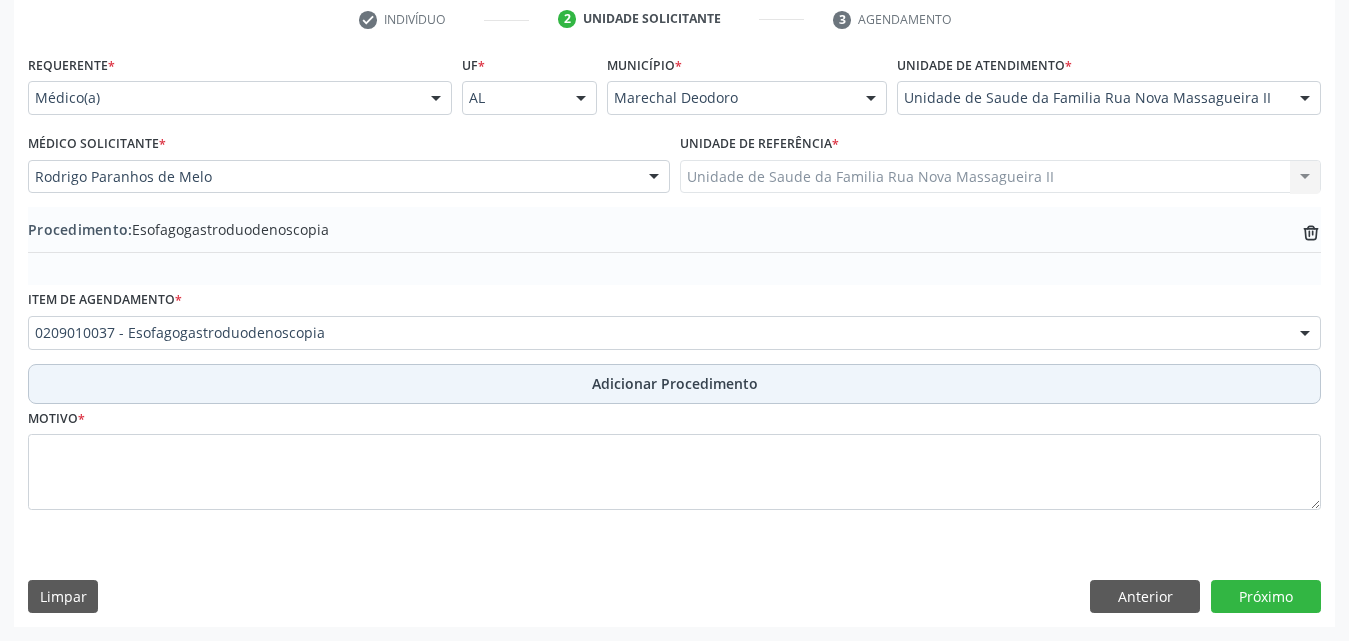 scroll, scrollTop: 412, scrollLeft: 0, axis: vertical 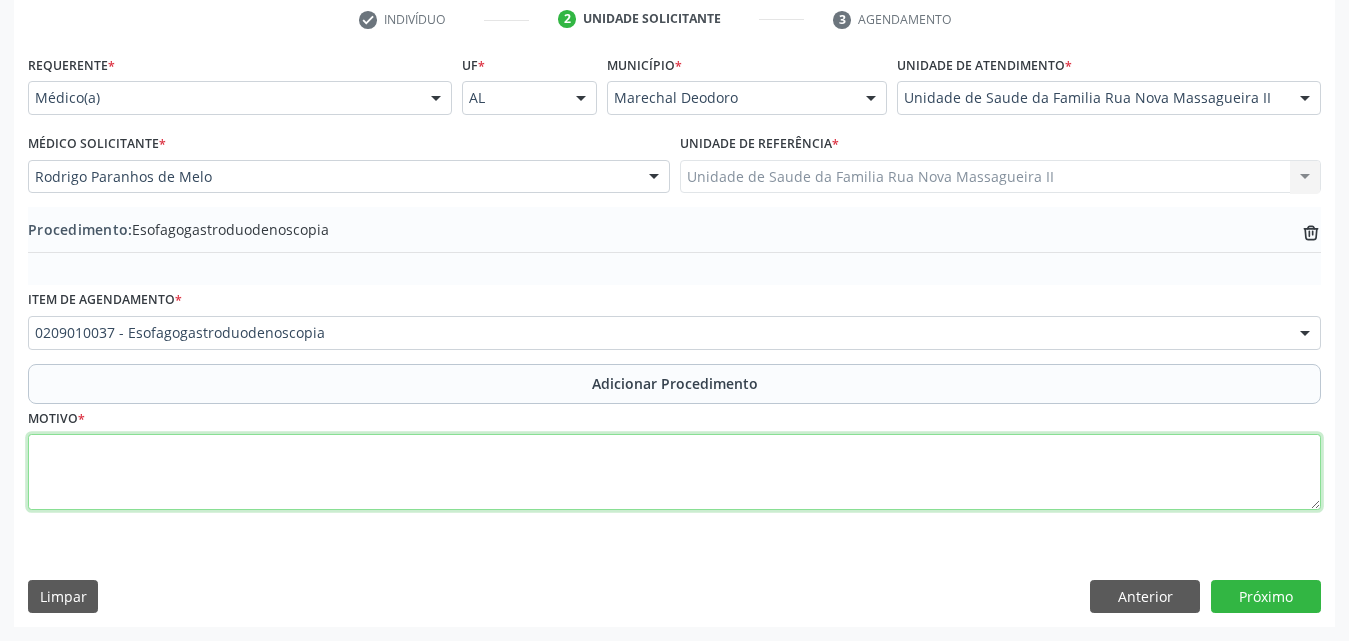 click at bounding box center (674, 472) 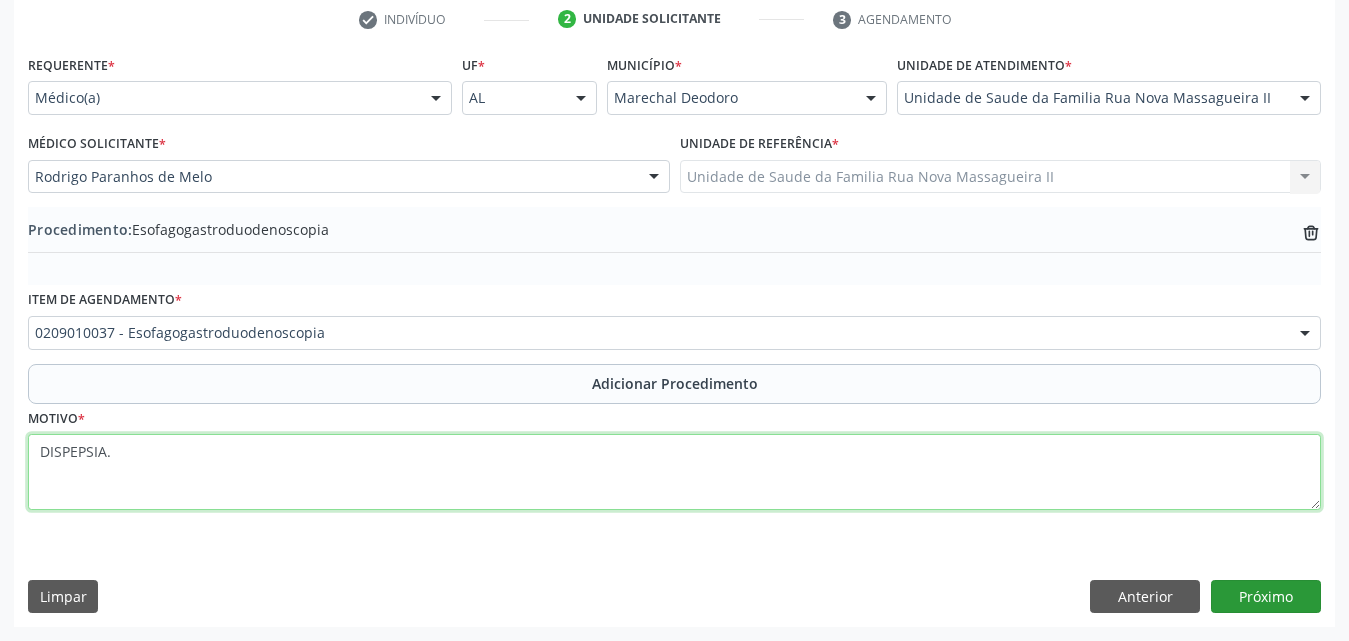 type on "DISPEPSIA." 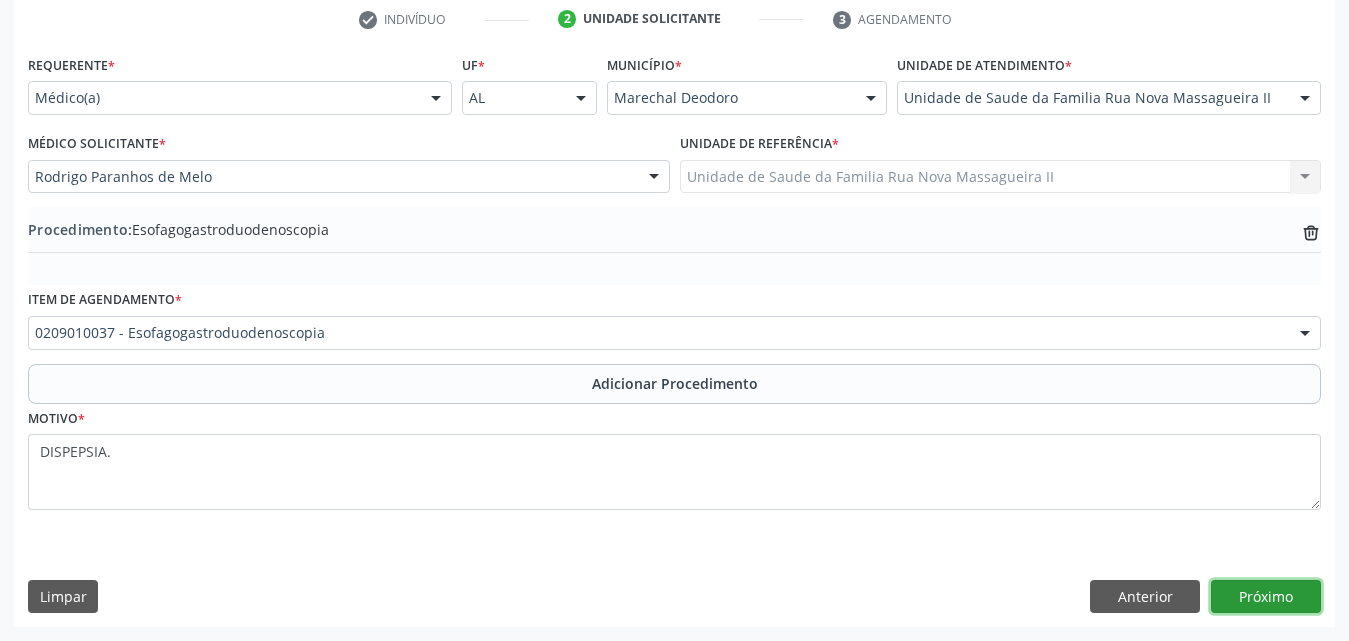 click on "Próximo" at bounding box center (1266, 597) 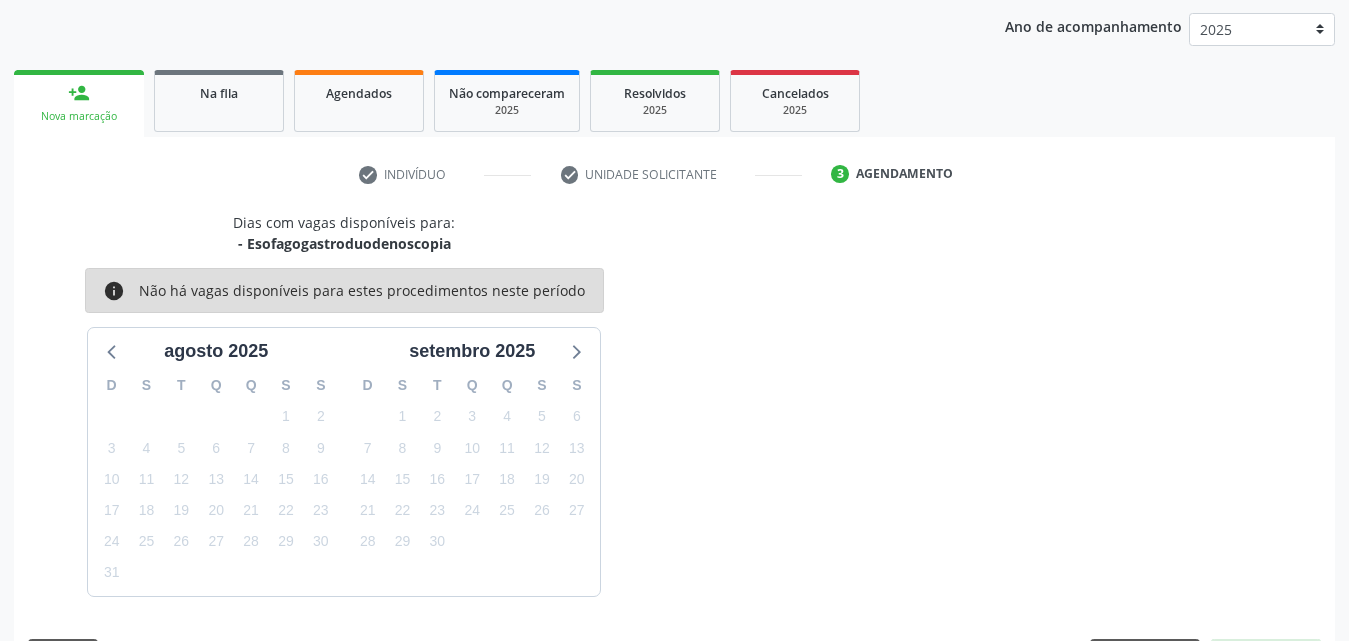 scroll, scrollTop: 316, scrollLeft: 0, axis: vertical 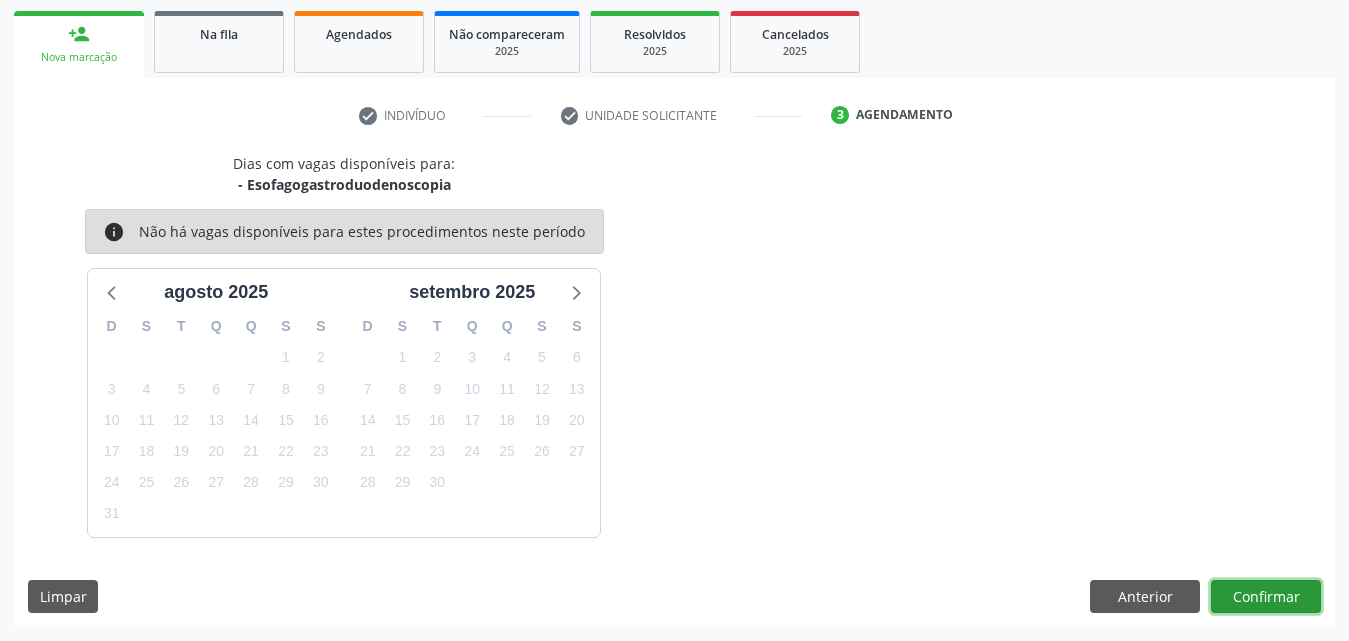 click on "Confirmar" at bounding box center (1266, 597) 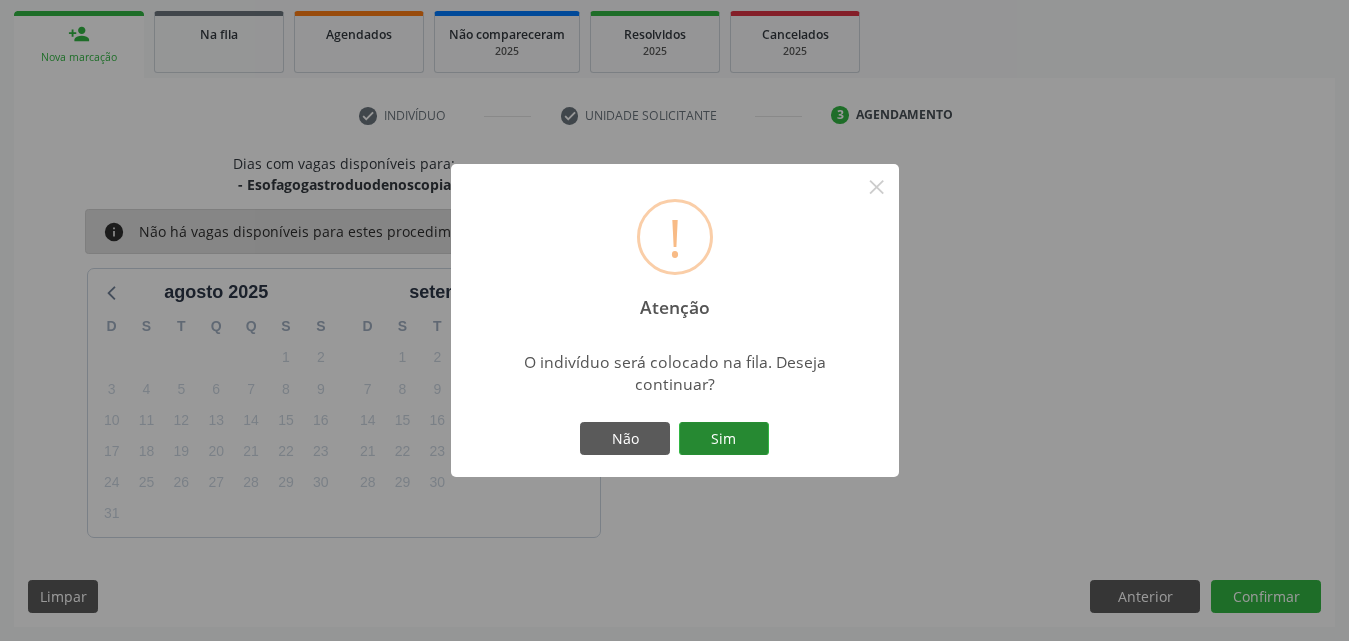 click on "Sim" at bounding box center [724, 439] 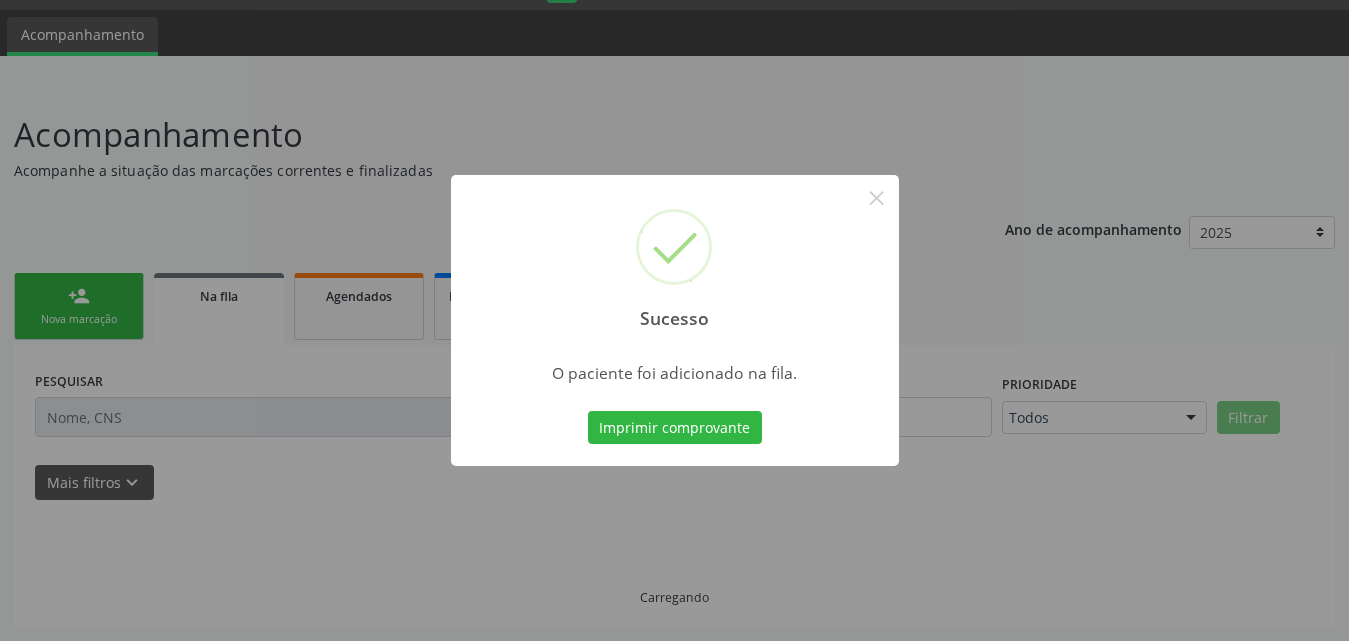scroll, scrollTop: 54, scrollLeft: 0, axis: vertical 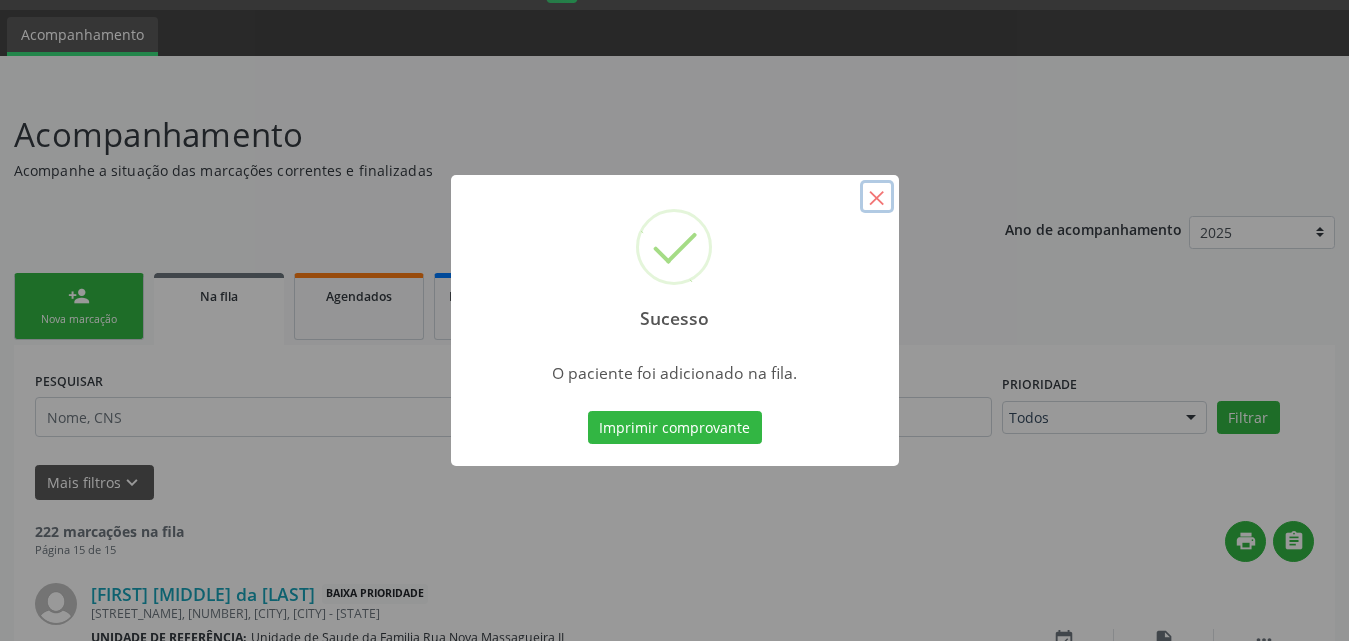 click on "×" at bounding box center (877, 197) 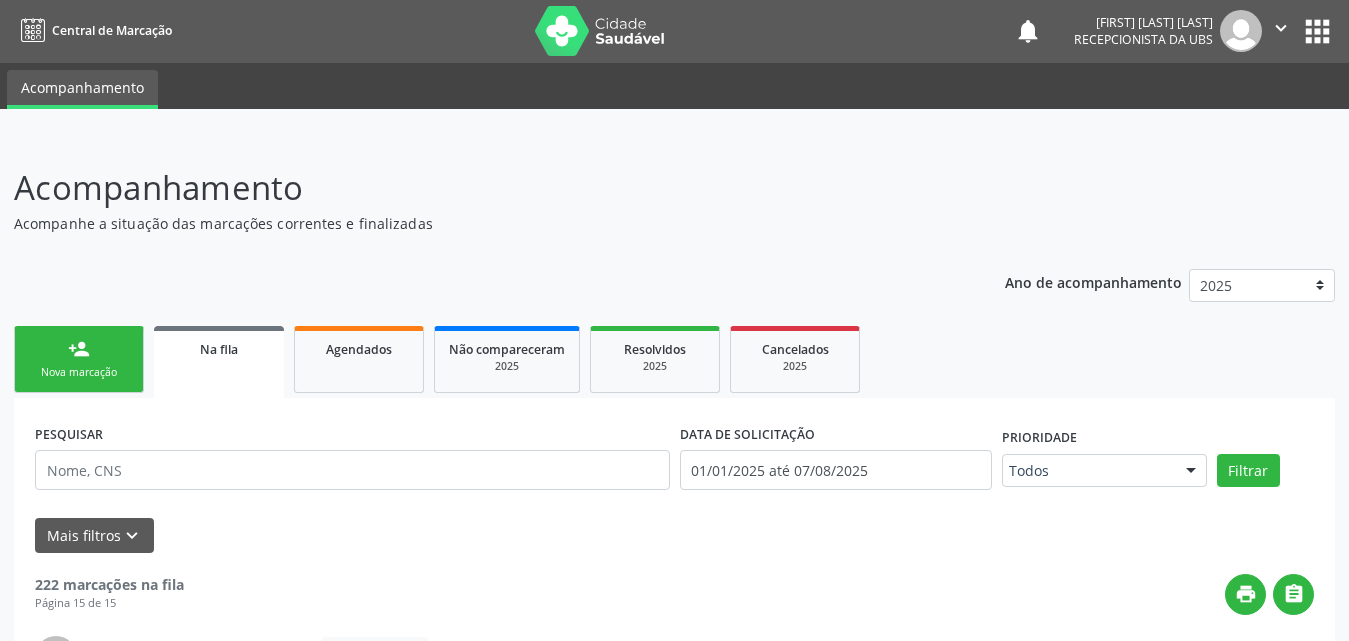 scroll, scrollTop: 0, scrollLeft: 0, axis: both 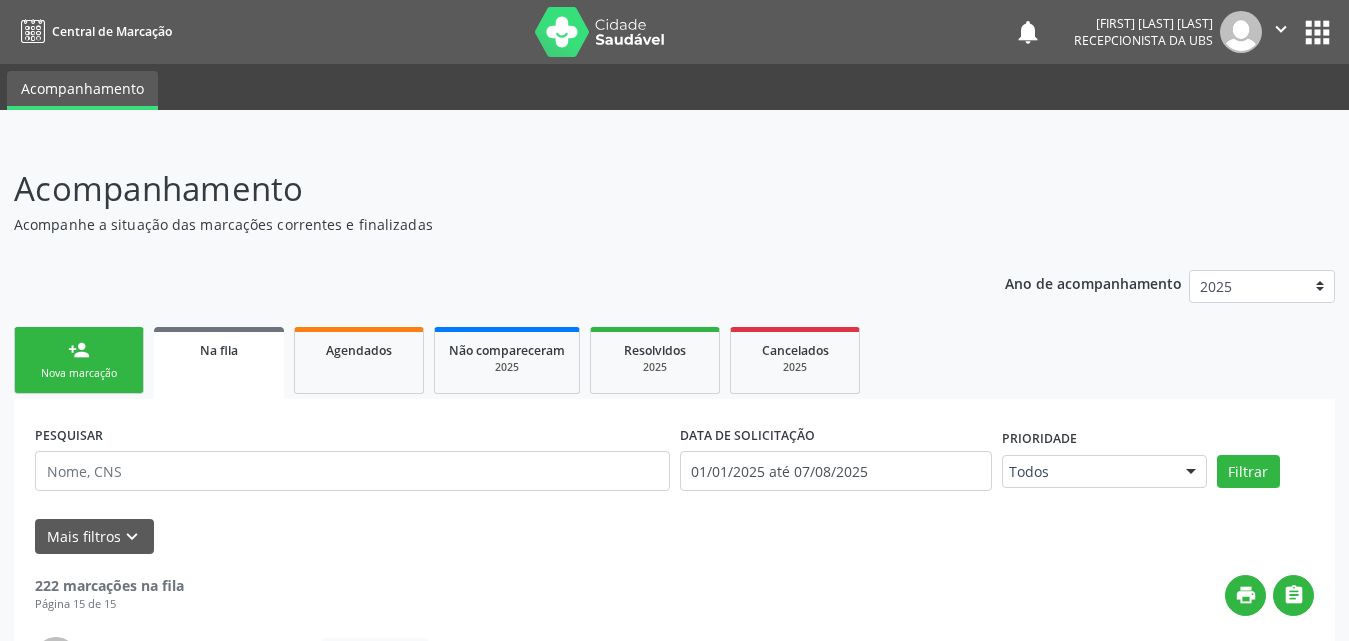 click on "Nova marcação" at bounding box center (79, 373) 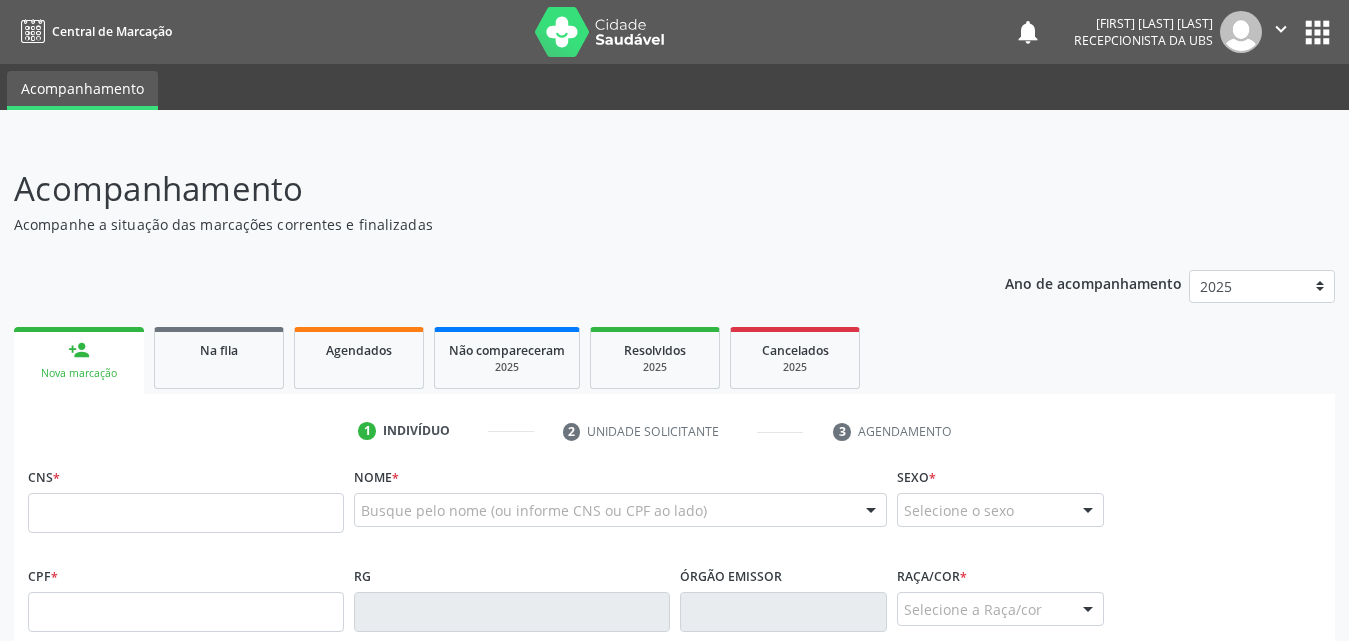 scroll, scrollTop: 300, scrollLeft: 0, axis: vertical 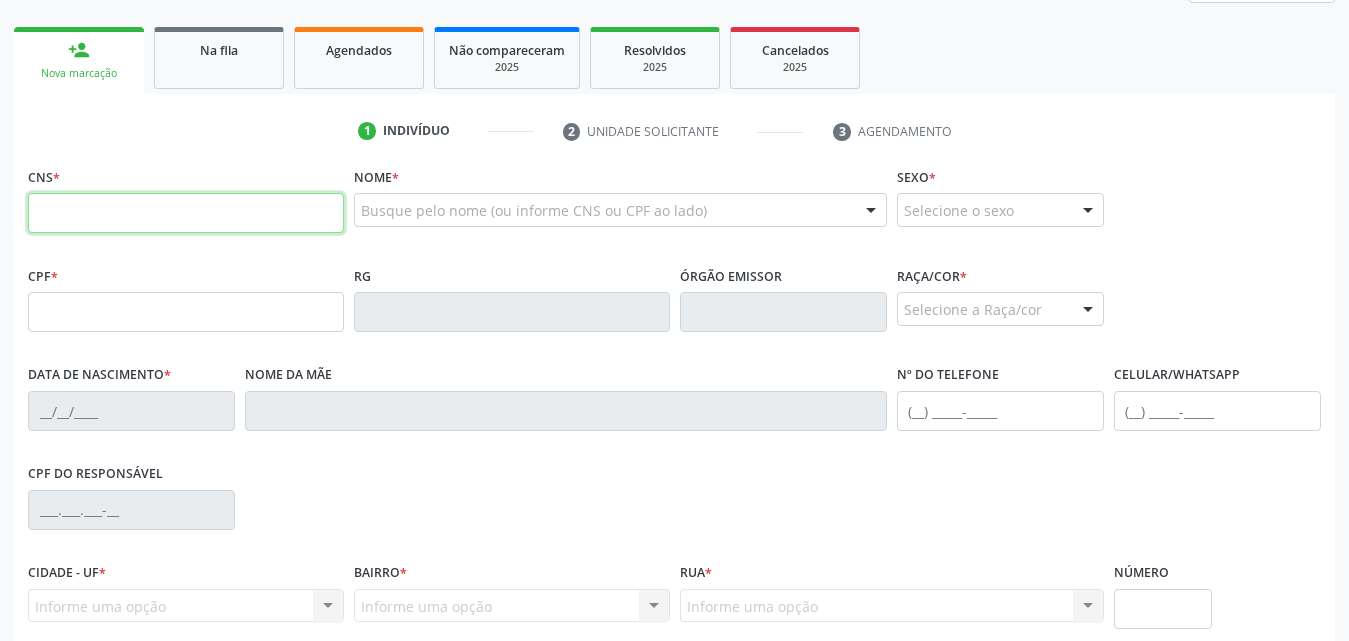 click at bounding box center (186, 213) 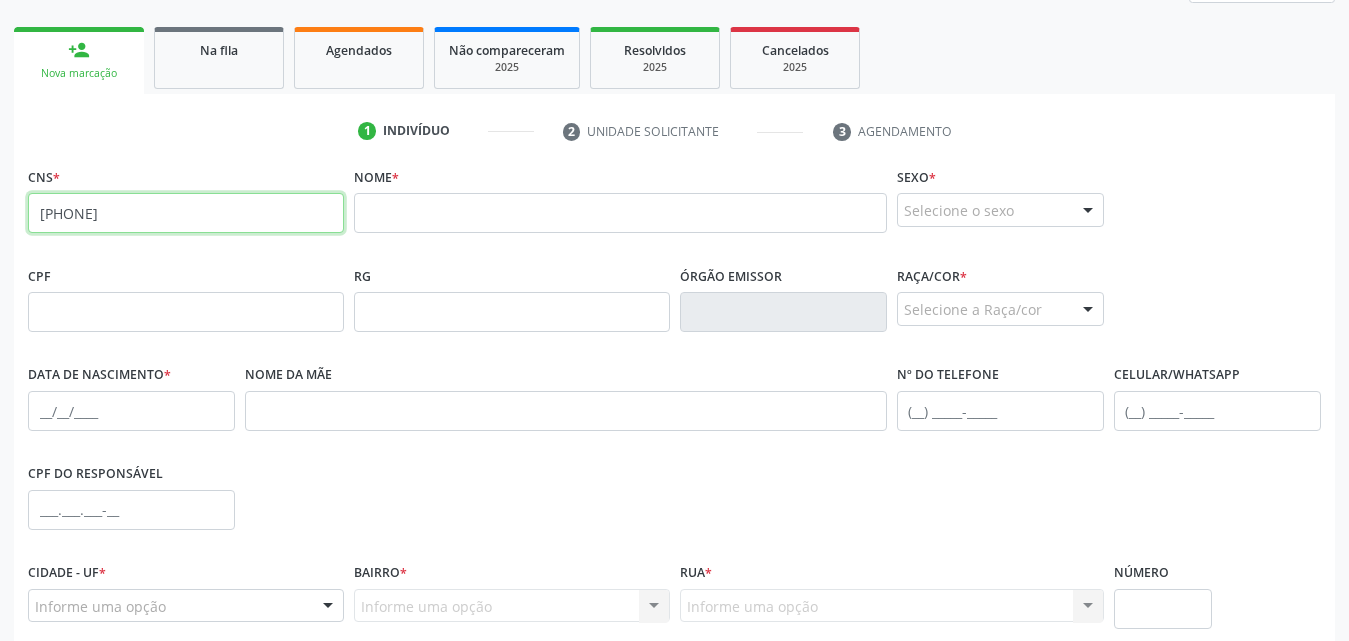 click on "898 0027 2744 1535" at bounding box center (186, 213) 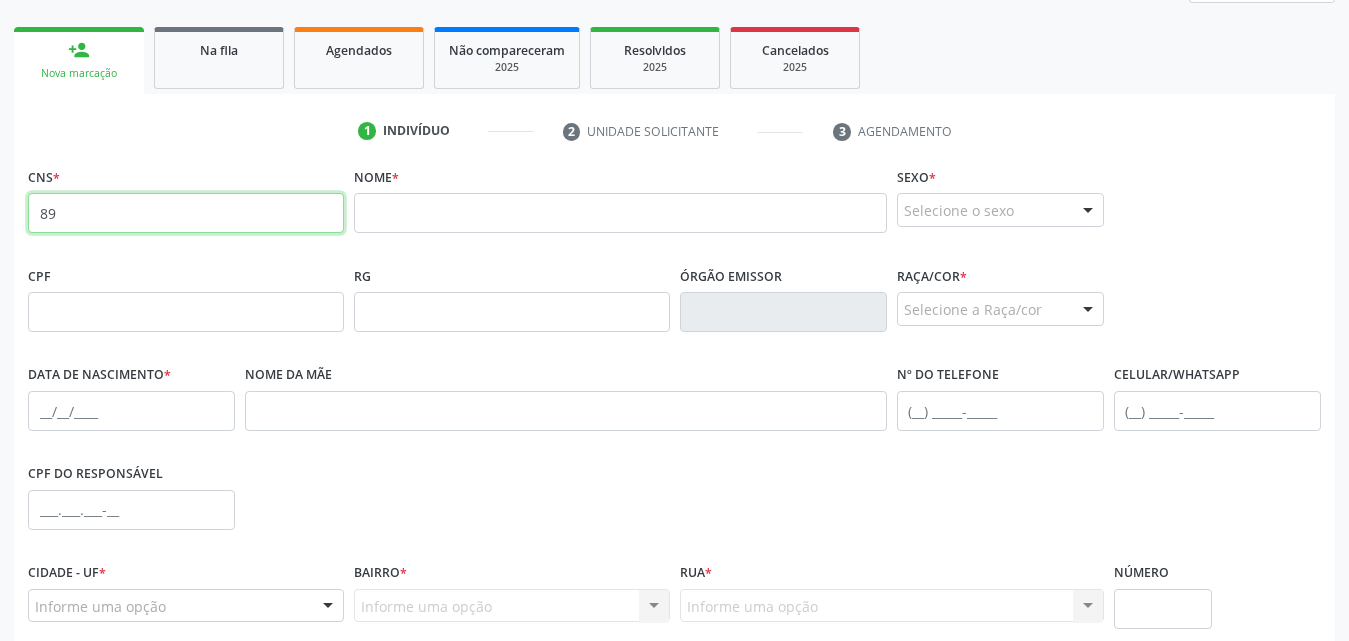 type on "8" 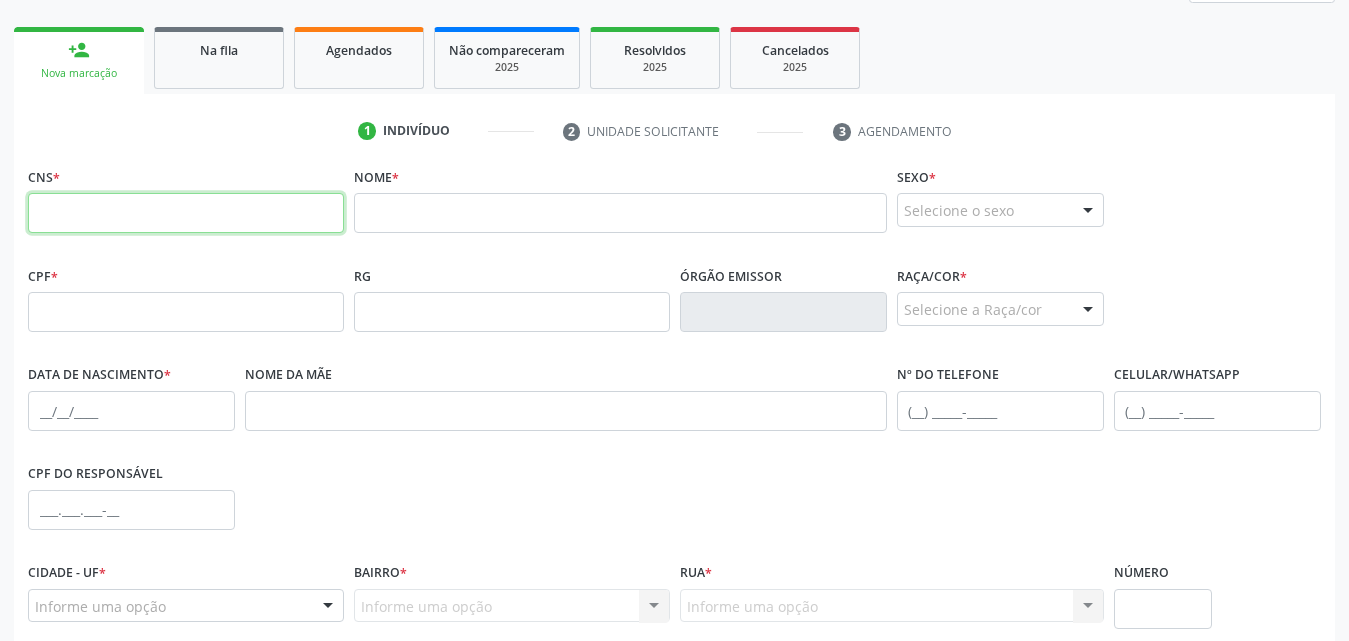 type 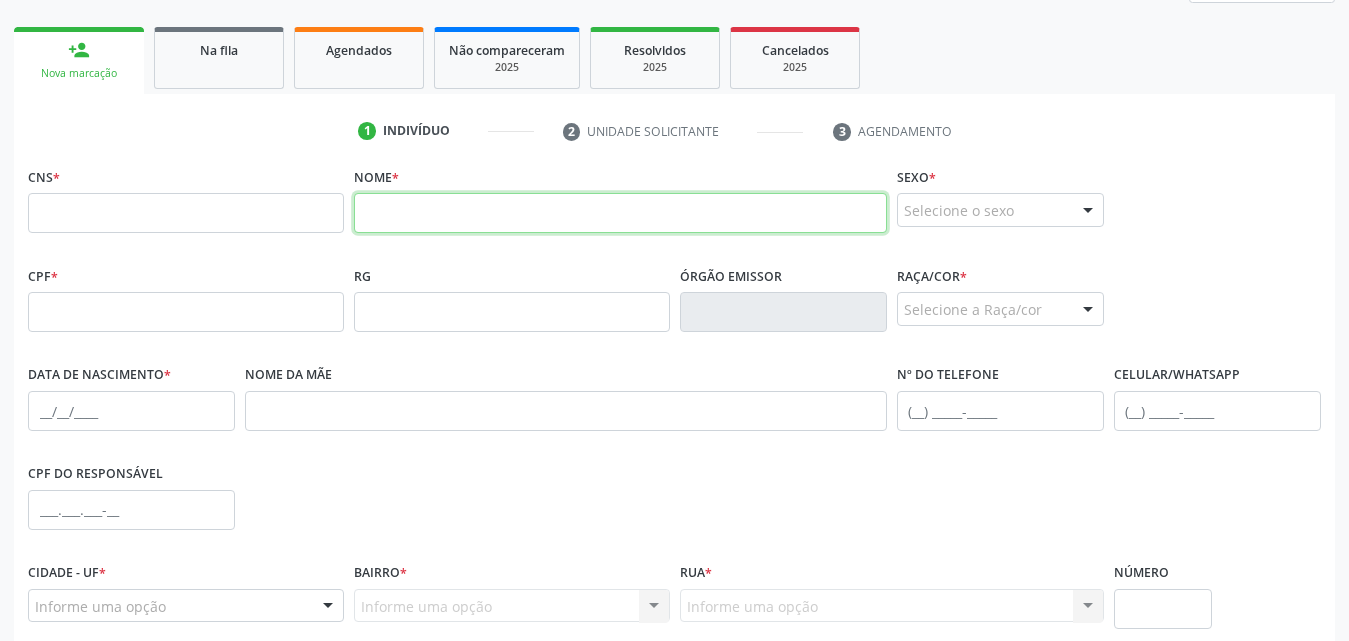 click at bounding box center [620, 213] 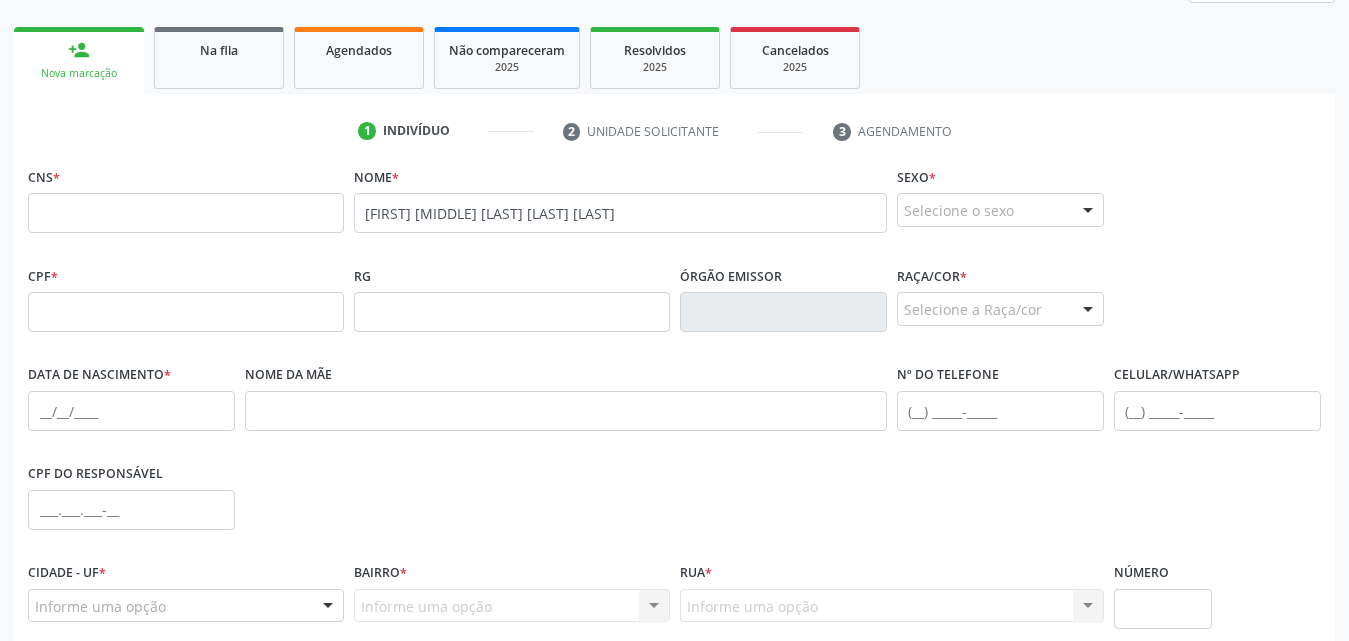 click on "person_add
Nova marcação" at bounding box center [79, 60] 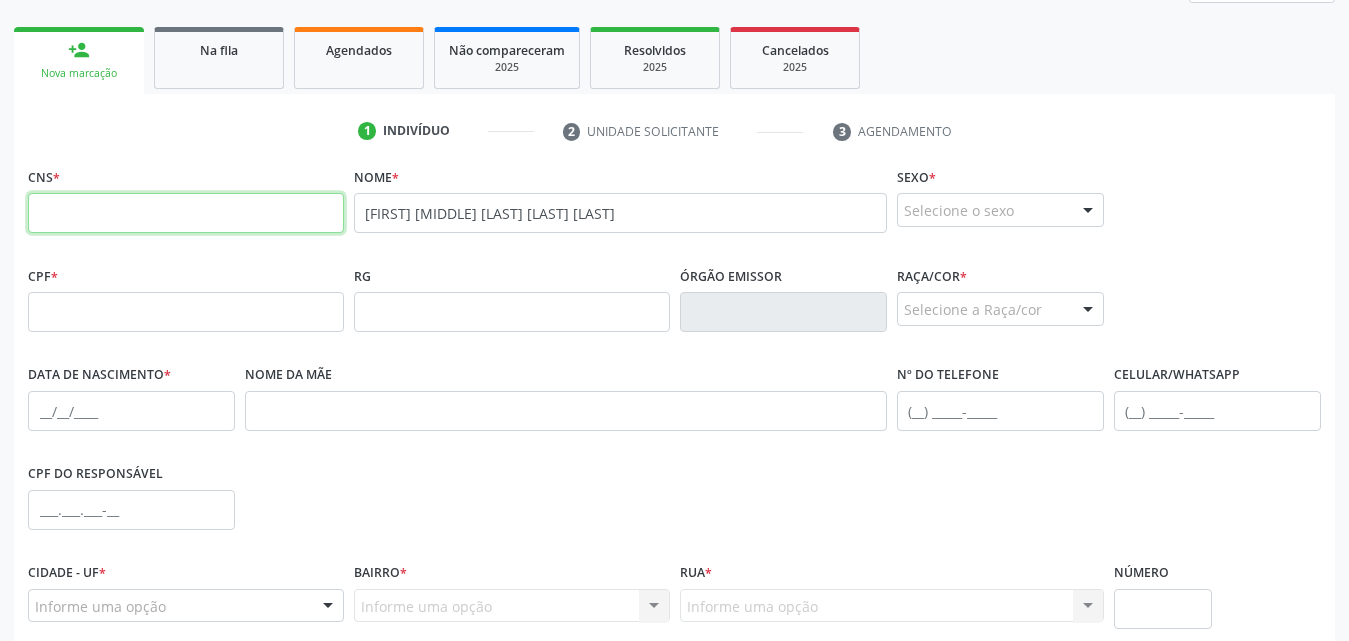click at bounding box center (186, 213) 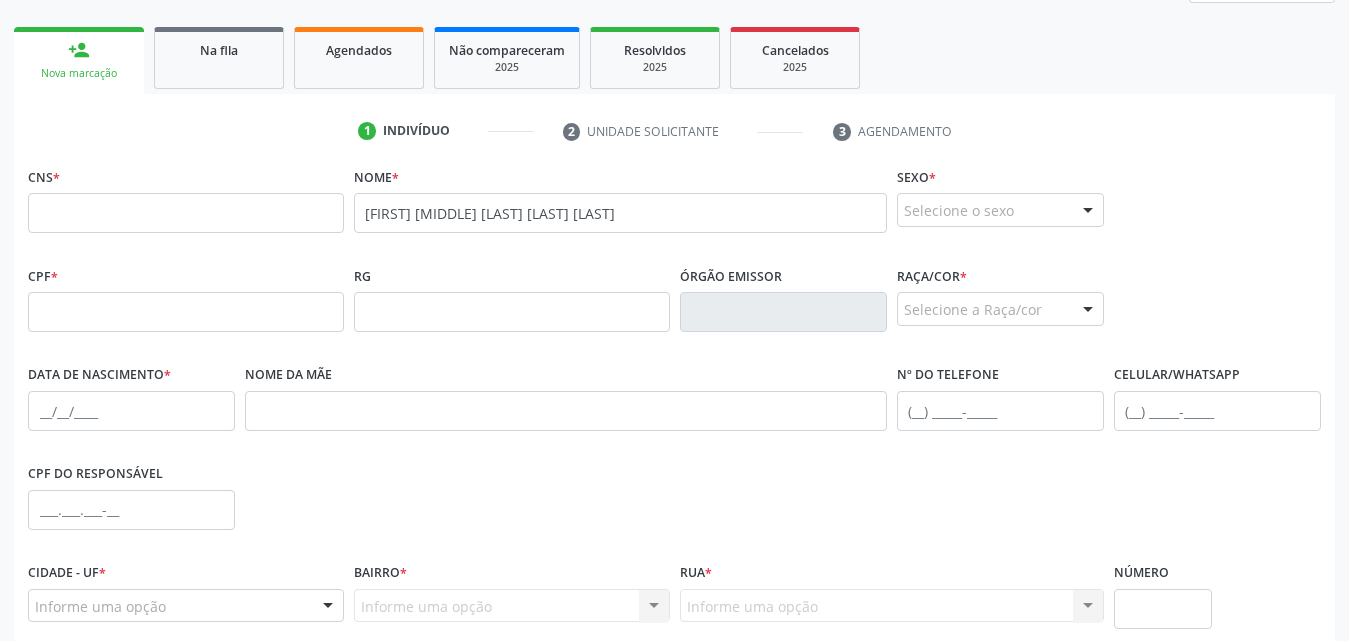 click on "Nome da mãe" at bounding box center [566, 409] 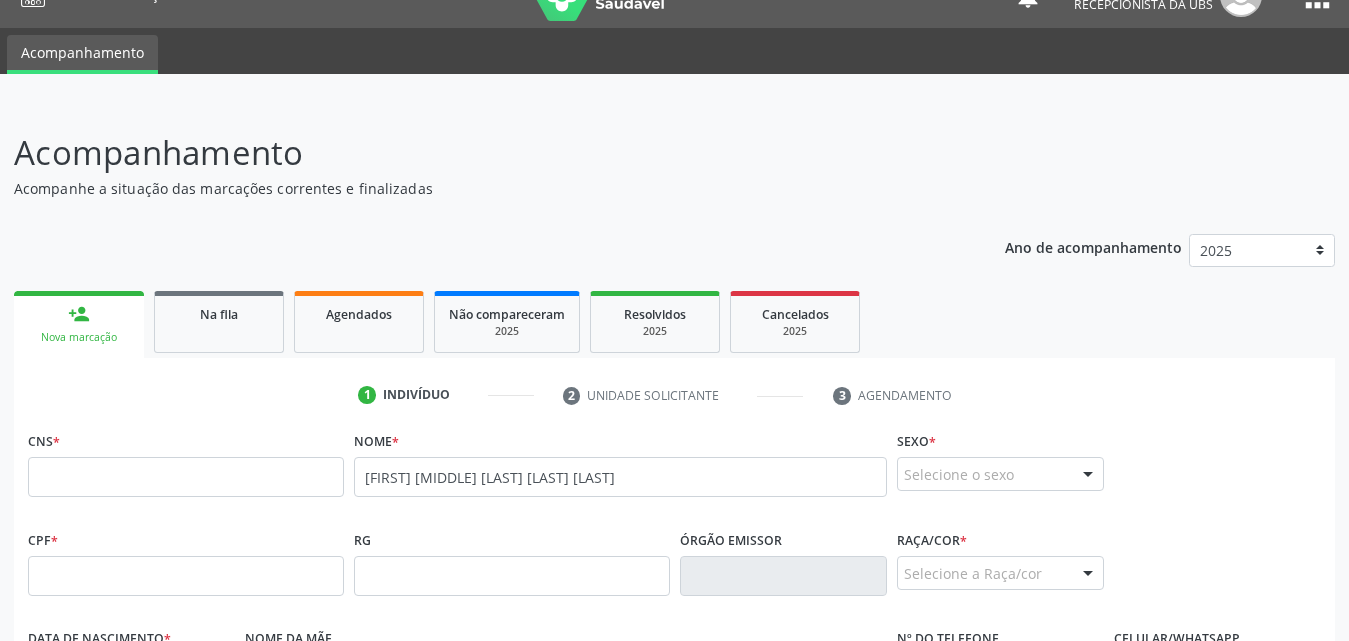 scroll, scrollTop: 0, scrollLeft: 0, axis: both 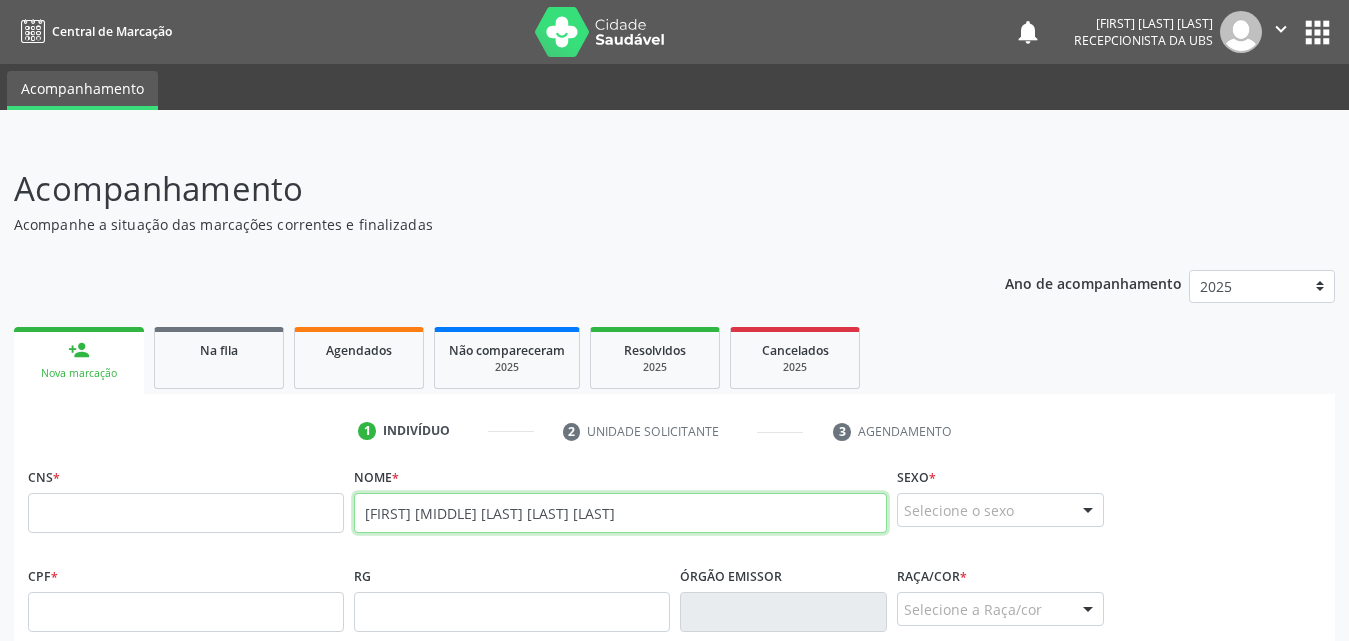 click on "VICTOR DANIEL SANTOS VIEIRA BRANDAO" at bounding box center [620, 513] 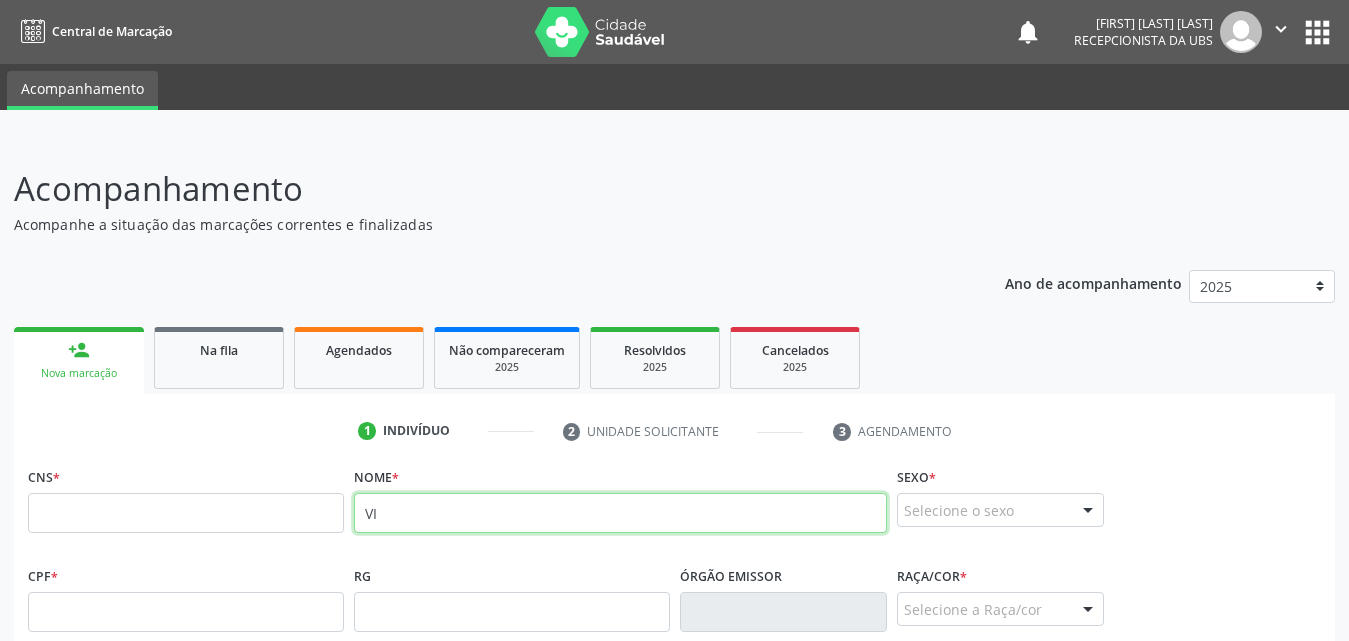 type on "V" 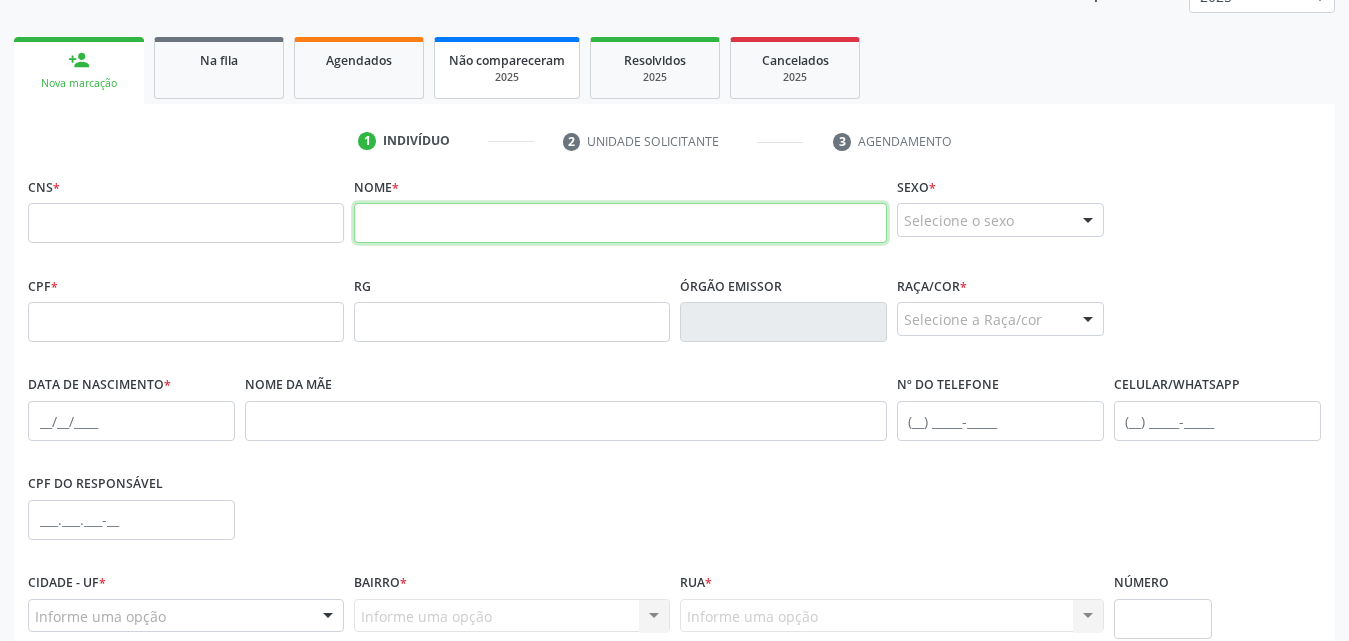 scroll, scrollTop: 300, scrollLeft: 0, axis: vertical 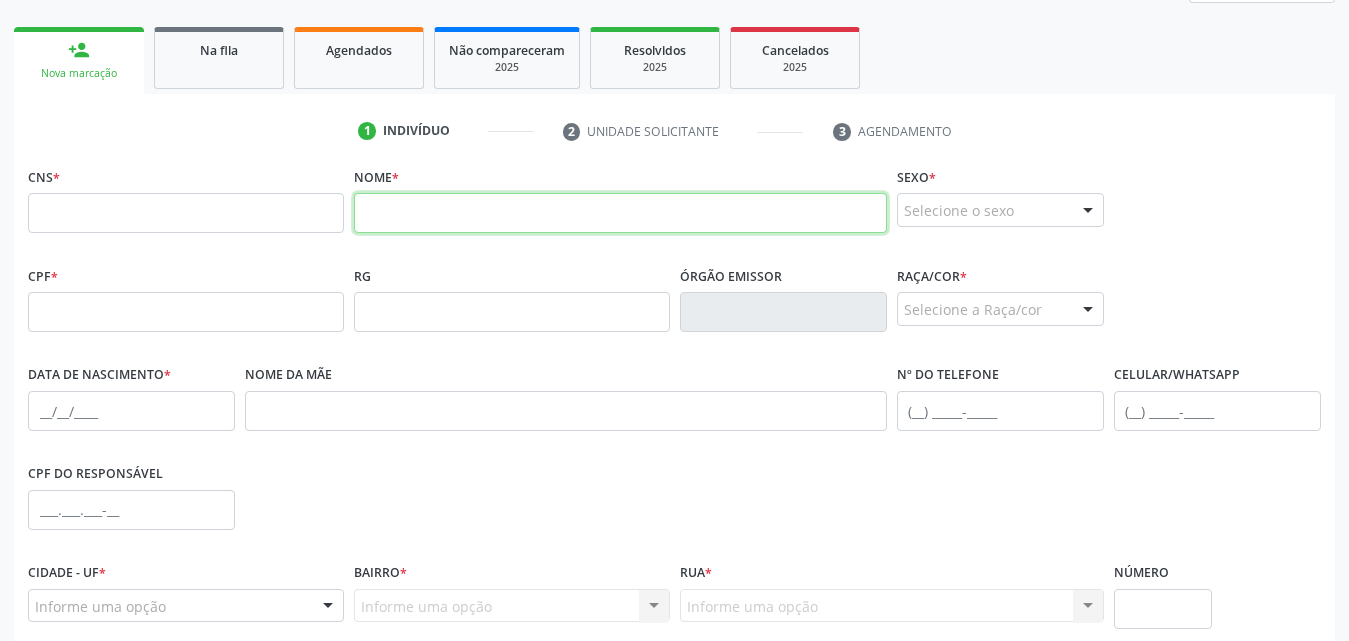 type 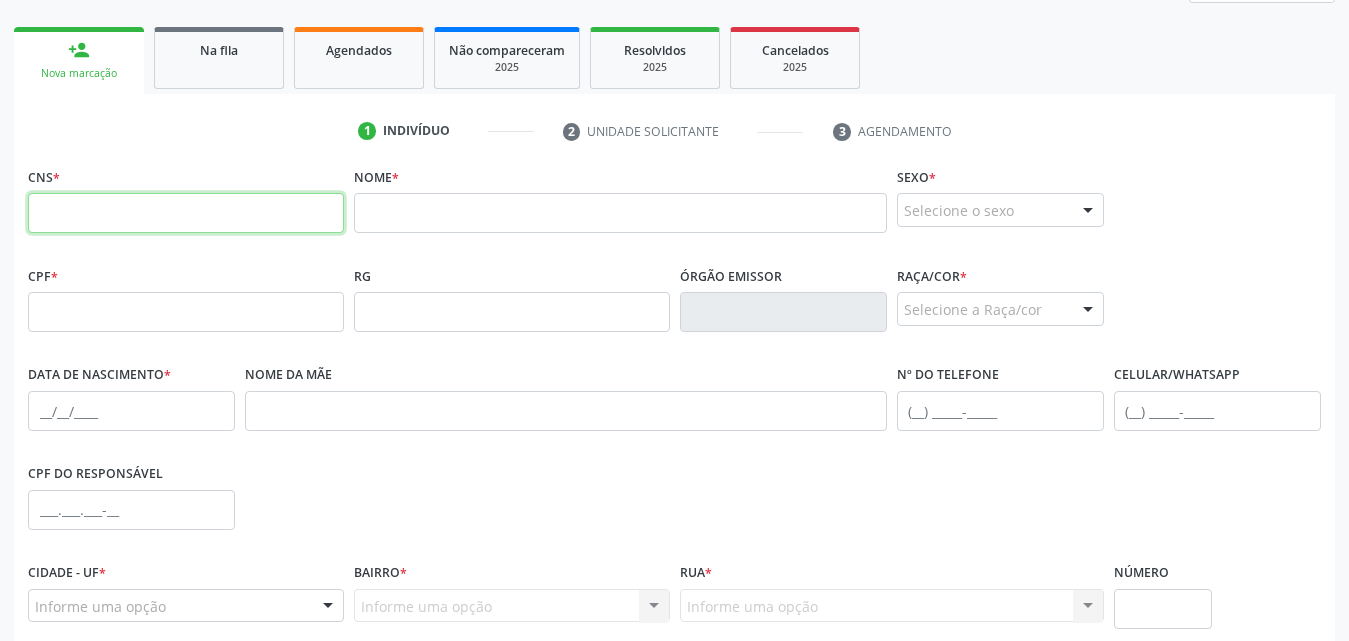 click at bounding box center [186, 213] 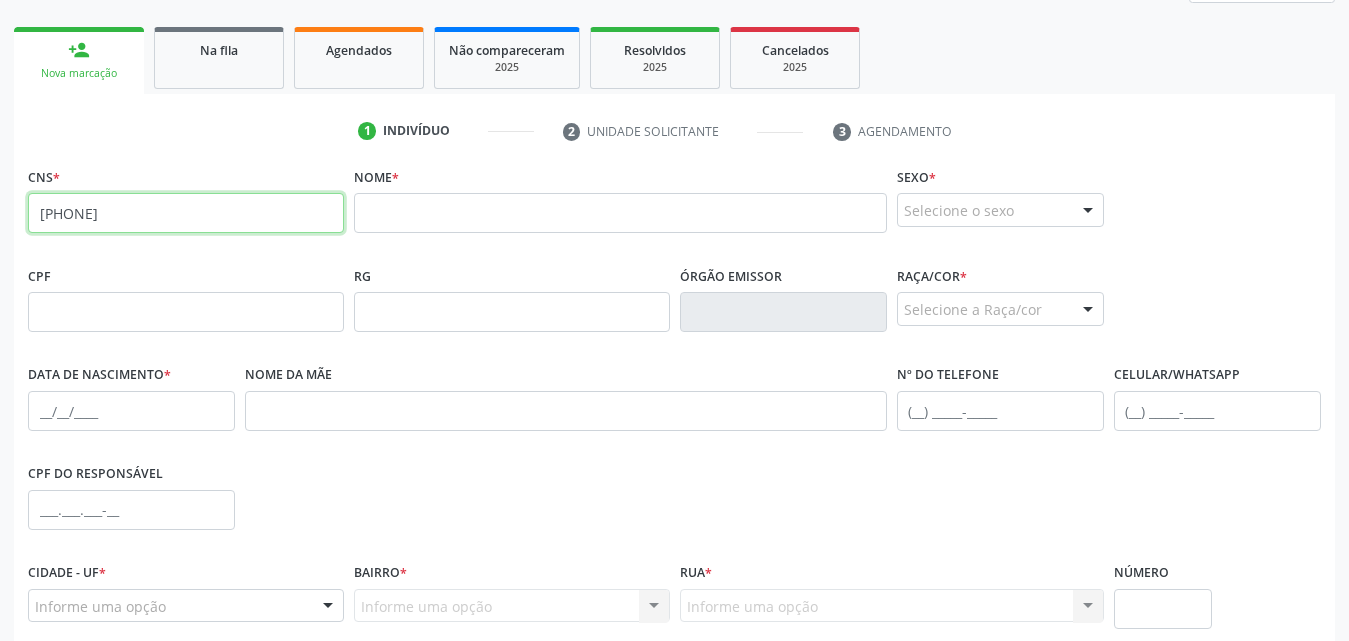 type on "705 0022 0080 7452" 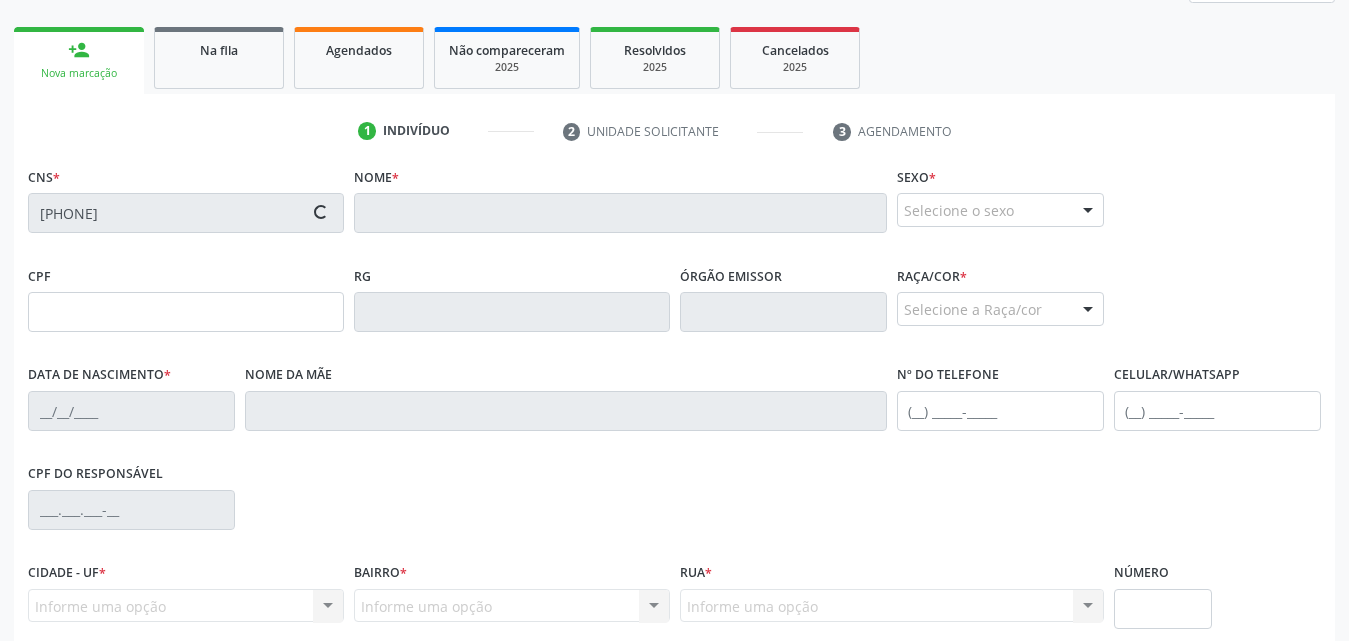 type on "015.585.144-65" 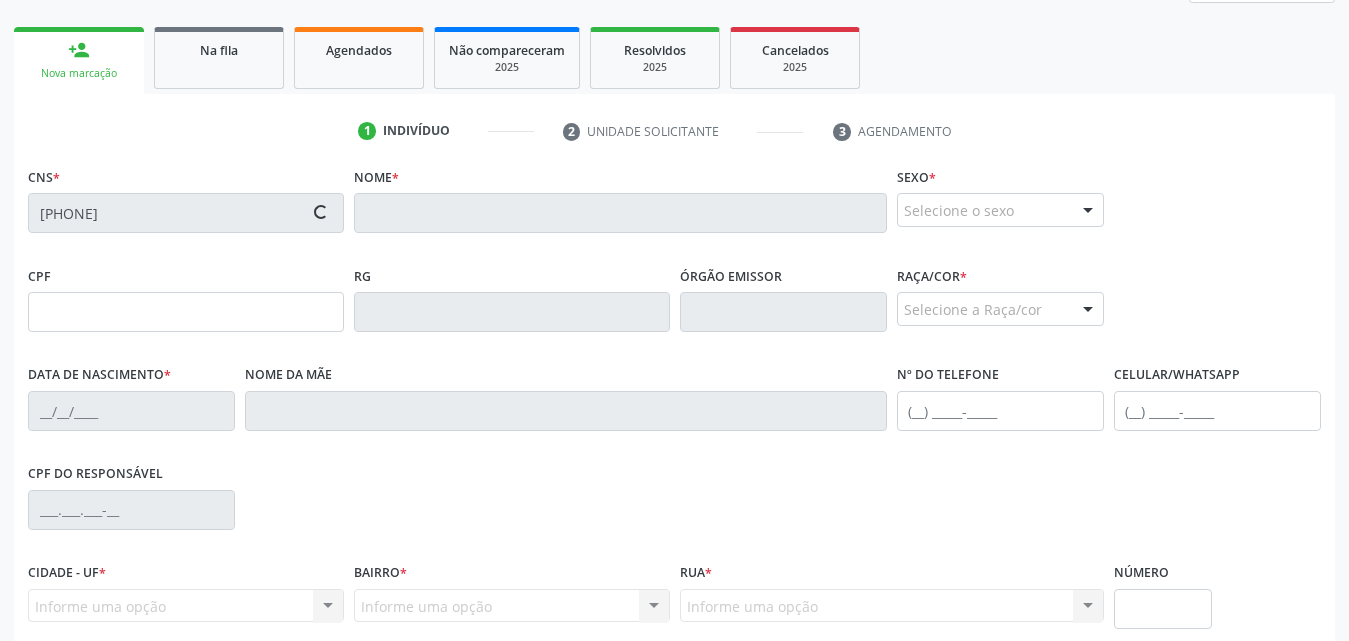 type on "28/11/1979" 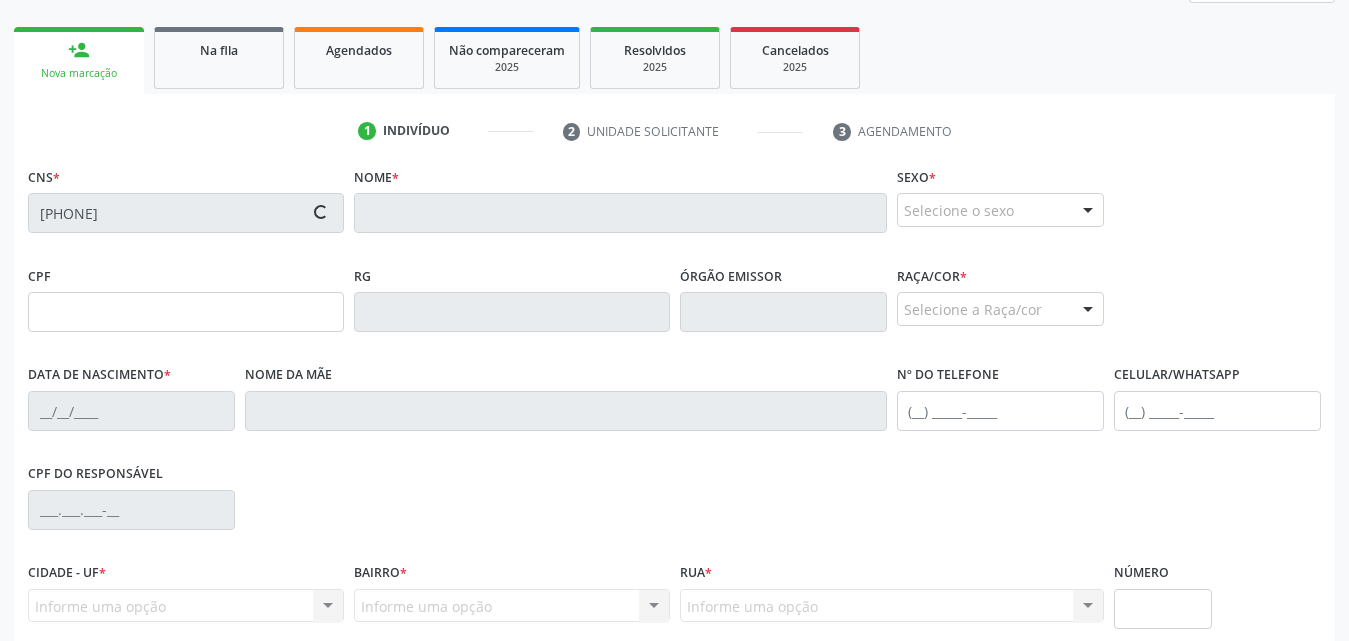 type on "S/N" 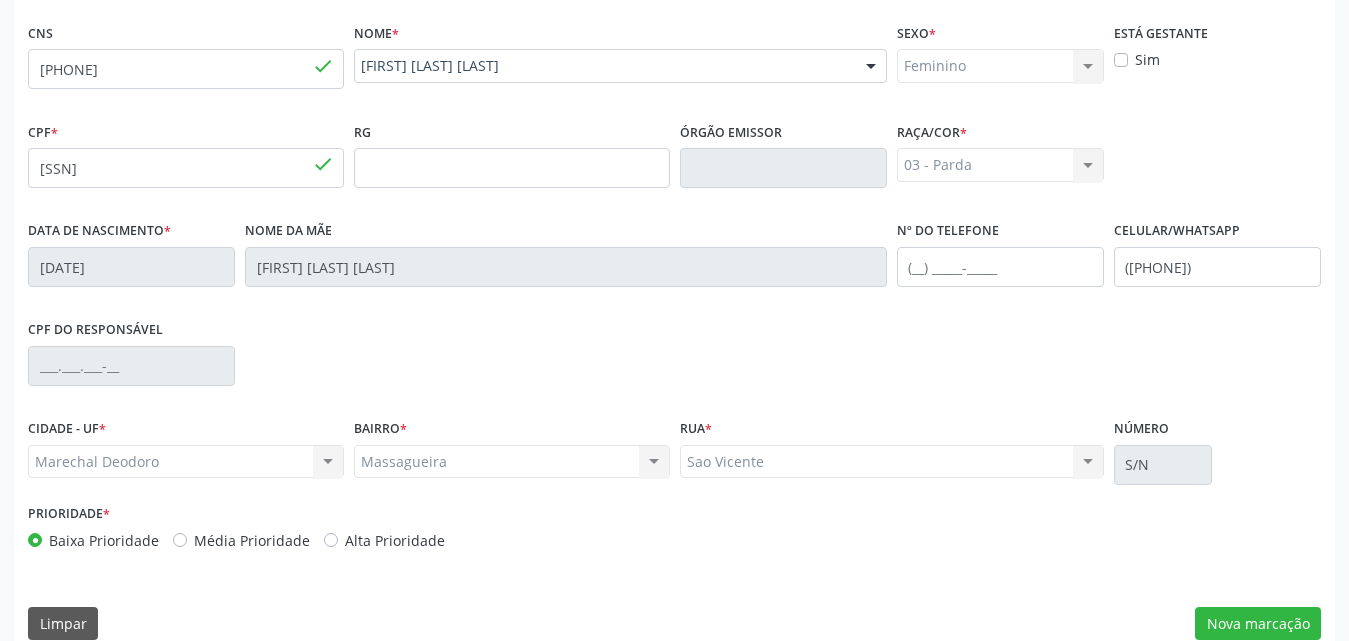 scroll, scrollTop: 471, scrollLeft: 0, axis: vertical 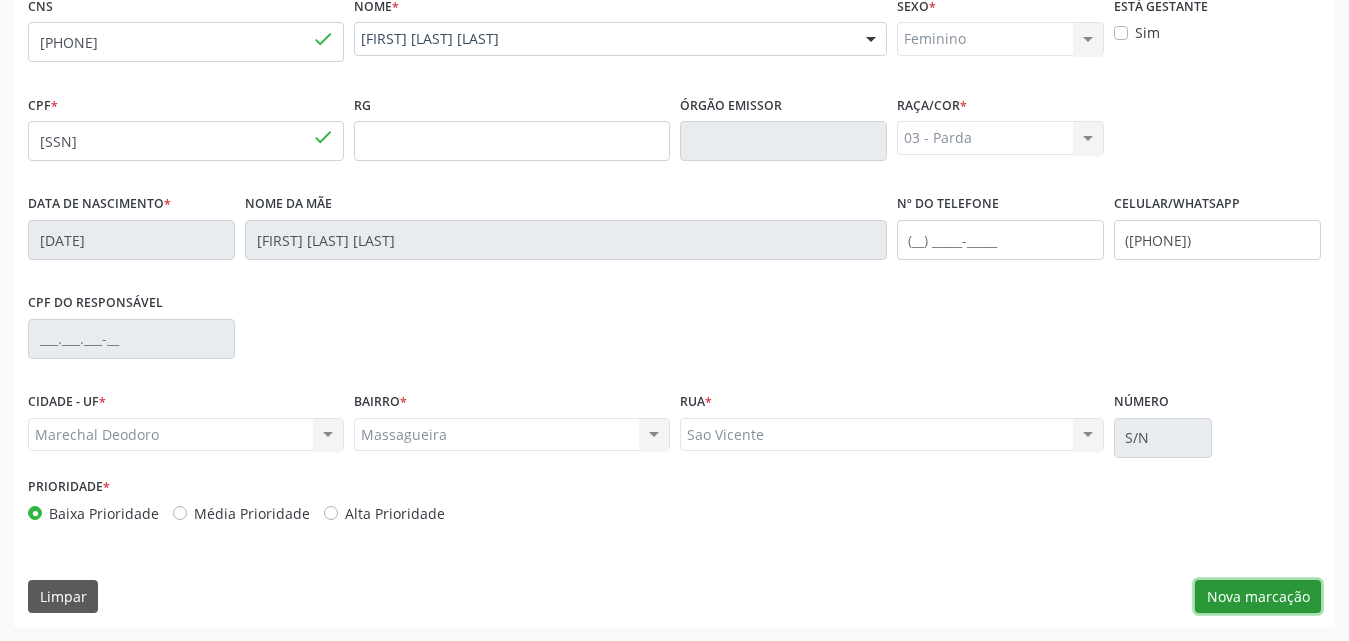 click on "Nova marcação" at bounding box center [1258, 597] 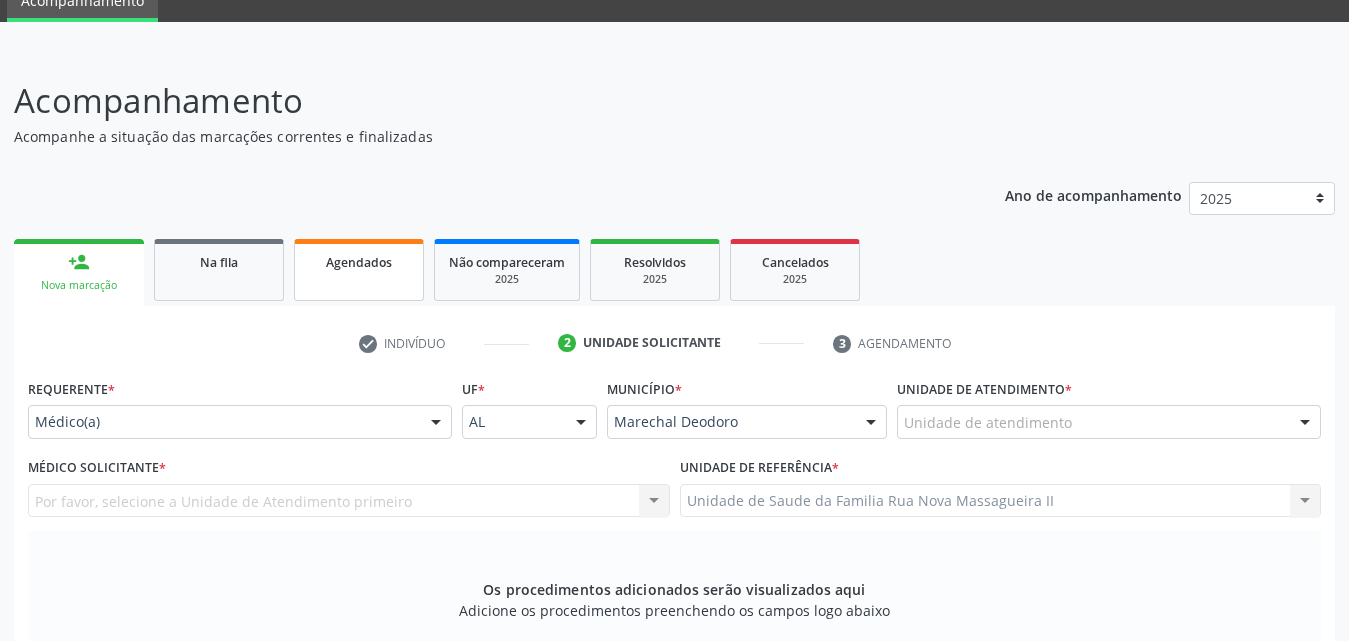 scroll, scrollTop: 200, scrollLeft: 0, axis: vertical 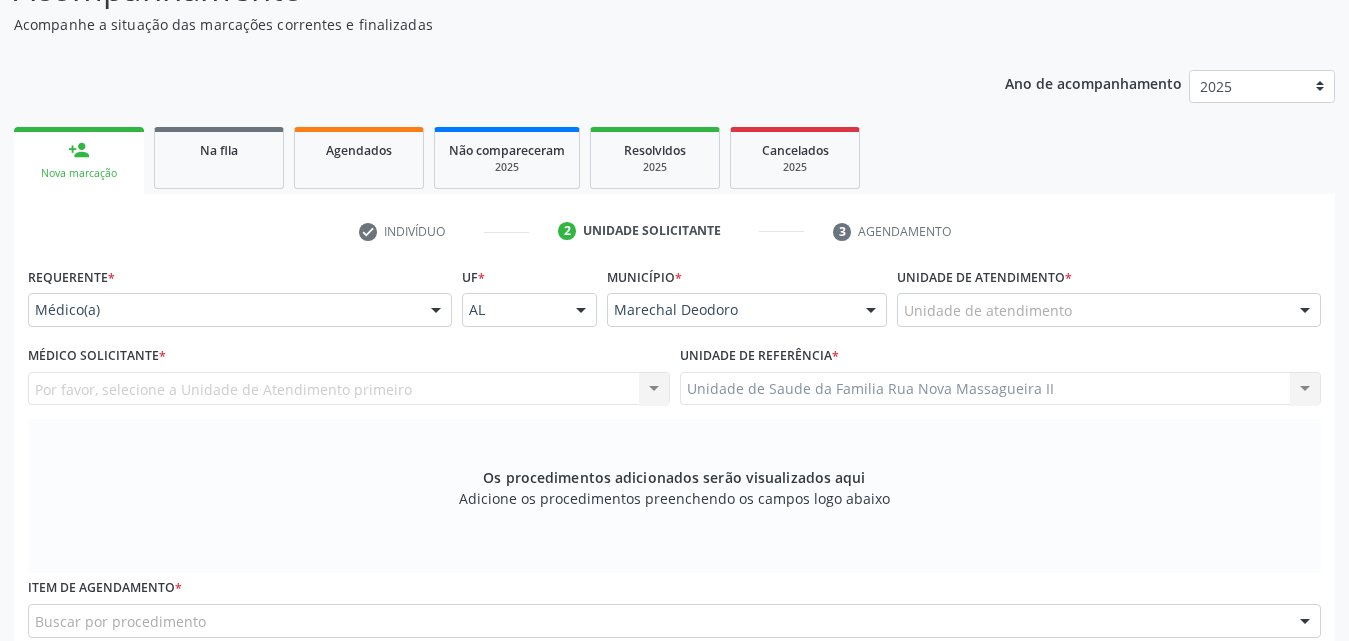 click at bounding box center [436, 311] 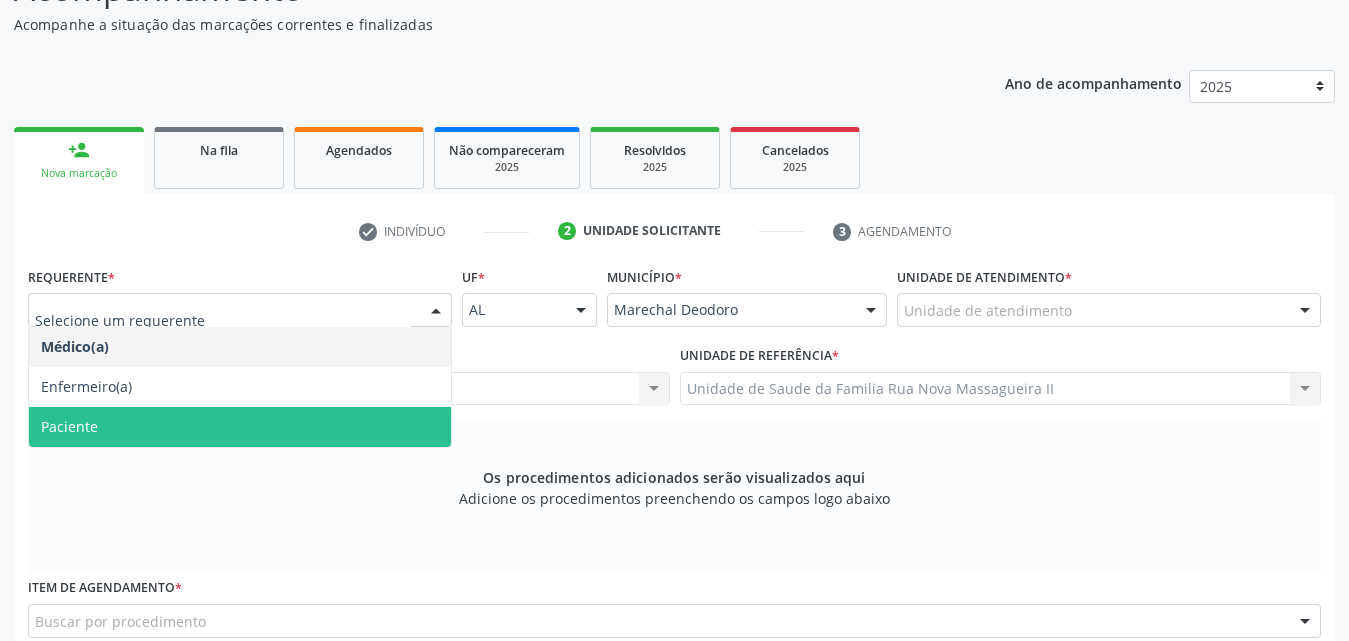 click on "Paciente" at bounding box center [240, 427] 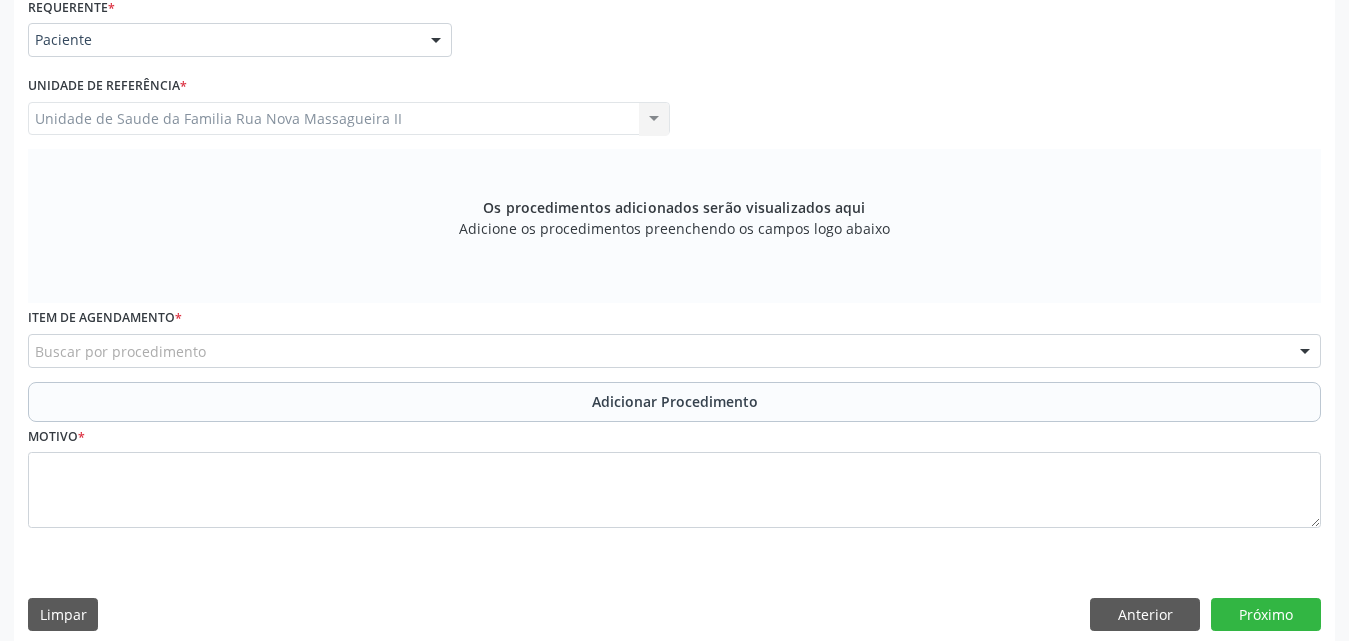 scroll, scrollTop: 488, scrollLeft: 0, axis: vertical 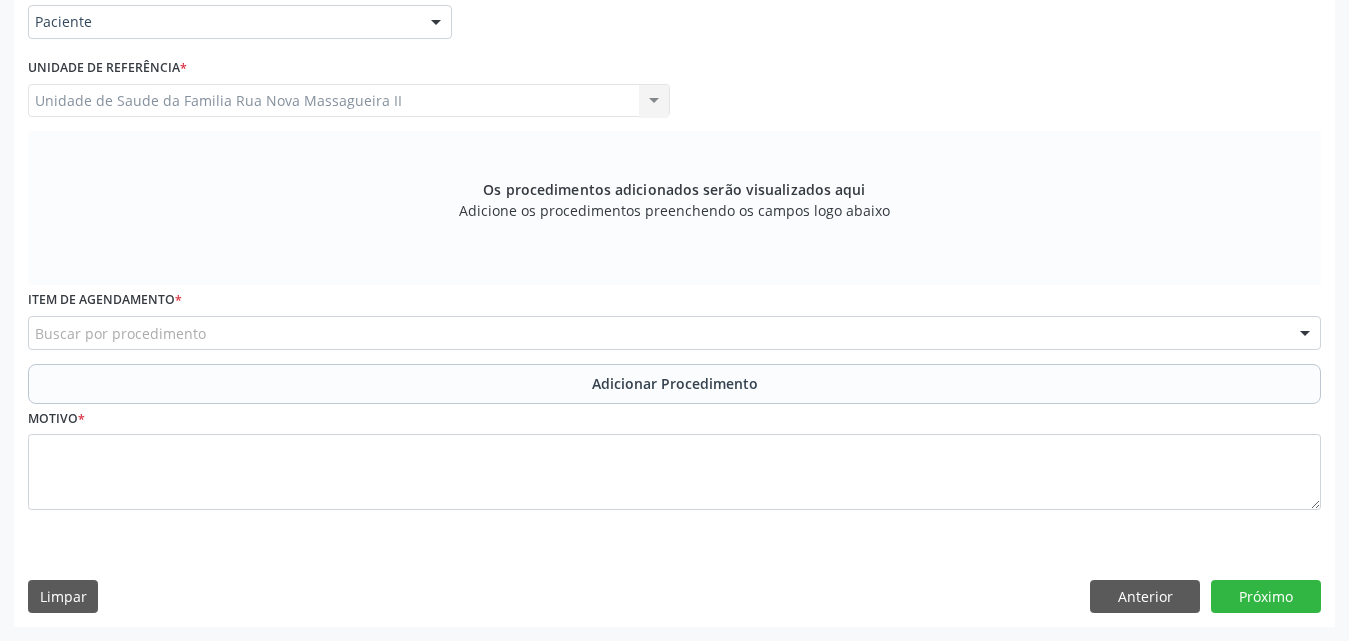 click on "Buscar por procedimento" at bounding box center (674, 333) 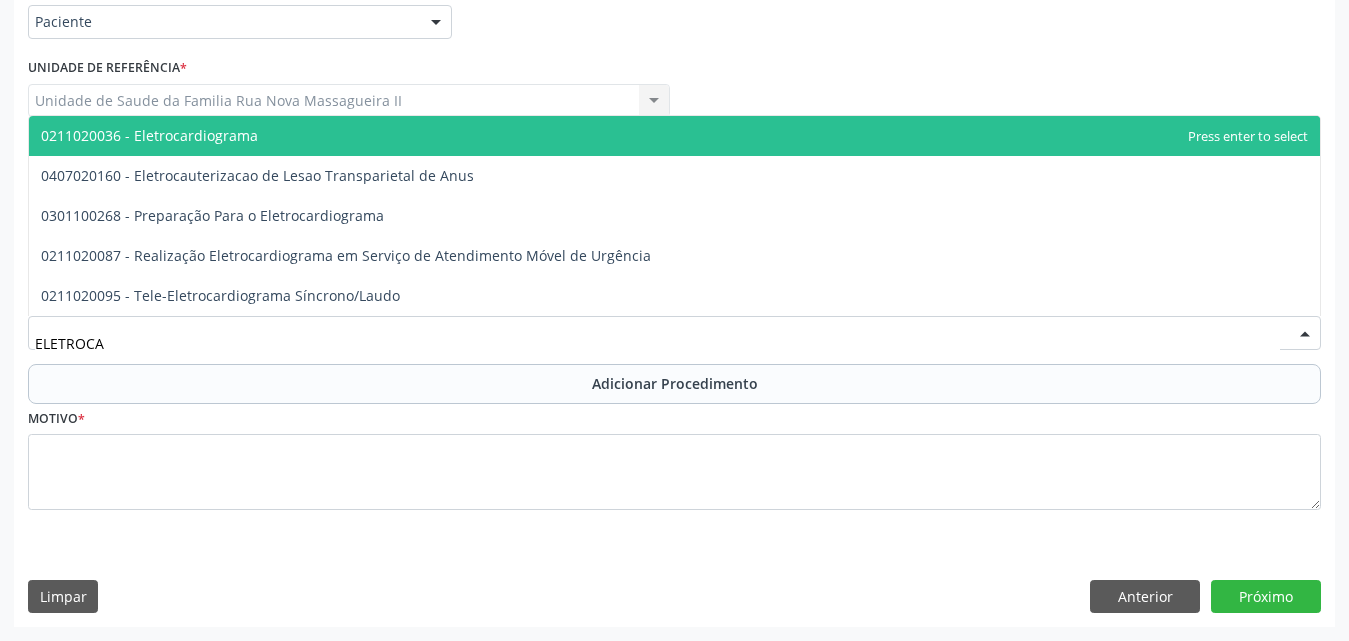type on "ELETROCAR" 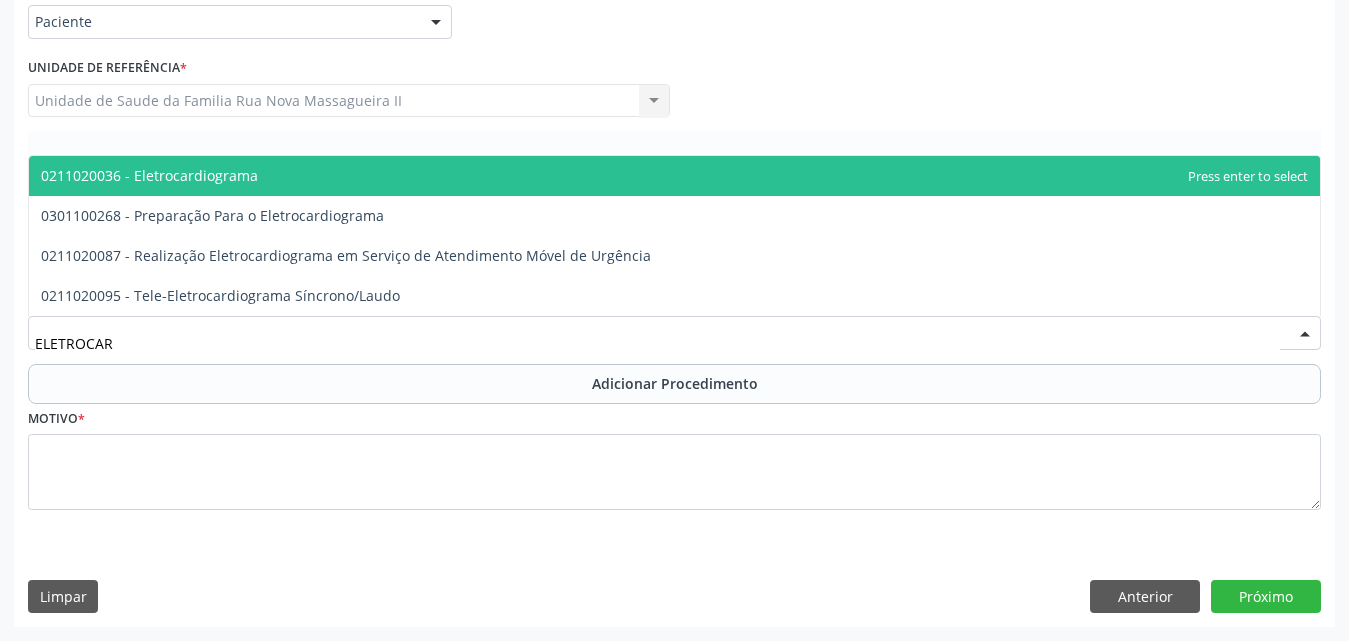 click on "0211020036 - Eletrocardiograma" at bounding box center [674, 176] 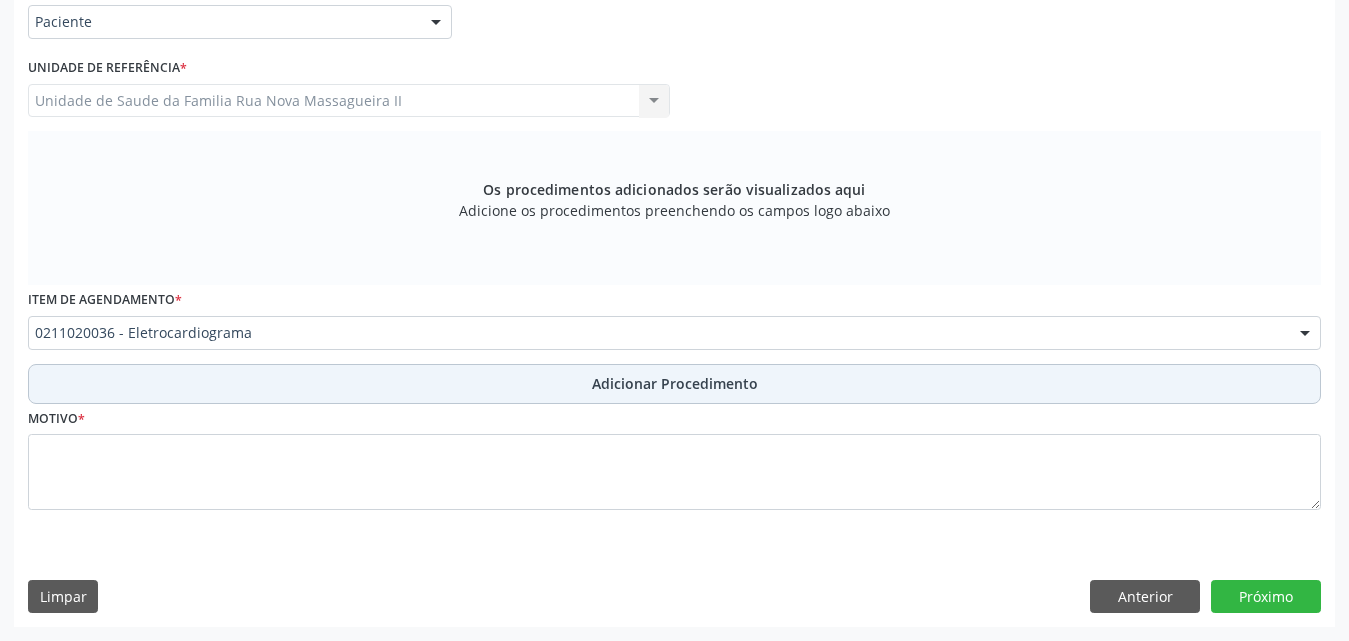 click on "Adicionar Procedimento" at bounding box center (675, 383) 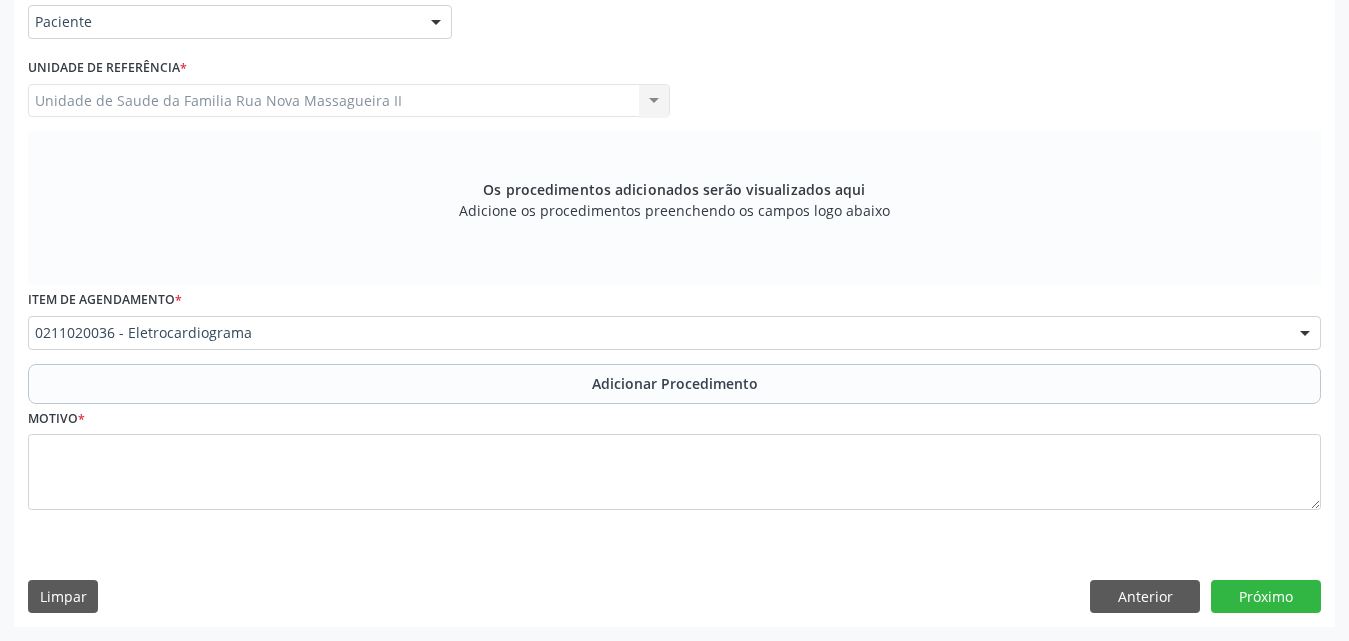 scroll, scrollTop: 412, scrollLeft: 0, axis: vertical 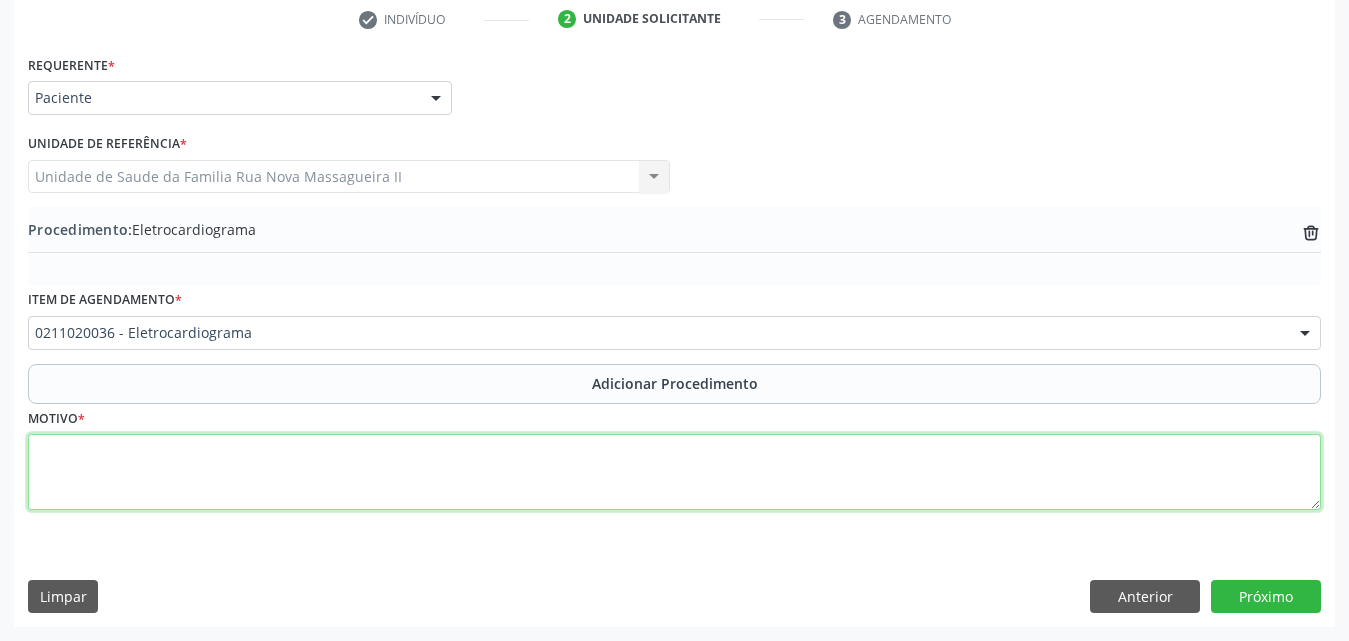click at bounding box center [674, 472] 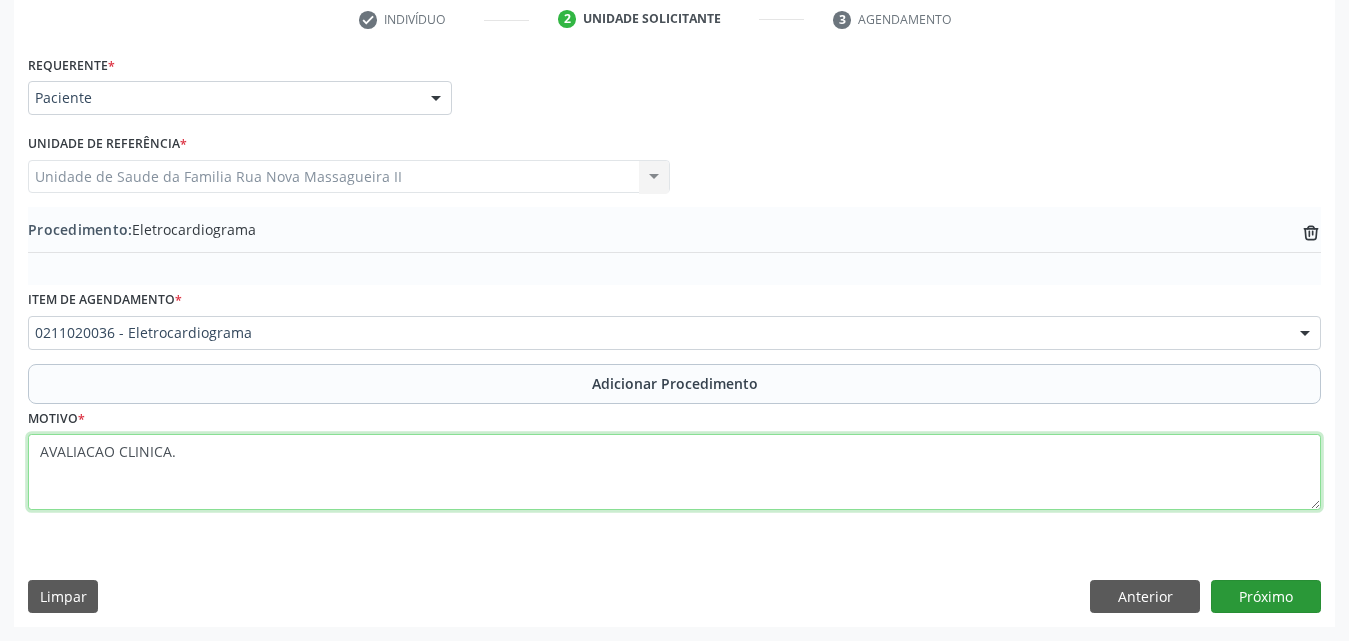 type on "AVALIACAO CLINICA." 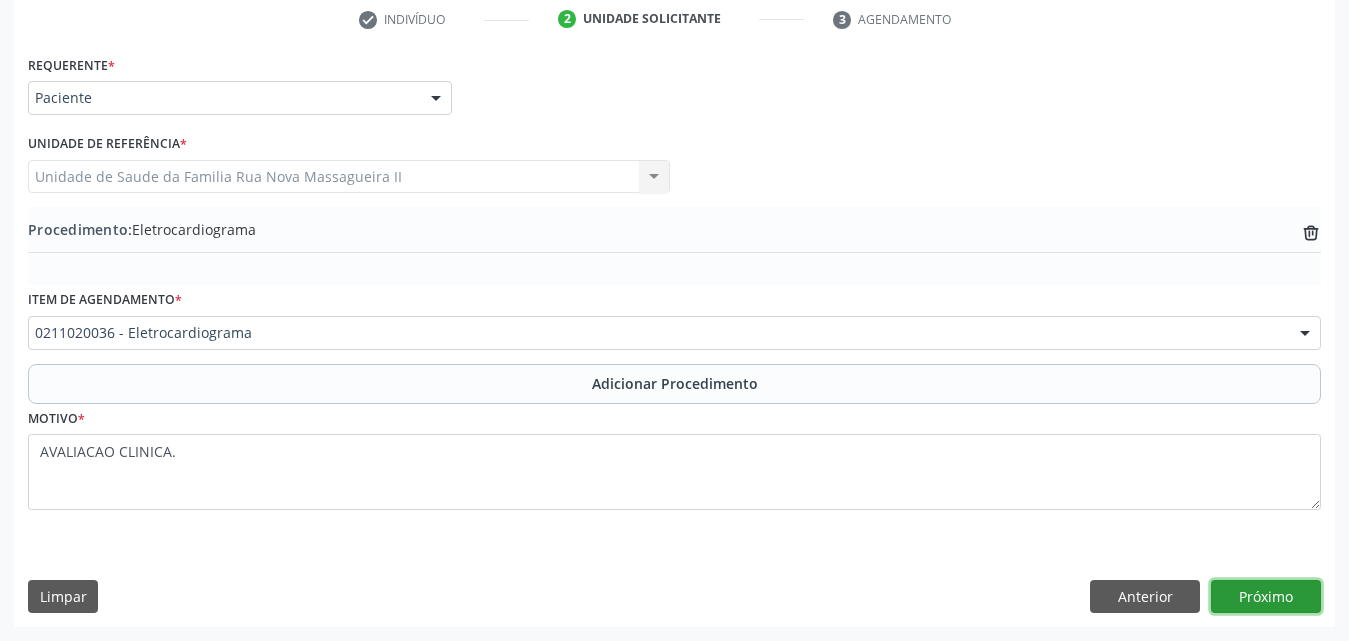 click on "Próximo" at bounding box center (1266, 597) 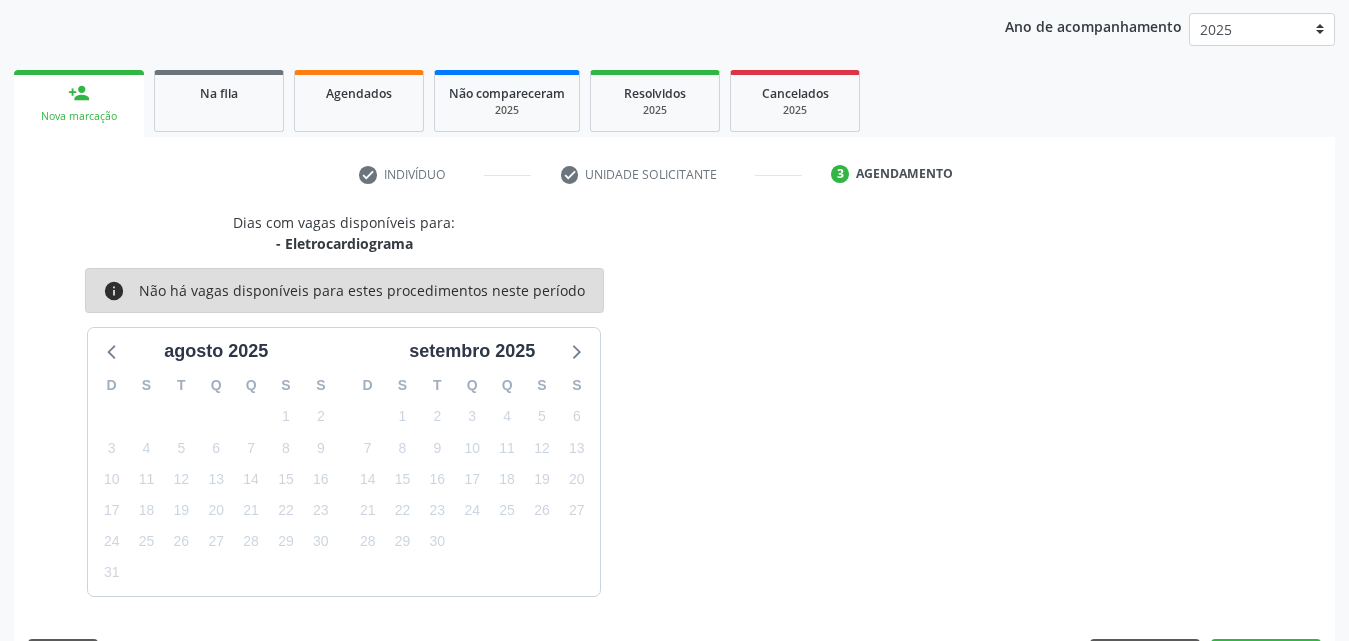 scroll, scrollTop: 316, scrollLeft: 0, axis: vertical 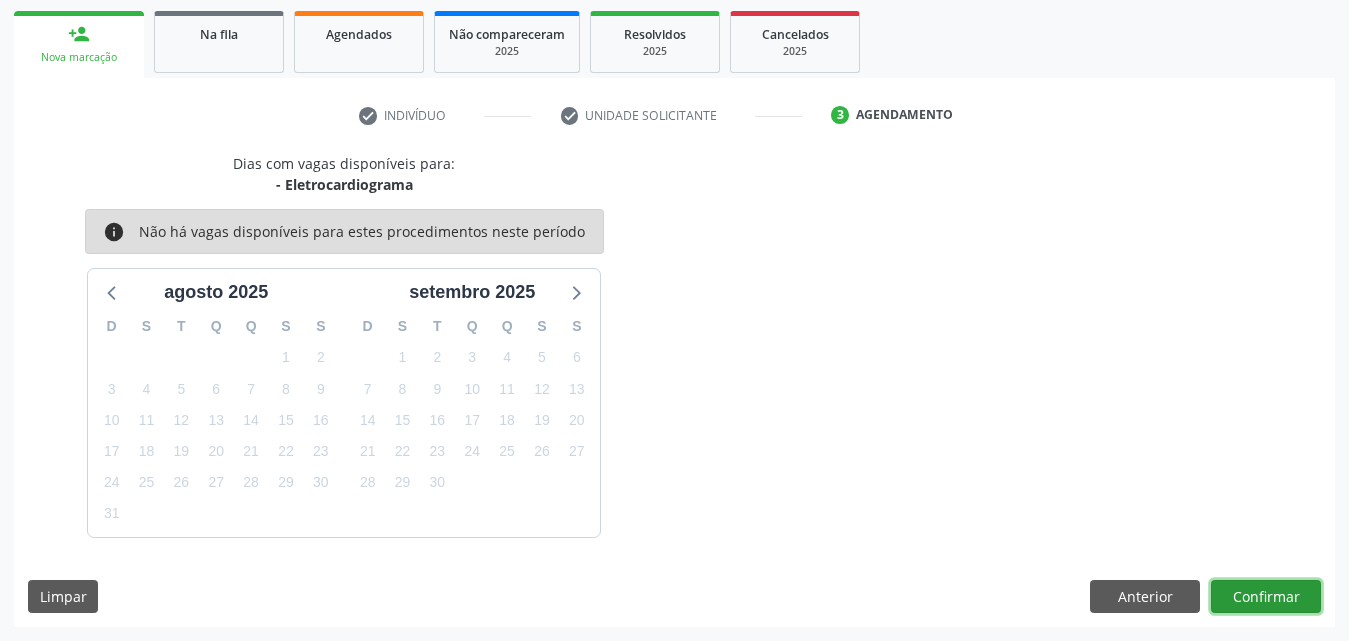 click on "Confirmar" at bounding box center [1266, 597] 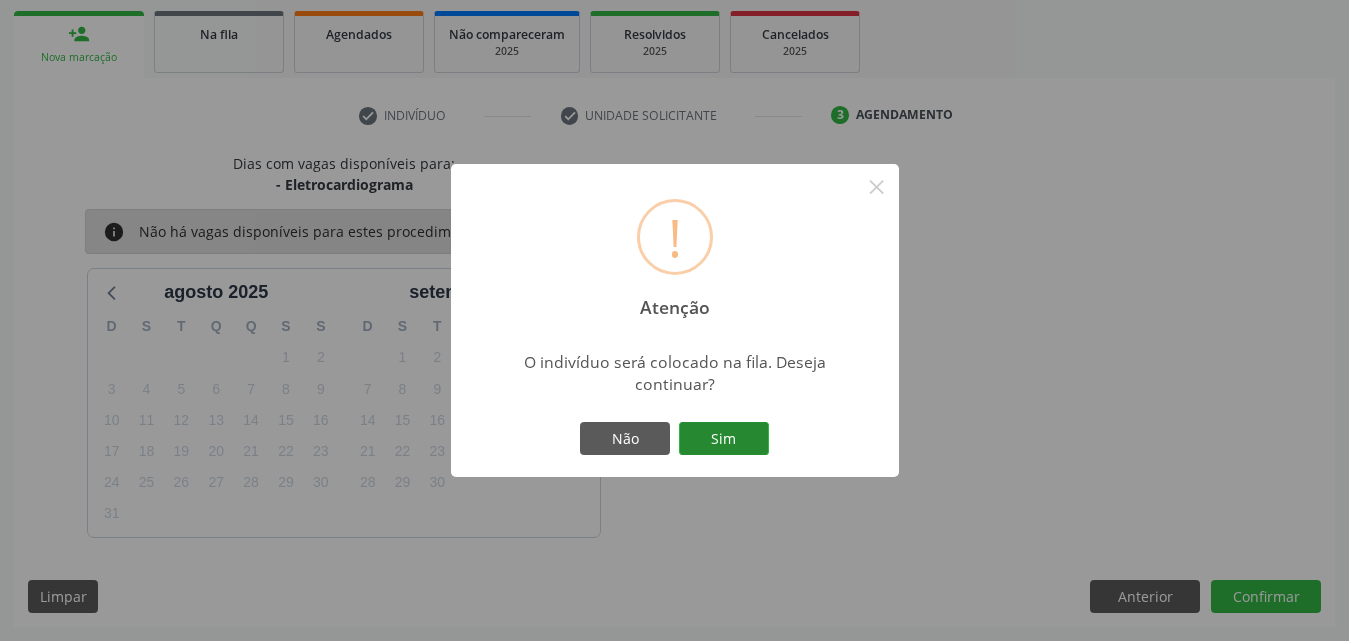 click on "Sim" at bounding box center (724, 439) 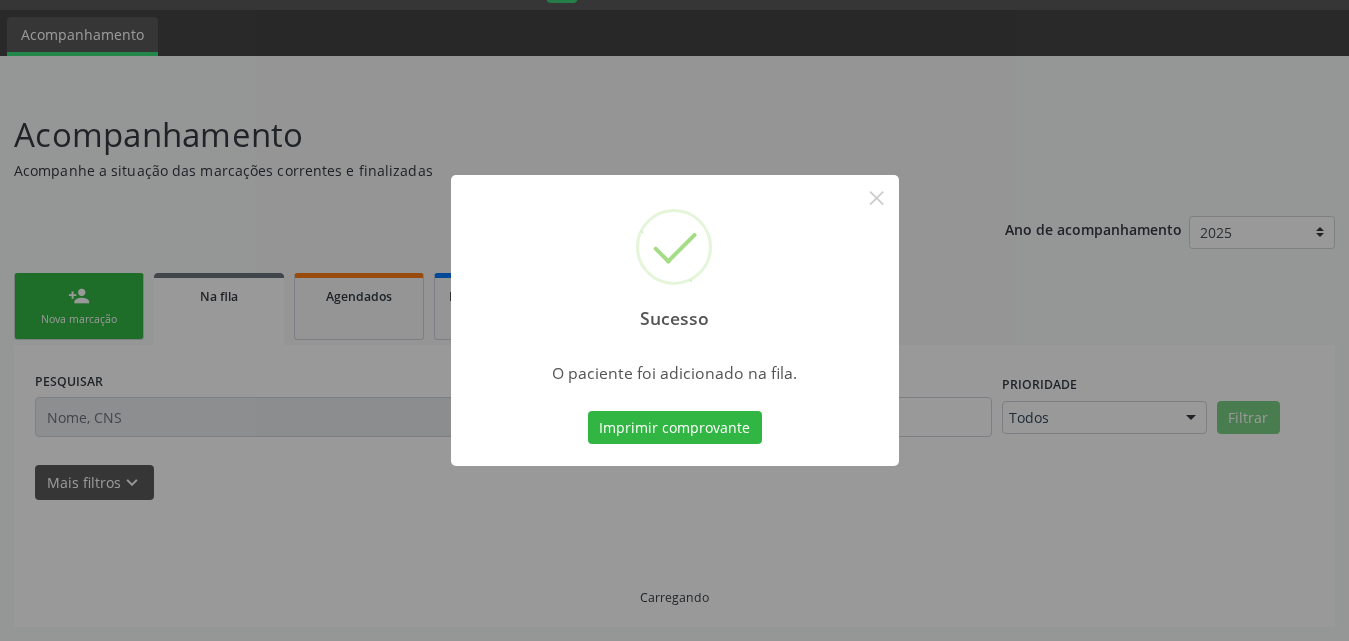 scroll, scrollTop: 54, scrollLeft: 0, axis: vertical 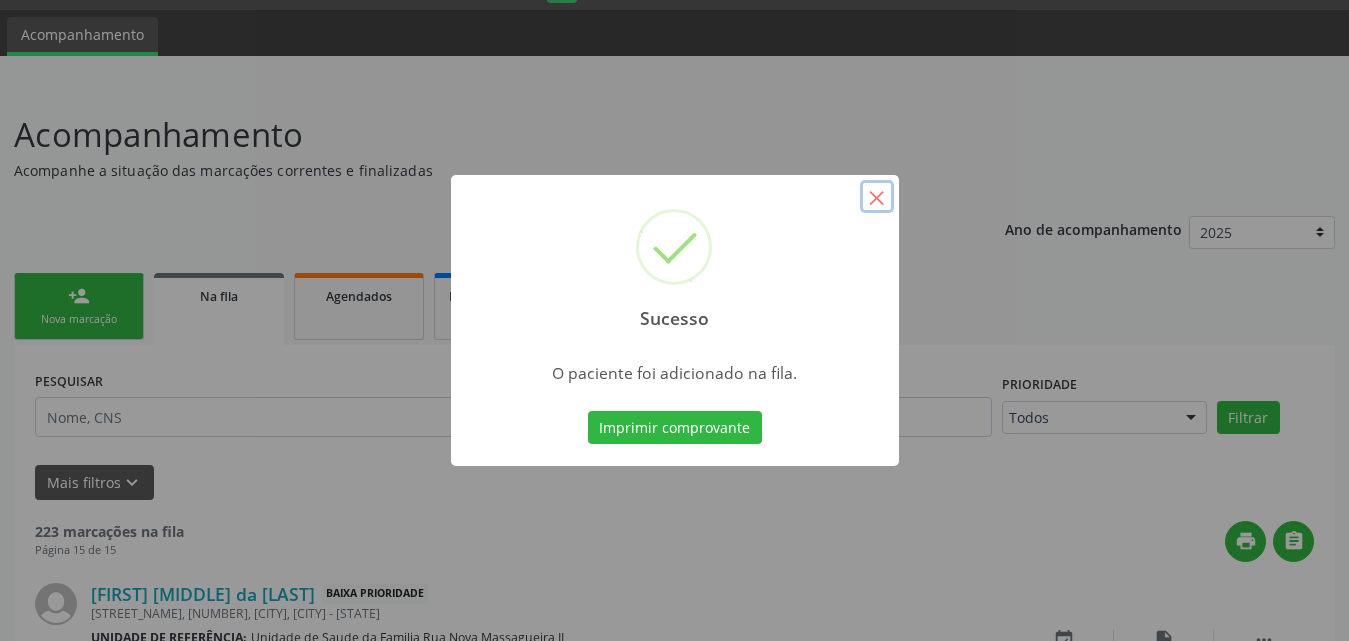 click on "×" at bounding box center (877, 197) 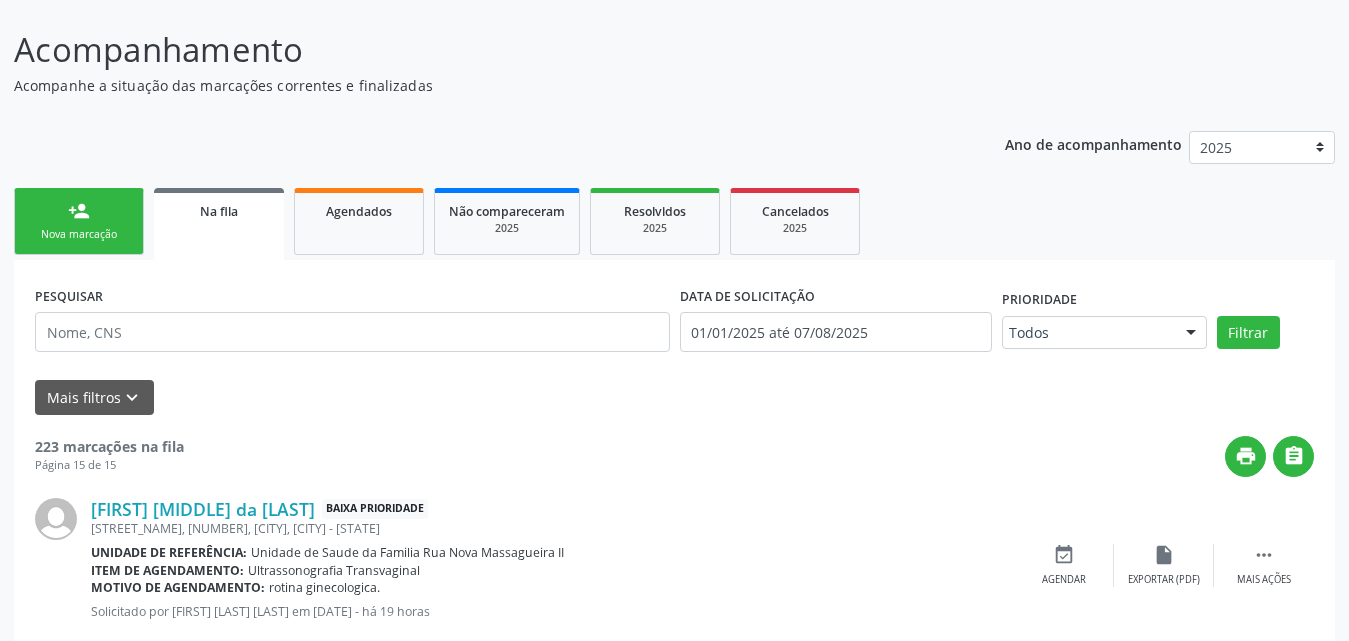 scroll, scrollTop: 254, scrollLeft: 0, axis: vertical 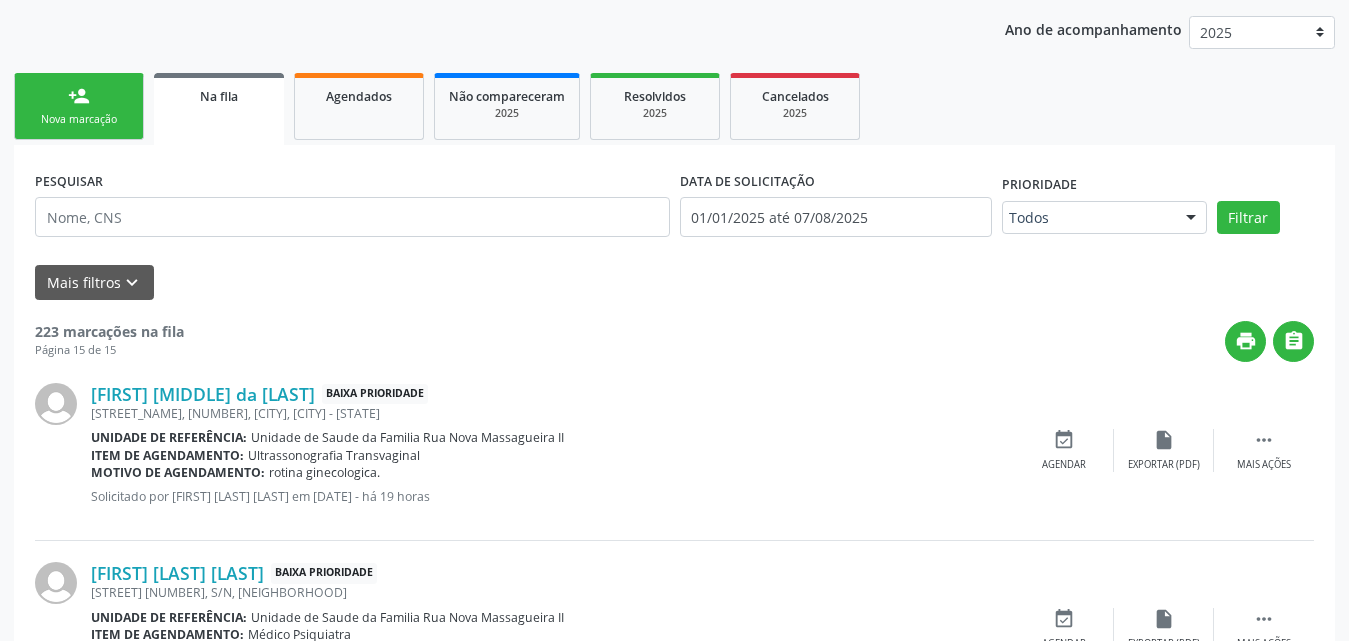click on "Nova marcação" at bounding box center [79, 119] 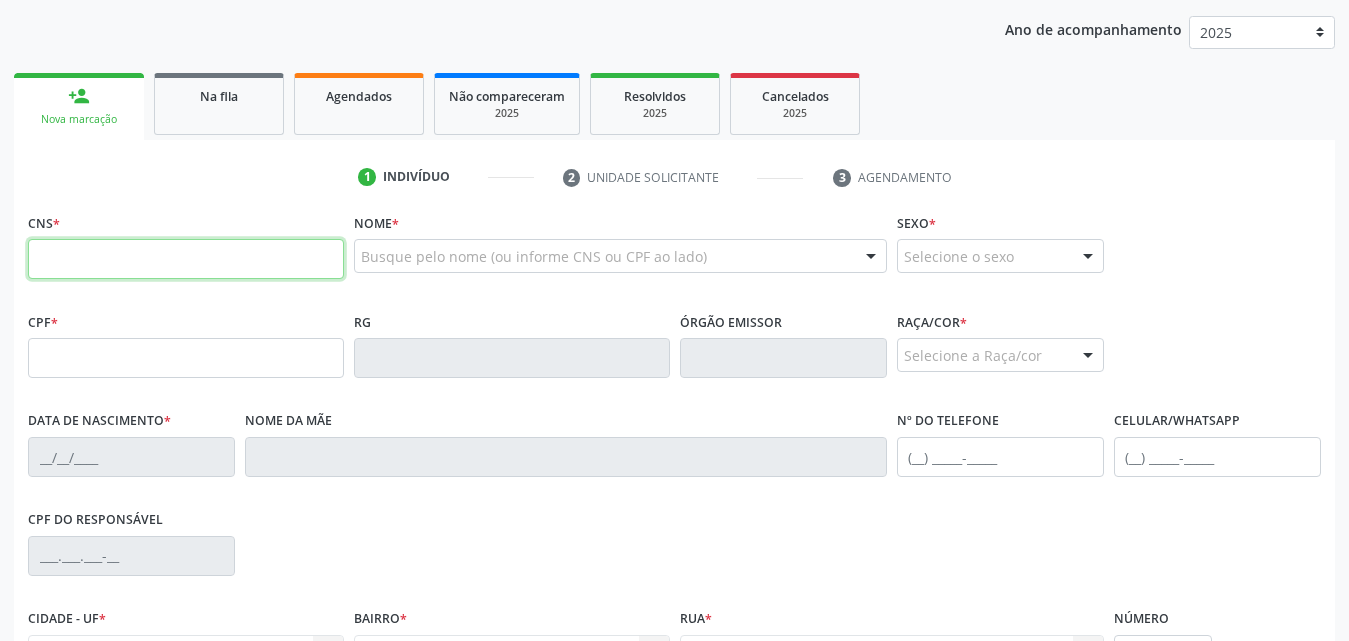 click at bounding box center (186, 259) 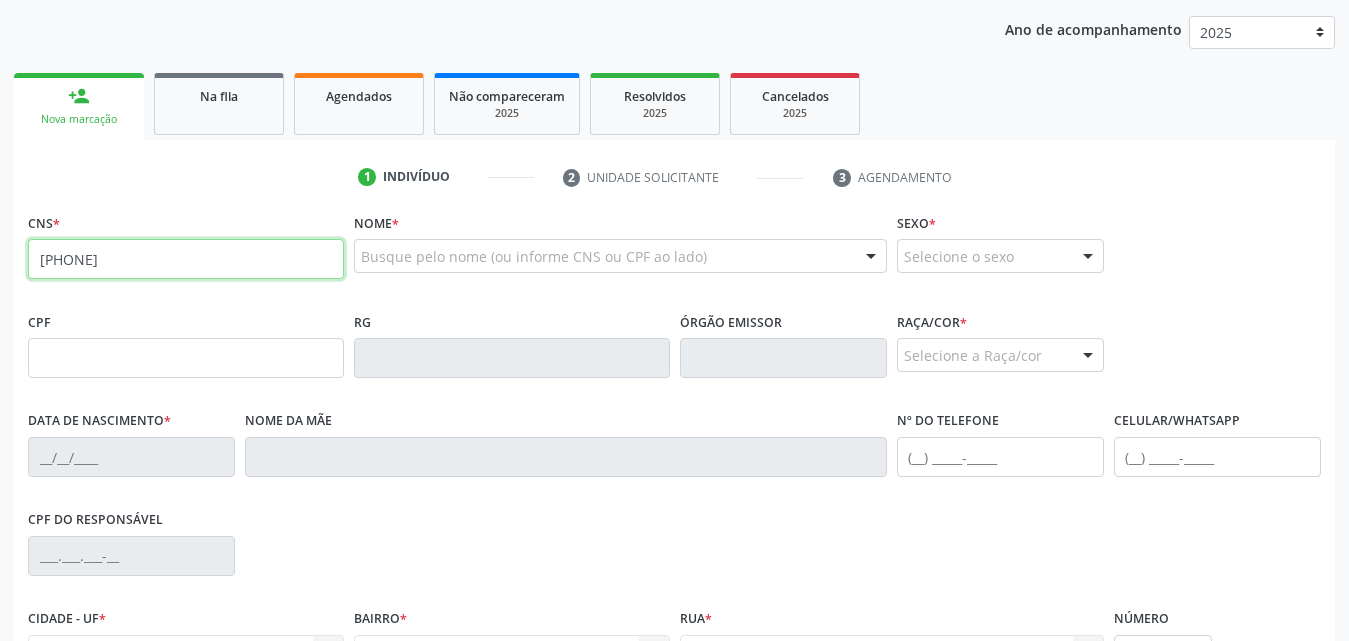 type on "705 0022 0080 7452" 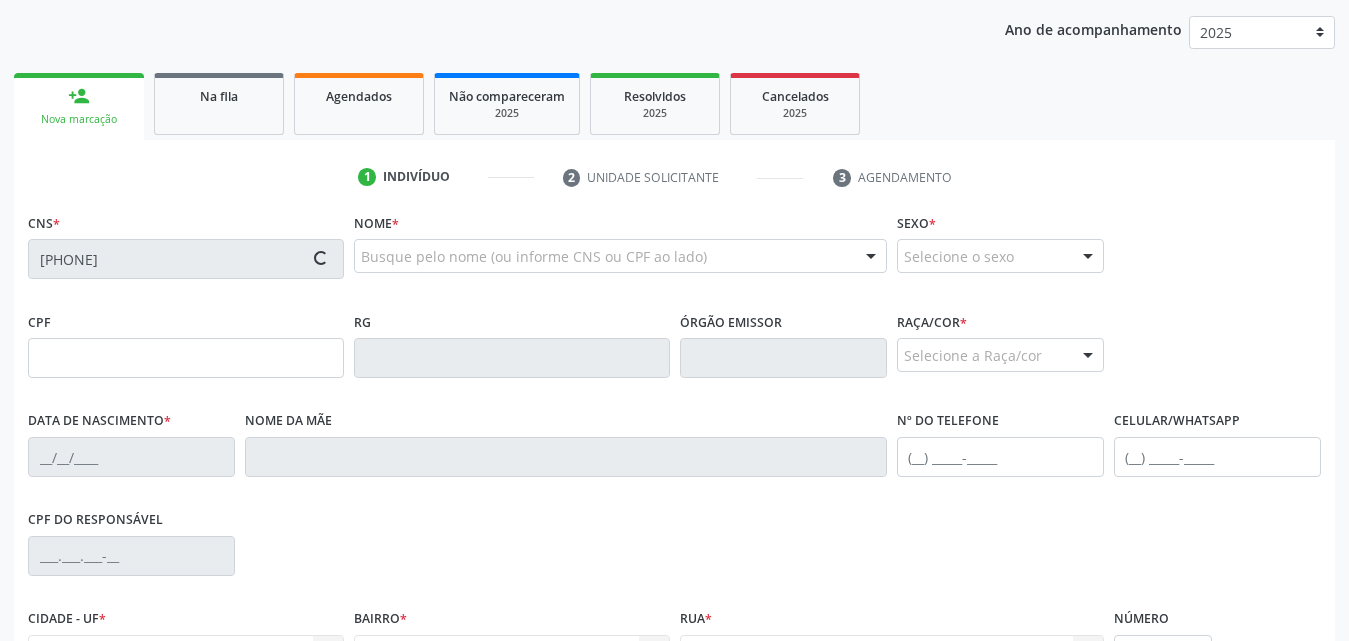 type on "015.585.144-65" 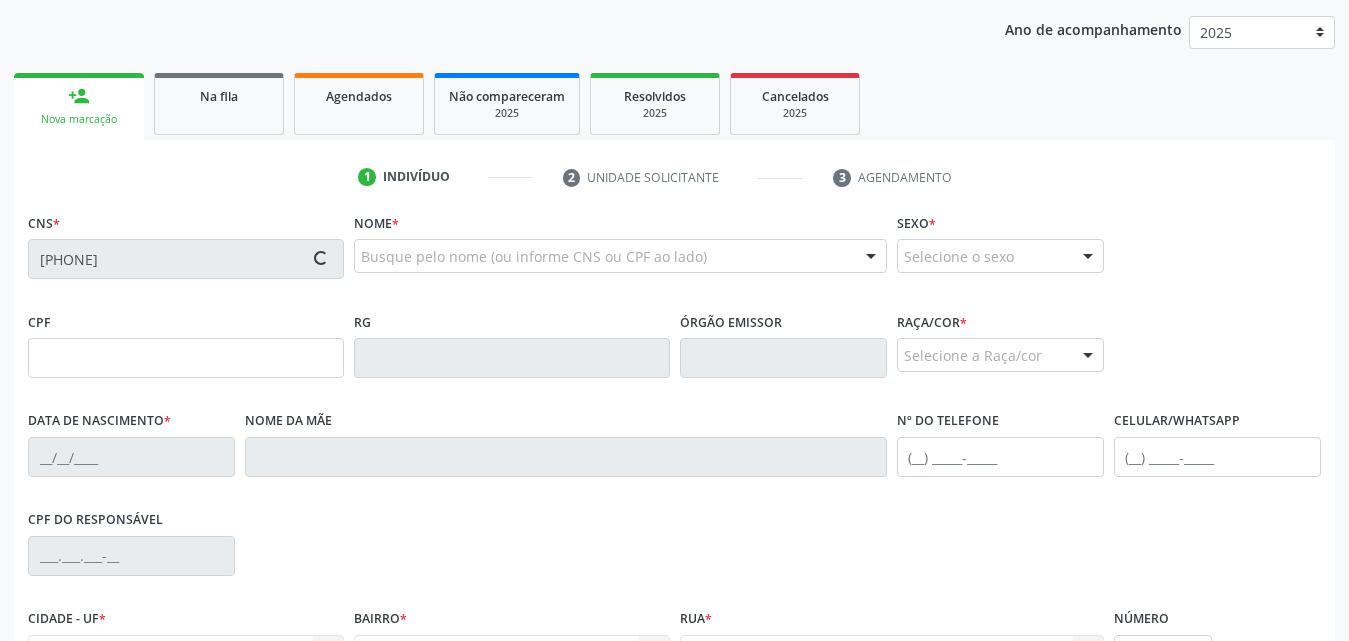 type on "28/11/1979" 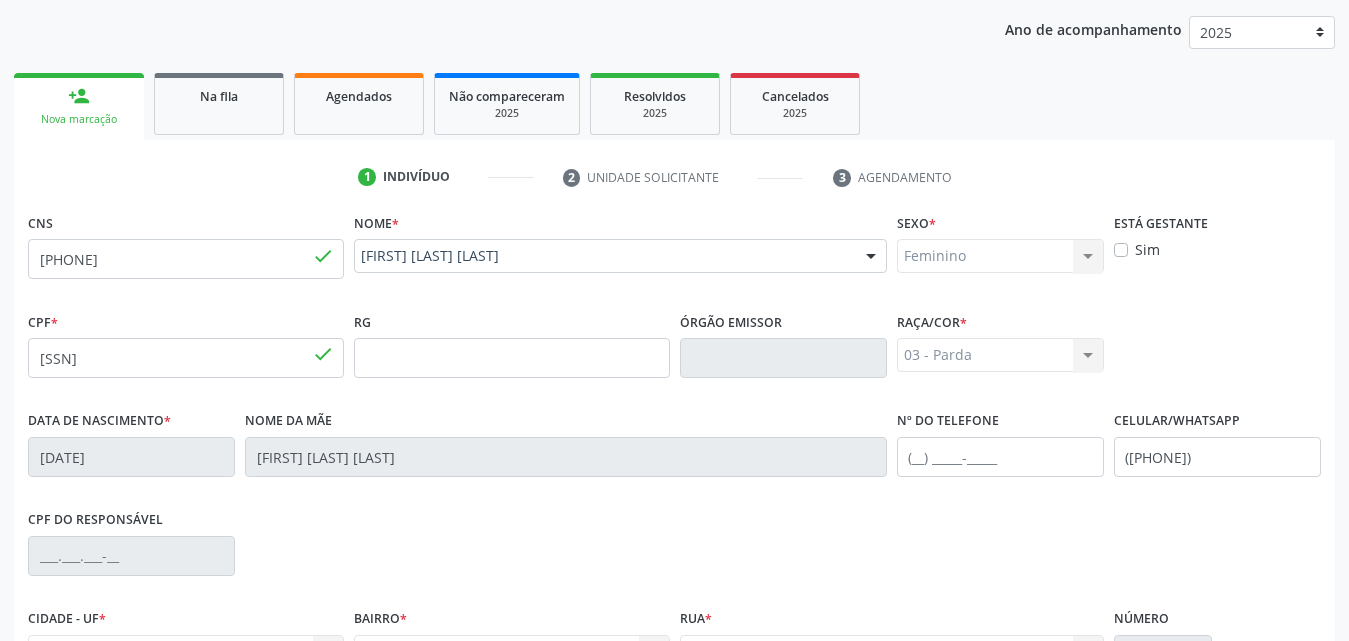 scroll, scrollTop: 471, scrollLeft: 0, axis: vertical 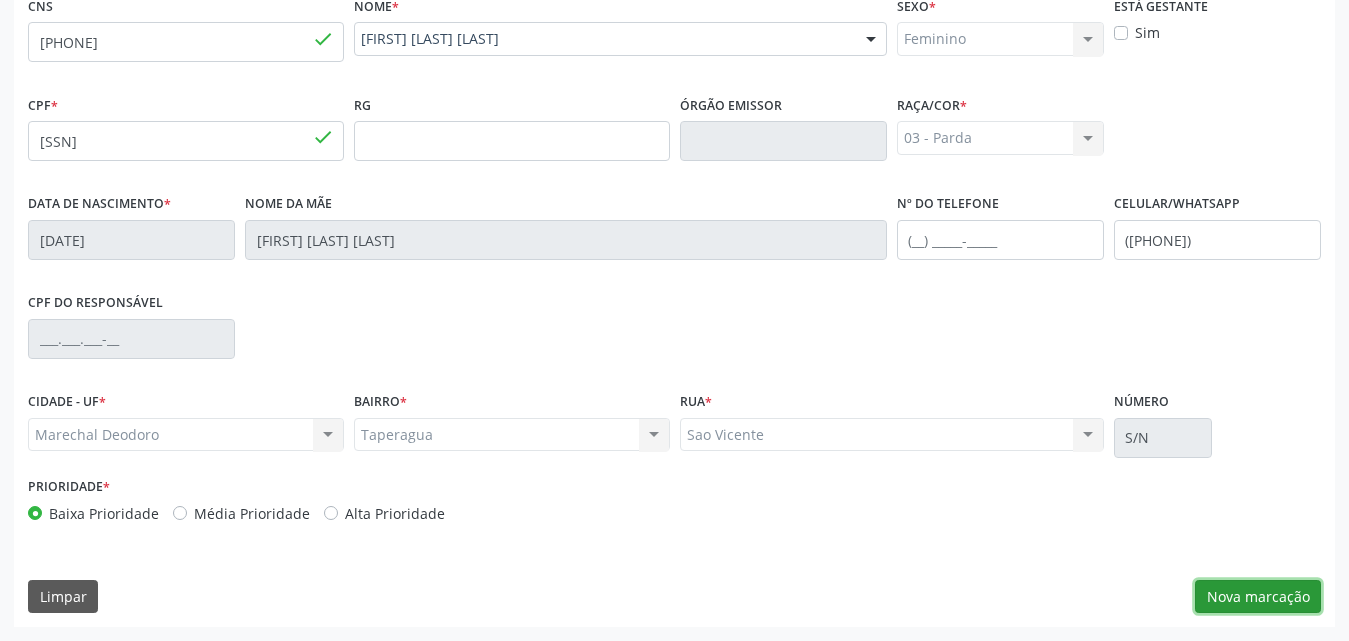 click on "Nova marcação" at bounding box center (1258, 597) 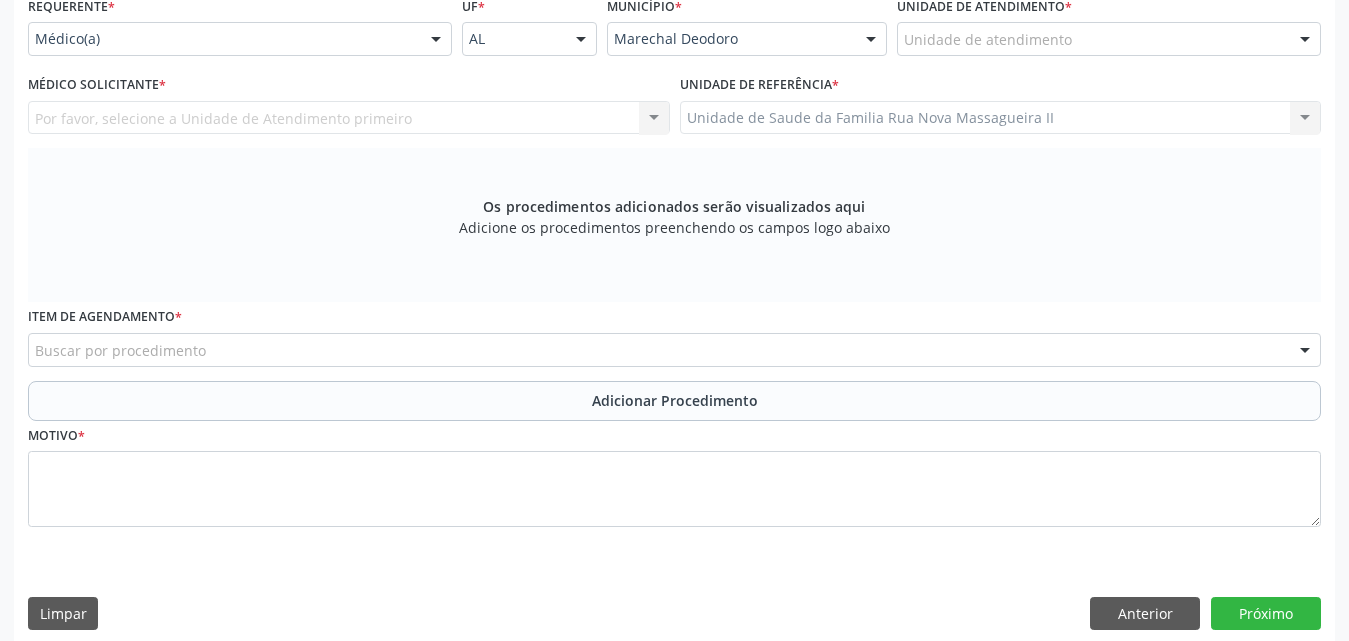 scroll, scrollTop: 171, scrollLeft: 0, axis: vertical 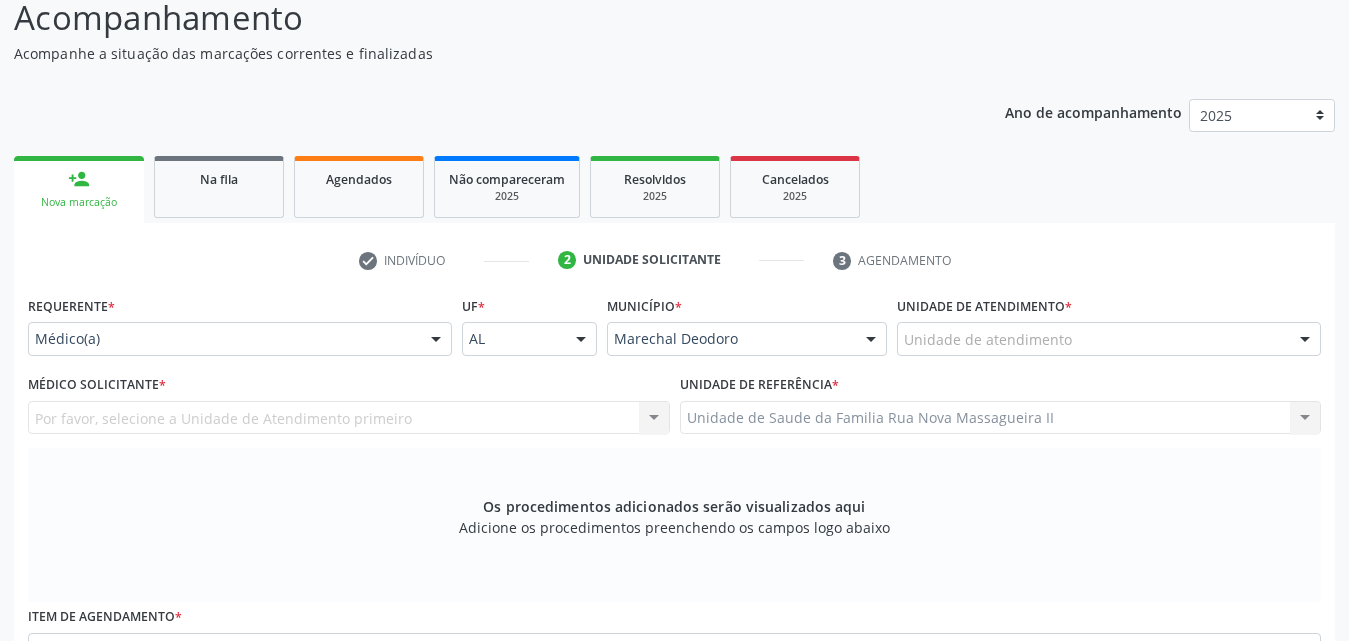 click at bounding box center (436, 340) 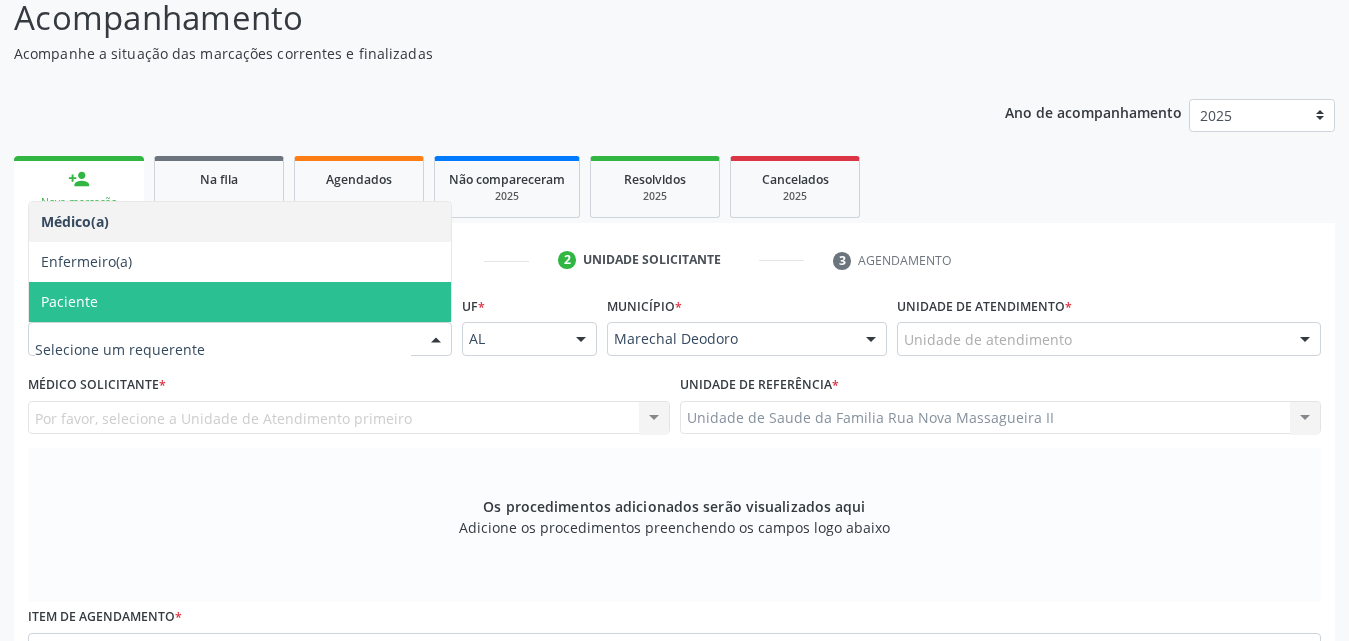 click on "Paciente" at bounding box center (240, 302) 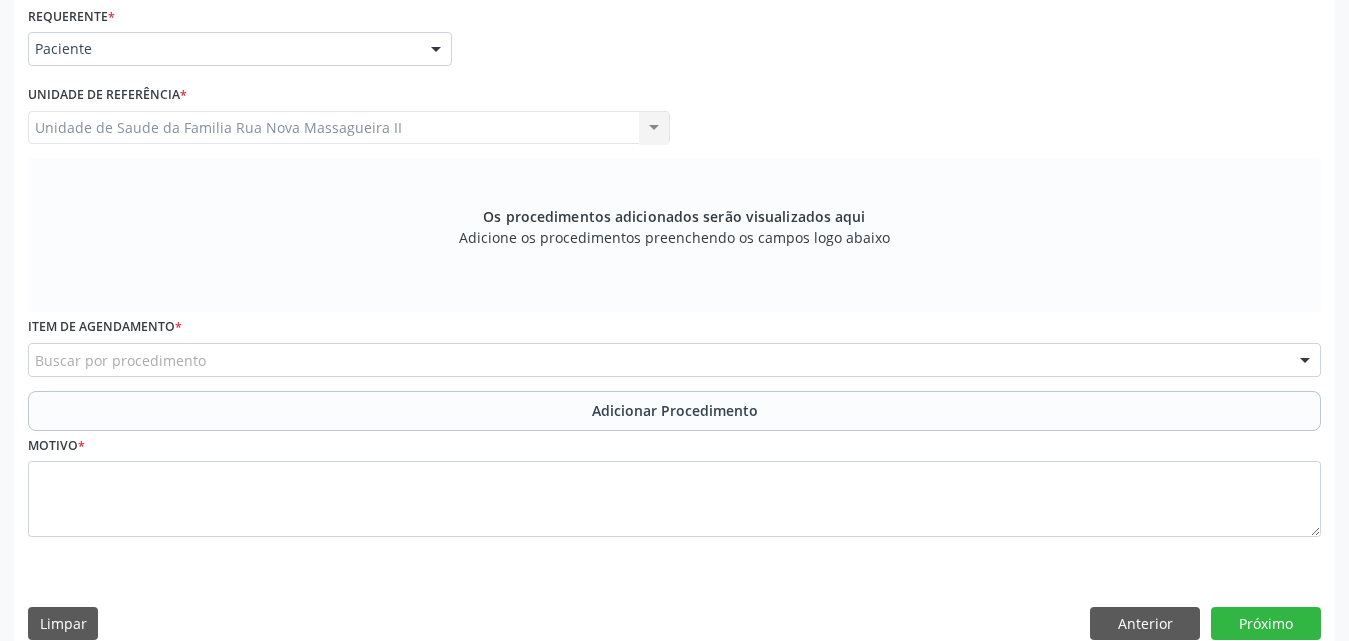 scroll, scrollTop: 471, scrollLeft: 0, axis: vertical 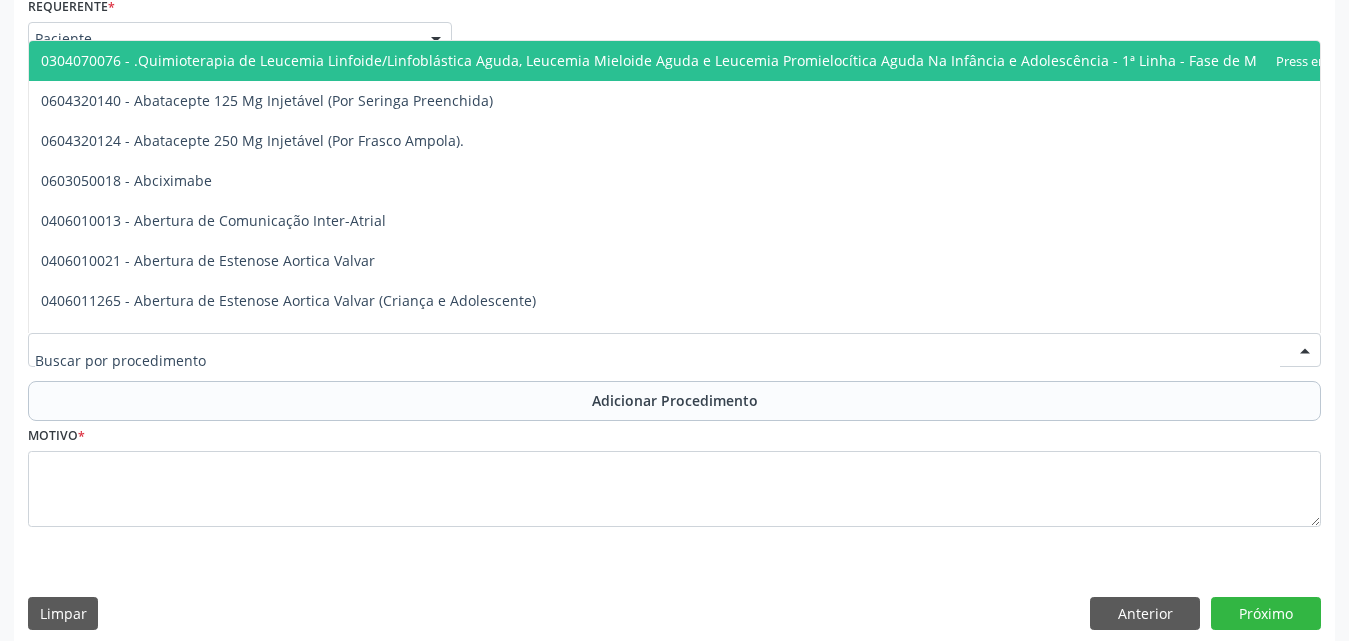 click at bounding box center [674, 350] 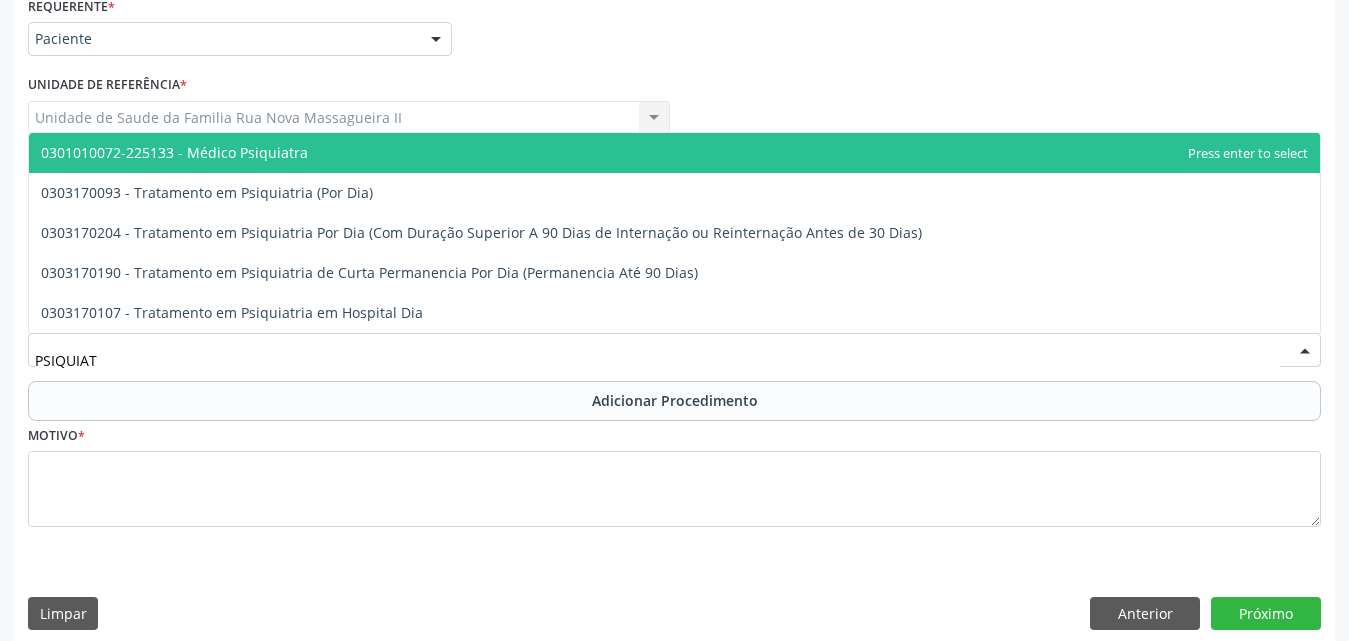 type on "PSIQUIATR" 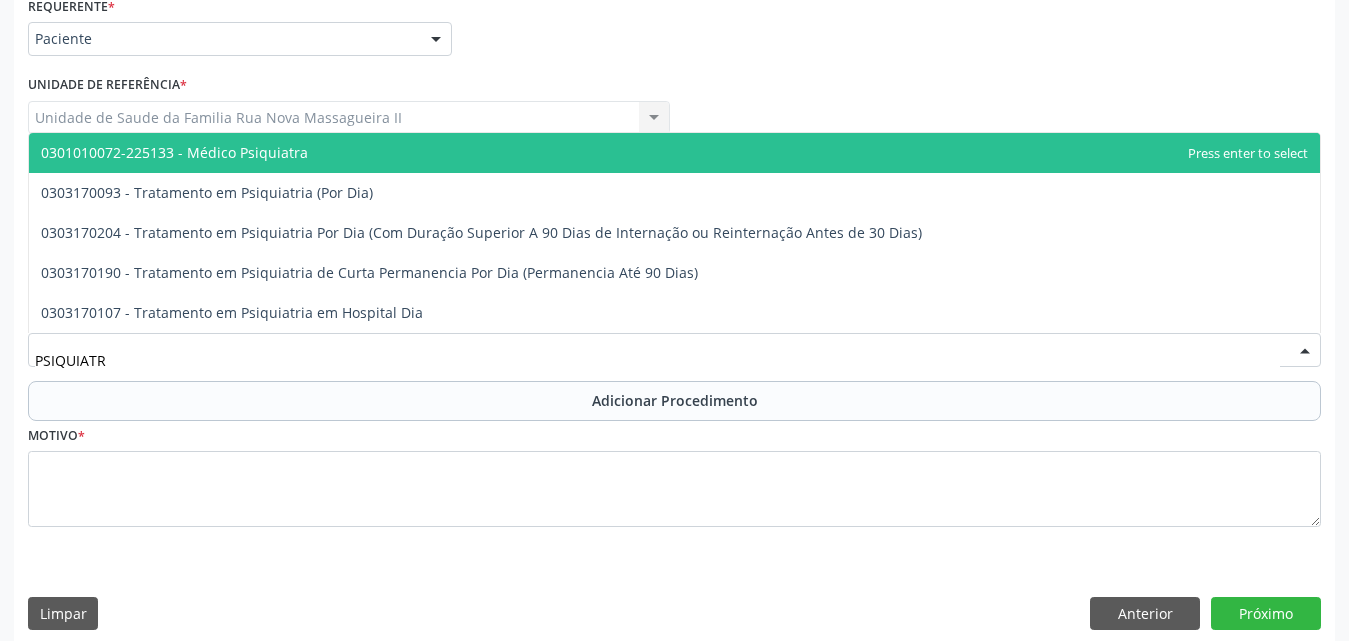 click on "0301010072-225133 - Médico Psiquiatra" at bounding box center (674, 153) 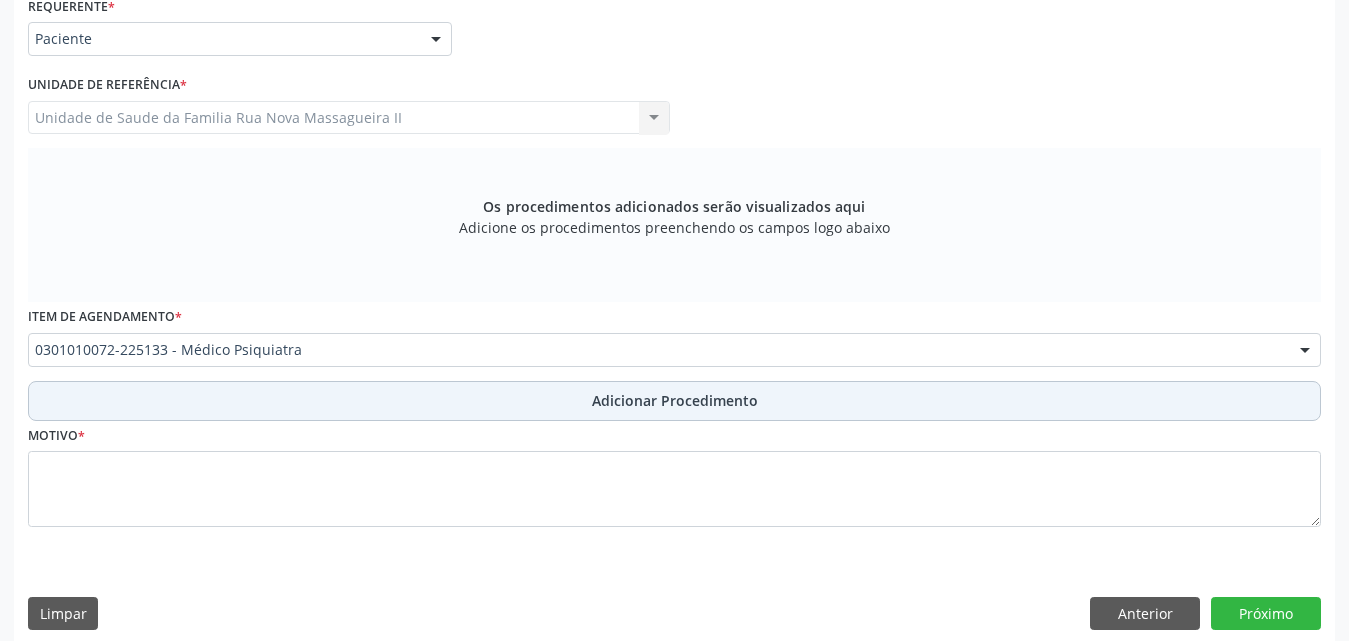 click on "Adicionar Procedimento" at bounding box center (675, 400) 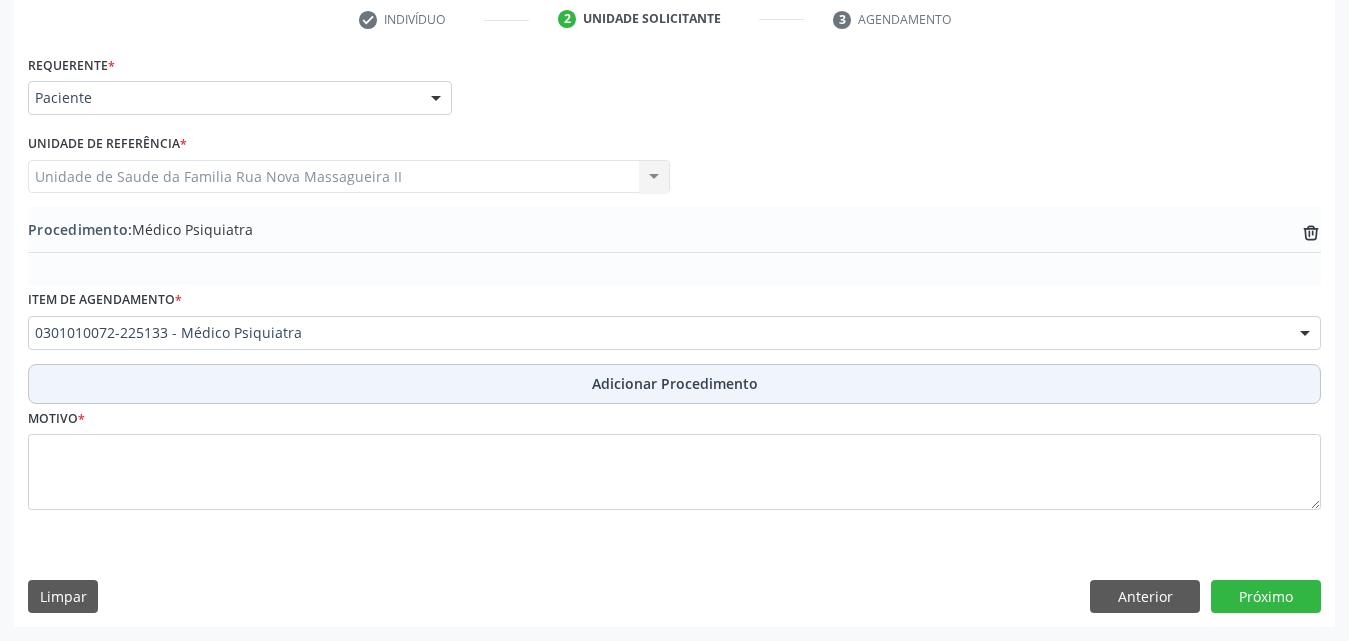 scroll, scrollTop: 412, scrollLeft: 0, axis: vertical 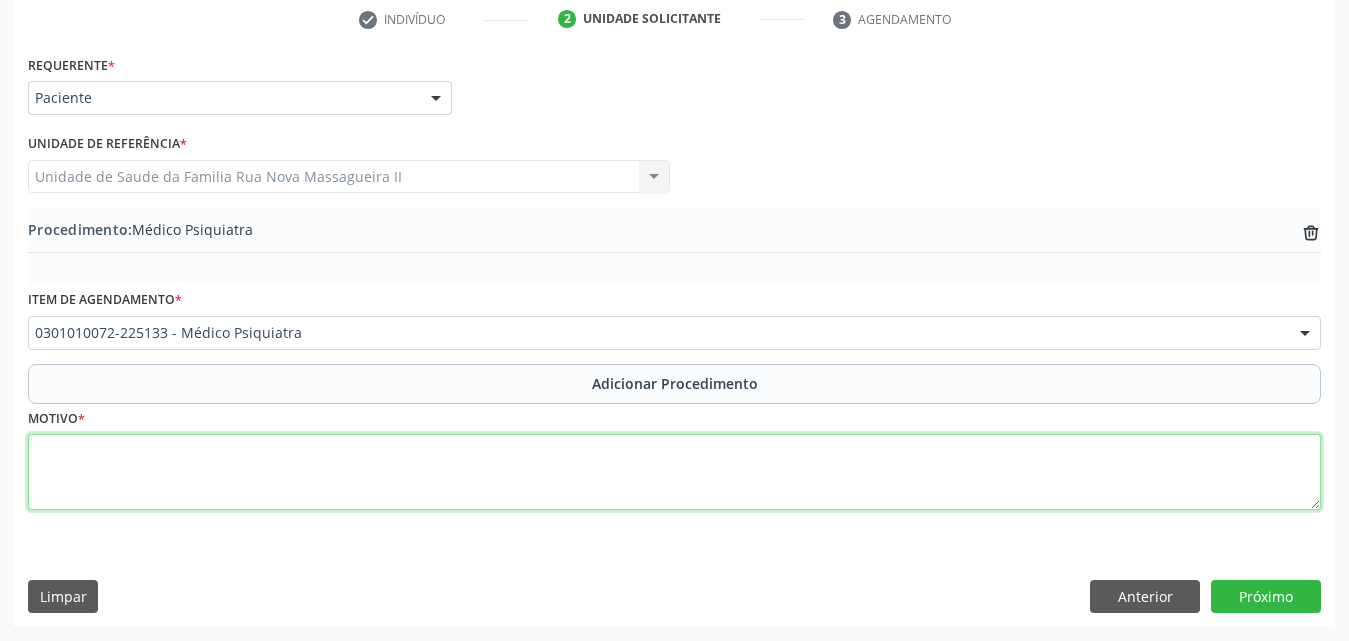 click at bounding box center [674, 472] 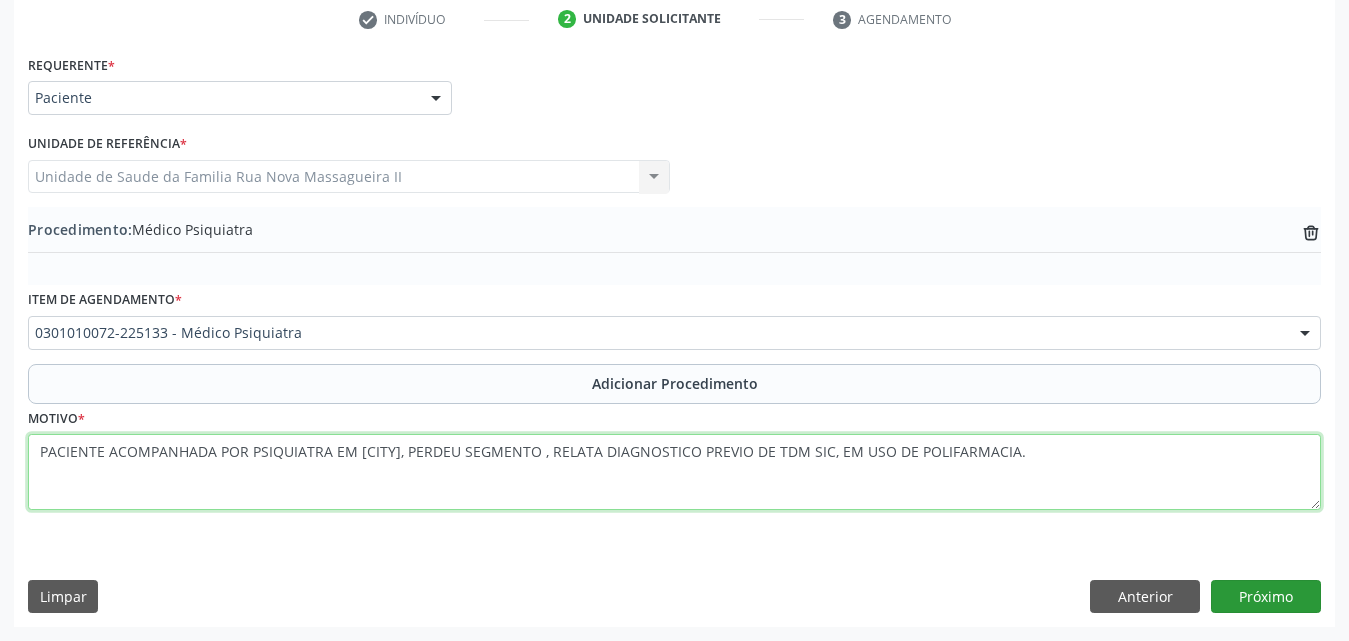 type on "PACIENTE ACOMPANHADA POR PSIQUIATRA EM MACEIO, PERDEU SEGMENTO , RELATA DIAGNOSTICO PREVIO DE TDM SIC, EM USO DE POLIFARMACIA." 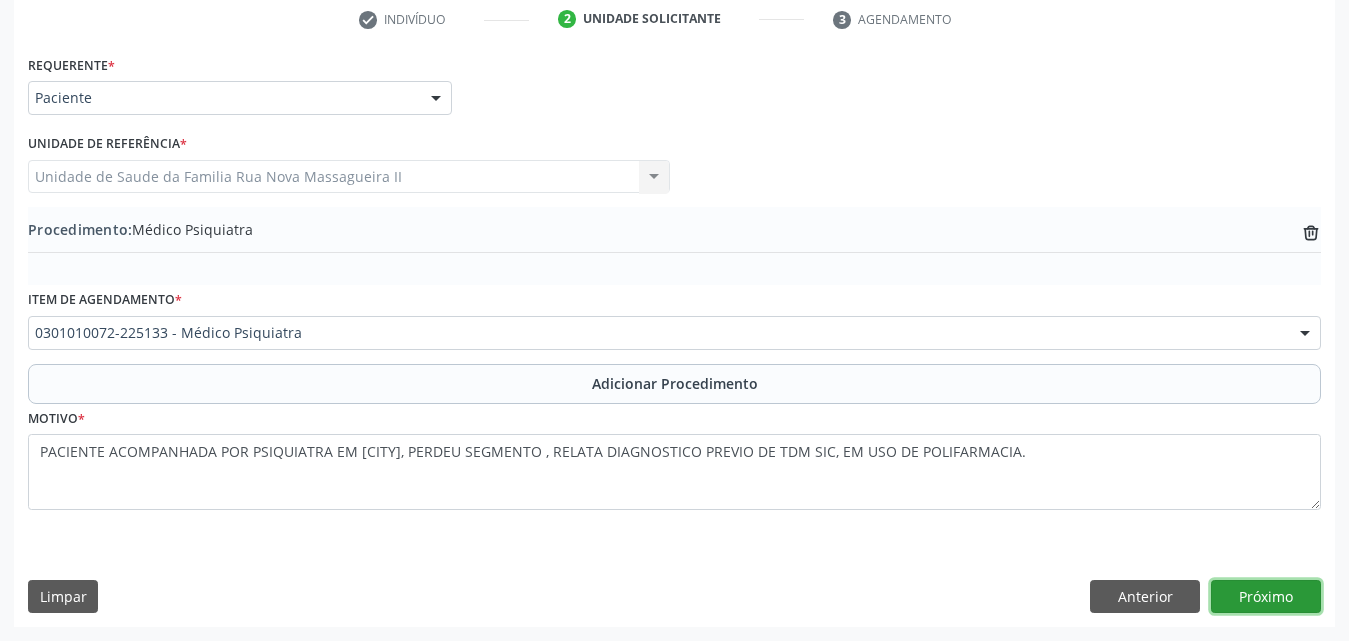 click on "Próximo" at bounding box center (1266, 597) 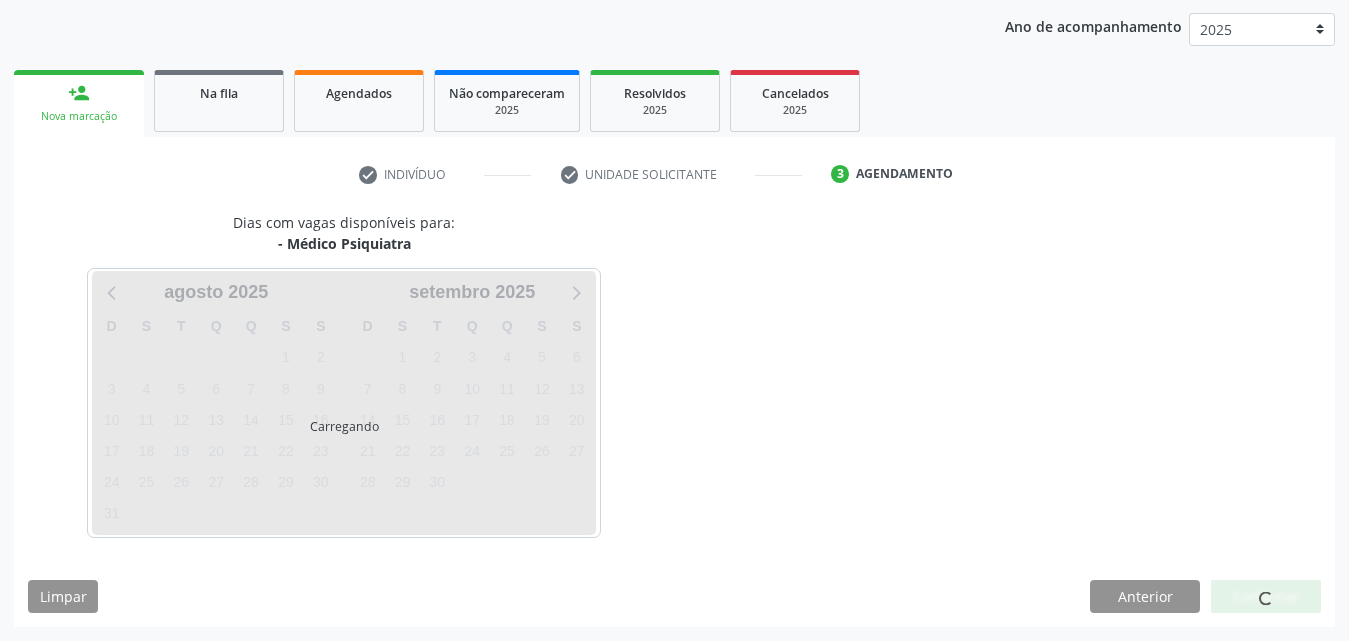 scroll, scrollTop: 316, scrollLeft: 0, axis: vertical 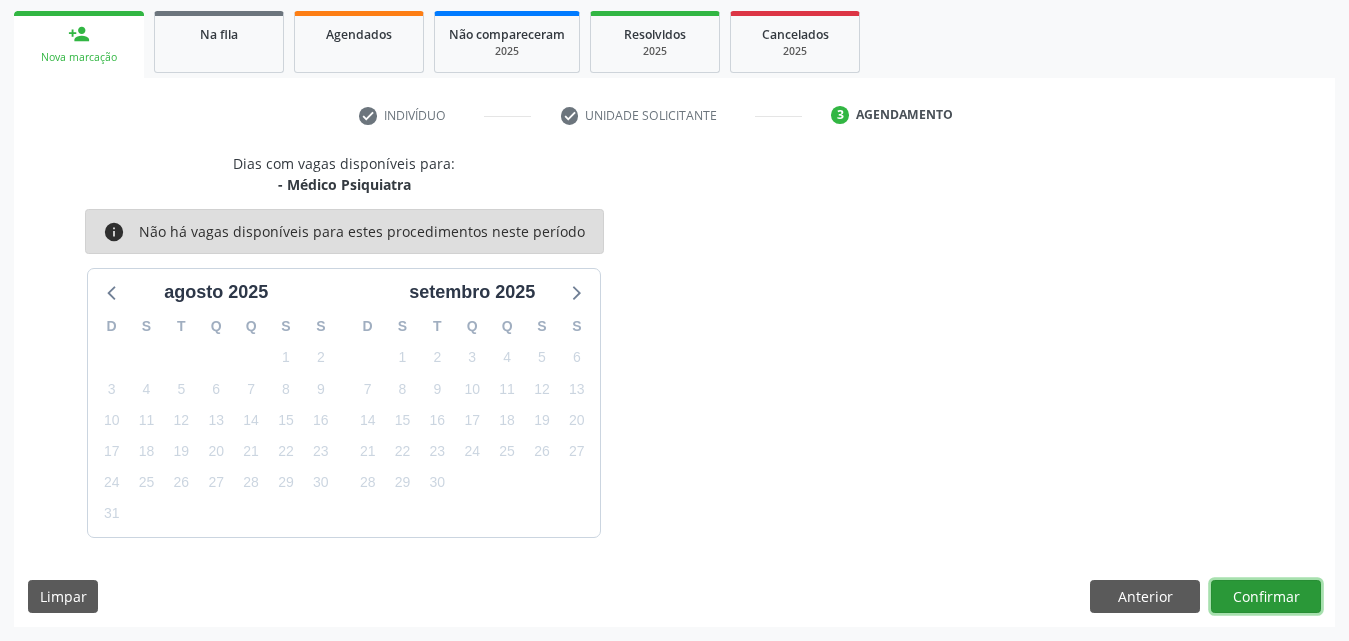 click on "Confirmar" at bounding box center (1266, 597) 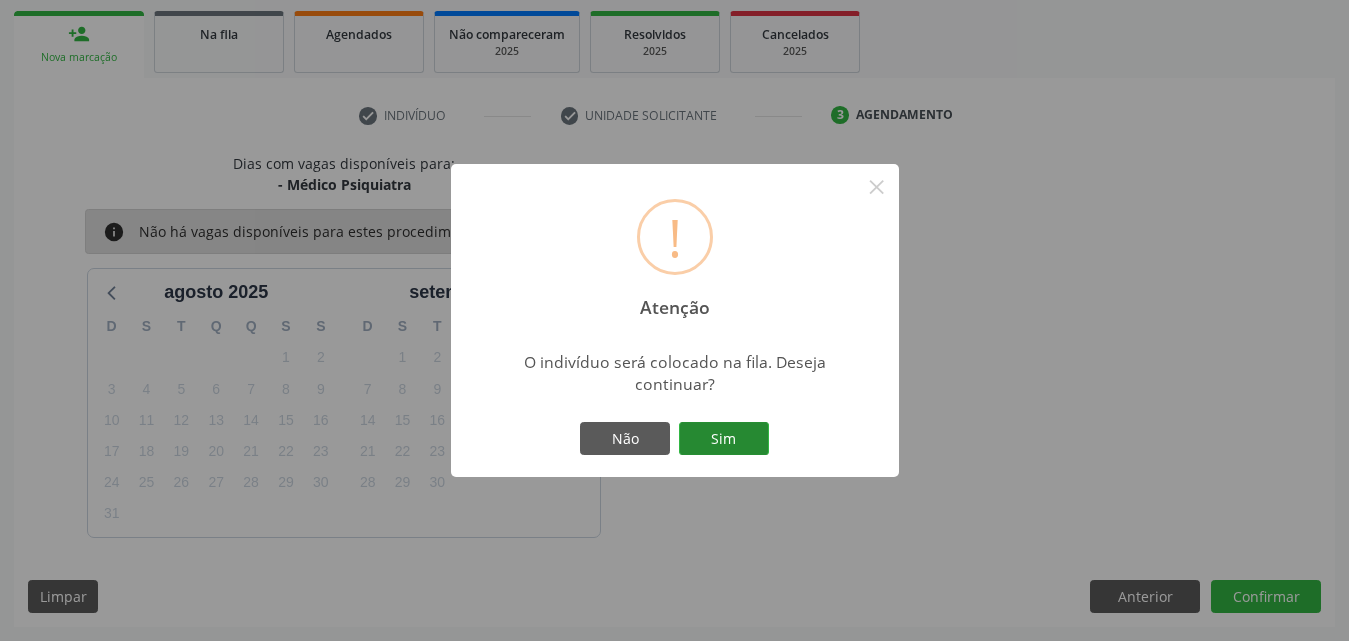 click on "Sim" at bounding box center [724, 439] 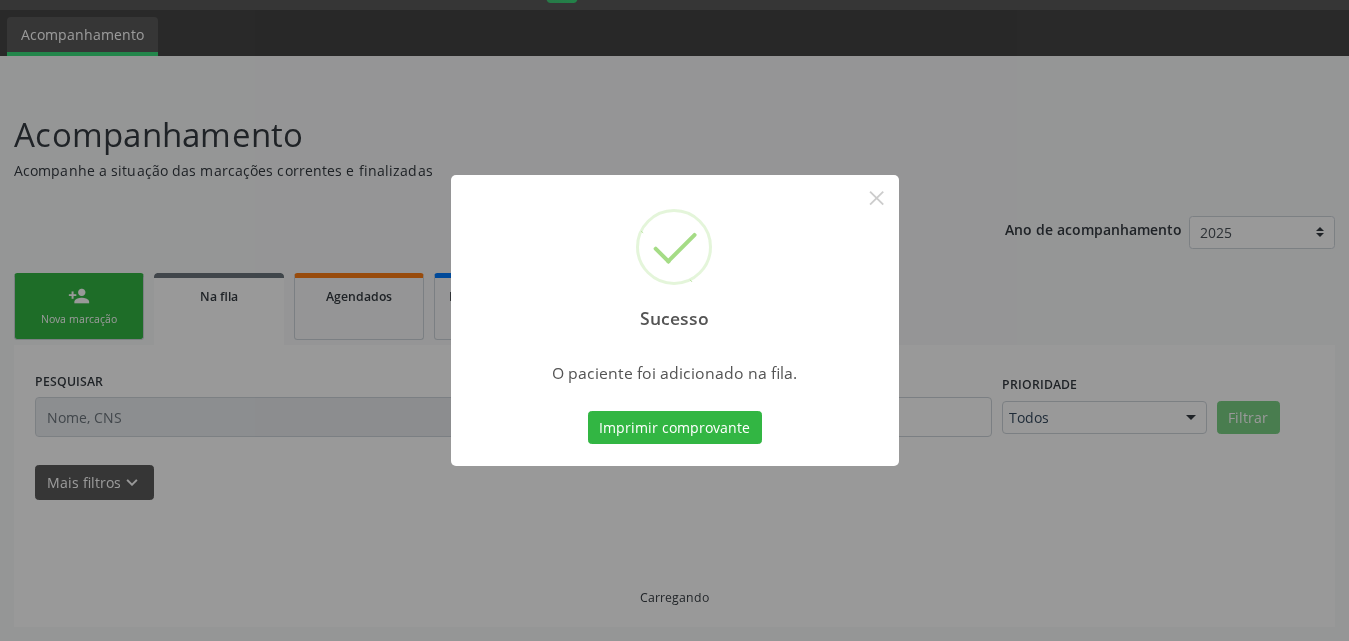 scroll, scrollTop: 54, scrollLeft: 0, axis: vertical 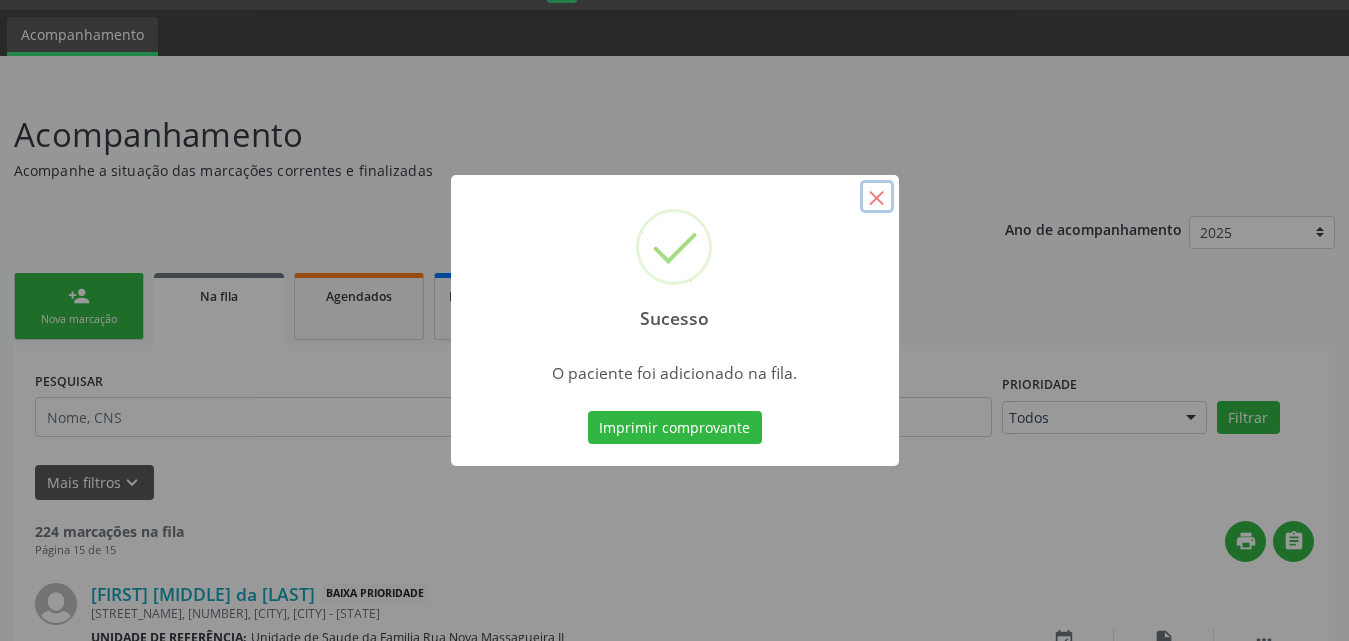 click on "×" at bounding box center (877, 197) 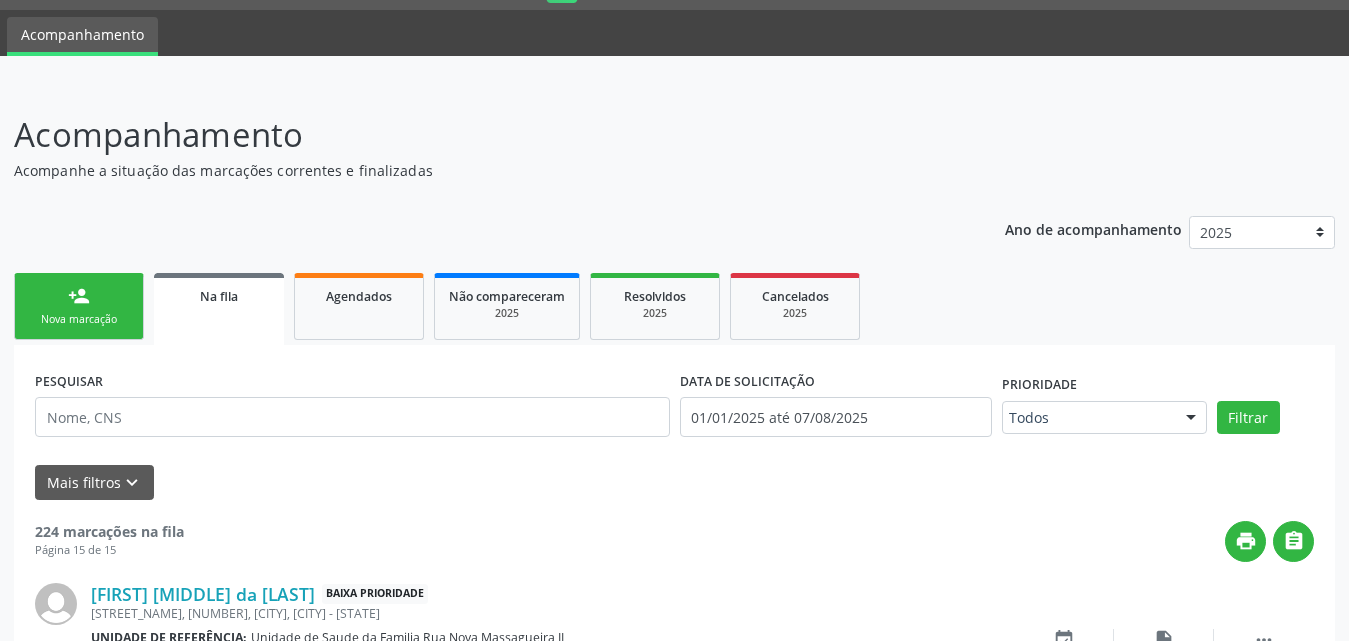 click on "Nova marcação" at bounding box center (79, 319) 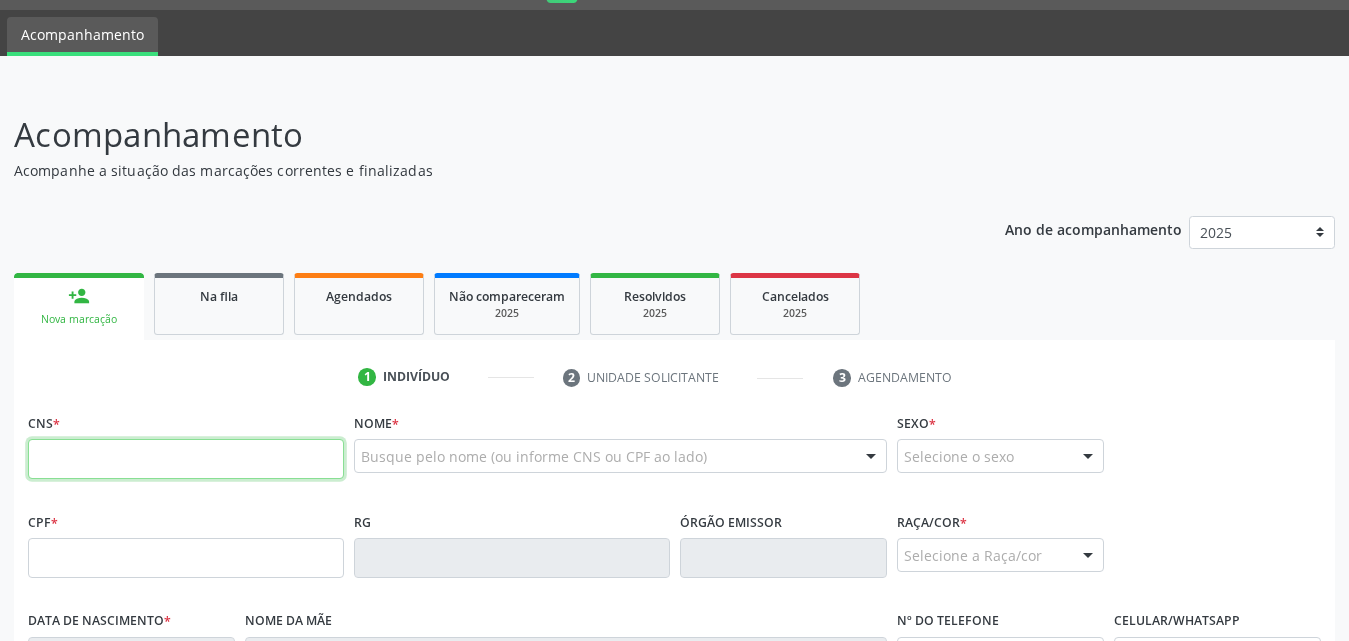 click at bounding box center (186, 459) 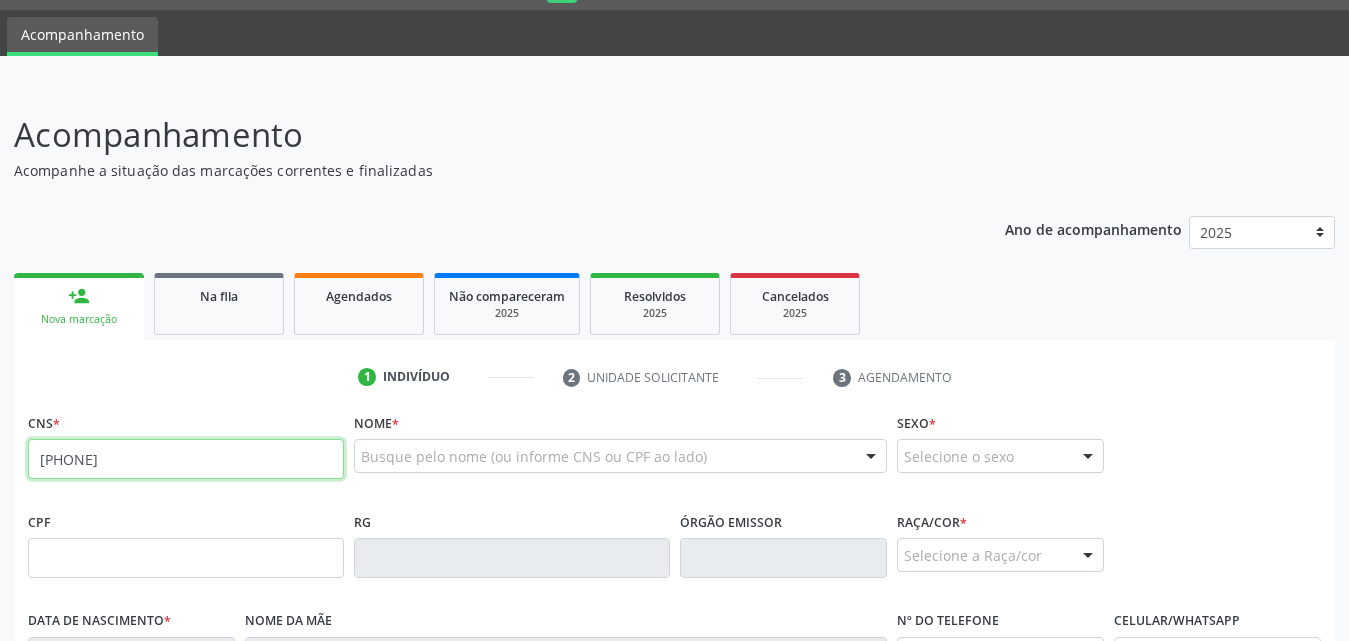 type on "705 0022 0080 7452" 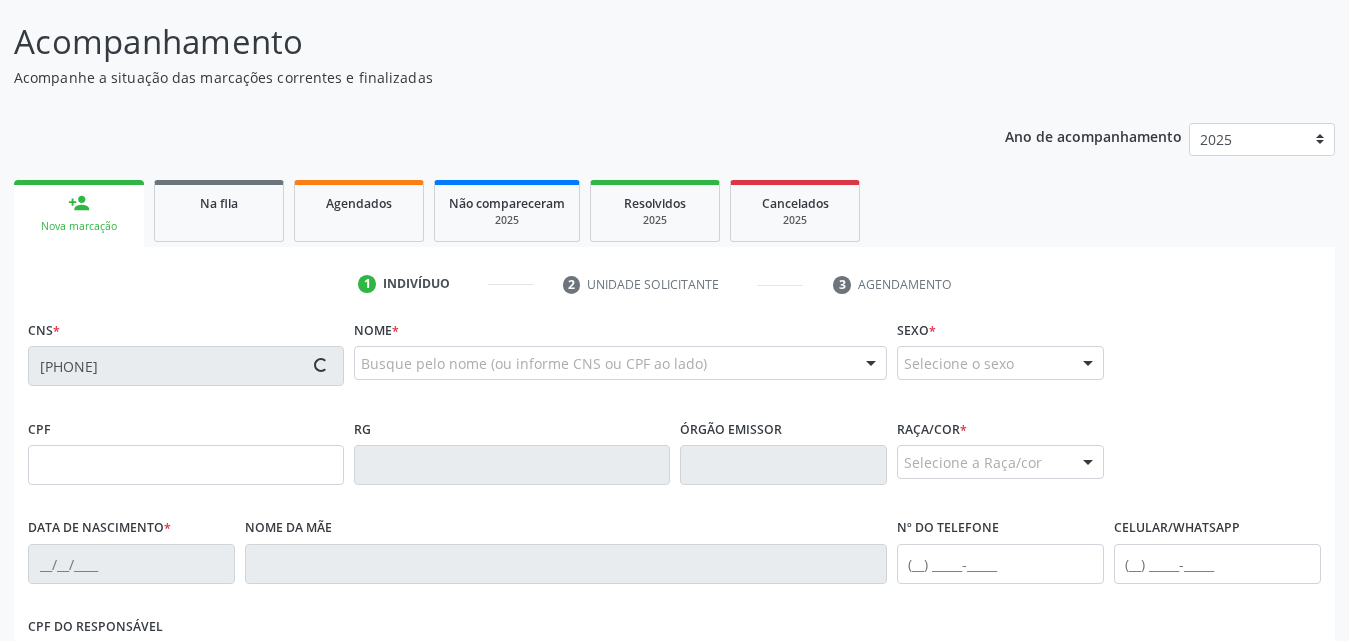 type on "015.585.144-65" 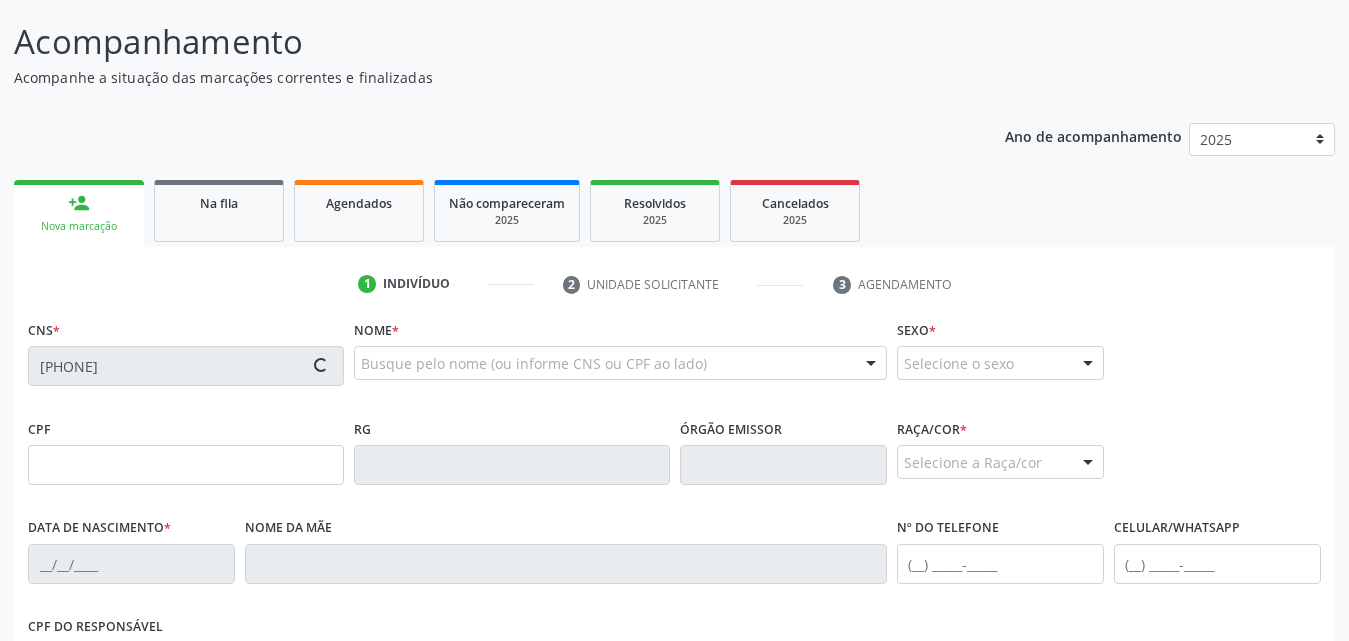 type on "28/11/1979" 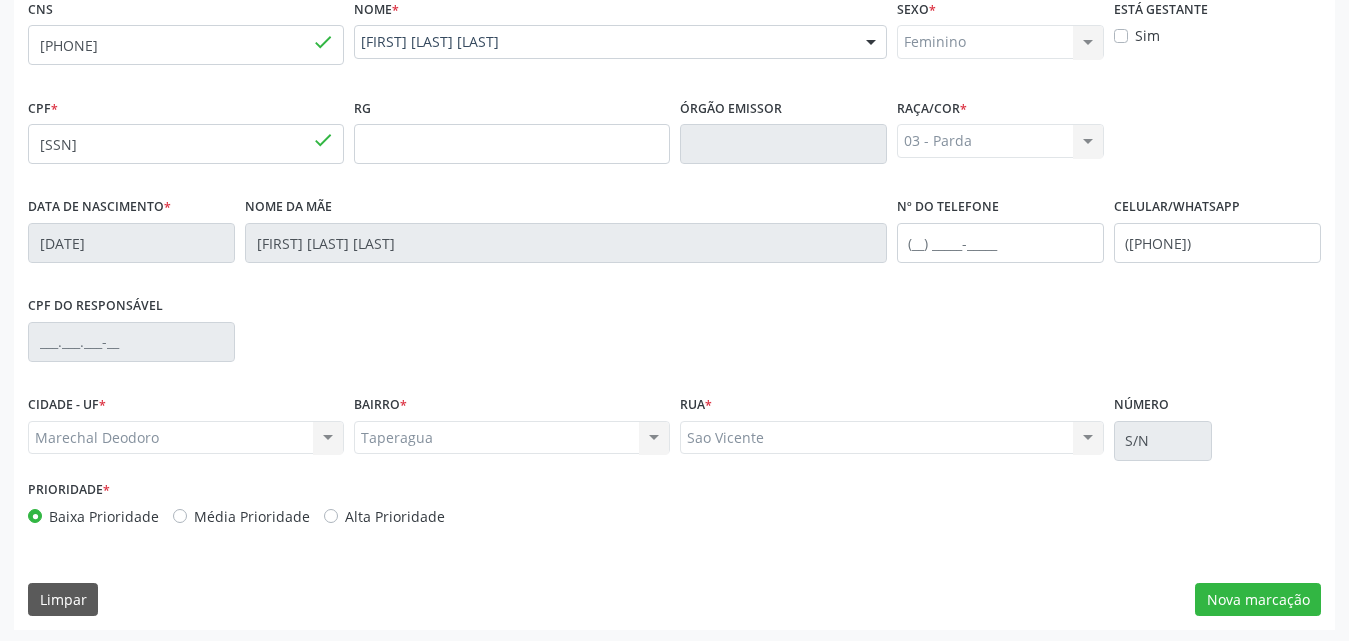 scroll, scrollTop: 471, scrollLeft: 0, axis: vertical 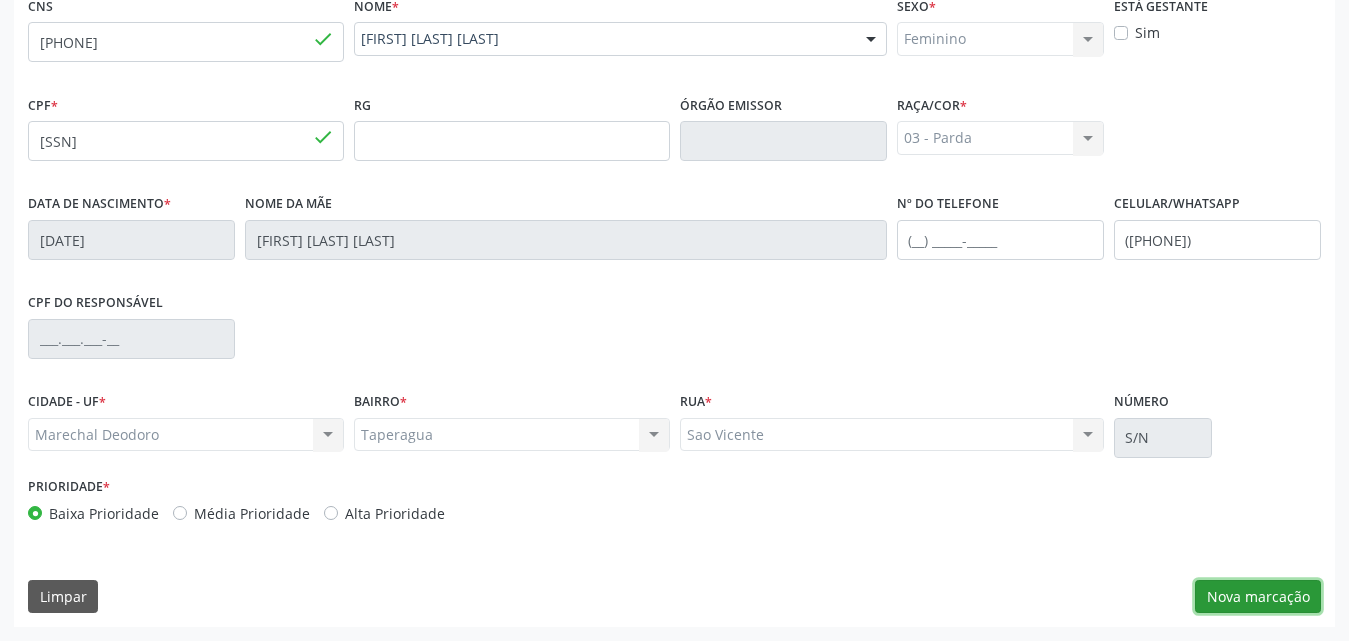 click on "Nova marcação" at bounding box center [1258, 597] 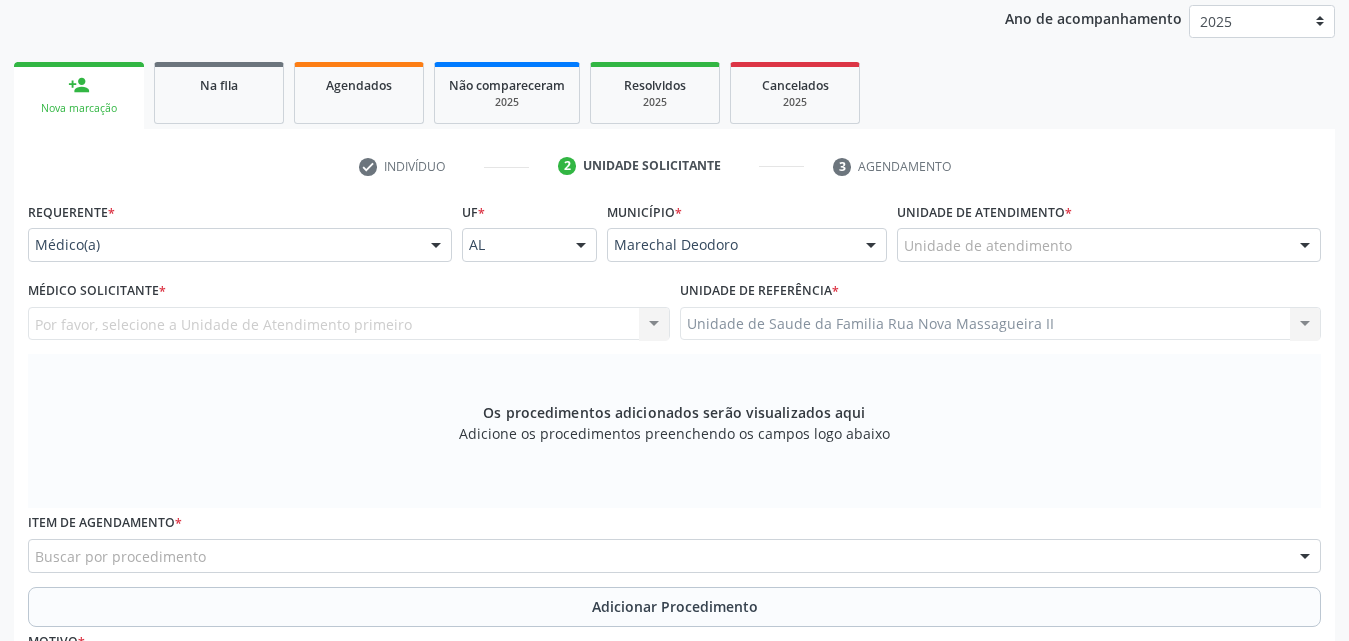 scroll, scrollTop: 271, scrollLeft: 0, axis: vertical 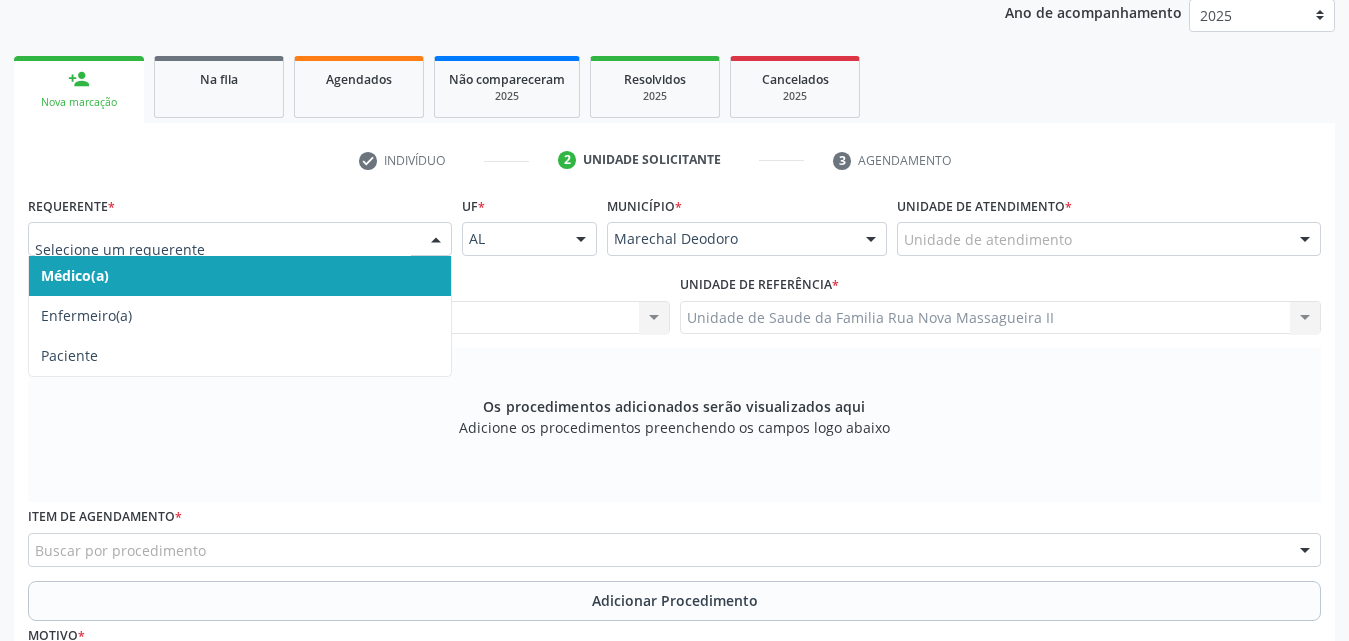 click at bounding box center (436, 240) 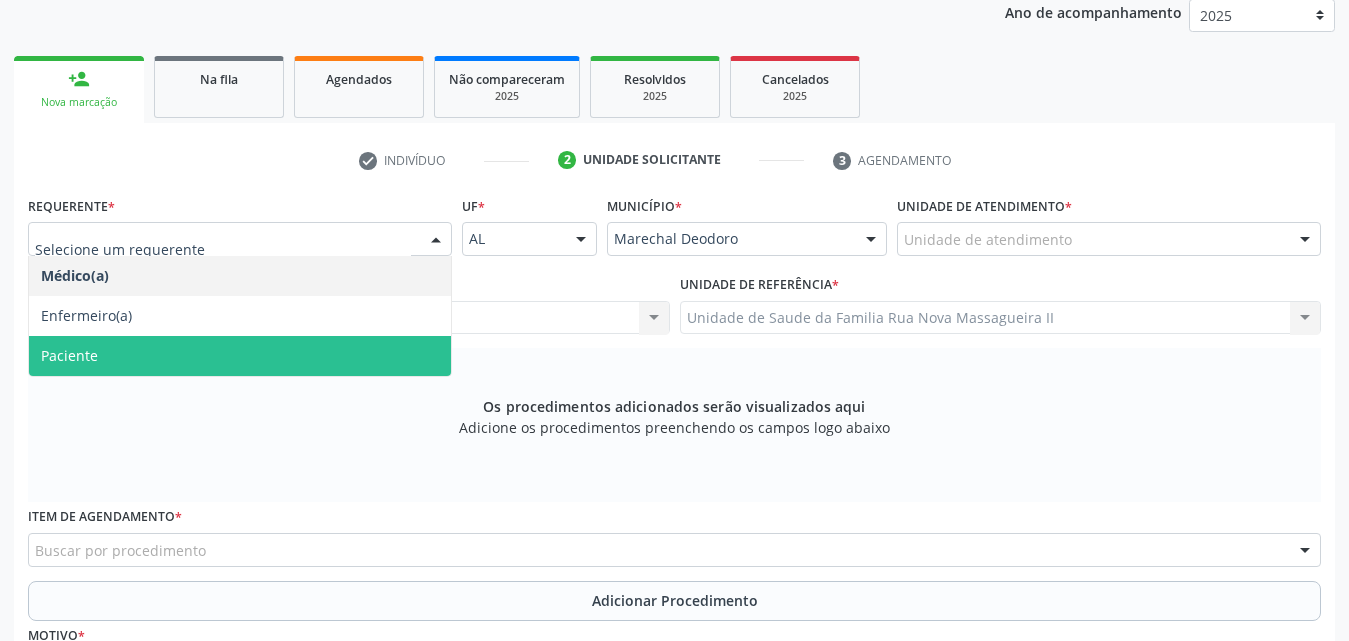 click on "Paciente" at bounding box center [240, 356] 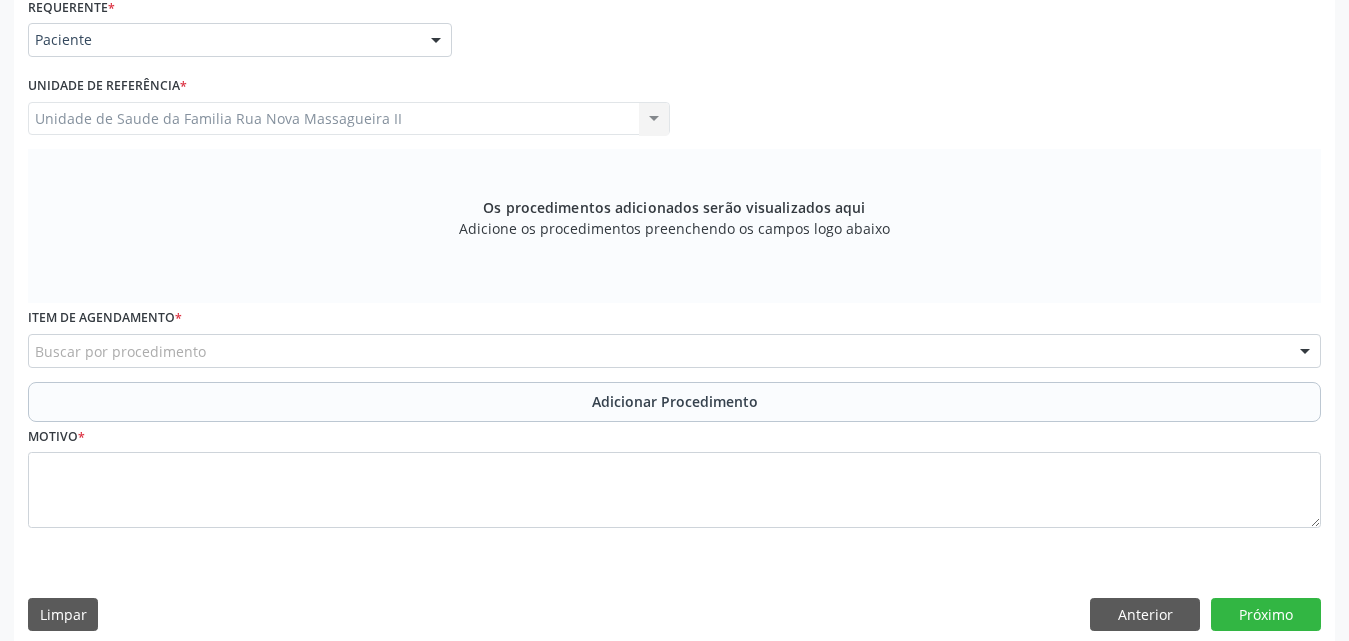 scroll, scrollTop: 471, scrollLeft: 0, axis: vertical 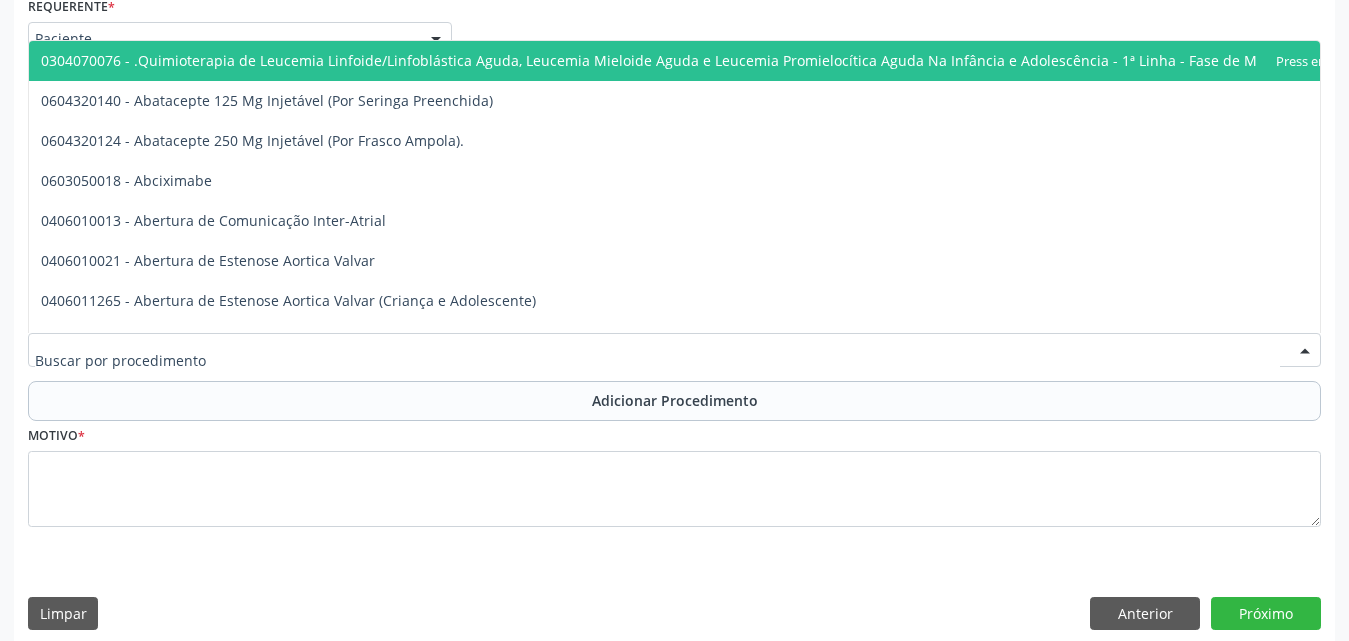 click at bounding box center (674, 350) 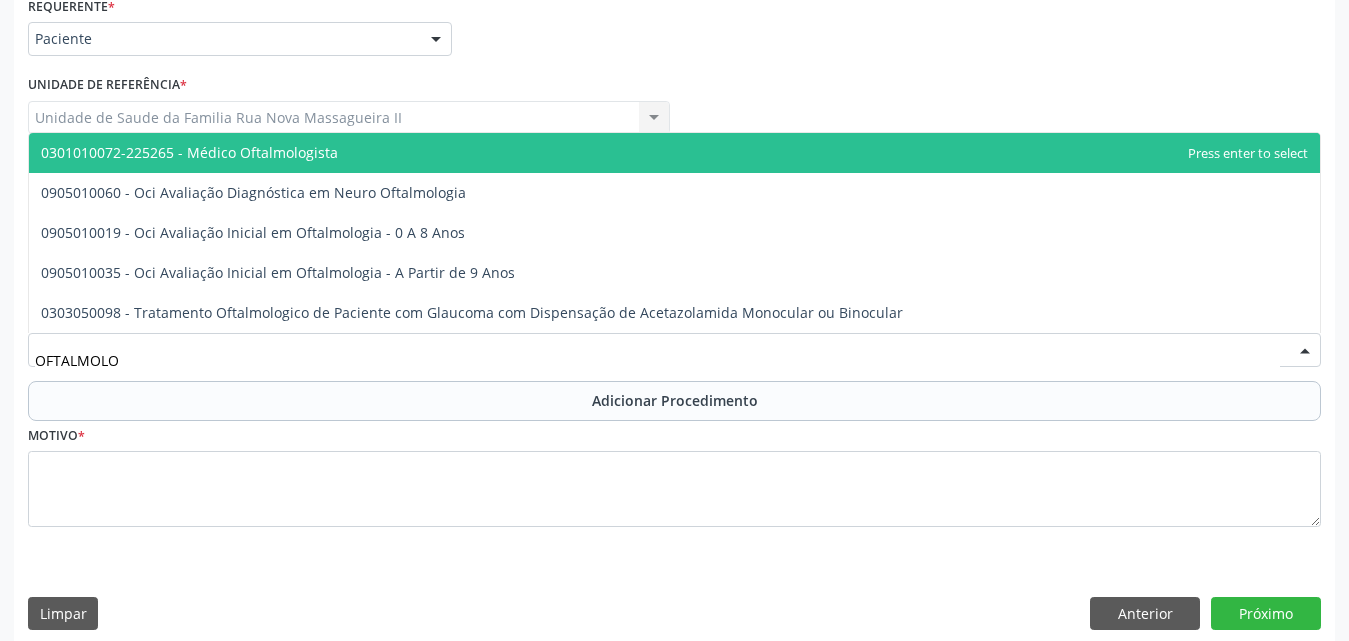 type on "OFTALMOLOG" 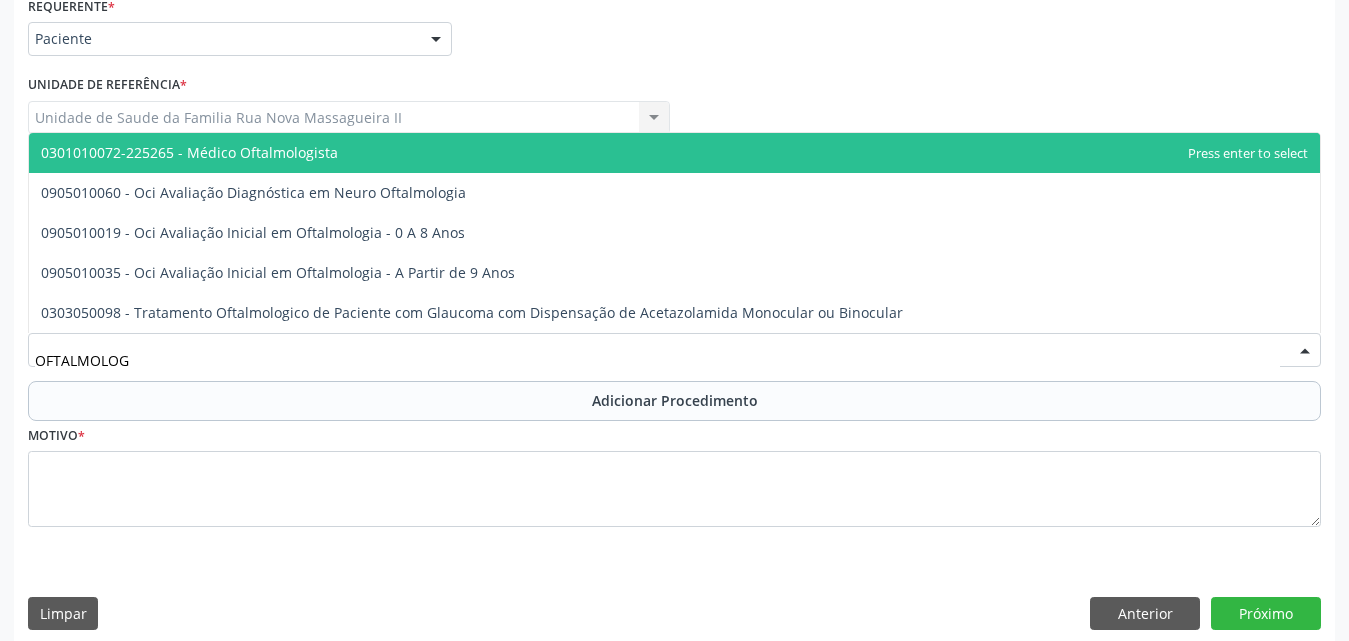 click on "0301010072-225265 - Médico Oftalmologista" at bounding box center (674, 153) 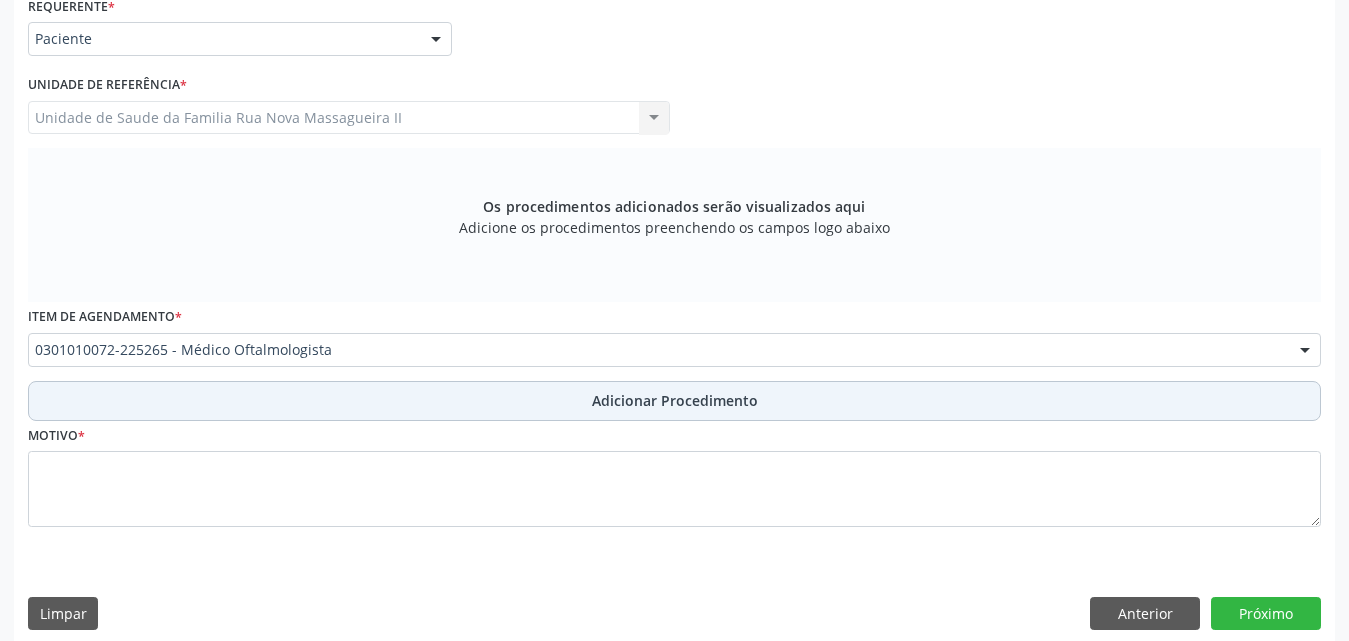 click on "Adicionar Procedimento" at bounding box center [675, 400] 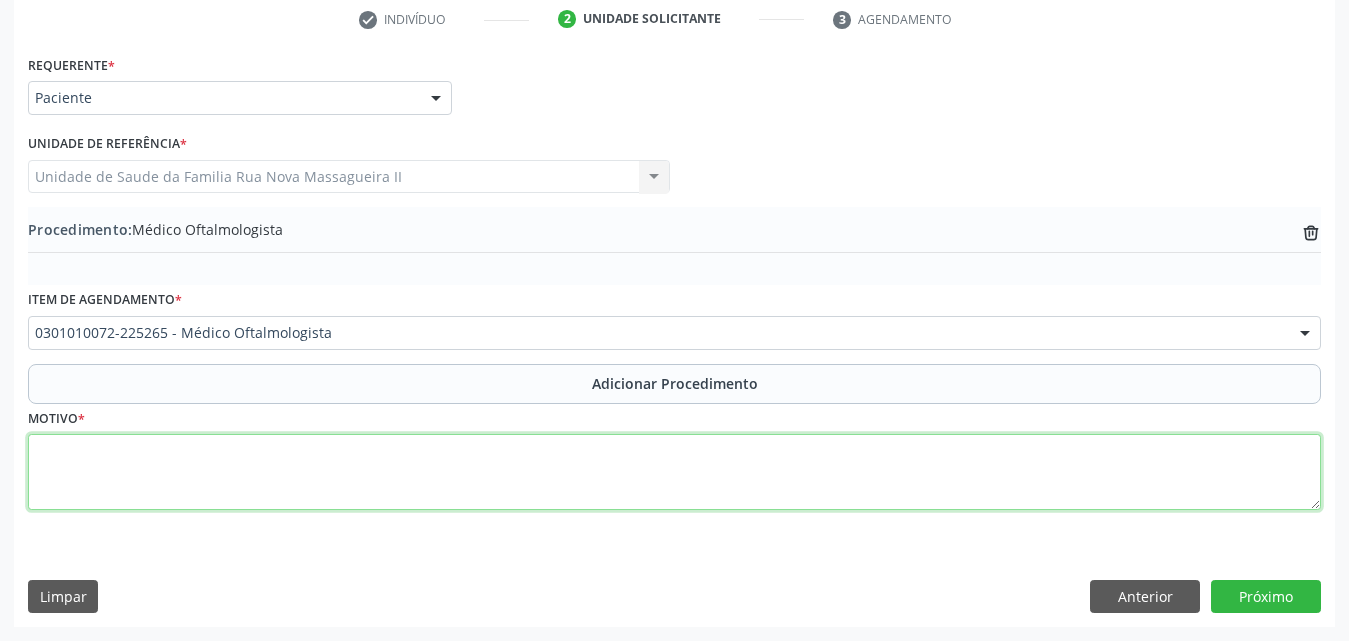 click at bounding box center (674, 472) 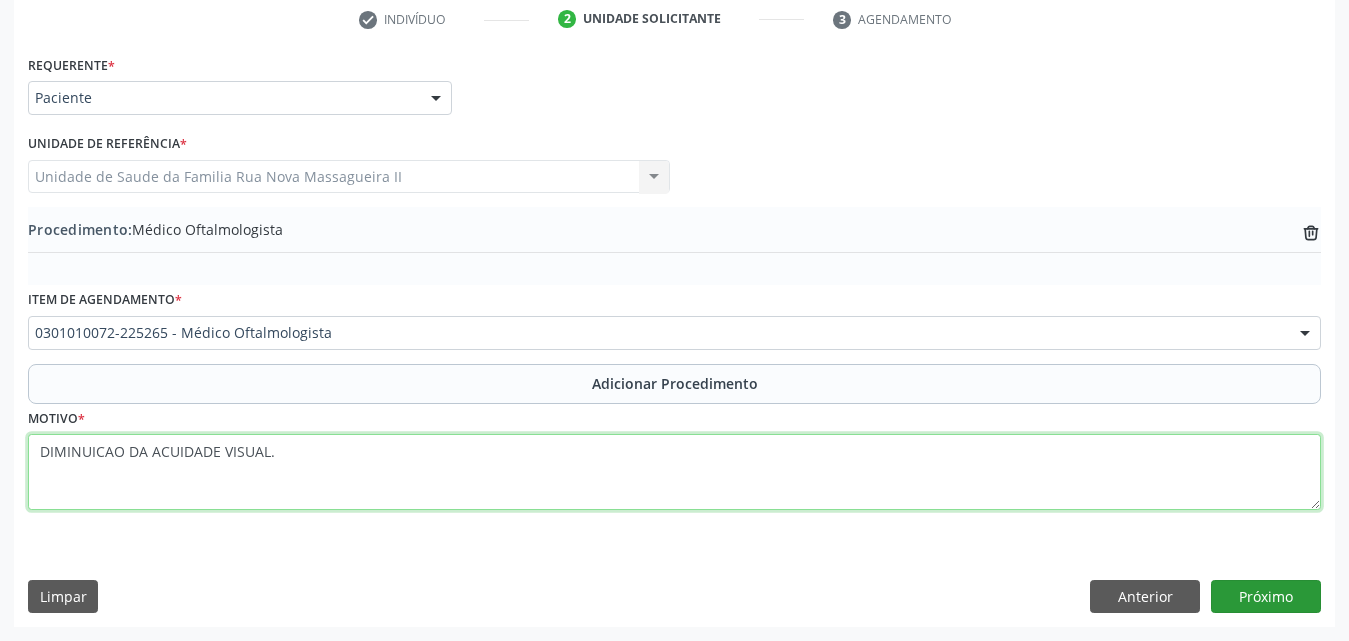 type on "DIMINUICAO DA ACUIDADE VISUAL." 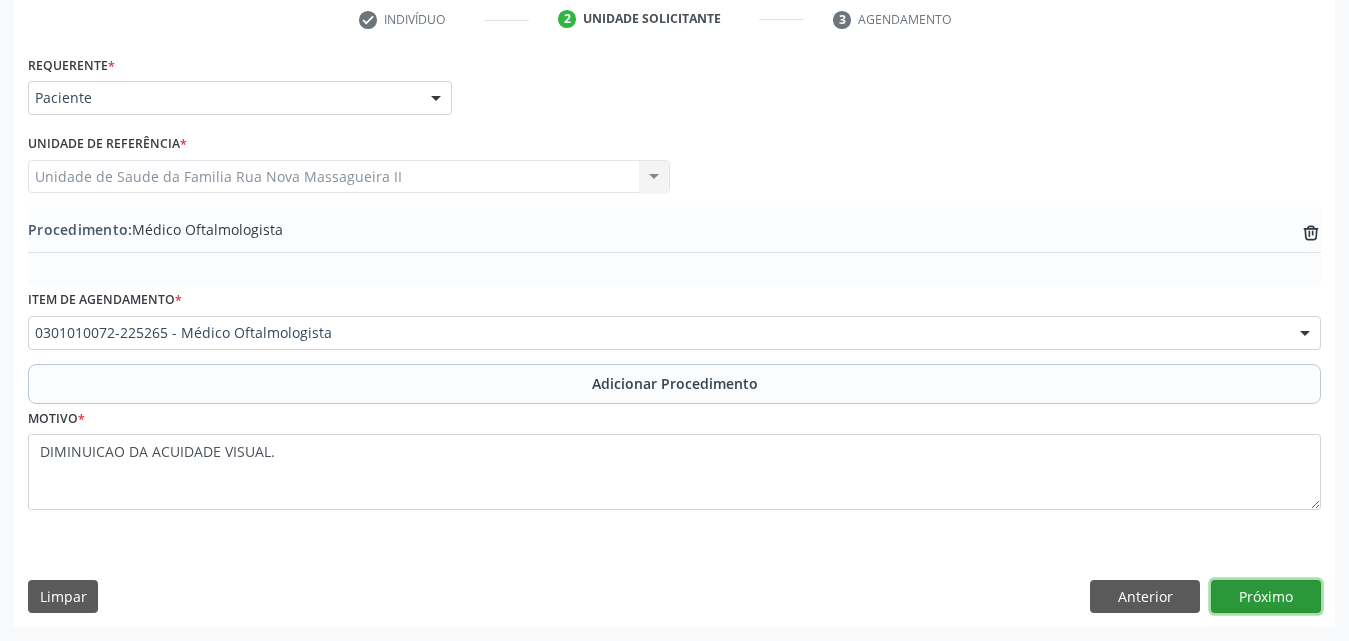 click on "Próximo" at bounding box center (1266, 597) 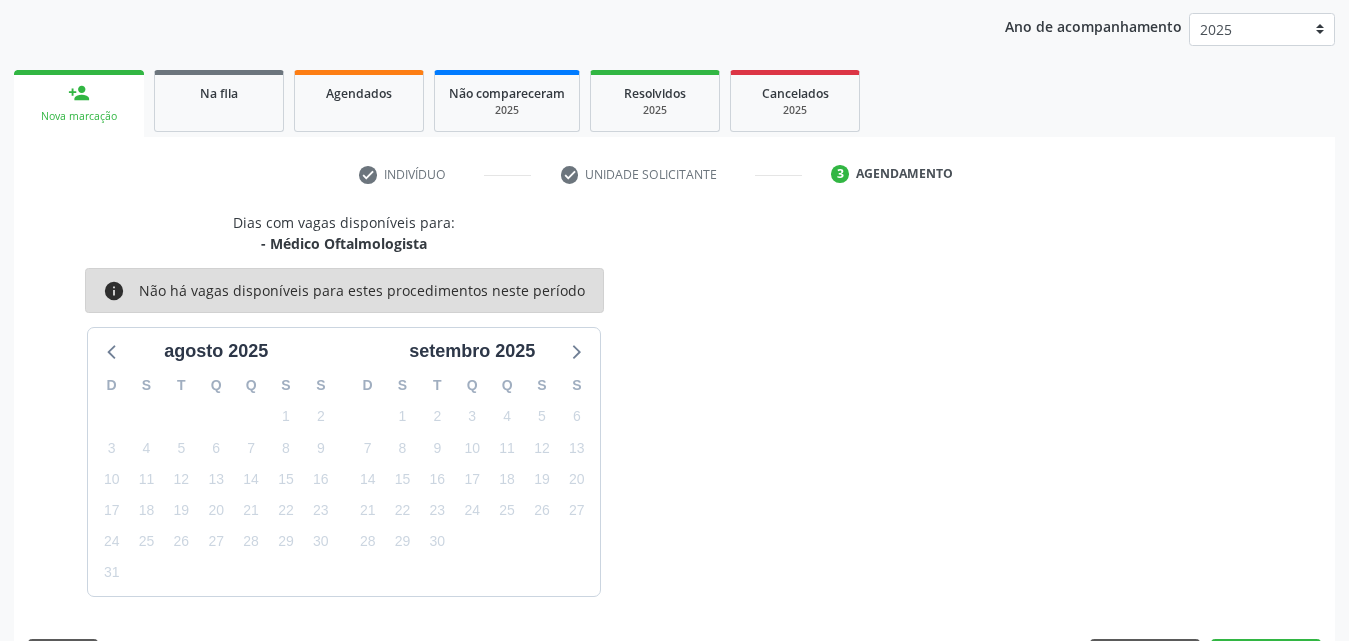 scroll, scrollTop: 316, scrollLeft: 0, axis: vertical 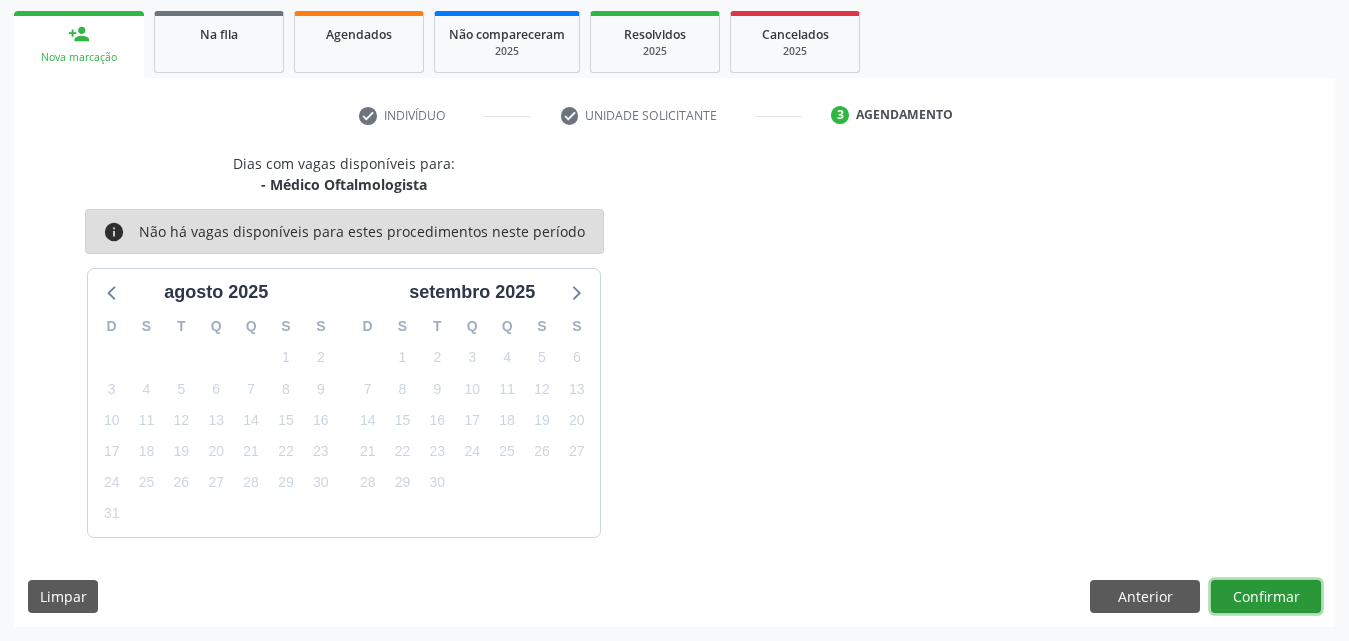 click on "Confirmar" at bounding box center (1266, 597) 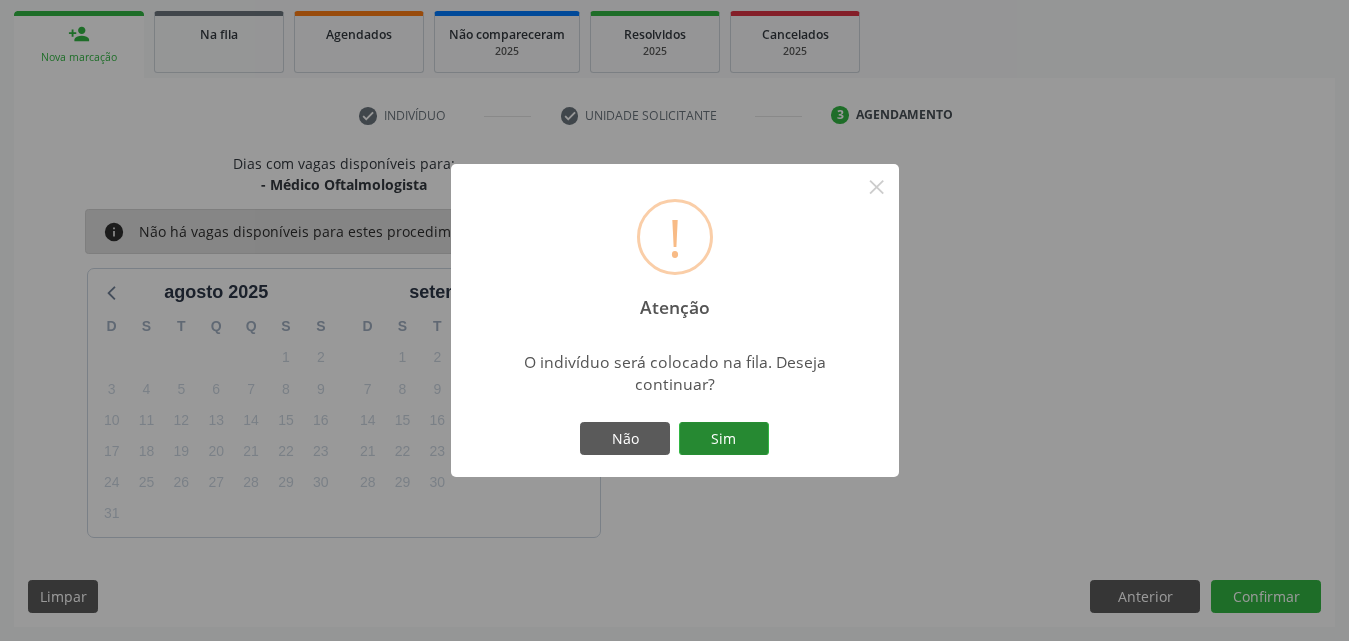 click on "Sim" at bounding box center [724, 439] 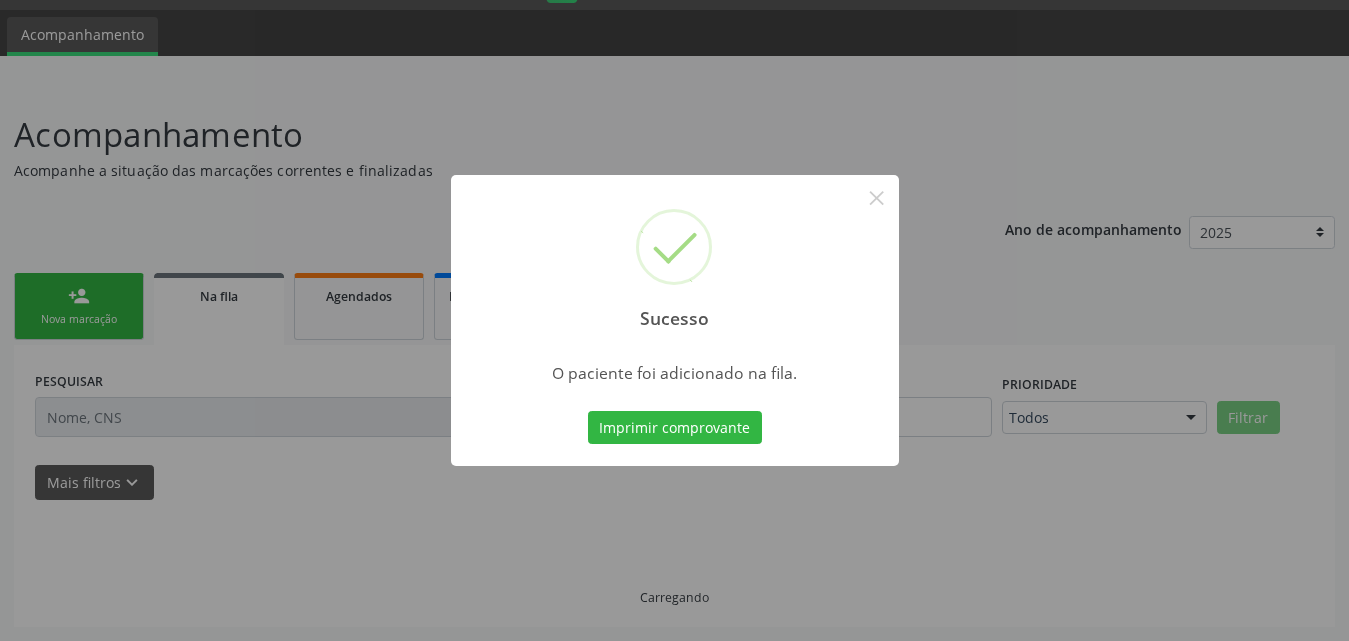 scroll, scrollTop: 54, scrollLeft: 0, axis: vertical 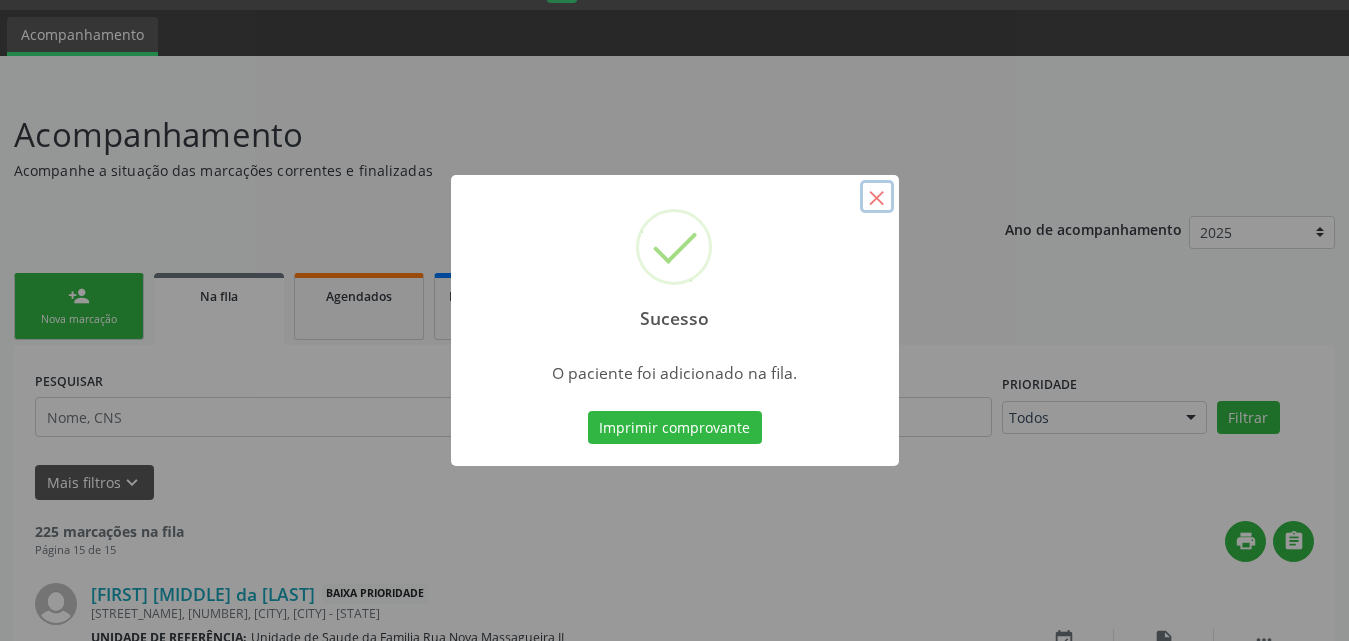 click on "×" at bounding box center (877, 197) 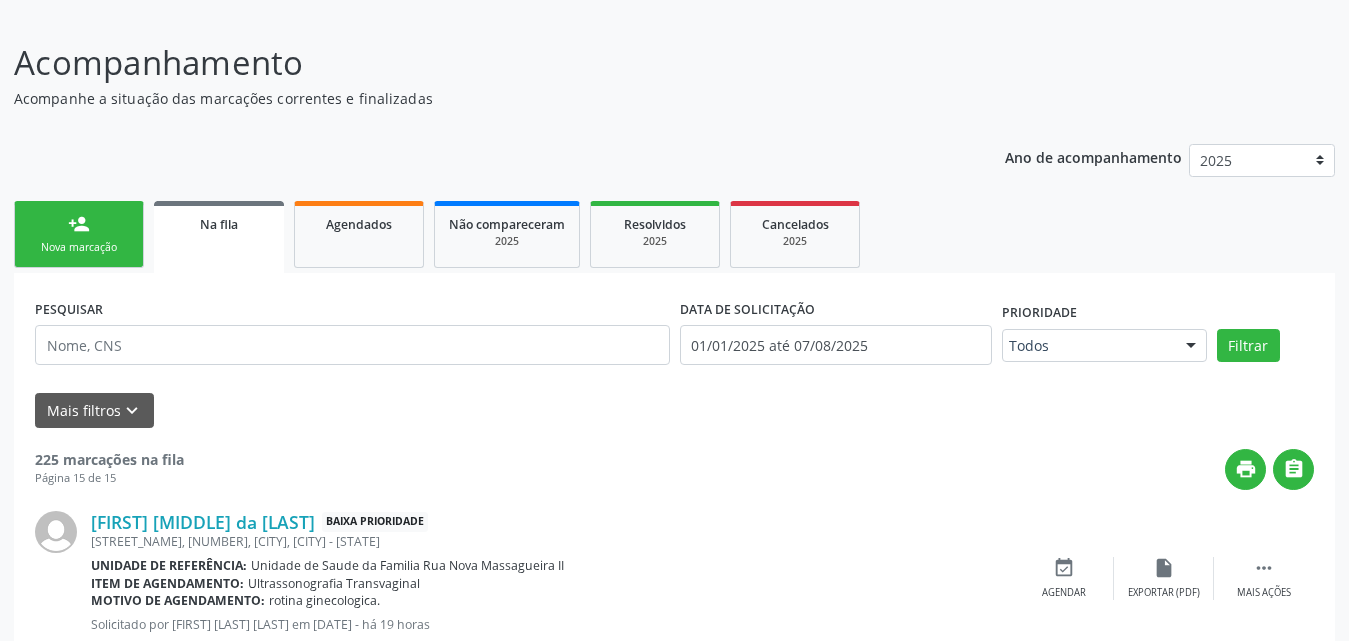 scroll, scrollTop: 0, scrollLeft: 0, axis: both 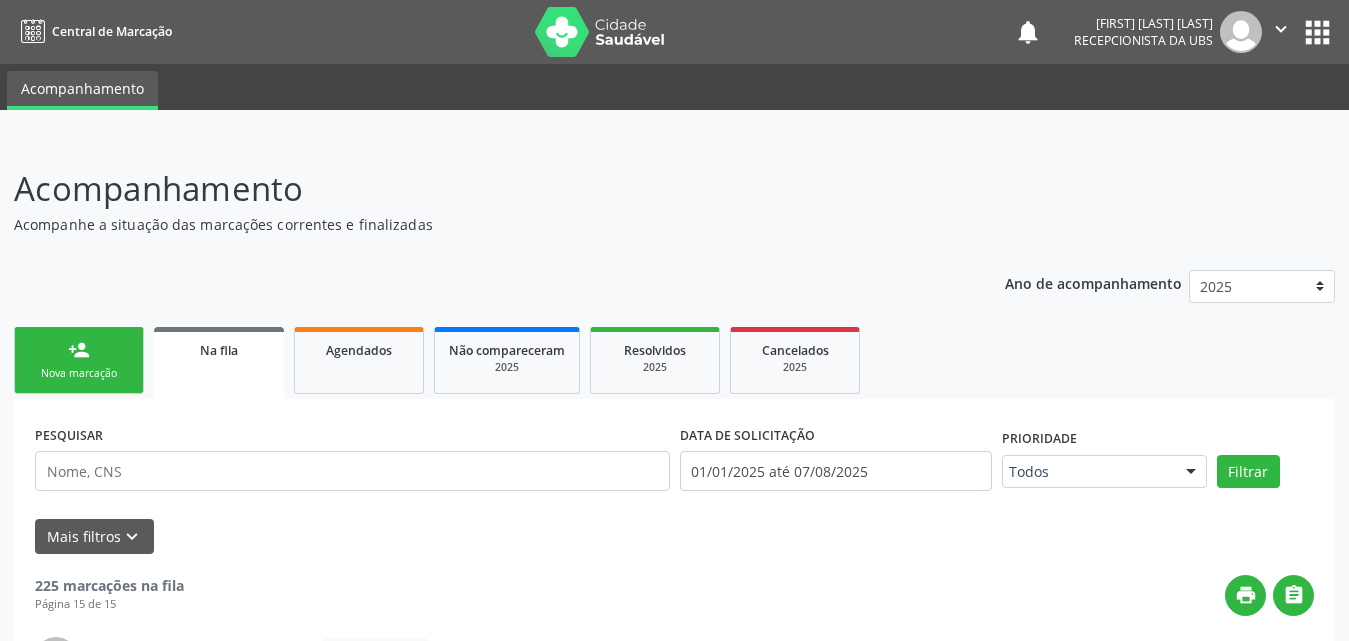 click on "Nova marcação" at bounding box center (79, 373) 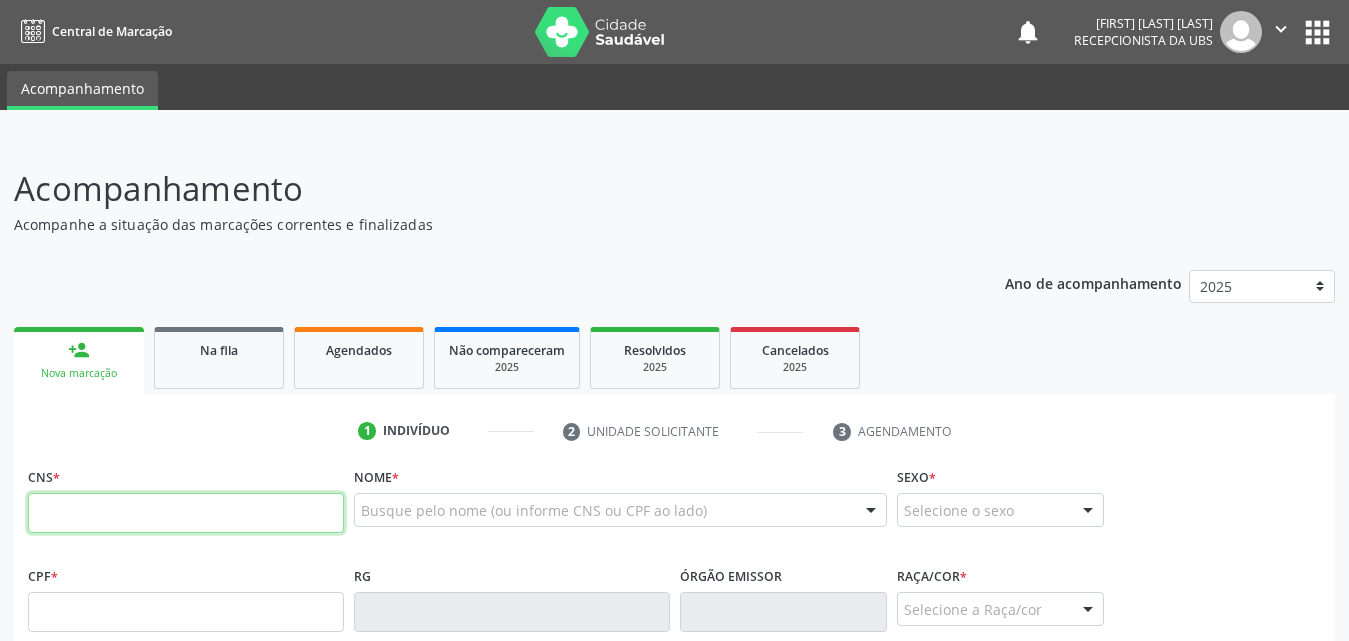 click at bounding box center (186, 513) 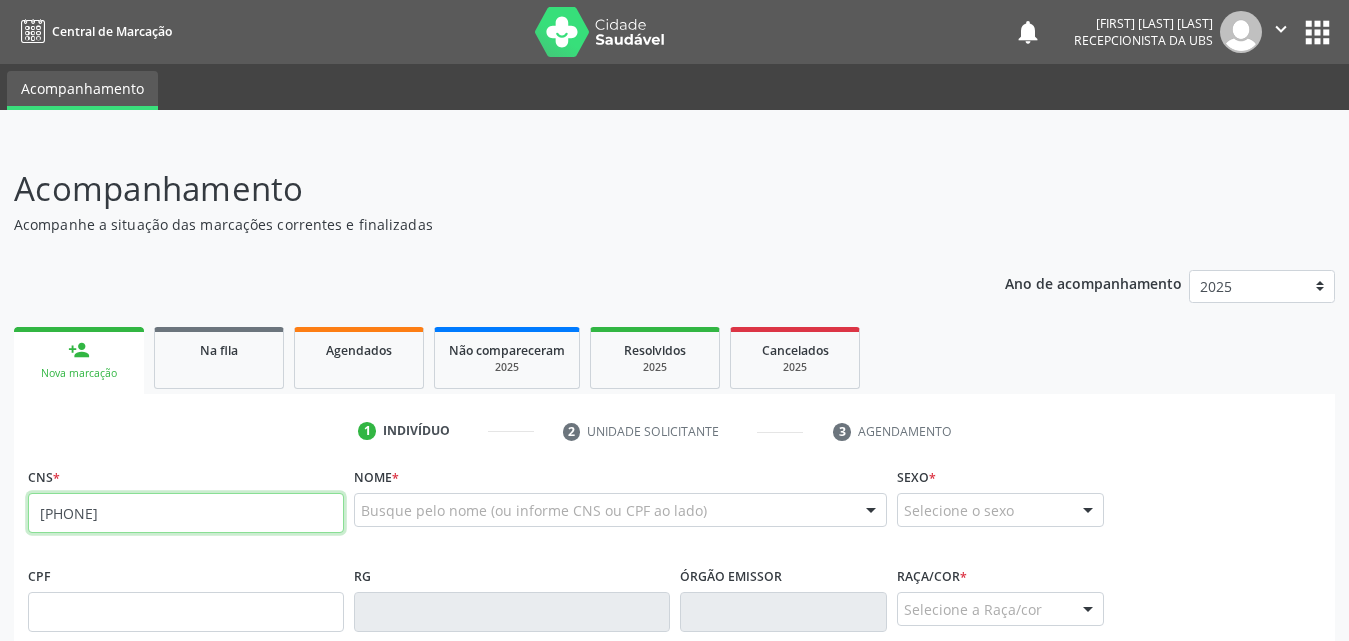 type on "706 4016 2169 2981" 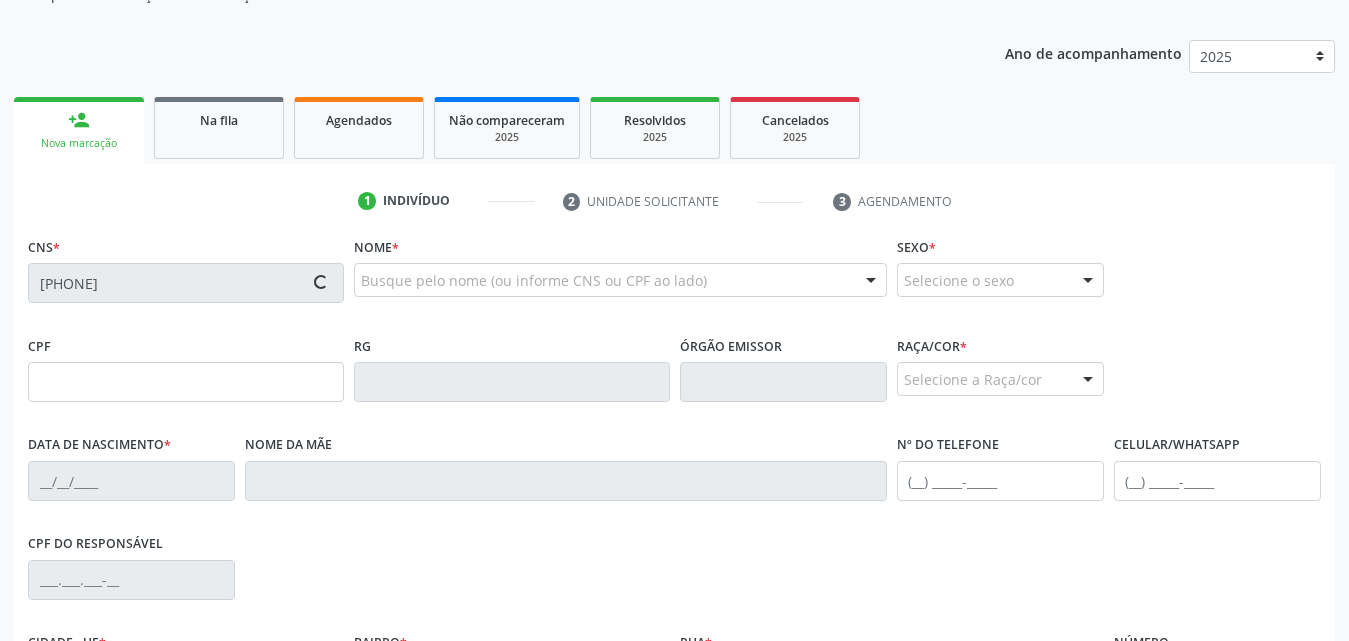 scroll, scrollTop: 300, scrollLeft: 0, axis: vertical 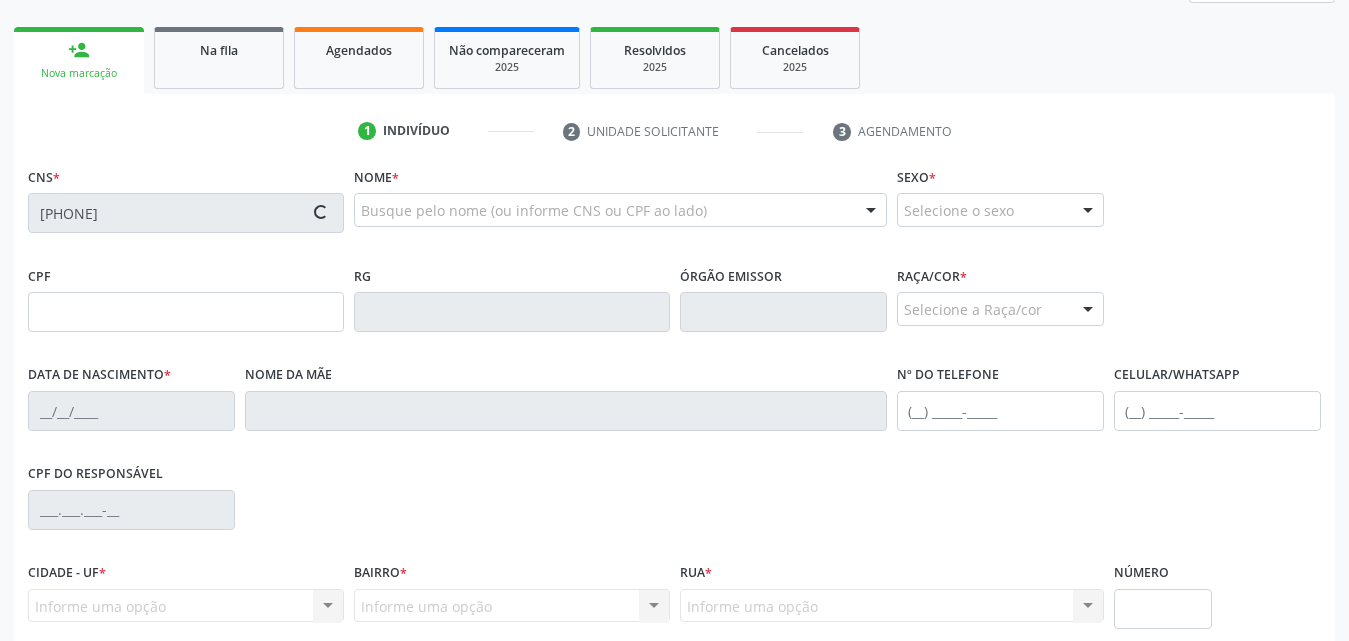 type on "110.292.444-05" 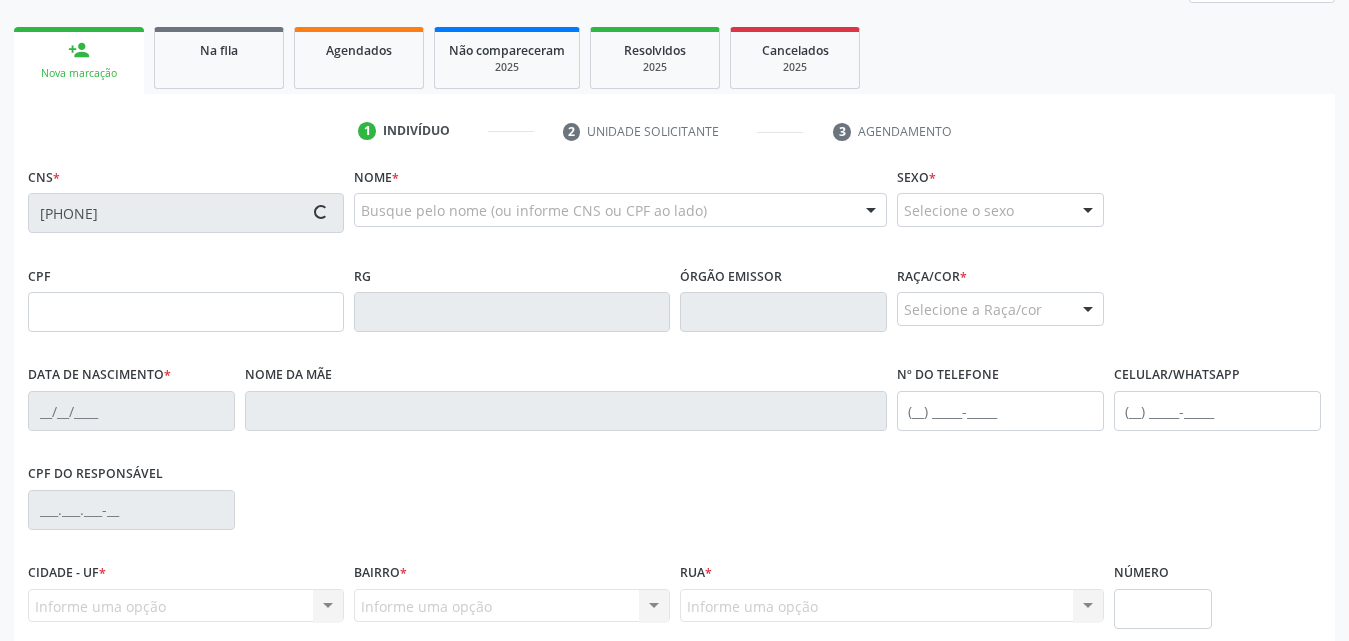 type on "20/07/1998" 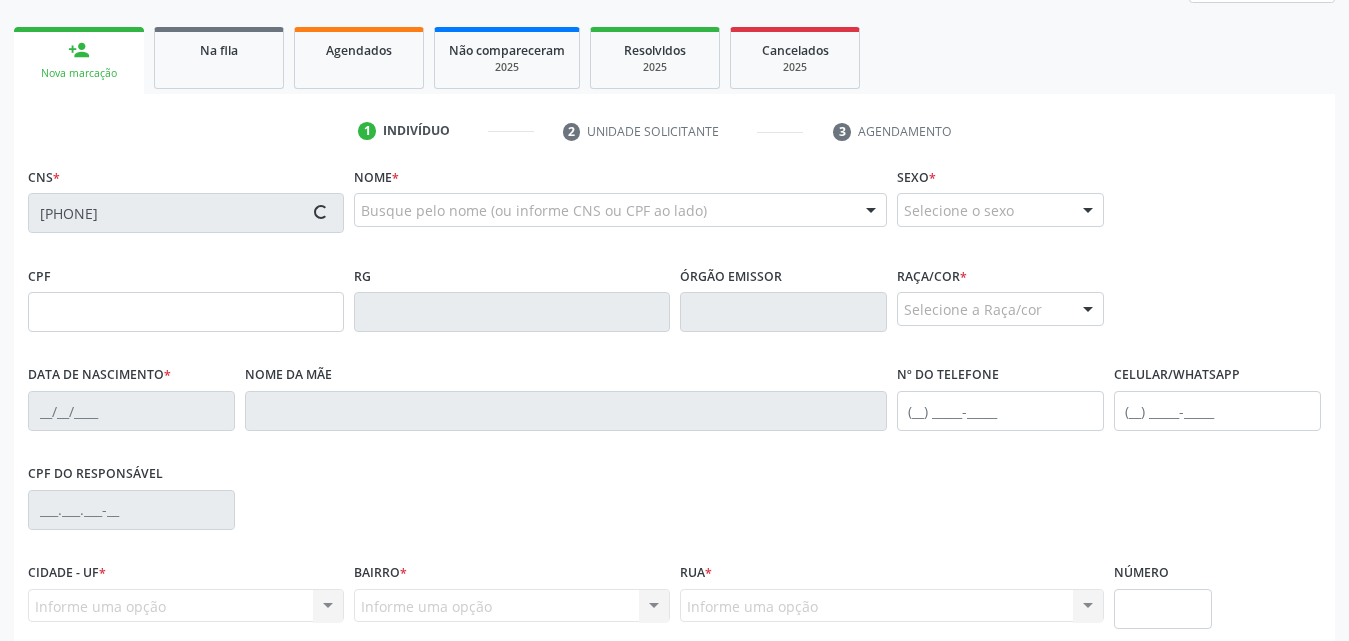 type on "Lucilene Santos de Araujo" 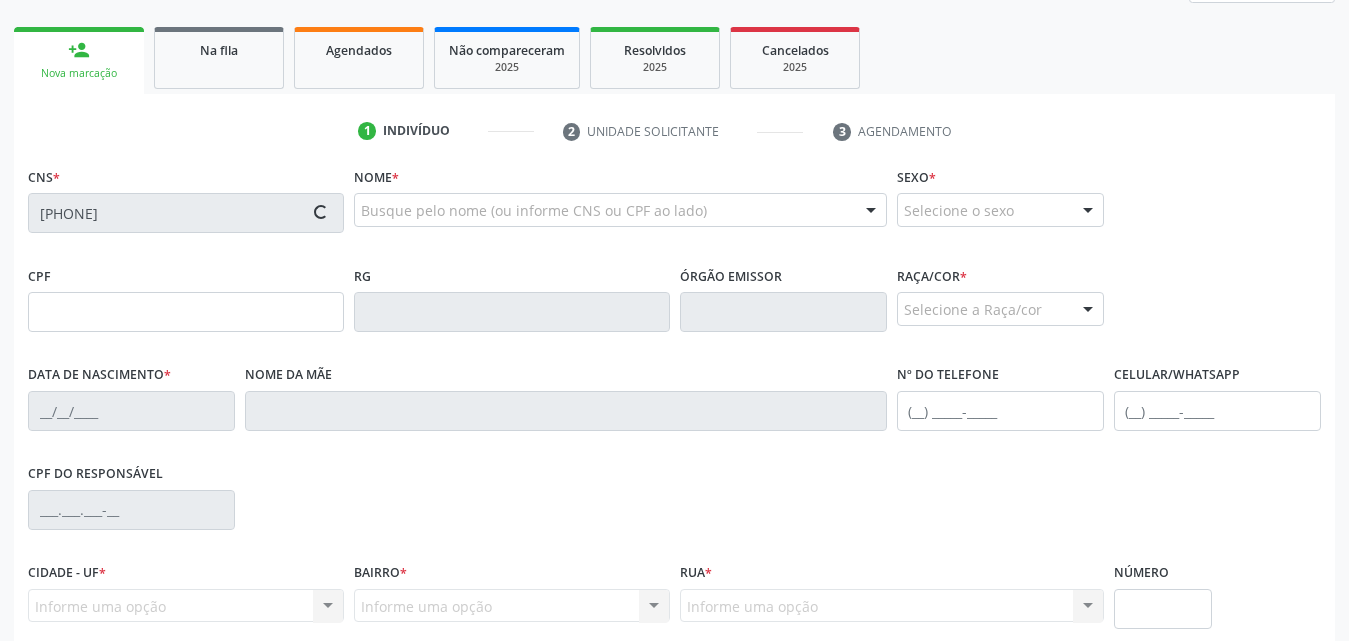 type on "(82) 99335-8358" 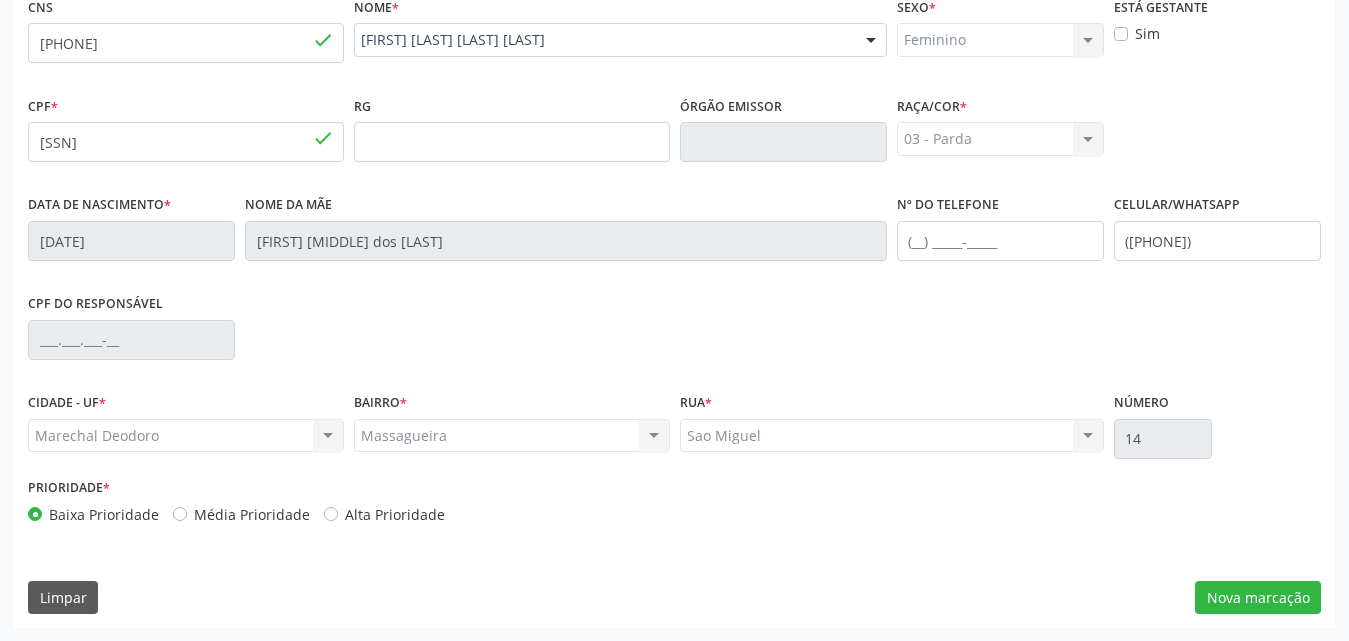 scroll, scrollTop: 471, scrollLeft: 0, axis: vertical 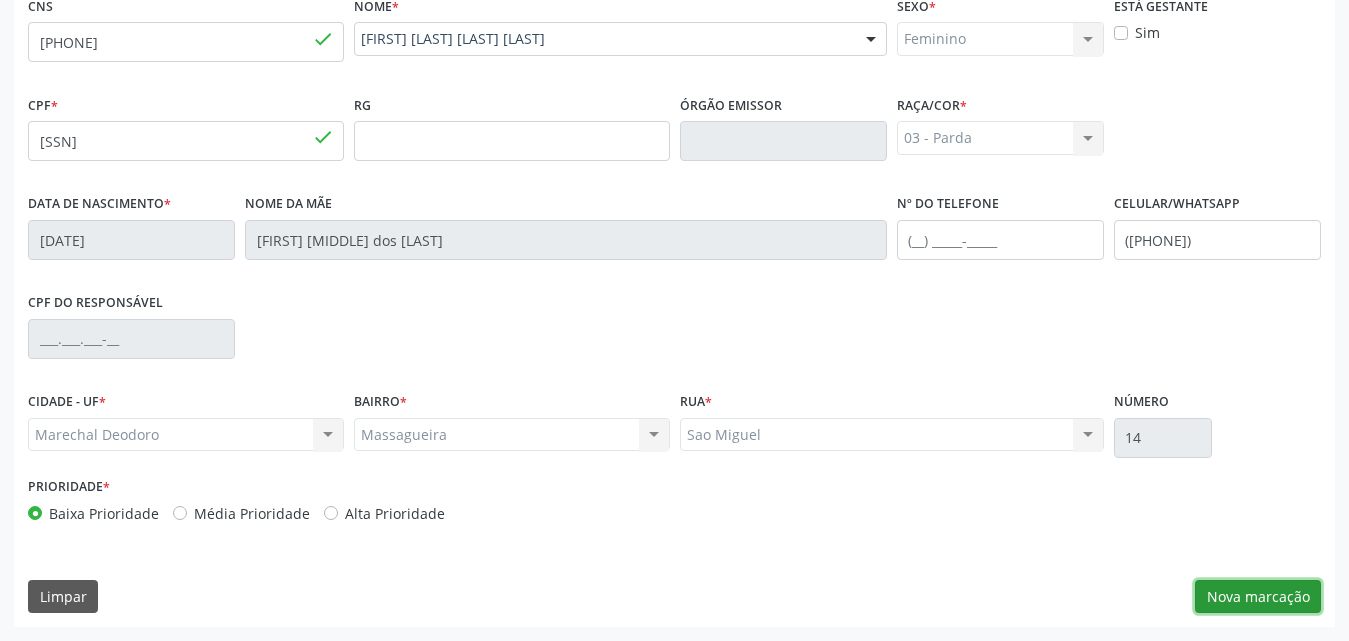 click on "Nova marcação" at bounding box center [1258, 597] 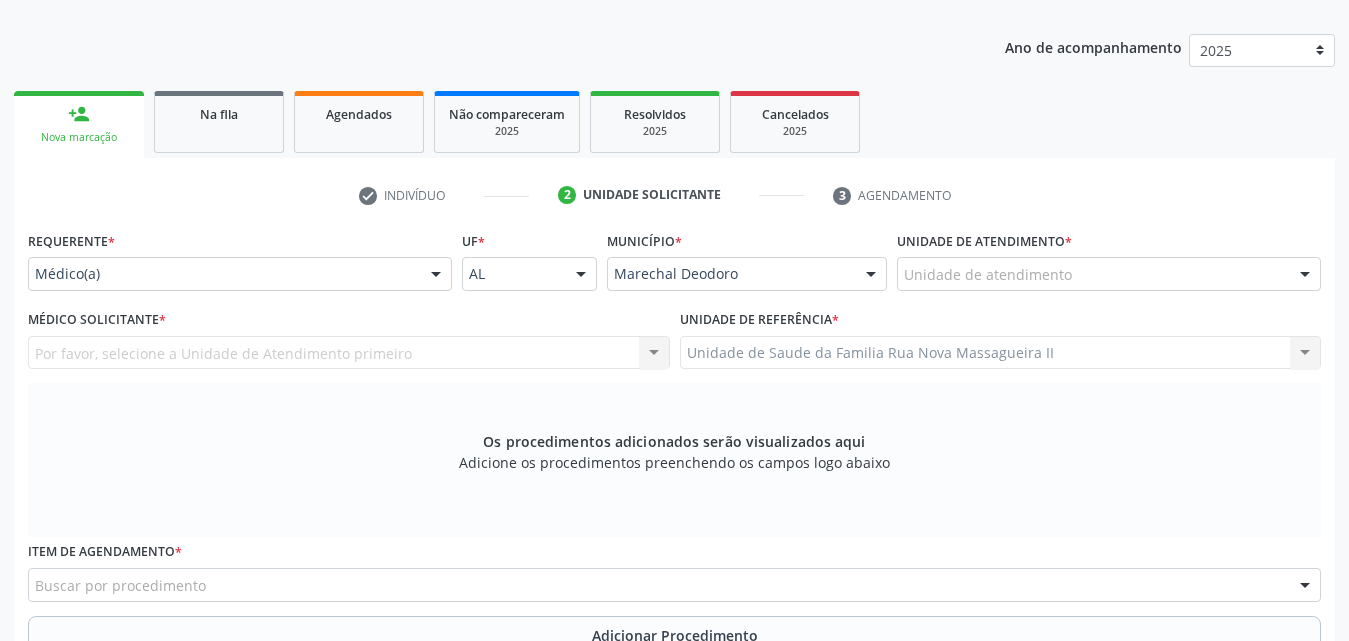 scroll, scrollTop: 271, scrollLeft: 0, axis: vertical 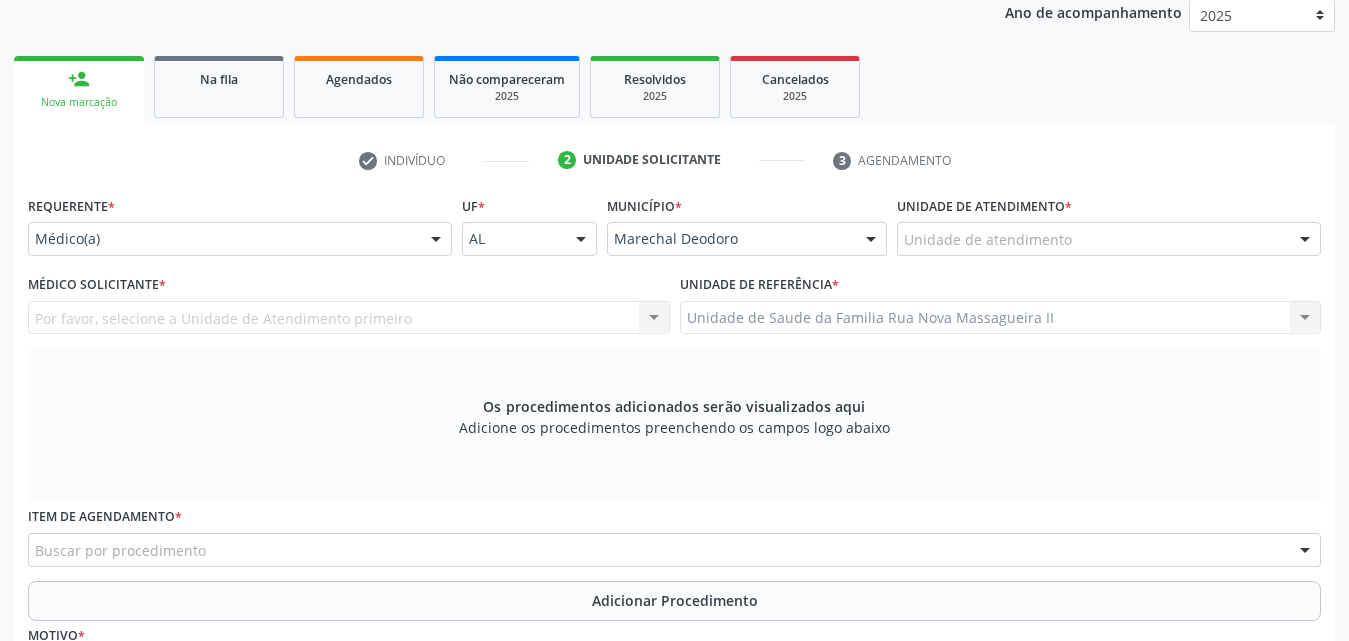 click on "Unidade de atendimento" at bounding box center [1109, 239] 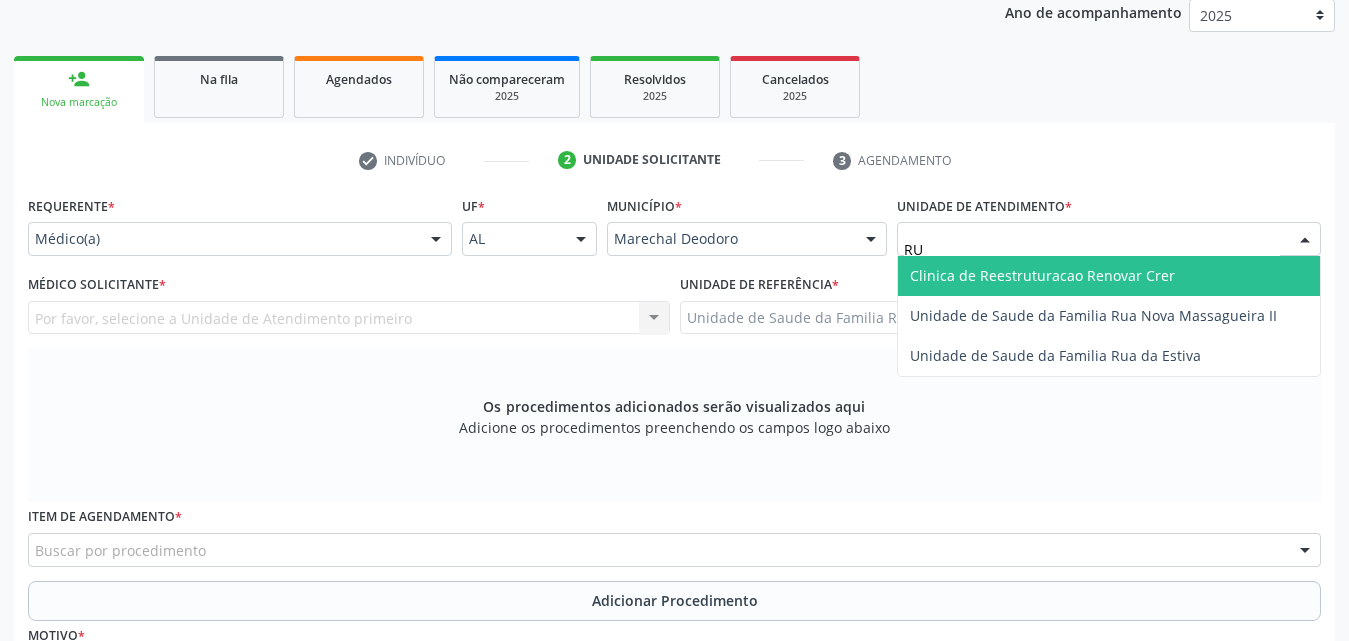 type on "RUA" 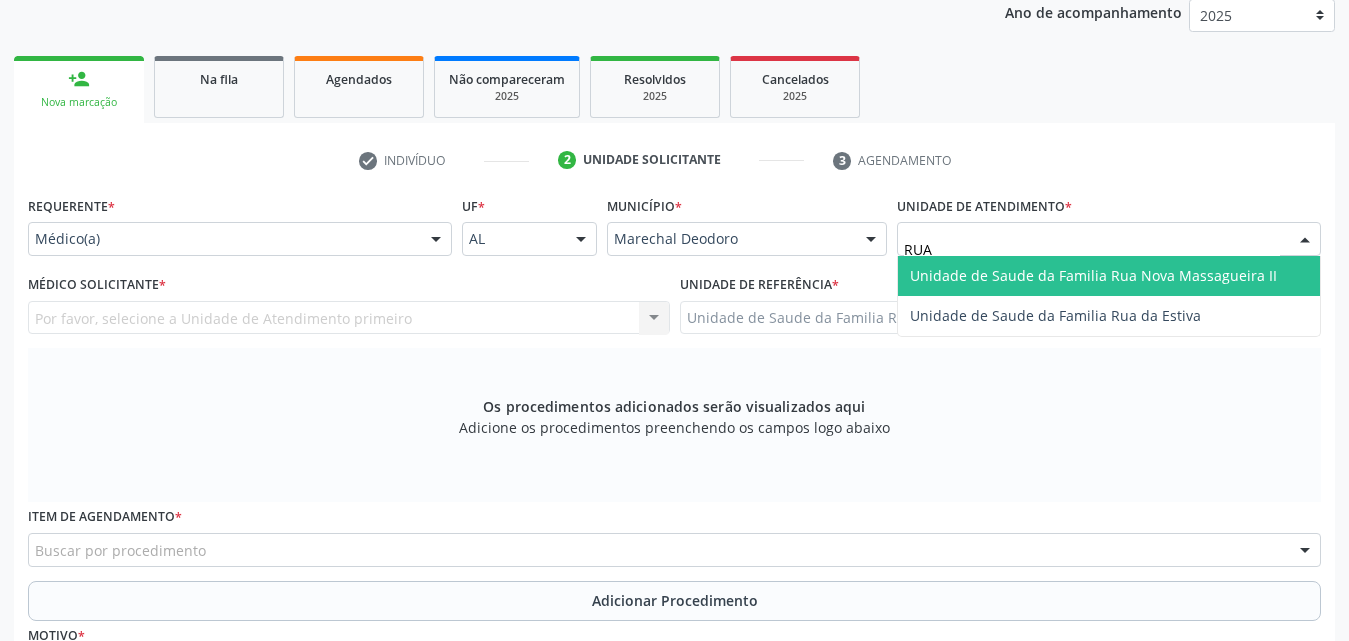 click on "Unidade de Saude da Familia Rua Nova Massagueira II" at bounding box center (1093, 275) 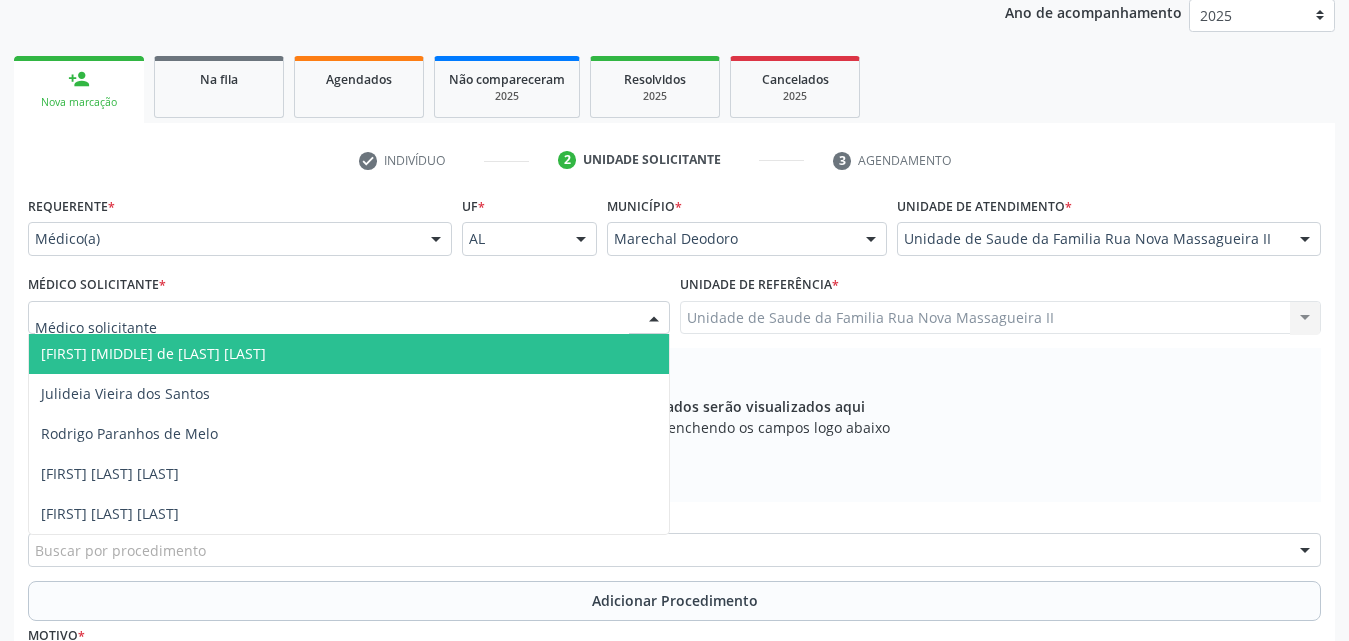 click at bounding box center [654, 319] 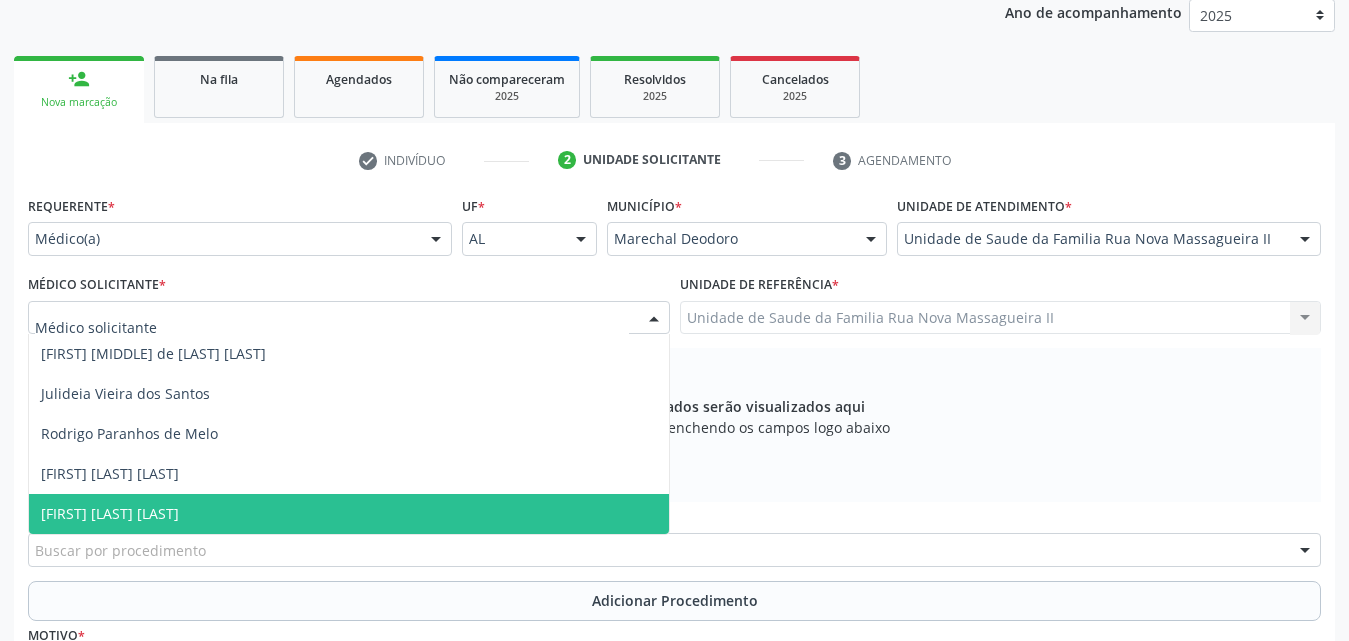 click on "[FIRST] [LAST] [LAST]" at bounding box center [110, 513] 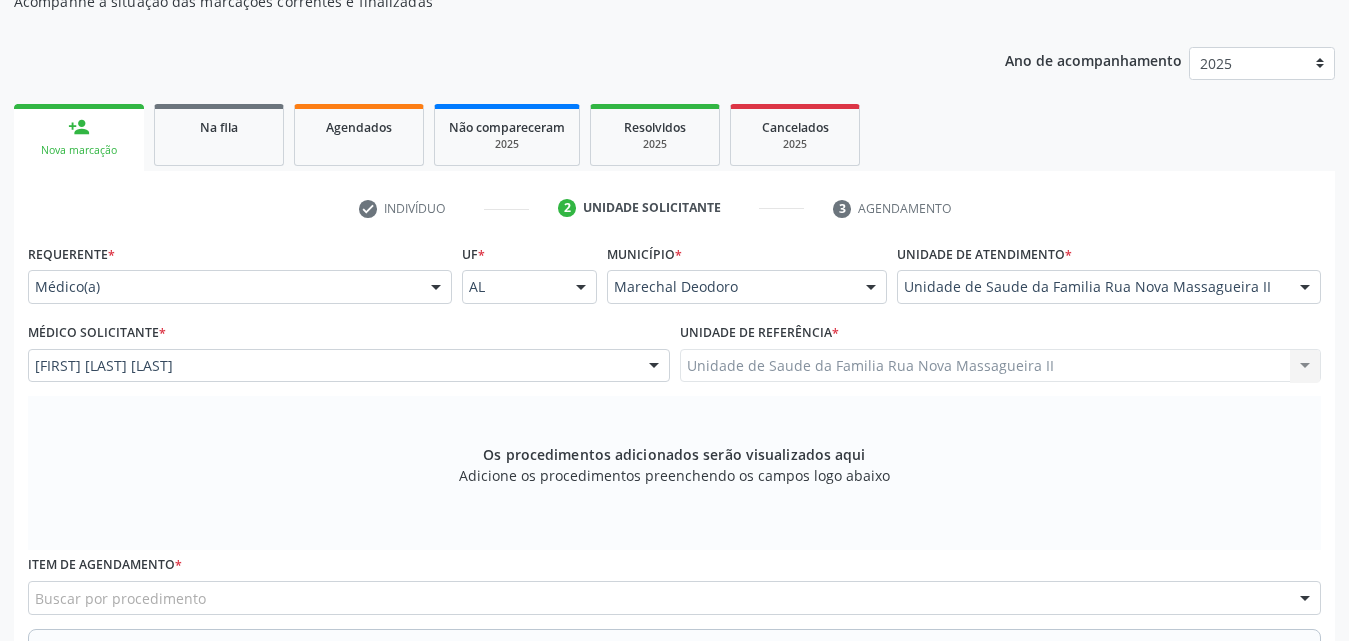 scroll, scrollTop: 488, scrollLeft: 0, axis: vertical 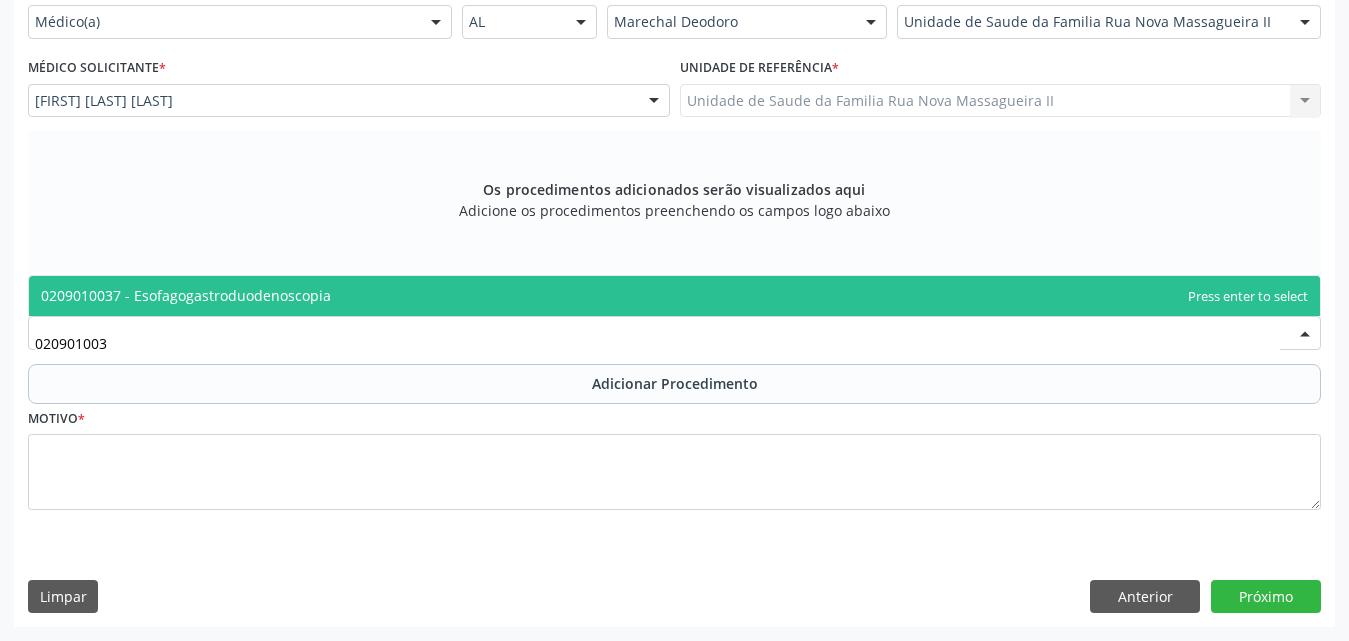 type on "0209010037" 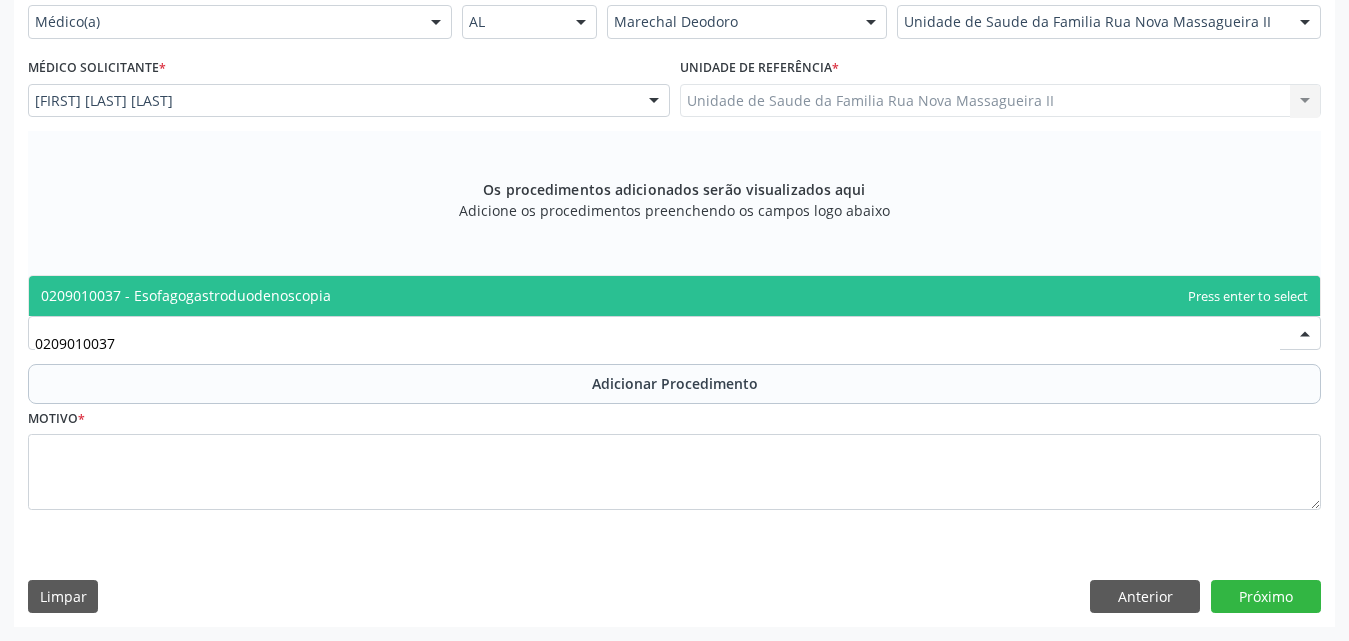 click on "0209010037 - Esofagogastroduodenoscopia" at bounding box center (186, 295) 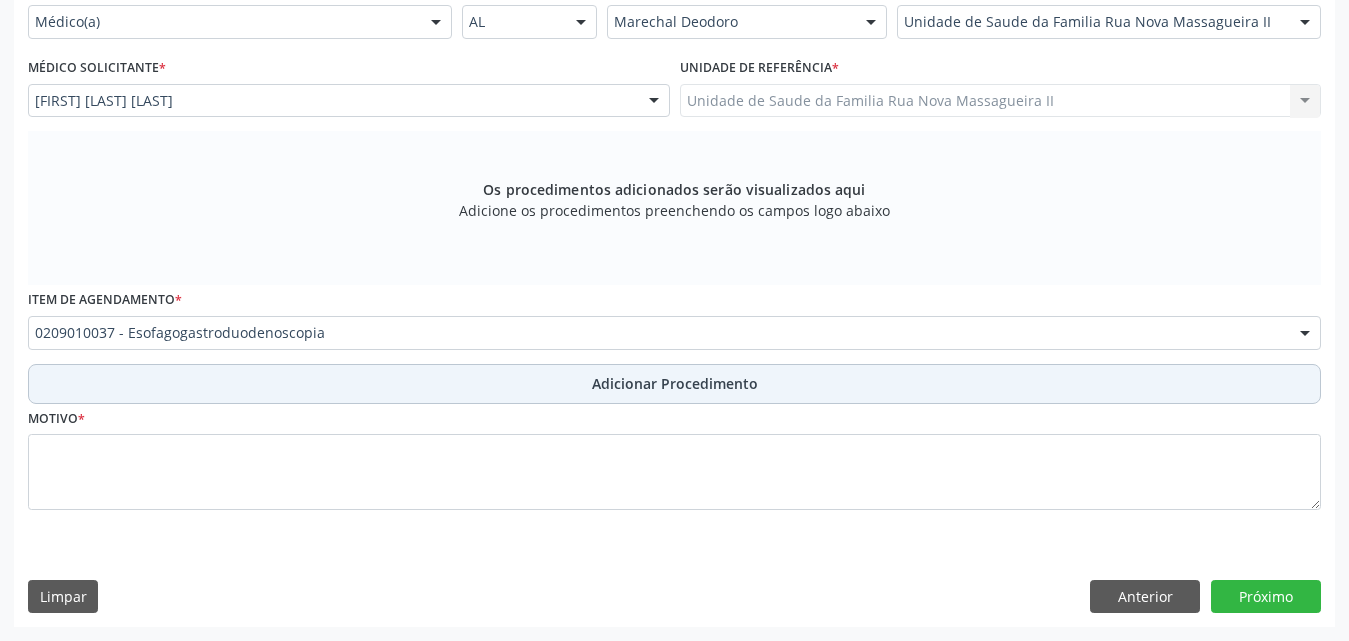 click on "Adicionar Procedimento" at bounding box center (675, 383) 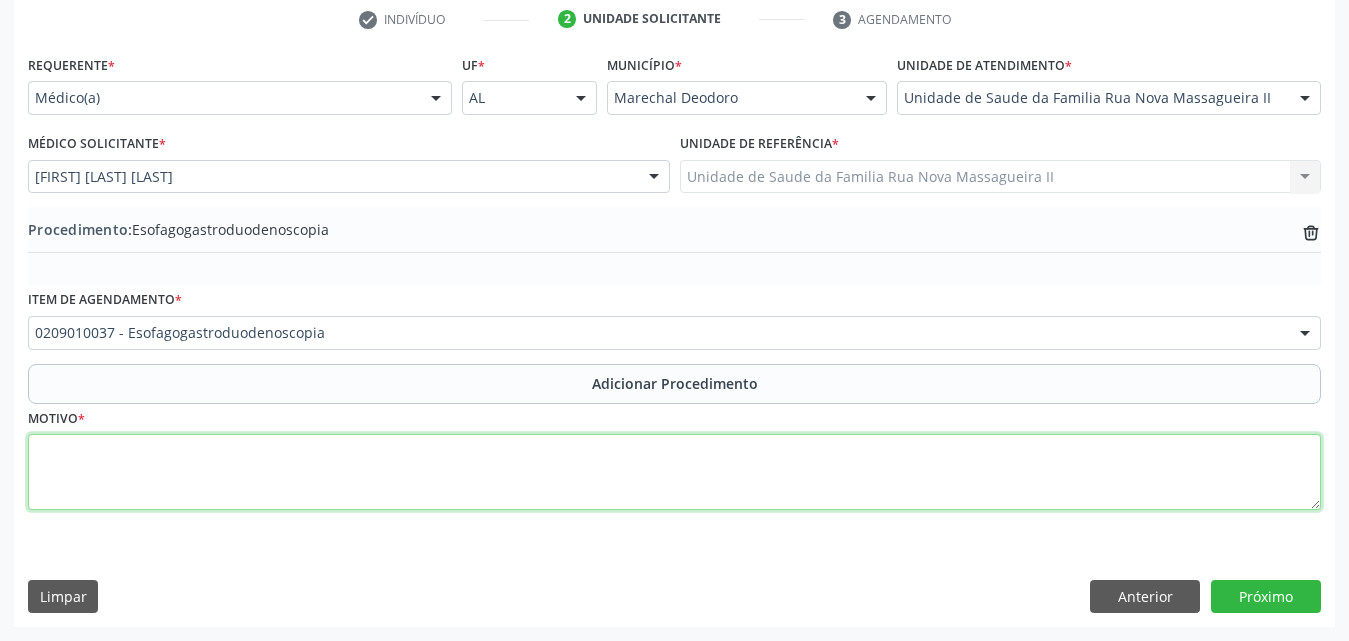 click at bounding box center [674, 472] 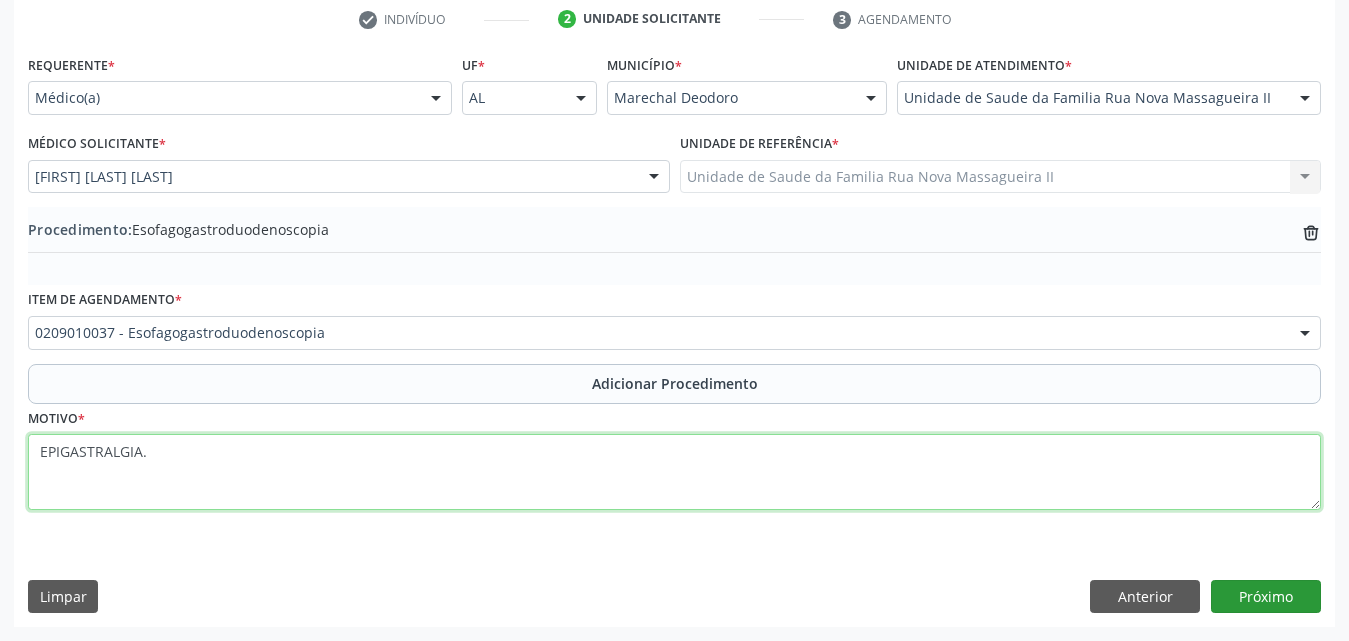 type on "EPIGASTRALGIA." 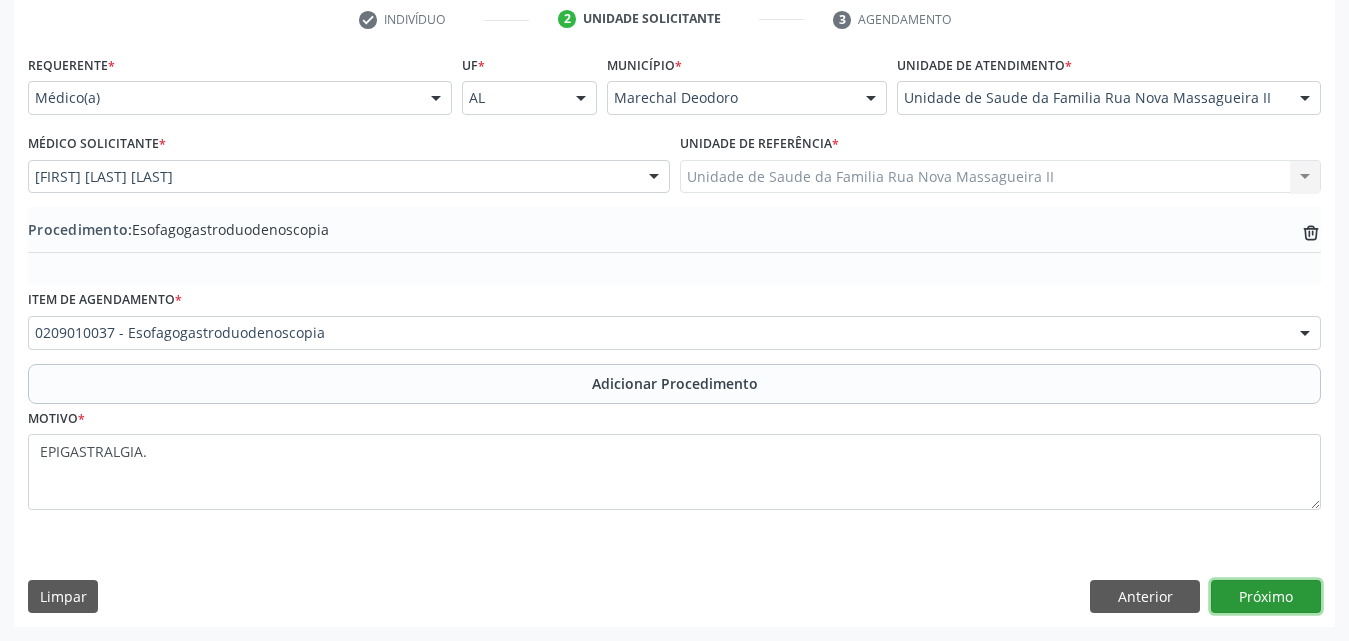 click on "Próximo" at bounding box center (1266, 597) 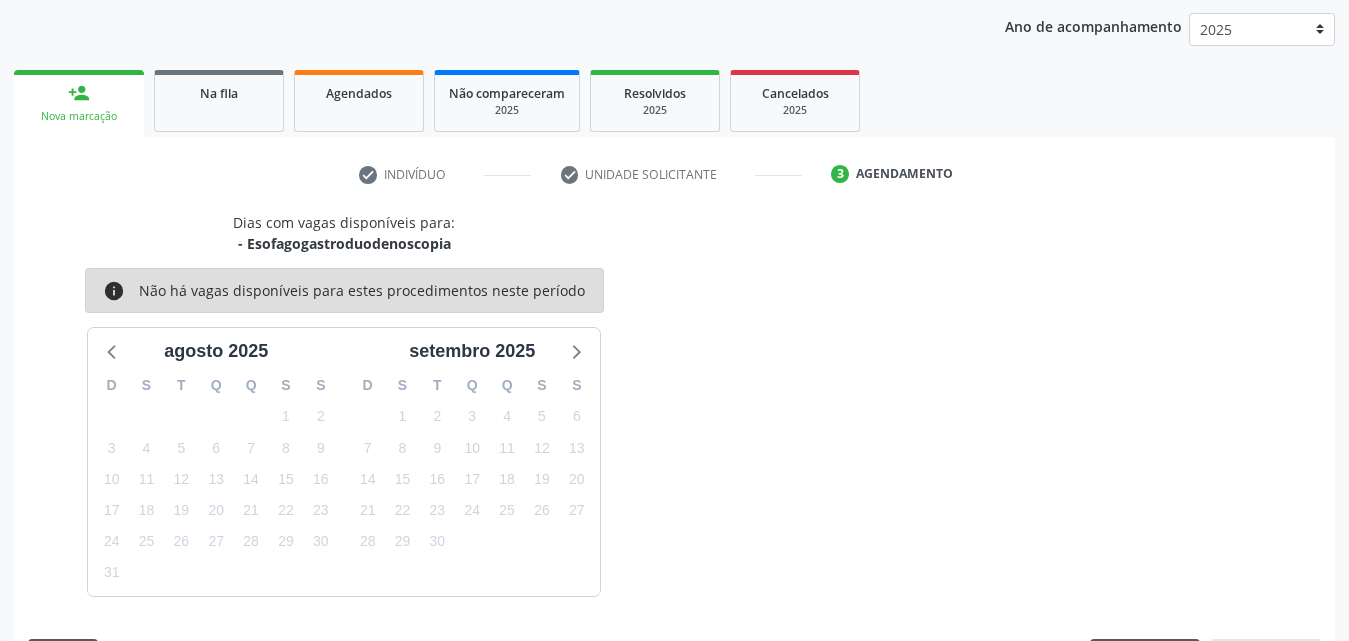 scroll, scrollTop: 316, scrollLeft: 0, axis: vertical 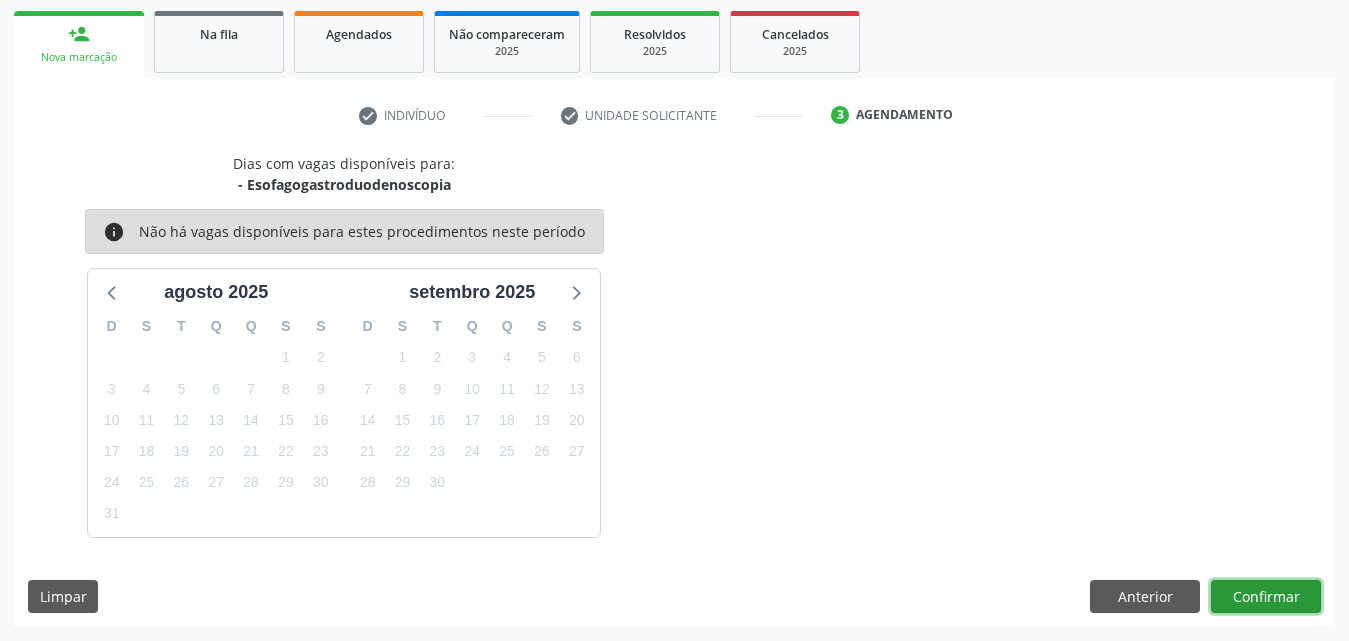 click on "Confirmar" at bounding box center [1266, 597] 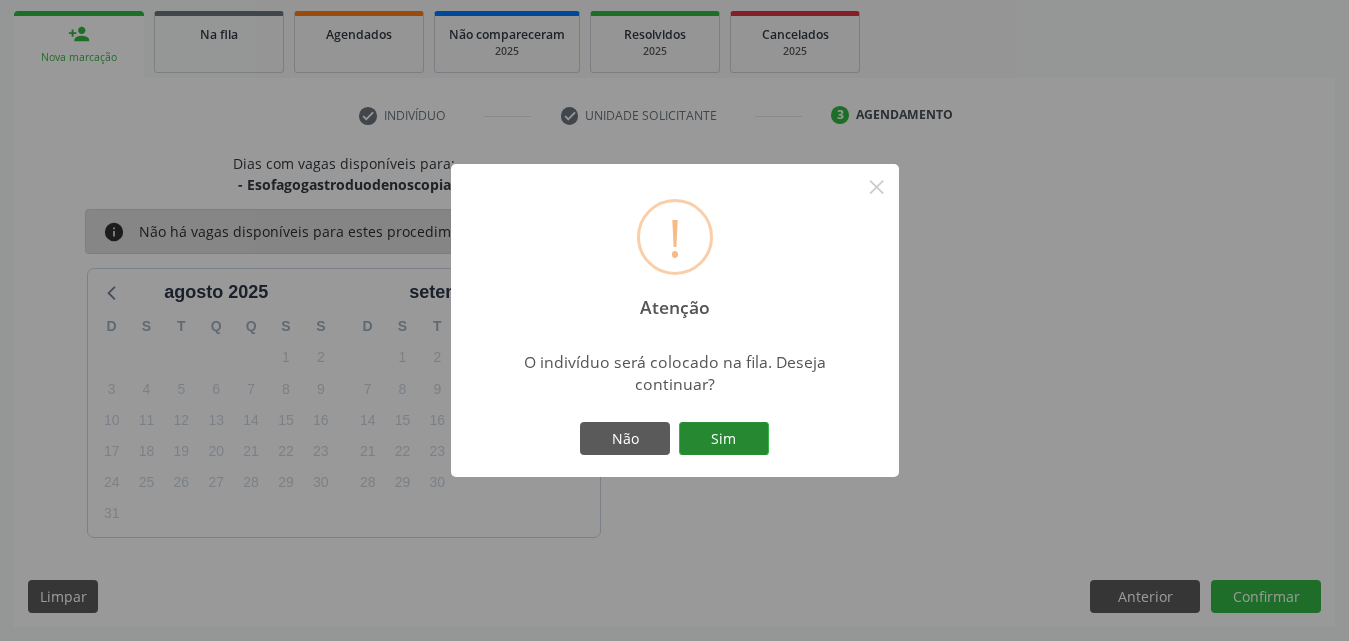 click on "Sim" at bounding box center (724, 439) 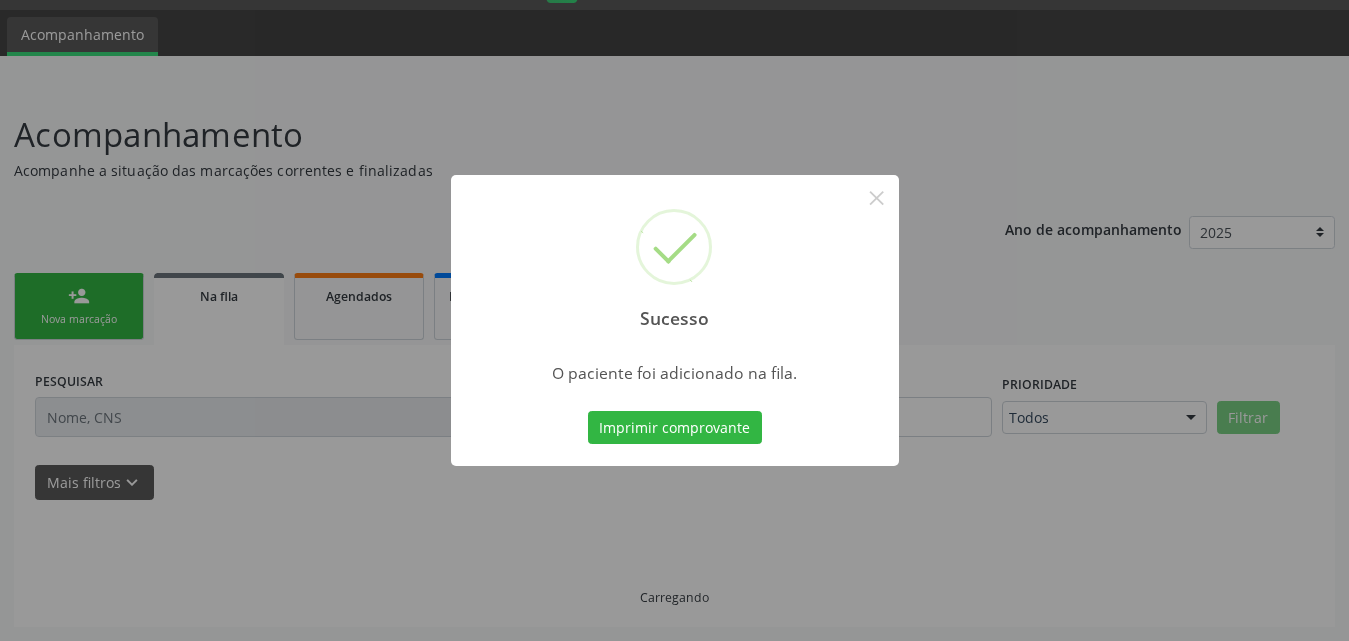 scroll, scrollTop: 54, scrollLeft: 0, axis: vertical 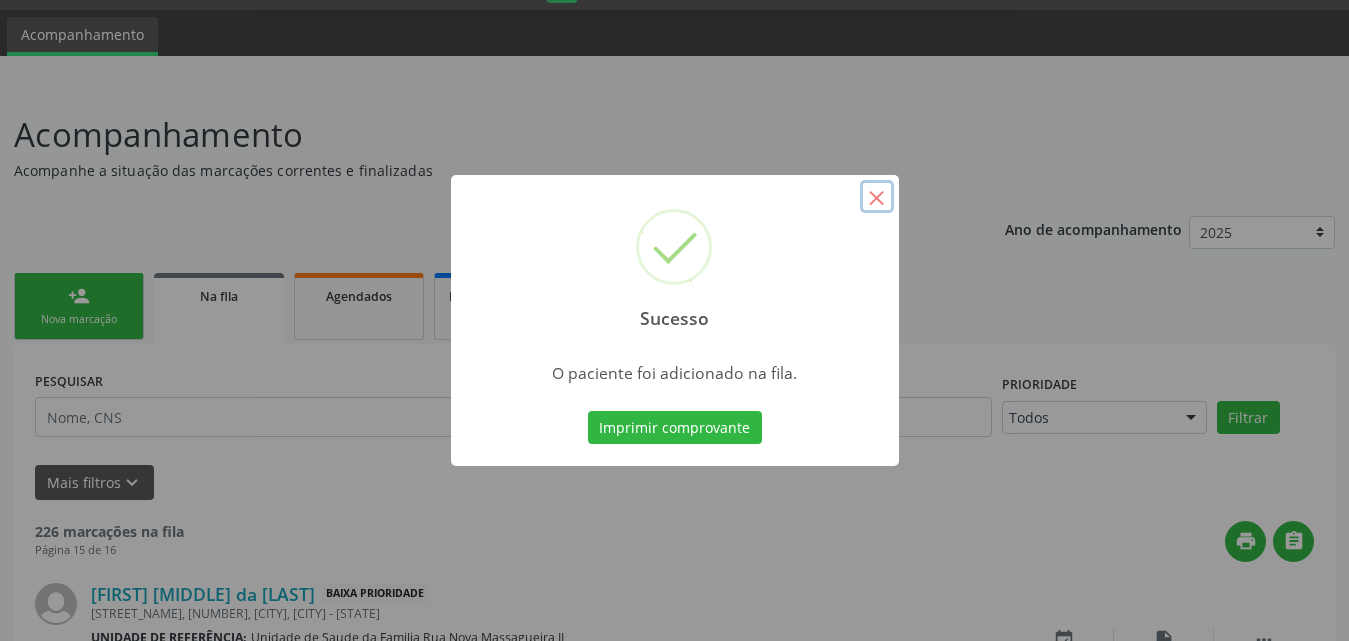 click on "×" at bounding box center [877, 197] 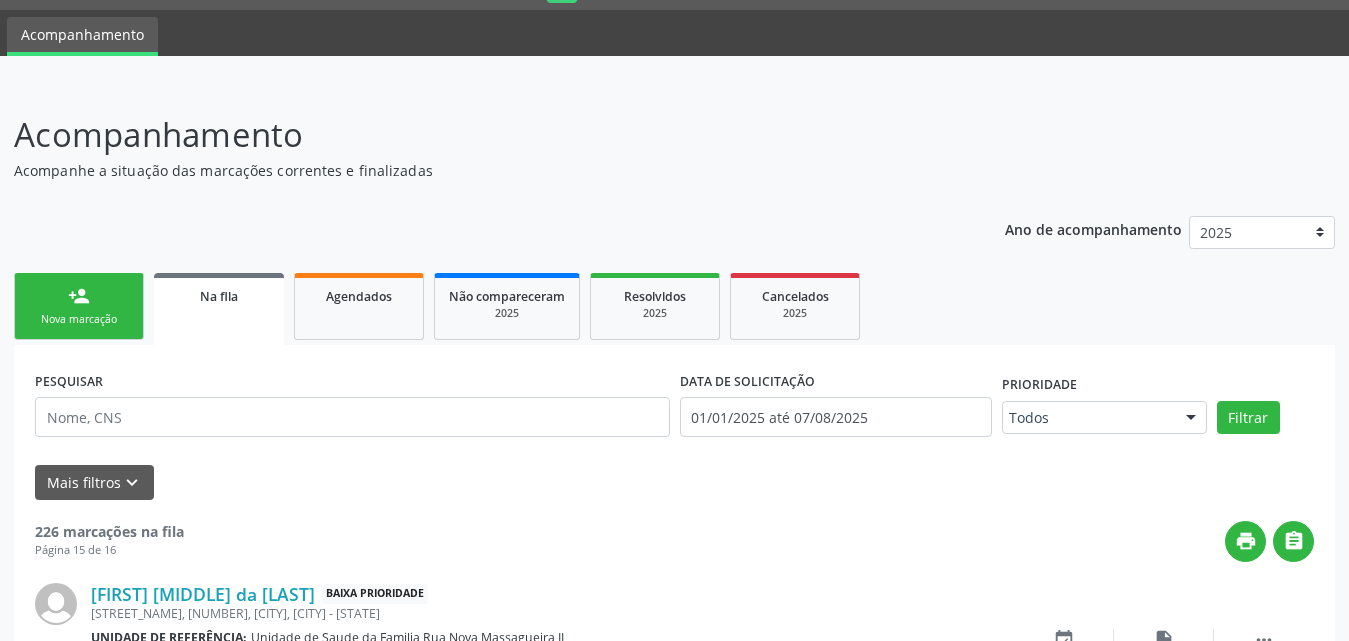 click on "Nova marcação" at bounding box center [79, 319] 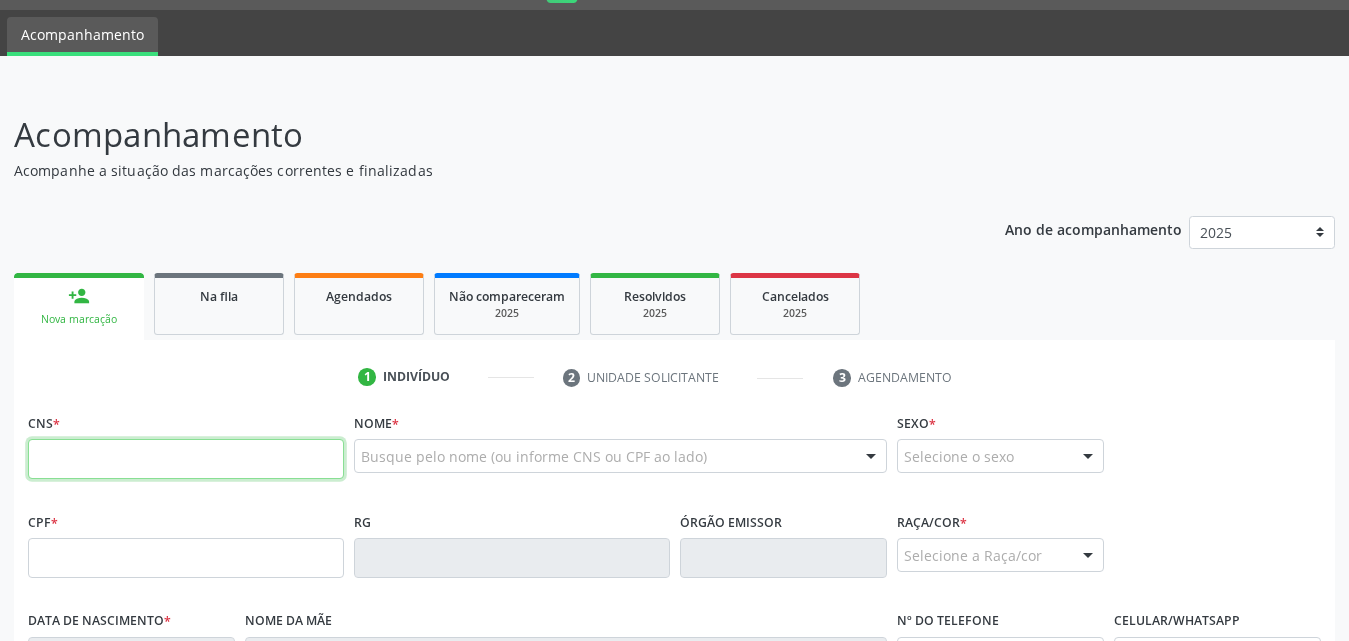 click at bounding box center [186, 459] 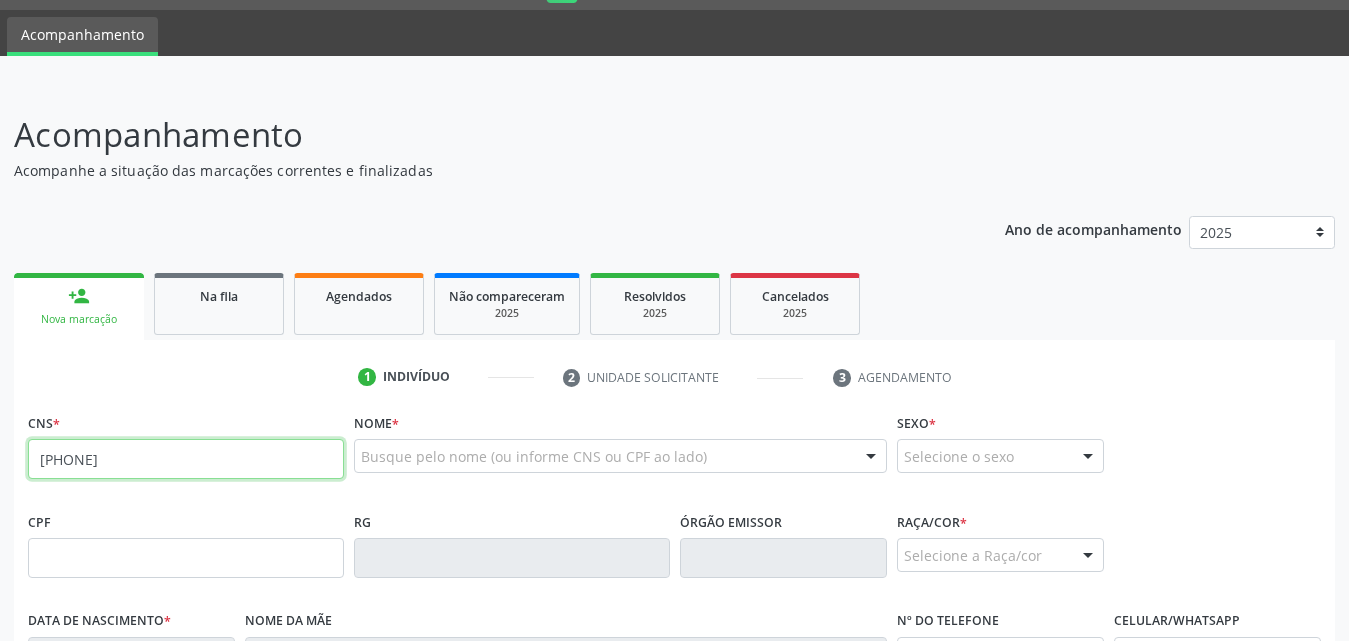 type on "708 2041 8243 5441" 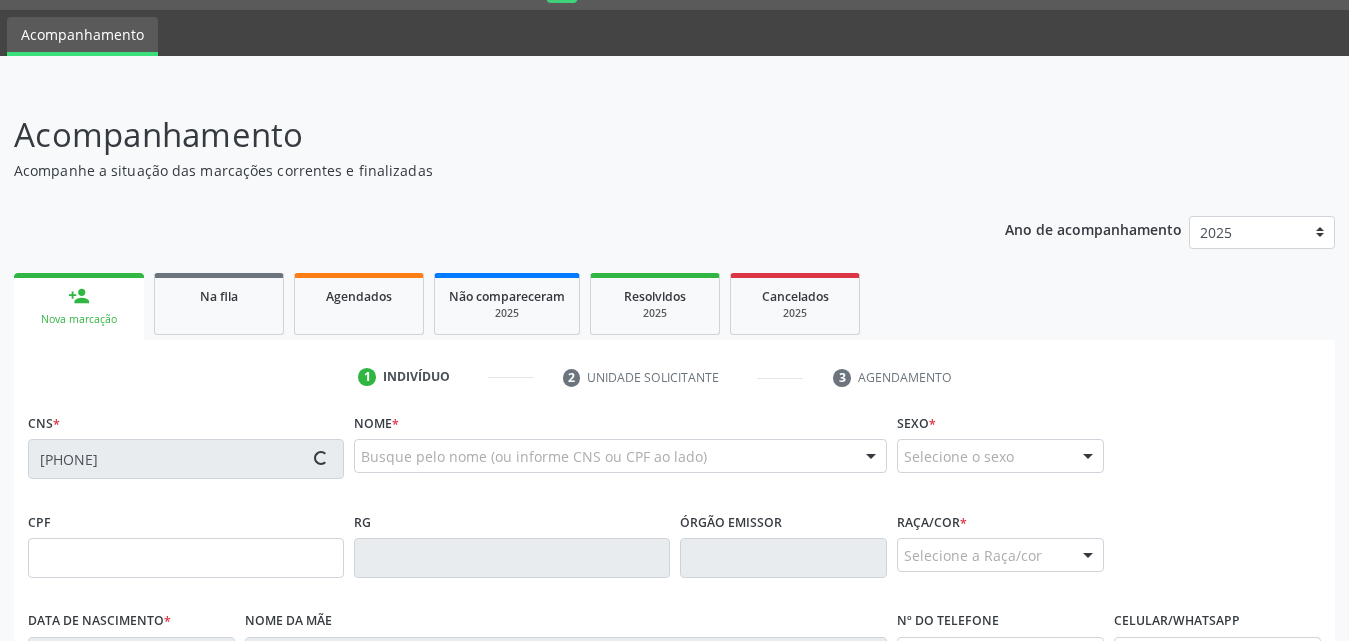 type on "106.222.894-46" 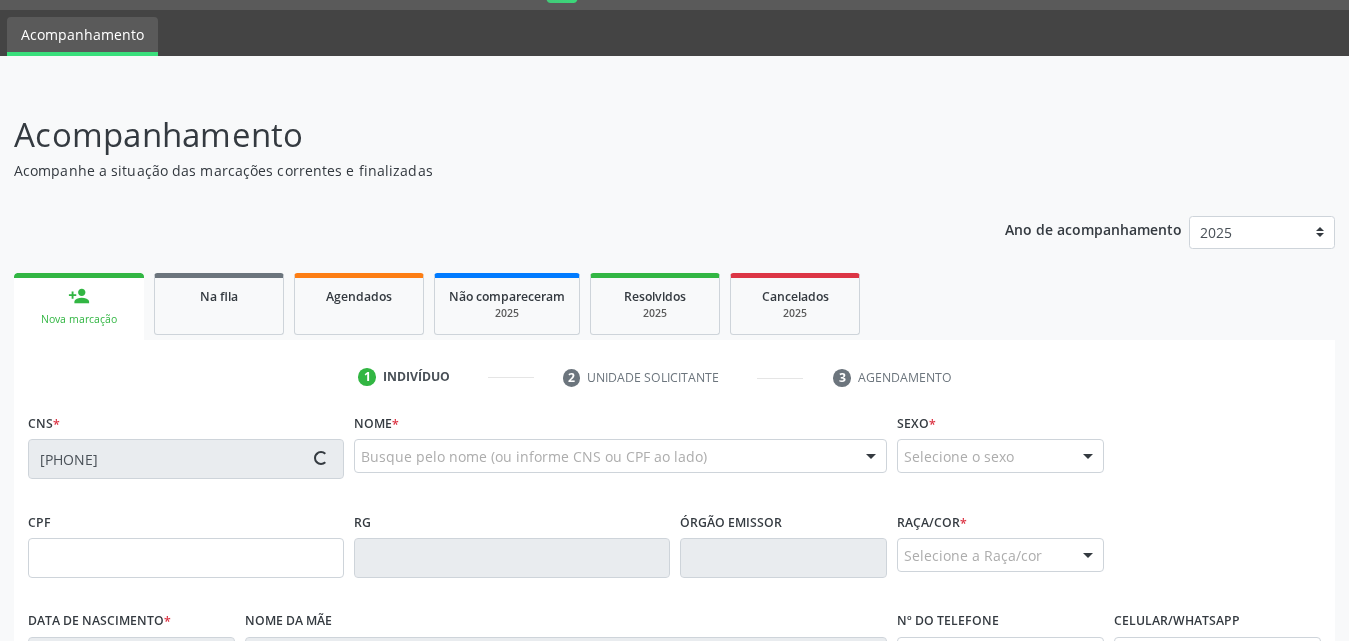 type on "28/03/1994" 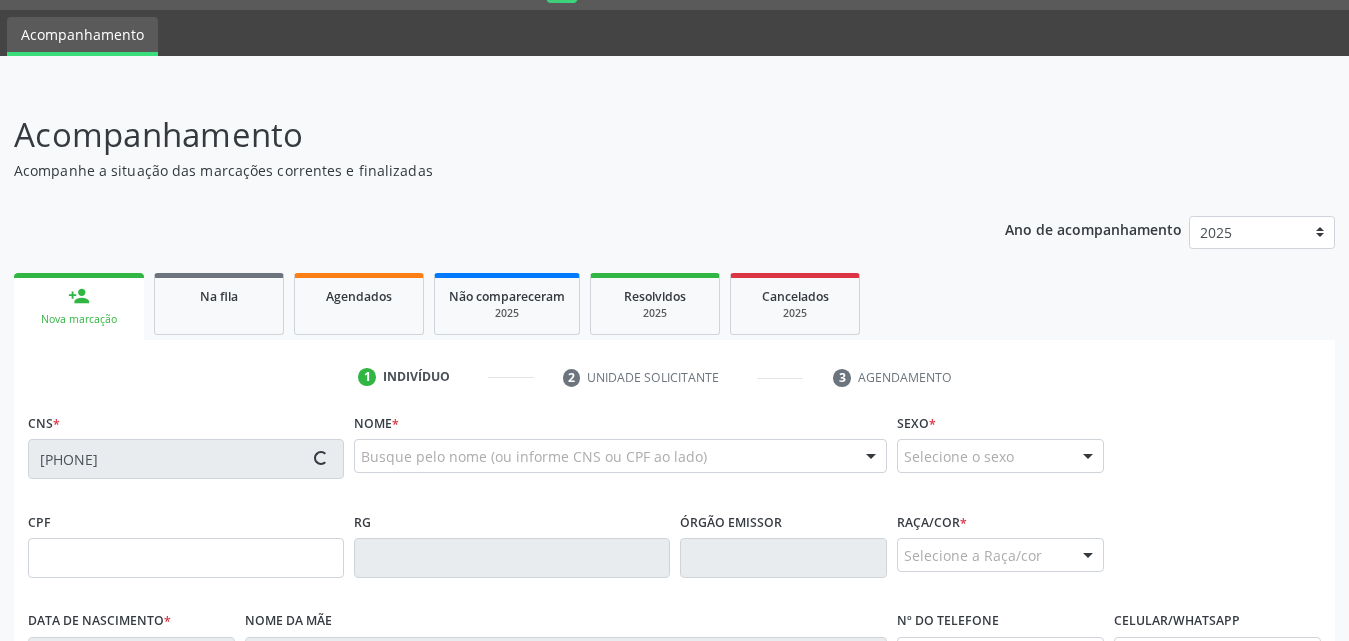 type on "(82) 9145-9955" 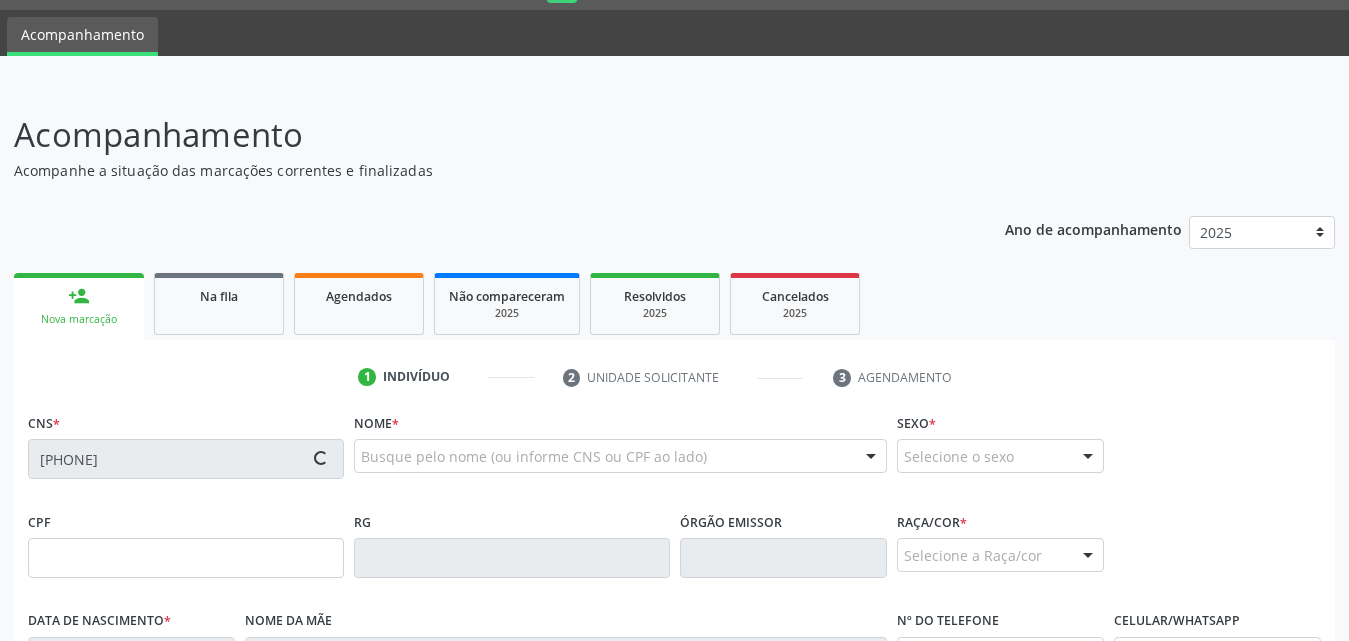 type on "S/N" 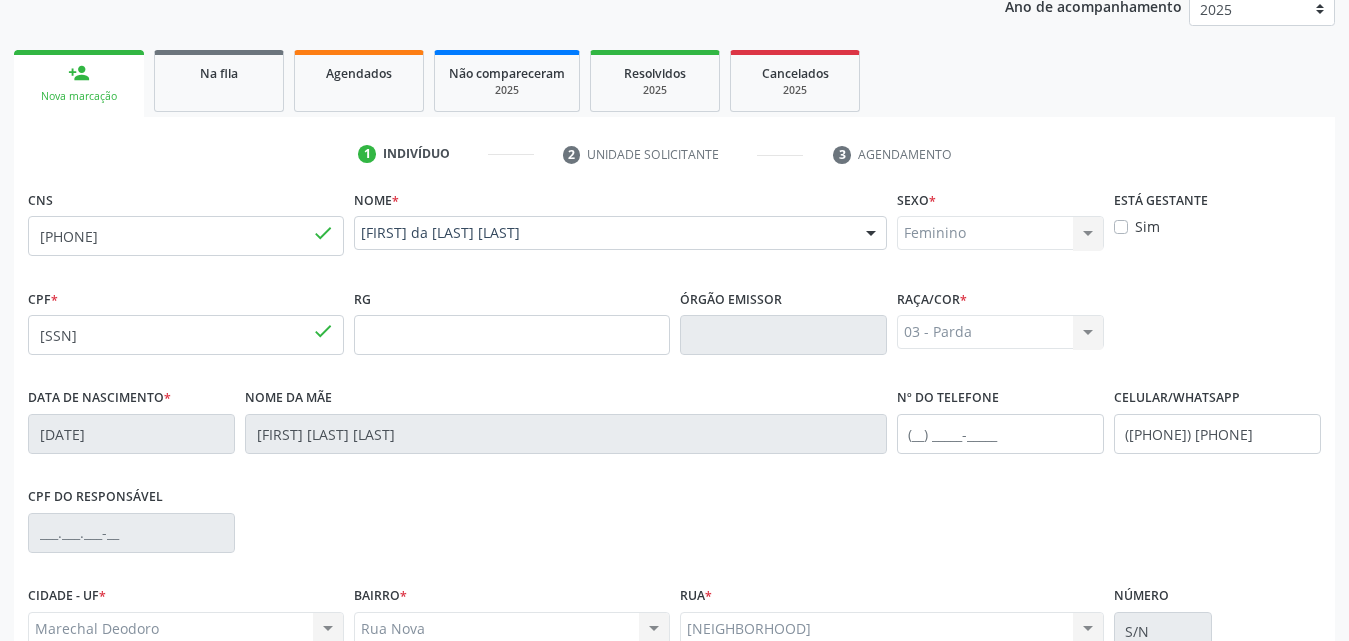 scroll, scrollTop: 471, scrollLeft: 0, axis: vertical 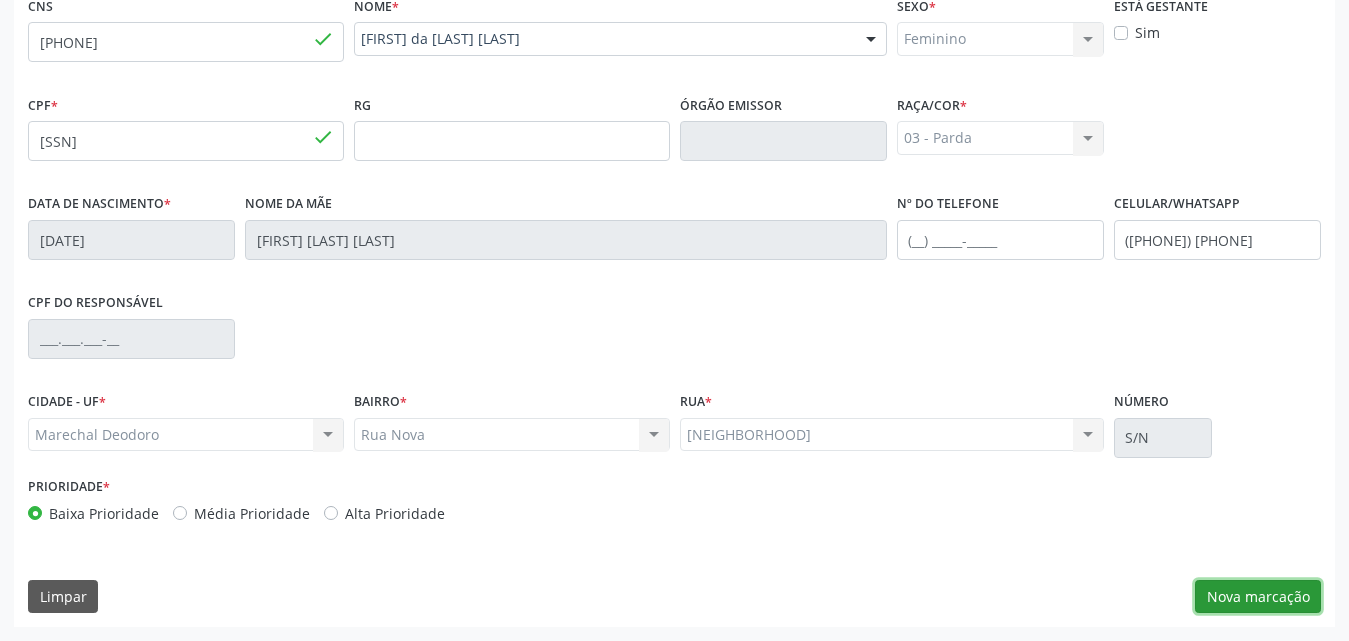 click on "Nova marcação" at bounding box center [1258, 597] 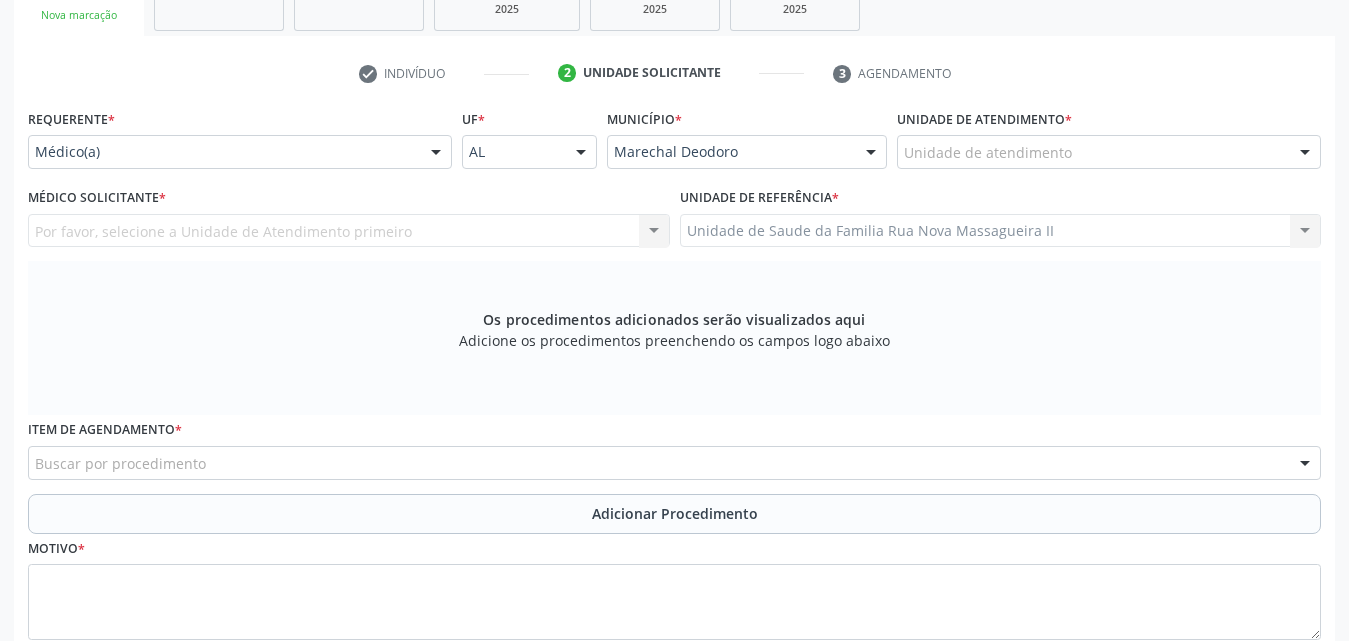 scroll, scrollTop: 371, scrollLeft: 0, axis: vertical 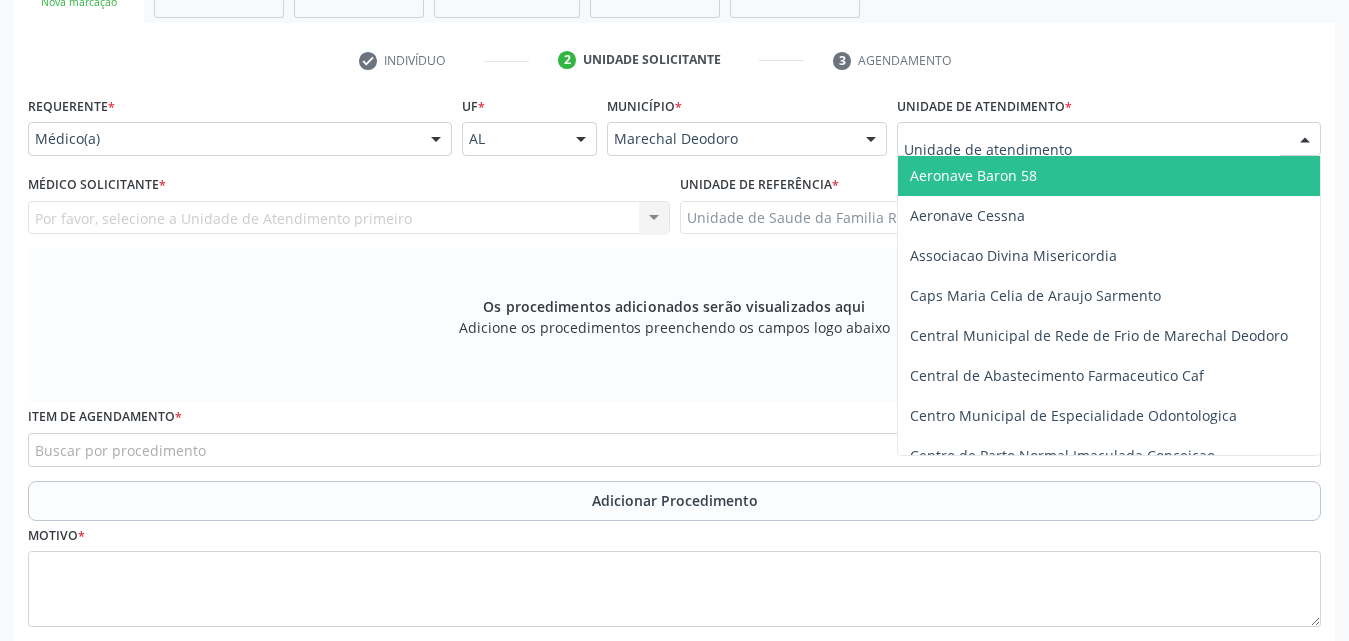 click at bounding box center [1109, 139] 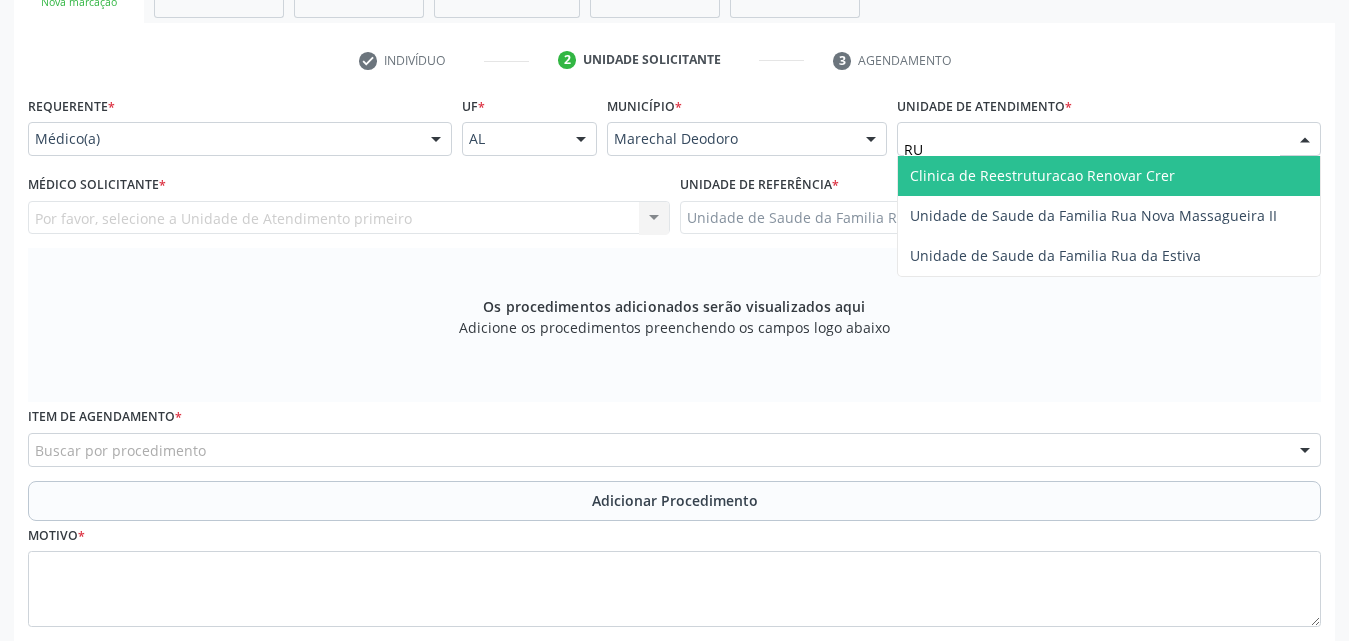 type on "RUA" 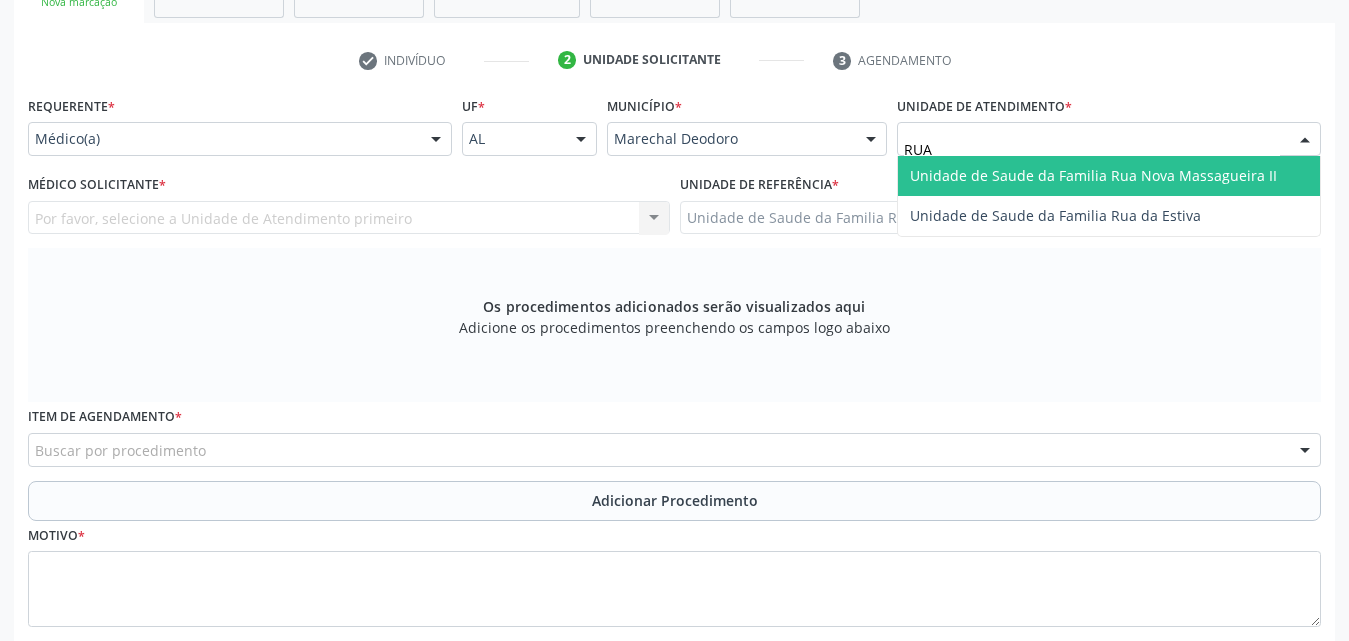 click on "Unidade de Saude da Familia Rua Nova Massagueira II" at bounding box center (1093, 175) 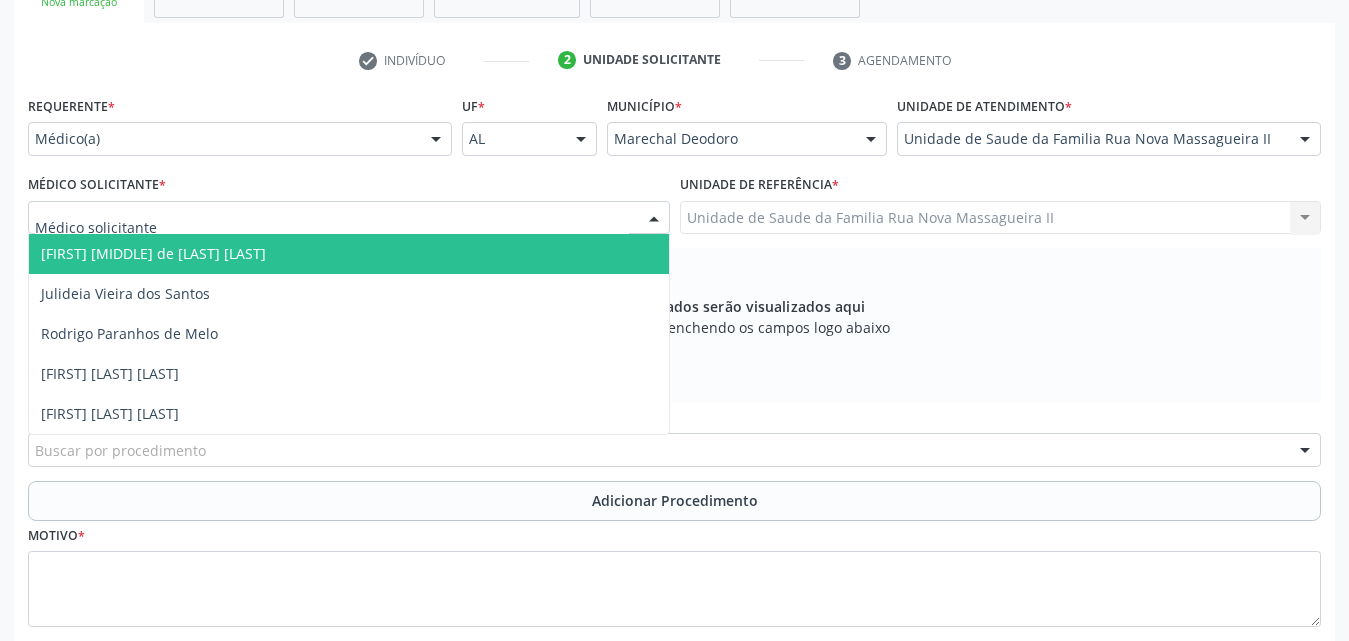click at bounding box center [349, 218] 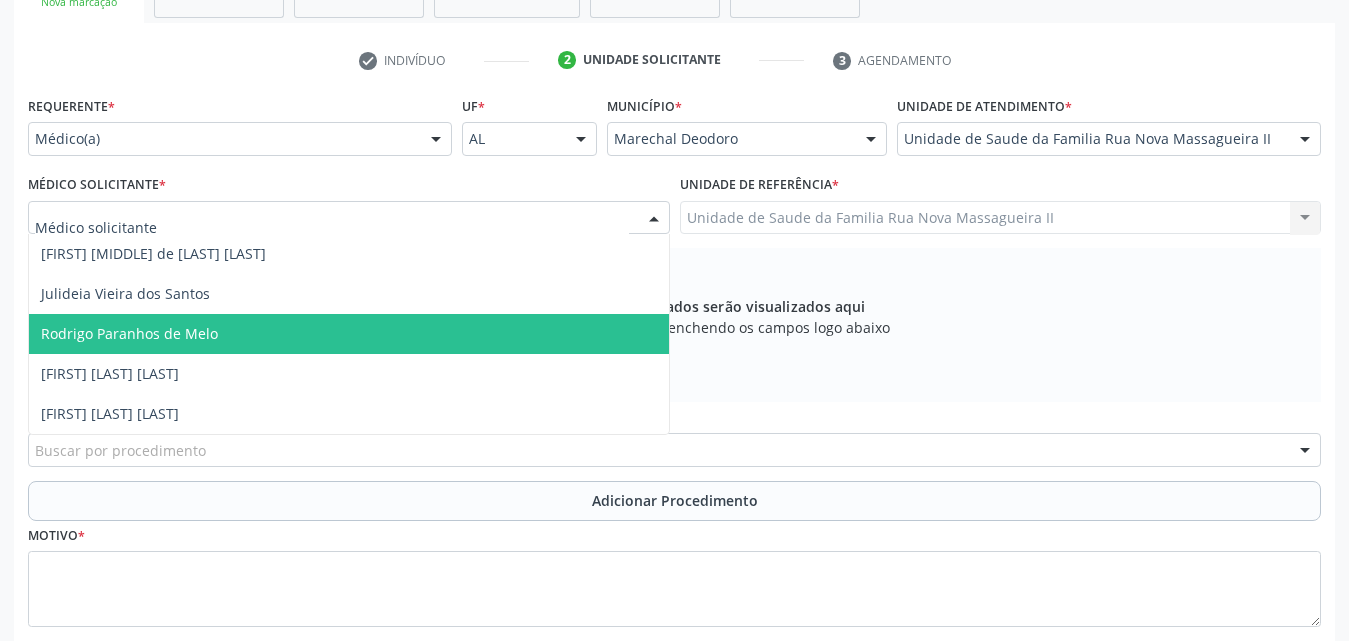 click on "Rodrigo Paranhos de Melo" at bounding box center [129, 333] 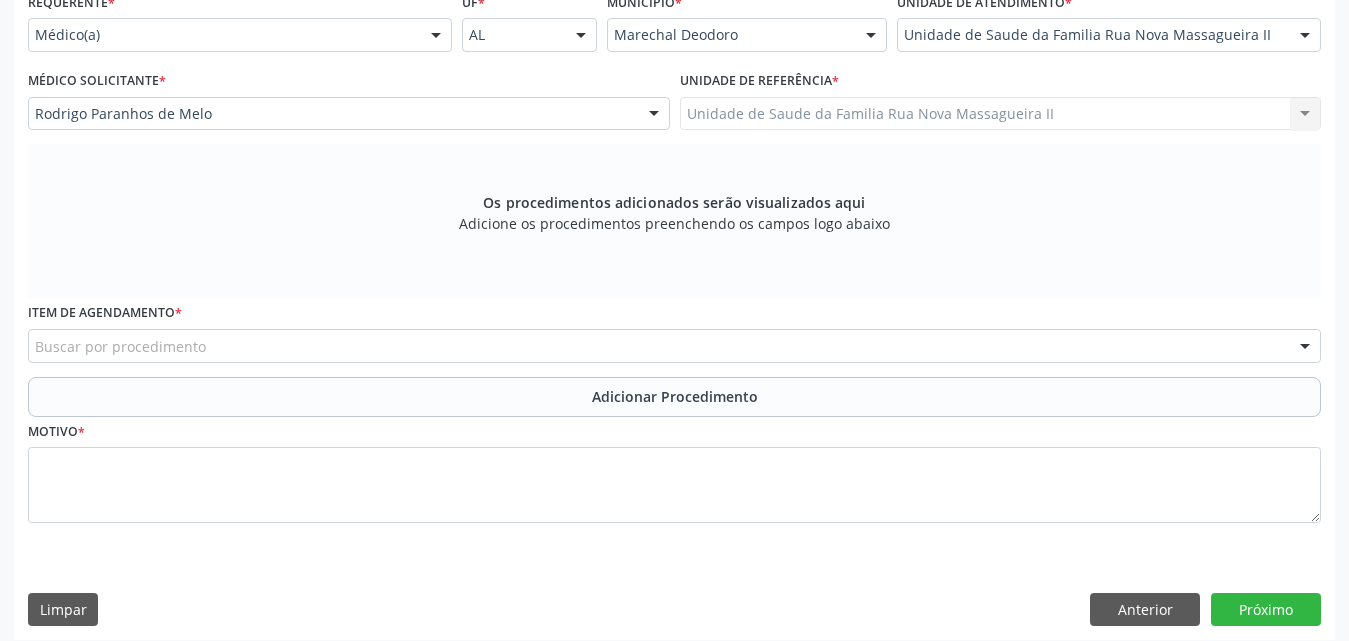 scroll, scrollTop: 488, scrollLeft: 0, axis: vertical 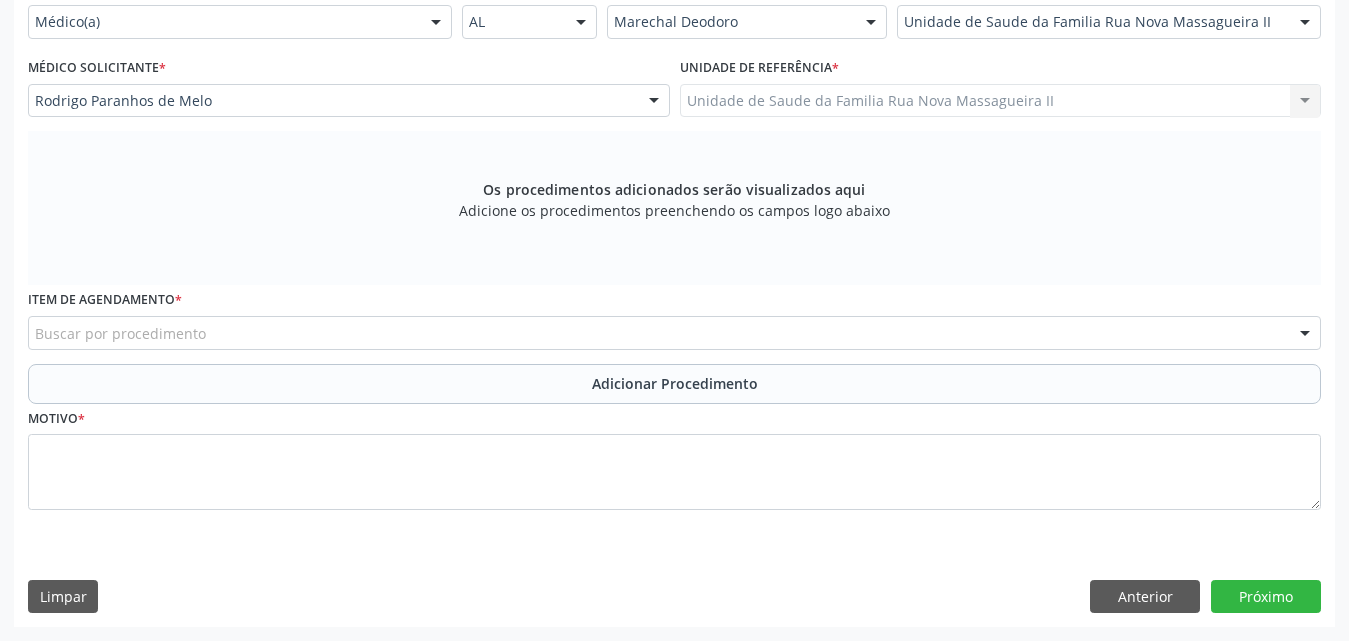 click on "Buscar por procedimento" at bounding box center (674, 333) 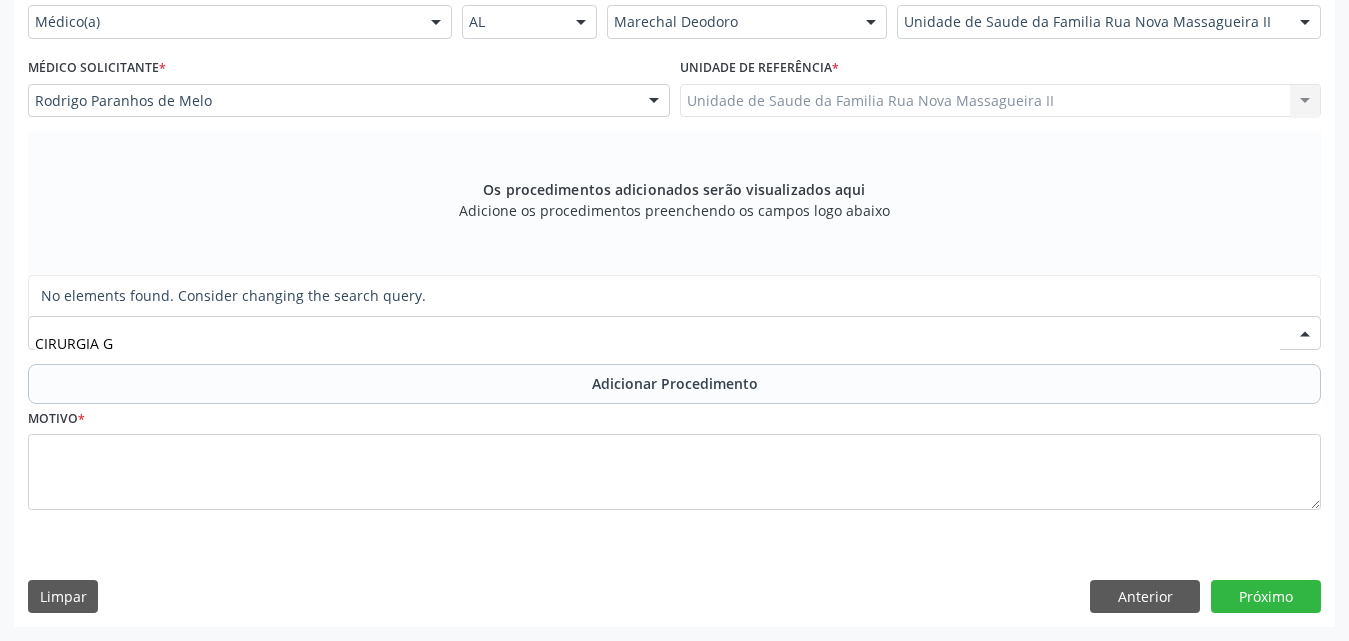 scroll, scrollTop: 0, scrollLeft: 0, axis: both 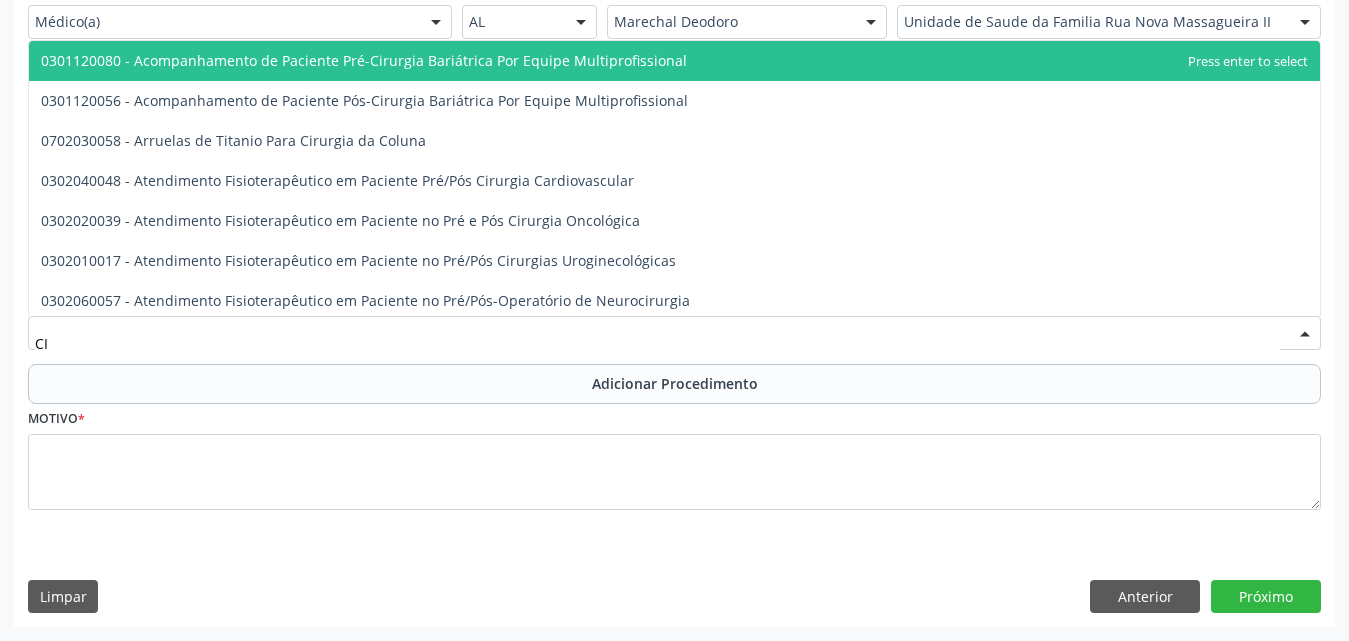 type on "C" 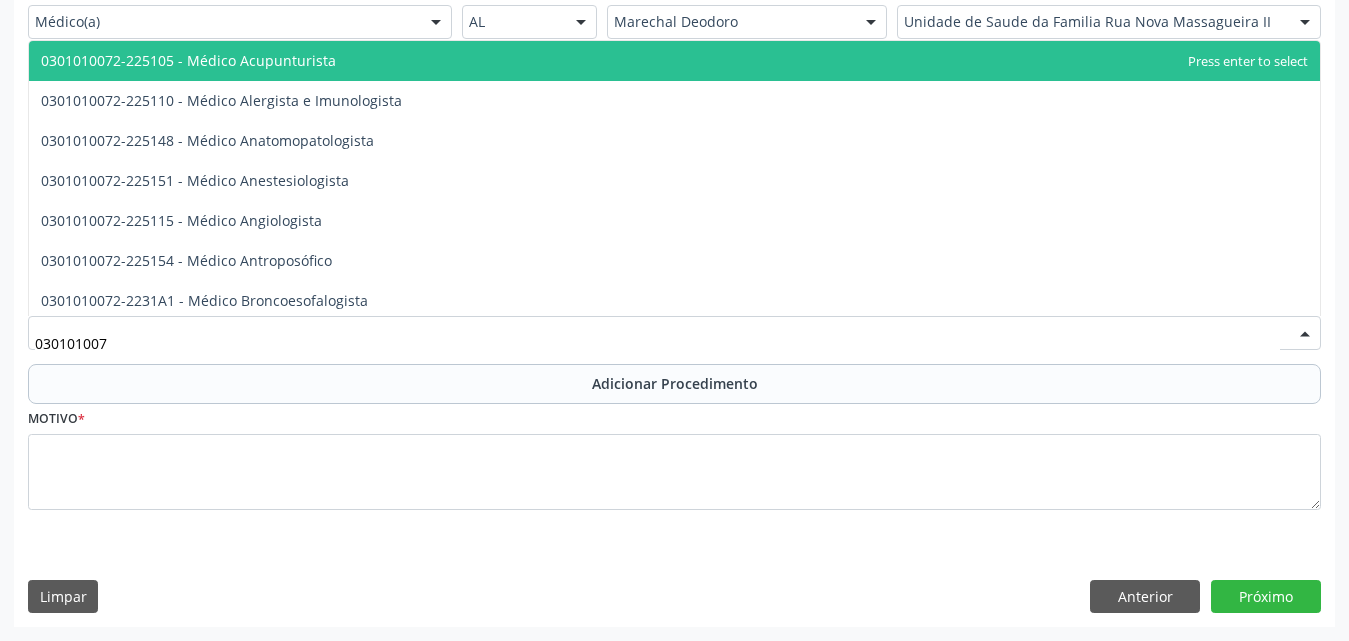 type on "0301010072" 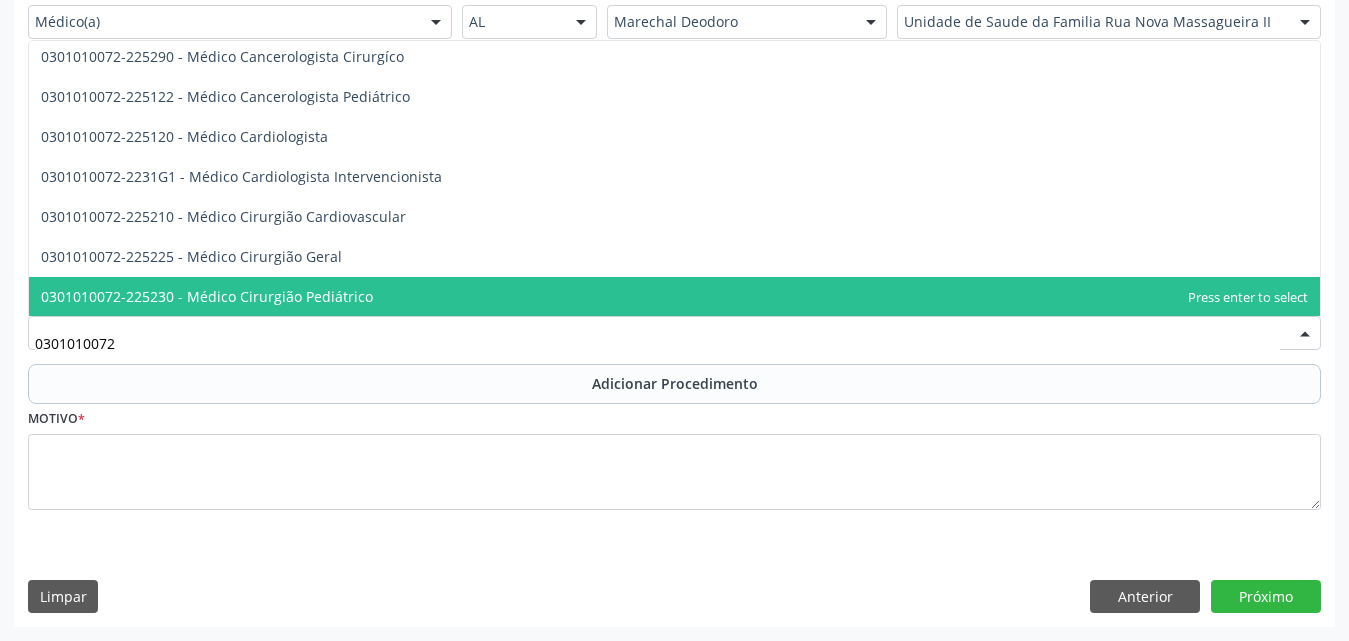 scroll, scrollTop: 324, scrollLeft: 0, axis: vertical 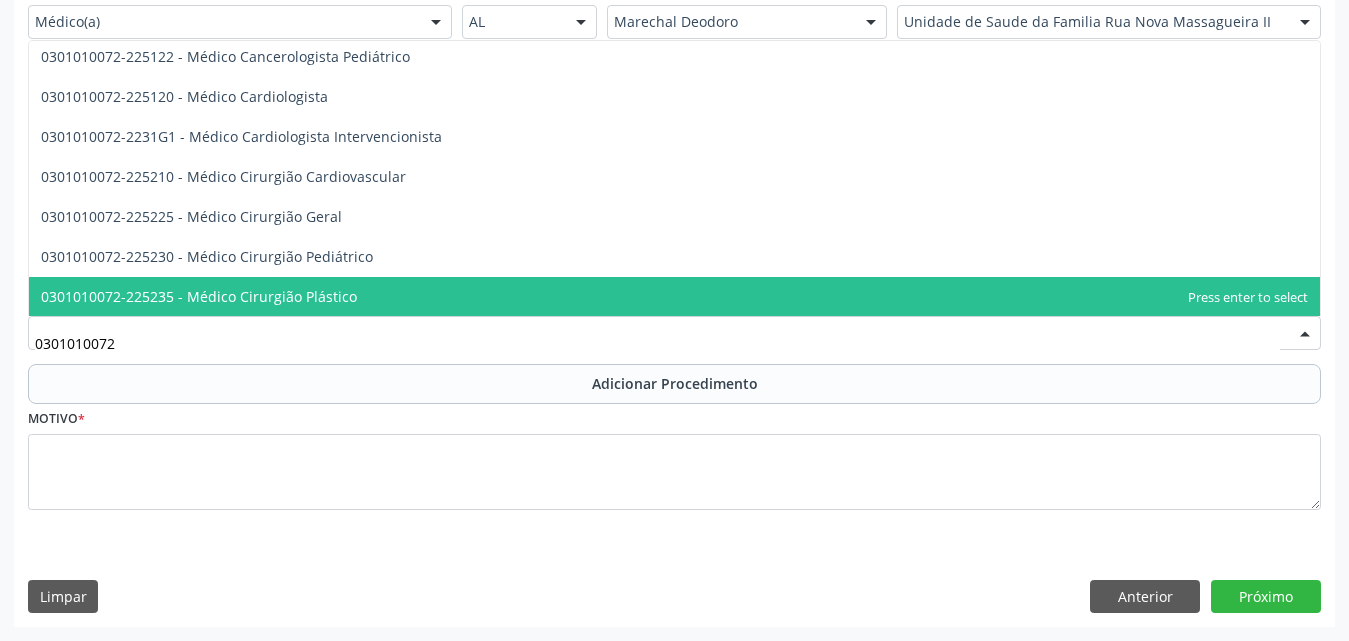 click on "0301010072-225235 - Médico Cirurgião Plástico" at bounding box center (199, 296) 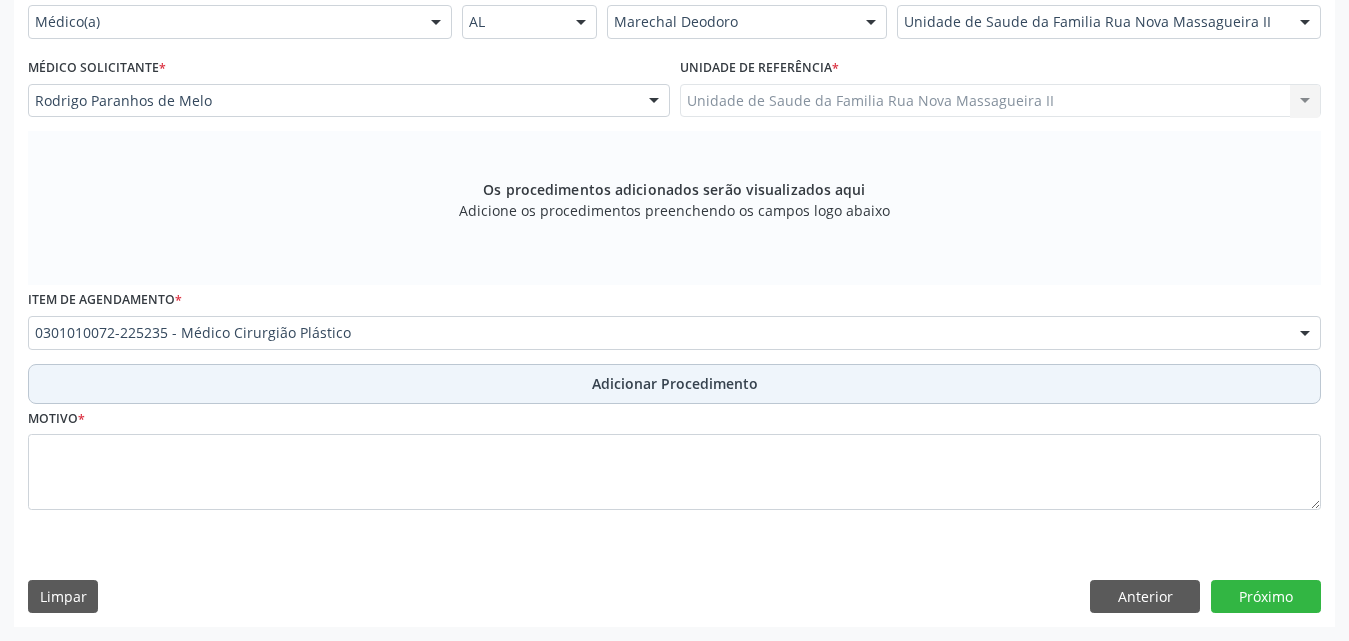 click on "Adicionar Procedimento" at bounding box center (675, 383) 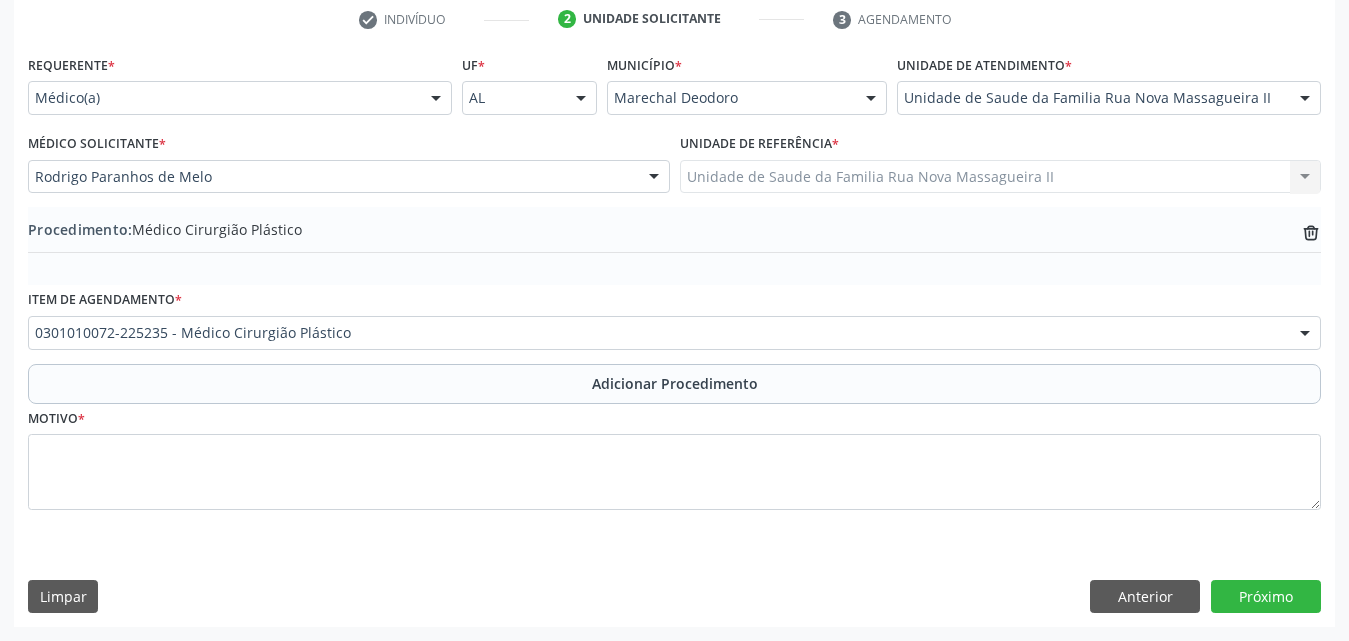 scroll, scrollTop: 412, scrollLeft: 0, axis: vertical 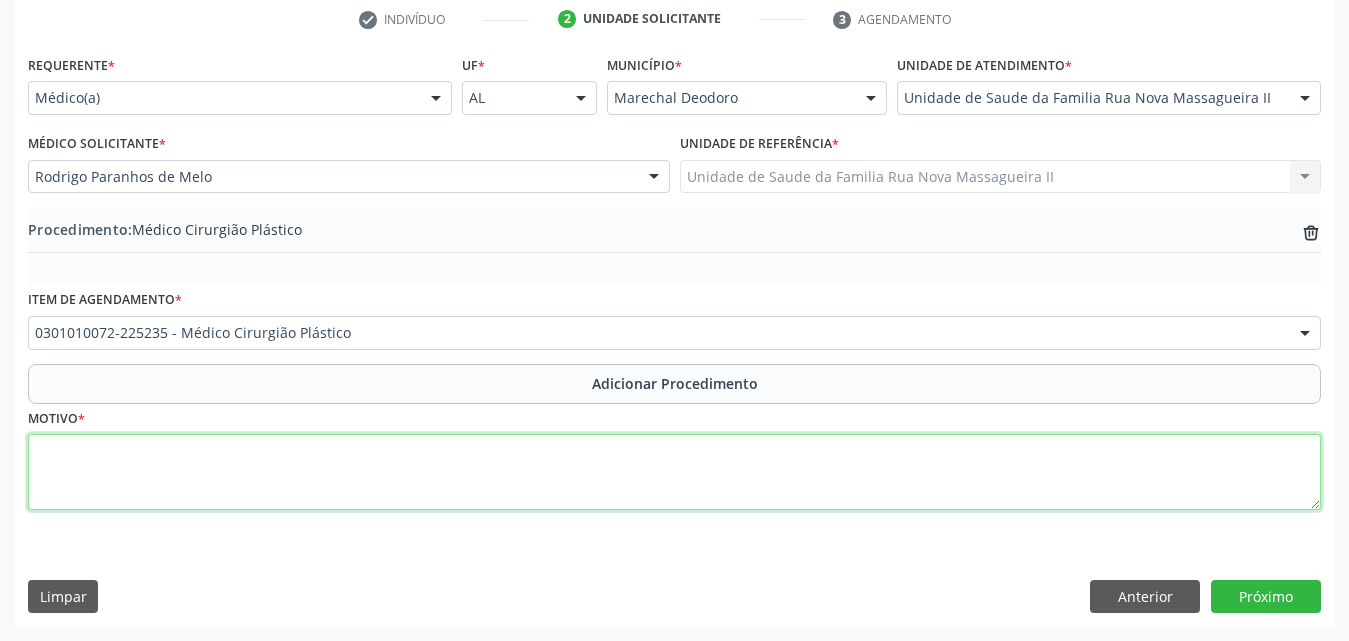 click at bounding box center [674, 472] 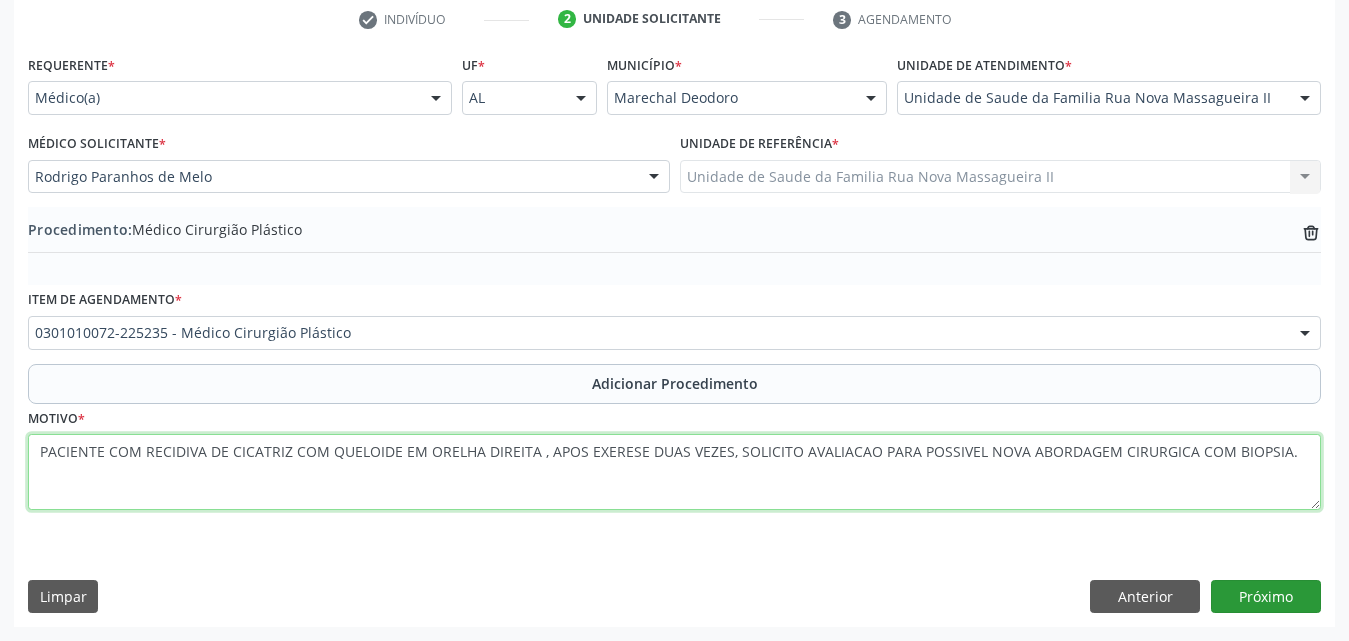 type on "PACIENTE COM RECIDIVA DE CICATRIZ COM QUELOIDE EM ORELHA DIREITA , APOS EXERESE DUAS VEZES, SOLICITO AVALIACAO PARA POSSIVEL NOVA ABORDAGEM CIRURGICA COM BIOPSIA." 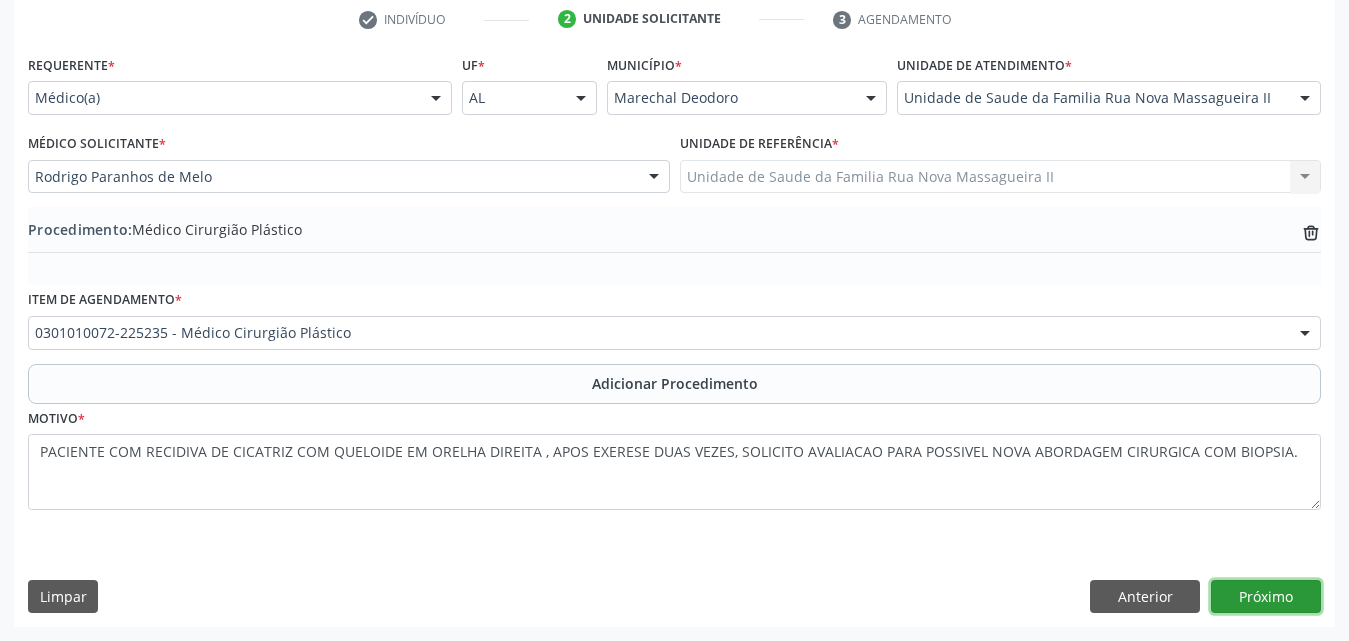 click on "Próximo" at bounding box center (1266, 597) 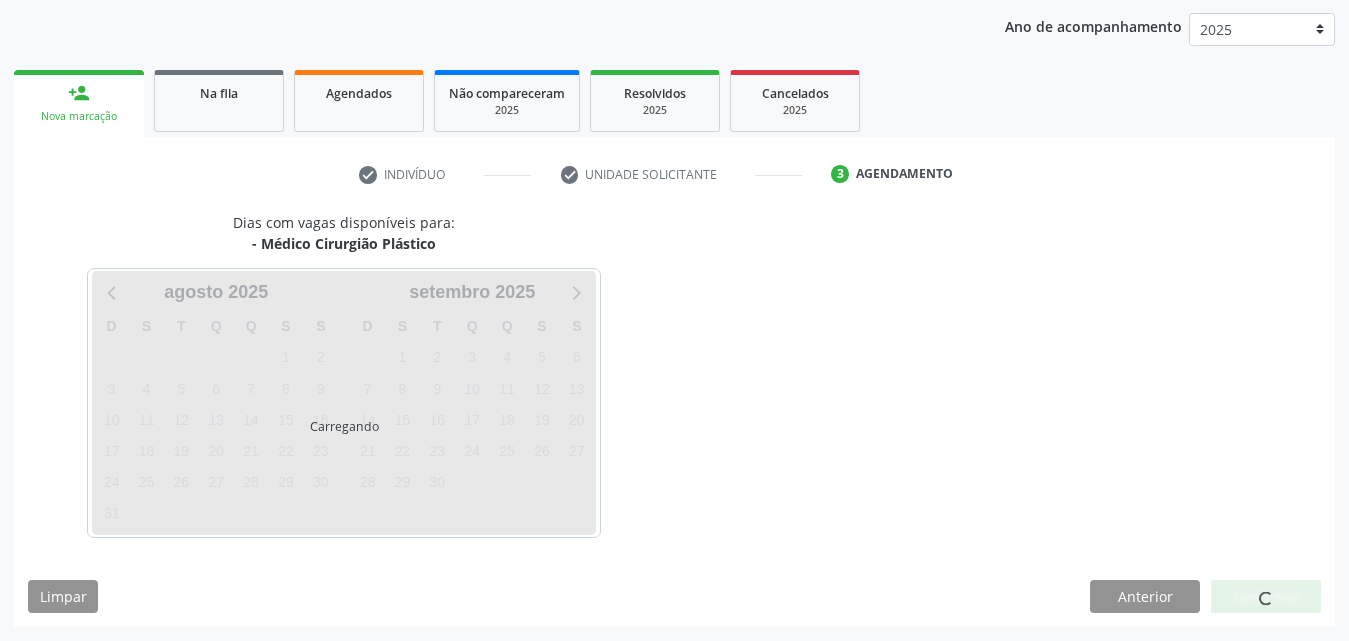 scroll, scrollTop: 316, scrollLeft: 0, axis: vertical 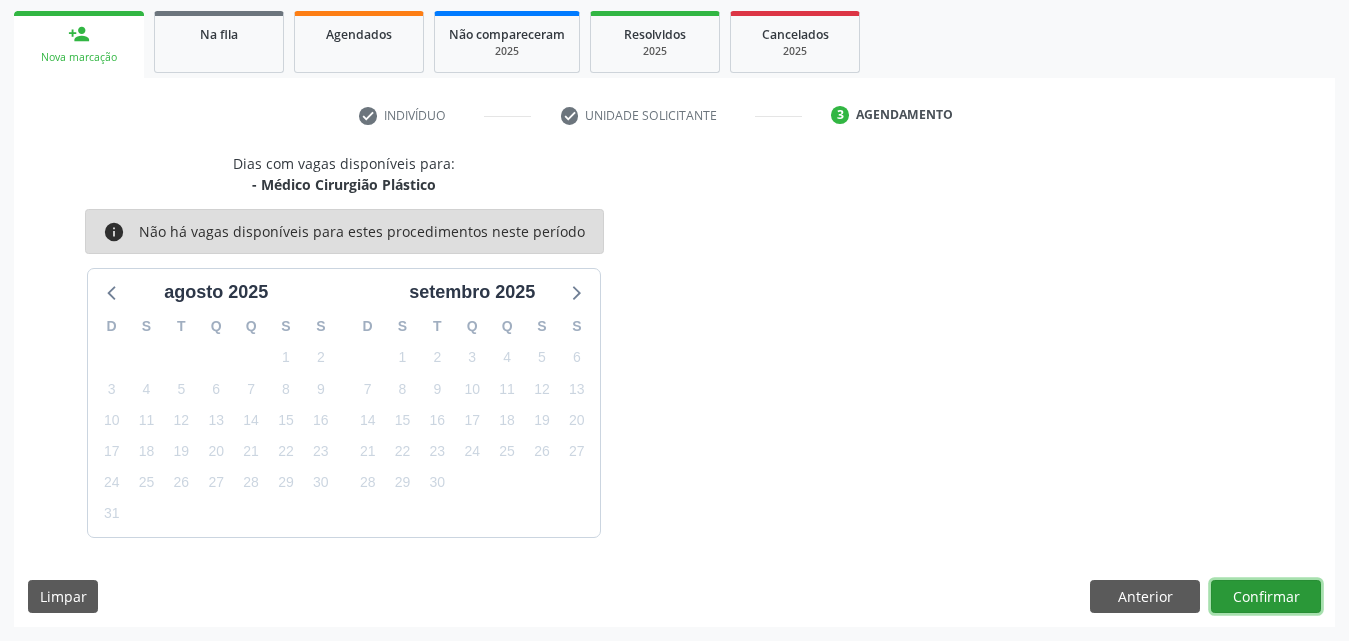 click on "Confirmar" at bounding box center (1266, 597) 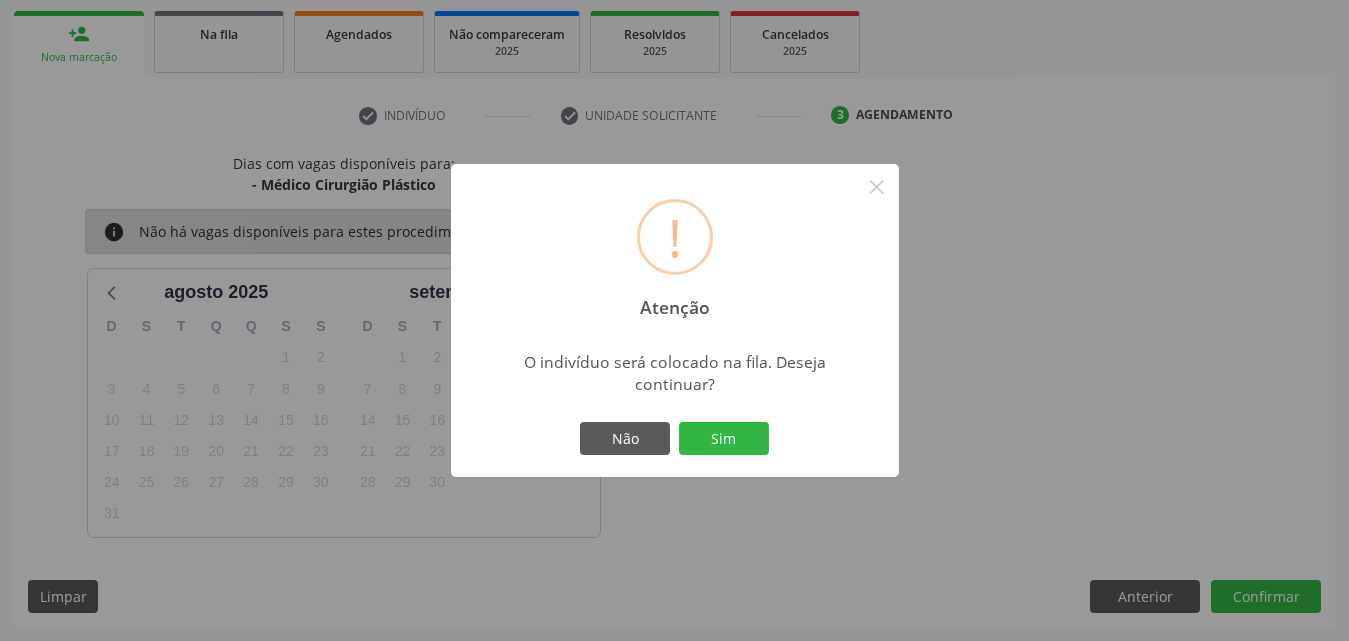 click on "! Atenção × O indivíduo será colocado na fila. Deseja continuar? Não Sim" at bounding box center (675, 321) 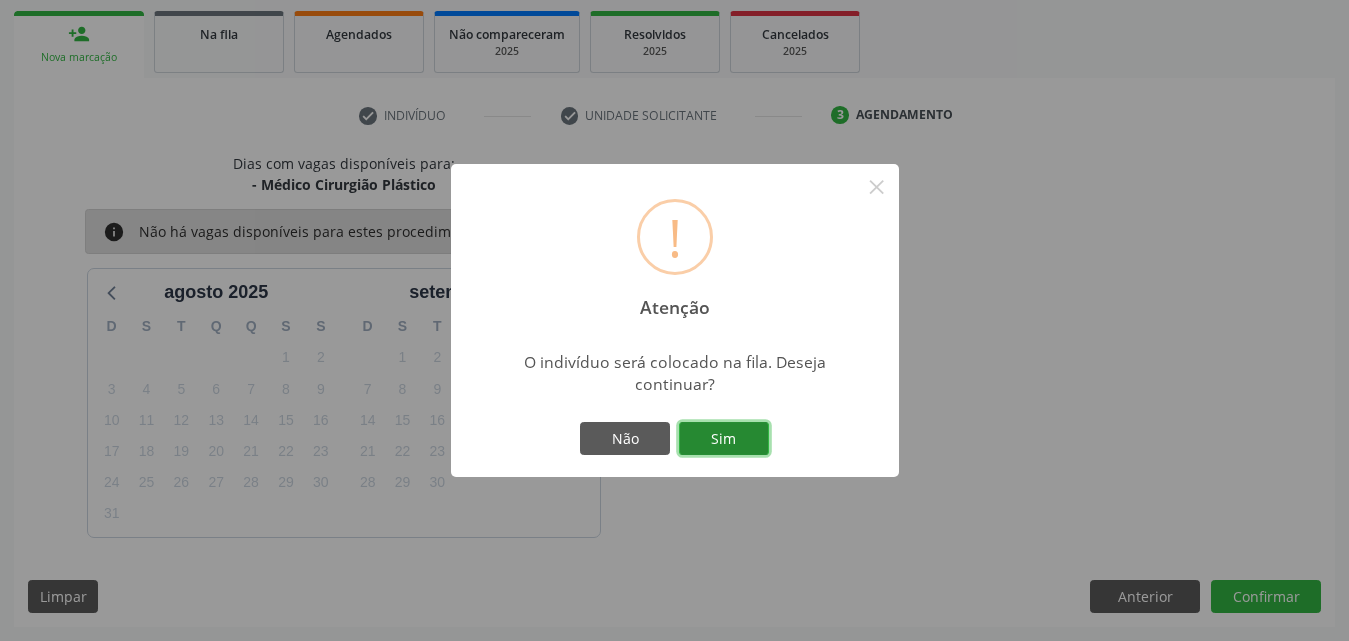 click on "Sim" at bounding box center (724, 439) 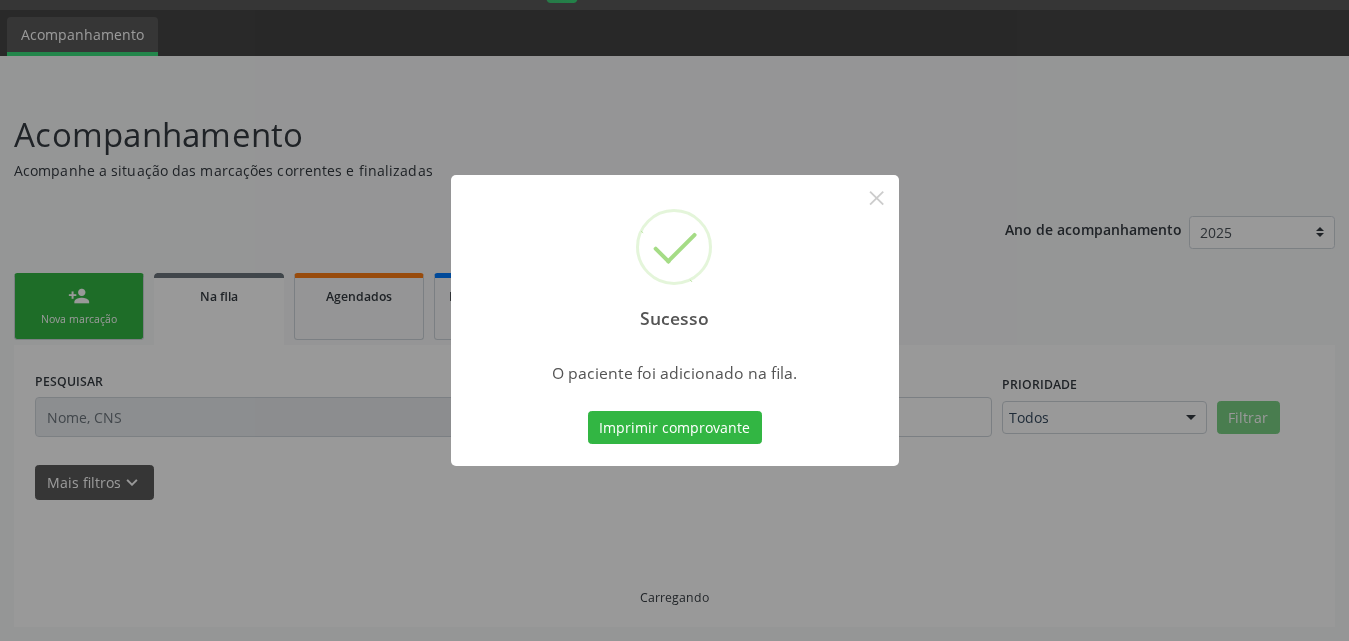 scroll, scrollTop: 54, scrollLeft: 0, axis: vertical 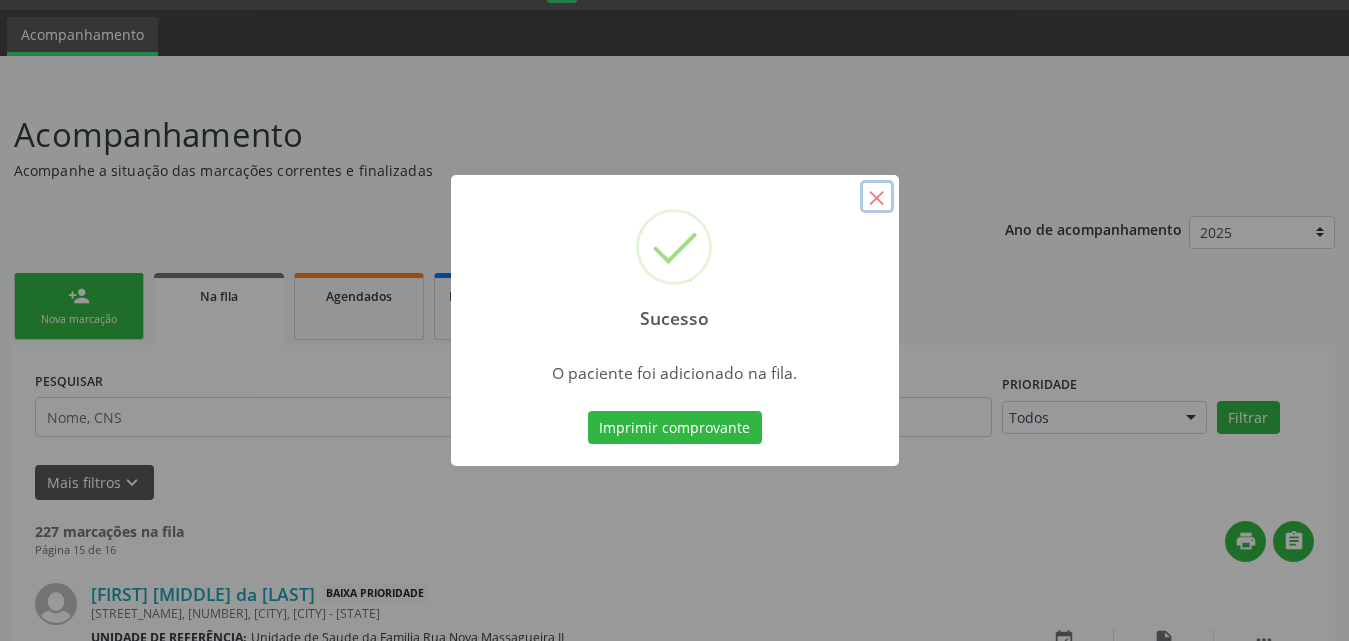 click on "×" at bounding box center [877, 197] 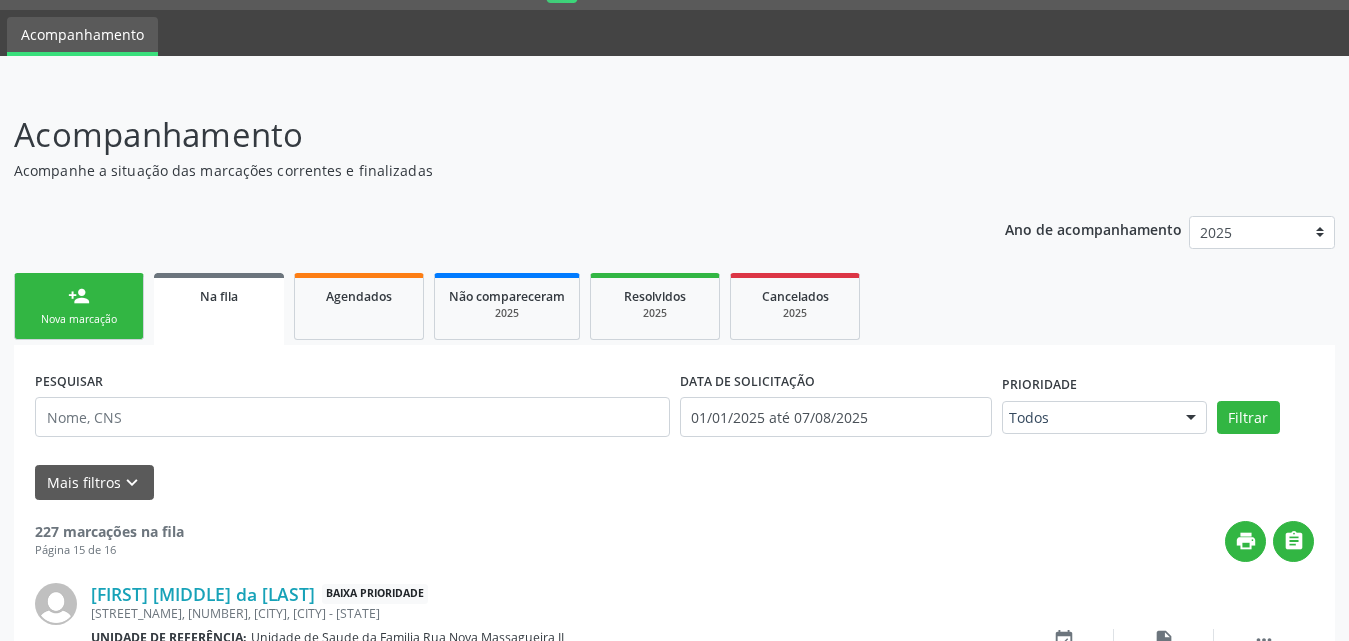 click on "person_add
Nova marcação" at bounding box center (79, 306) 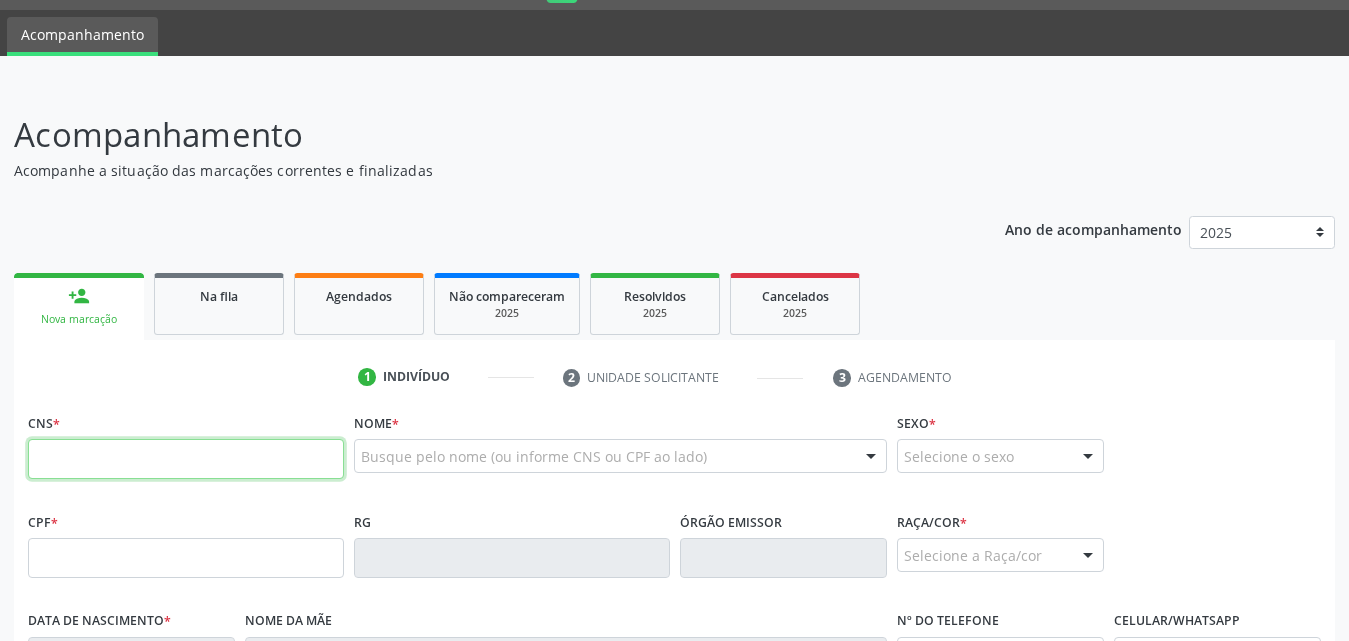 click at bounding box center [186, 459] 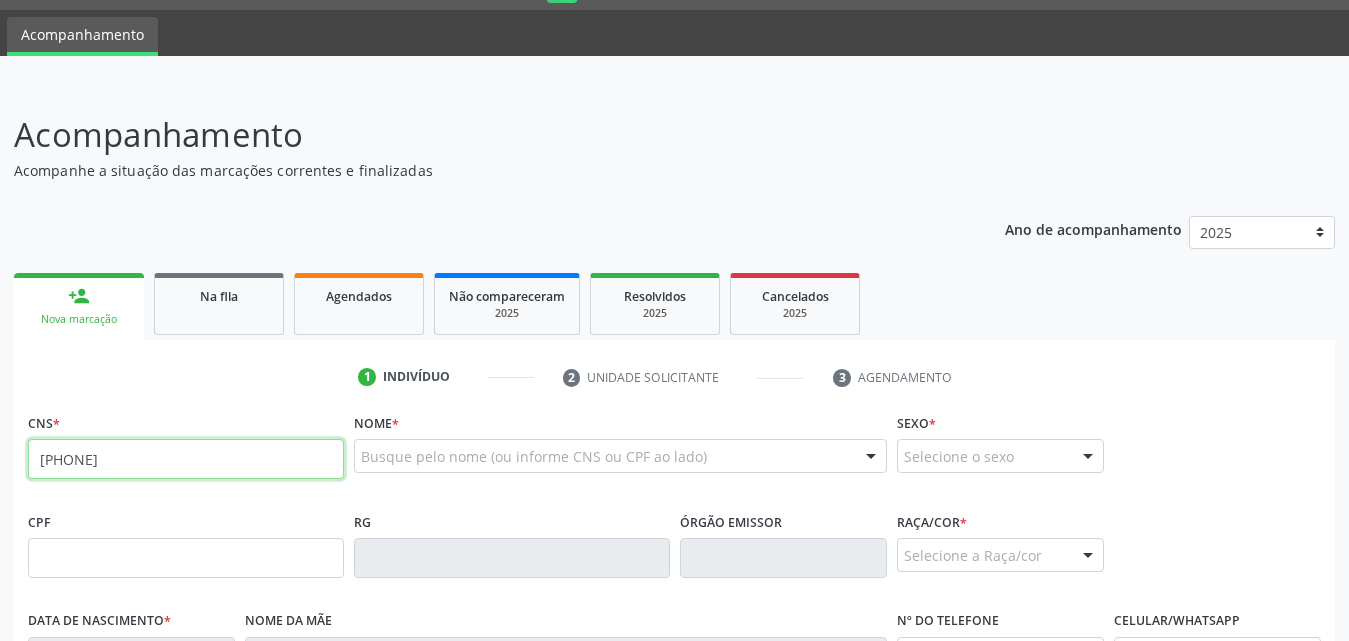 type on "706 8072 2108 9325" 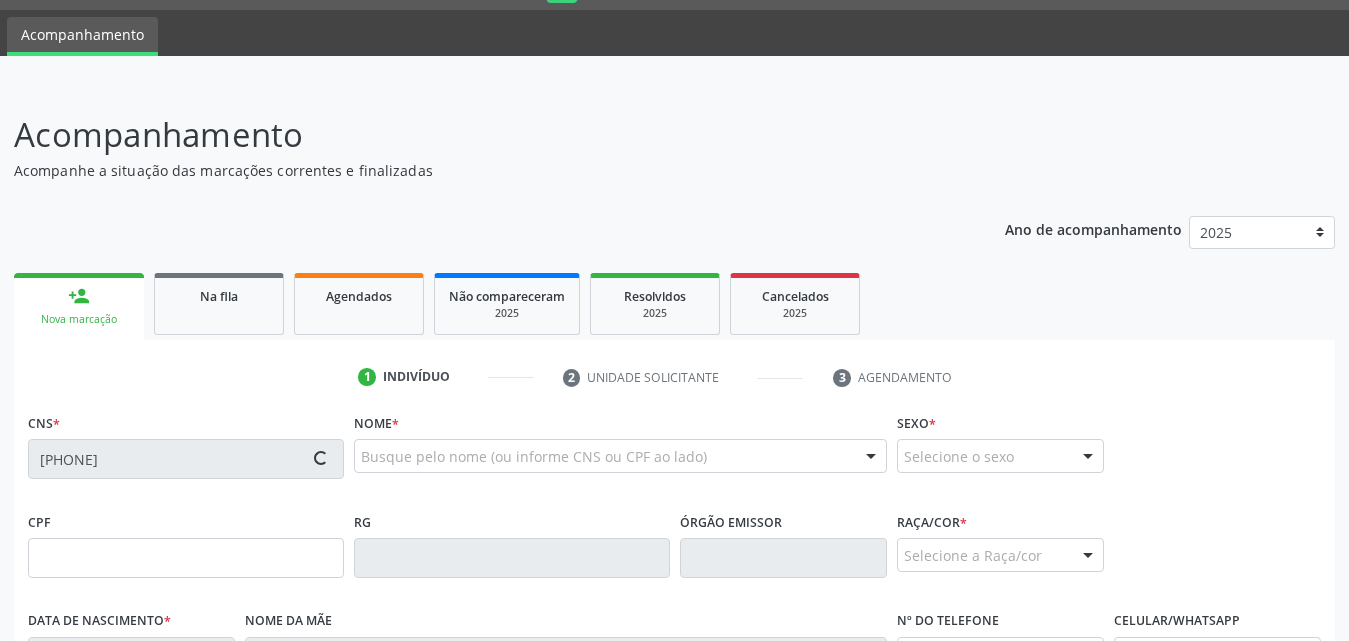 type on "103.689.284-03" 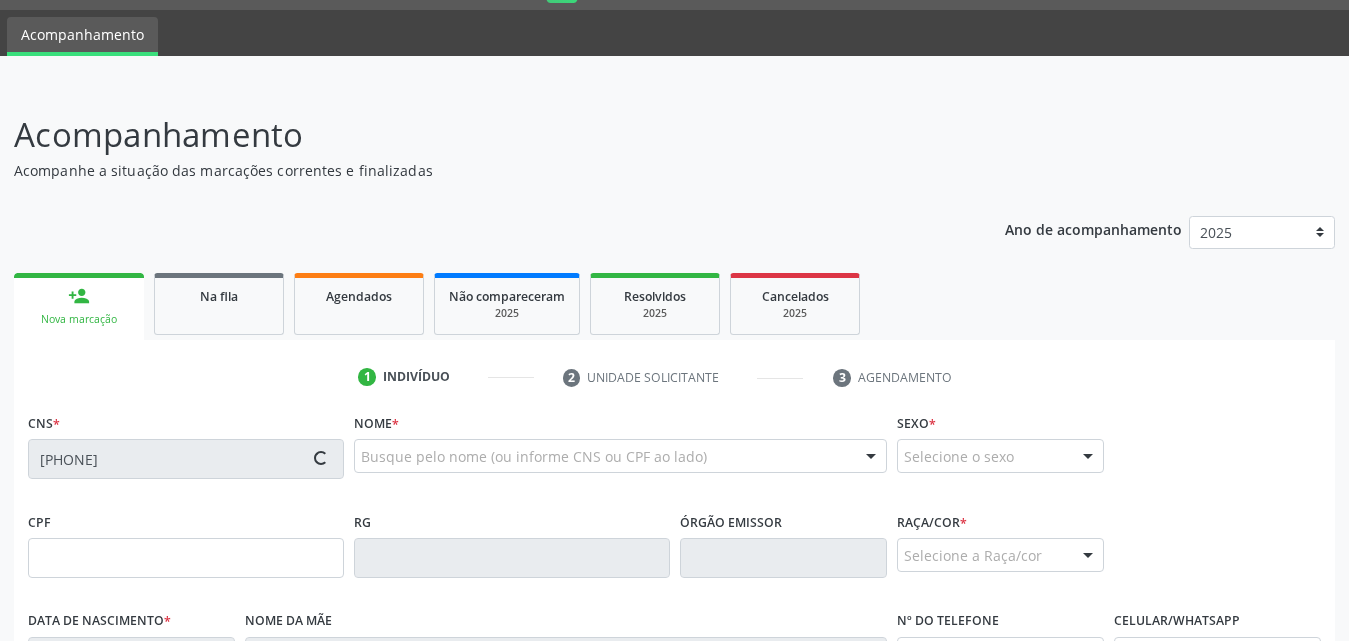 type on "04/05/1994" 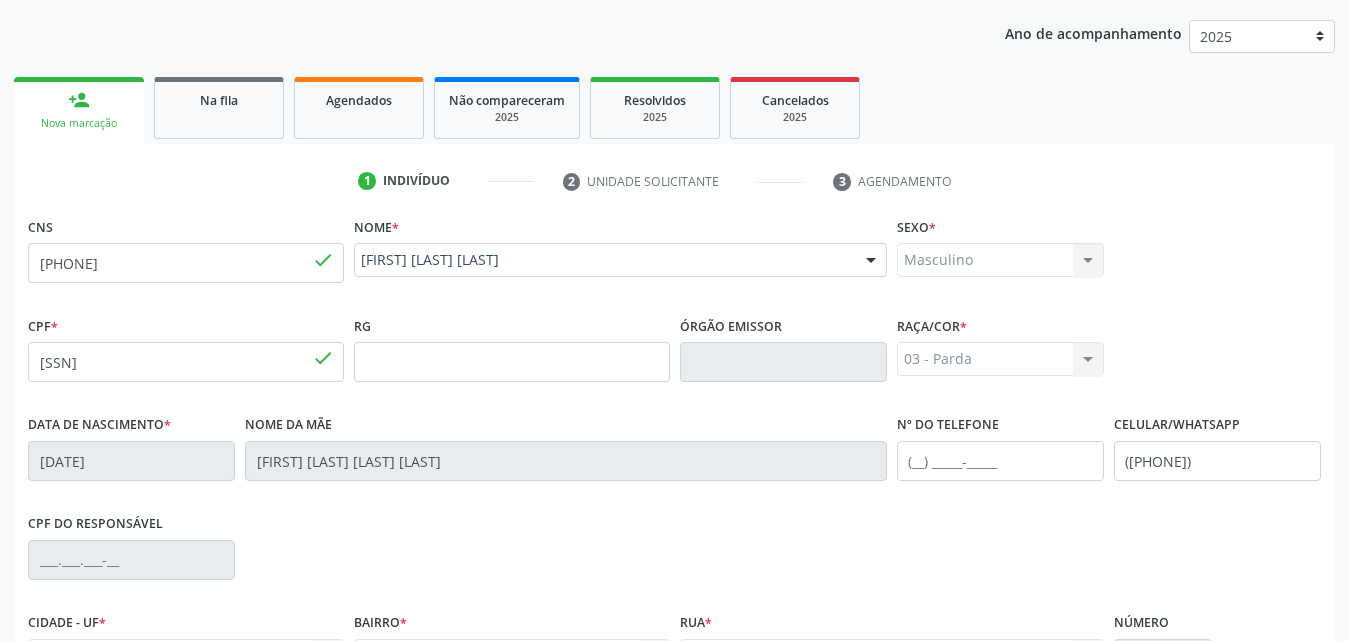 scroll, scrollTop: 471, scrollLeft: 0, axis: vertical 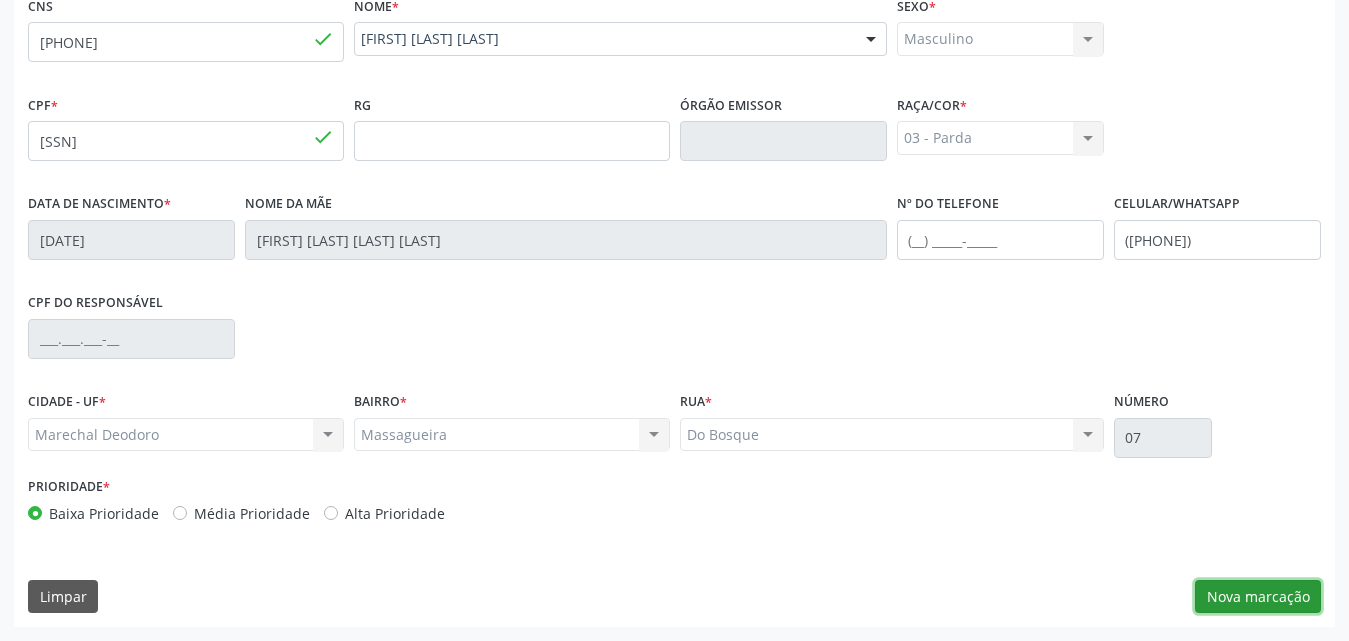 click on "Nova marcação" at bounding box center [1258, 597] 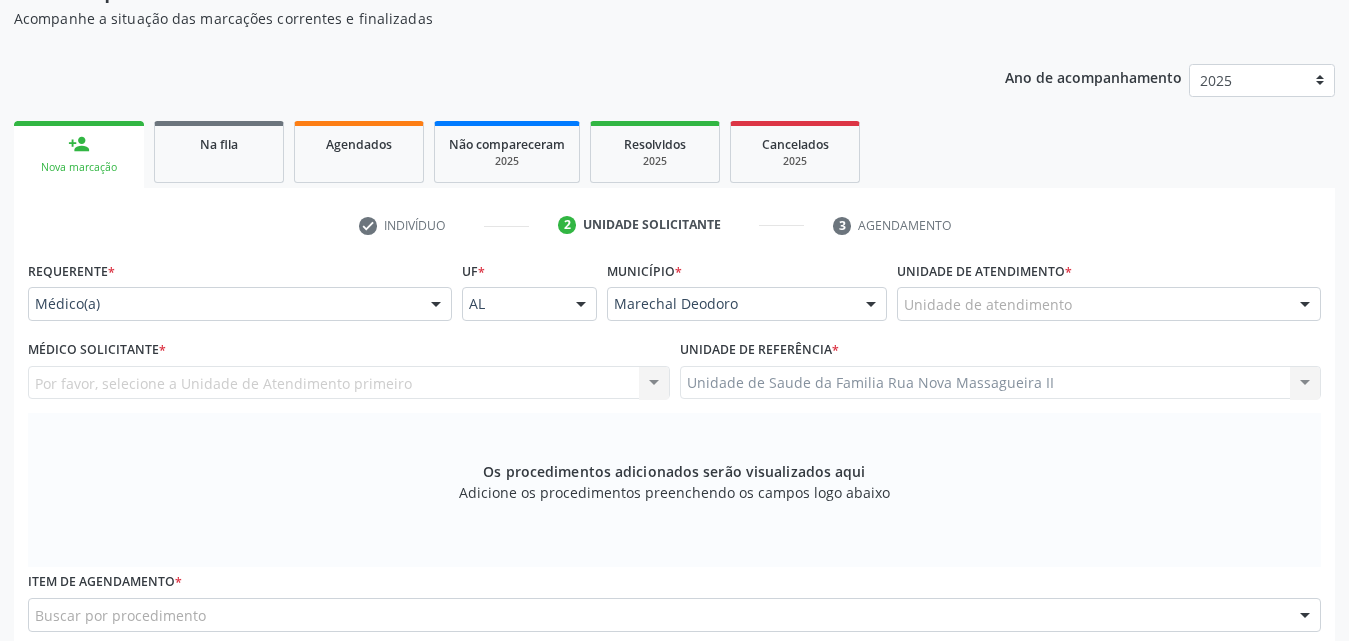 scroll, scrollTop: 171, scrollLeft: 0, axis: vertical 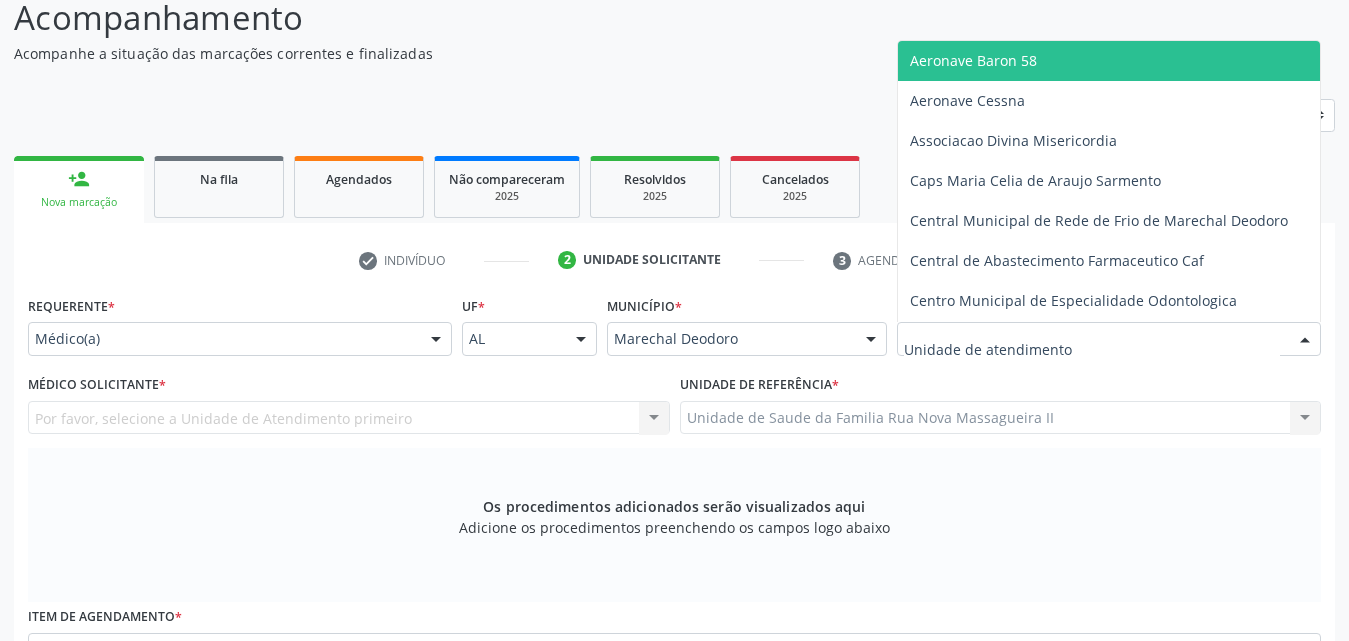 click at bounding box center (1109, 339) 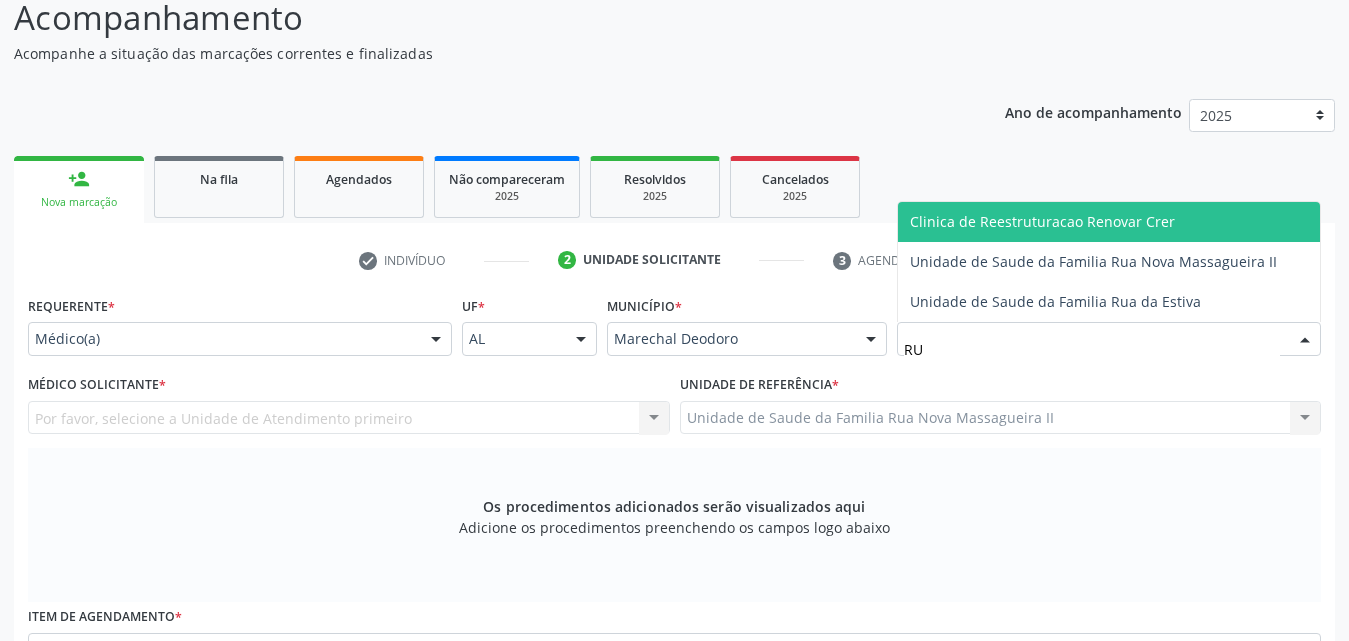 type on "RUA" 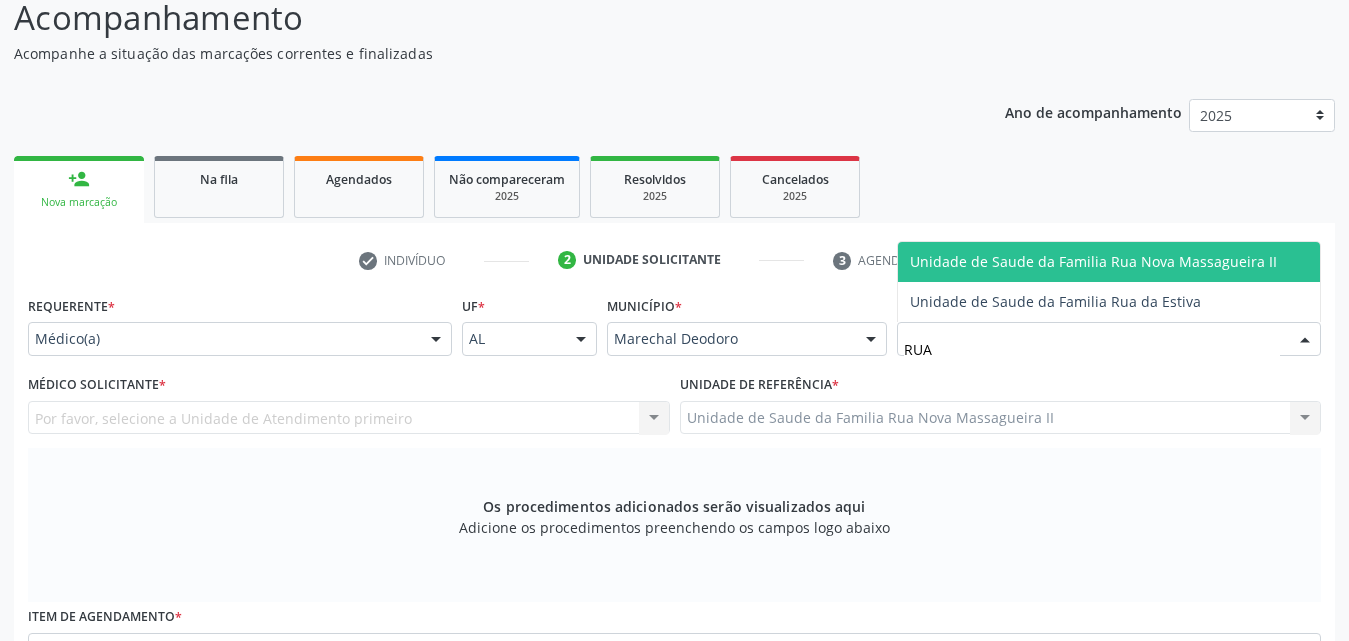 click on "Unidade de Saude da Familia Rua Nova Massagueira II" at bounding box center (1093, 261) 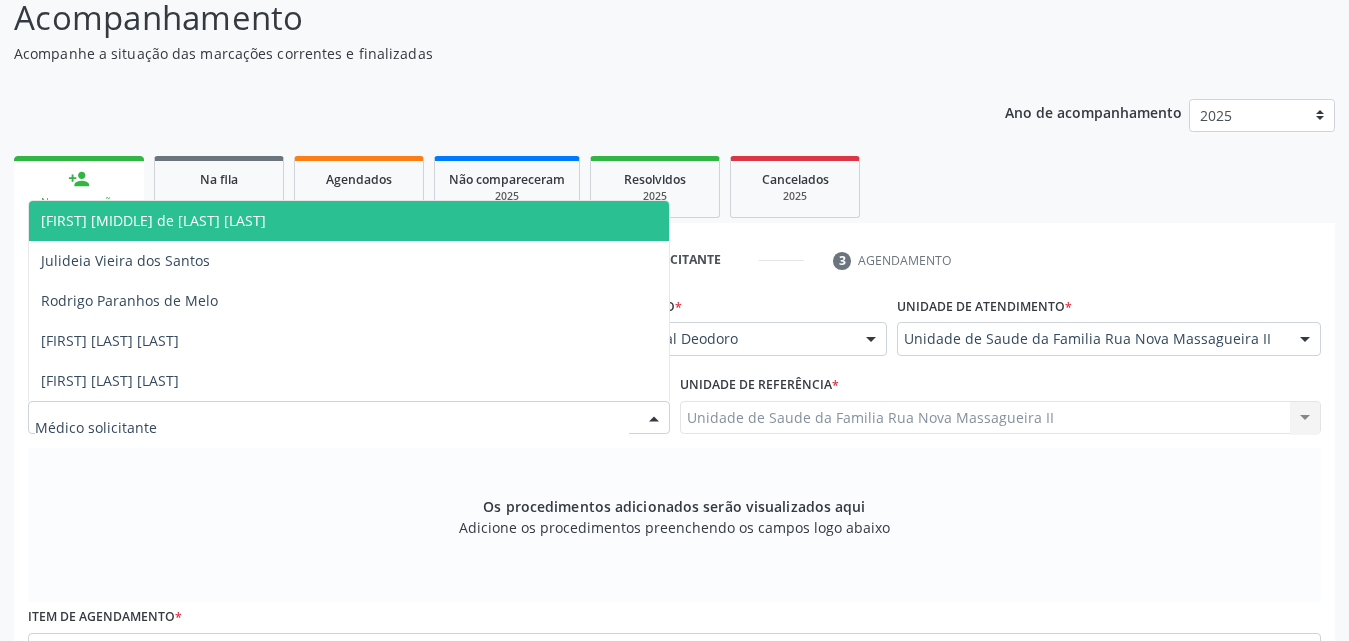 click at bounding box center [349, 418] 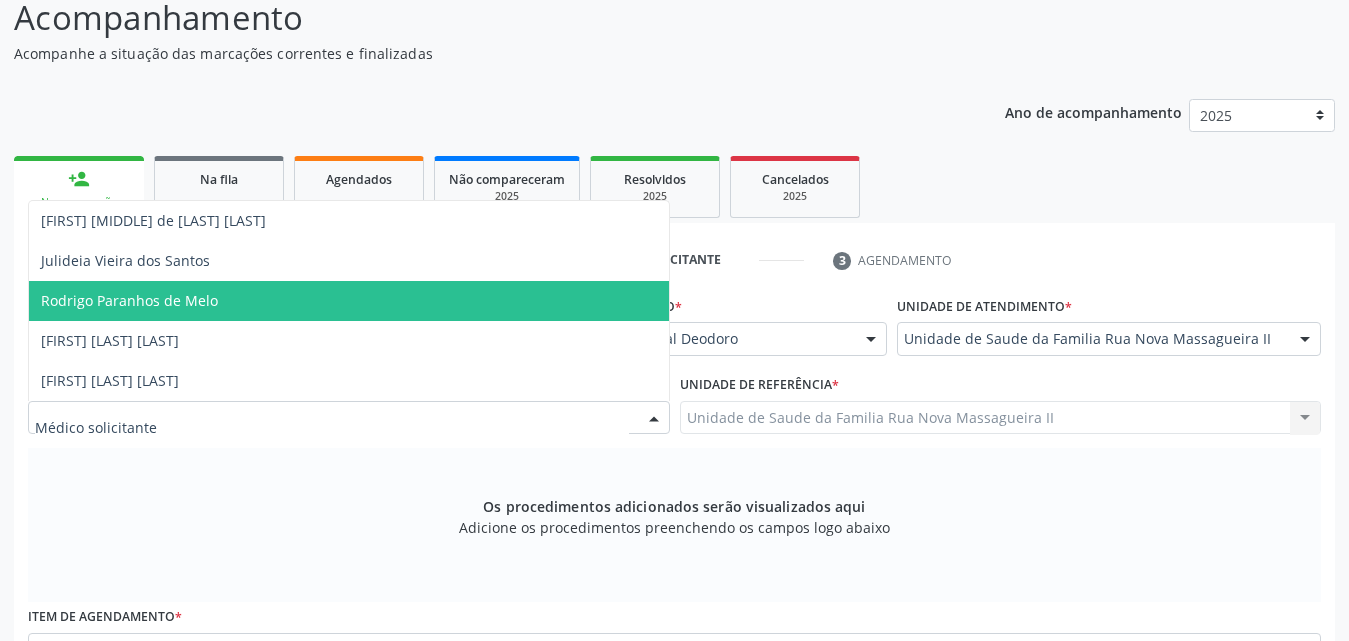 click on "Rodrigo Paranhos de Melo" at bounding box center [129, 300] 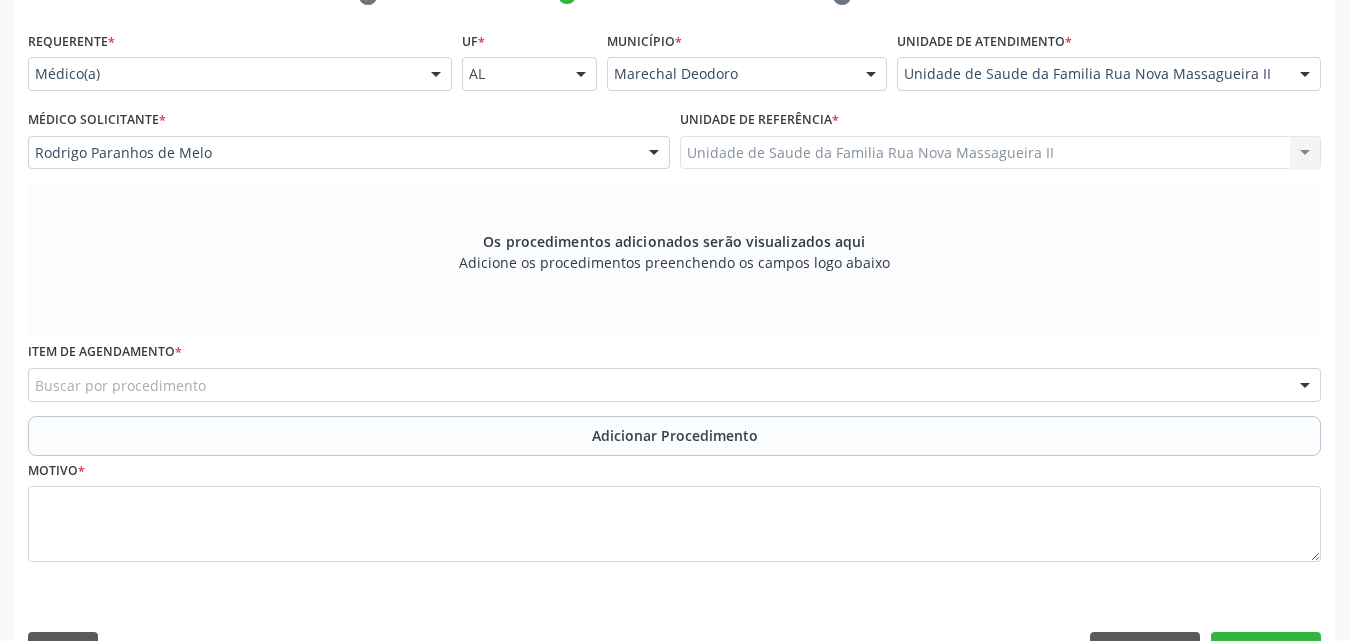 scroll, scrollTop: 471, scrollLeft: 0, axis: vertical 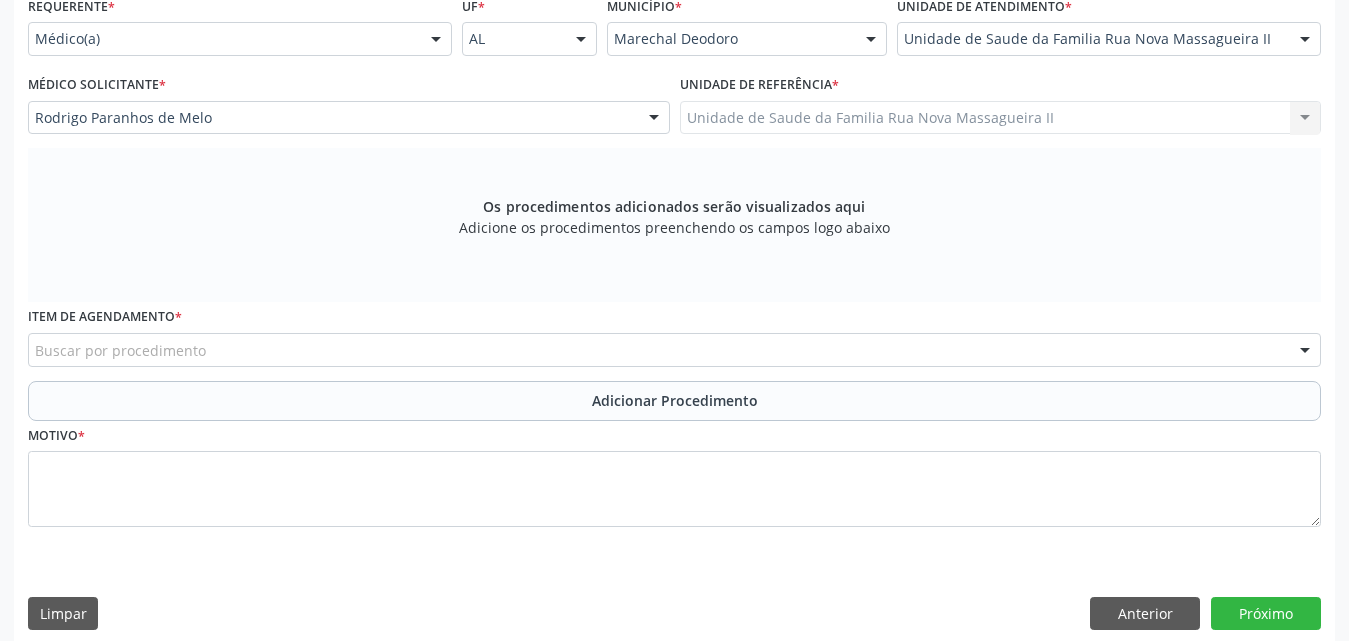 click on "Buscar por procedimento" at bounding box center [674, 350] 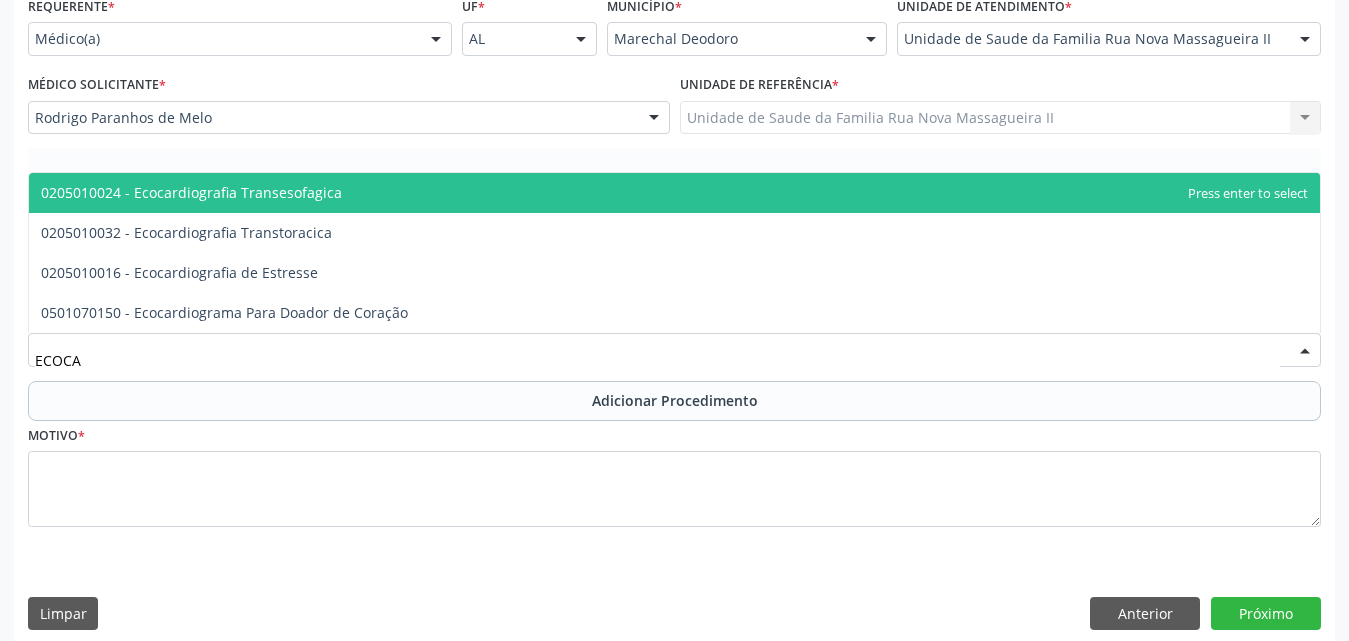 type on "ECOCAR" 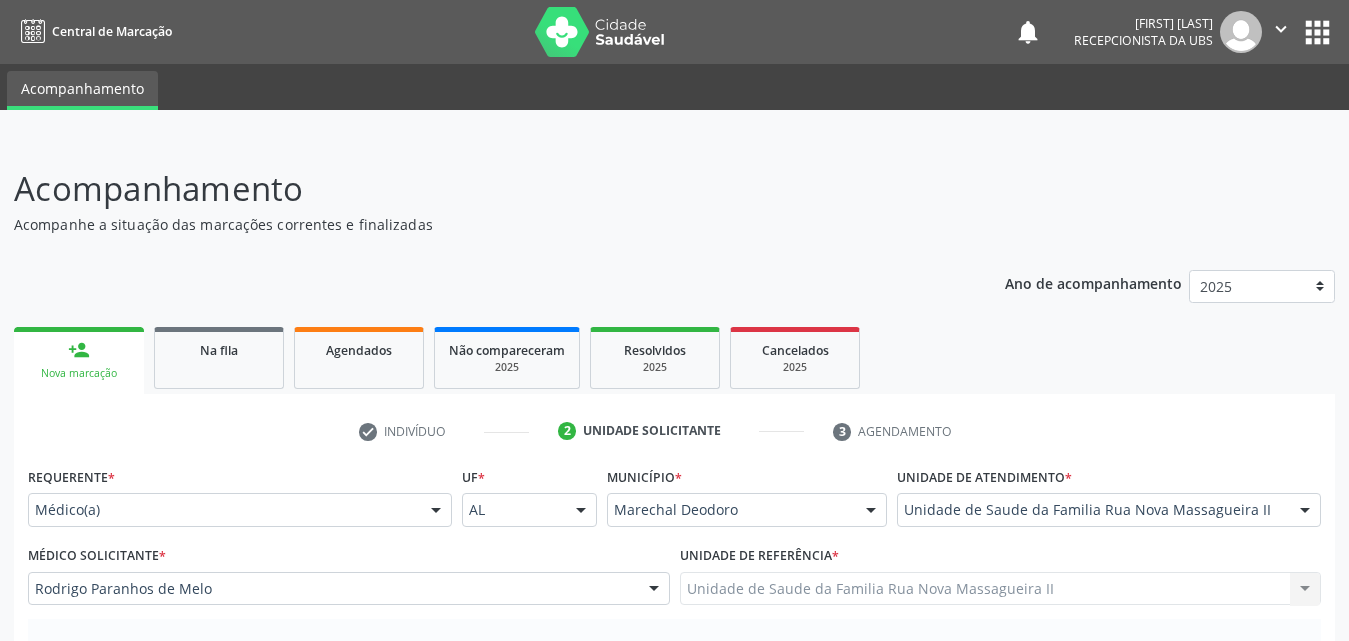 scroll, scrollTop: 471, scrollLeft: 0, axis: vertical 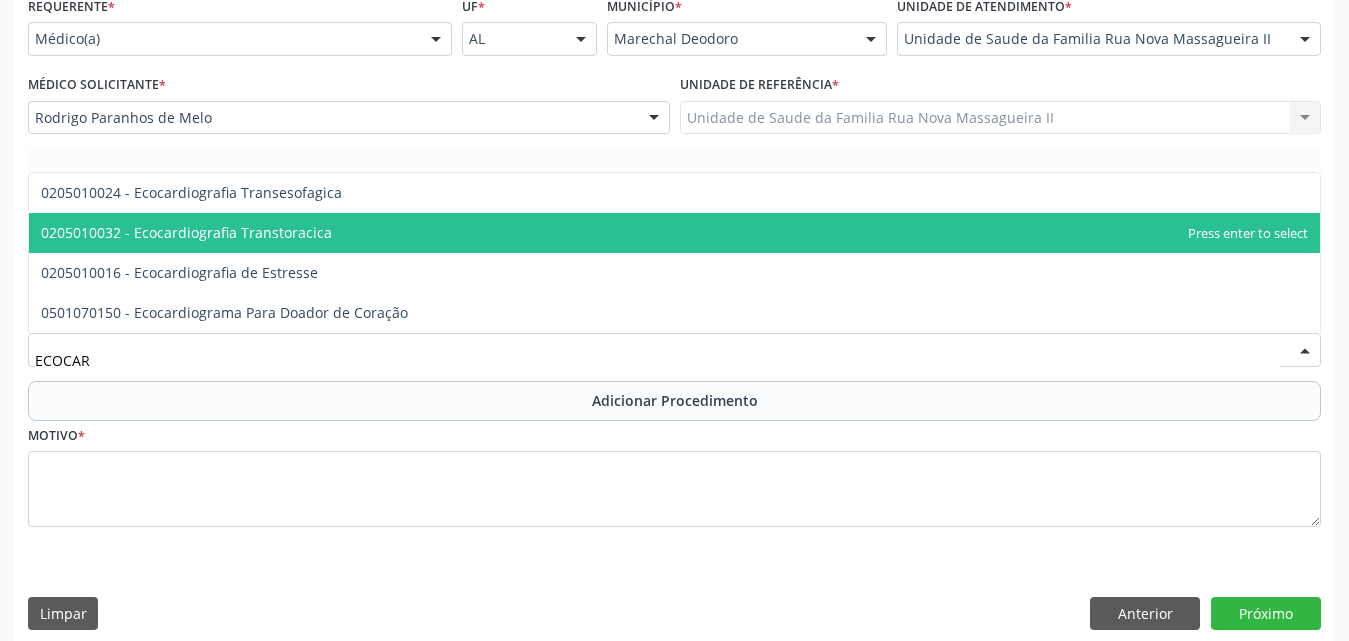 click on "0205010032 - Ecocardiografia Transtoracica" at bounding box center [186, 232] 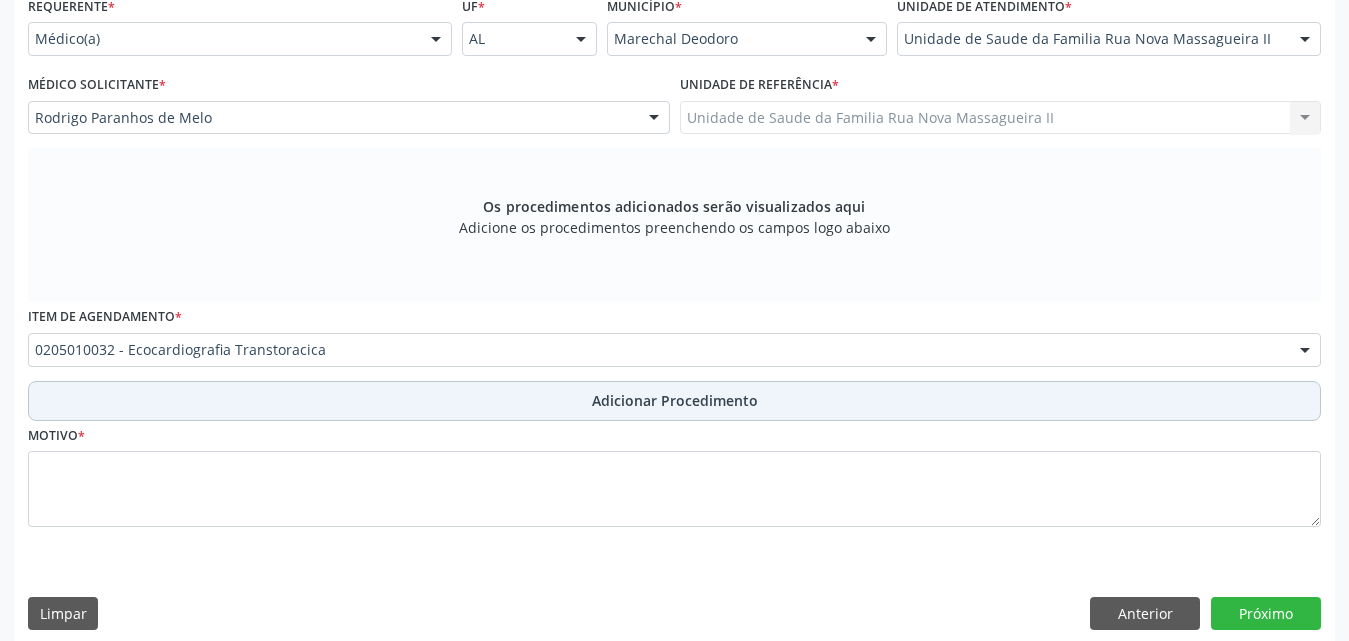 click on "Adicionar Procedimento" at bounding box center (675, 400) 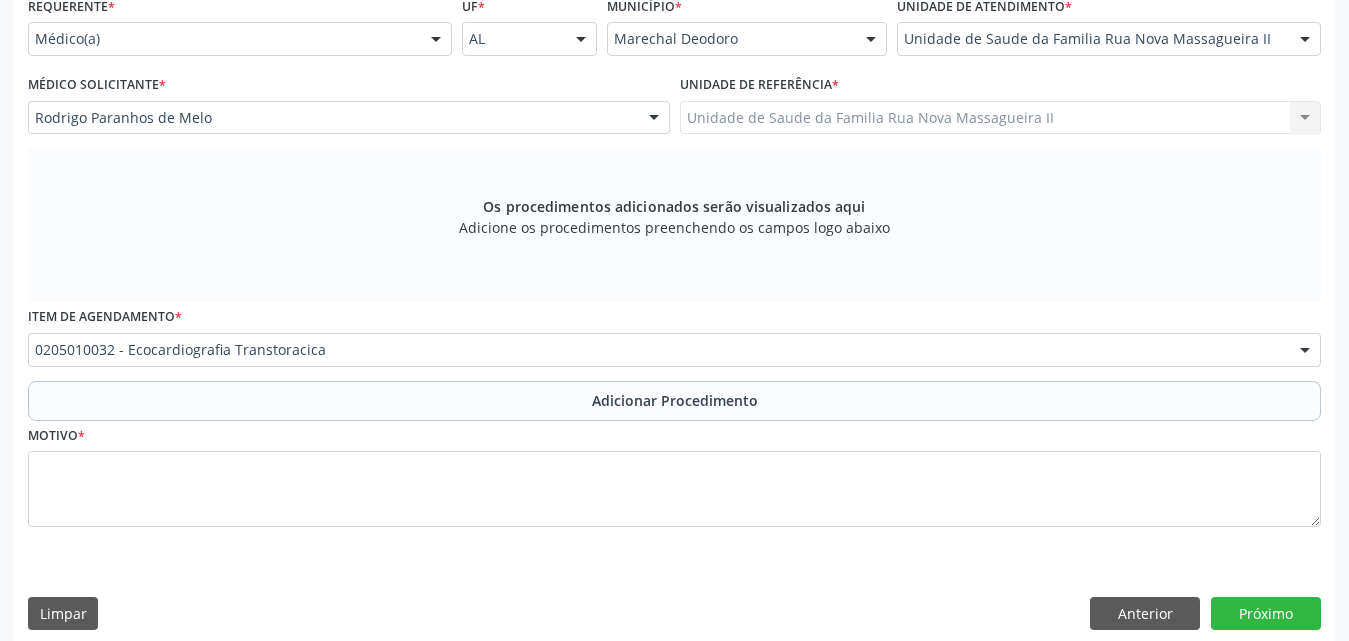 scroll, scrollTop: 412, scrollLeft: 0, axis: vertical 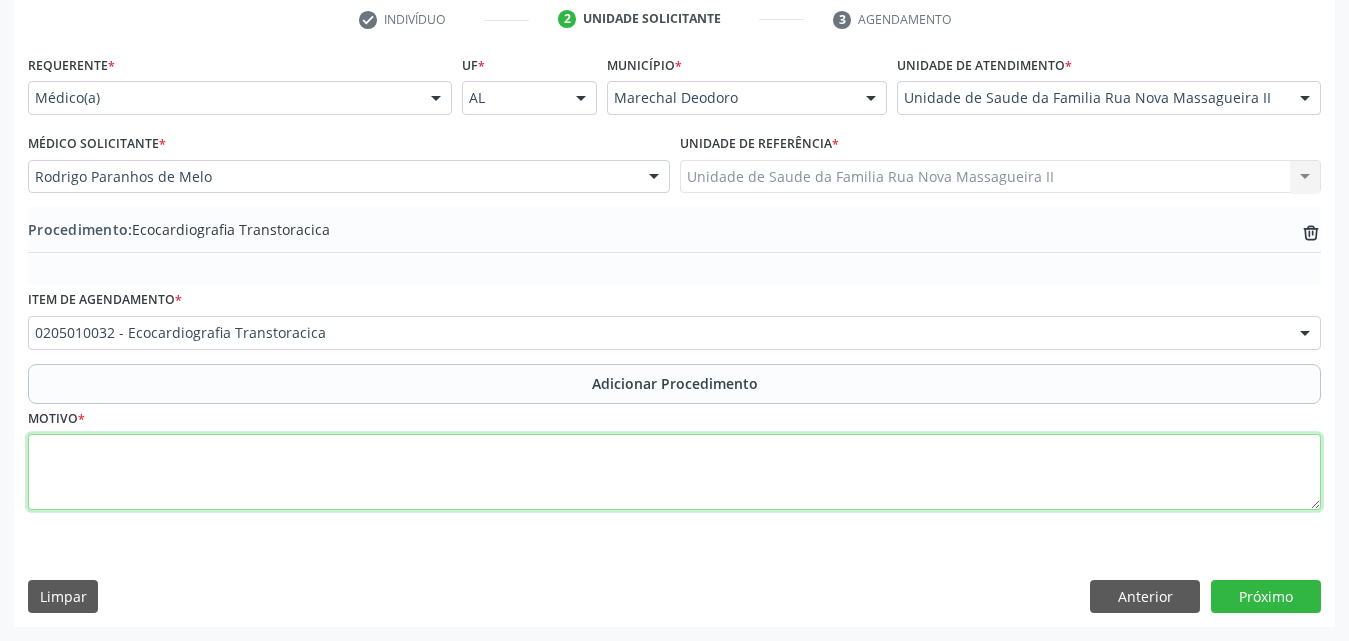 click at bounding box center [674, 472] 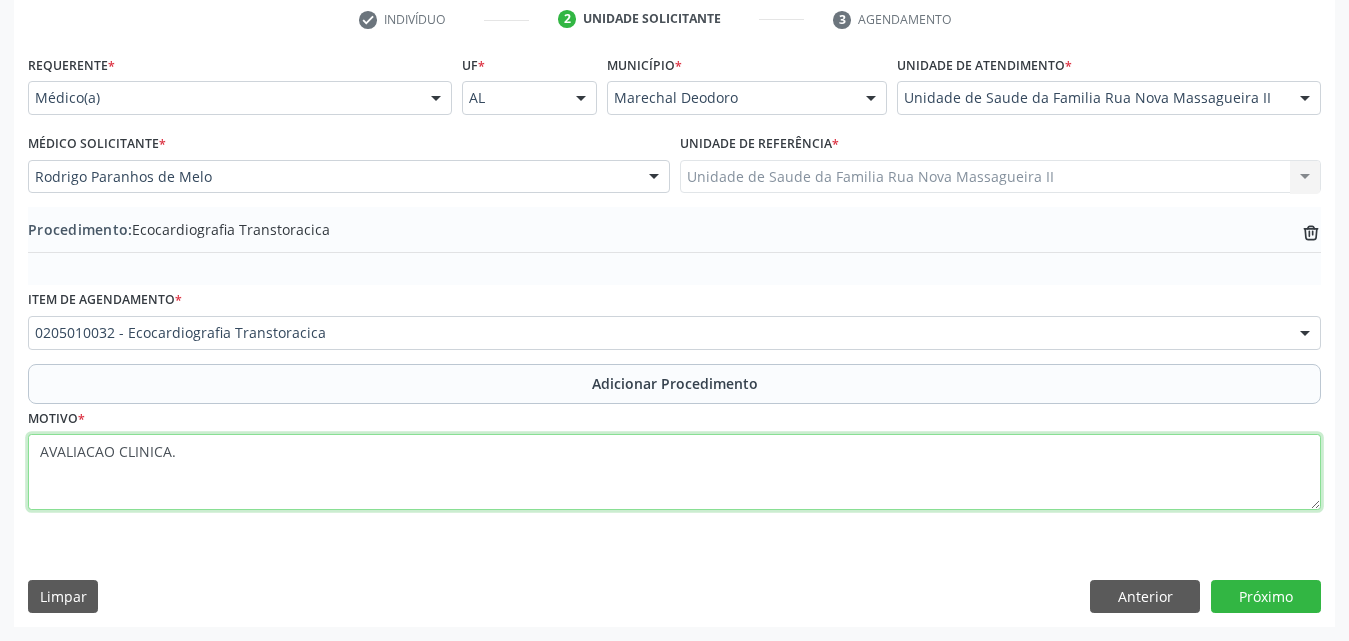 type on "AVALIACAO CLINICA." 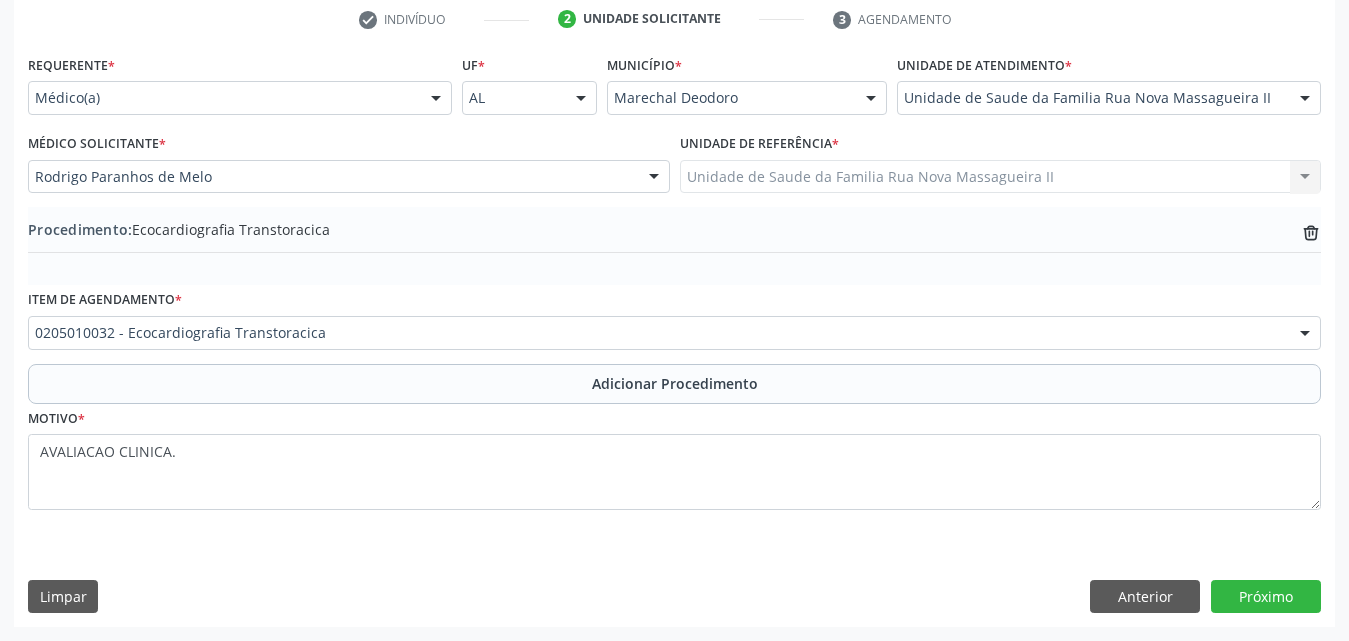 click on "Requerente
*
Médico(a)         Médico(a)   Enfermeiro(a)   Paciente
Nenhum resultado encontrado para: "   "
Não há nenhuma opção para ser exibida.
UF
*
AL         AL
Nenhum resultado encontrado para: "   "
Não há nenhuma opção para ser exibida.
Município
*
Marechal Deodoro         Marechal Deodoro
Nenhum resultado encontrado para: "   "
Não há nenhuma opção para ser exibida.
Unidade de atendimento
*
Unidade de Saude da Familia Rua Nova Massagueira II         Aeronave Baron 58   Aeronave Cessna   Associacao Divina Misericordia   Caps Maria Celia de Araujo Sarmento   Central Municipal de Rede de Frio de Marechal Deodoro   Central de Abastecimento Farmaceutico Caf   Centro Municipal de Especialidade Odontologica   Centro de Parto Normal Imaculada Conceicao   Centro de Saude Professor Estacio de Lima" at bounding box center (674, 338) 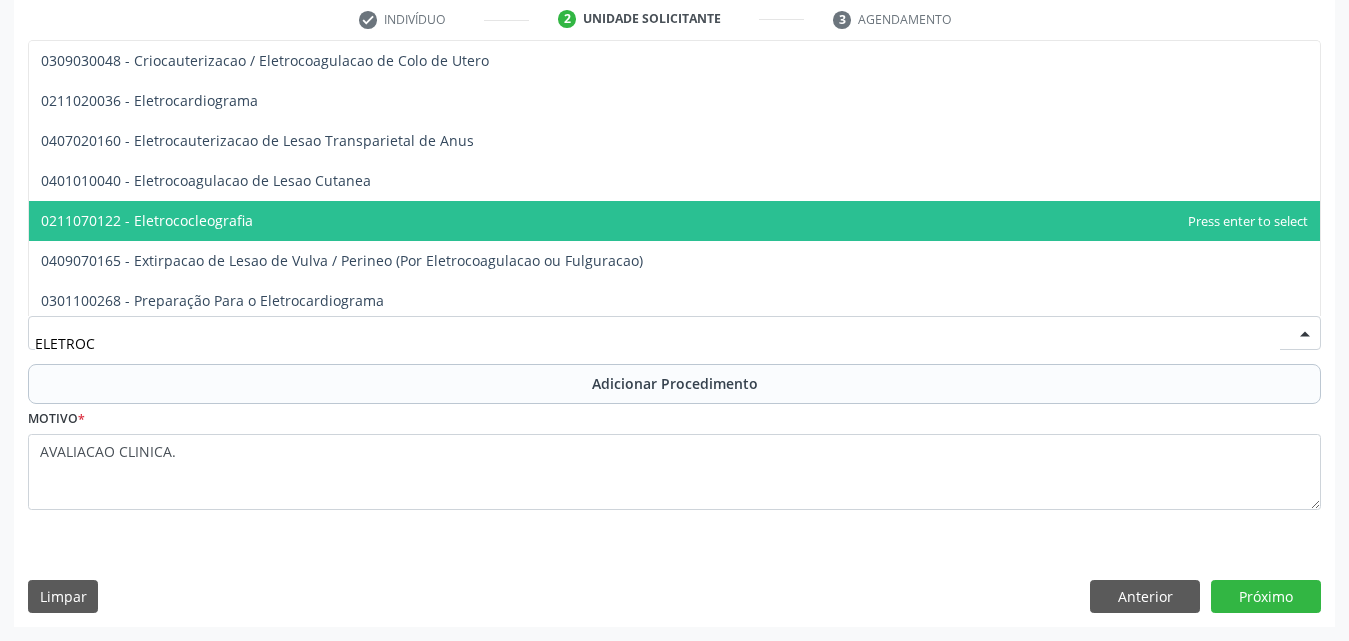 type on "ELETROCA" 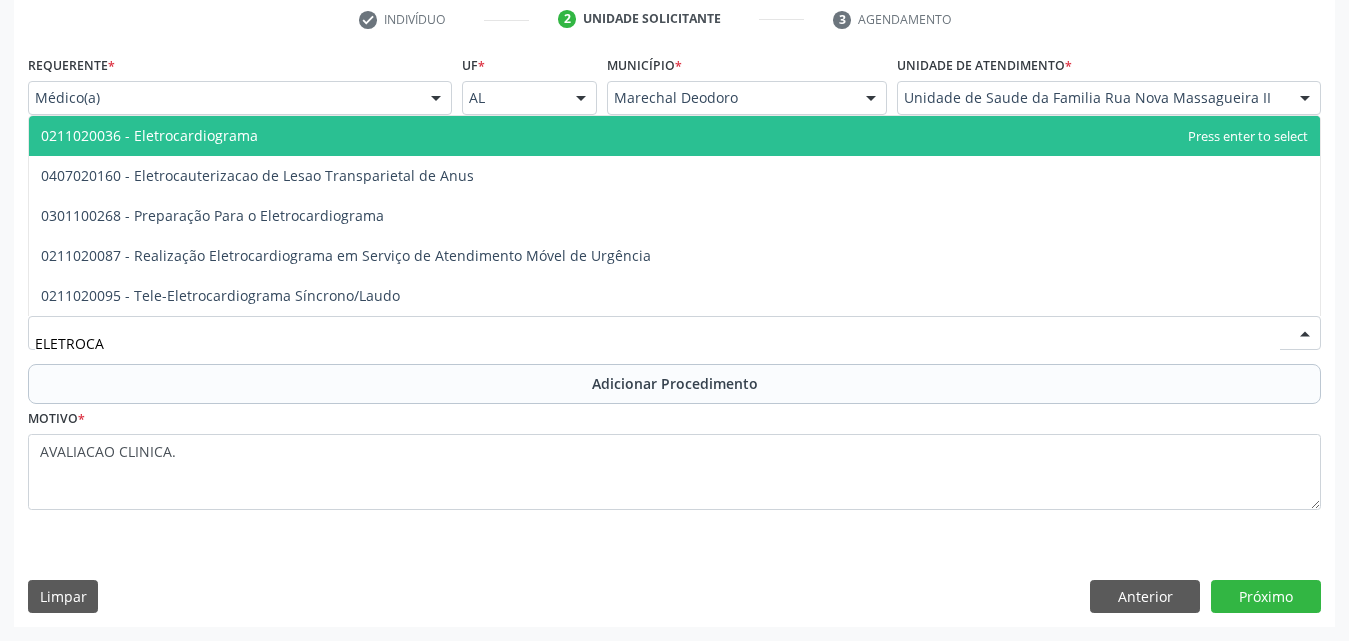 click on "0211020036 - Eletrocardiograma" at bounding box center [674, 136] 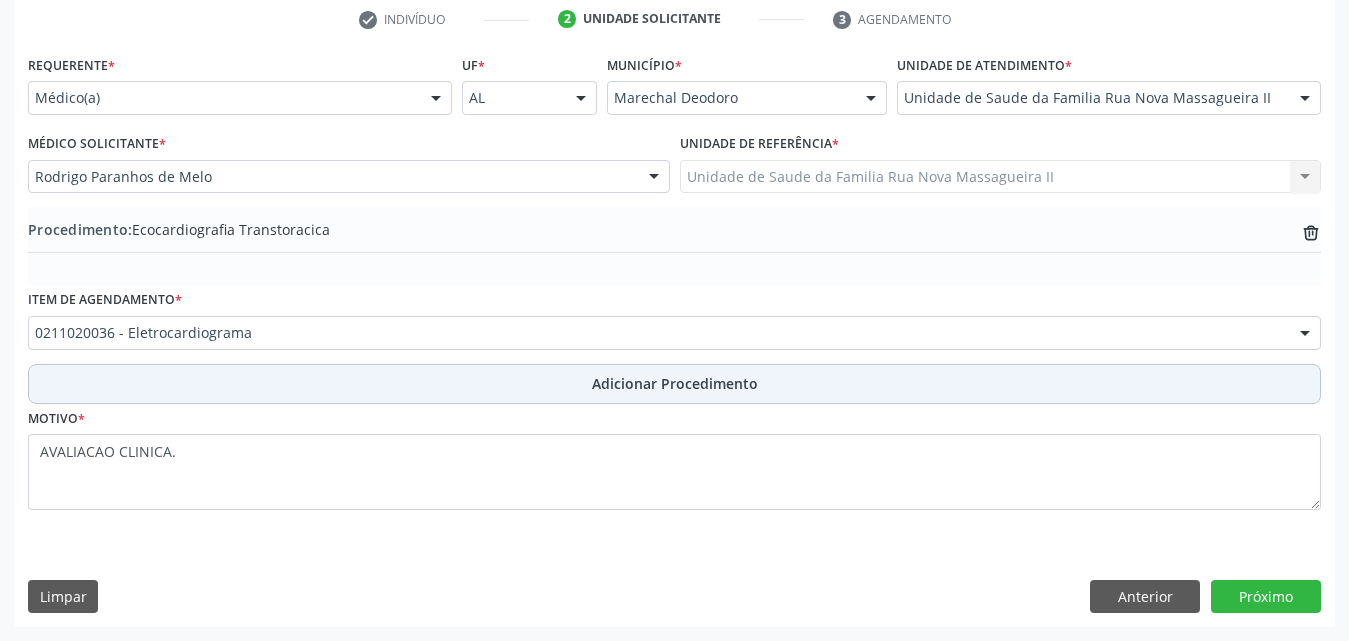 click on "Adicionar Procedimento" at bounding box center [675, 383] 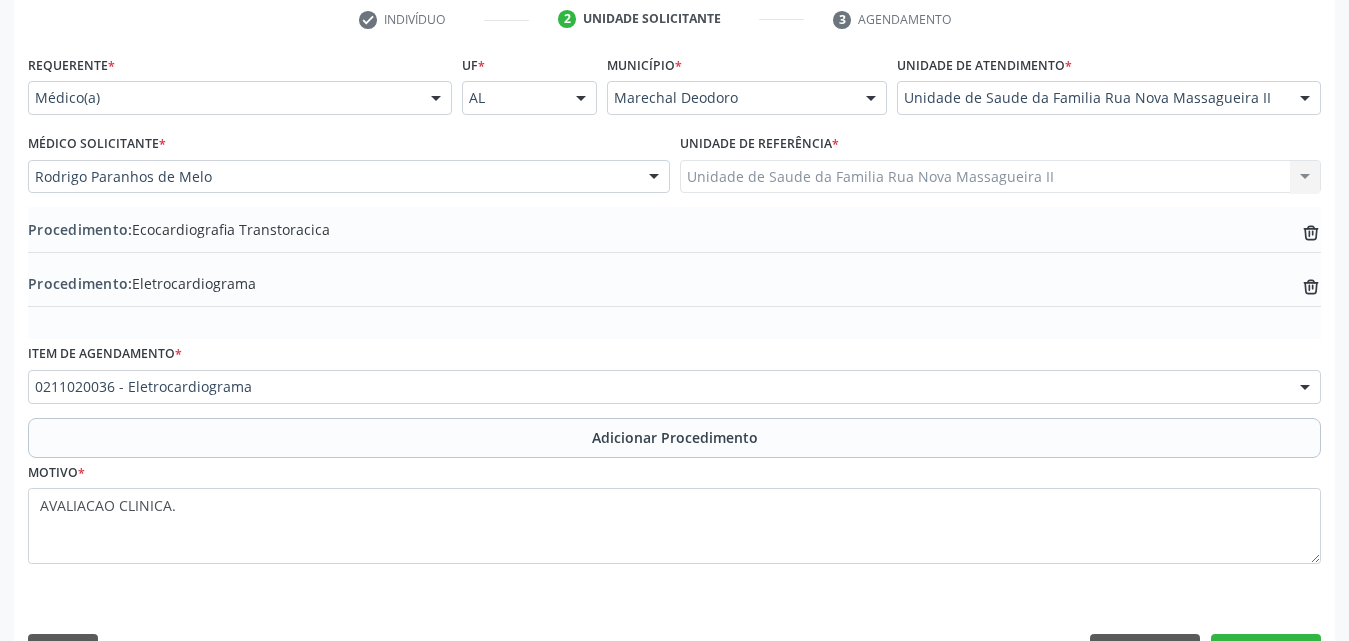 scroll, scrollTop: 466, scrollLeft: 0, axis: vertical 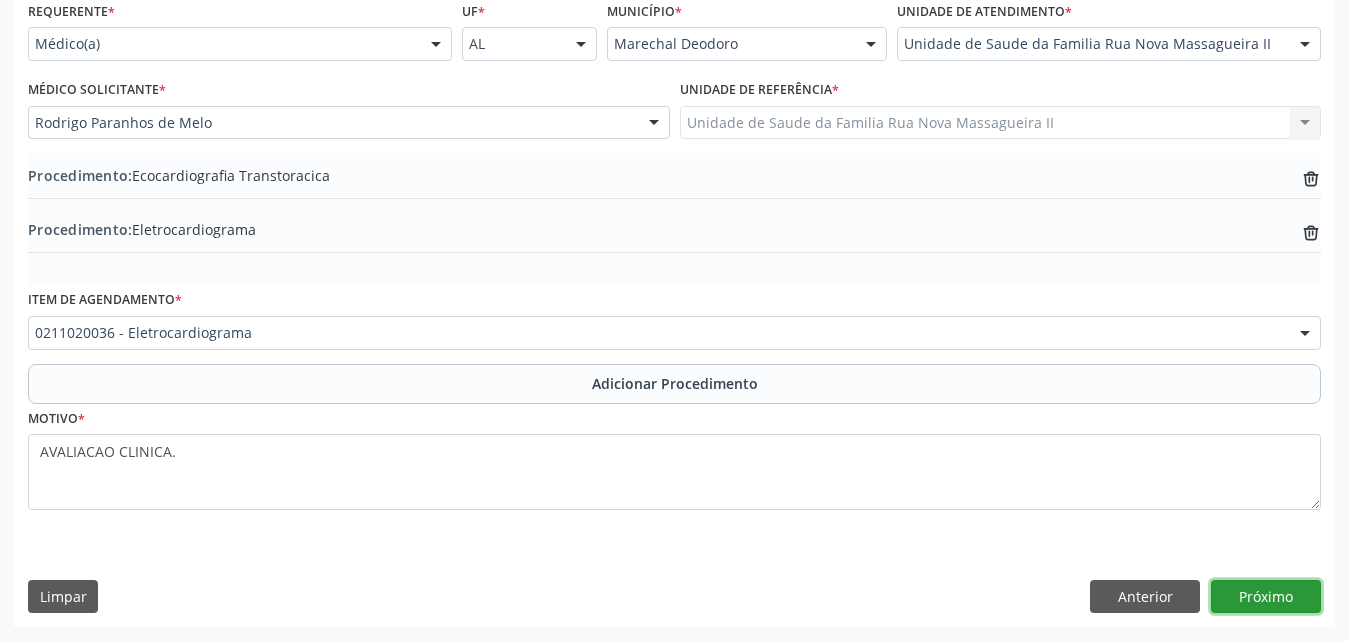 click on "Próximo" at bounding box center (1266, 597) 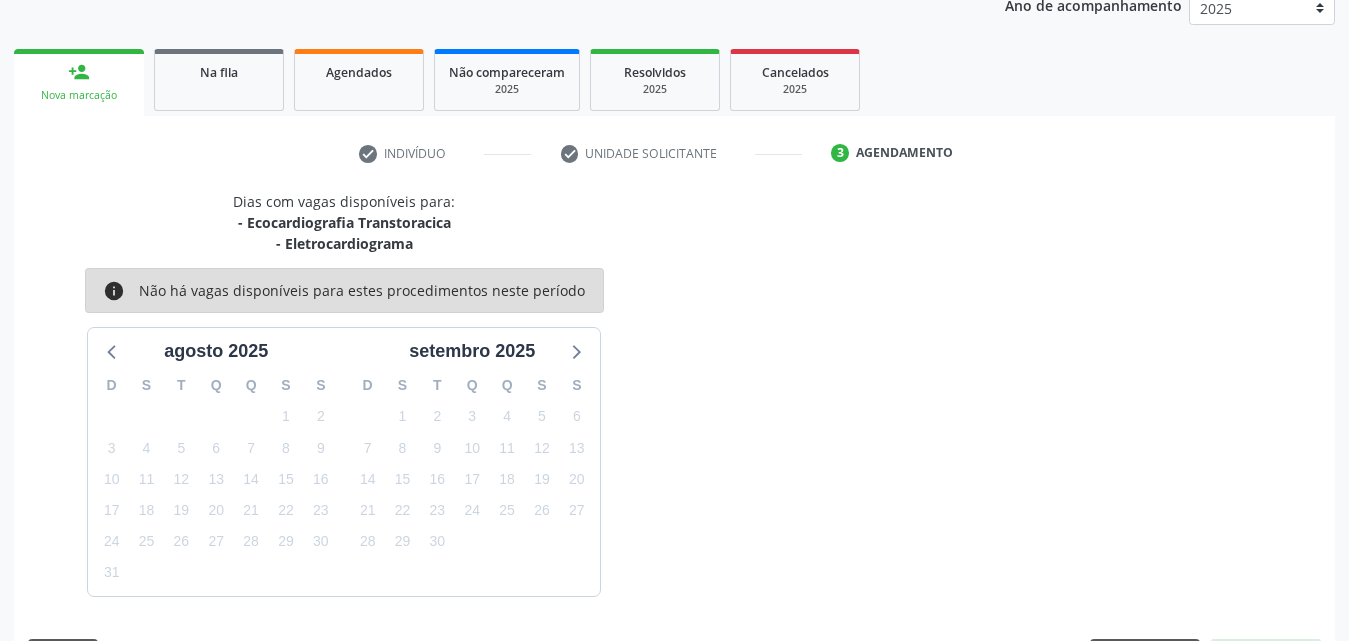 scroll, scrollTop: 337, scrollLeft: 0, axis: vertical 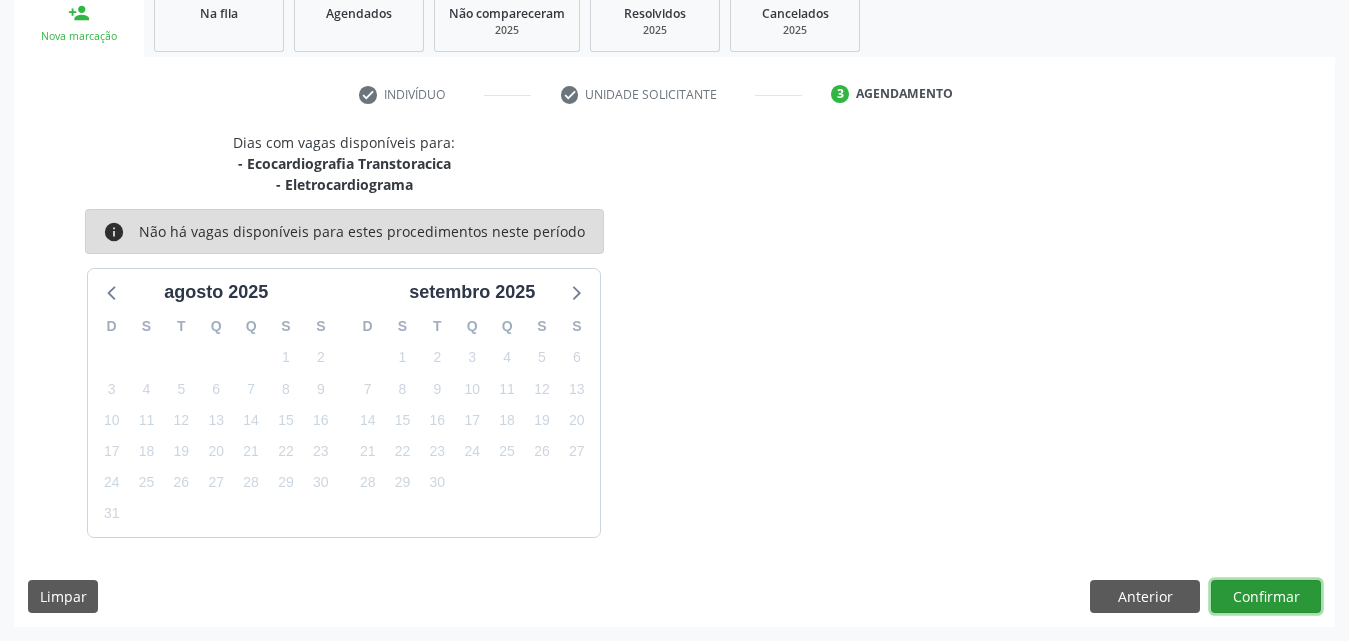 click on "Confirmar" at bounding box center [1266, 597] 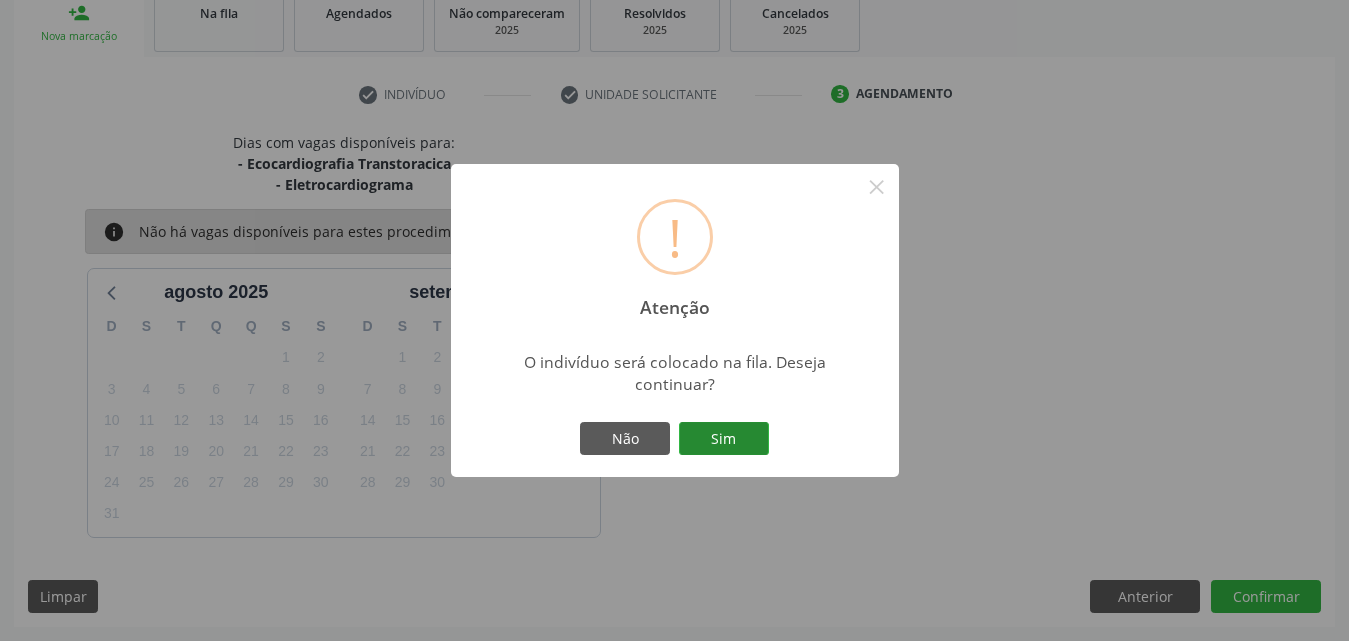 click on "Sim" at bounding box center [724, 439] 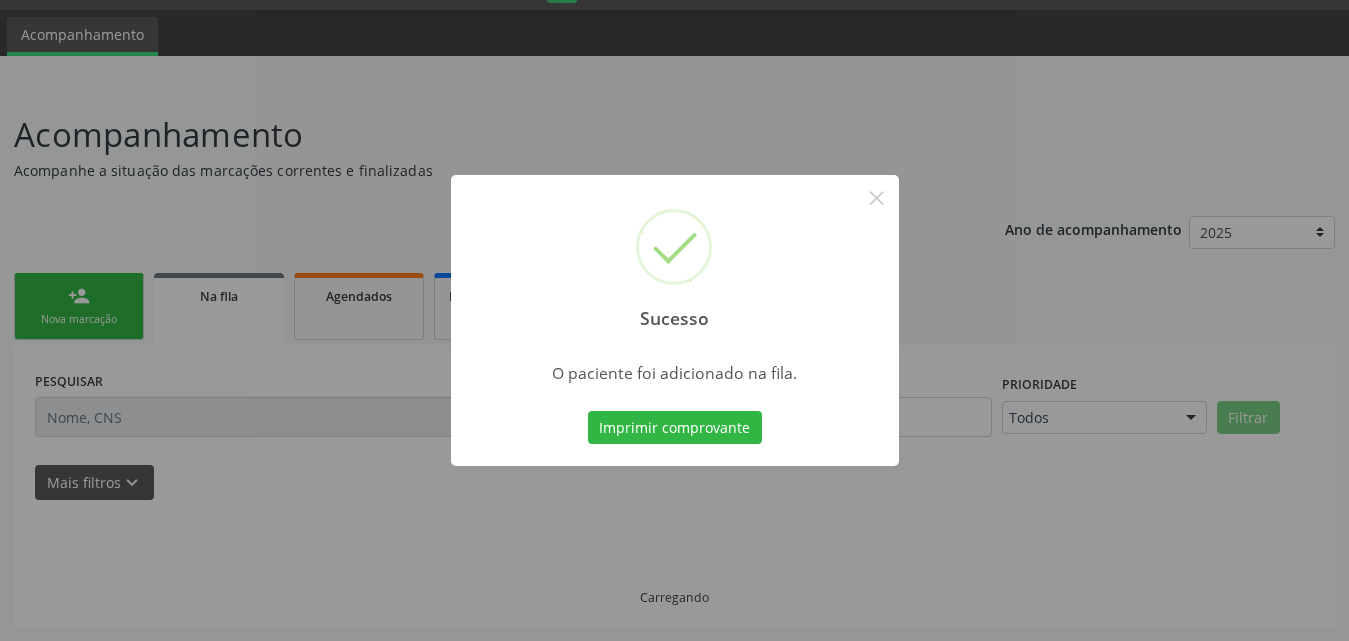 scroll, scrollTop: 54, scrollLeft: 0, axis: vertical 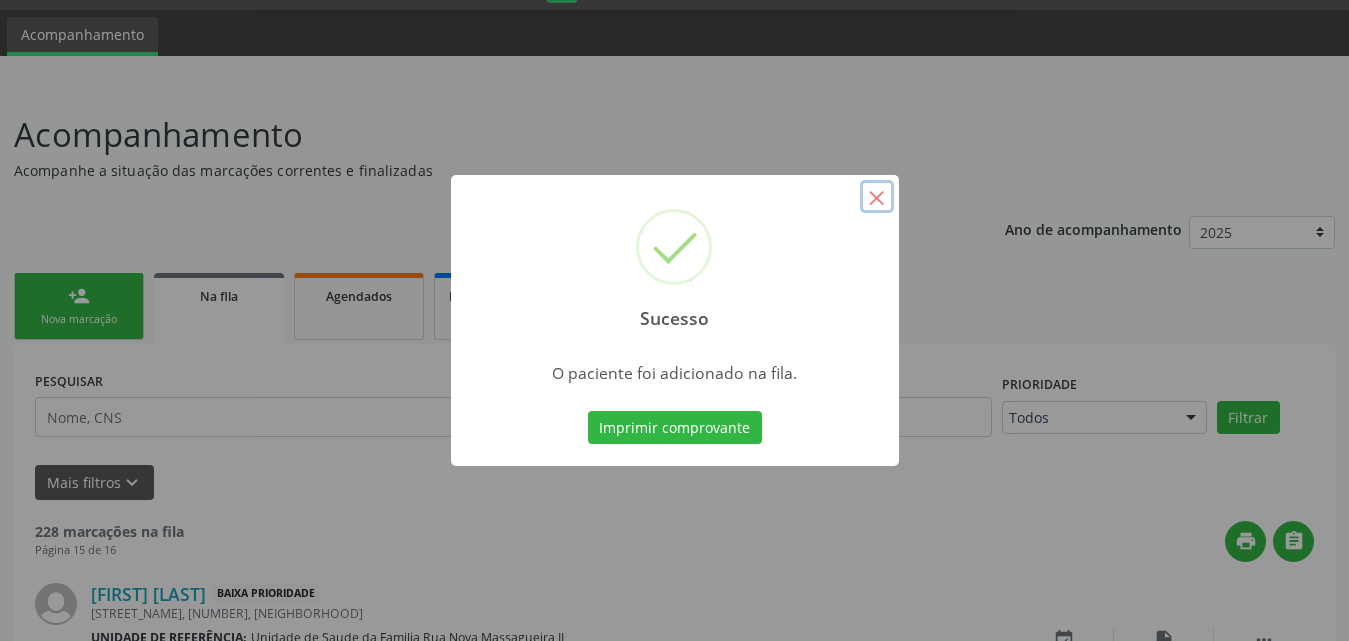 click on "×" at bounding box center [877, 197] 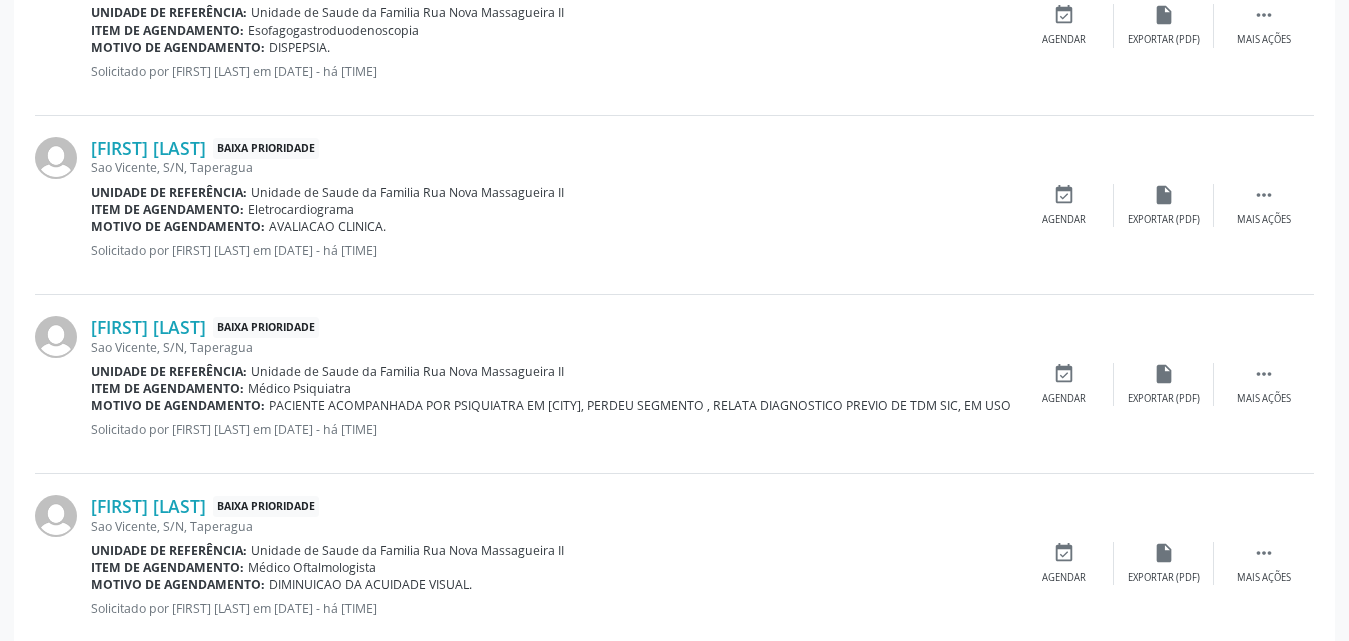 scroll, scrollTop: 2754, scrollLeft: 0, axis: vertical 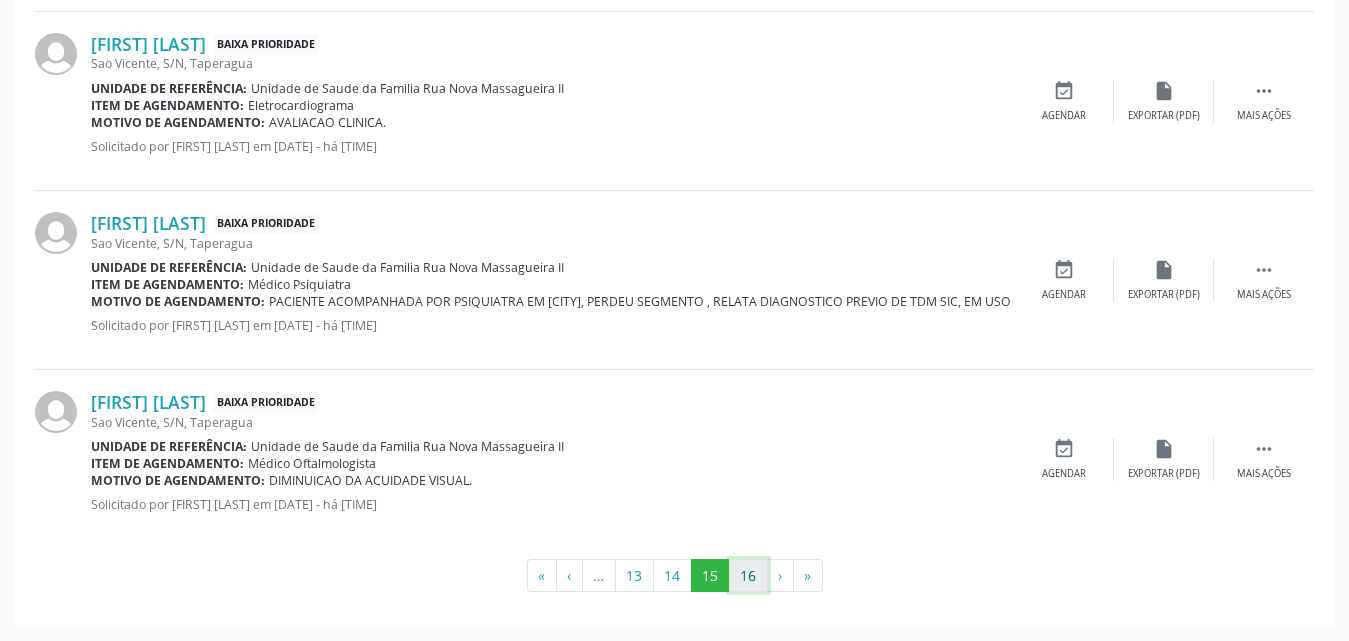 click on "16" at bounding box center [748, 576] 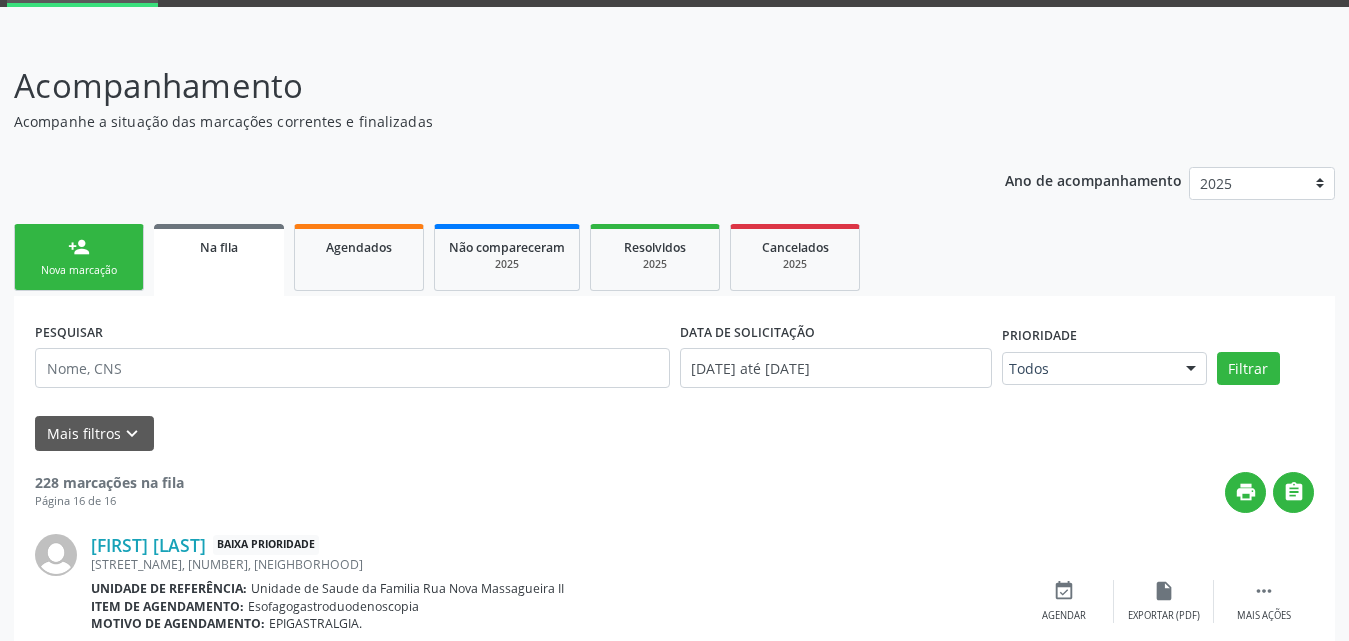 scroll, scrollTop: 0, scrollLeft: 0, axis: both 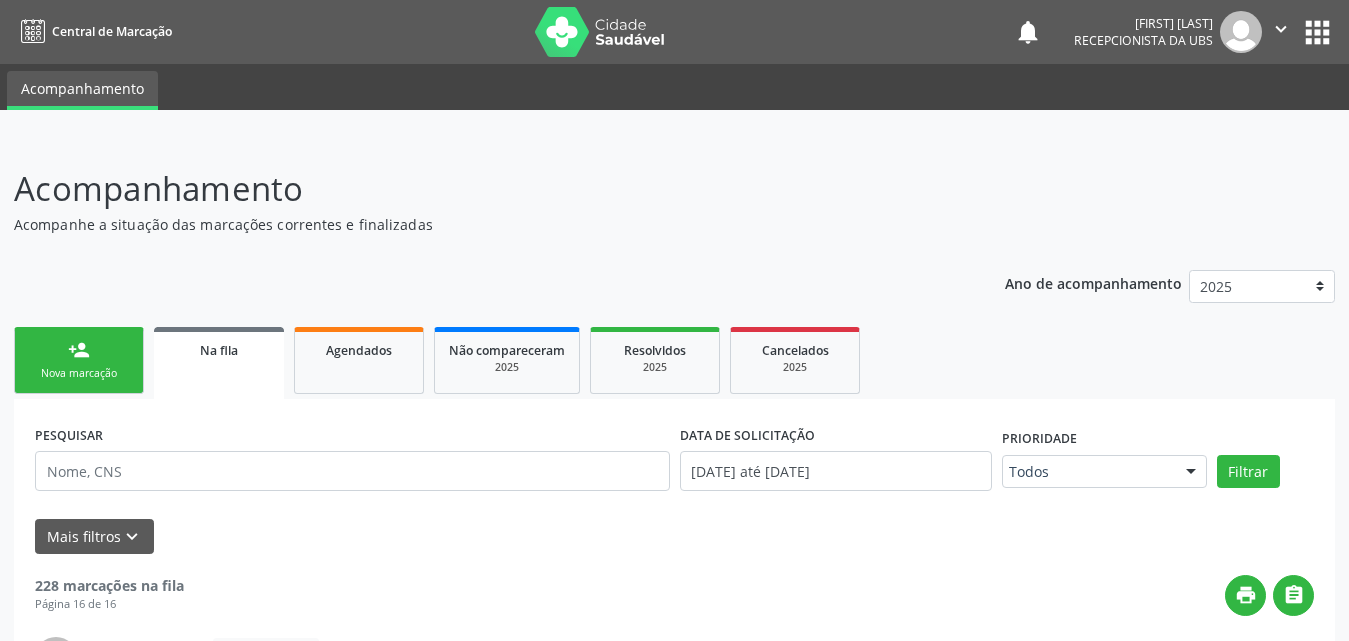 click on "person_add
Nova marcação" at bounding box center (79, 360) 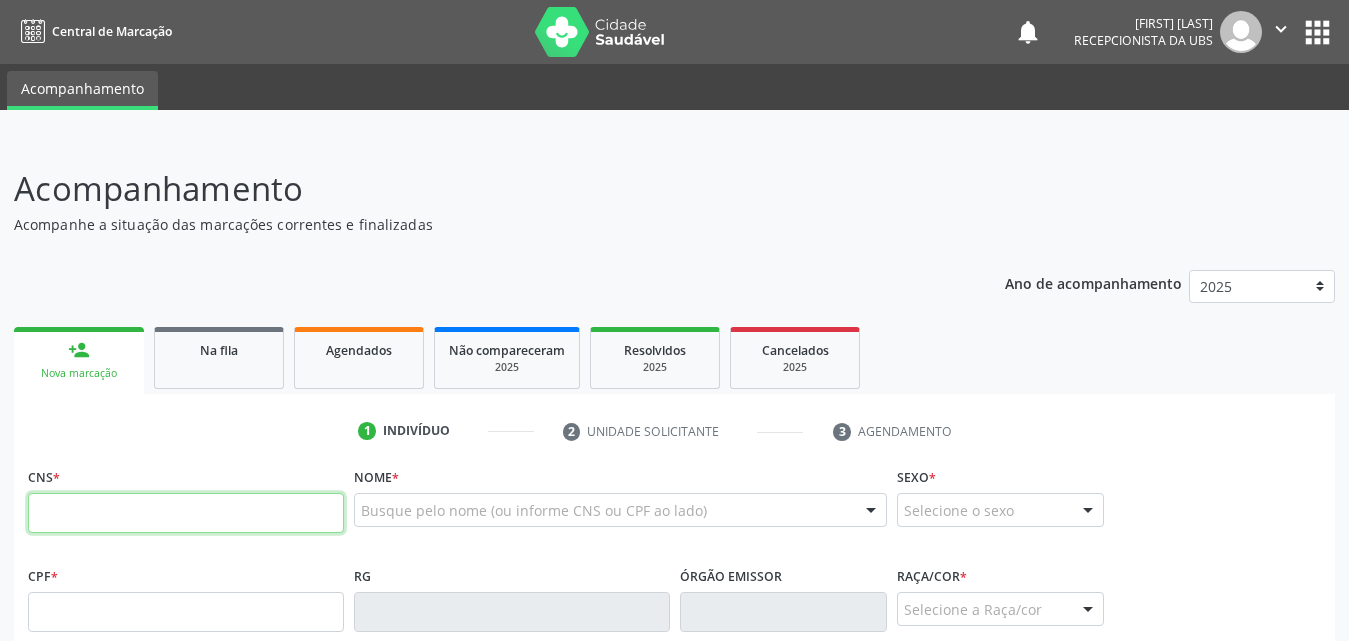 click at bounding box center [186, 513] 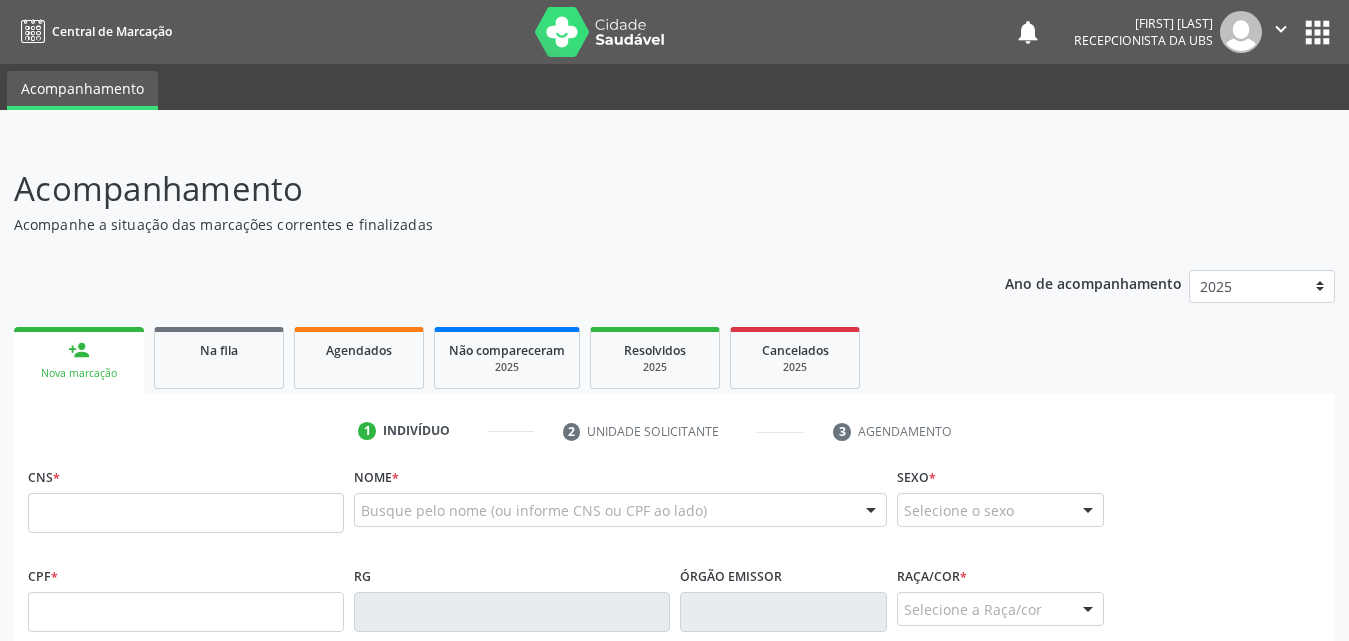 click on "Acompanhamento" at bounding box center [476, 189] 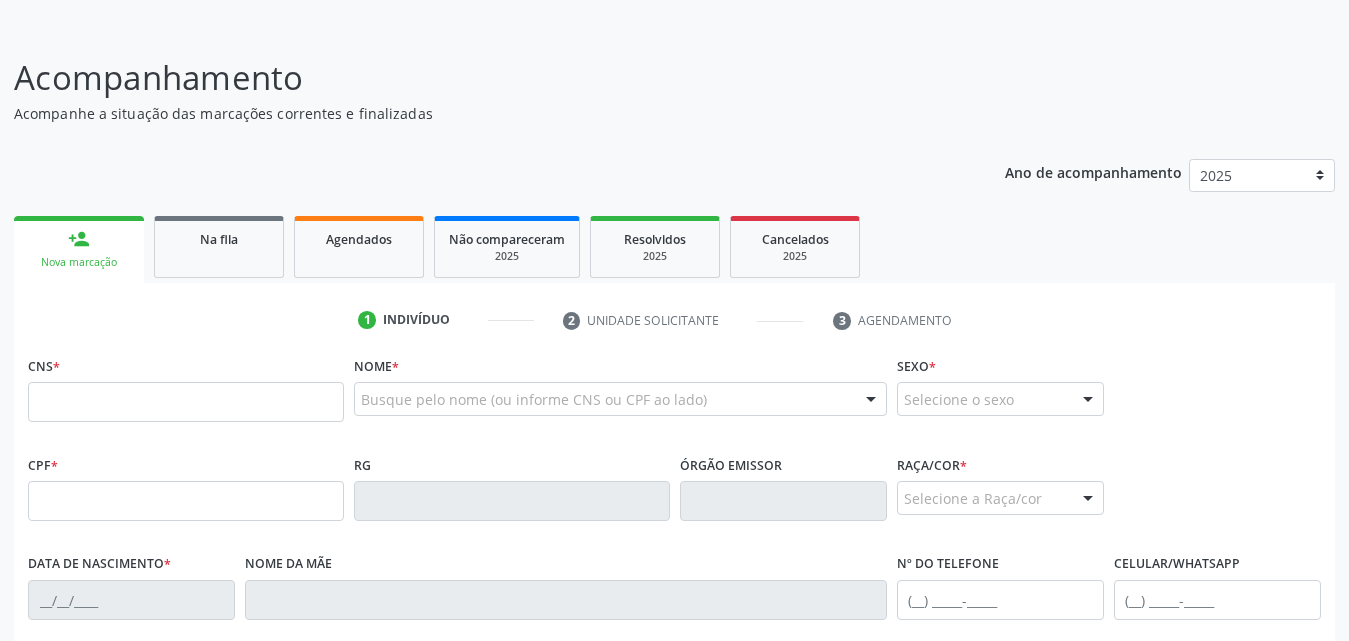 scroll, scrollTop: 100, scrollLeft: 0, axis: vertical 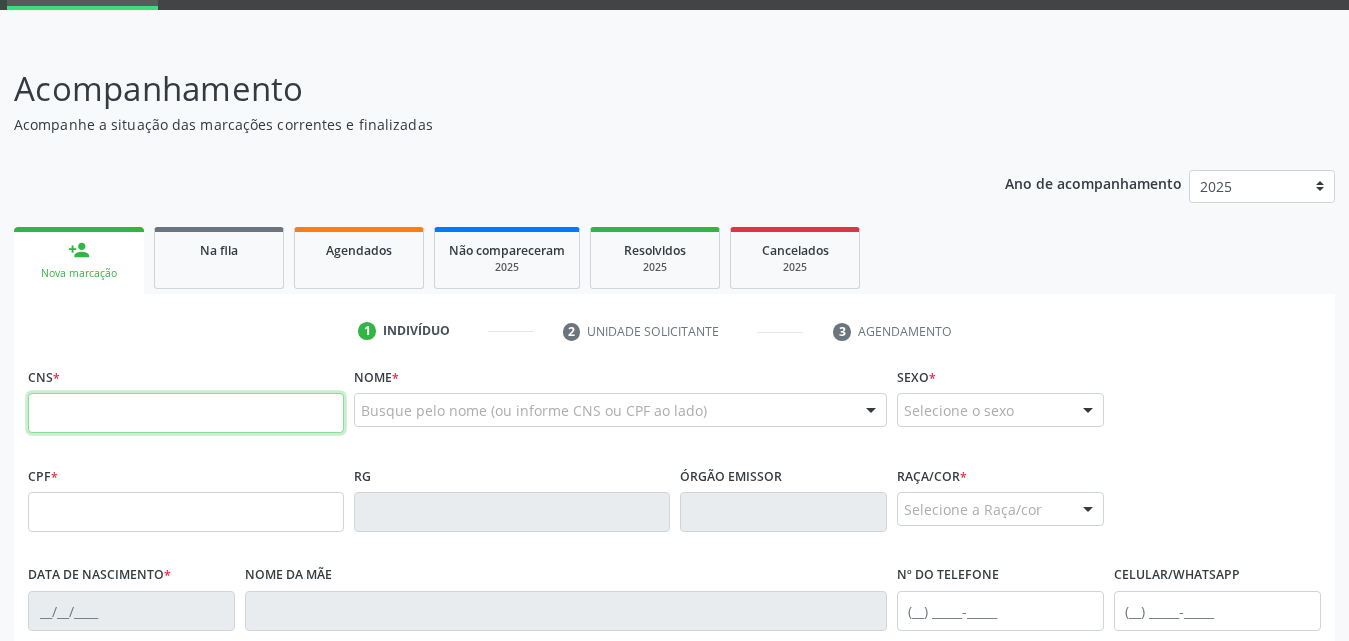 drag, startPoint x: 163, startPoint y: 414, endPoint x: 349, endPoint y: 433, distance: 186.96791 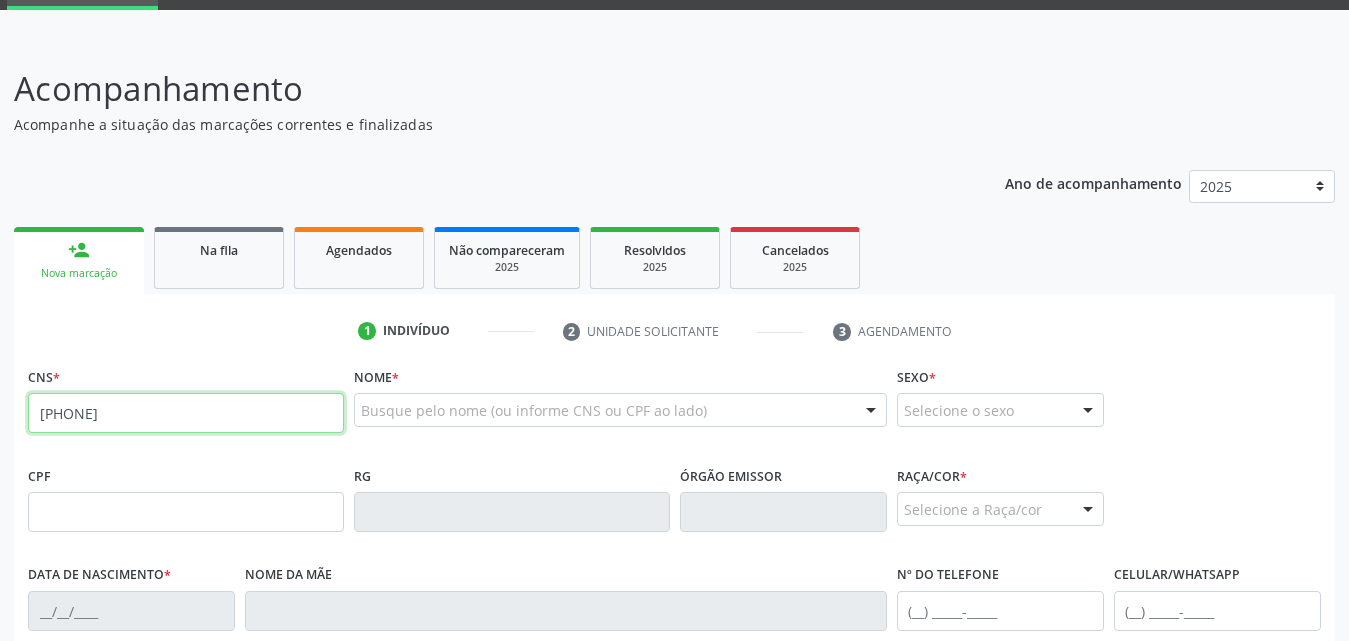 scroll, scrollTop: 300, scrollLeft: 0, axis: vertical 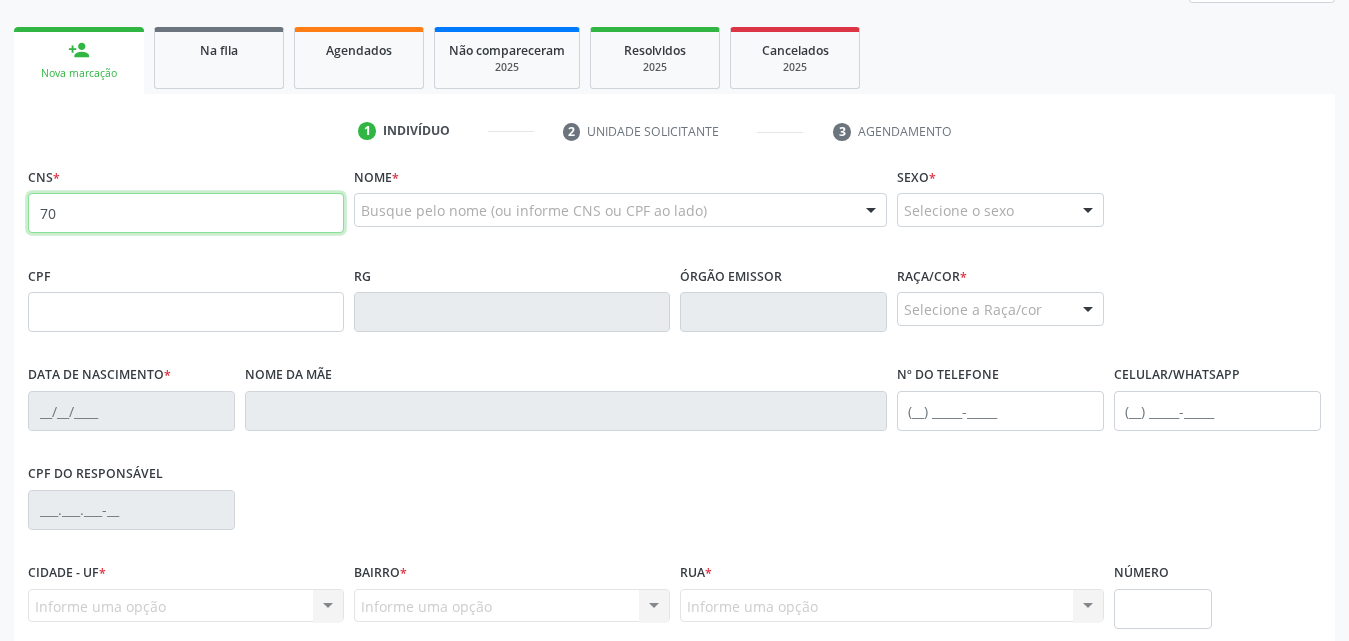 type on "7" 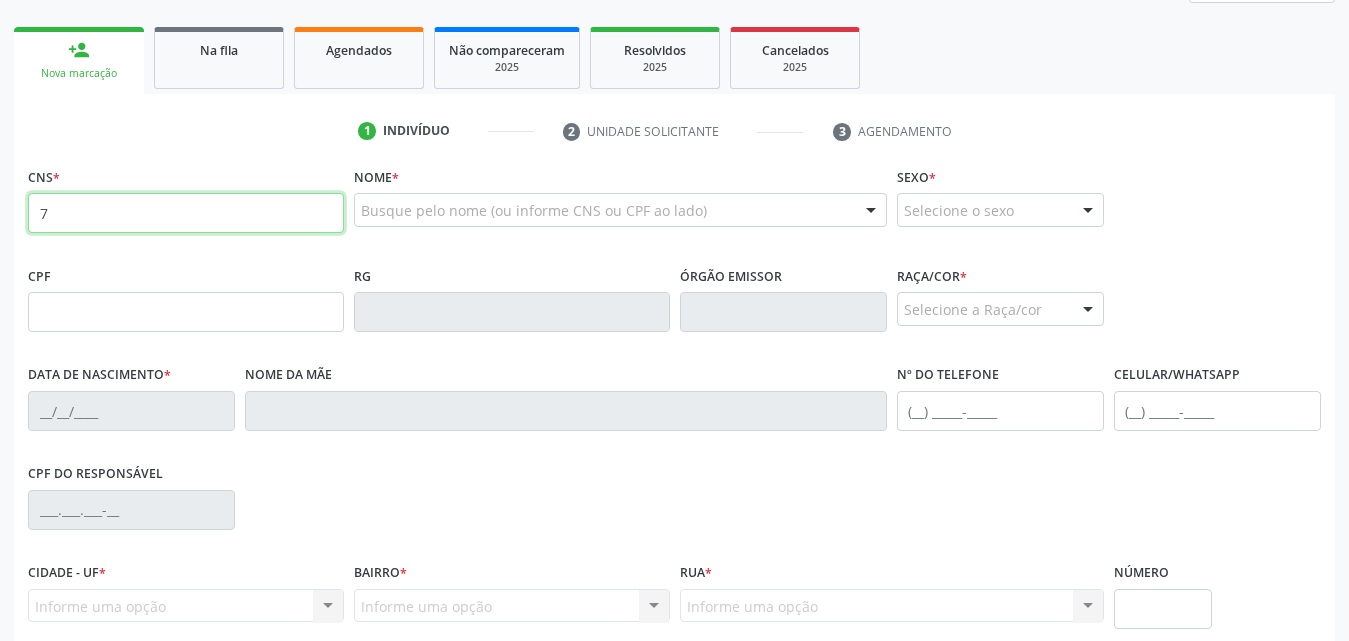 type 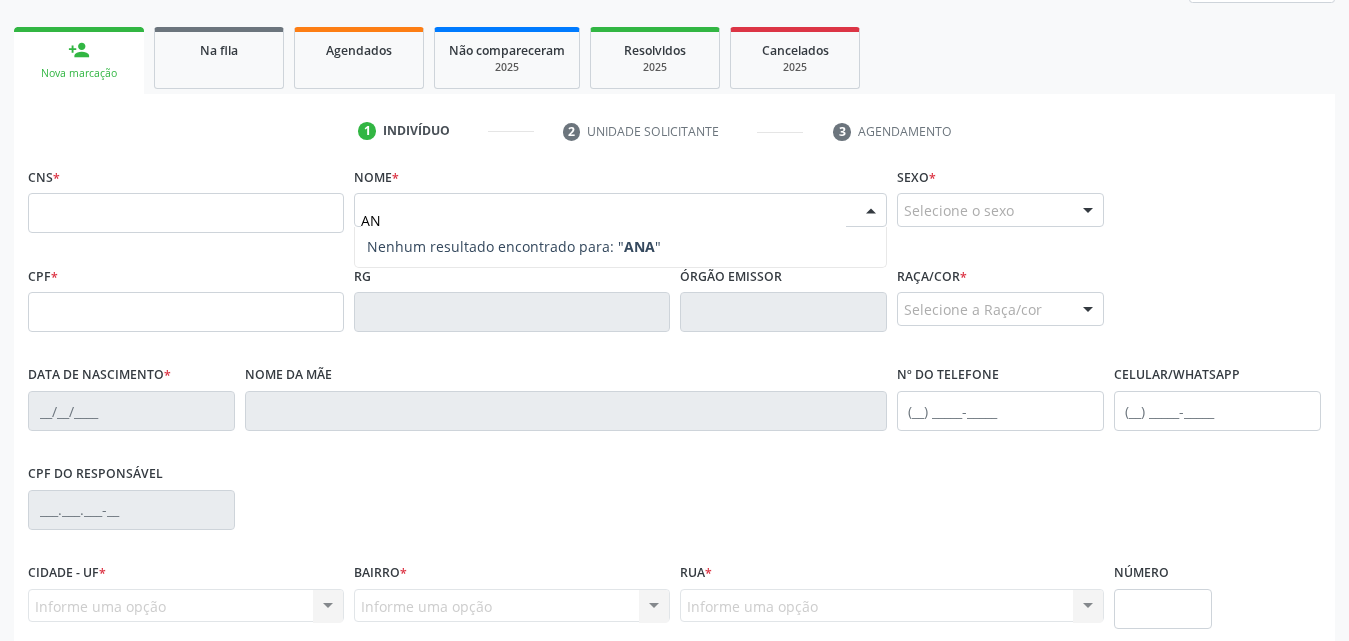 type on "A" 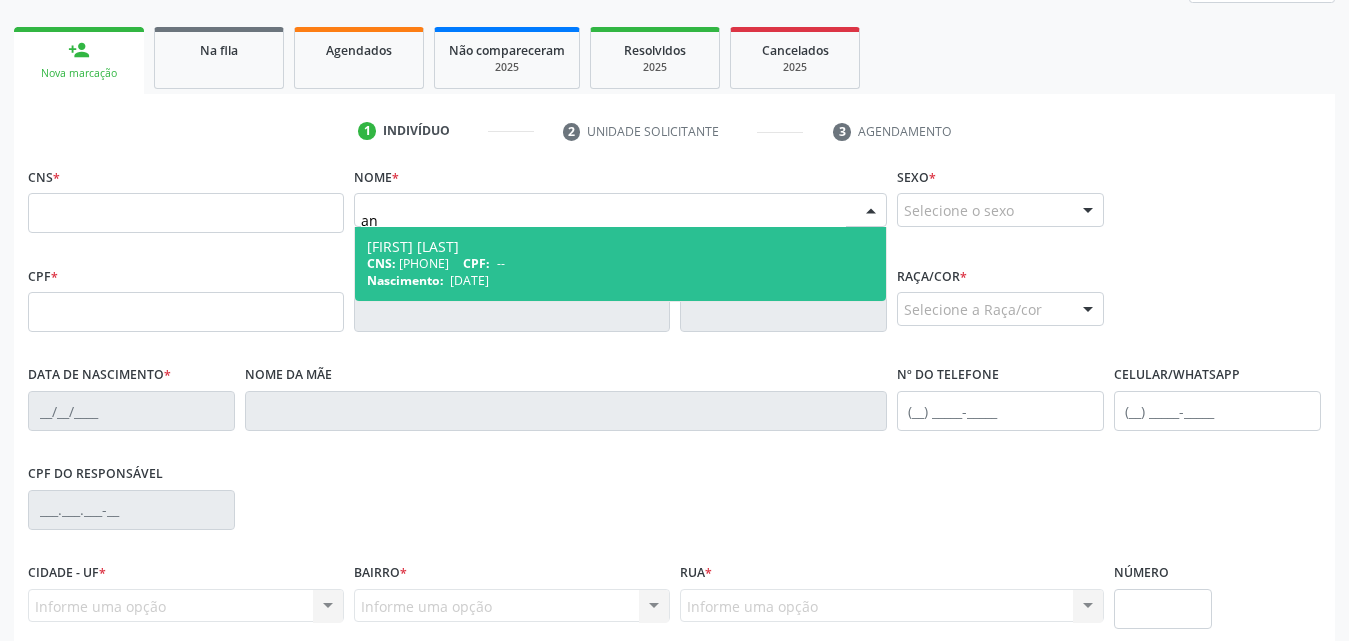 type on "a" 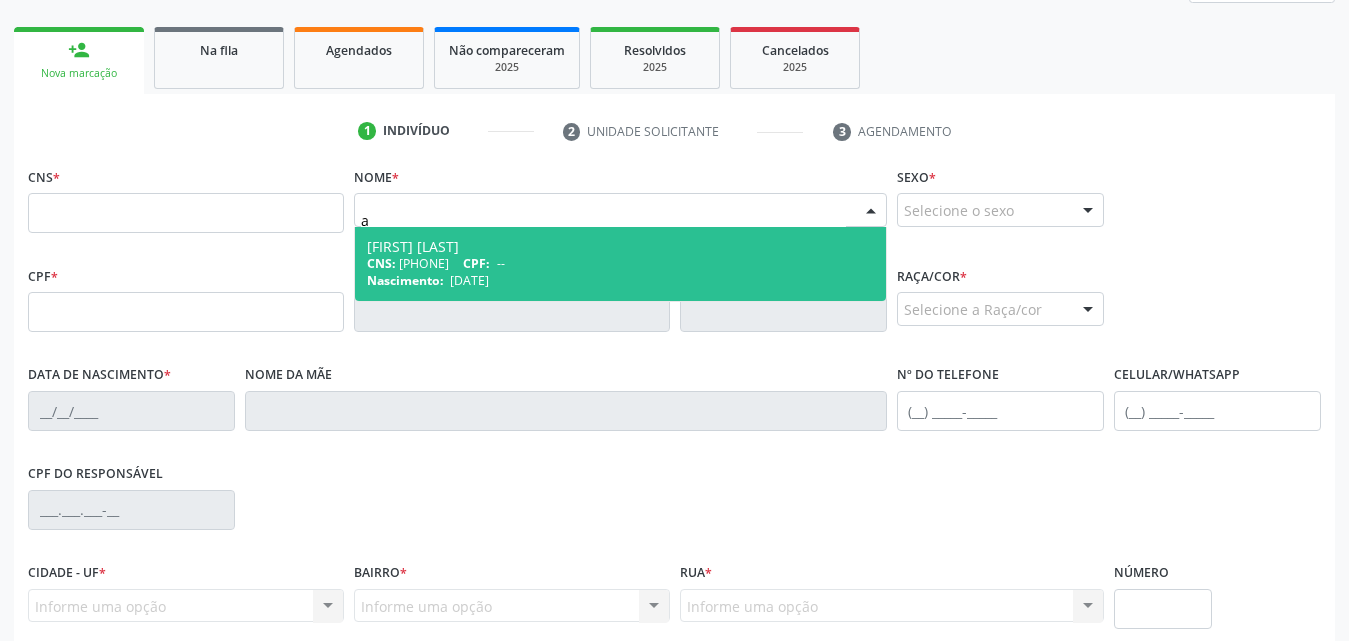 type 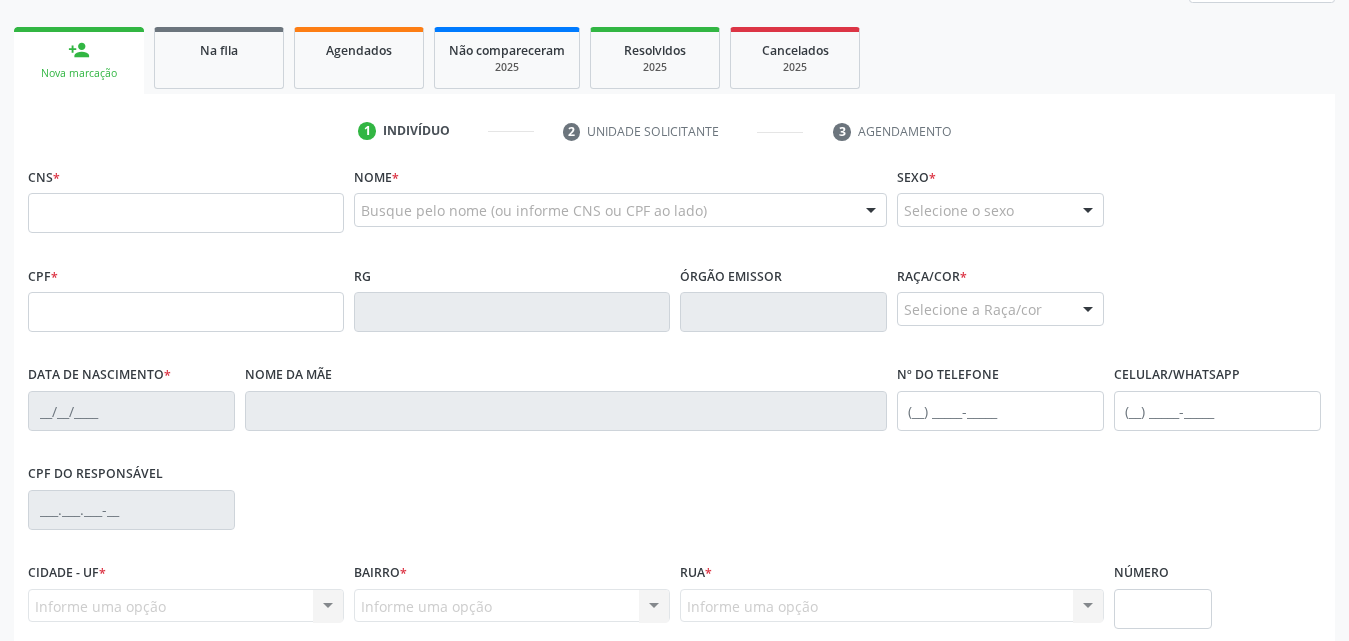 click on "CPF do responsável" at bounding box center [674, 508] 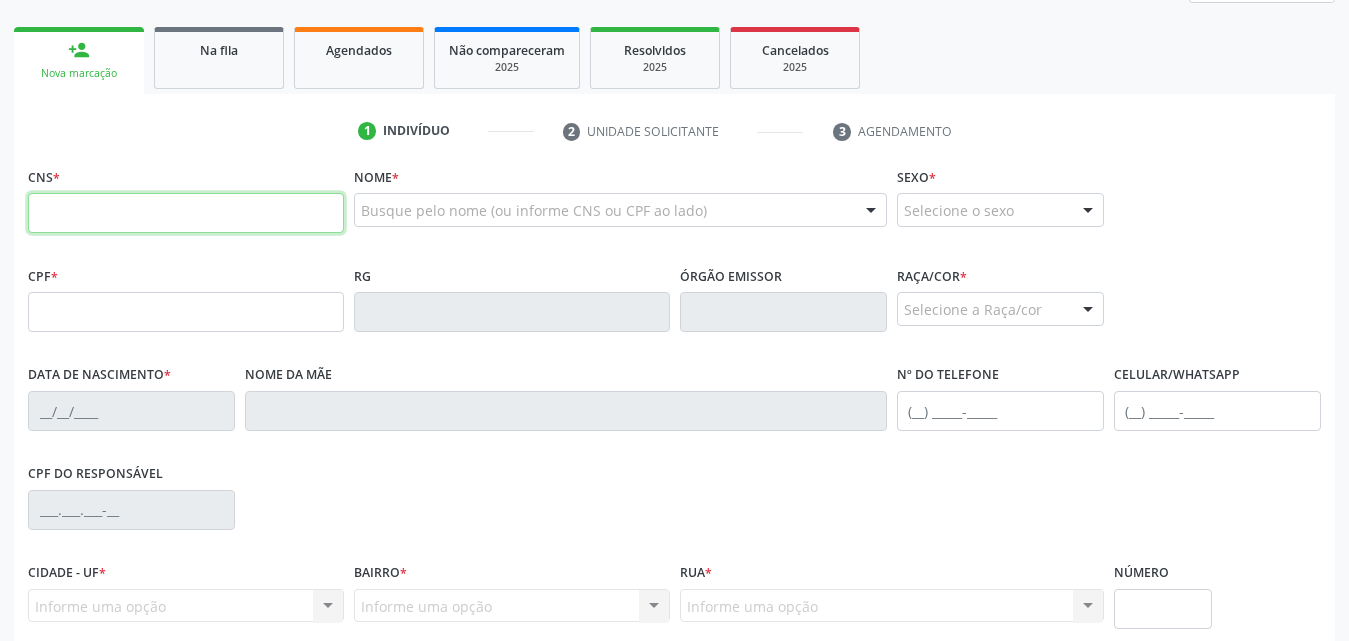 paste on "706 4066 0759 9982" 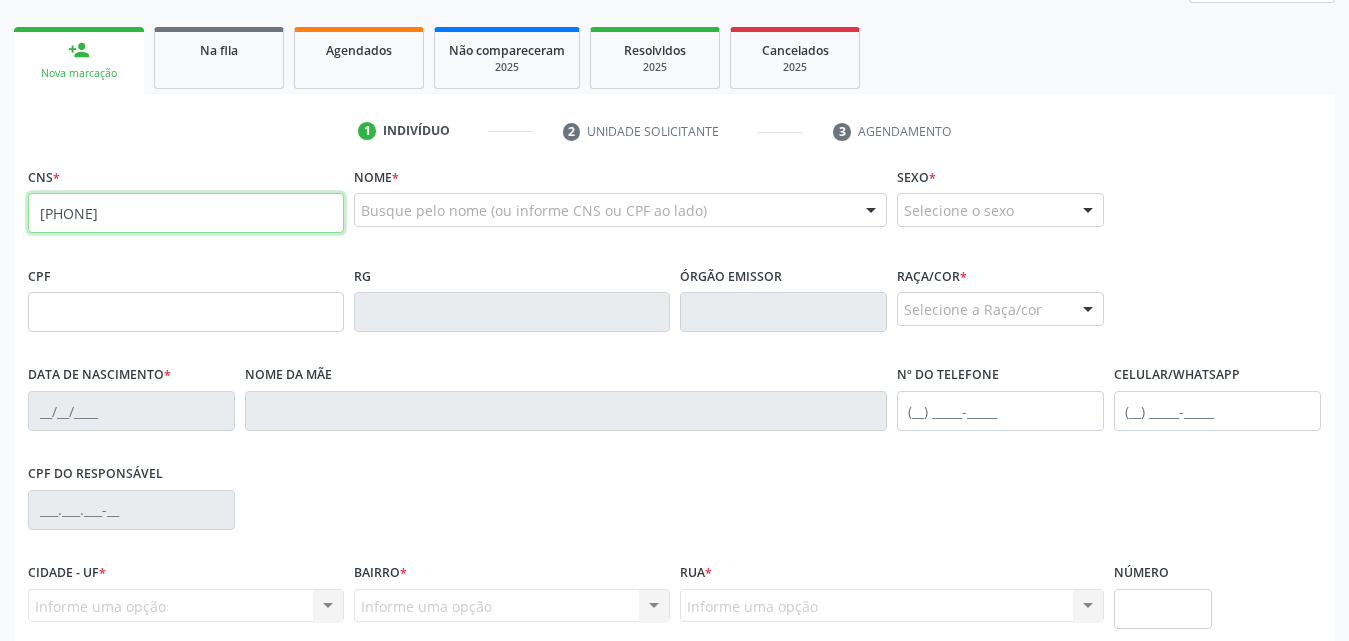 type on "706 4066 0759 9982" 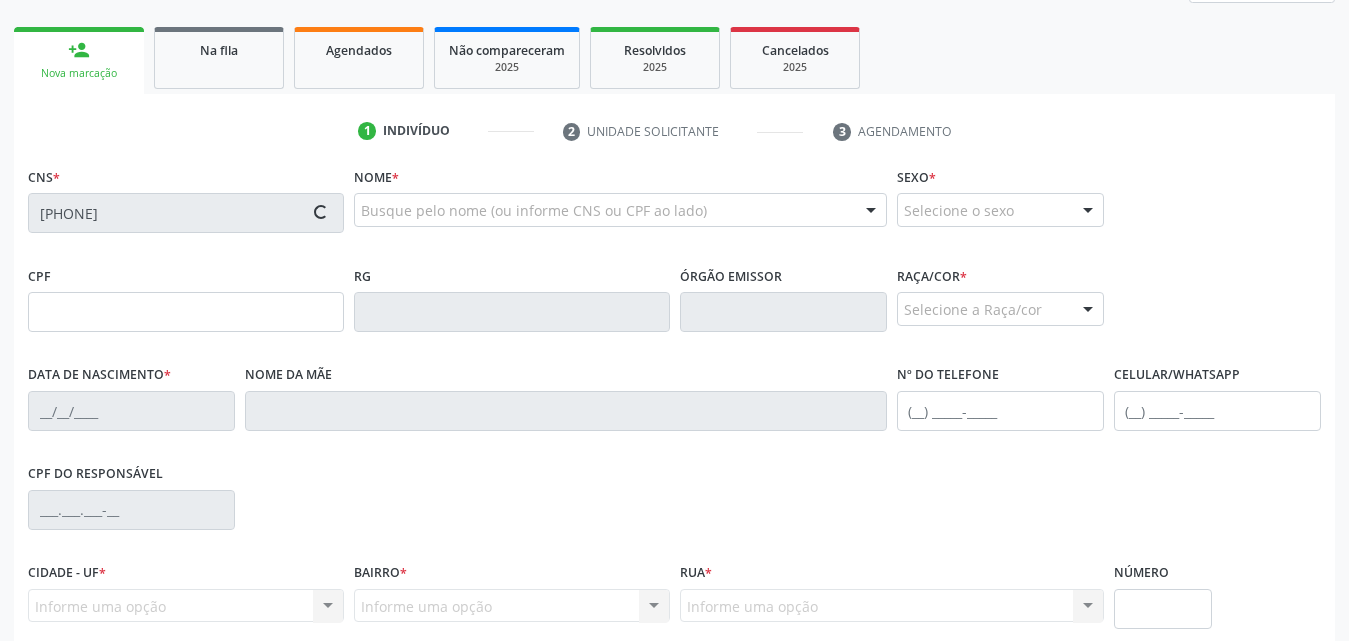 type on "150.345.234-42" 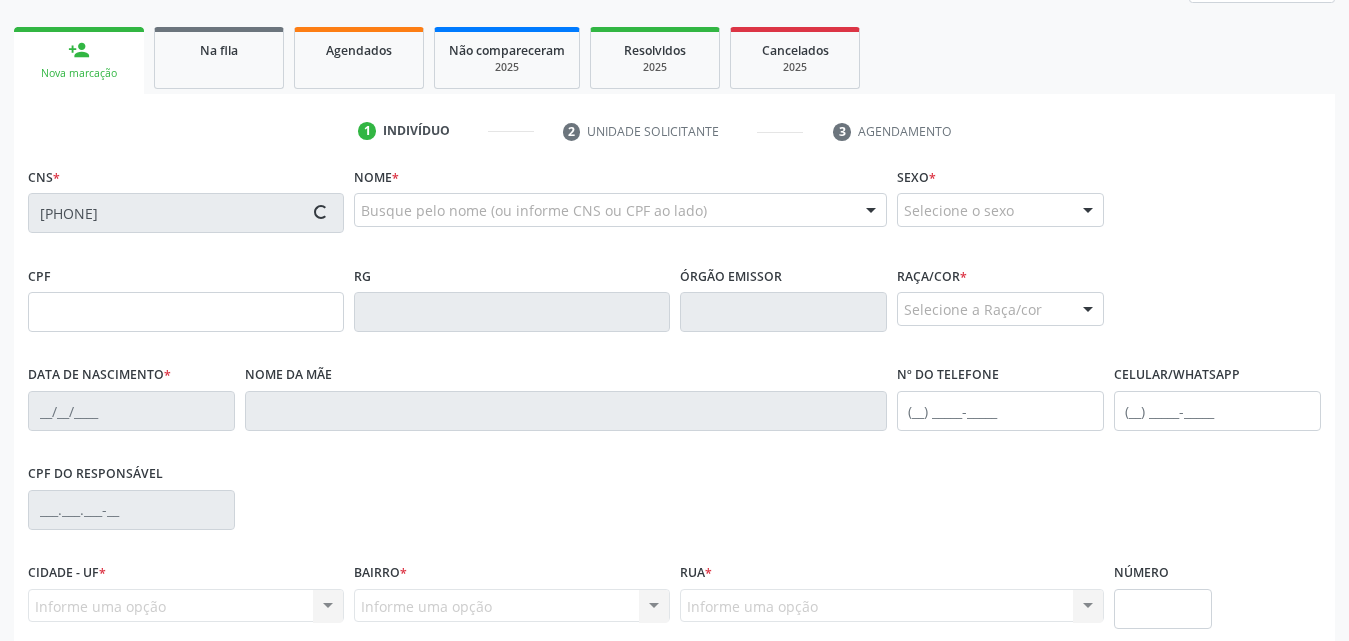 type on "09/11/2009" 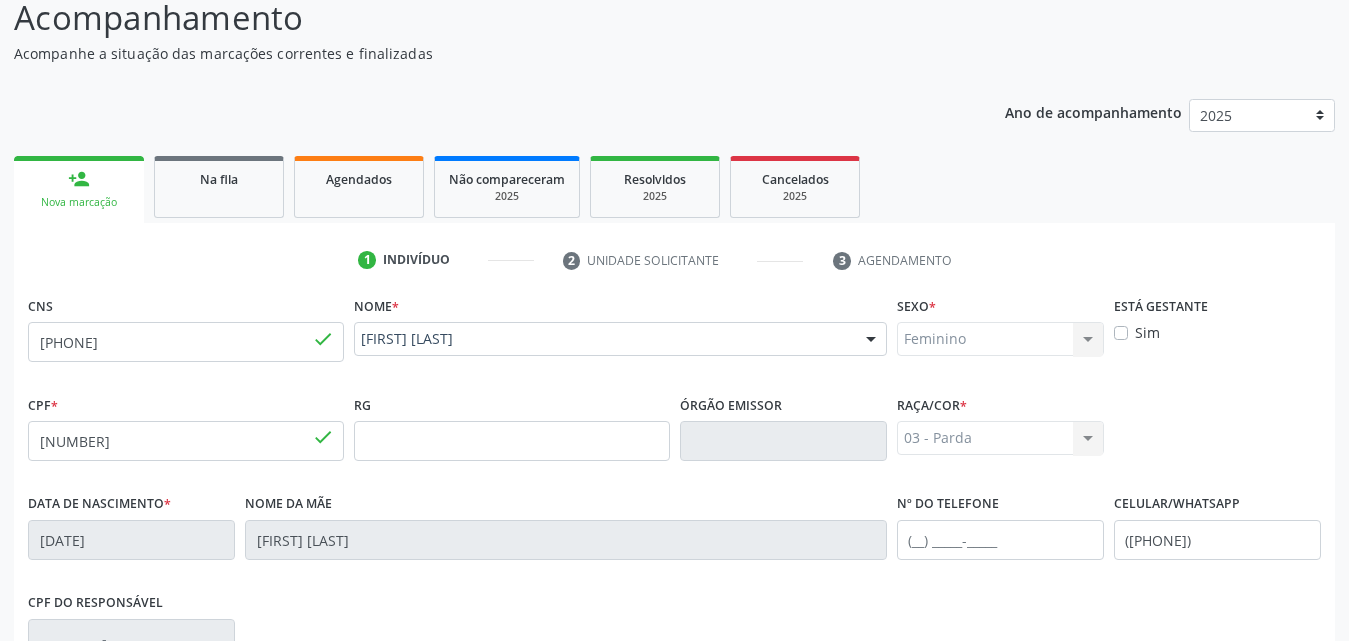 scroll, scrollTop: 471, scrollLeft: 0, axis: vertical 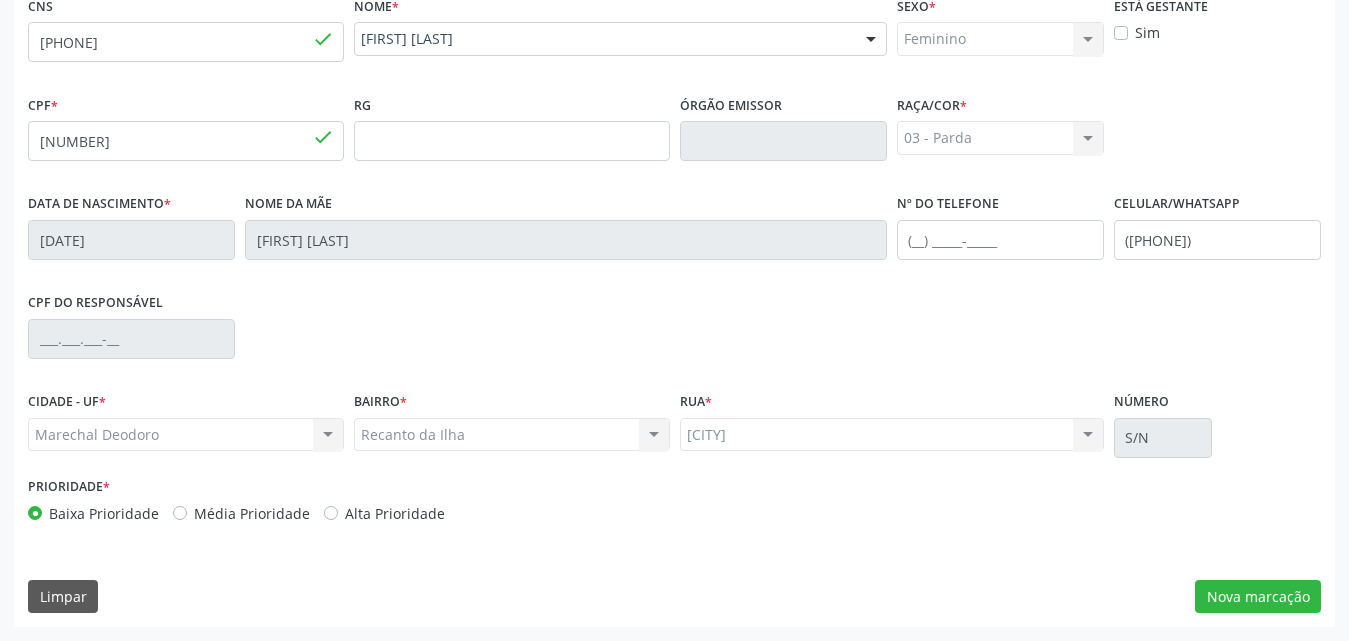 click on "Recanto da Ilha         Recanto da Ilha
Nenhum resultado encontrado para: "   "
Não há nenhuma opção para ser exibida." at bounding box center (512, 435) 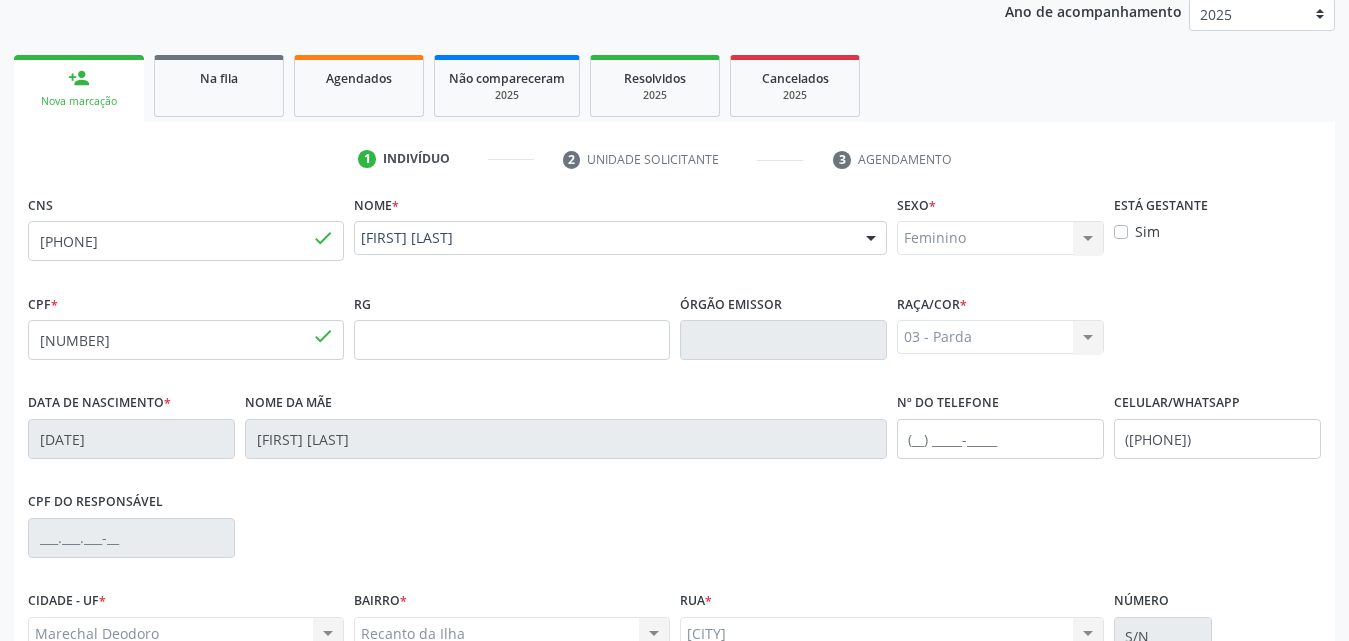 scroll, scrollTop: 471, scrollLeft: 0, axis: vertical 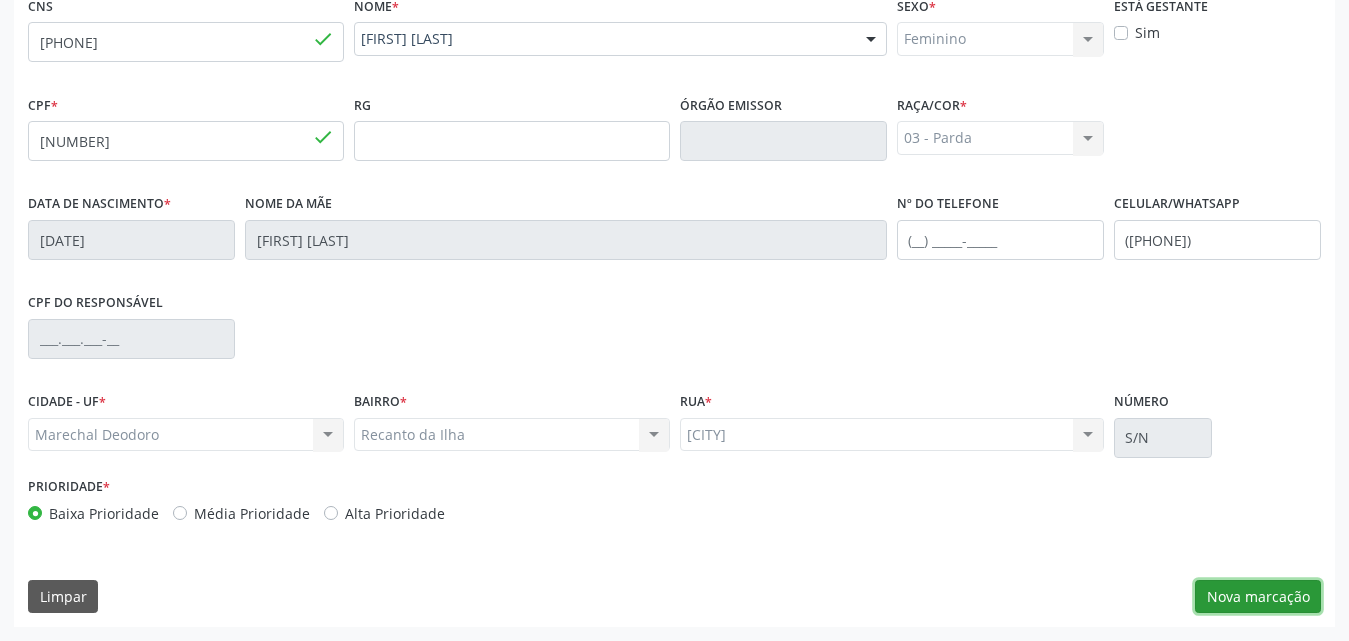 click on "Nova marcação" at bounding box center [1258, 597] 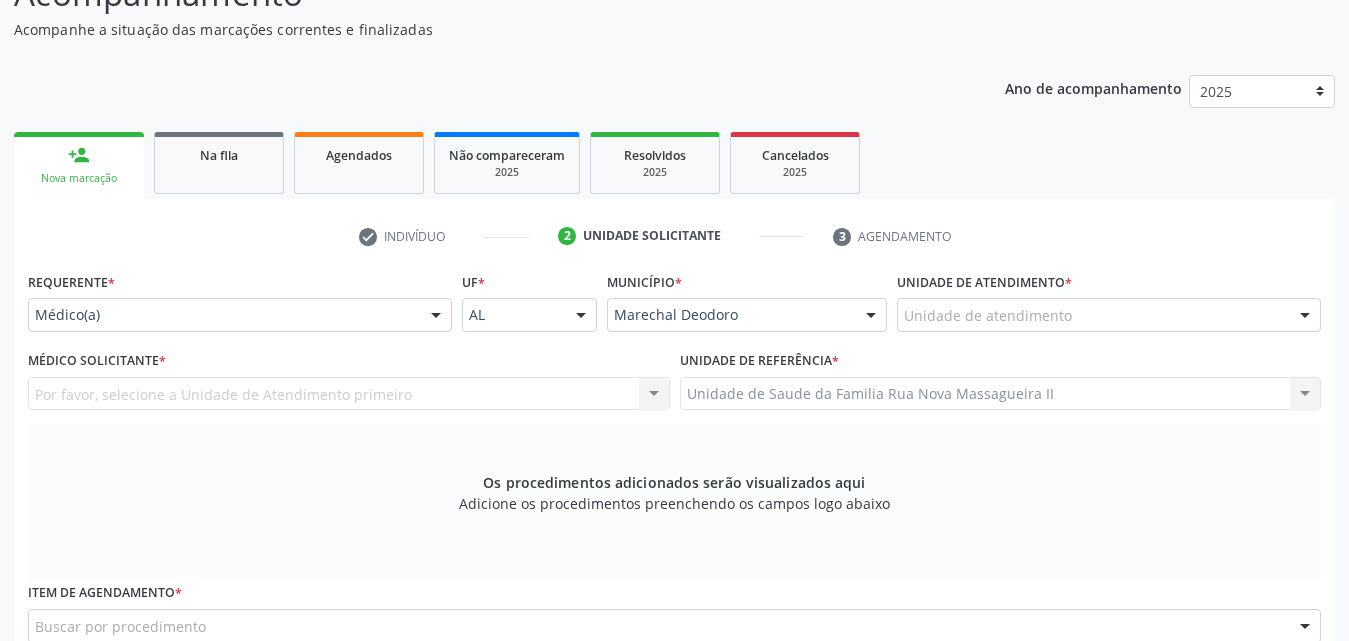 scroll, scrollTop: 200, scrollLeft: 0, axis: vertical 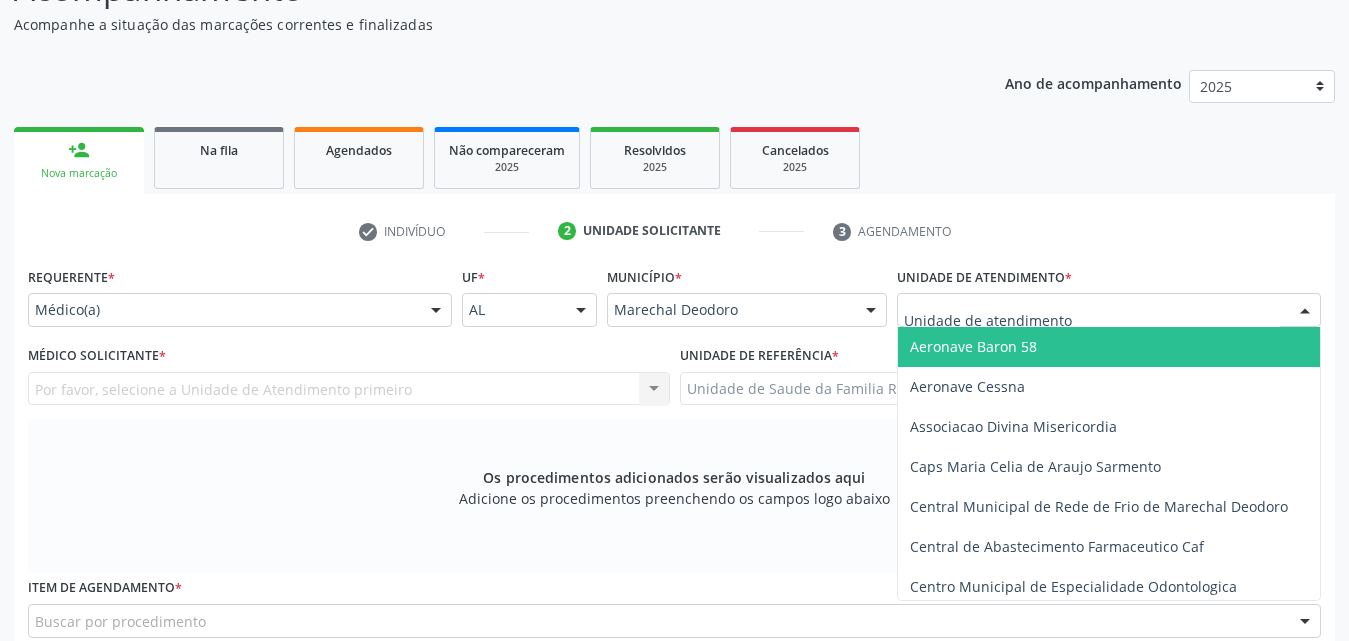 click at bounding box center (1109, 310) 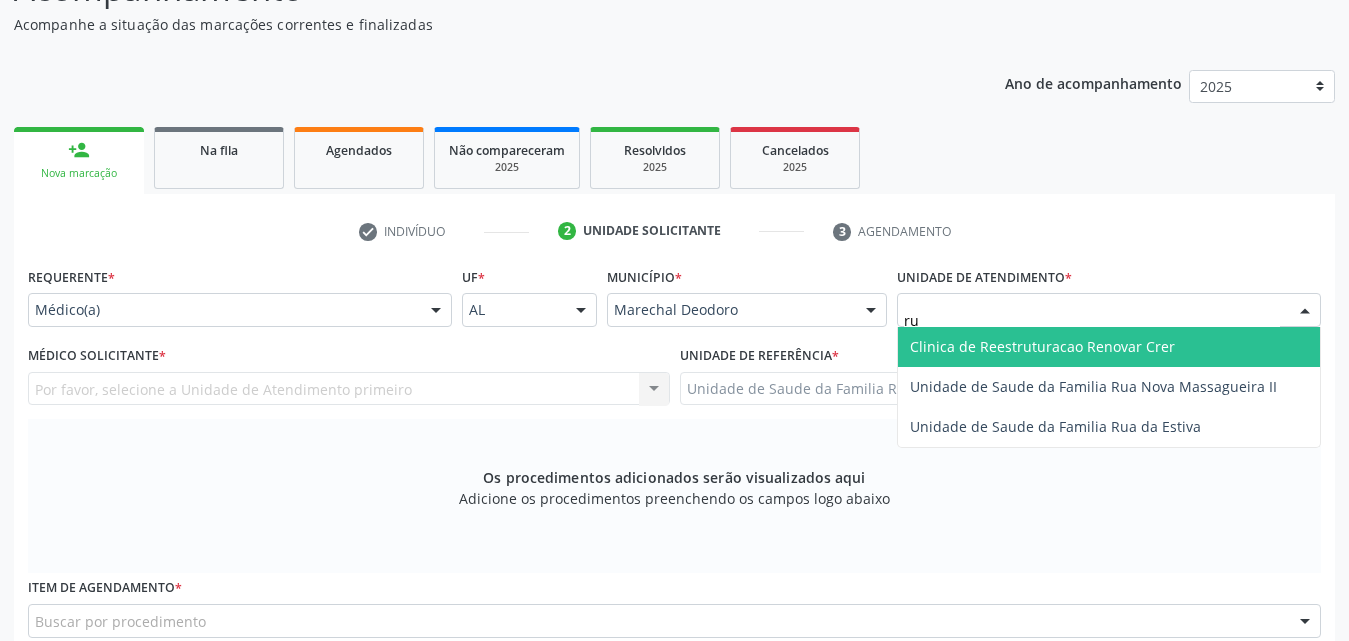 type on "rua" 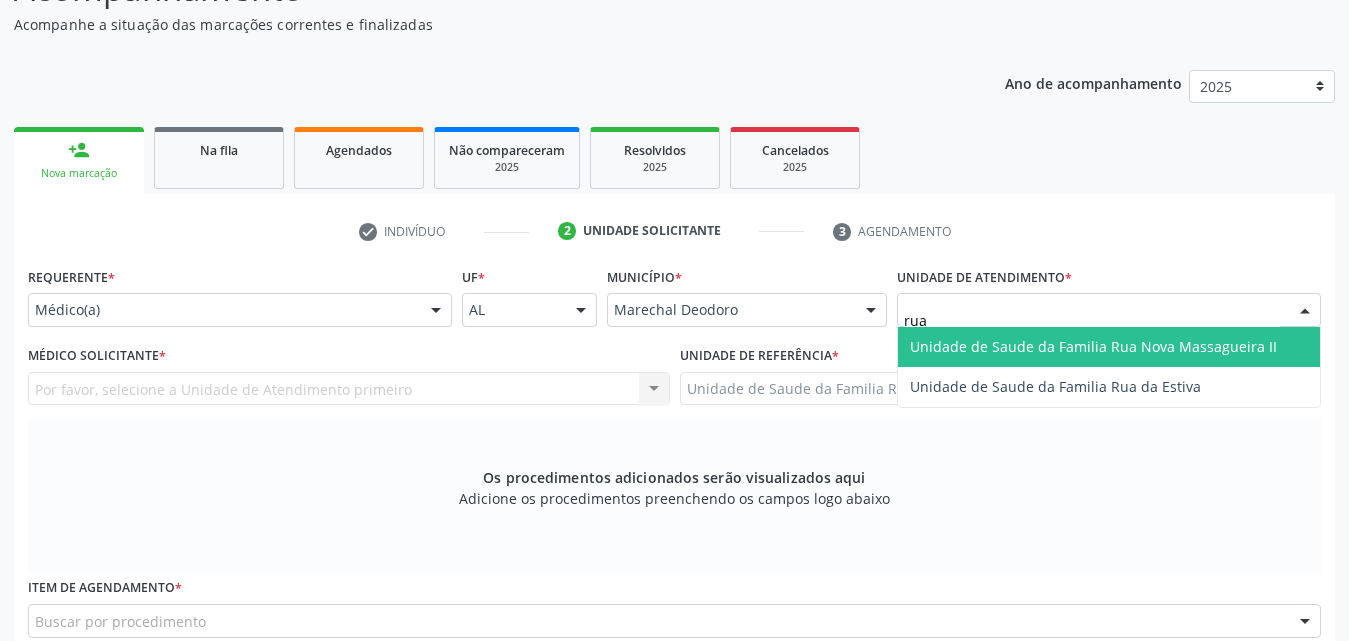 click on "Unidade de Saude da Familia Rua Nova Massagueira II" at bounding box center [1093, 346] 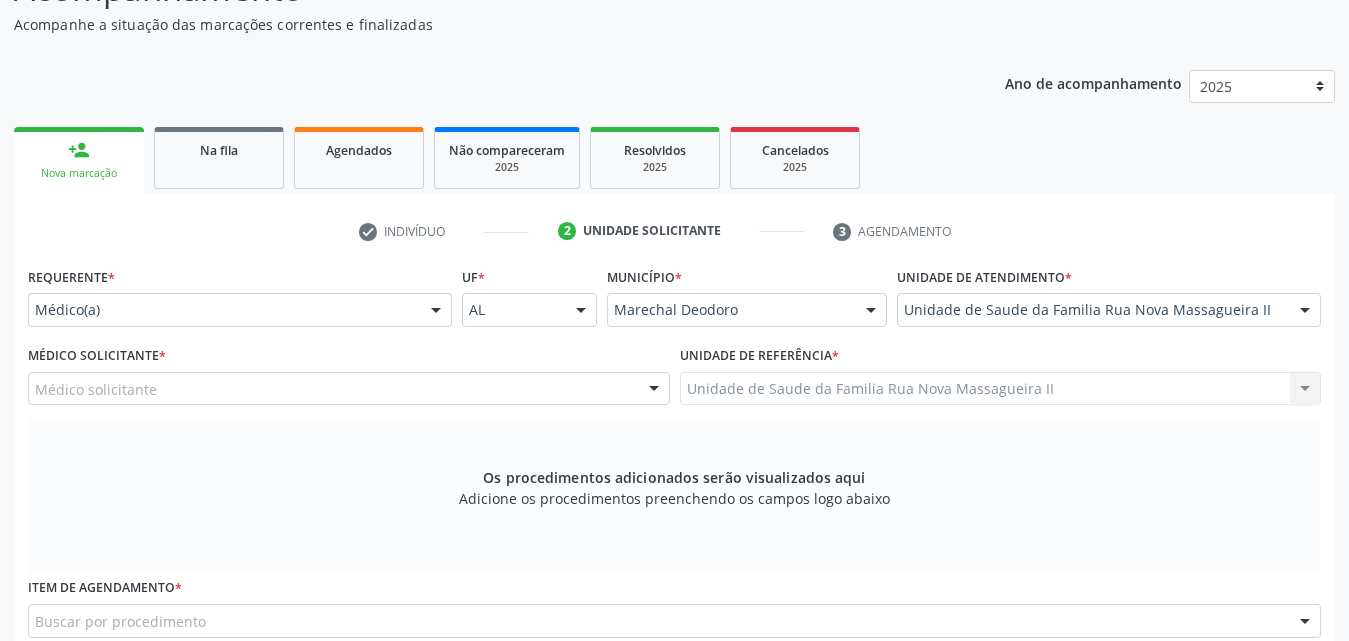 scroll, scrollTop: 300, scrollLeft: 0, axis: vertical 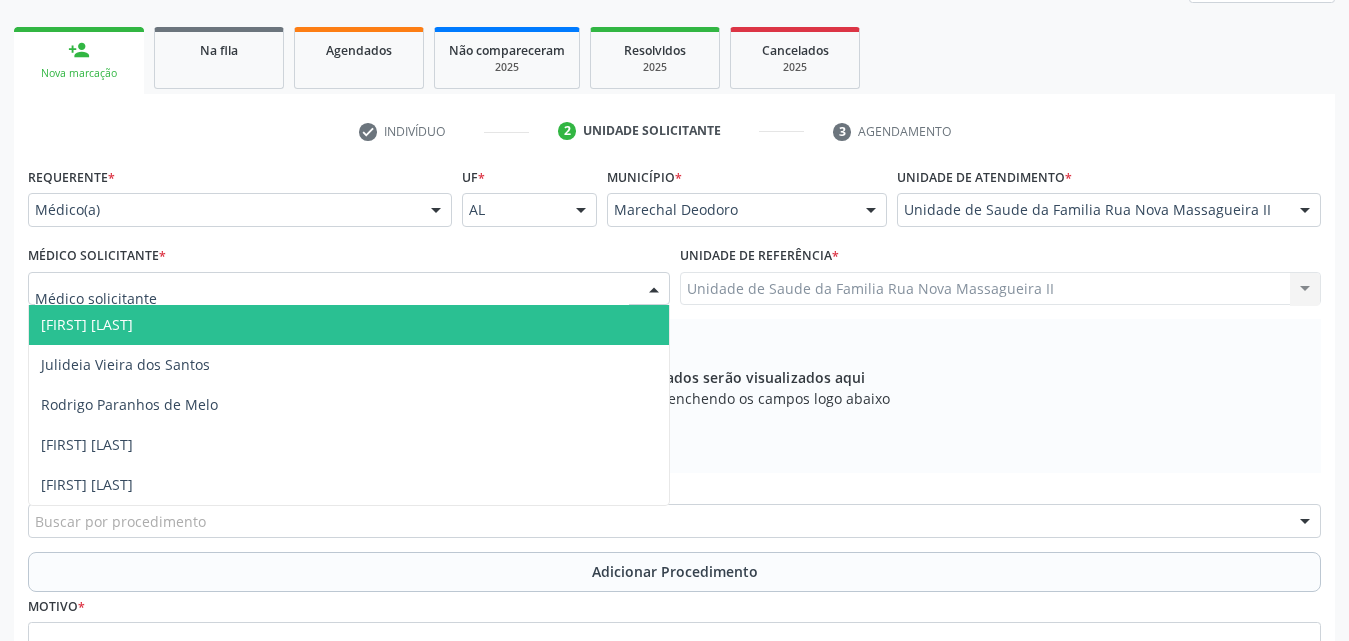 click at bounding box center (349, 289) 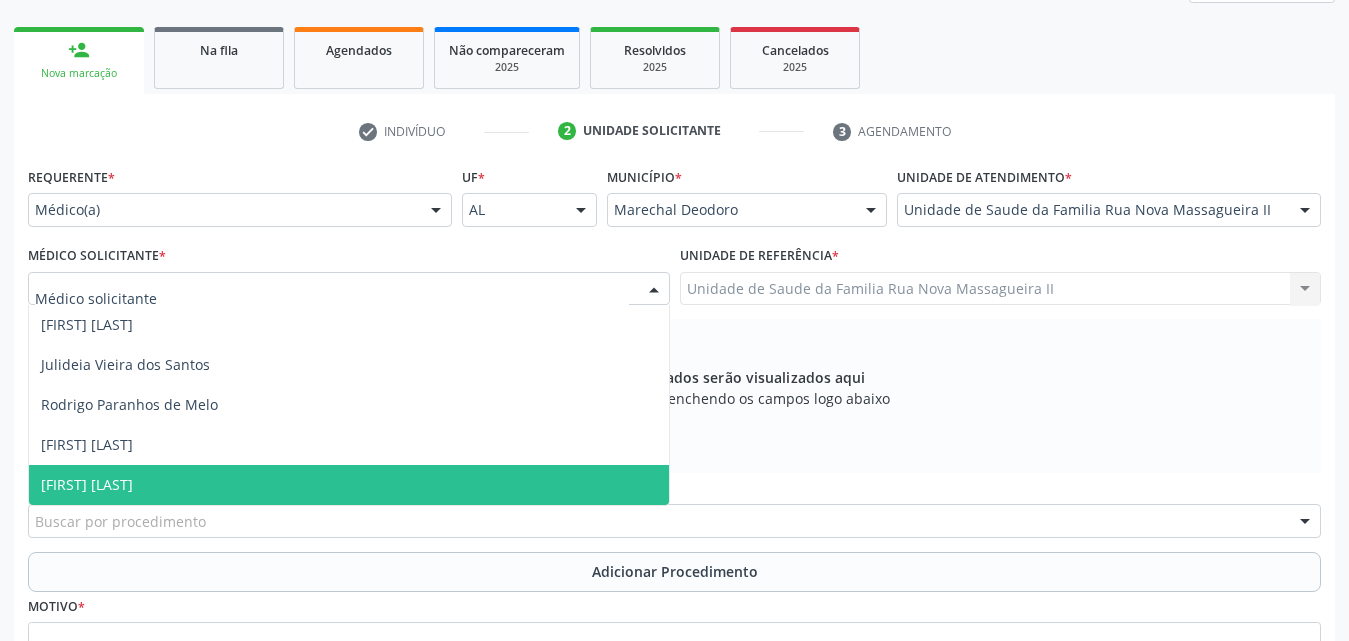 click on "[FIRST] [LAST] [LAST]" at bounding box center (87, 484) 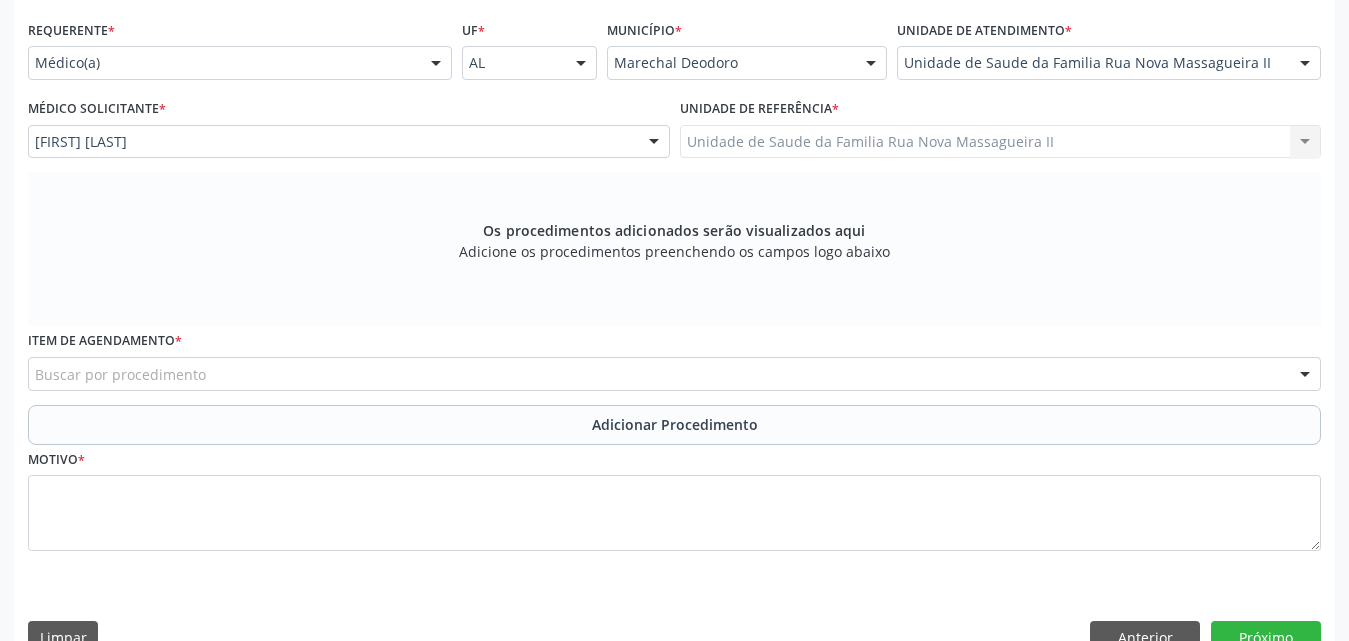 scroll, scrollTop: 488, scrollLeft: 0, axis: vertical 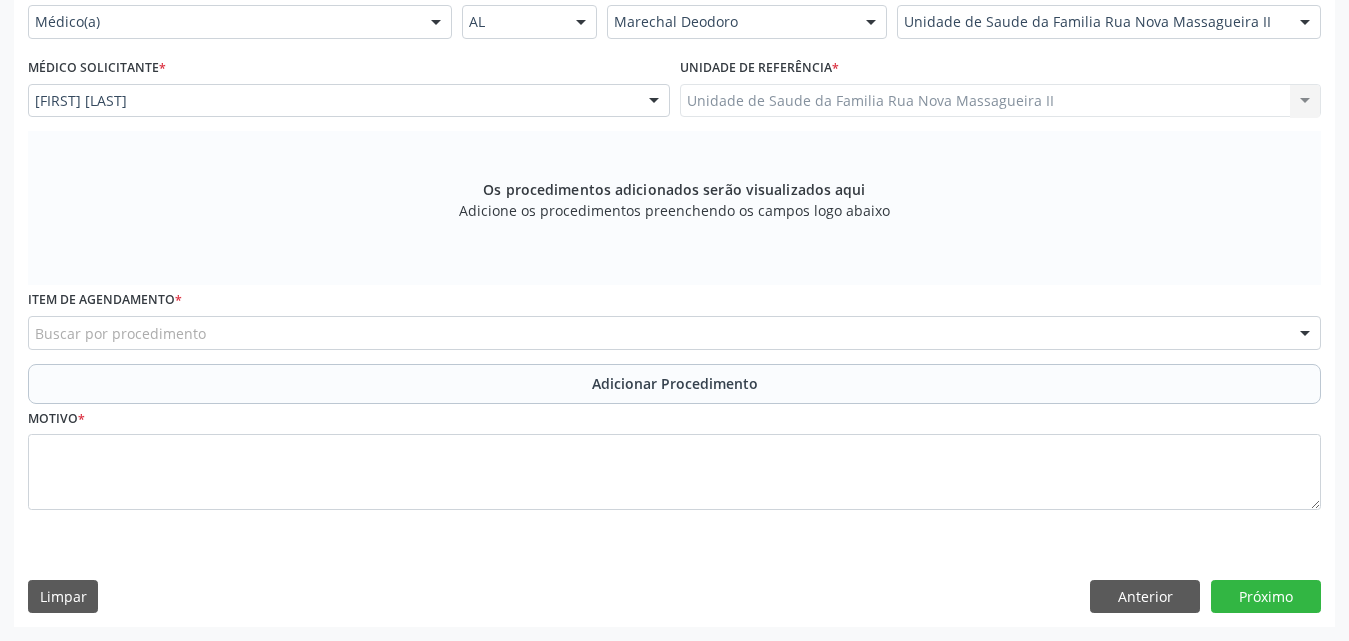 click on "Buscar por procedimento" at bounding box center [674, 333] 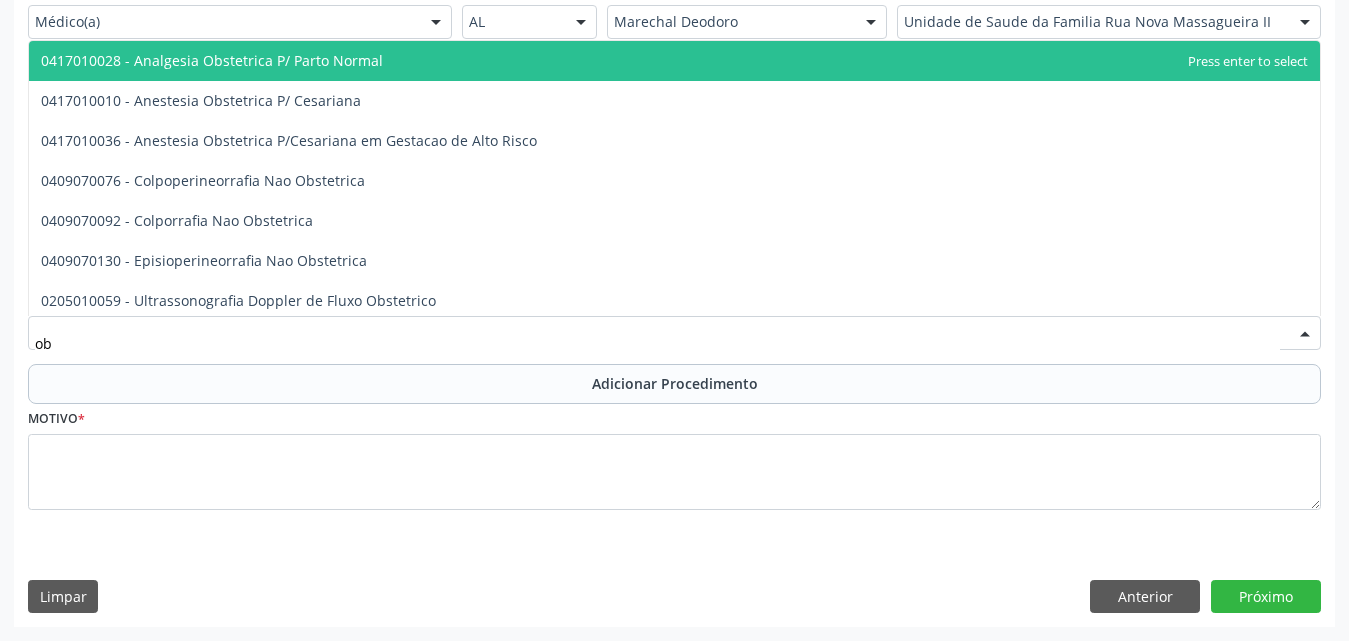 type on "o" 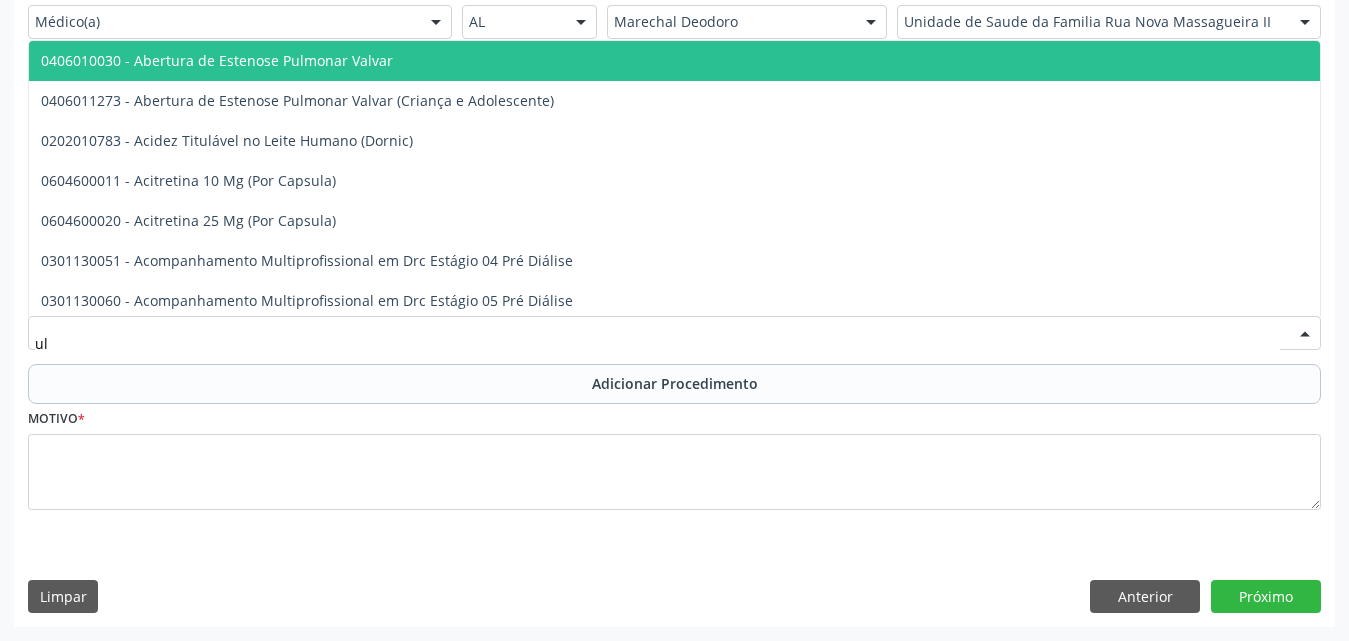 type on "u" 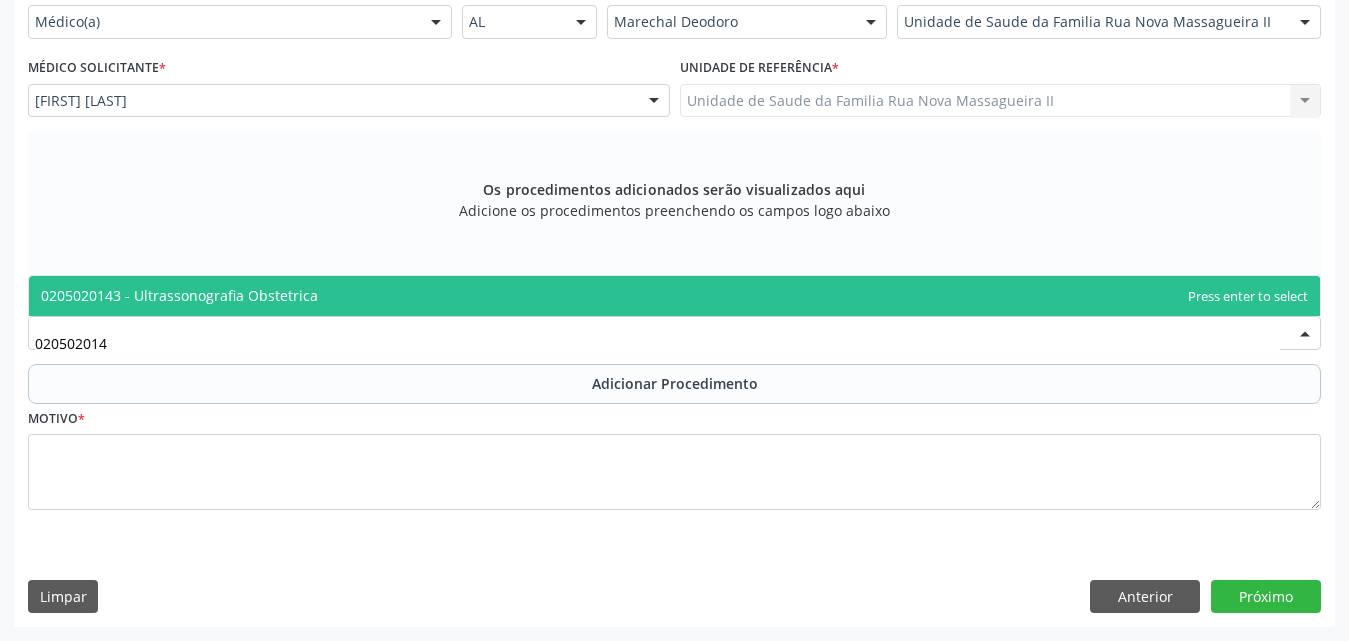 type on "0205020143" 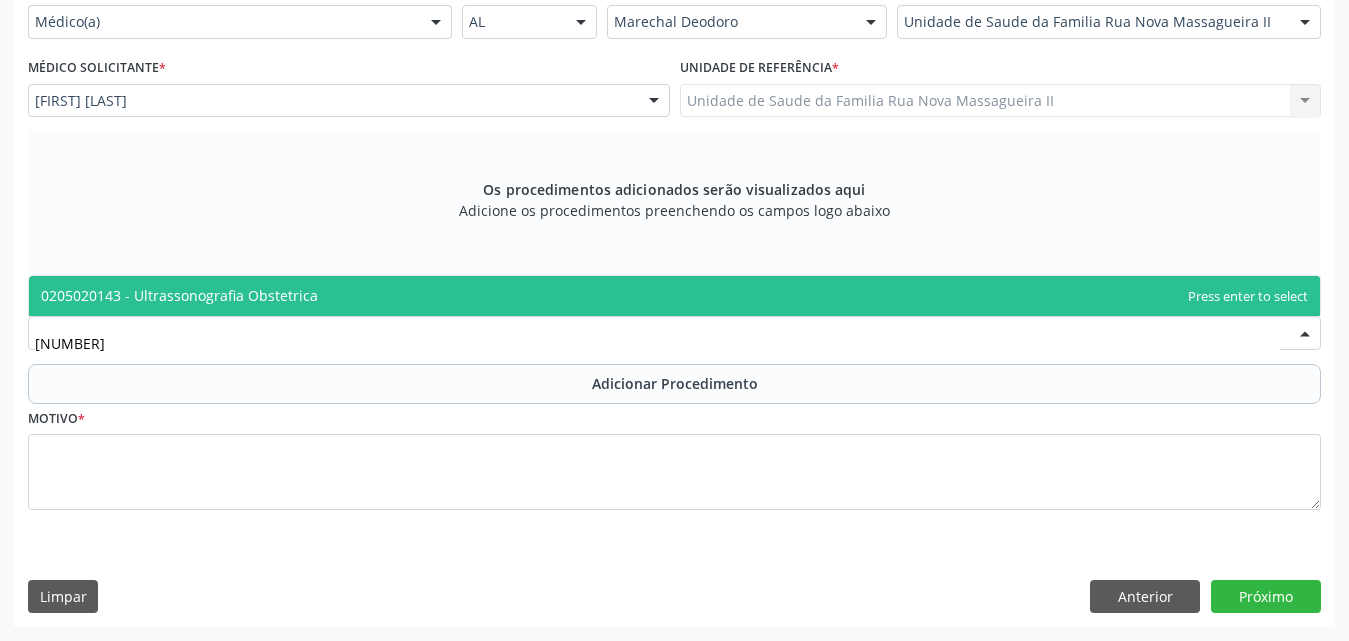 click on "0205020143 - Ultrassonografia Obstetrica" at bounding box center (179, 295) 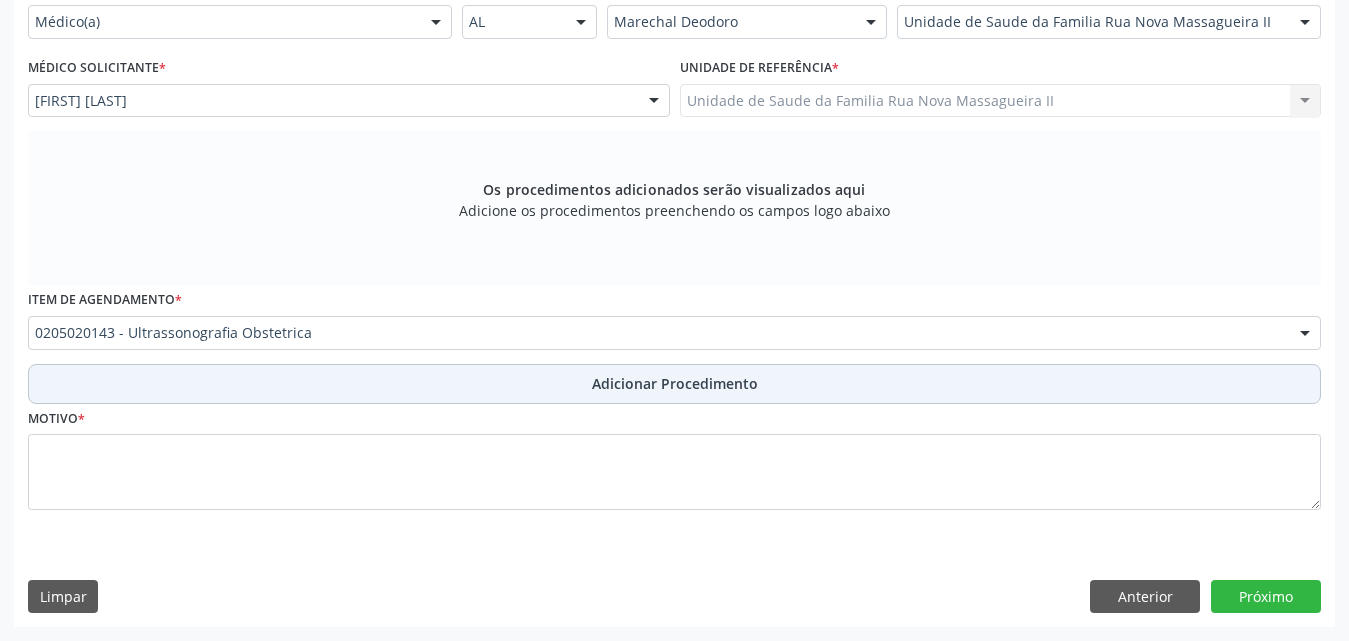 click on "Adicionar Procedimento" at bounding box center [675, 383] 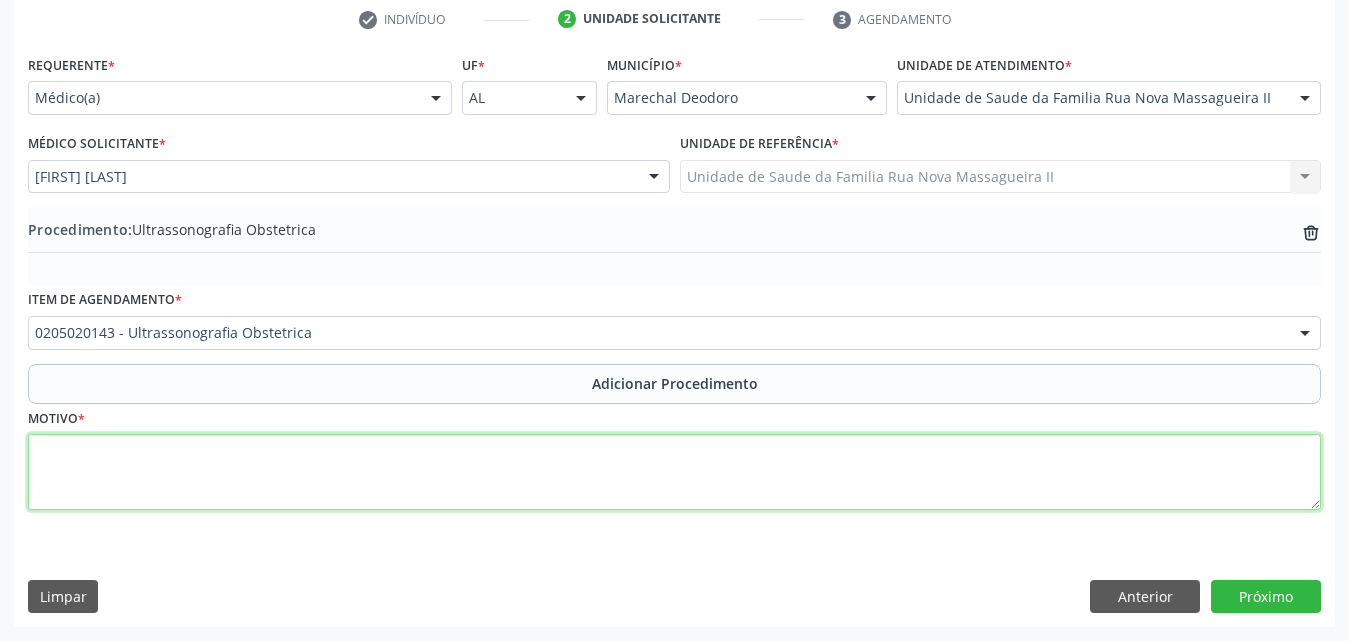 click at bounding box center [674, 472] 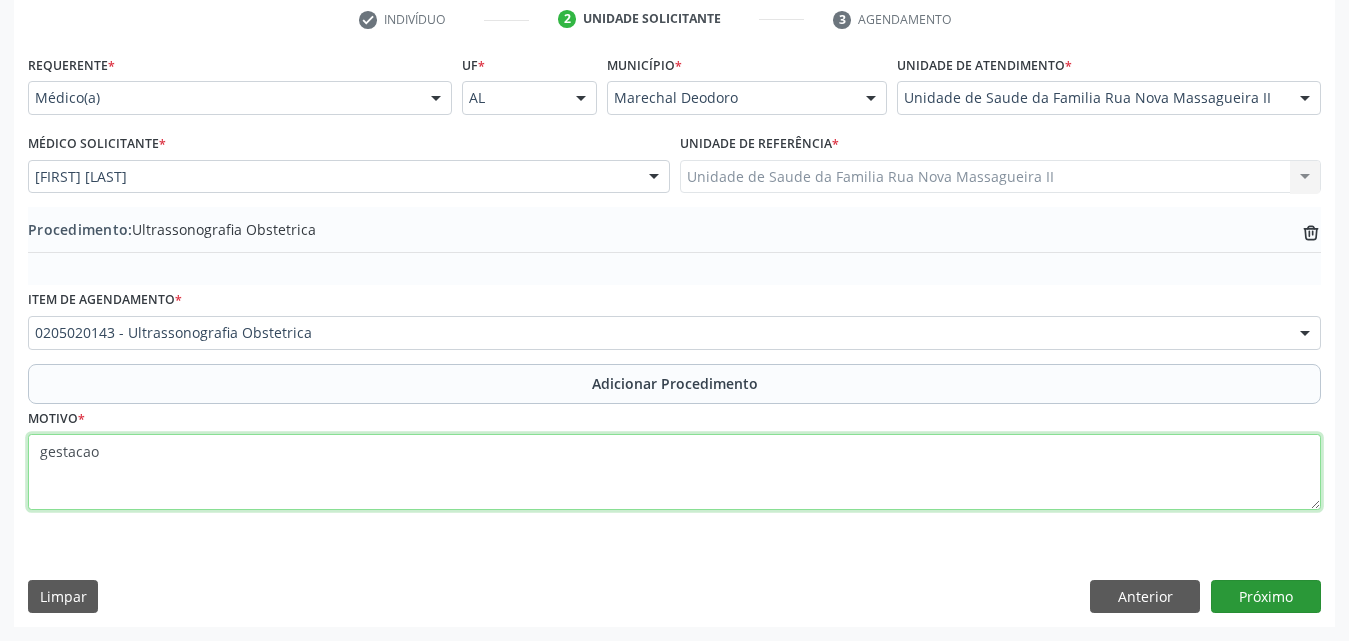 type on "gestacao" 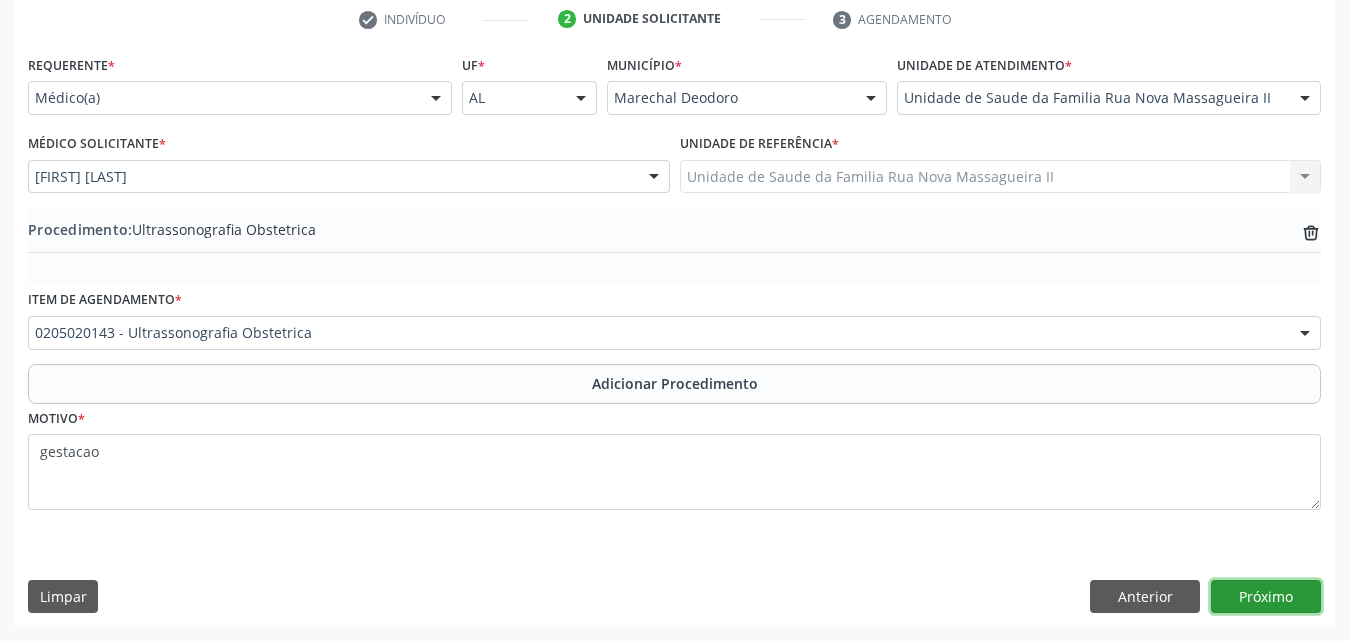click on "Próximo" at bounding box center [1266, 597] 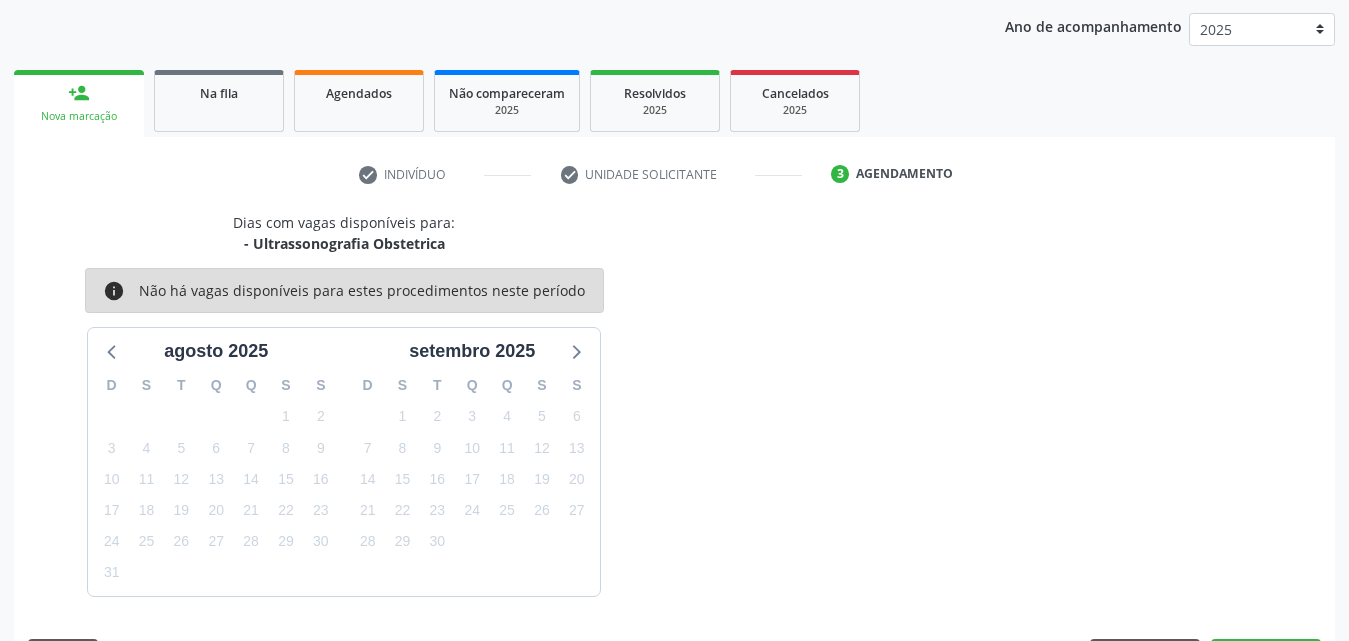 scroll, scrollTop: 316, scrollLeft: 0, axis: vertical 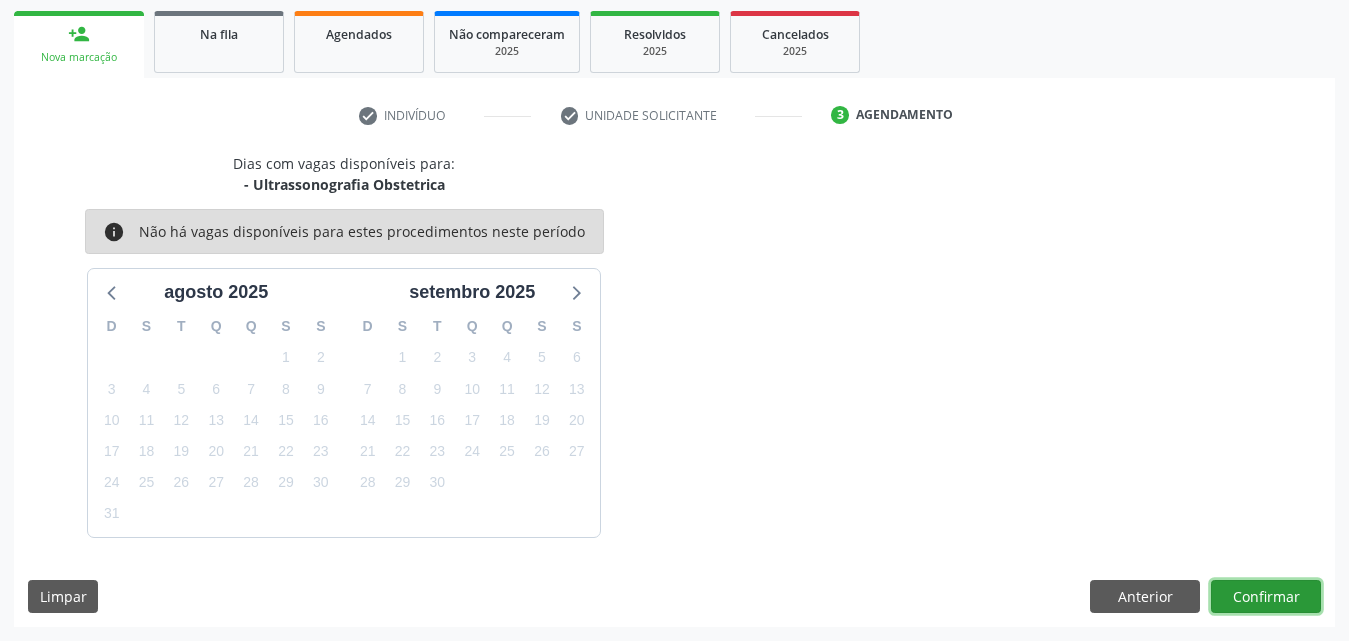 click on "Confirmar" at bounding box center [1266, 597] 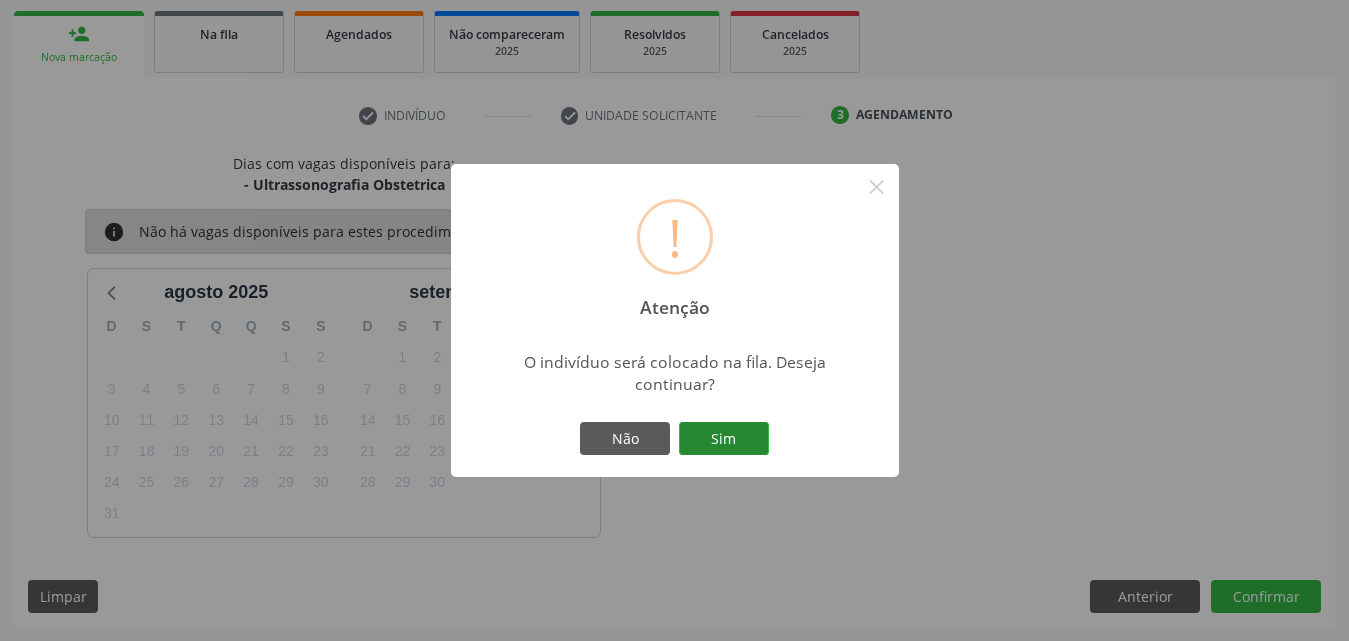 click on "Sim" at bounding box center [724, 439] 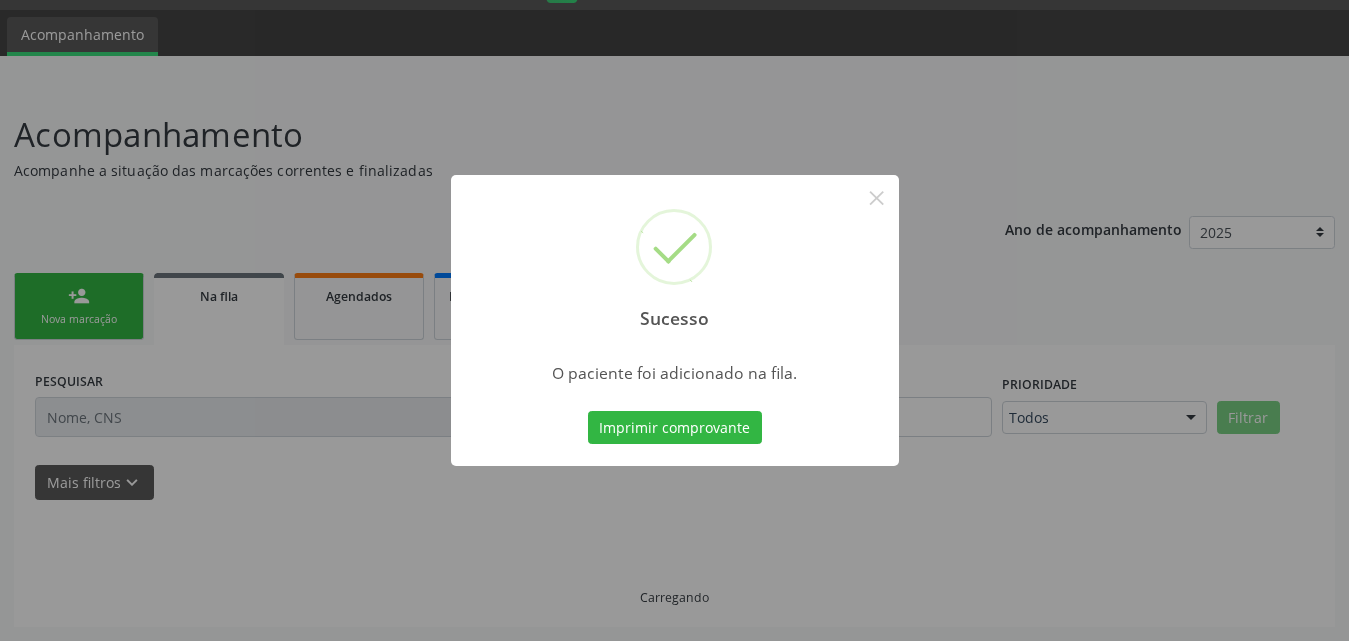 scroll, scrollTop: 54, scrollLeft: 0, axis: vertical 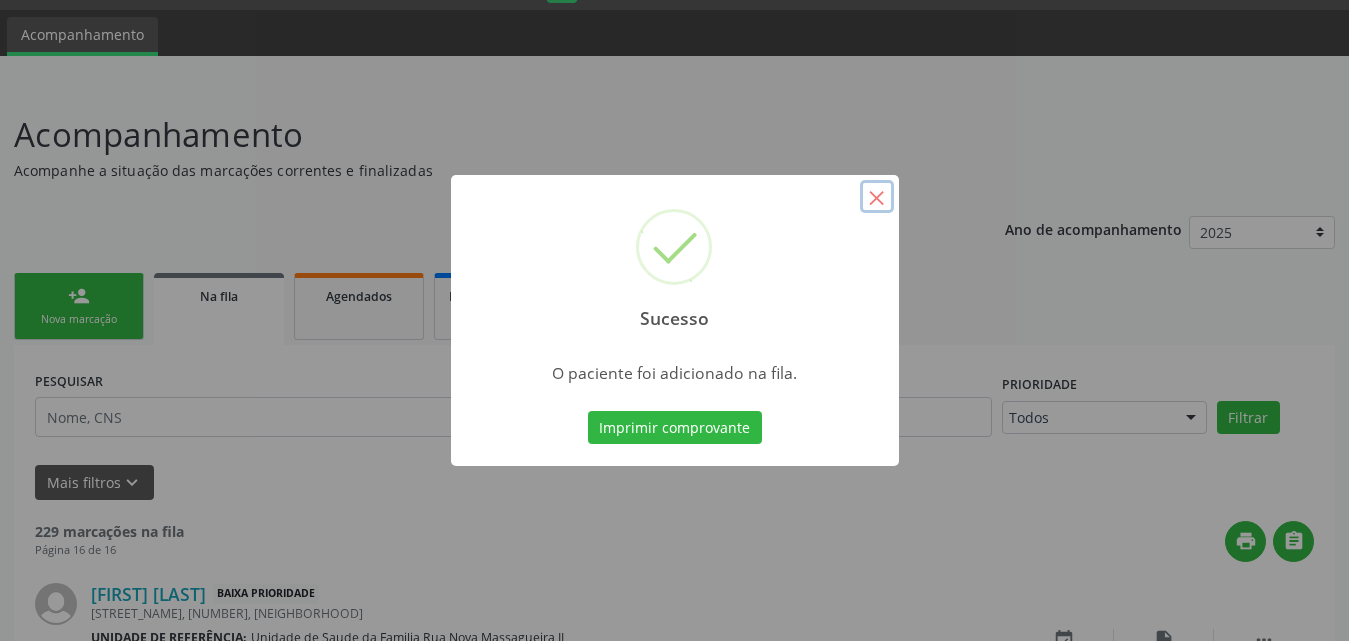 click on "×" at bounding box center [877, 197] 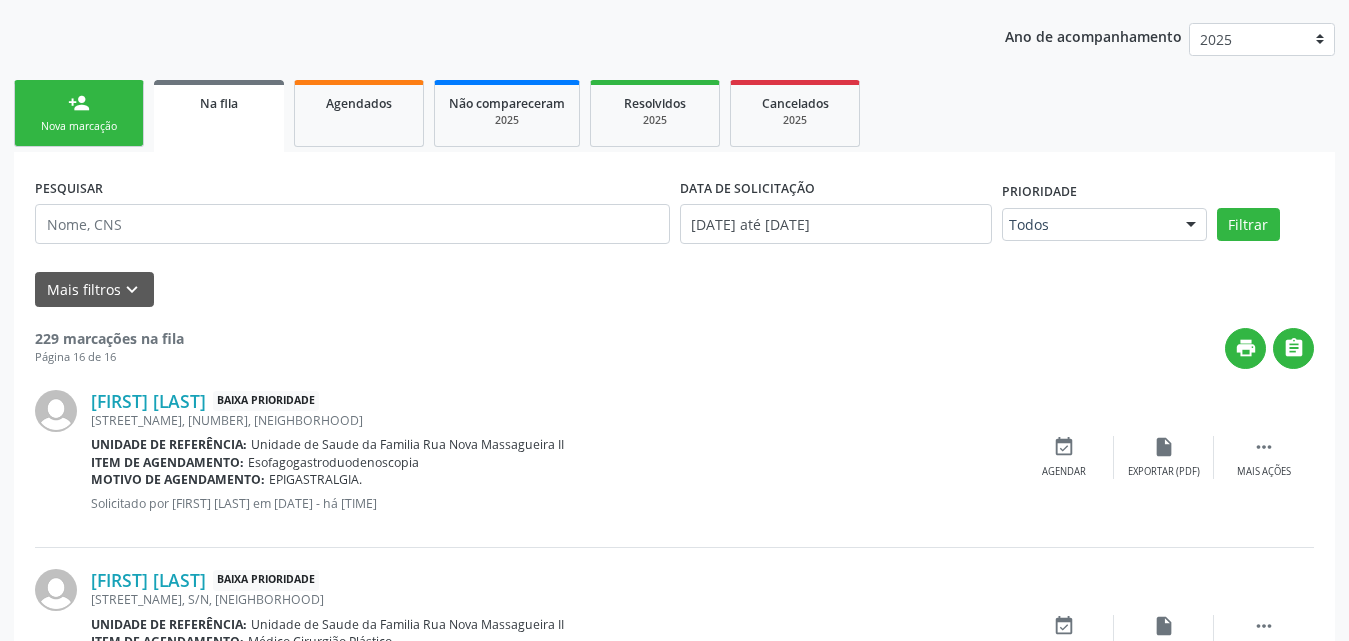 scroll, scrollTop: 0, scrollLeft: 0, axis: both 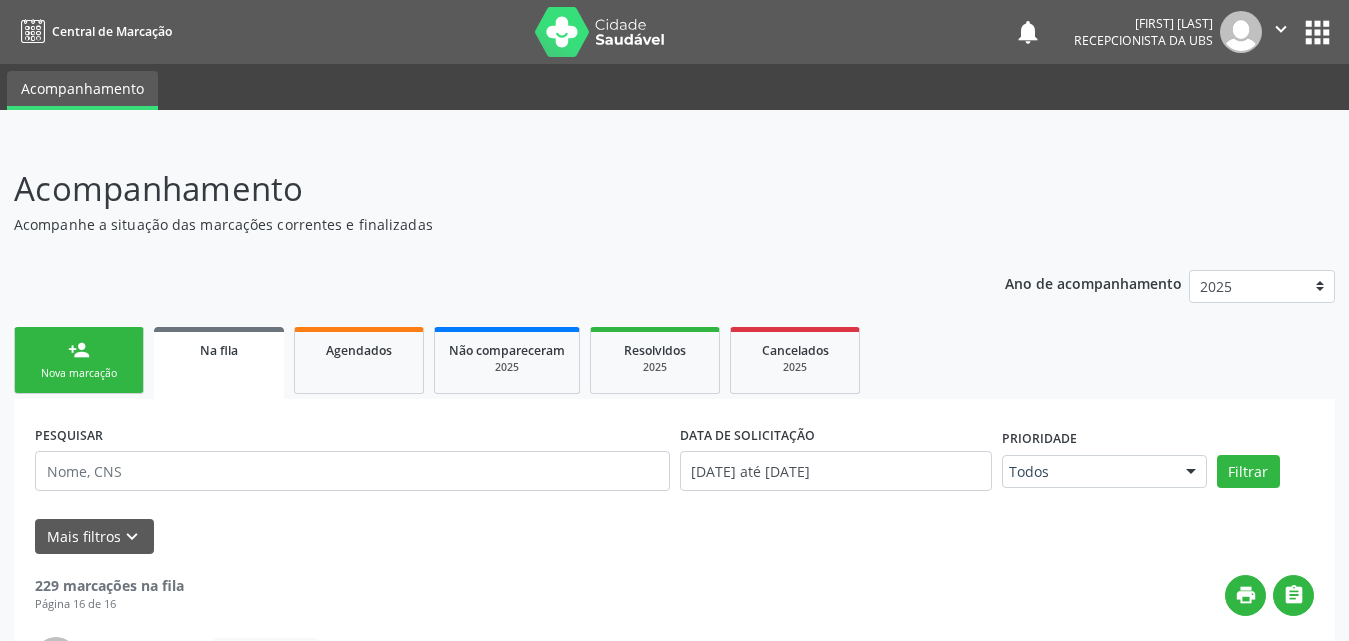 click on "person_add
Nova marcação" at bounding box center [79, 360] 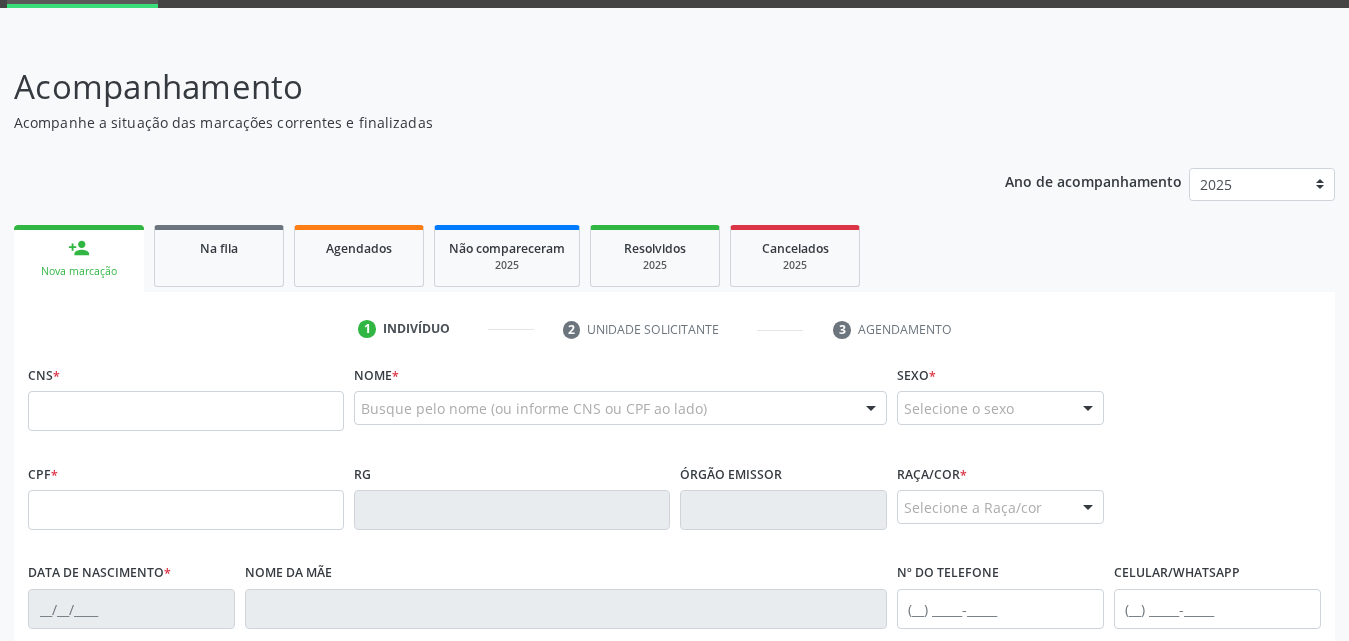 scroll, scrollTop: 200, scrollLeft: 0, axis: vertical 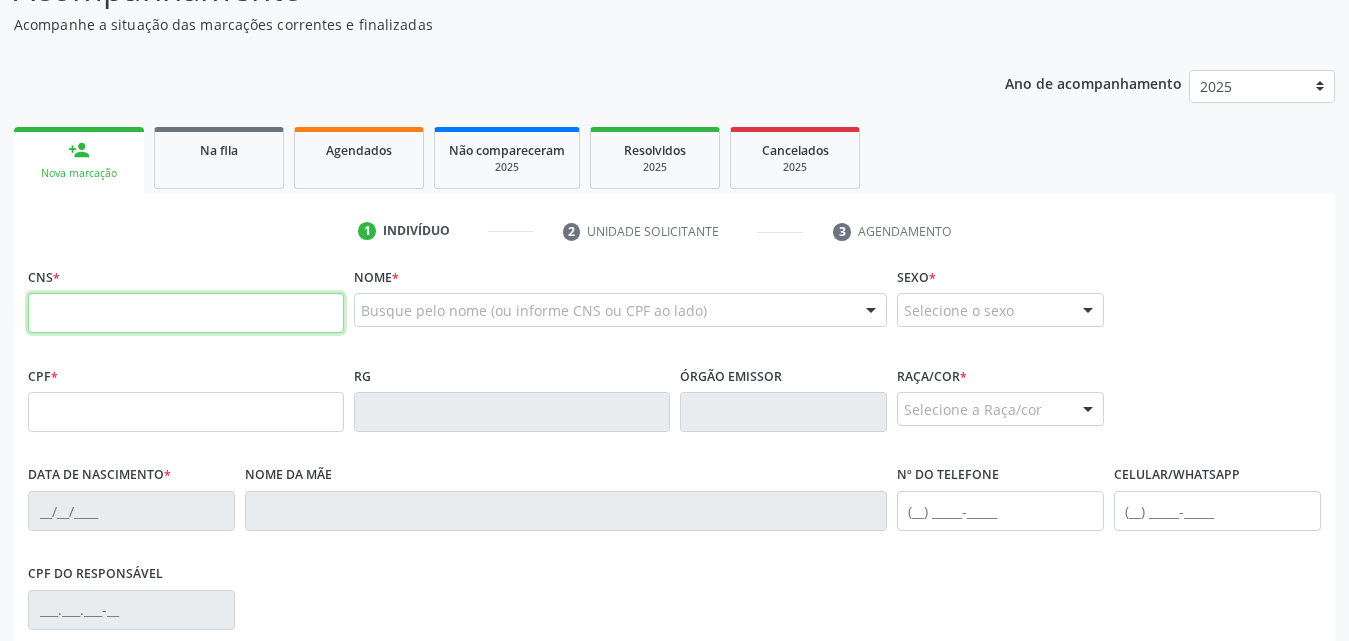 drag, startPoint x: 136, startPoint y: 309, endPoint x: 537, endPoint y: 304, distance: 401.03116 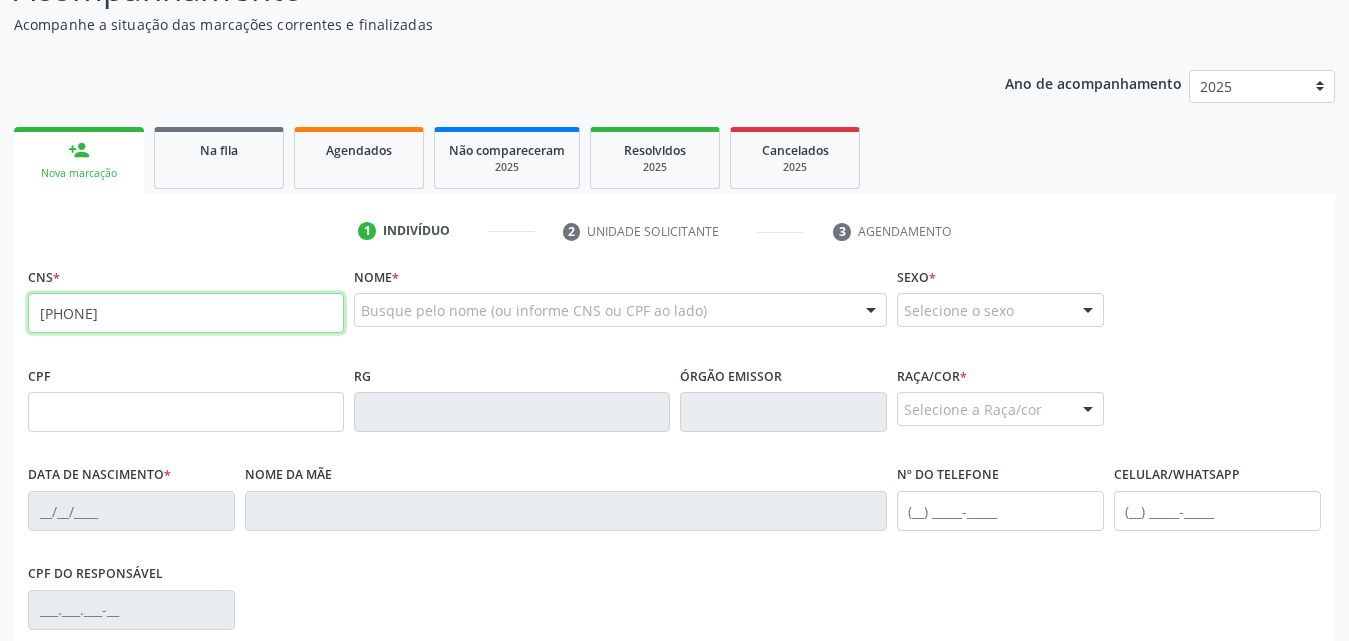 type on "700 4004 5153 9649" 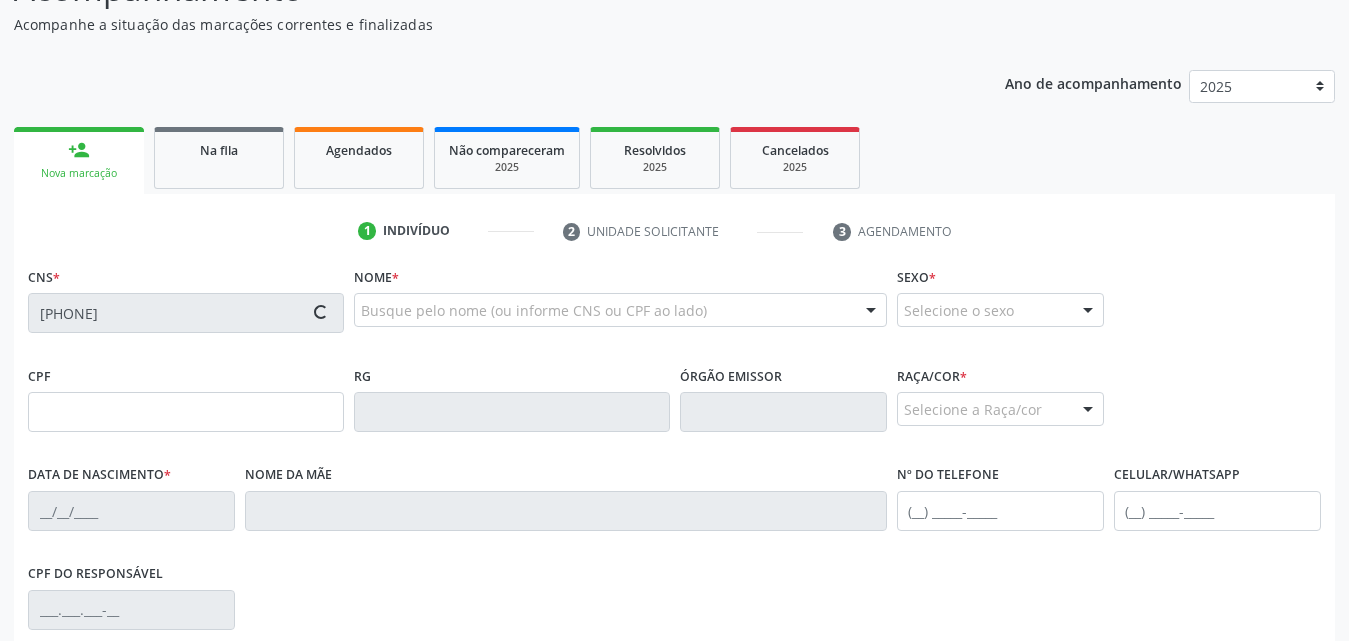 type on "401.096.314-04" 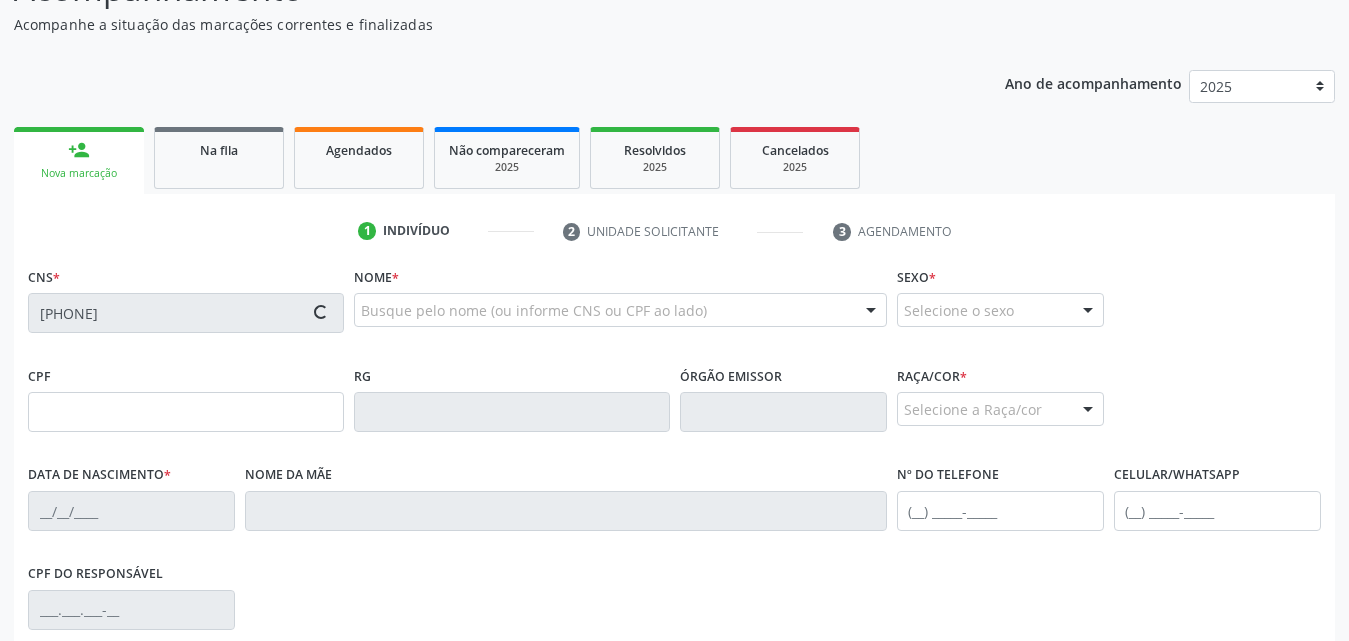 type on "10/12/1960" 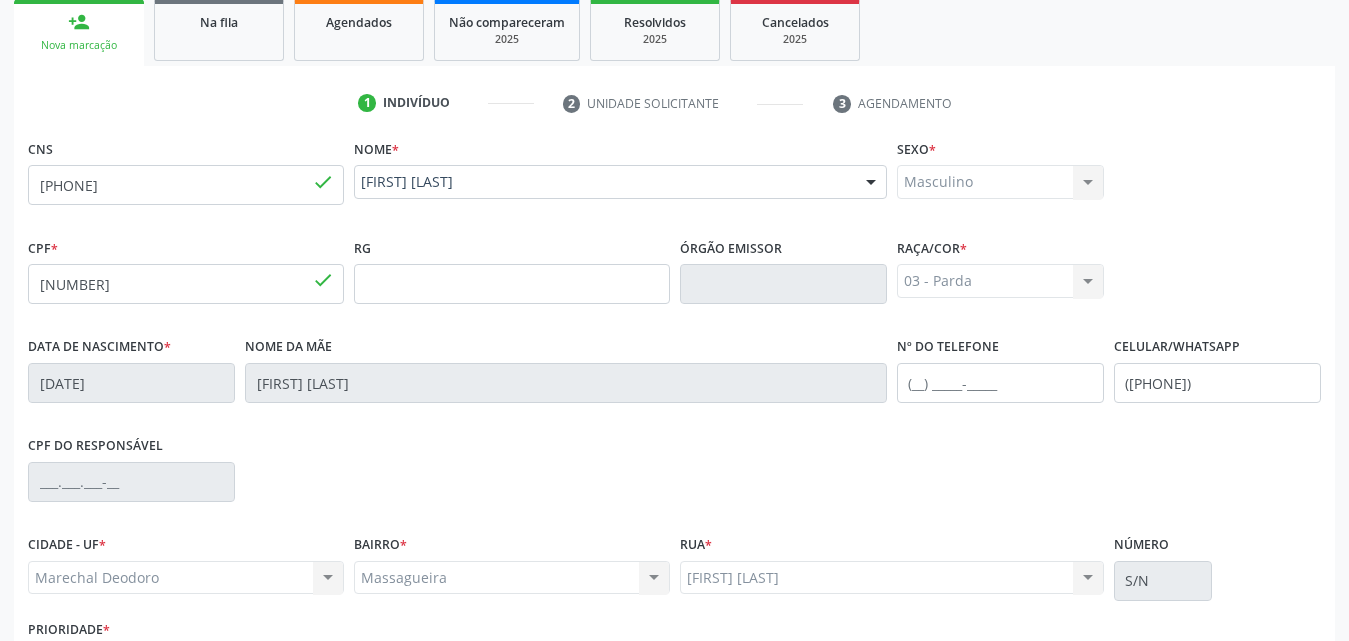 scroll, scrollTop: 471, scrollLeft: 0, axis: vertical 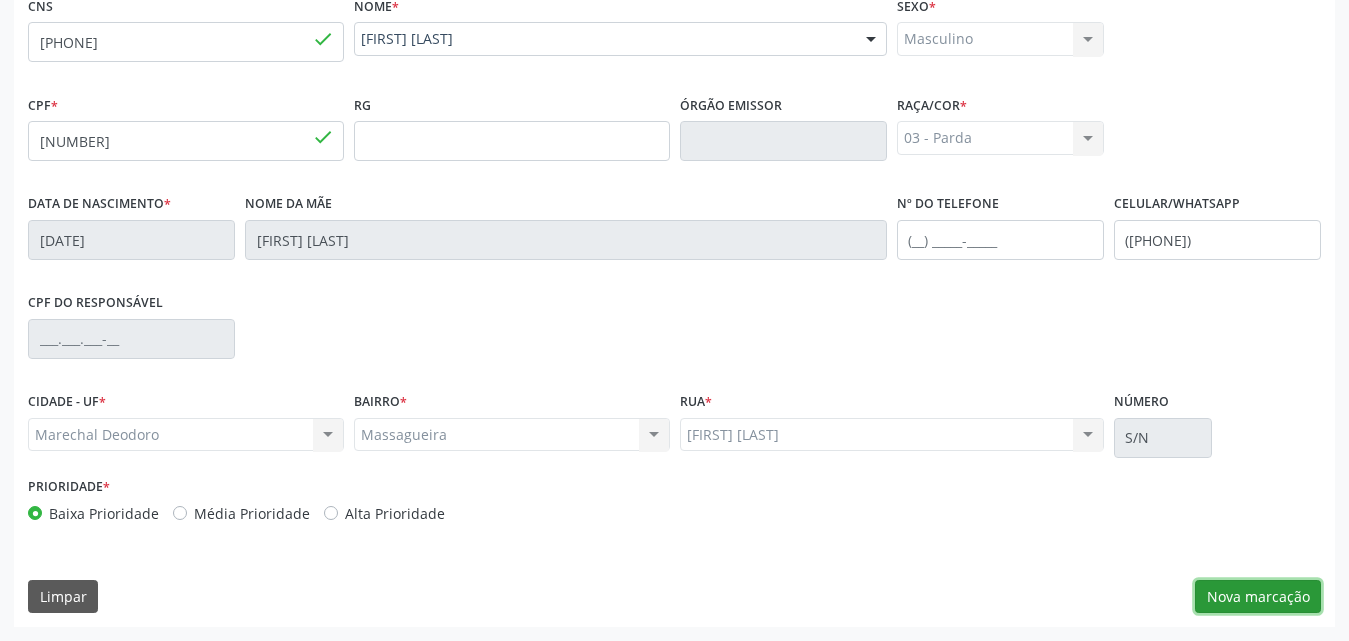 click on "Nova marcação" at bounding box center [1258, 597] 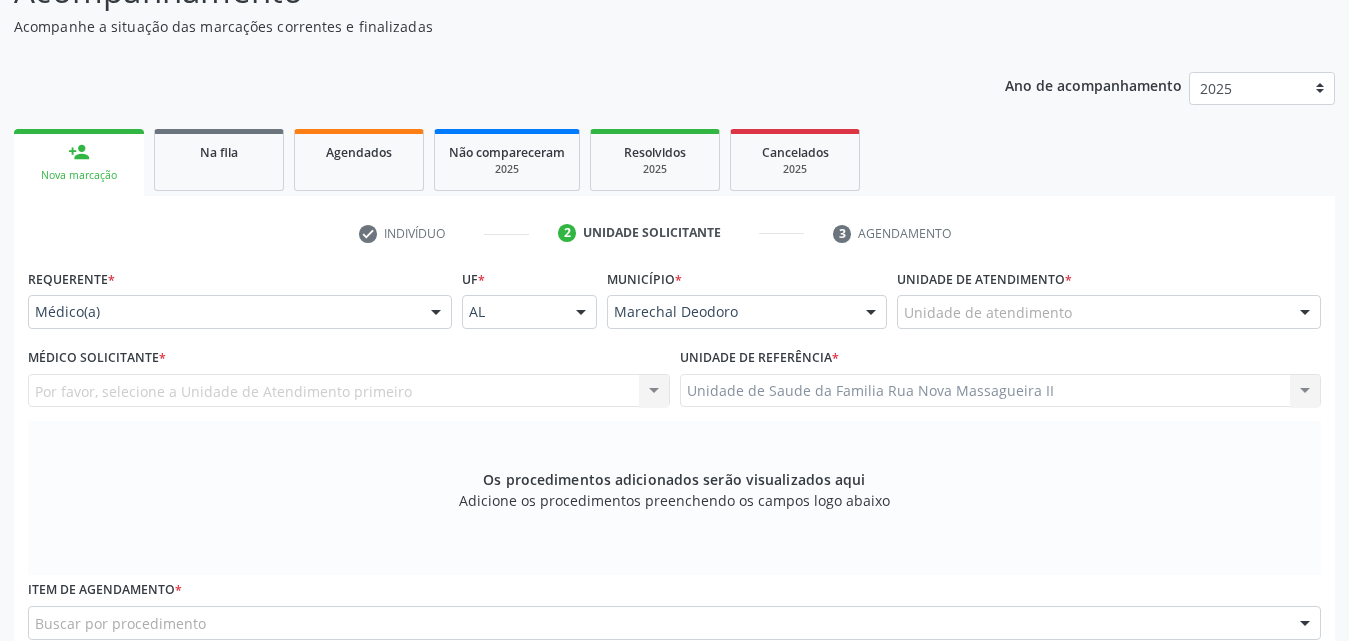 scroll, scrollTop: 200, scrollLeft: 0, axis: vertical 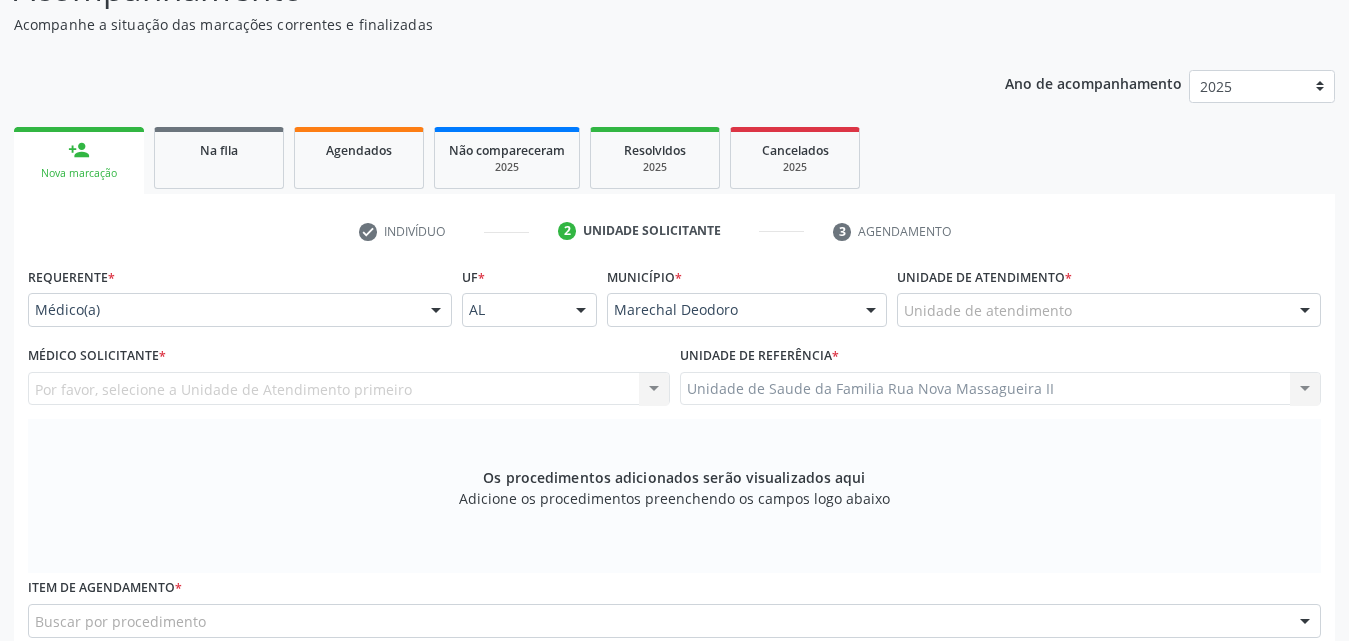 click at bounding box center (436, 311) 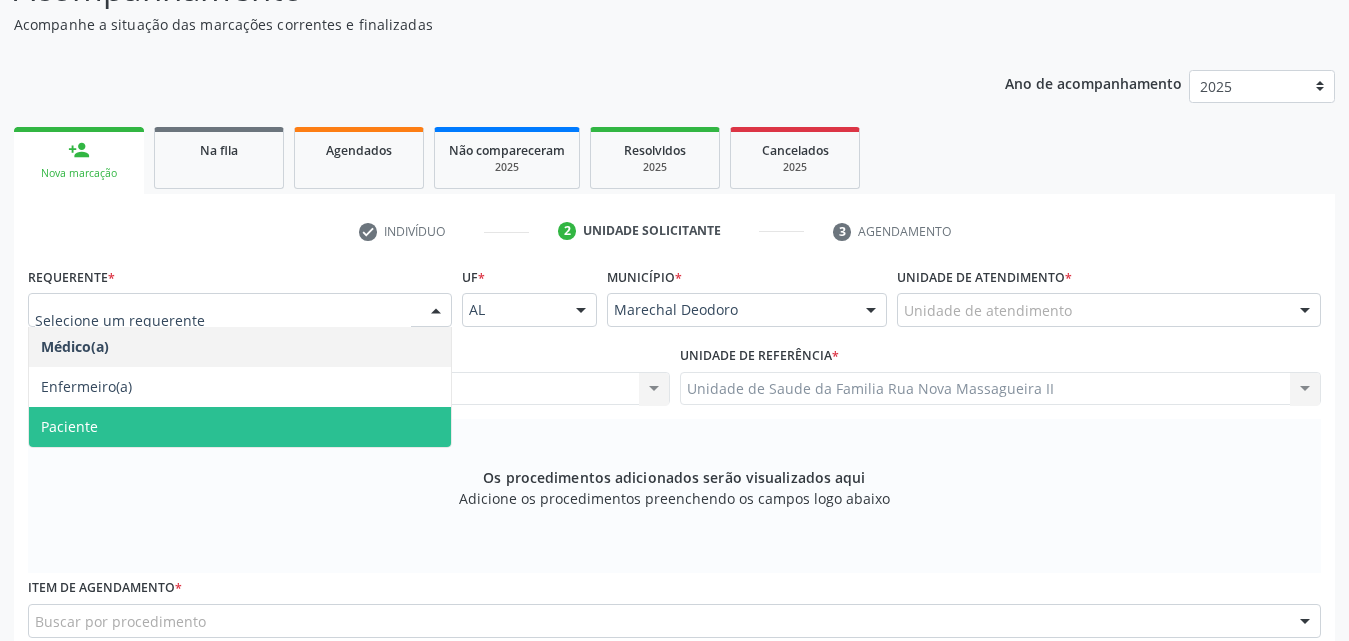 drag, startPoint x: 81, startPoint y: 424, endPoint x: 424, endPoint y: 400, distance: 343.83862 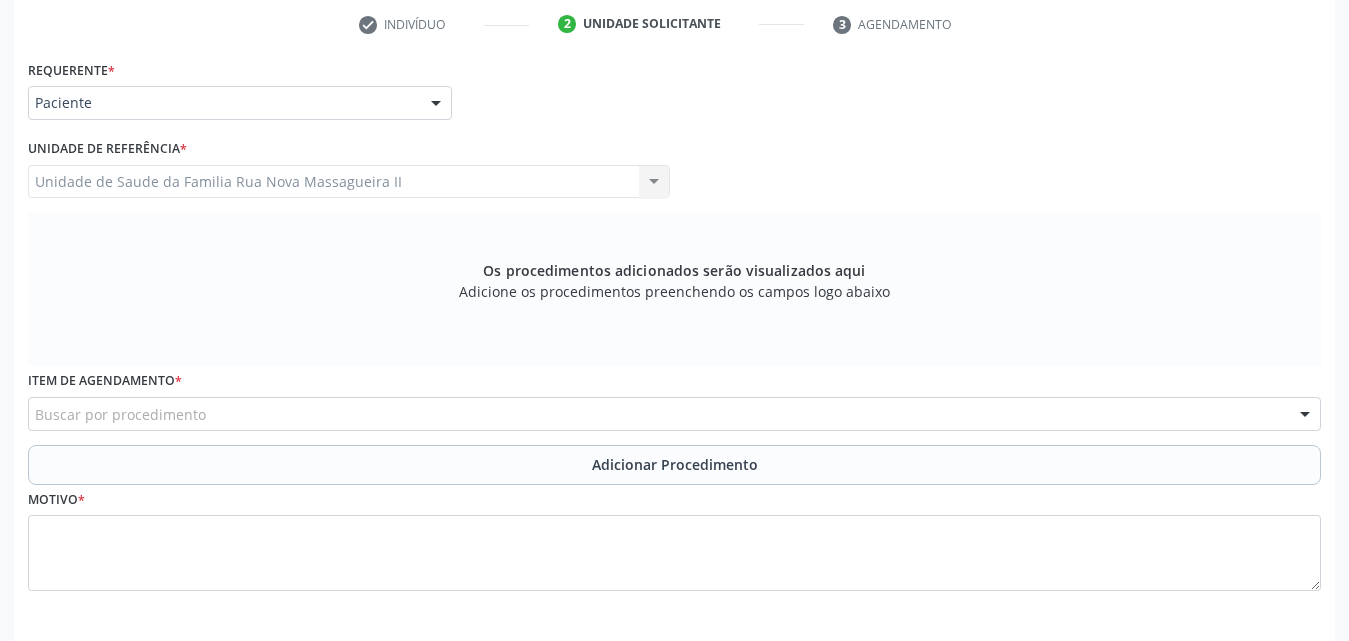 scroll, scrollTop: 488, scrollLeft: 0, axis: vertical 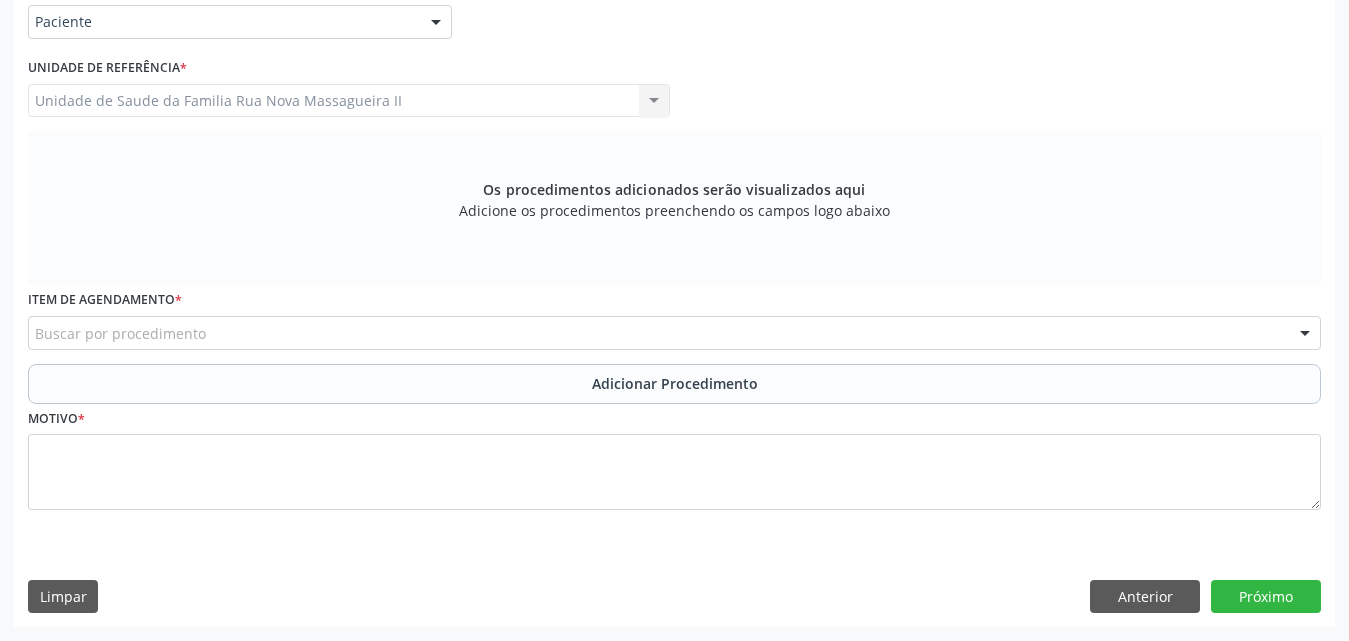 click on "Buscar por procedimento" at bounding box center (674, 333) 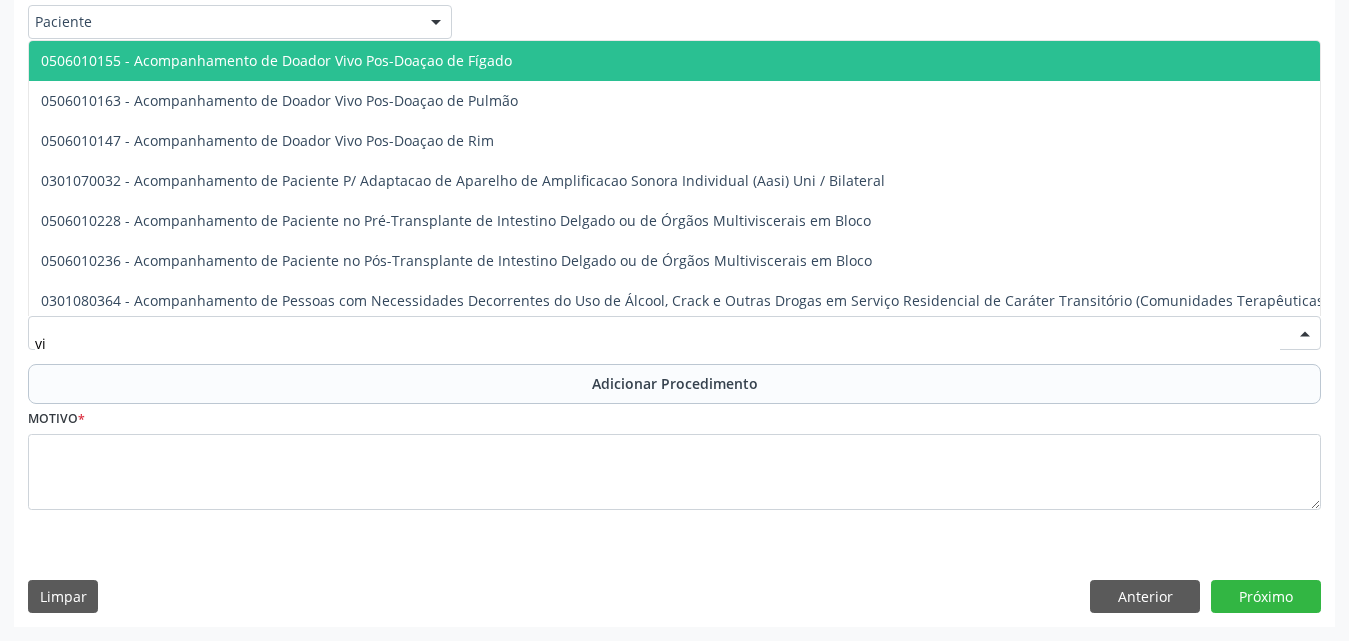 type on "v" 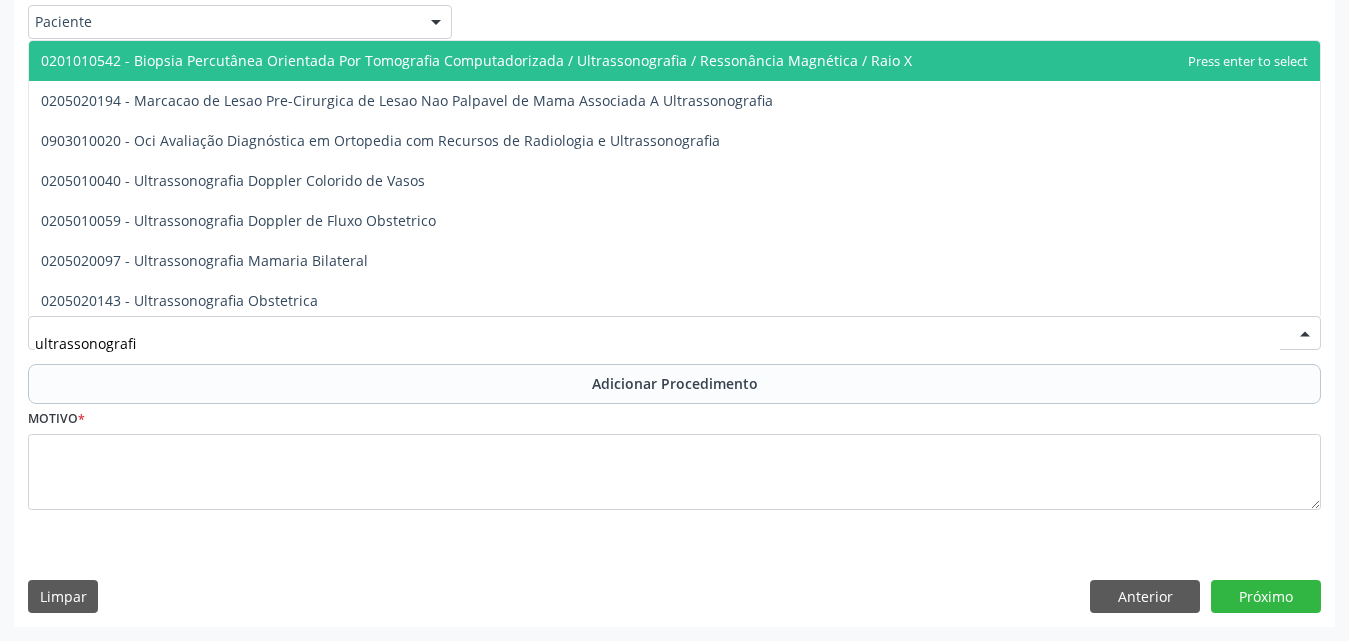 type on "ultrassonografia" 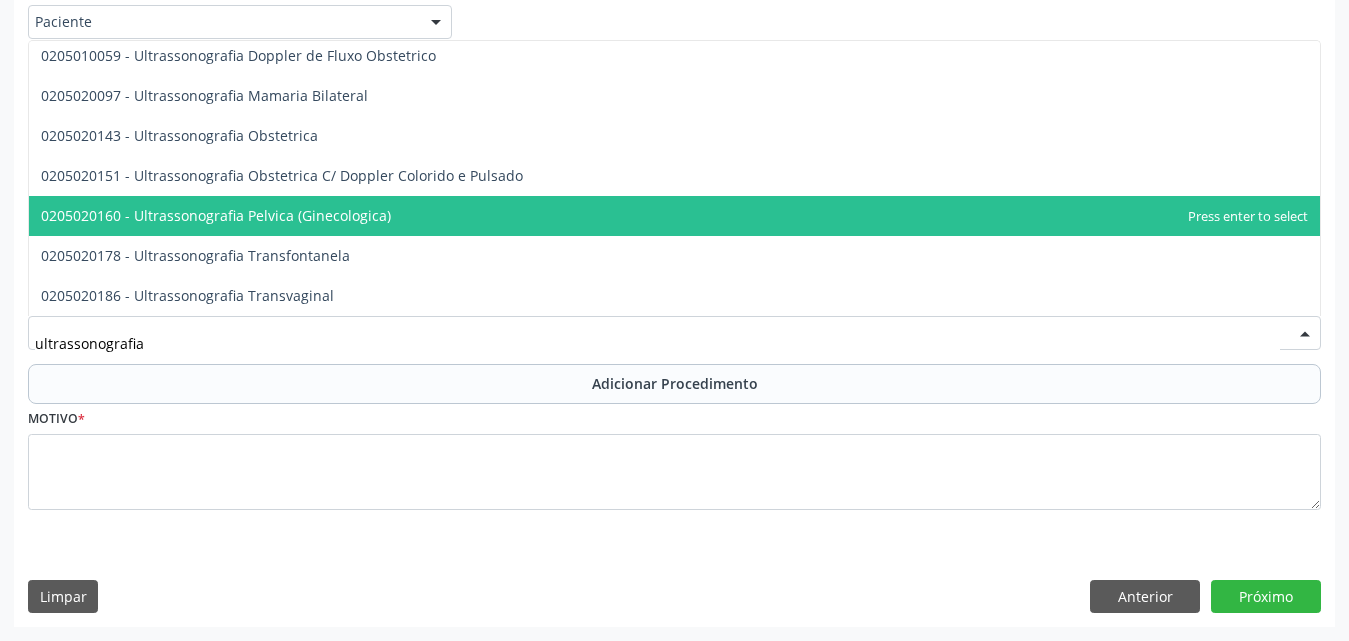 scroll, scrollTop: 0, scrollLeft: 0, axis: both 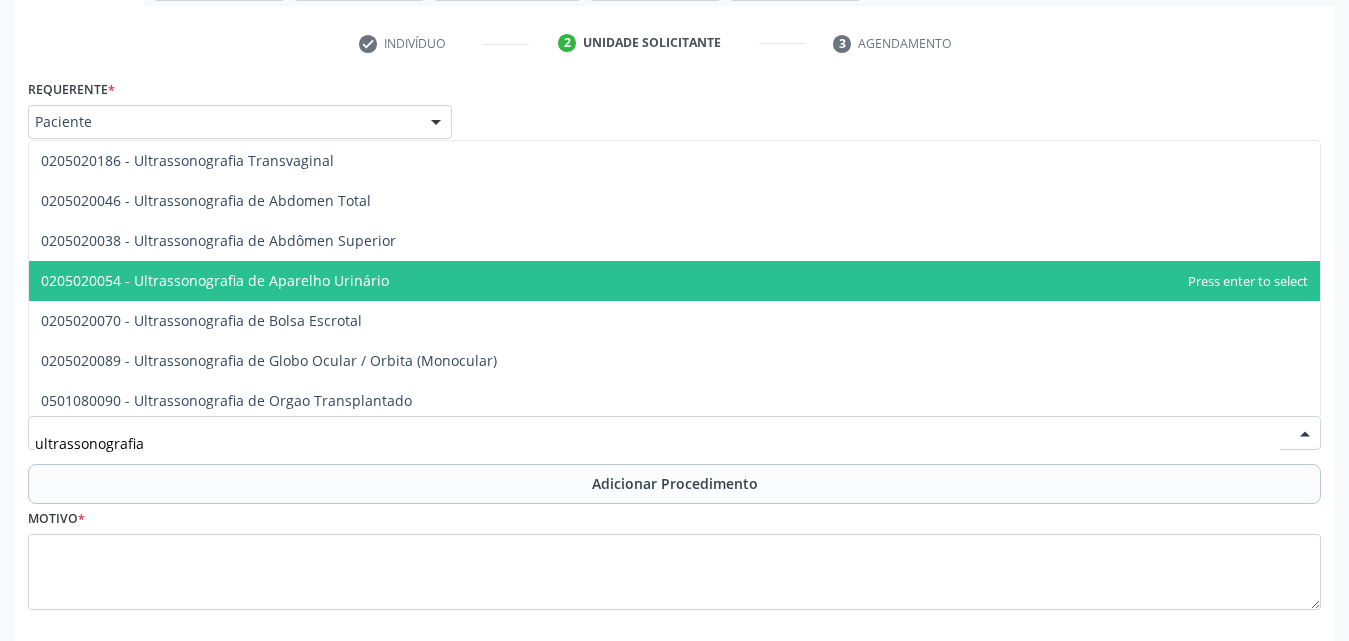click on "0205020054 - Ultrassonografia de Aparelho Urinário" at bounding box center [215, 280] 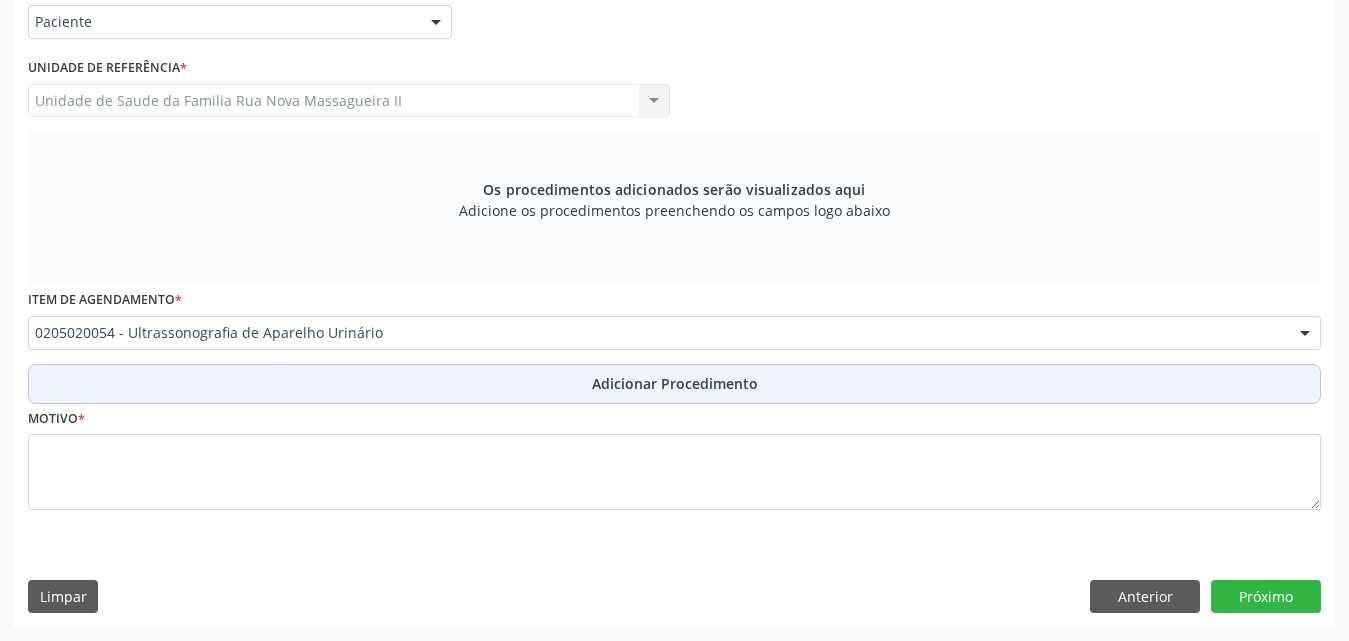 click on "Adicionar Procedimento" at bounding box center [675, 383] 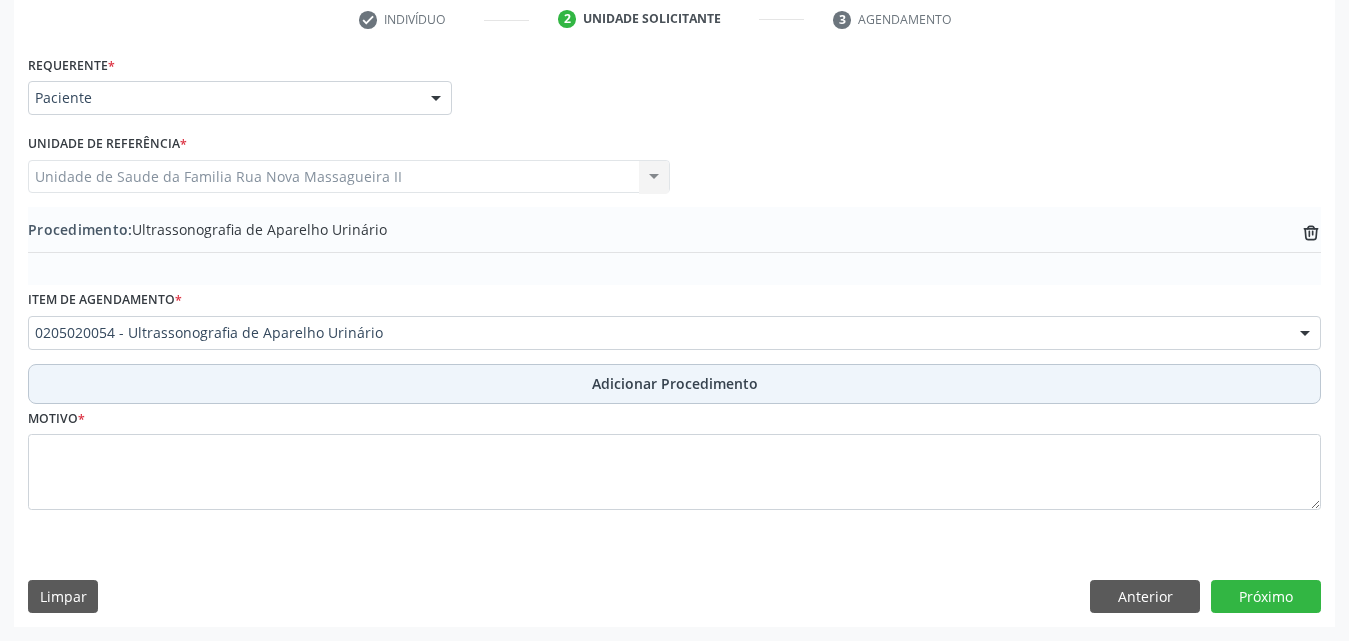 scroll, scrollTop: 412, scrollLeft: 0, axis: vertical 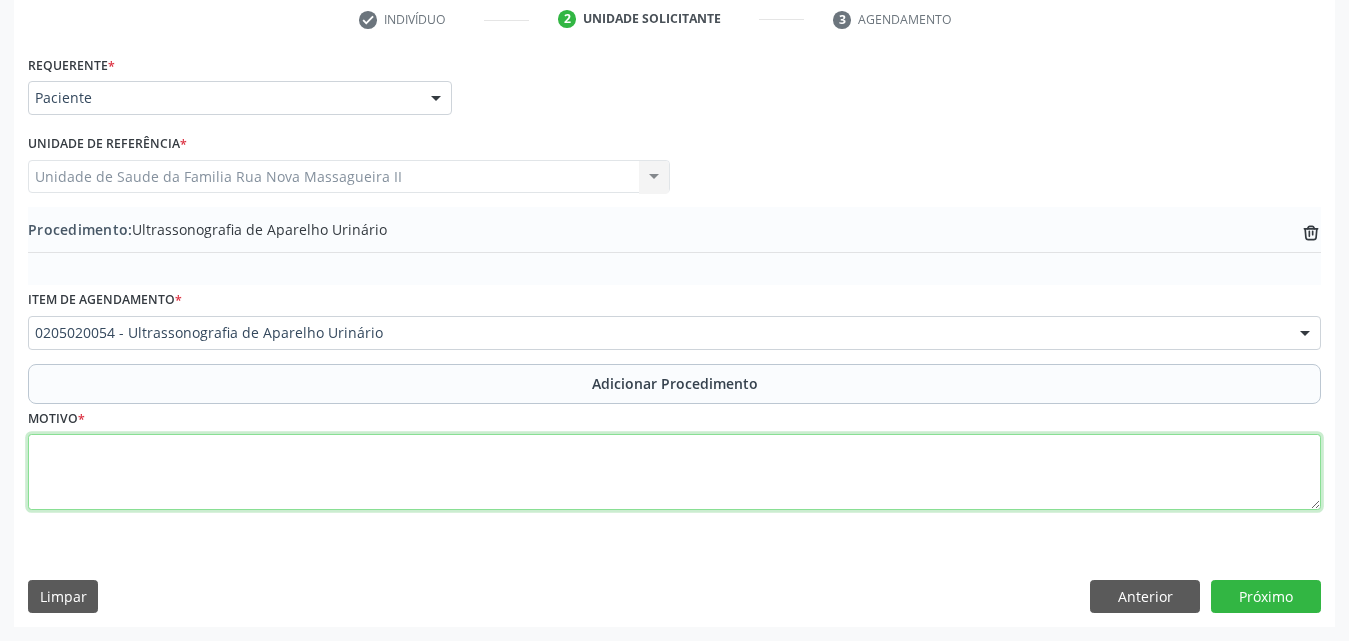 click at bounding box center (674, 472) 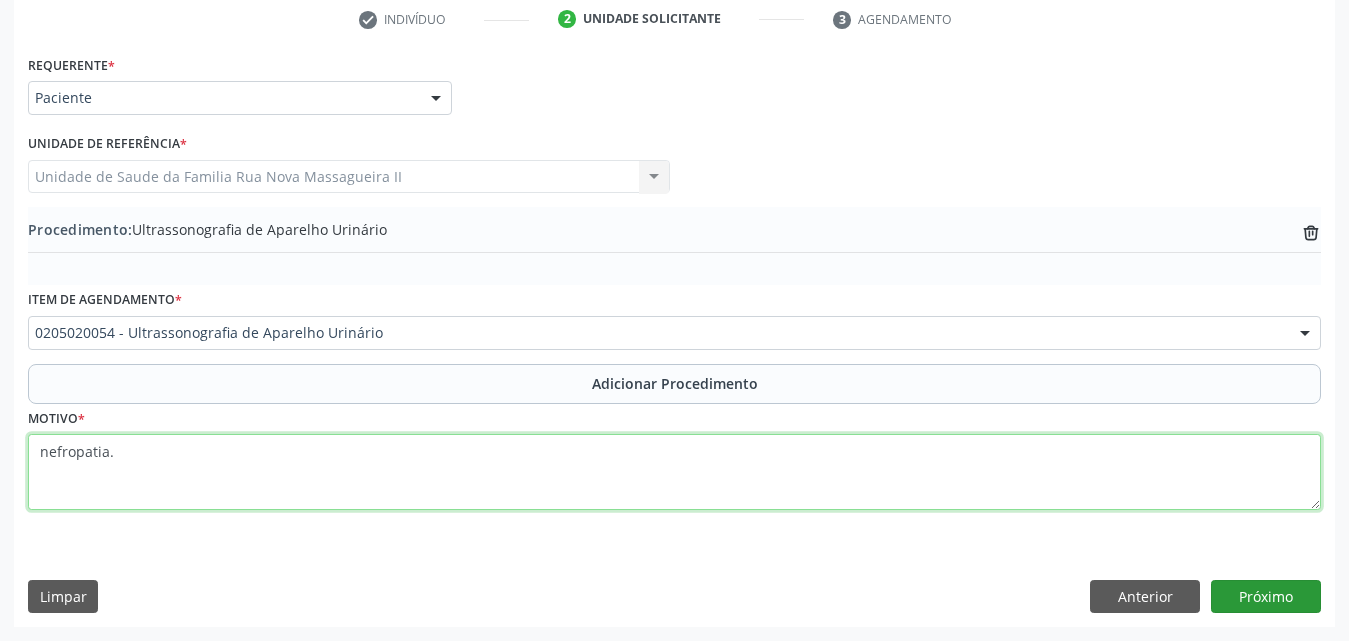 type on "nefropatia." 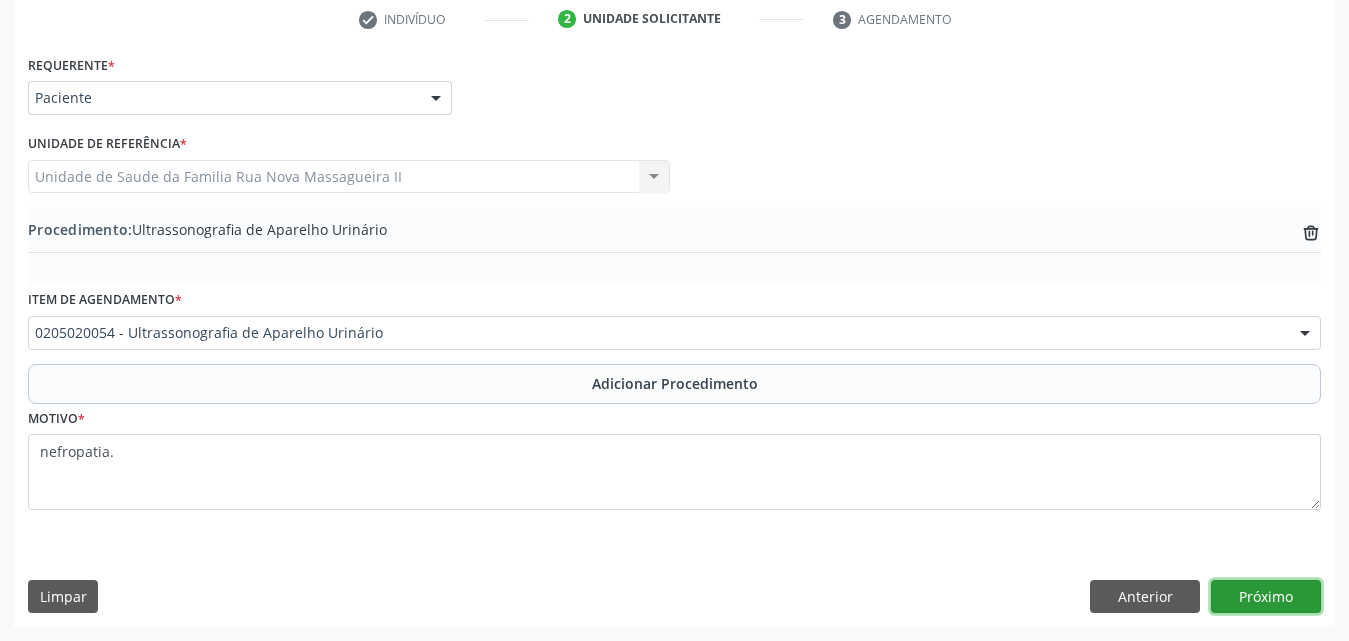 click on "Próximo" at bounding box center (1266, 597) 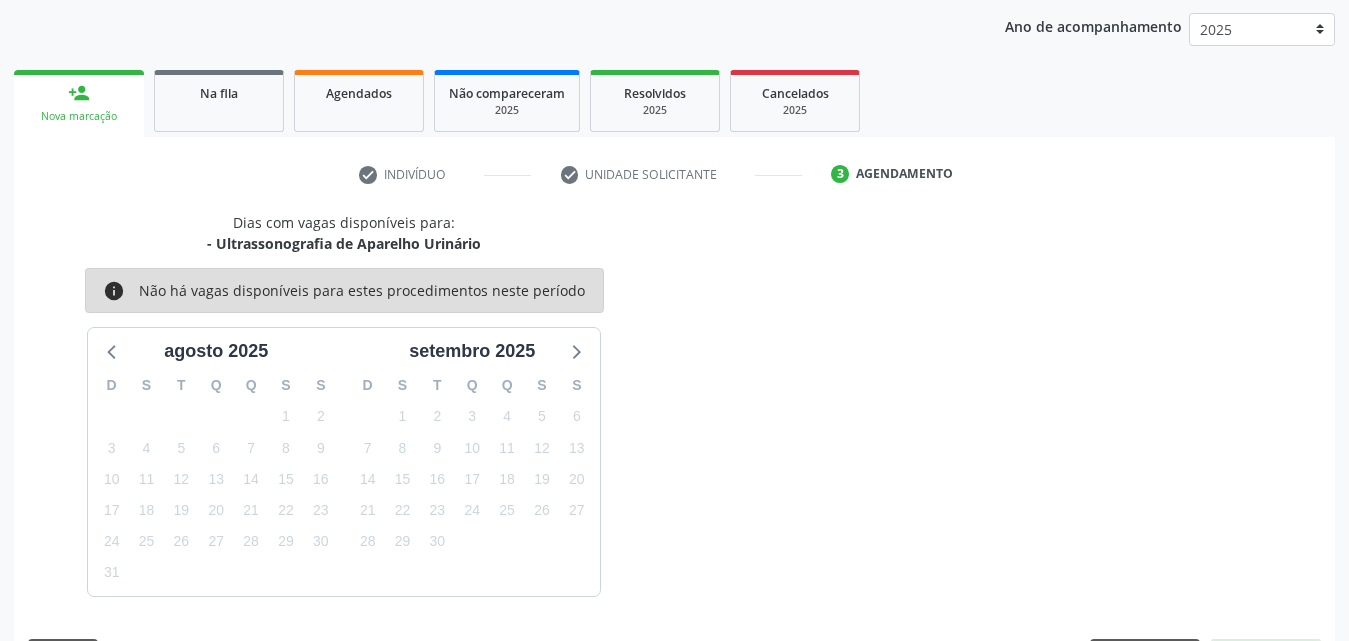 scroll, scrollTop: 316, scrollLeft: 0, axis: vertical 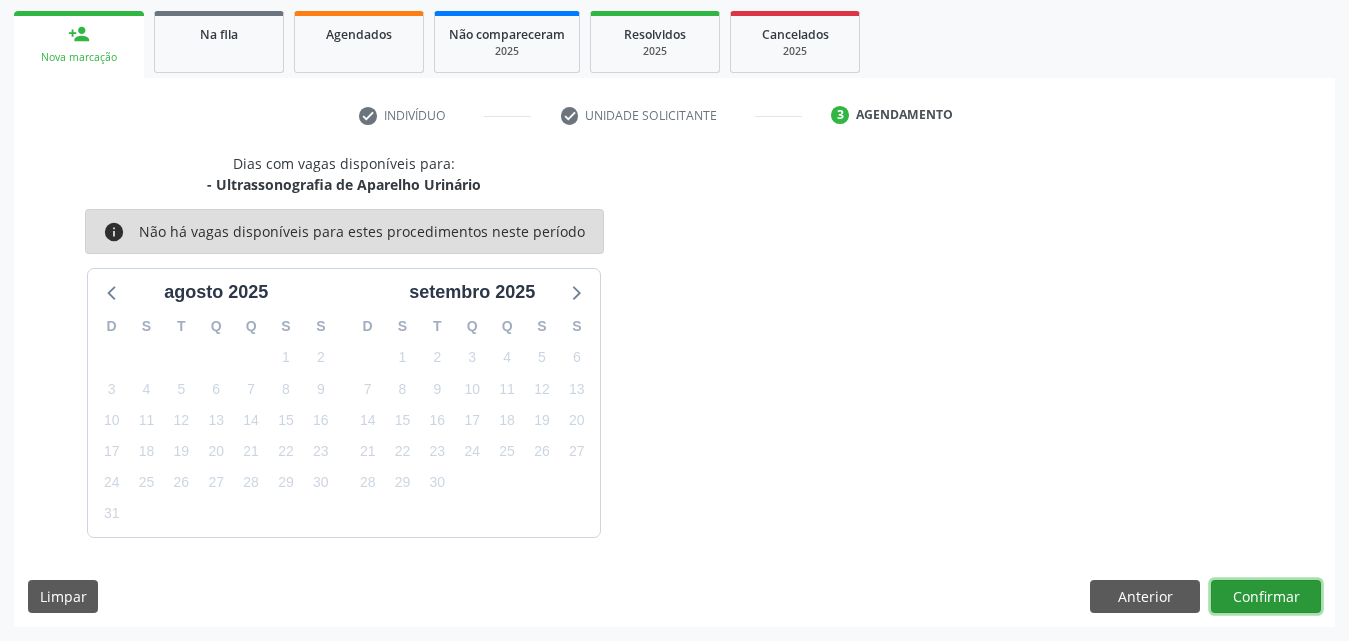 click on "Confirmar" at bounding box center [1266, 597] 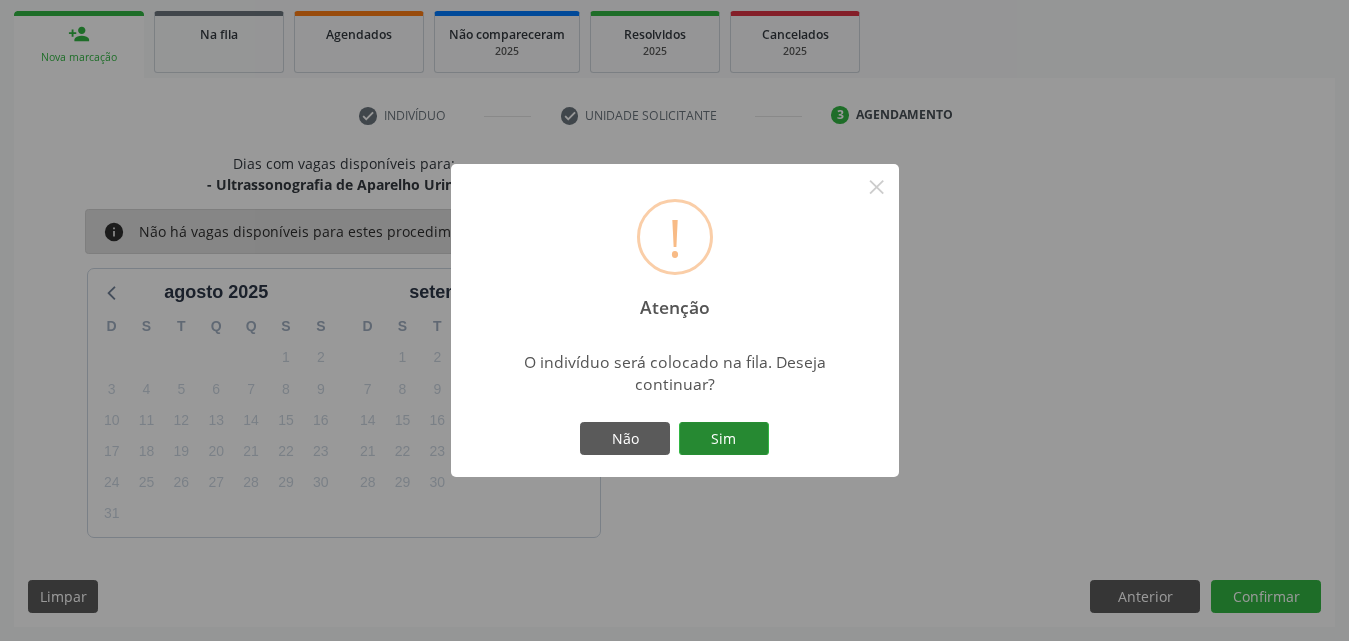 click on "Sim" at bounding box center (724, 439) 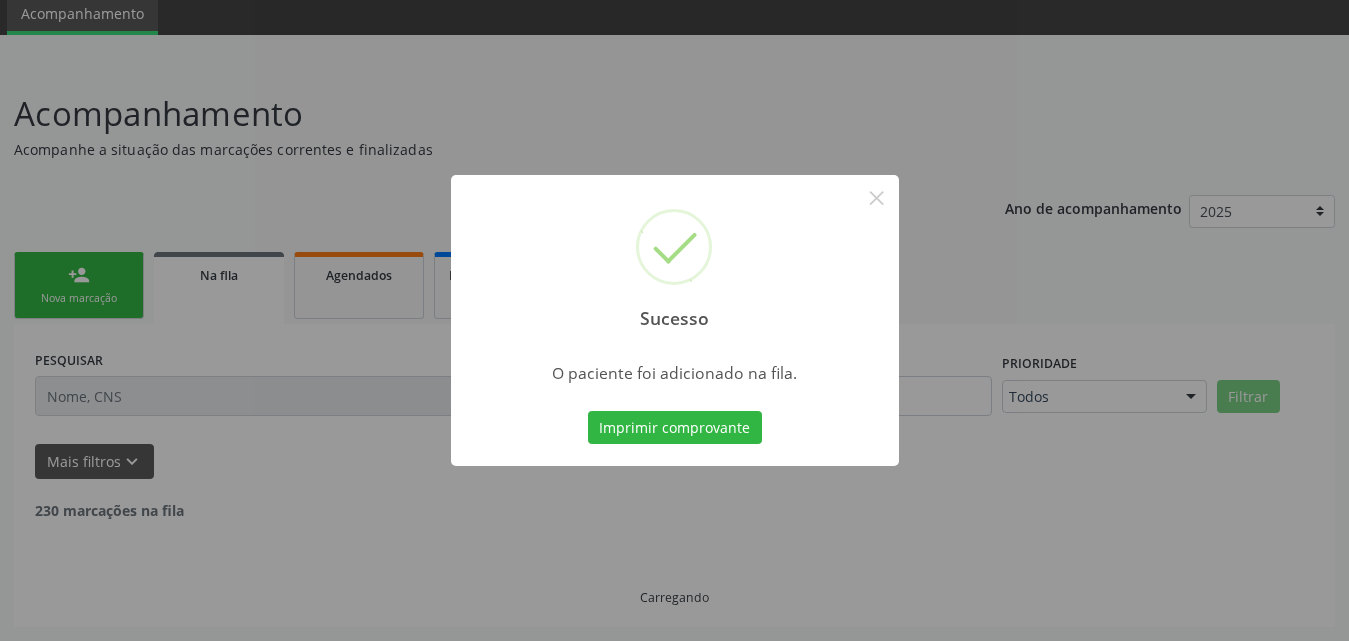 scroll, scrollTop: 54, scrollLeft: 0, axis: vertical 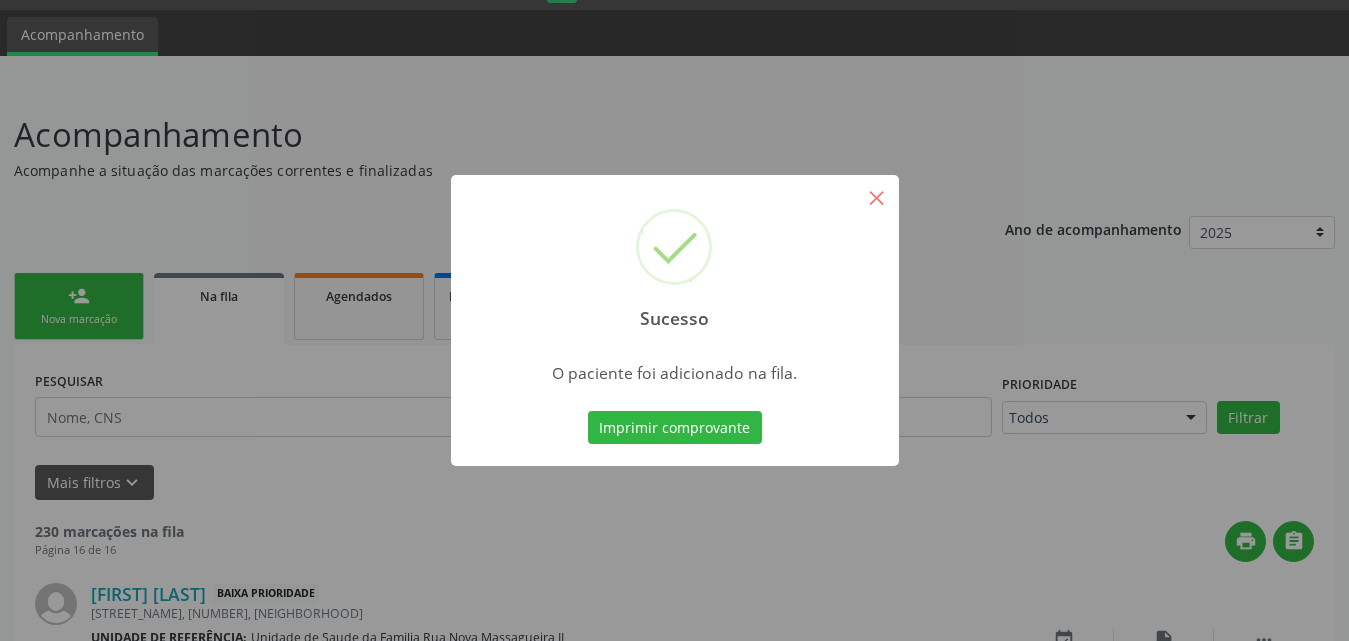 click on "Sucesso ×" at bounding box center [675, 261] 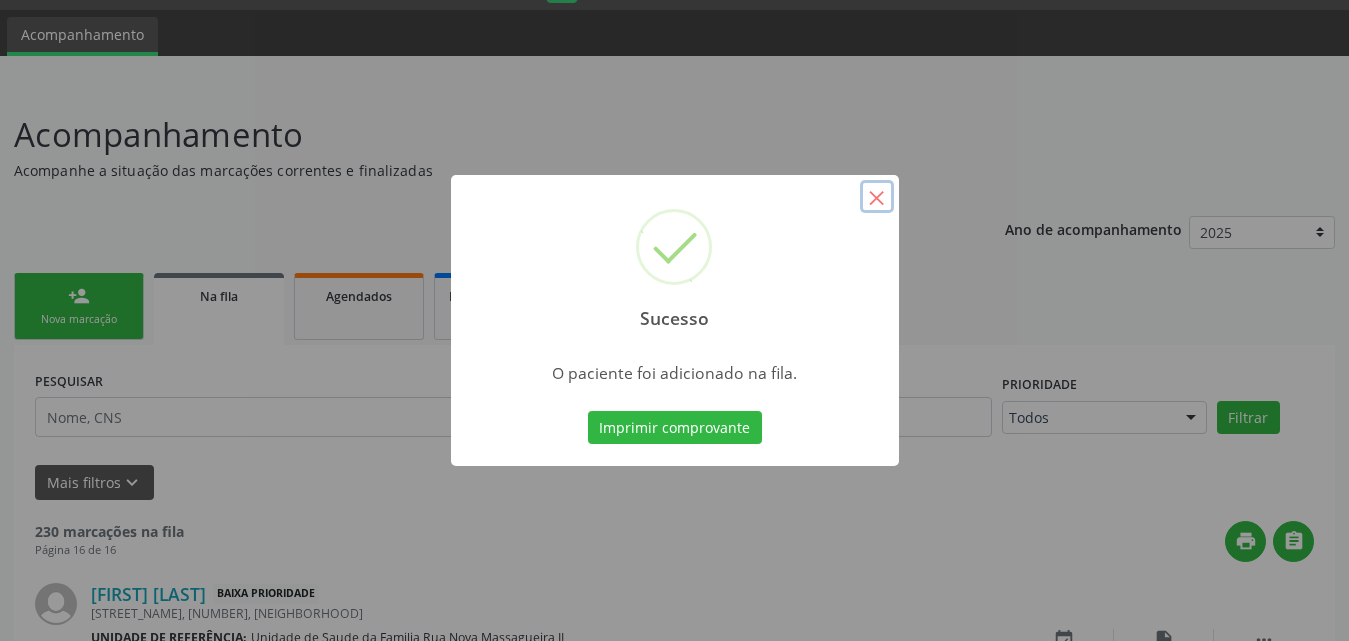 click on "×" at bounding box center (877, 197) 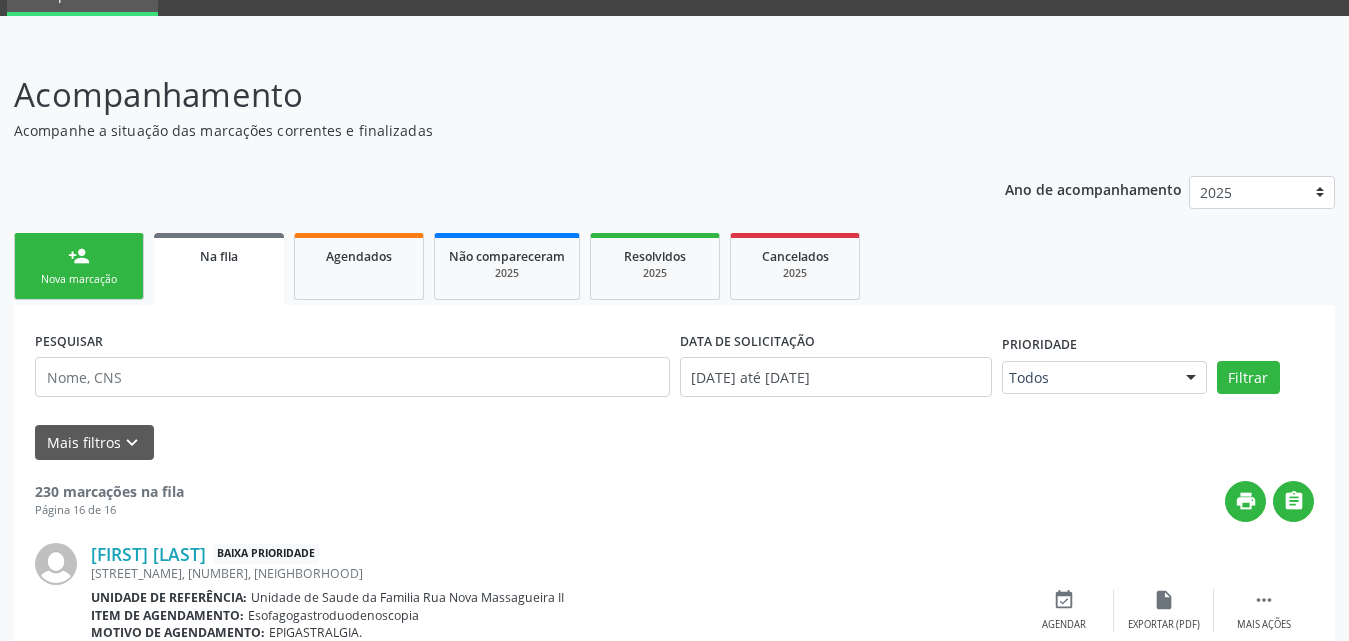 scroll, scrollTop: 62, scrollLeft: 0, axis: vertical 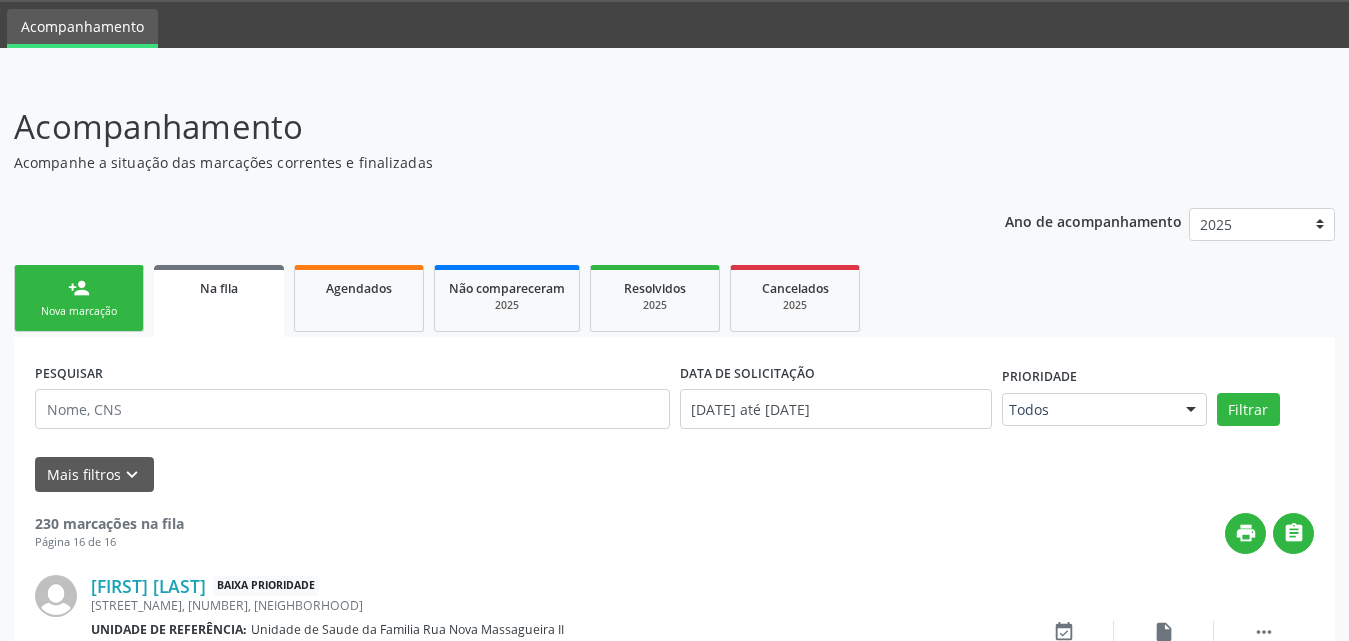 click on "Na fila" at bounding box center (219, 301) 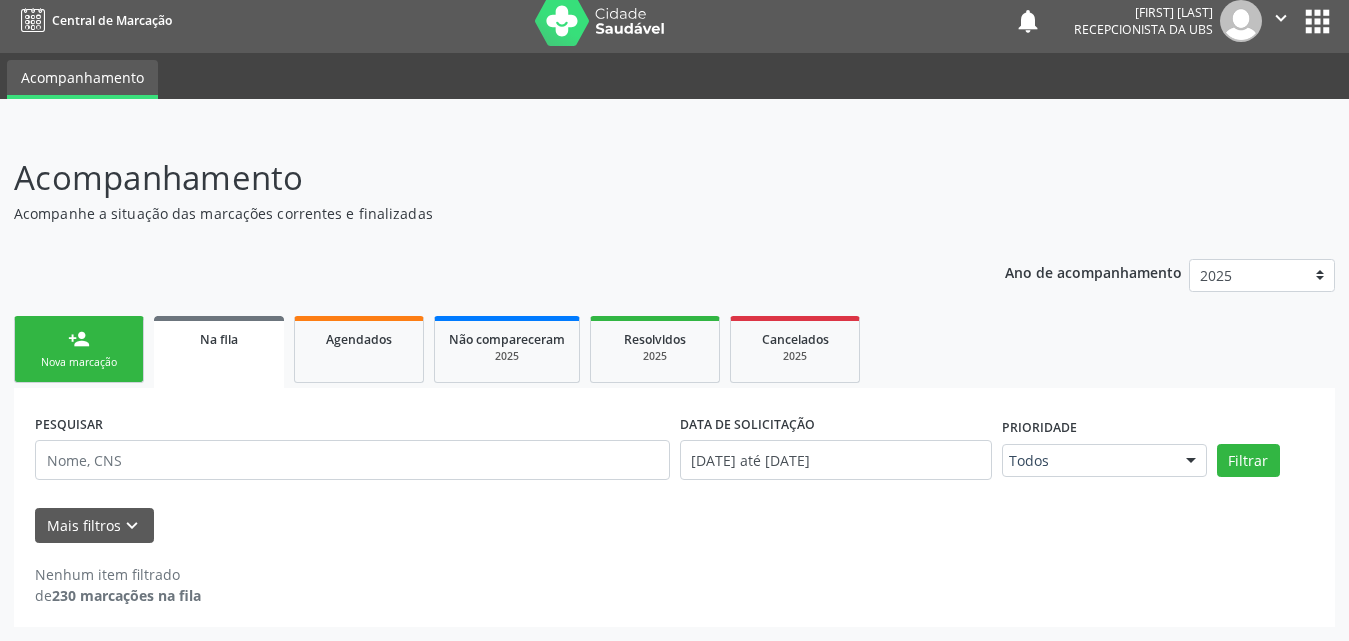 scroll, scrollTop: 11, scrollLeft: 0, axis: vertical 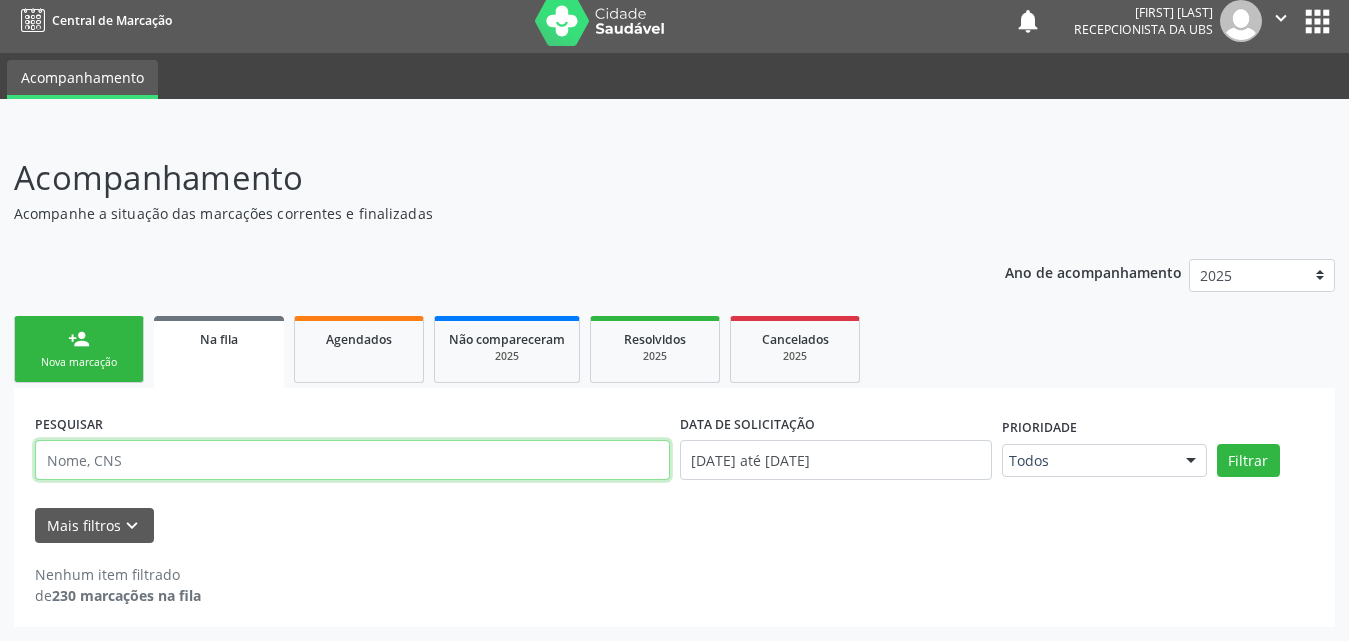 click at bounding box center [352, 460] 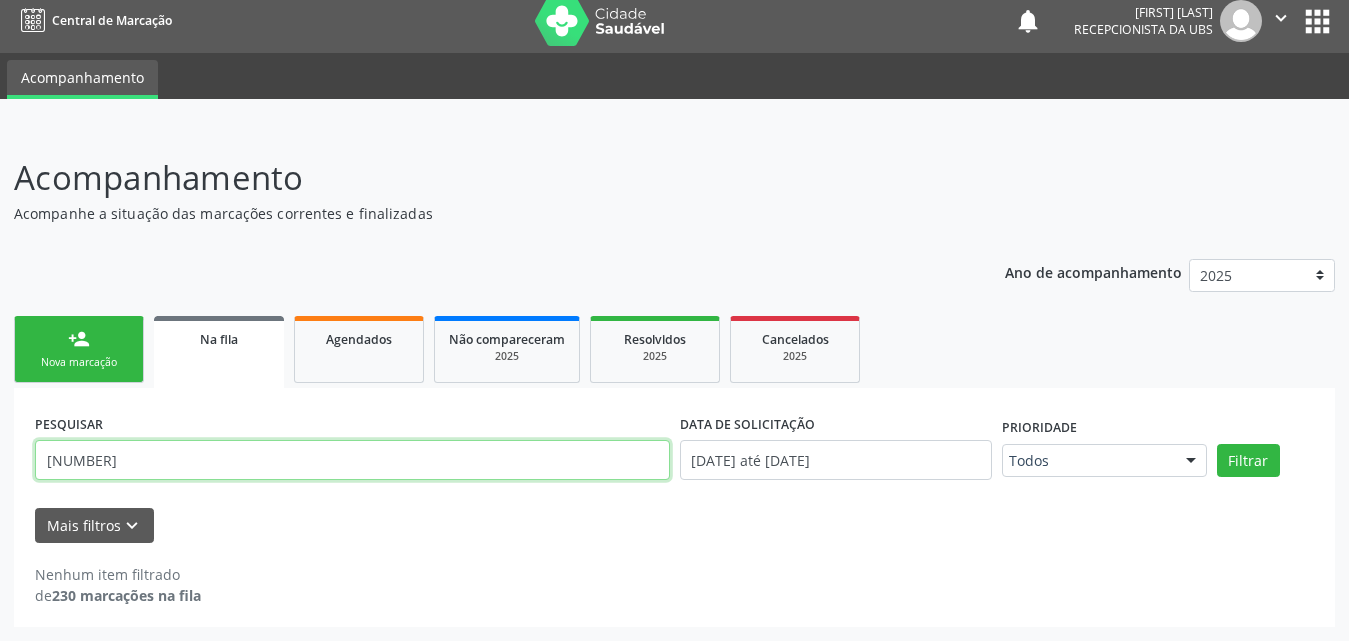 type on "707809606182813" 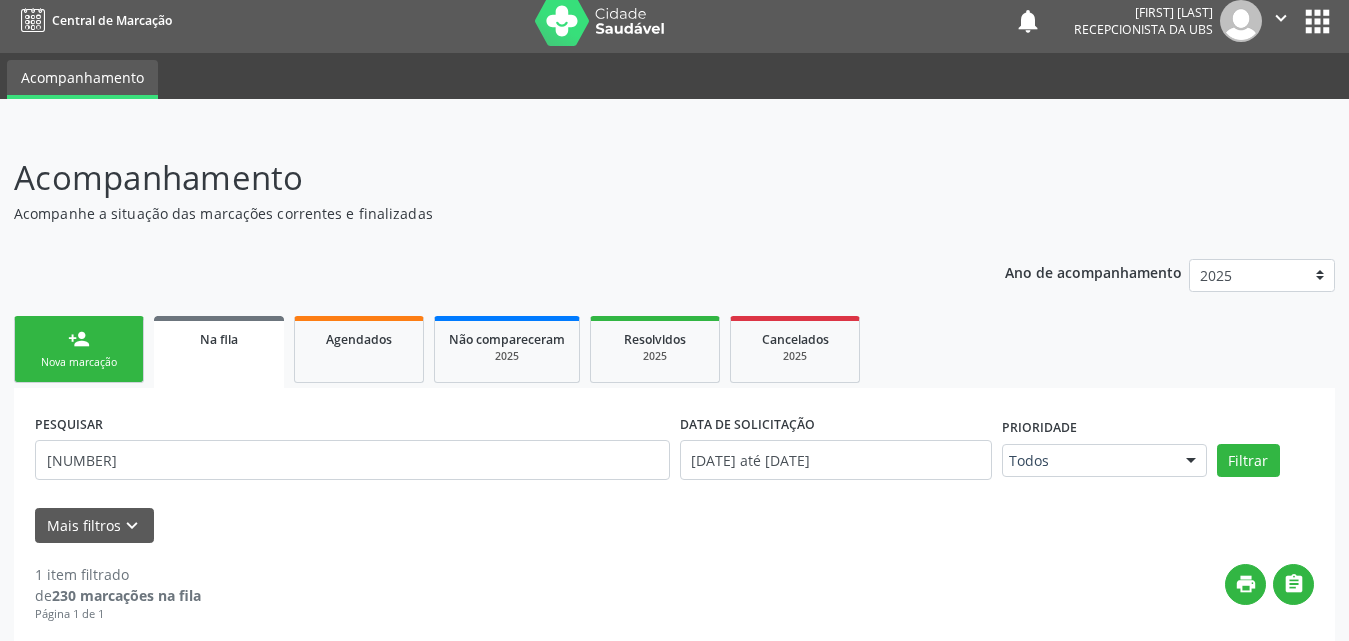 scroll, scrollTop: 206, scrollLeft: 0, axis: vertical 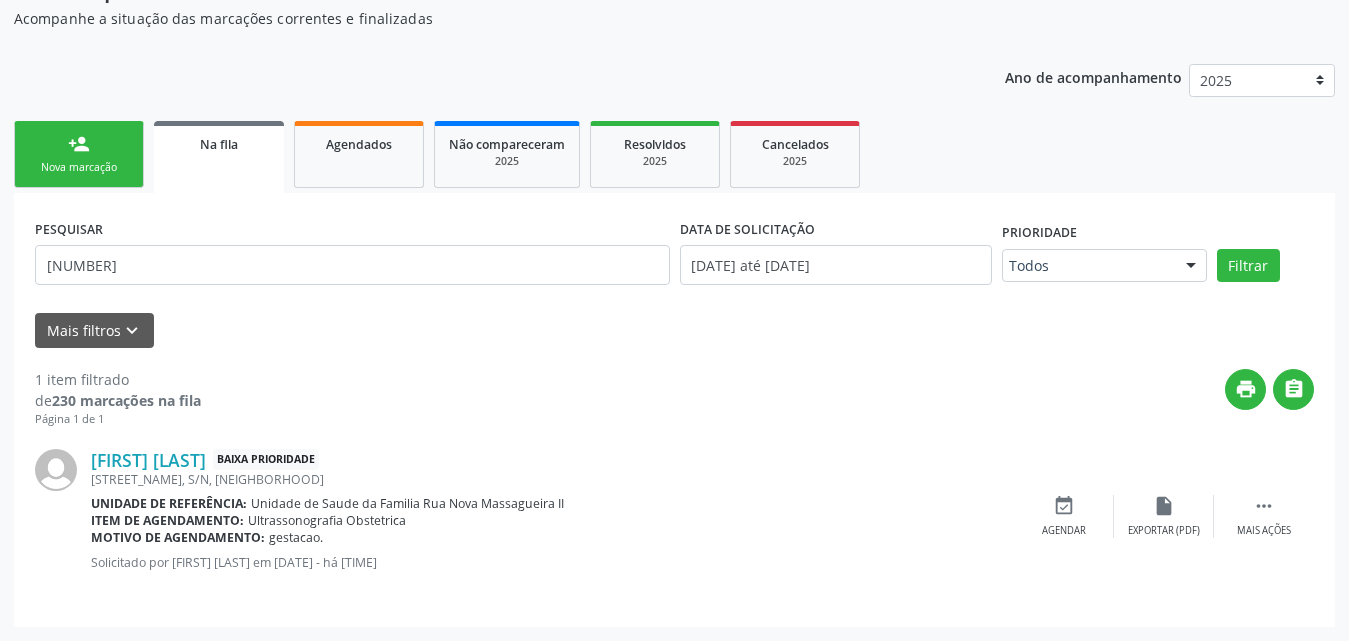 click on "Nova marcação" at bounding box center [79, 167] 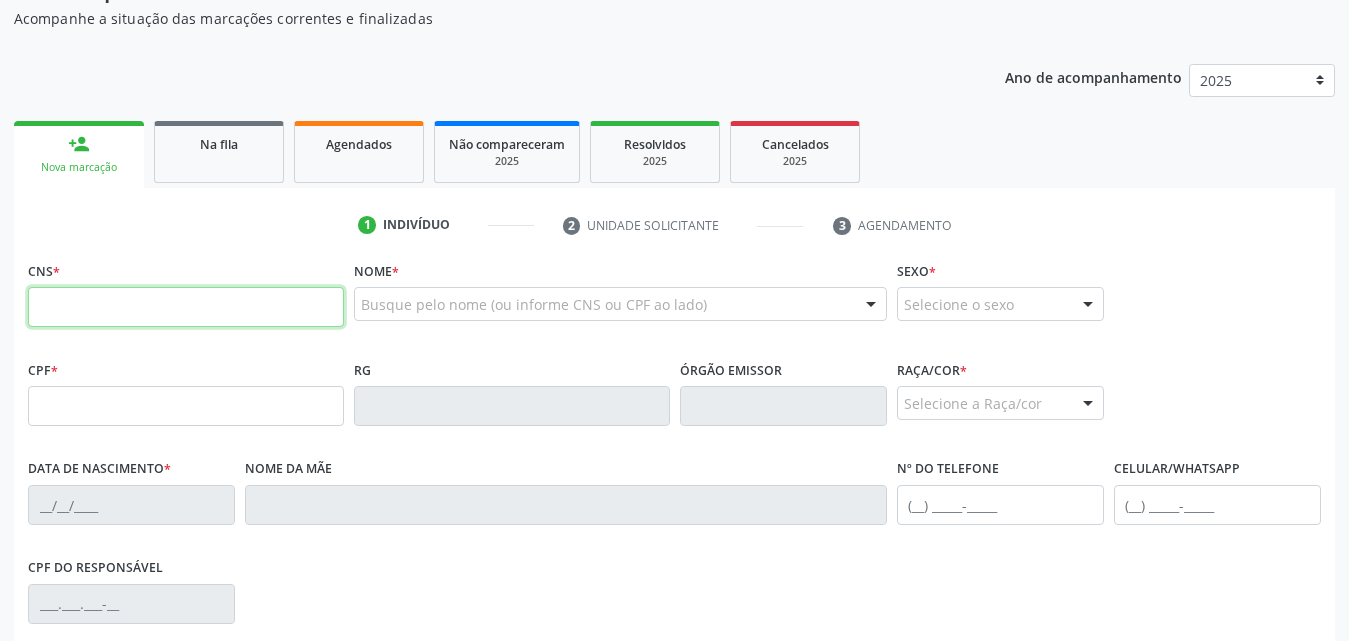 click at bounding box center [186, 307] 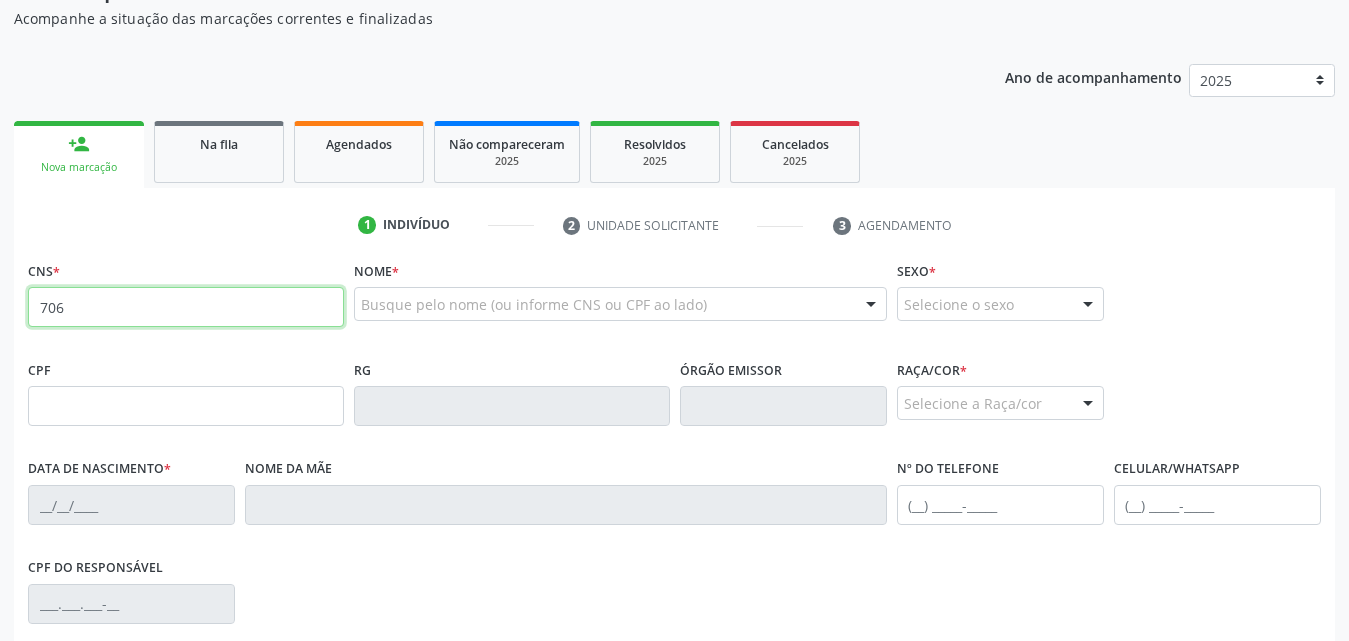click on "706" at bounding box center [186, 307] 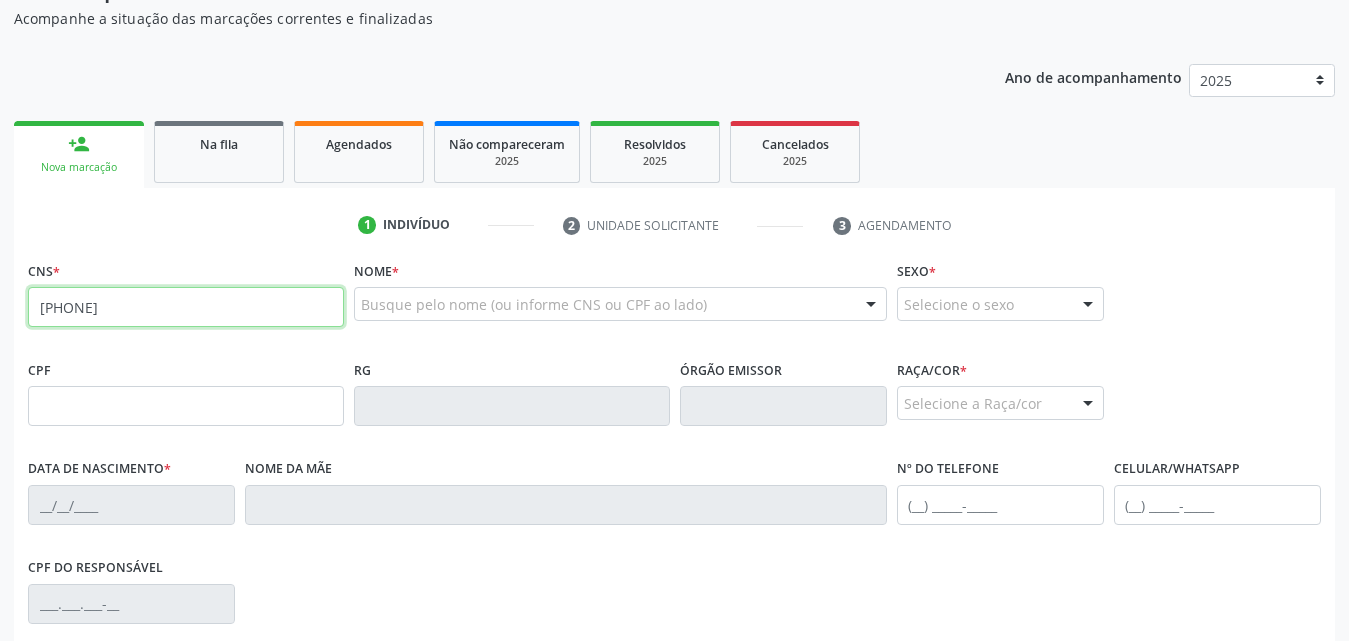 type on "706 0033 1131 5344" 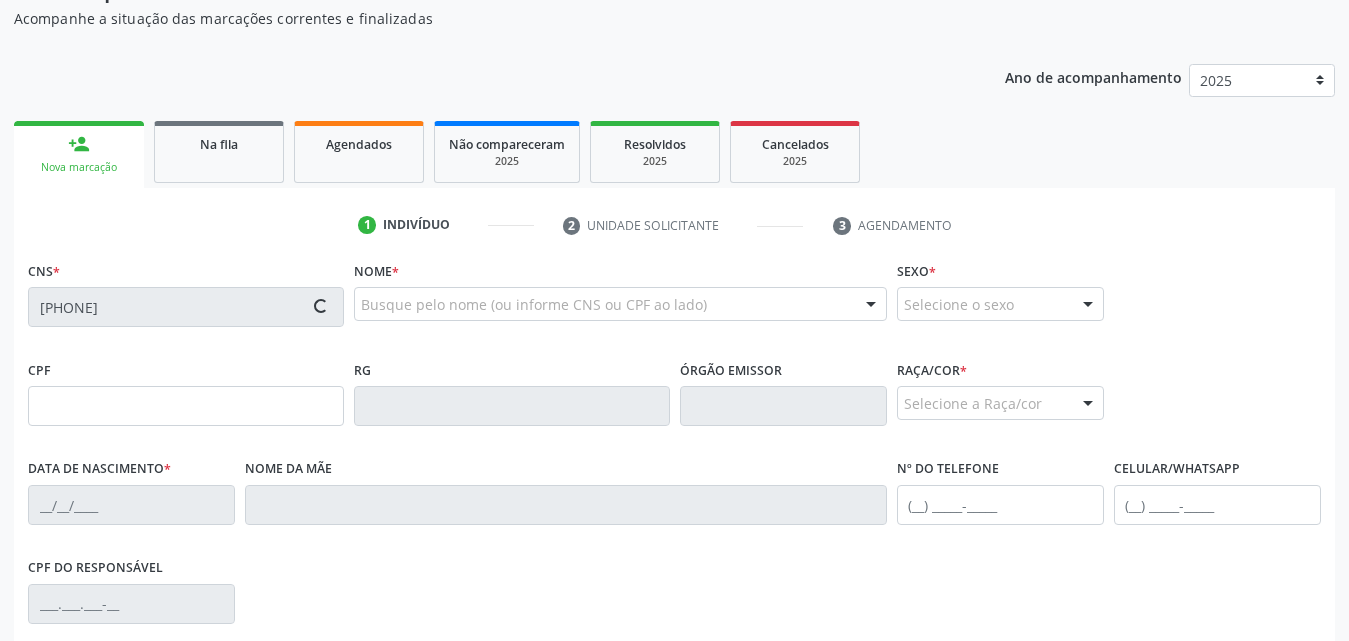 type on "871.948.644-87" 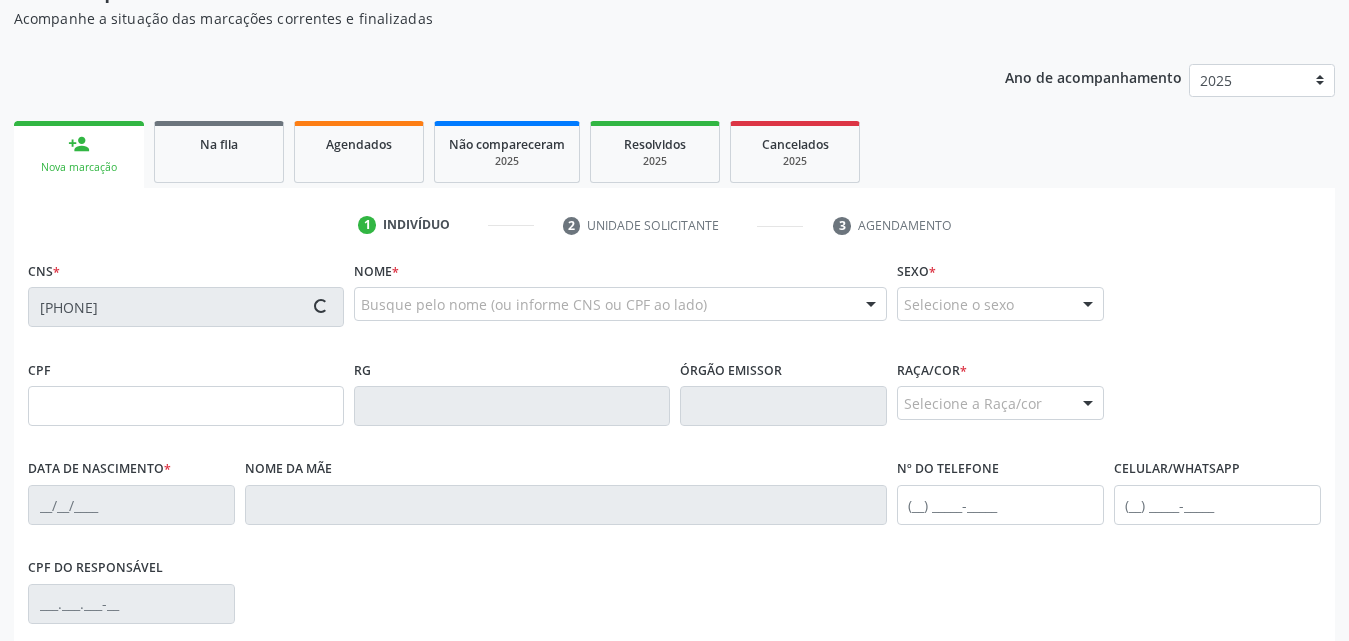 type on "15/04/1973" 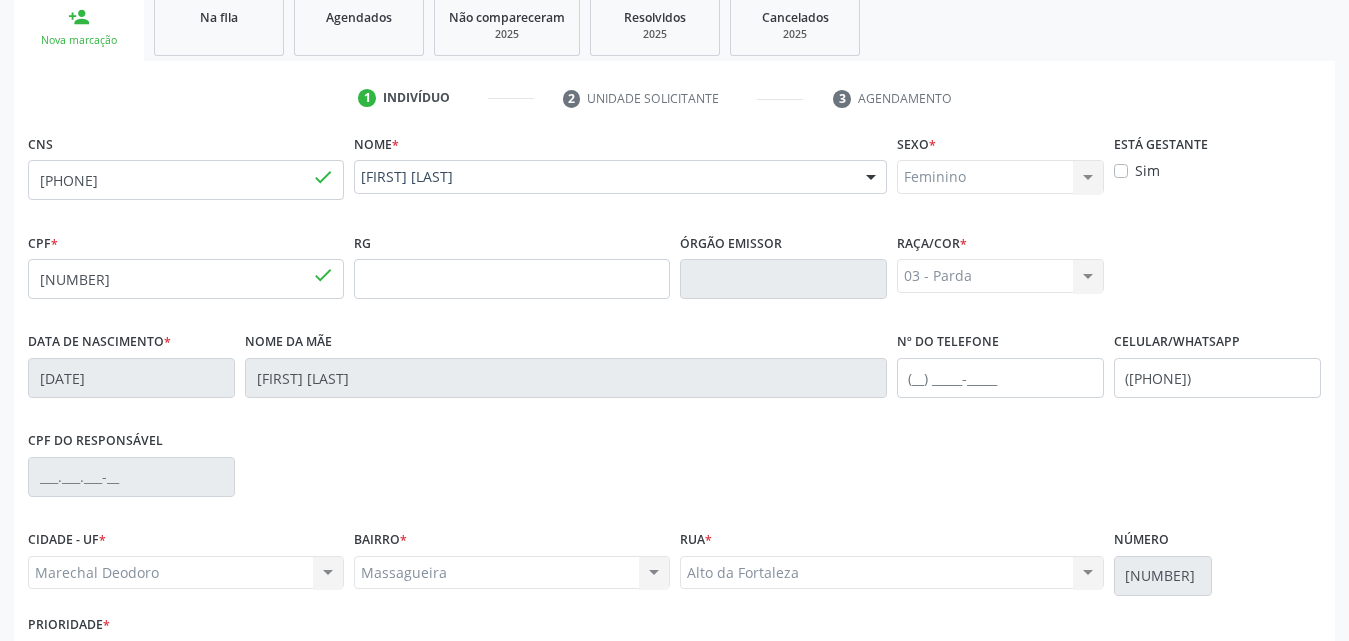 scroll, scrollTop: 471, scrollLeft: 0, axis: vertical 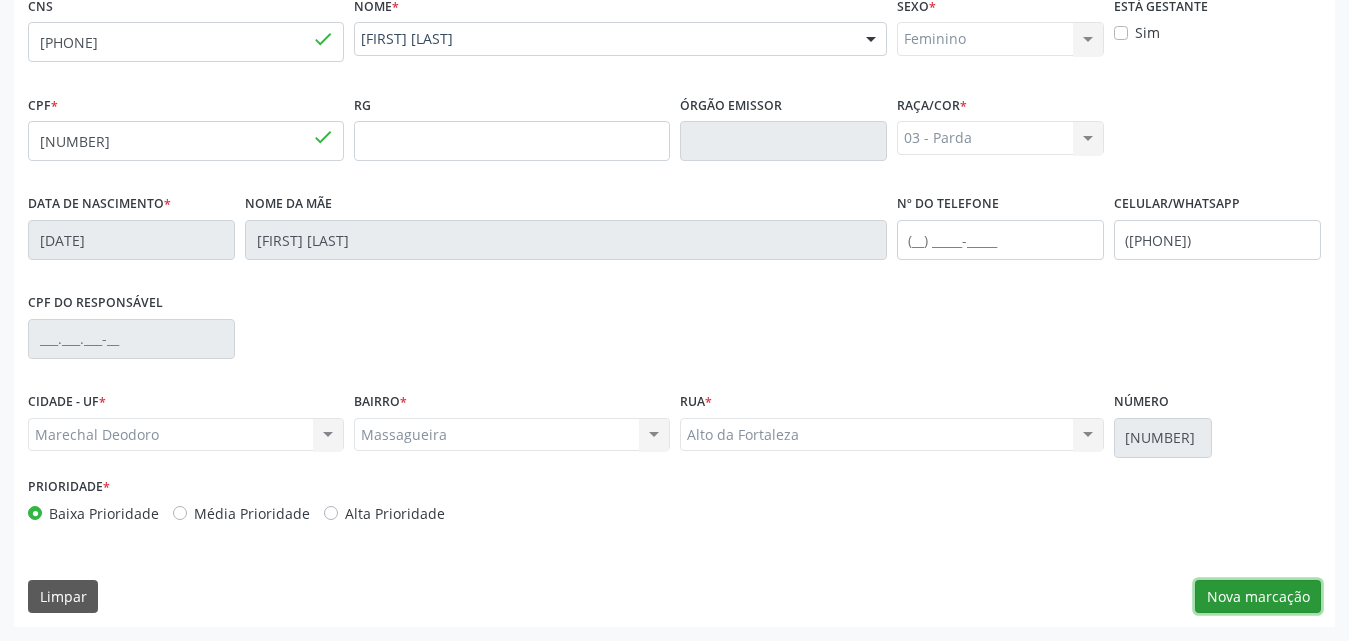 click on "Nova marcação" at bounding box center [1258, 597] 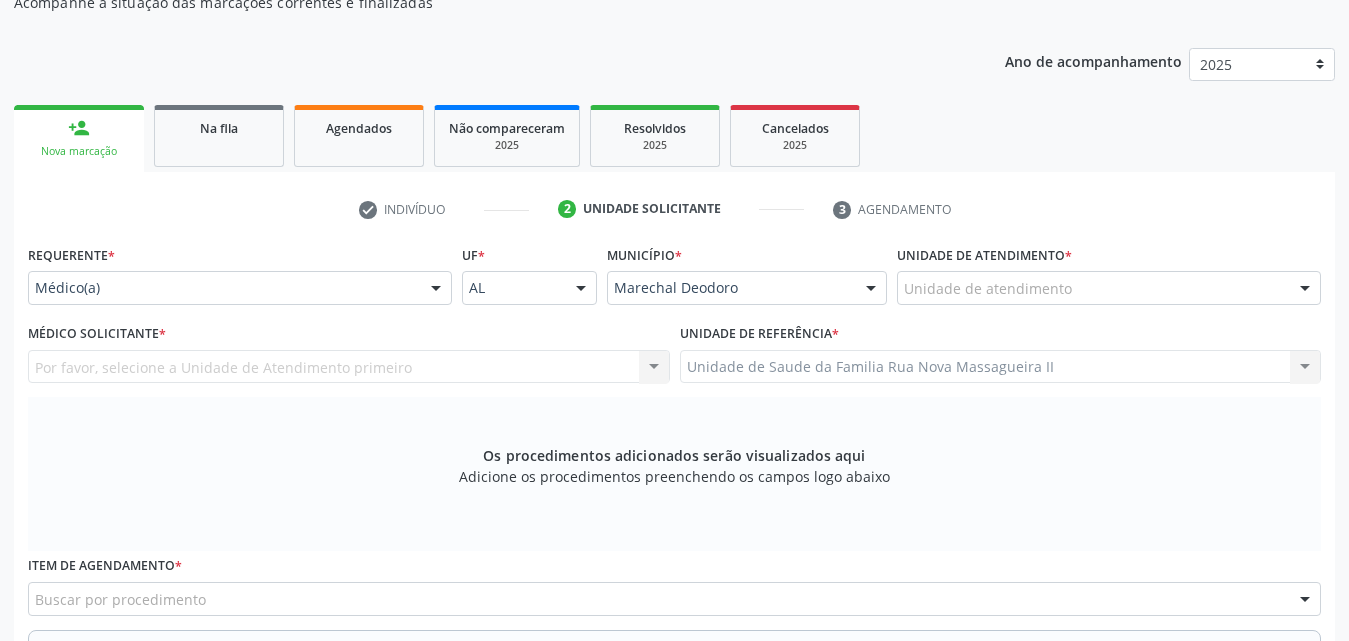 scroll, scrollTop: 188, scrollLeft: 0, axis: vertical 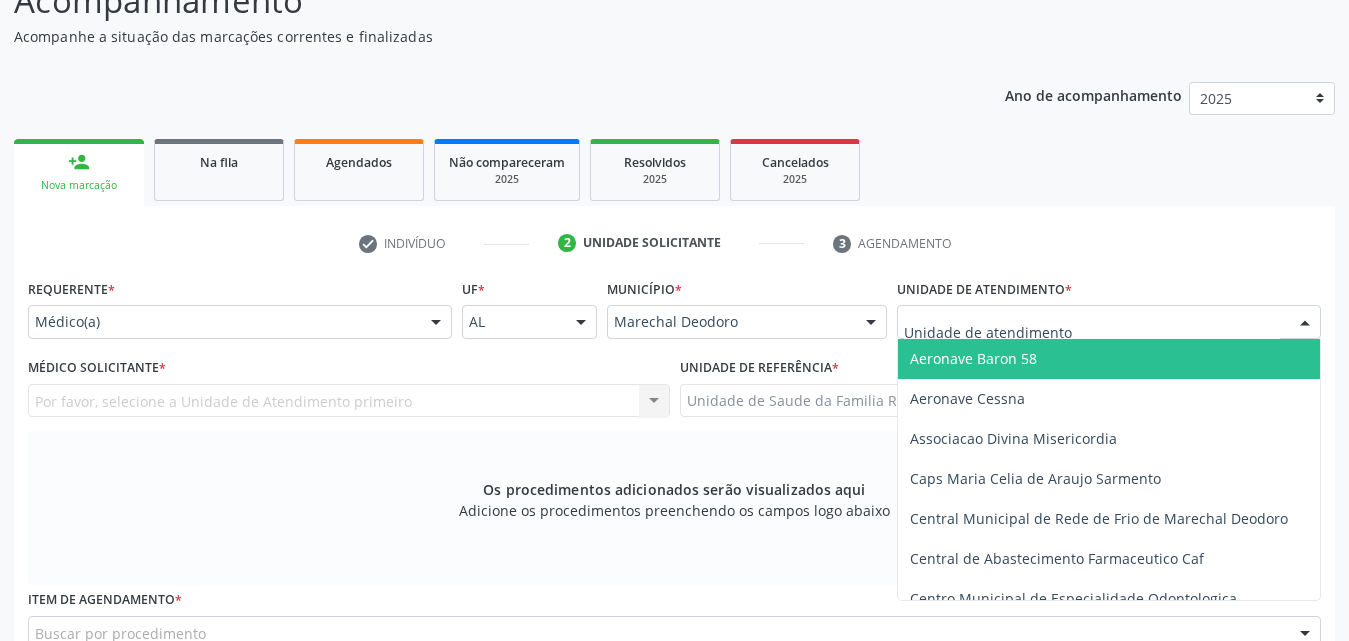 click at bounding box center (1109, 322) 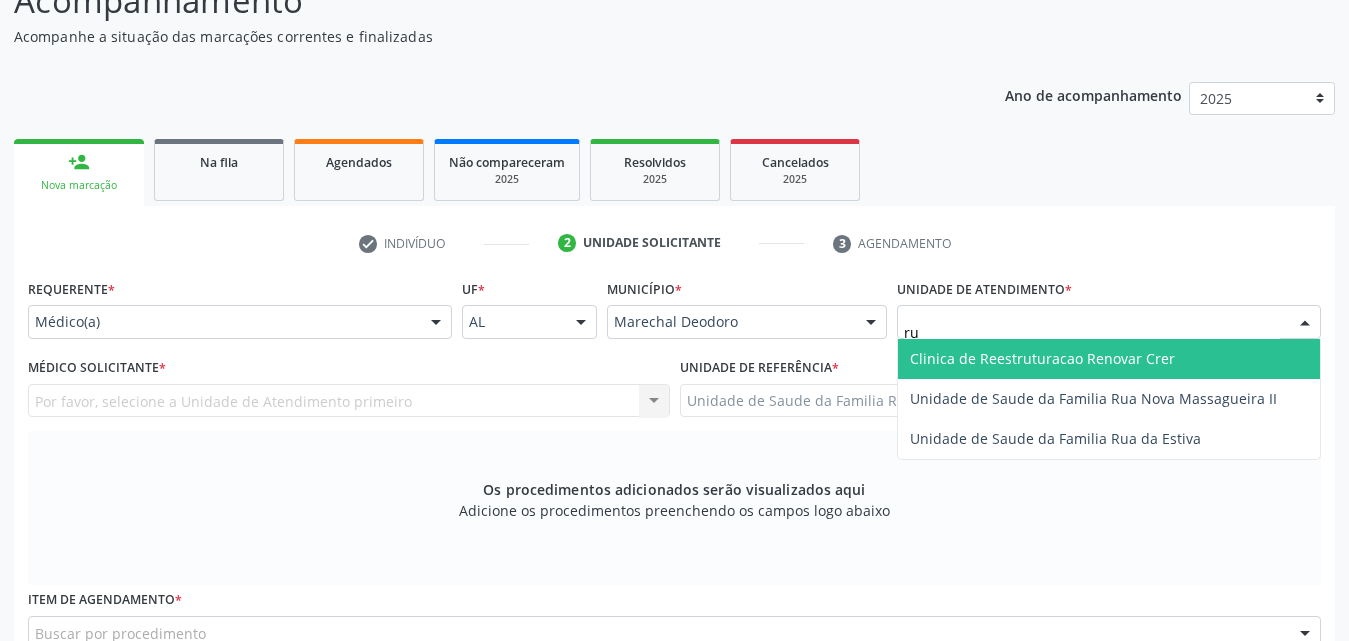 type on "rua" 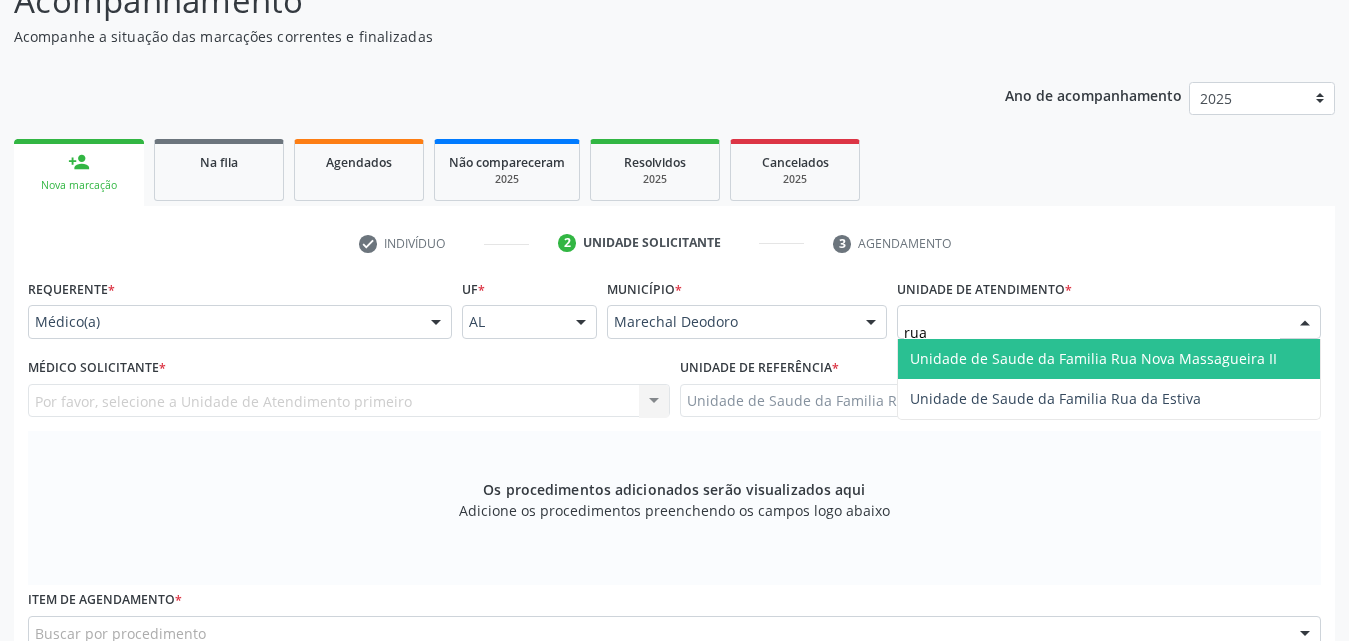 click on "Unidade de Saude da Familia Rua Nova Massagueira II" at bounding box center [1093, 358] 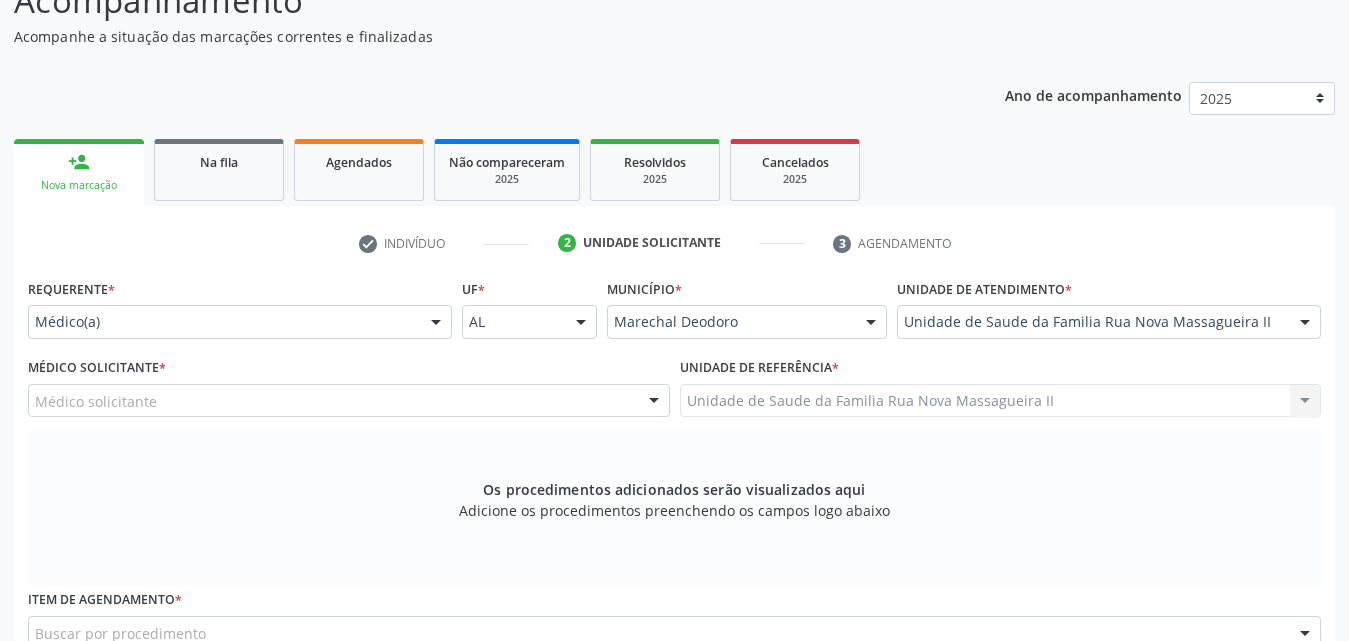 click on "Médico solicitante" at bounding box center (349, 401) 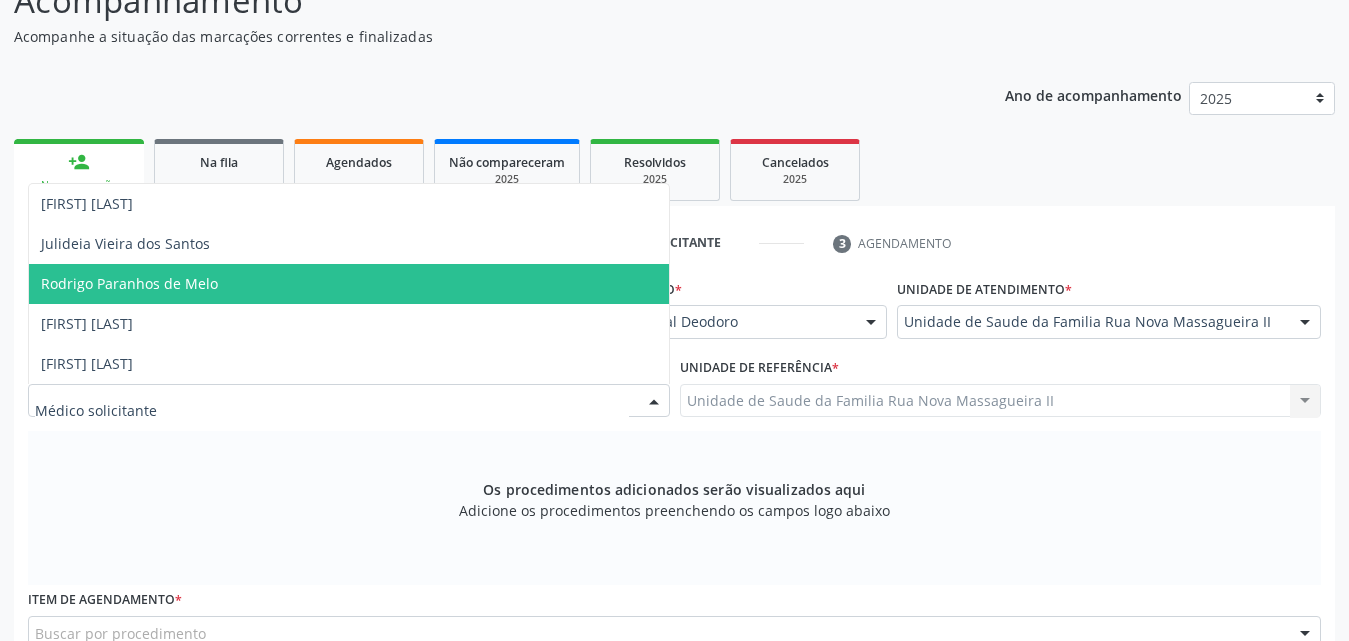 click on "Rodrigo Paranhos de Melo" at bounding box center [349, 284] 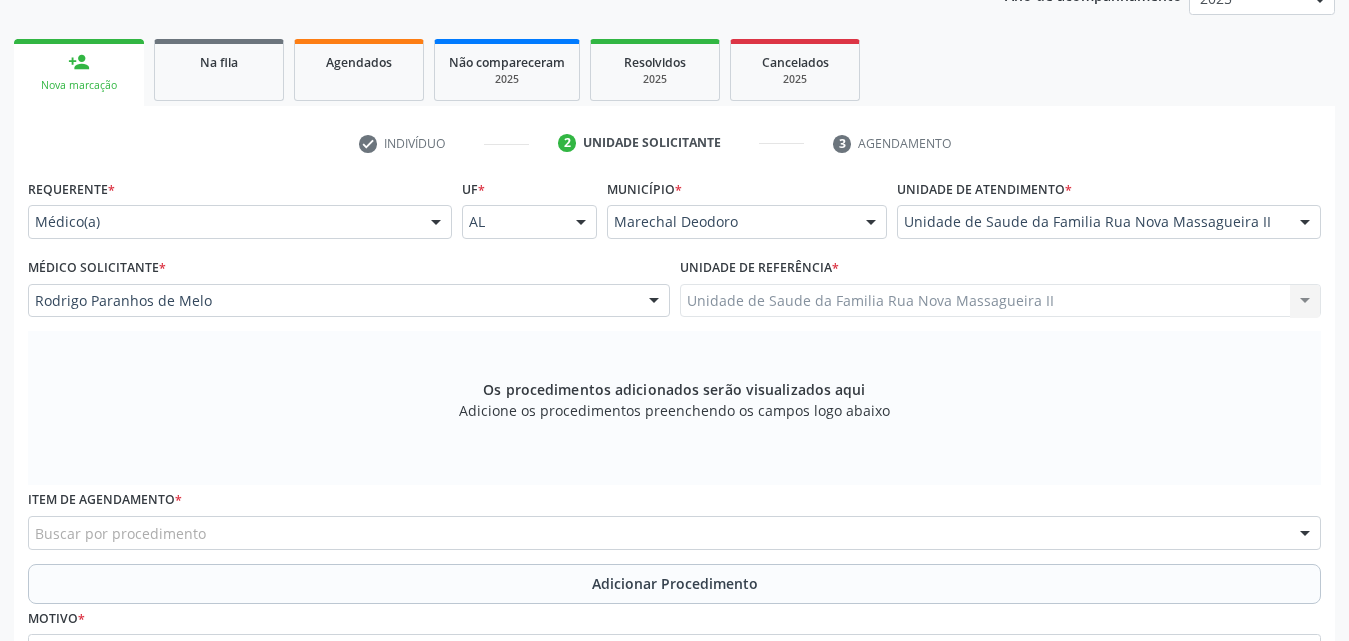 scroll, scrollTop: 488, scrollLeft: 0, axis: vertical 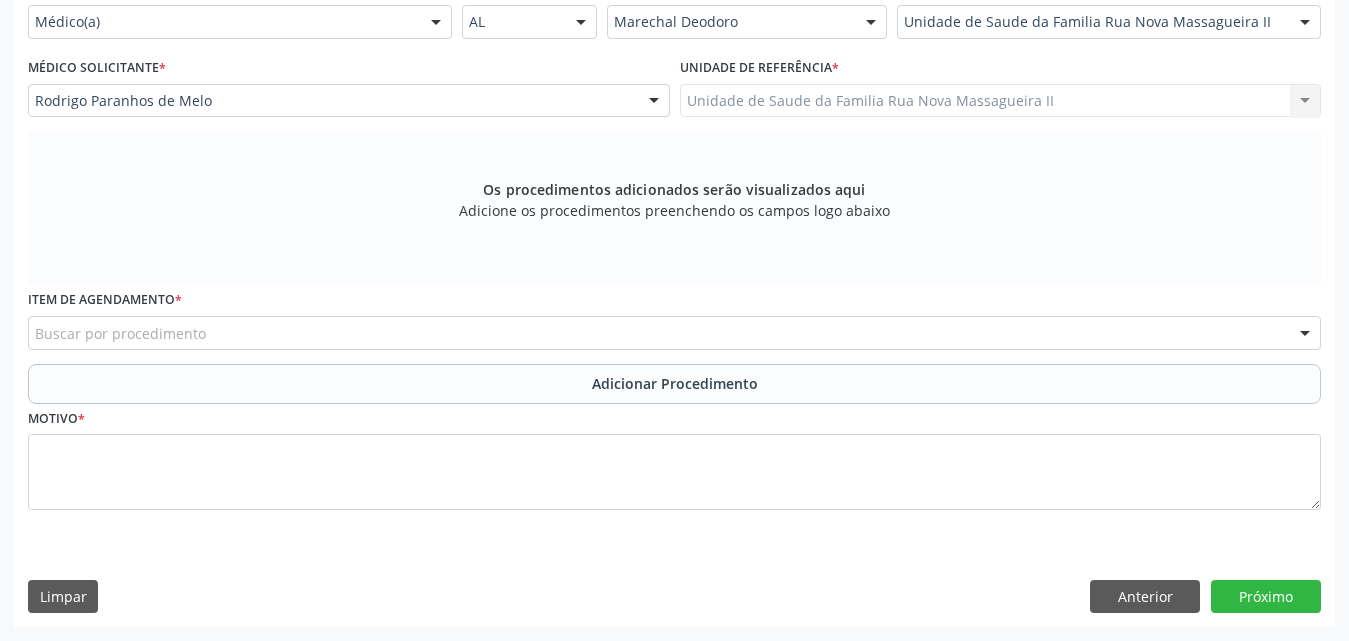 click on "Buscar por procedimento" at bounding box center [674, 333] 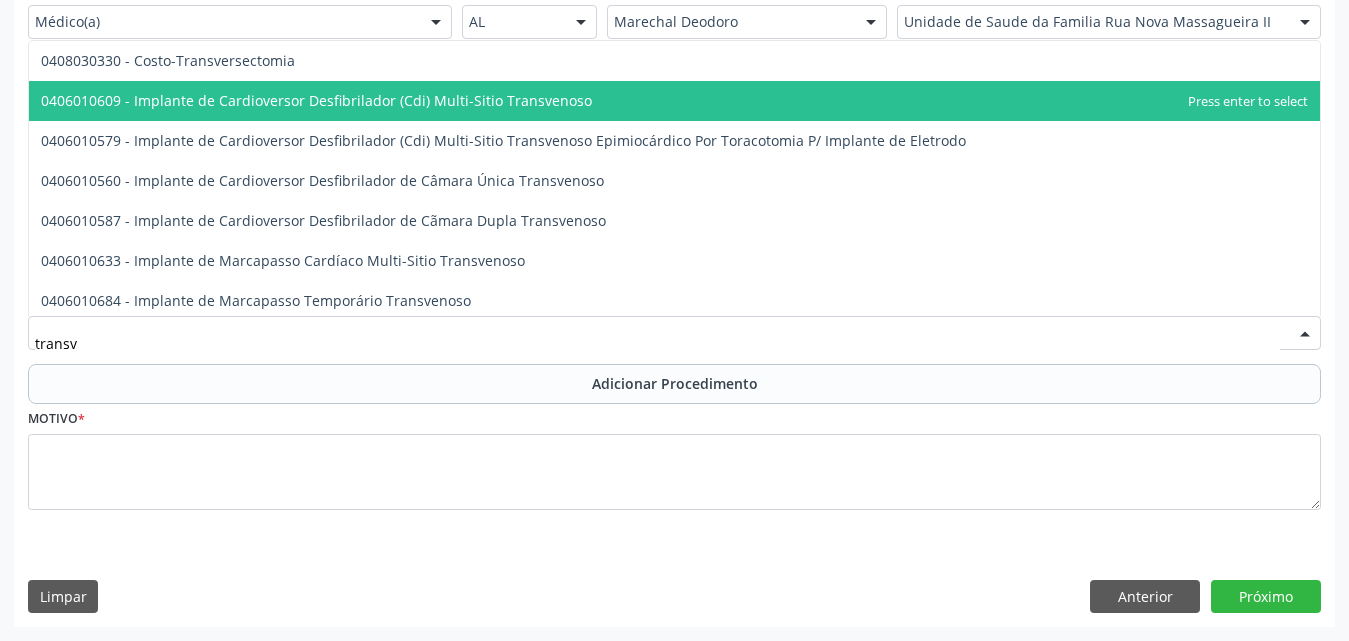 type on "transva" 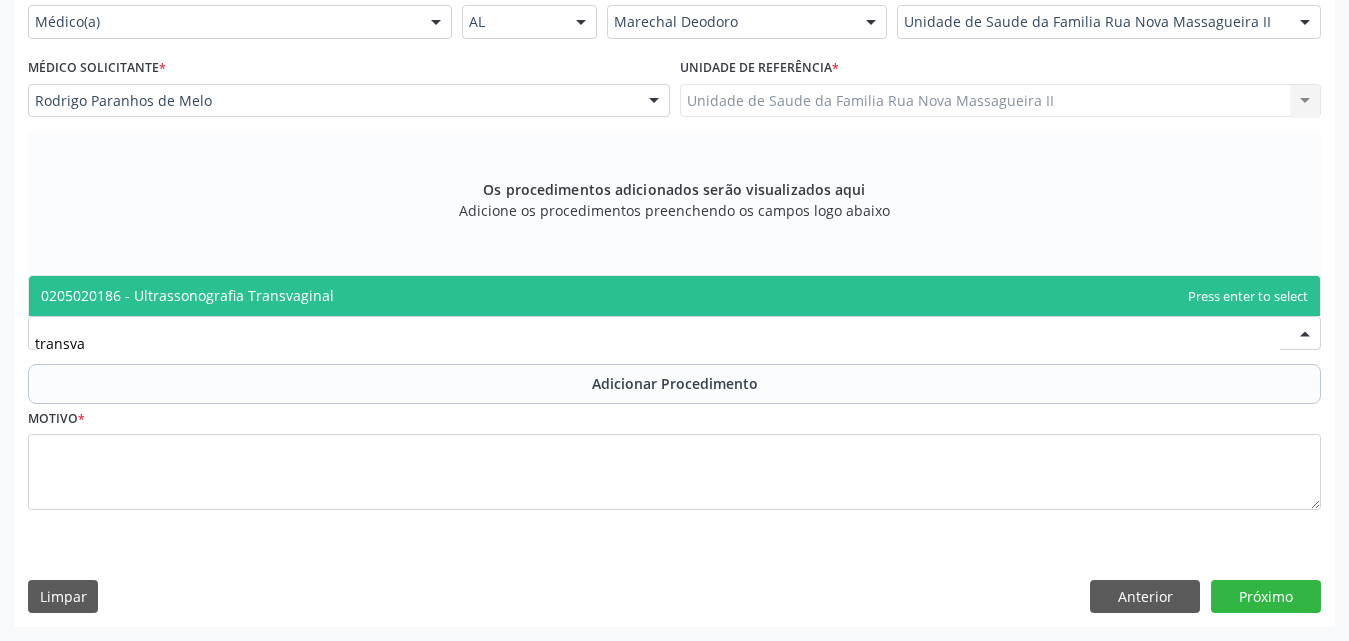 click on "0205020186 - Ultrassonografia Transvaginal" at bounding box center (187, 295) 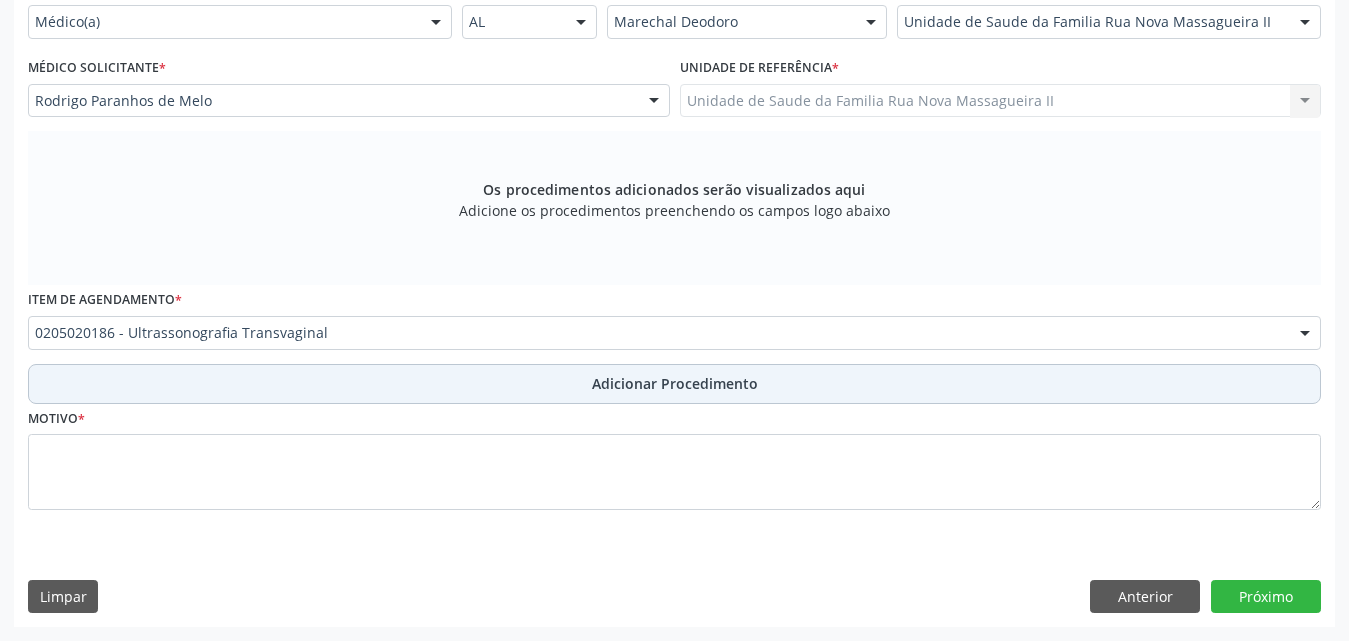 click on "Adicionar Procedimento" at bounding box center [675, 383] 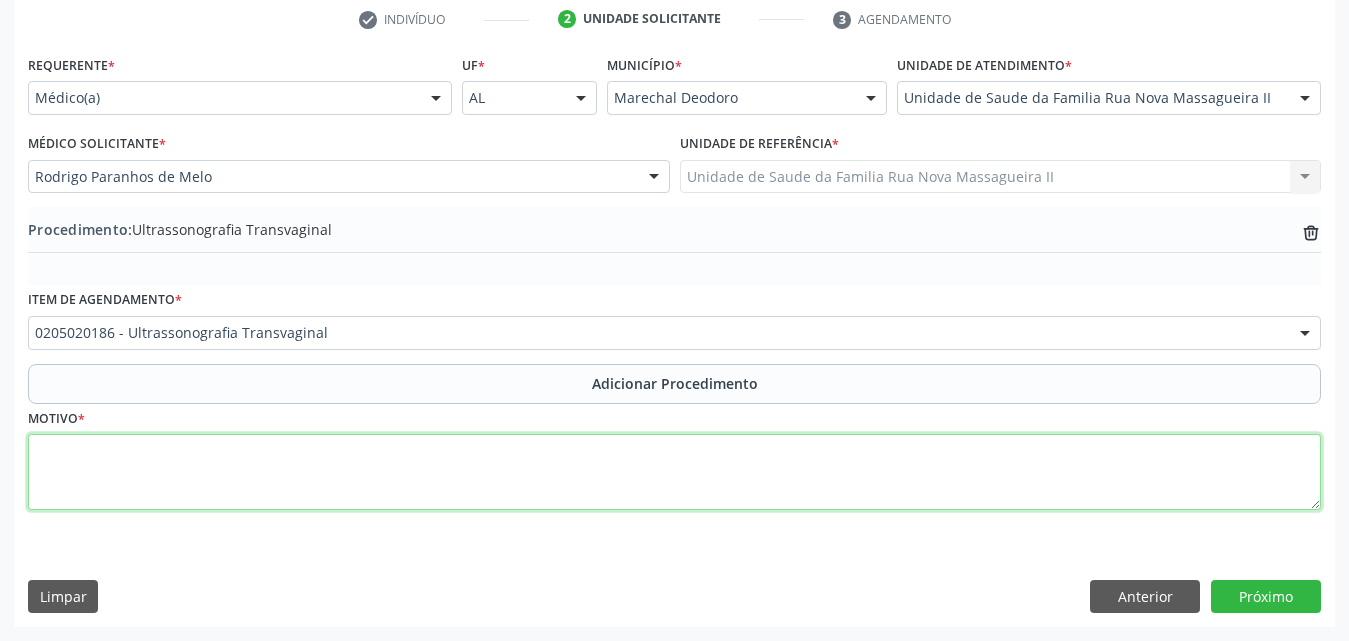 click at bounding box center [674, 472] 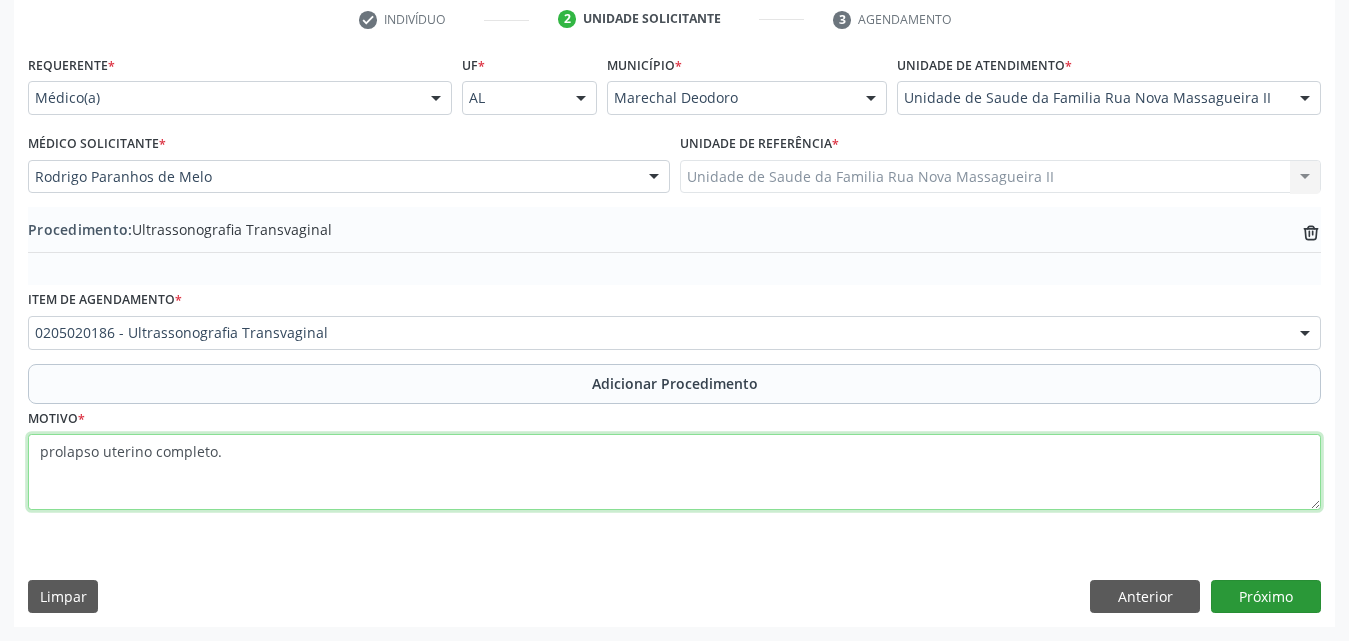 type on "prolapso uterino completo." 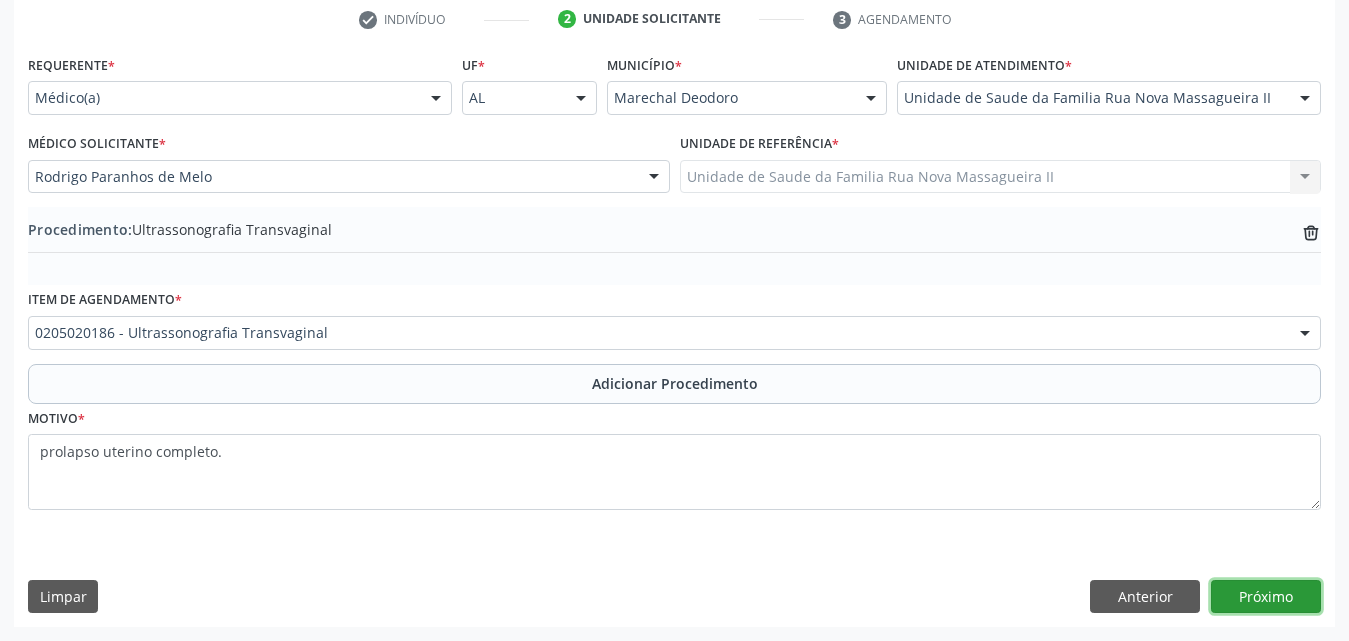 click on "Próximo" at bounding box center [1266, 597] 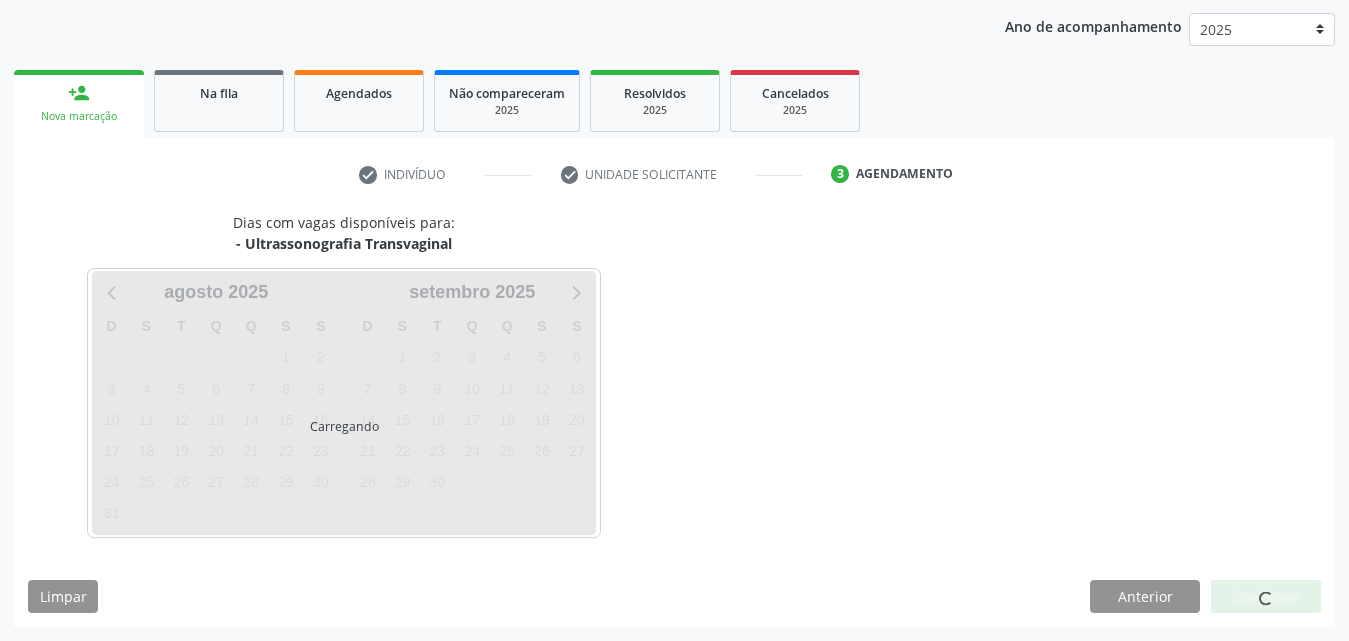 scroll, scrollTop: 316, scrollLeft: 0, axis: vertical 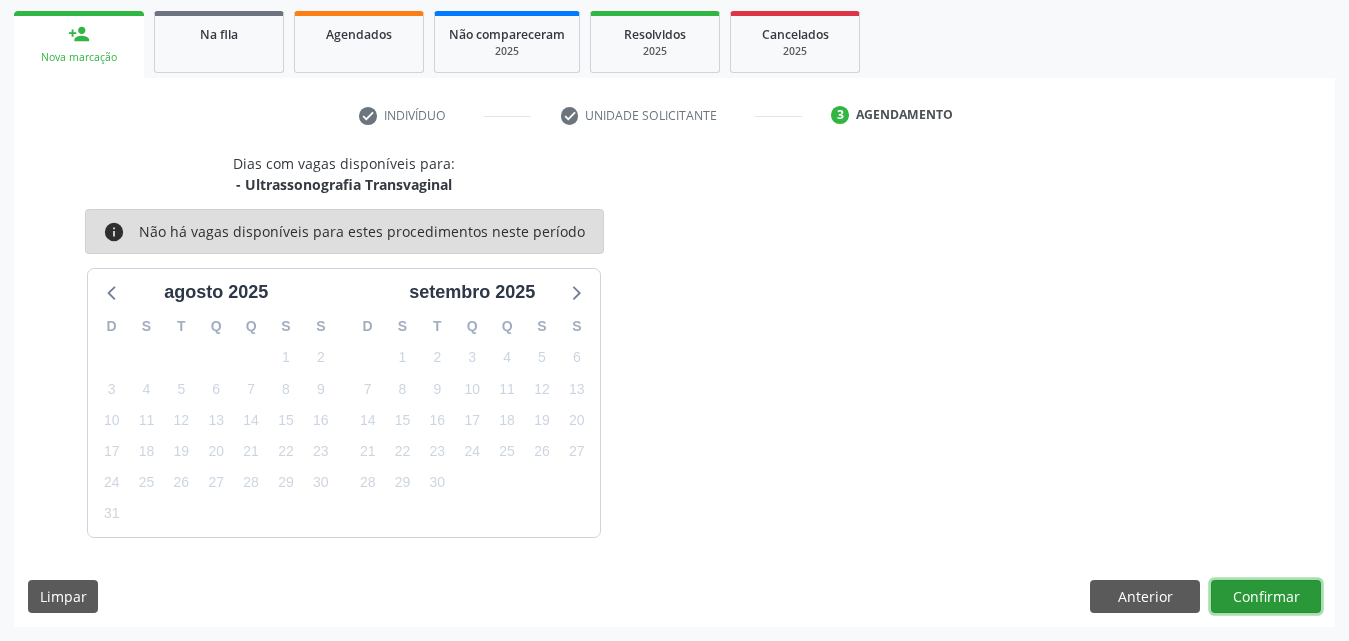 click on "Confirmar" at bounding box center [1266, 597] 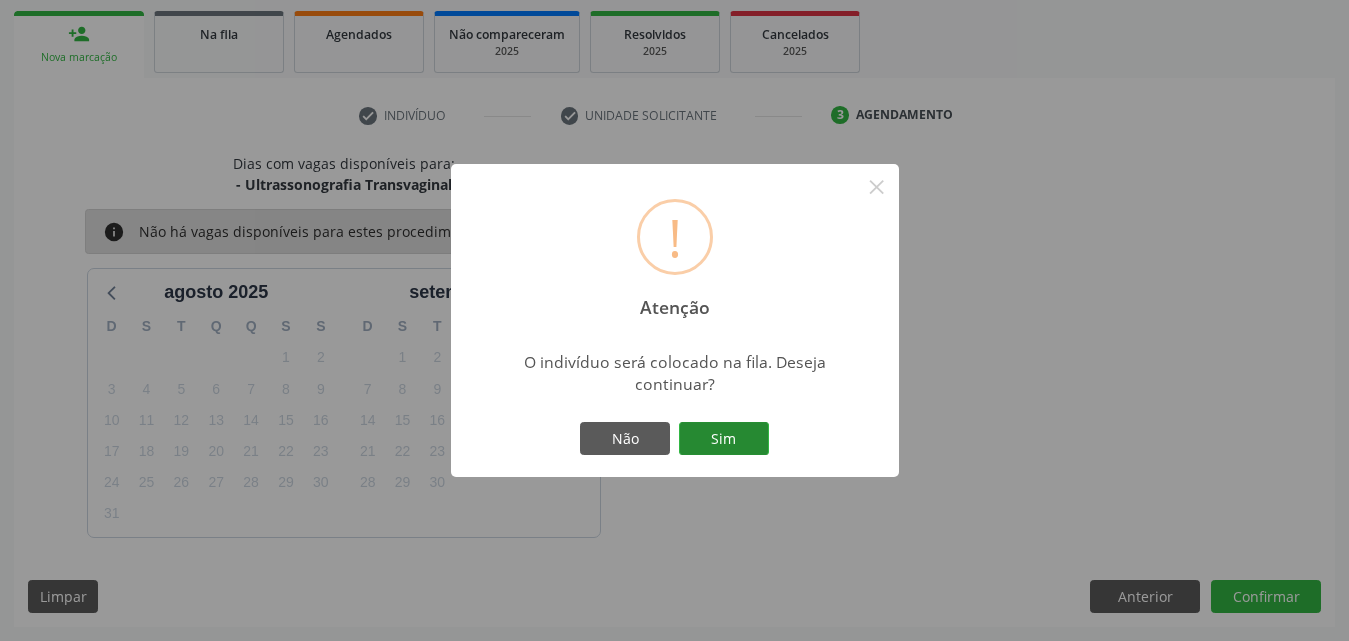 click on "Sim" at bounding box center [724, 439] 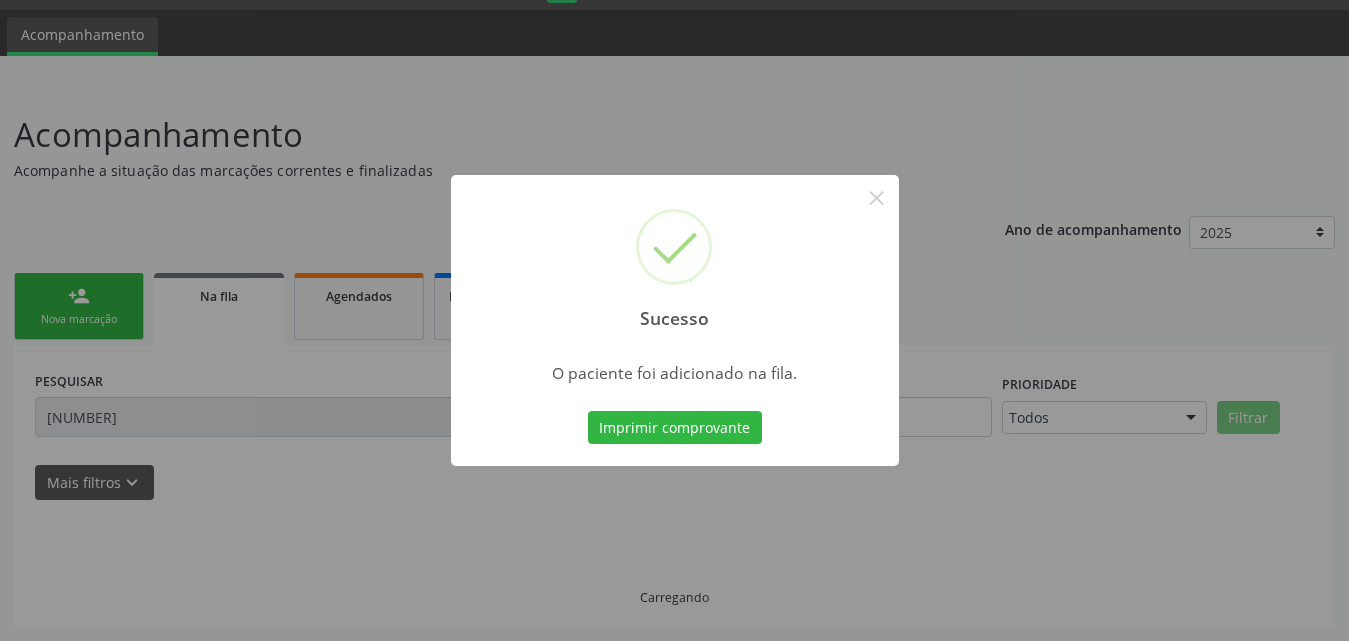 scroll, scrollTop: 54, scrollLeft: 0, axis: vertical 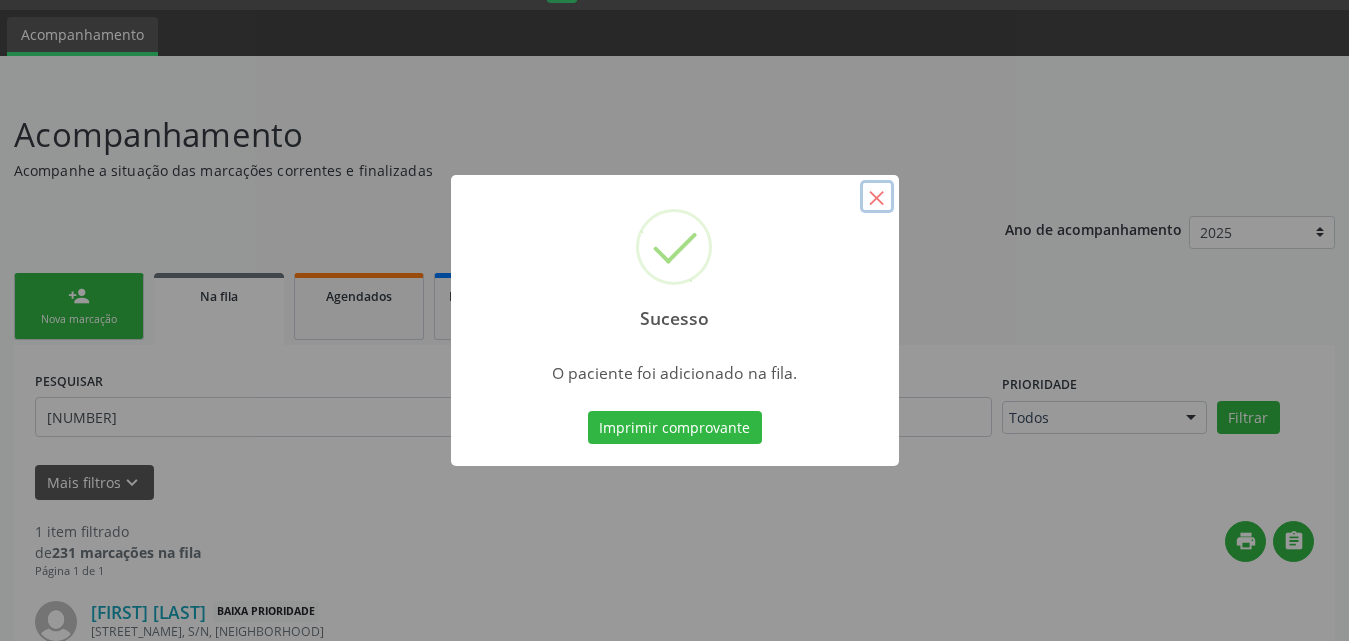 click on "×" at bounding box center [877, 197] 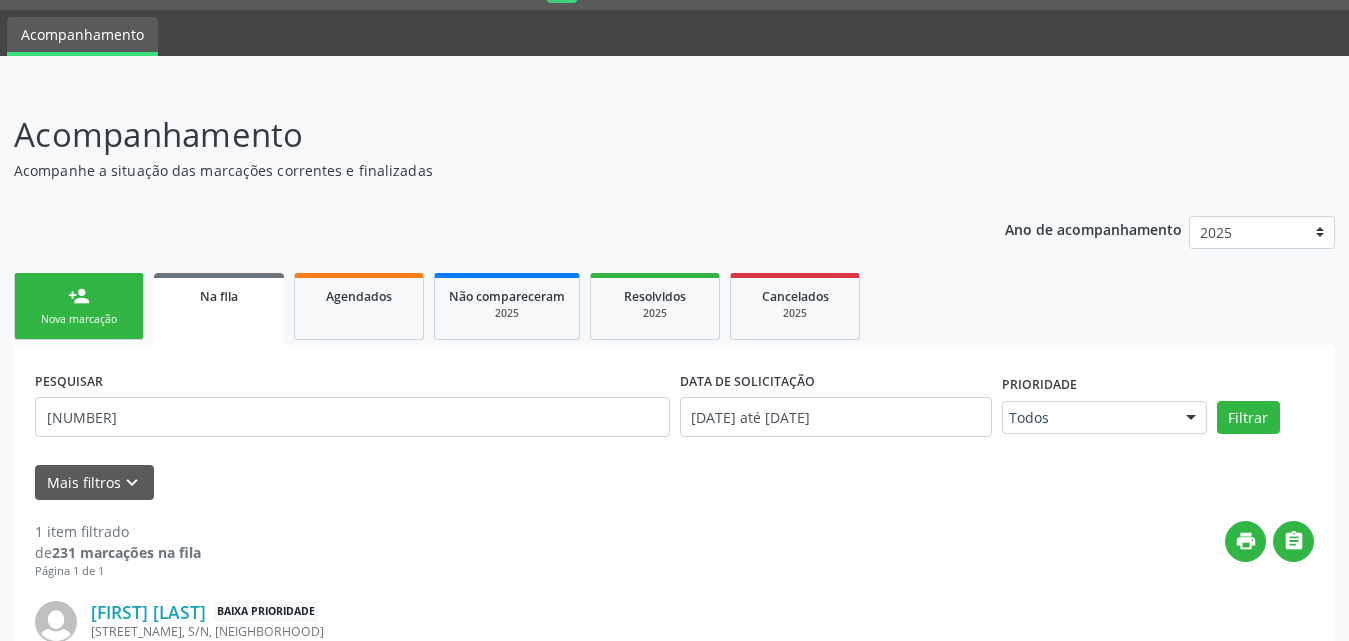 click on "person_add
Nova marcação" at bounding box center [79, 306] 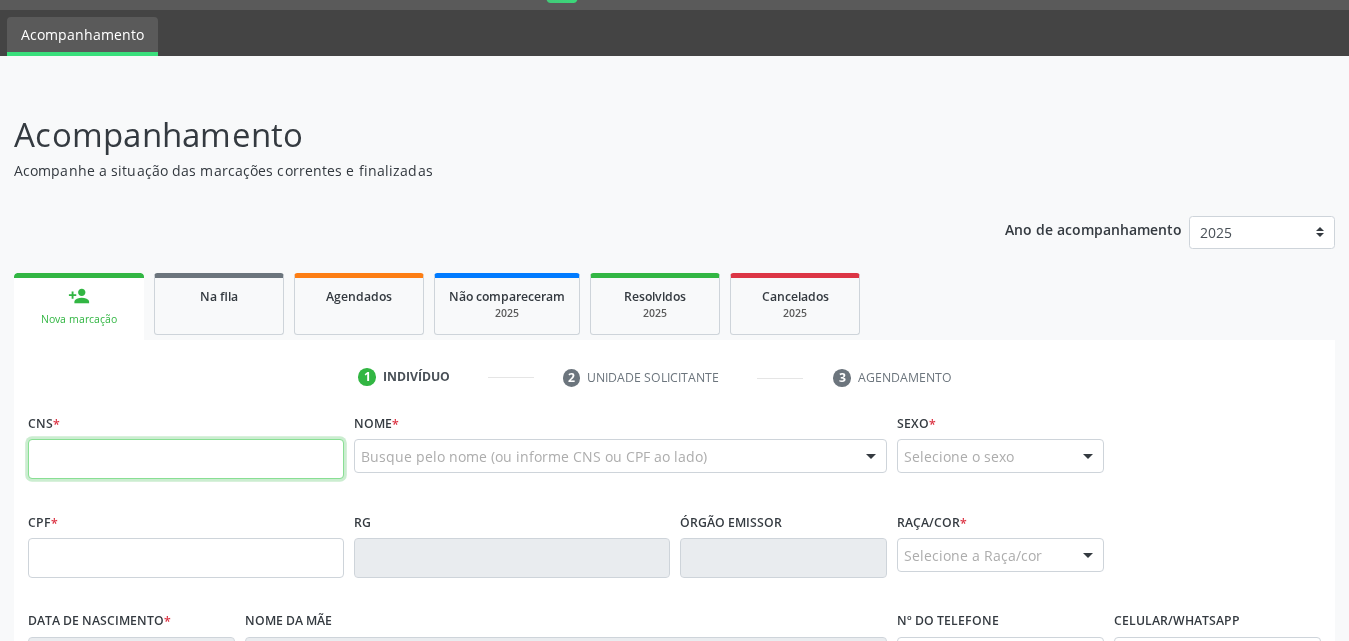 click at bounding box center [186, 459] 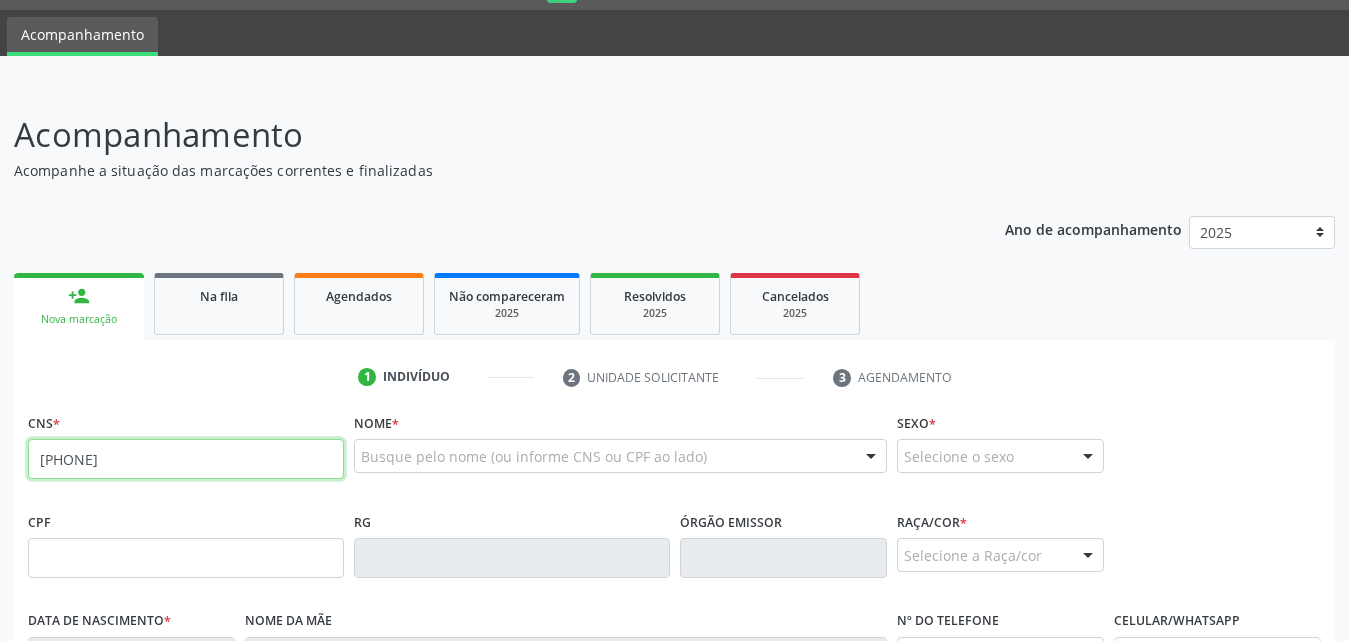 type on "706 0033 1131 5344" 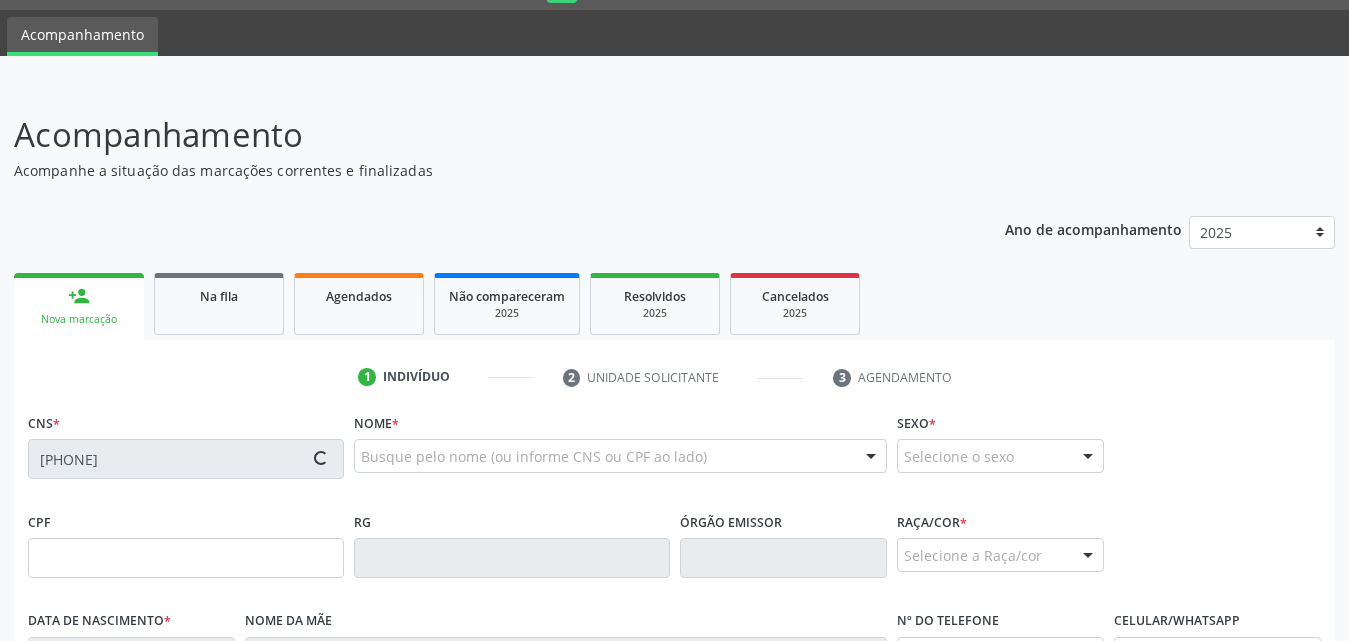 type on "871.948.644-87" 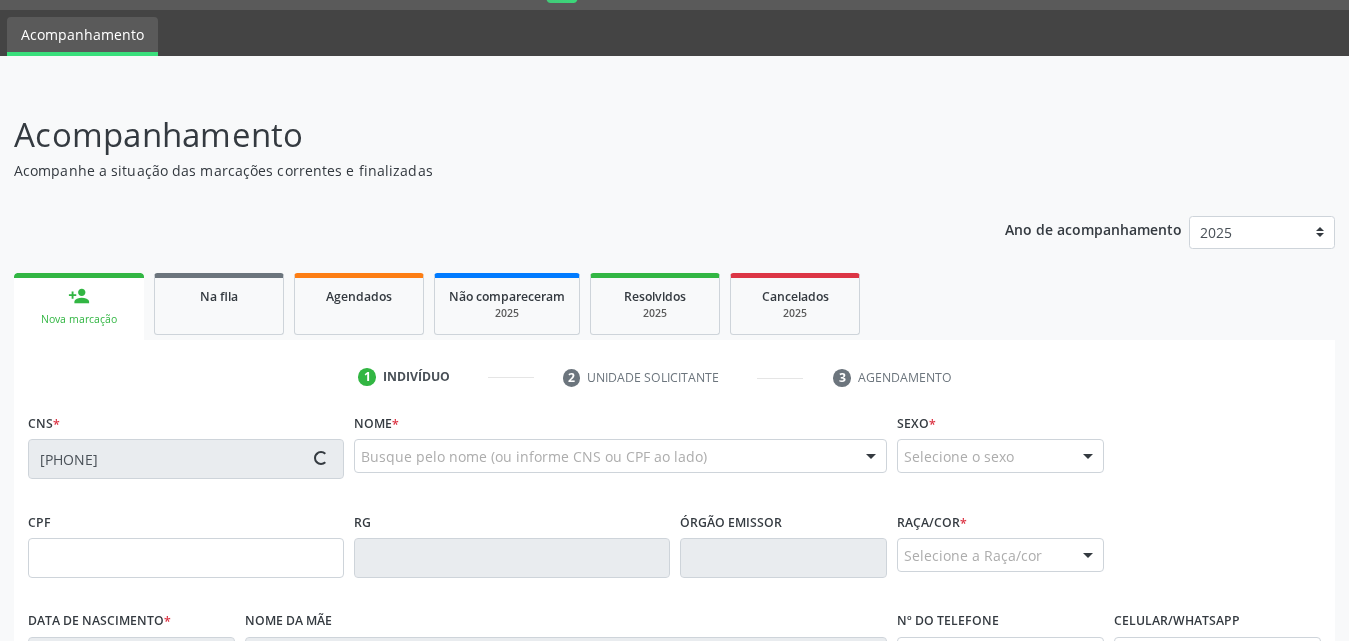 type on "15/04/1973" 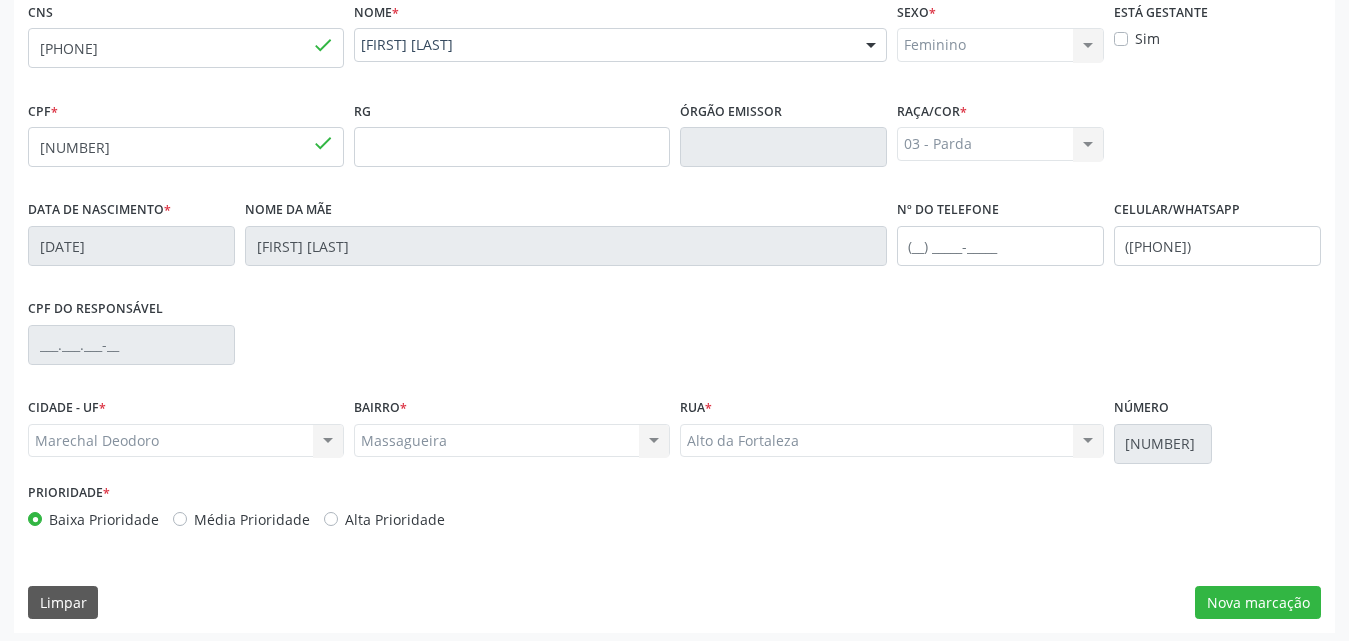 scroll, scrollTop: 471, scrollLeft: 0, axis: vertical 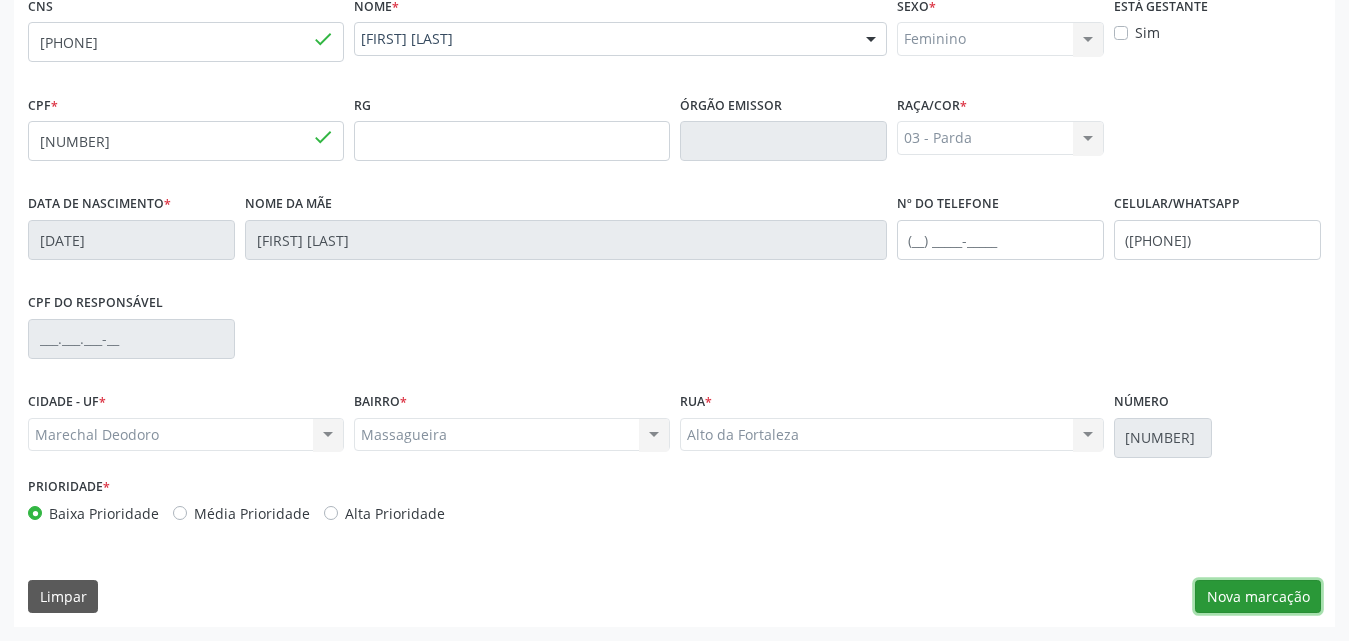 click on "Nova marcação" at bounding box center (1258, 597) 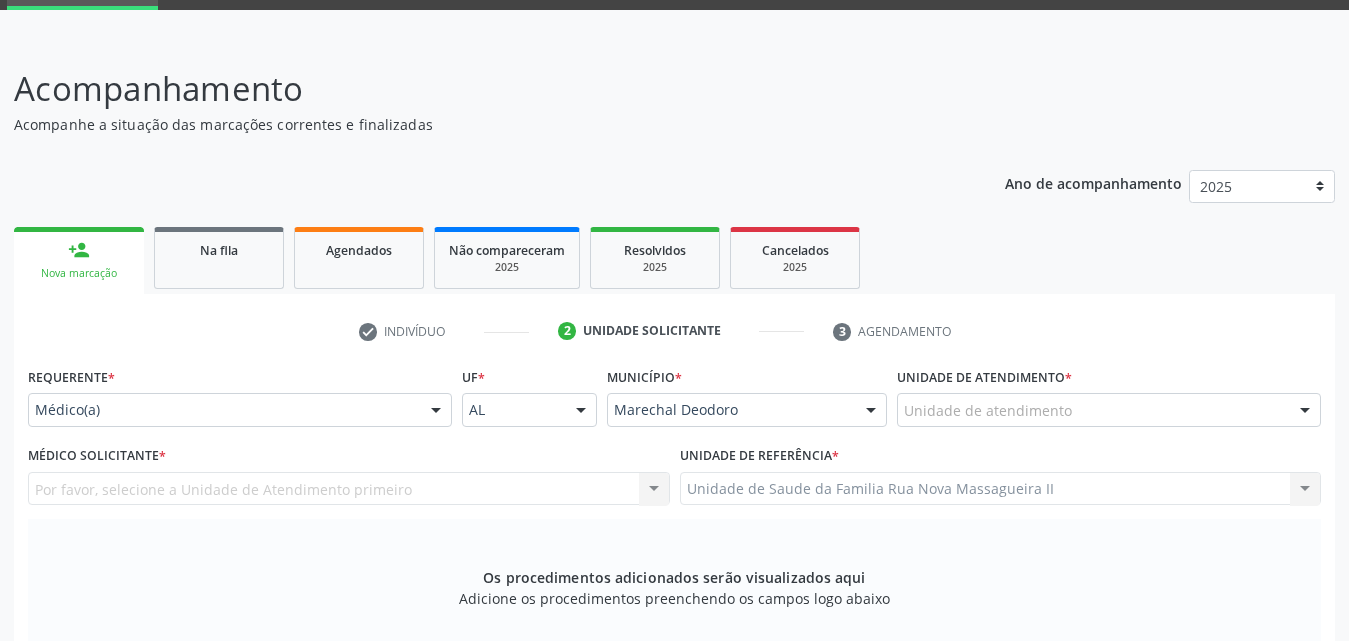 scroll, scrollTop: 71, scrollLeft: 0, axis: vertical 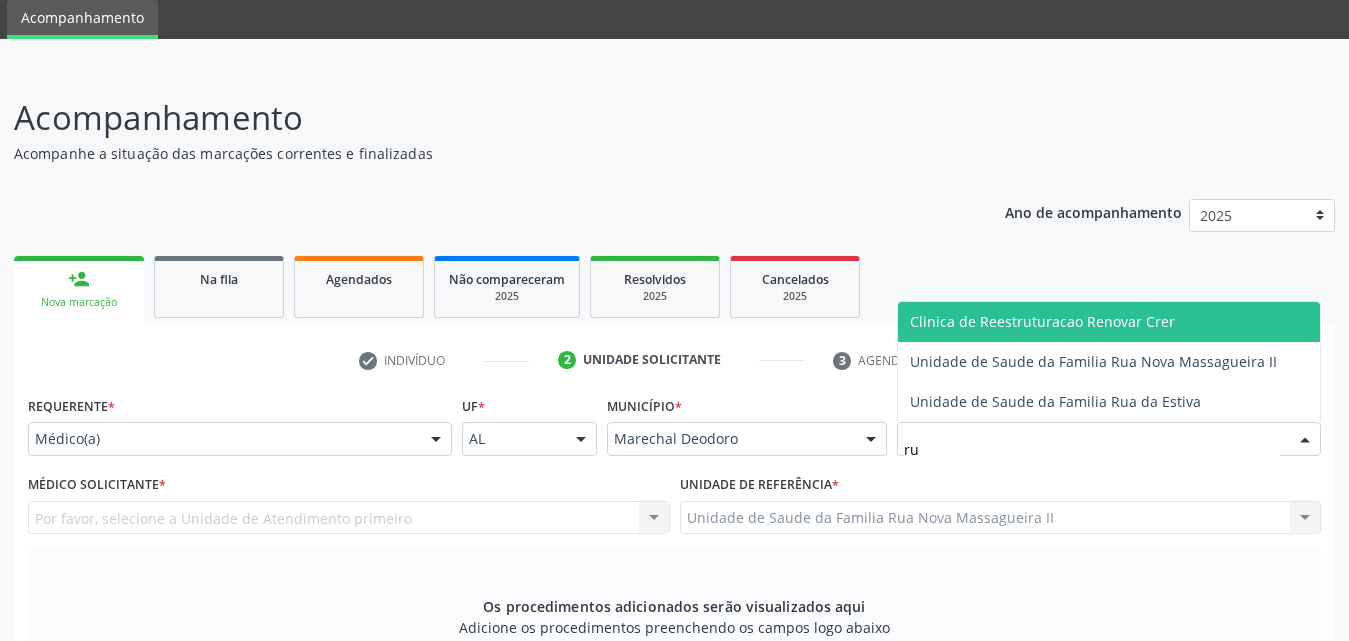 type on "rua" 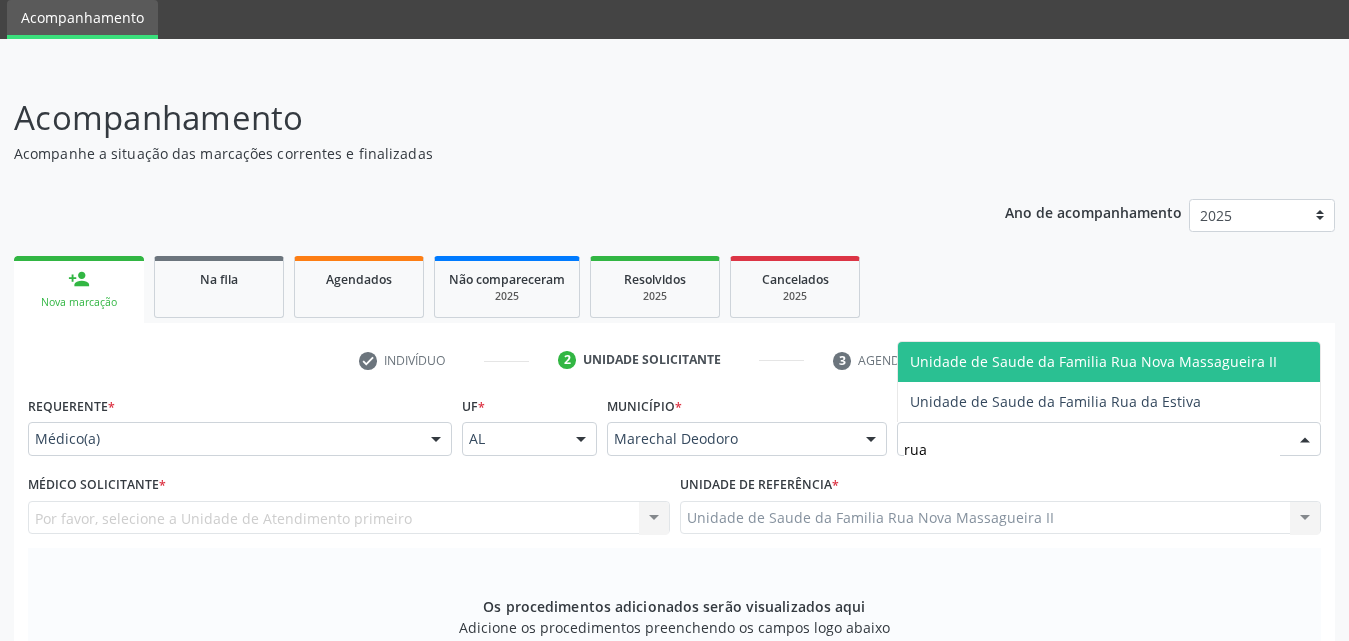 click on "Unidade de Saude da Familia Rua Nova Massagueira II" at bounding box center (1109, 362) 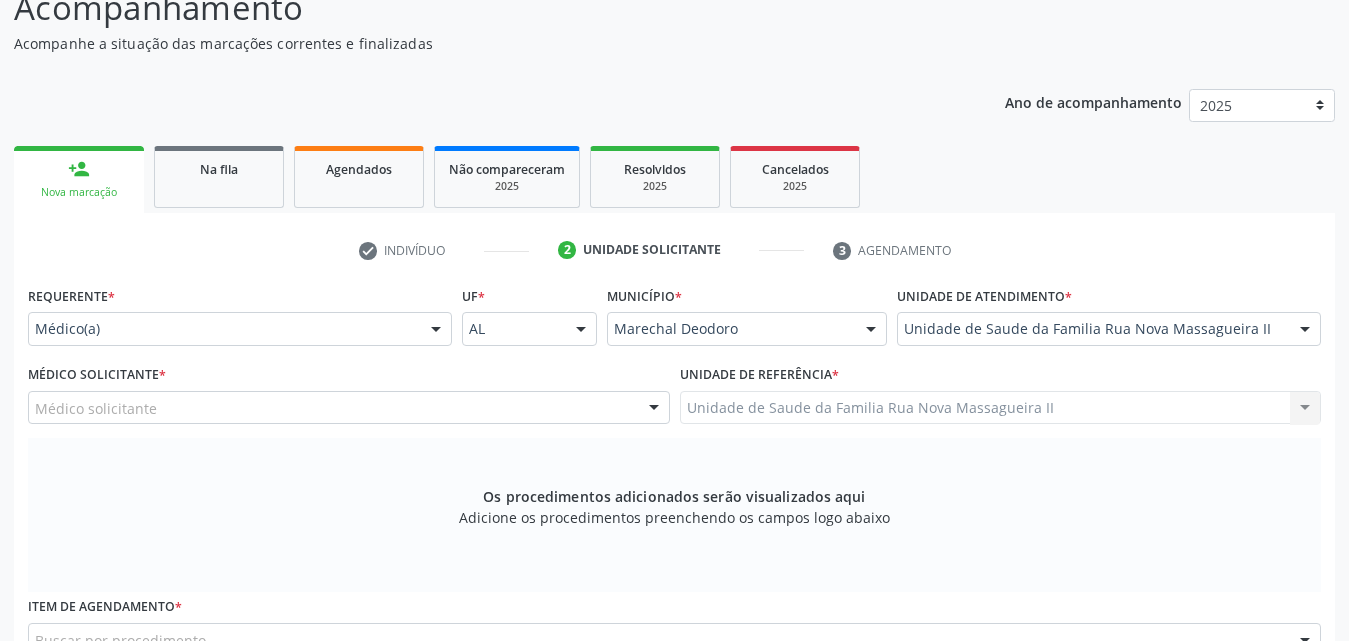 scroll, scrollTop: 371, scrollLeft: 0, axis: vertical 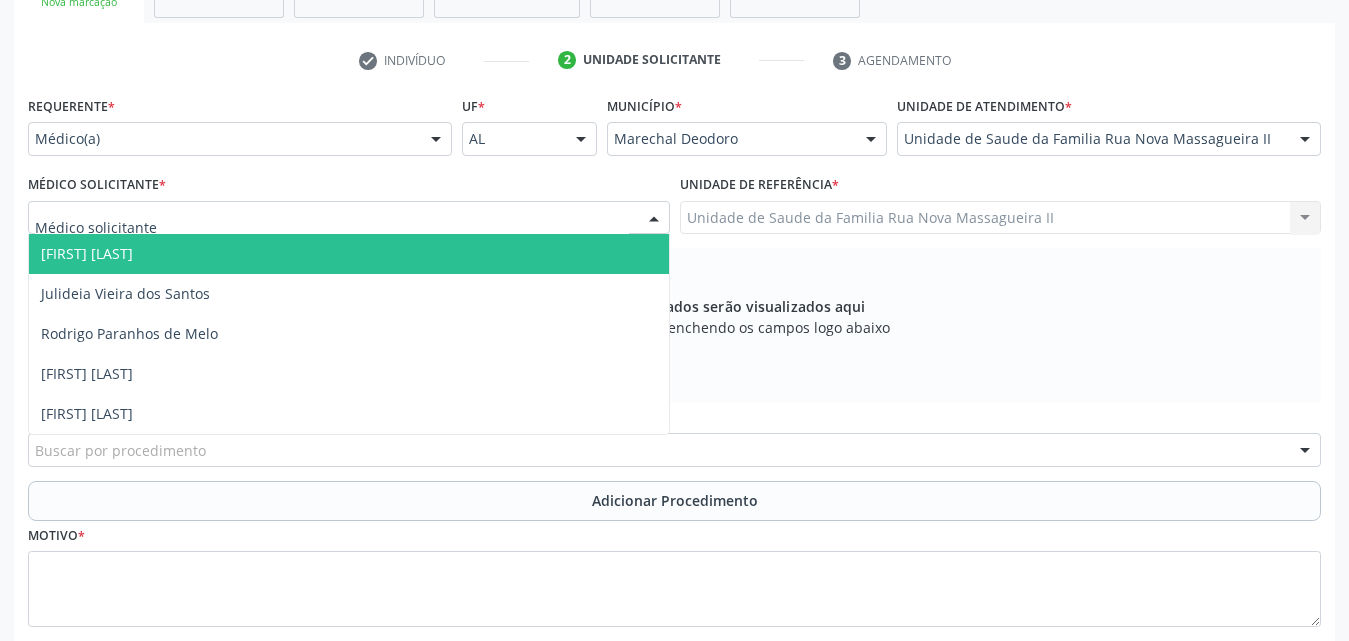 click at bounding box center [349, 218] 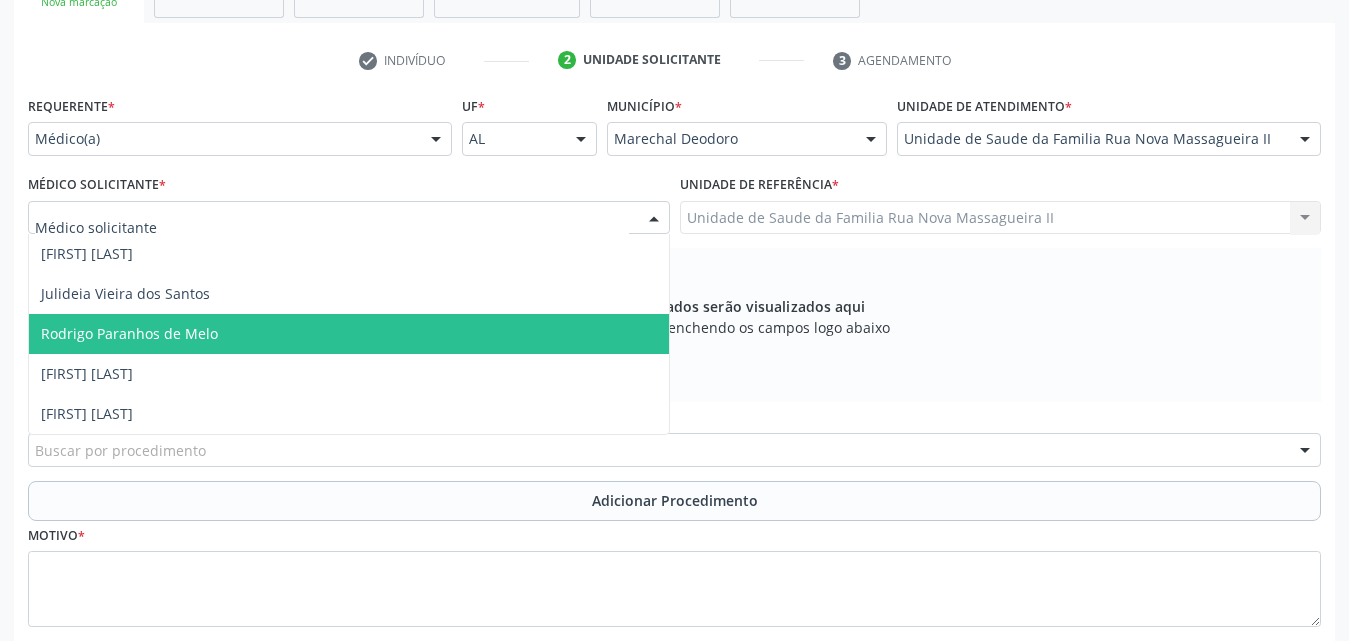 click on "Rodrigo Paranhos de Melo" at bounding box center (129, 333) 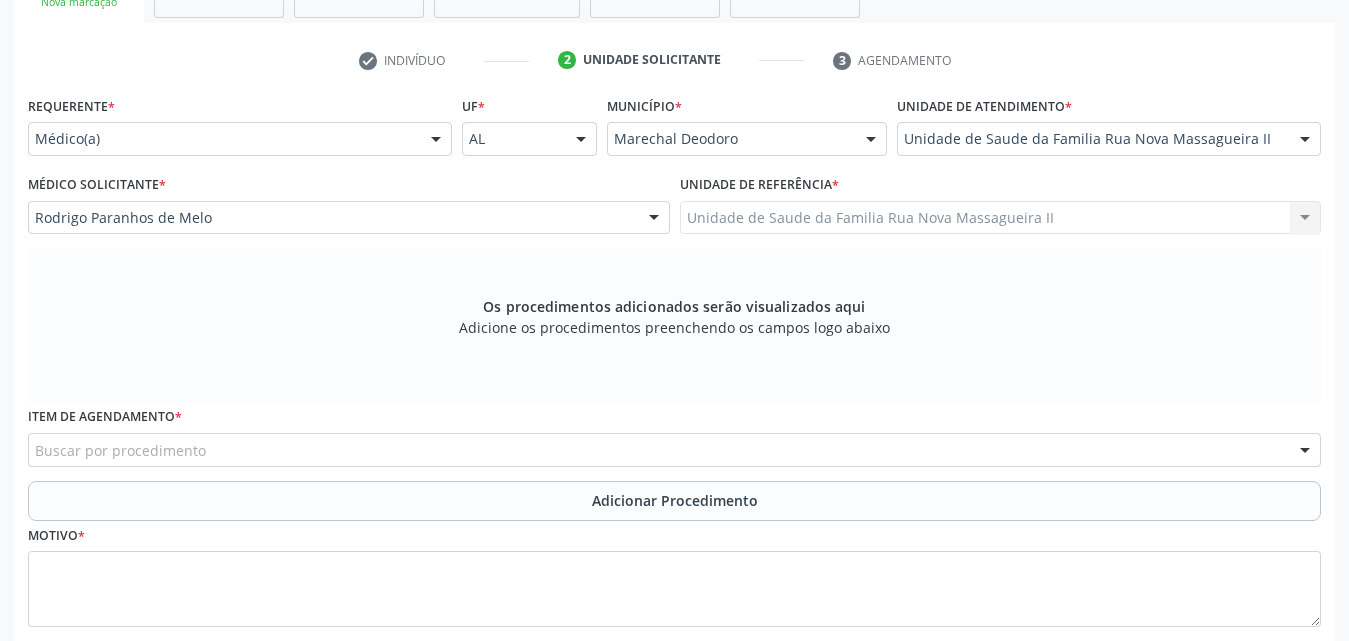 click on "Buscar por procedimento" at bounding box center (674, 450) 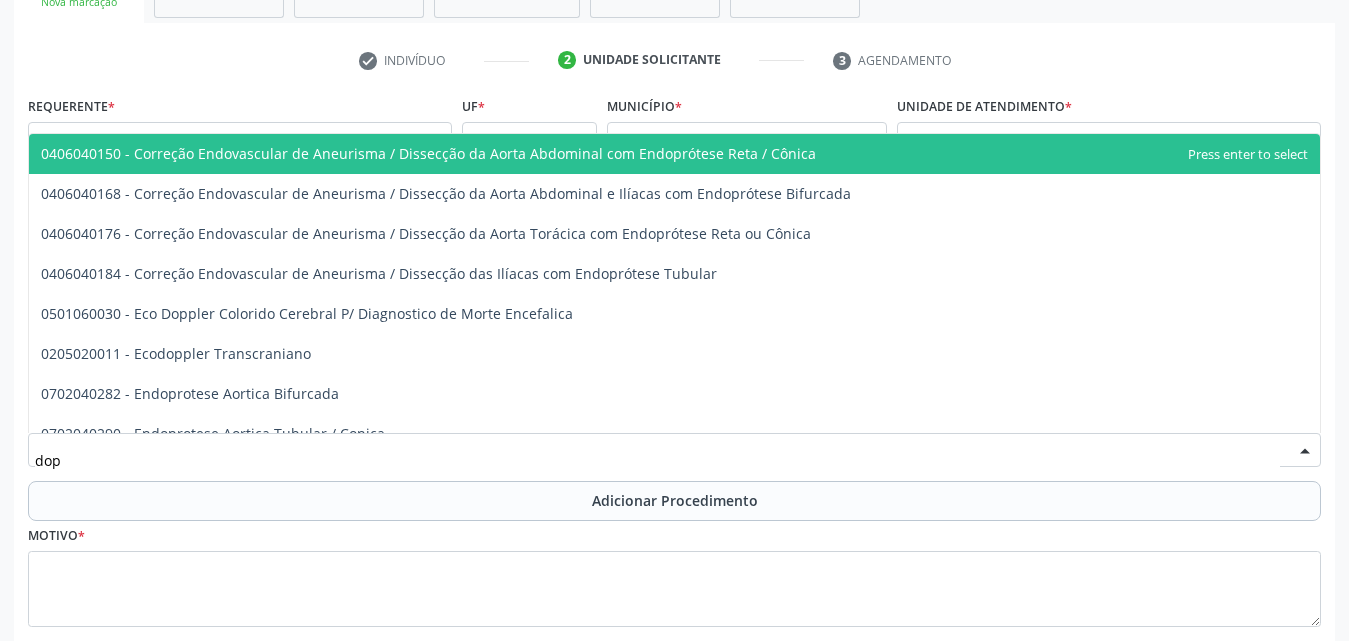 type on "dopp" 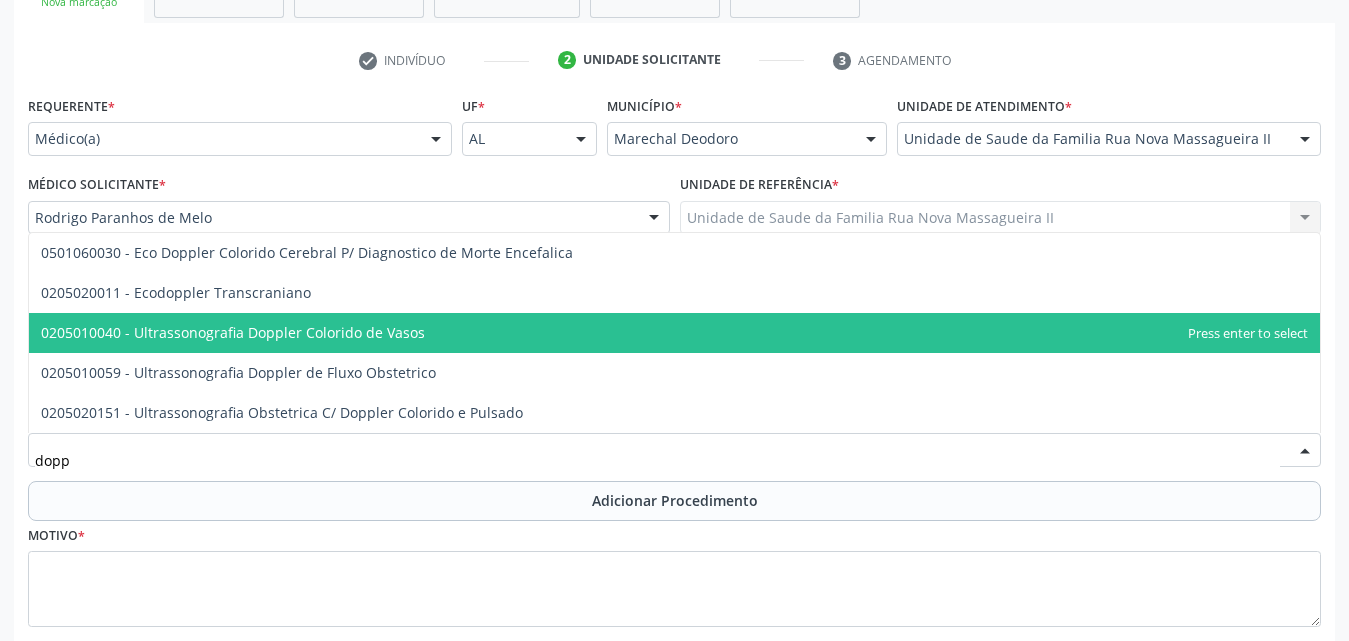 click on "0205010040 - Ultrassonografia Doppler Colorido de Vasos" at bounding box center [674, 333] 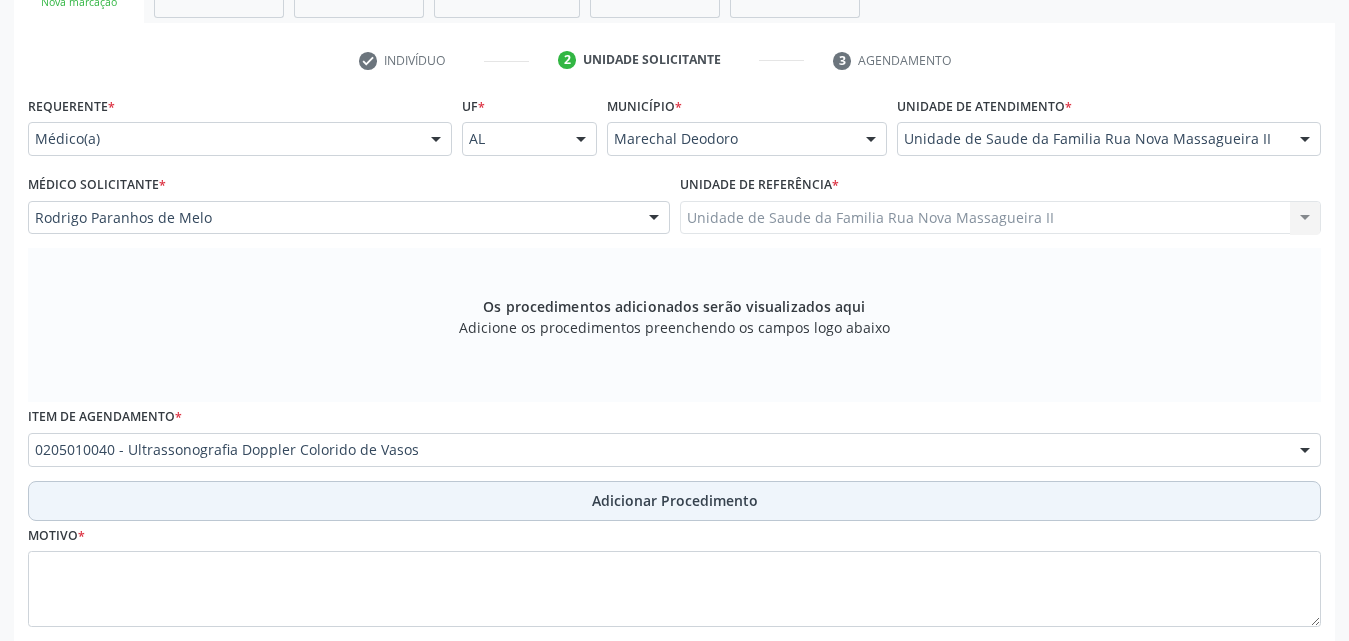 click on "Adicionar Procedimento" at bounding box center (675, 500) 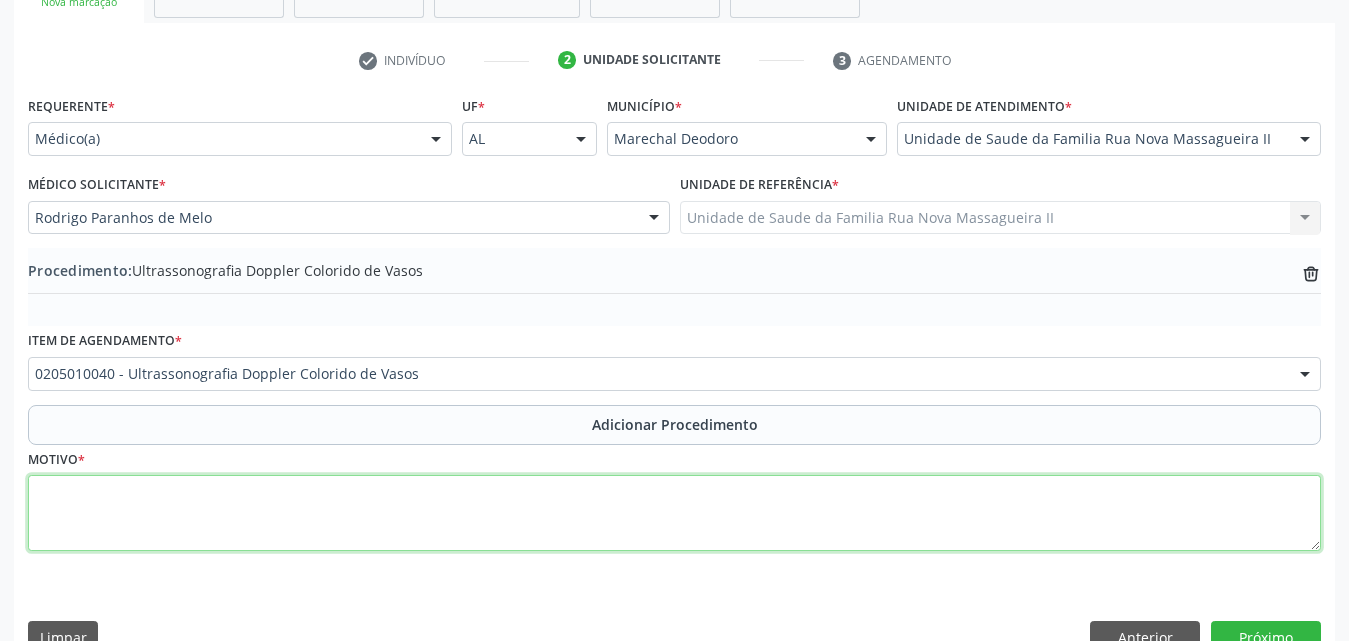 click at bounding box center (674, 513) 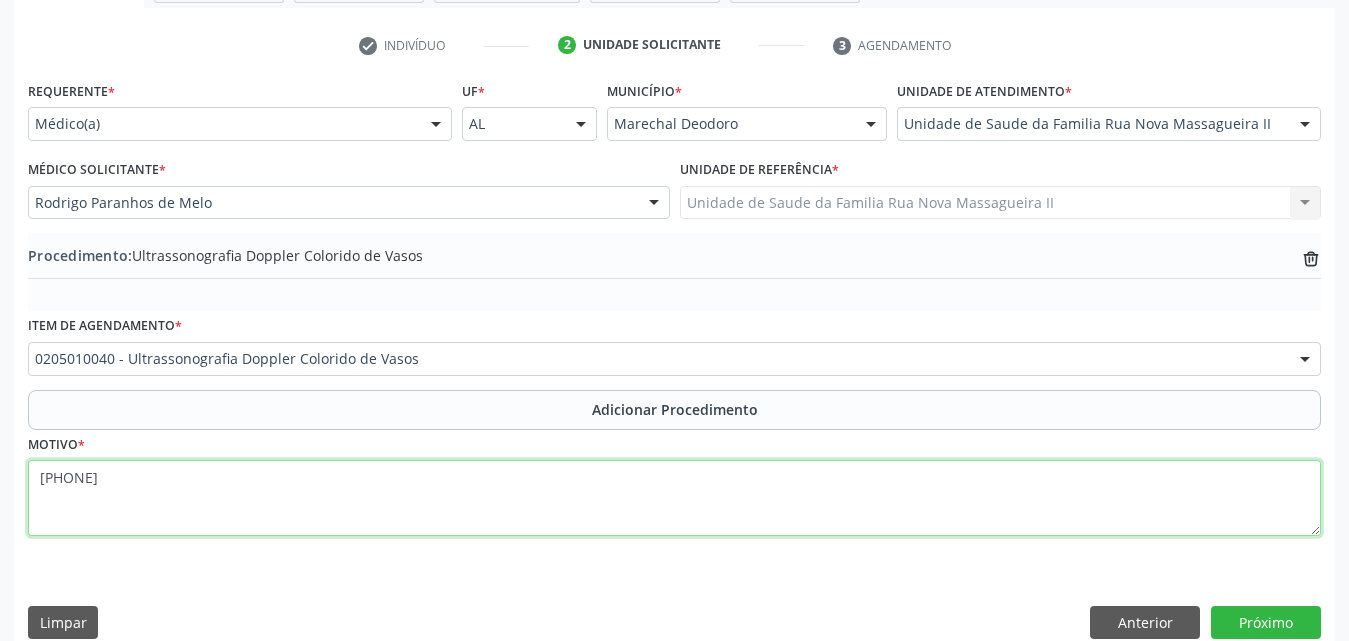 scroll, scrollTop: 412, scrollLeft: 0, axis: vertical 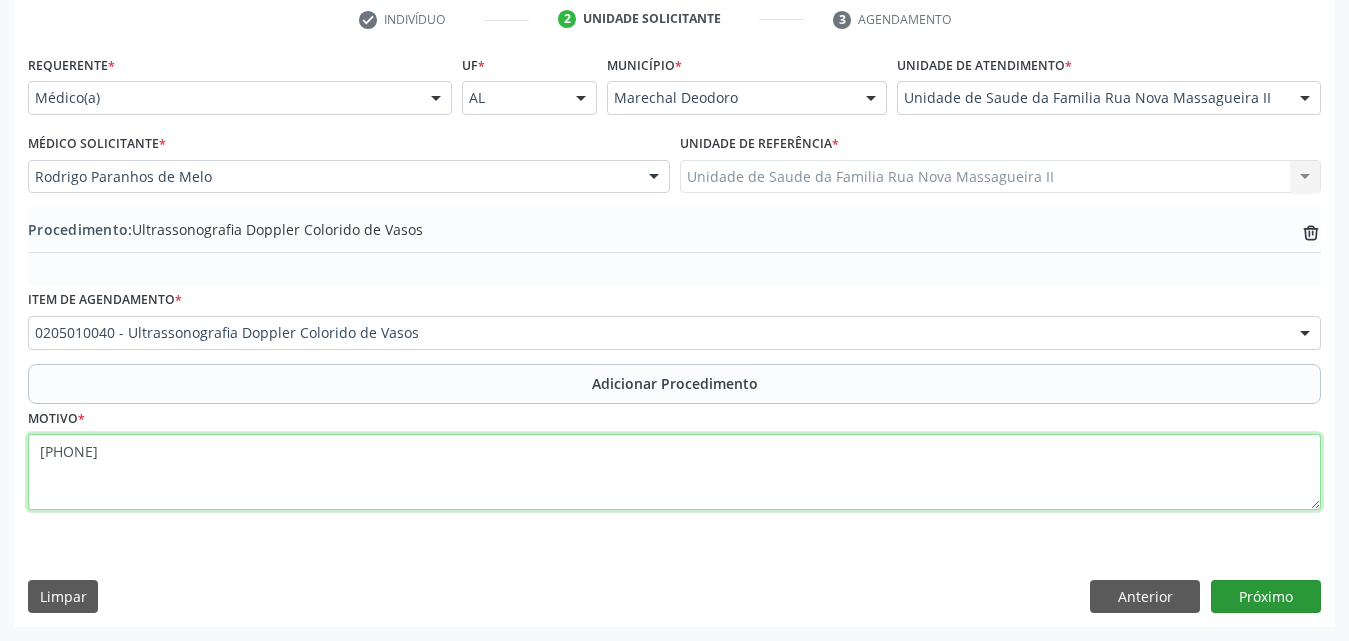type on "usg doppler arterias renais - has resistente" 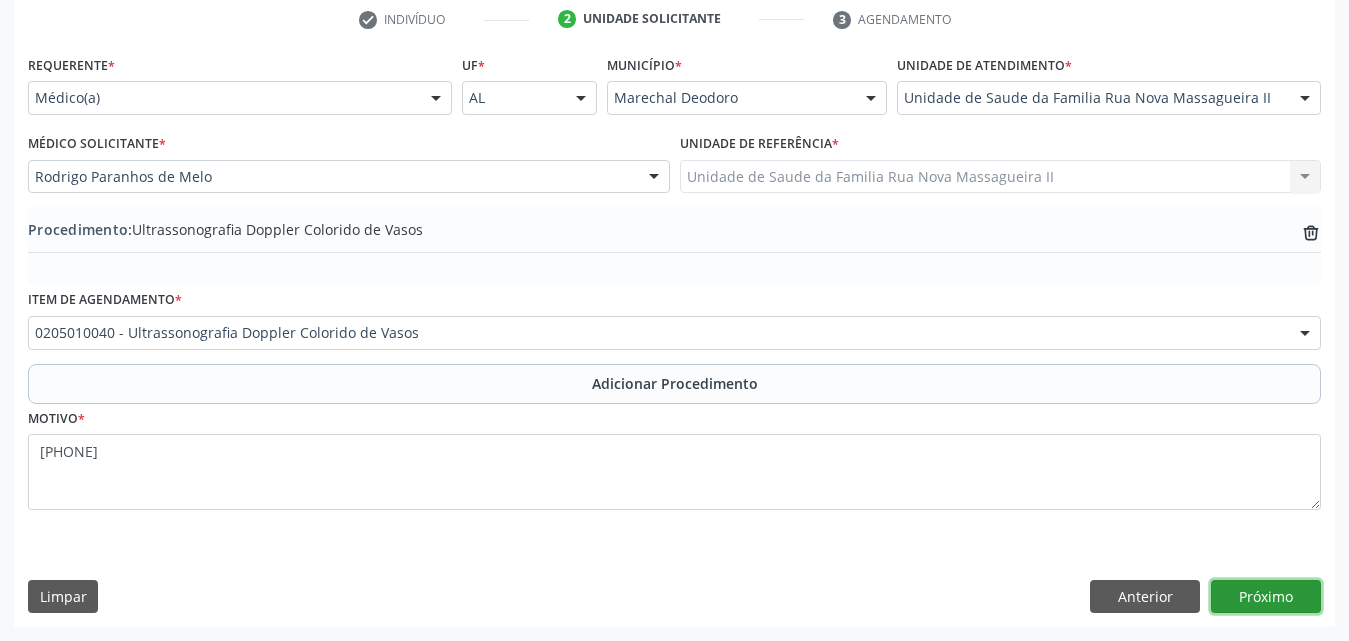 click on "Próximo" at bounding box center [1266, 597] 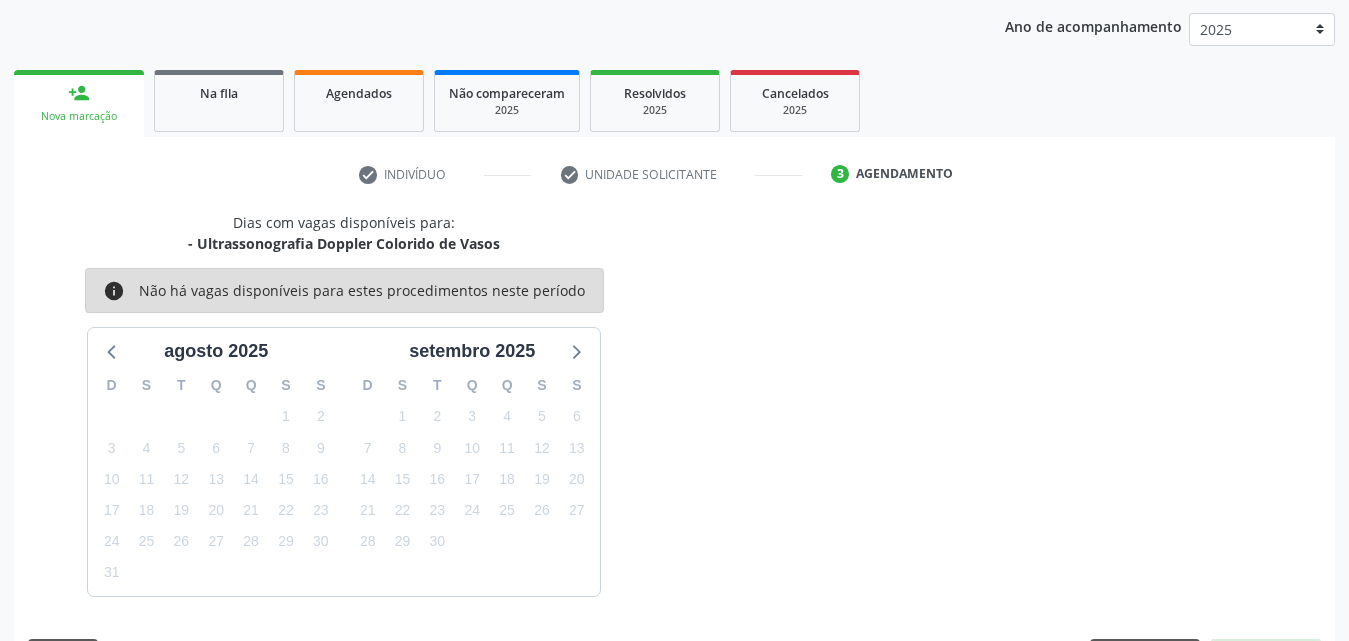 scroll, scrollTop: 316, scrollLeft: 0, axis: vertical 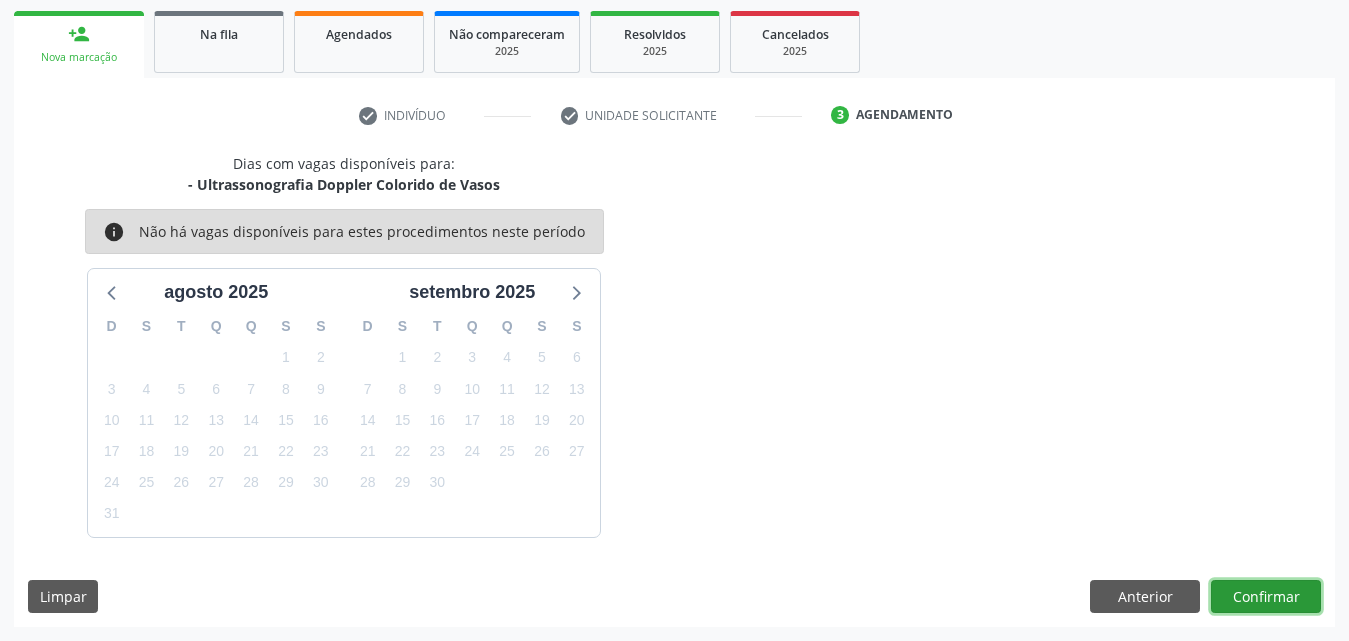 click on "Confirmar" at bounding box center [1266, 597] 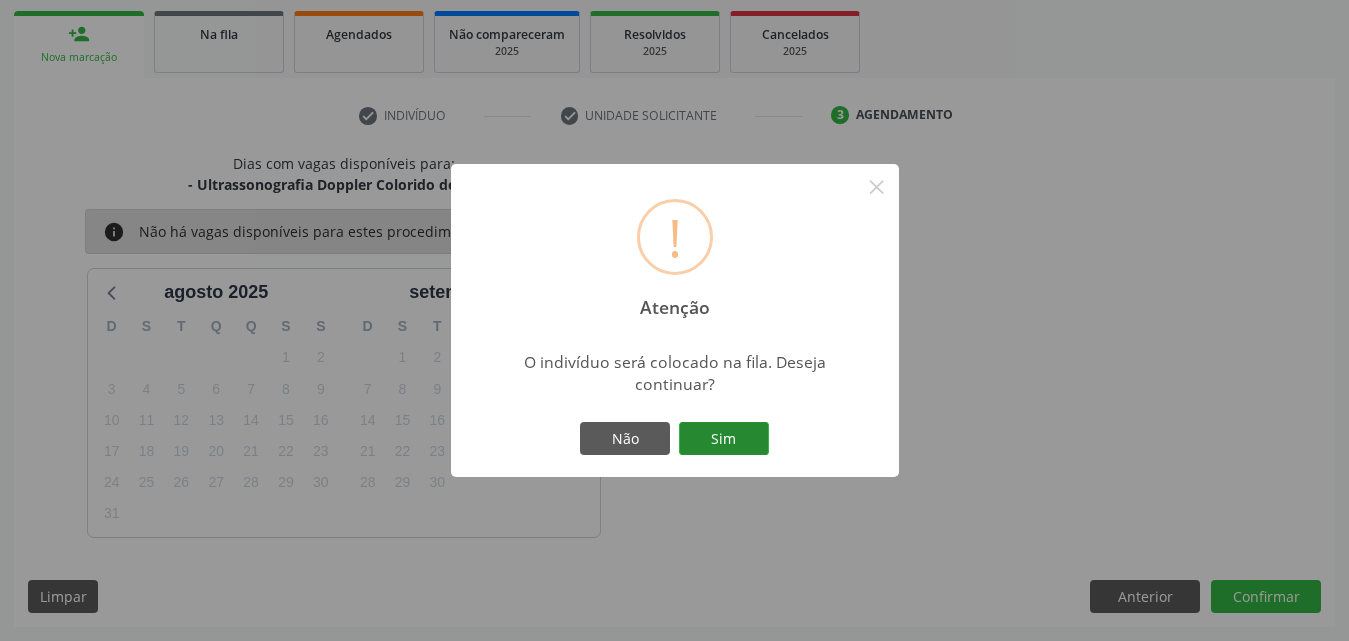 click on "Sim" at bounding box center (724, 439) 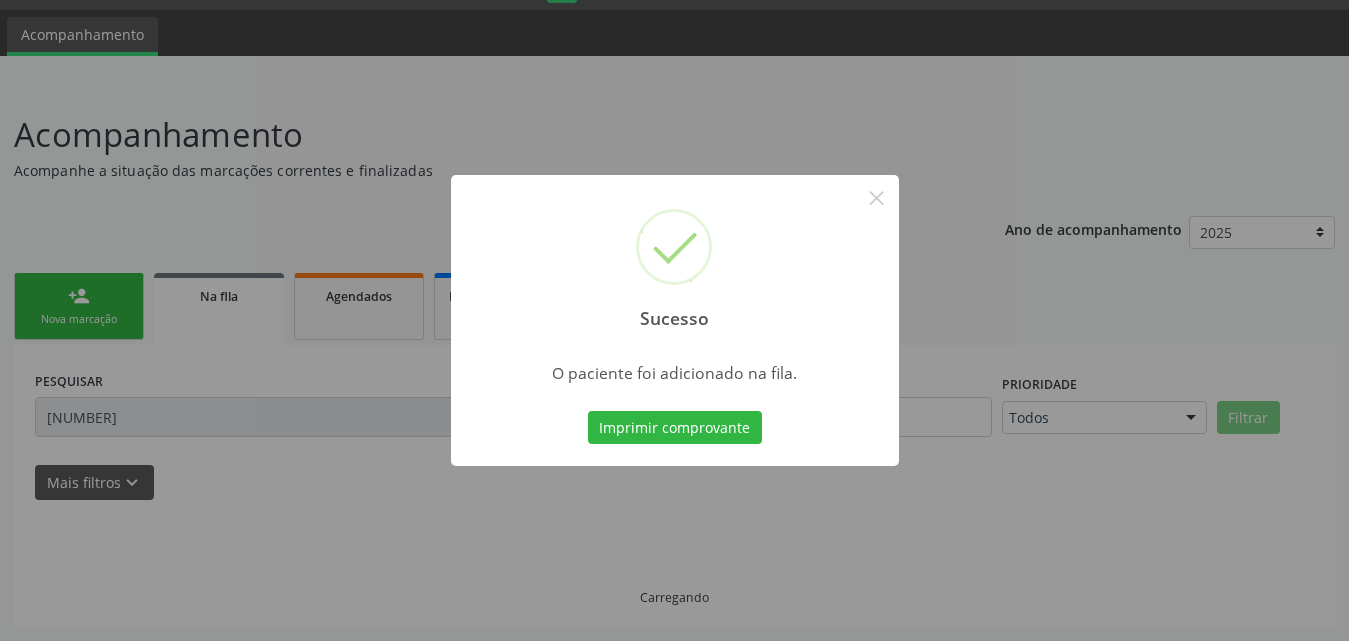 scroll, scrollTop: 54, scrollLeft: 0, axis: vertical 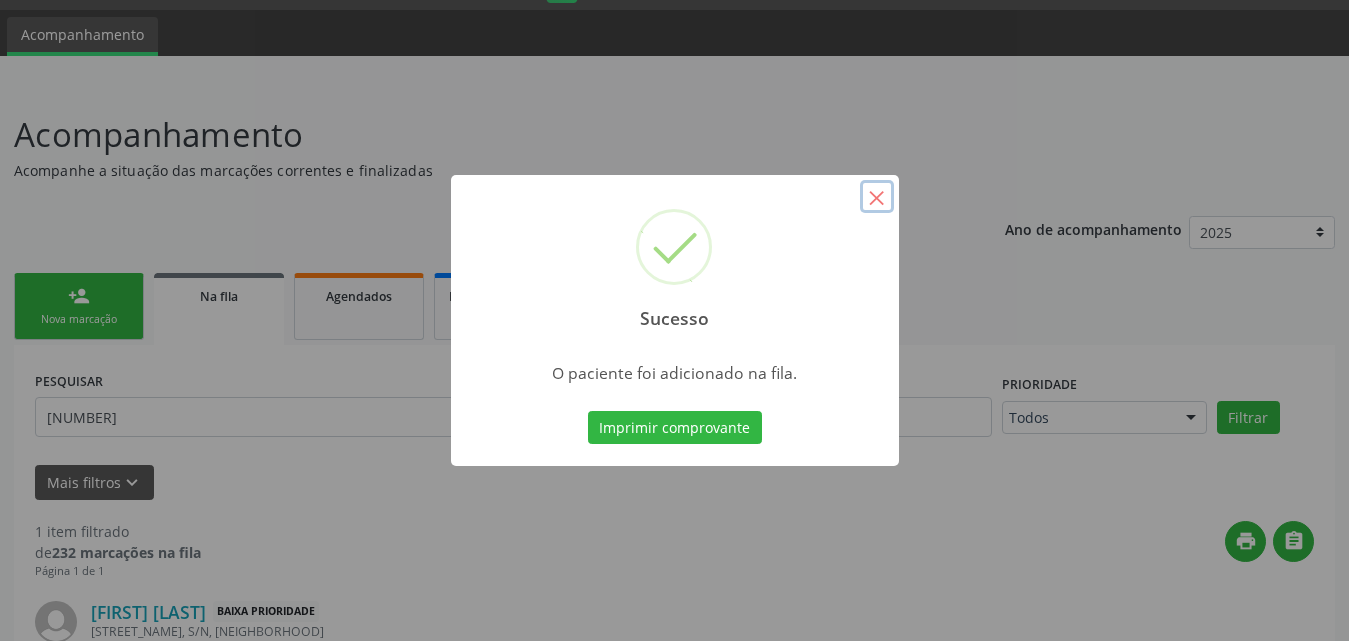 click on "×" at bounding box center (877, 197) 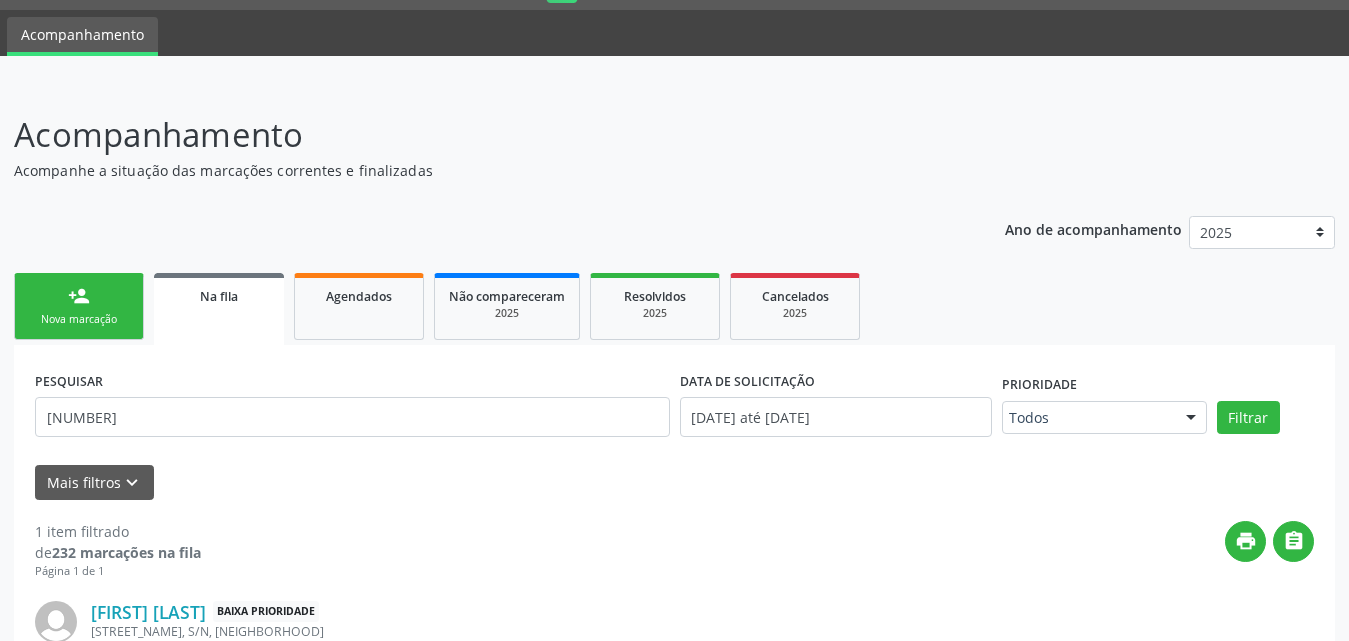 click on "person_add
Nova marcação" at bounding box center (79, 306) 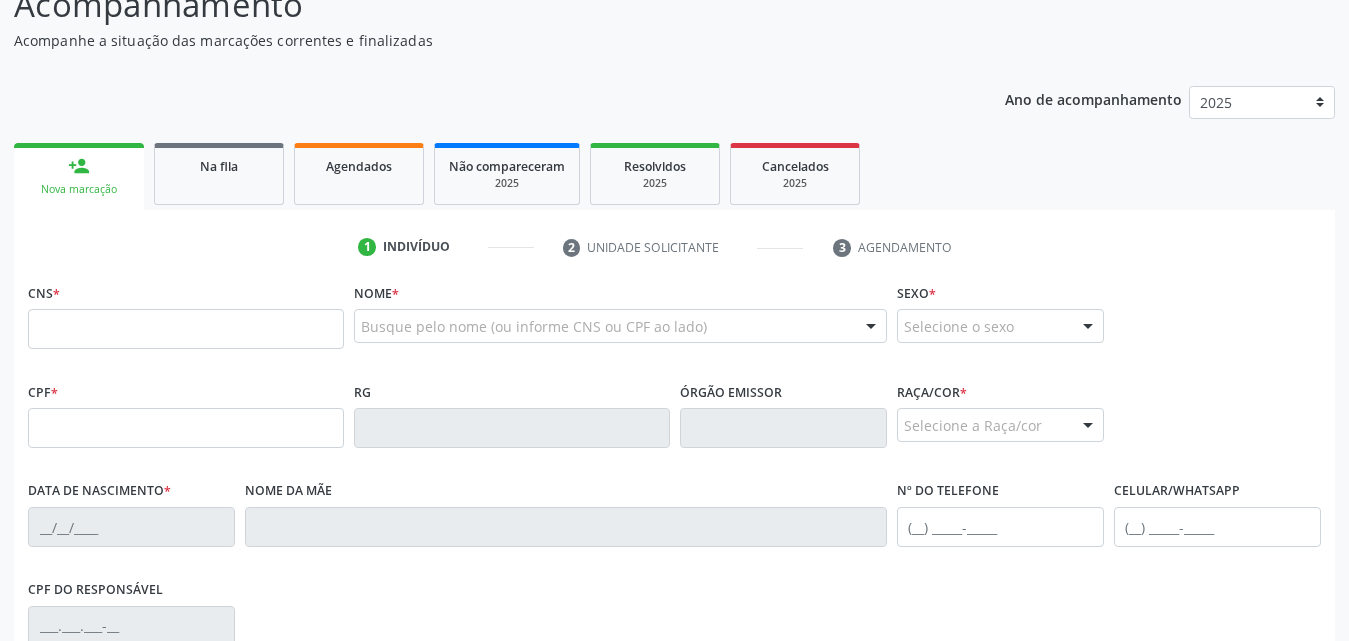 scroll, scrollTop: 354, scrollLeft: 0, axis: vertical 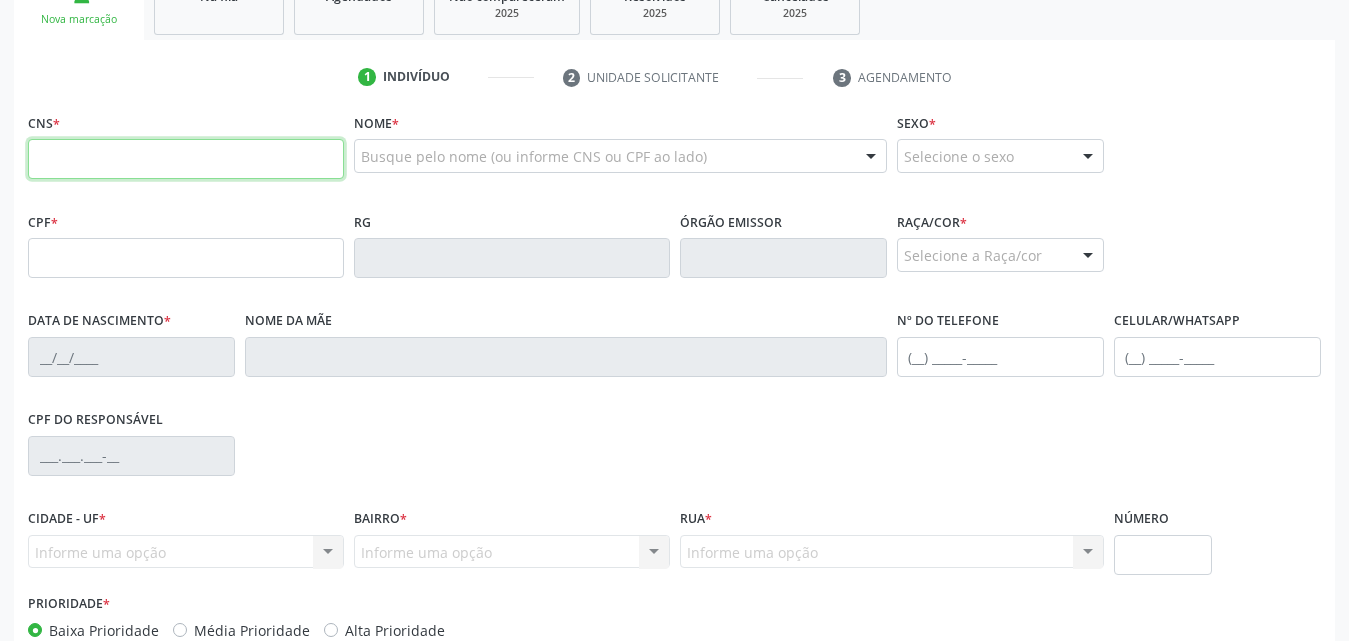 click at bounding box center [186, 159] 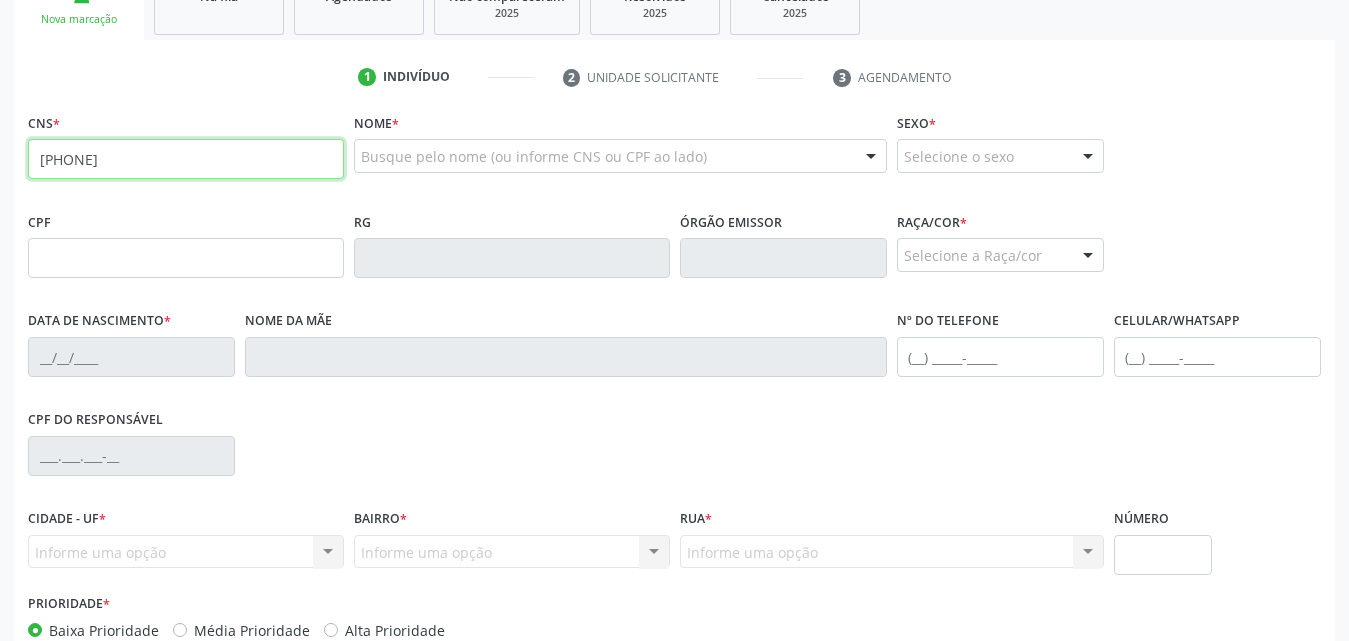 type on "706 0033 1131 5344" 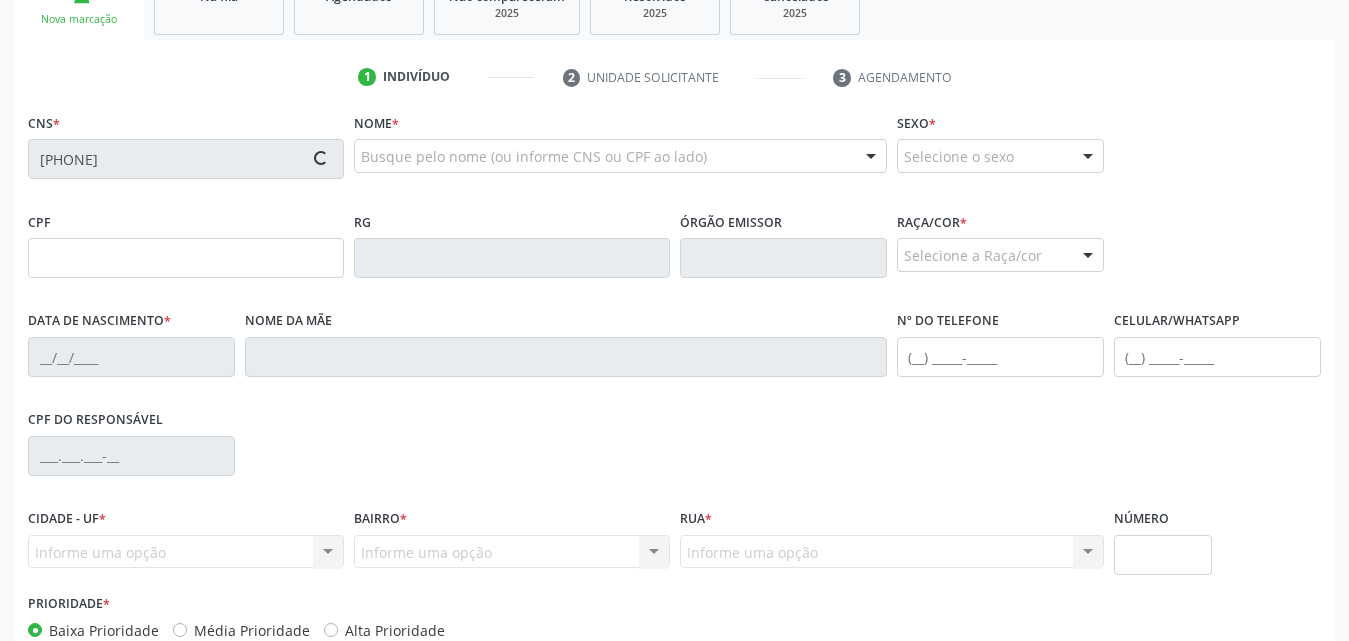 type on "871.948.644-87" 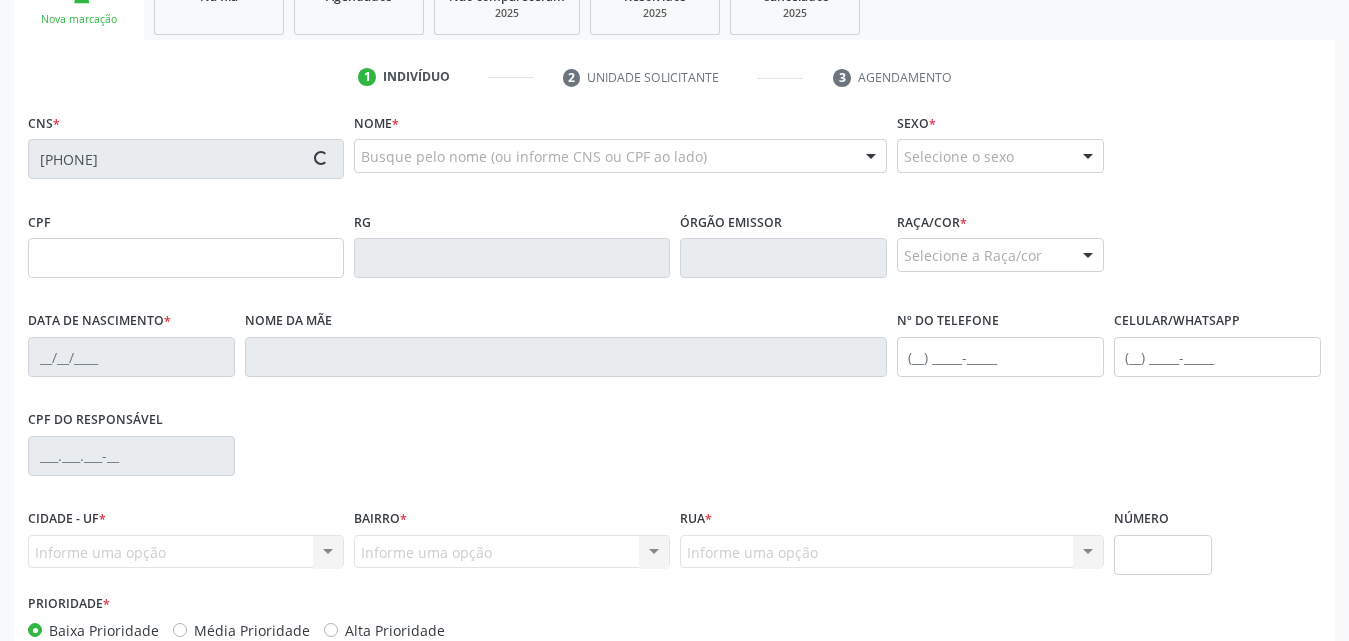 type on "15/04/1973" 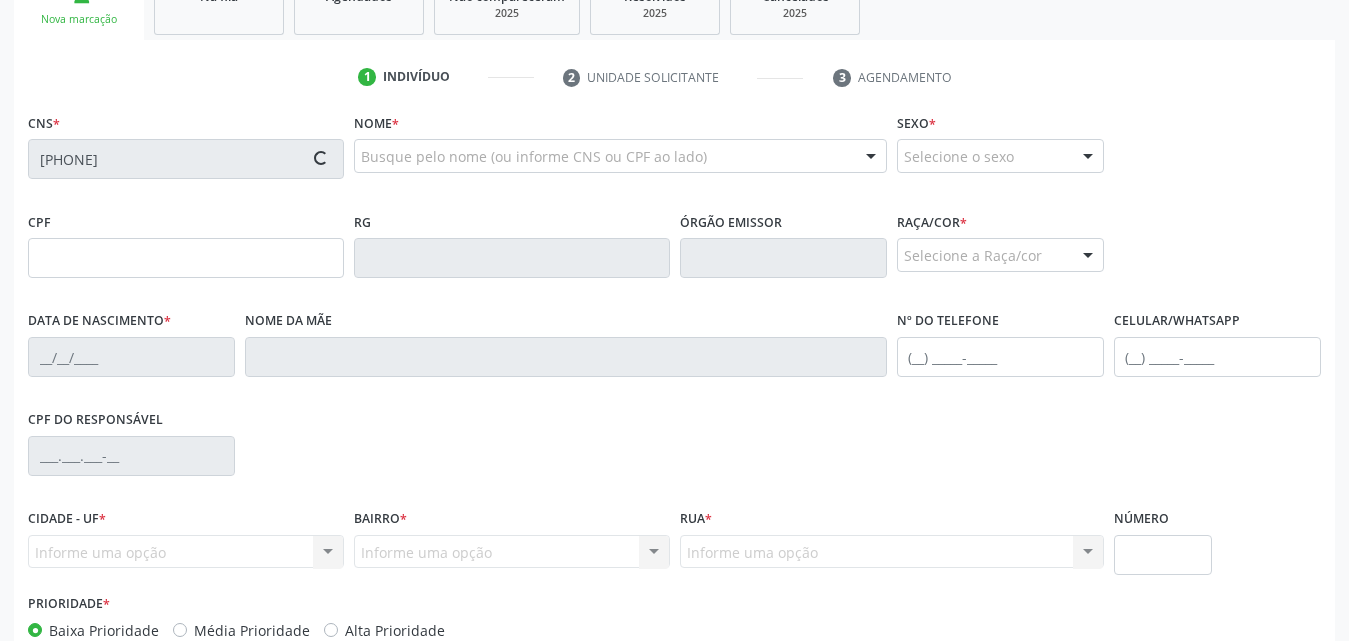 type on "Doraci Maria Oliveira da Silva" 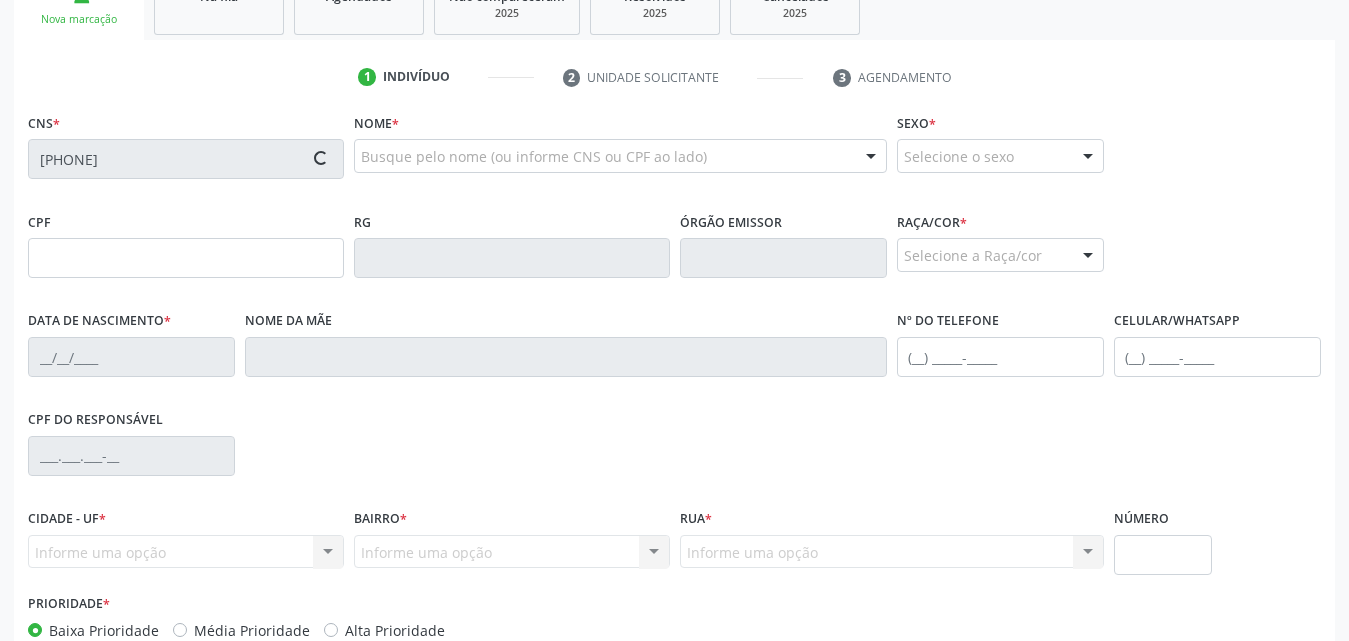 type on "(82) 98871-2737" 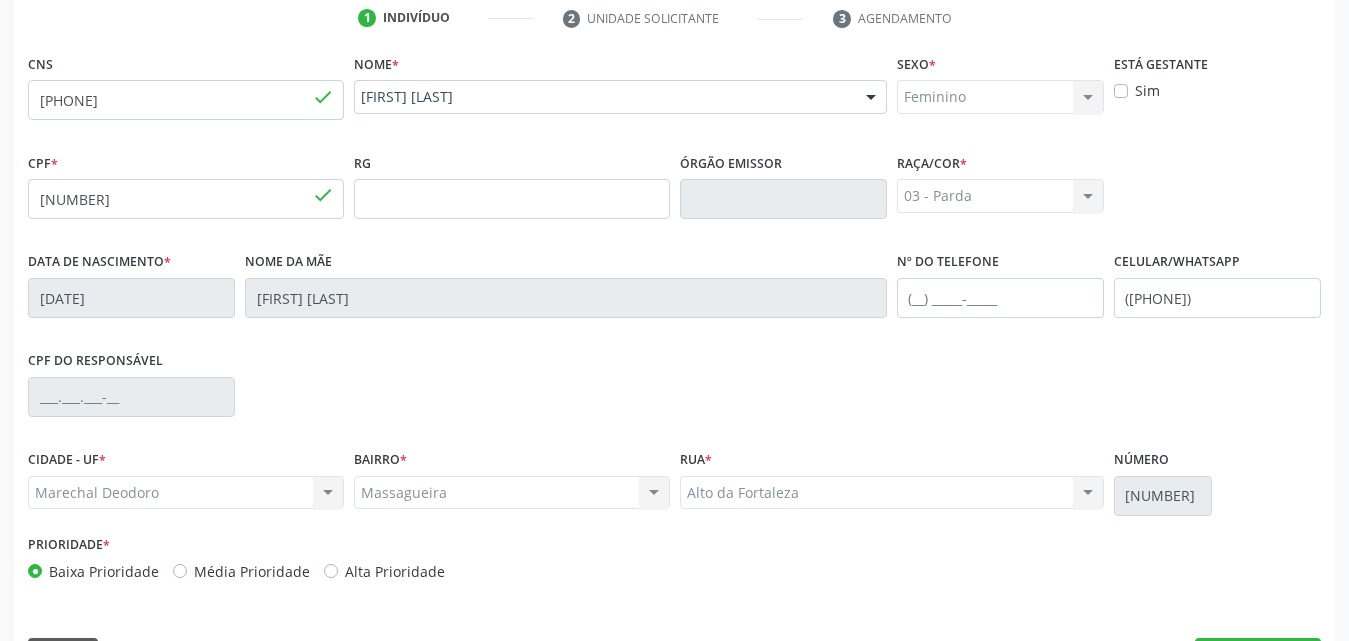 scroll, scrollTop: 471, scrollLeft: 0, axis: vertical 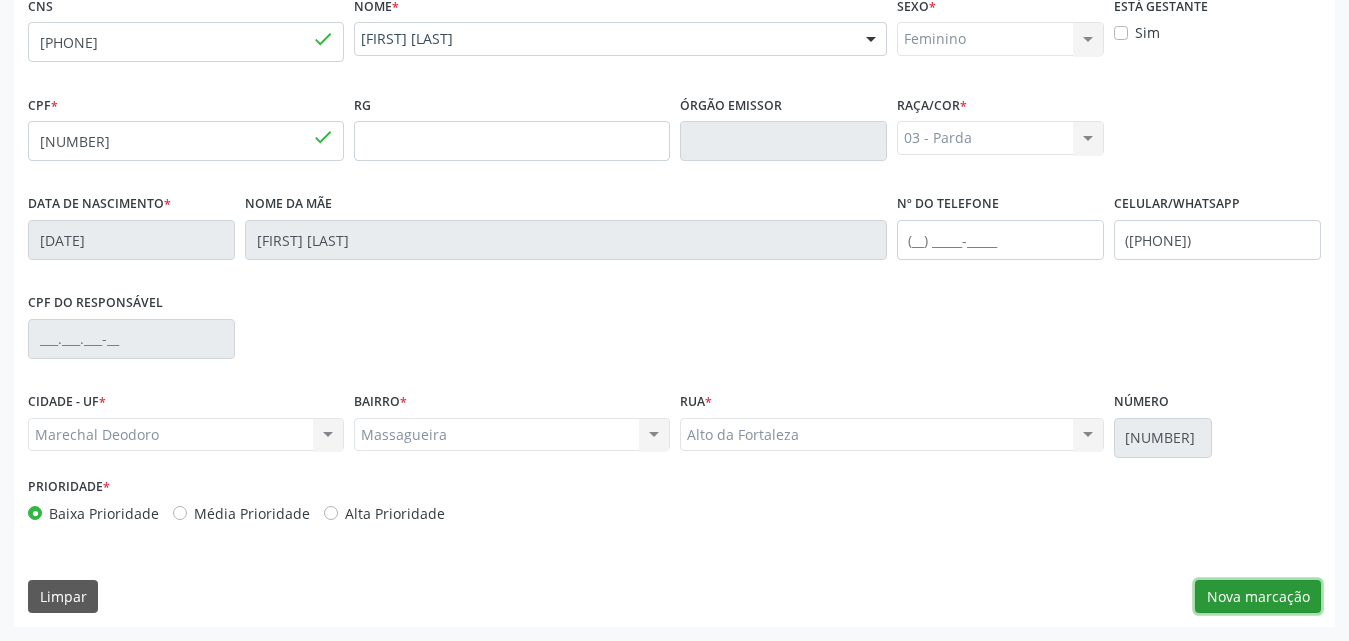 click on "Nova marcação" at bounding box center [1258, 597] 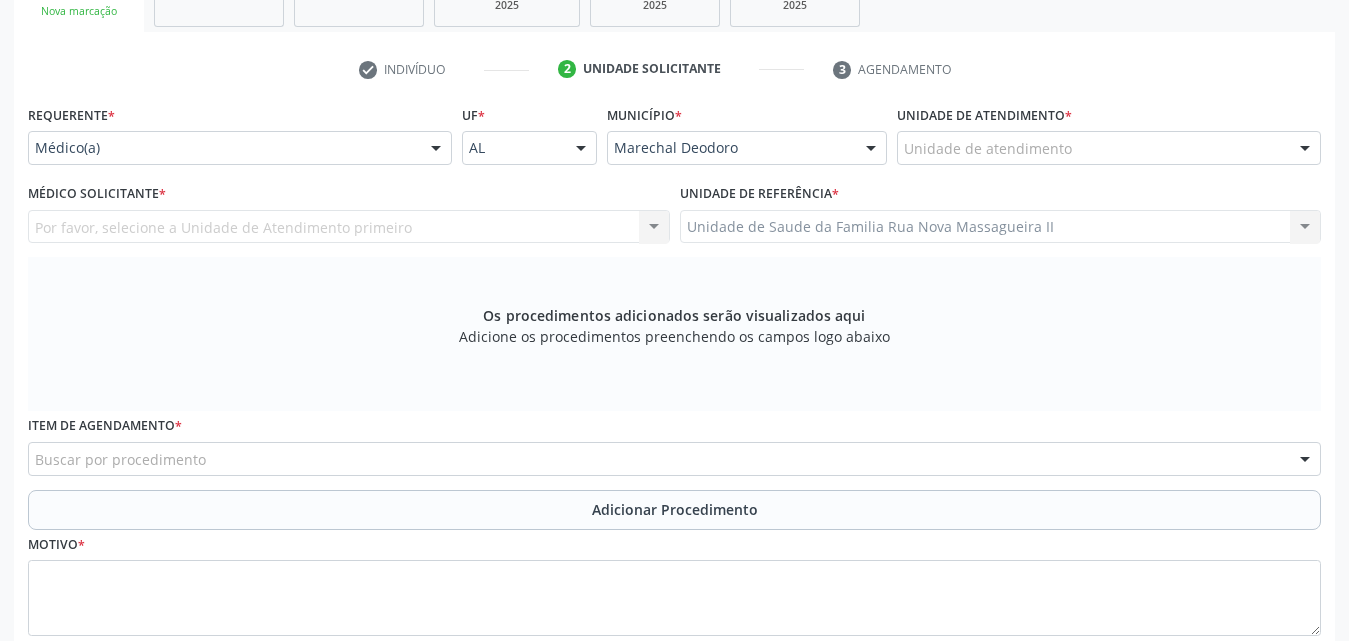 scroll, scrollTop: 171, scrollLeft: 0, axis: vertical 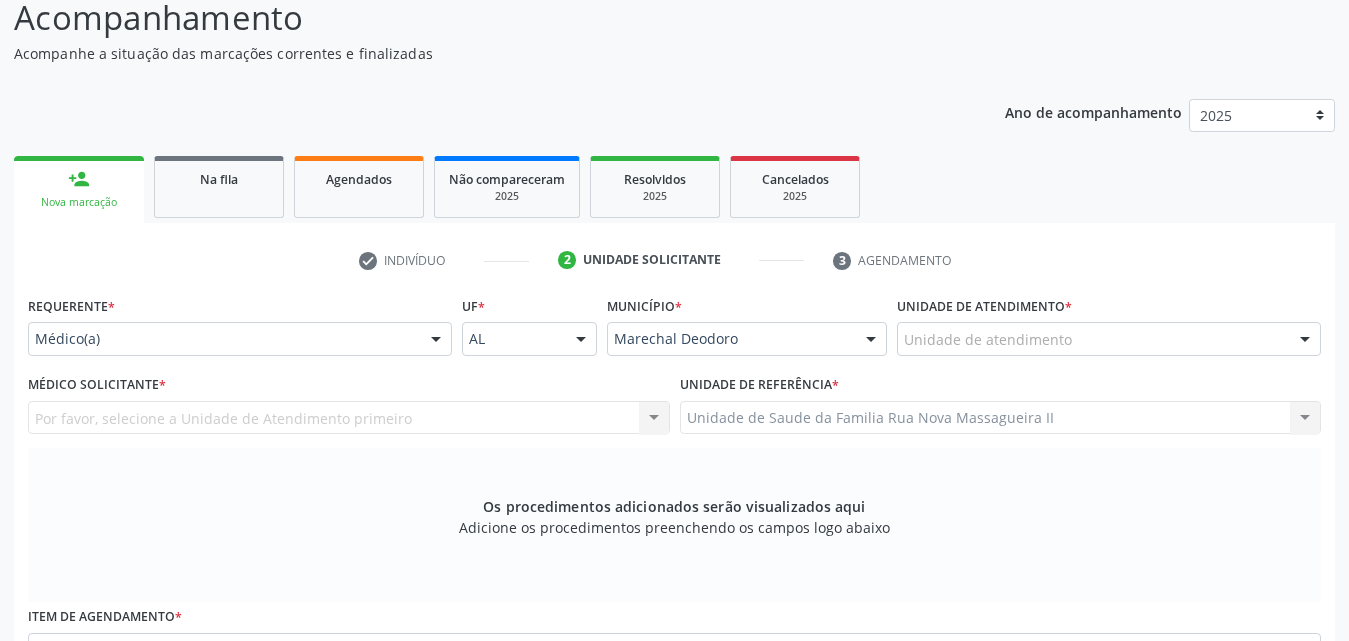 click on "Unidade de atendimento" at bounding box center [1109, 339] 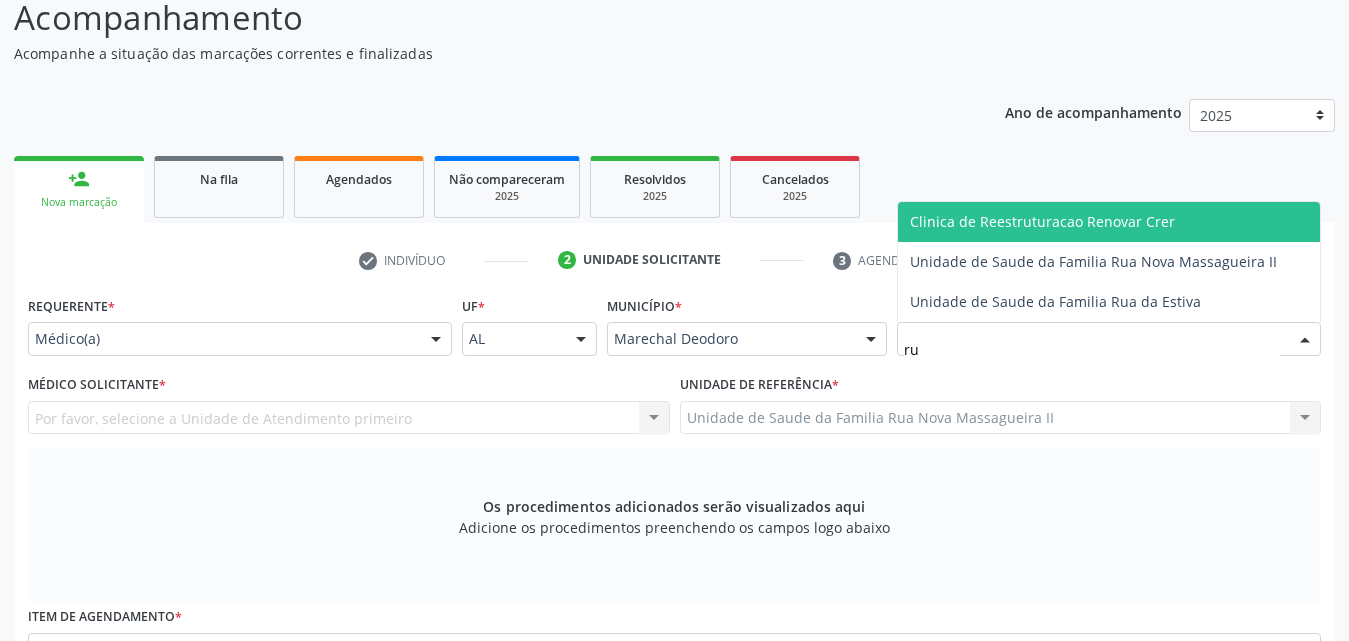 type on "rua" 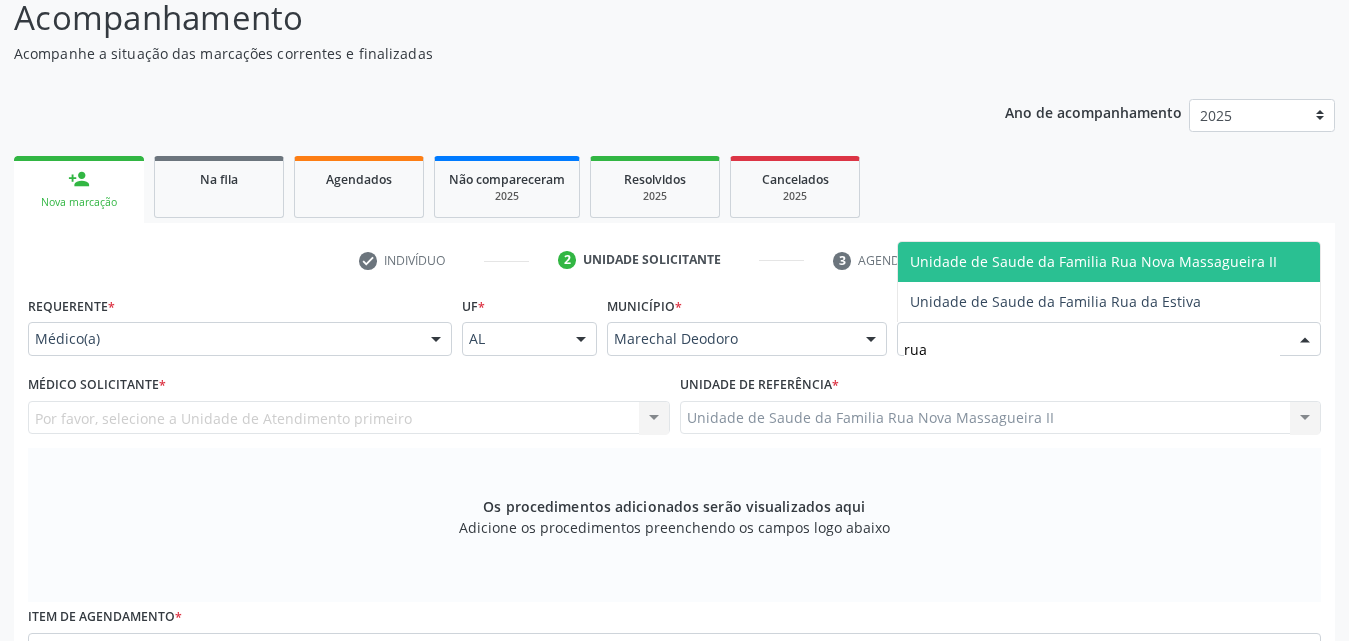 click on "Unidade de Saude da Familia Rua Nova Massagueira II" at bounding box center (1093, 261) 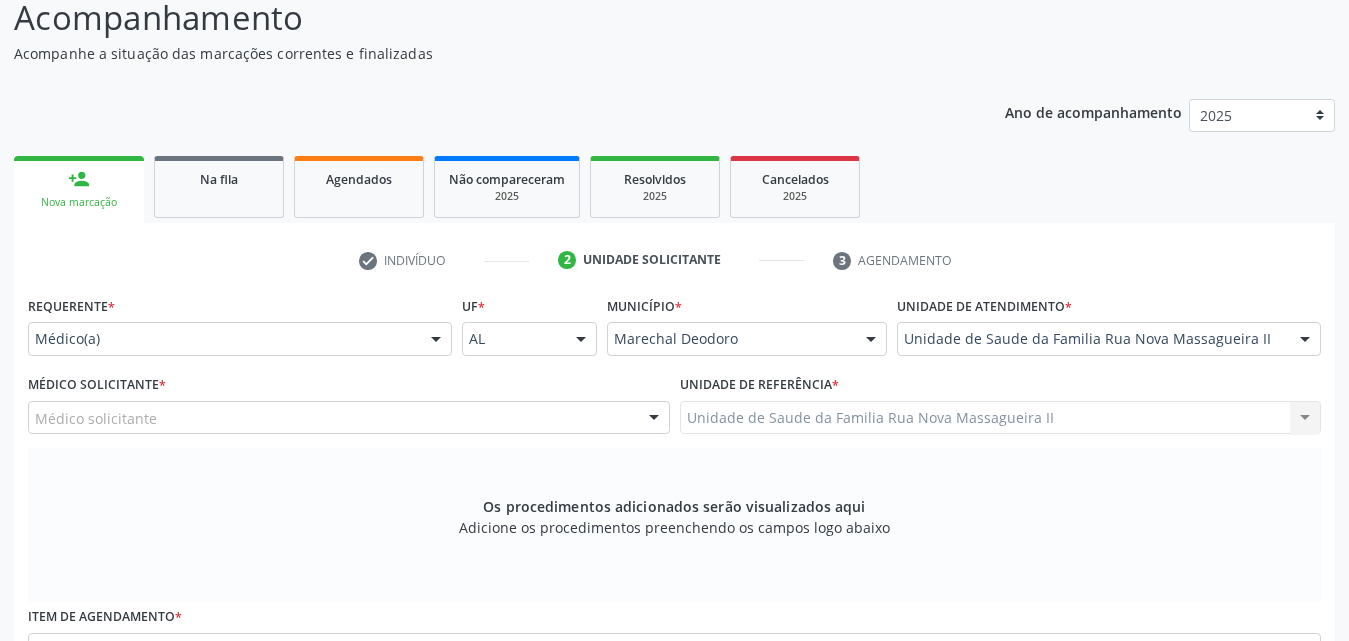 click on "Médico solicitante" at bounding box center [349, 418] 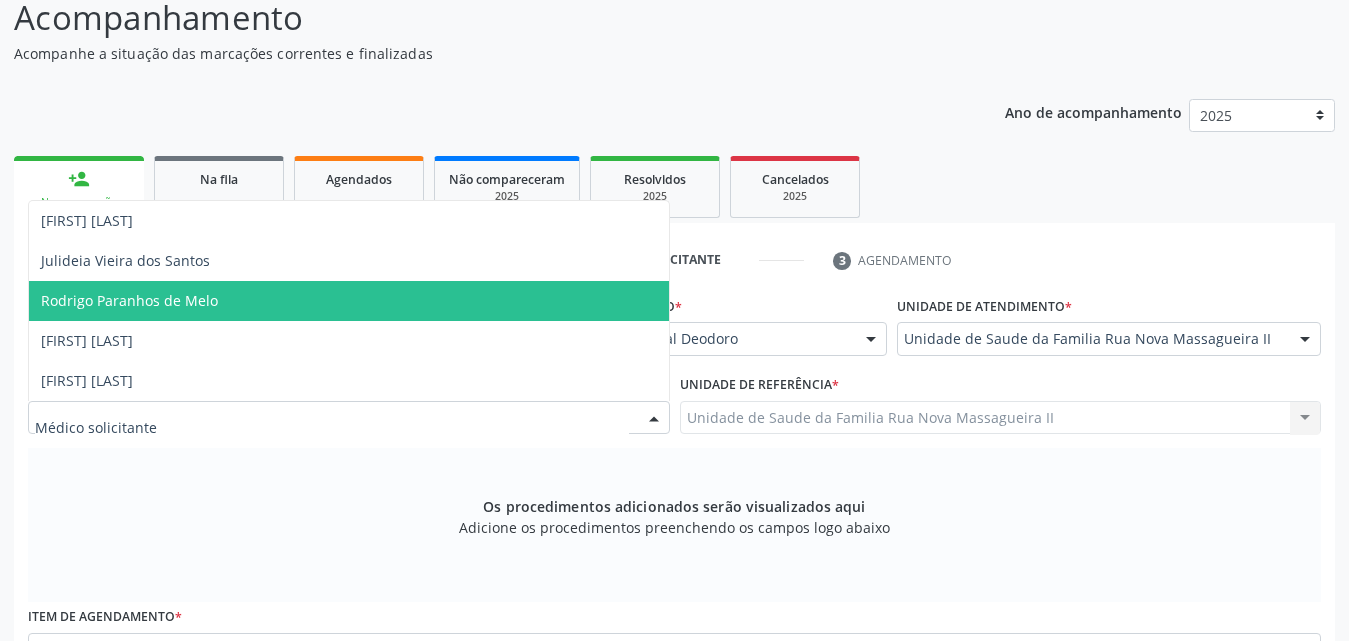 click on "Rodrigo Paranhos de Melo" at bounding box center [349, 301] 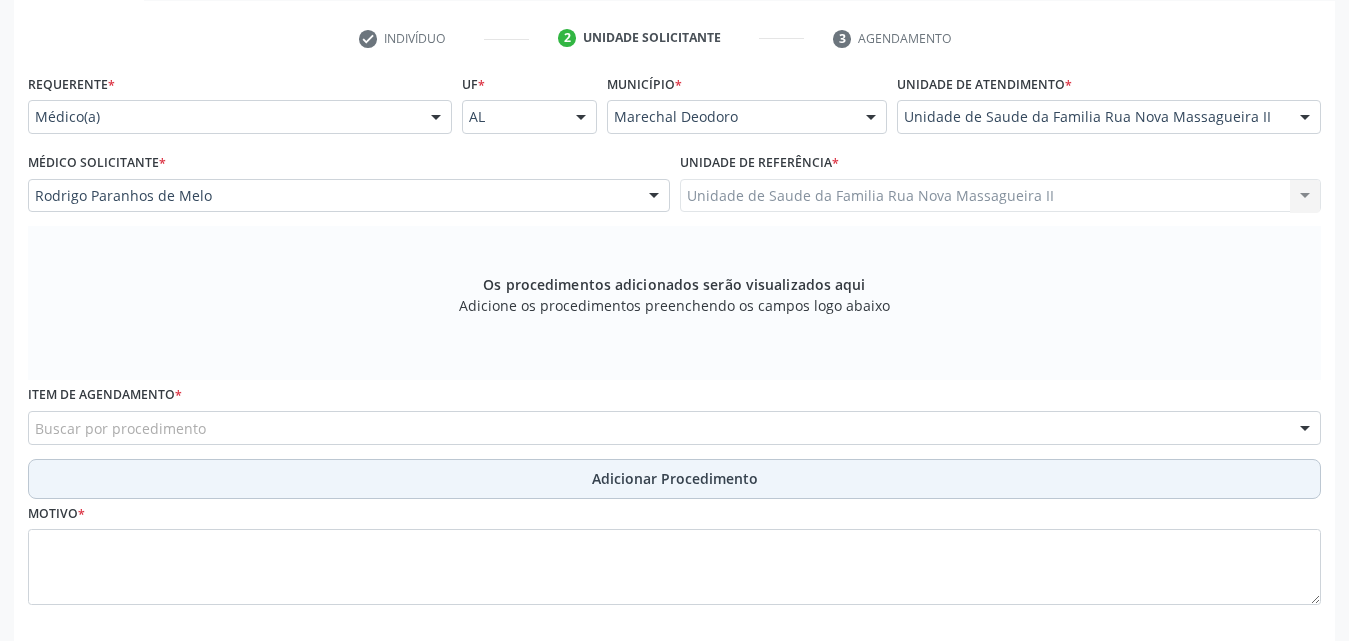 scroll, scrollTop: 488, scrollLeft: 0, axis: vertical 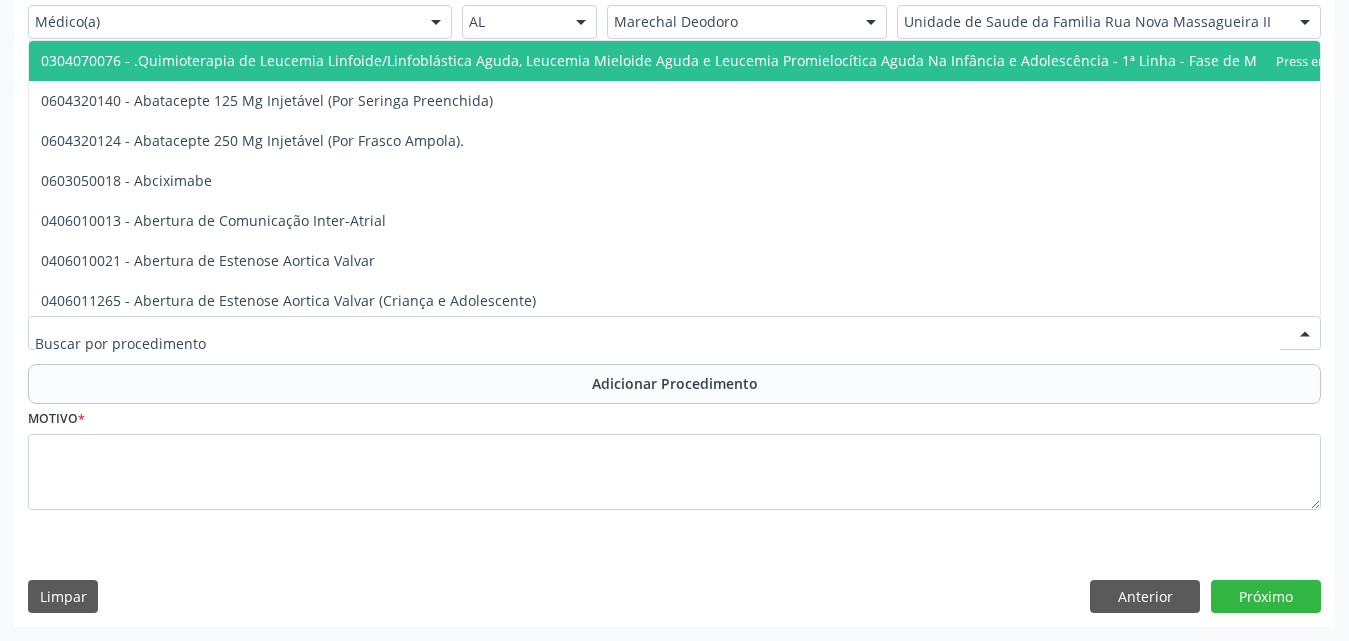 click at bounding box center [674, 333] 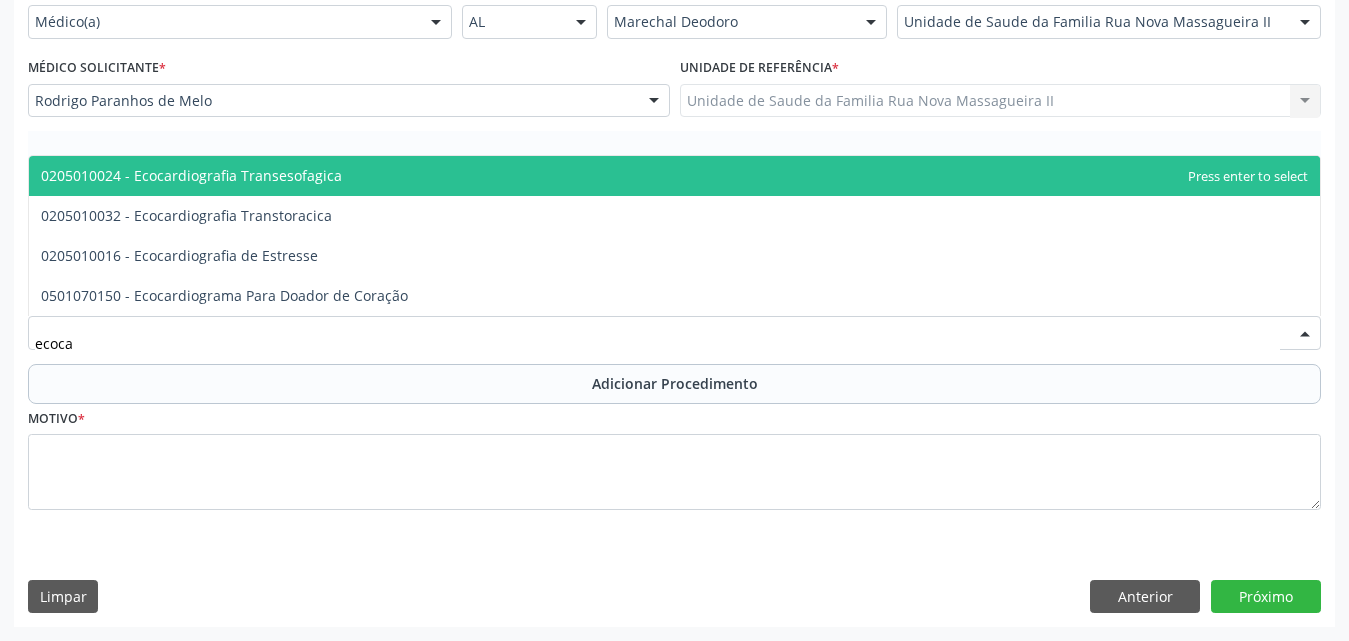 type on "ecocar" 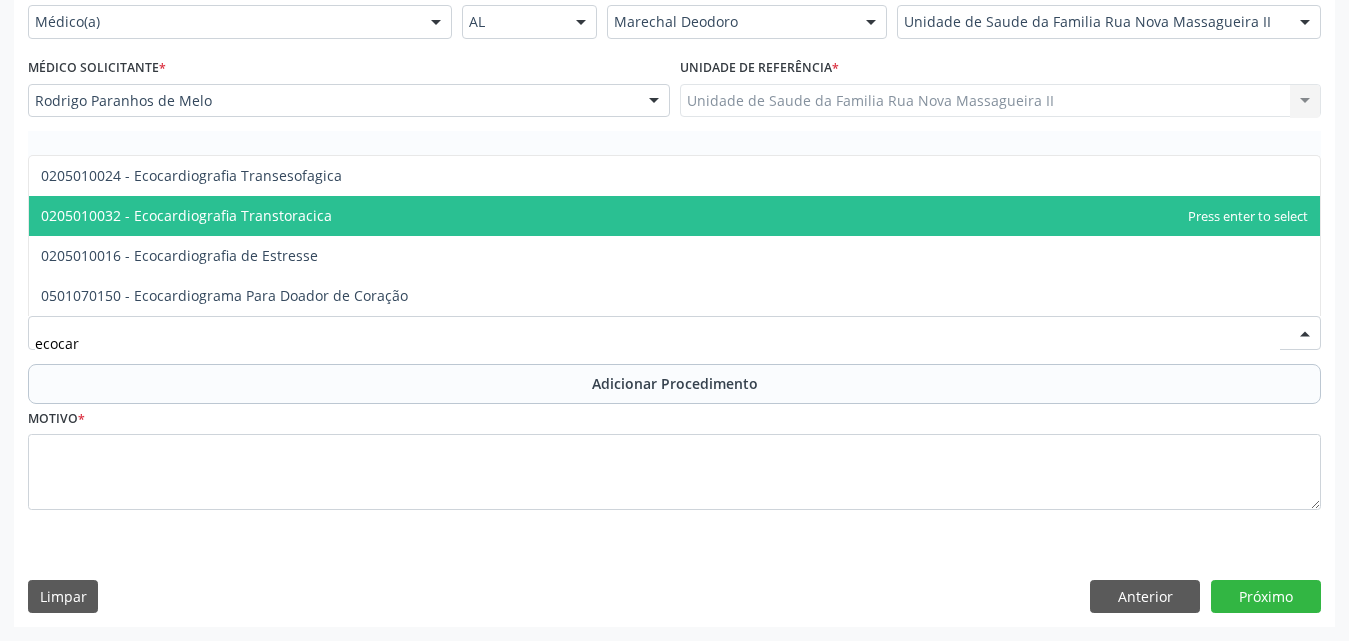 click on "0205010032 - Ecocardiografia Transtoracica" at bounding box center [186, 215] 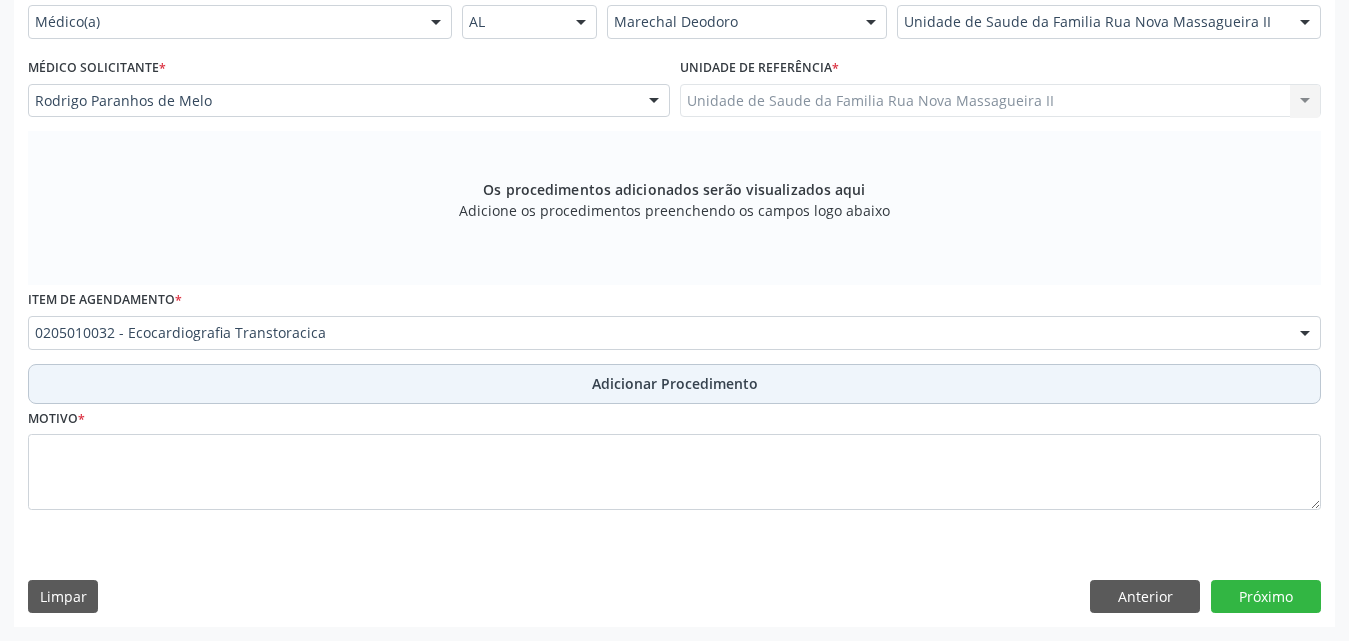 click on "Adicionar Procedimento" at bounding box center [675, 383] 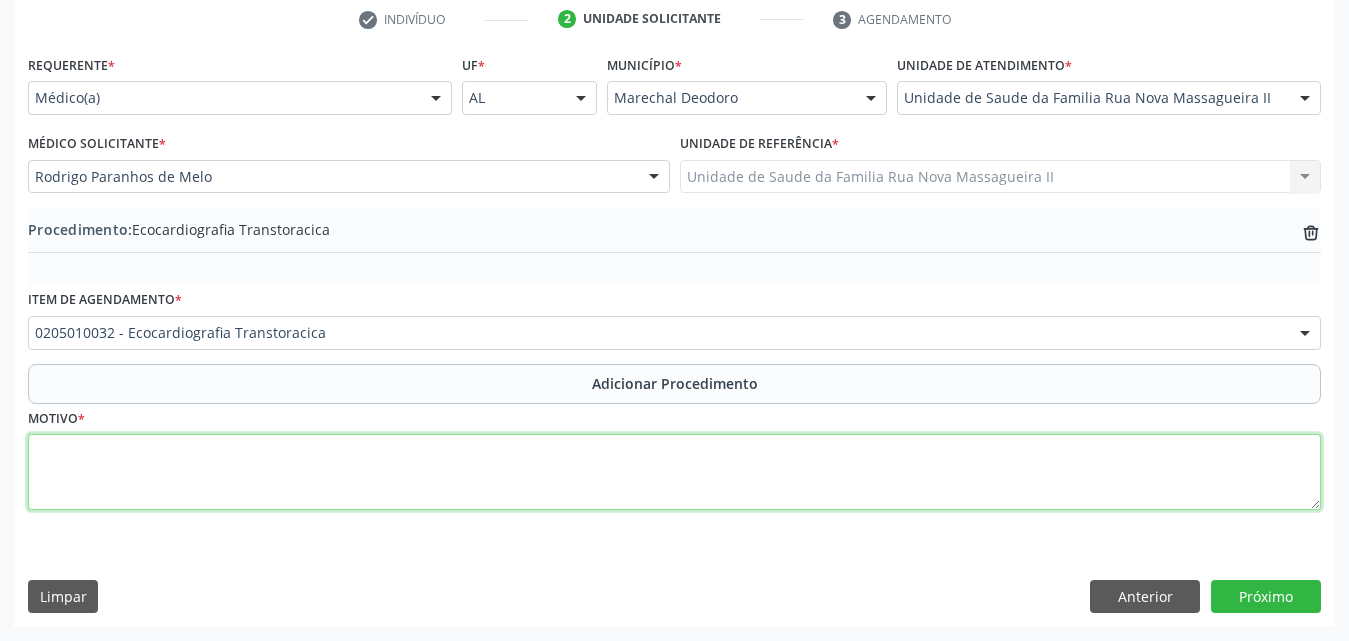 click at bounding box center [674, 472] 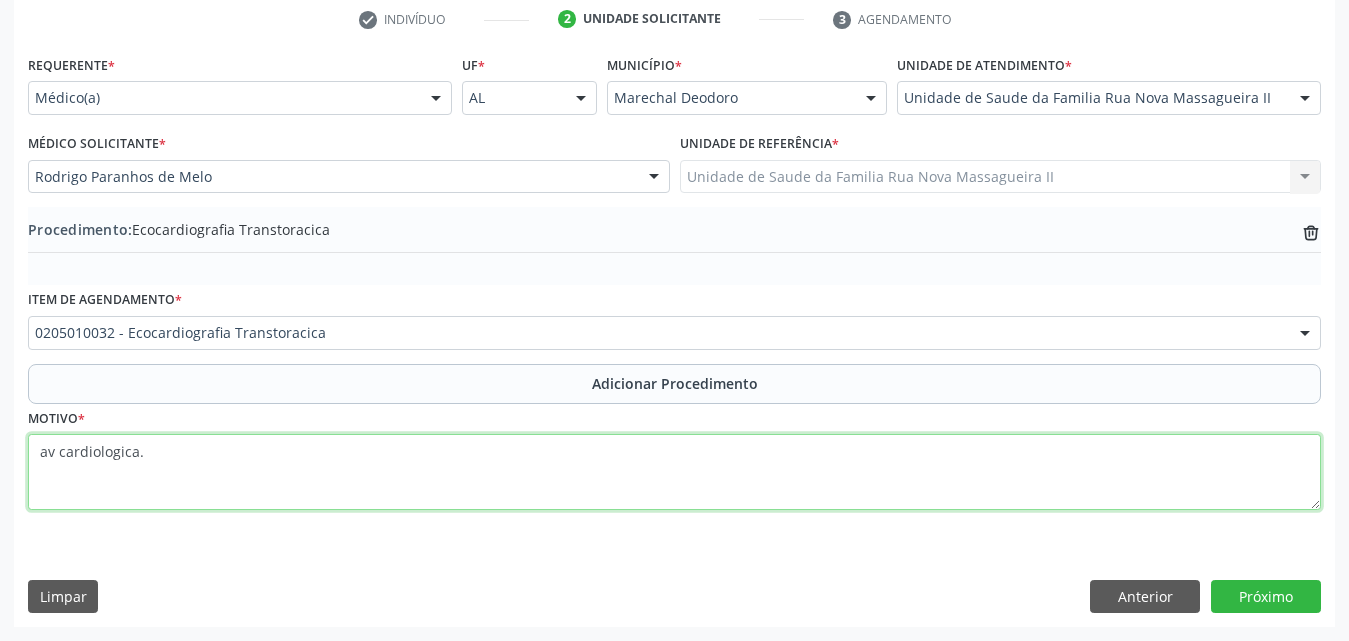 type on "av cardiologica." 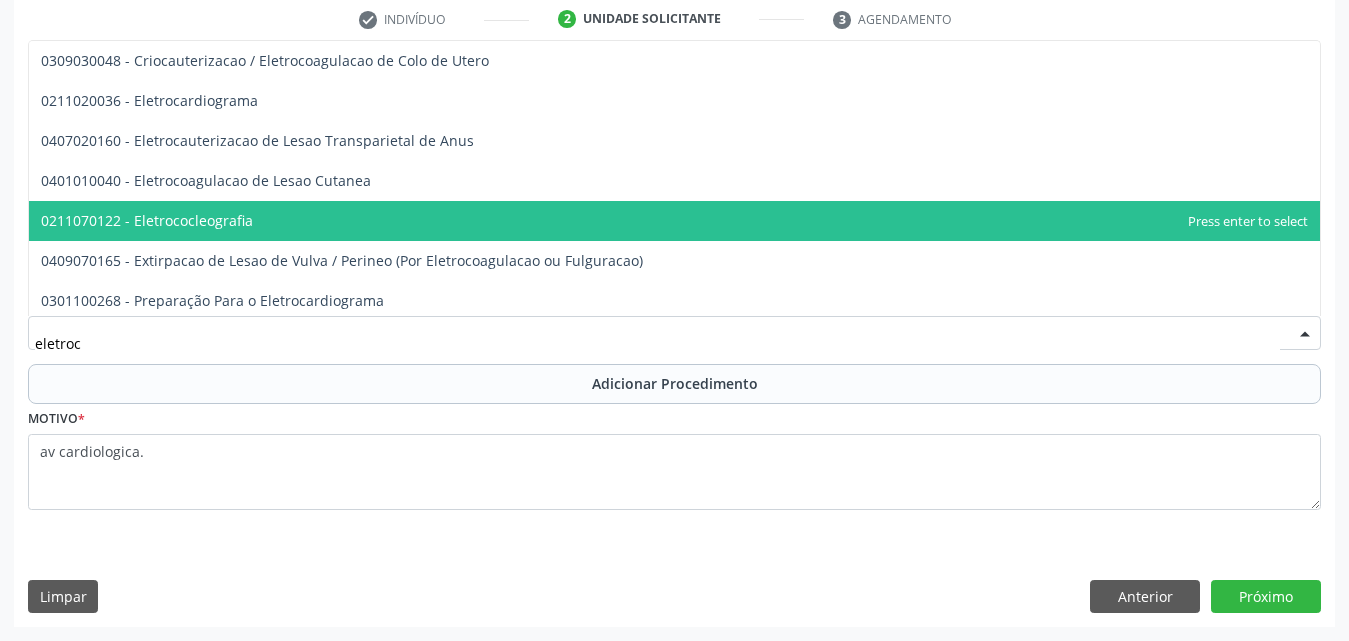 type on "eletroca" 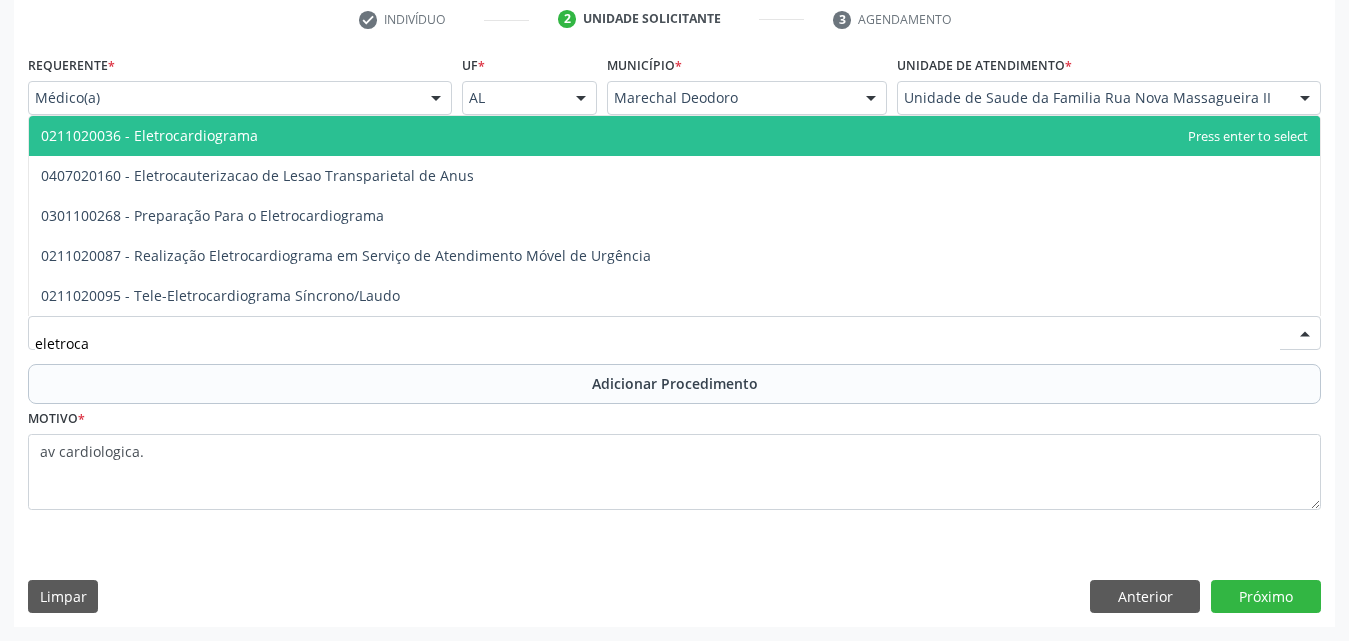 click on "0211020036 - Eletrocardiograma" at bounding box center [149, 135] 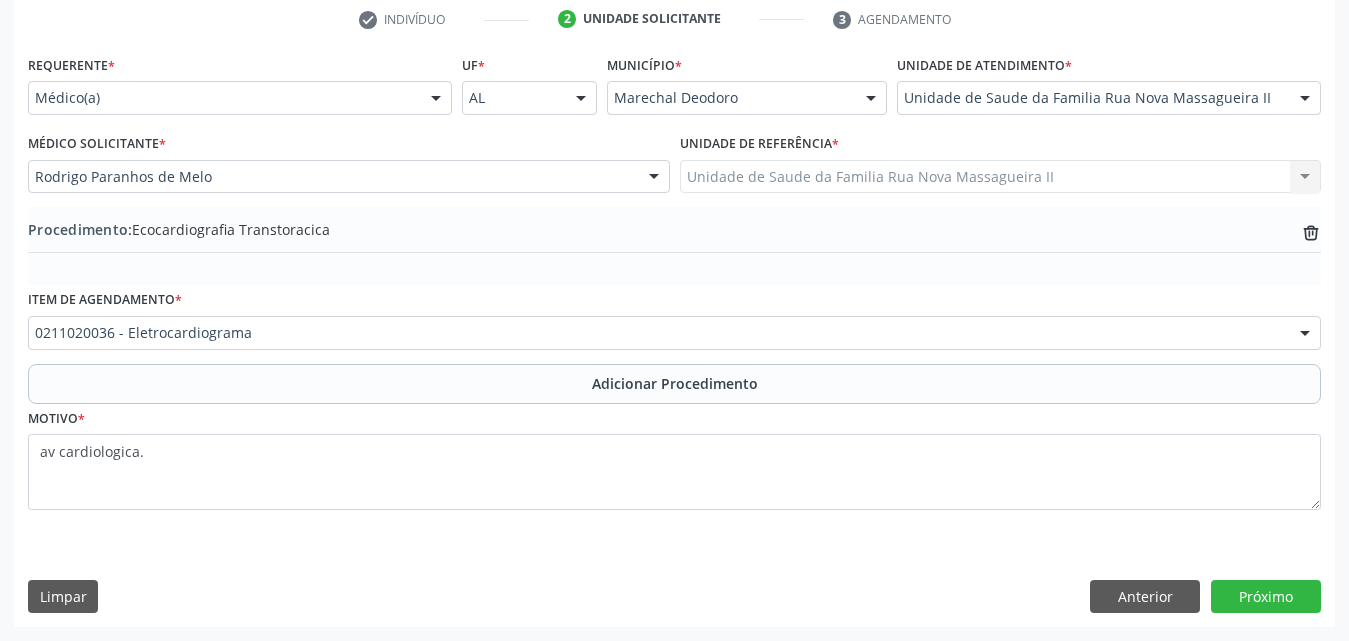 click on "Médico Solicitante
*
Rodrigo Paranhos de Melo         Ana Luiza de Oliveira   Julideia Vieira dos Santos   Rodrigo Paranhos de Melo   Sergio Ronaldo Vieira   Thayslane Silva Cavalcante
Nenhum resultado encontrado para: "   "
Não há nenhuma opção para ser exibida." at bounding box center (349, 161) 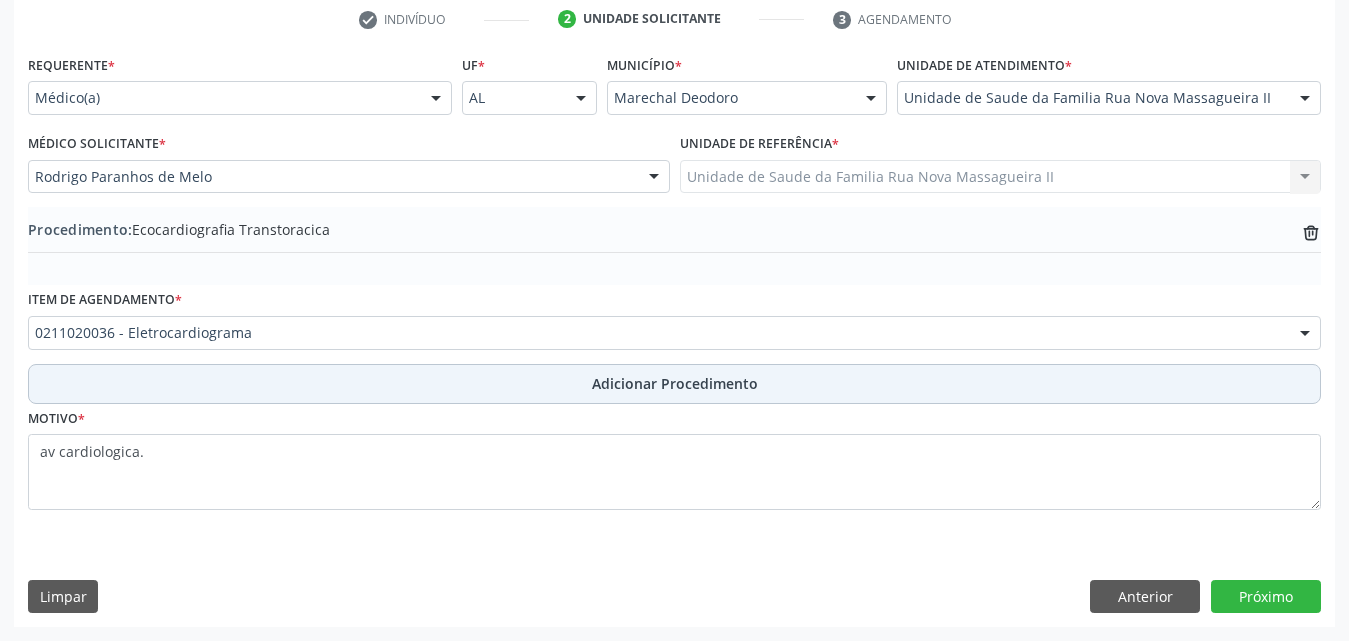 click on "Adicionar Procedimento" at bounding box center (675, 383) 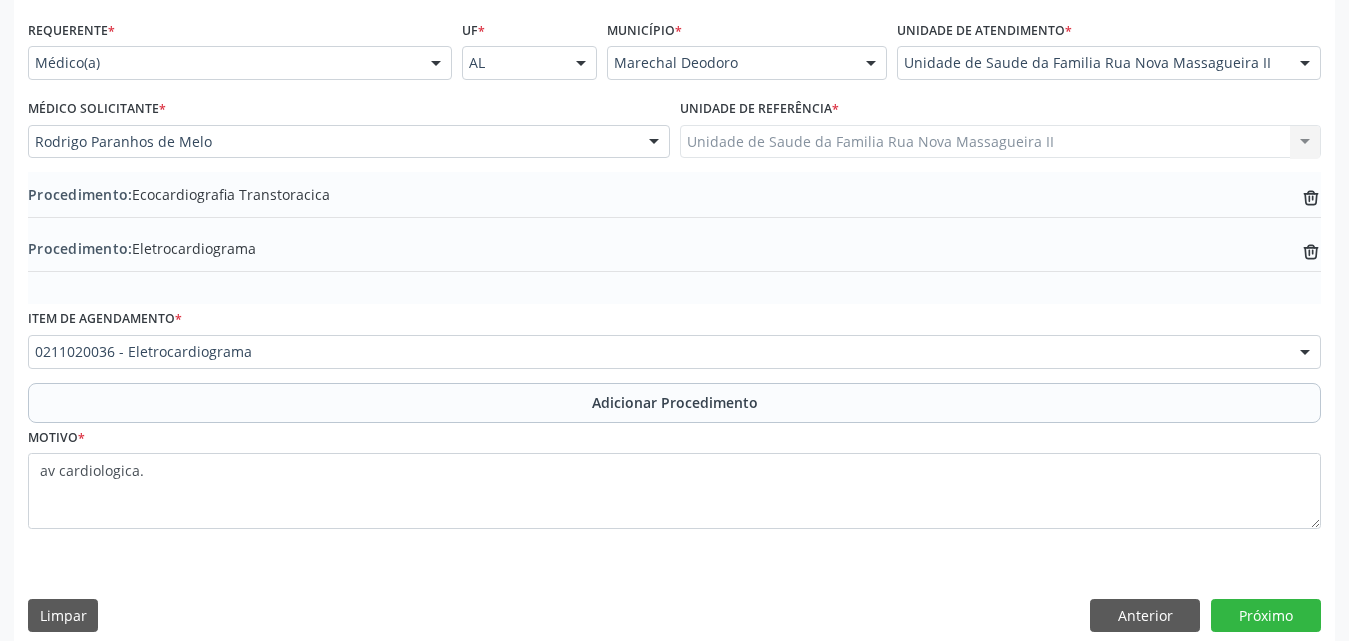 scroll, scrollTop: 466, scrollLeft: 0, axis: vertical 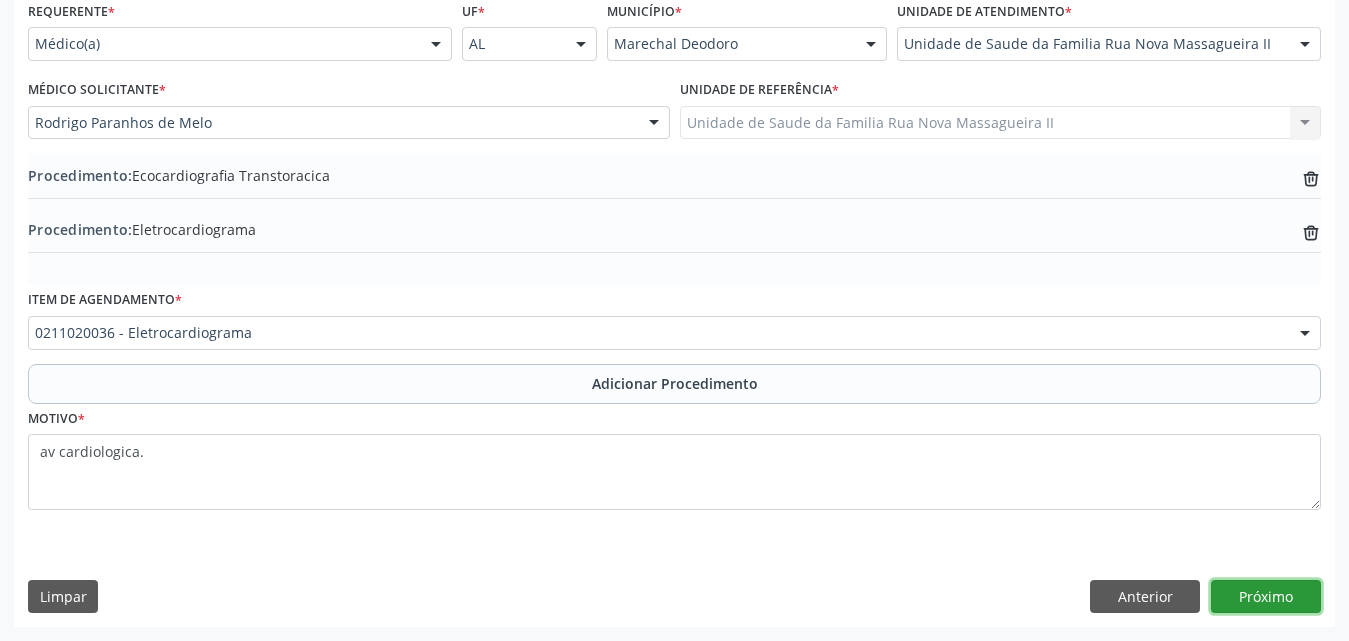 click on "Próximo" at bounding box center (1266, 597) 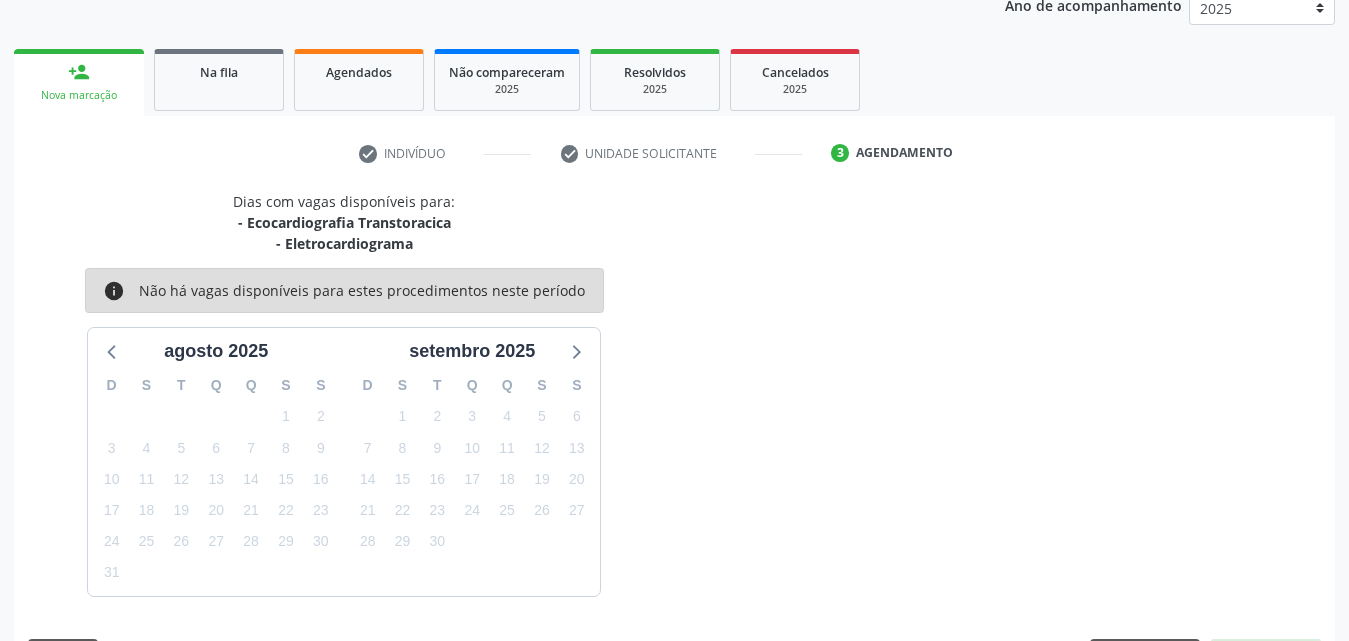 scroll, scrollTop: 337, scrollLeft: 0, axis: vertical 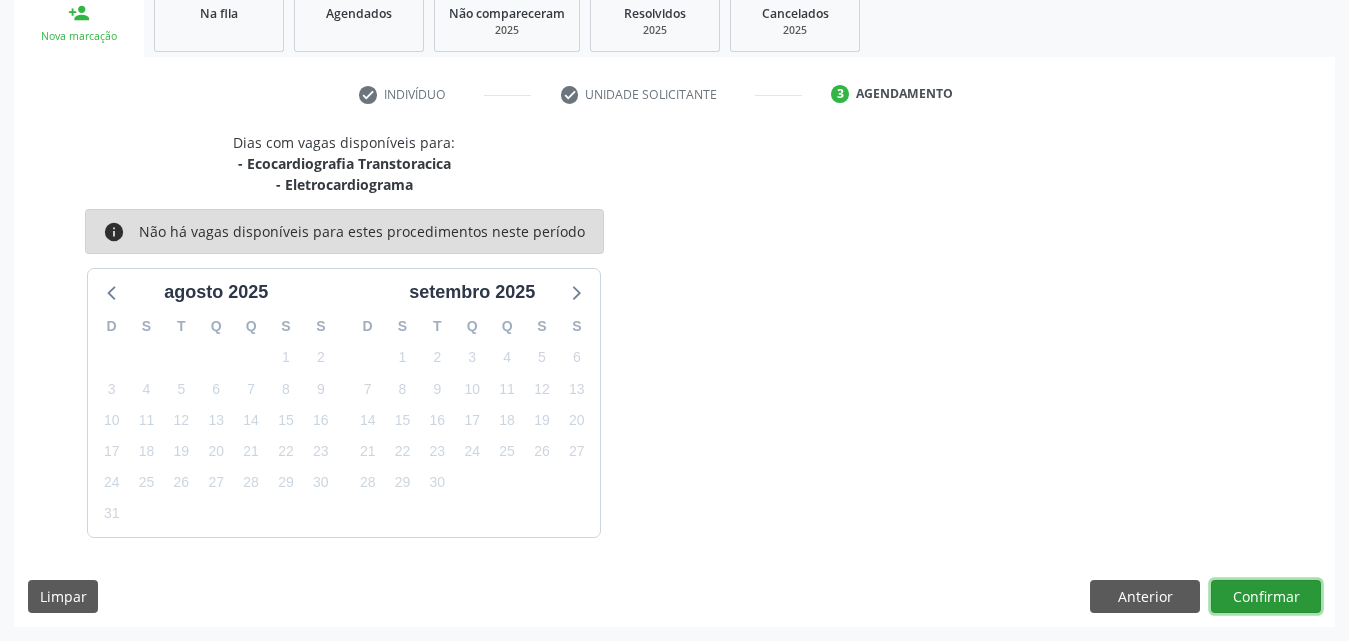 click on "Confirmar" at bounding box center (1266, 597) 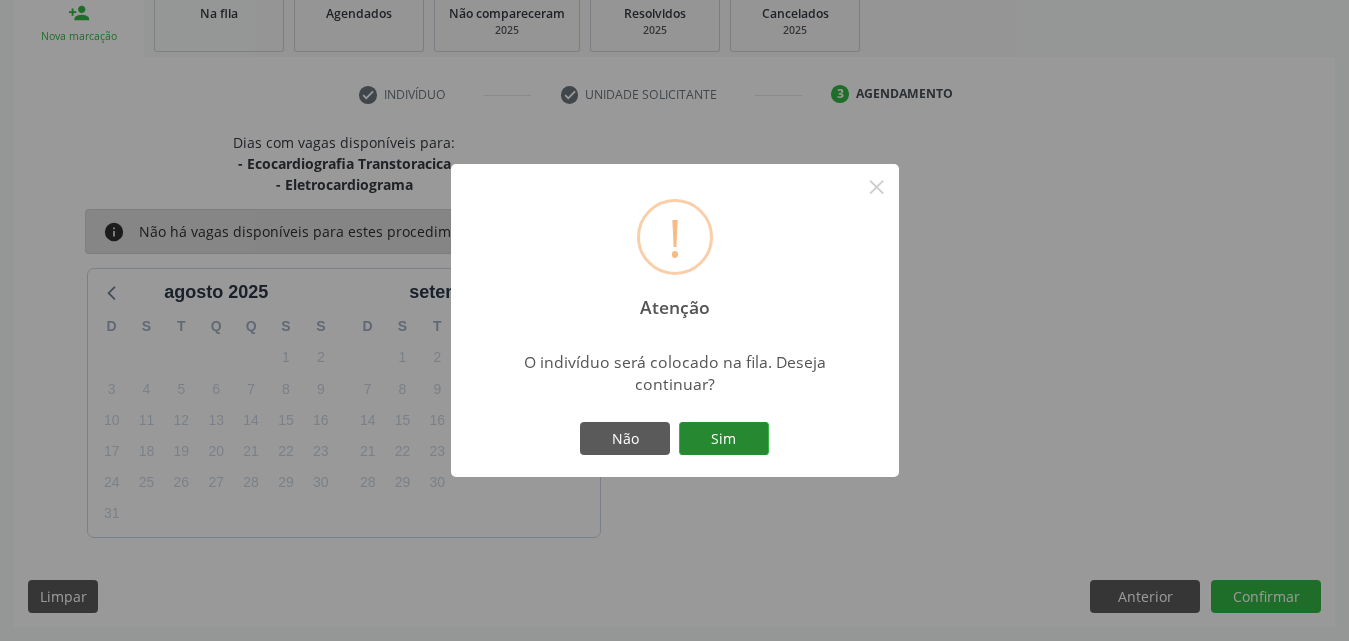 click on "Sim" at bounding box center (724, 439) 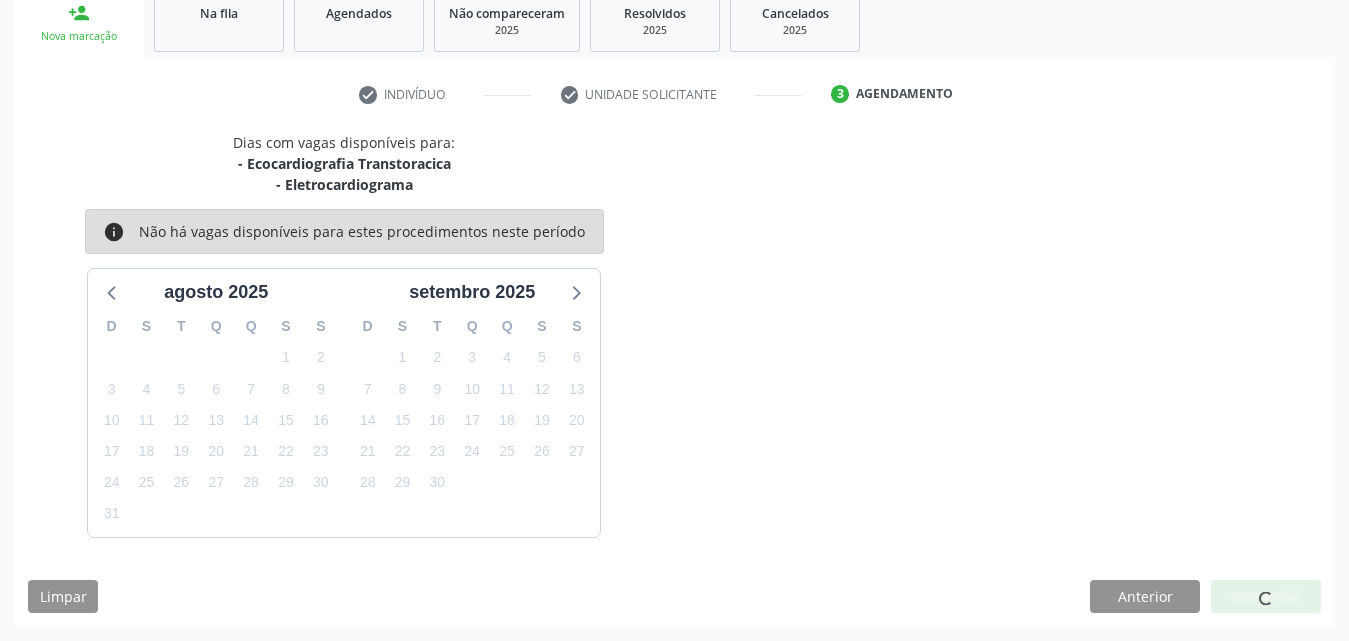 scroll, scrollTop: 54, scrollLeft: 0, axis: vertical 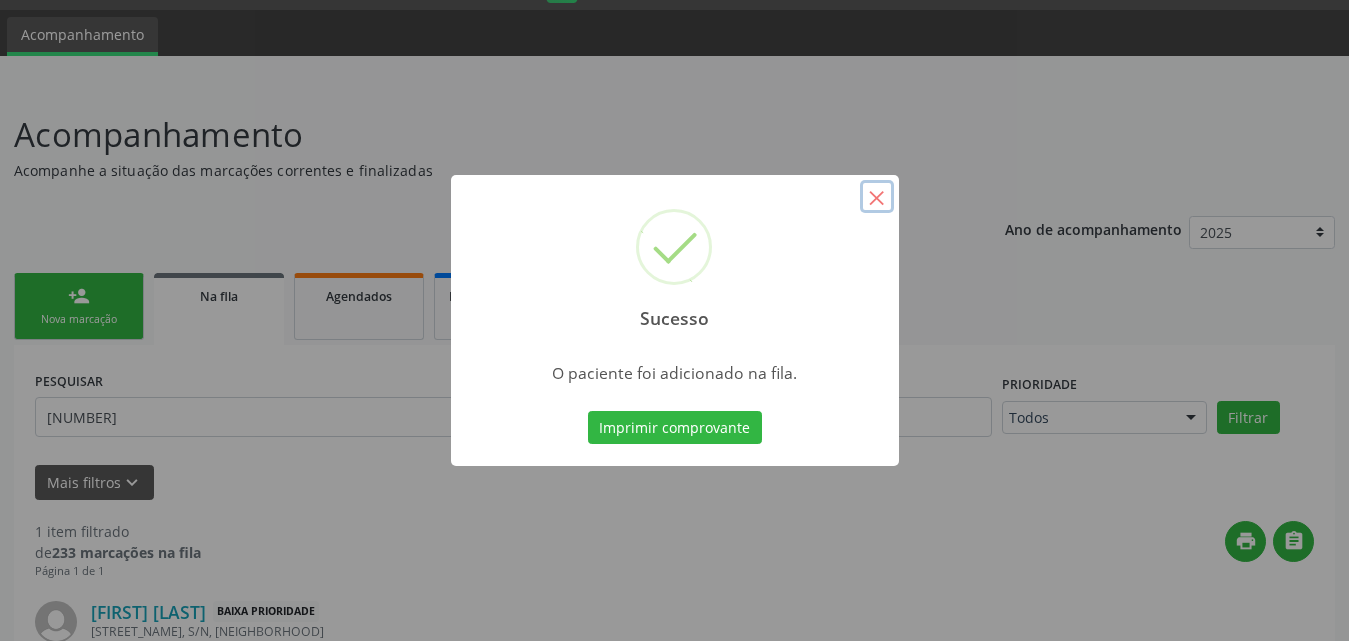 click on "×" at bounding box center [877, 197] 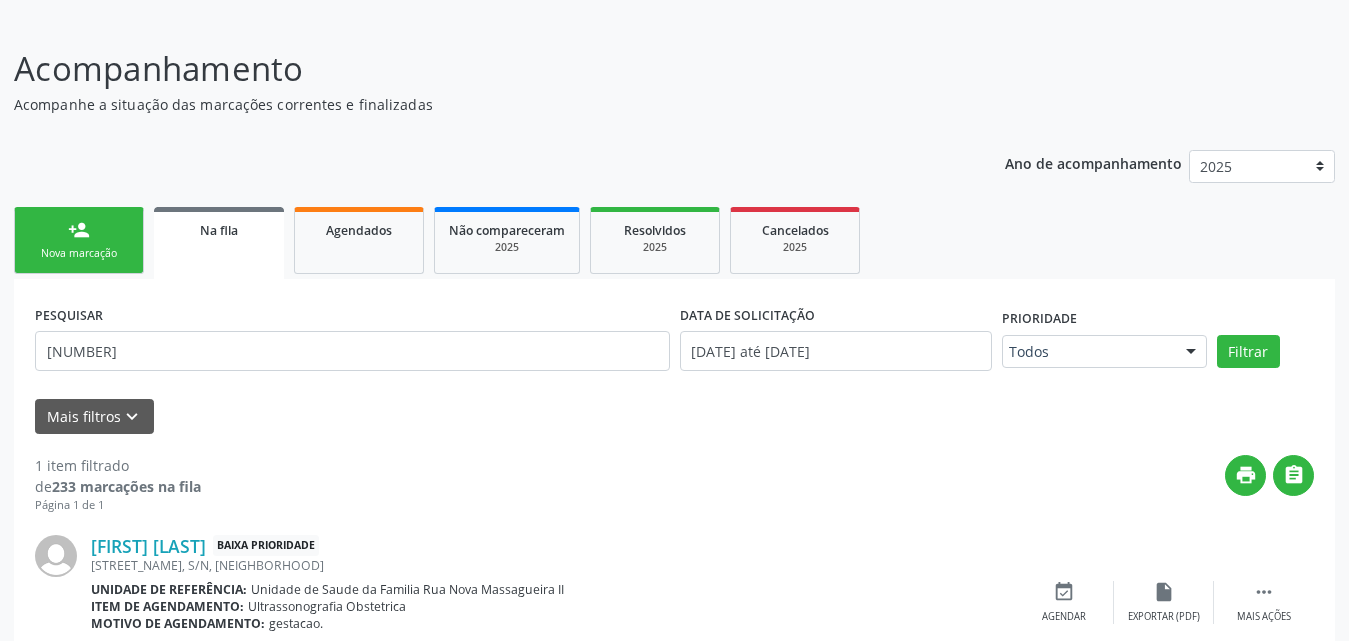 scroll, scrollTop: 206, scrollLeft: 0, axis: vertical 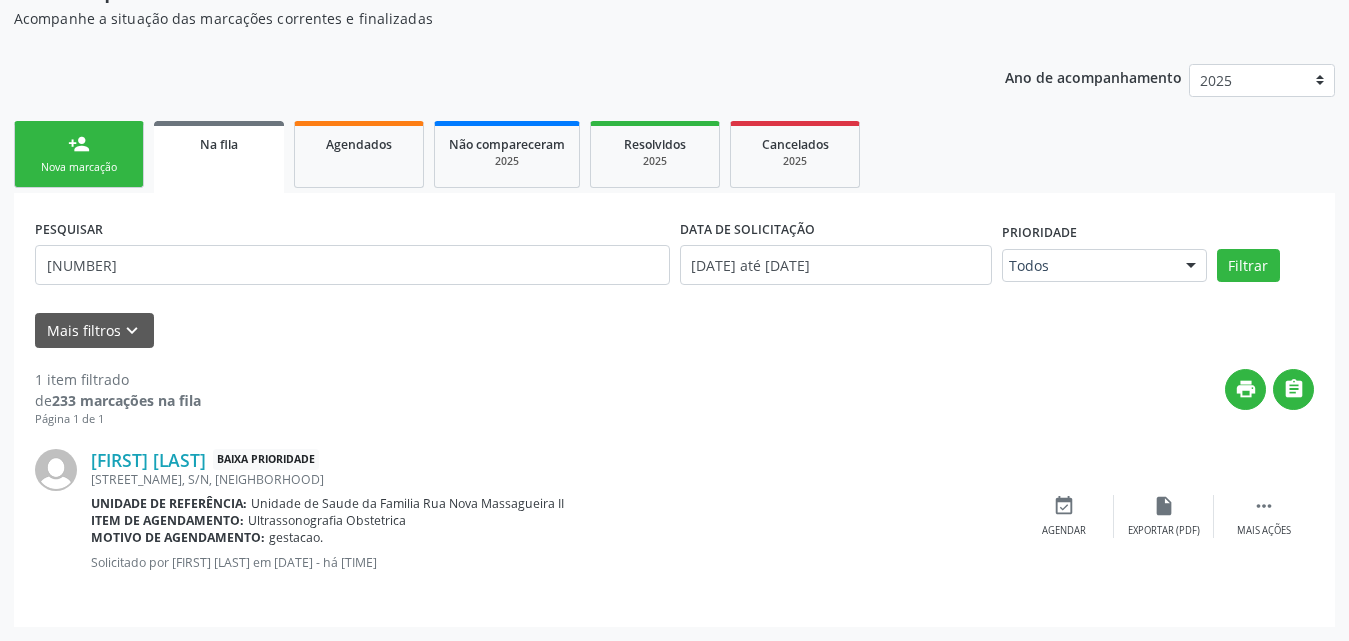 click on "Nova marcação" at bounding box center (79, 167) 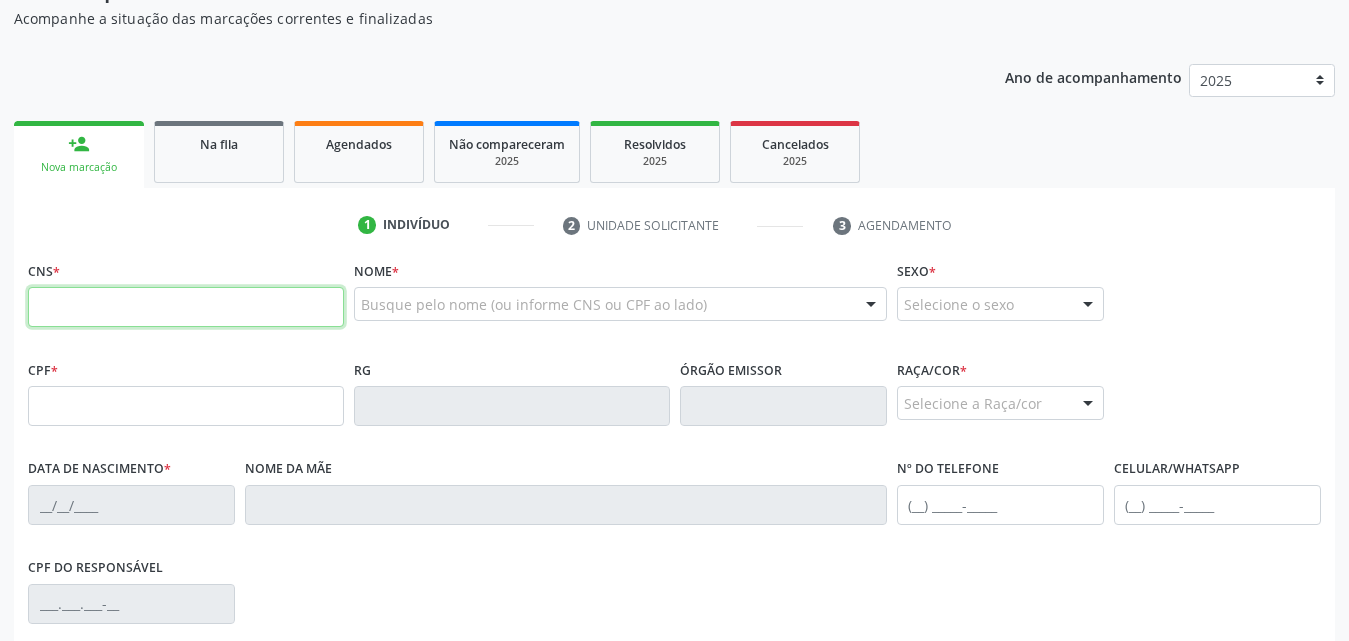 click at bounding box center (186, 307) 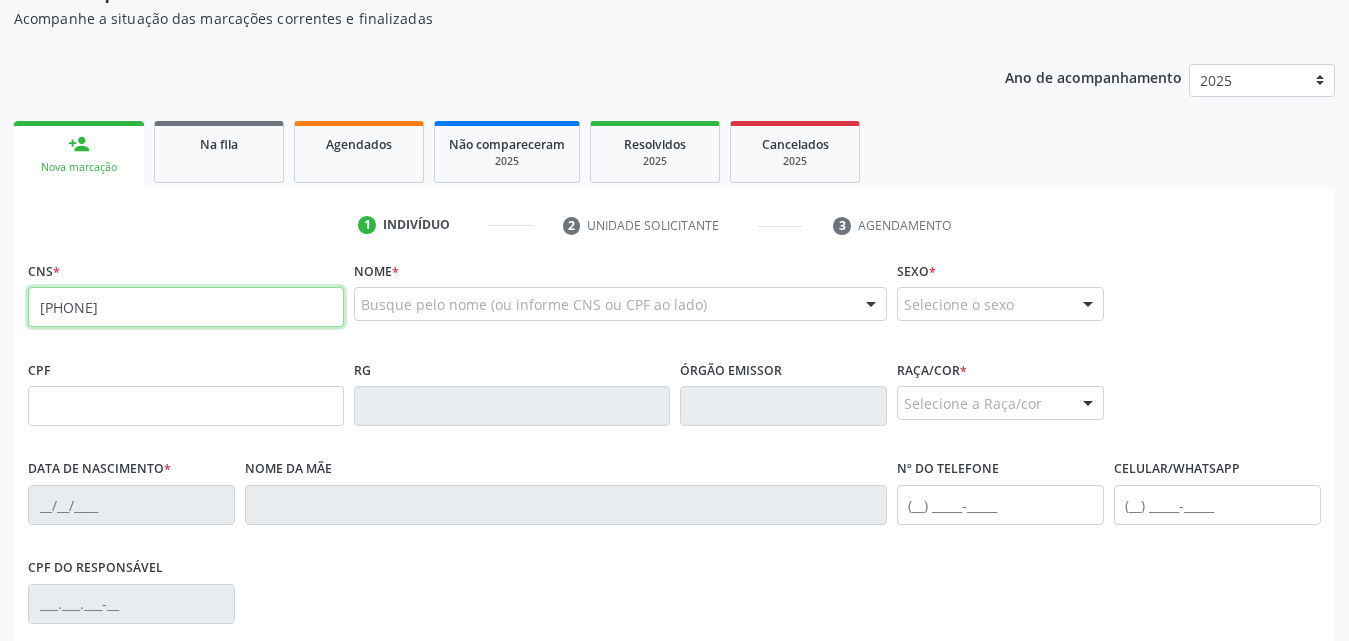 type on "706 0033 1131 5344" 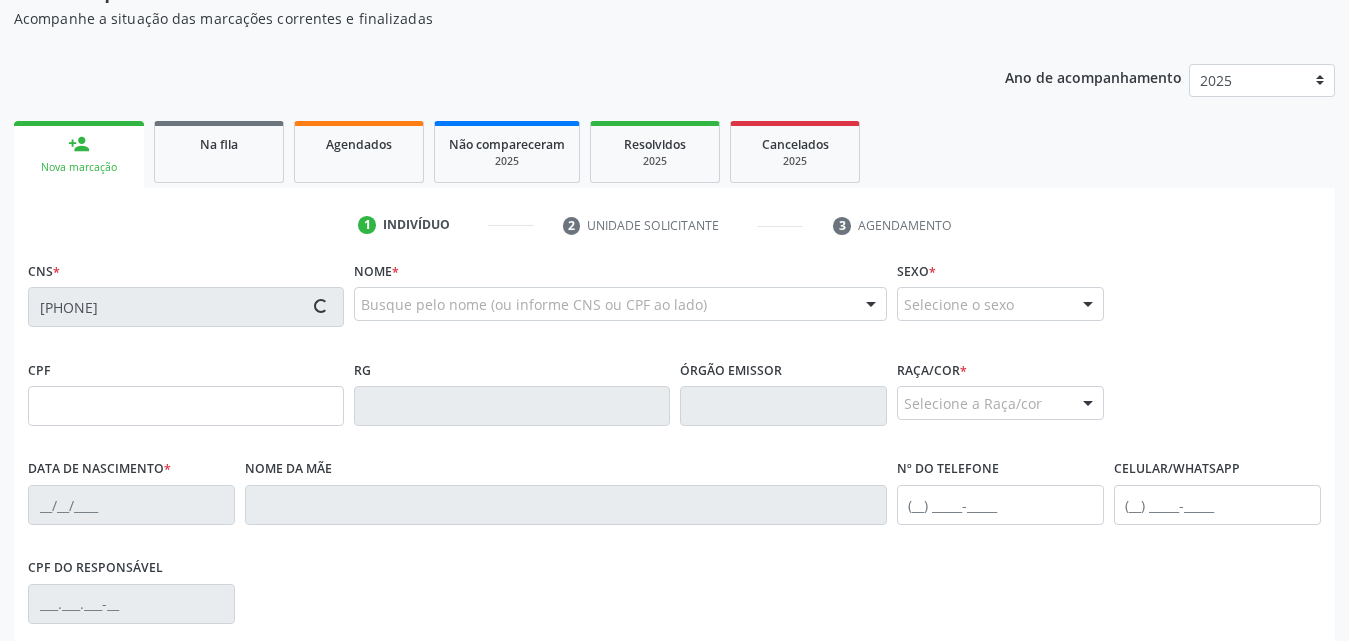 type on "871.948.644-87" 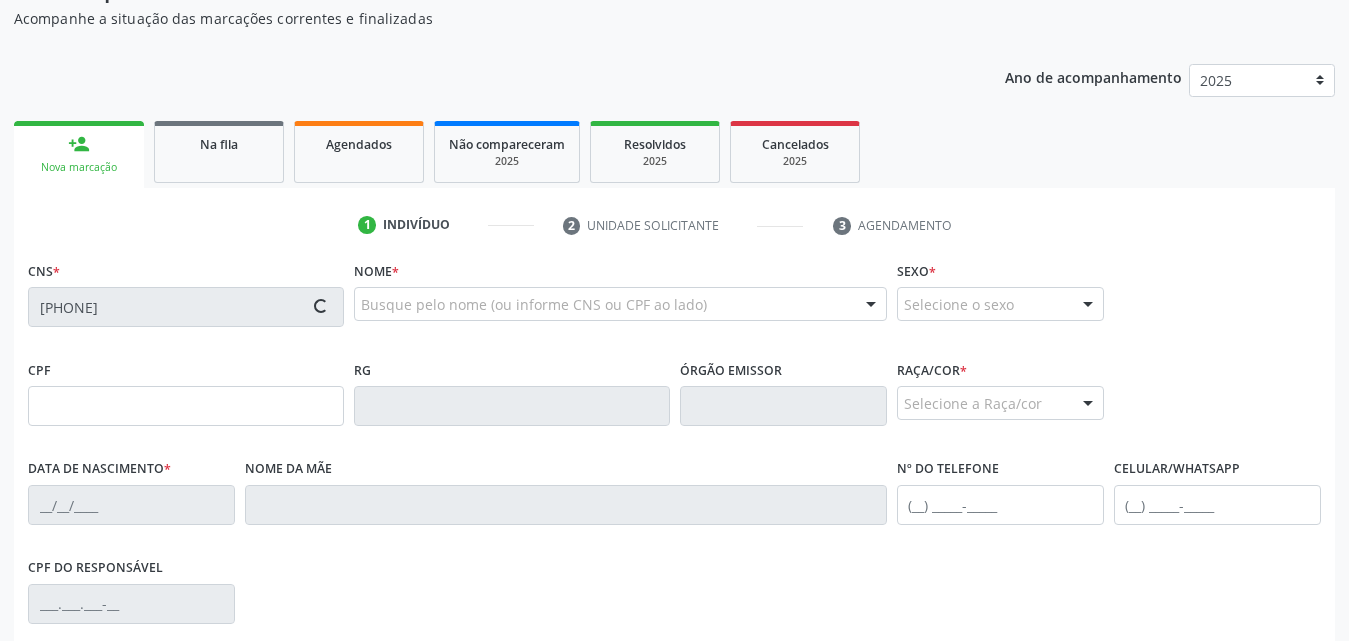 type on "15/04/1973" 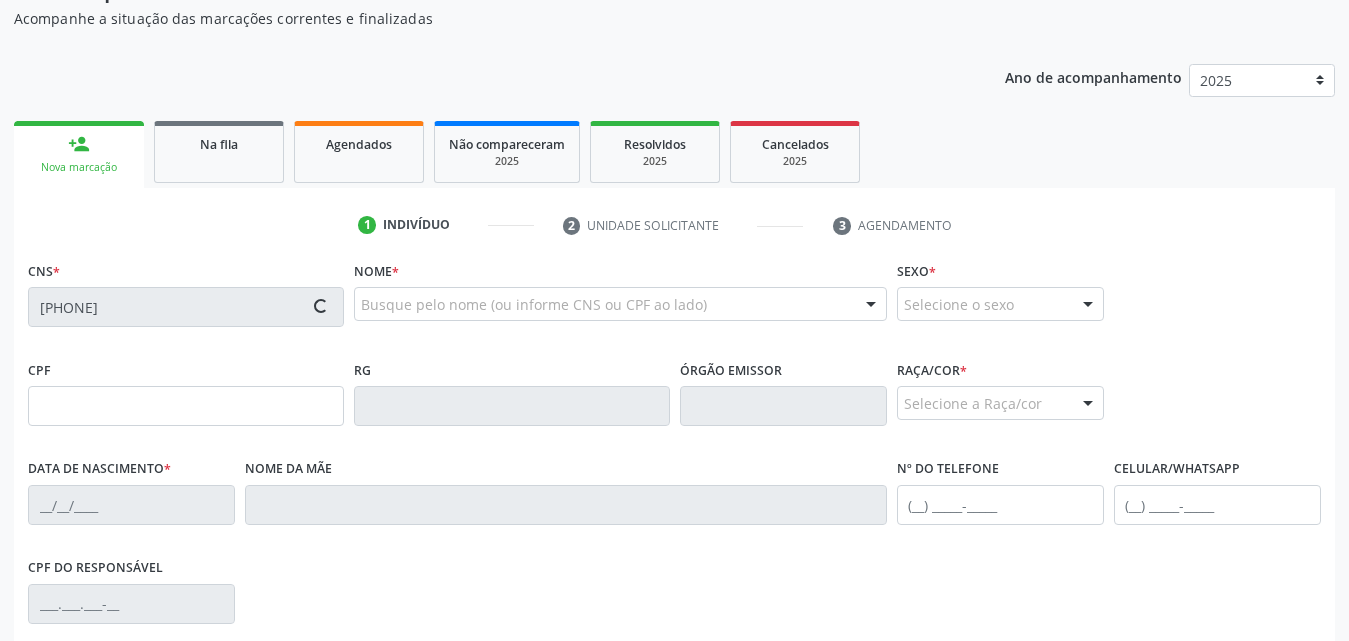 type on "Doraci Maria Oliveira da Silva" 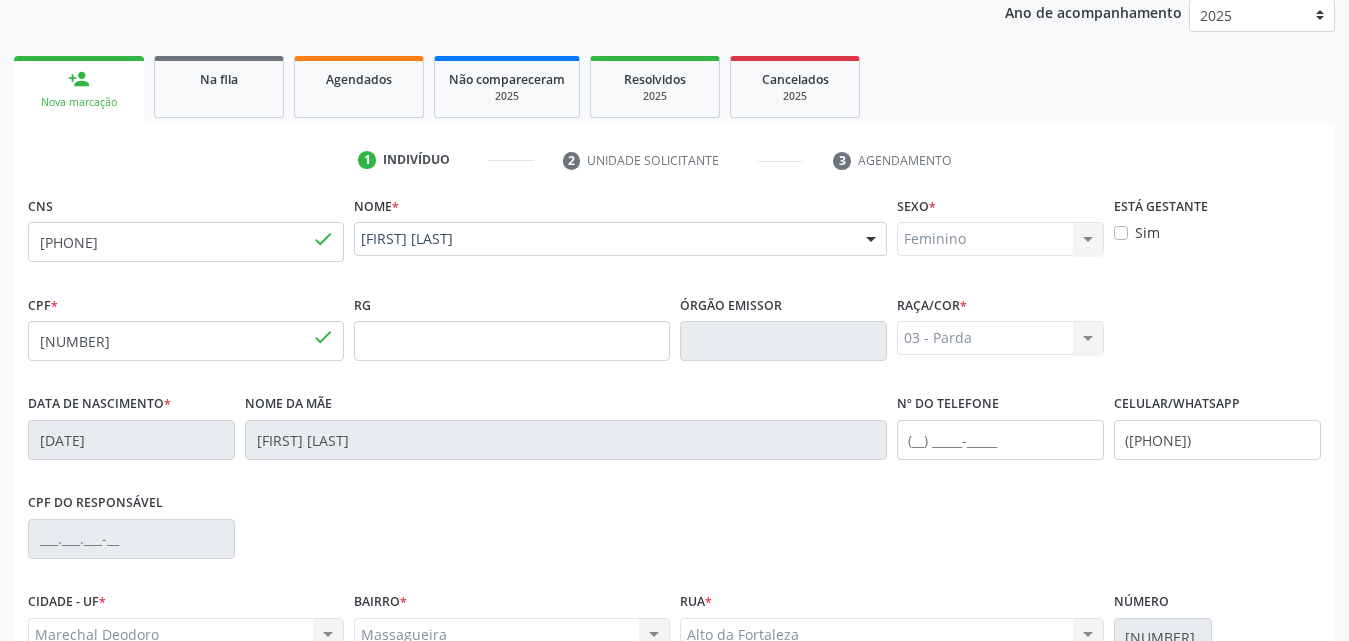 scroll, scrollTop: 471, scrollLeft: 0, axis: vertical 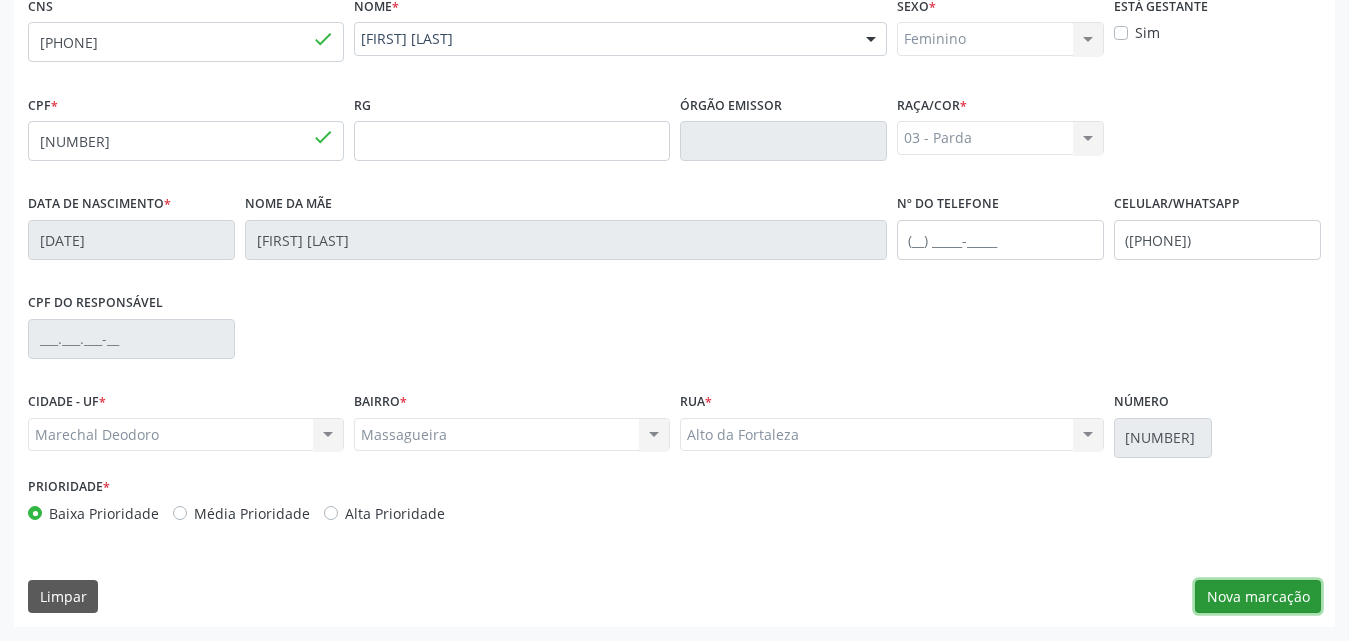 click on "Nova marcação" at bounding box center [1258, 597] 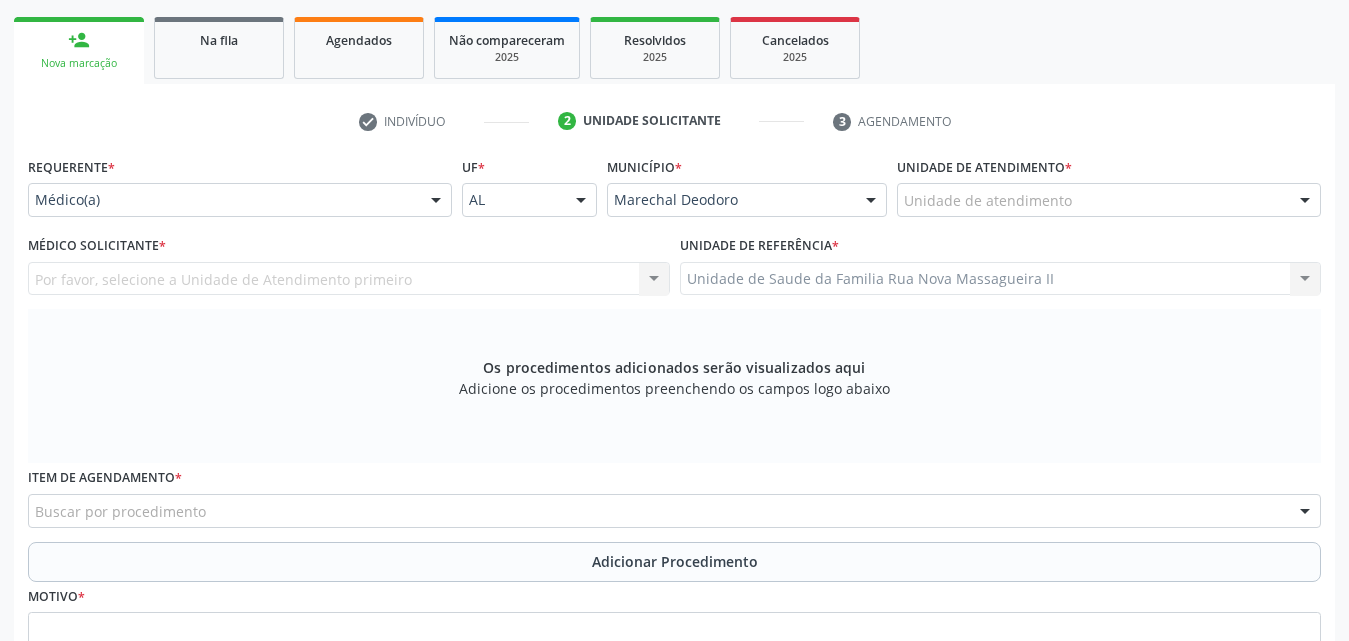 scroll, scrollTop: 71, scrollLeft: 0, axis: vertical 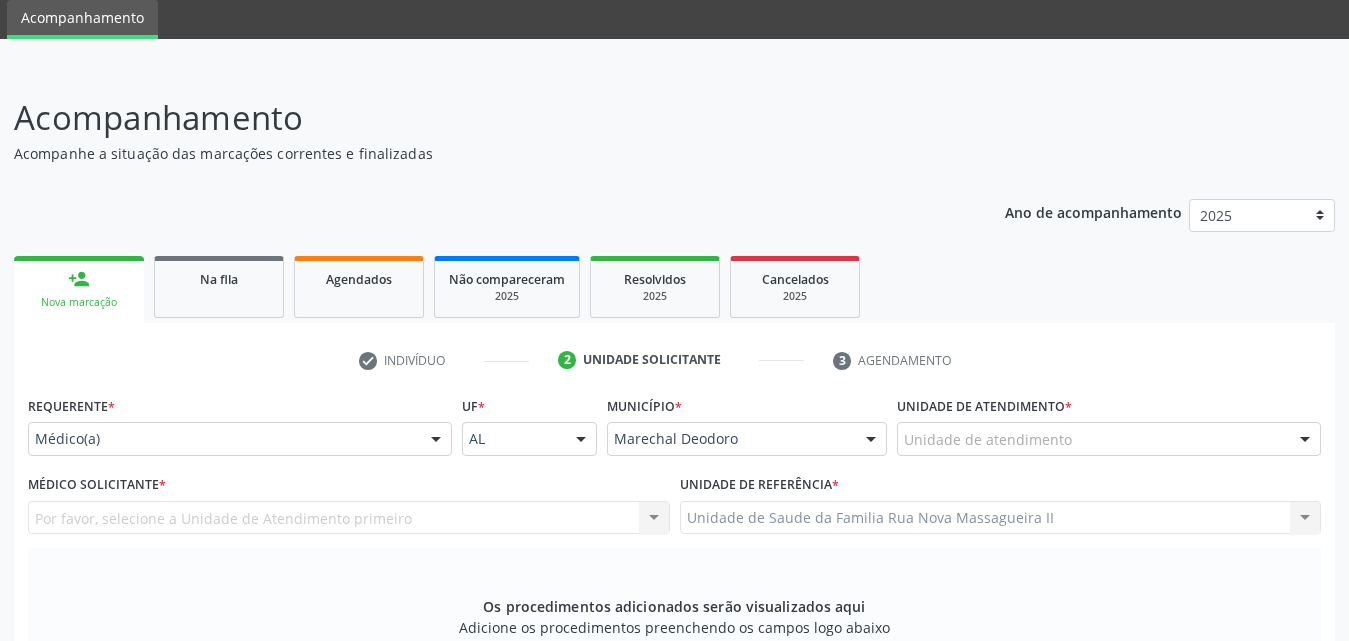 click on "Unidade de atendimento
*
Unidade de atendimento
Aeronave Baron 58   Aeronave Cessna   Associacao Divina Misericordia   Caps Maria Celia de Araujo Sarmento   Central Municipal de Rede de Frio de Marechal Deodoro   Central de Abastecimento Farmaceutico Caf   Centro Municipal de Especialidade Odontologica   Centro de Parto Normal Imaculada Conceicao   Centro de Saude Professor Estacio de Lima   Certea Centro Esp de Ref em Transtorno do Espectro Autista   Clinica Escola de Medicina Veterinaria do Cesmac   Clinica de Reestruturacao Renovar Crer   Consultorio Odontologico Livia Alana Silva Lopes   Crescer Espaco Terapeutico   Espaco Klecia Ribeiro   Fazenda da Esperanca Santa Terezinha   Helicoptero Falcao 5   Labmar   Laboratorio Marechal   Laboratorio Marechal Deodoro   Laboratorio de Protese Dentaria Marechal Deodoro   Melhor em Casa   Posto de Apoio Mucuri   Posto de Saude Saco   Posto de Saude do Riacho Velho   Secretaria Municipal de Saude" at bounding box center (1109, 423) 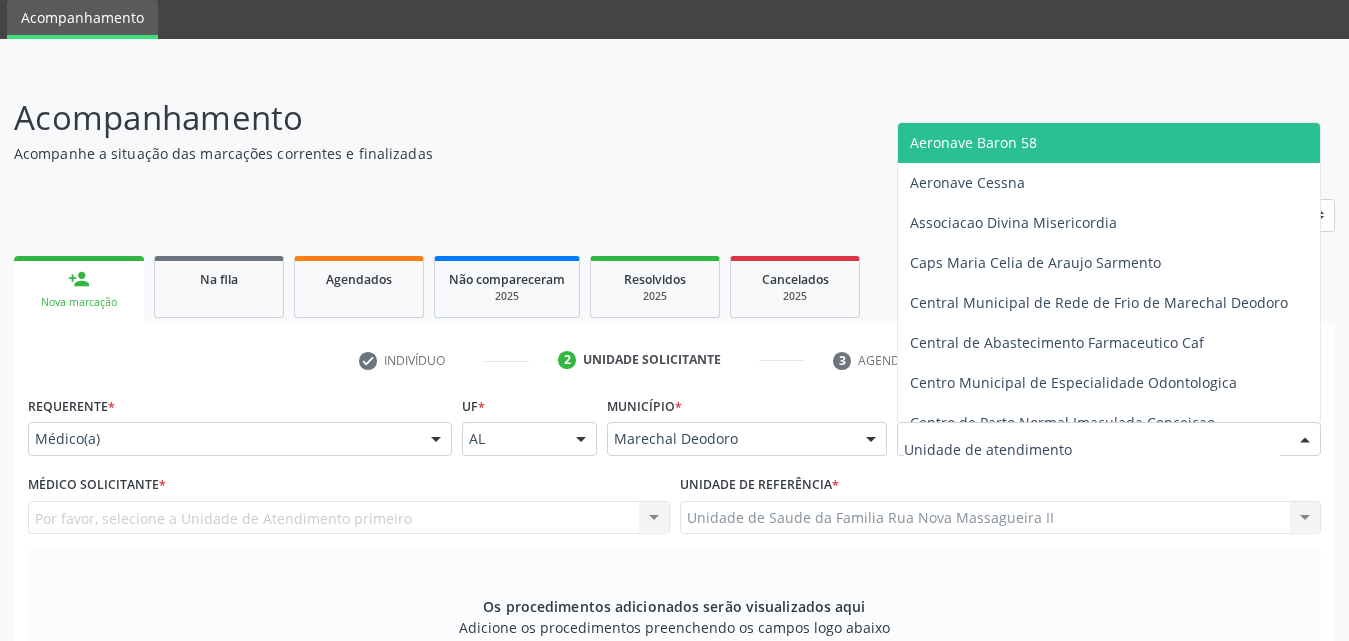 click at bounding box center (1109, 439) 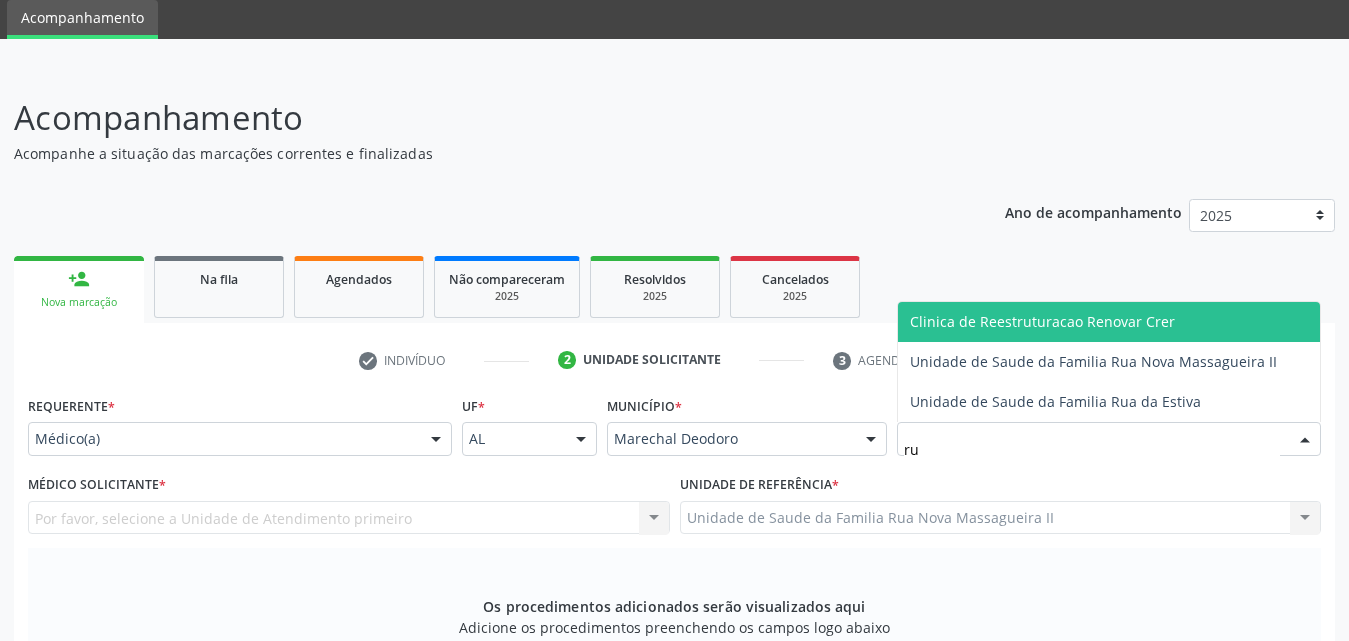 type on "rua" 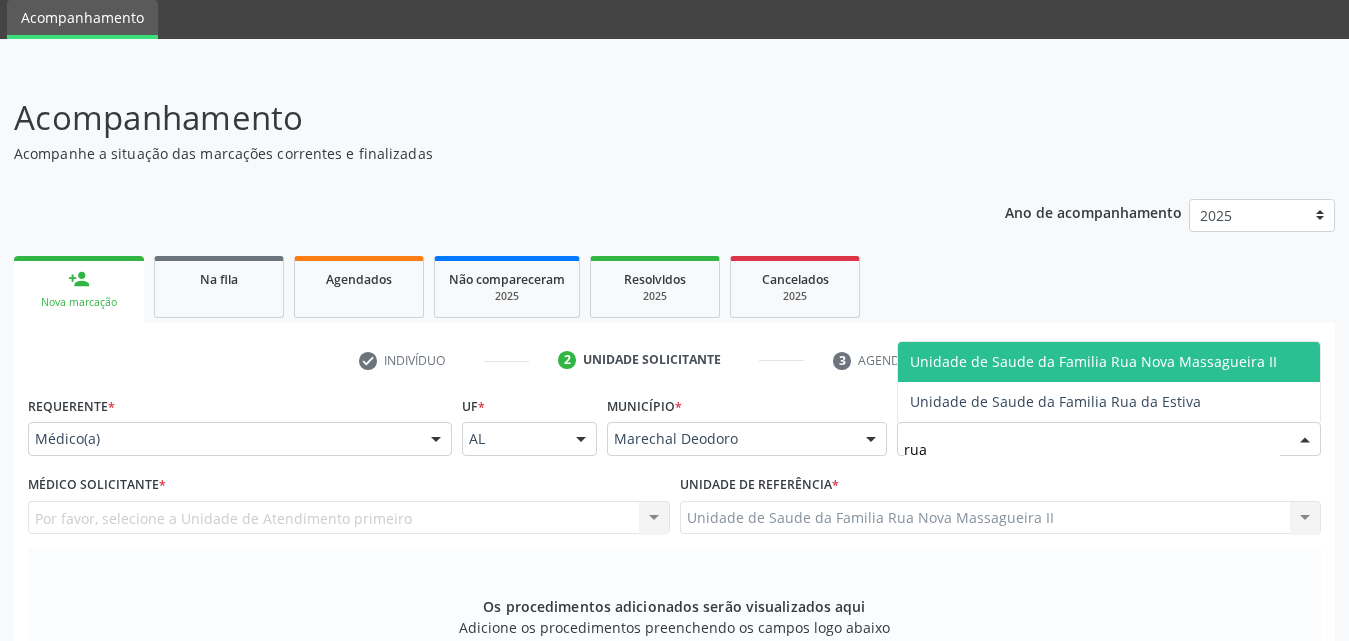 click on "Unidade de Saude da Familia Rua Nova Massagueira II" at bounding box center [1093, 361] 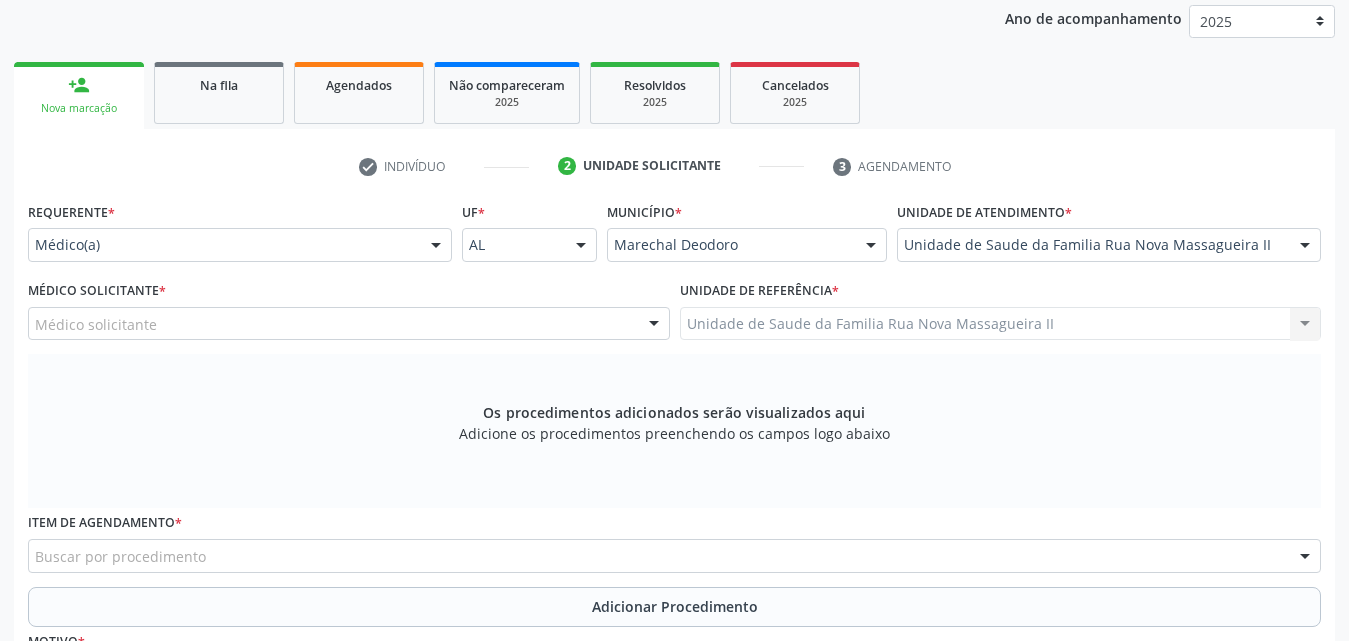 scroll, scrollTop: 271, scrollLeft: 0, axis: vertical 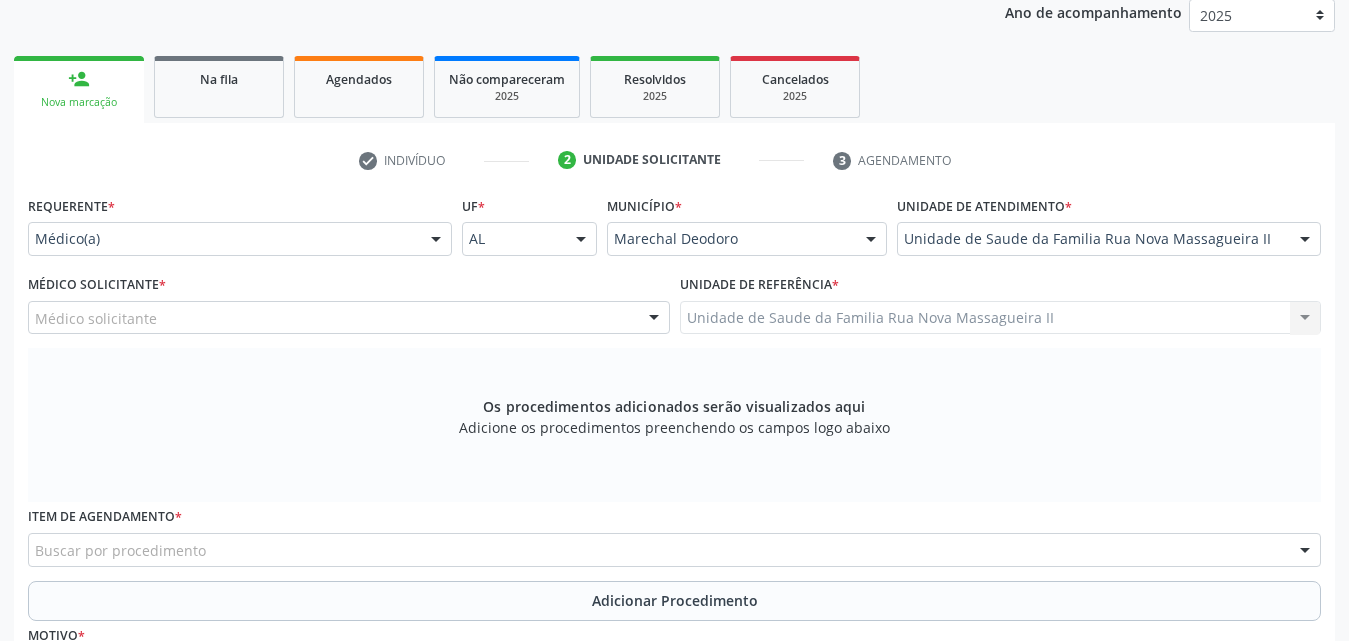 click on "Médico solicitante" at bounding box center [349, 318] 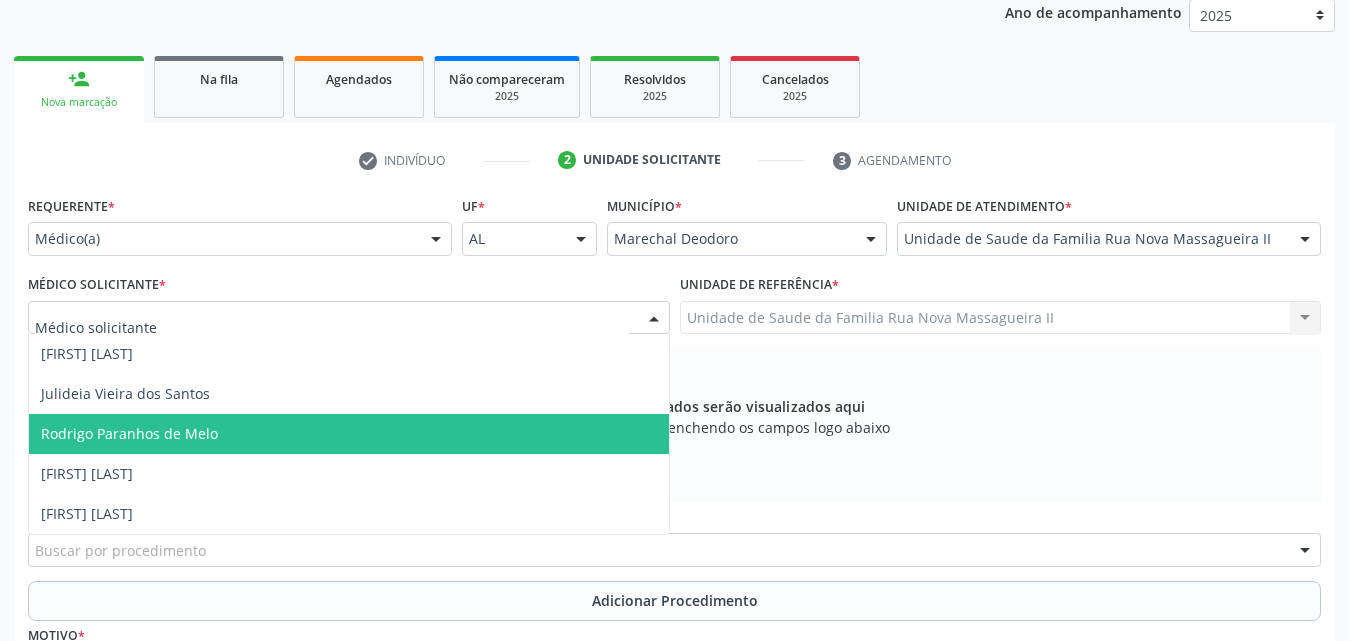 click on "Rodrigo Paranhos de Melo" at bounding box center (349, 434) 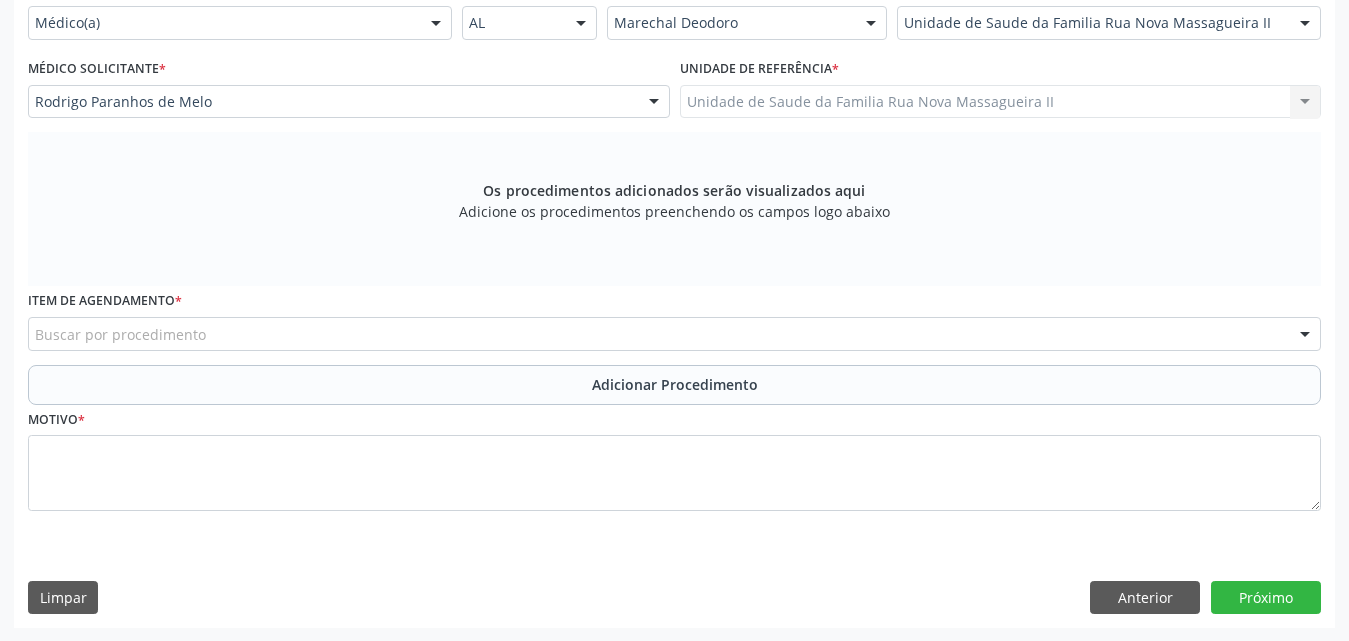 scroll, scrollTop: 488, scrollLeft: 0, axis: vertical 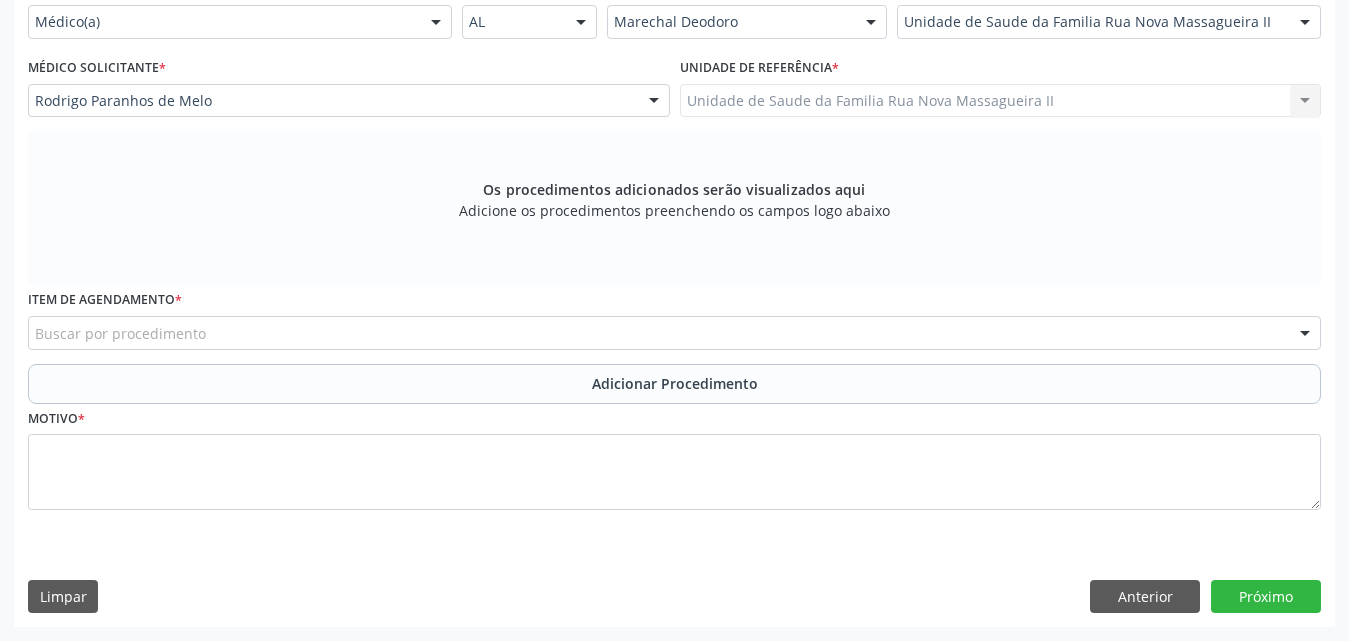 click on "Buscar por procedimento" at bounding box center (674, 333) 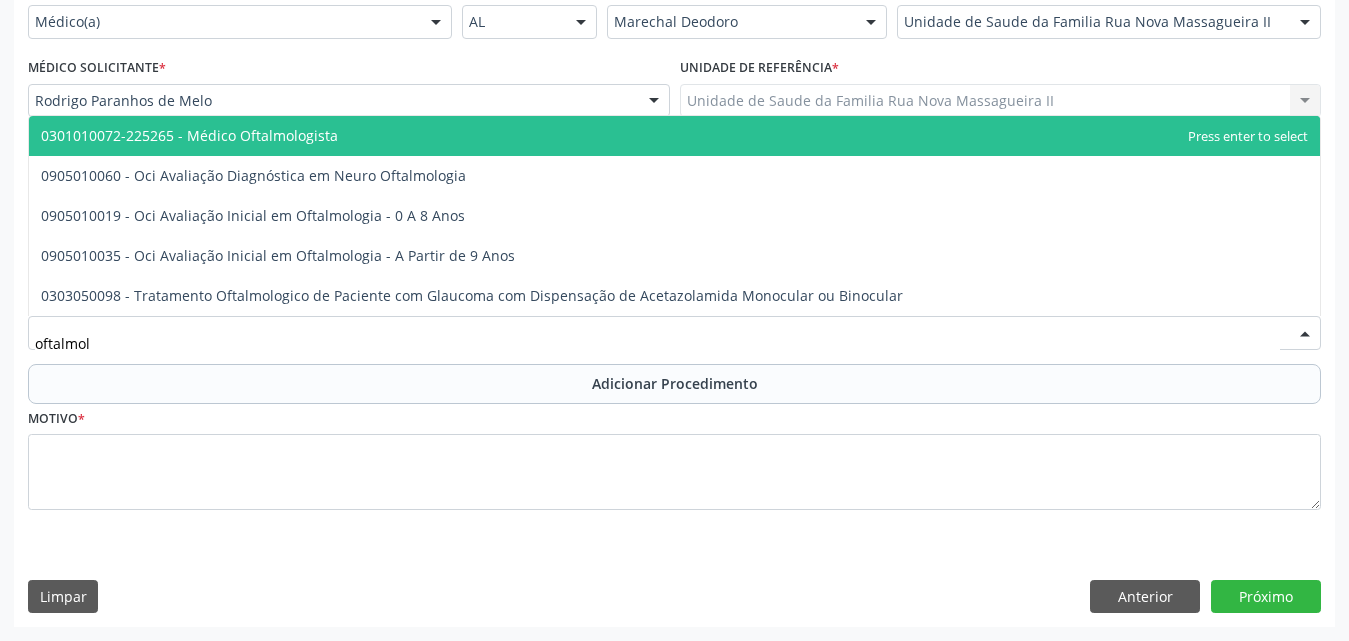 type on "oftalmolo" 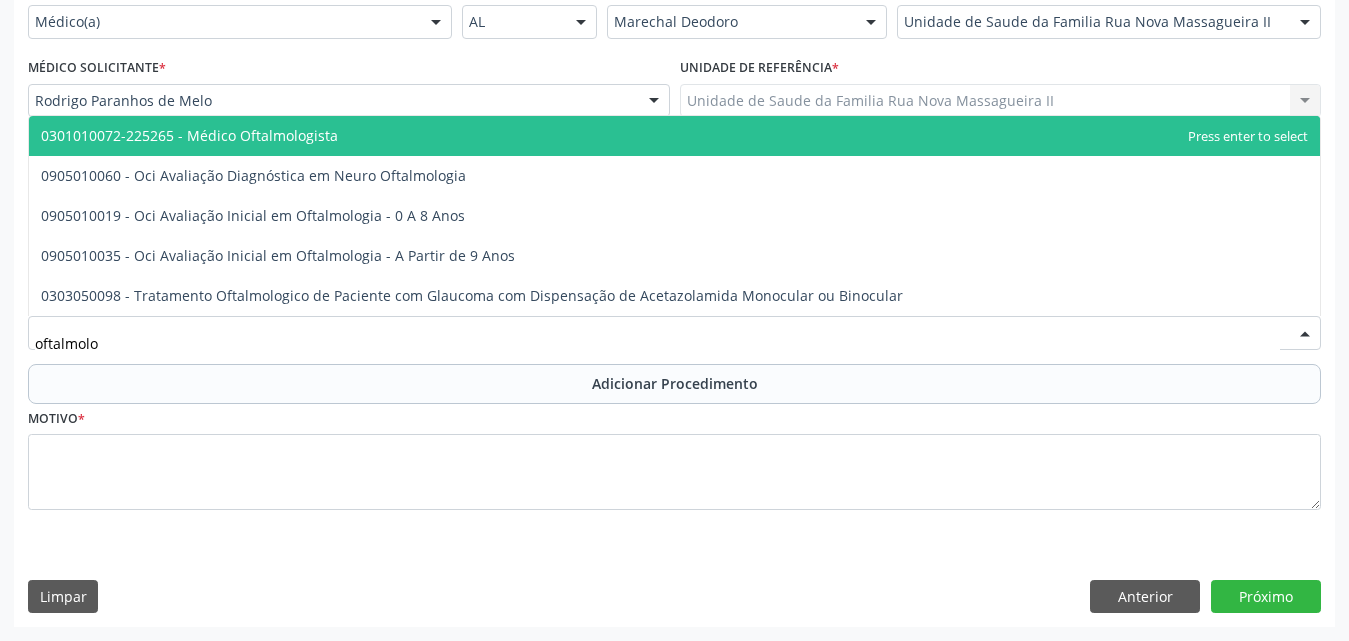 drag, startPoint x: 365, startPoint y: 128, endPoint x: 373, endPoint y: 141, distance: 15.264338 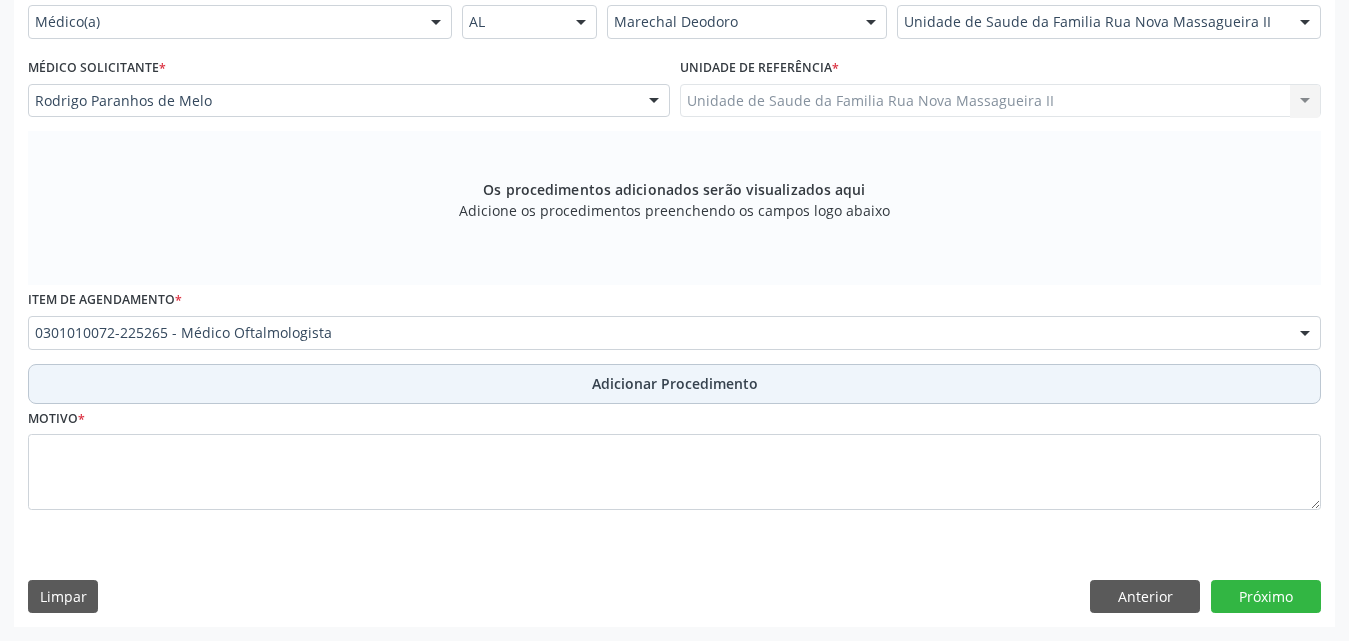 click on "Adicionar Procedimento" at bounding box center (675, 383) 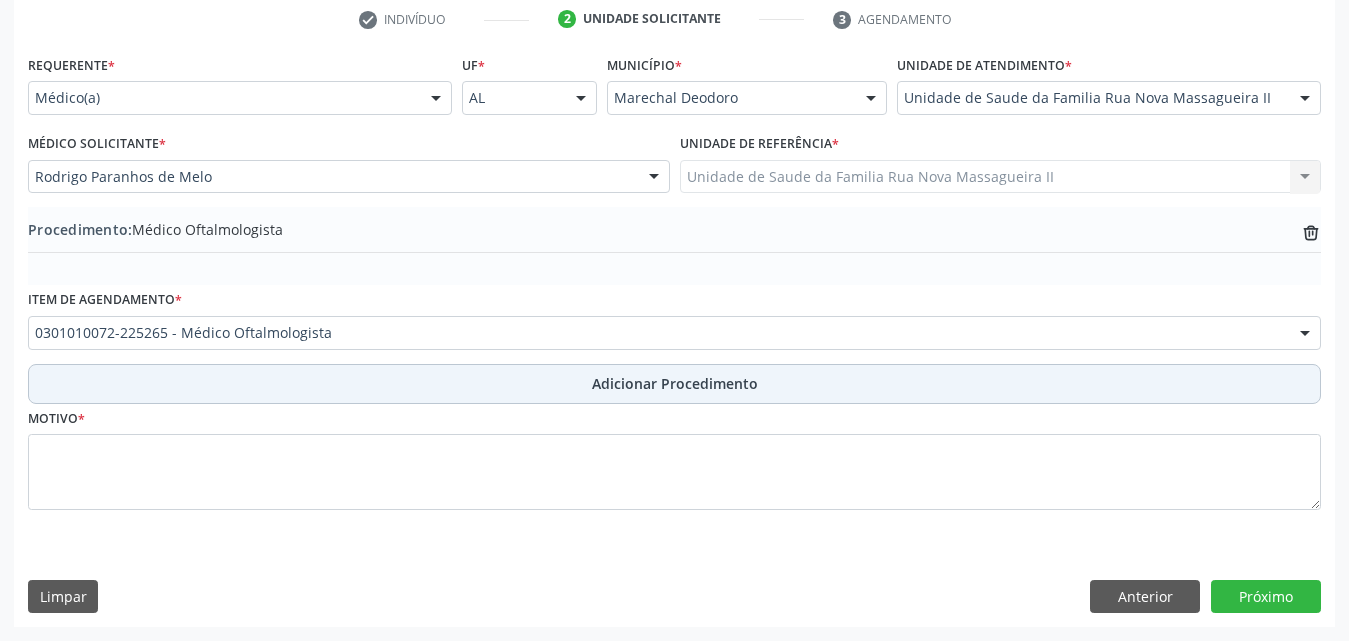 scroll, scrollTop: 412, scrollLeft: 0, axis: vertical 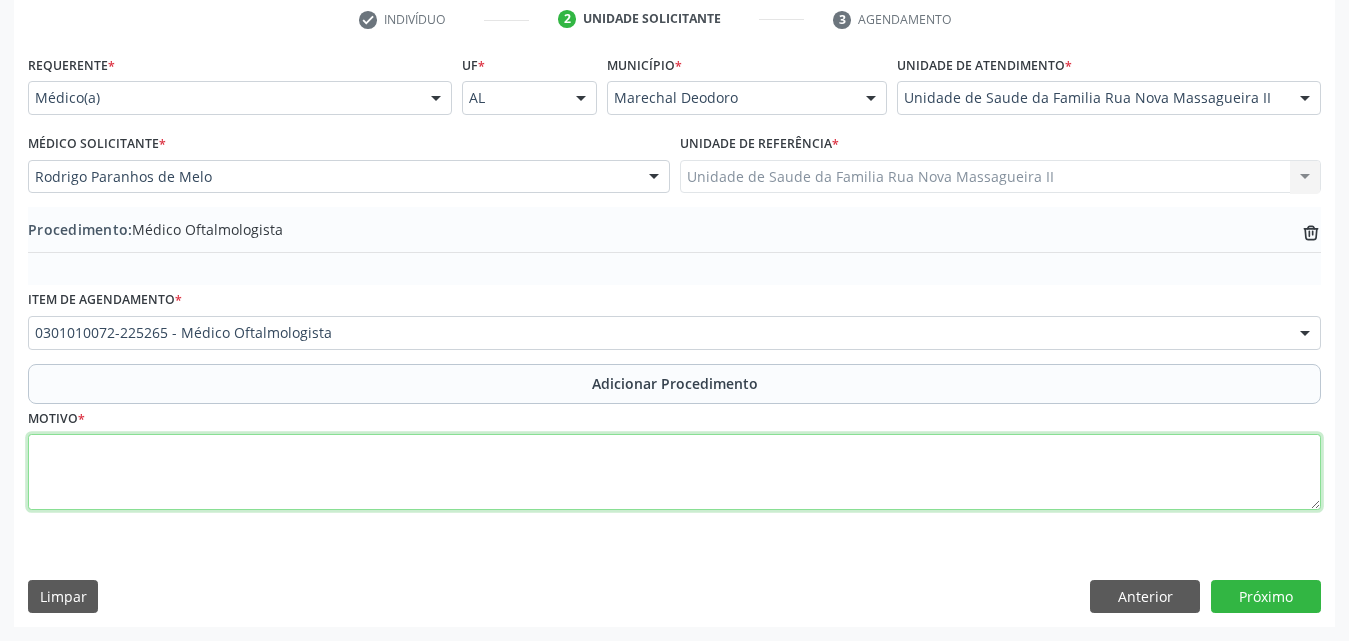click at bounding box center [674, 472] 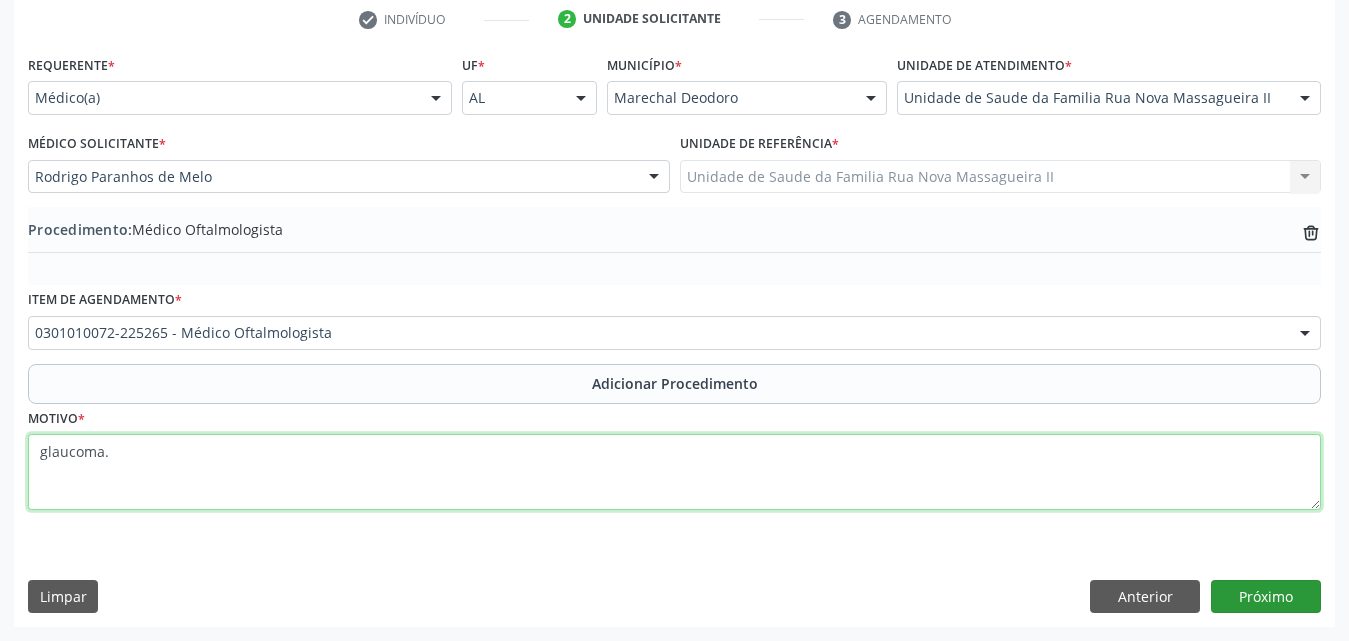 type on "glaucoma." 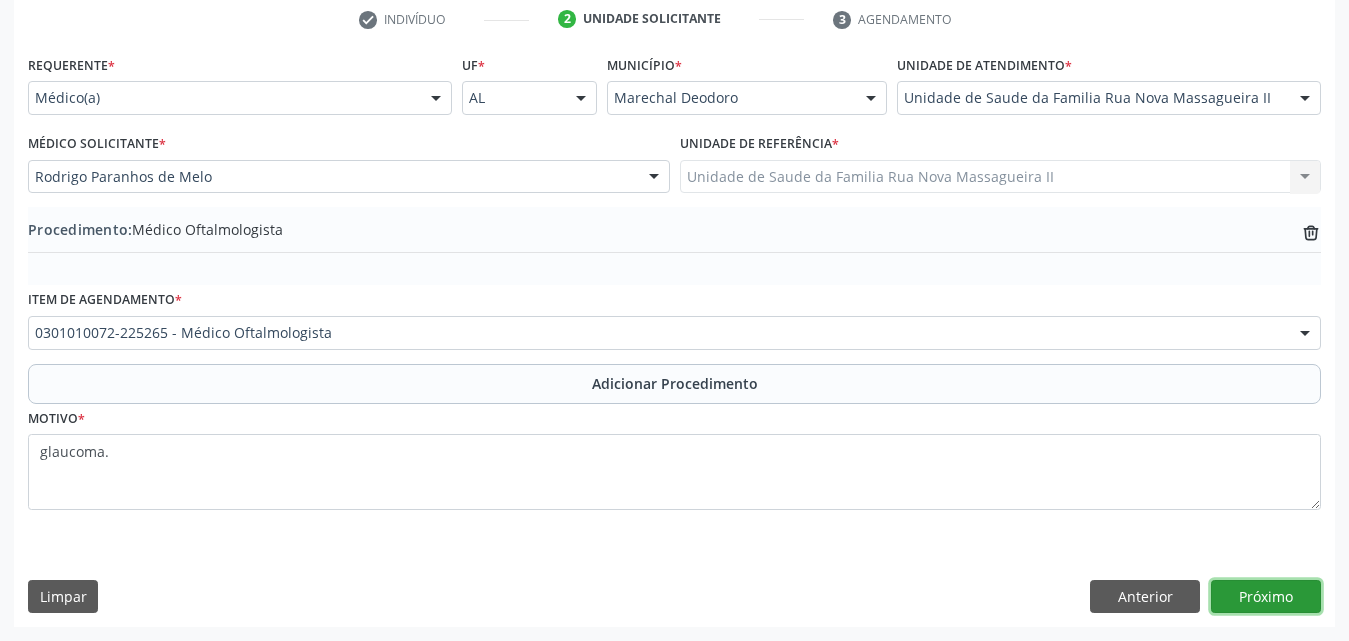click on "Próximo" at bounding box center (1266, 597) 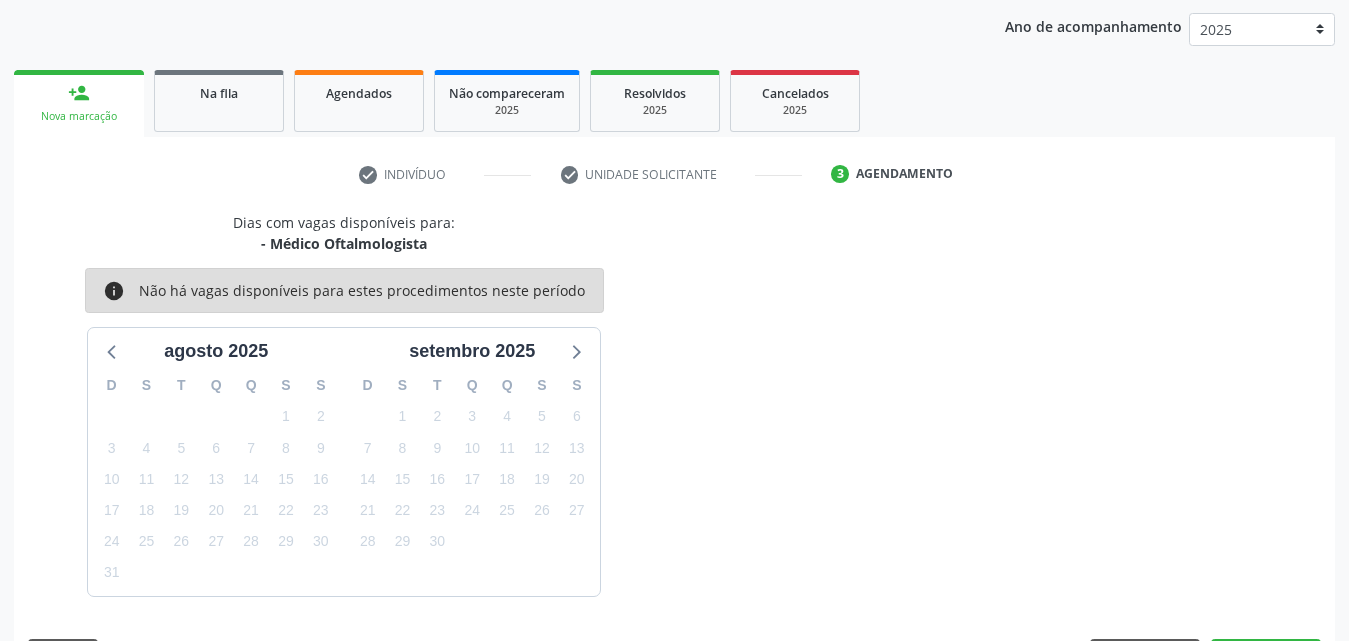 scroll, scrollTop: 316, scrollLeft: 0, axis: vertical 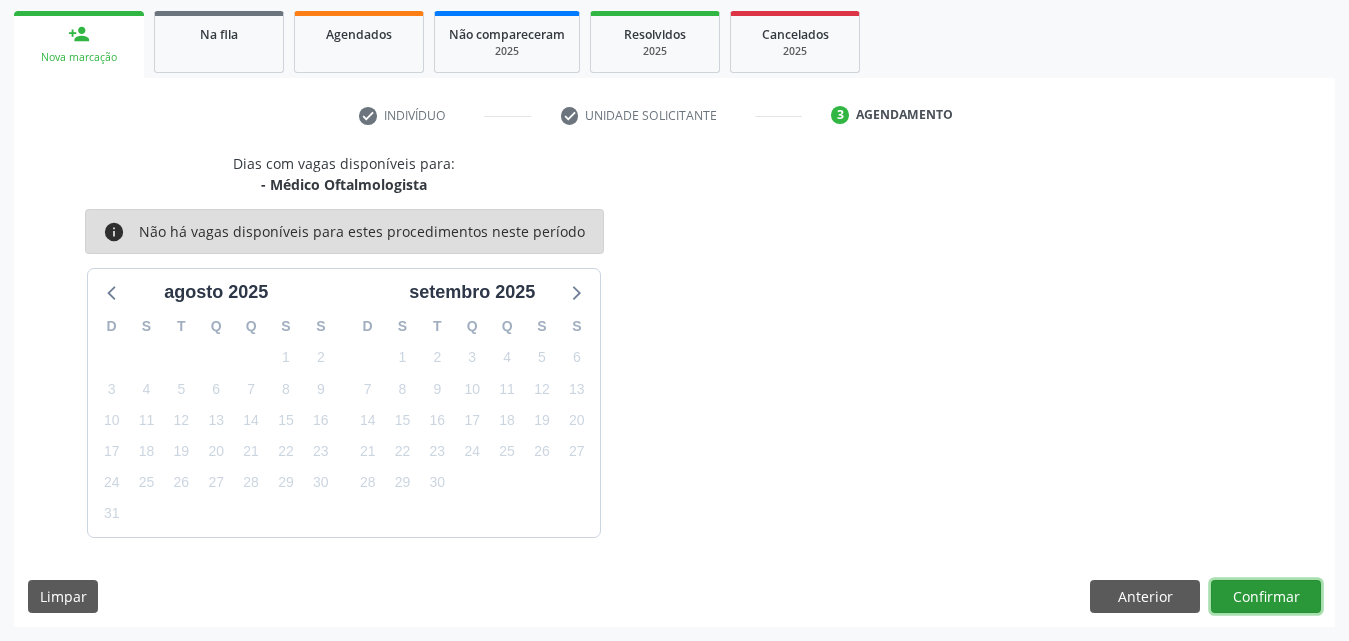 click on "Confirmar" at bounding box center [1266, 597] 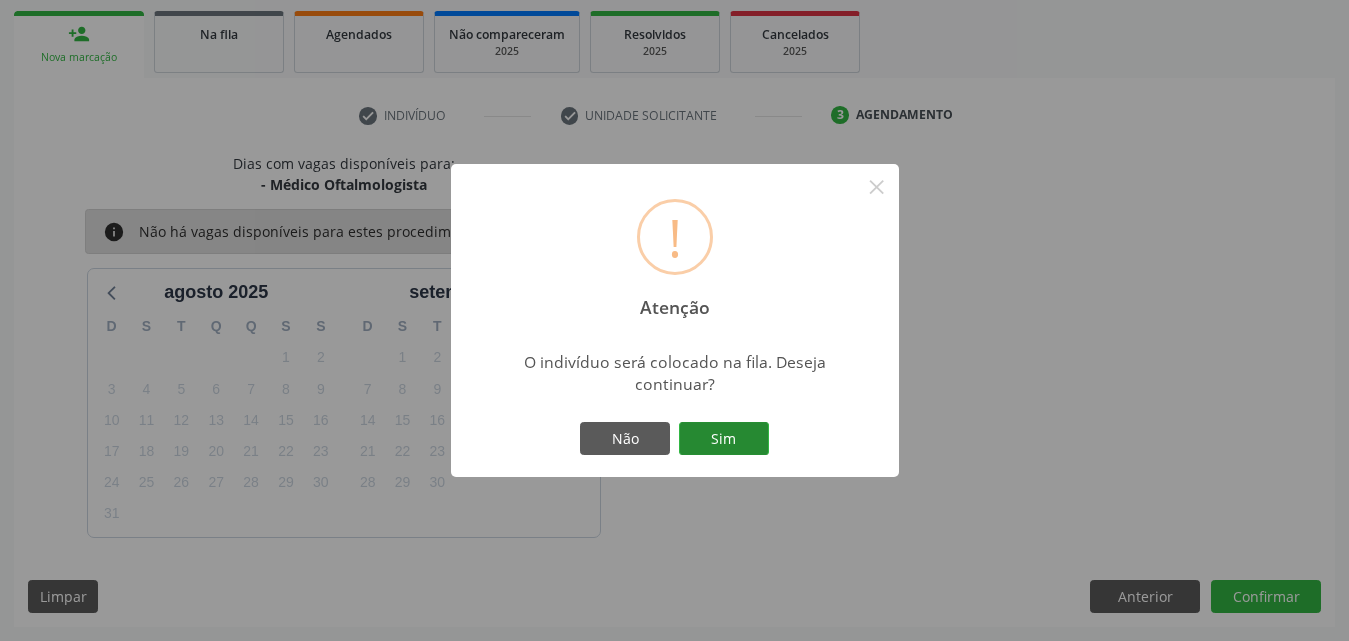 click on "Sim" at bounding box center [724, 439] 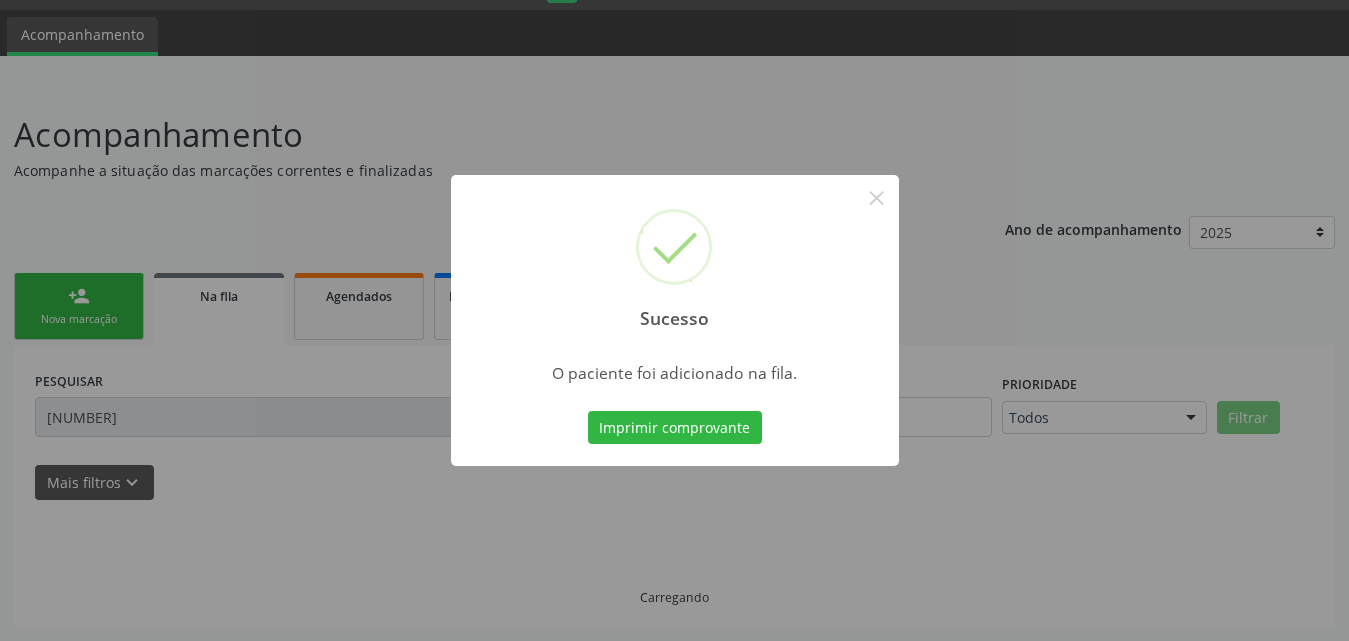 scroll, scrollTop: 54, scrollLeft: 0, axis: vertical 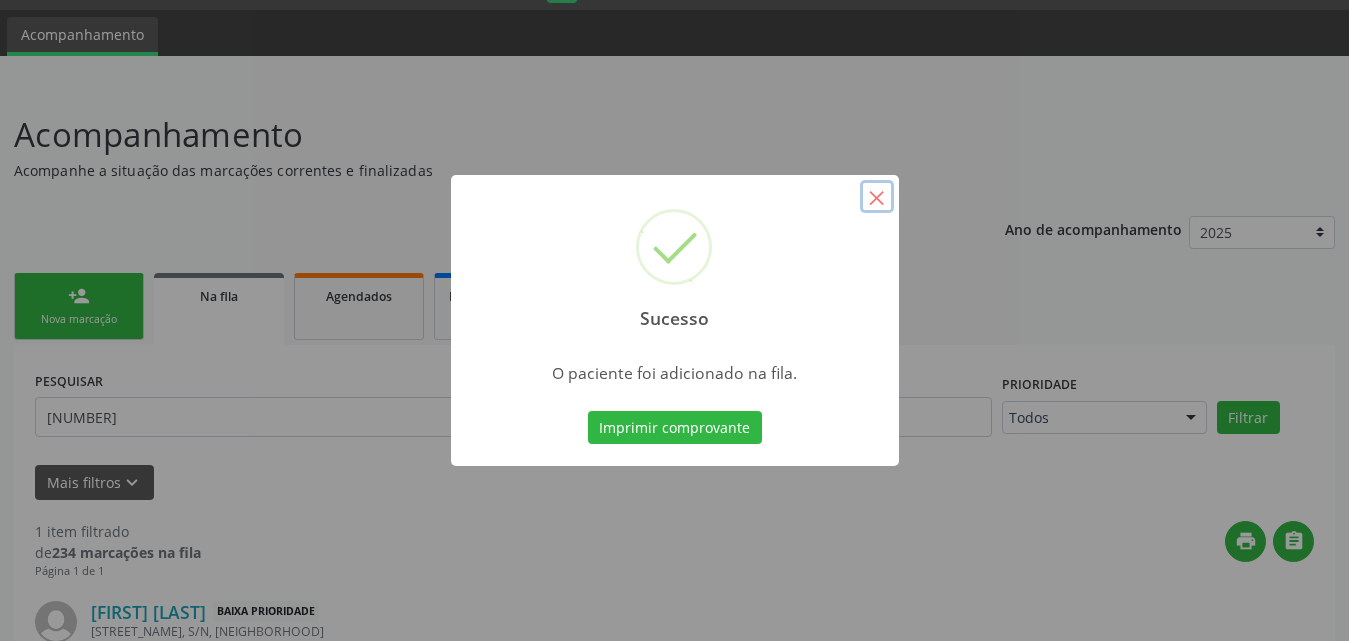 click on "×" at bounding box center [877, 197] 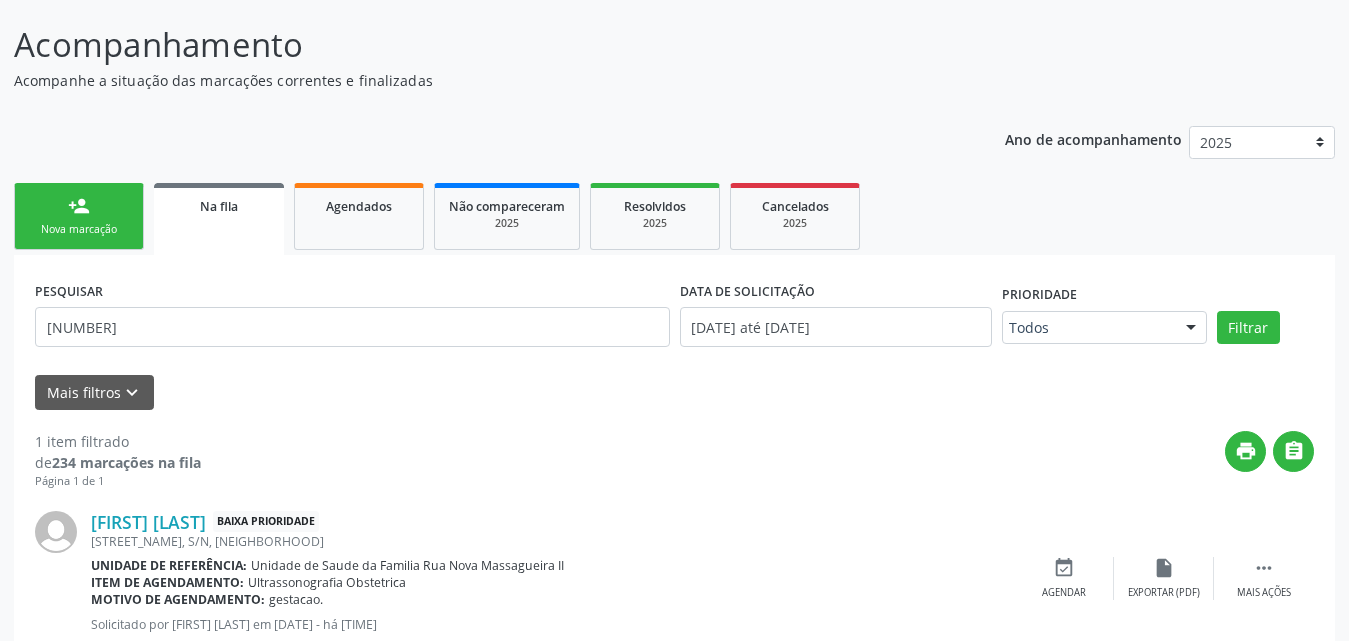 scroll, scrollTop: 206, scrollLeft: 0, axis: vertical 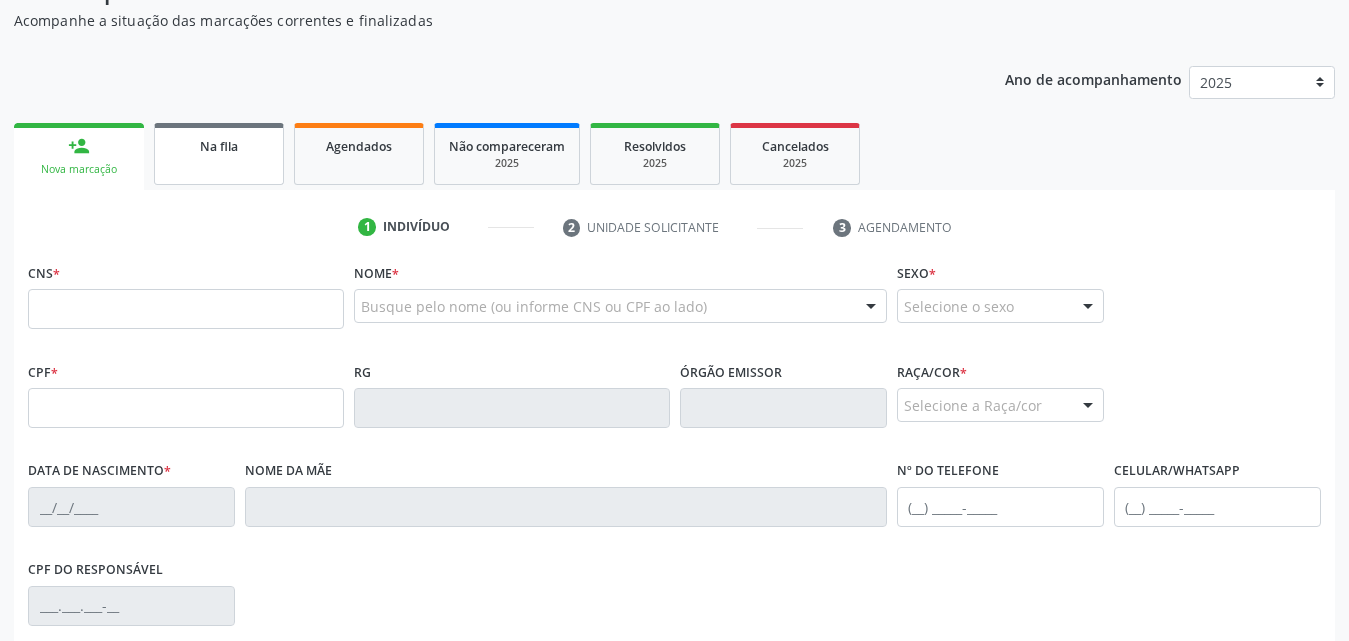 click on "Na fila" at bounding box center (219, 146) 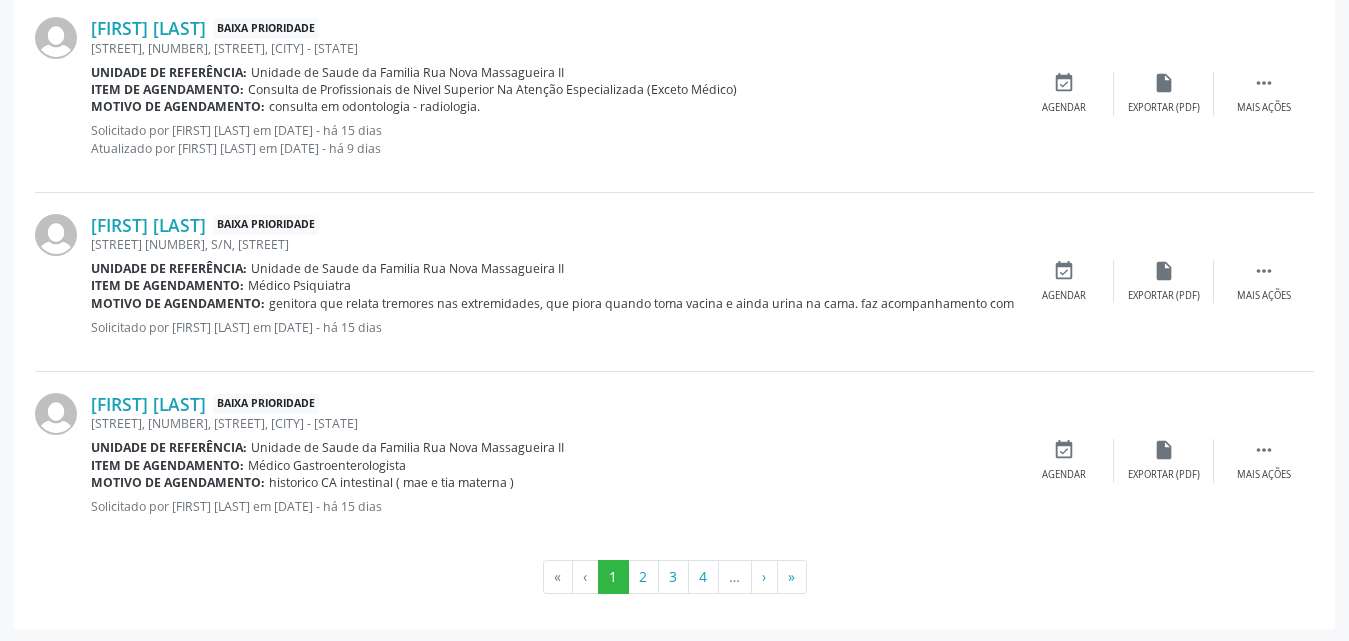 scroll, scrollTop: 2806, scrollLeft: 0, axis: vertical 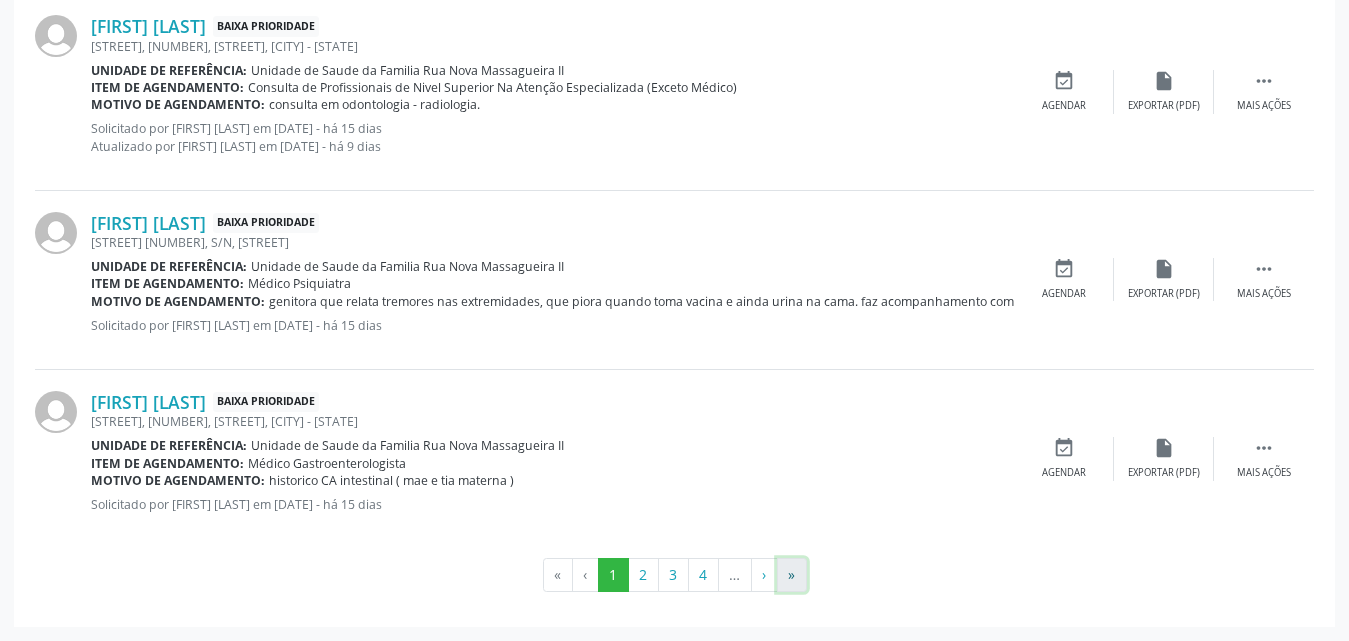 click on "»" at bounding box center [792, 575] 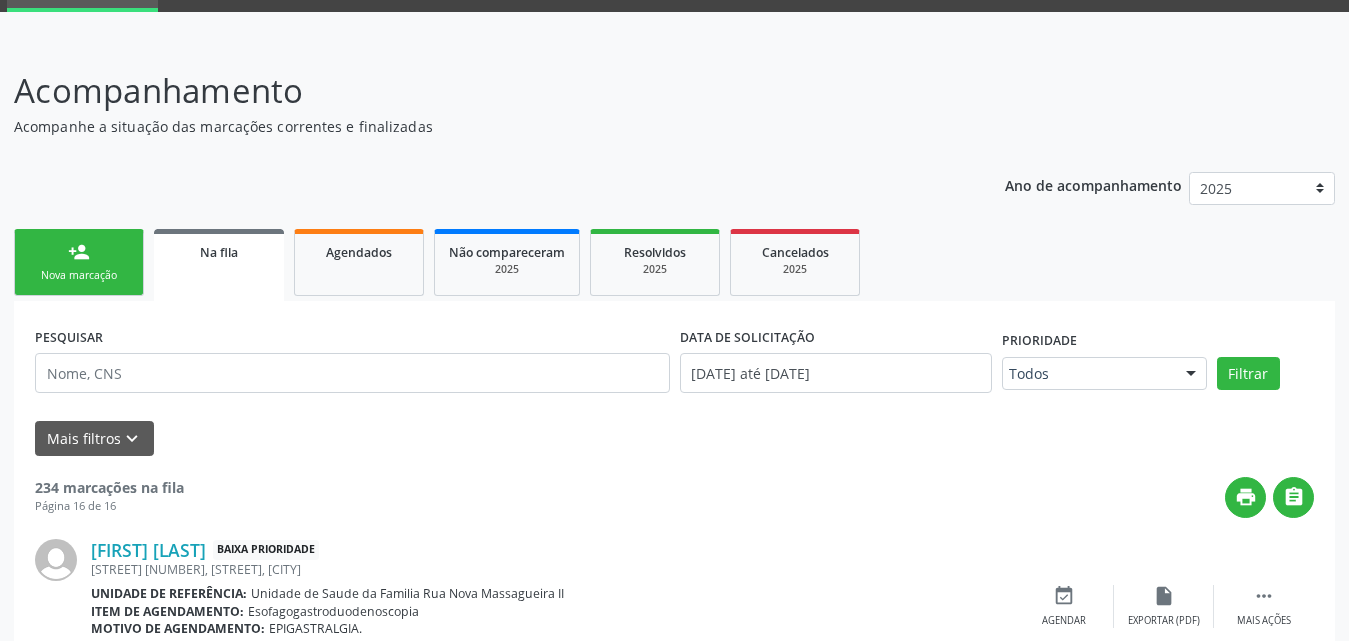 scroll, scrollTop: 0, scrollLeft: 0, axis: both 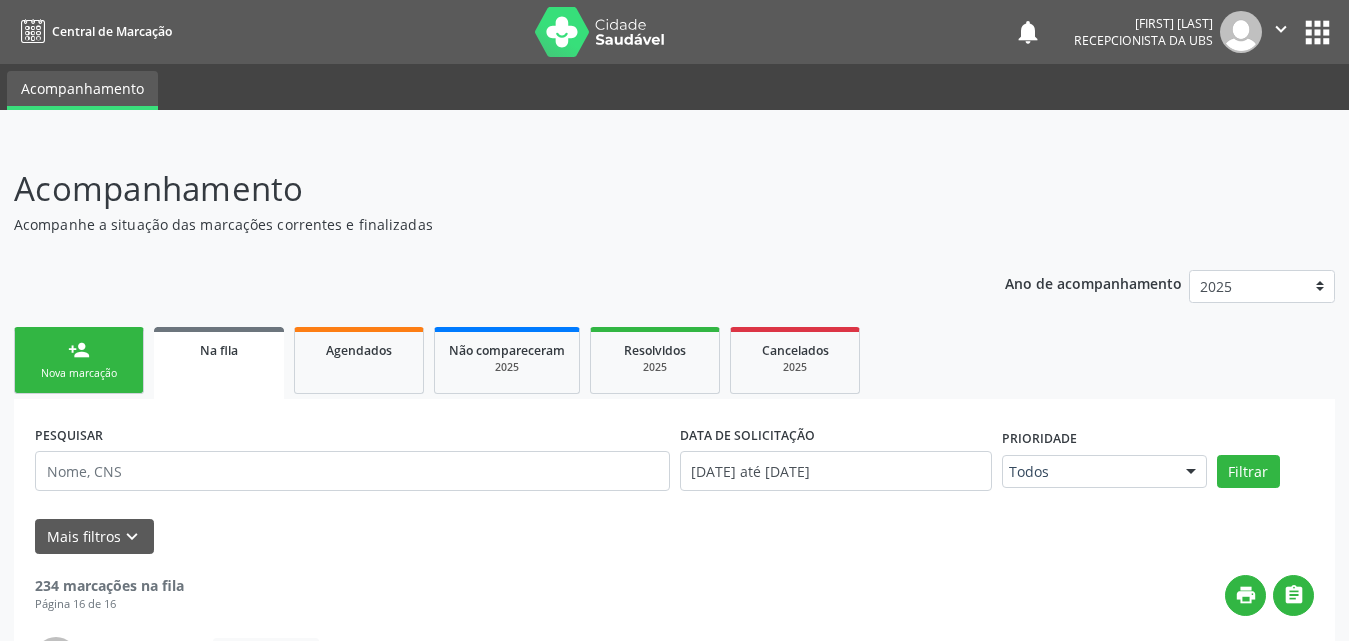 click on "Nova marcação" at bounding box center [79, 373] 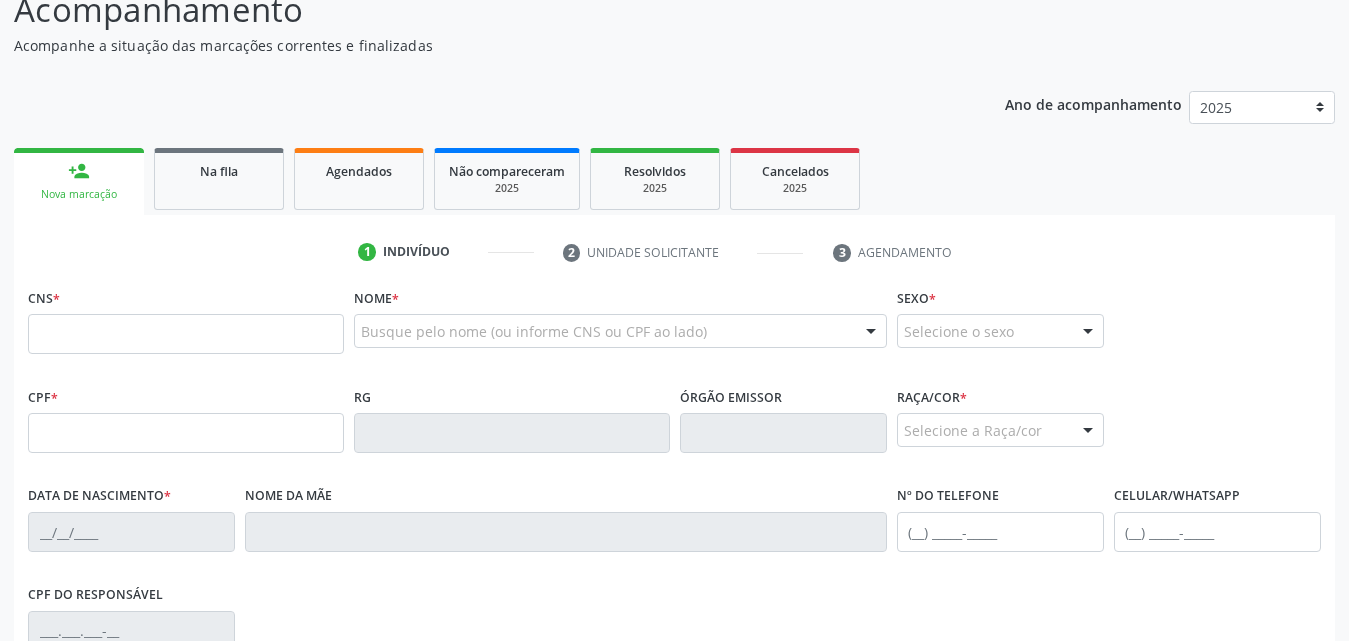 scroll, scrollTop: 171, scrollLeft: 0, axis: vertical 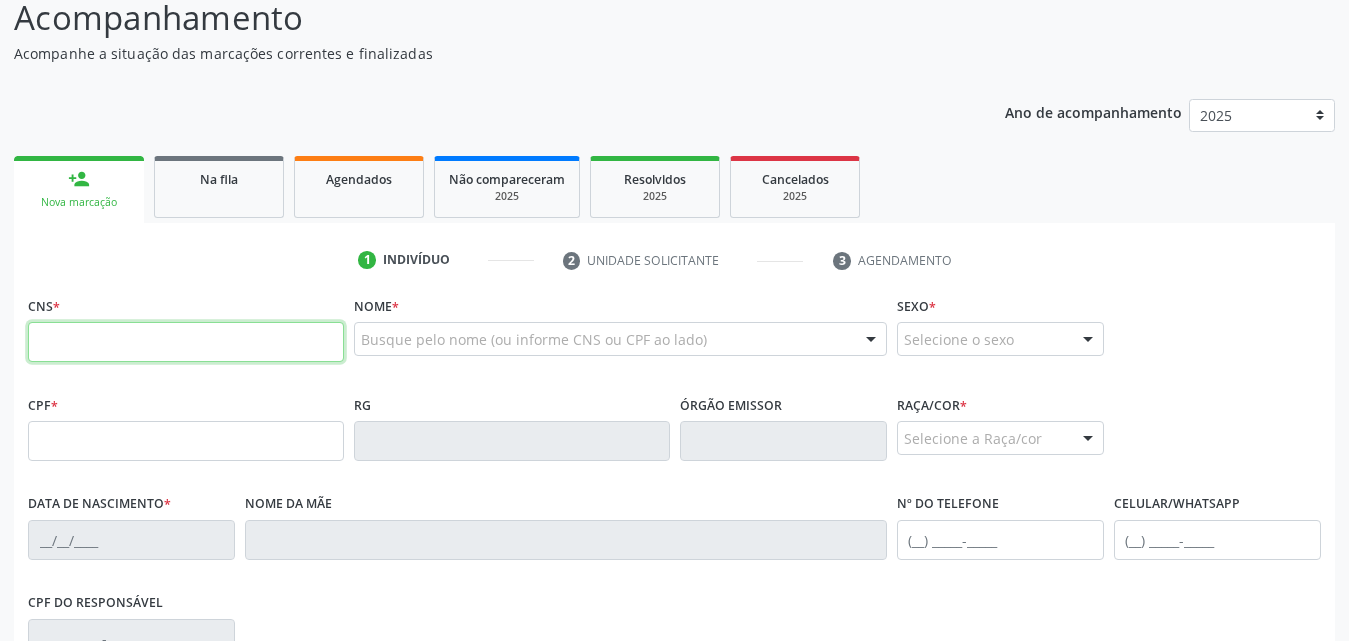 click at bounding box center (186, 342) 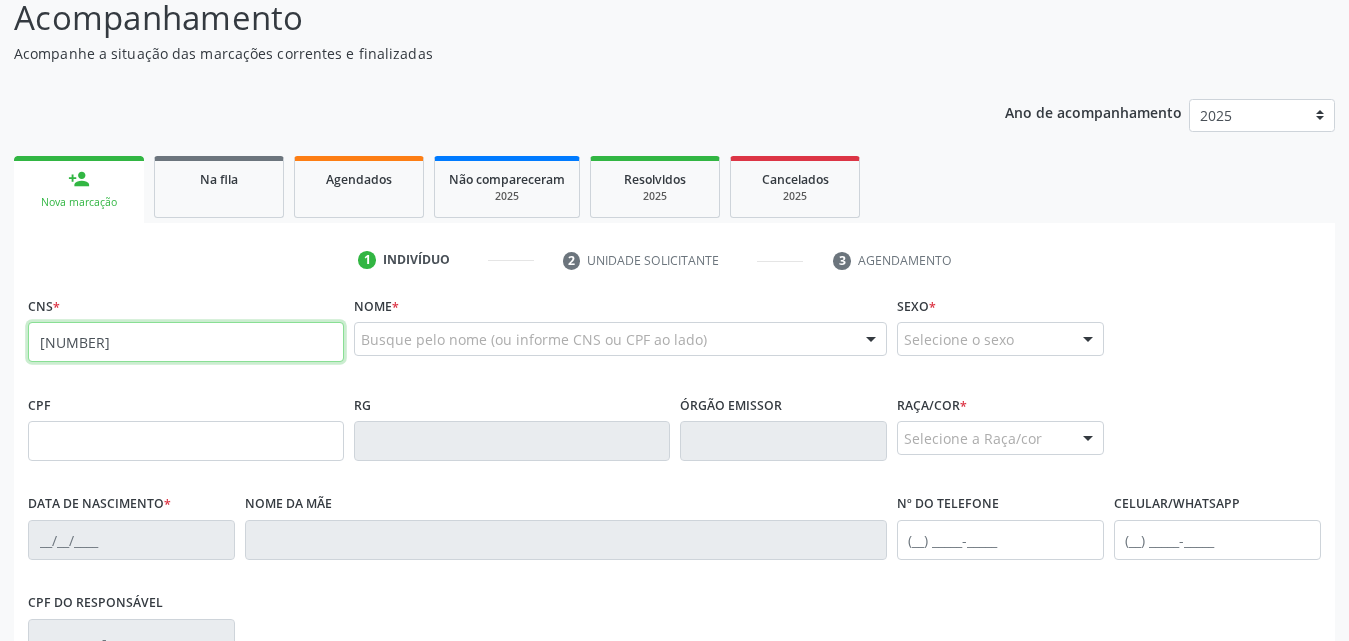 type on "704 2092 9796 6883" 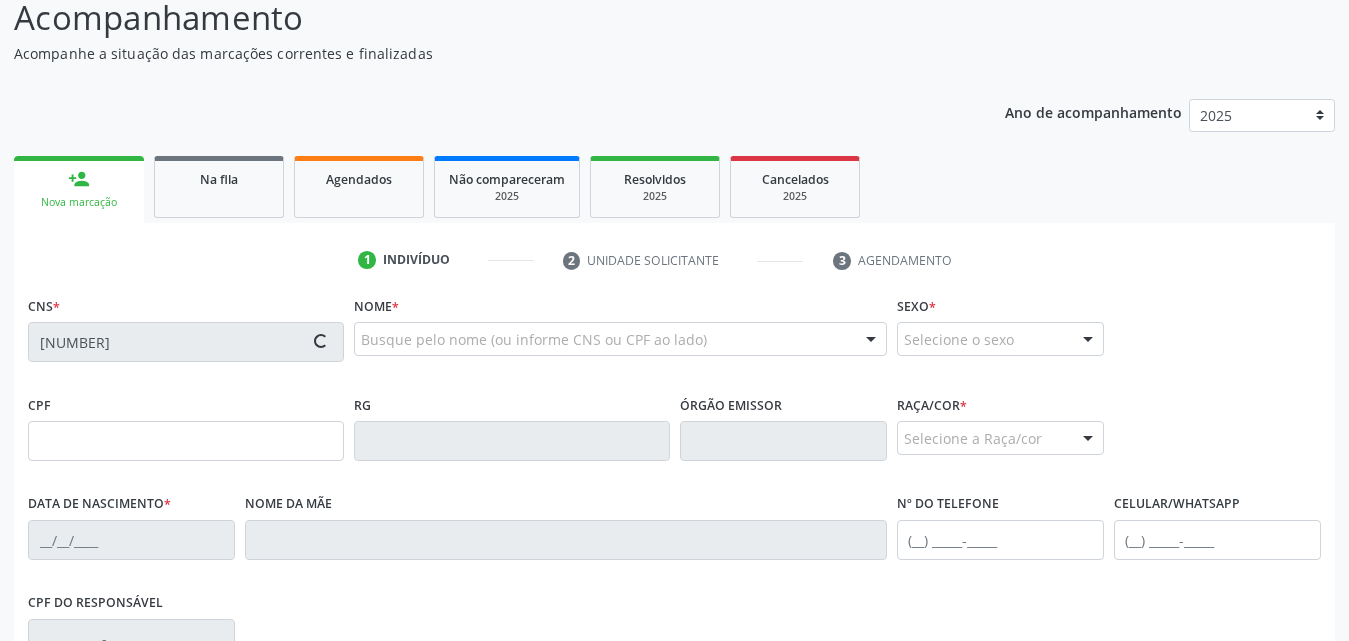 type on "121.018.154-19" 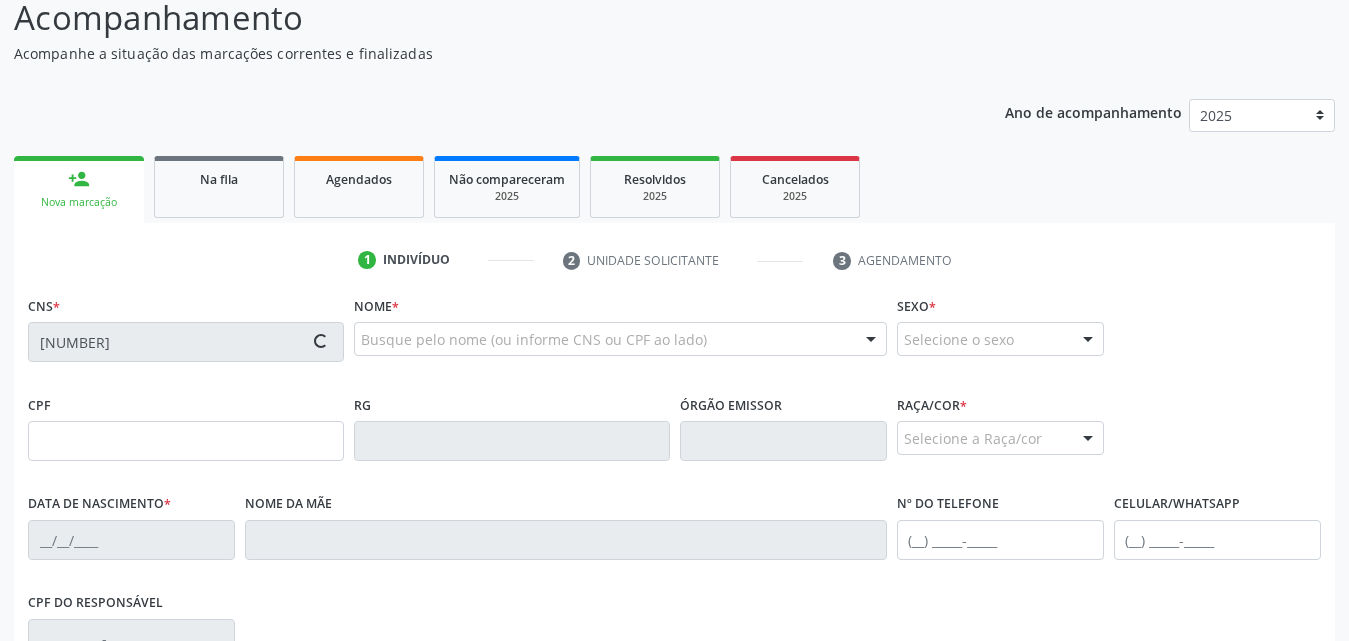type on "03/04/1994" 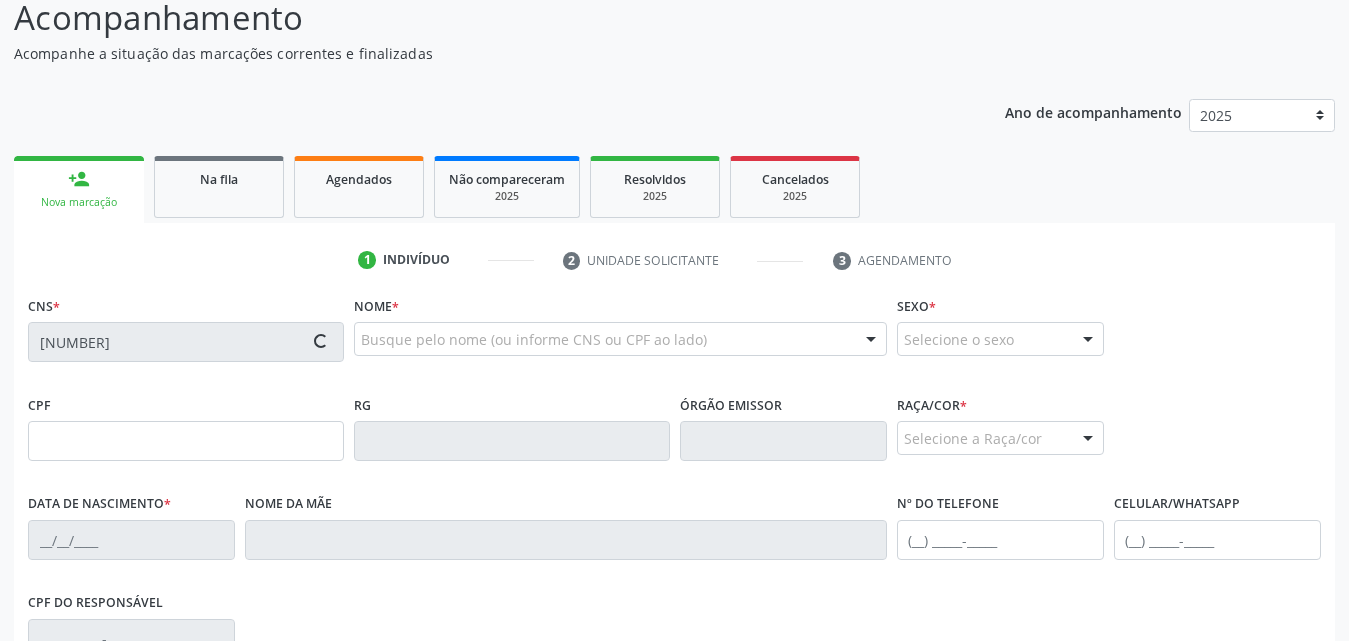 type on "Rosileide da Silva" 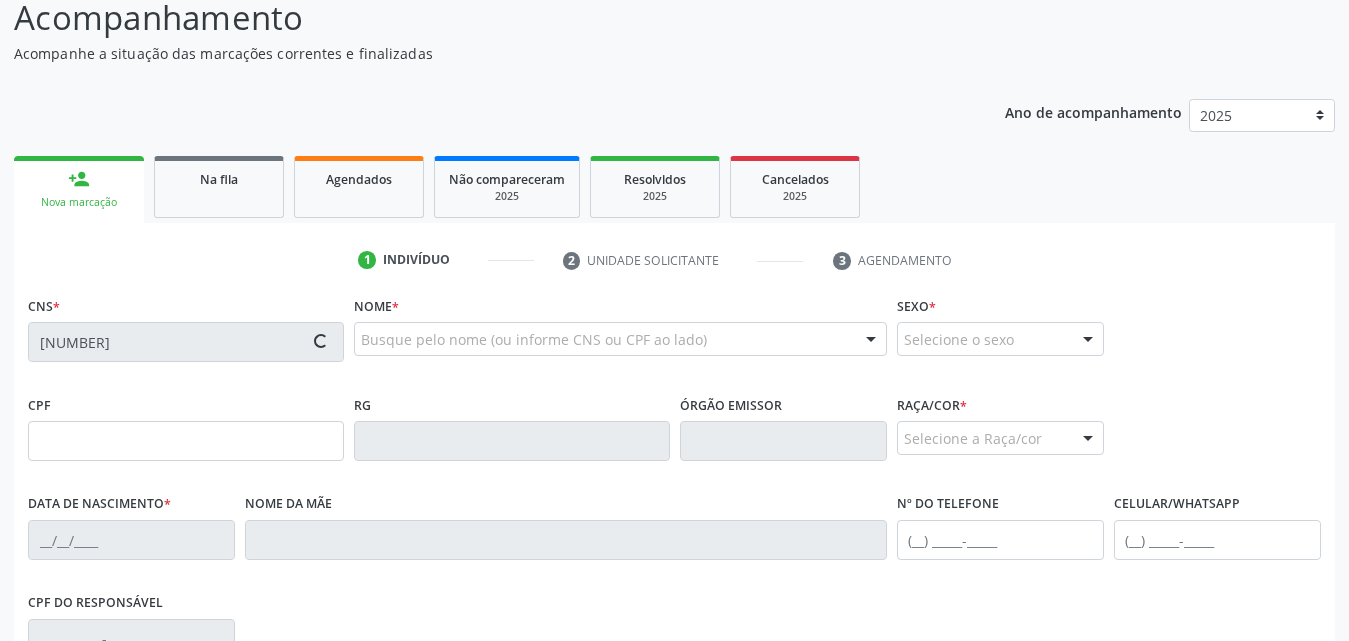 type on "(82) 99105-7519" 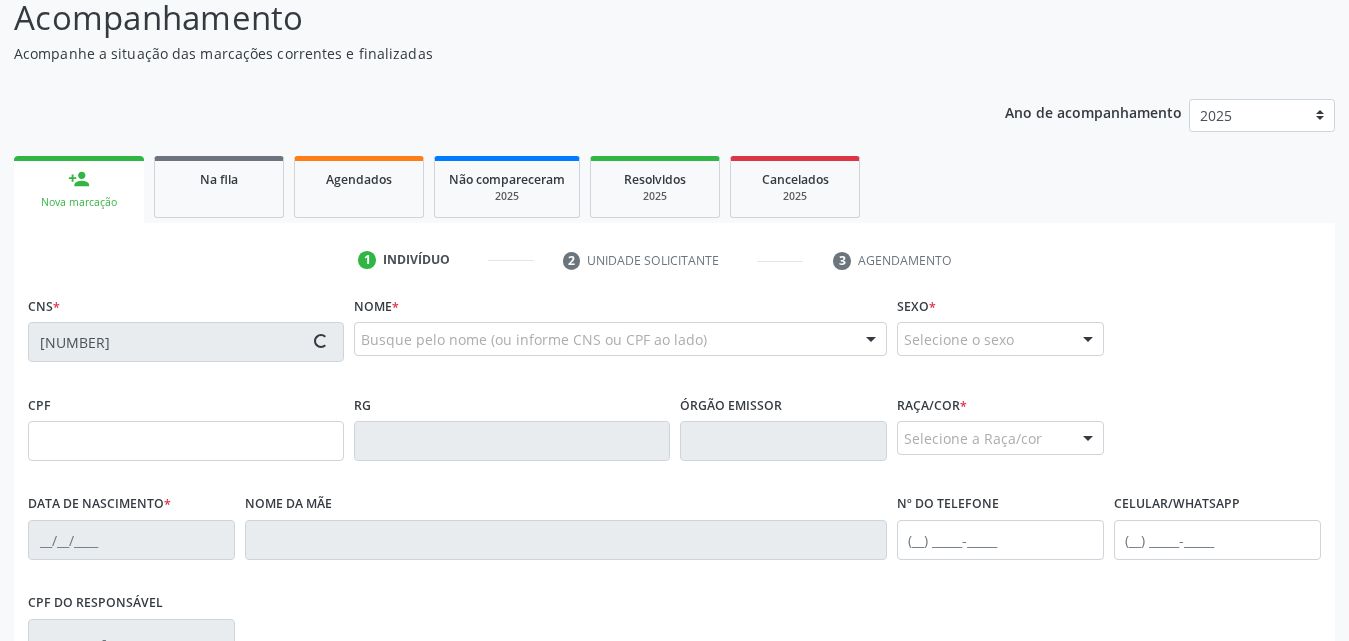 type on "52" 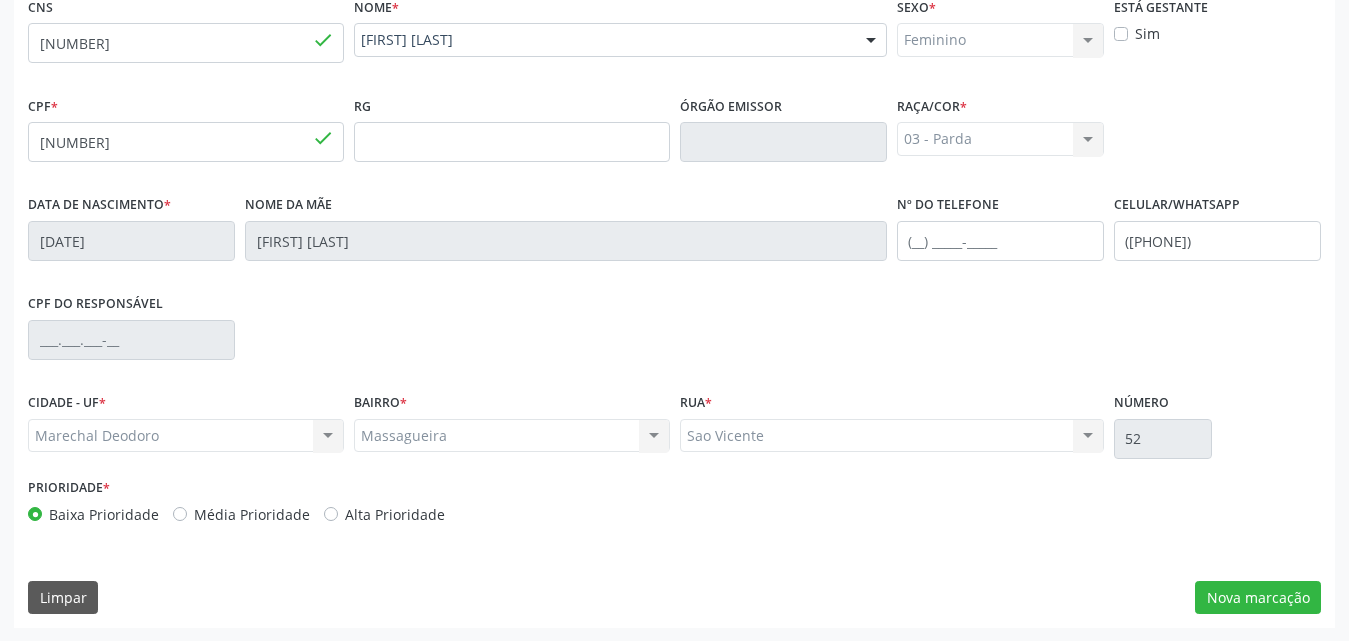 scroll, scrollTop: 471, scrollLeft: 0, axis: vertical 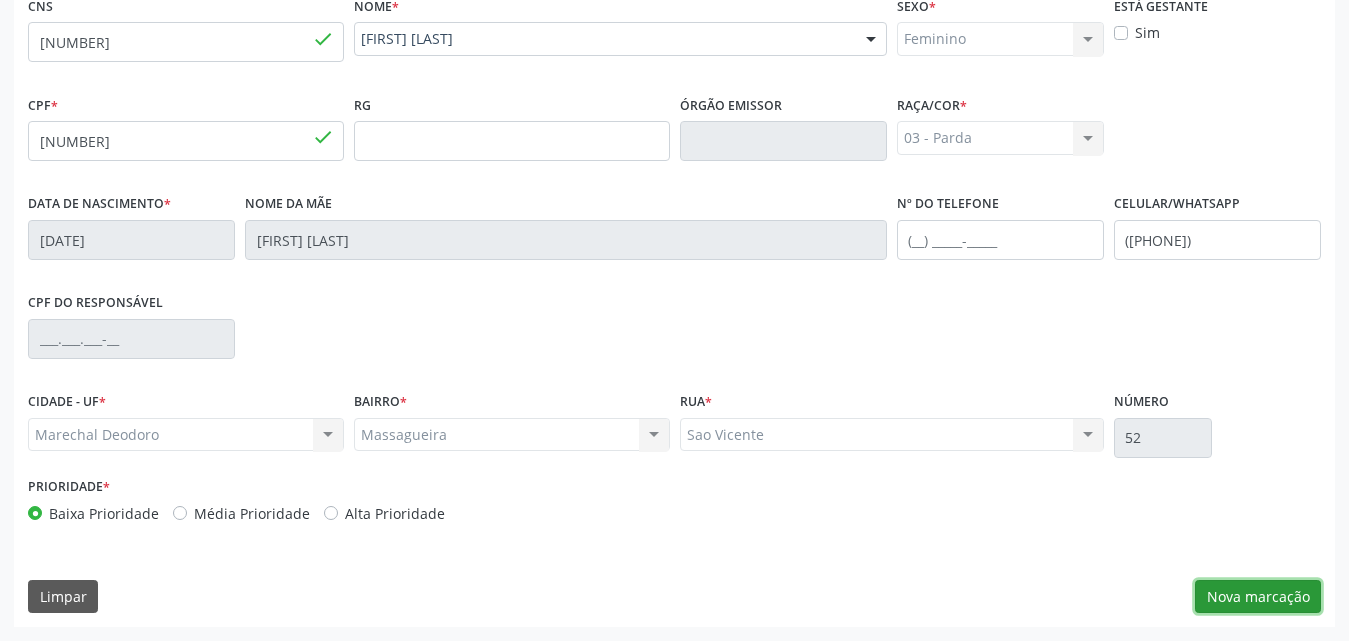 click on "Nova marcação" at bounding box center (1258, 597) 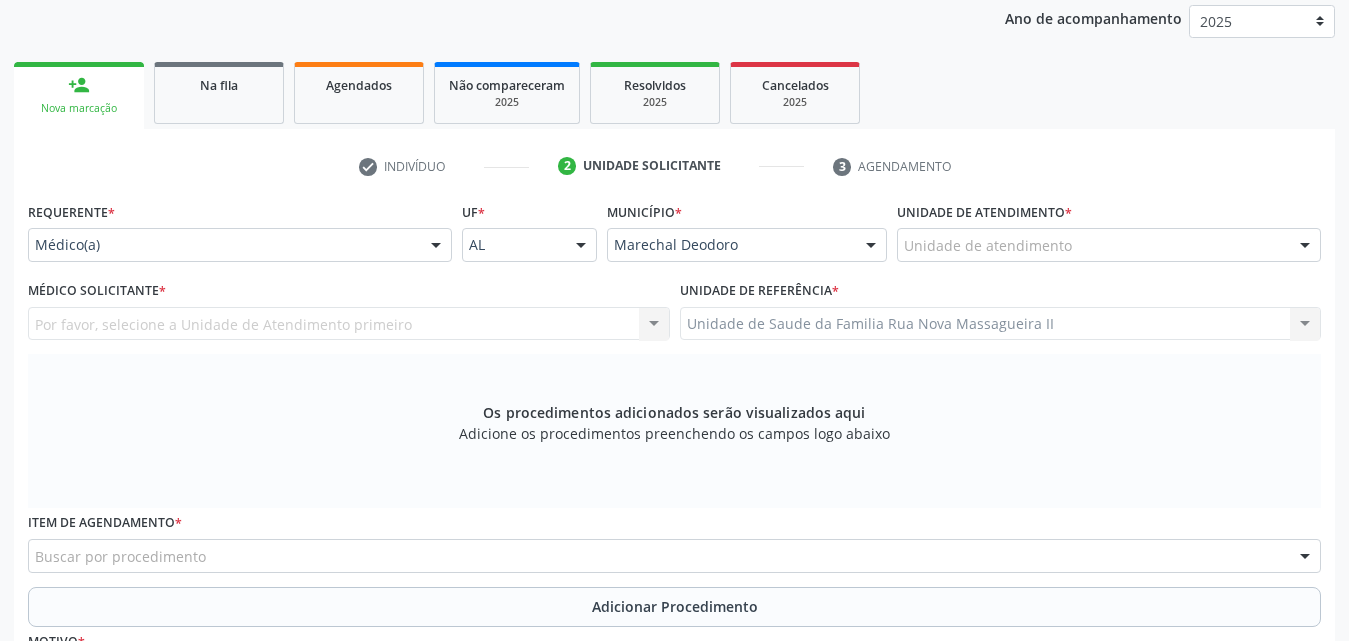 scroll, scrollTop: 300, scrollLeft: 0, axis: vertical 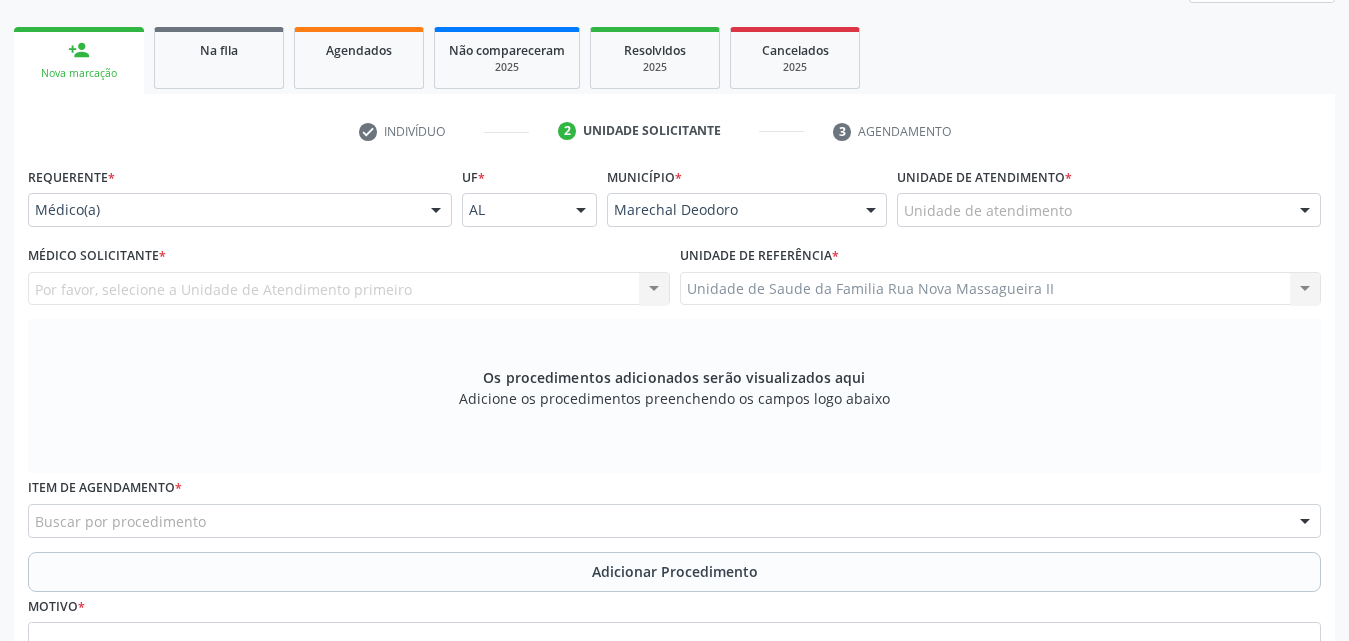 click on "Unidade de atendimento" at bounding box center [1109, 210] 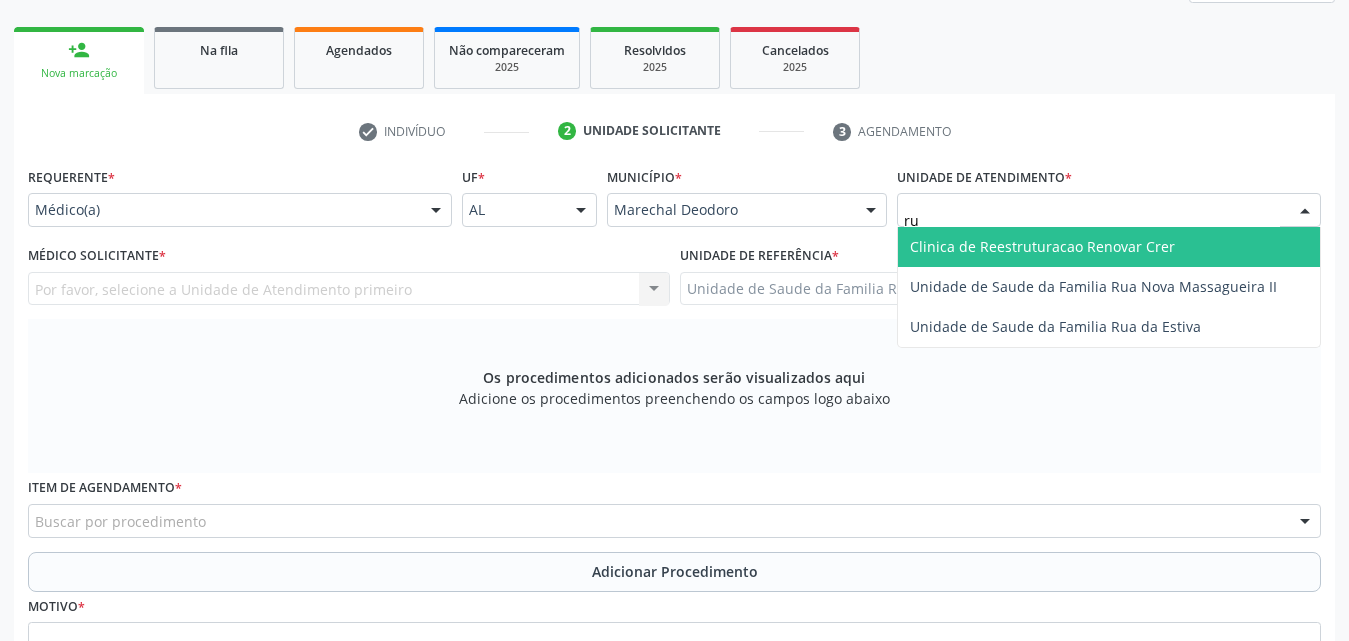 type on "rua" 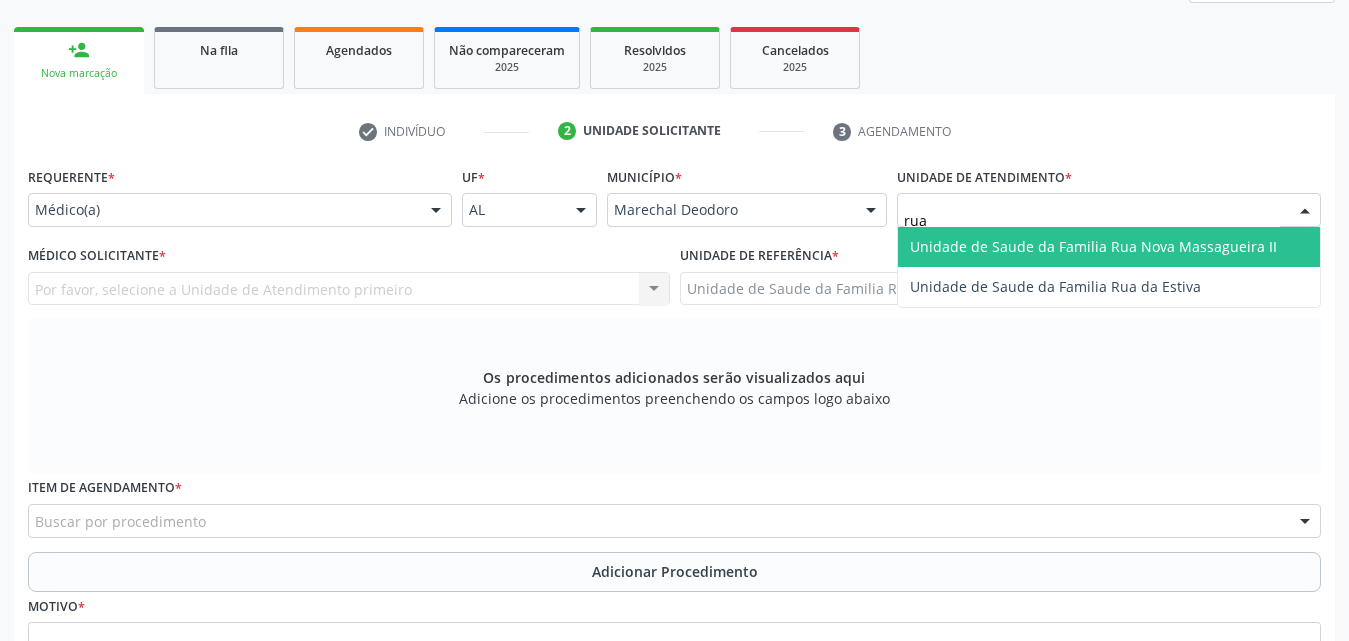 click on "Unidade de Saude da Familia Rua Nova Massagueira II" at bounding box center [1093, 246] 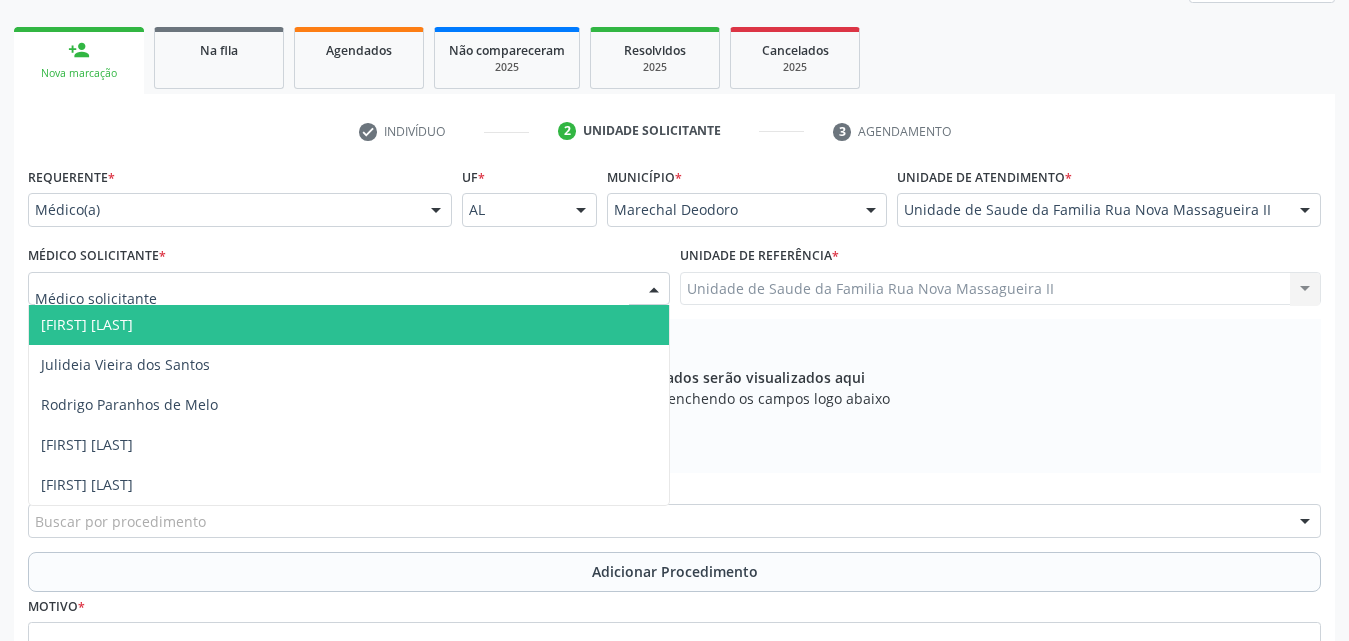 click at bounding box center [349, 289] 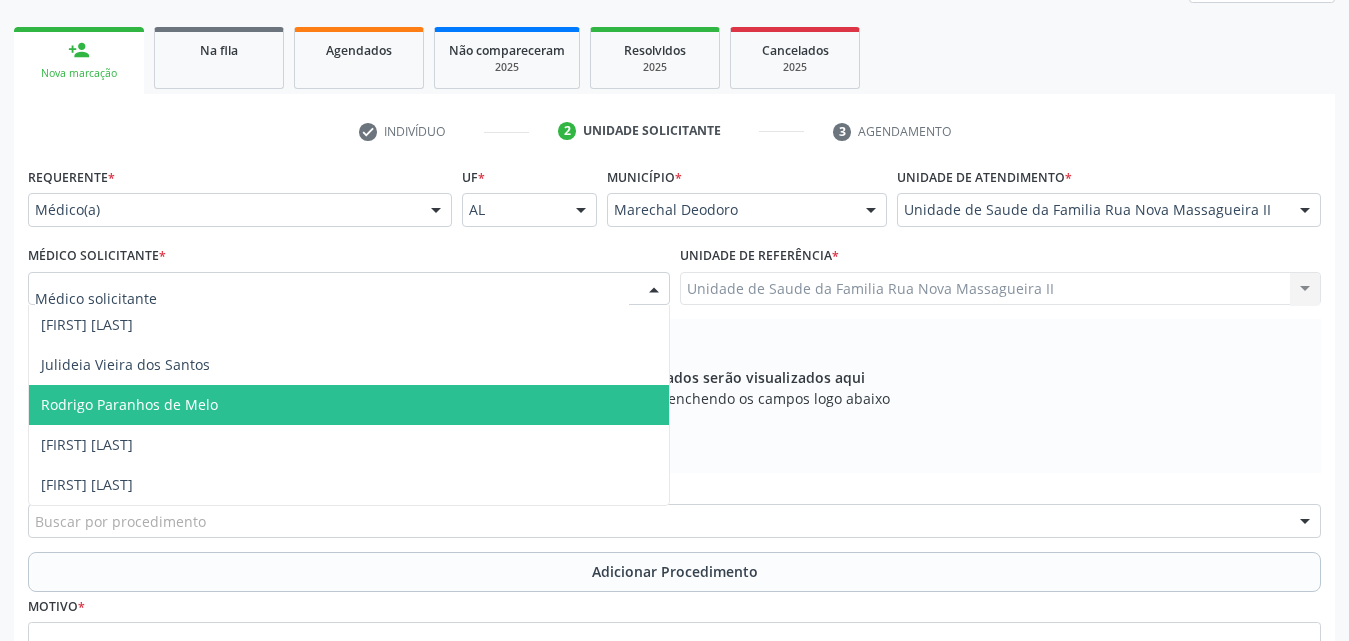 click on "Rodrigo Paranhos de Melo" at bounding box center [129, 404] 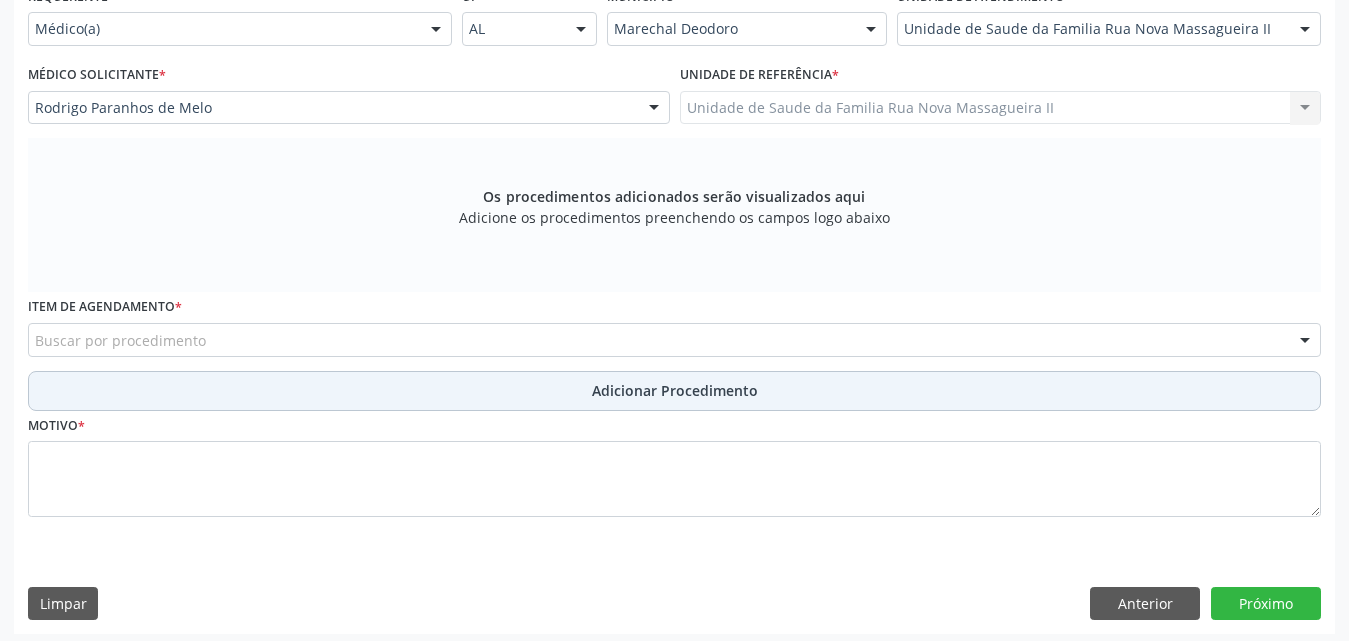 scroll, scrollTop: 488, scrollLeft: 0, axis: vertical 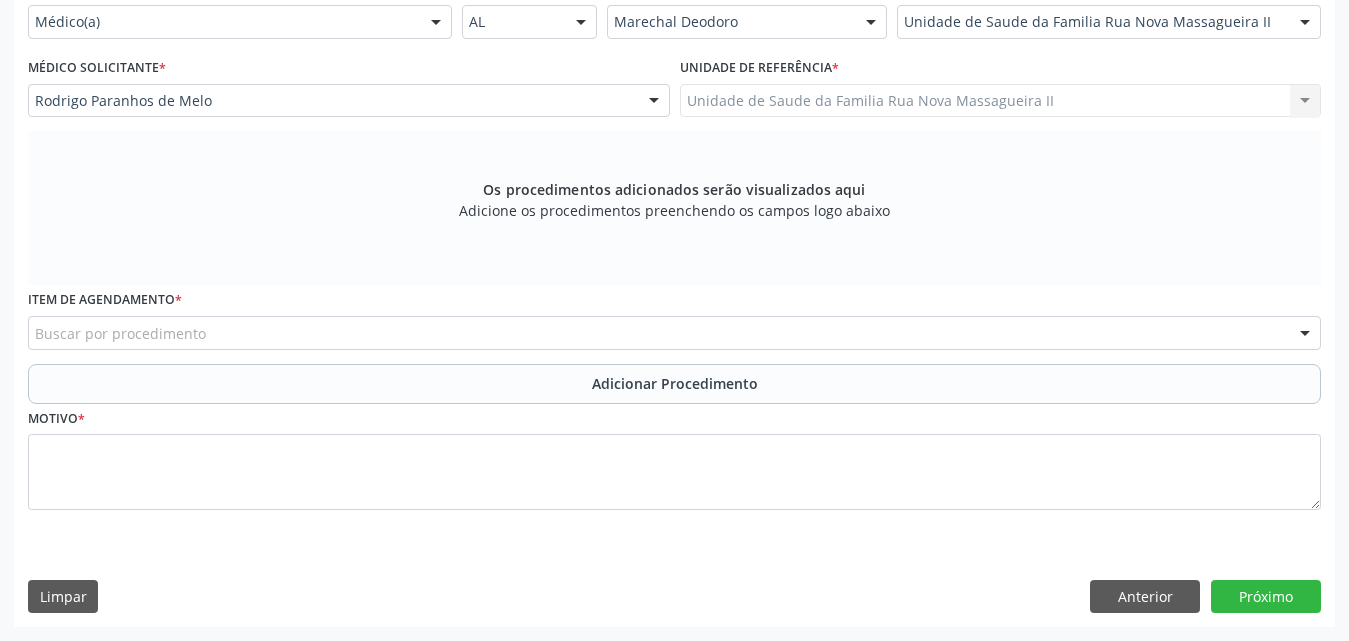 click on "Buscar por procedimento" at bounding box center [674, 333] 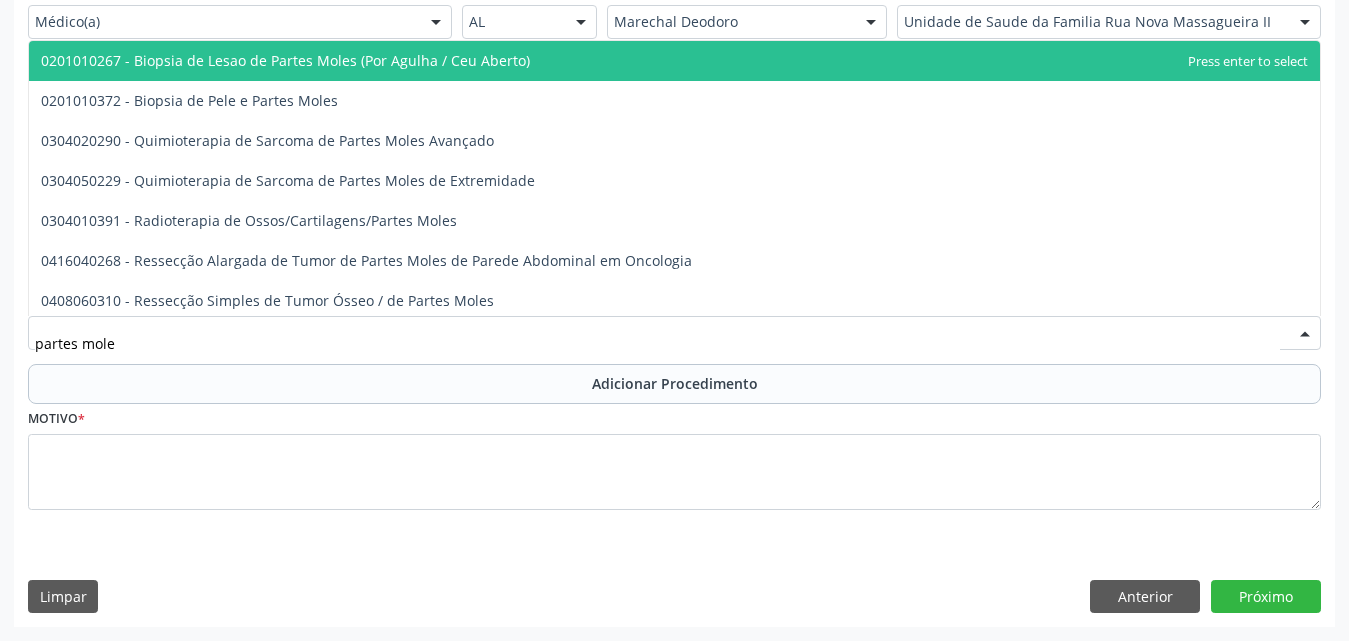type on "partes moles" 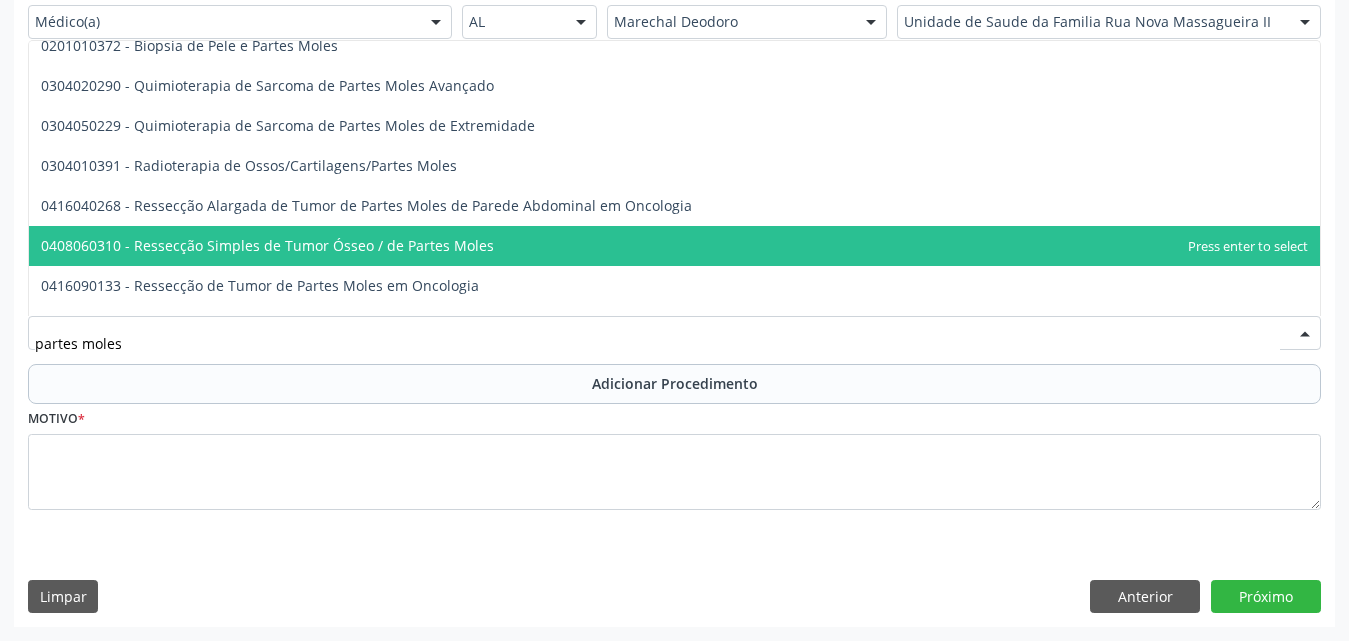 scroll, scrollTop: 85, scrollLeft: 0, axis: vertical 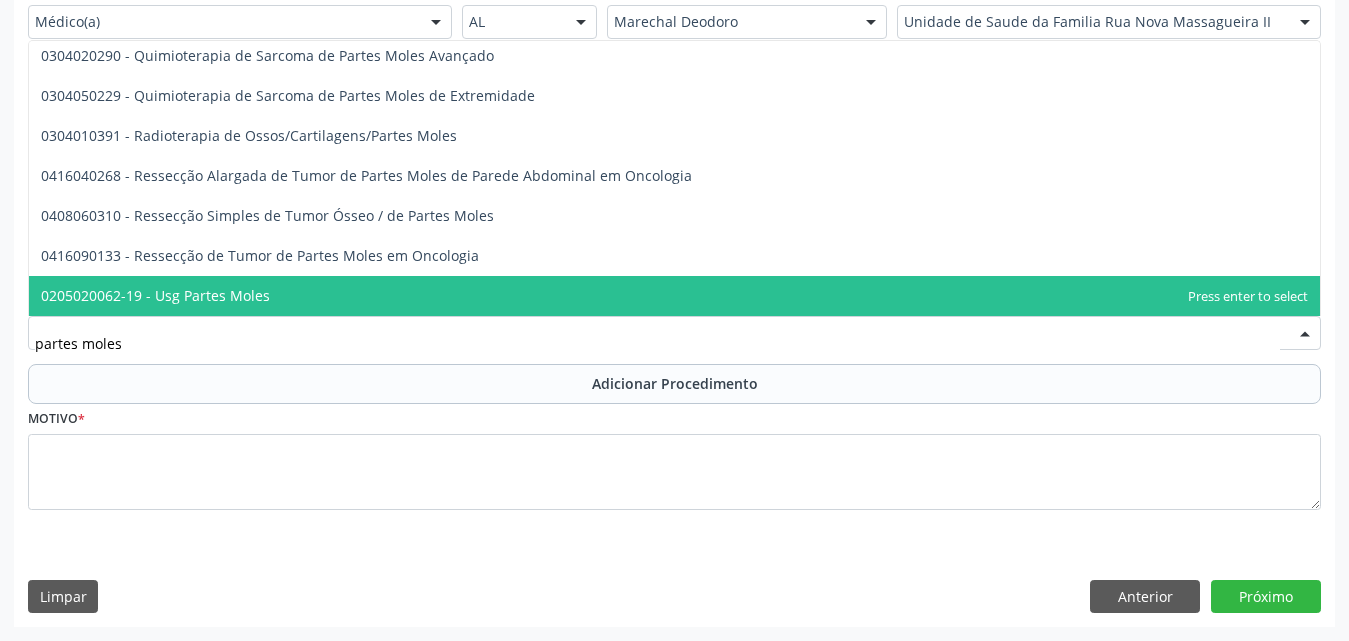 click on "0205020062-19 - Usg Partes Moles" at bounding box center (674, 296) 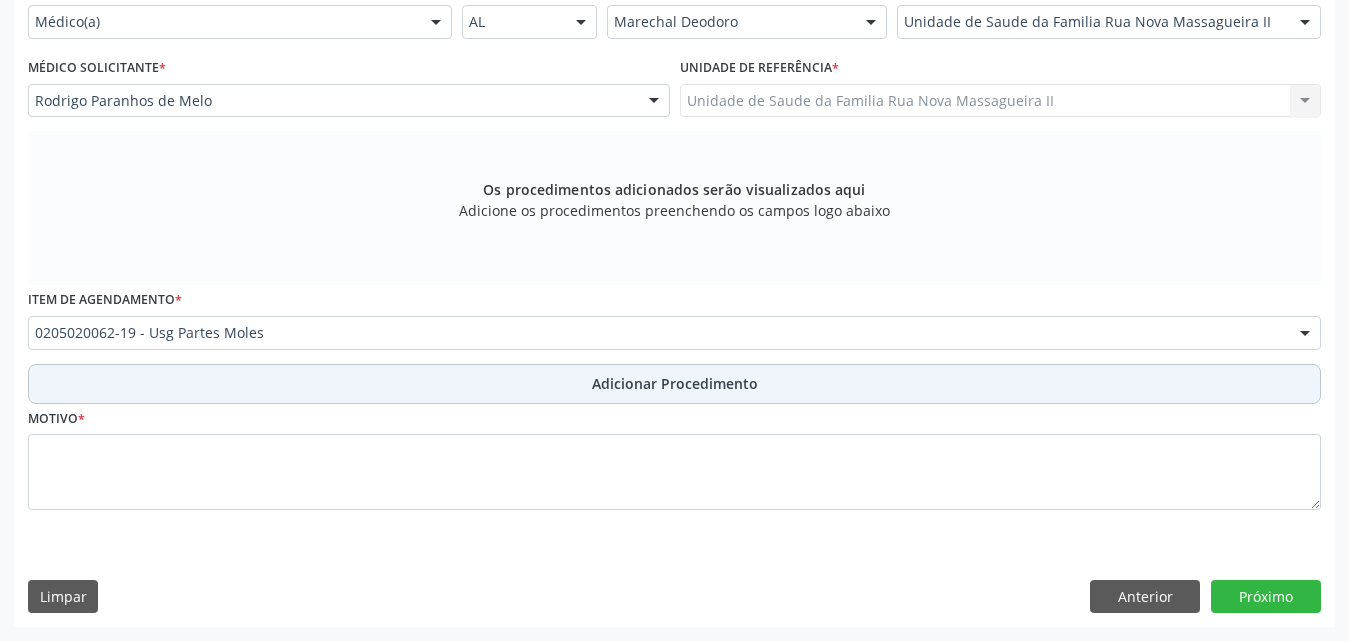 click on "Adicionar Procedimento" at bounding box center (675, 383) 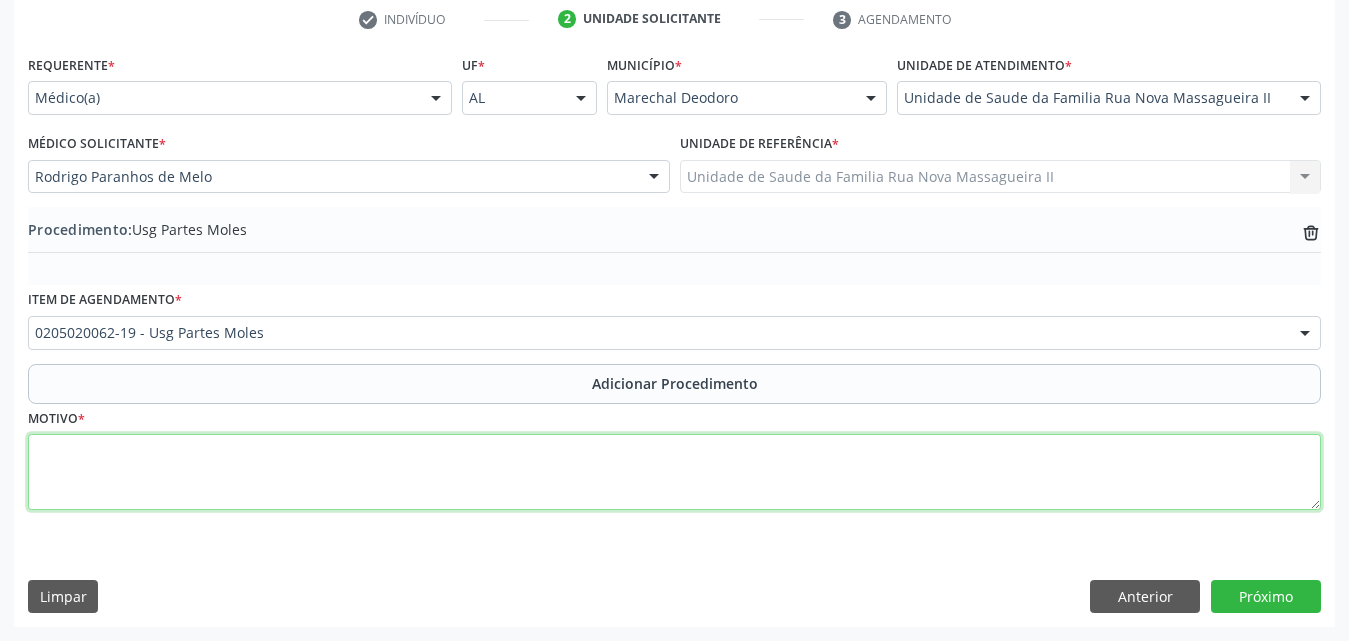 click at bounding box center (674, 472) 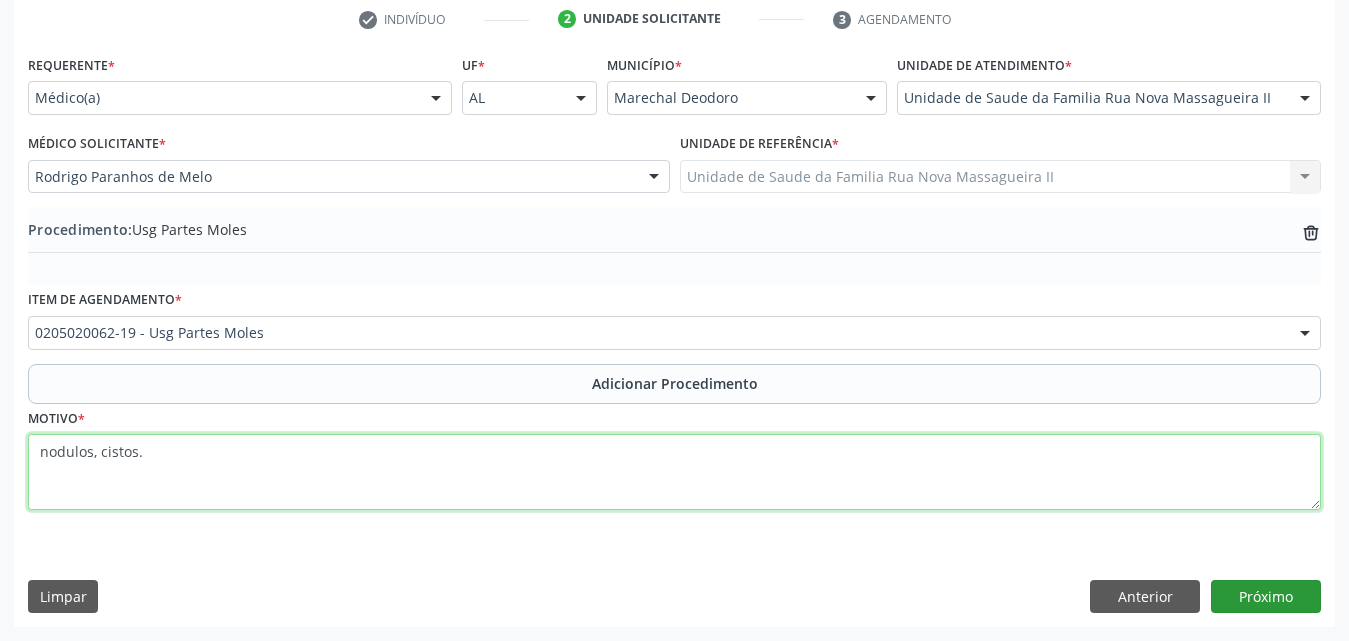 type on "nodulos, cistos." 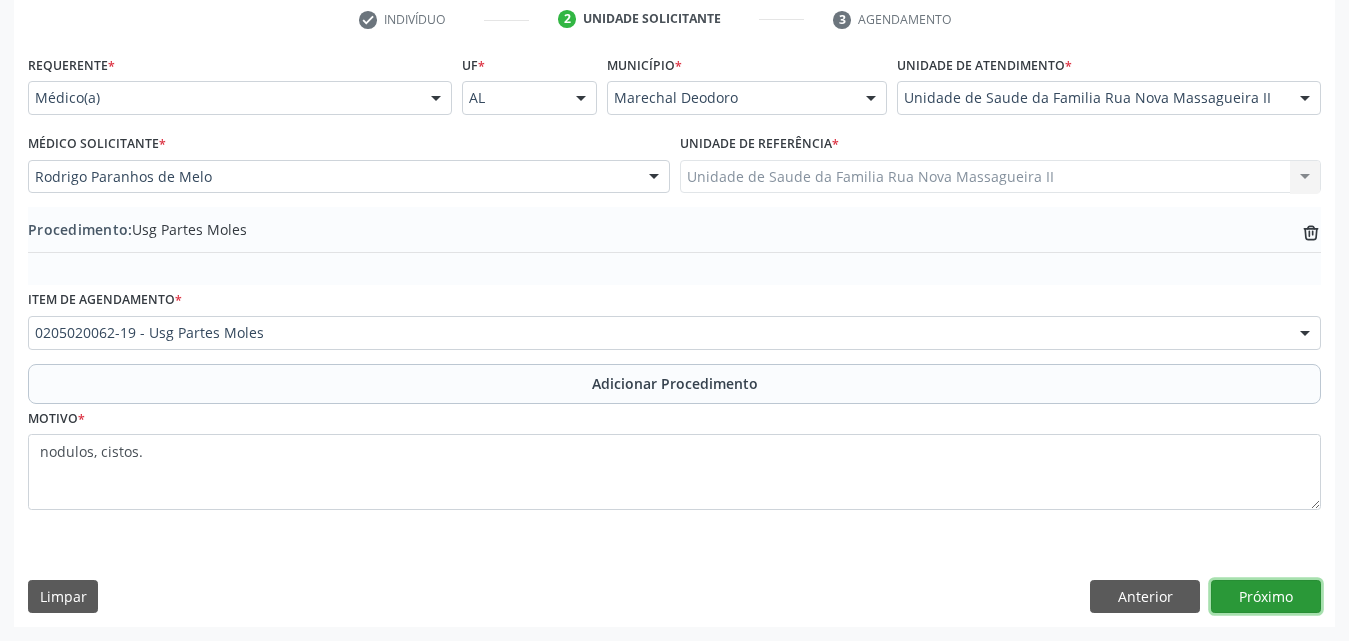 click on "Próximo" at bounding box center [1266, 597] 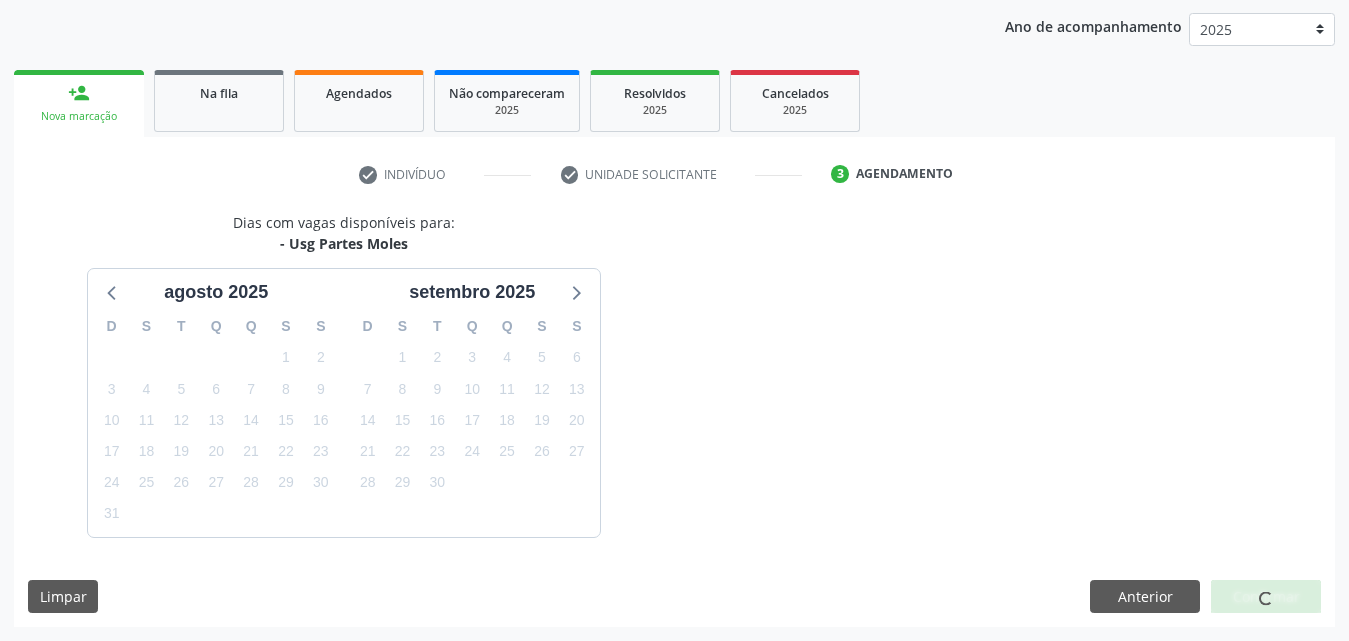 scroll, scrollTop: 316, scrollLeft: 0, axis: vertical 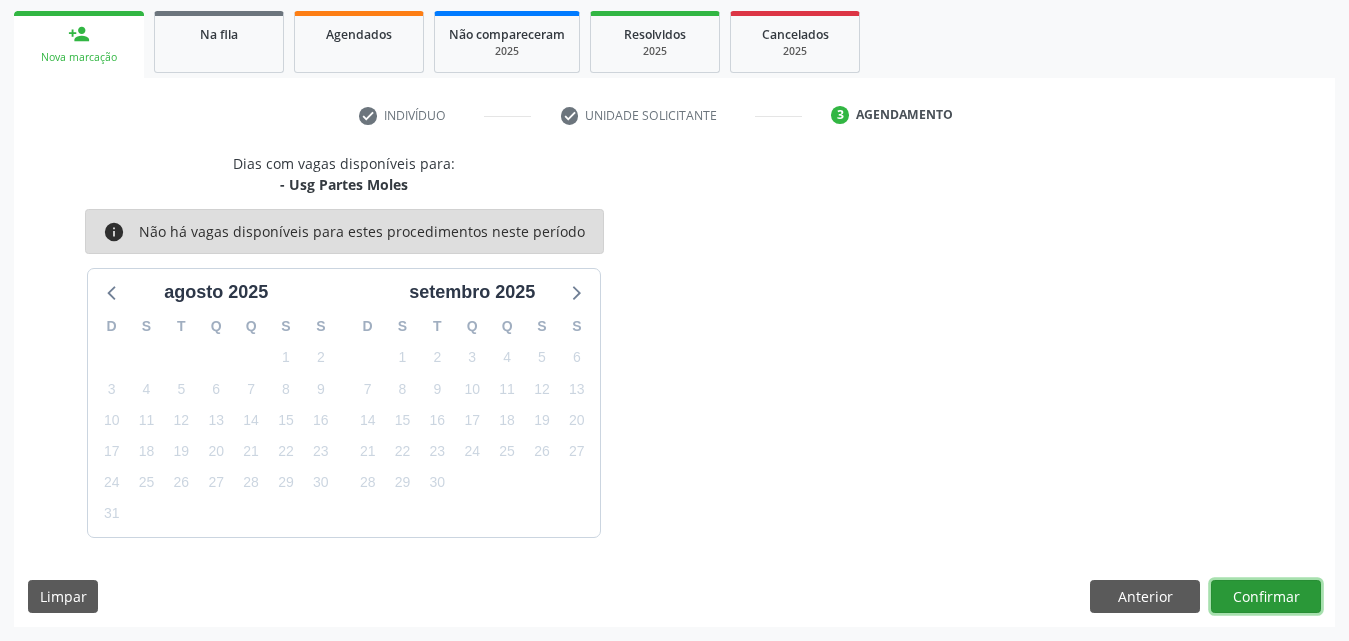 click on "Confirmar" at bounding box center [1266, 597] 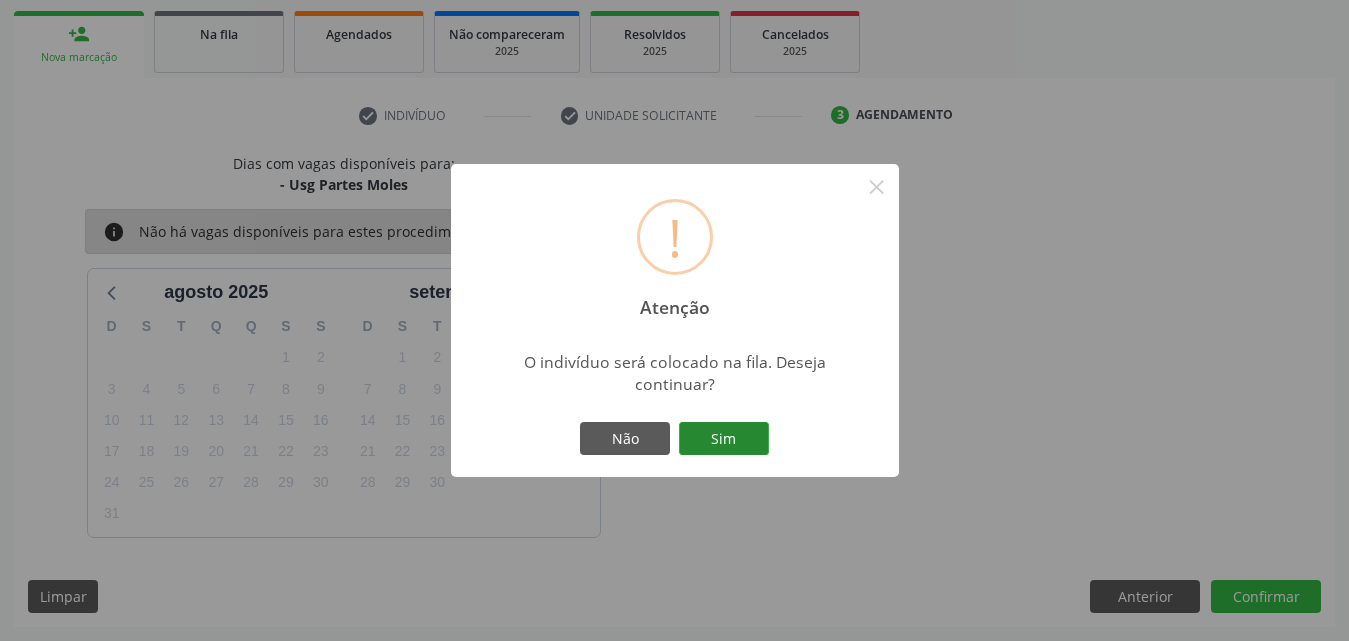 click on "Sim" at bounding box center (724, 439) 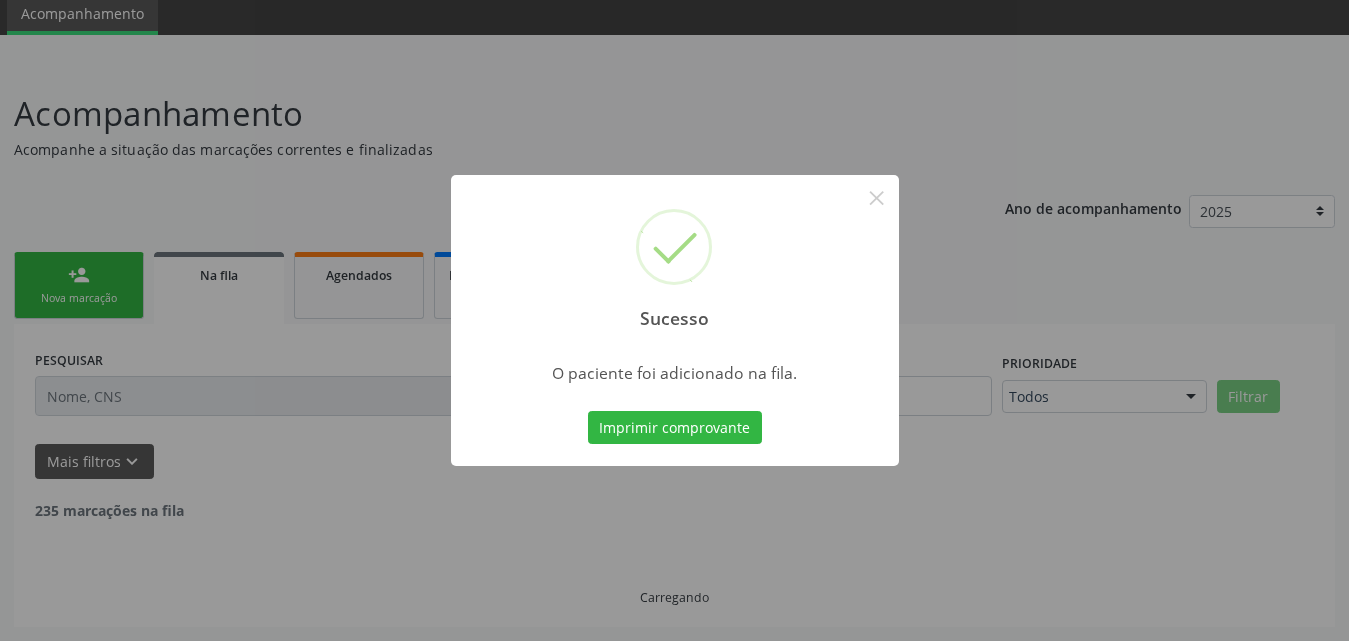 scroll, scrollTop: 54, scrollLeft: 0, axis: vertical 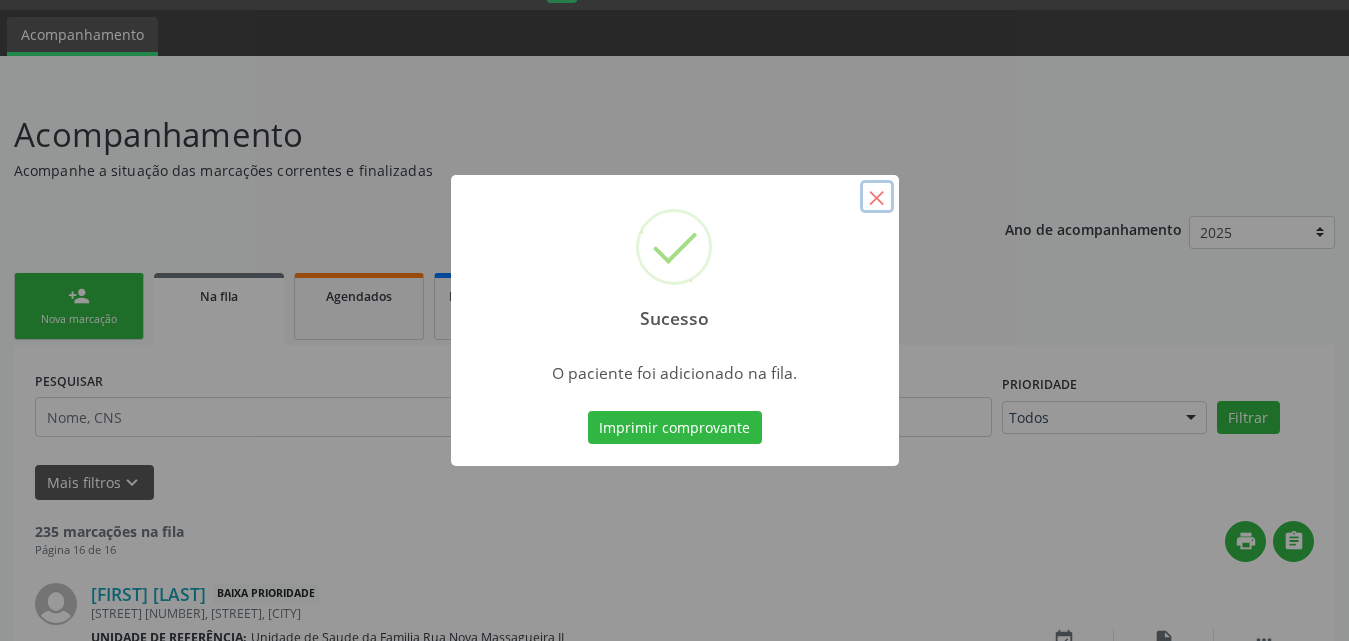 click on "×" at bounding box center (877, 197) 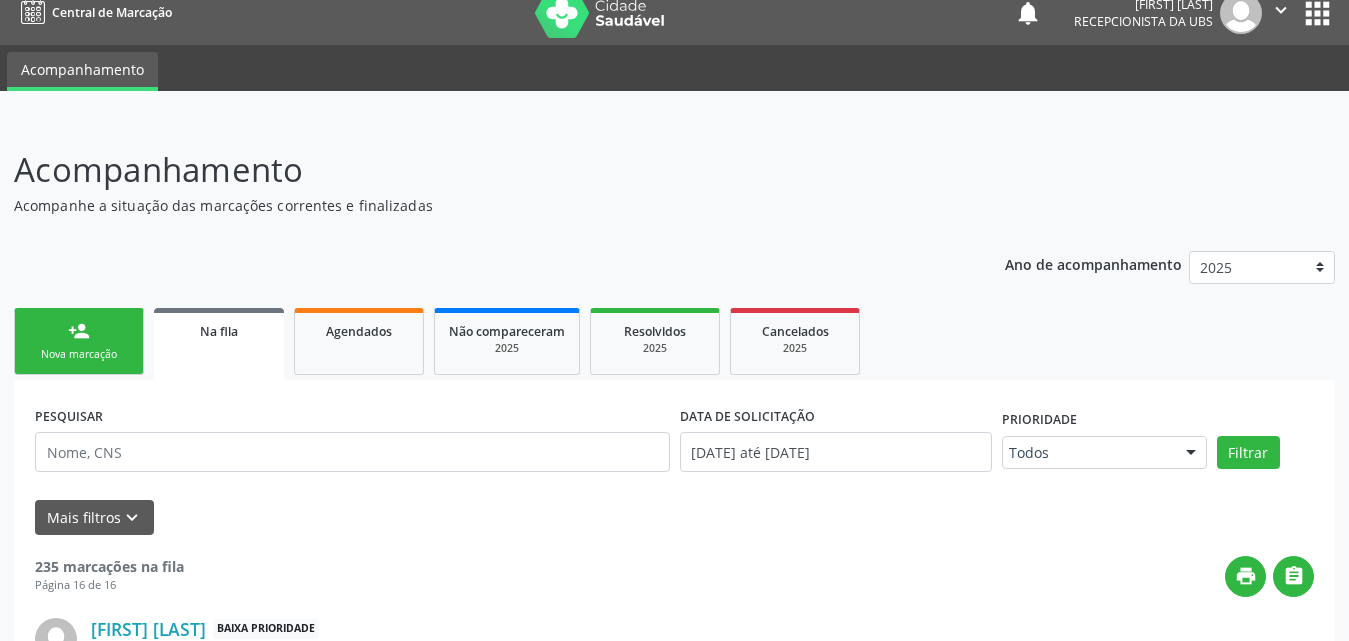scroll, scrollTop: 0, scrollLeft: 0, axis: both 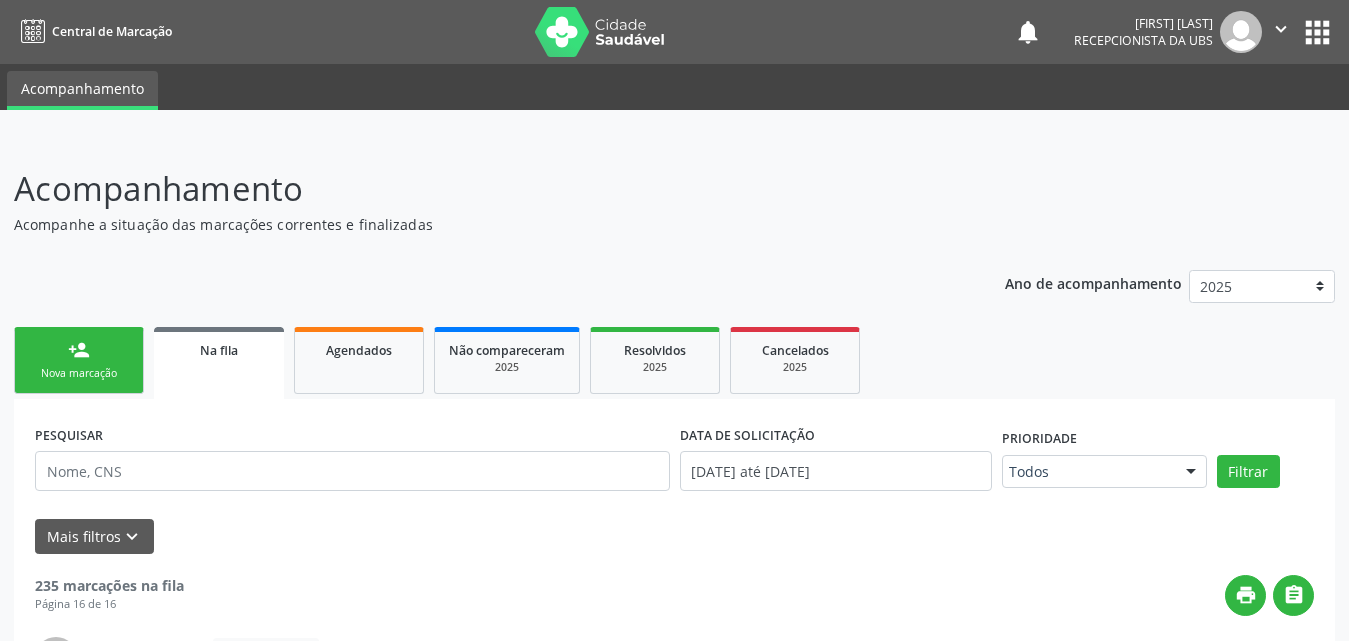 click on "Nova marcação" at bounding box center (79, 373) 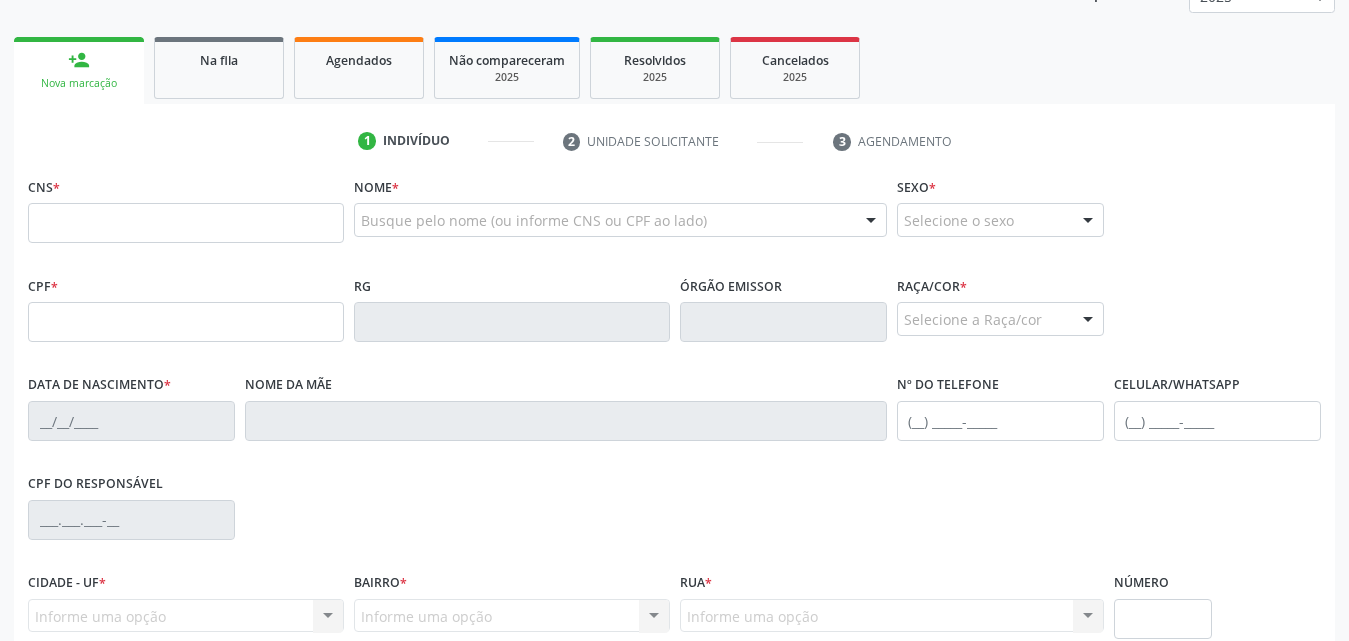 scroll, scrollTop: 300, scrollLeft: 0, axis: vertical 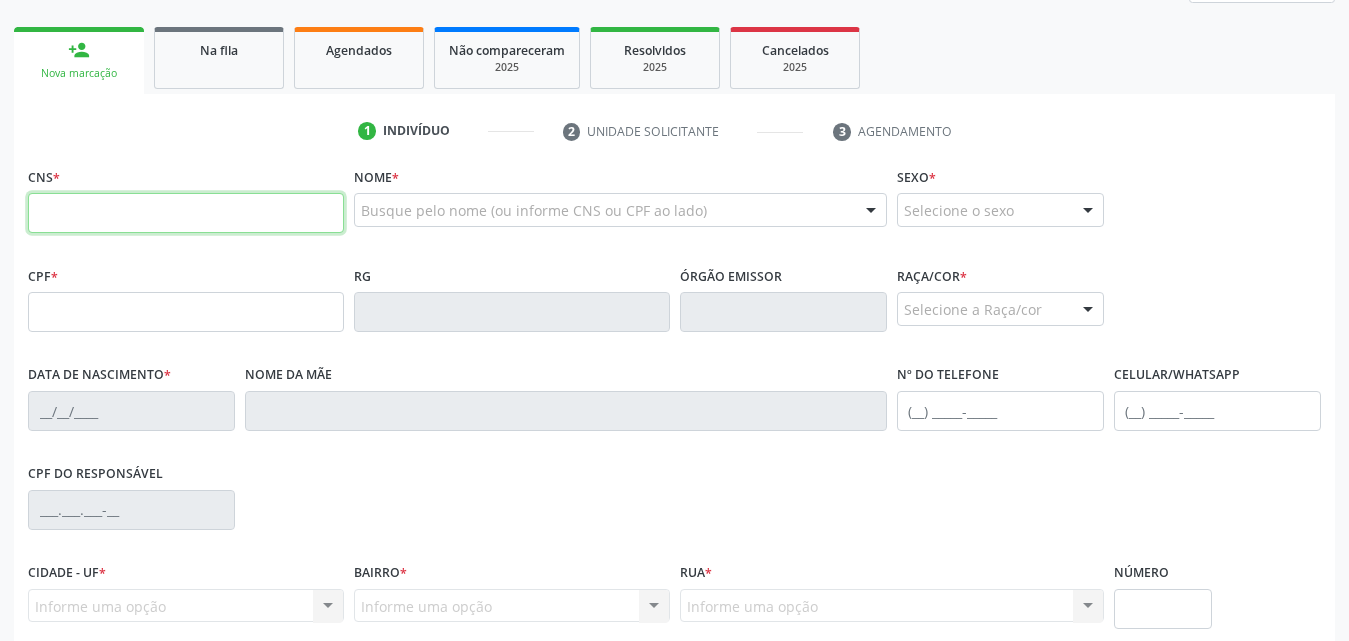 click at bounding box center [186, 213] 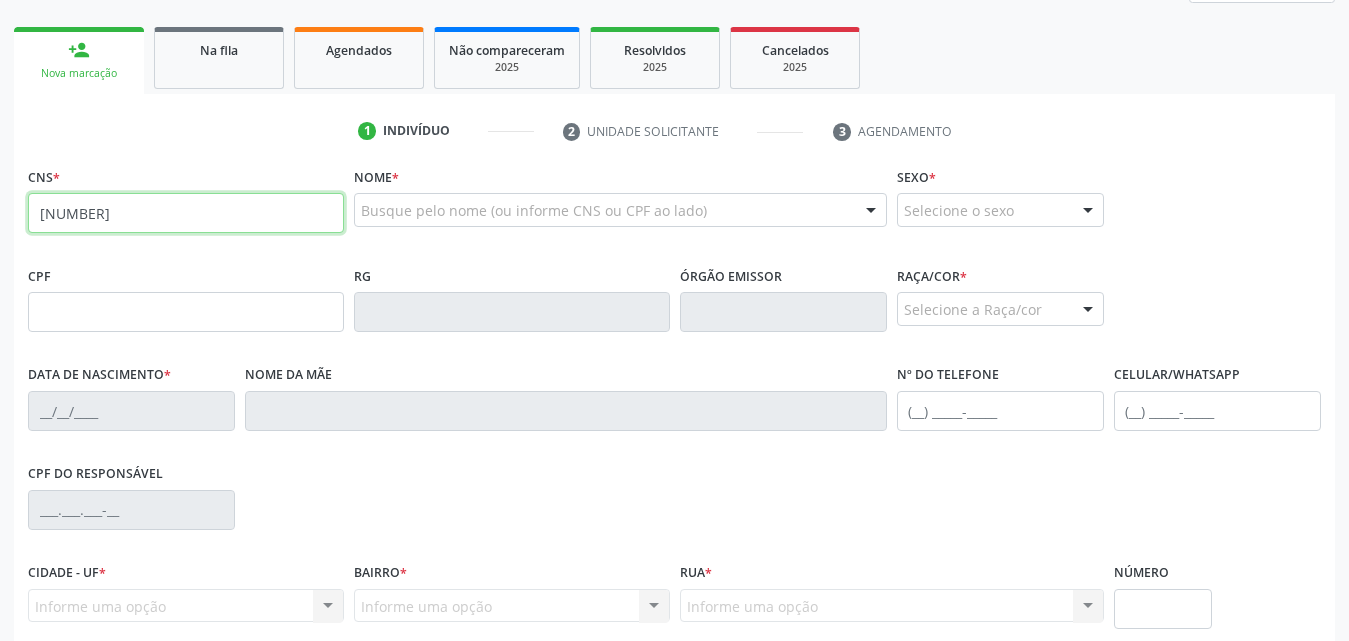 type on "700 0069 8725 7501" 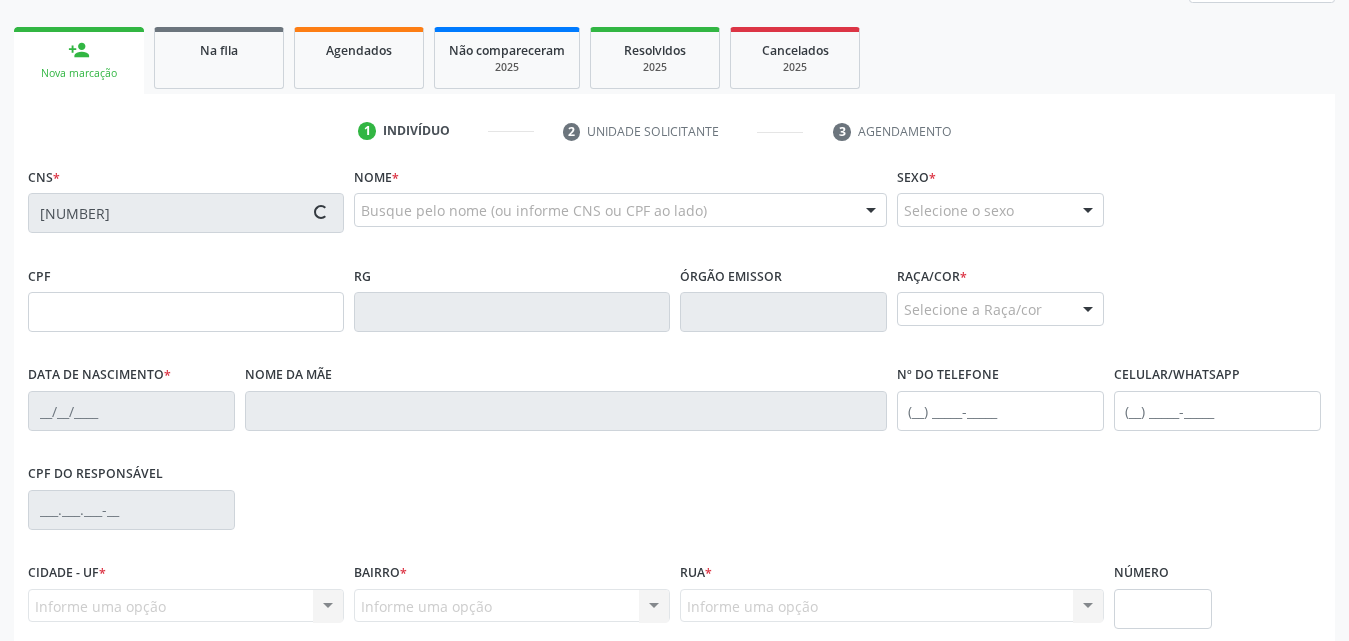 type on "122.571.304-80" 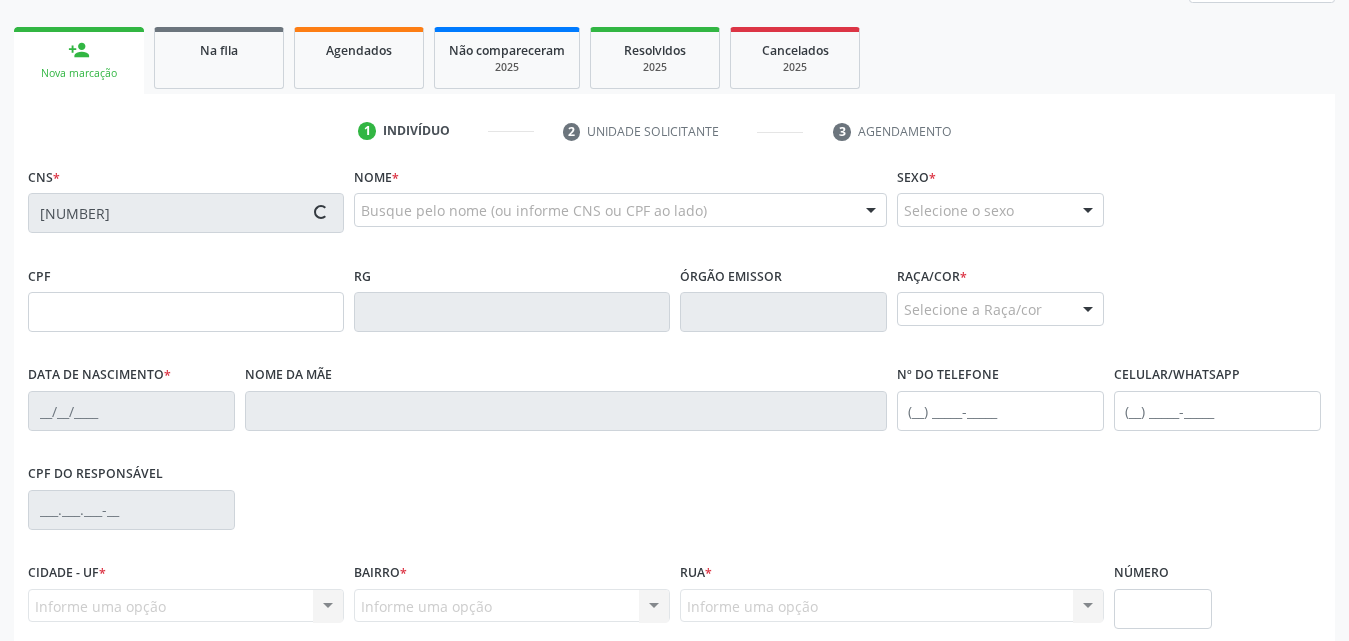 type on "(82) 98763-8305" 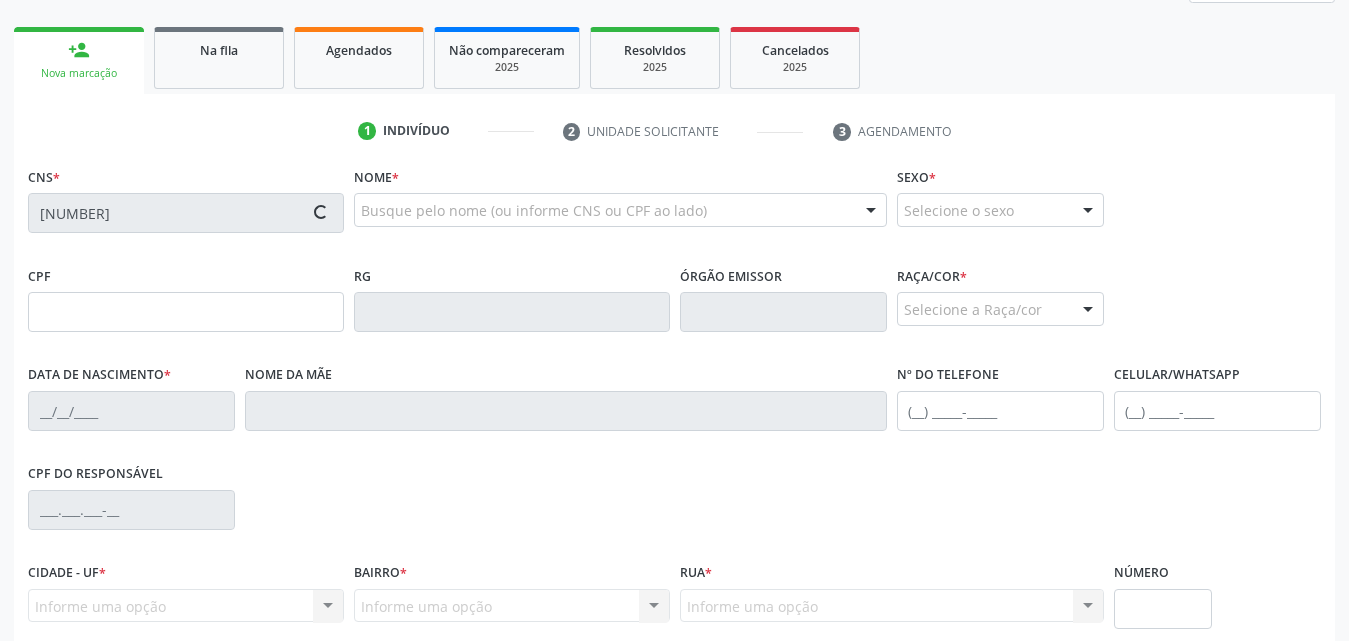 type on "(82) 98813-0646" 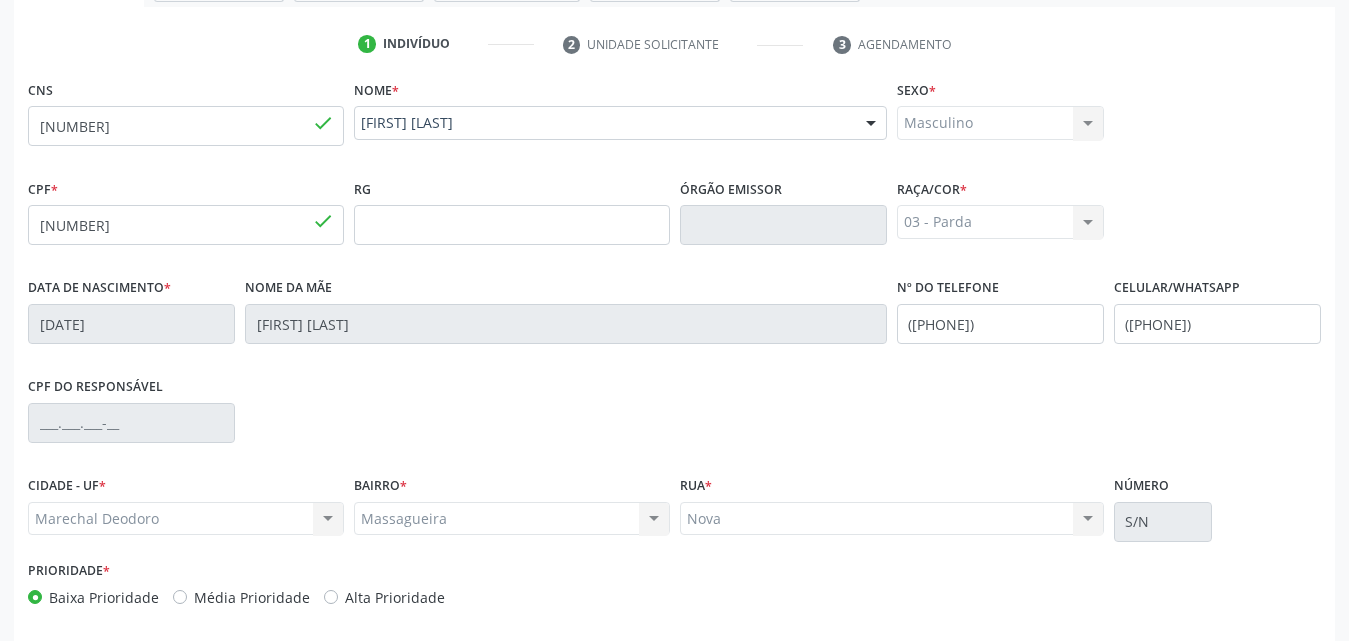 scroll, scrollTop: 471, scrollLeft: 0, axis: vertical 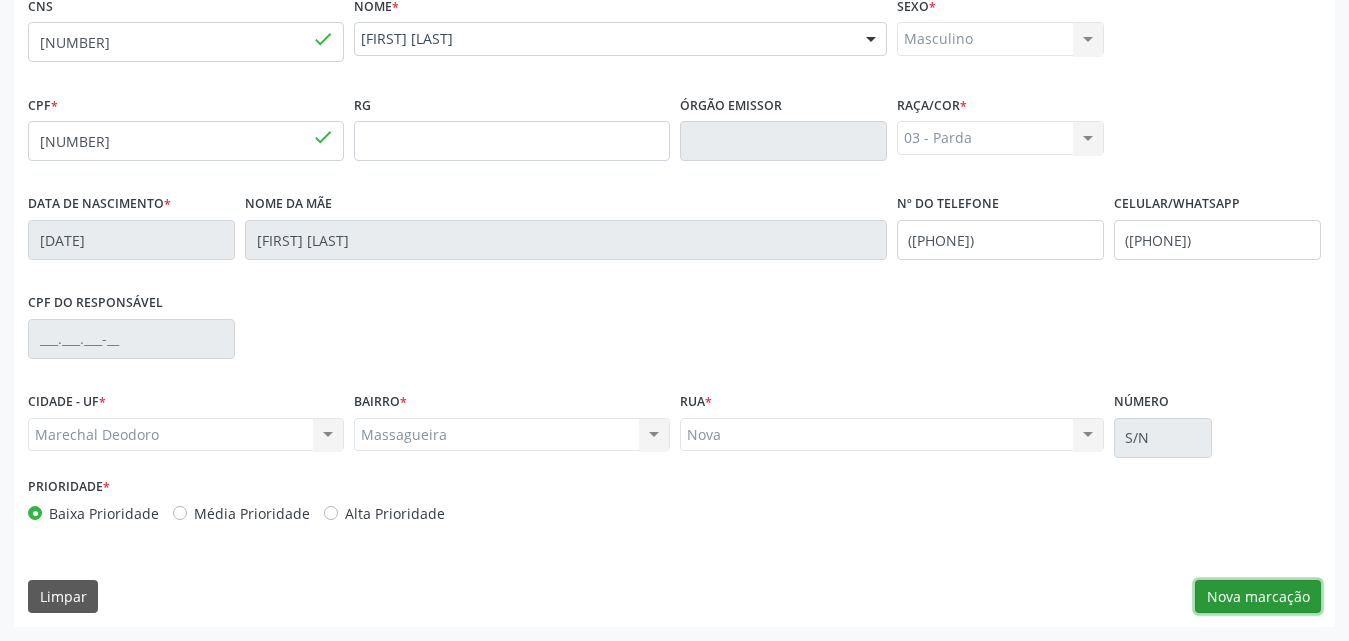 click on "Nova marcação" at bounding box center [1258, 597] 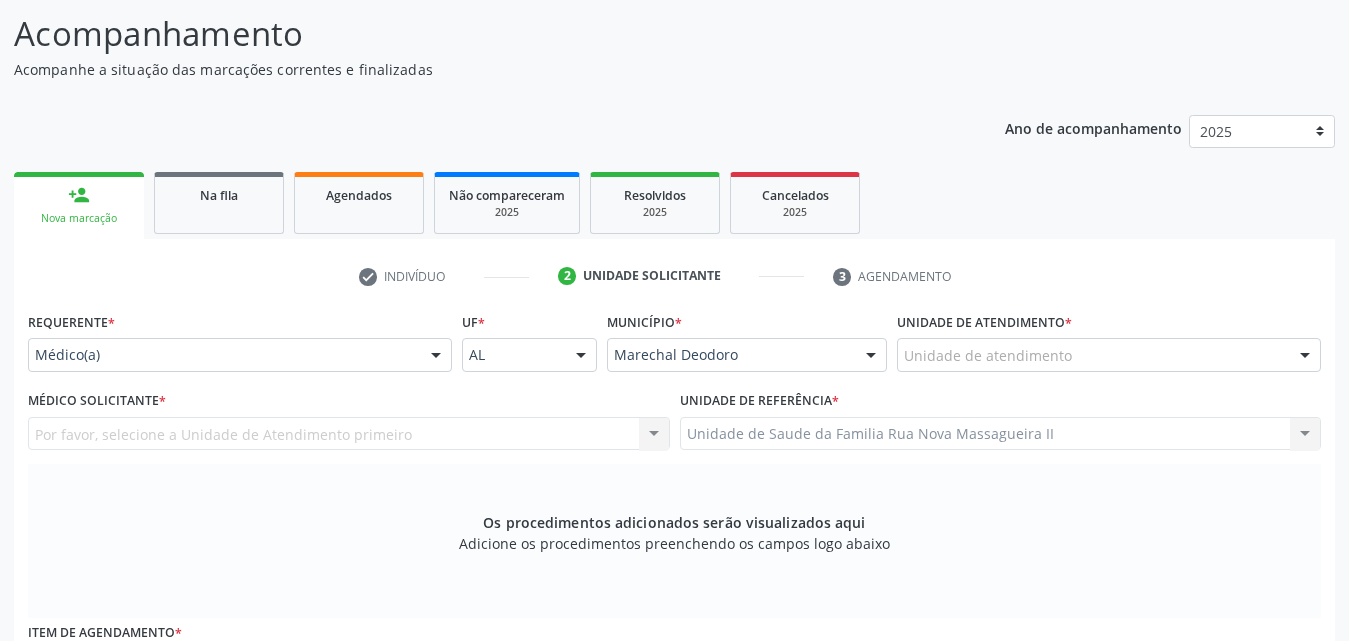 scroll, scrollTop: 271, scrollLeft: 0, axis: vertical 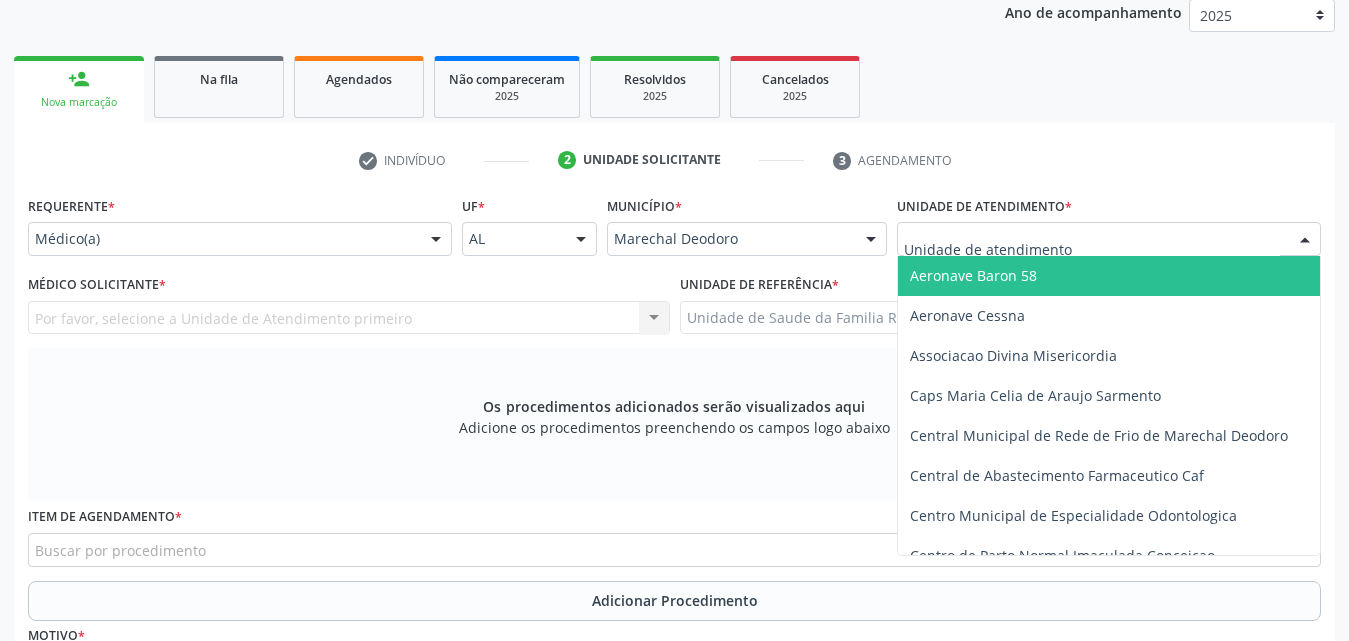 drag, startPoint x: 987, startPoint y: 235, endPoint x: 990, endPoint y: 223, distance: 12.369317 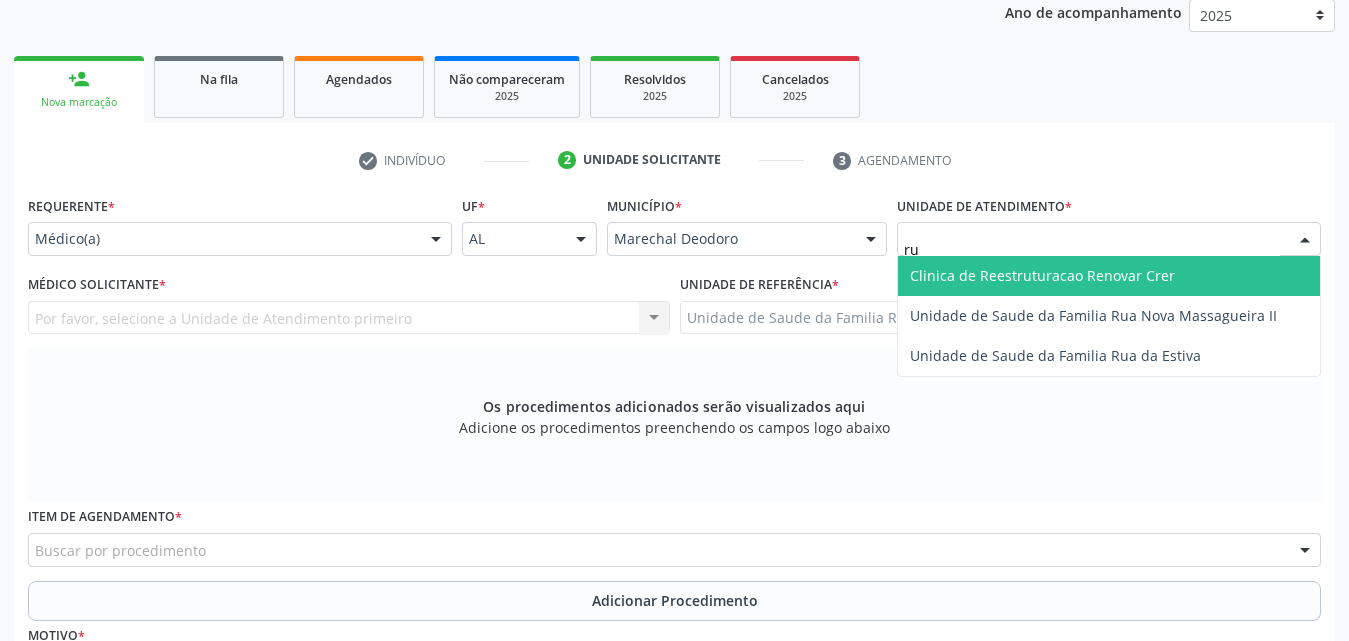 type on "rua" 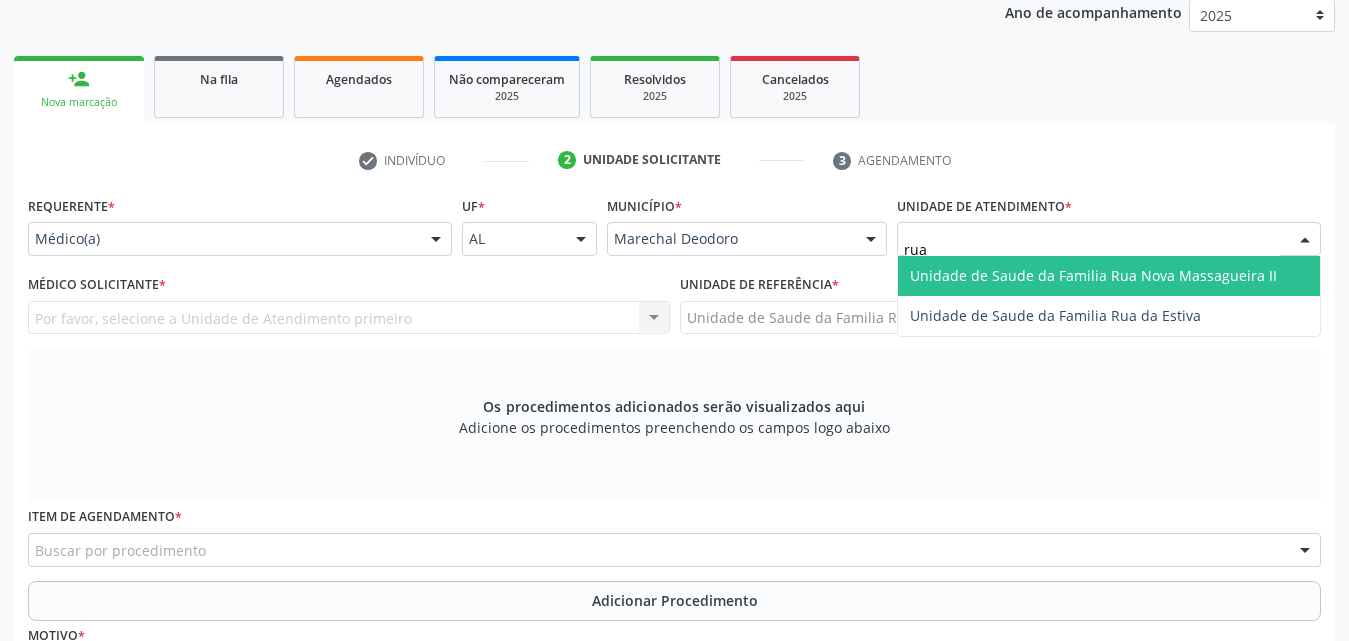 click on "Unidade de Saude da Familia Rua Nova Massagueira II" at bounding box center [1093, 275] 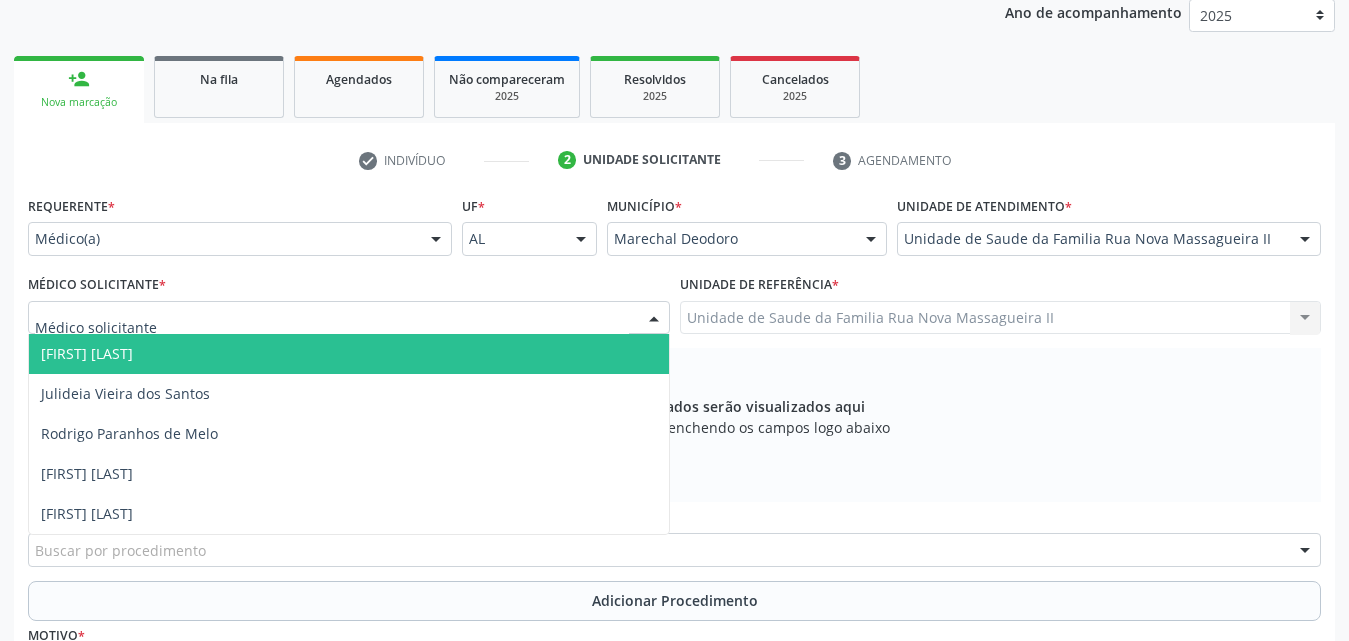 click at bounding box center (349, 318) 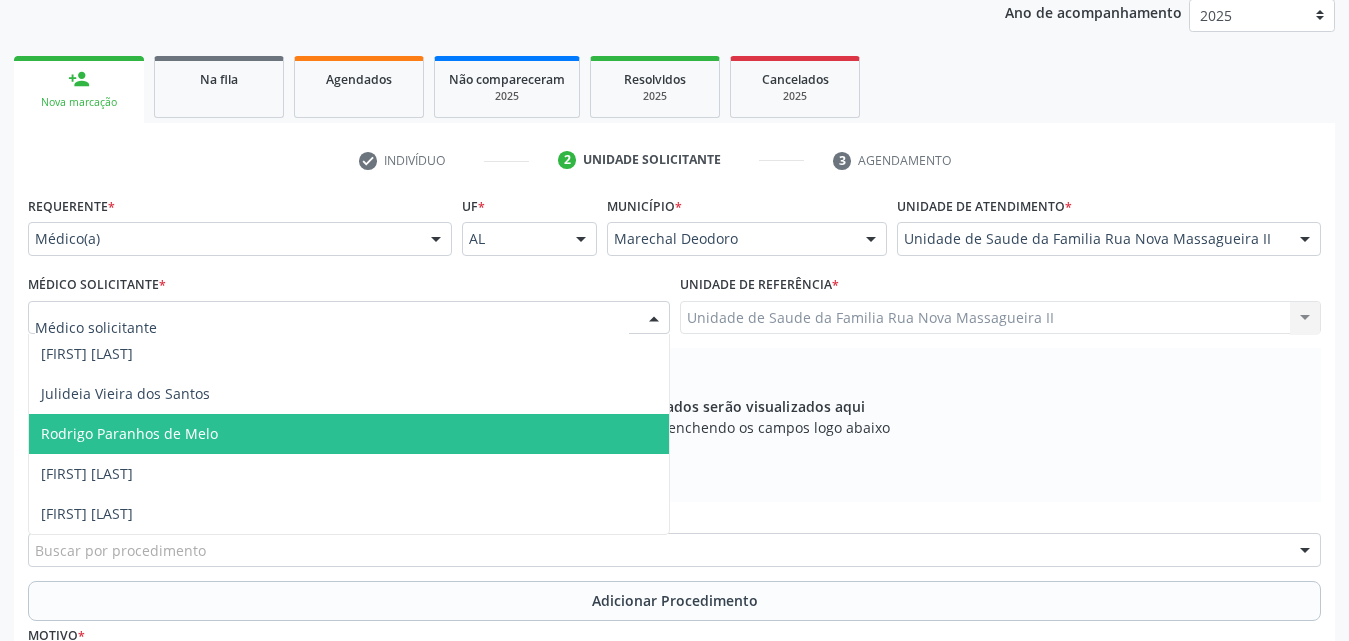 drag, startPoint x: 221, startPoint y: 425, endPoint x: 381, endPoint y: 387, distance: 164.4506 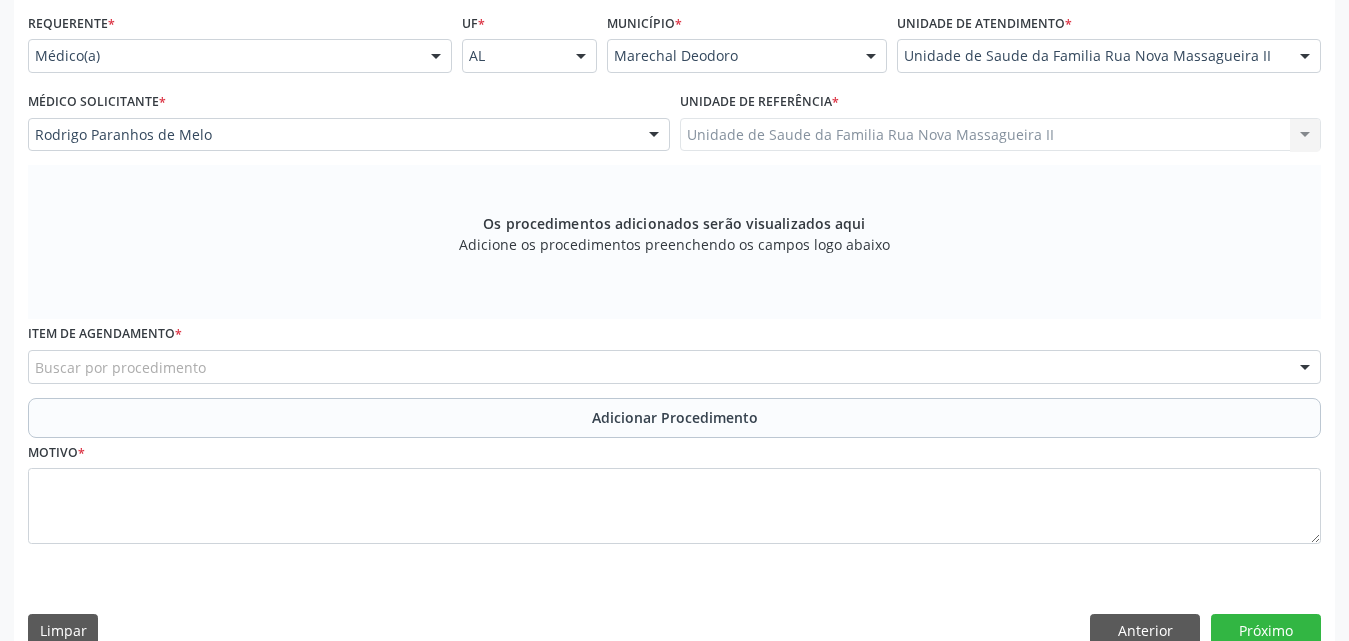 scroll, scrollTop: 488, scrollLeft: 0, axis: vertical 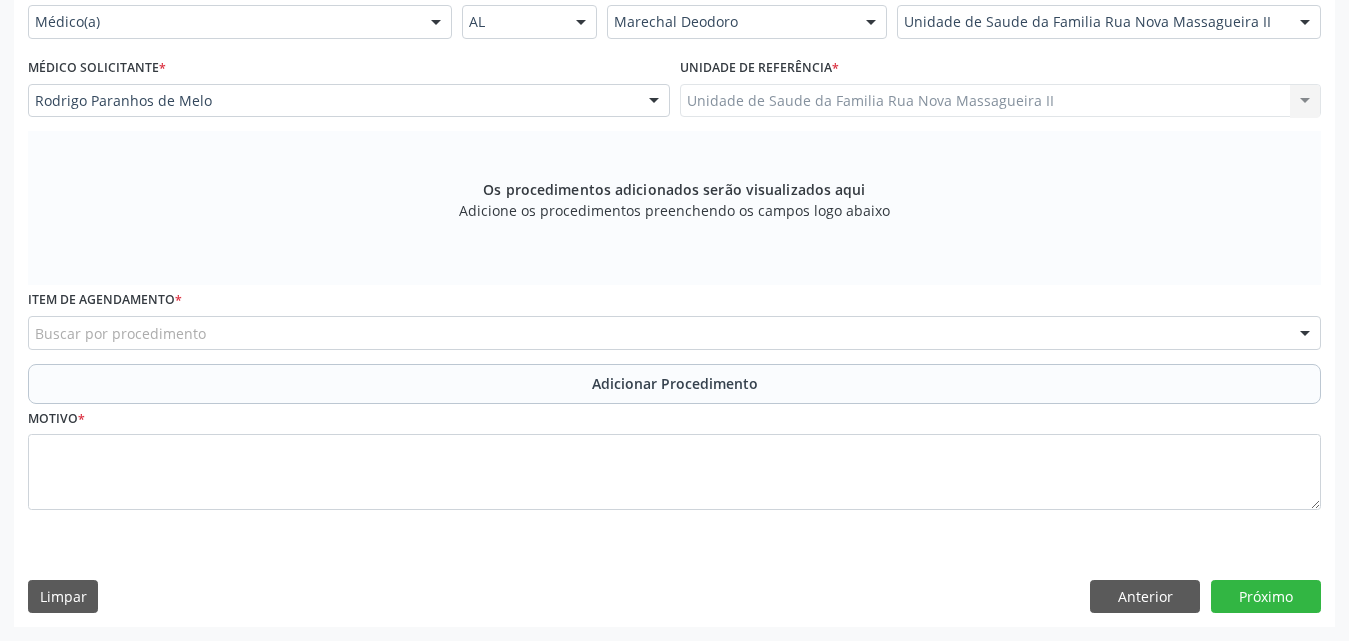 click on "Buscar por procedimento" at bounding box center (674, 333) 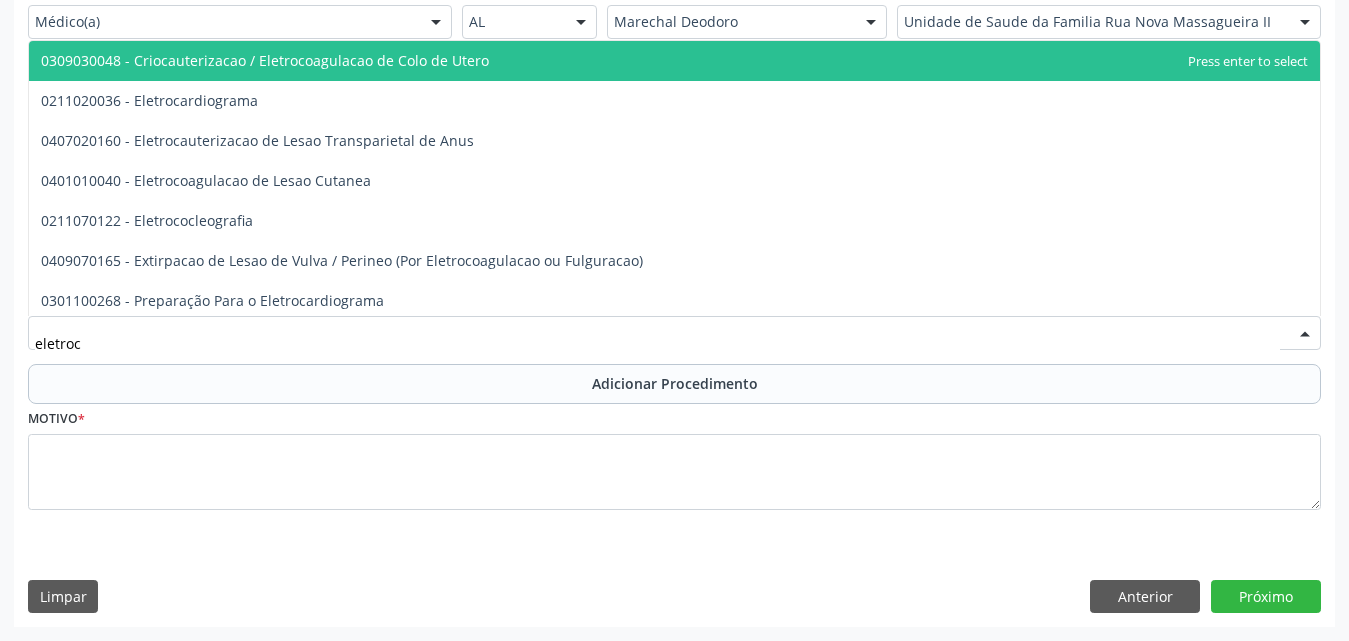 type on "eletroca" 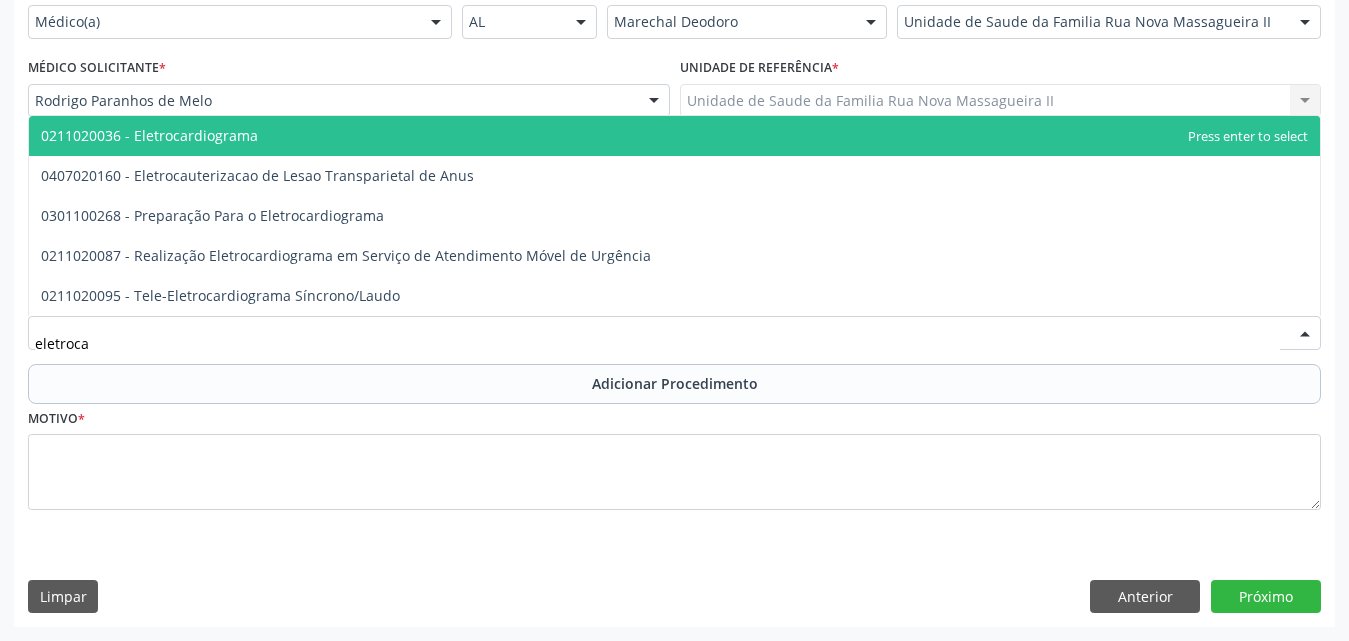 click on "0211020036 - Eletrocardiograma" at bounding box center [674, 136] 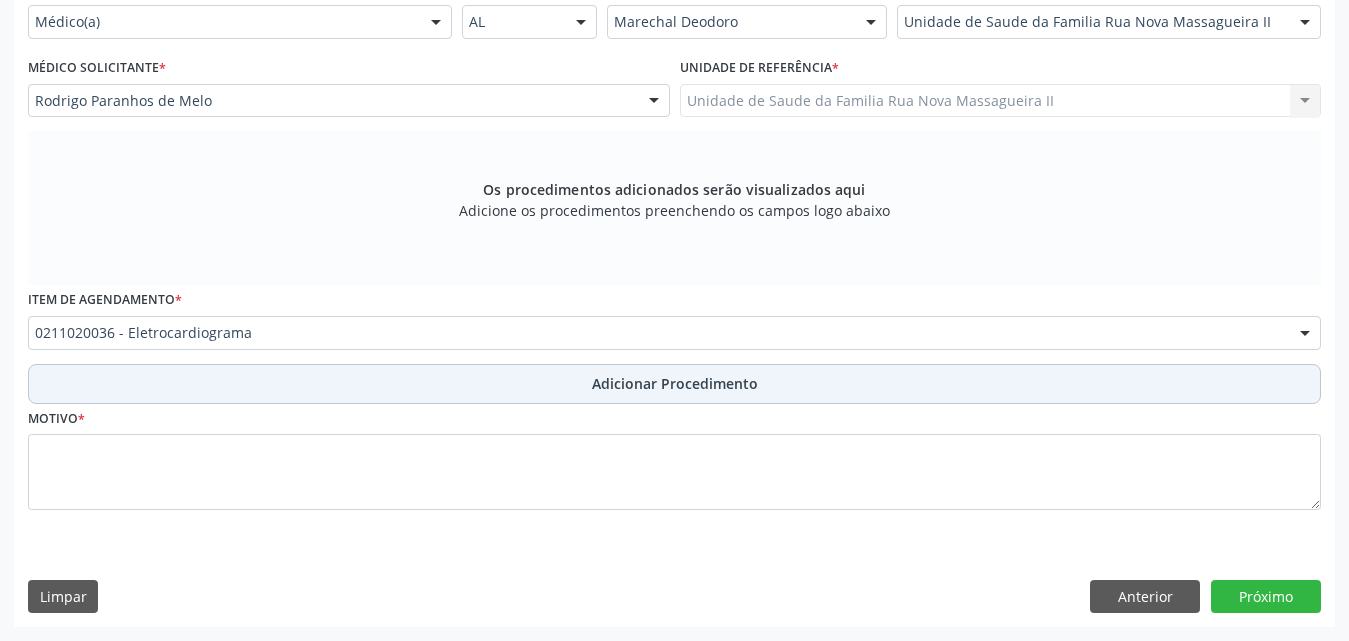 click on "Adicionar Procedimento" at bounding box center (675, 383) 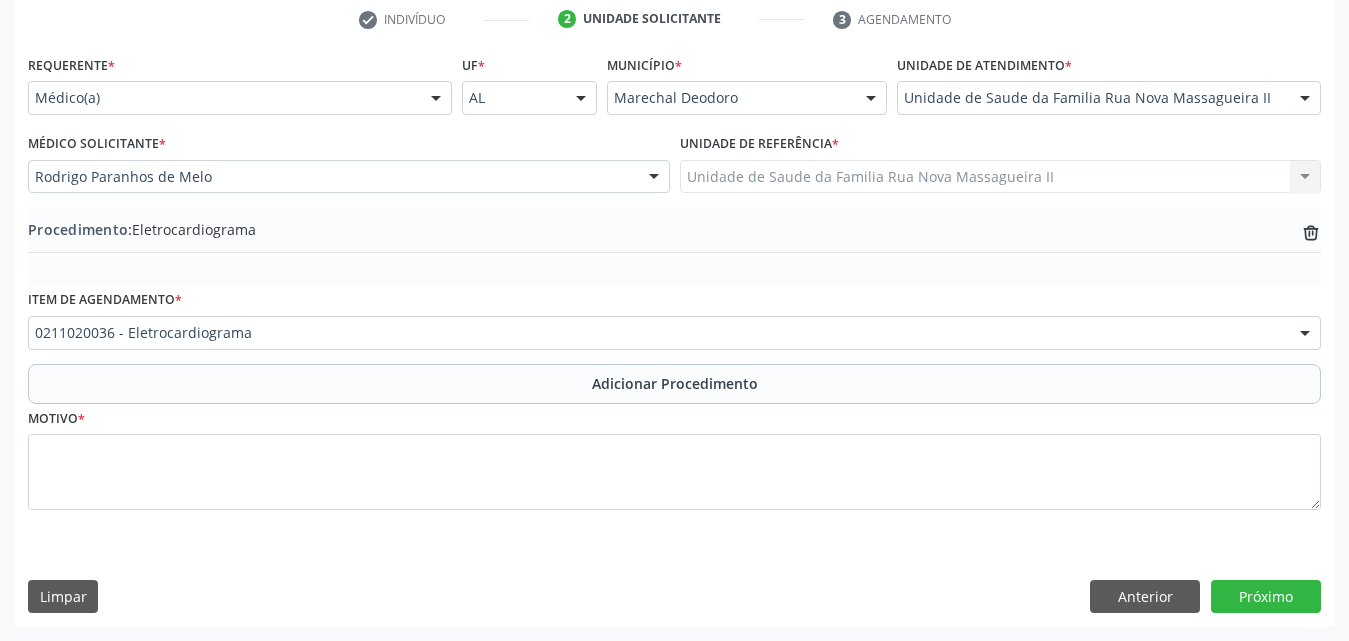 scroll, scrollTop: 412, scrollLeft: 0, axis: vertical 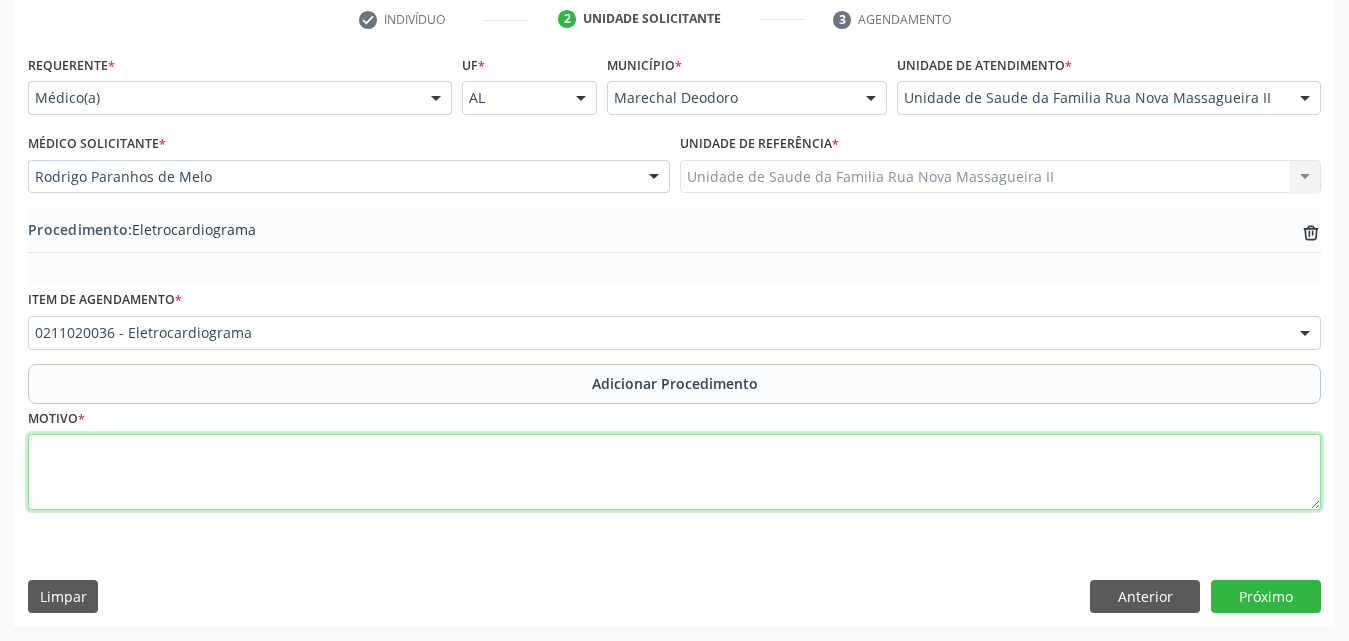 click at bounding box center [674, 472] 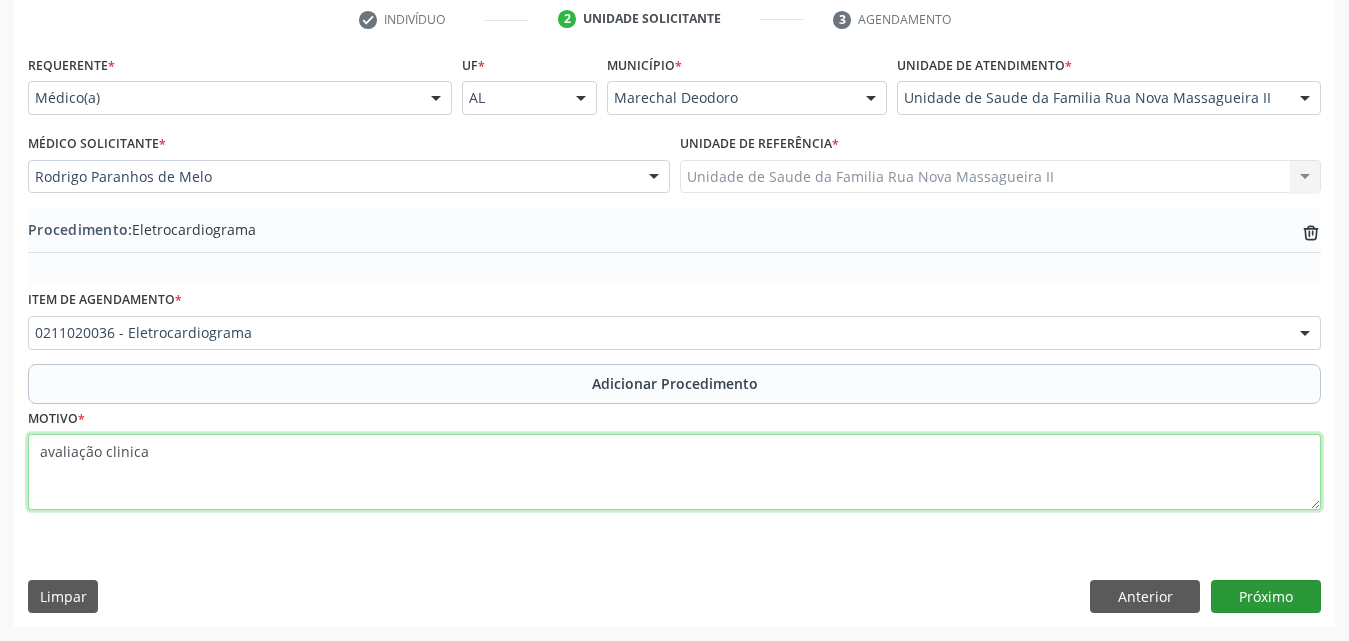 type on "avaliação clinica" 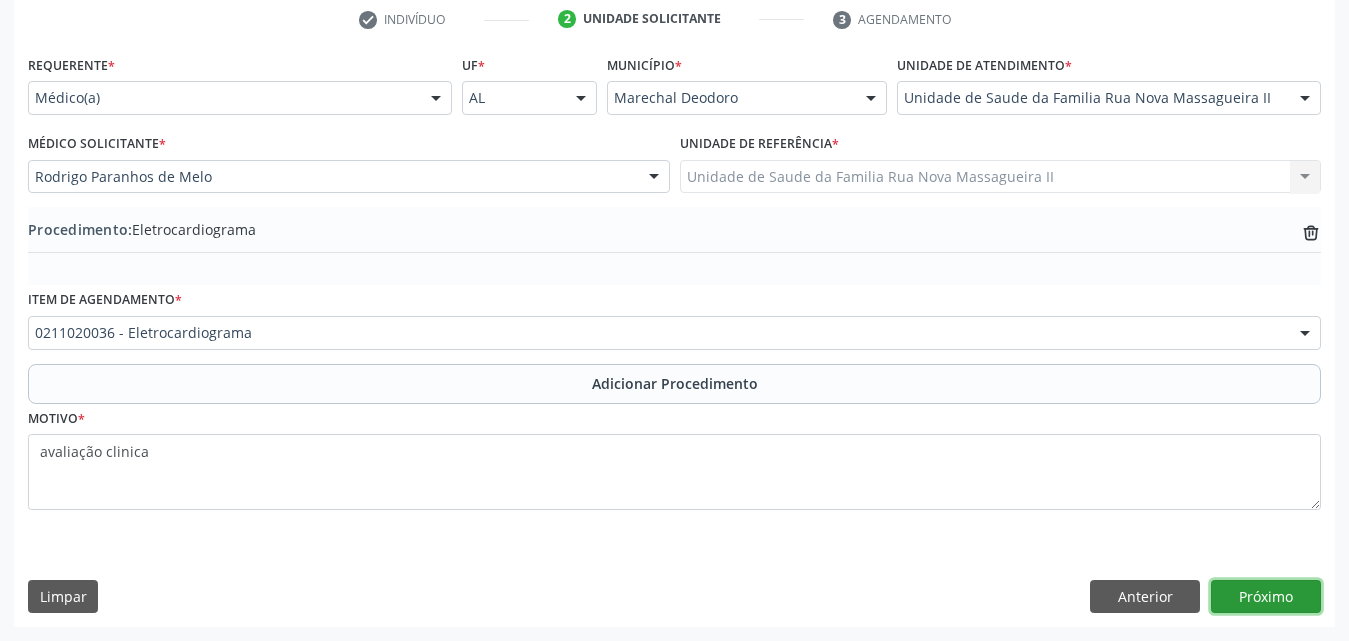 click on "Próximo" at bounding box center [1266, 597] 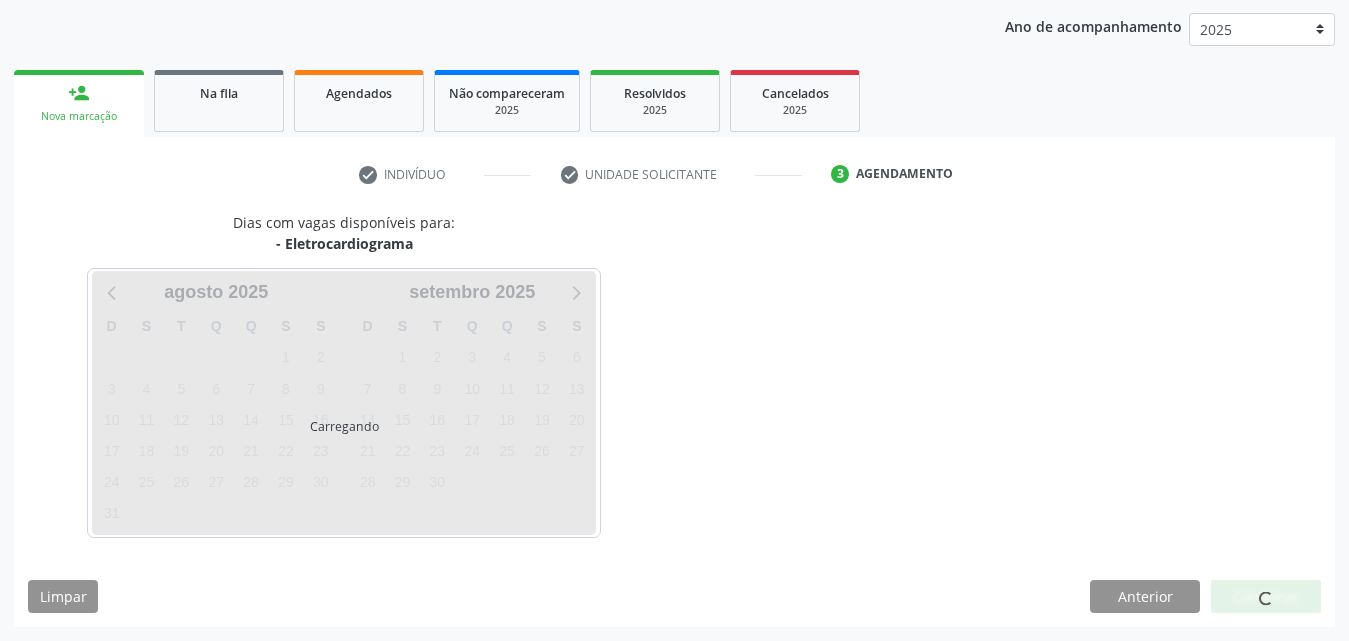 scroll, scrollTop: 316, scrollLeft: 0, axis: vertical 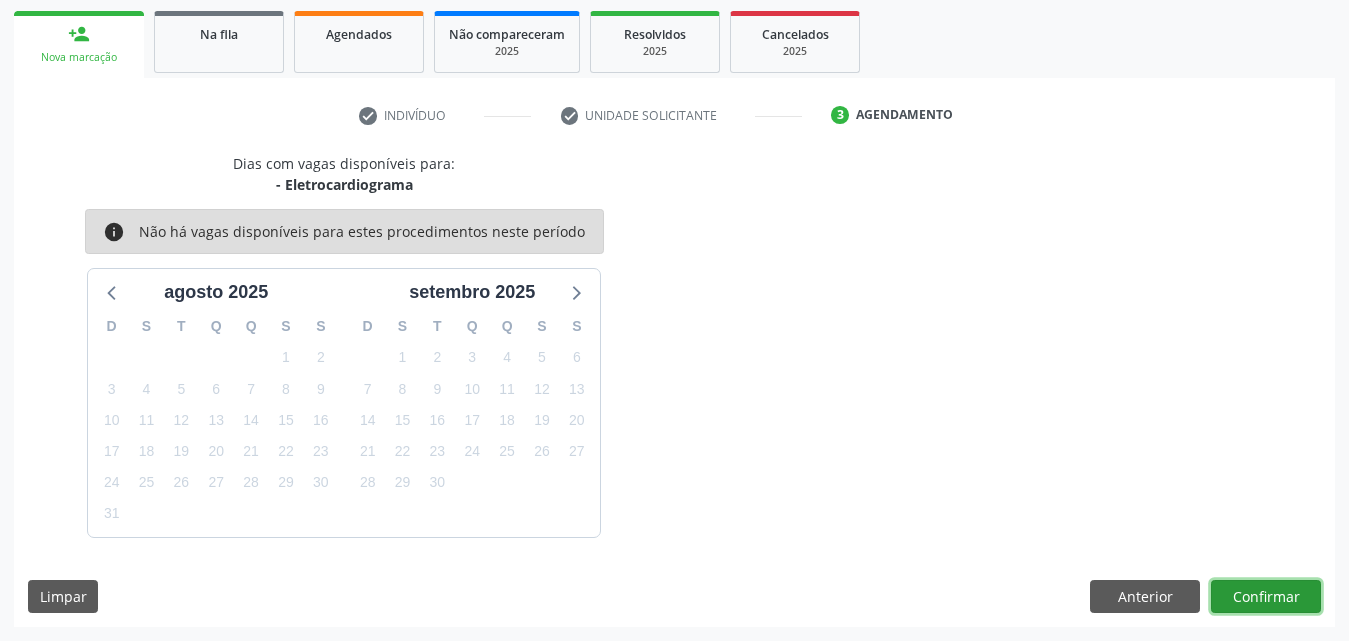 click on "Confirmar" at bounding box center [1266, 597] 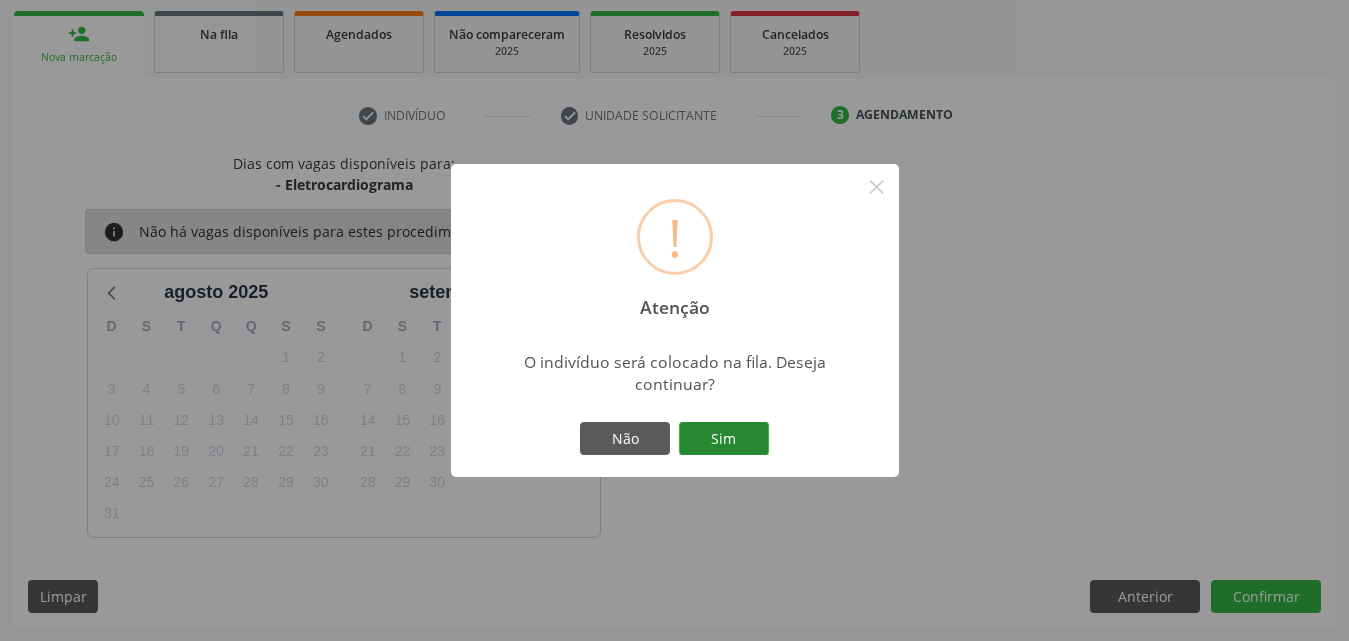 click on "Sim" at bounding box center [724, 439] 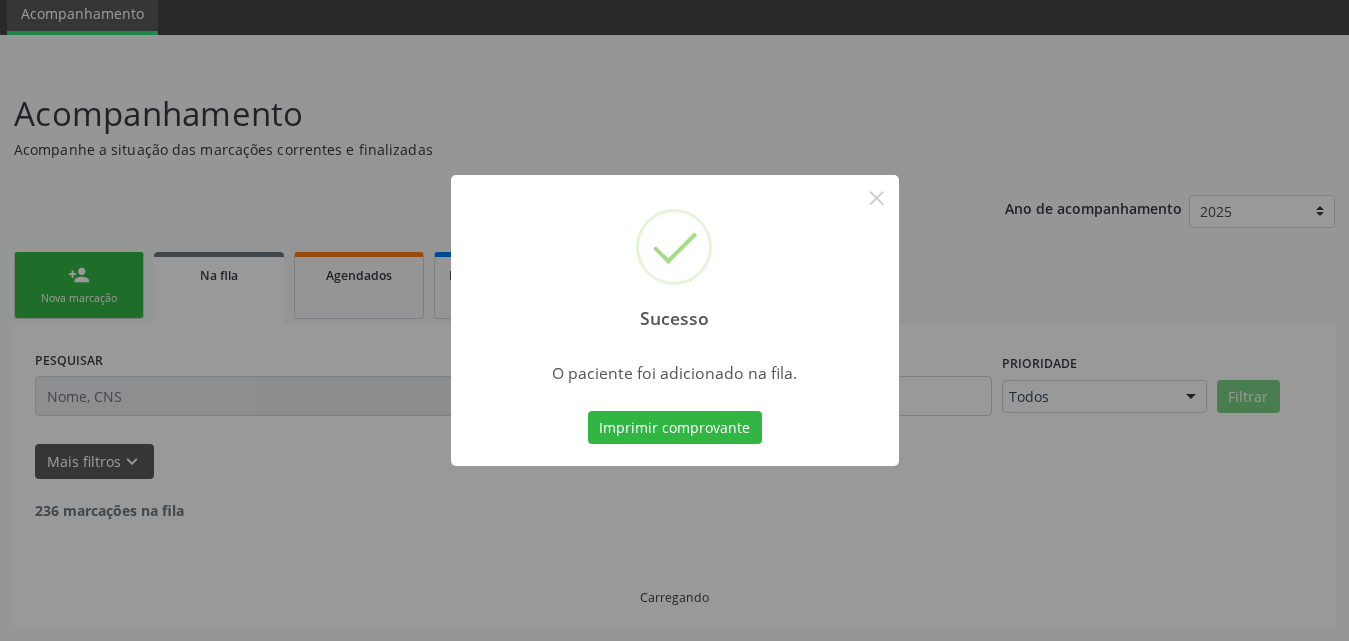 scroll, scrollTop: 54, scrollLeft: 0, axis: vertical 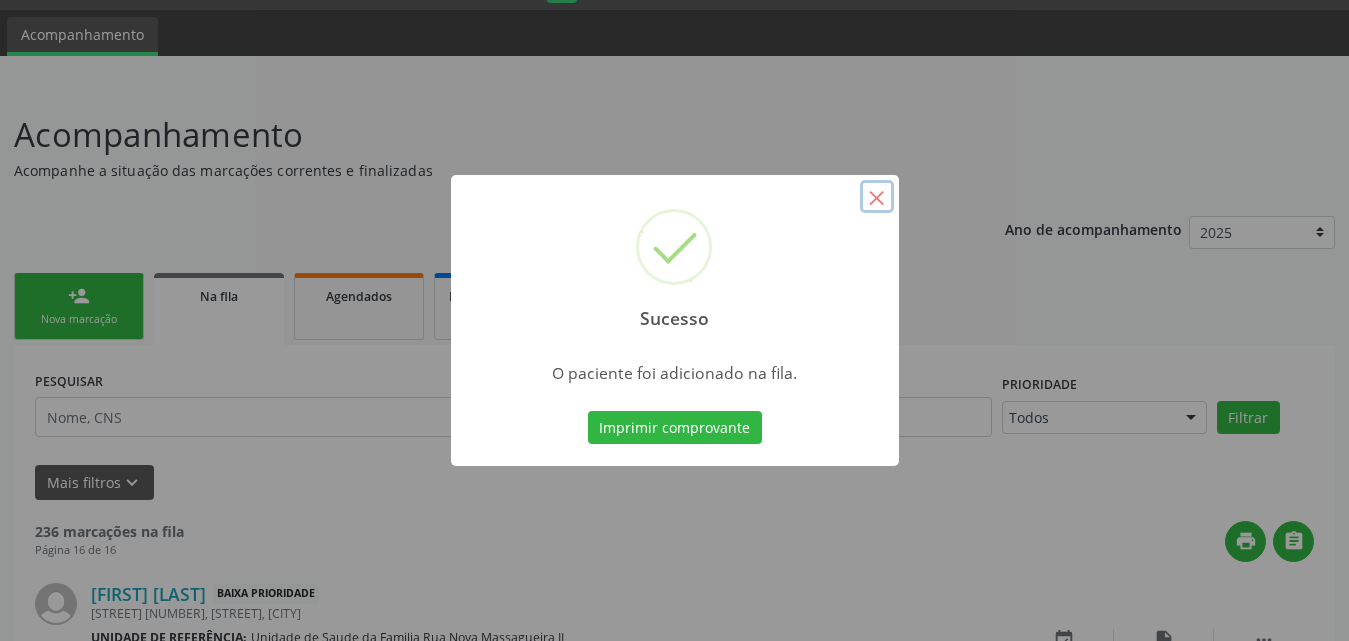 click on "×" at bounding box center (877, 197) 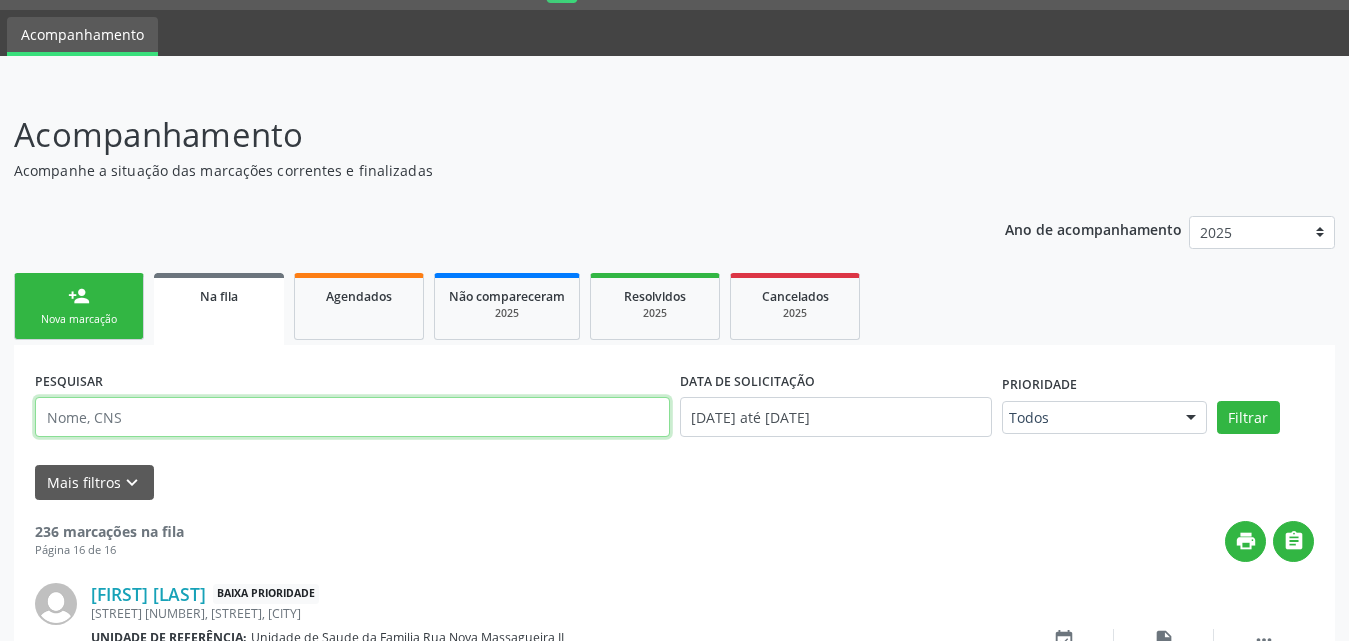 click at bounding box center [352, 417] 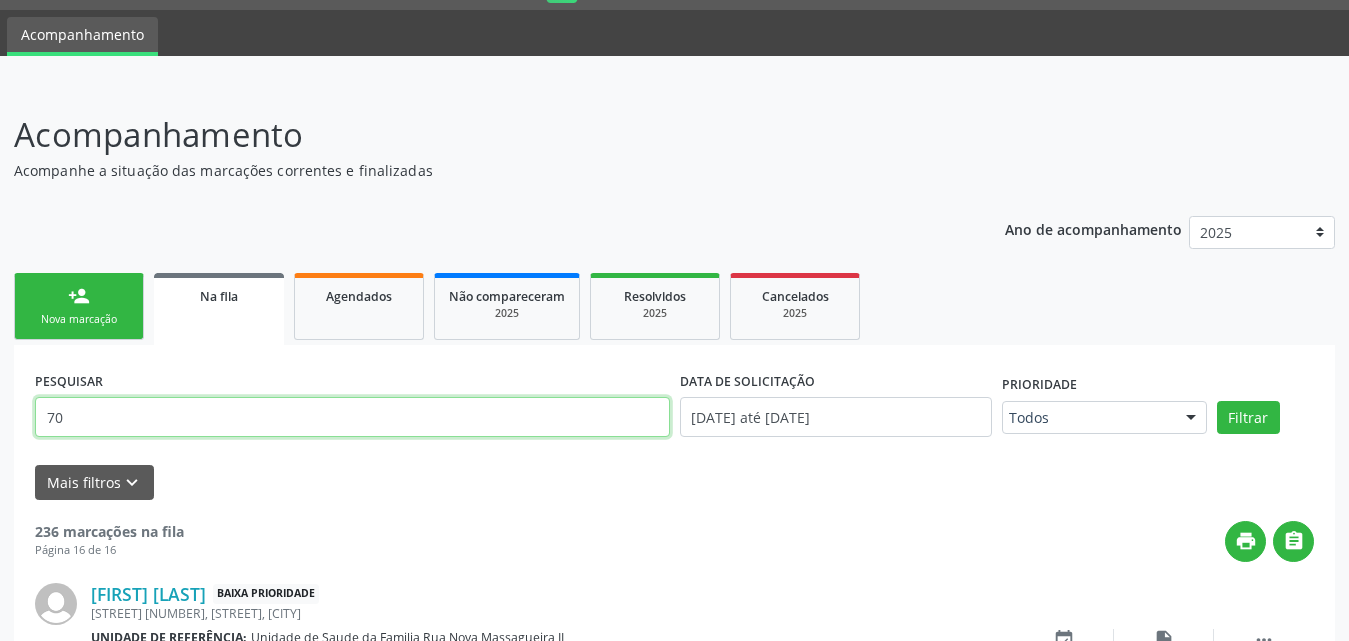 type on "7" 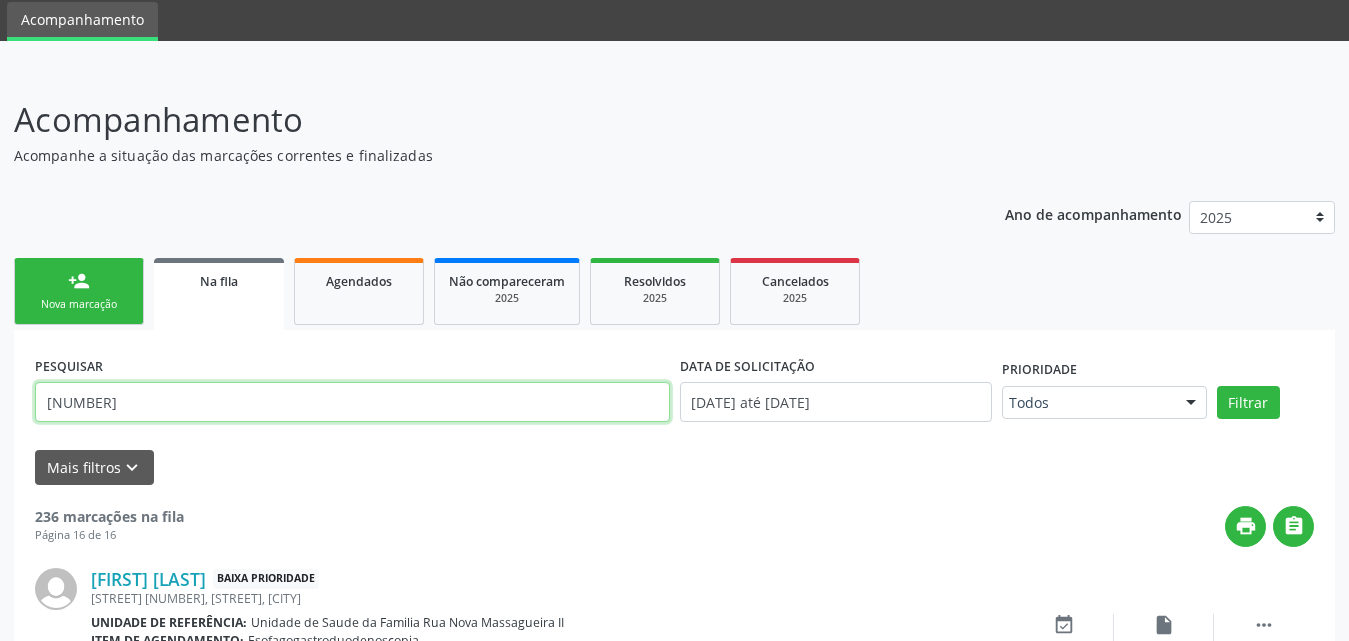 scroll, scrollTop: 54, scrollLeft: 0, axis: vertical 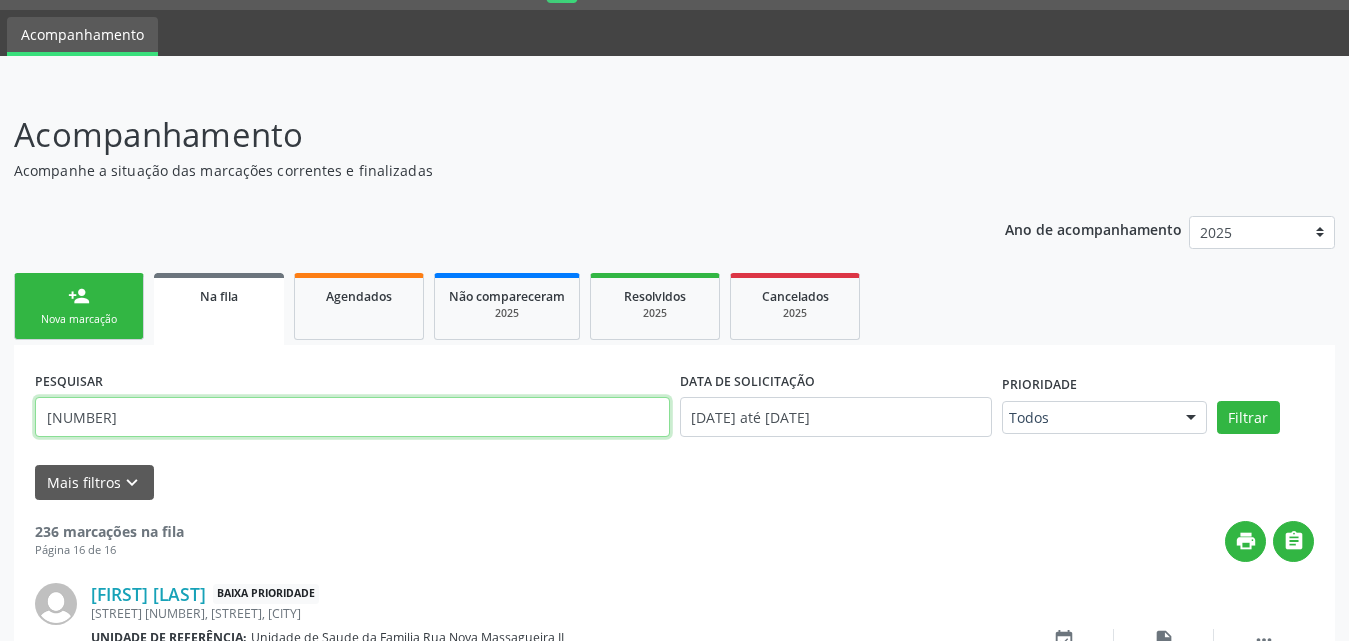type on "700006987257501" 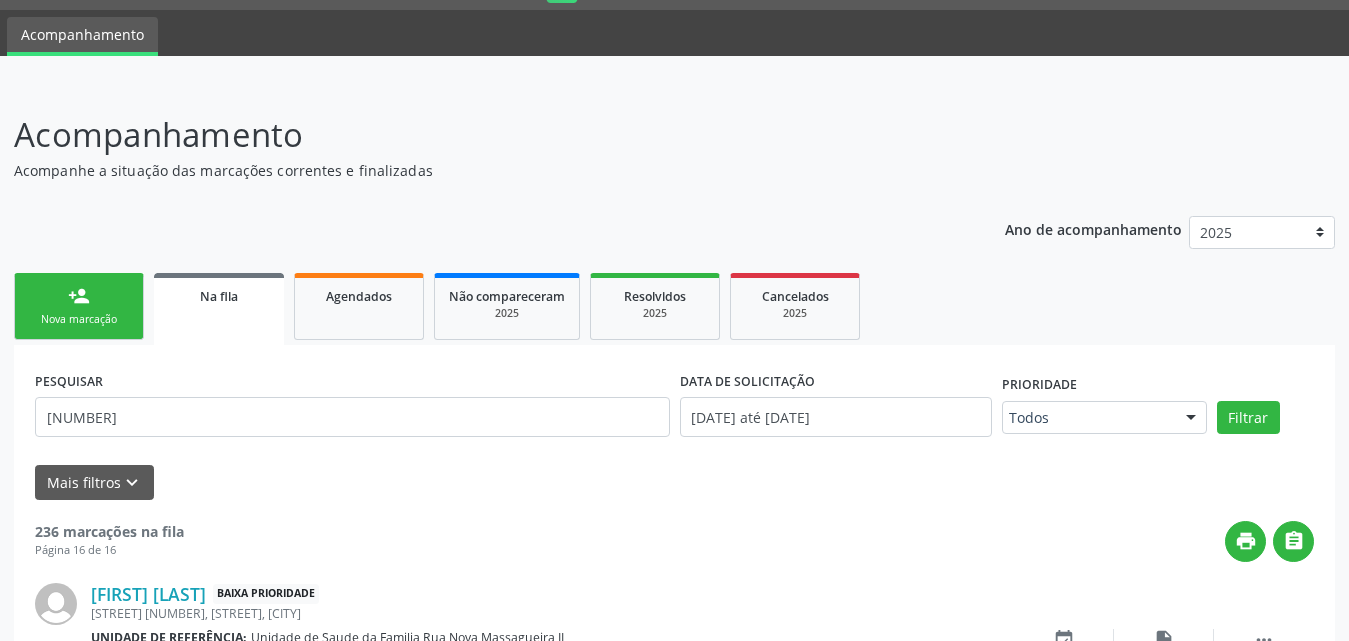 click on "person_add
Nova marcação" at bounding box center (79, 306) 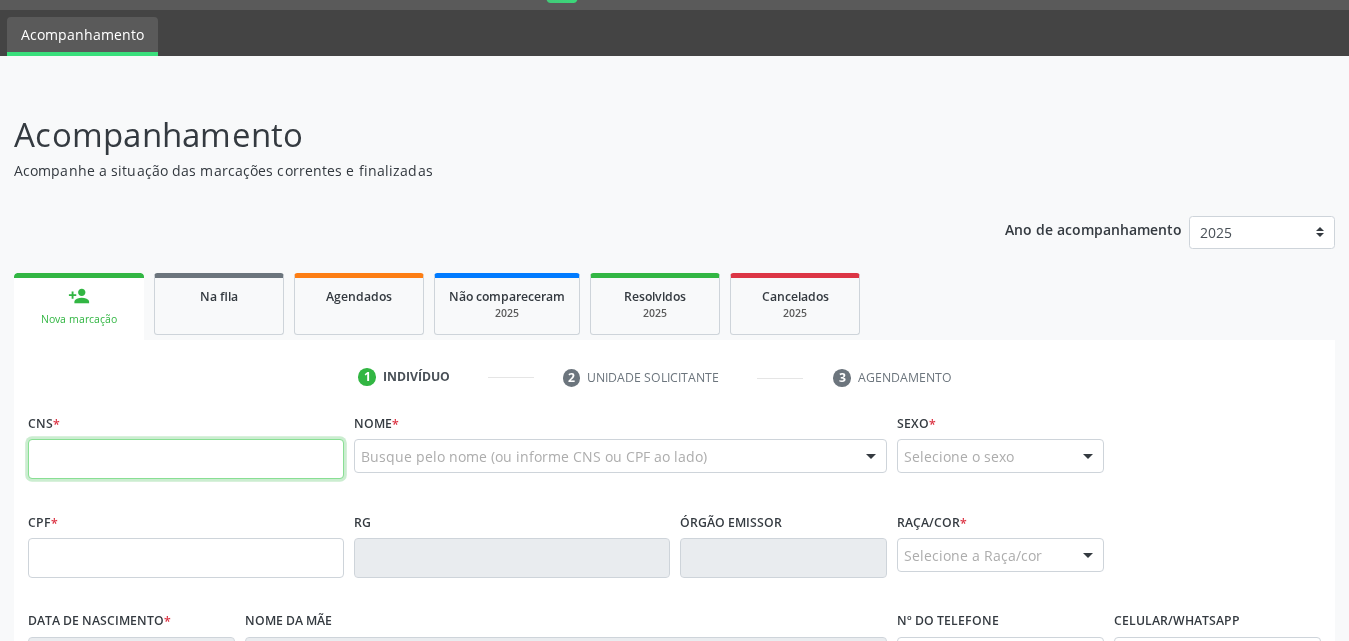 click at bounding box center [186, 459] 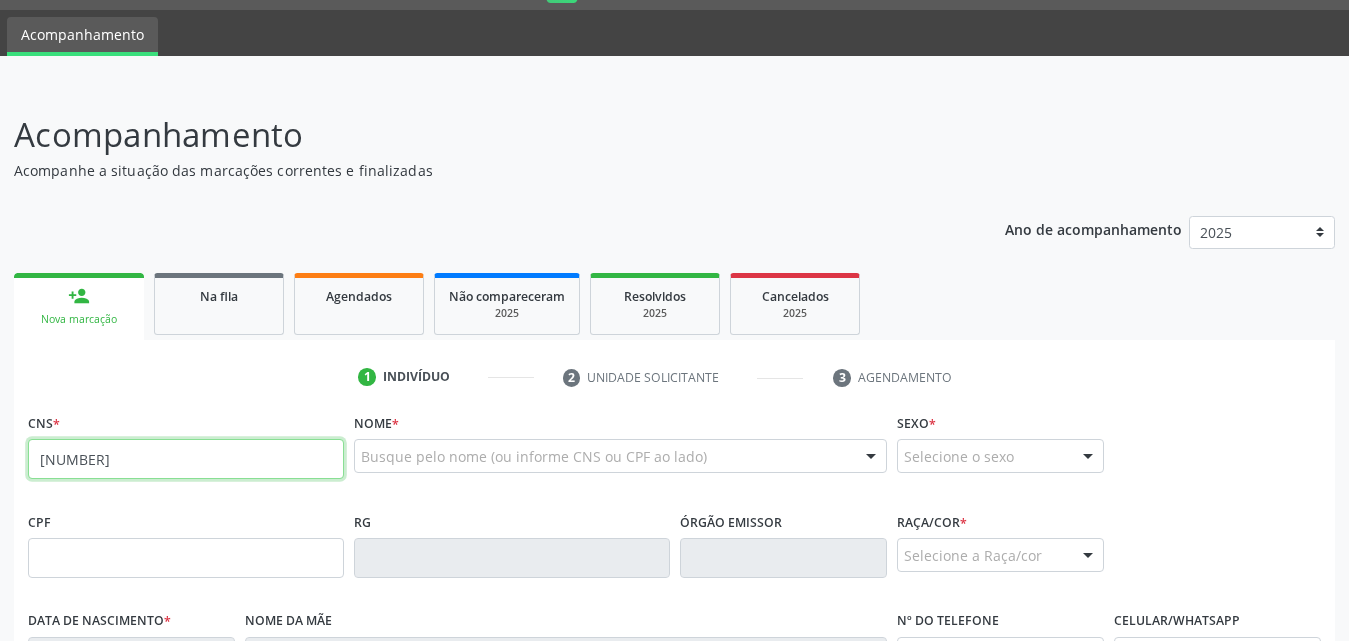 type on "700 0069 8725 7501" 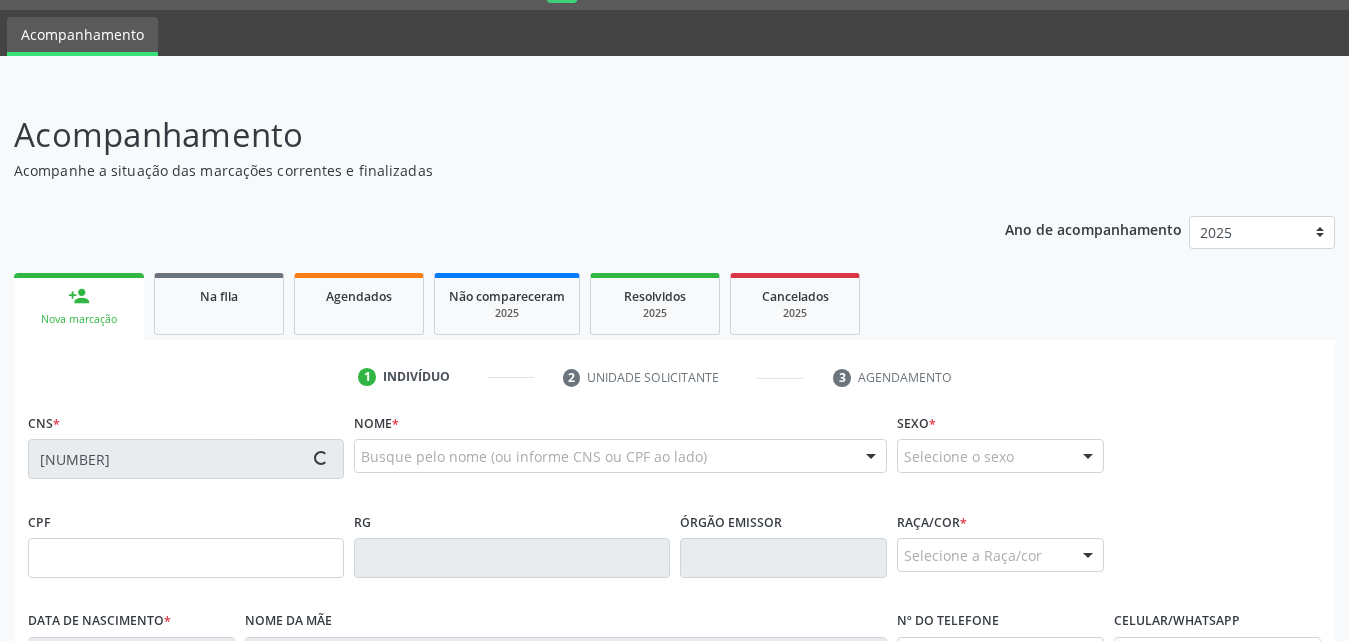type on "122.571.304-80" 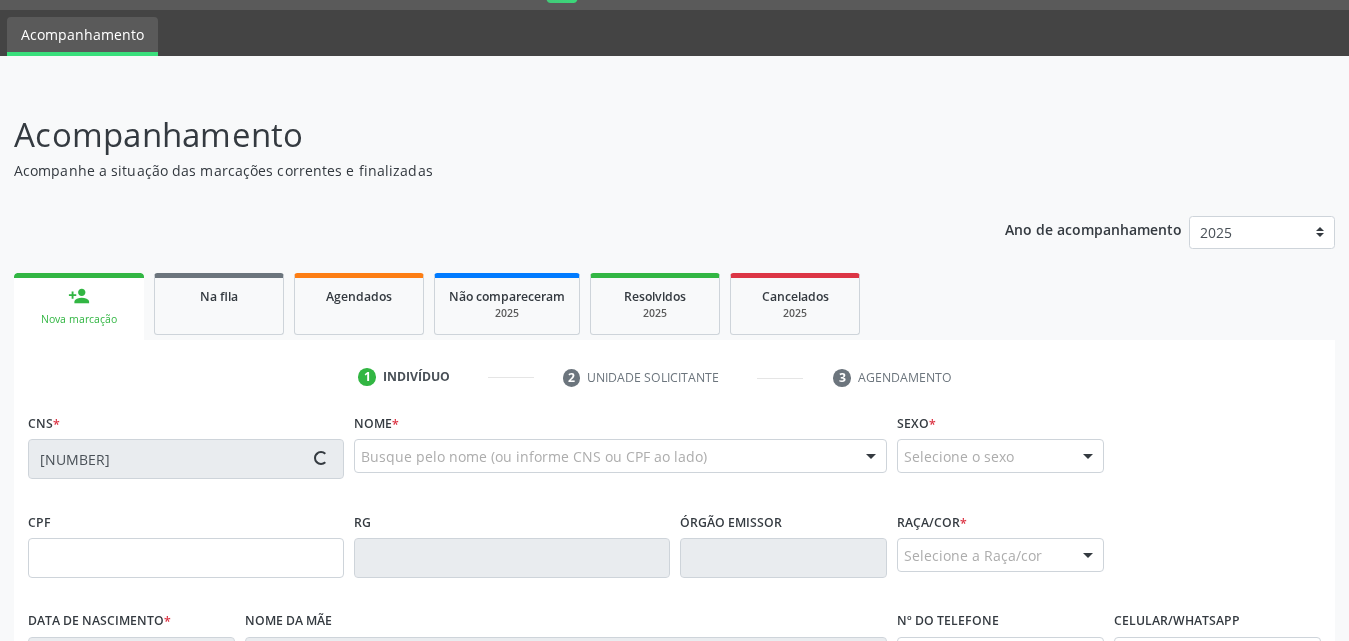 type on "15/08/1997" 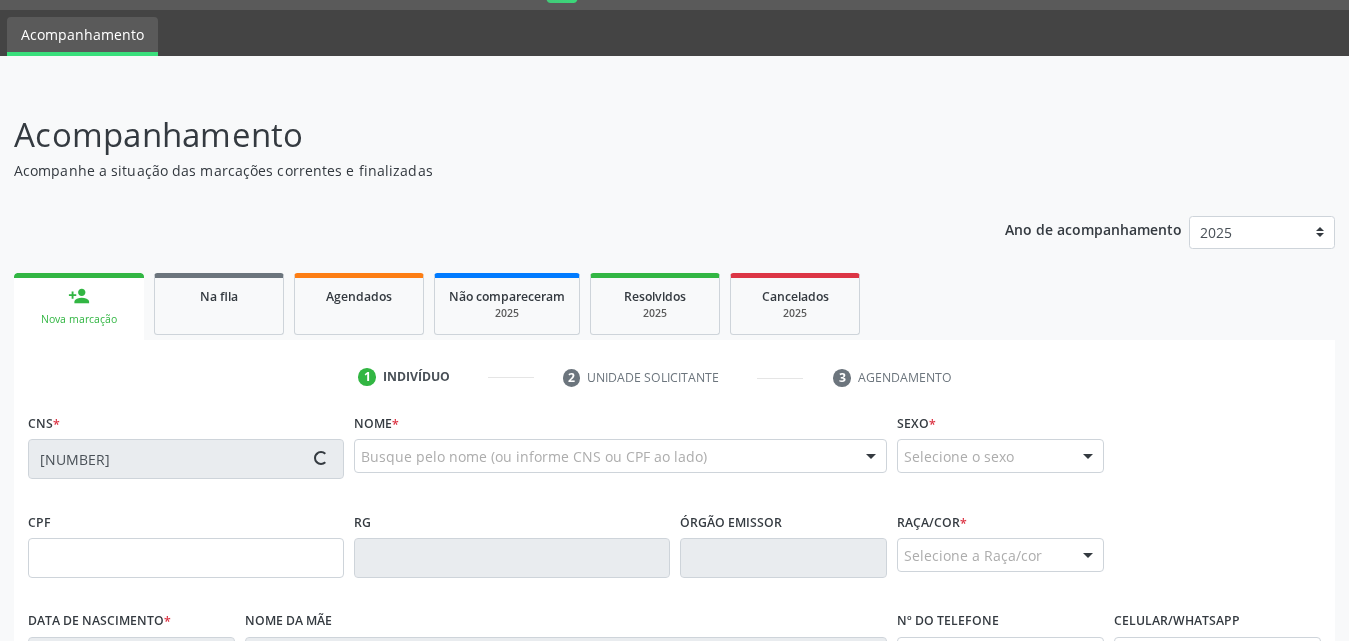 type on "Andrea Marcia da Silva Nascimento" 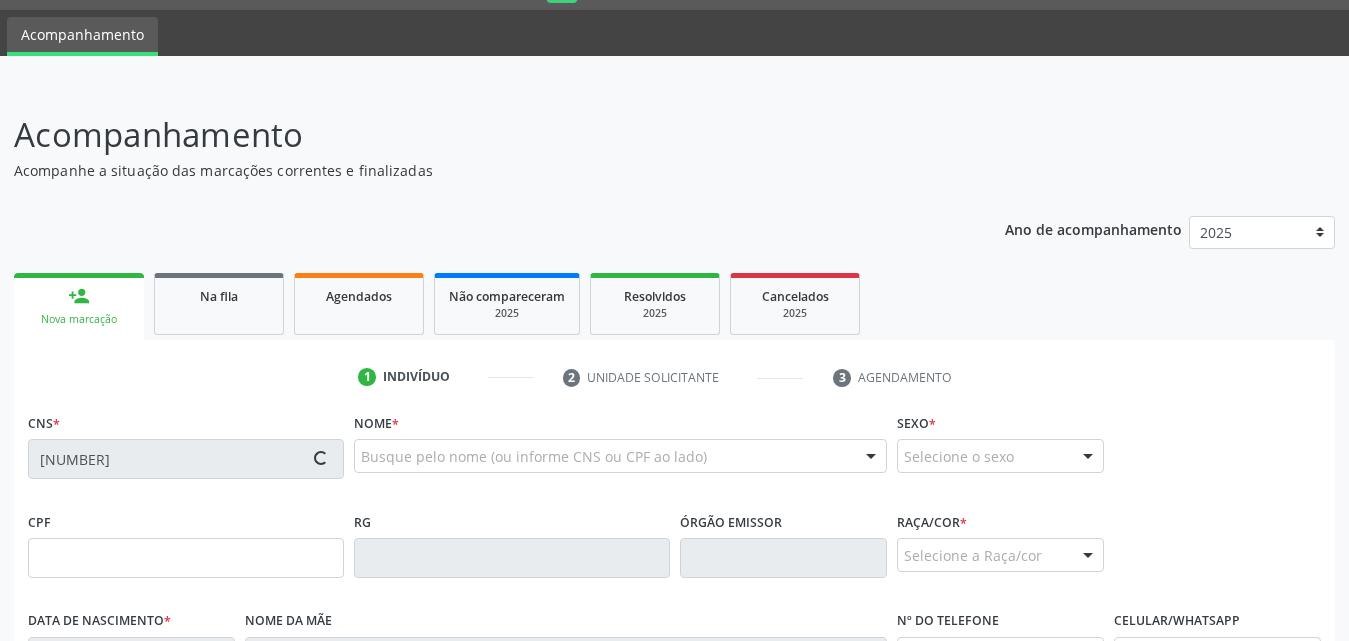 type on "(82) 98763-8305" 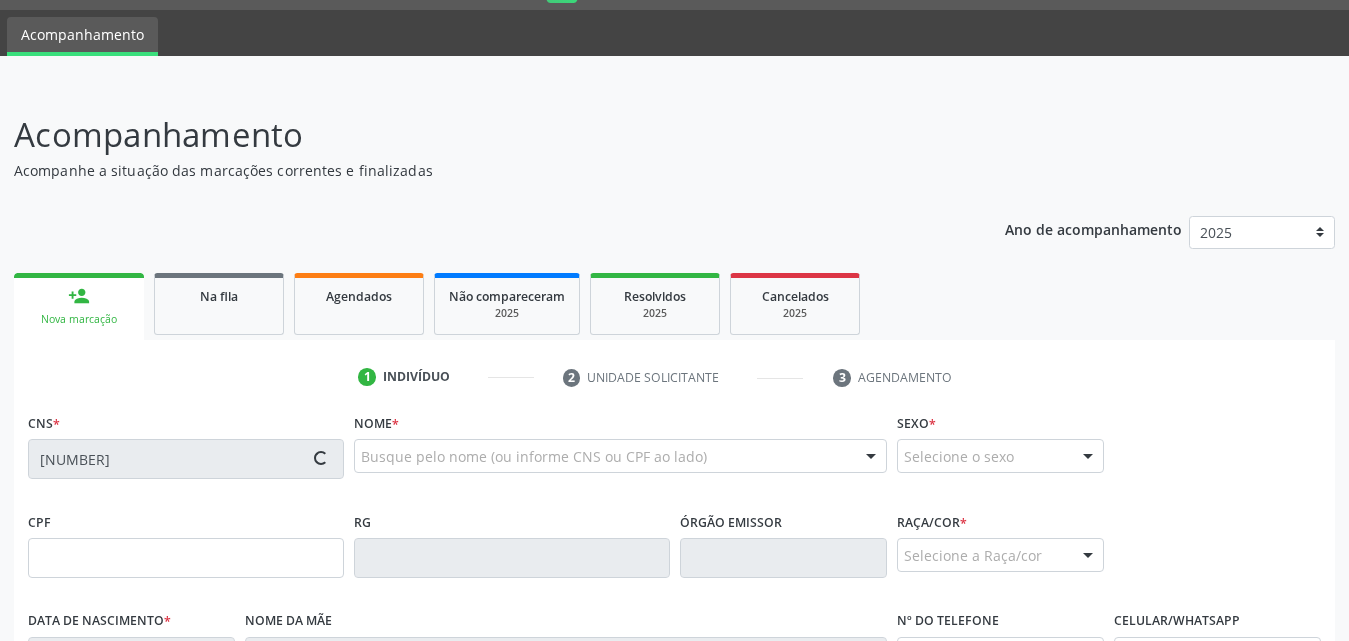 type on "(82) 98813-0646" 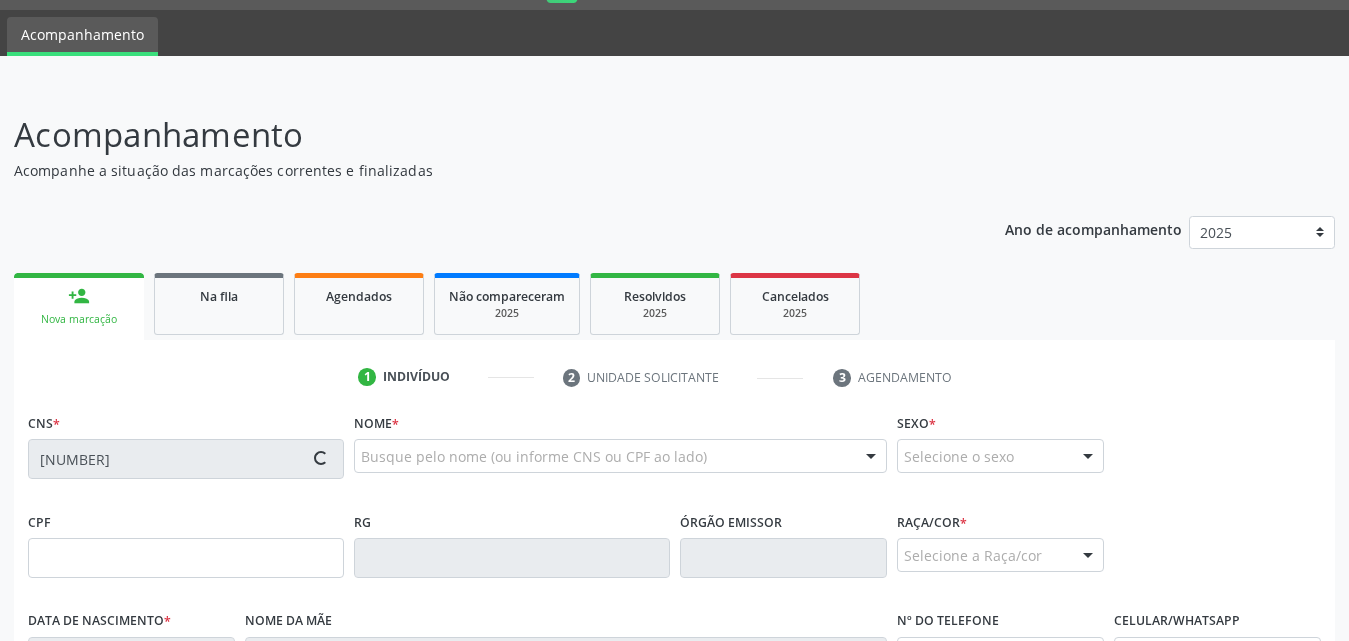 type on "S/N" 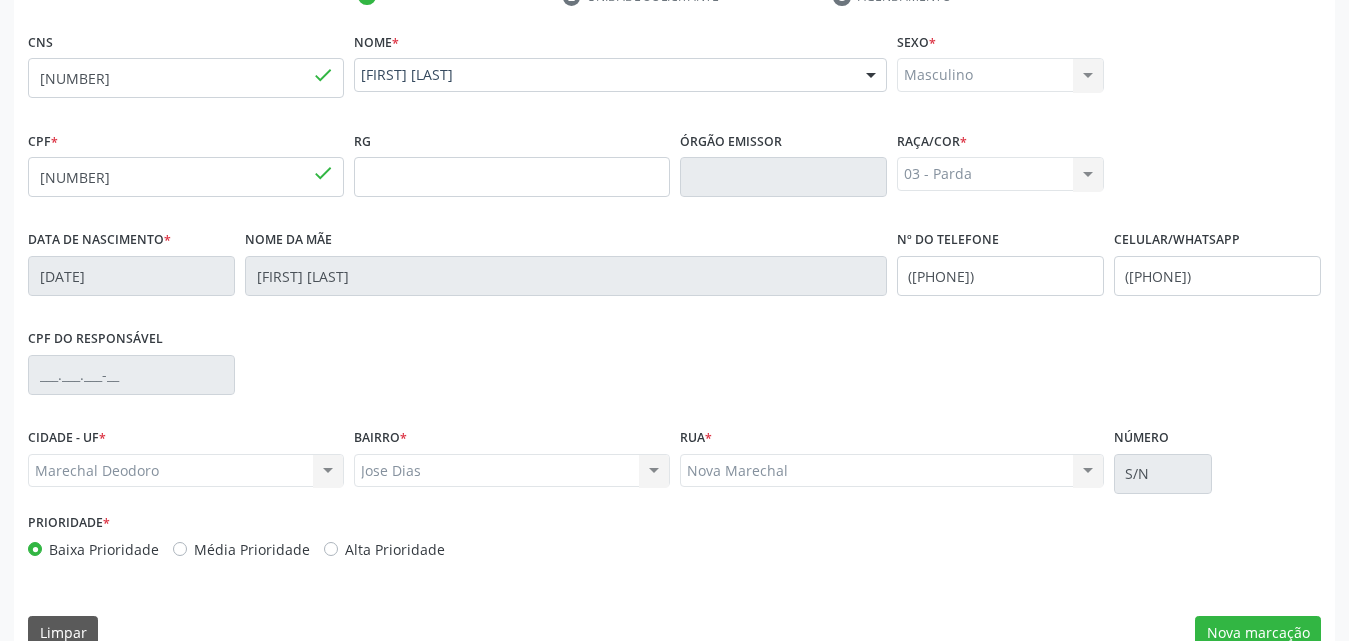scroll, scrollTop: 471, scrollLeft: 0, axis: vertical 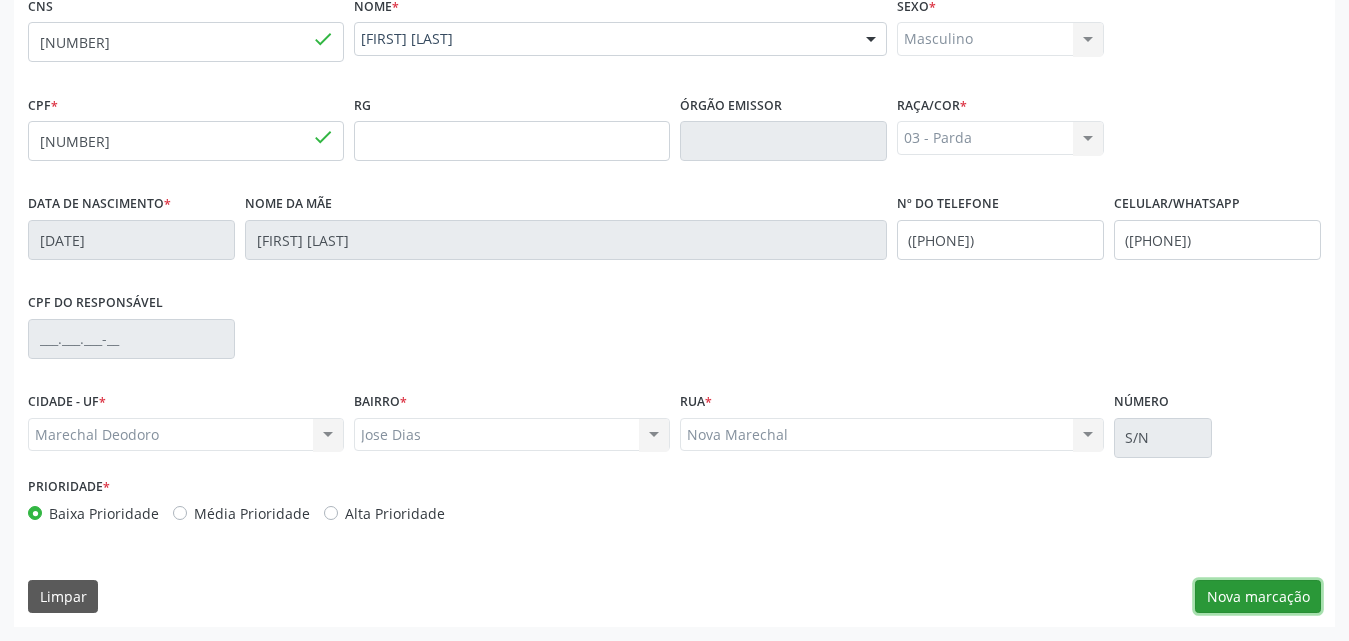 click on "Nova marcação" at bounding box center (1258, 597) 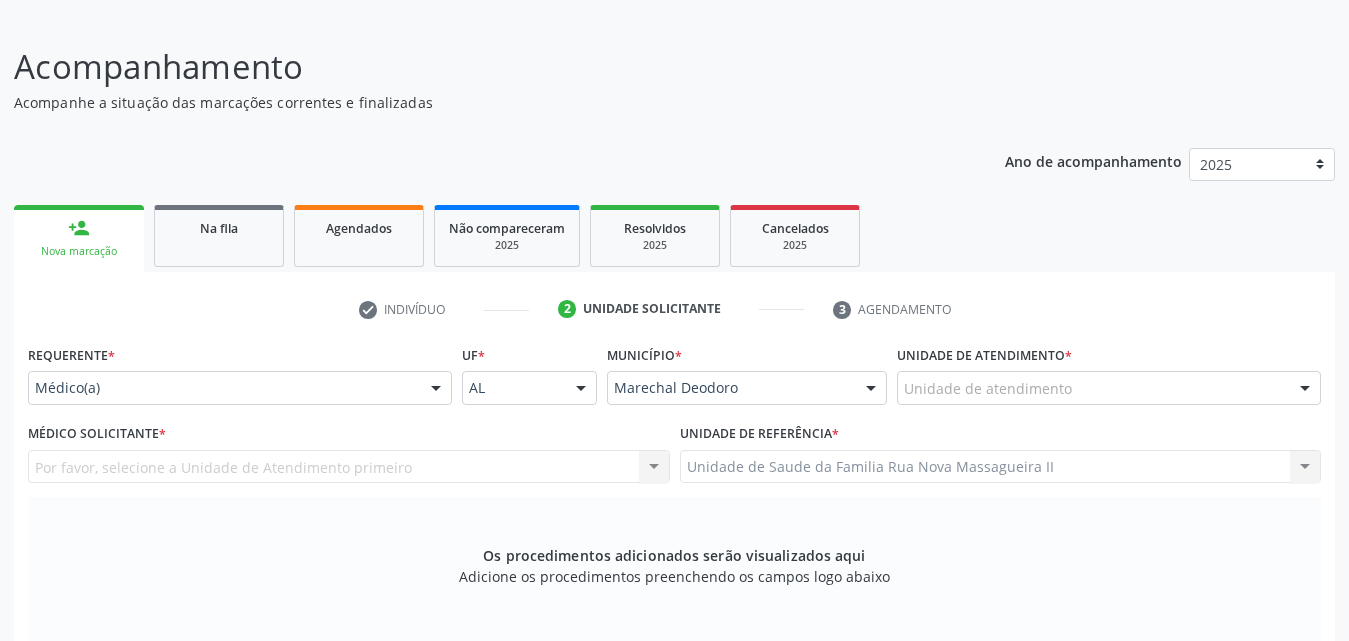 scroll, scrollTop: 171, scrollLeft: 0, axis: vertical 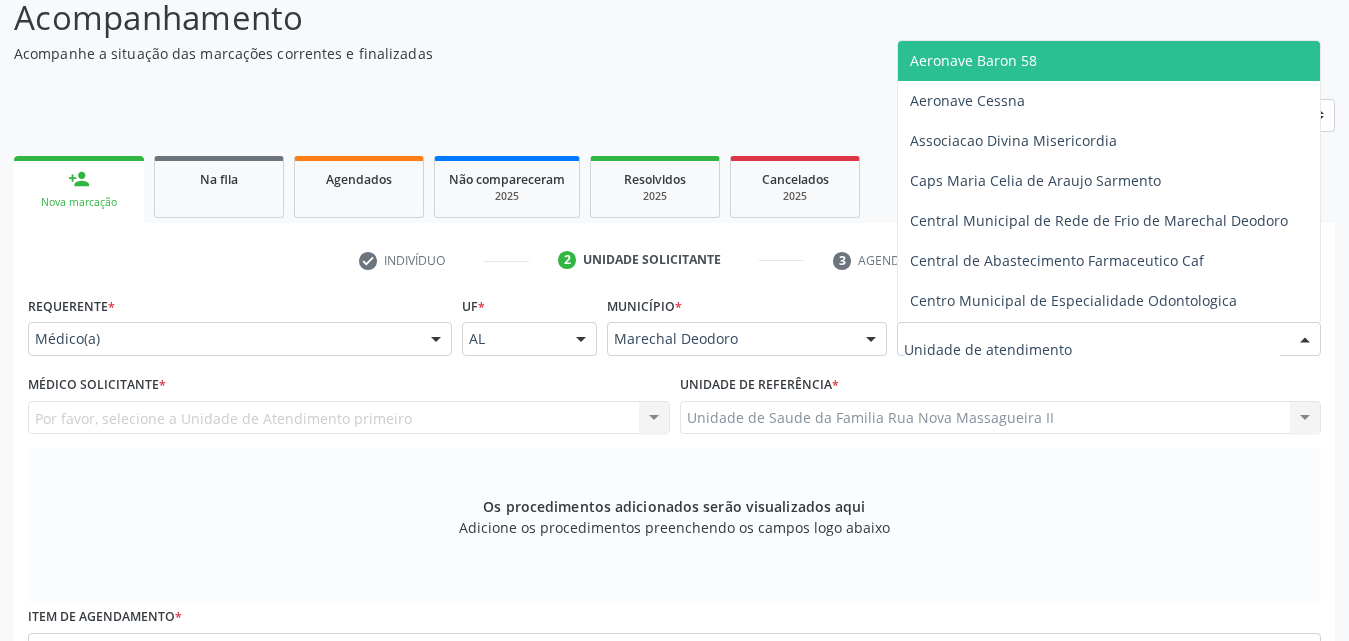 click at bounding box center [1109, 339] 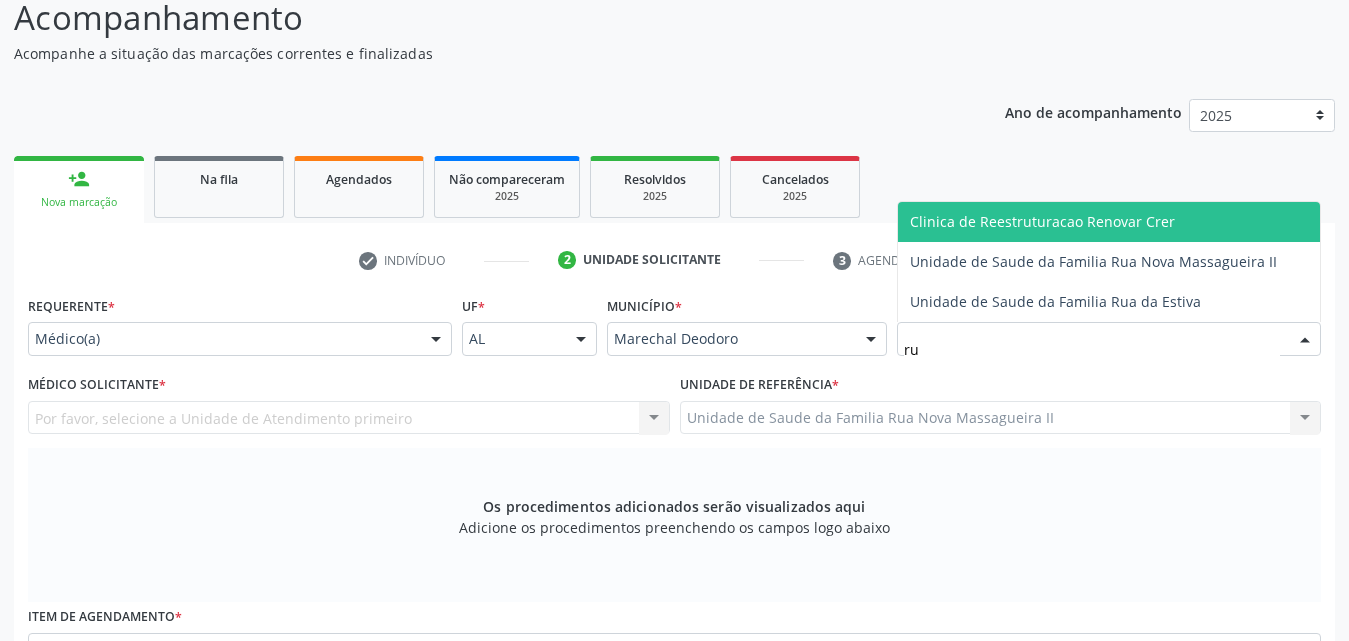 type on "rua" 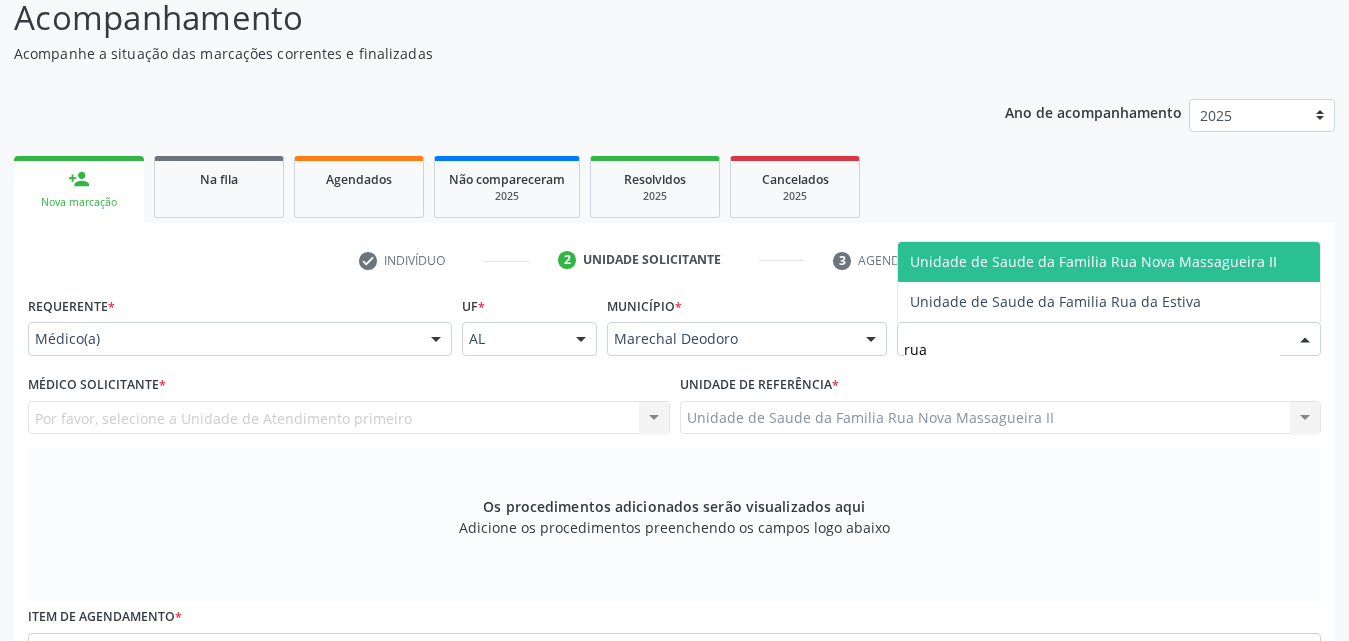 click on "Unidade de Saude da Familia Rua Nova Massagueira II" at bounding box center (1093, 261) 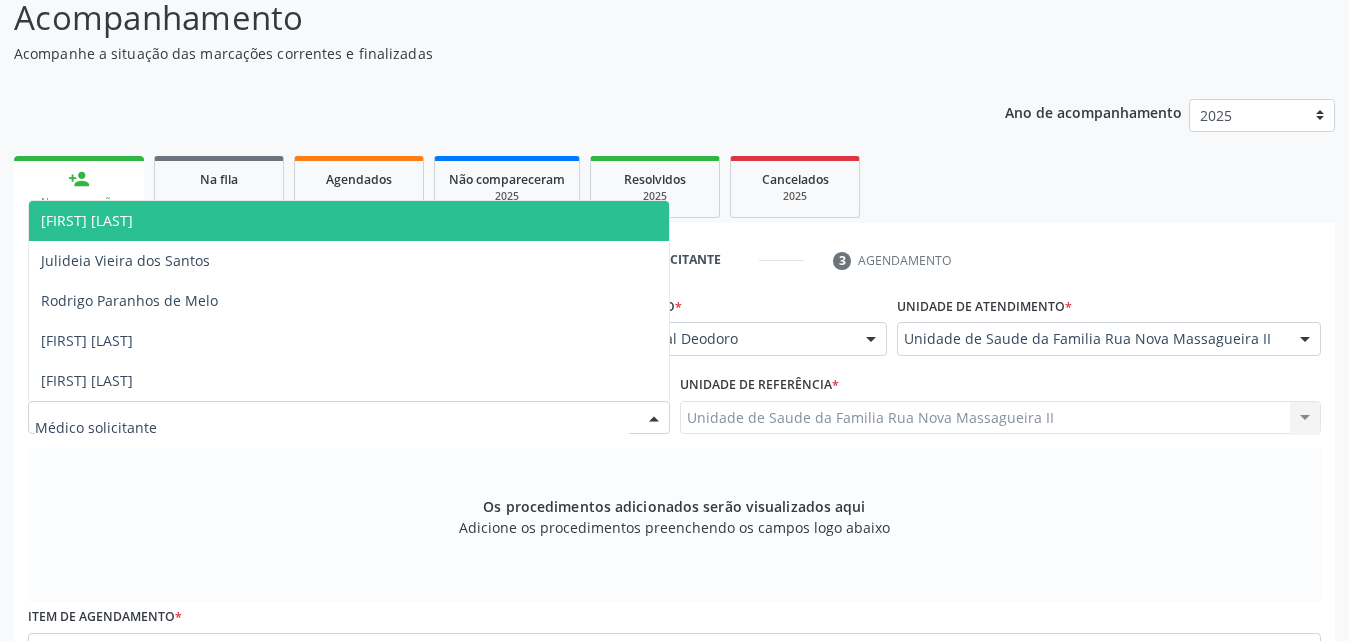 click at bounding box center (349, 418) 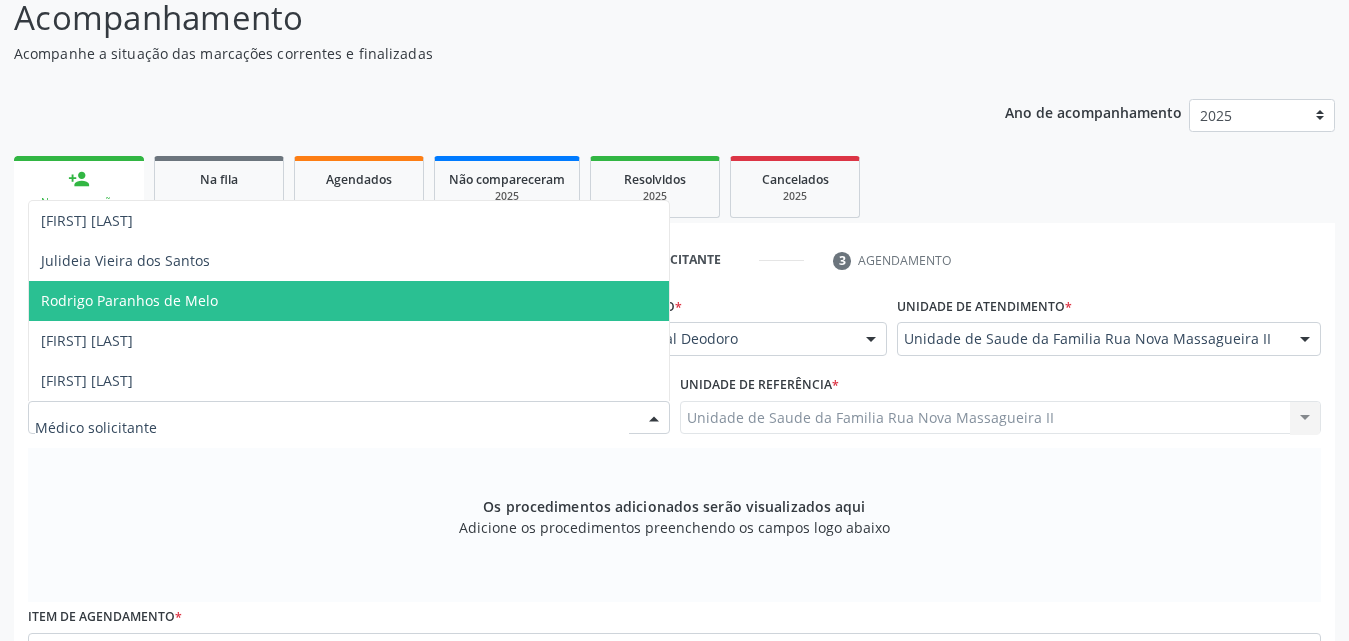 click on "Rodrigo Paranhos de Melo" at bounding box center [129, 300] 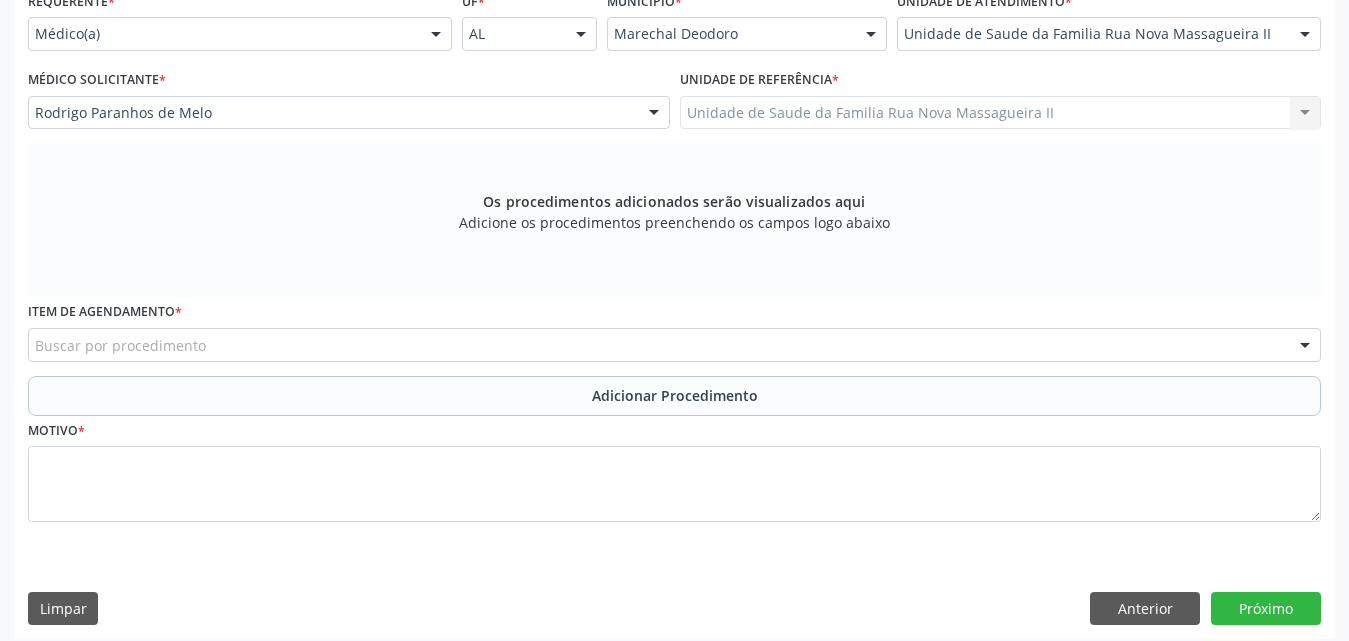 scroll, scrollTop: 488, scrollLeft: 0, axis: vertical 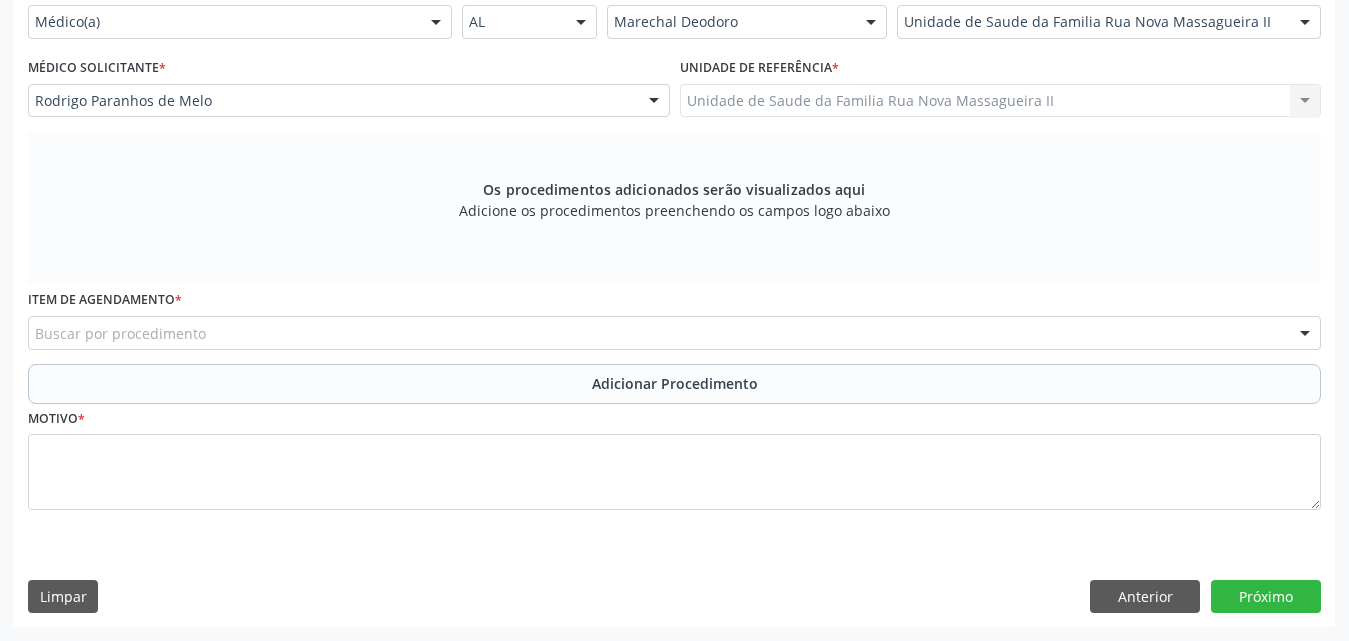 click on "Buscar por procedimento" at bounding box center [674, 333] 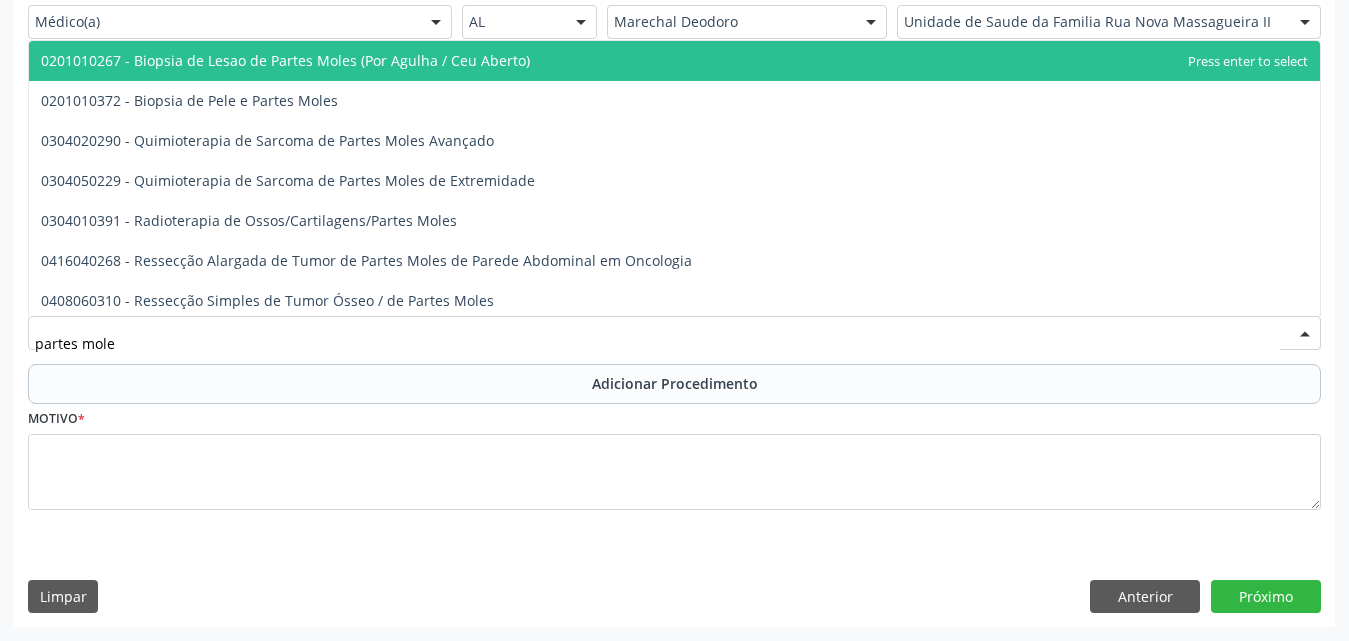 type on "partes moles" 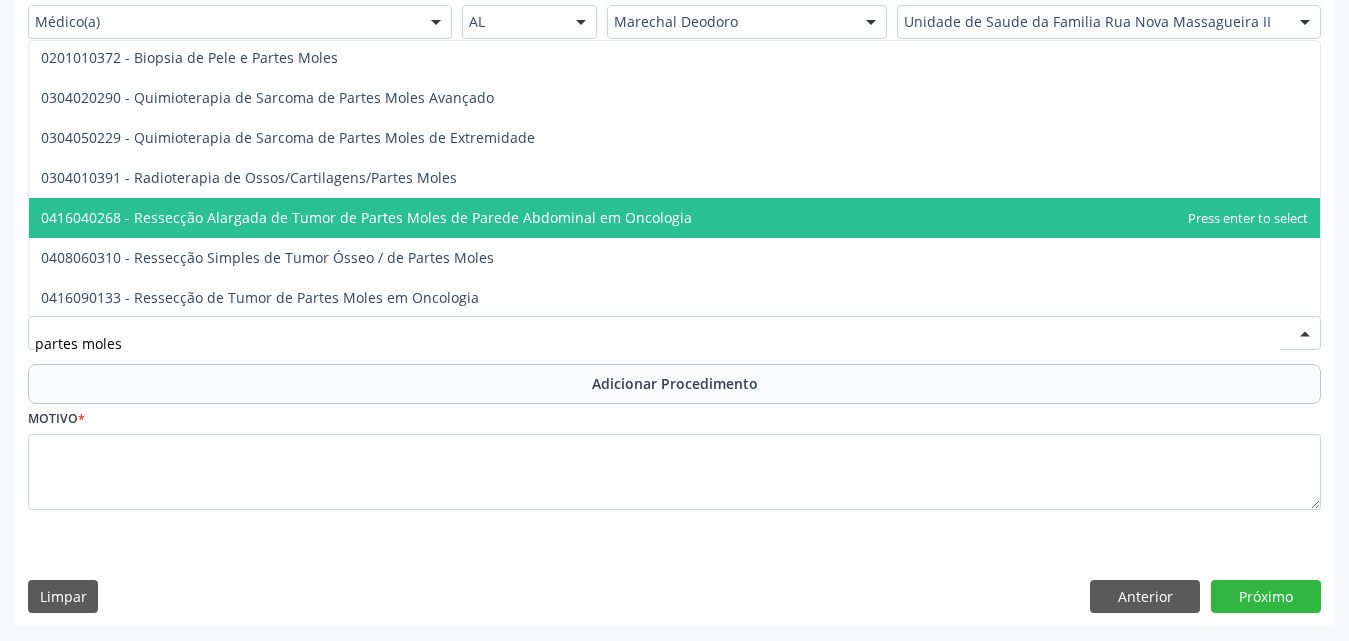 scroll, scrollTop: 85, scrollLeft: 0, axis: vertical 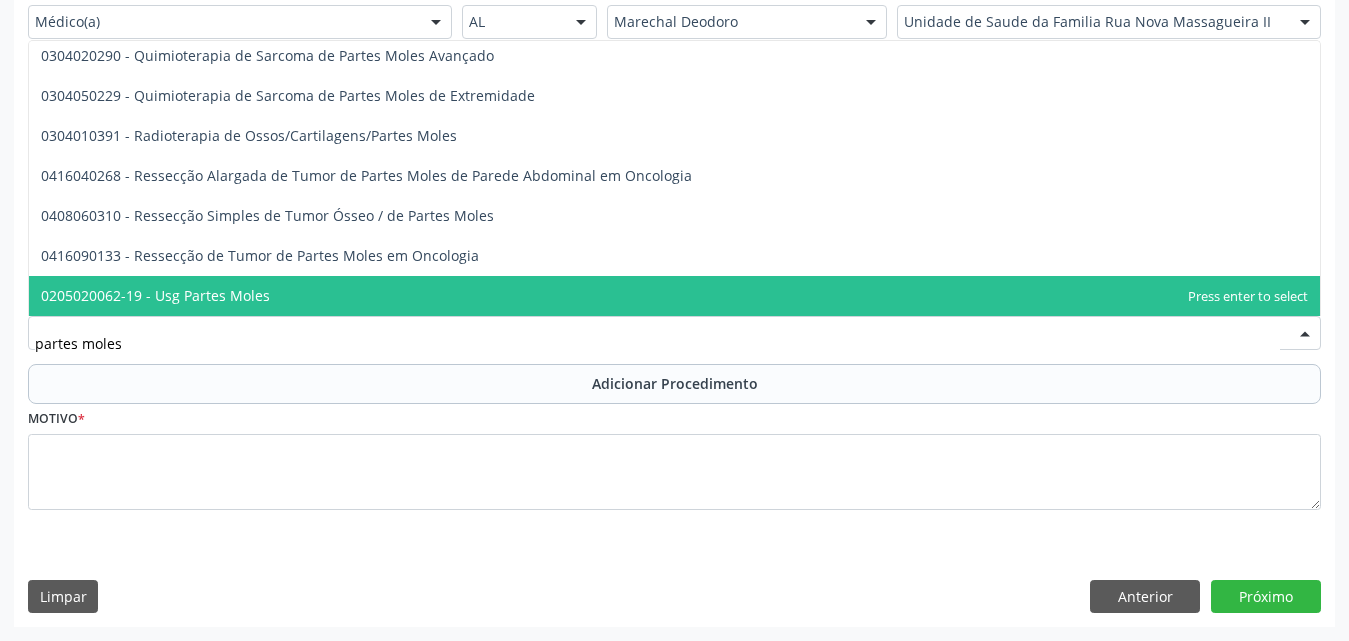 click on "0205020062-19 - Usg Partes Moles" at bounding box center (674, 296) 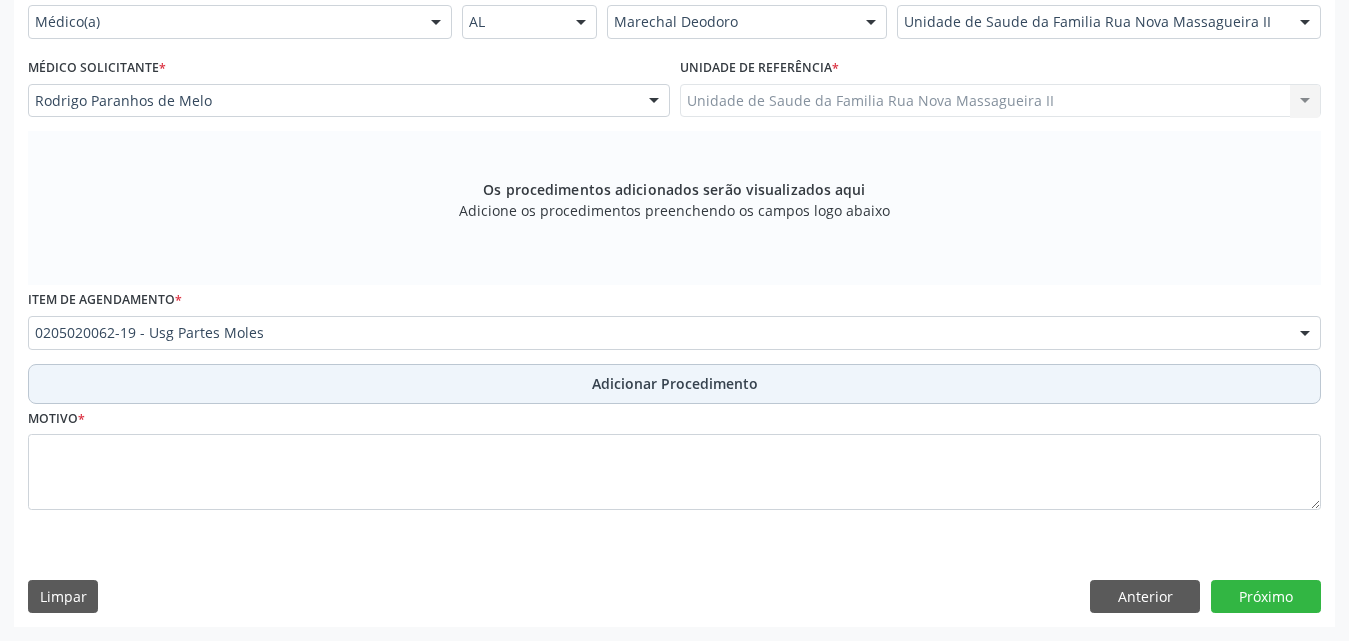 click on "Adicionar Procedimento" at bounding box center (674, 384) 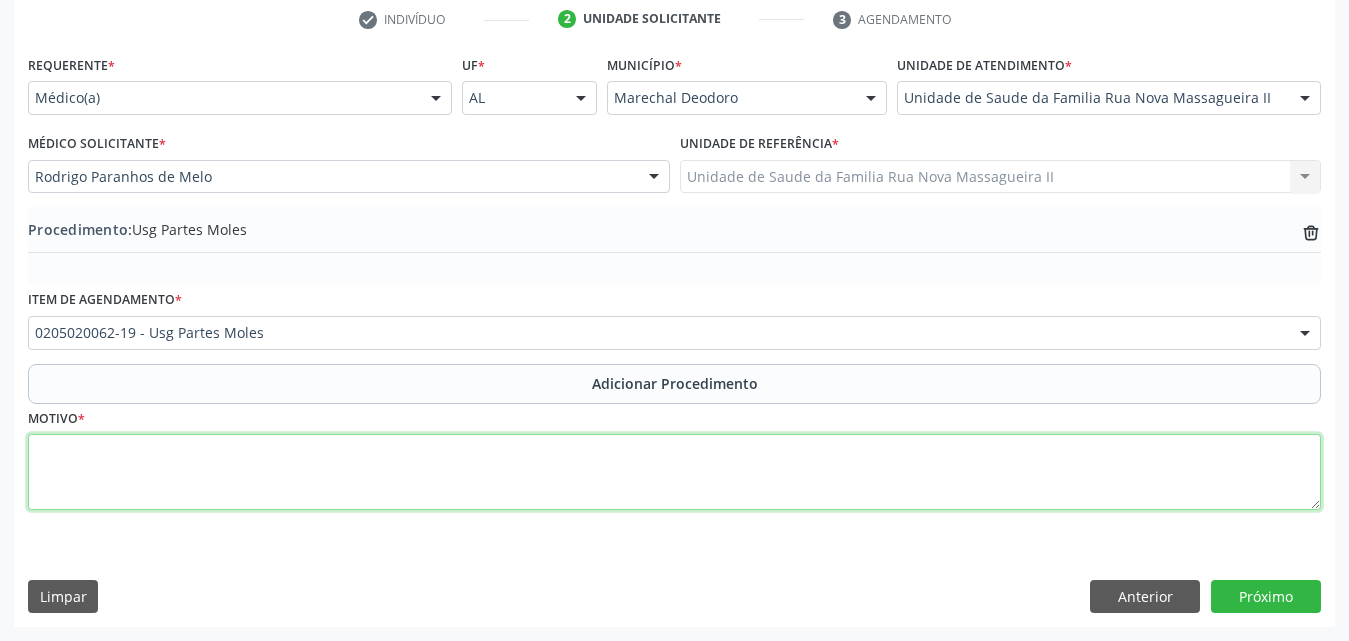 click at bounding box center [674, 472] 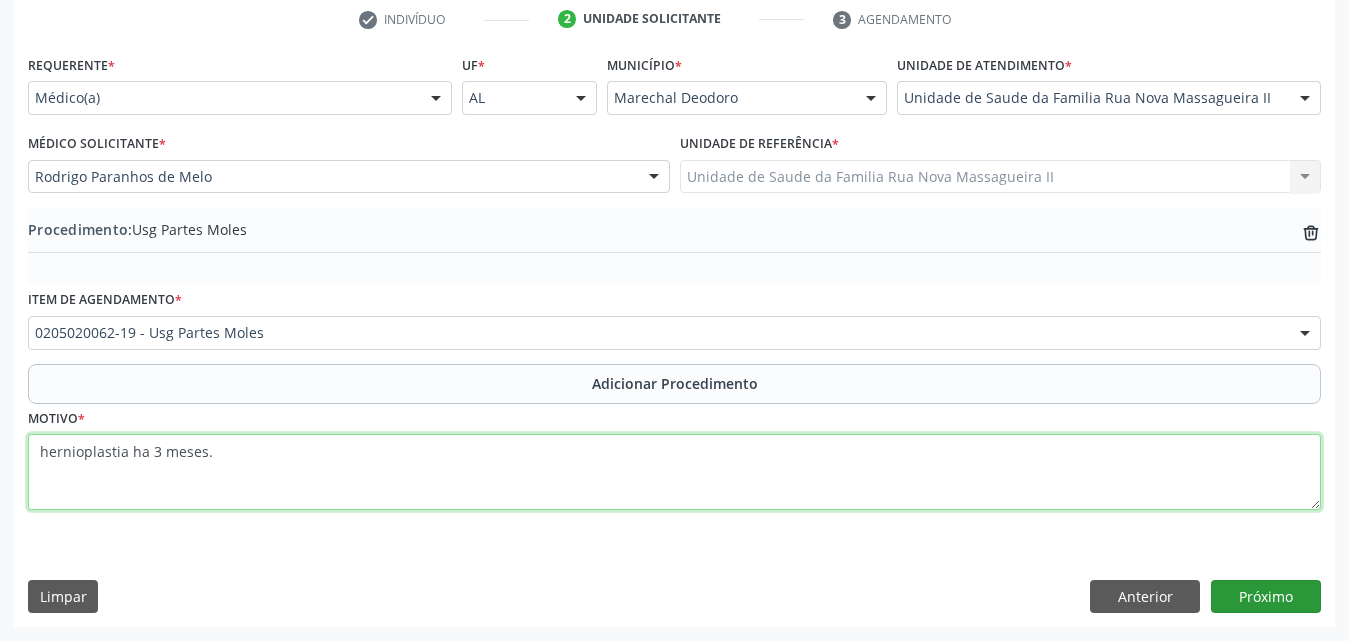 type on "hernioplastia ha 3 meses." 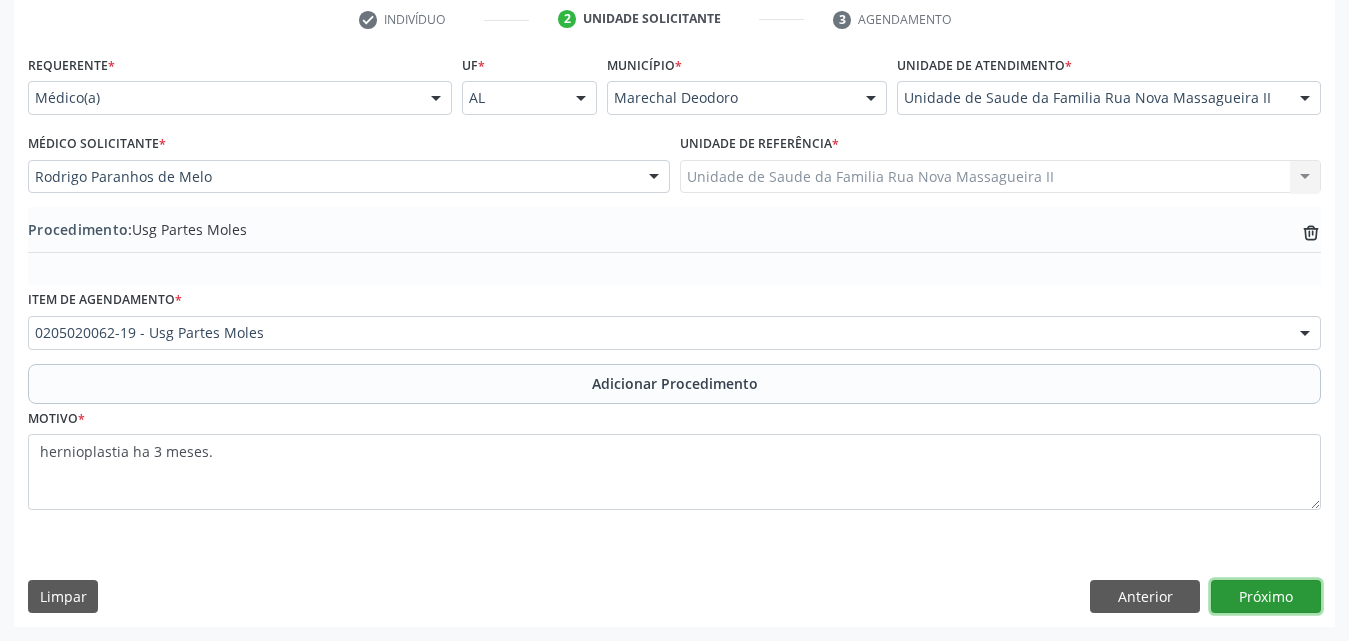 click on "Próximo" at bounding box center (1266, 597) 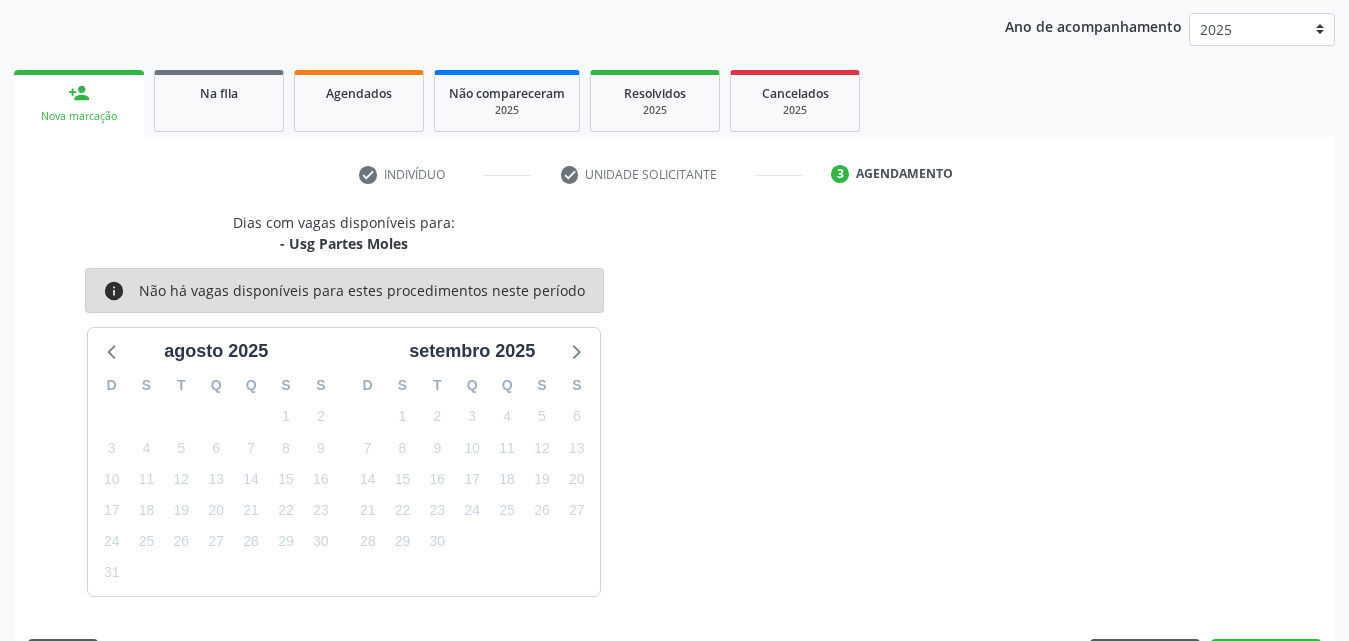 scroll, scrollTop: 316, scrollLeft: 0, axis: vertical 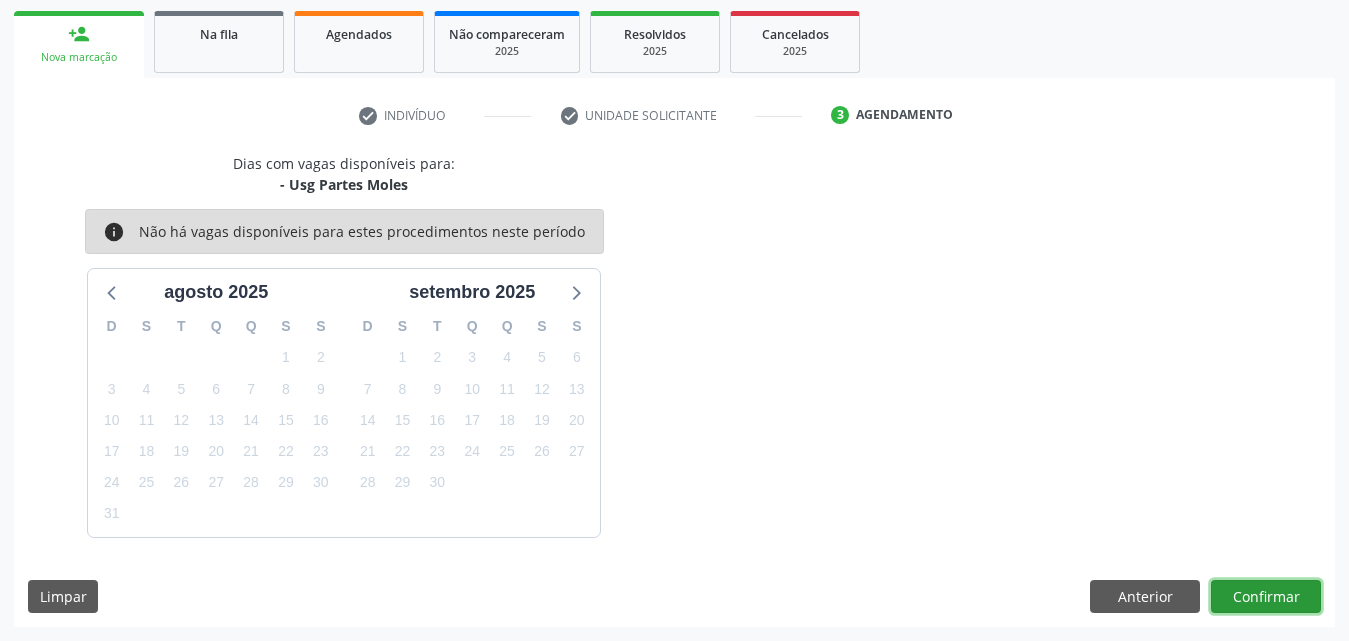 click on "Confirmar" at bounding box center (1266, 597) 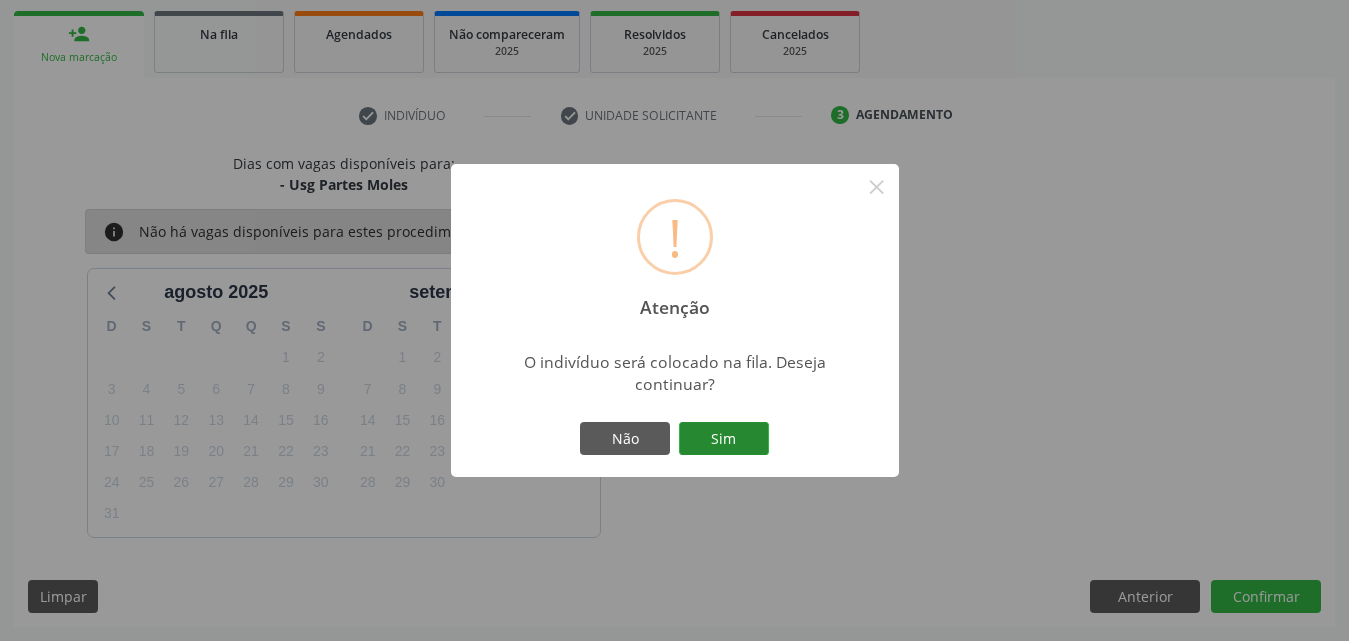click on "Sim" at bounding box center (724, 439) 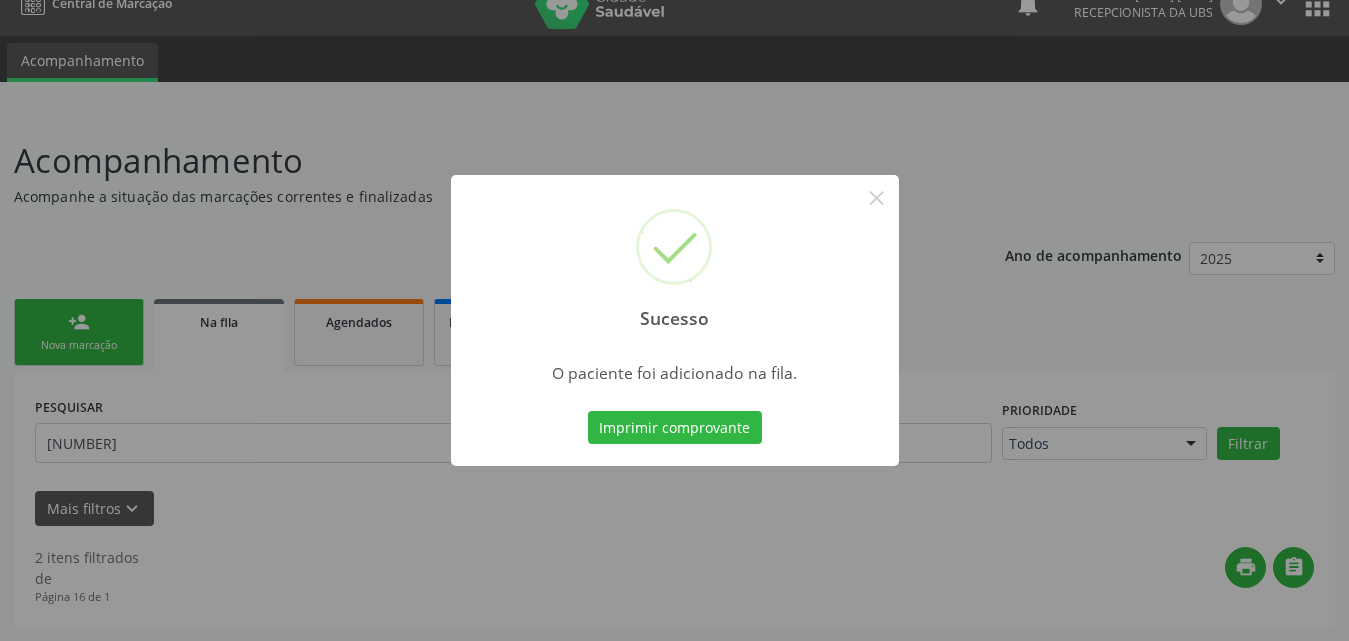 scroll, scrollTop: 28, scrollLeft: 0, axis: vertical 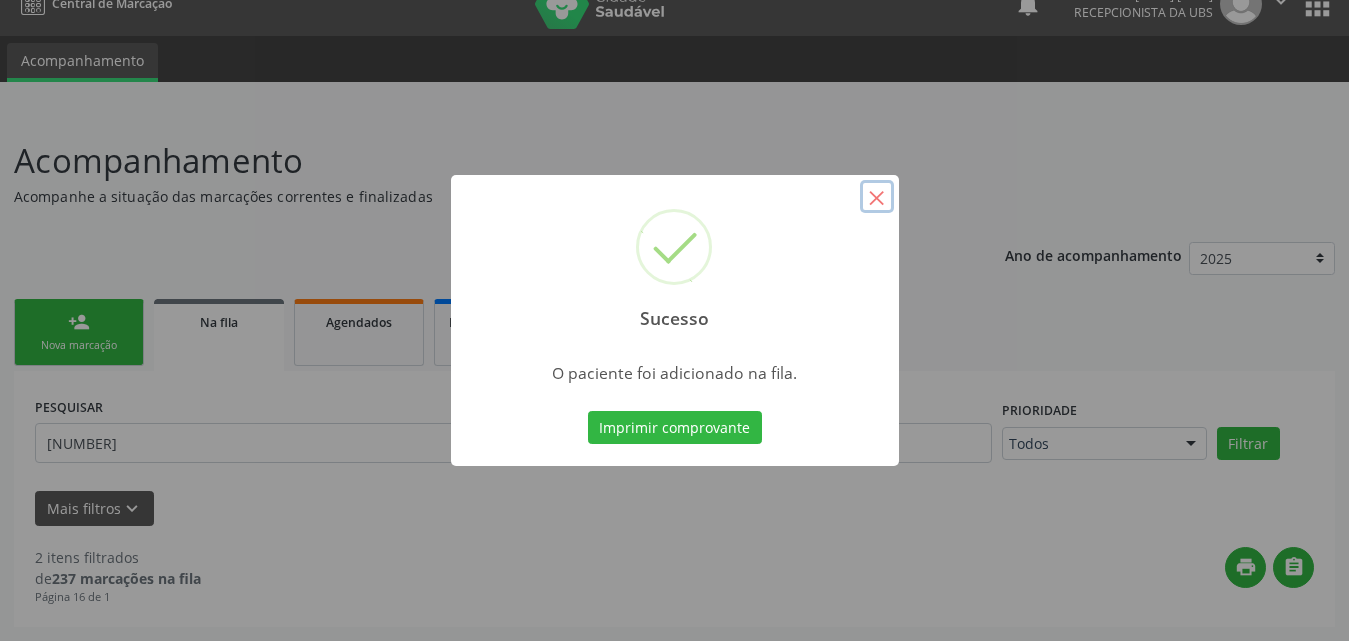 click on "×" at bounding box center [877, 197] 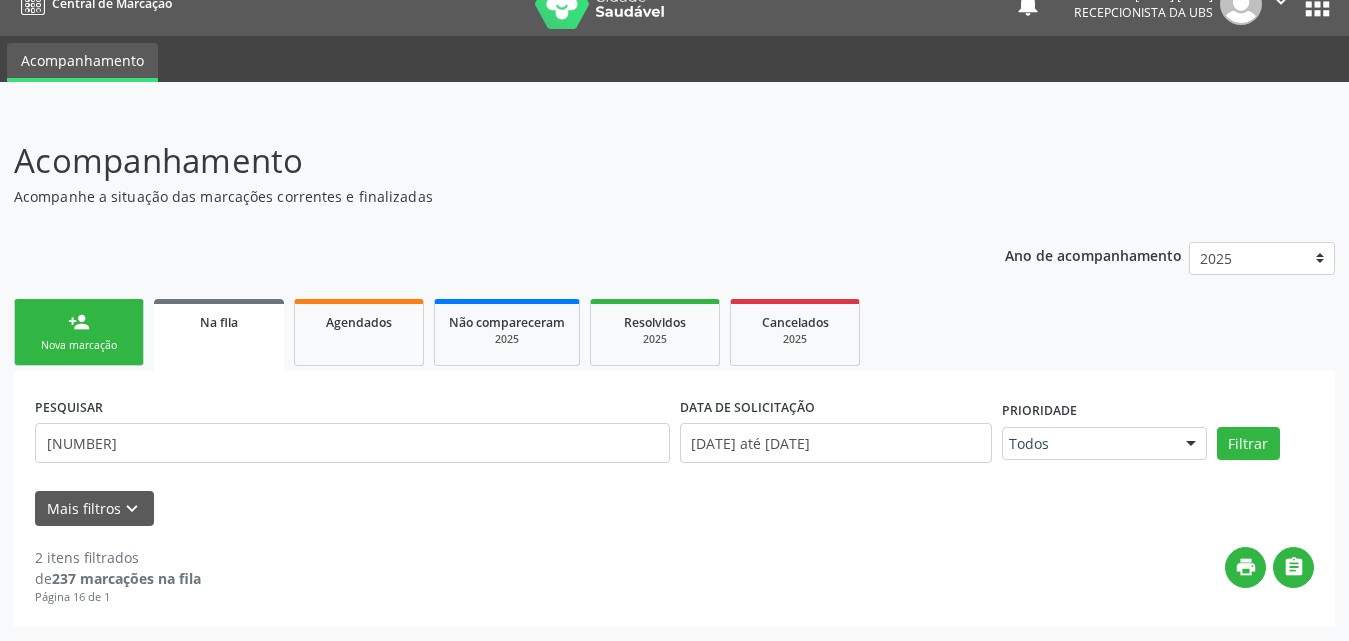 click on "Nova marcação" at bounding box center [79, 345] 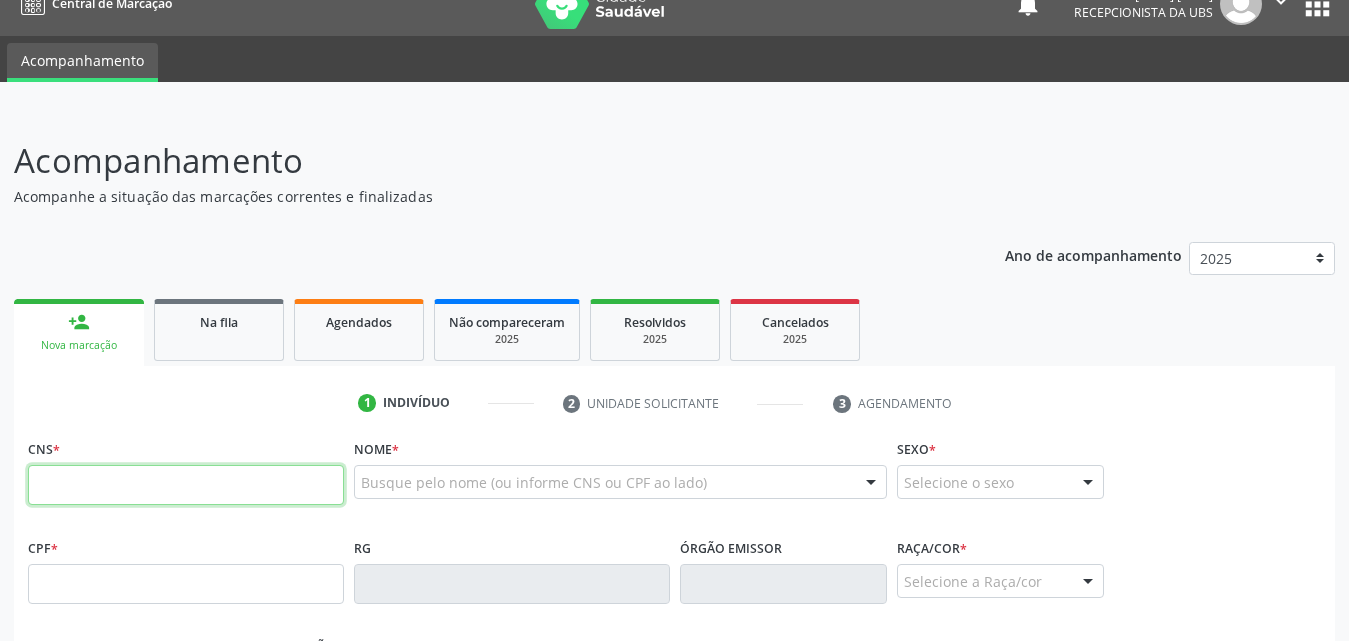 click at bounding box center (186, 485) 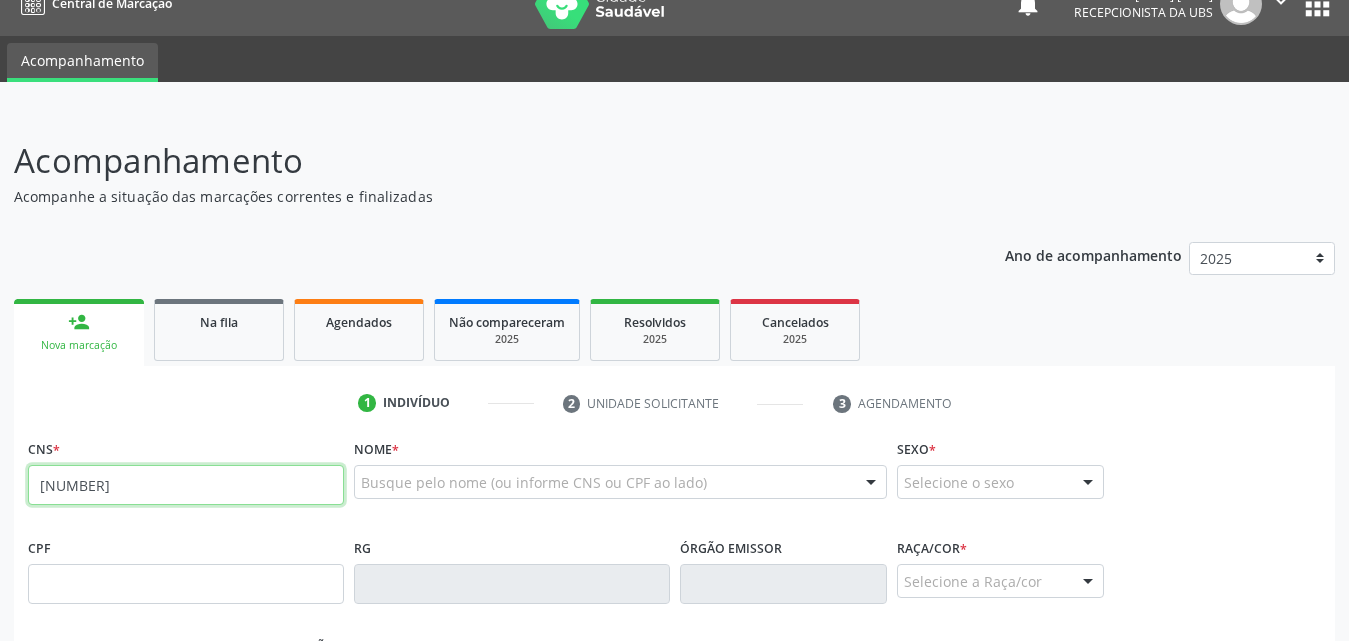 type on "700 0069 8725 7501" 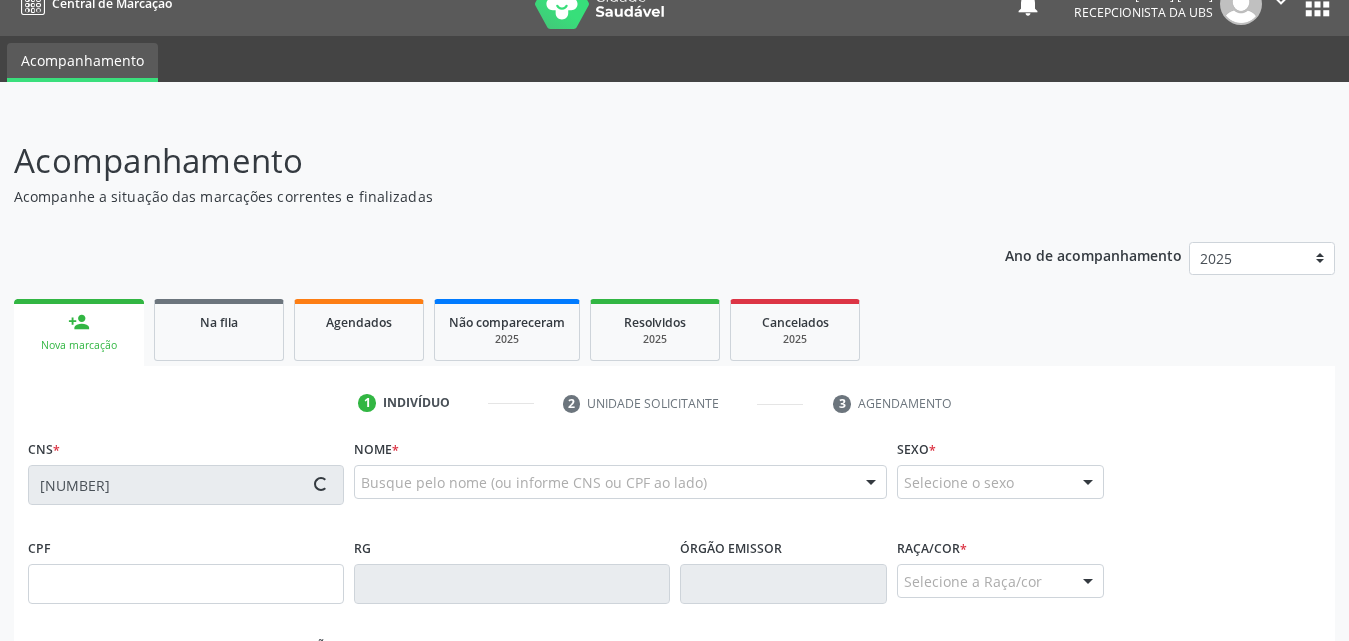 type on "122.571.304-80" 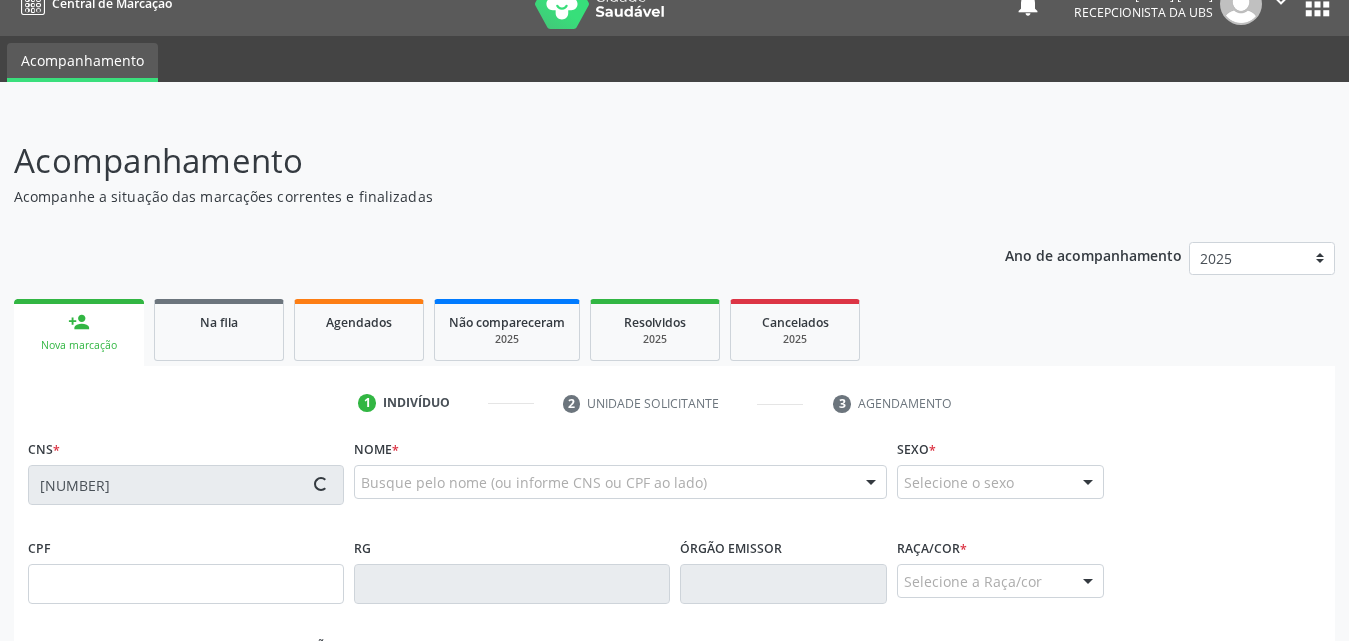 type on "15/08/1997" 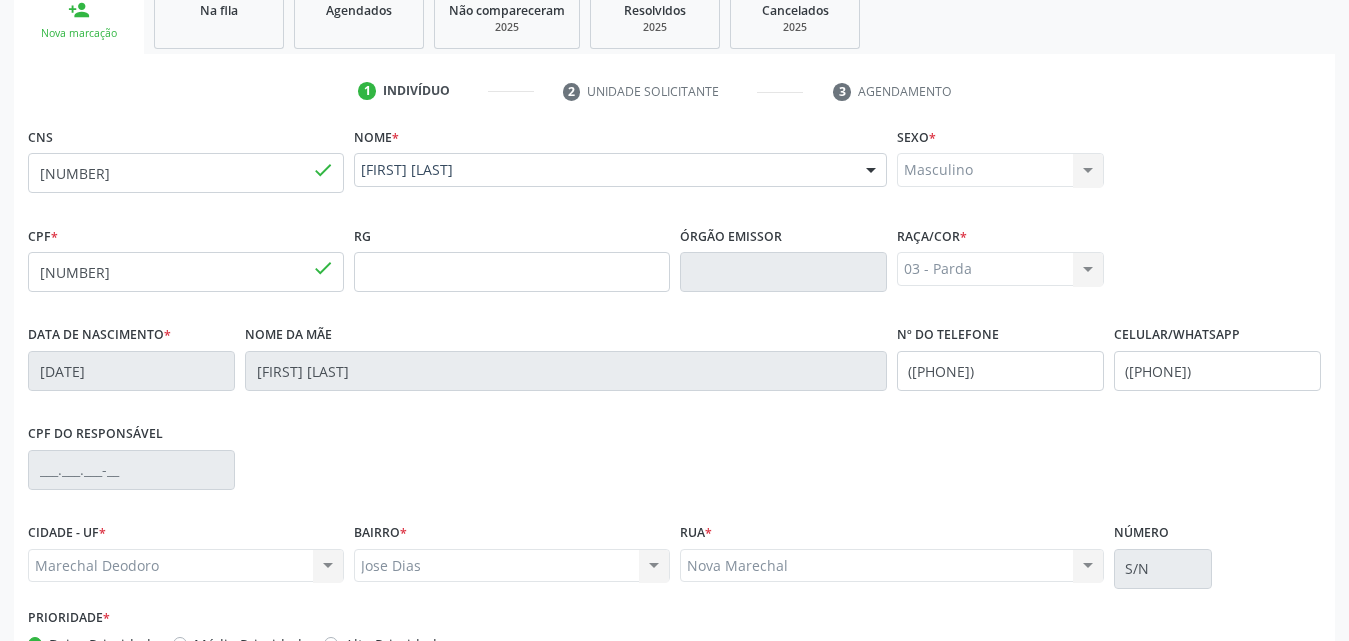 scroll, scrollTop: 471, scrollLeft: 0, axis: vertical 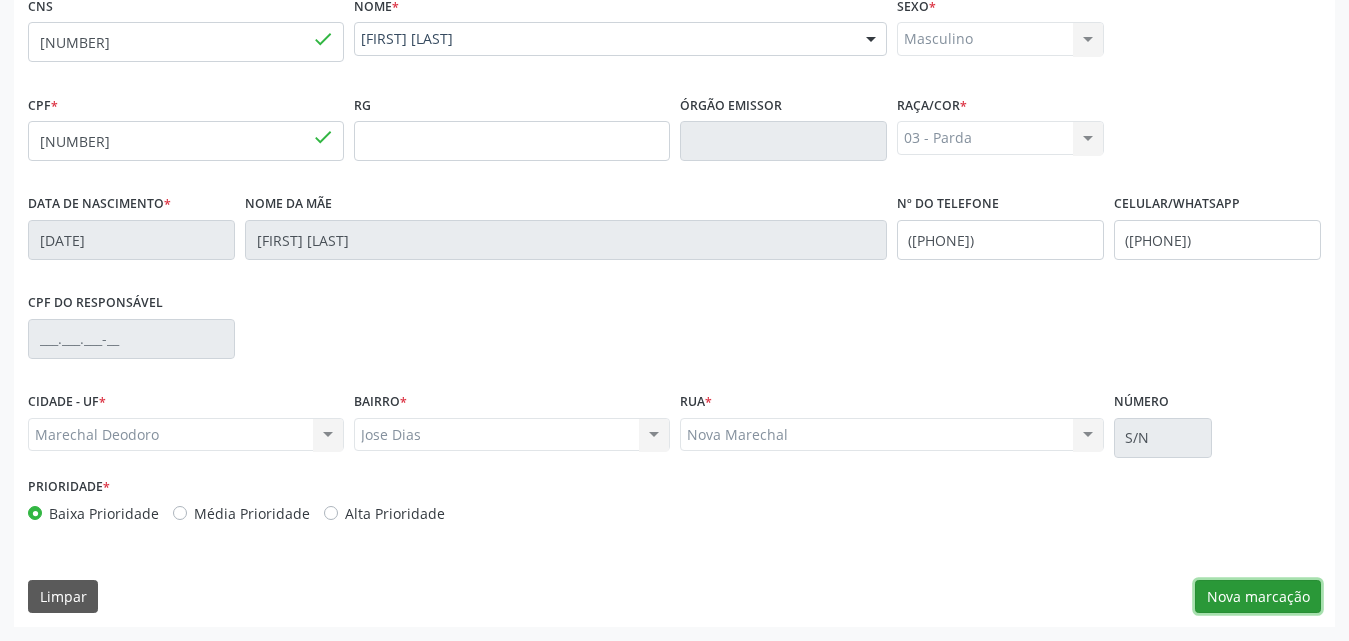 click on "Nova marcação" at bounding box center (1258, 597) 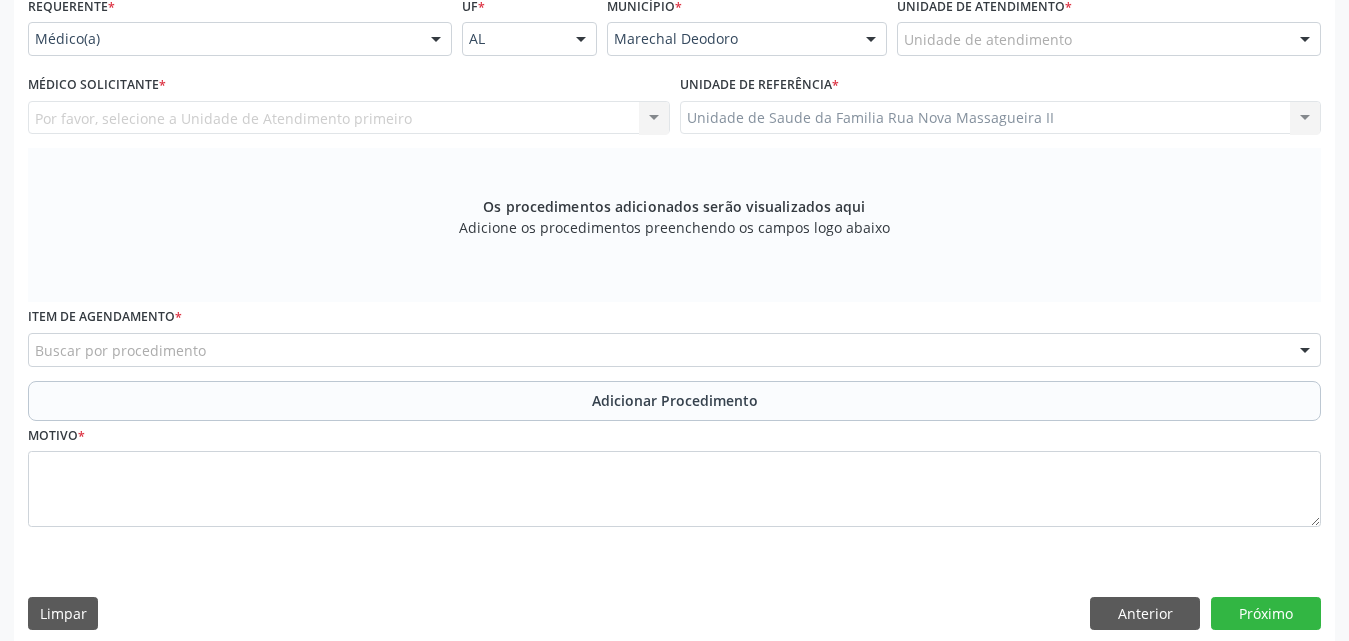 scroll, scrollTop: 171, scrollLeft: 0, axis: vertical 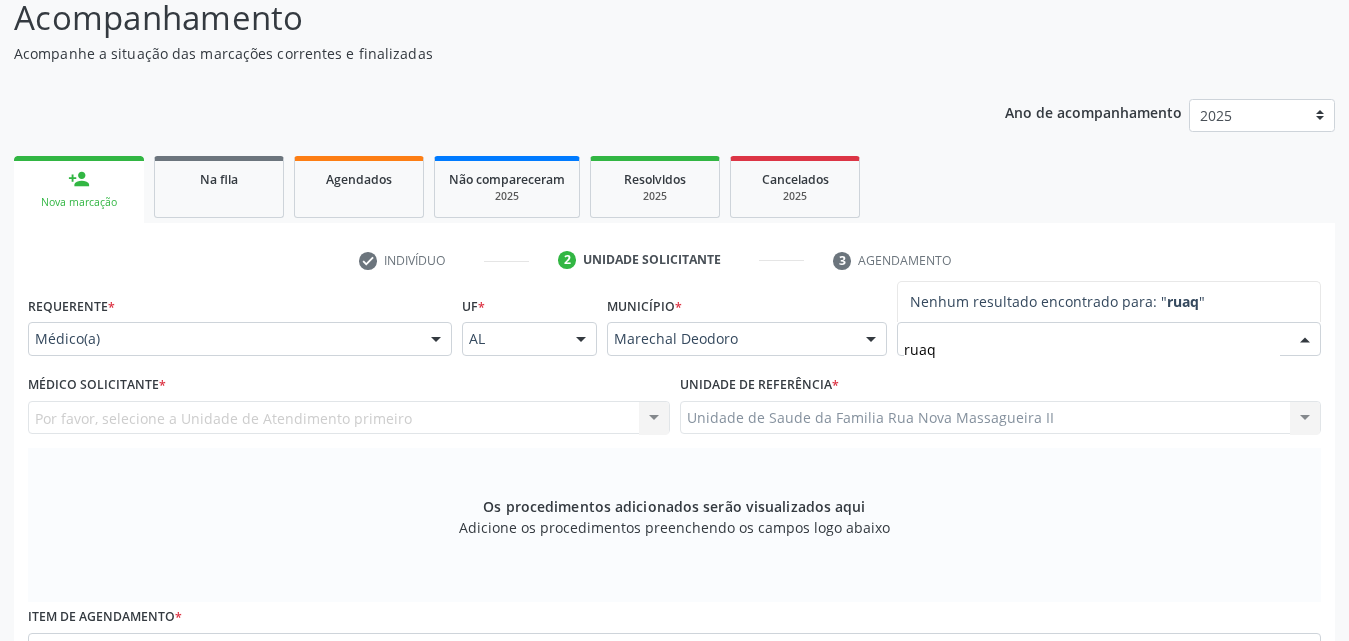 type on "rua" 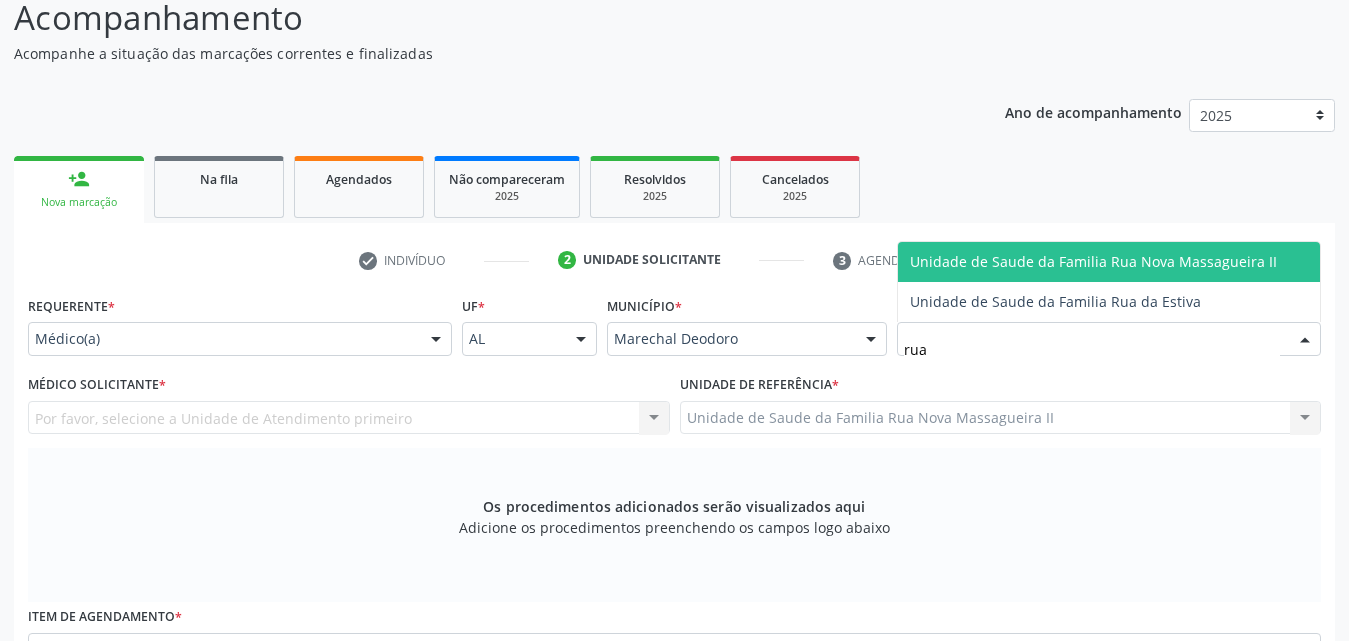 click on "Unidade de Saude da Familia Rua Nova Massagueira II" at bounding box center [1109, 262] 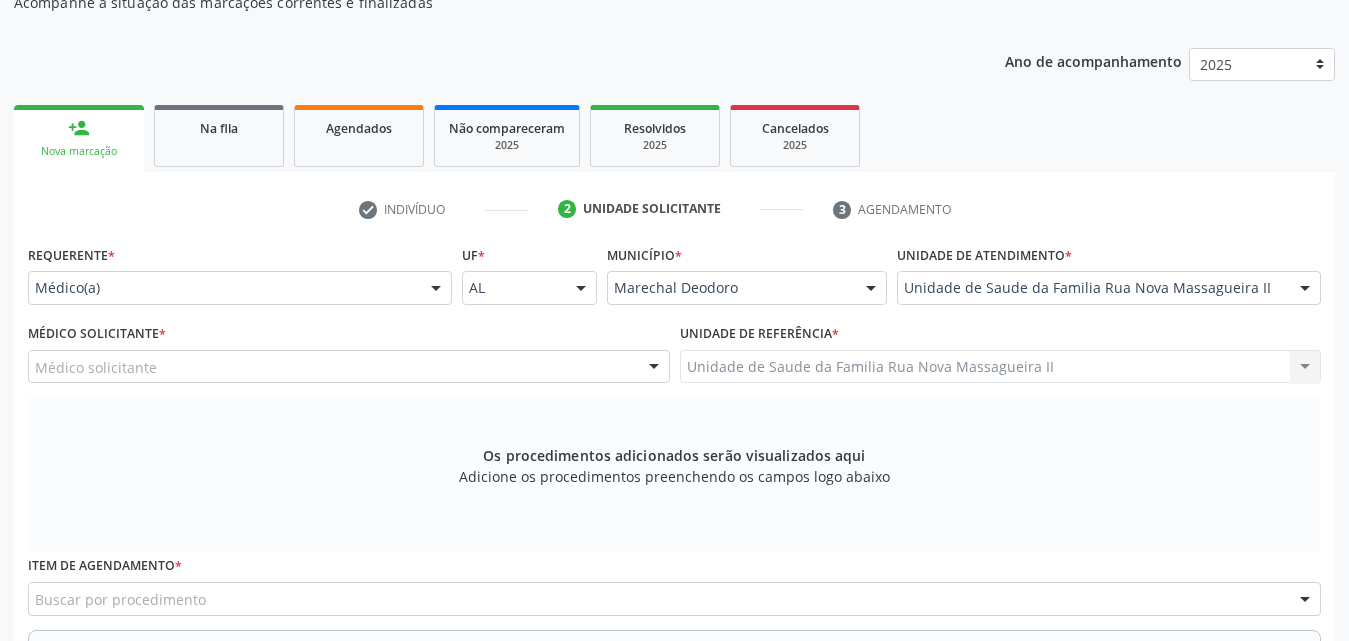 scroll, scrollTop: 271, scrollLeft: 0, axis: vertical 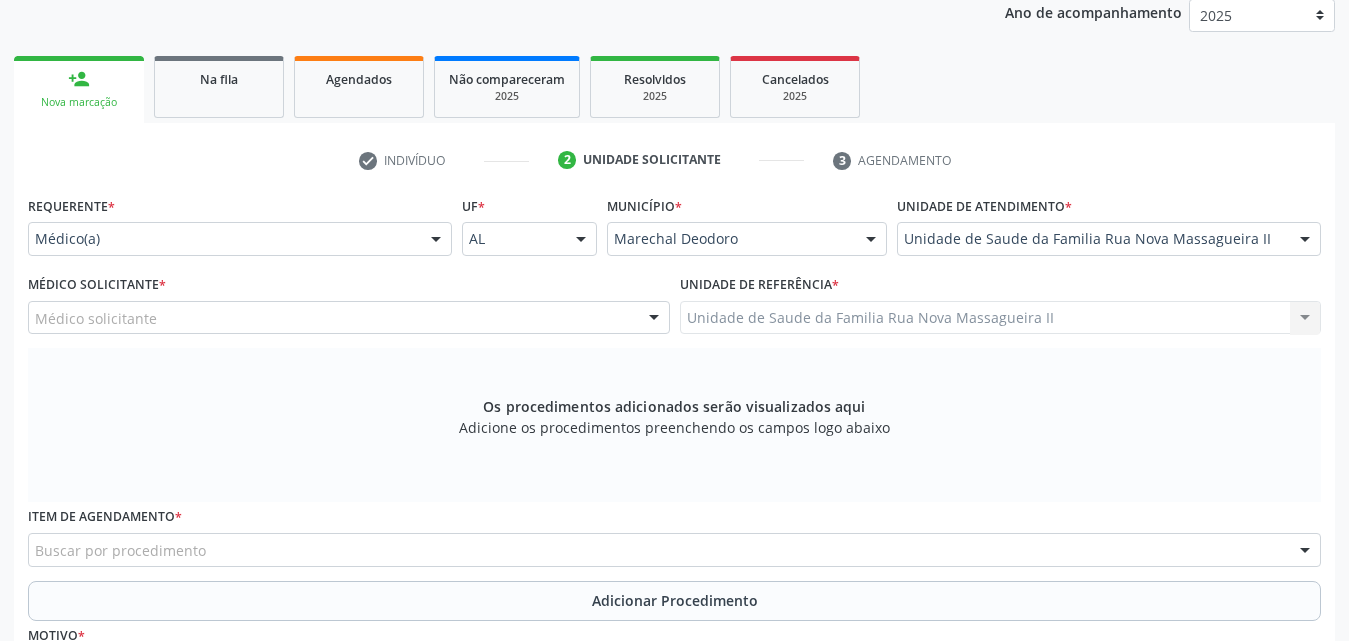 click on "Médico solicitante" at bounding box center (349, 318) 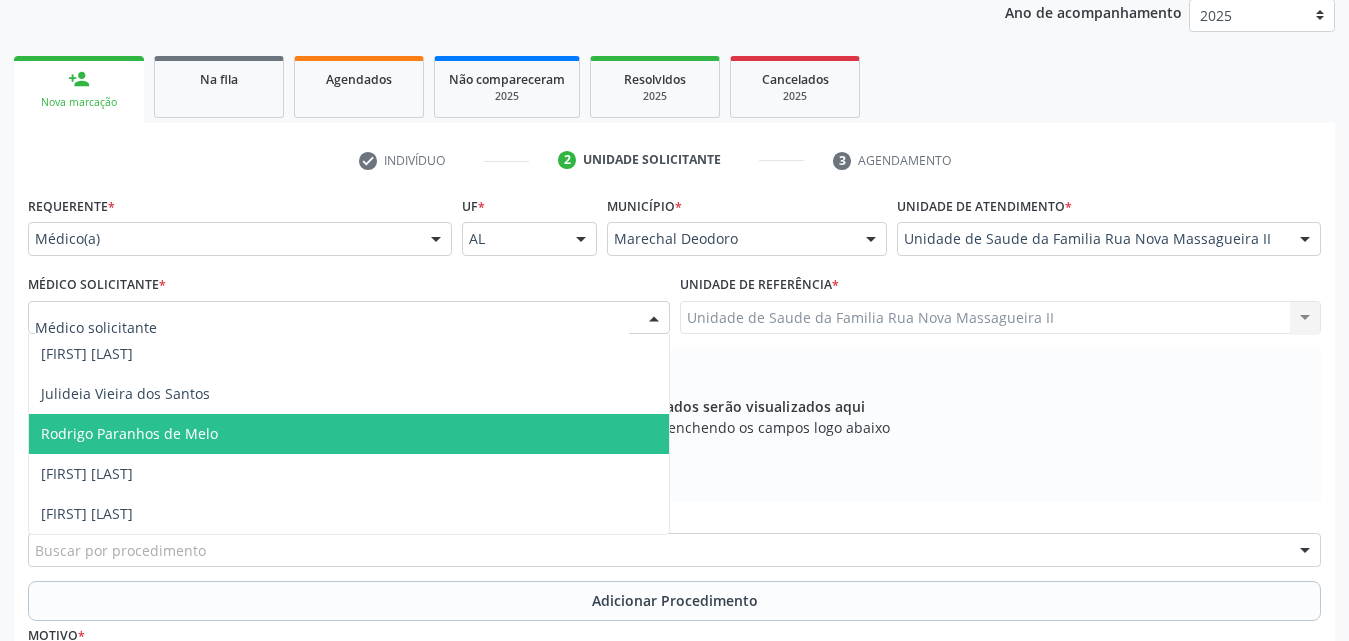 click on "Rodrigo Paranhos de Melo" at bounding box center (129, 433) 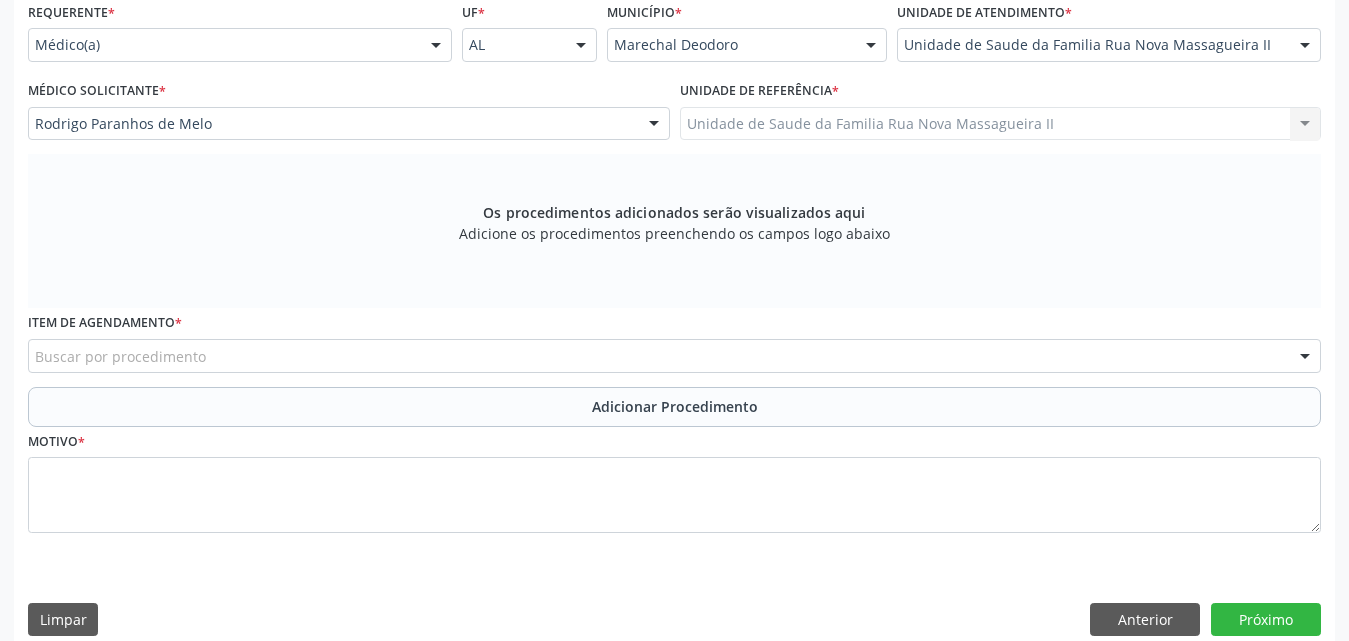 scroll, scrollTop: 488, scrollLeft: 0, axis: vertical 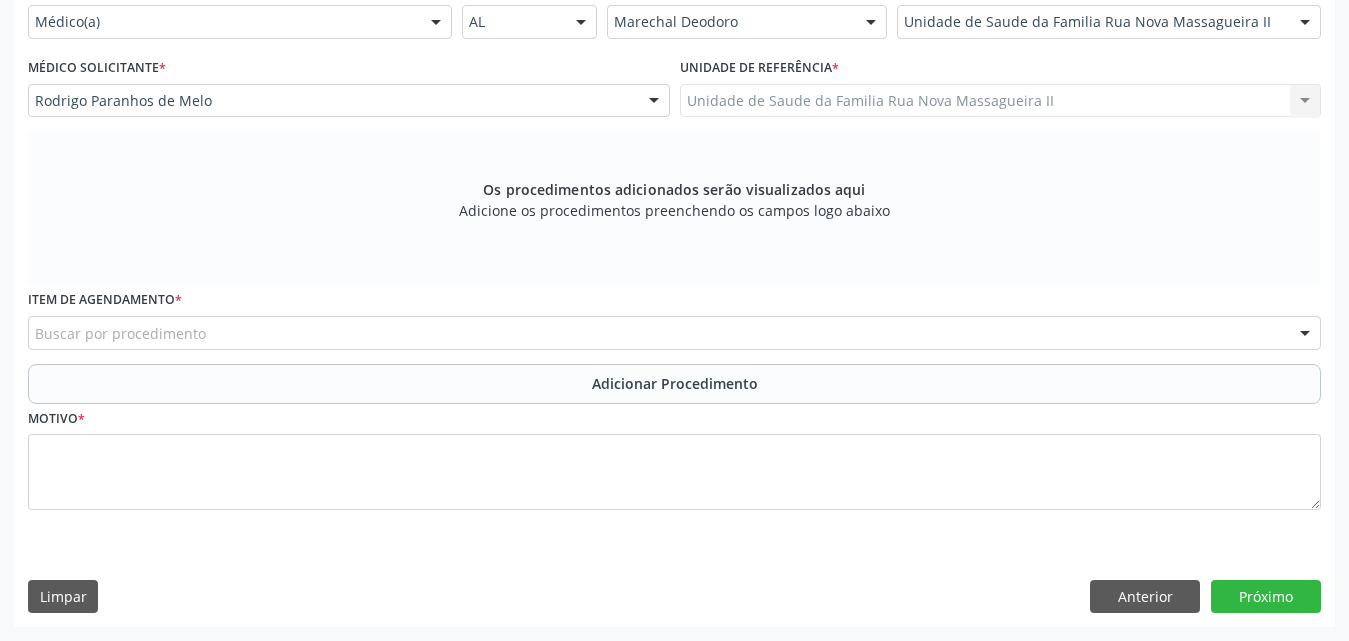 click on "Buscar por procedimento" at bounding box center (674, 333) 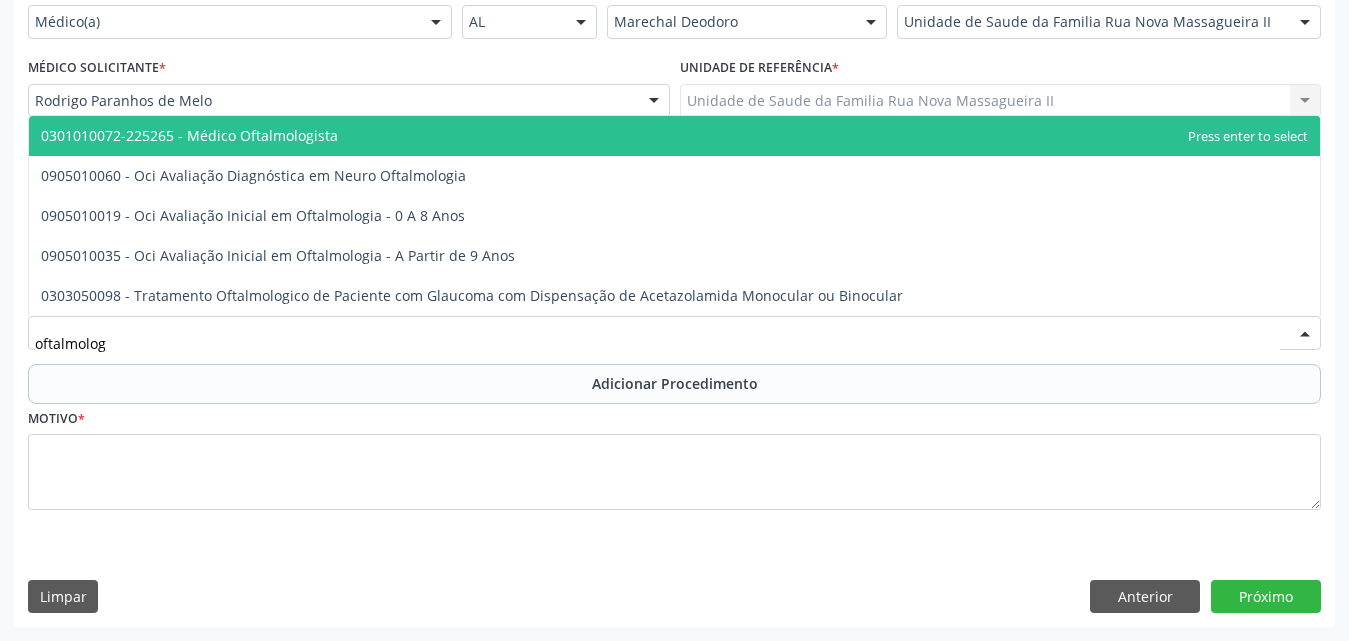 click on "0301010072-225265 - Médico Oftalmologista" at bounding box center [189, 135] 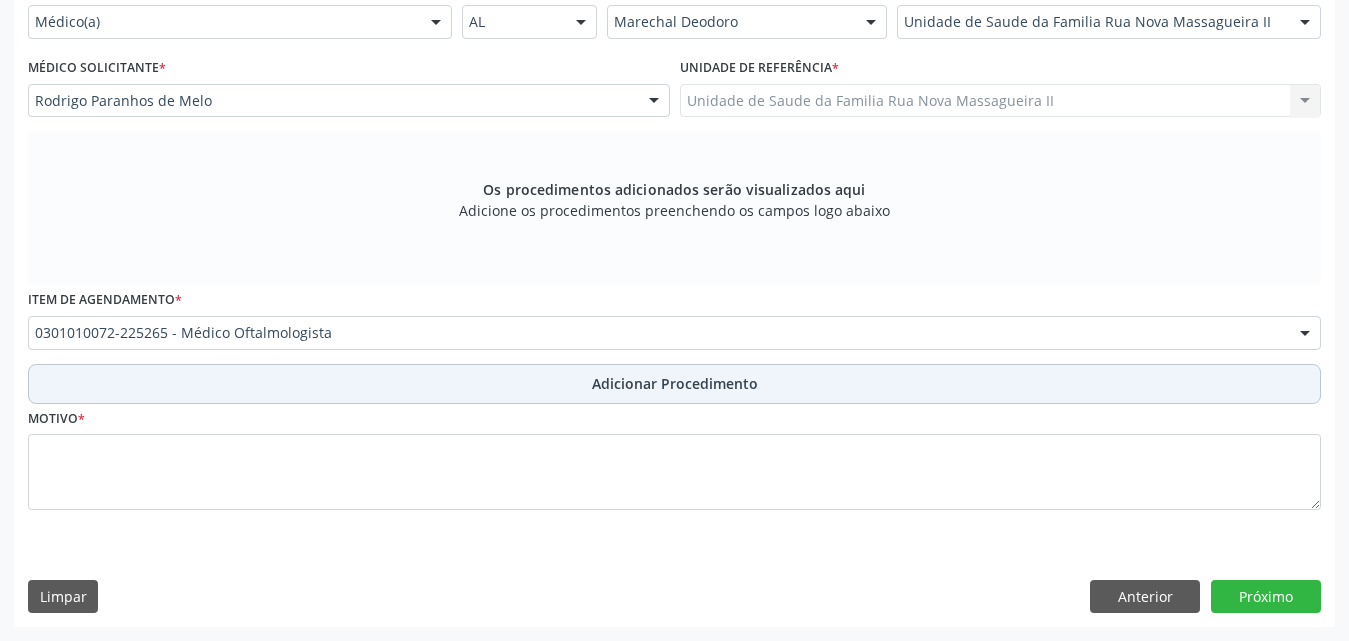 click on "Adicionar Procedimento" at bounding box center (675, 383) 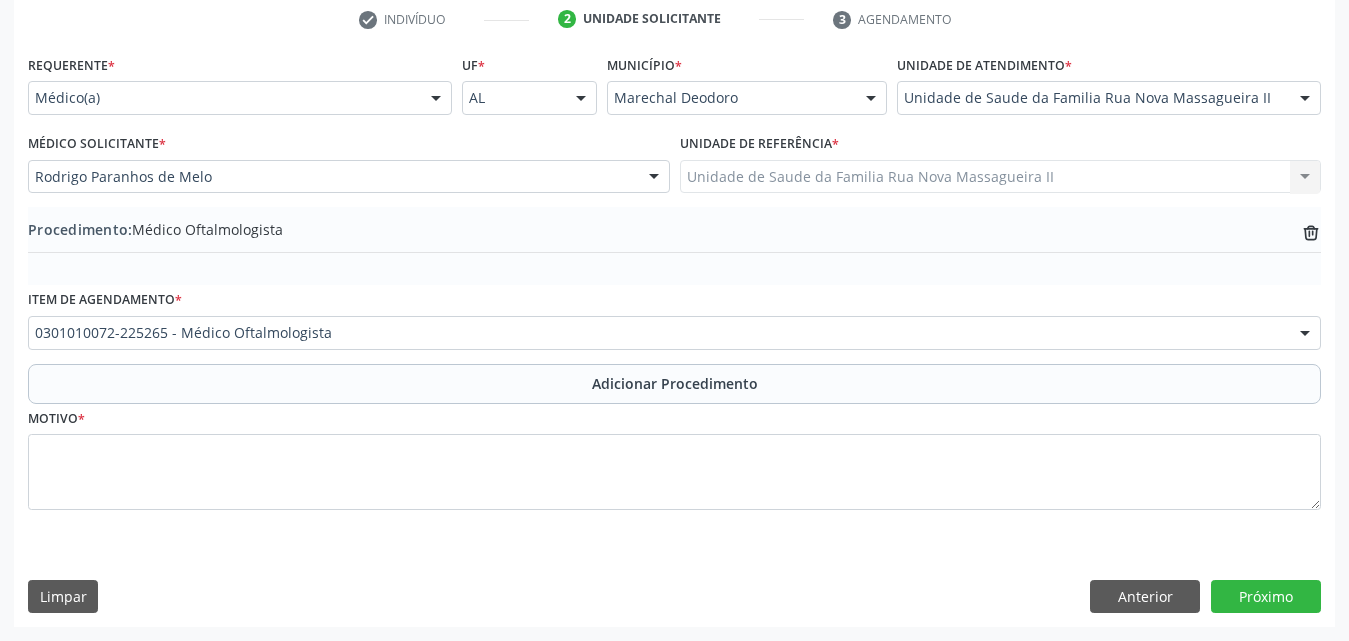 scroll, scrollTop: 412, scrollLeft: 0, axis: vertical 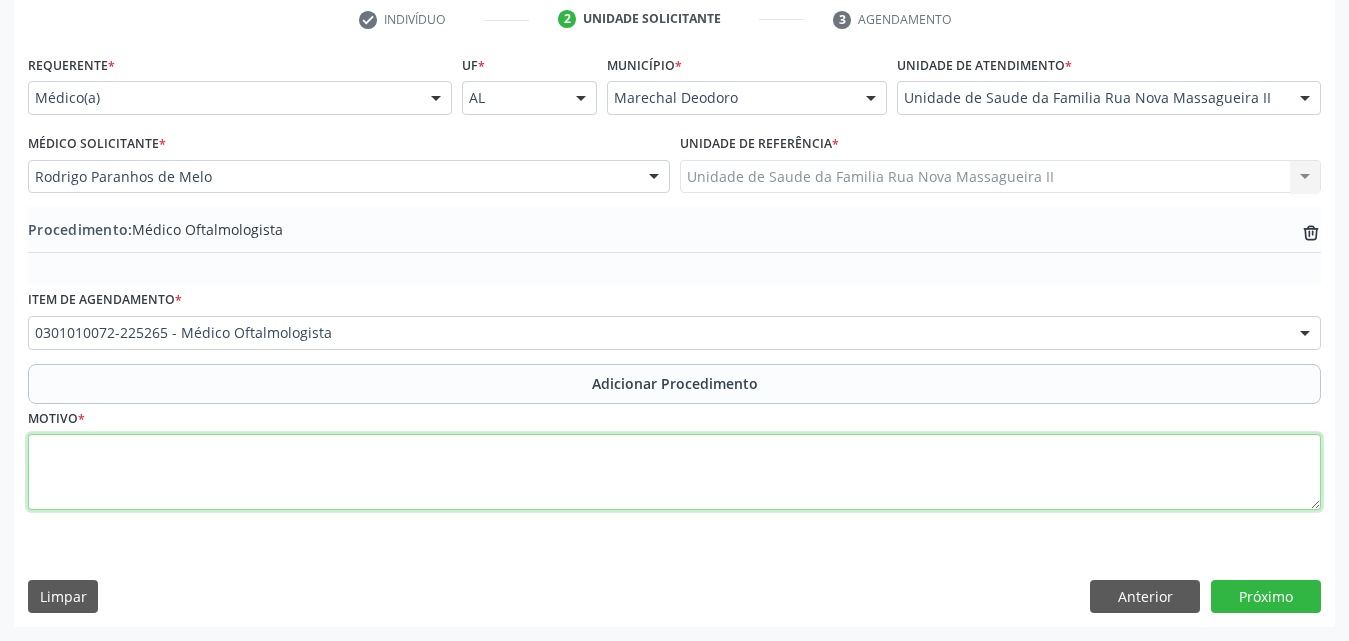 click at bounding box center (674, 472) 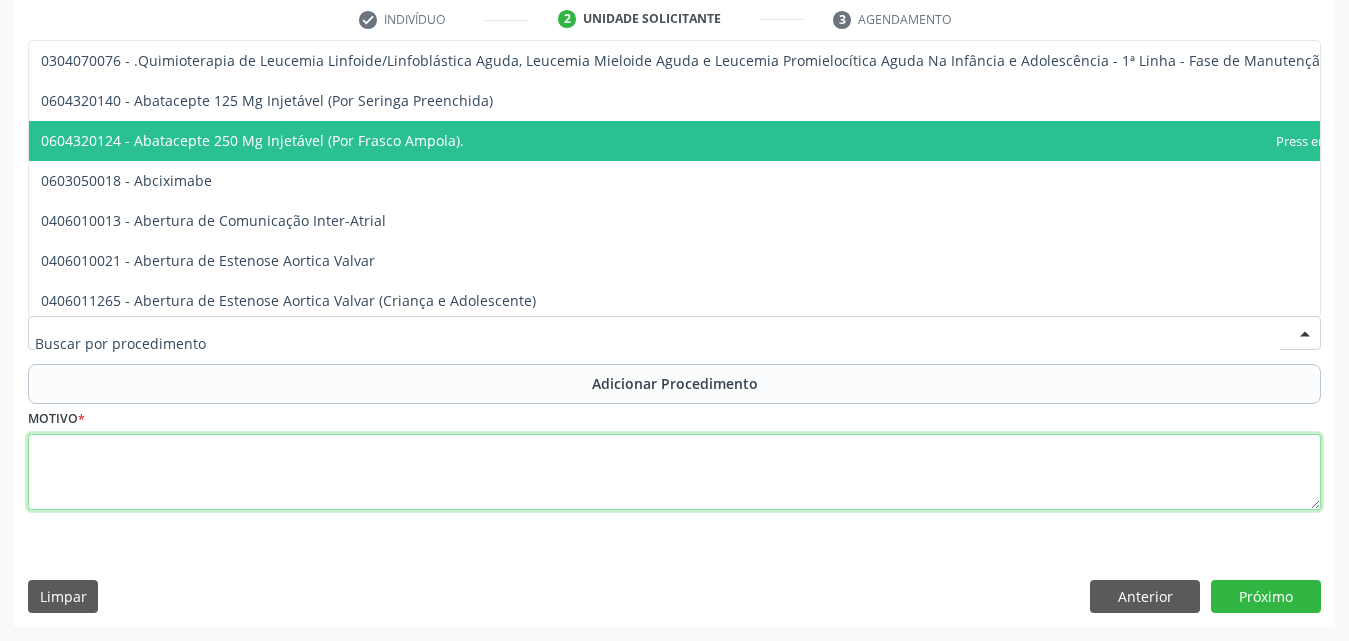 click at bounding box center (674, 472) 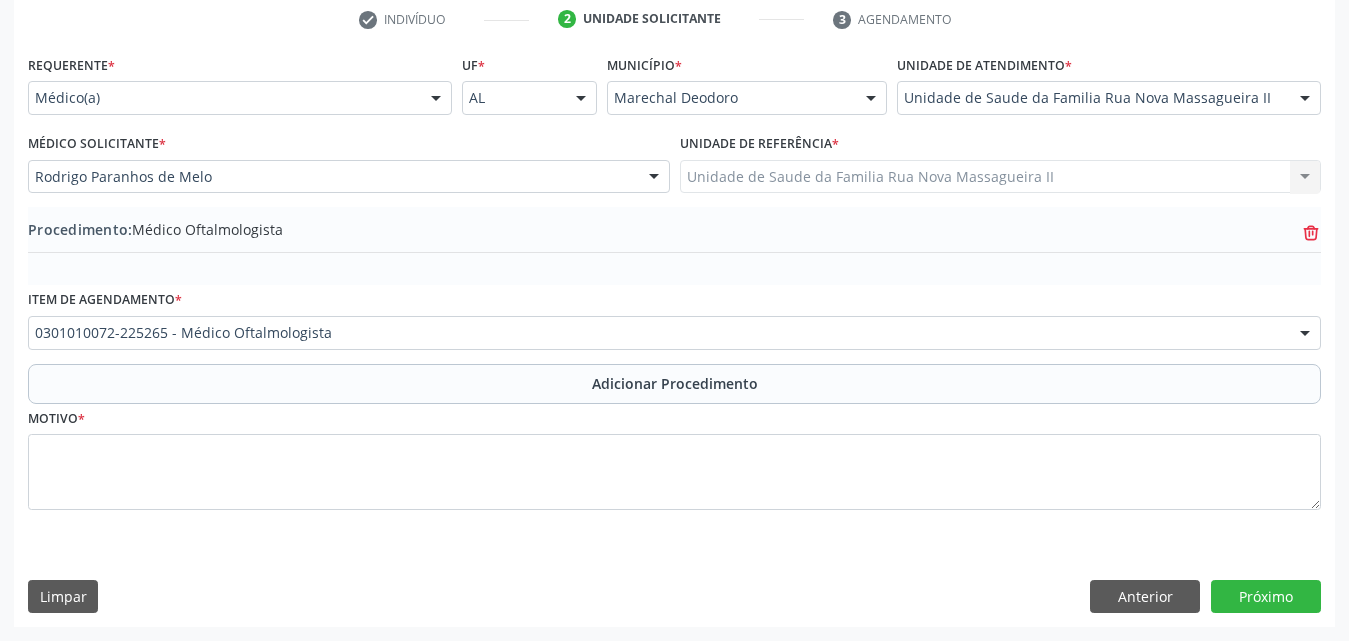 click on "trash-outline icon" 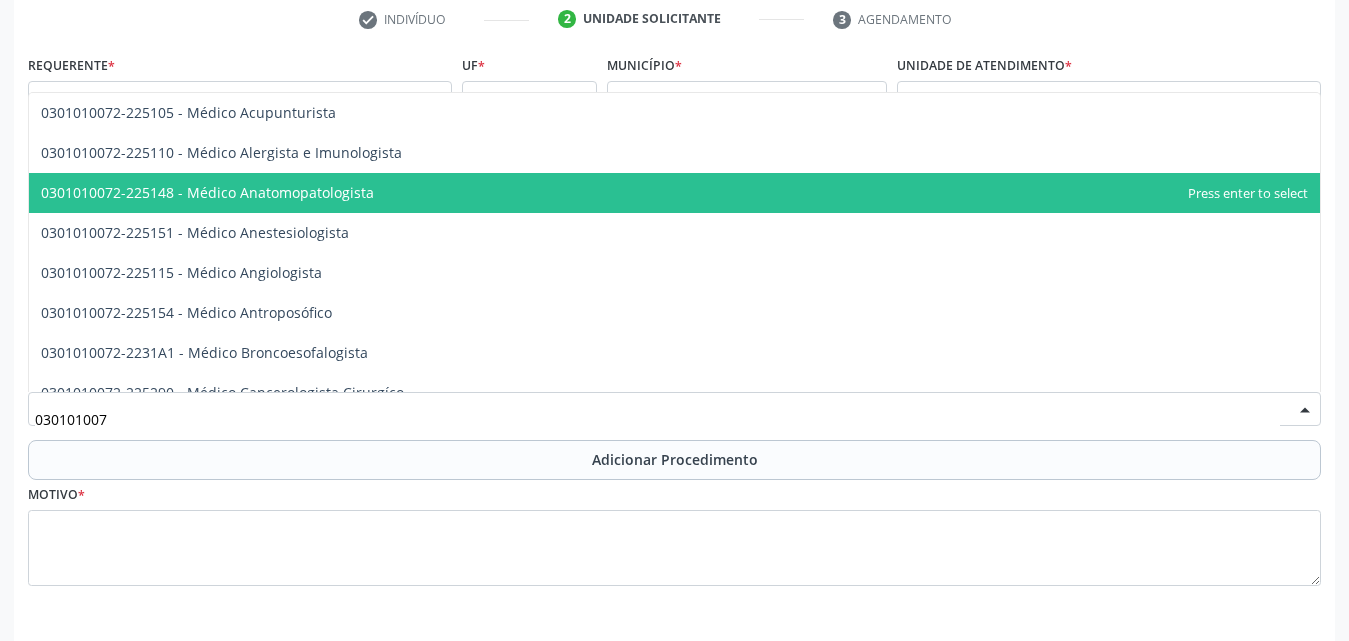 type on "0301010072" 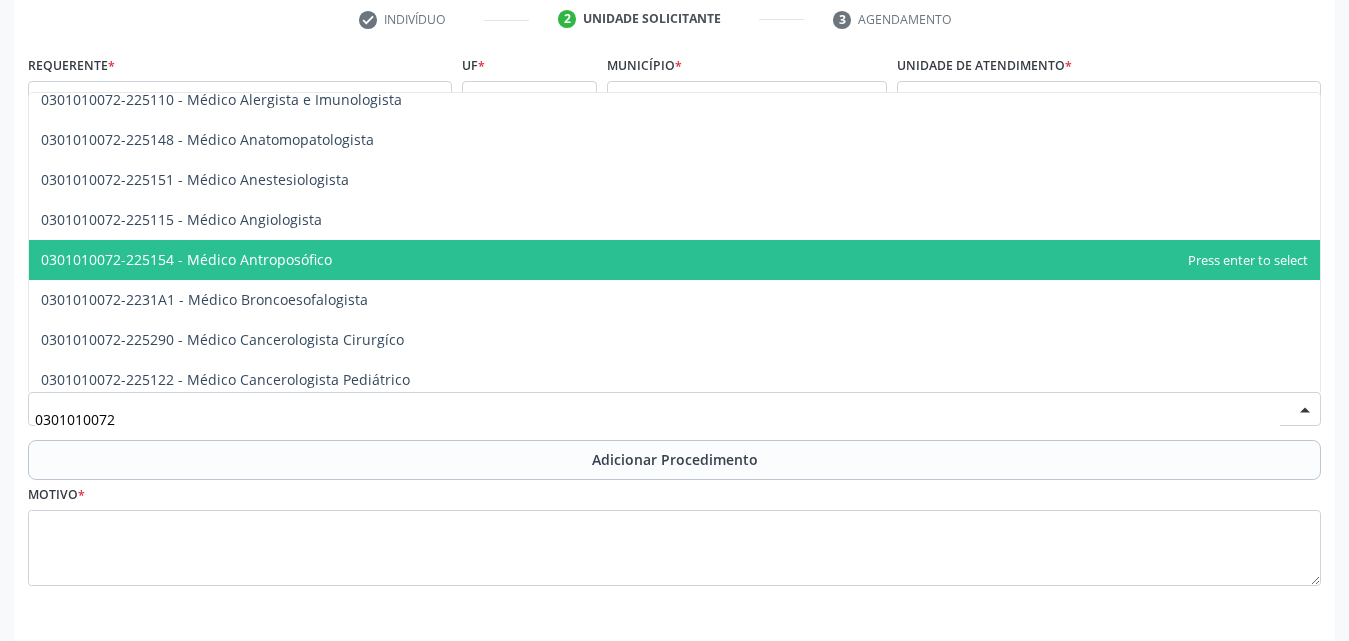 scroll, scrollTop: 300, scrollLeft: 0, axis: vertical 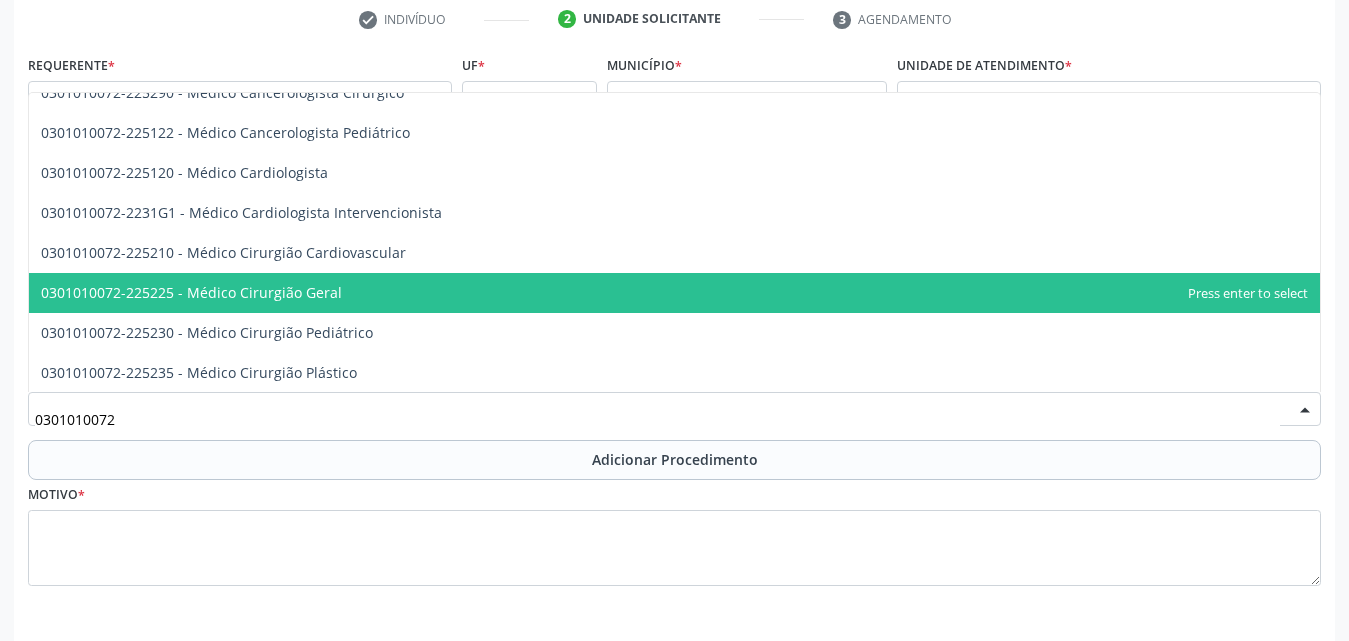 click on "0301010072-225225 - Médico Cirurgião Geral" at bounding box center [674, 293] 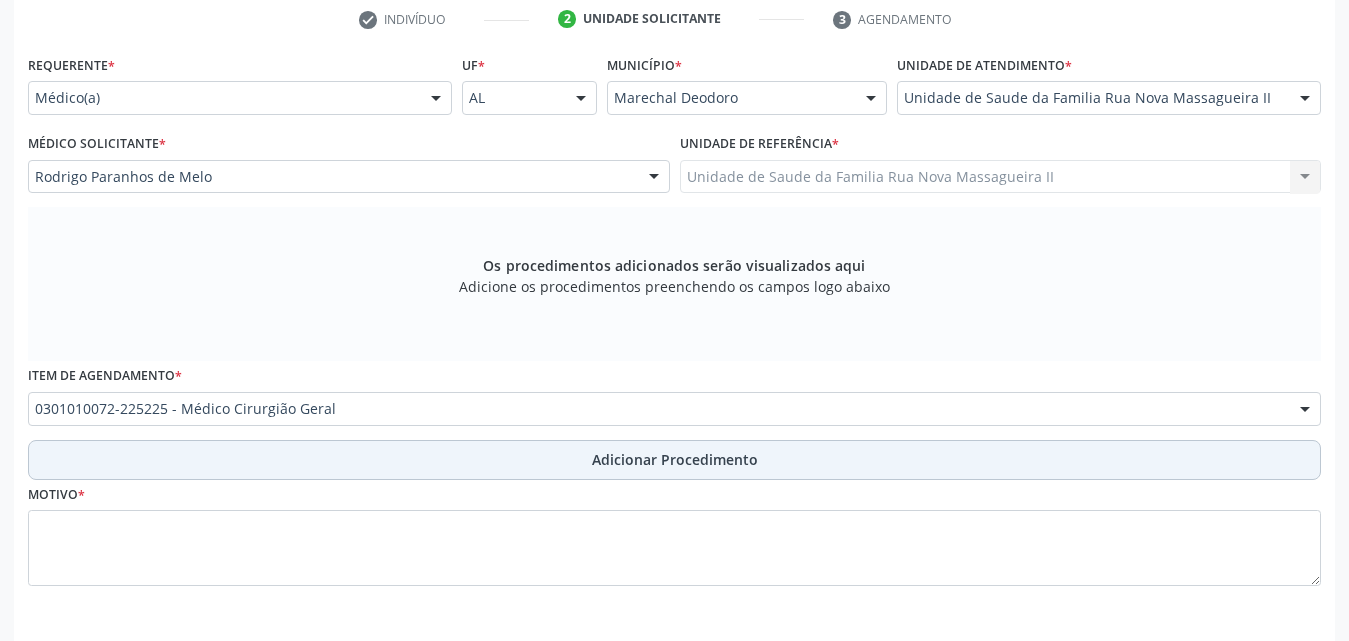 click on "Adicionar Procedimento" at bounding box center [675, 459] 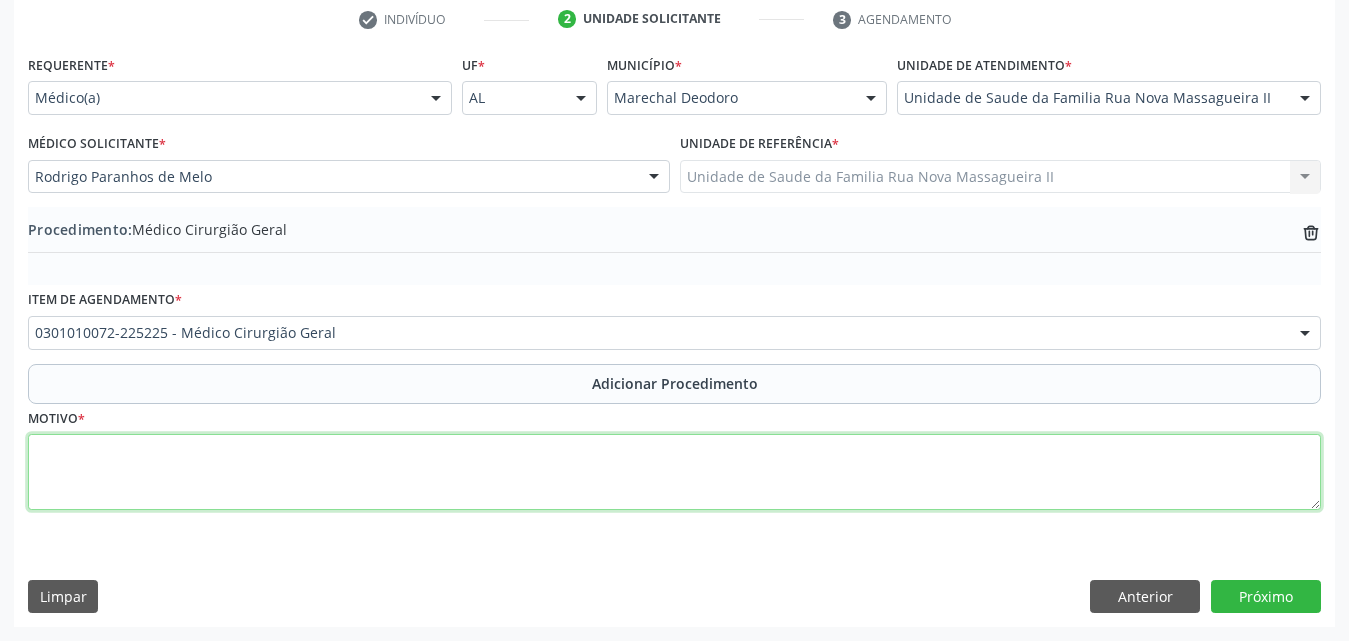 click at bounding box center (674, 472) 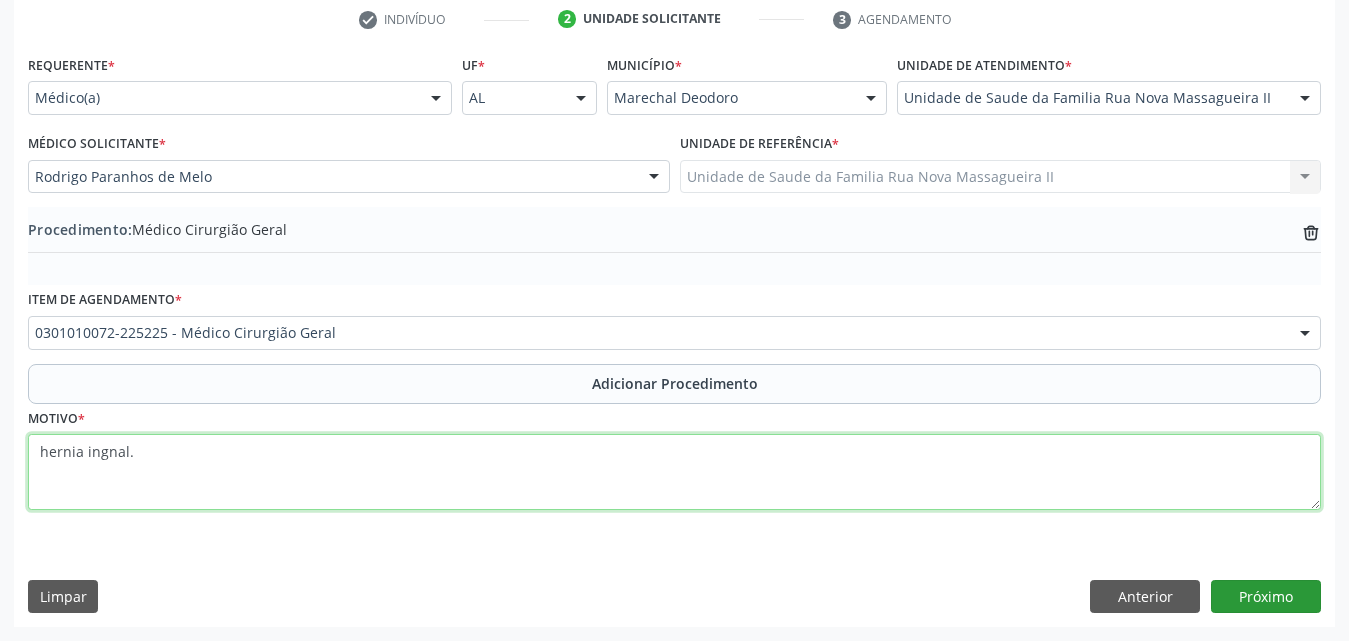type on "hernia ingnal." 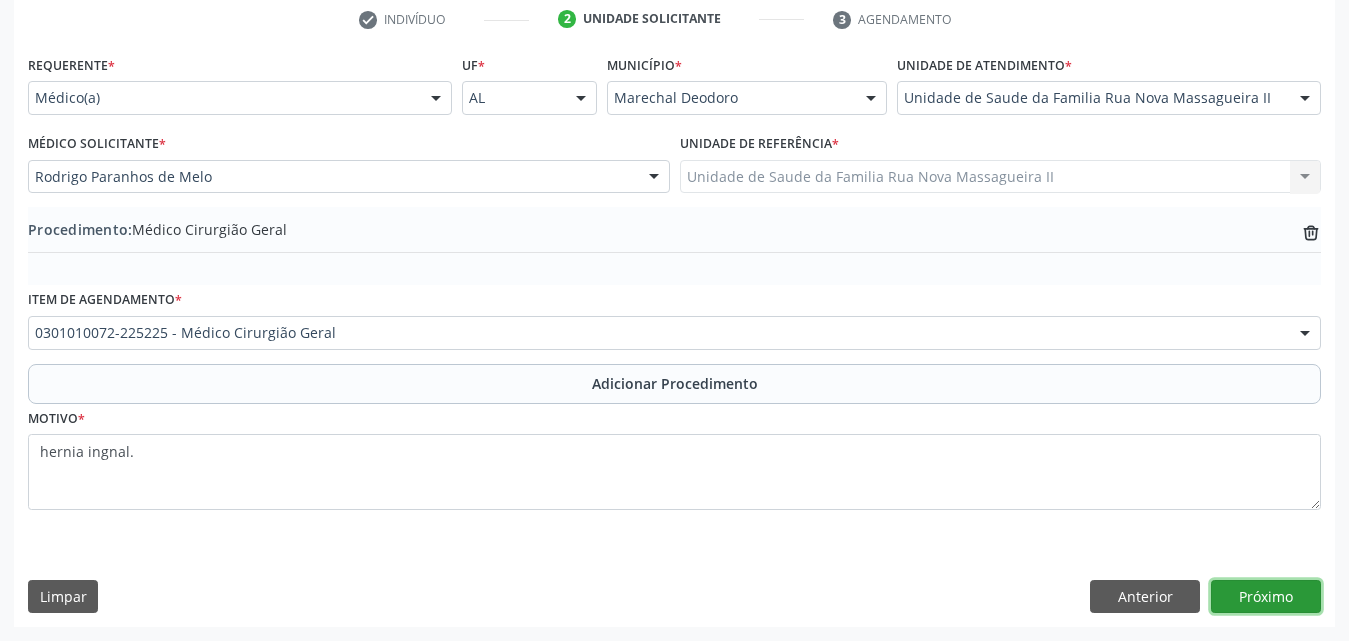 click on "Próximo" at bounding box center (1266, 597) 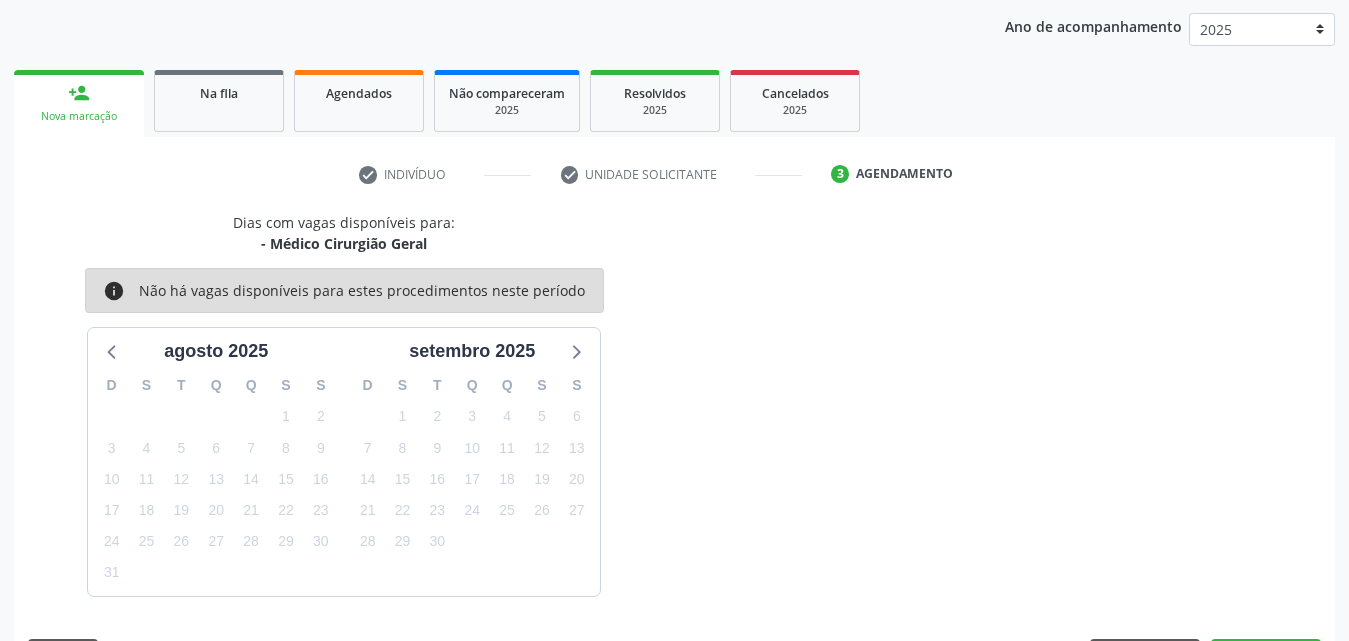 scroll, scrollTop: 316, scrollLeft: 0, axis: vertical 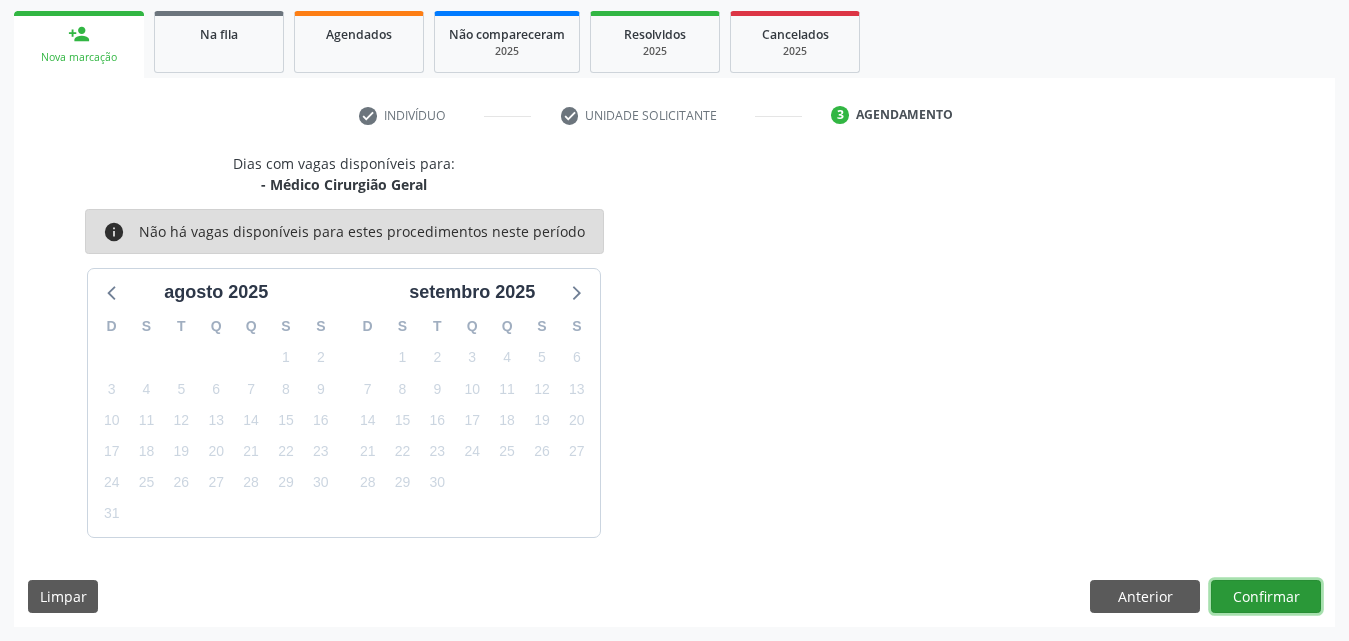click on "Confirmar" at bounding box center [1266, 597] 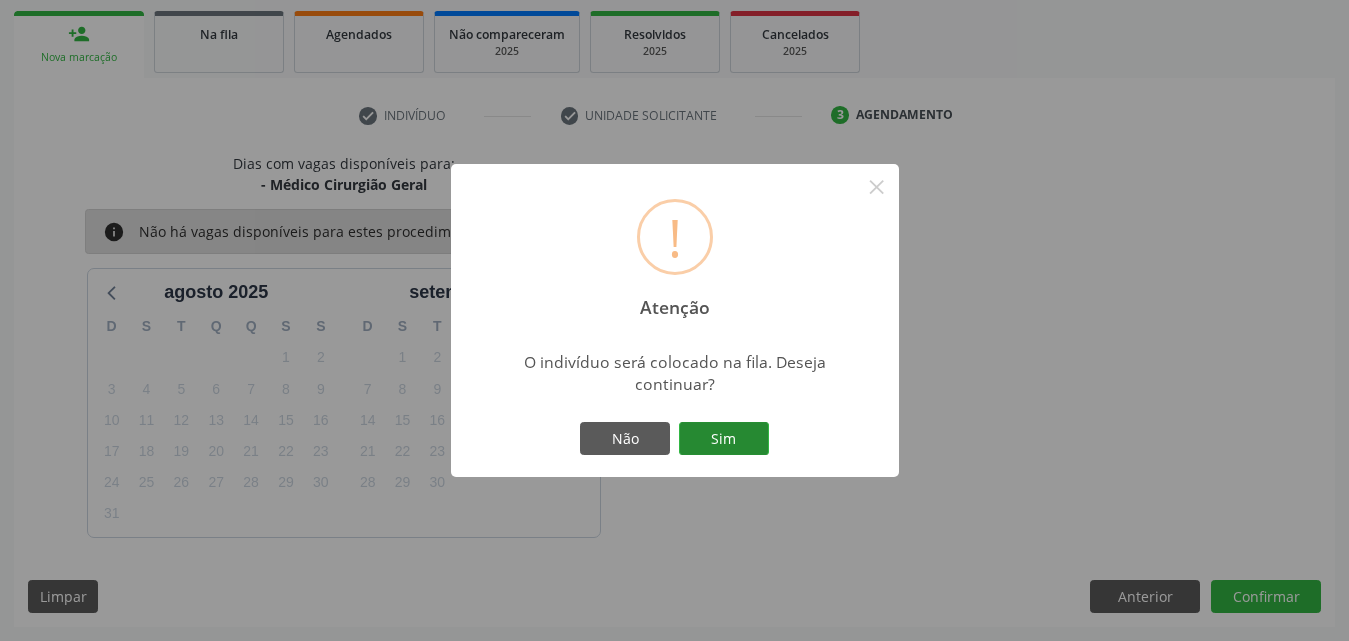 click on "Sim" at bounding box center (724, 439) 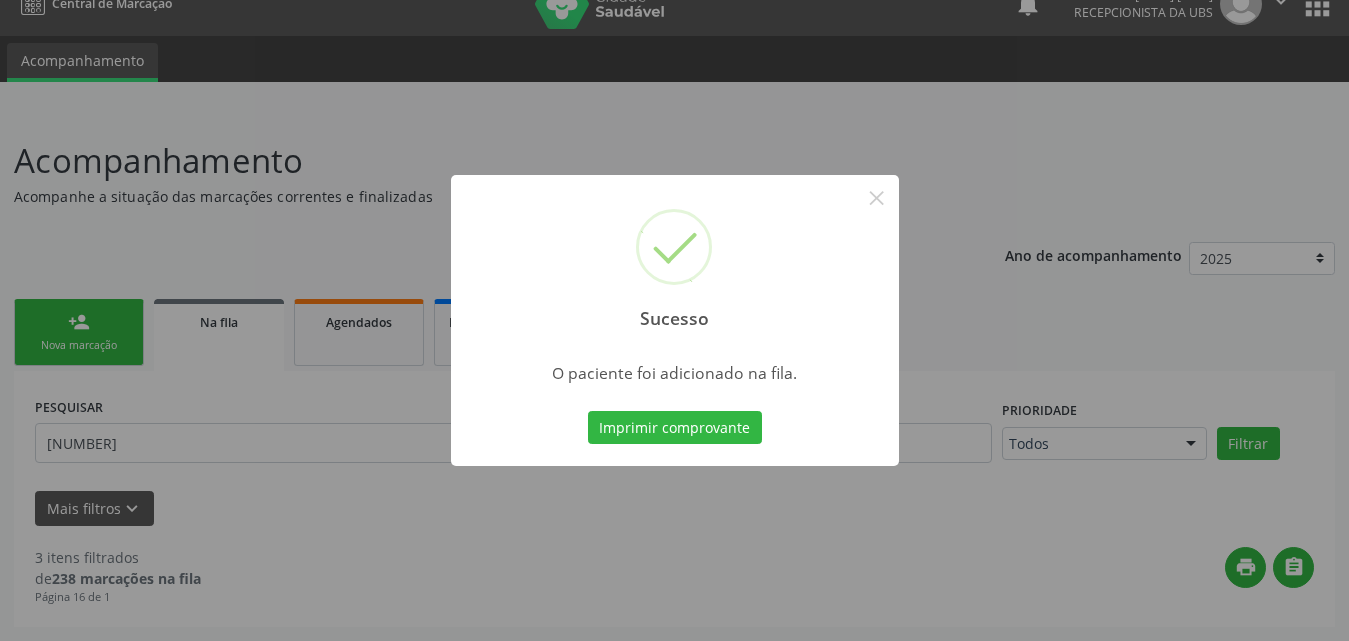 scroll, scrollTop: 28, scrollLeft: 0, axis: vertical 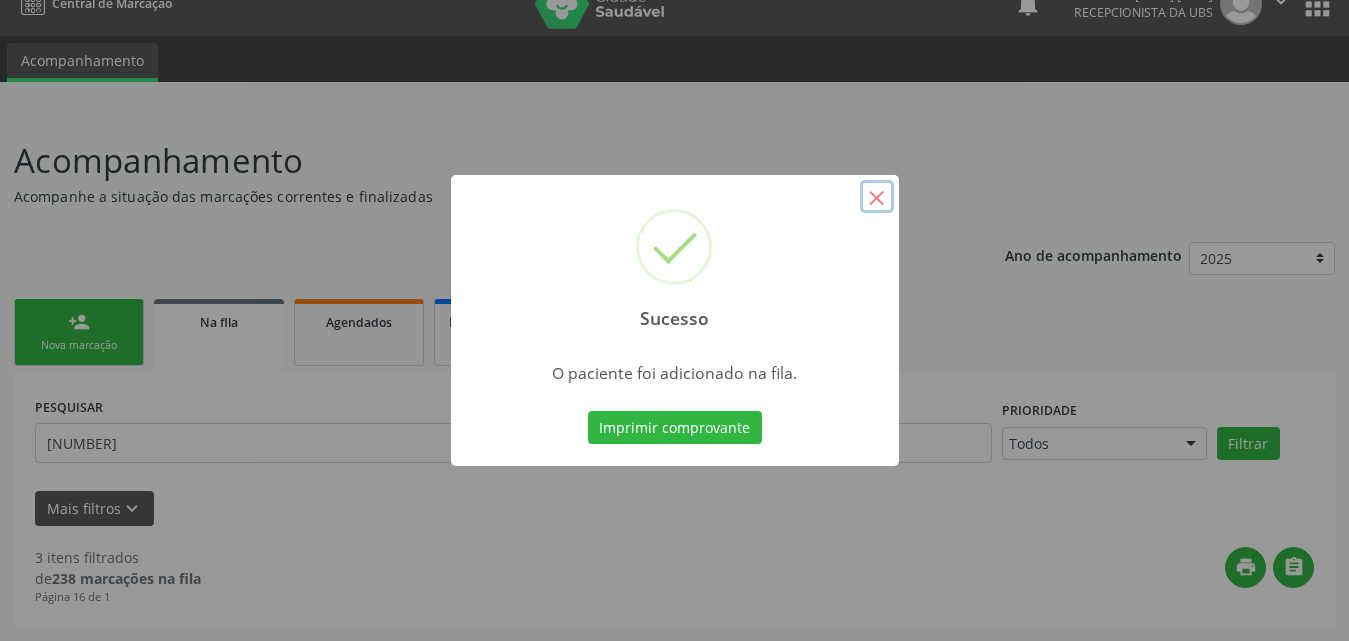 click on "×" at bounding box center [877, 197] 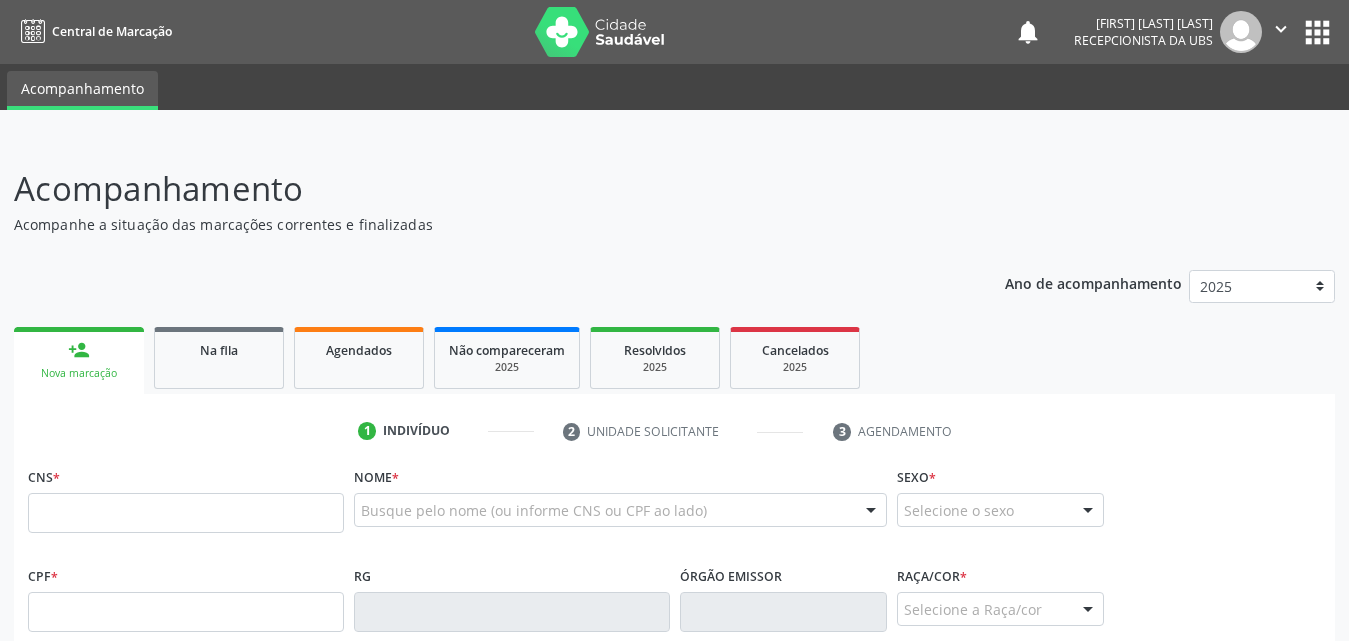 scroll, scrollTop: 28, scrollLeft: 0, axis: vertical 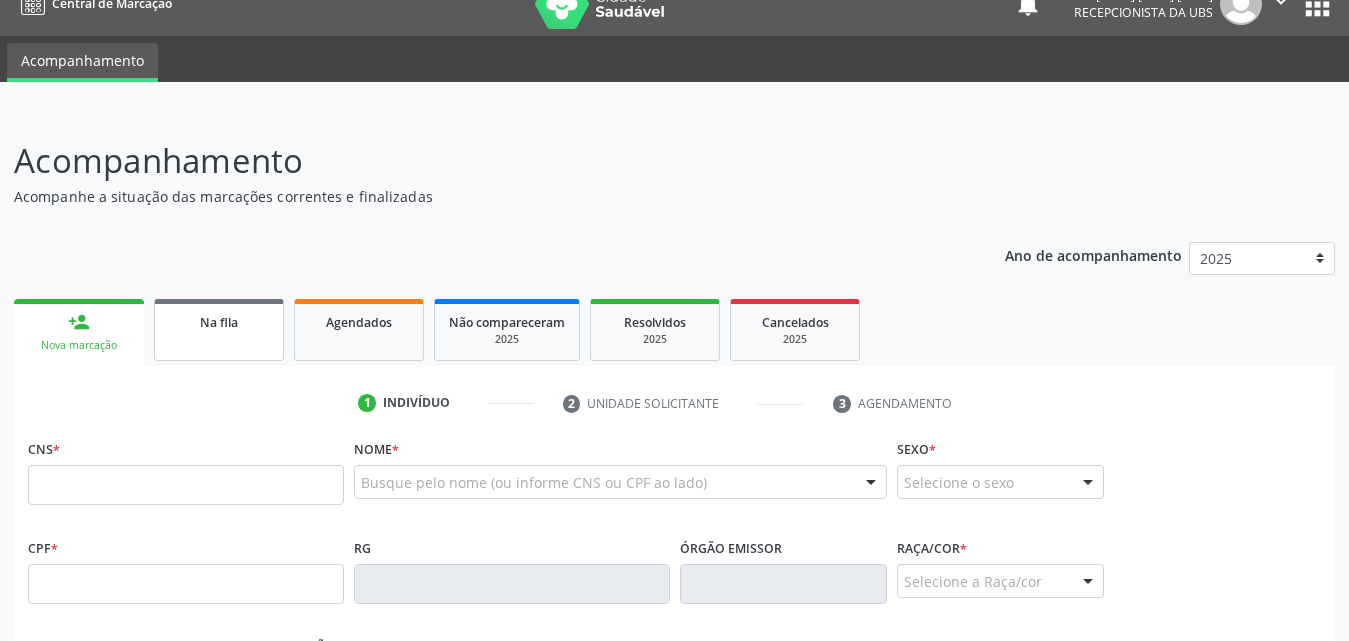 click on "Na fila" at bounding box center (219, 330) 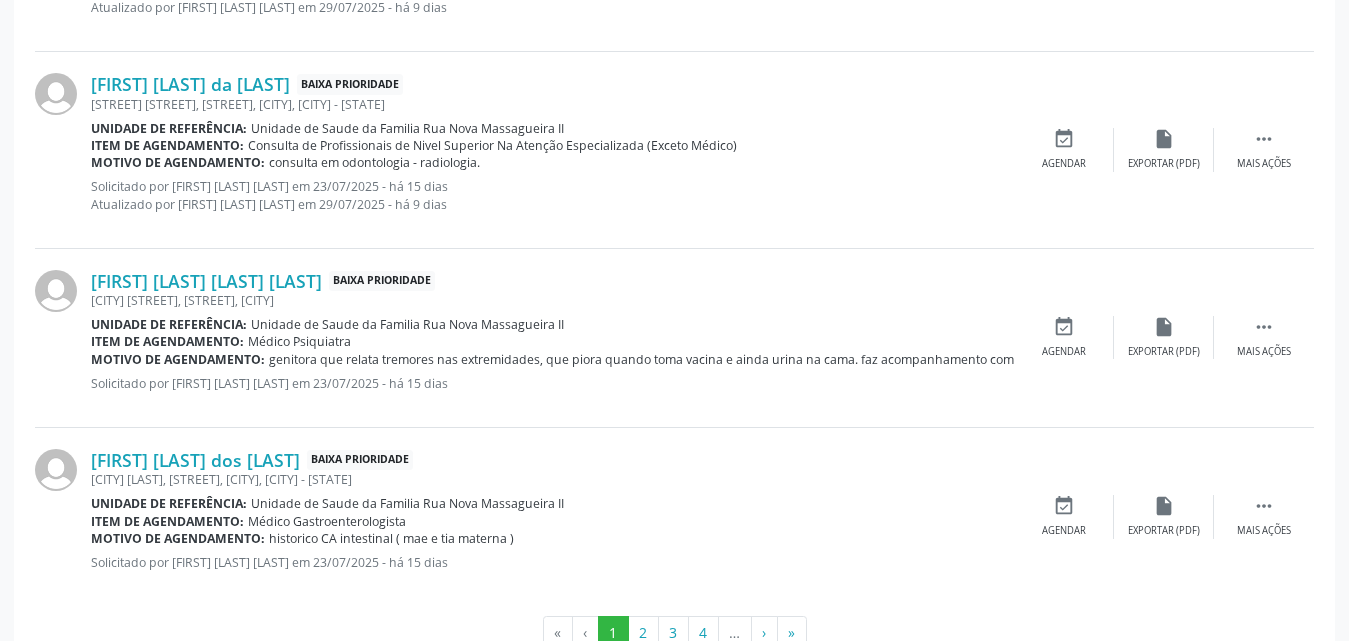 scroll, scrollTop: 2806, scrollLeft: 0, axis: vertical 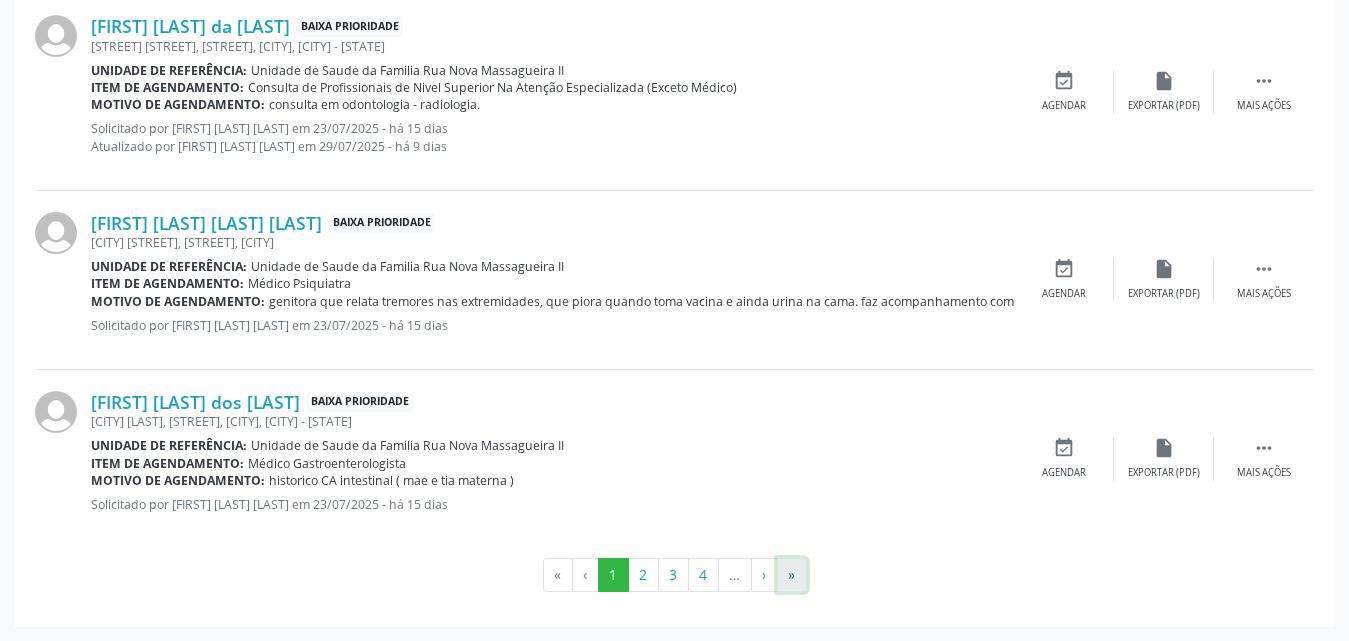click on "»" at bounding box center (792, 575) 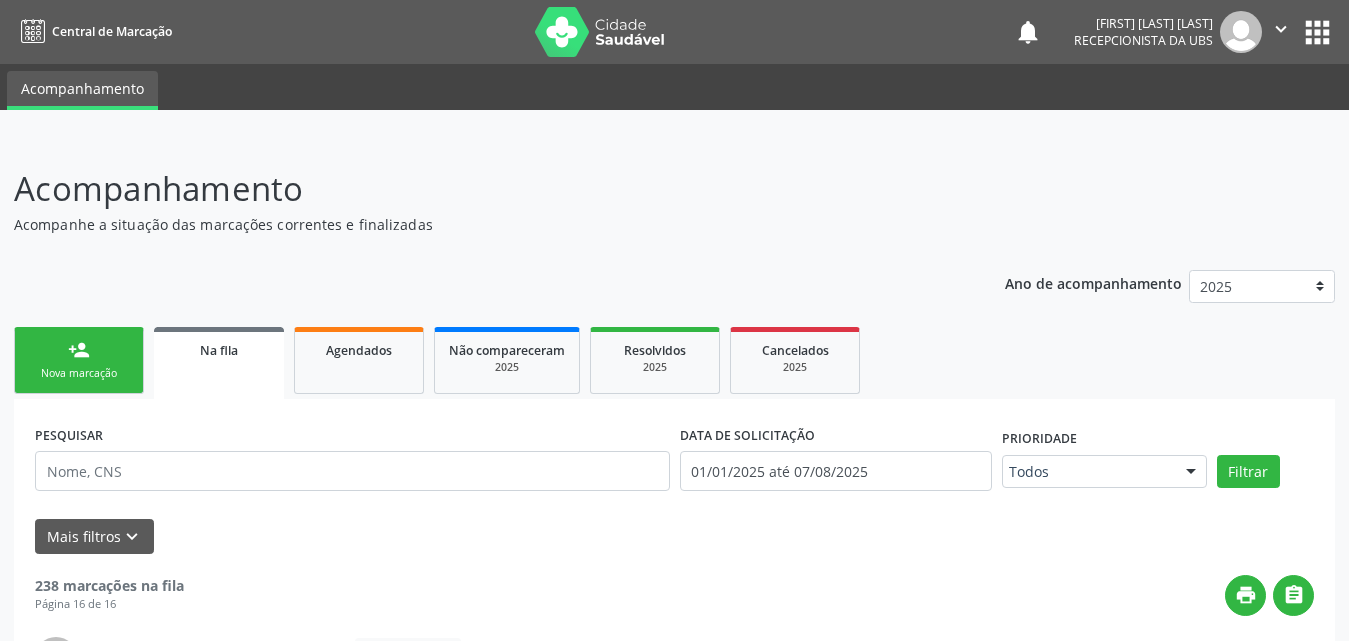 scroll, scrollTop: 100, scrollLeft: 0, axis: vertical 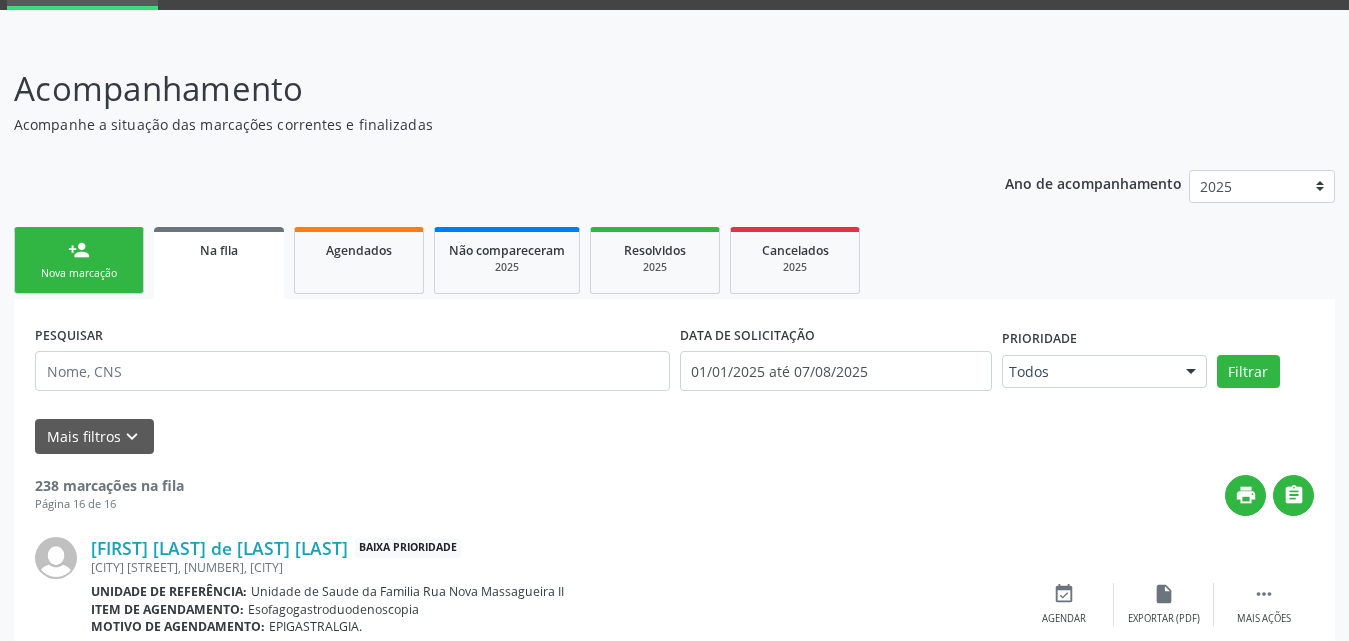 click on "Na fila" at bounding box center [219, 250] 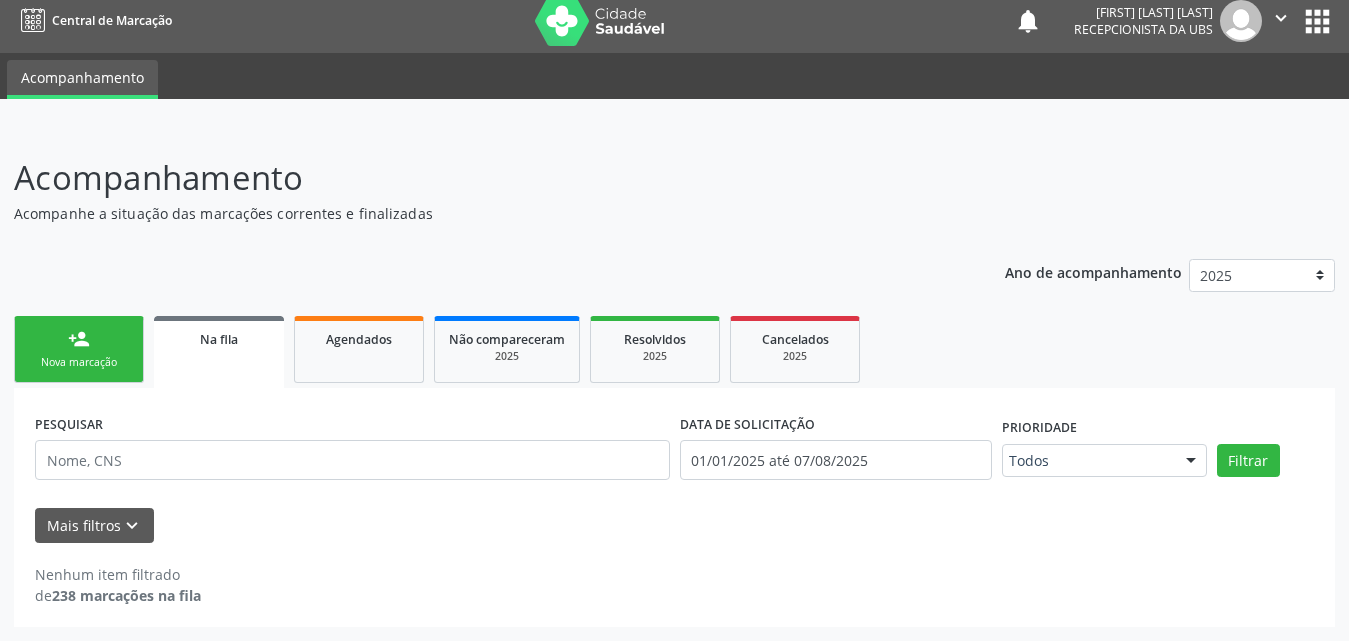 click on "Na fila" at bounding box center (219, 339) 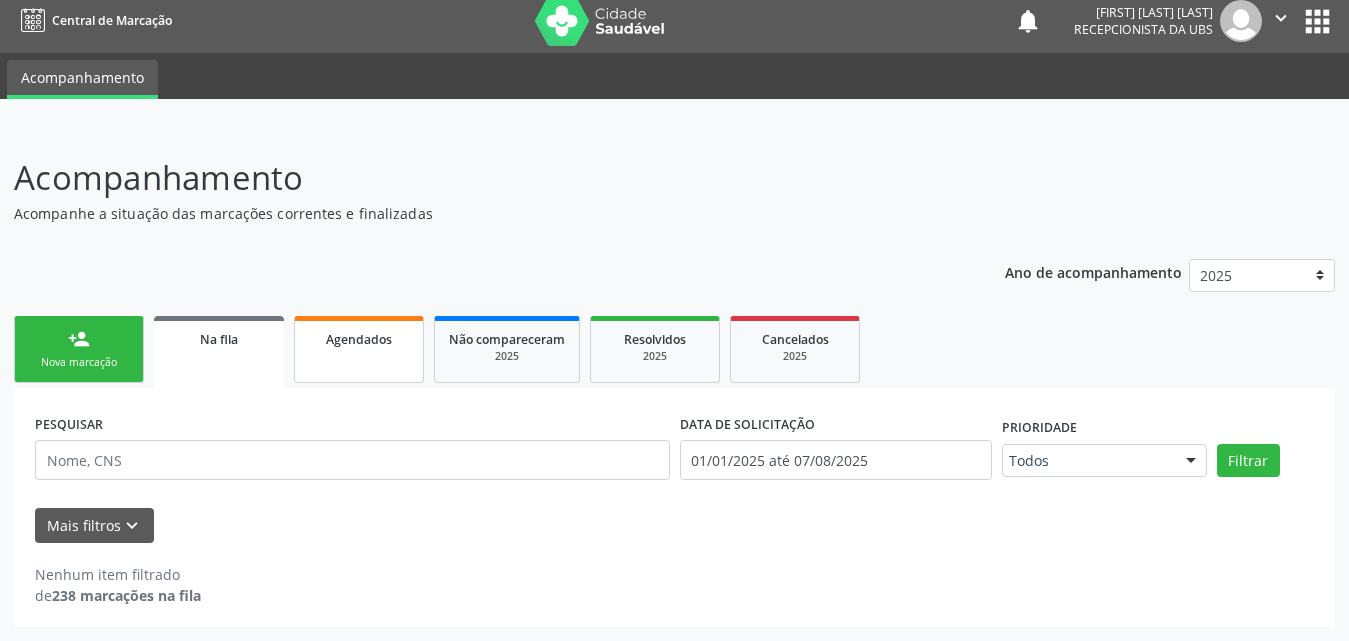 click on "Agendados" at bounding box center (359, 339) 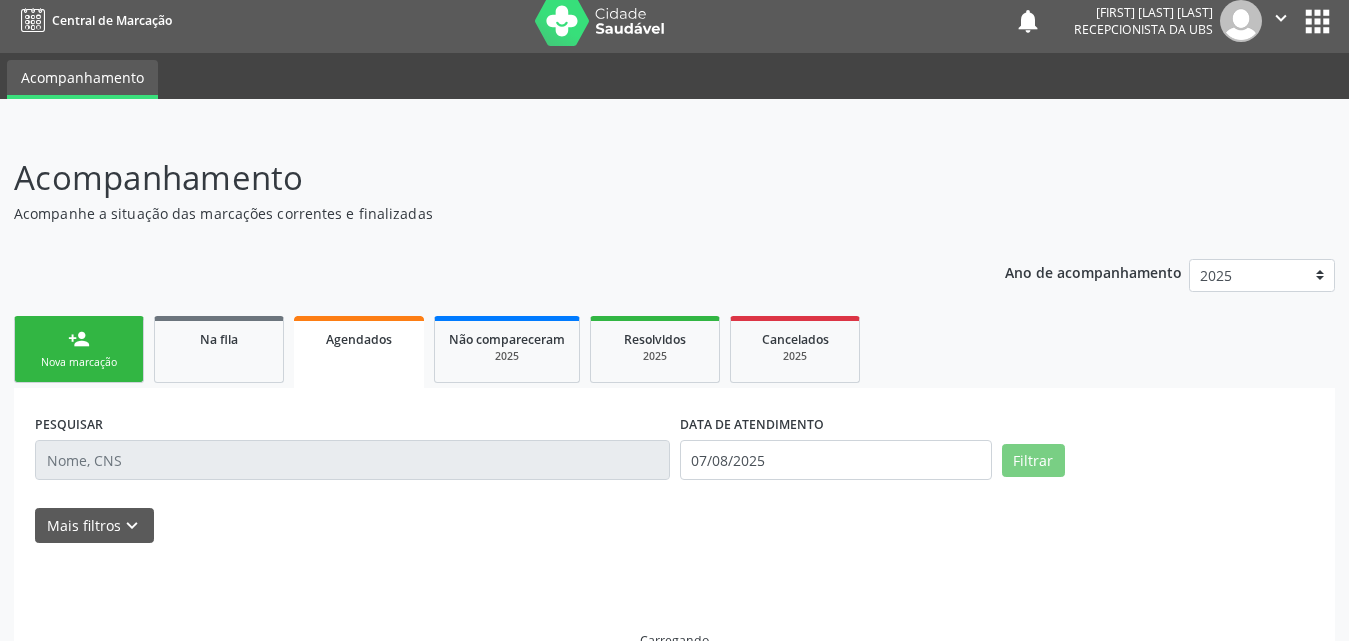 scroll, scrollTop: 0, scrollLeft: 0, axis: both 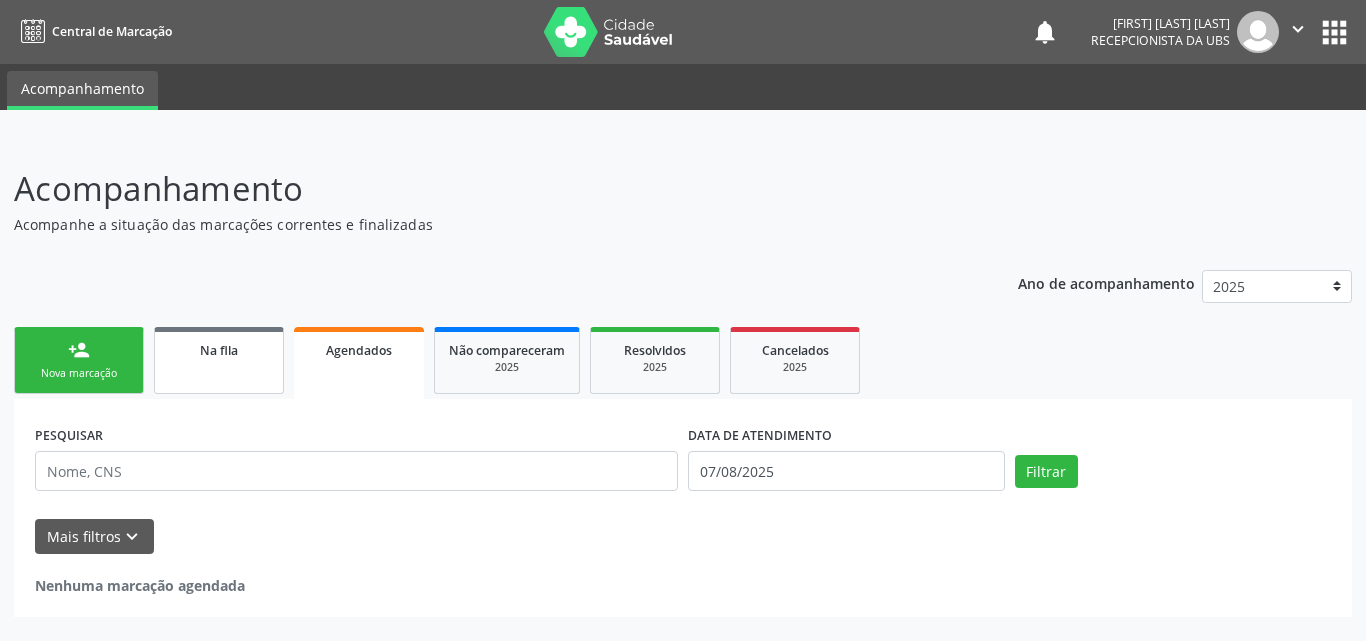 click on "Na fila" at bounding box center (219, 350) 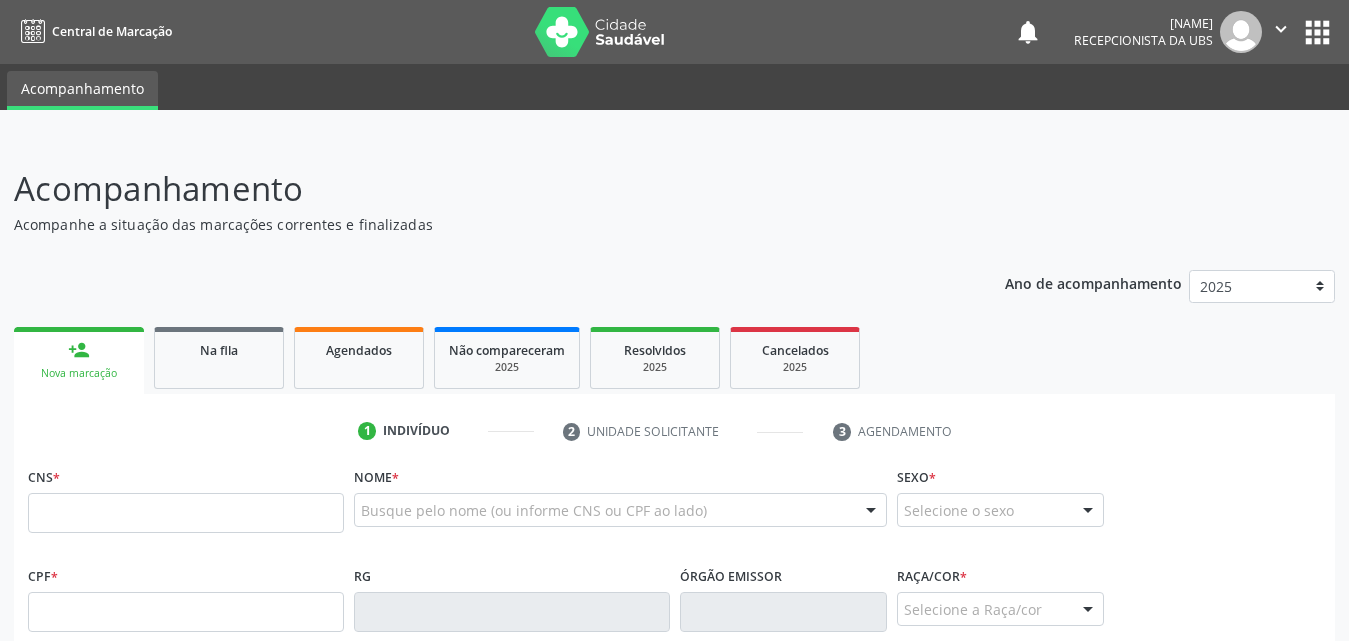 scroll, scrollTop: 0, scrollLeft: 0, axis: both 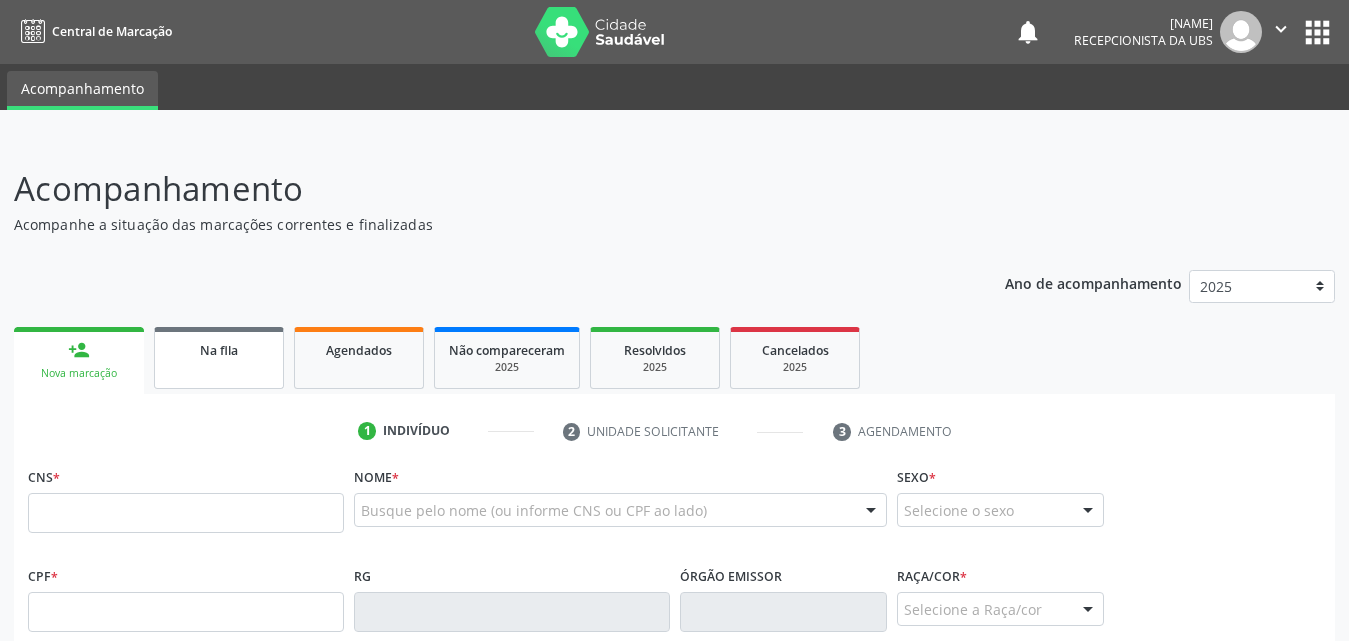 click on "Na fila" at bounding box center [219, 350] 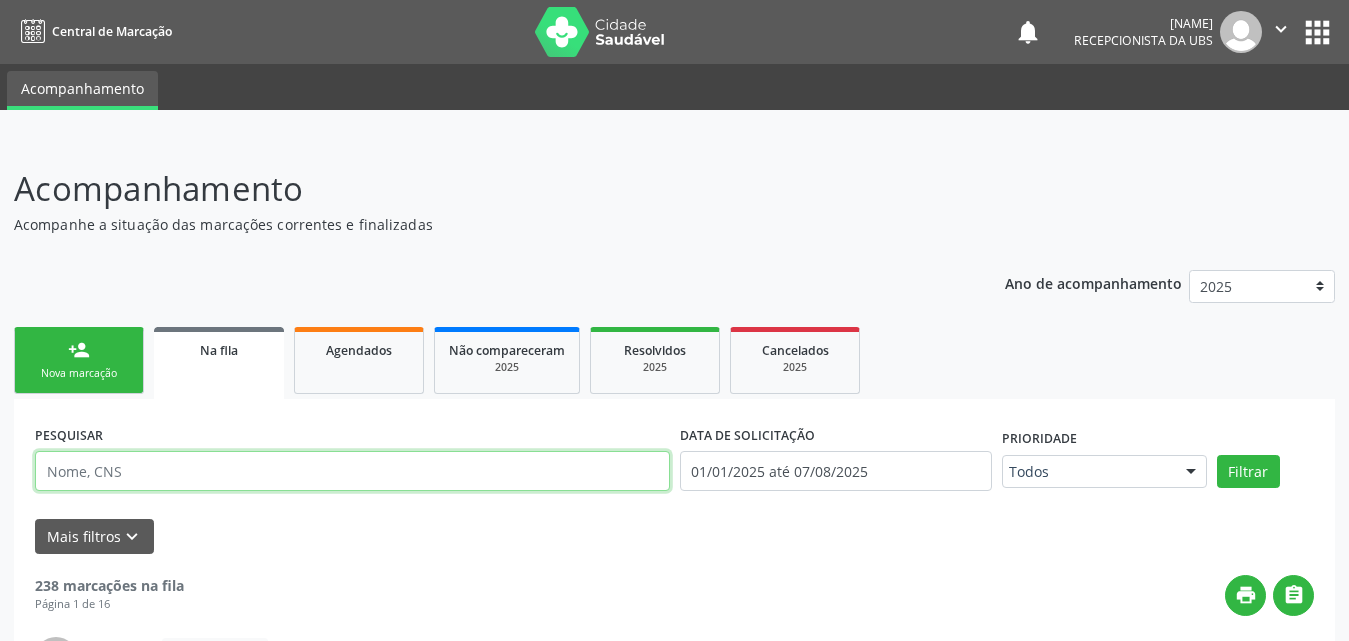 click at bounding box center (352, 471) 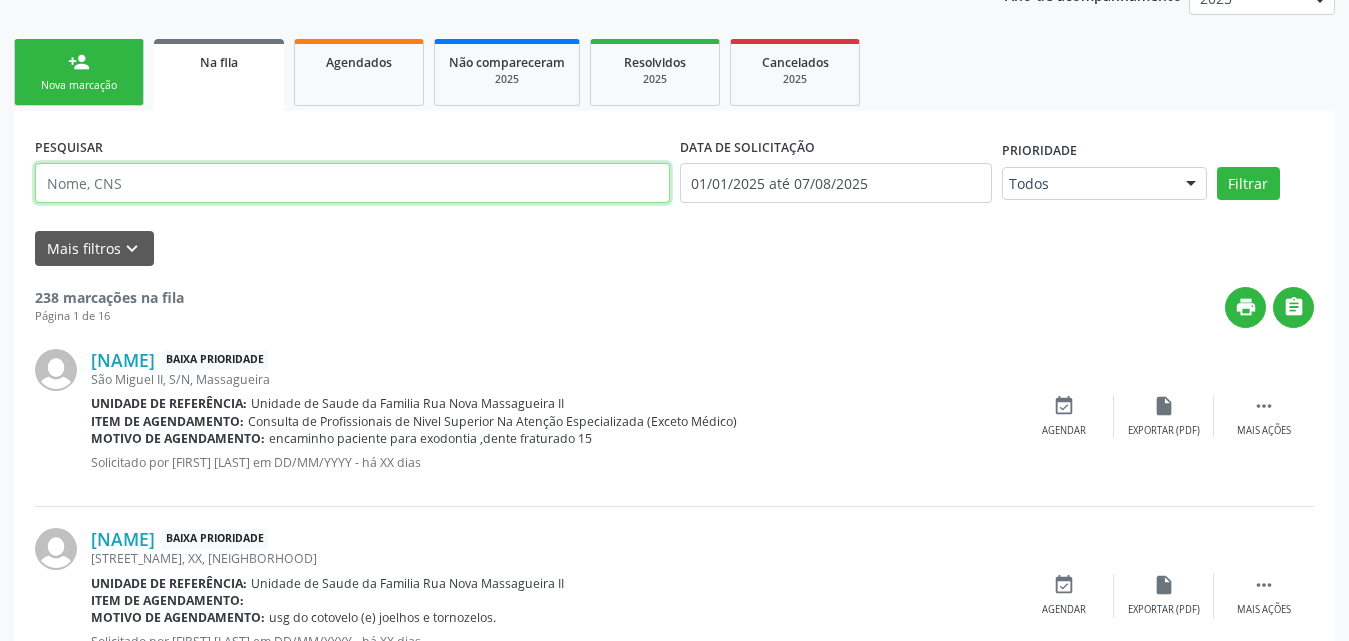 scroll, scrollTop: 0, scrollLeft: 0, axis: both 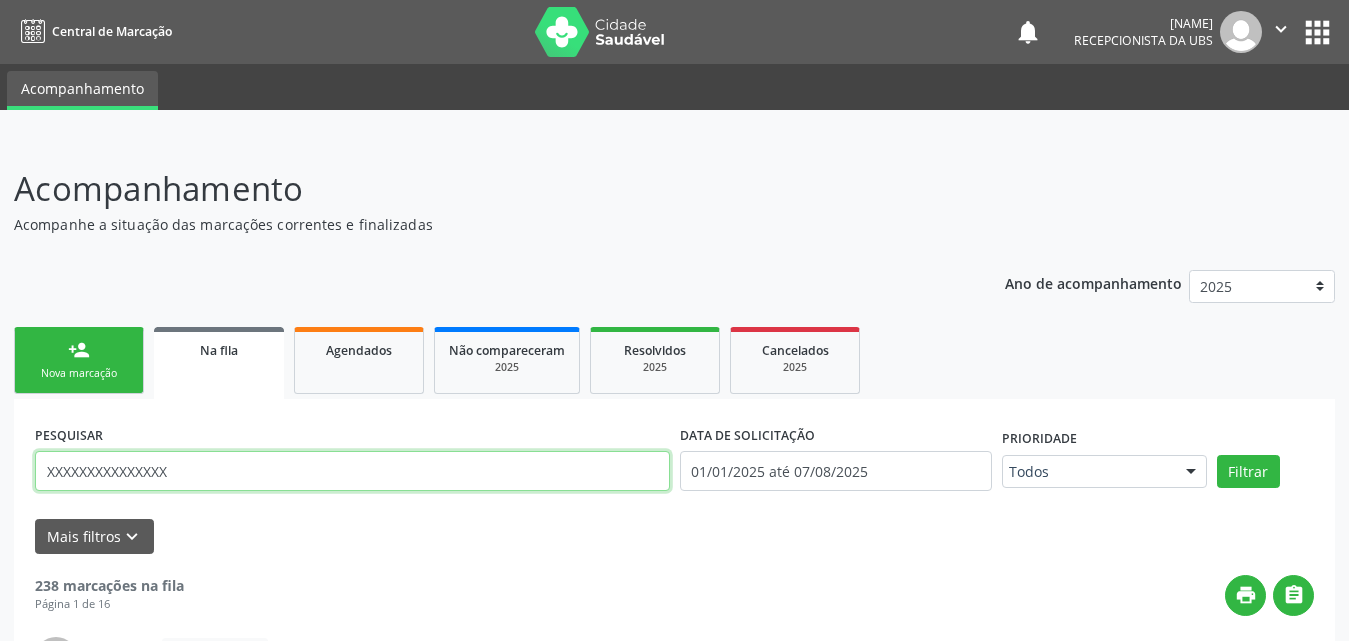 type on "701205053529613" 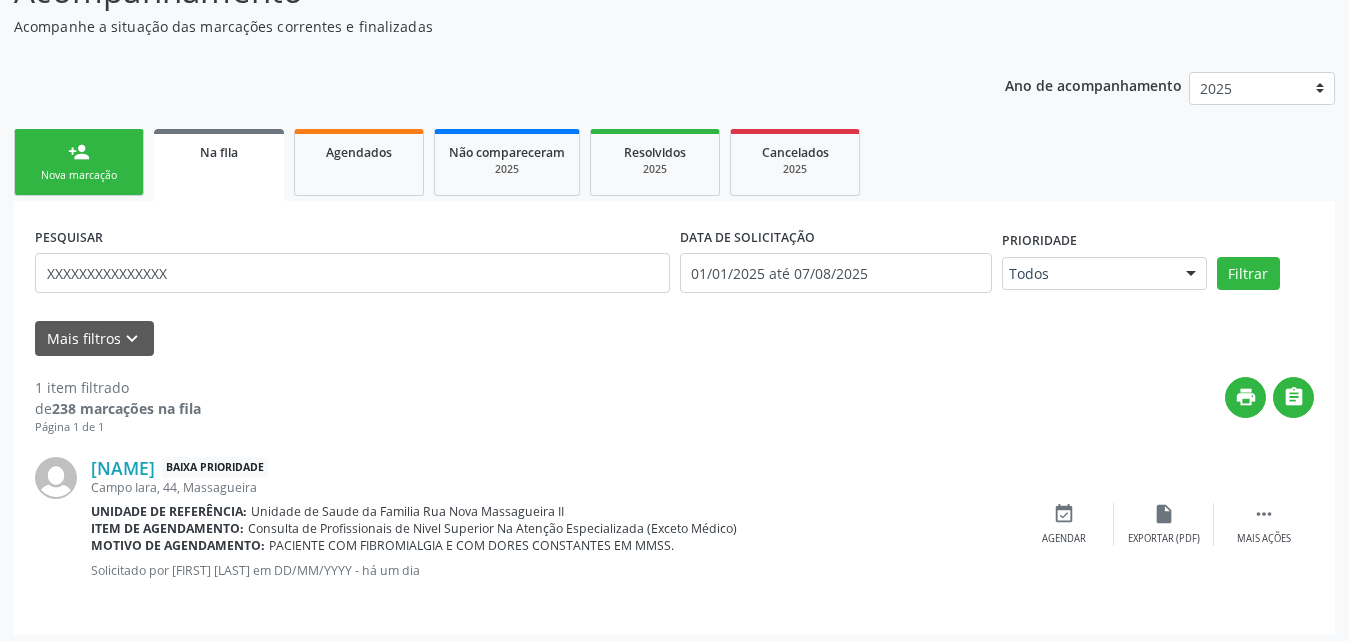 scroll, scrollTop: 206, scrollLeft: 0, axis: vertical 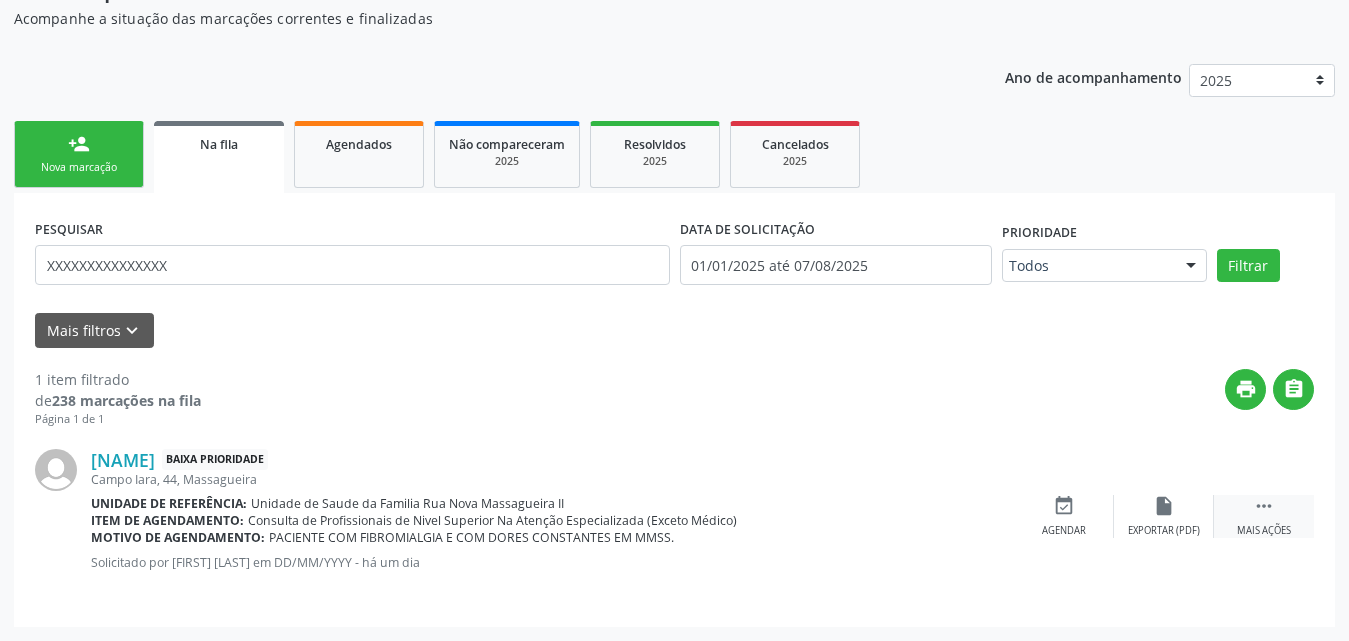 click on "" at bounding box center (1264, 506) 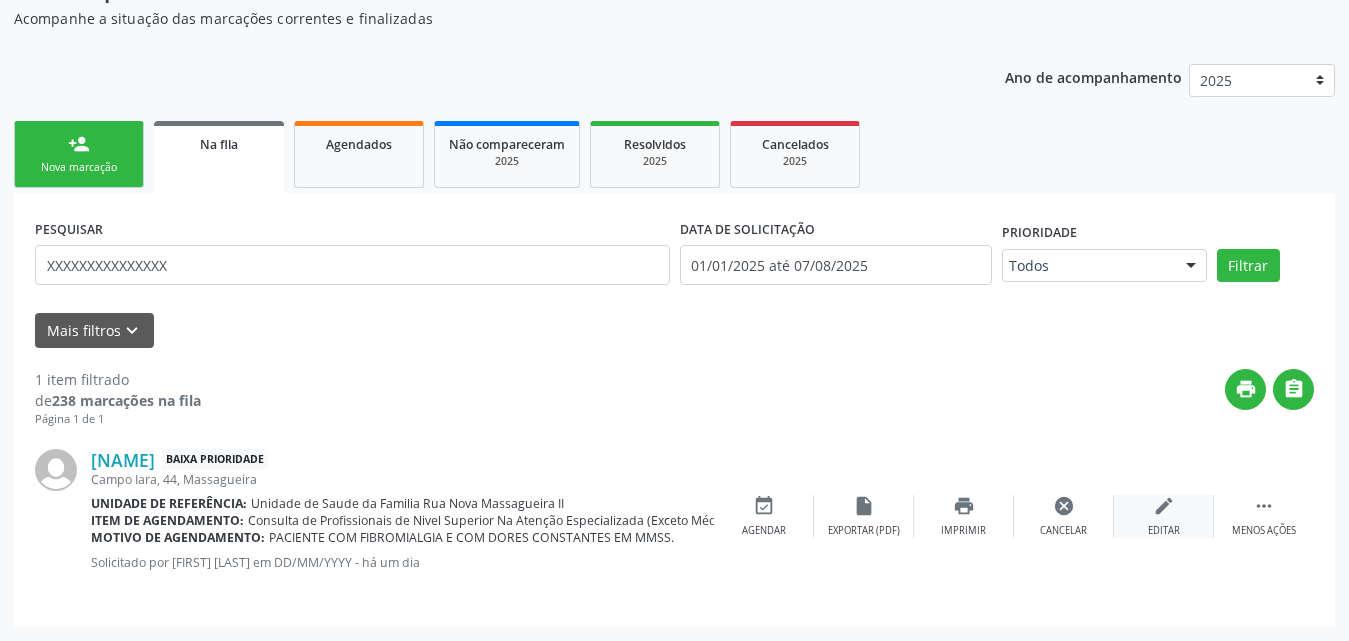 click on "edit
Editar" at bounding box center [1164, 516] 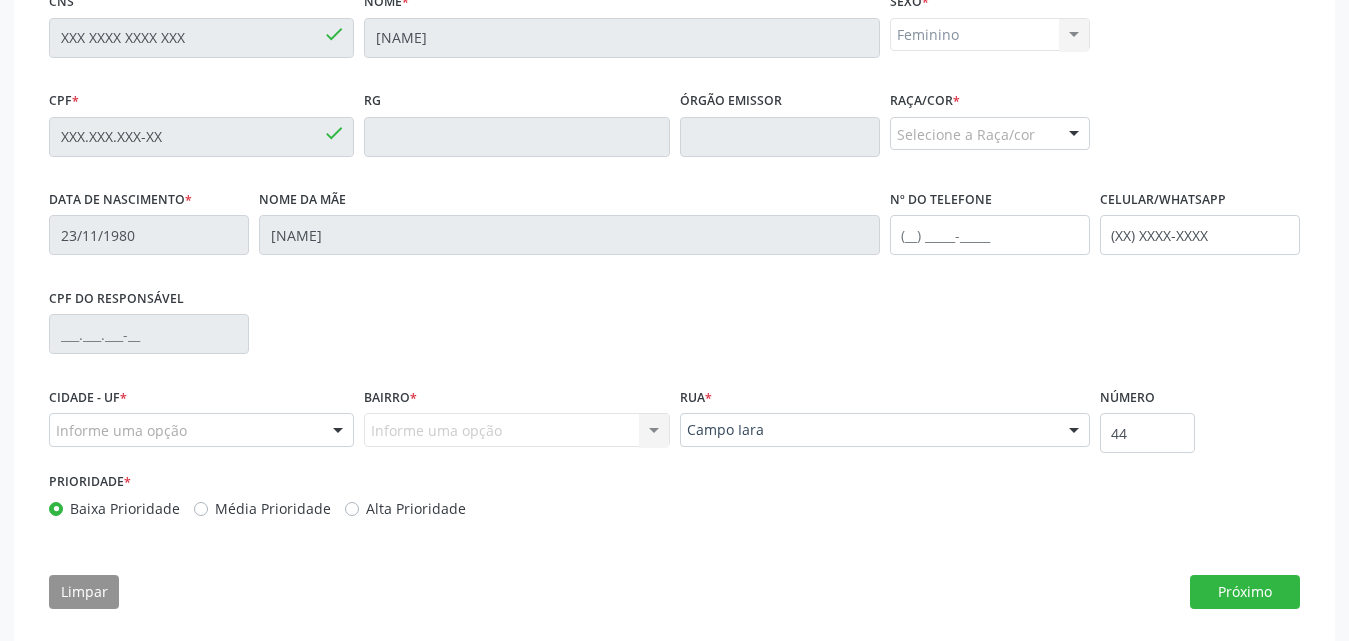 scroll, scrollTop: 498, scrollLeft: 0, axis: vertical 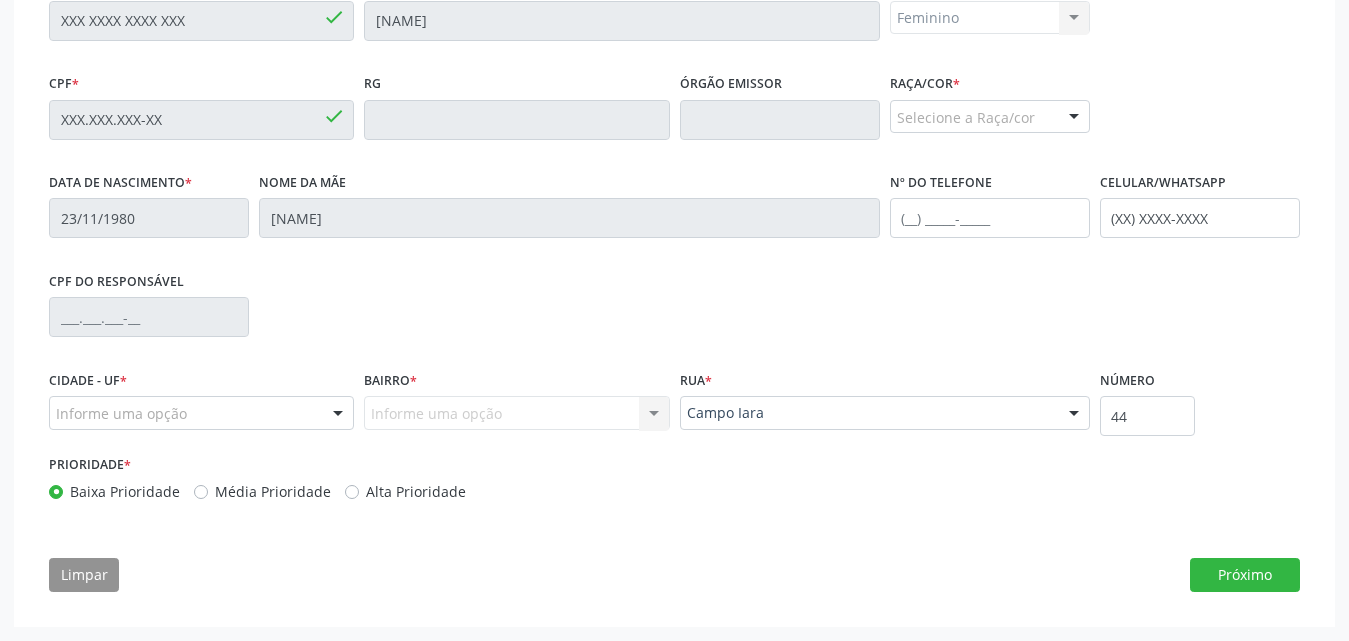 click at bounding box center (338, 414) 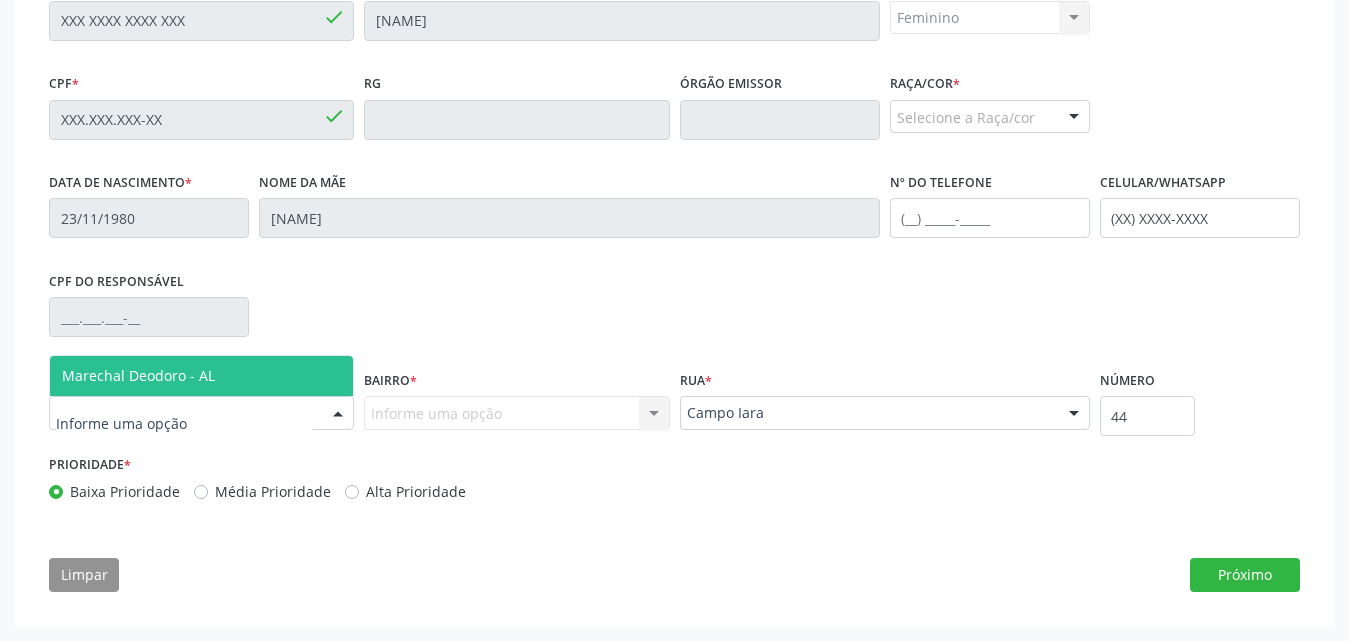 click on "Marechal Deodoro - AL" at bounding box center (201, 376) 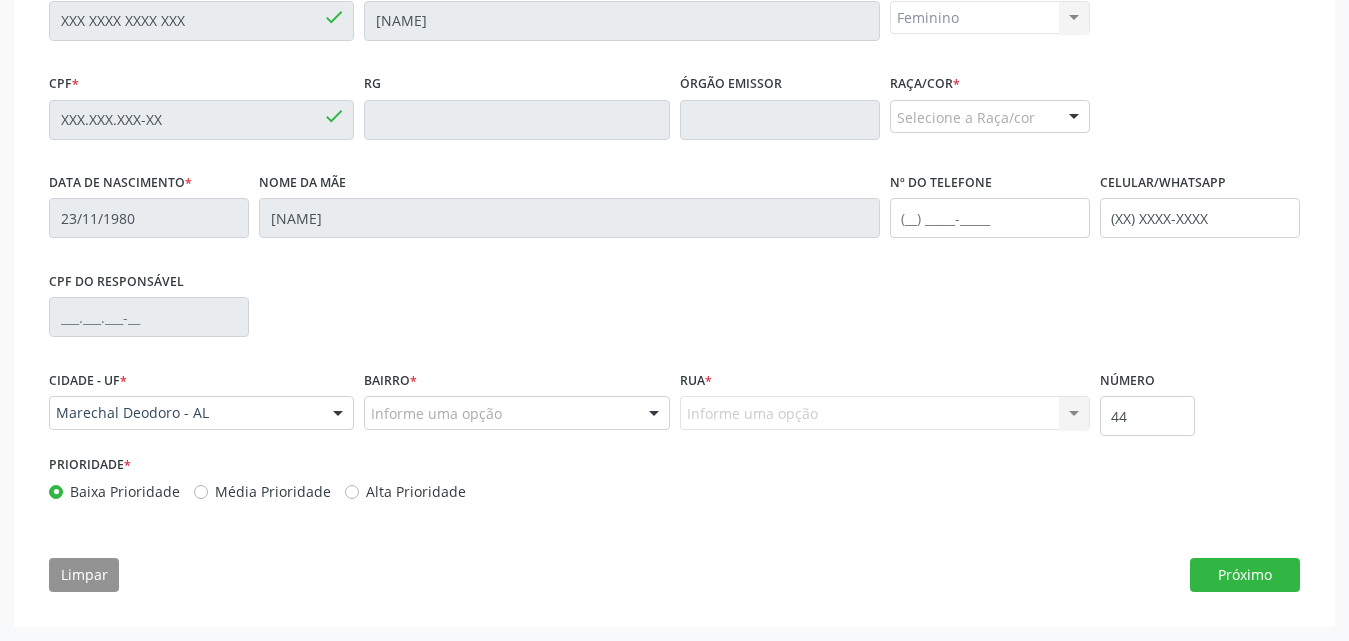 click on "Informe uma opção" at bounding box center (516, 413) 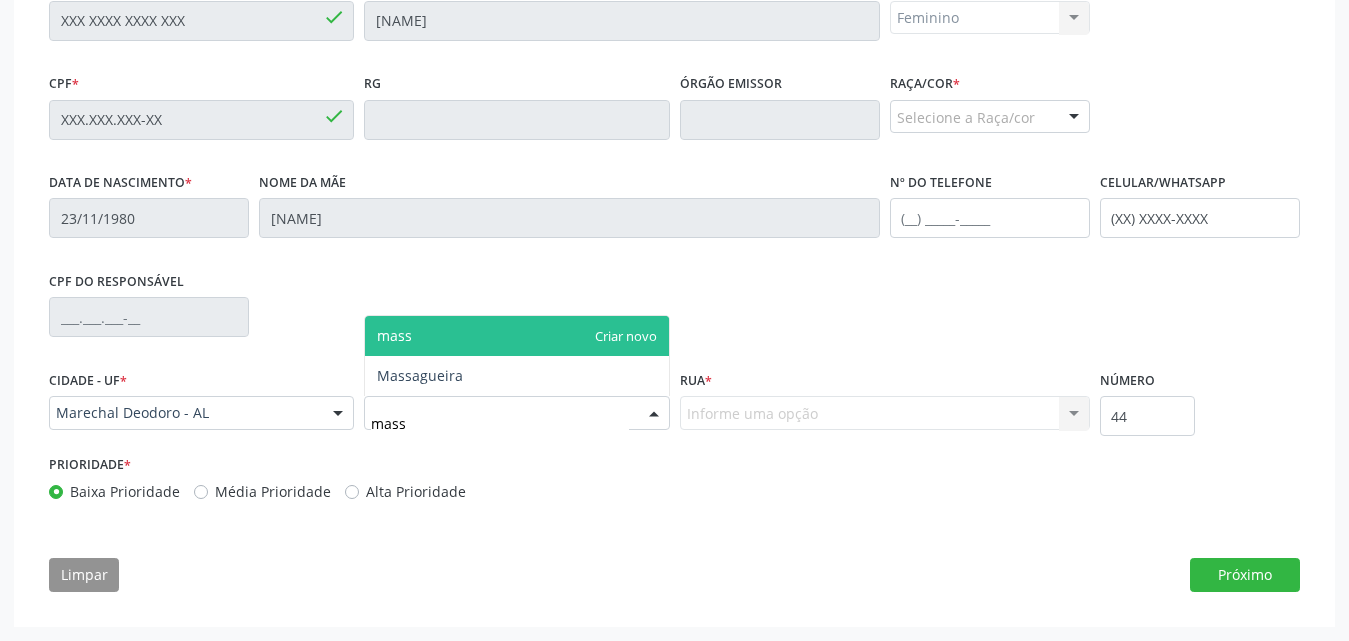 type on "massa" 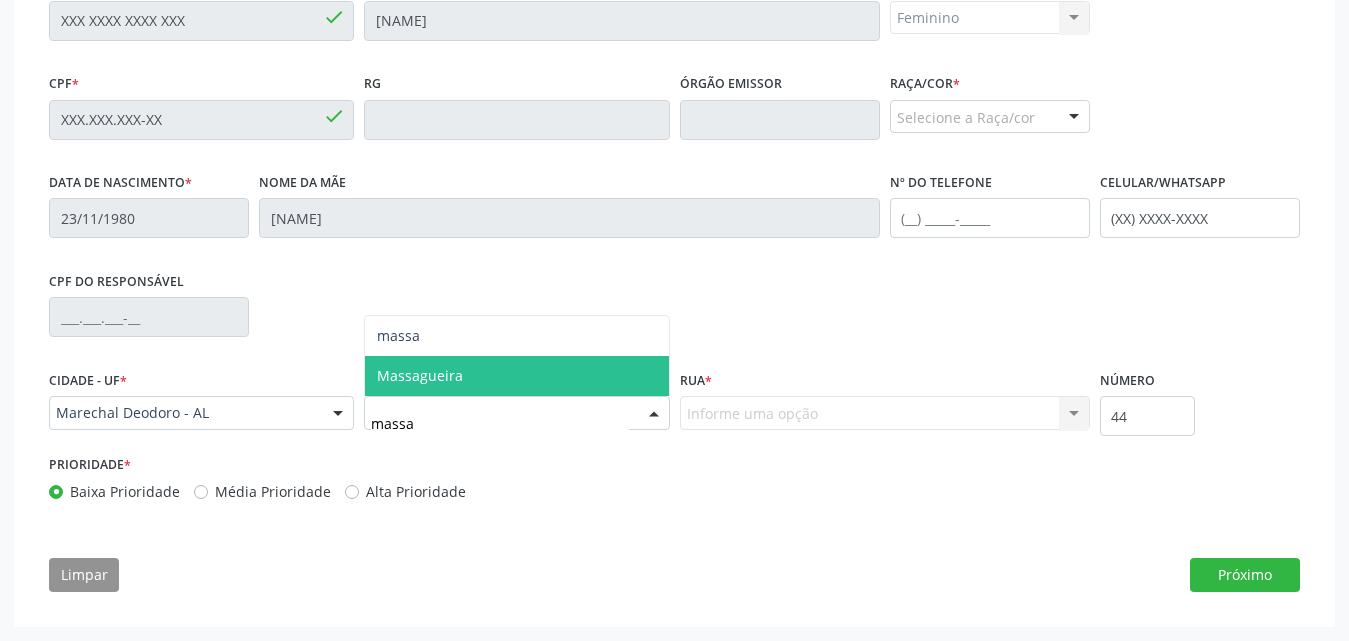 click on "Massagueira" at bounding box center (516, 376) 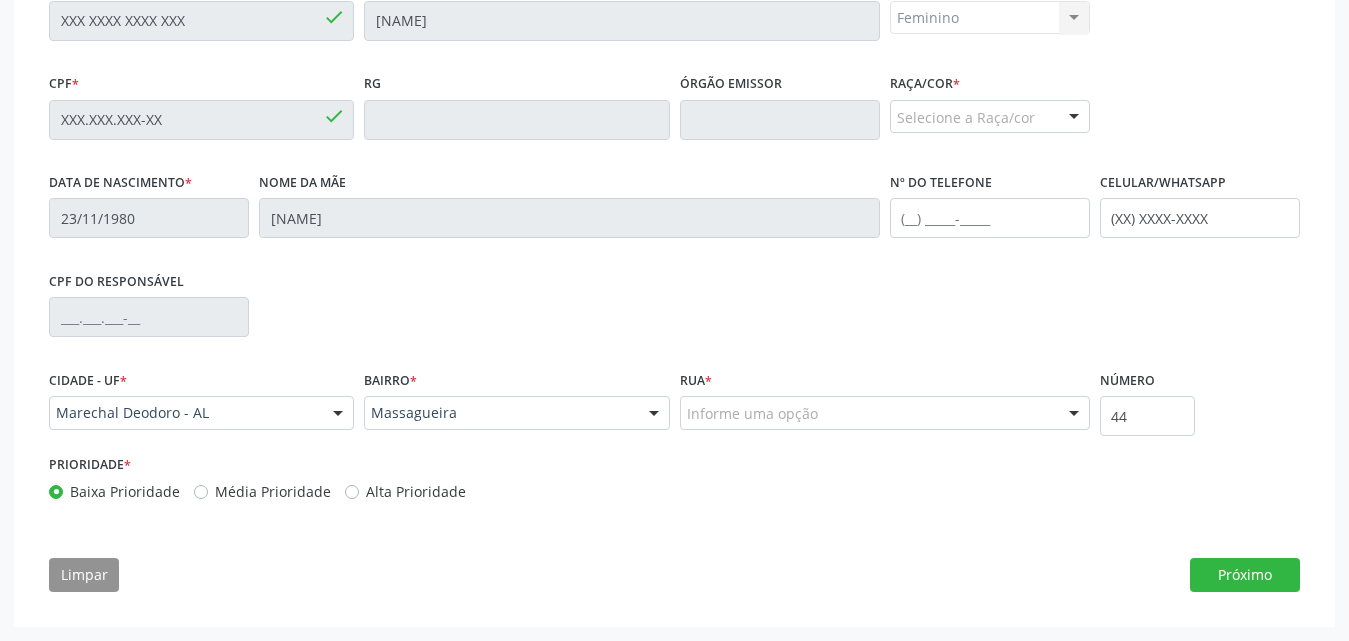 click on "Informe uma opção" at bounding box center [885, 413] 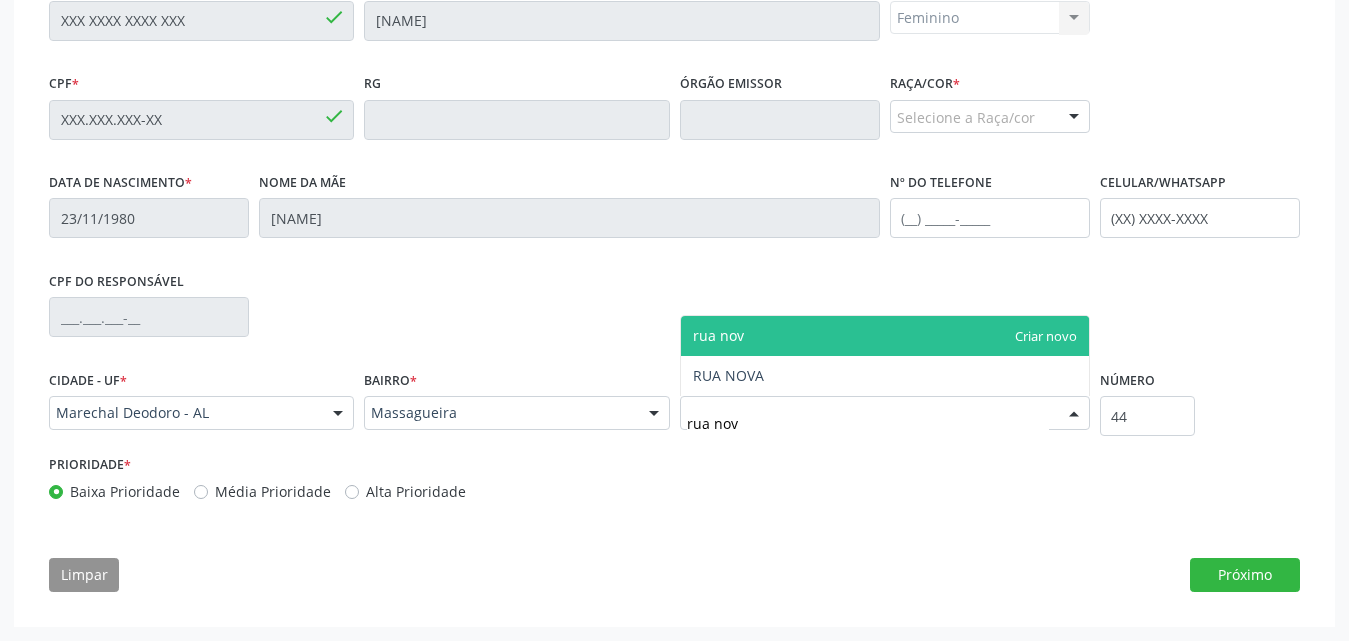 type on "rua nova" 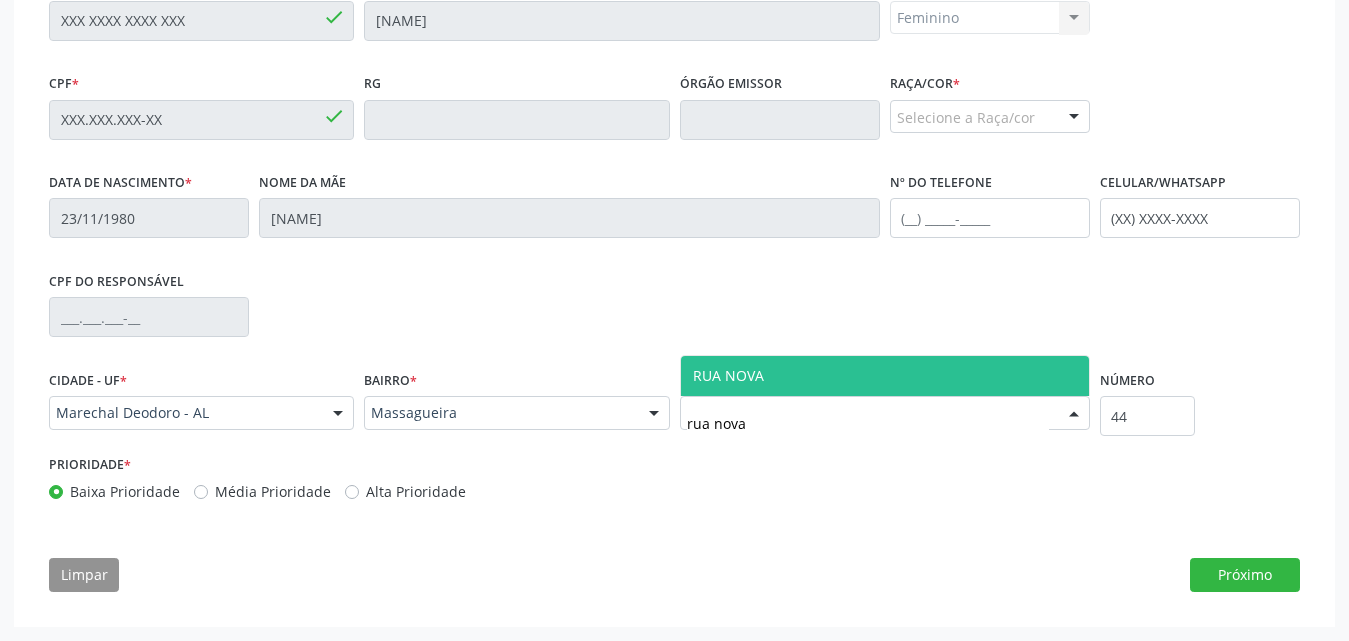 click on "RUA NOVA" at bounding box center [885, 376] 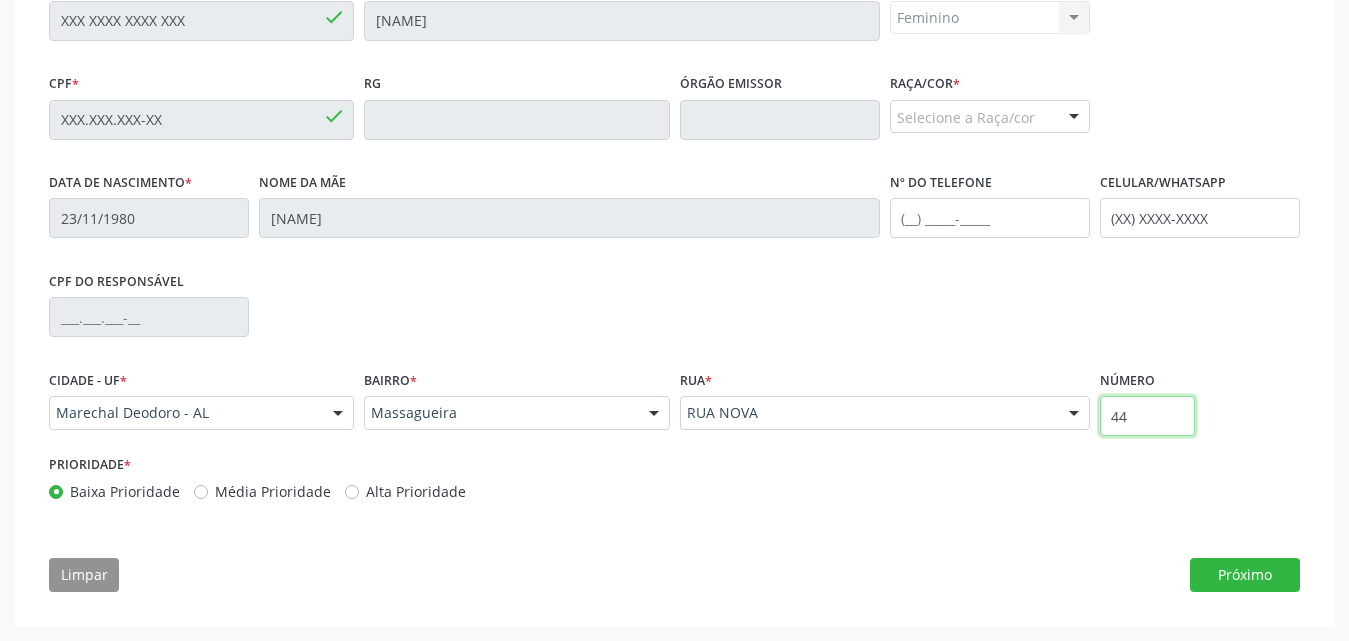 click on "44" at bounding box center (1147, 416) 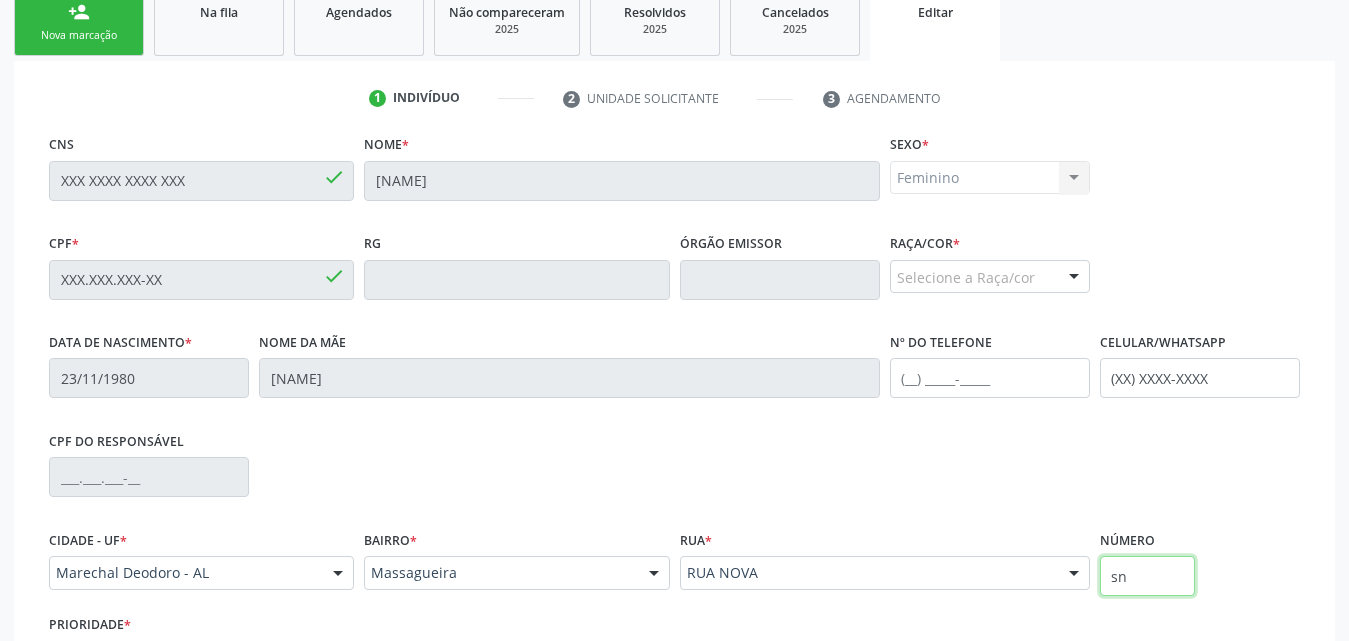 scroll, scrollTop: 498, scrollLeft: 0, axis: vertical 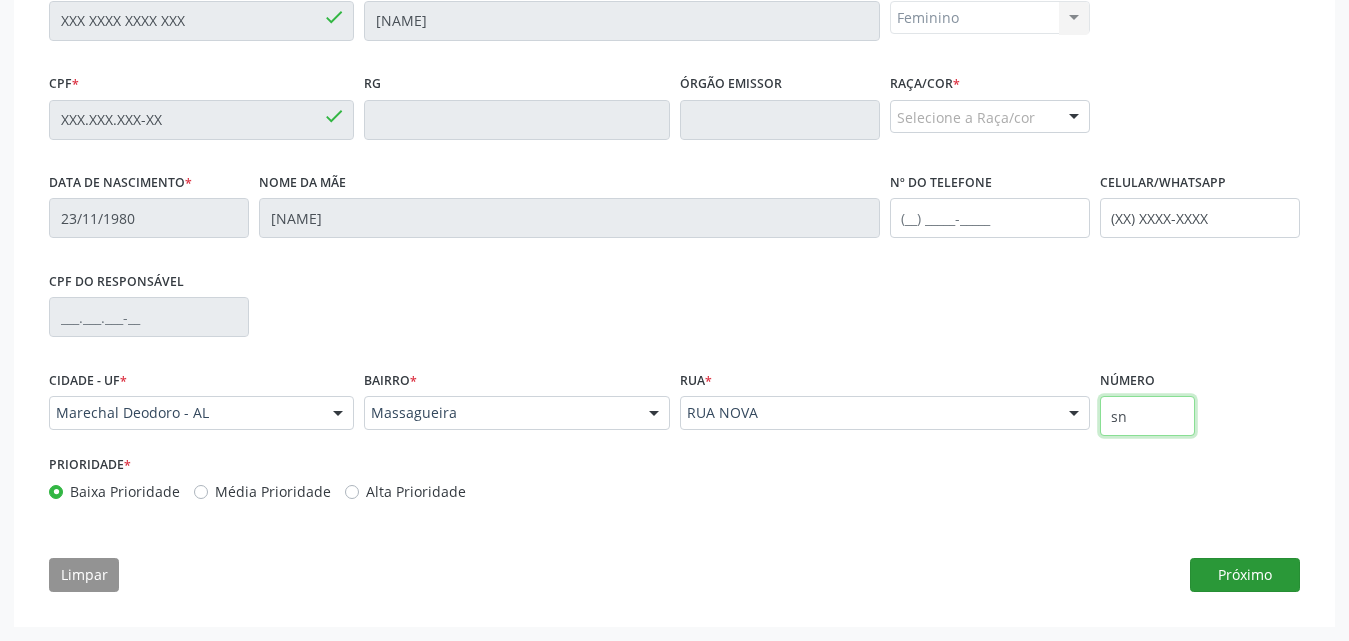 type on "sn" 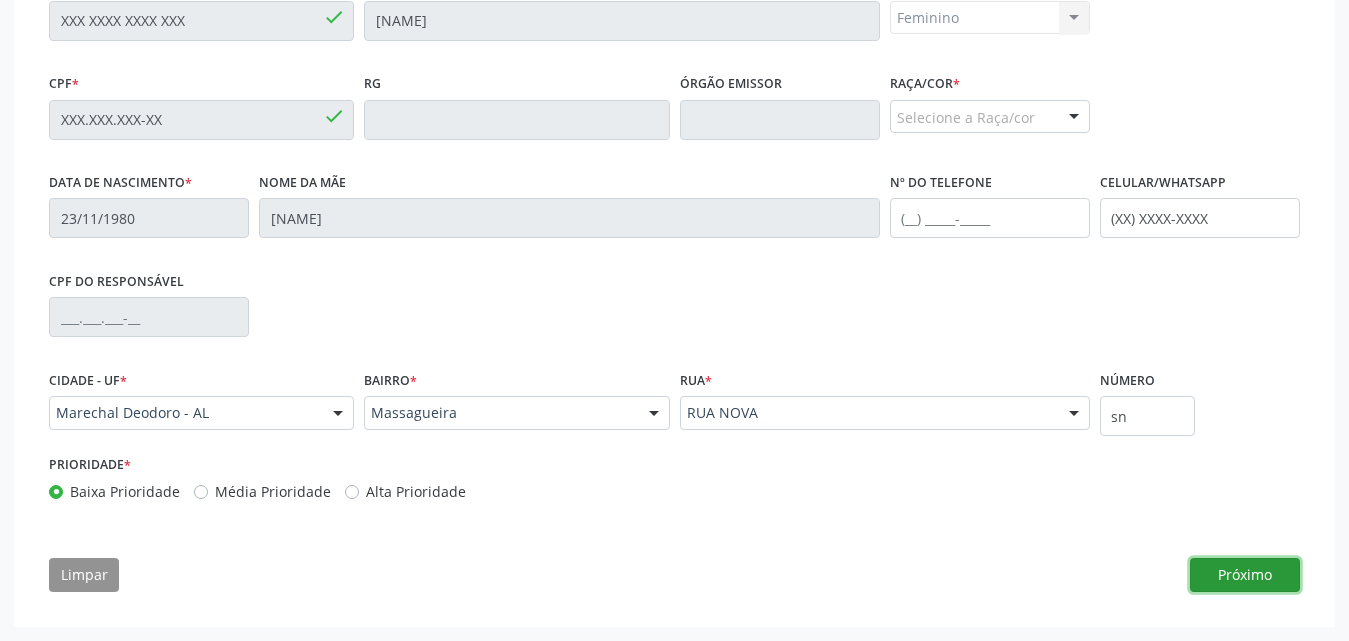 click on "Próximo" at bounding box center [1245, 575] 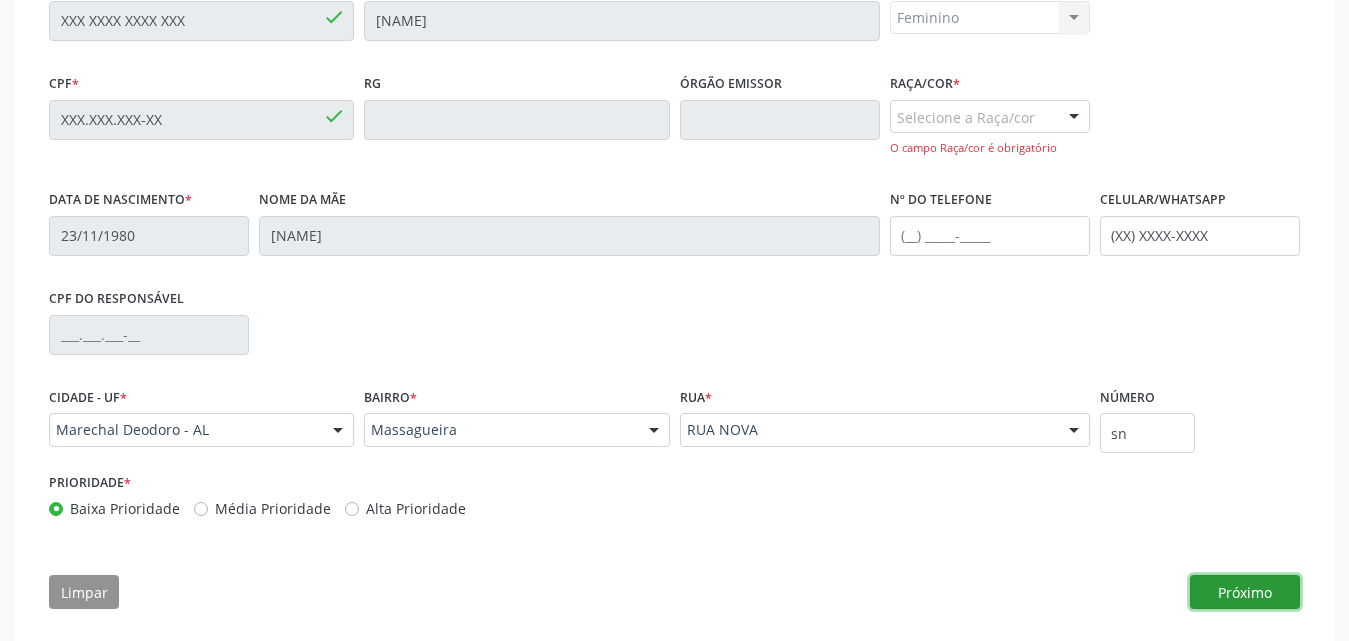 scroll, scrollTop: 398, scrollLeft: 0, axis: vertical 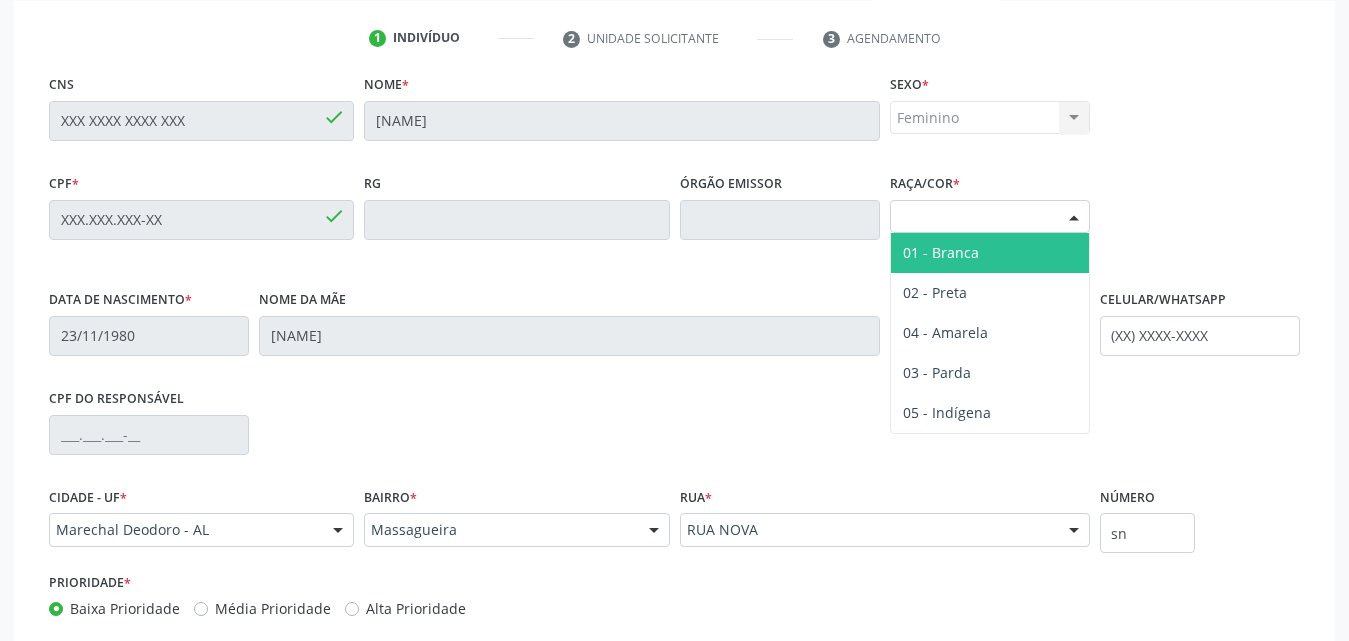 click at bounding box center (1074, 218) 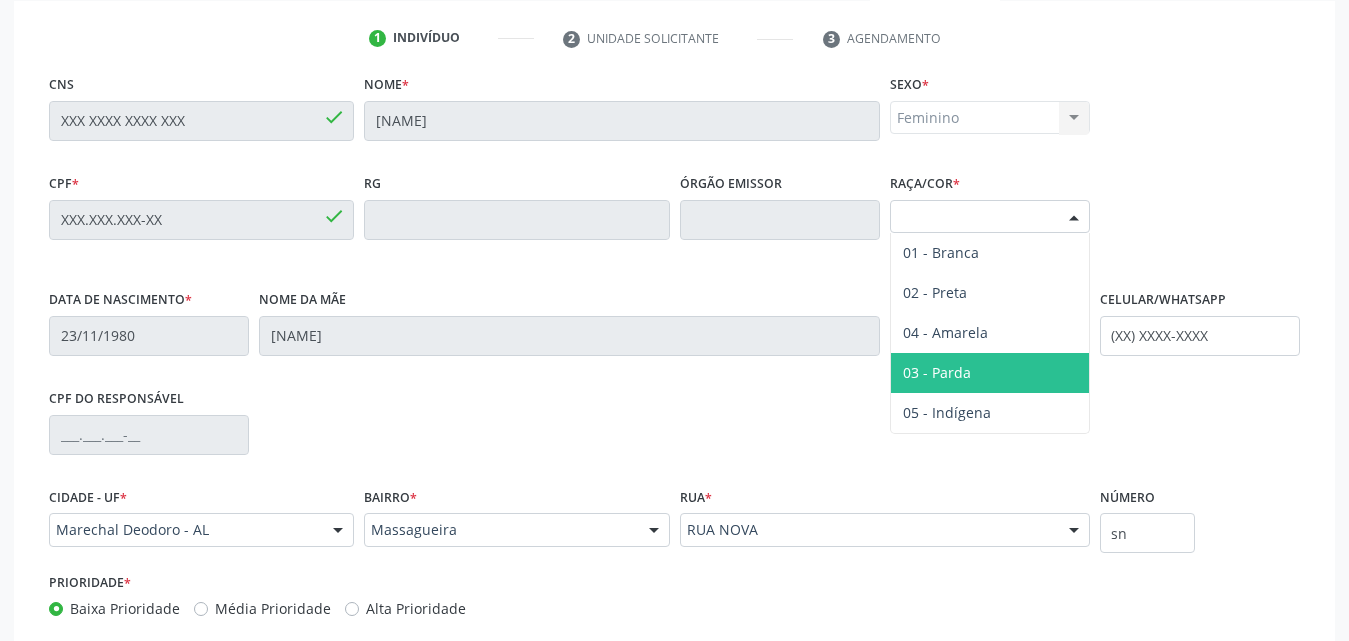 click on "03 - Parda" at bounding box center [990, 373] 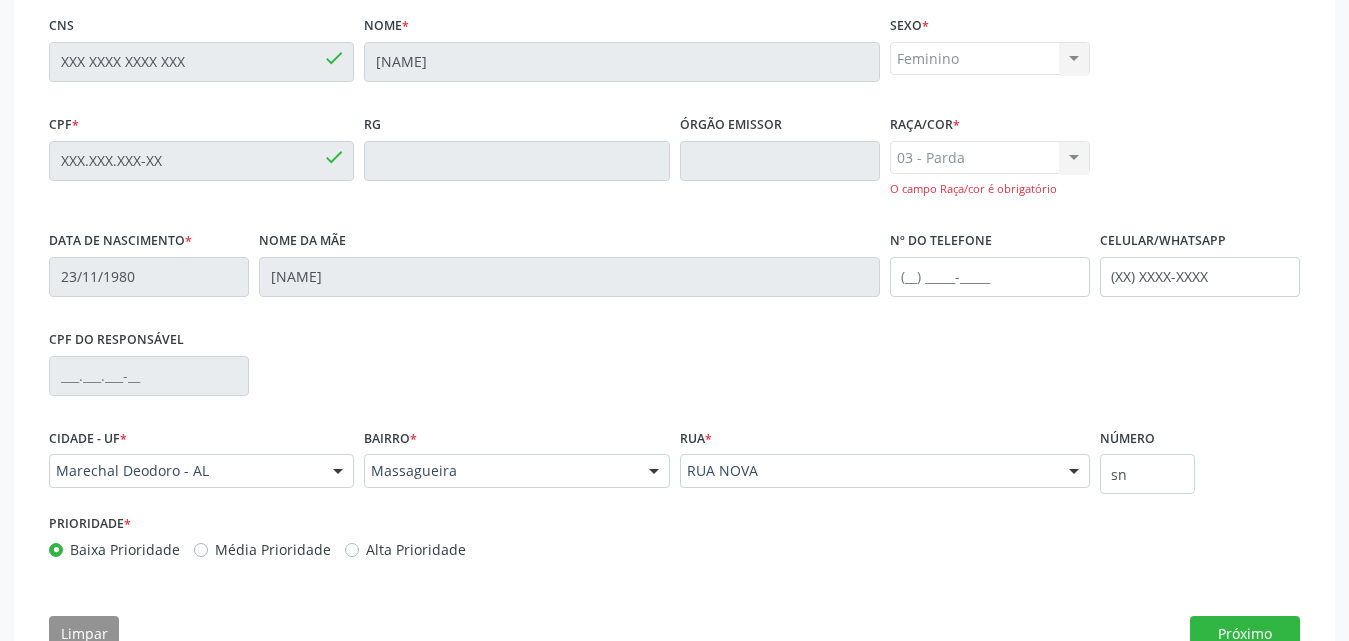 scroll, scrollTop: 515, scrollLeft: 0, axis: vertical 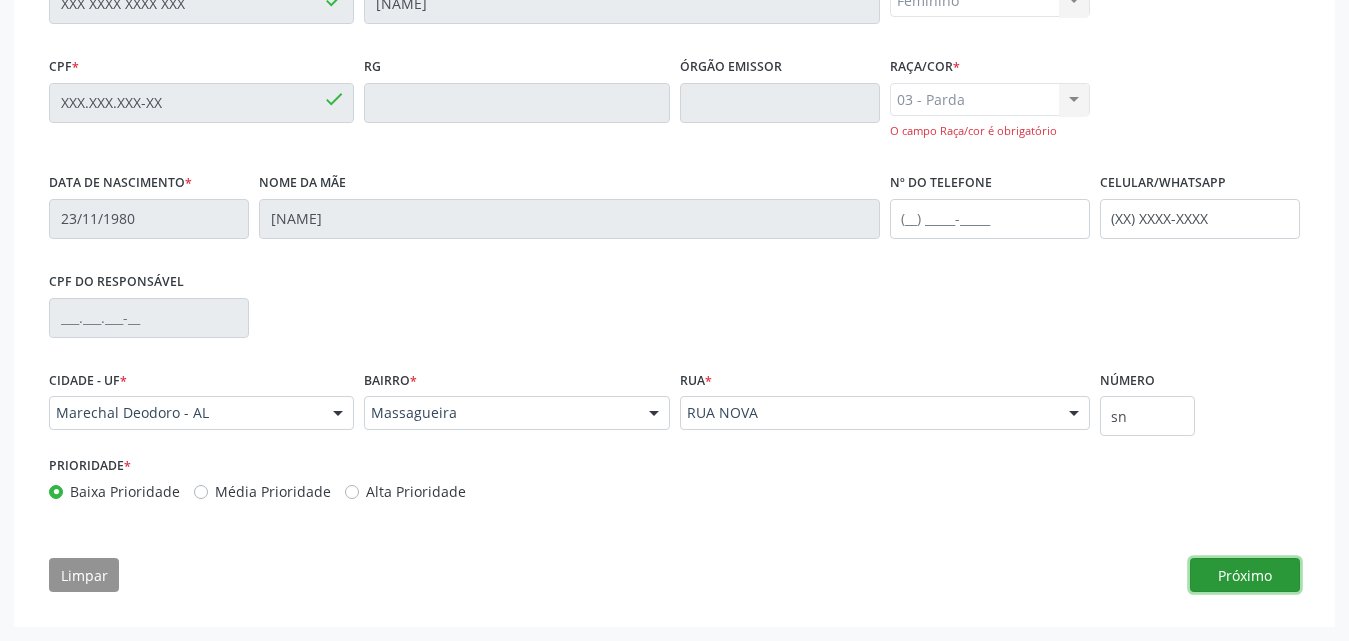 click on "Próximo" at bounding box center [1245, 575] 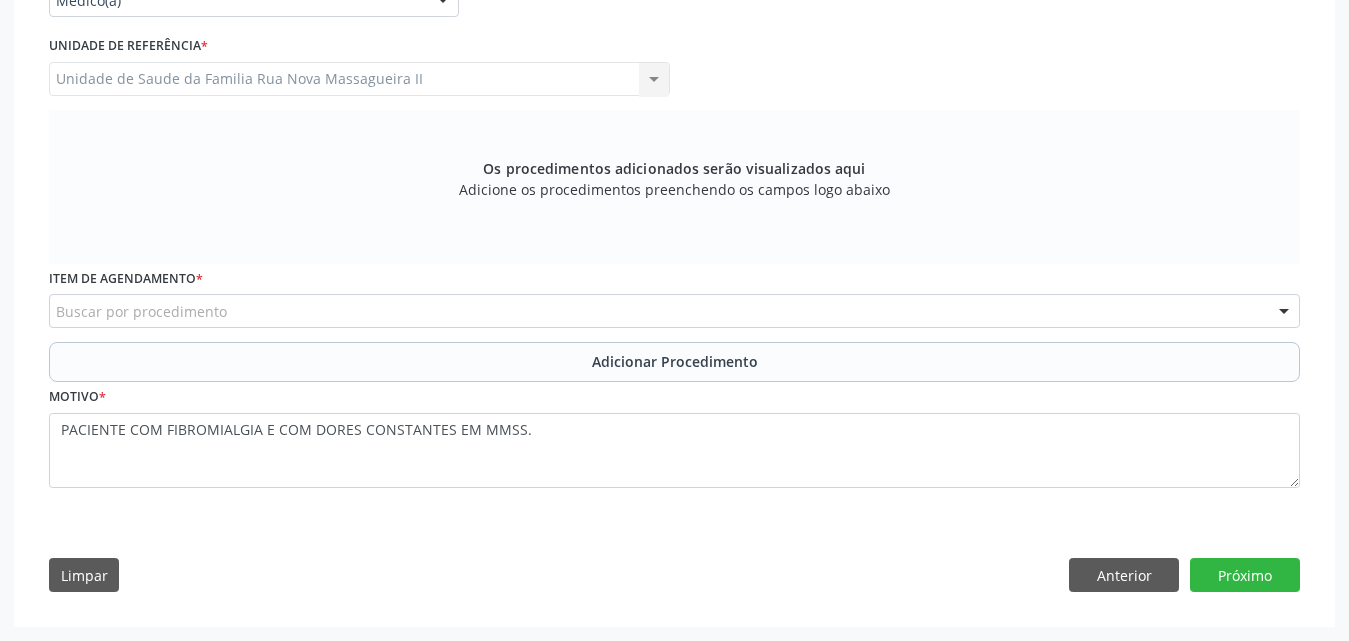 click on "Buscar por procedimento" at bounding box center (674, 311) 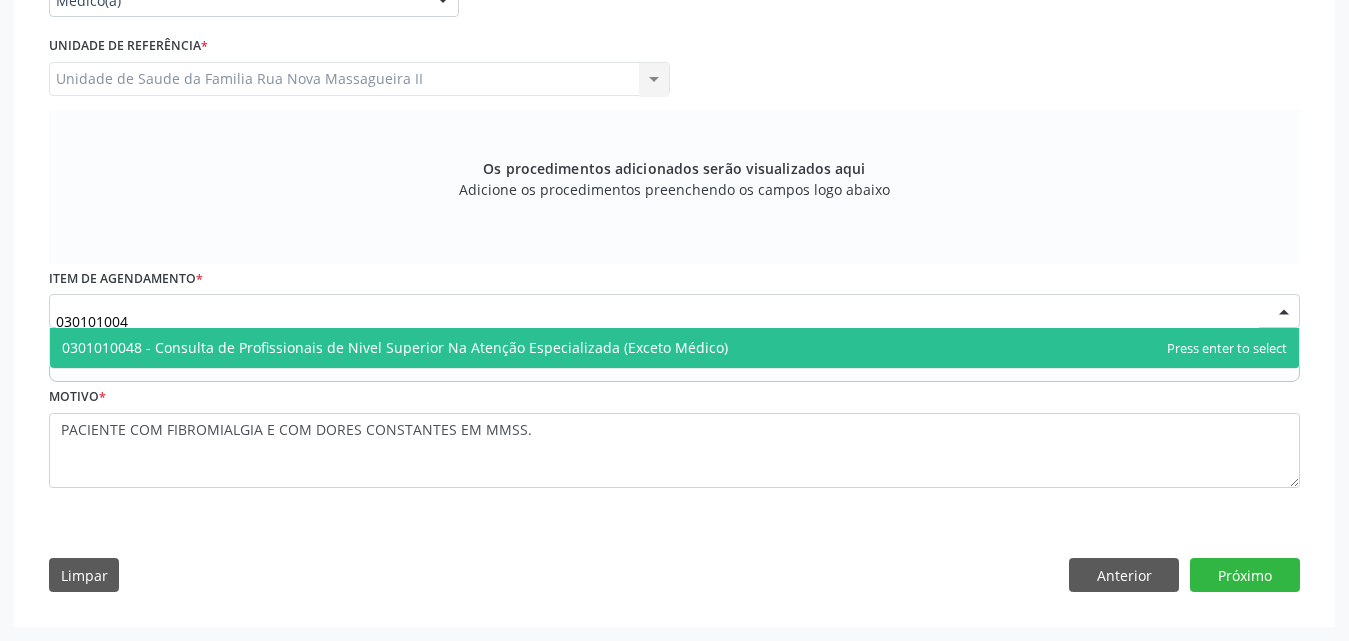 type on "0301010048" 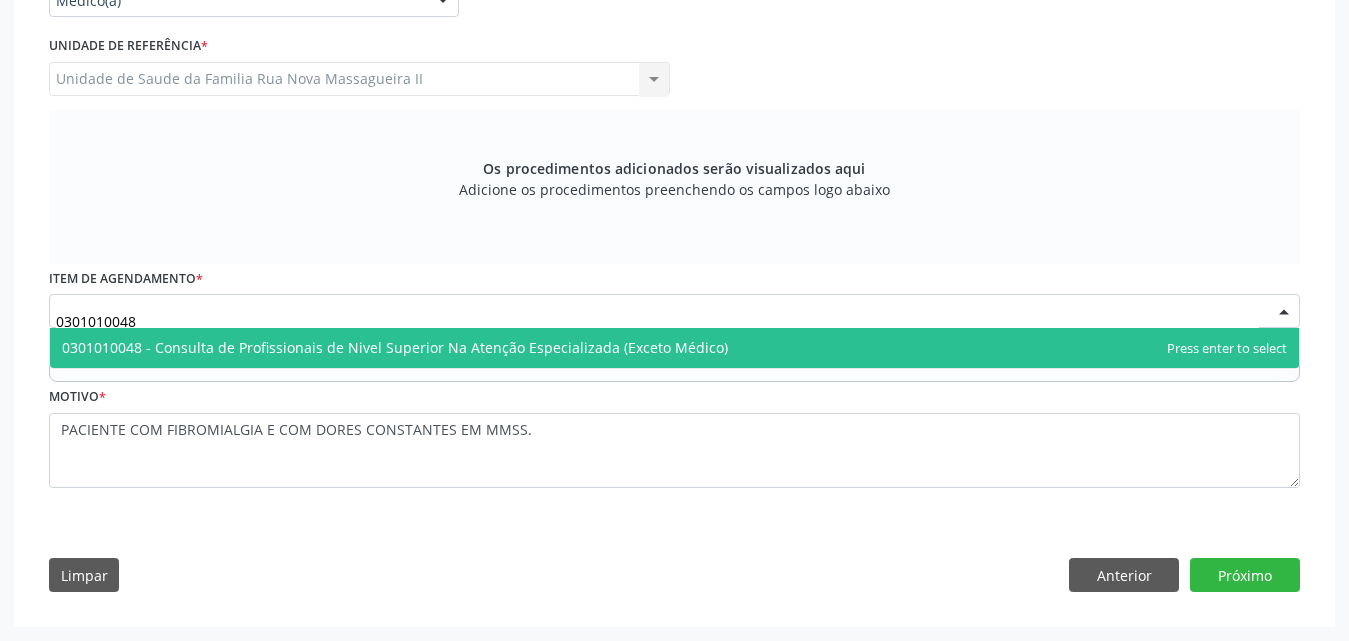 click on "0301010048 - Consulta de Profissionais de Nivel Superior Na Atenção Especializada (Exceto Médico)" at bounding box center (395, 347) 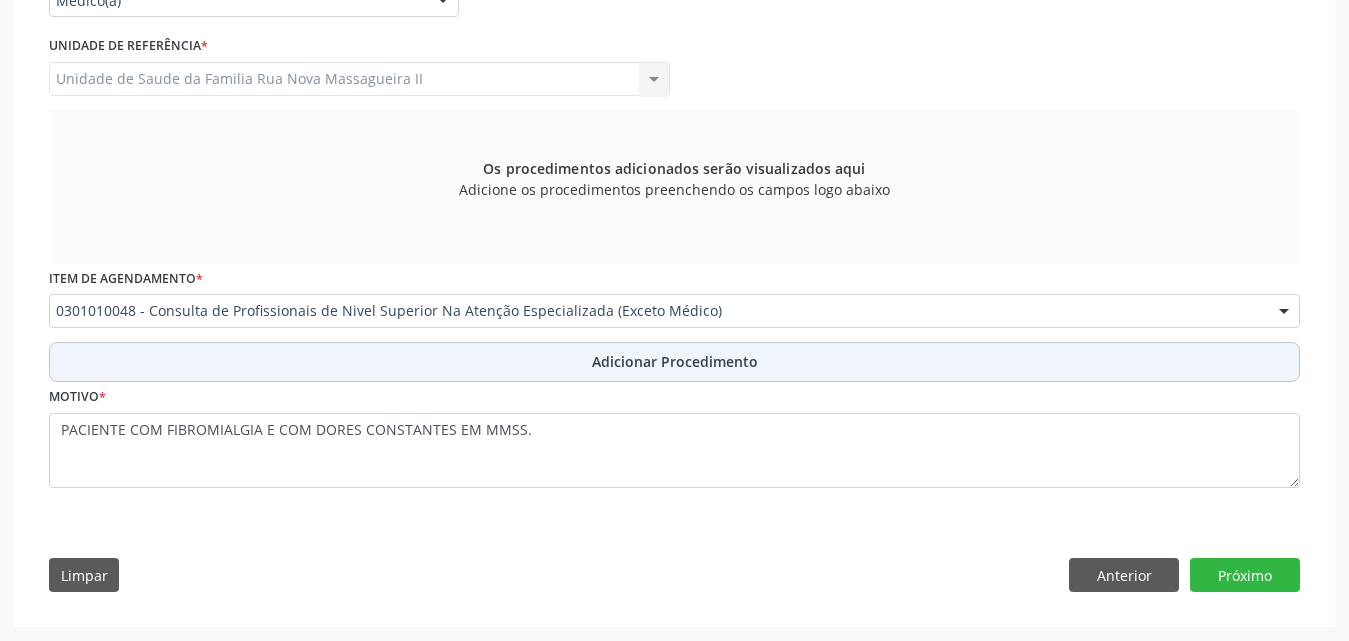 click on "Adicionar Procedimento" at bounding box center (674, 362) 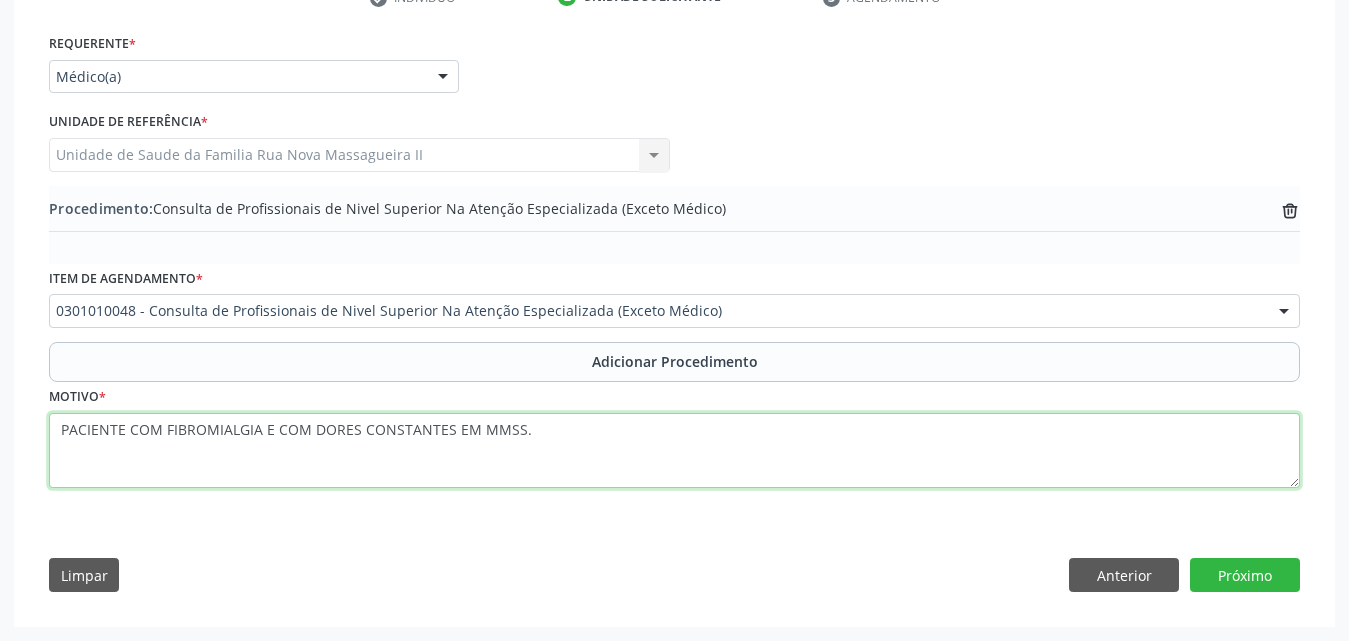 drag, startPoint x: 58, startPoint y: 432, endPoint x: 238, endPoint y: 446, distance: 180.54362 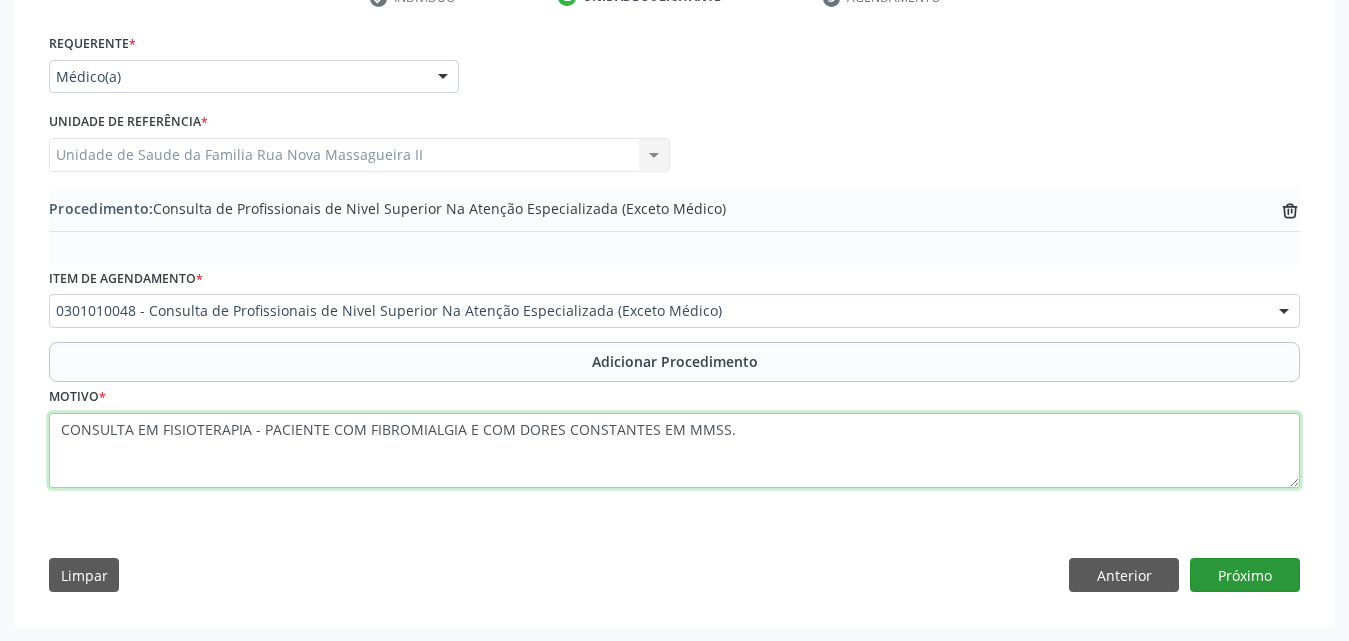 type on "CONSULTA EM FISIOTERAPIA - PACIENTE COM FIBROMIALGIA E COM DORES CONSTANTES EM MMSS." 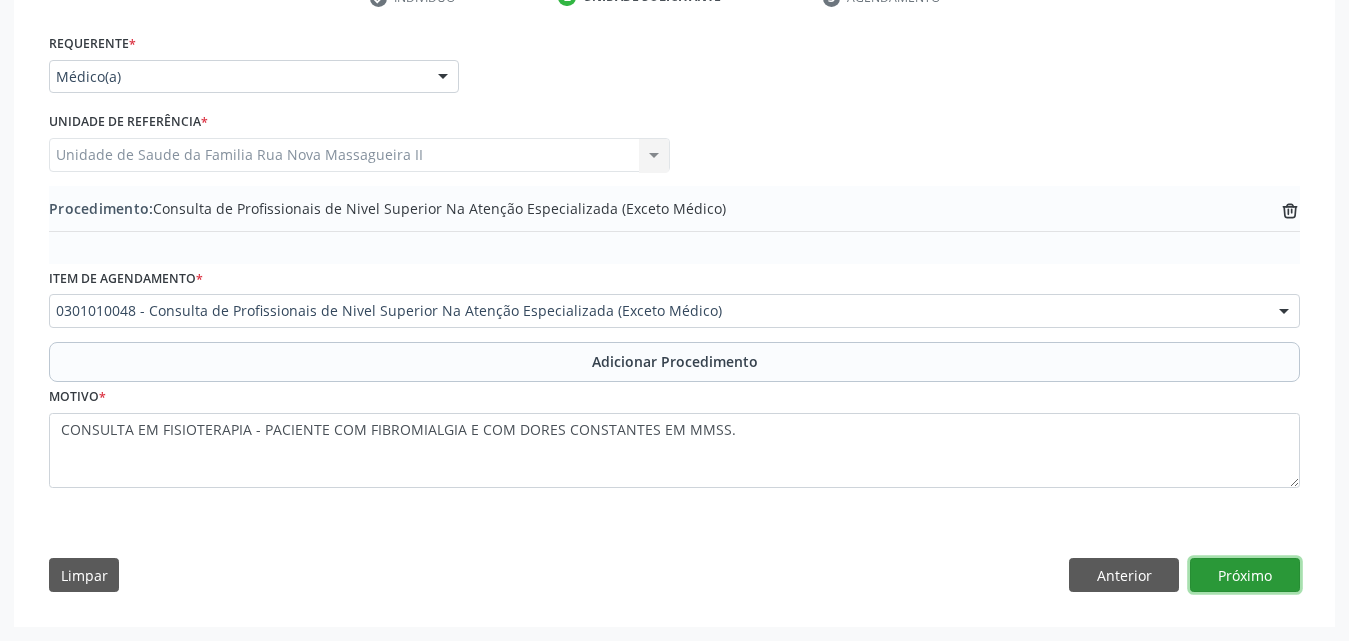 click on "Próximo" at bounding box center (1245, 575) 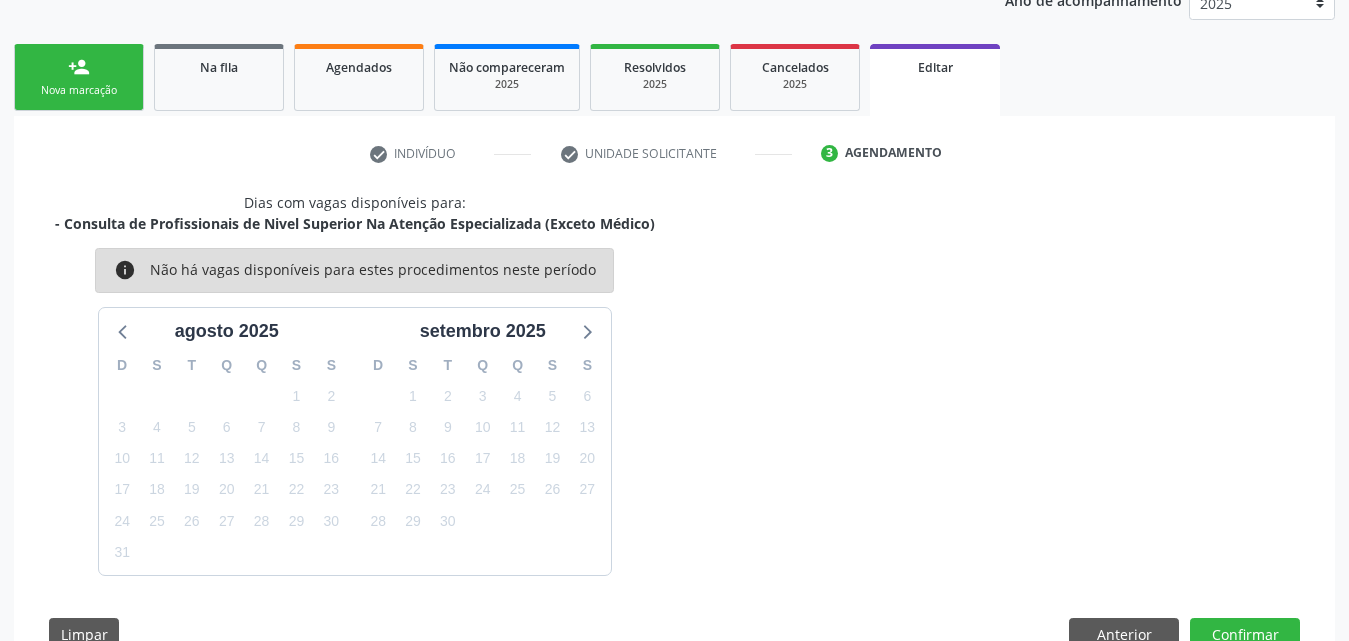 scroll, scrollTop: 342, scrollLeft: 0, axis: vertical 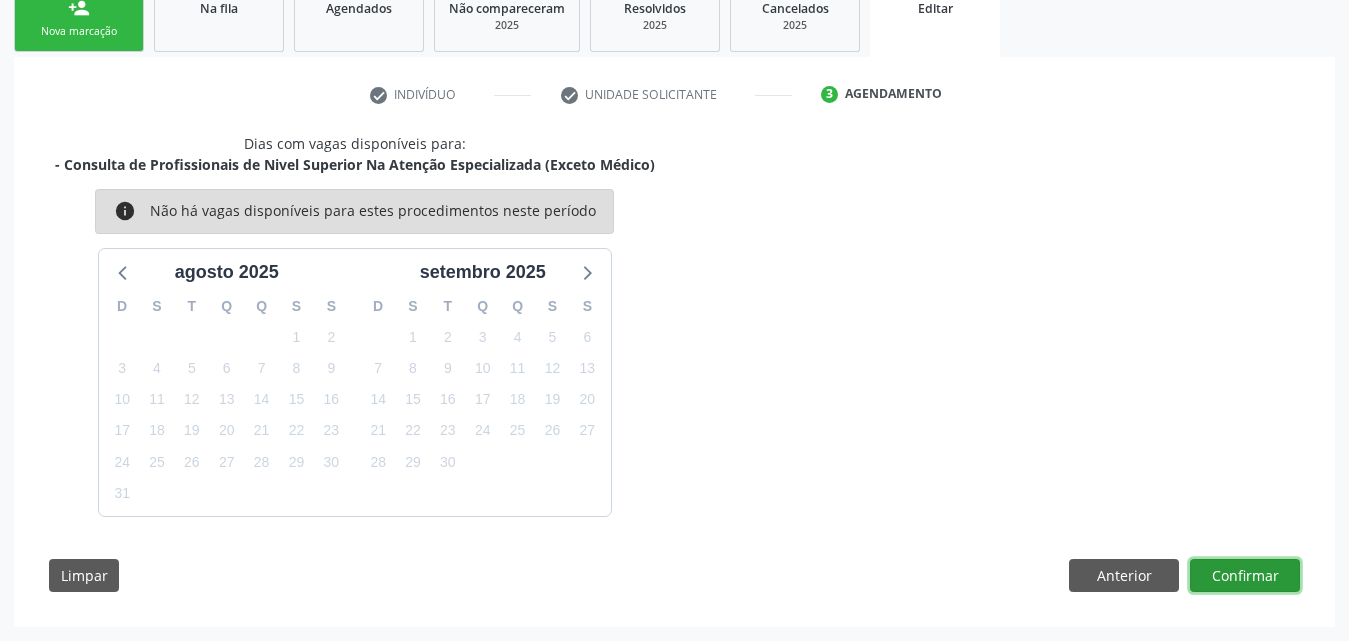 click on "Confirmar" at bounding box center [1245, 576] 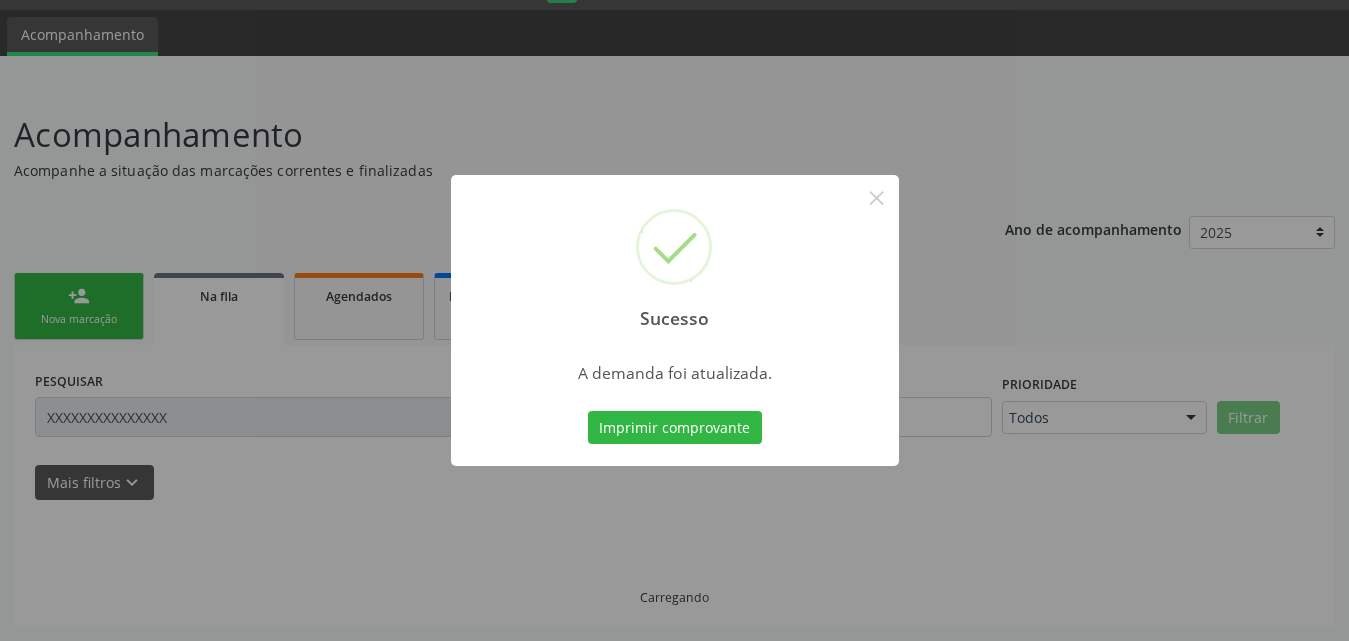 scroll, scrollTop: 54, scrollLeft: 0, axis: vertical 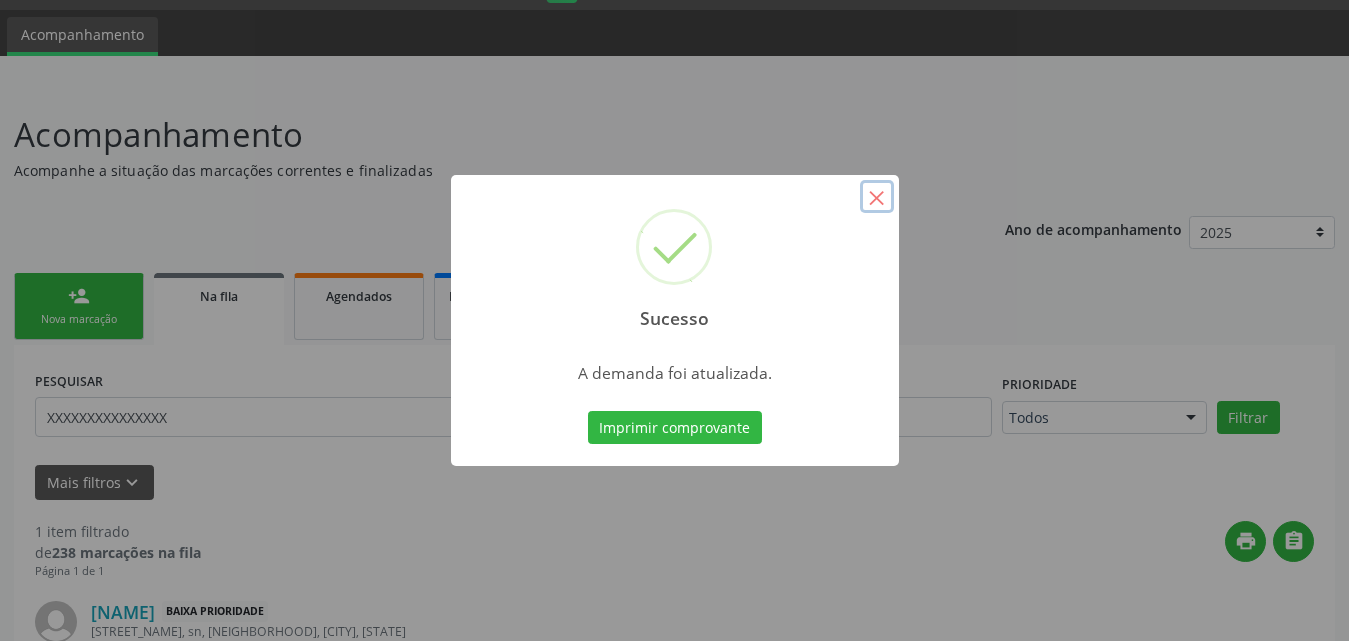 click on "×" at bounding box center (877, 197) 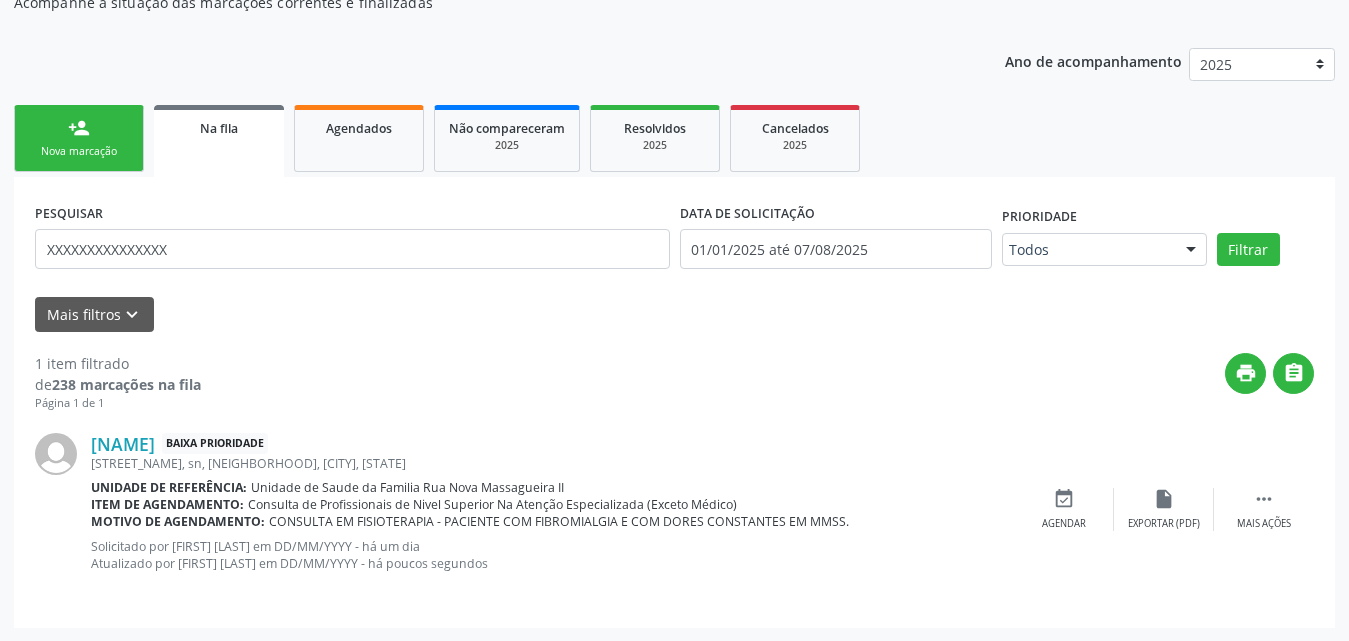scroll, scrollTop: 223, scrollLeft: 0, axis: vertical 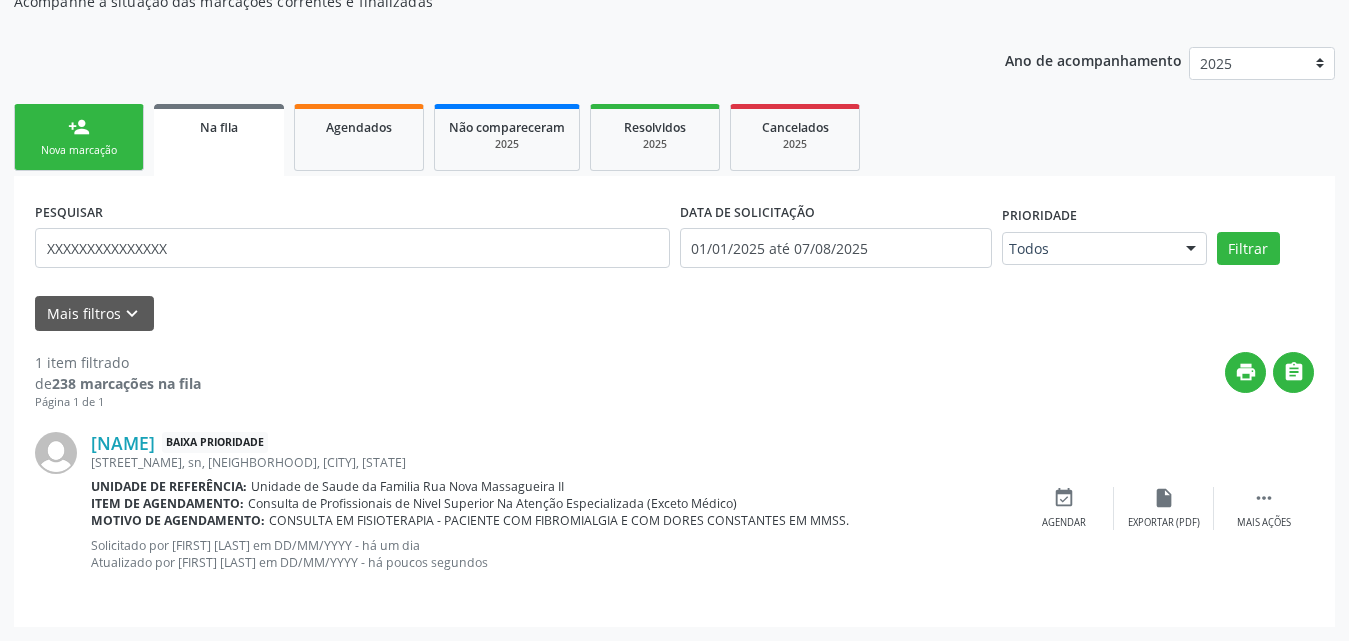 click on "Nova marcação" at bounding box center [79, 150] 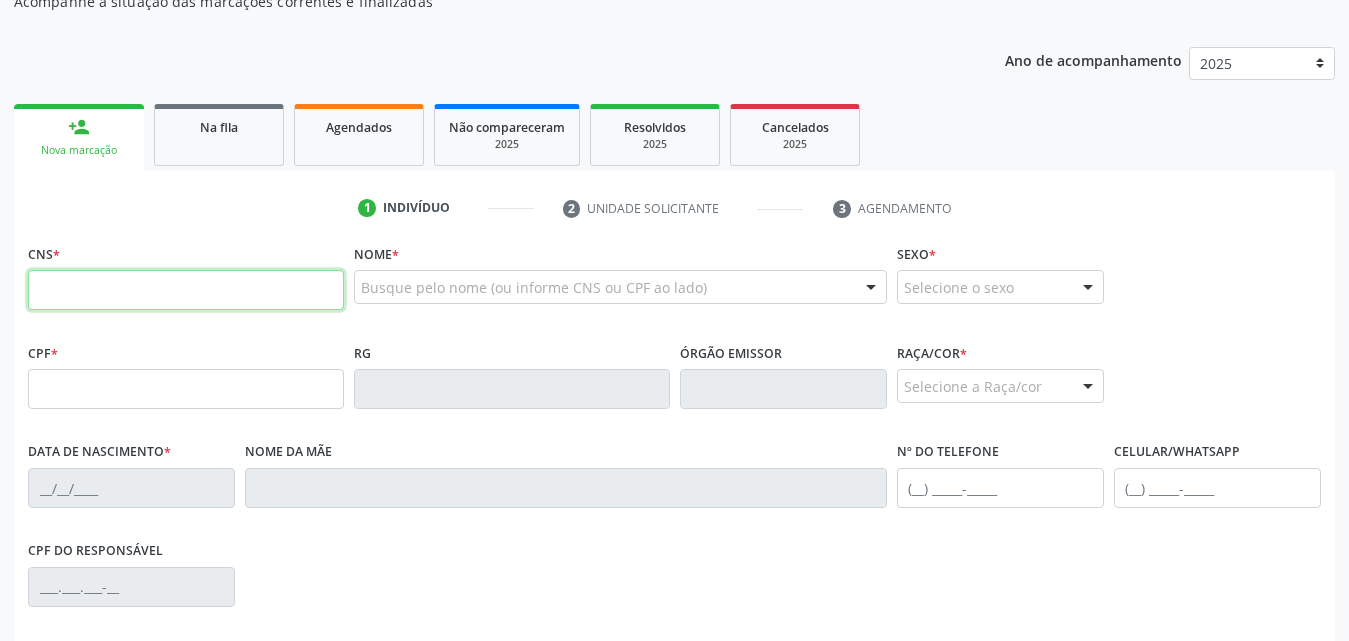 click at bounding box center [186, 290] 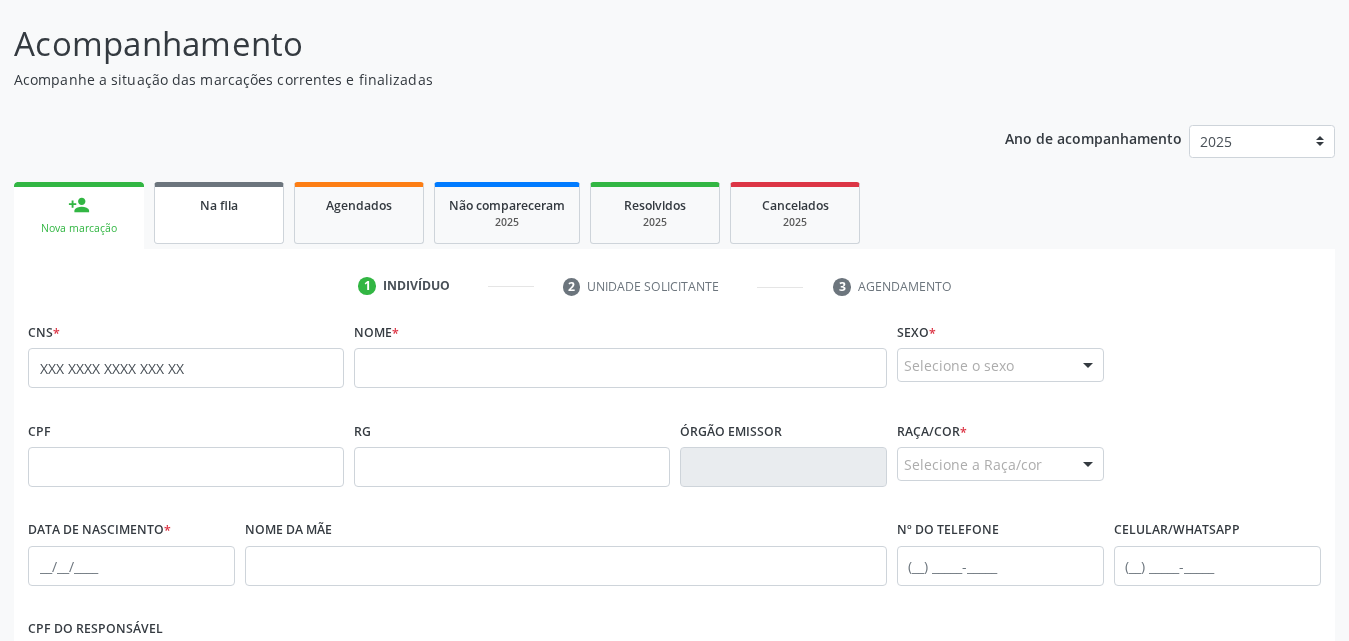 scroll, scrollTop: 223, scrollLeft: 0, axis: vertical 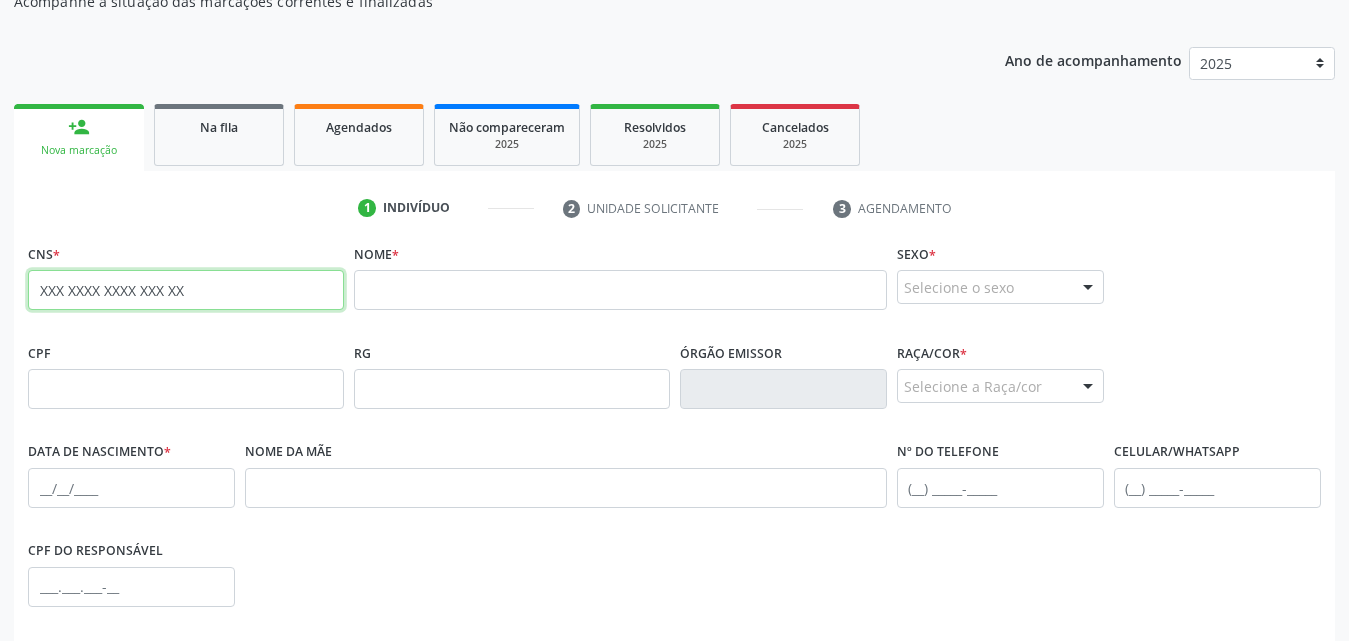 click on "702 4093 7897 9030" at bounding box center [186, 290] 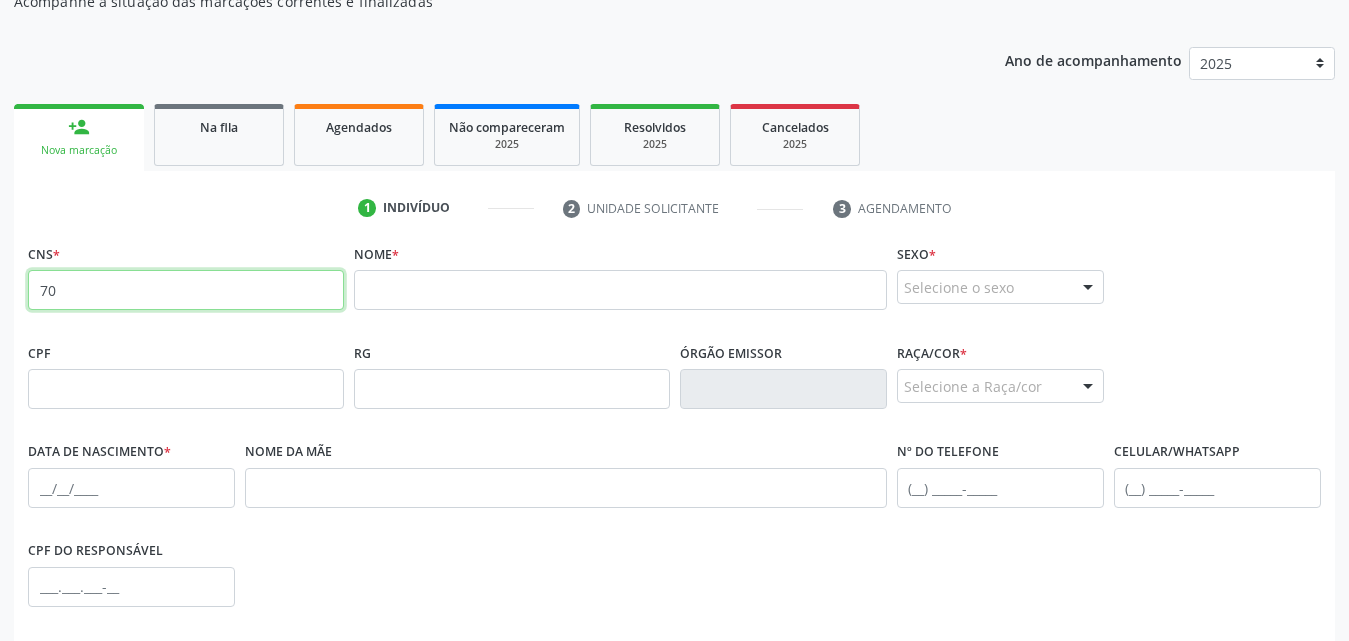 type on "7" 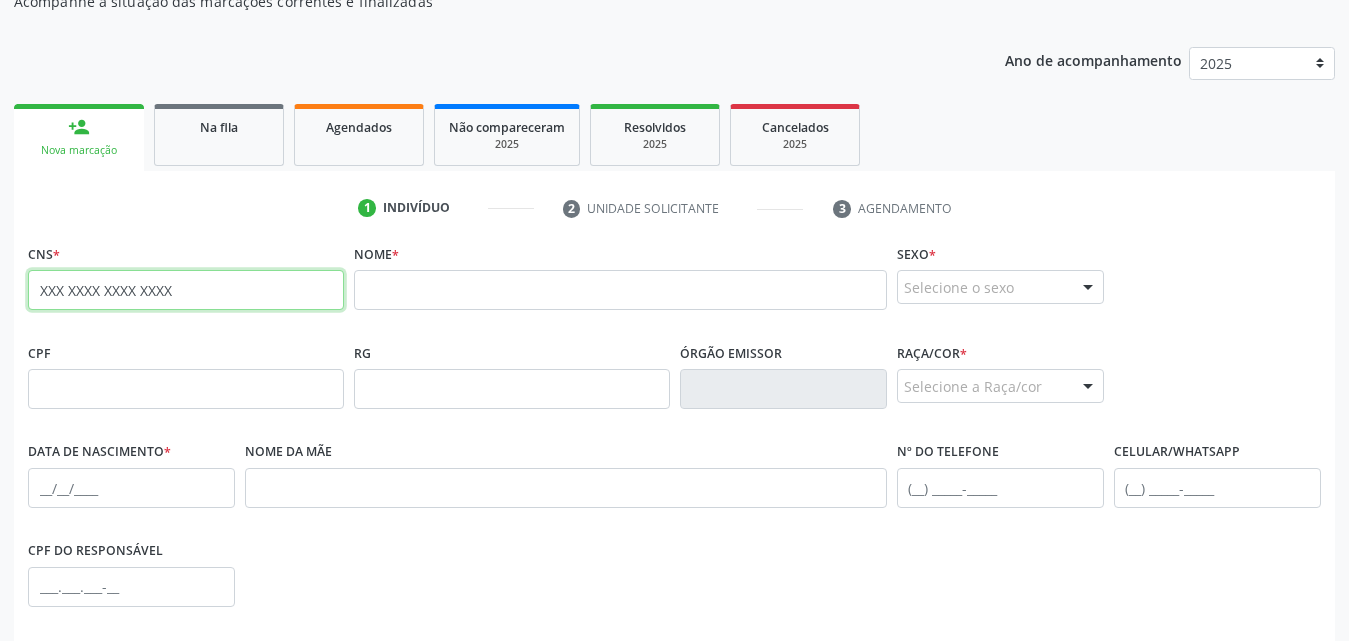 type on "898 0051 0008 0746" 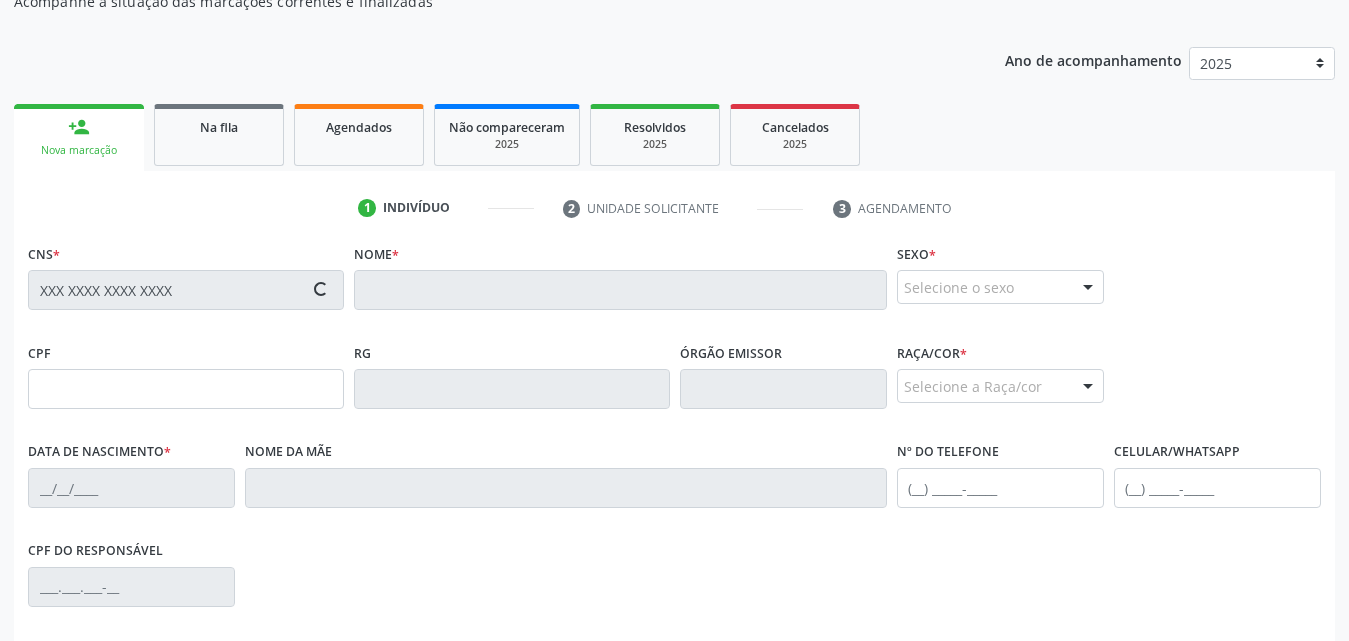type on "16/10/2015" 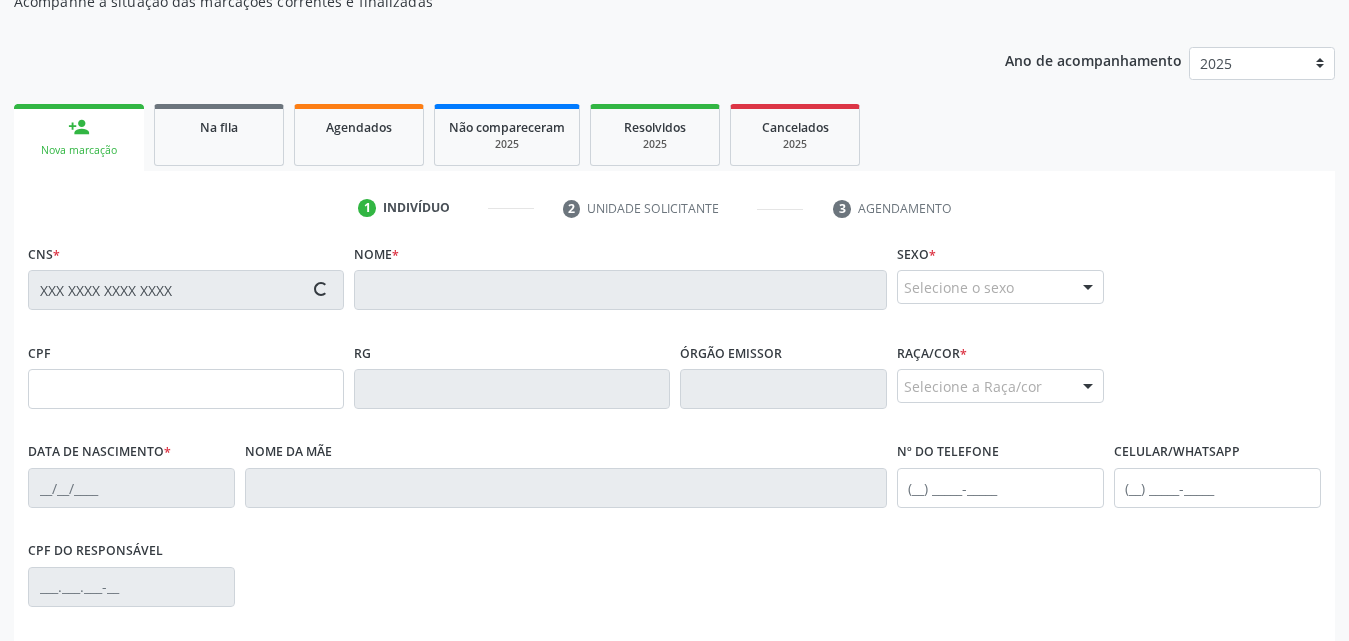 type on "Ana Caroline Santos de Oliveira" 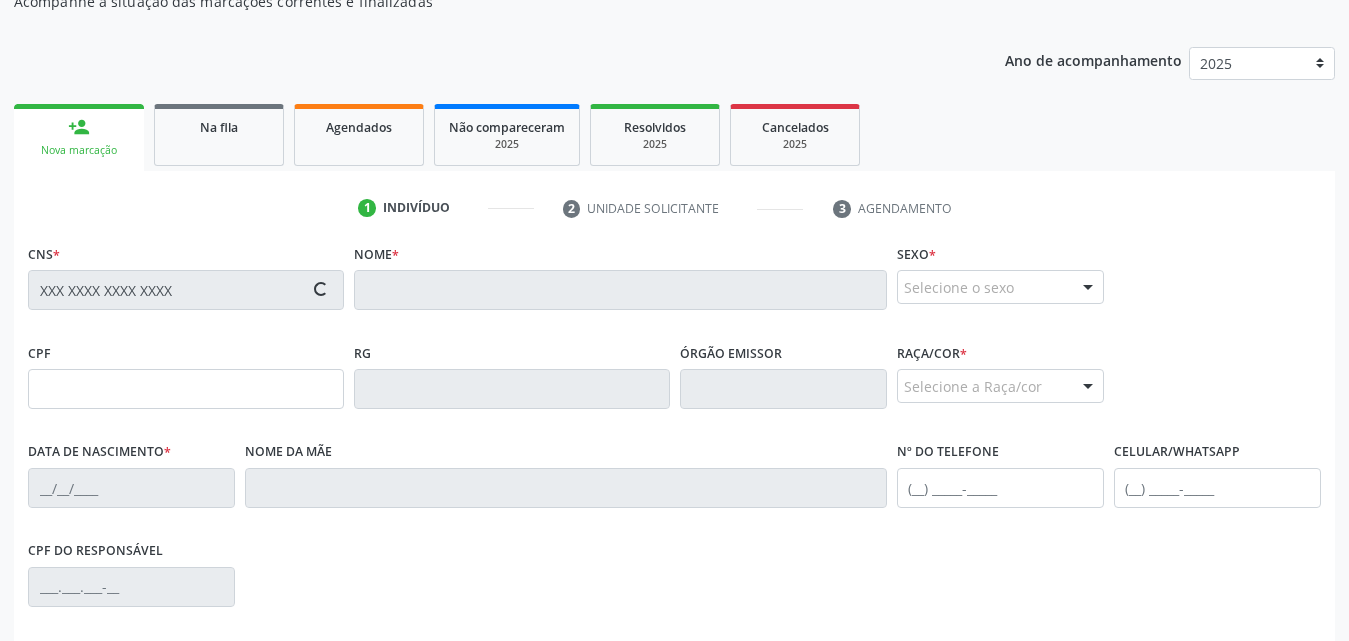 type on "(82) 99322-9586" 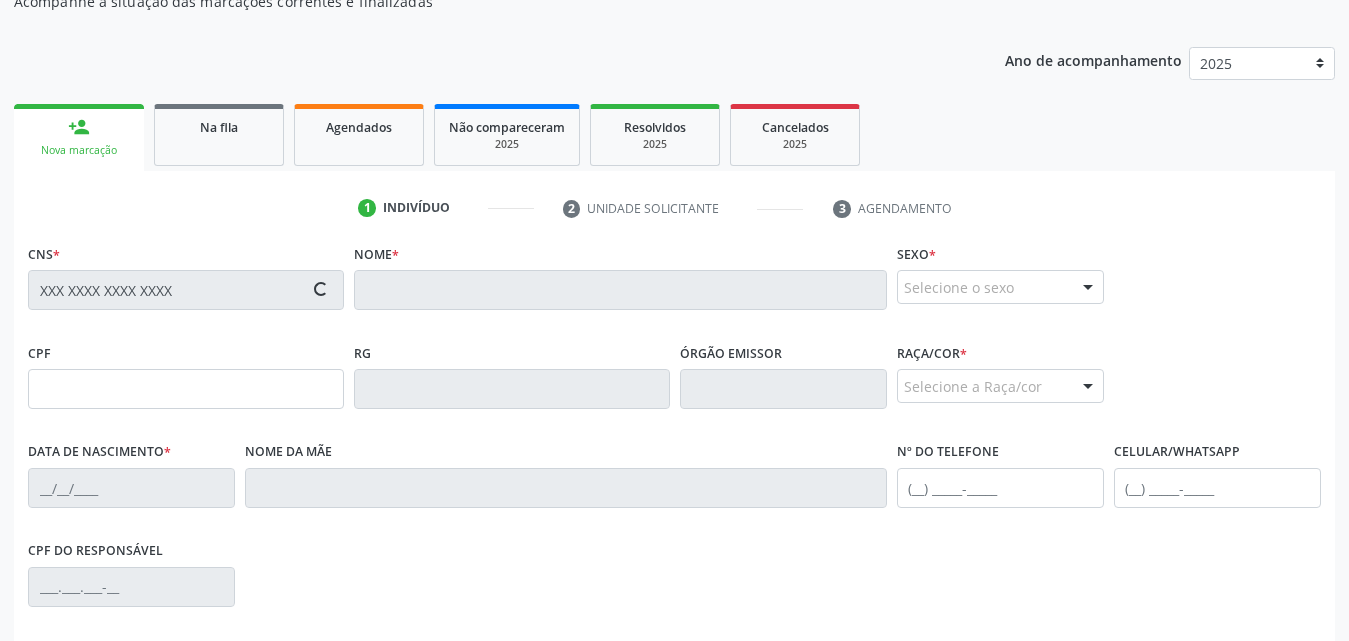 type on "(82) 99139-1569" 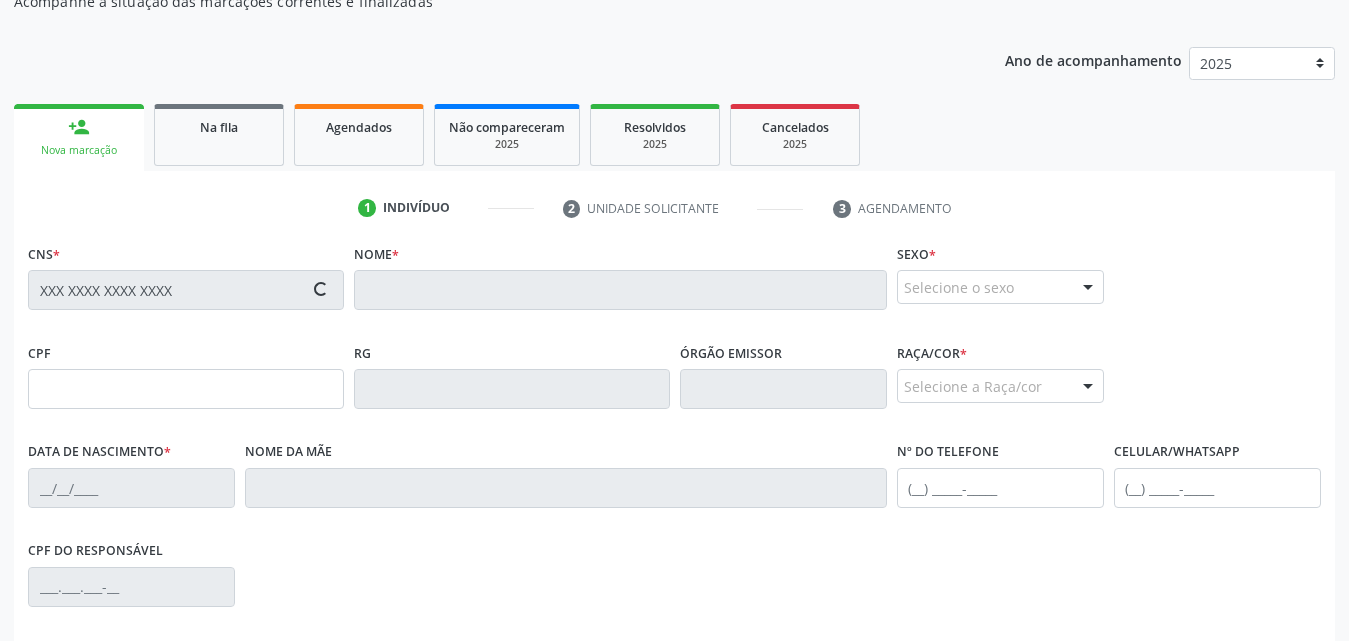 type on "S/N" 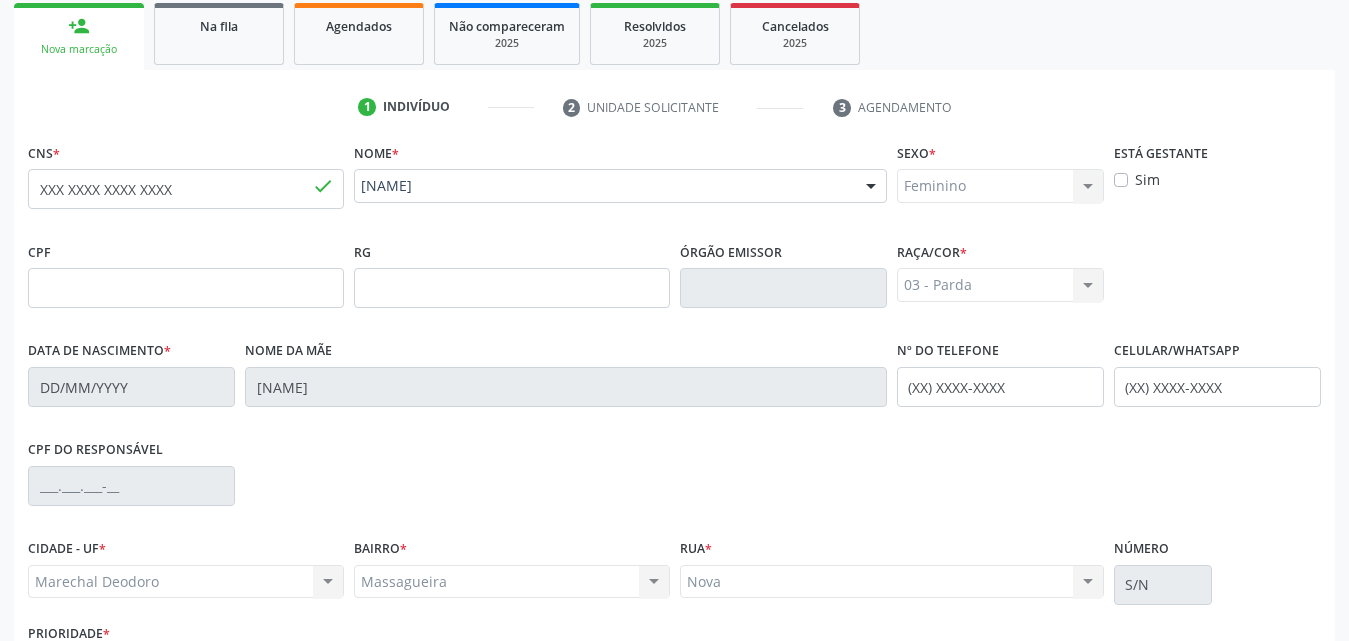 scroll, scrollTop: 471, scrollLeft: 0, axis: vertical 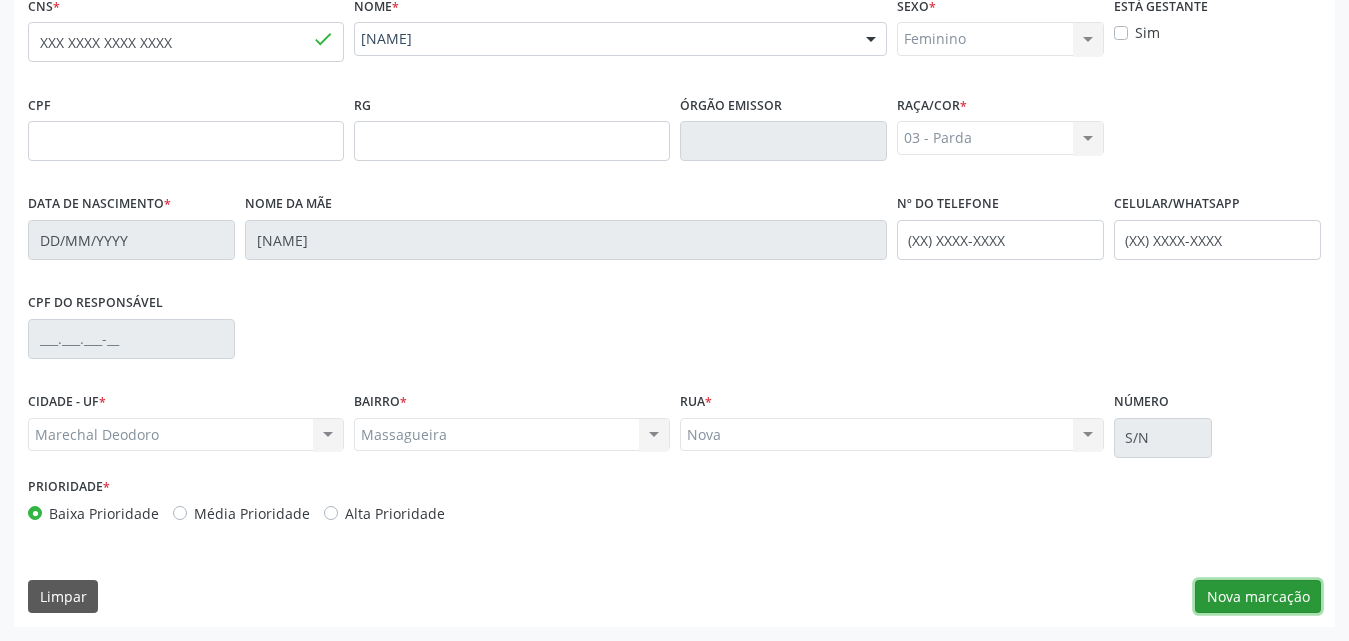 click on "Nova marcação" at bounding box center [1258, 597] 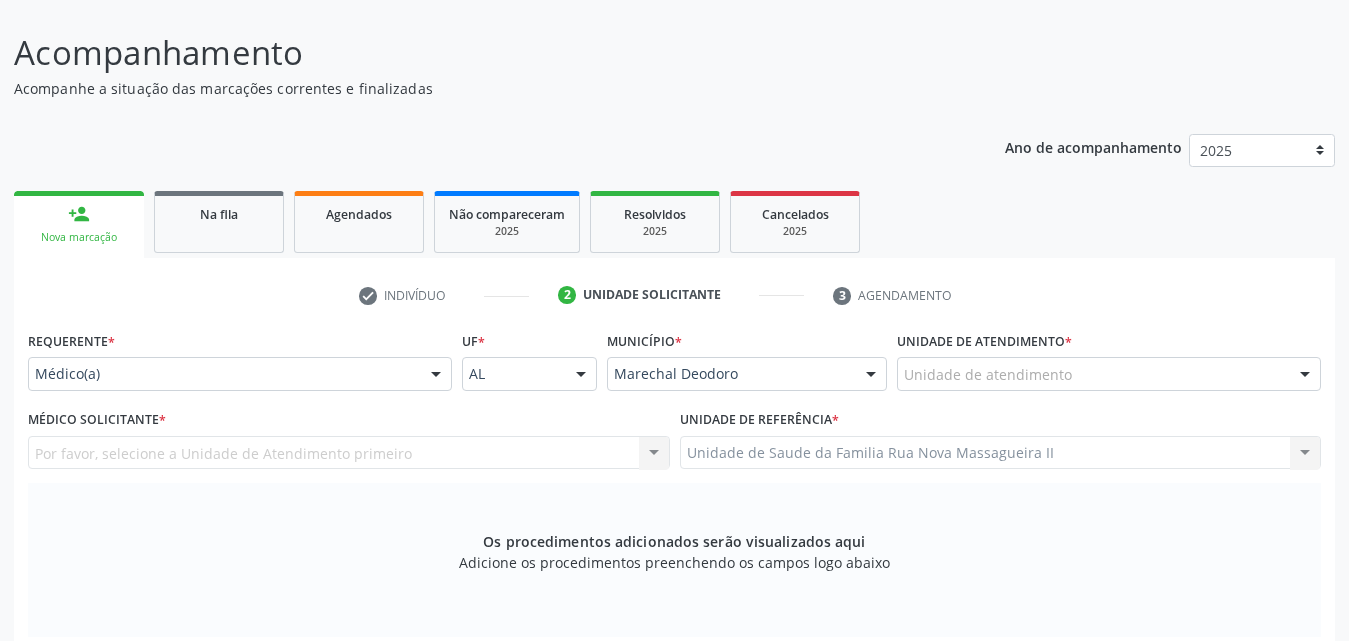 scroll, scrollTop: 171, scrollLeft: 0, axis: vertical 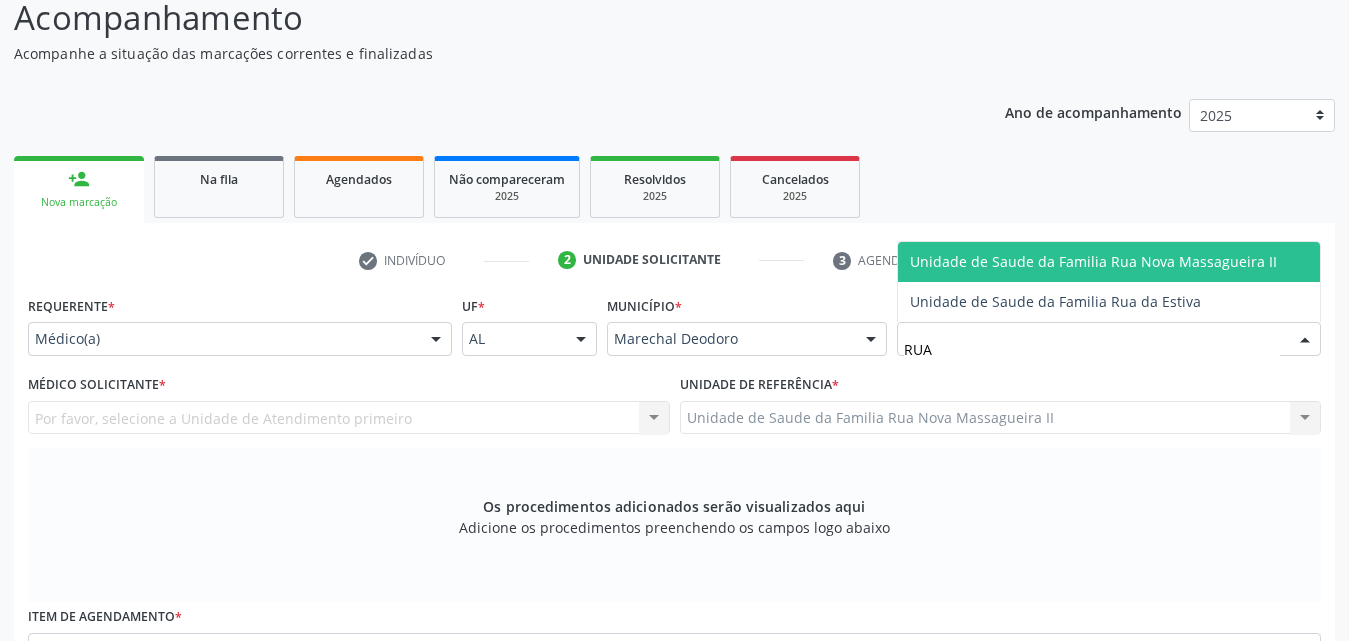 type on "RUA" 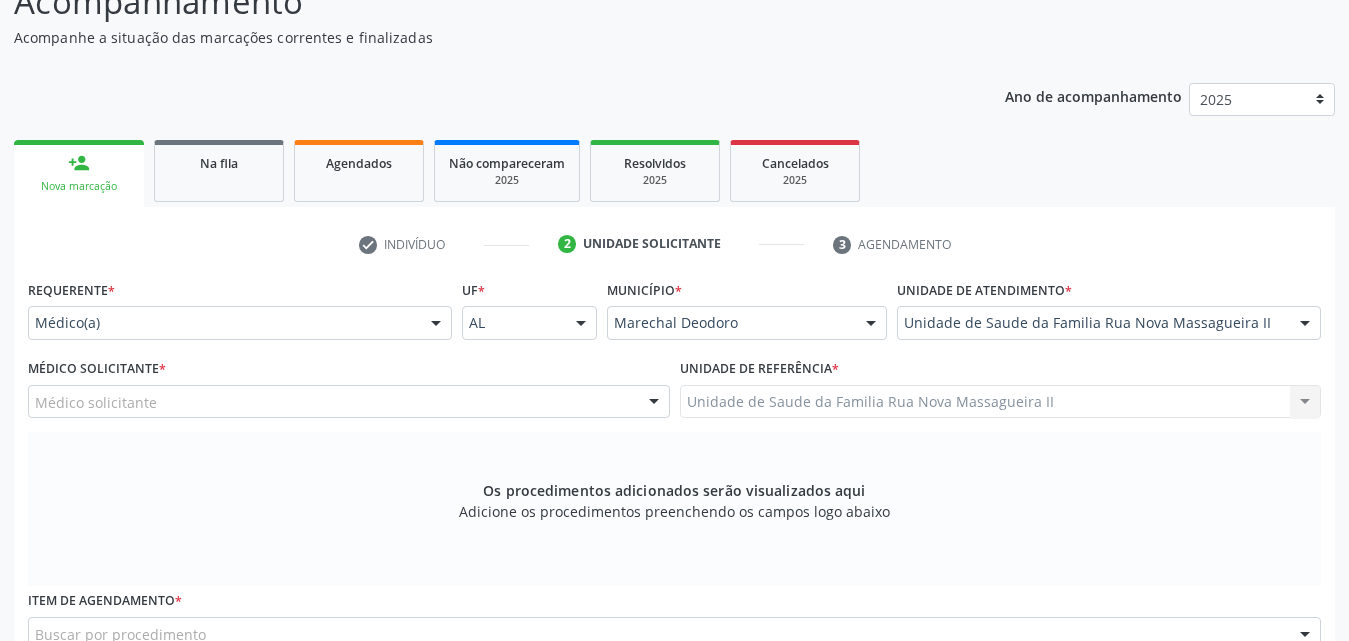 scroll, scrollTop: 171, scrollLeft: 0, axis: vertical 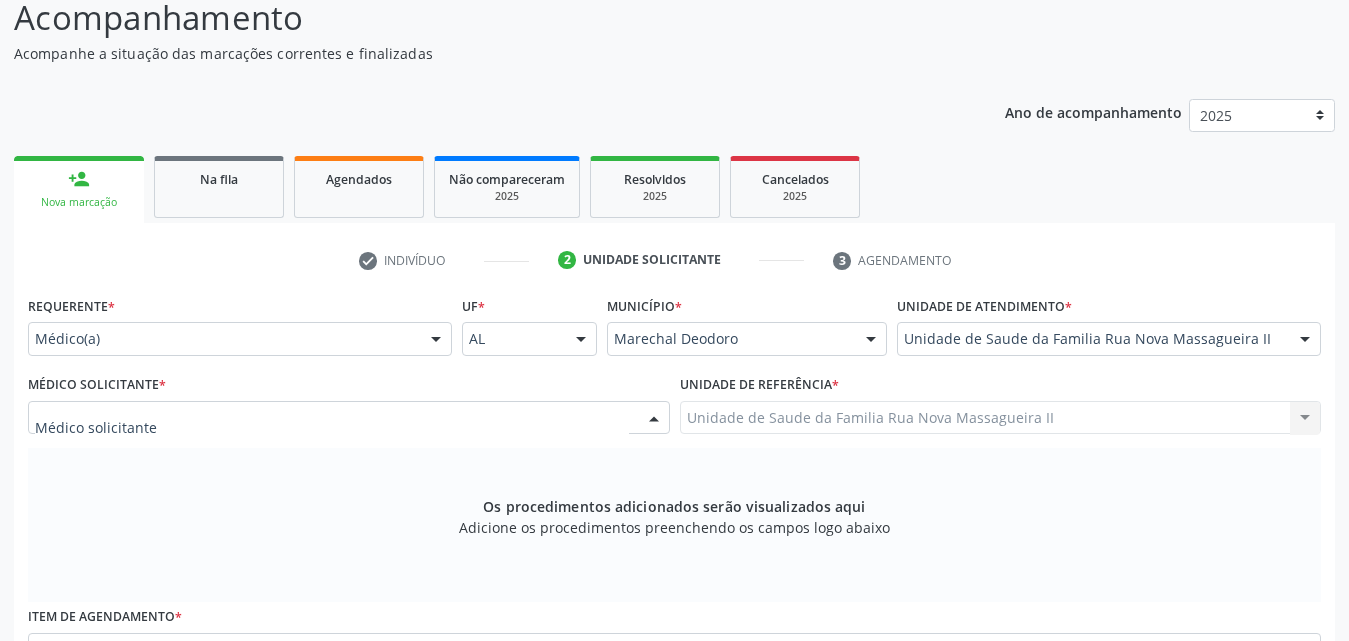 click at bounding box center (349, 418) 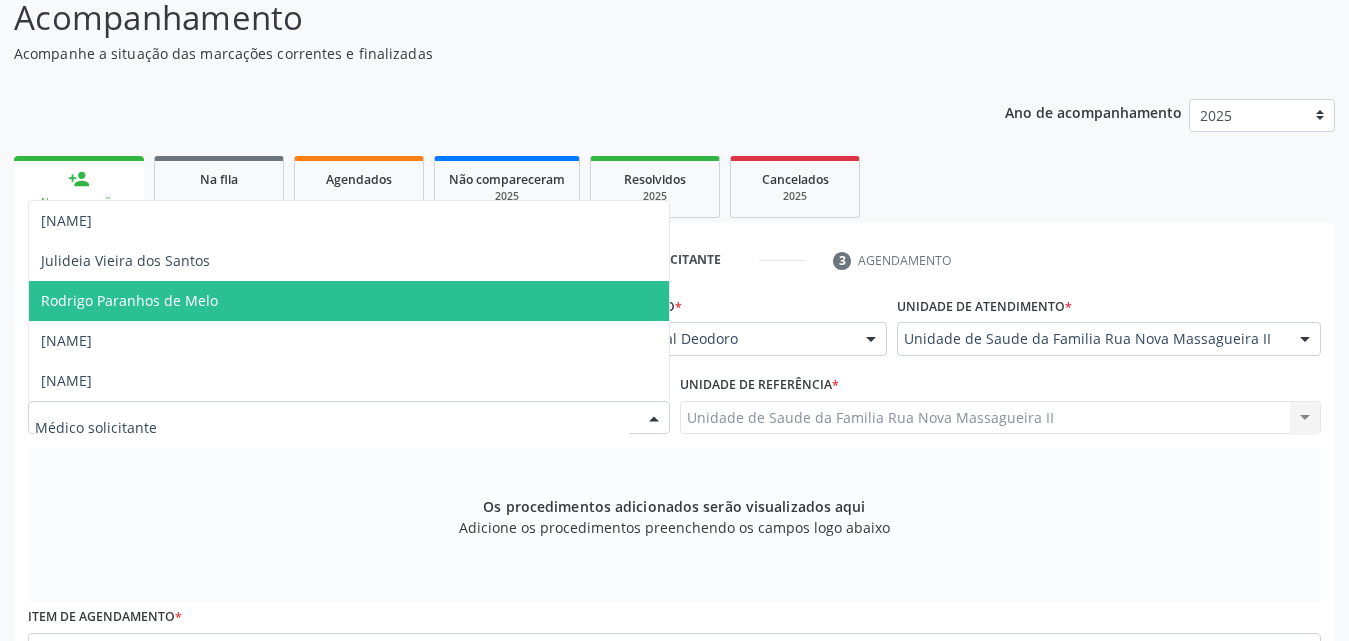 click on "Rodrigo Paranhos de Melo" at bounding box center (349, 301) 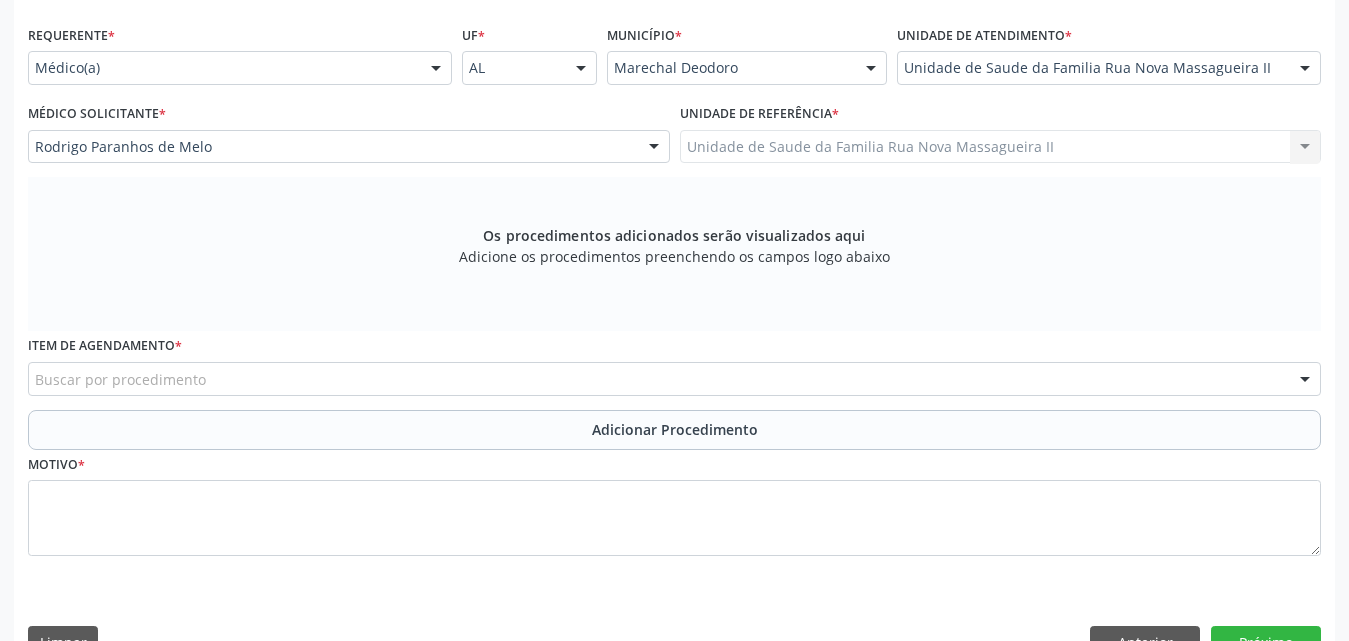 scroll, scrollTop: 471, scrollLeft: 0, axis: vertical 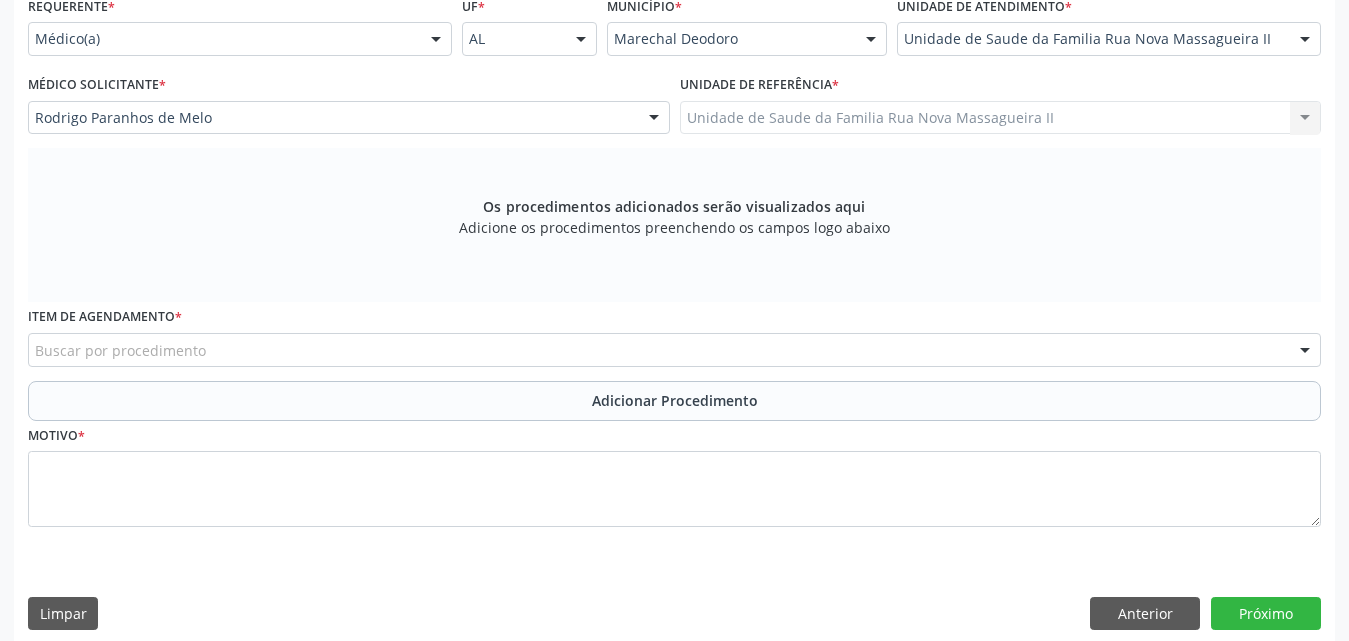 click on "Buscar por procedimento" at bounding box center [674, 350] 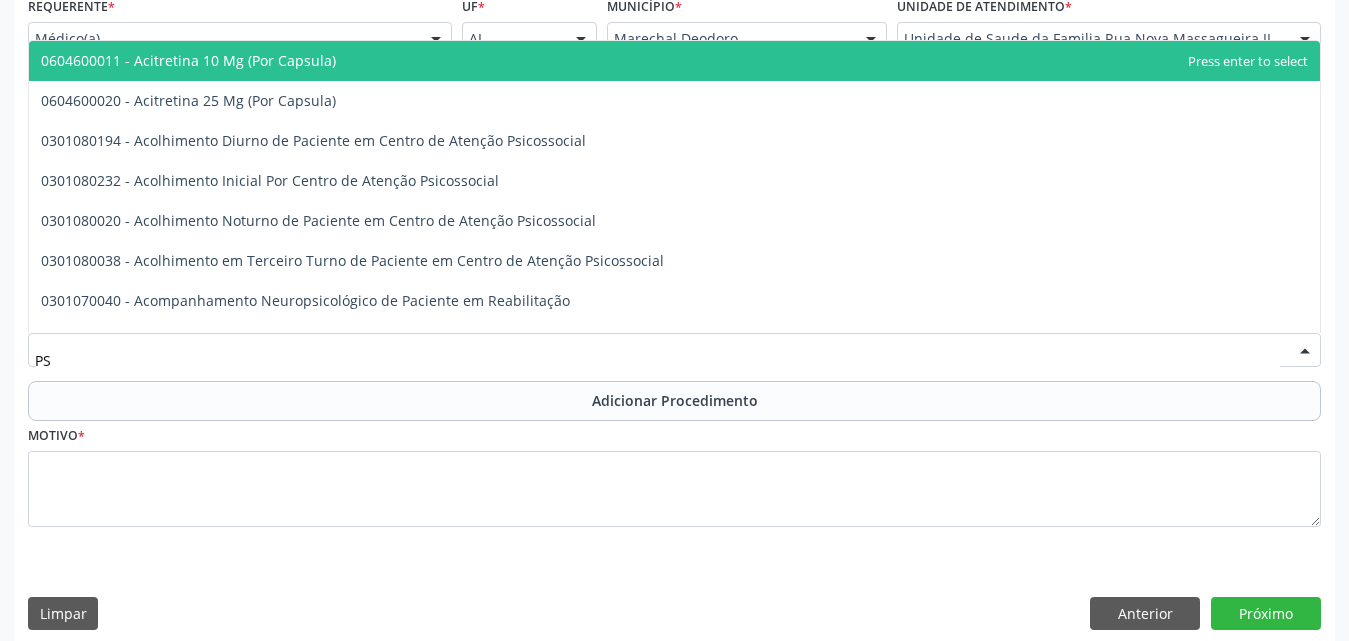 type on "P" 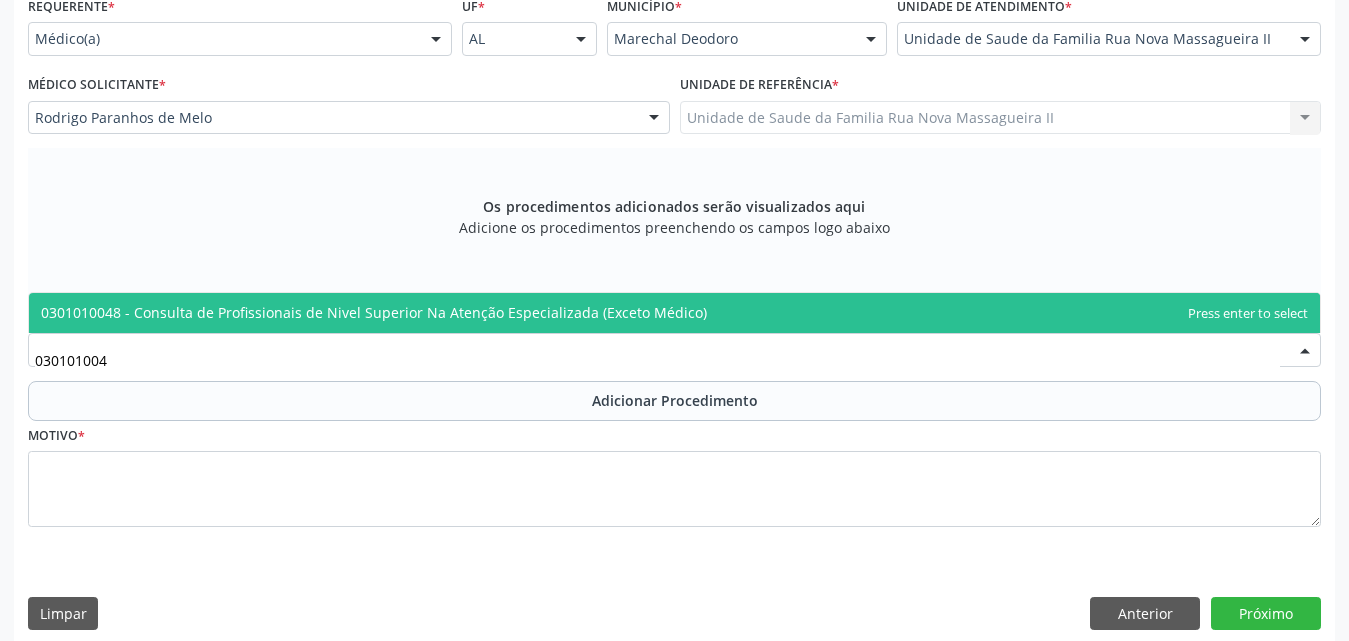 type on "0301010048" 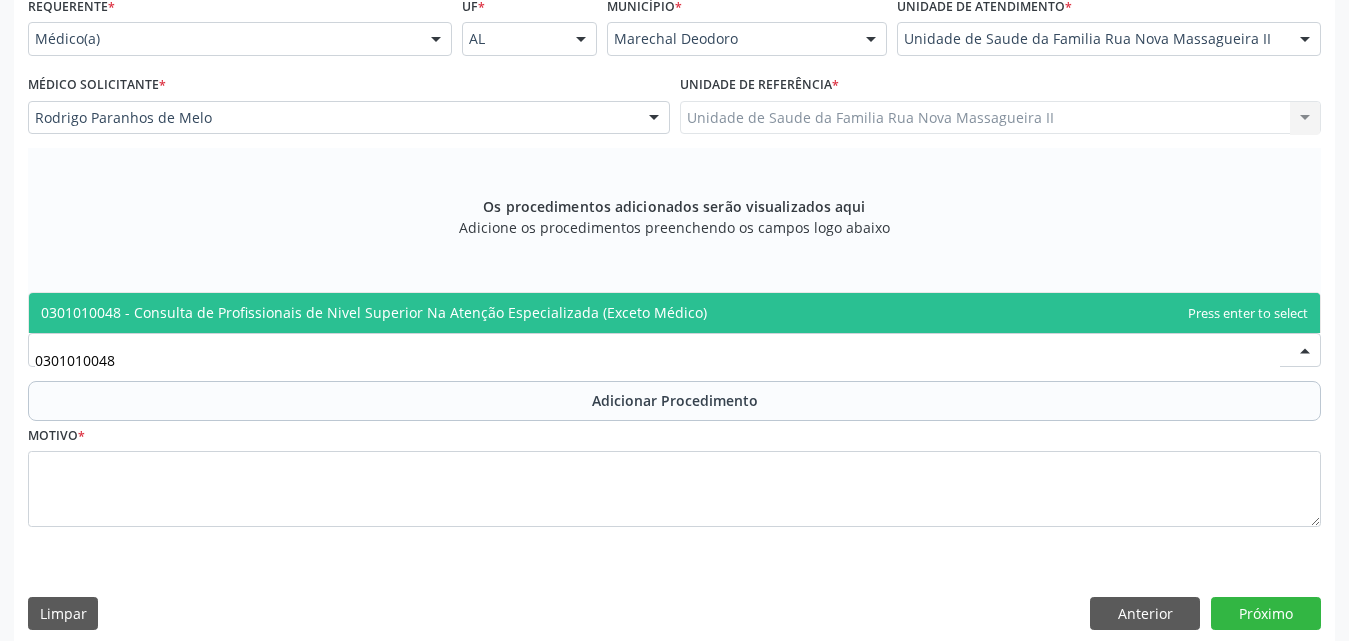 click on "0301010048 - Consulta de Profissionais de Nivel Superior Na Atenção Especializada (Exceto Médico)" at bounding box center (374, 312) 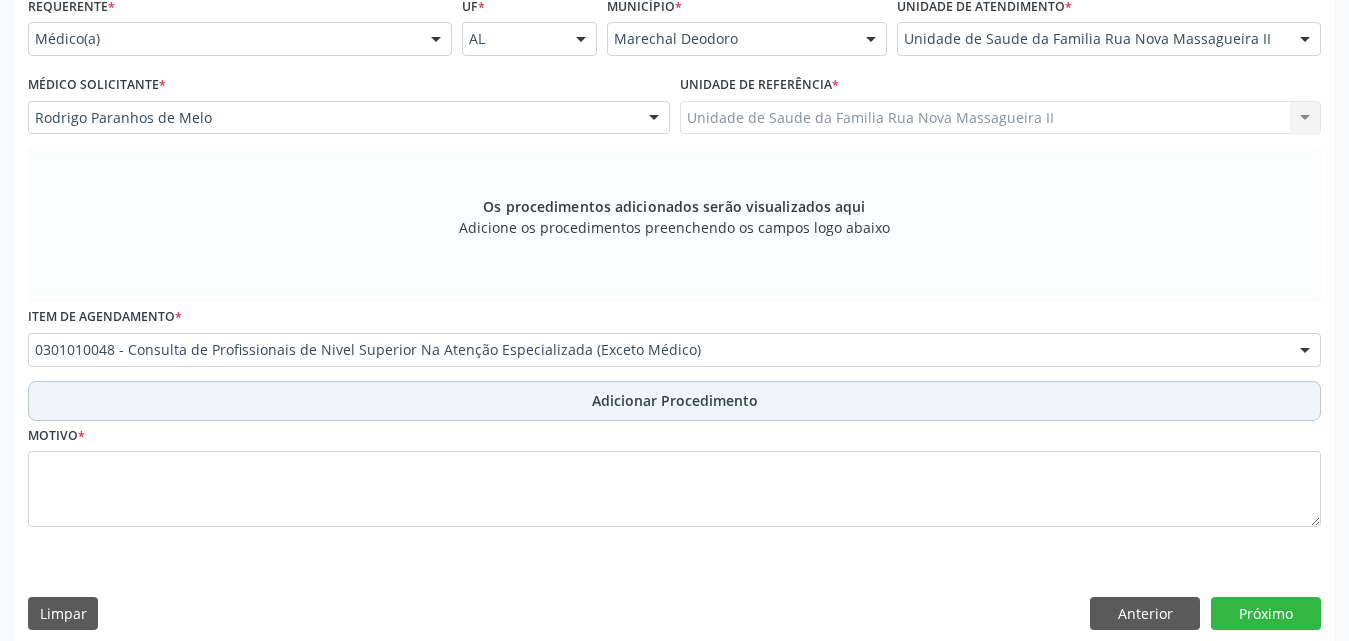 click on "Adicionar Procedimento" at bounding box center (675, 400) 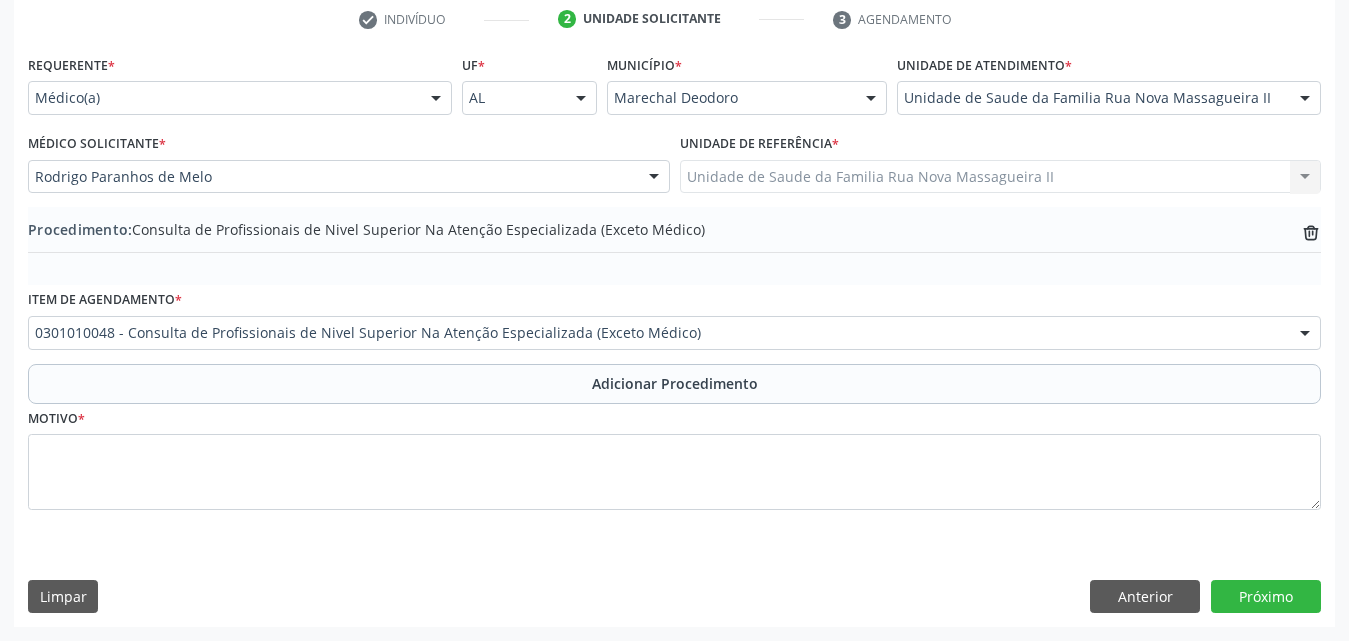scroll, scrollTop: 412, scrollLeft: 0, axis: vertical 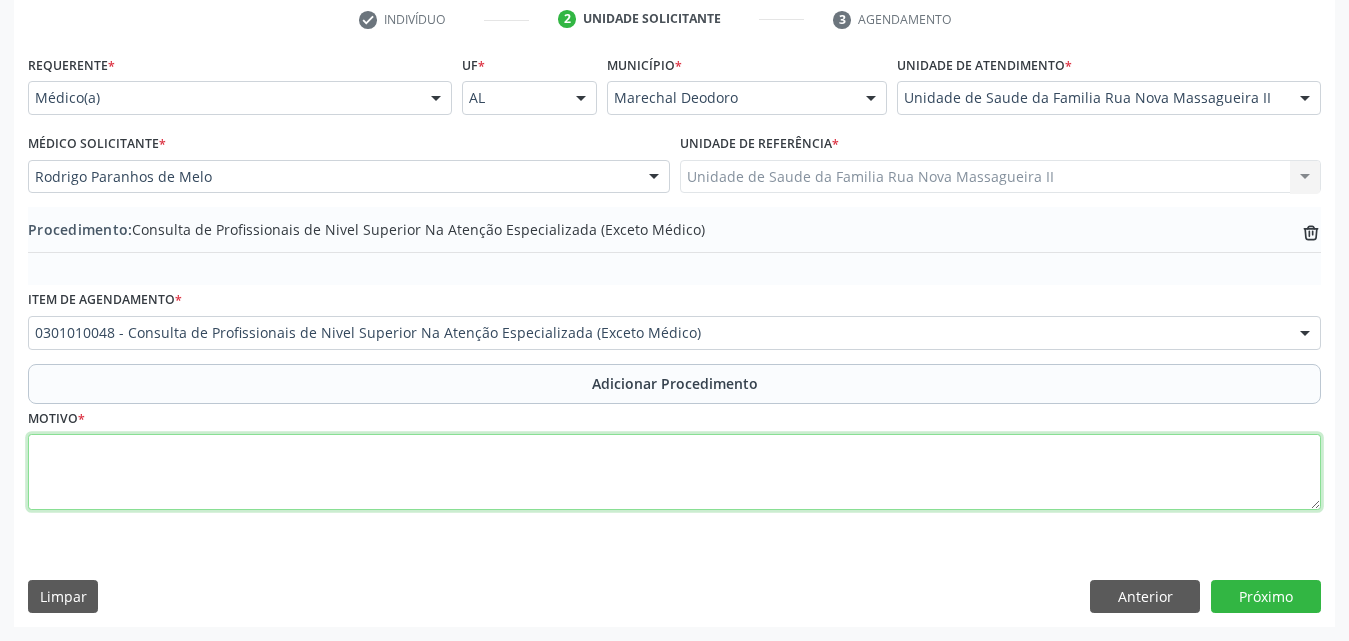 drag, startPoint x: 264, startPoint y: 491, endPoint x: 427, endPoint y: 485, distance: 163.1104 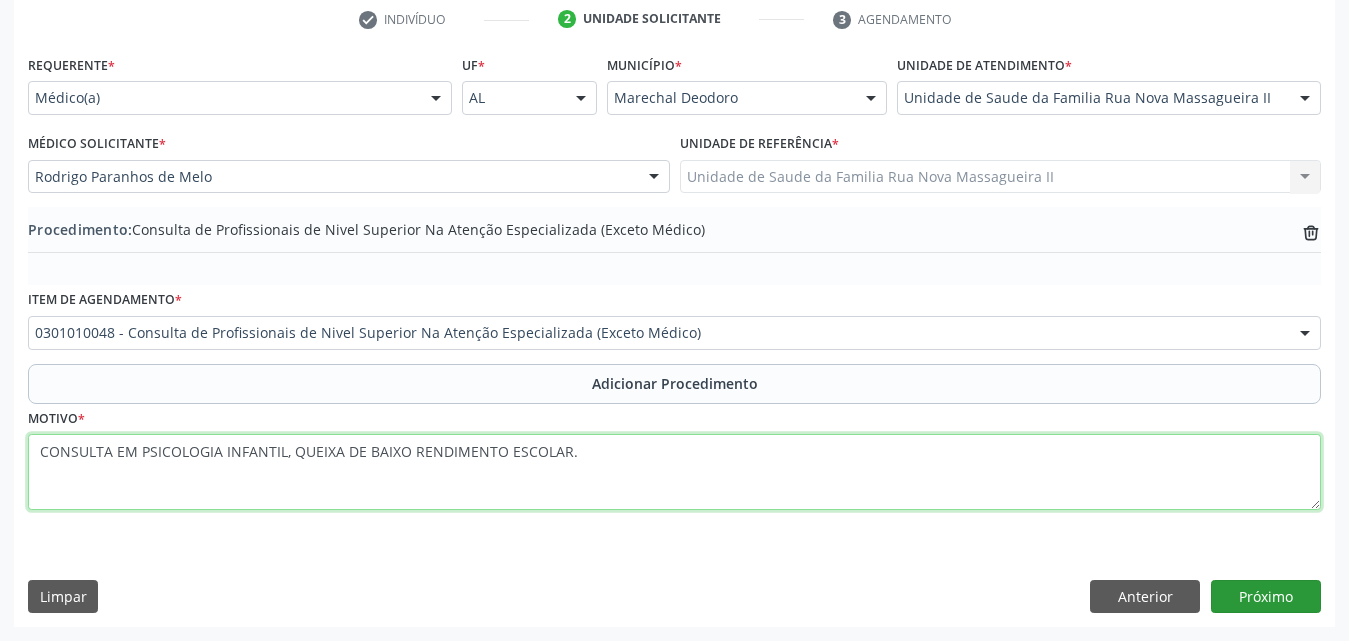 type on "CONSULTA EM PSICOLOGIA INFANTIL, QUEIXA DE BAIXO RENDIMENTO ESCOLAR." 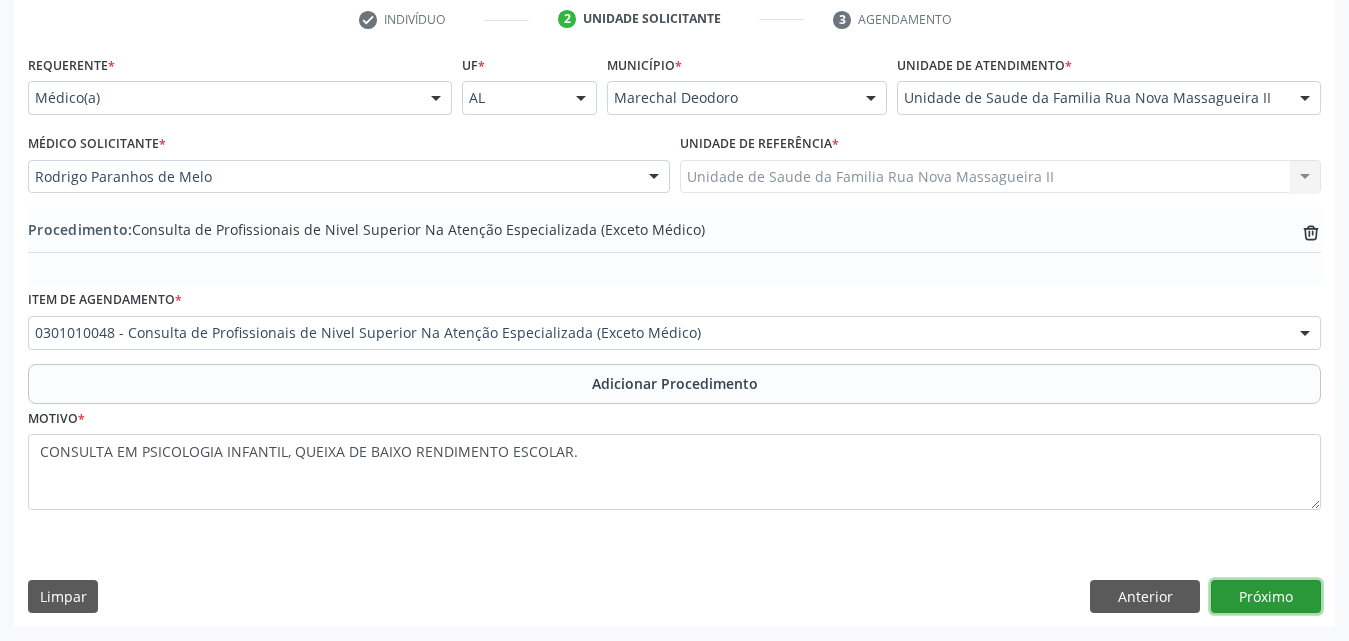 click on "Próximo" at bounding box center (1266, 597) 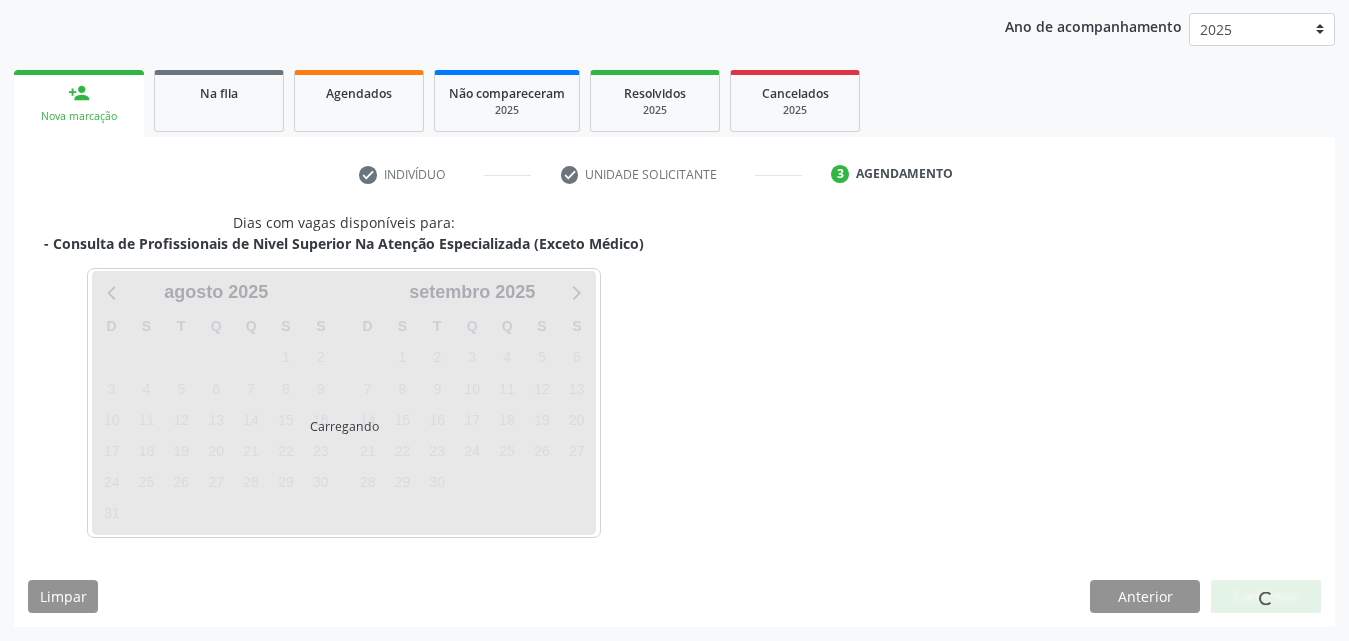 scroll, scrollTop: 316, scrollLeft: 0, axis: vertical 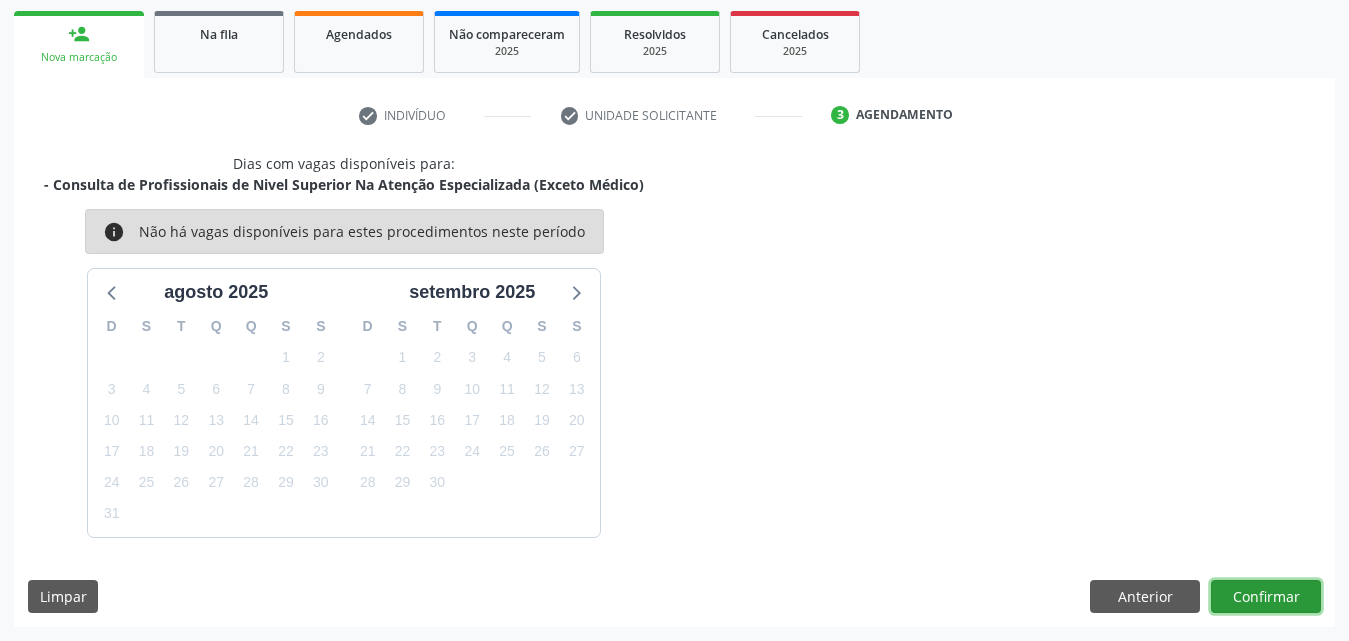 click on "Confirmar" at bounding box center [1266, 597] 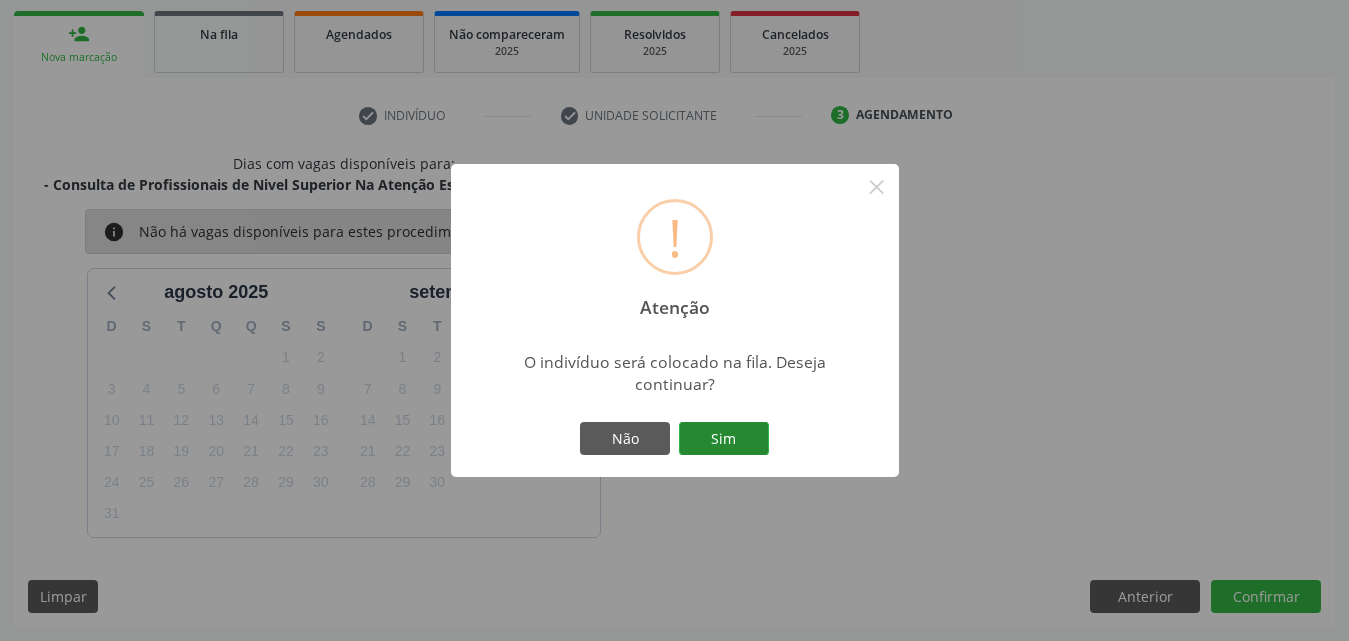 click on "Sim" at bounding box center [724, 439] 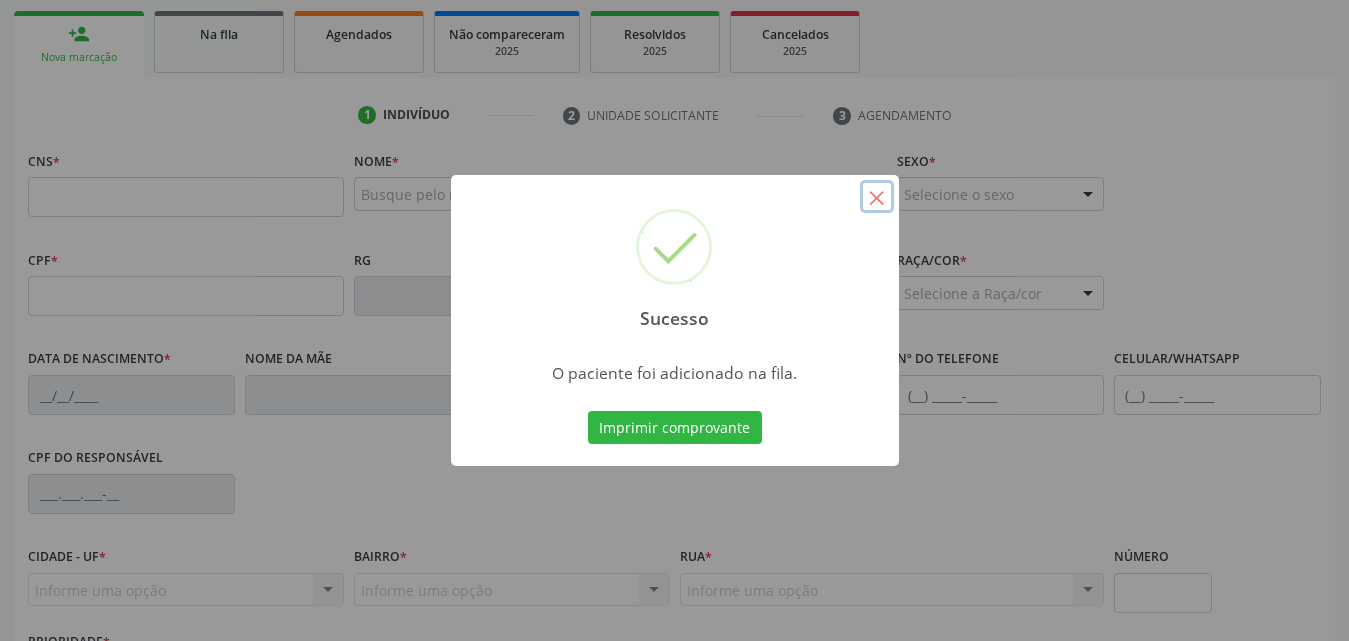 click on "×" at bounding box center [877, 197] 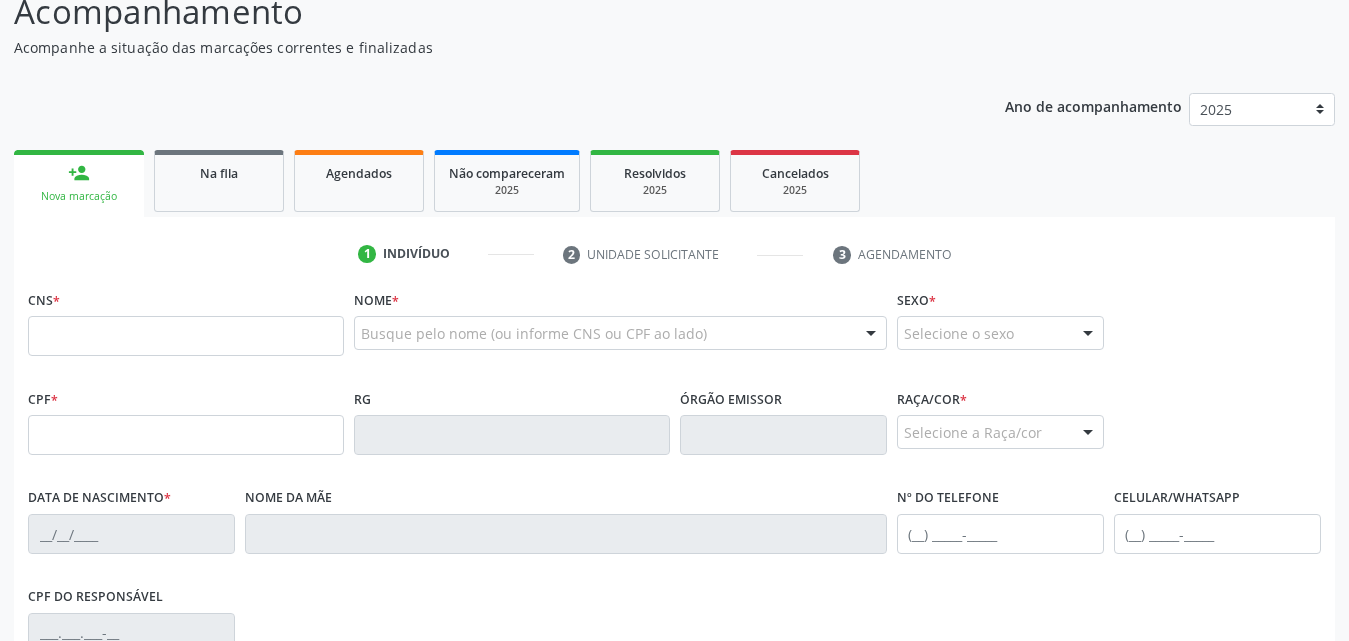 scroll, scrollTop: 0, scrollLeft: 0, axis: both 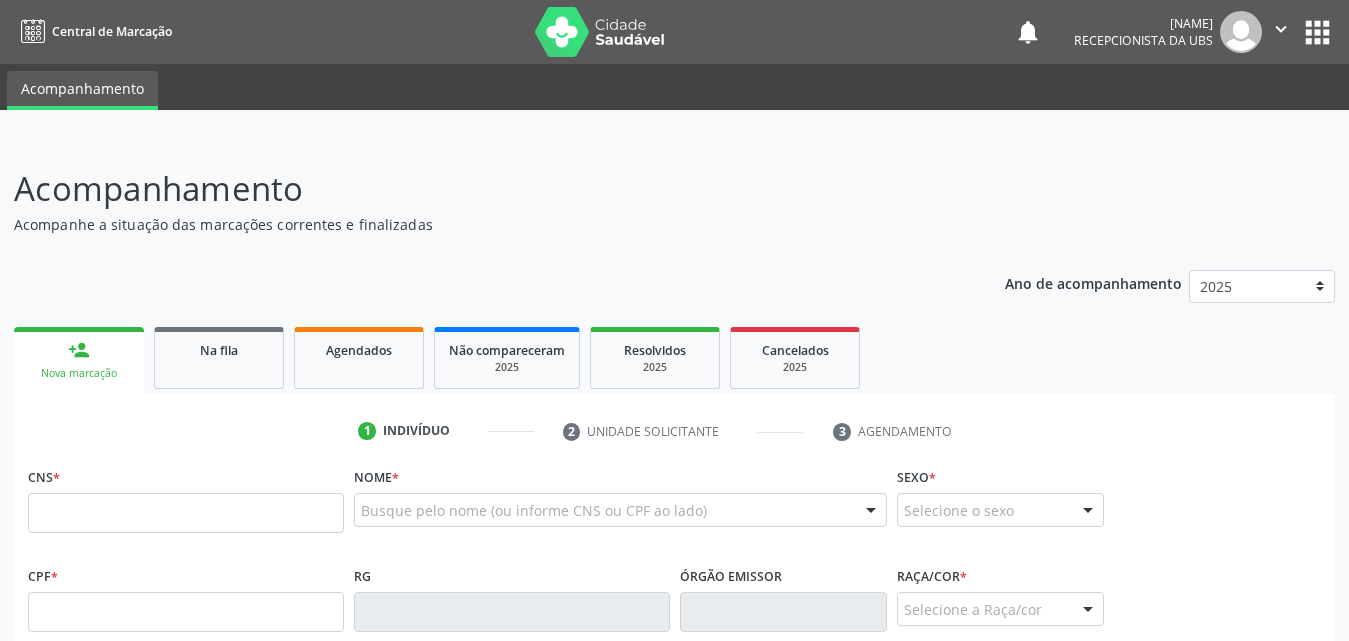 click on "person_add
Nova marcação" at bounding box center [79, 360] 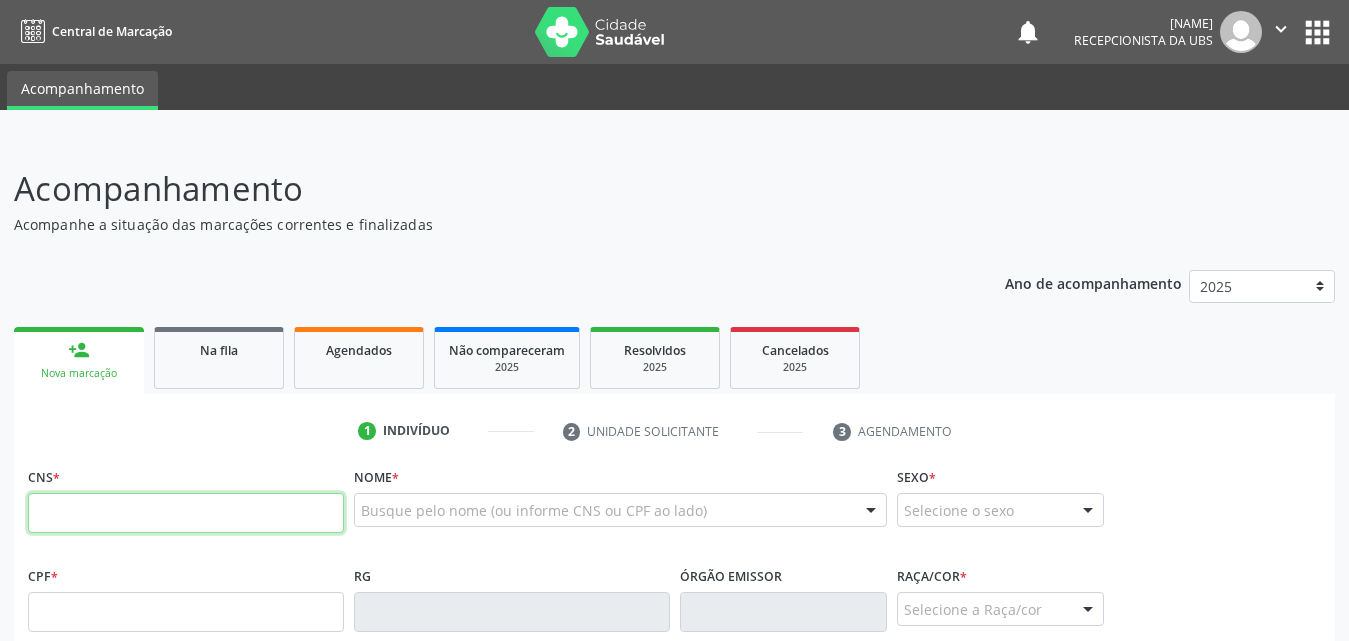 click at bounding box center [186, 513] 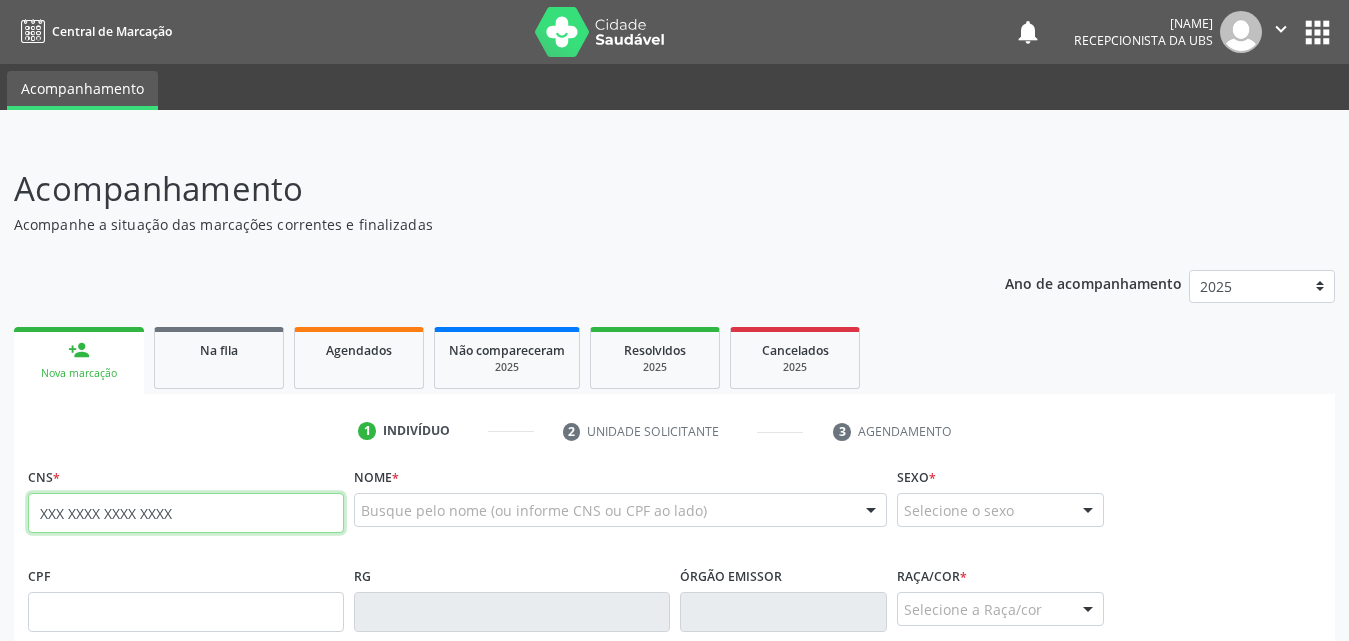 type on "898 0051 0008 0746" 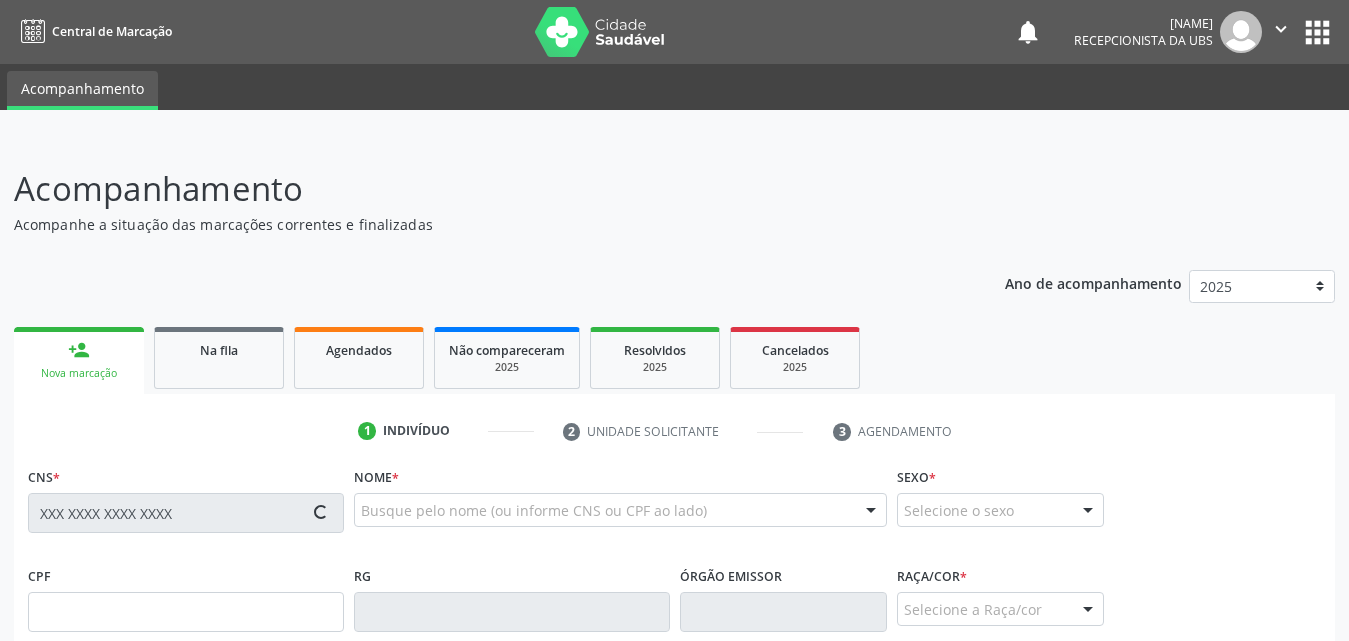 type on "16/10/2015" 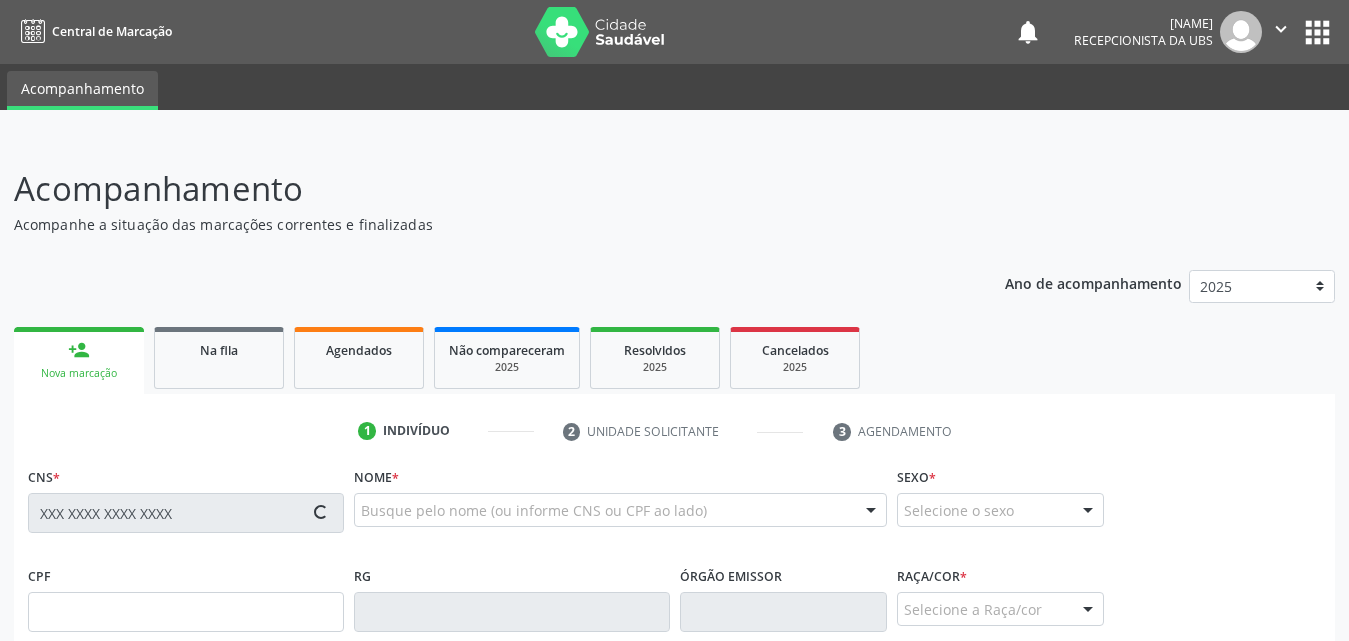 type on "Ana Caroline Santos de Oliveira" 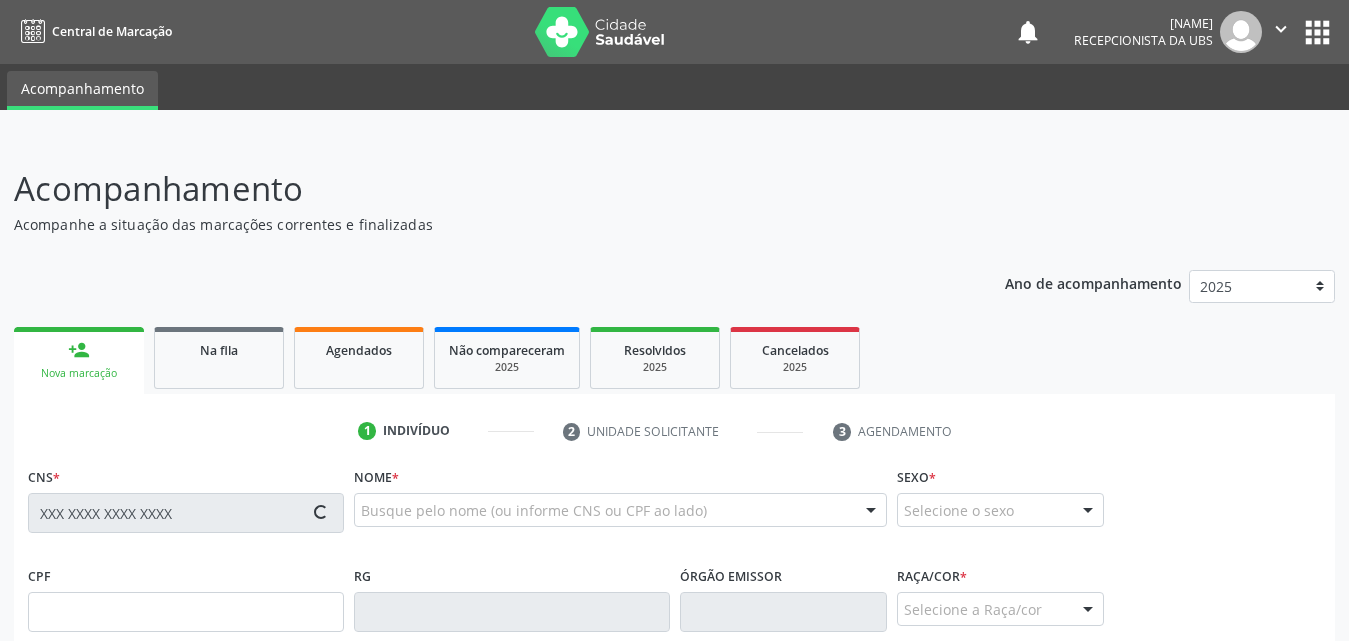 type on "(82) 99322-9586" 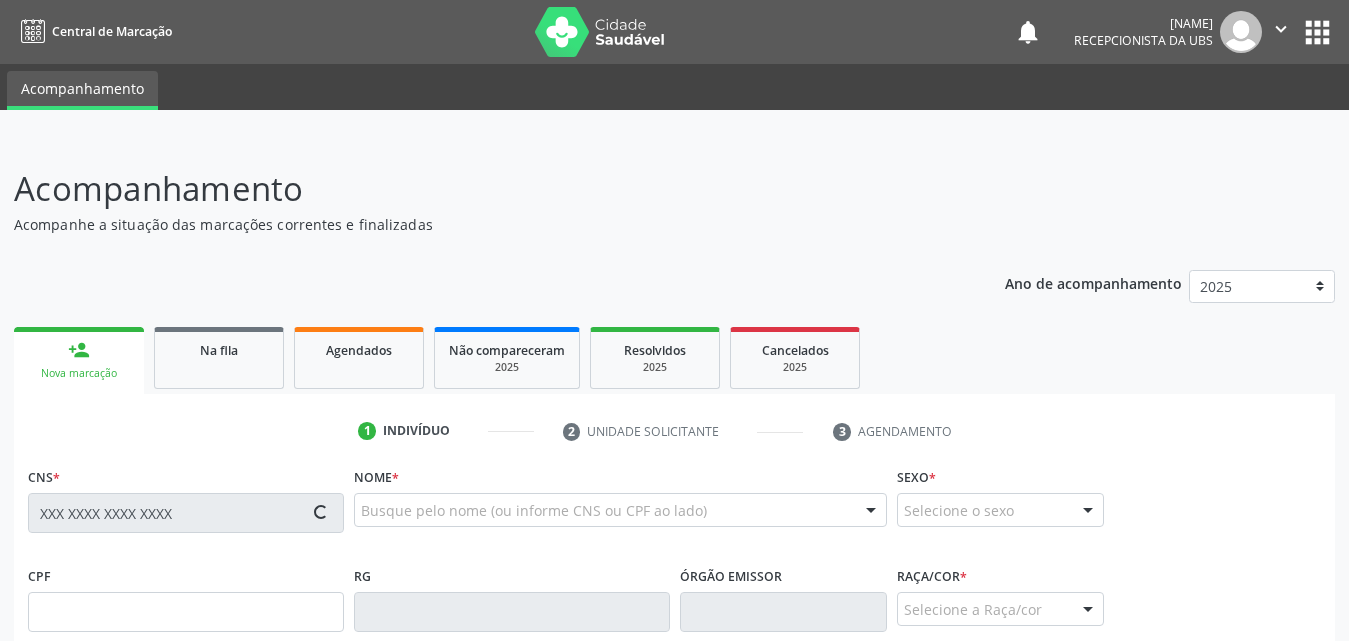 type on "(82) 99139-1569" 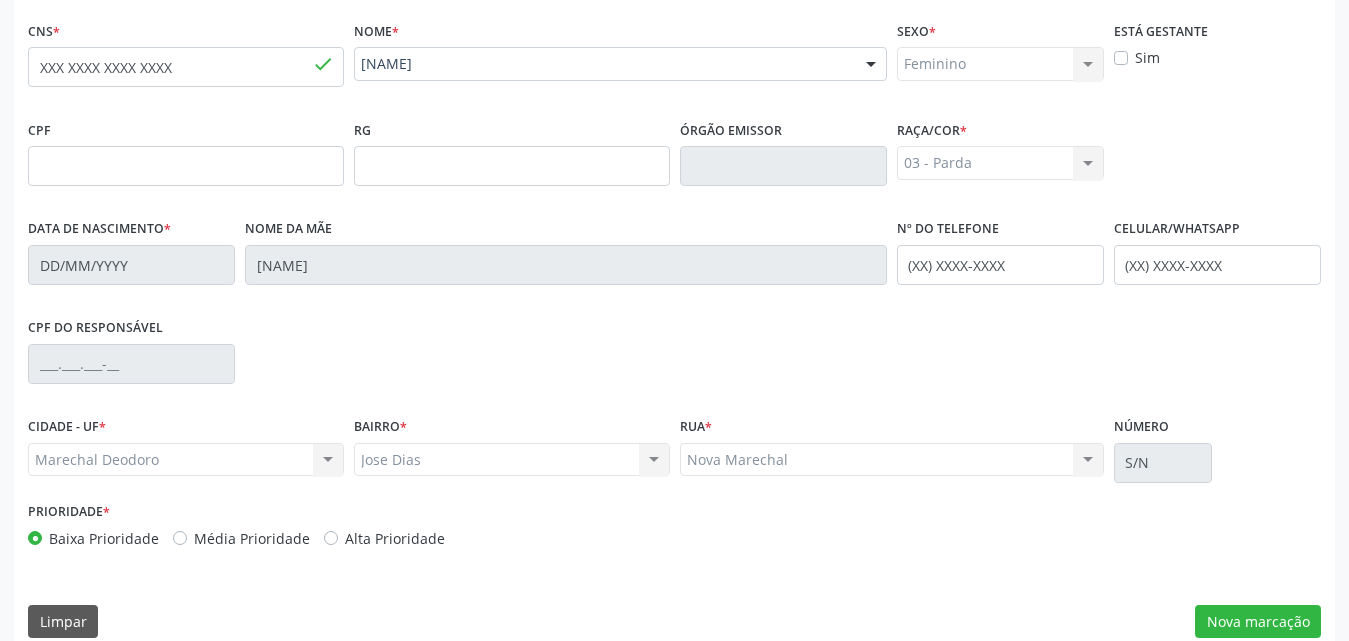 scroll, scrollTop: 471, scrollLeft: 0, axis: vertical 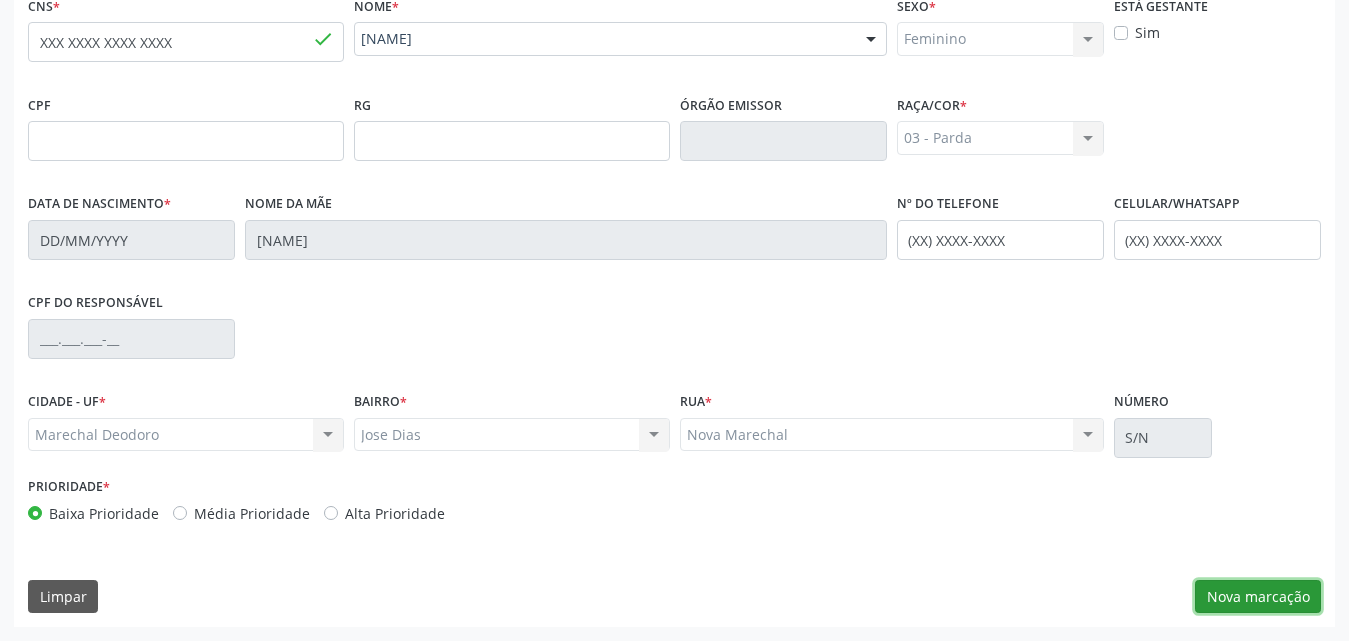 click on "Nova marcação" at bounding box center [1258, 597] 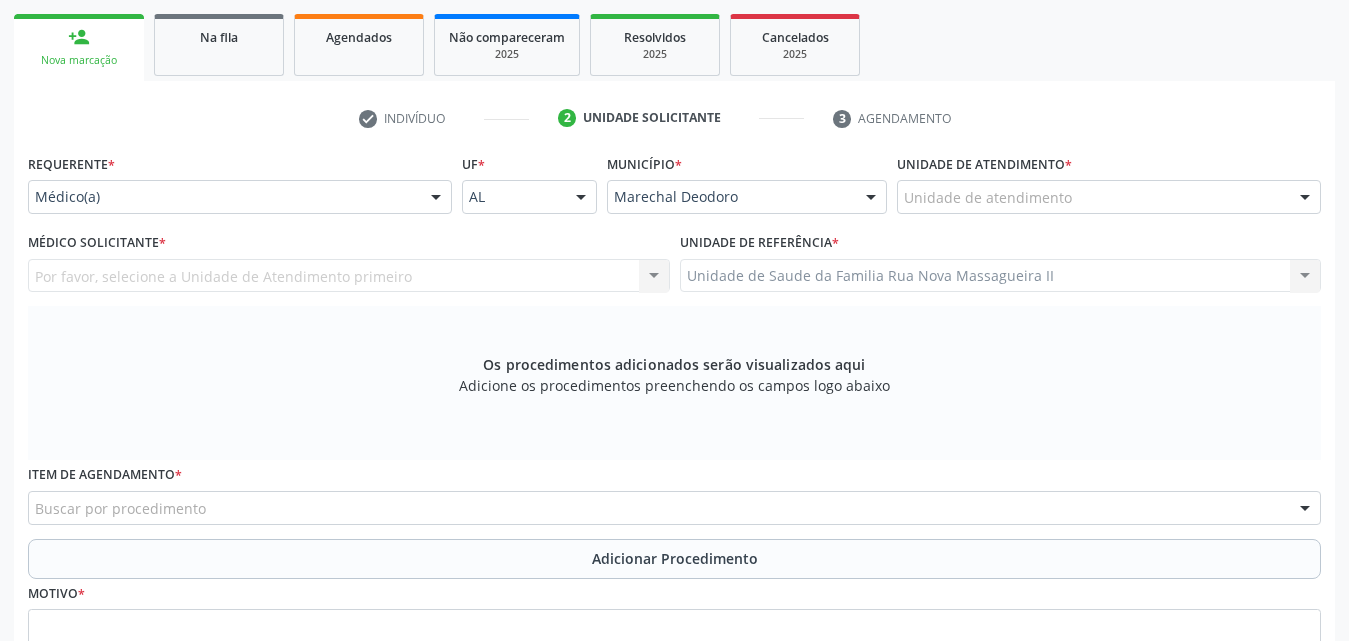scroll, scrollTop: 171, scrollLeft: 0, axis: vertical 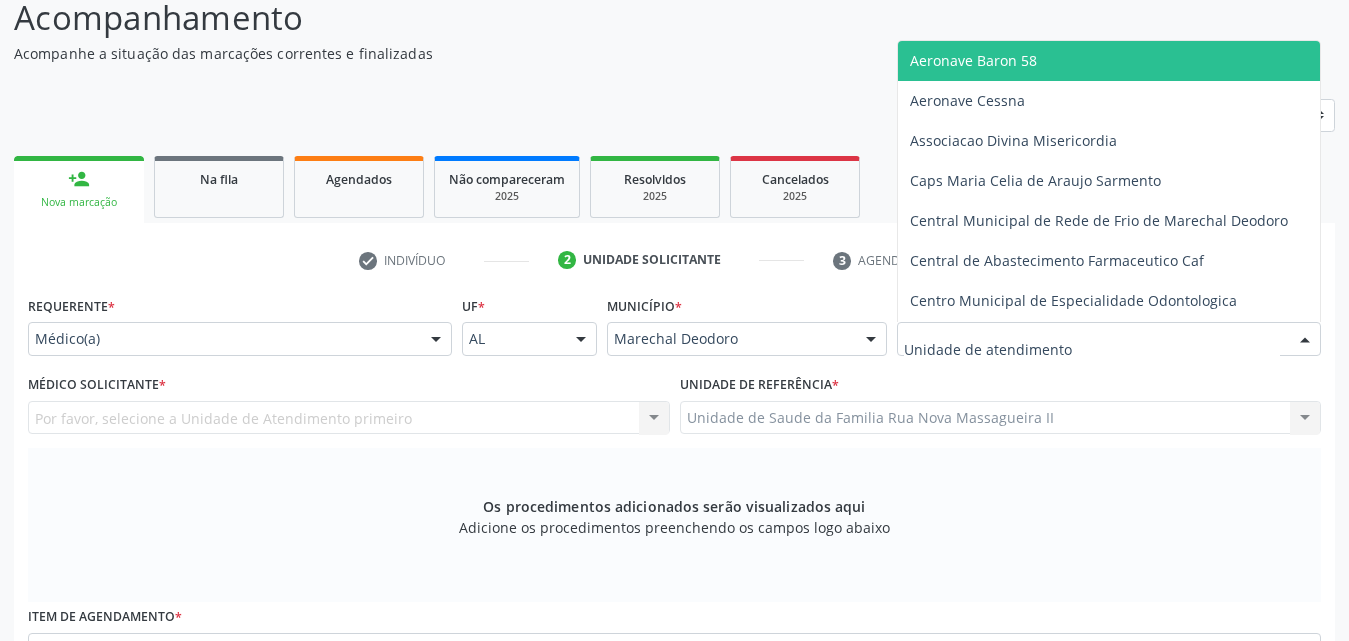 click at bounding box center [1109, 339] 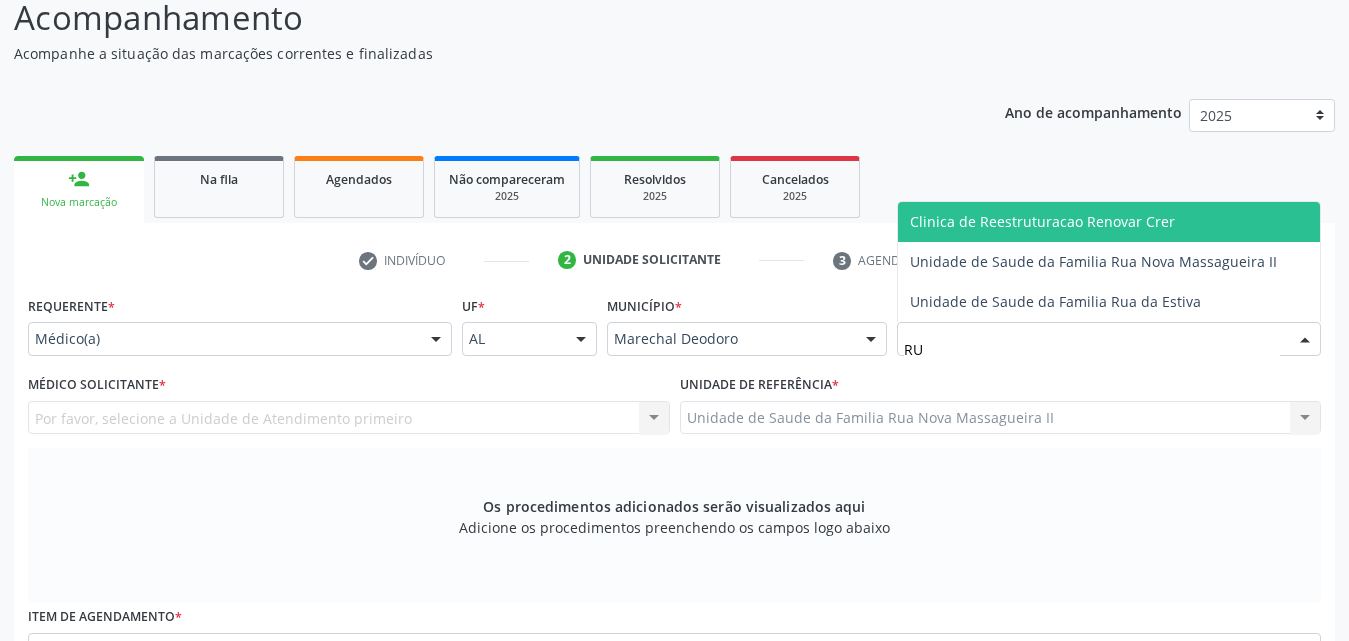 type on "RUA" 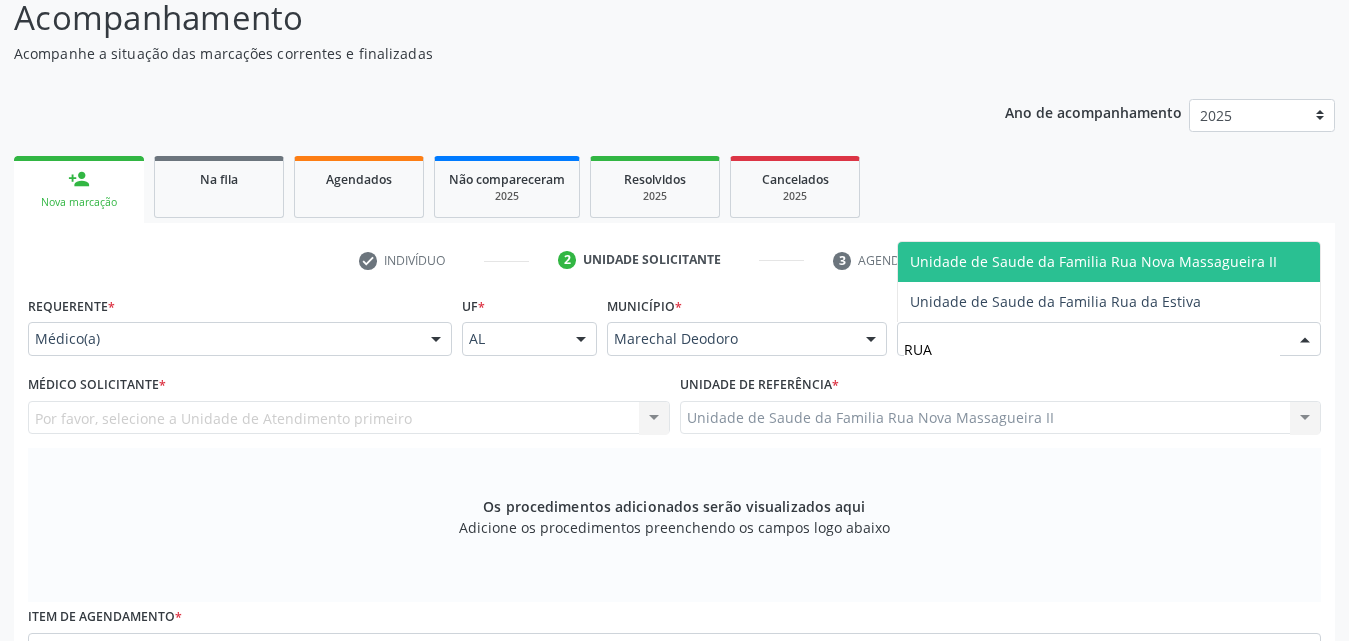 click on "Unidade de Saude da Familia Rua Nova Massagueira II" at bounding box center (1093, 261) 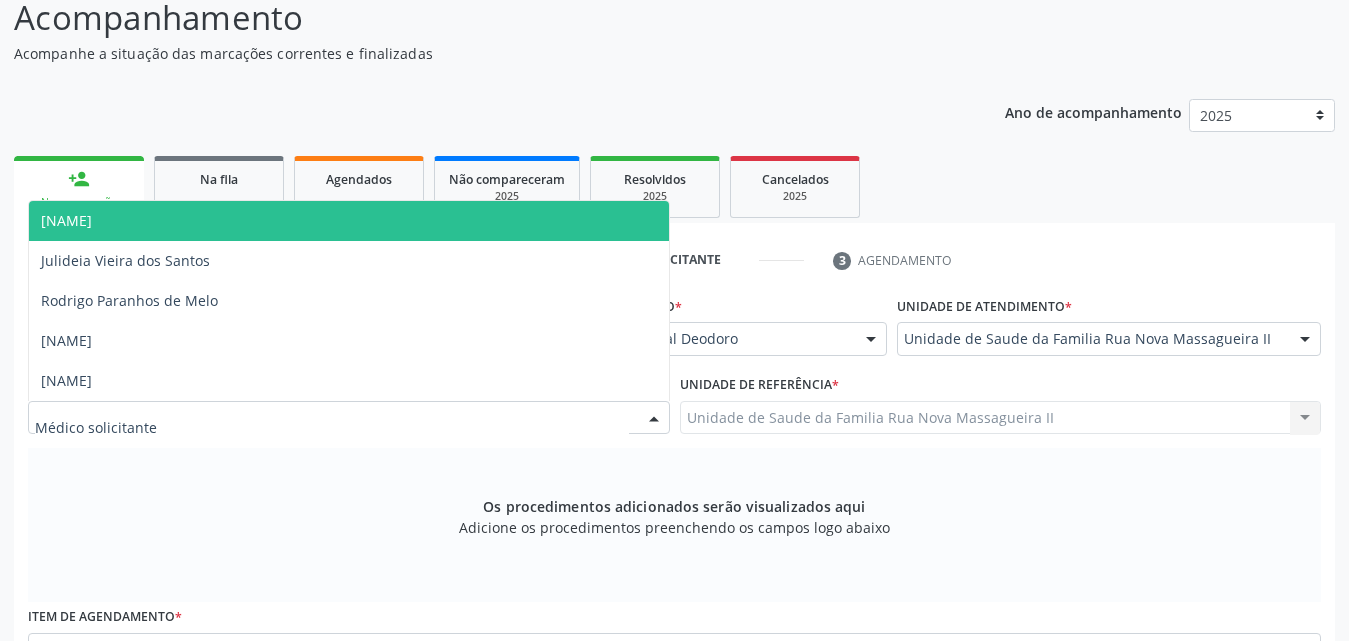 click at bounding box center (349, 418) 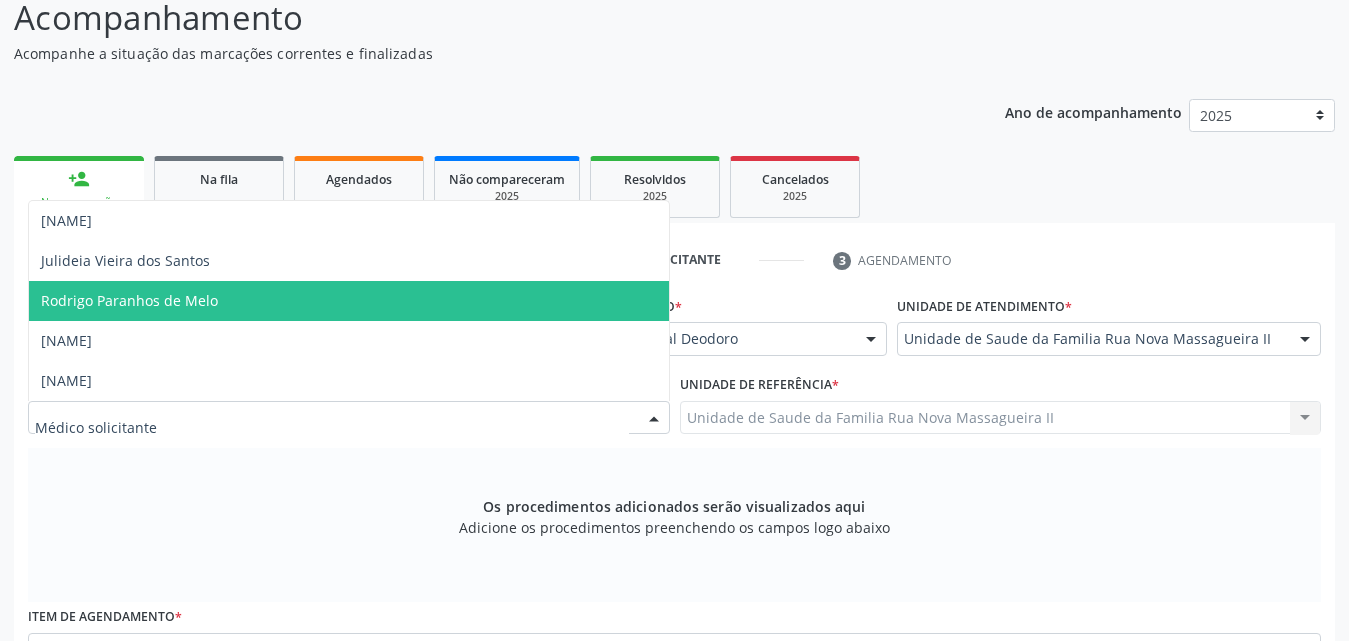 click on "Rodrigo Paranhos de Melo" at bounding box center [349, 301] 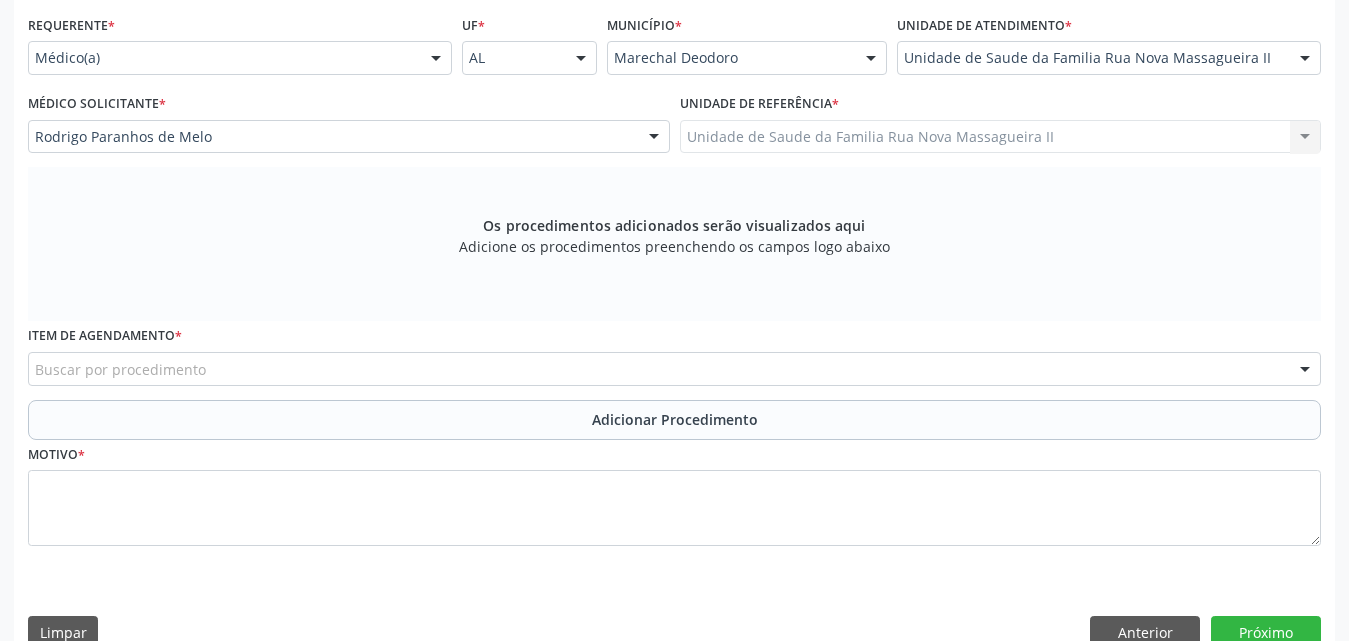 scroll, scrollTop: 471, scrollLeft: 0, axis: vertical 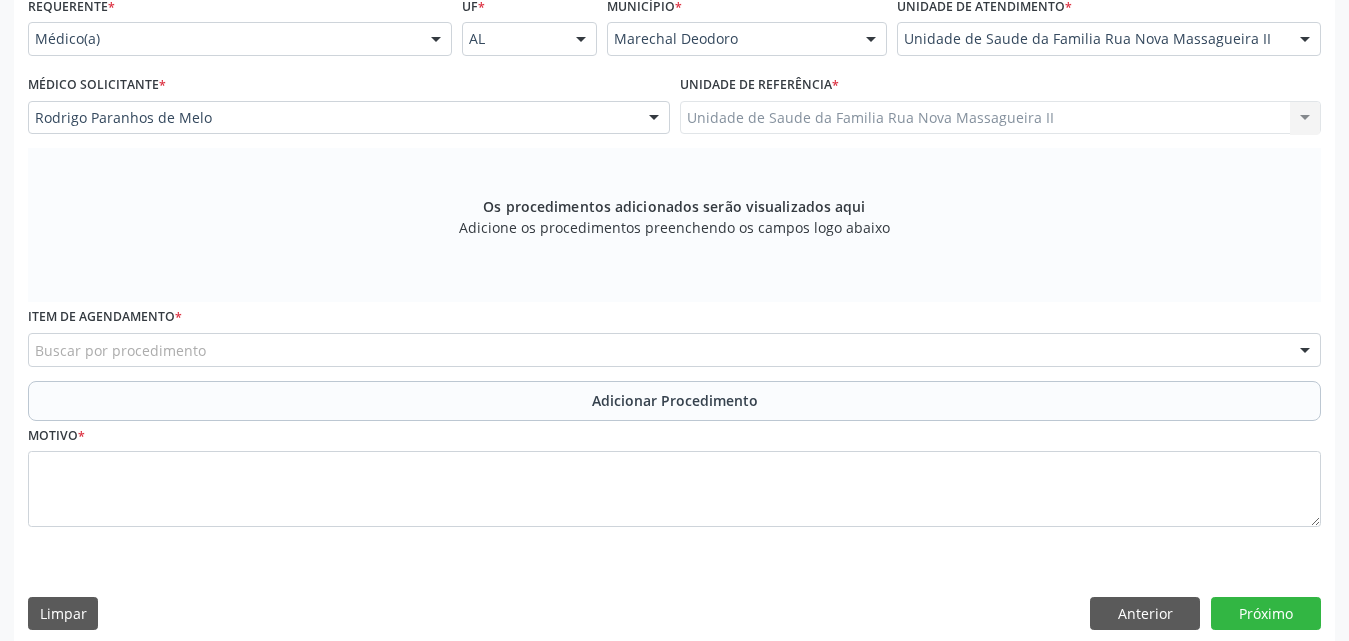 click on "Buscar por procedimento" at bounding box center [674, 350] 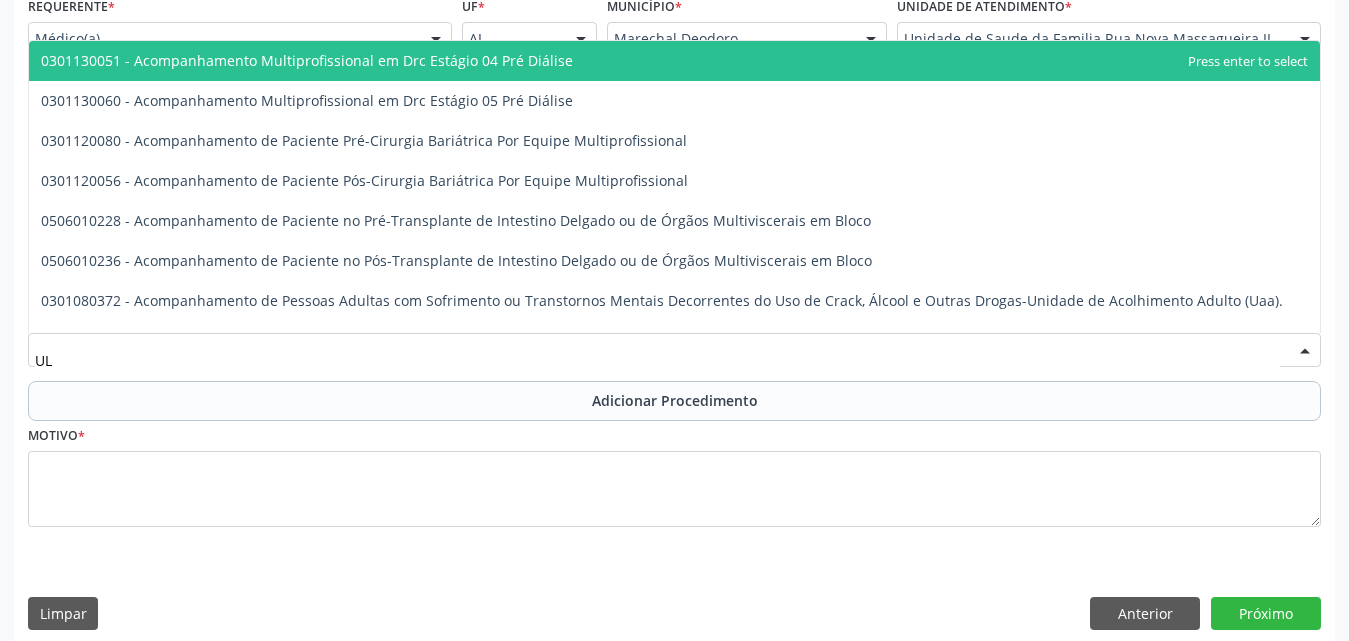 type on "U" 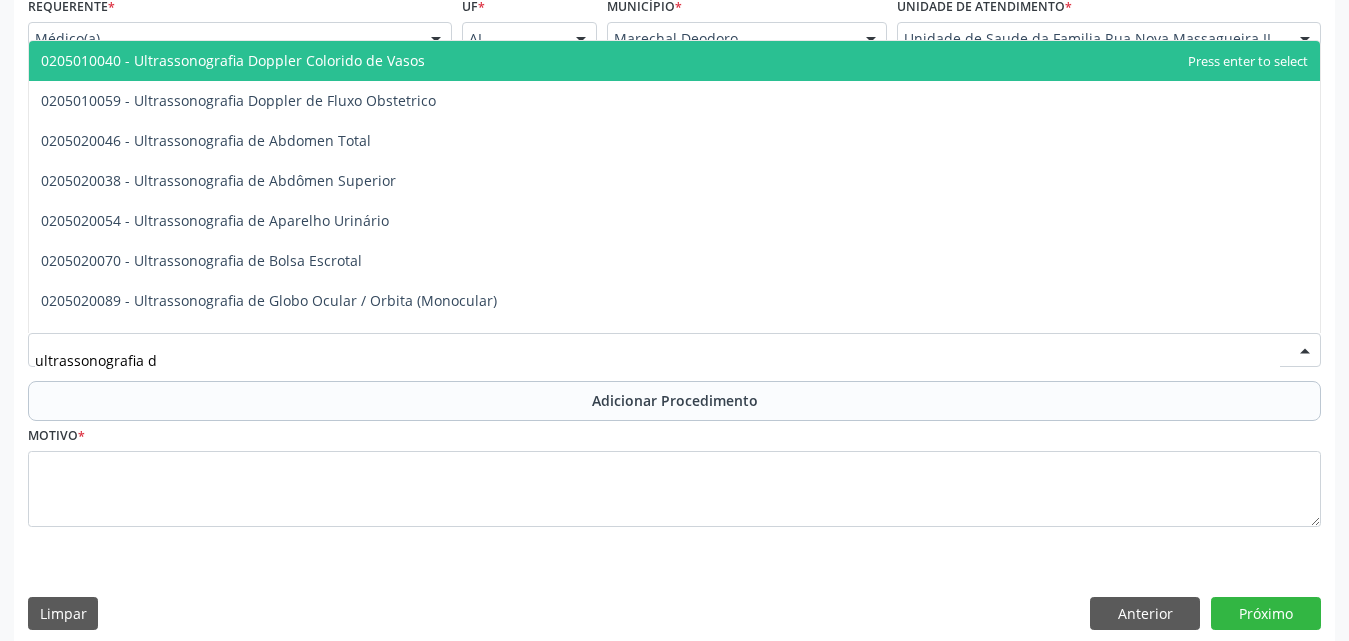 type on "ultrassonografia de" 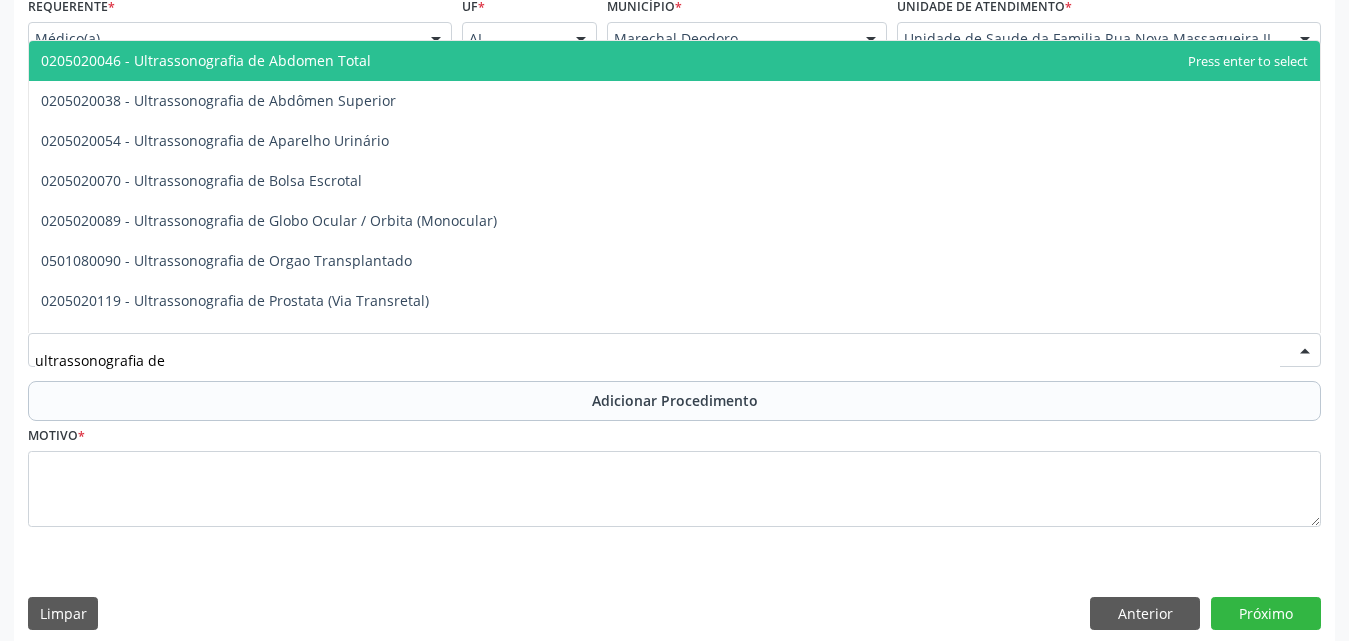 click on "0205020046 - Ultrassonografia de Abdomen Total" at bounding box center (674, 61) 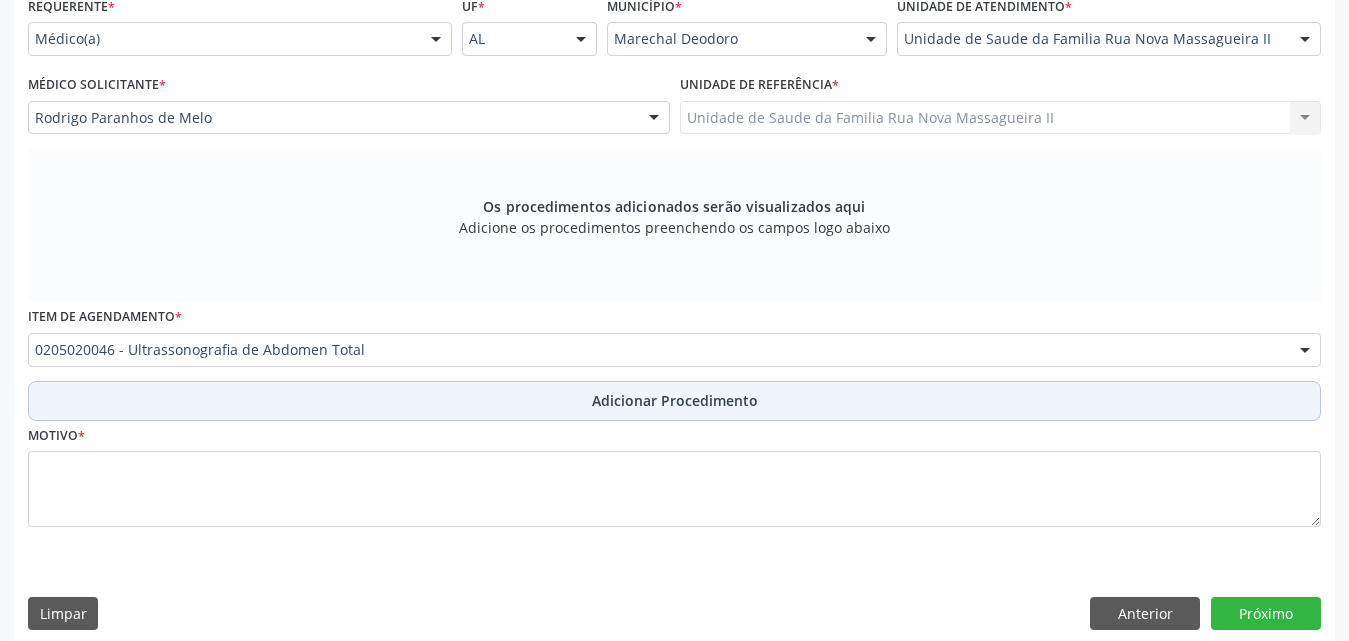 click on "Adicionar Procedimento" at bounding box center (675, 400) 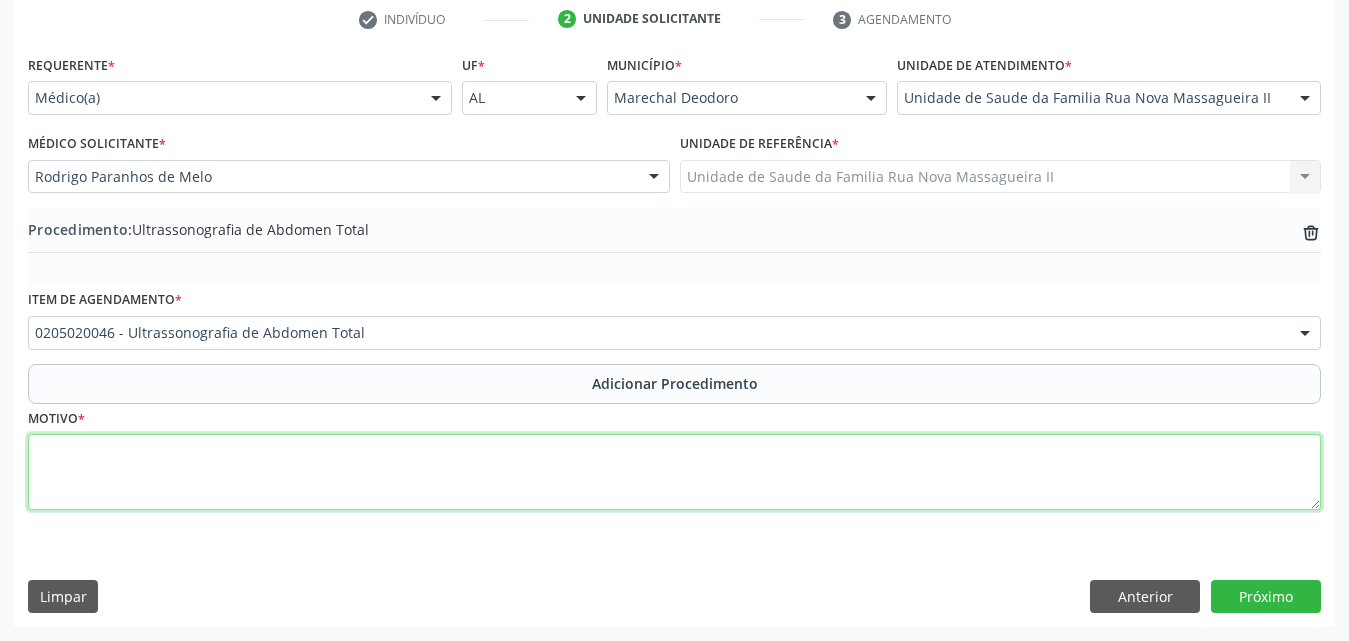 click at bounding box center (674, 472) 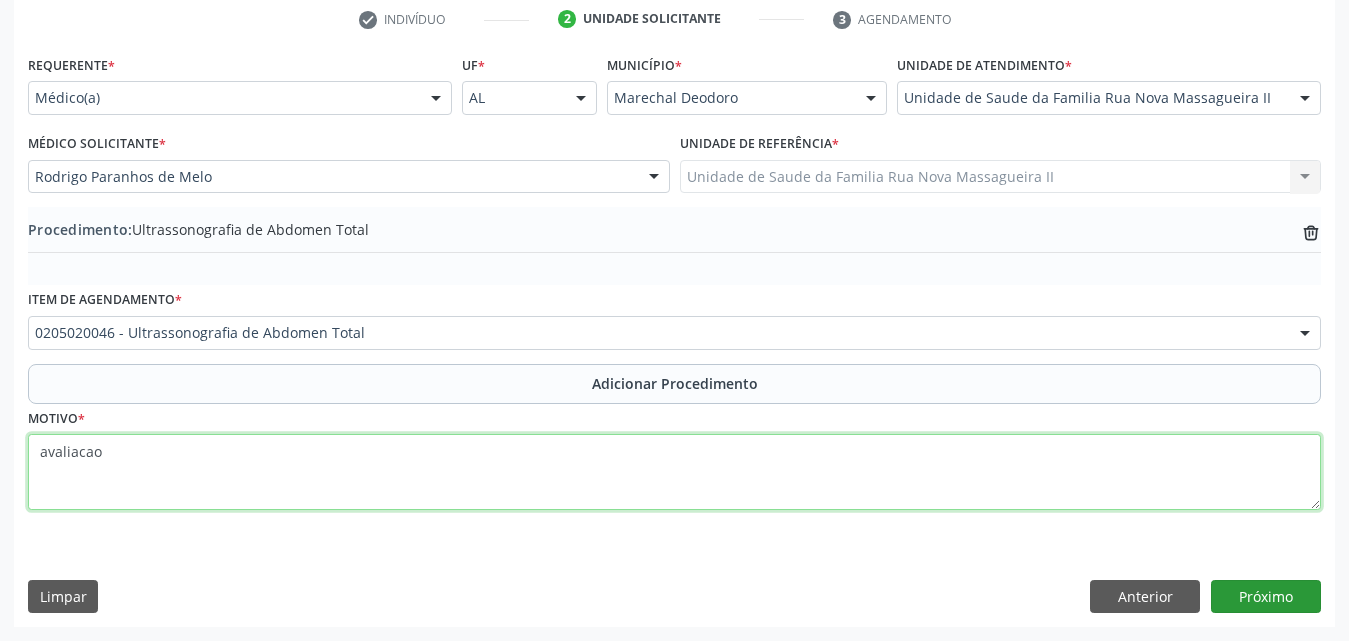 type on "avaliacao" 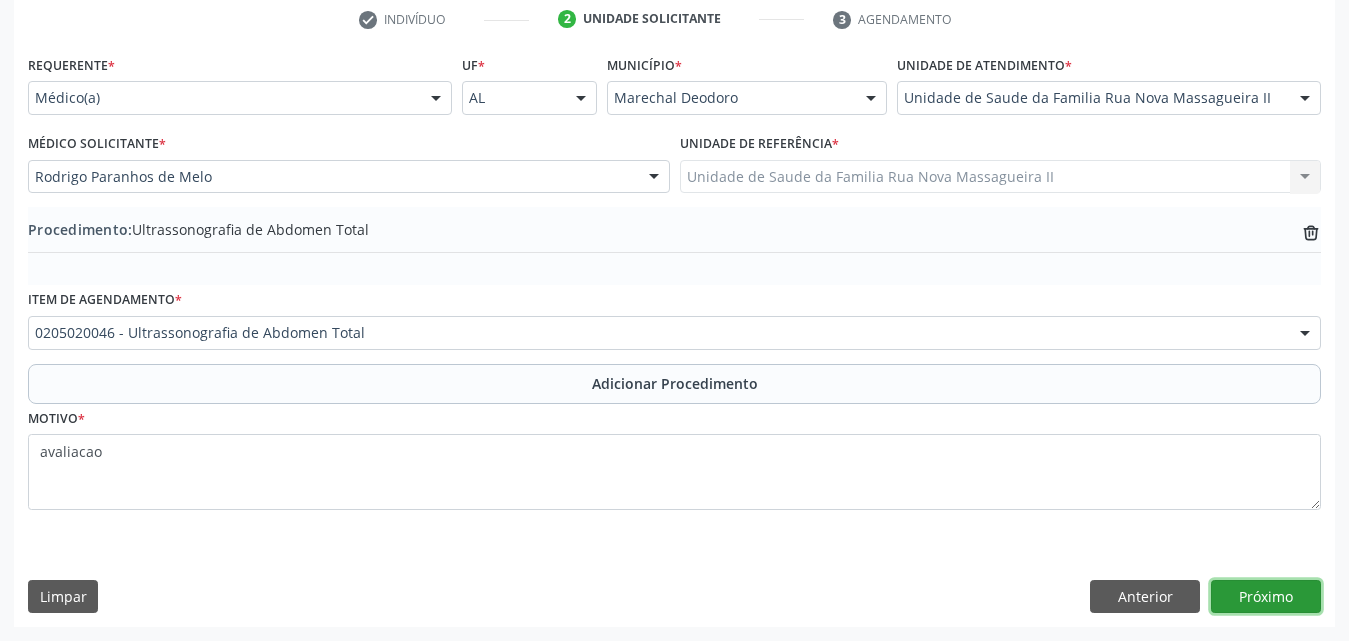 click on "Próximo" at bounding box center (1266, 597) 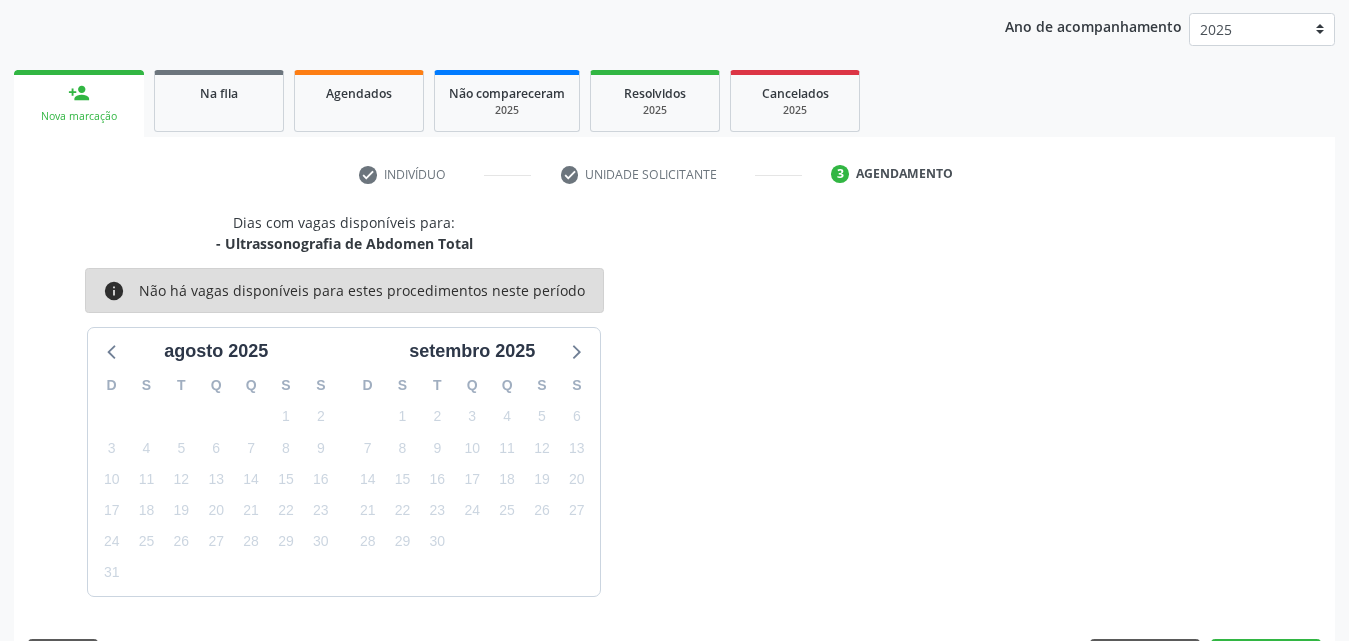 scroll, scrollTop: 316, scrollLeft: 0, axis: vertical 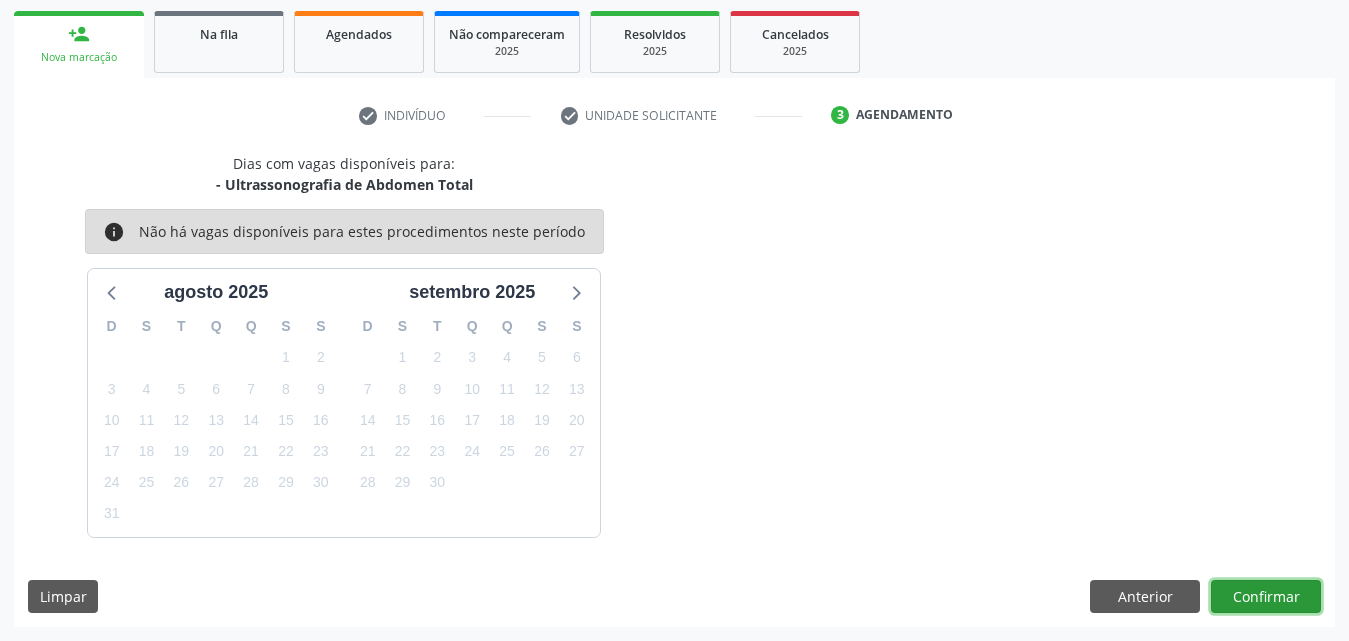 click on "Confirmar" at bounding box center [1266, 597] 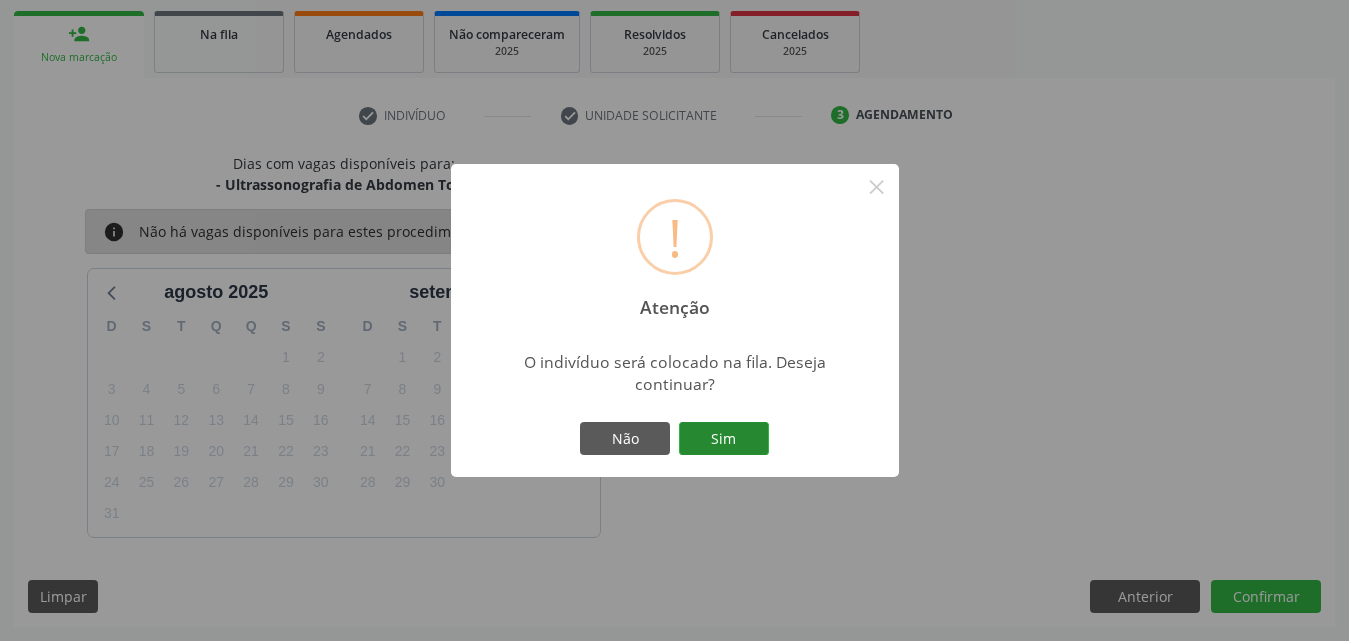 click on "Sim" at bounding box center (724, 439) 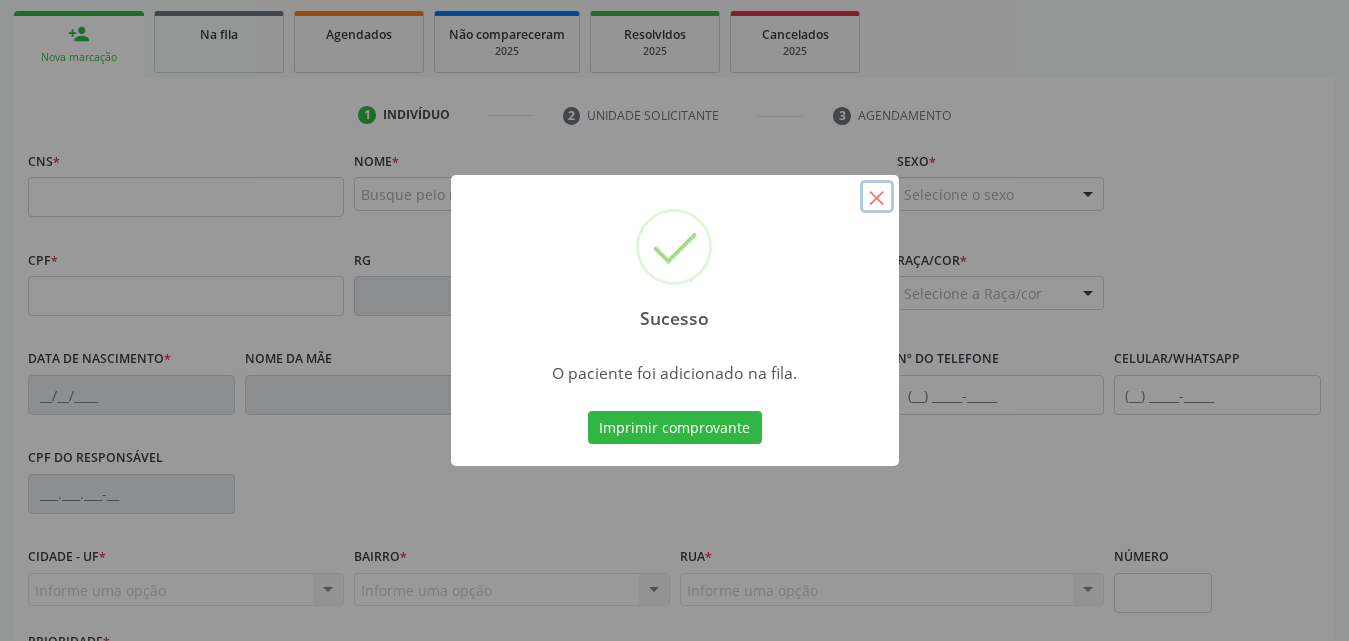 click on "×" at bounding box center (877, 197) 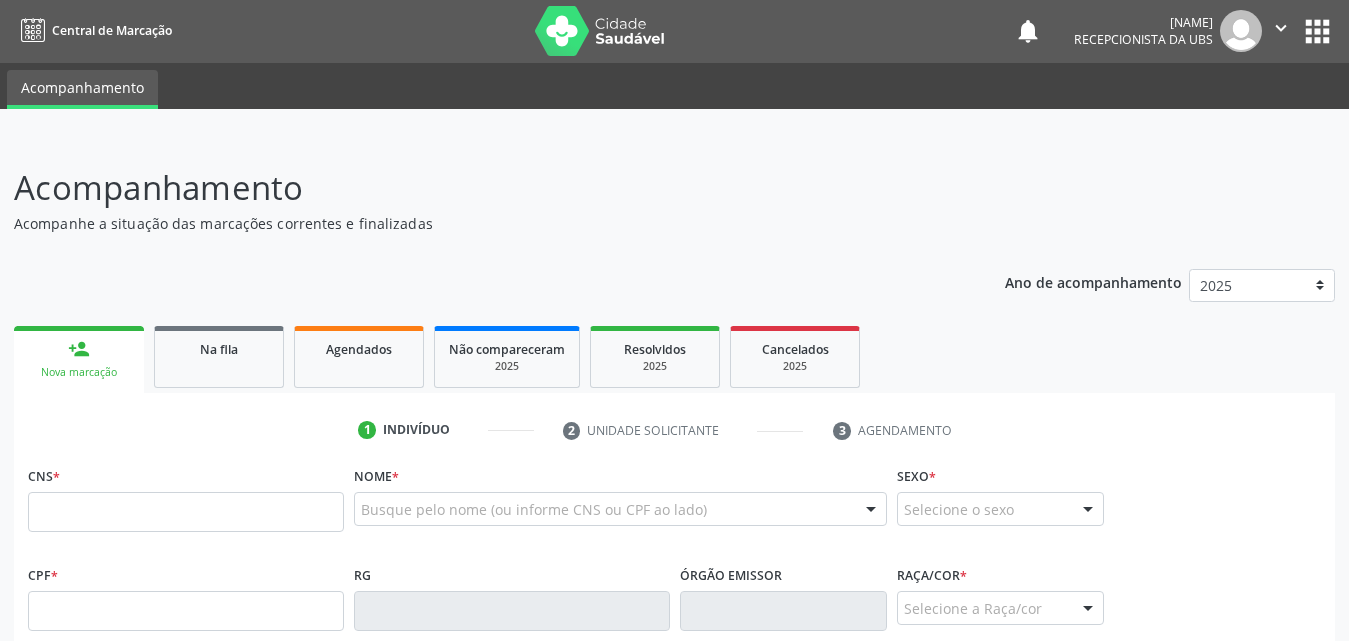 scroll, scrollTop: 0, scrollLeft: 0, axis: both 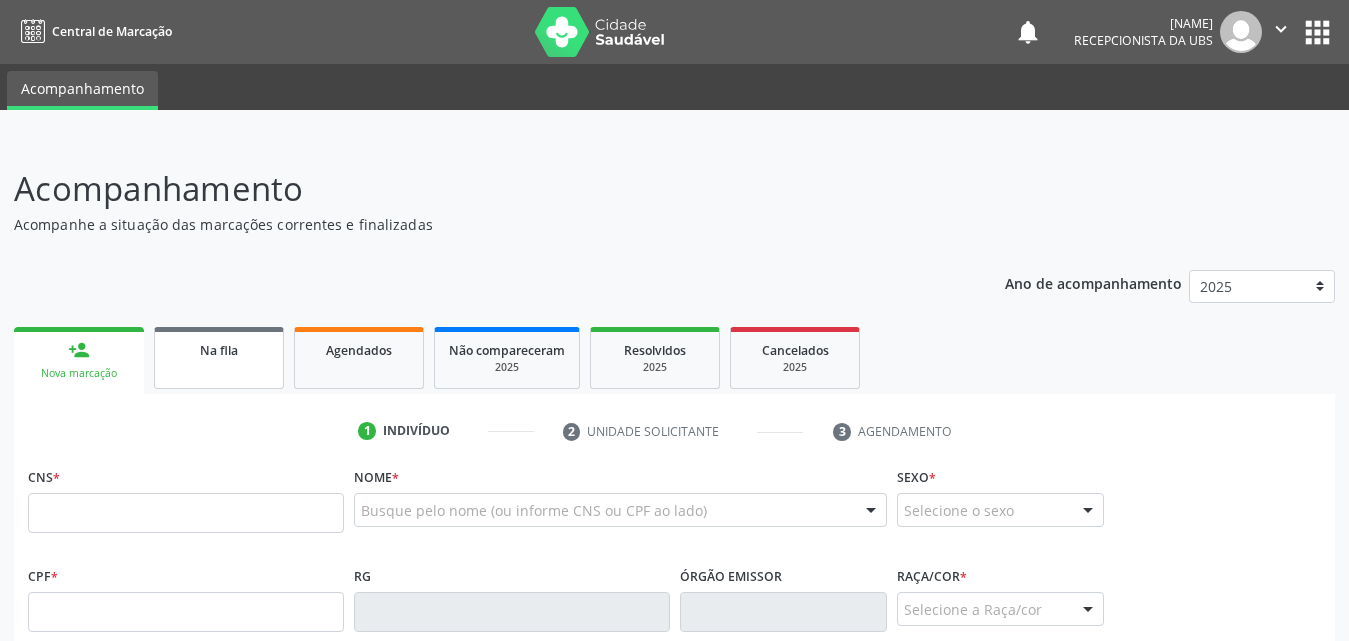 click on "Na fila" at bounding box center (219, 358) 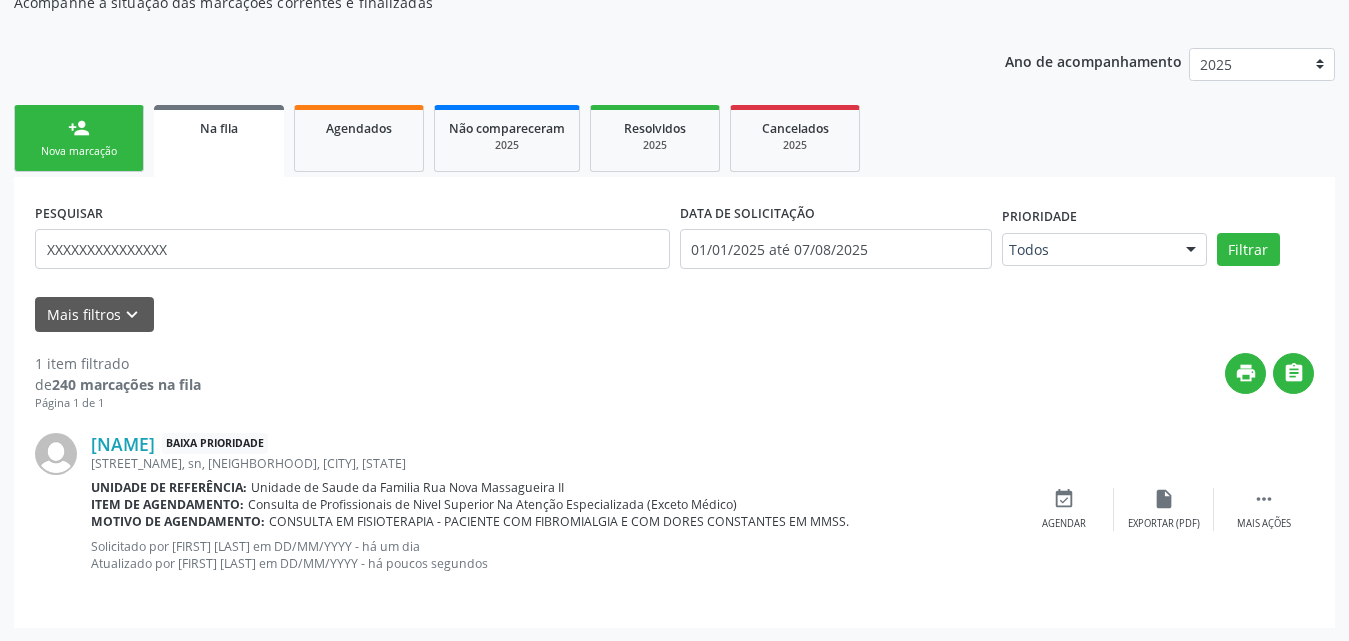 scroll, scrollTop: 223, scrollLeft: 0, axis: vertical 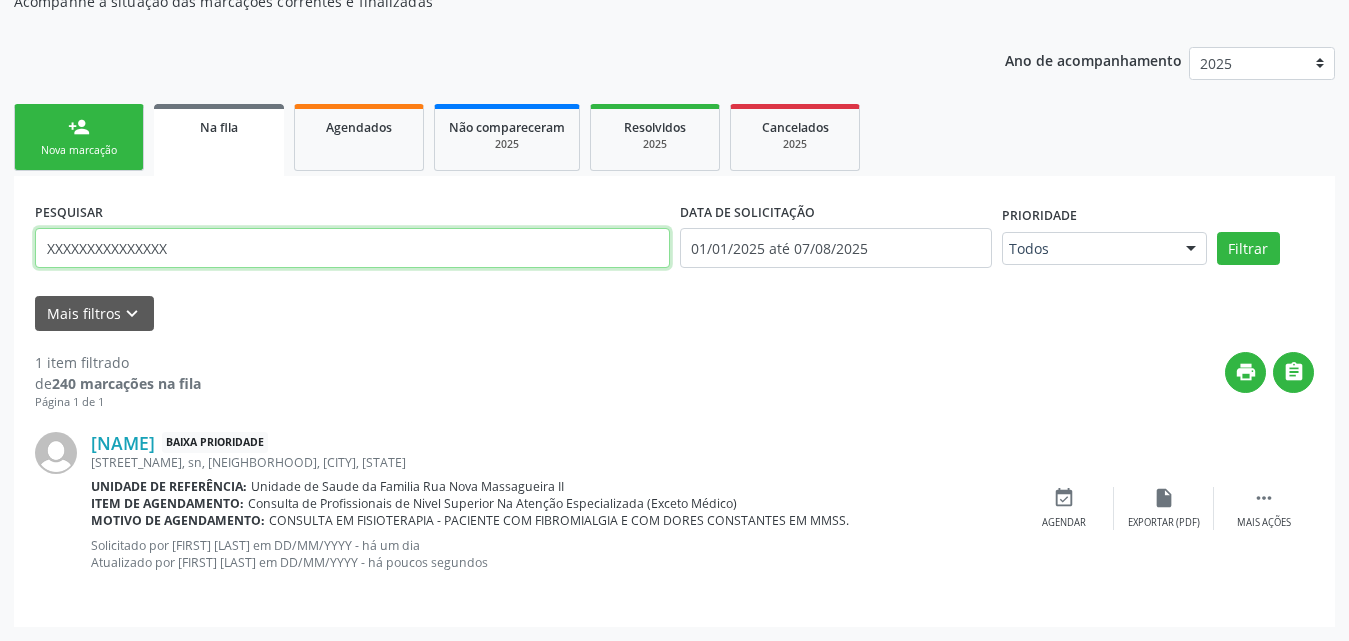 click on "701205053529613" at bounding box center (352, 248) 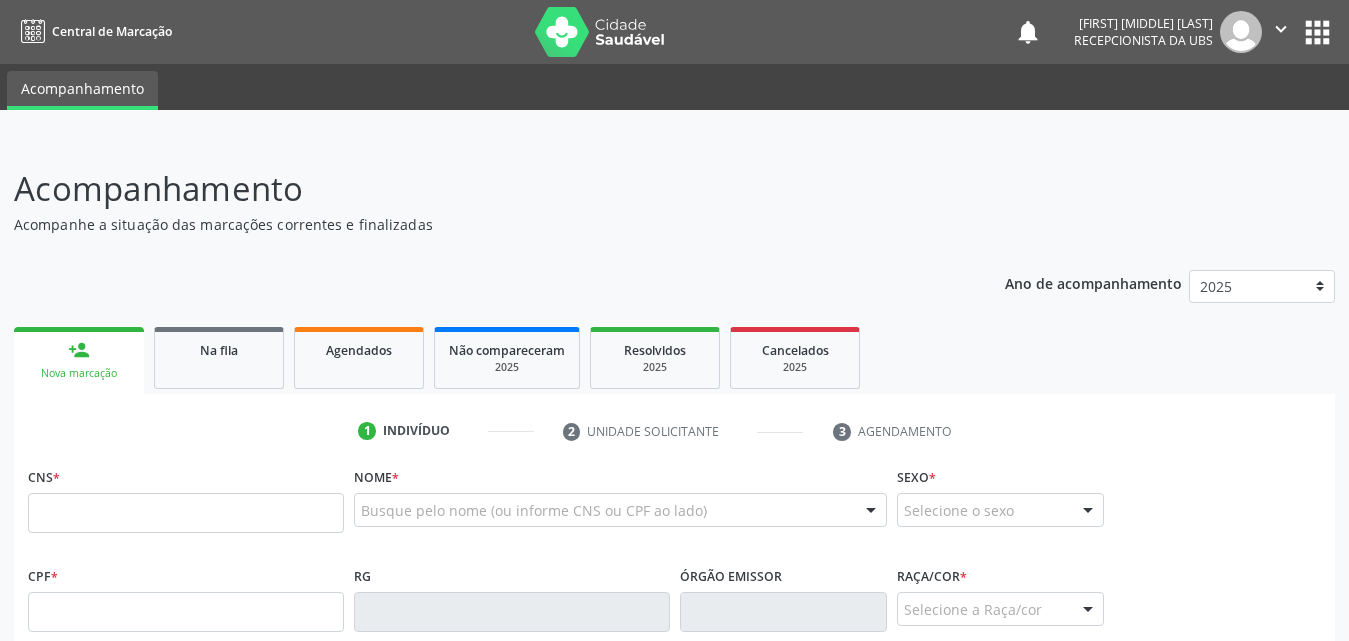 scroll, scrollTop: 222, scrollLeft: 0, axis: vertical 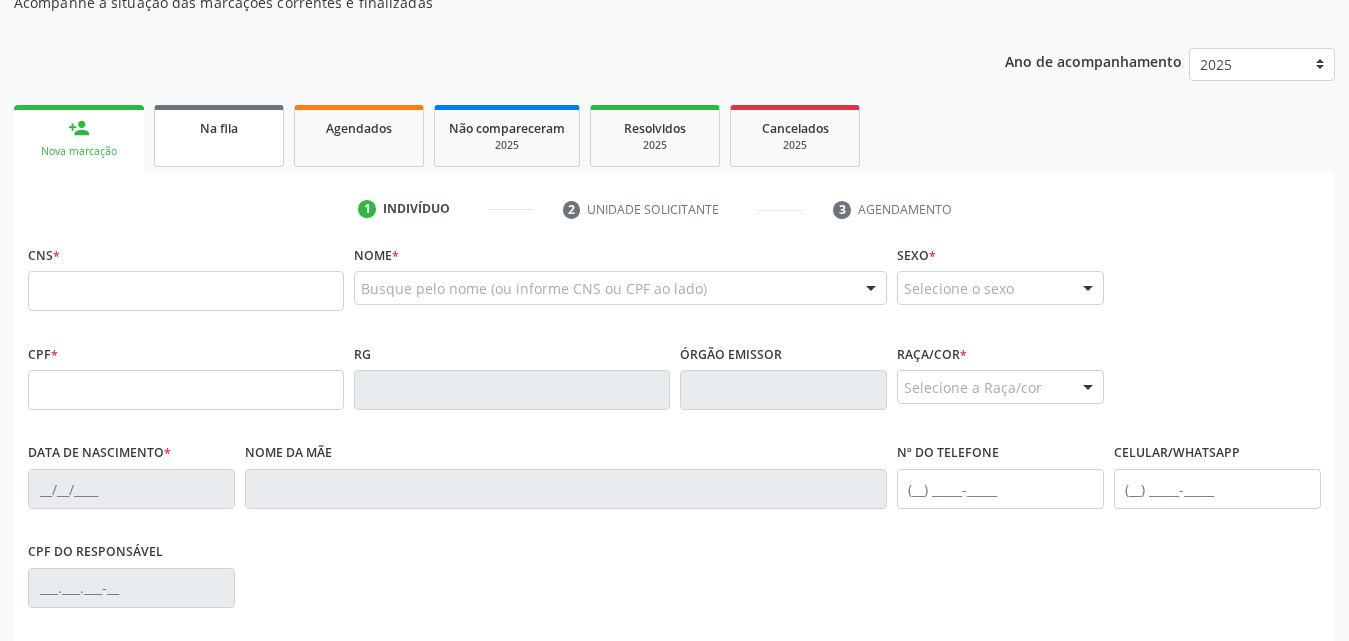 click on "Na fila" at bounding box center [219, 136] 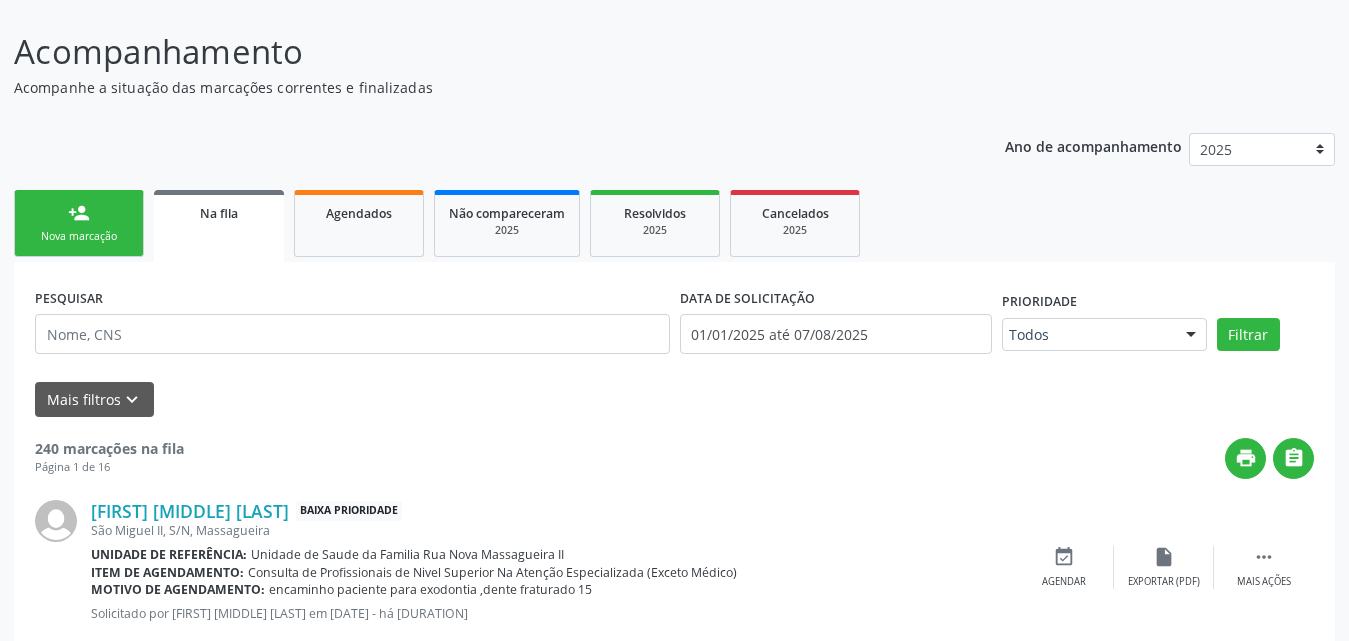 scroll, scrollTop: 22, scrollLeft: 0, axis: vertical 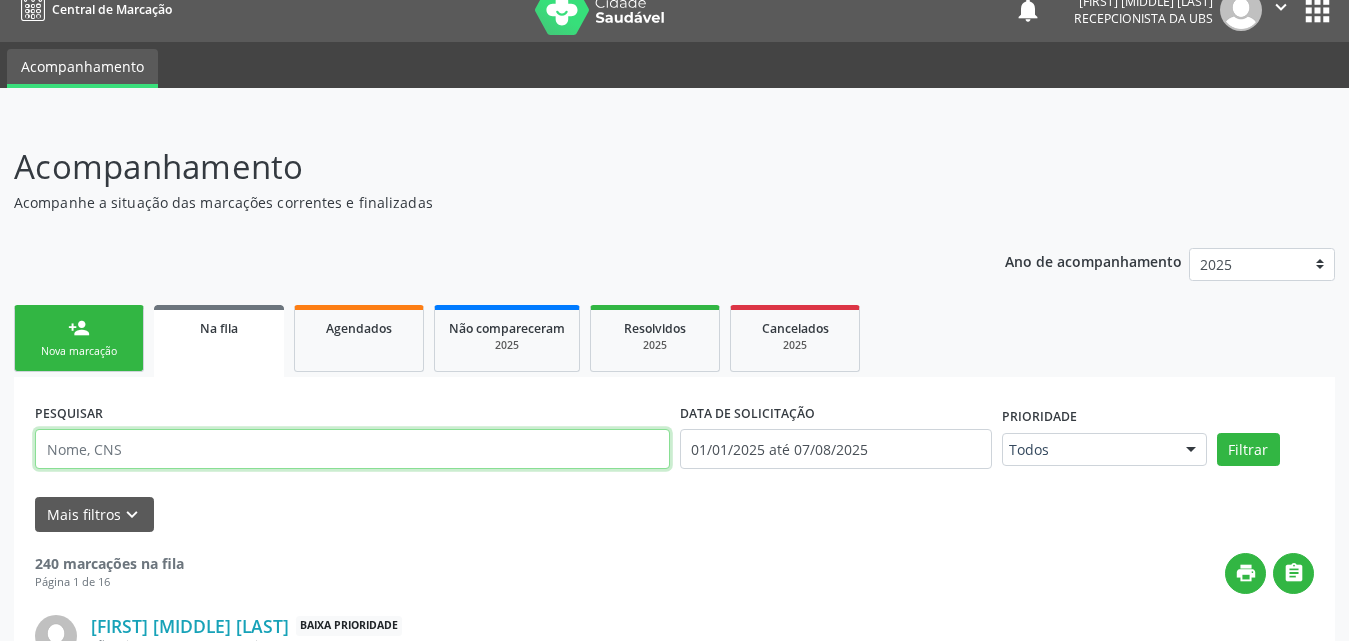 click at bounding box center [352, 449] 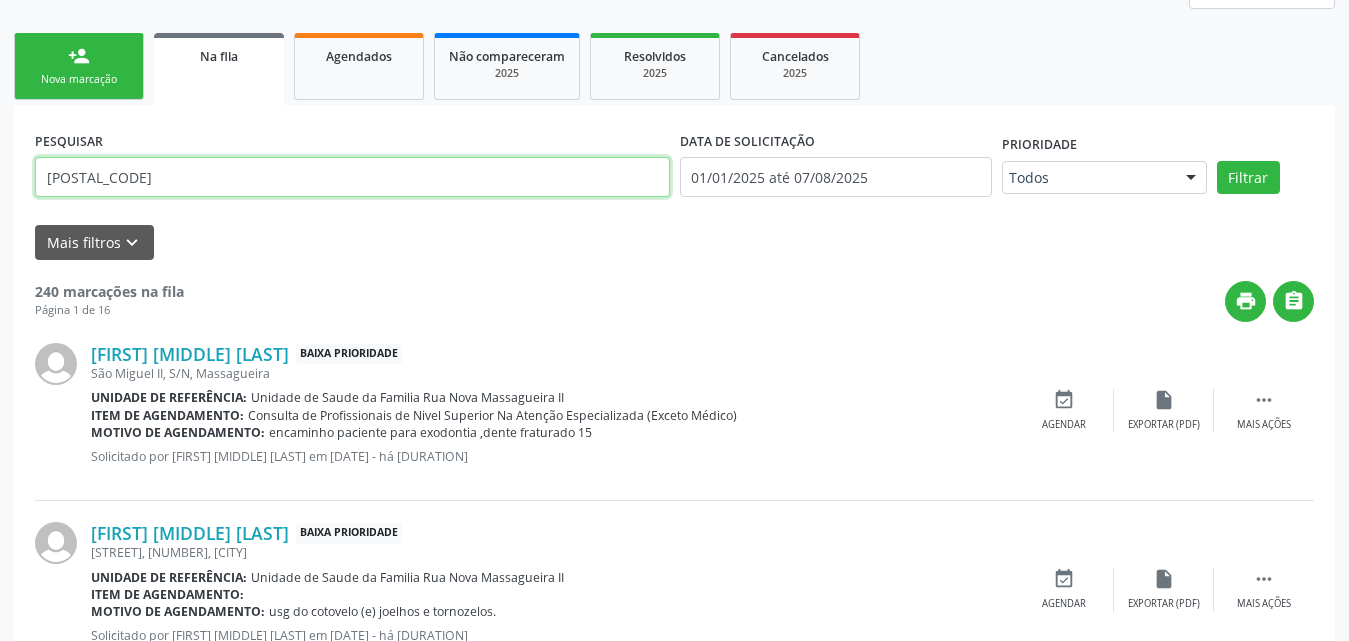 scroll, scrollTop: 222, scrollLeft: 0, axis: vertical 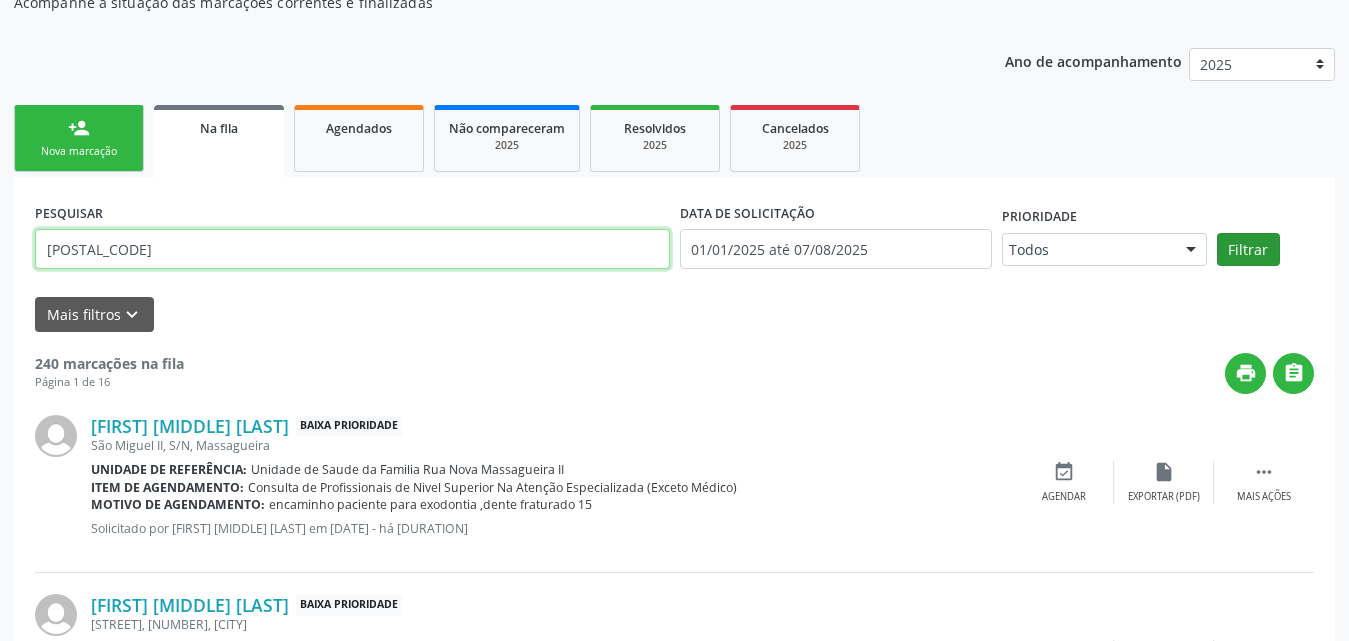 type on "[POSTAL_CODE]" 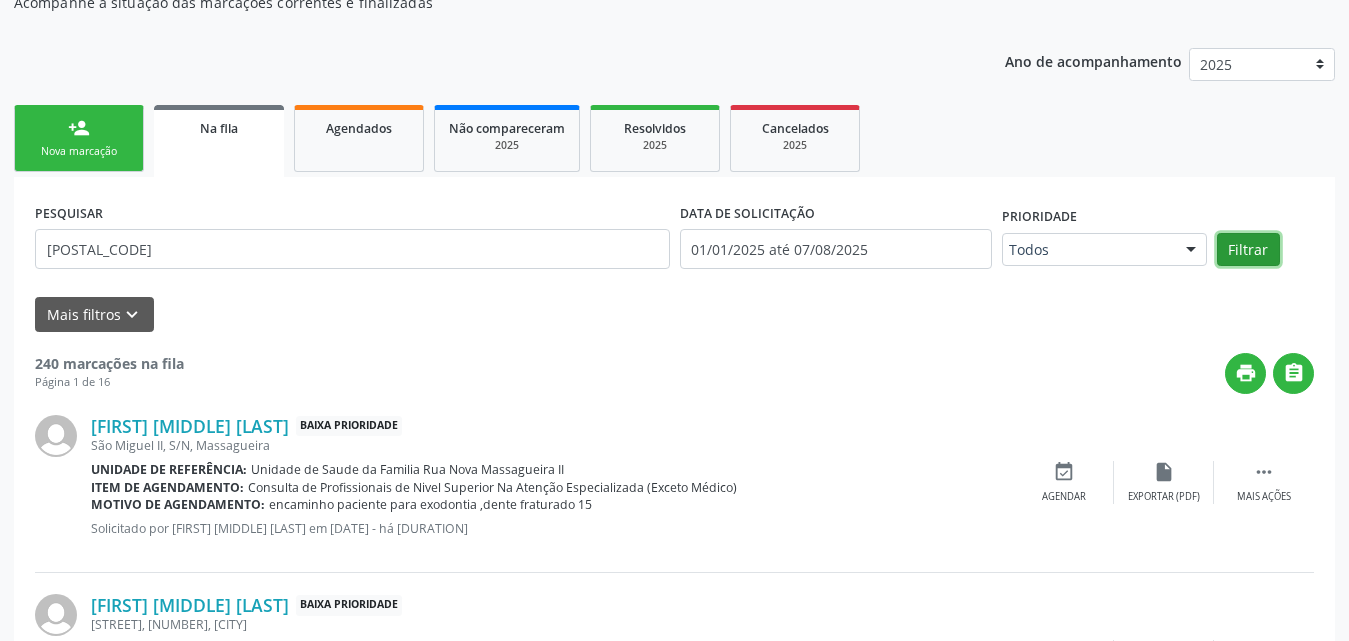 click on "Filtrar" at bounding box center (1248, 250) 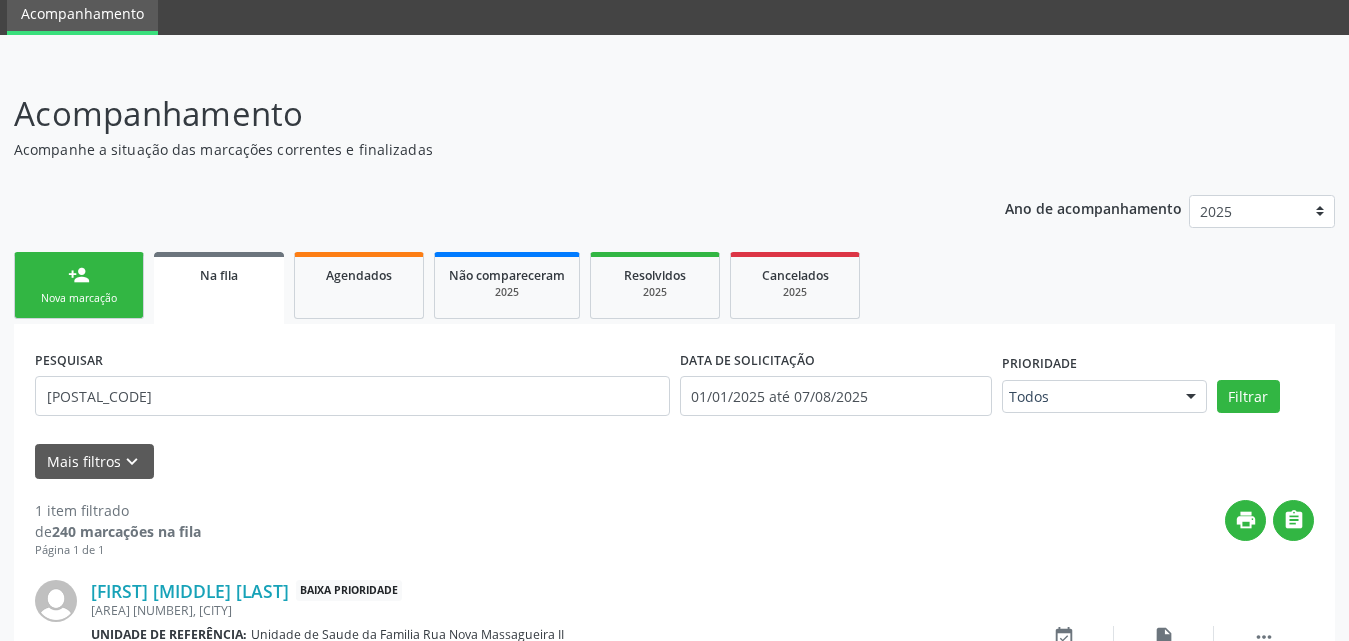 scroll, scrollTop: 206, scrollLeft: 0, axis: vertical 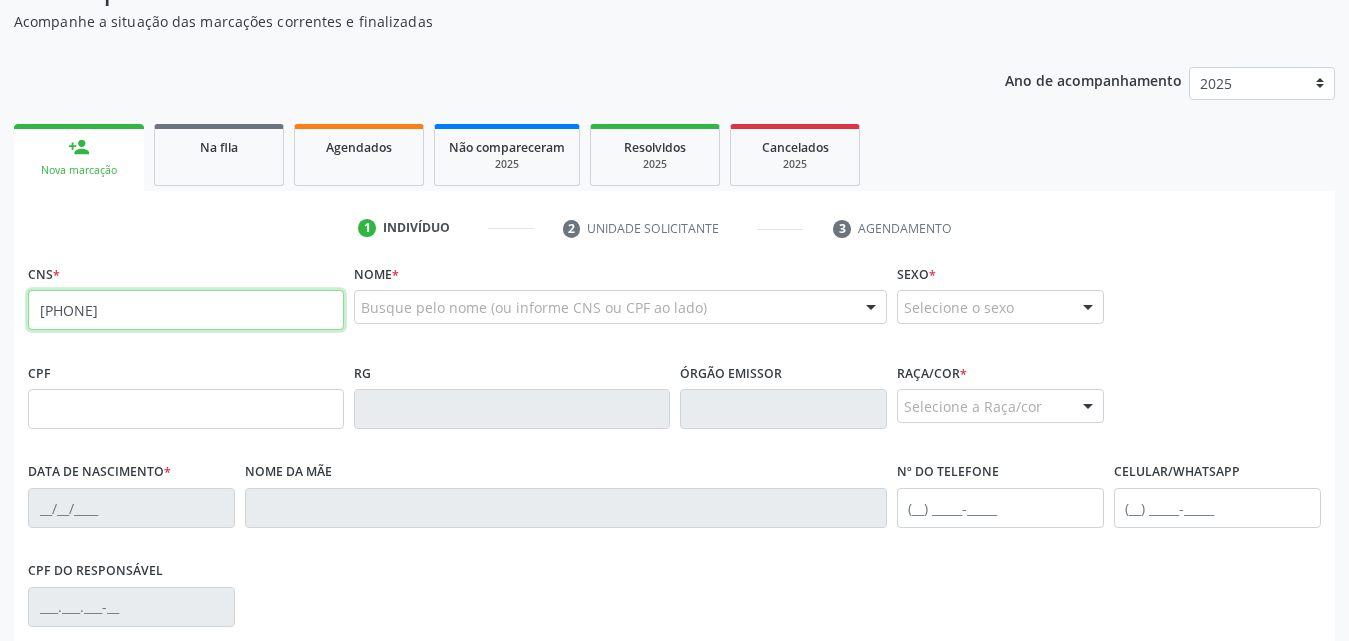 type on "[PHONE]" 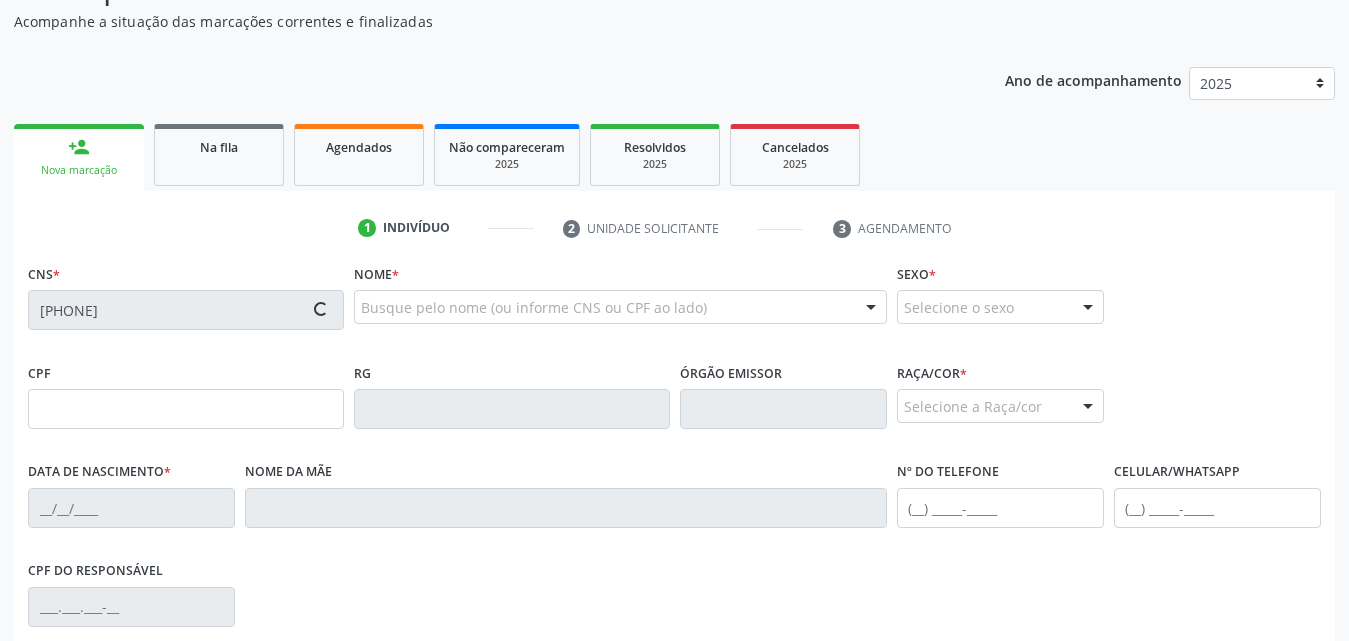 type on "[SSN]" 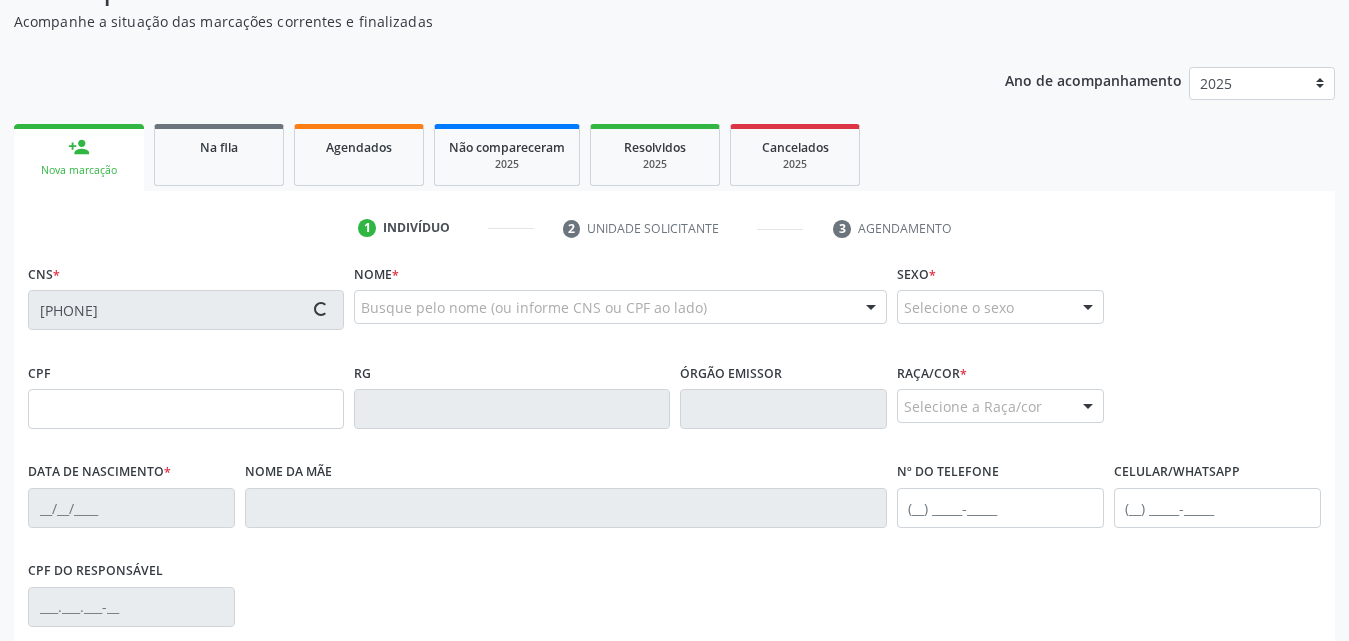 type on "[DATE]" 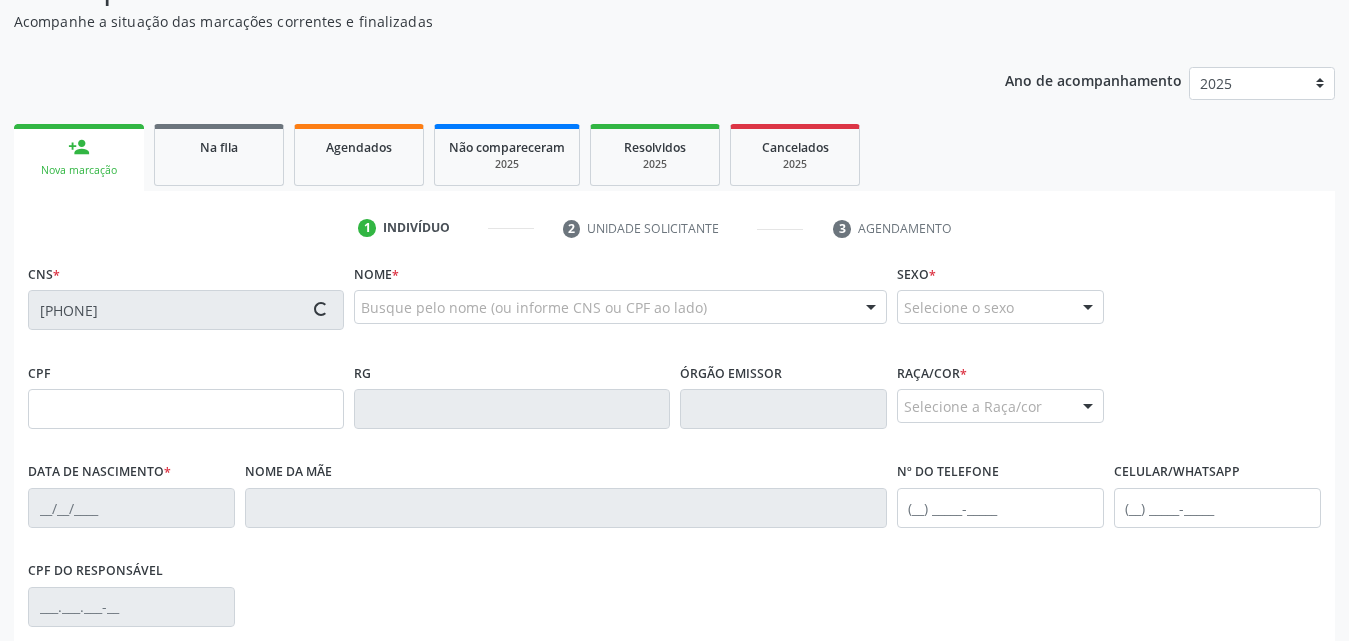 type on "[PHONE]" 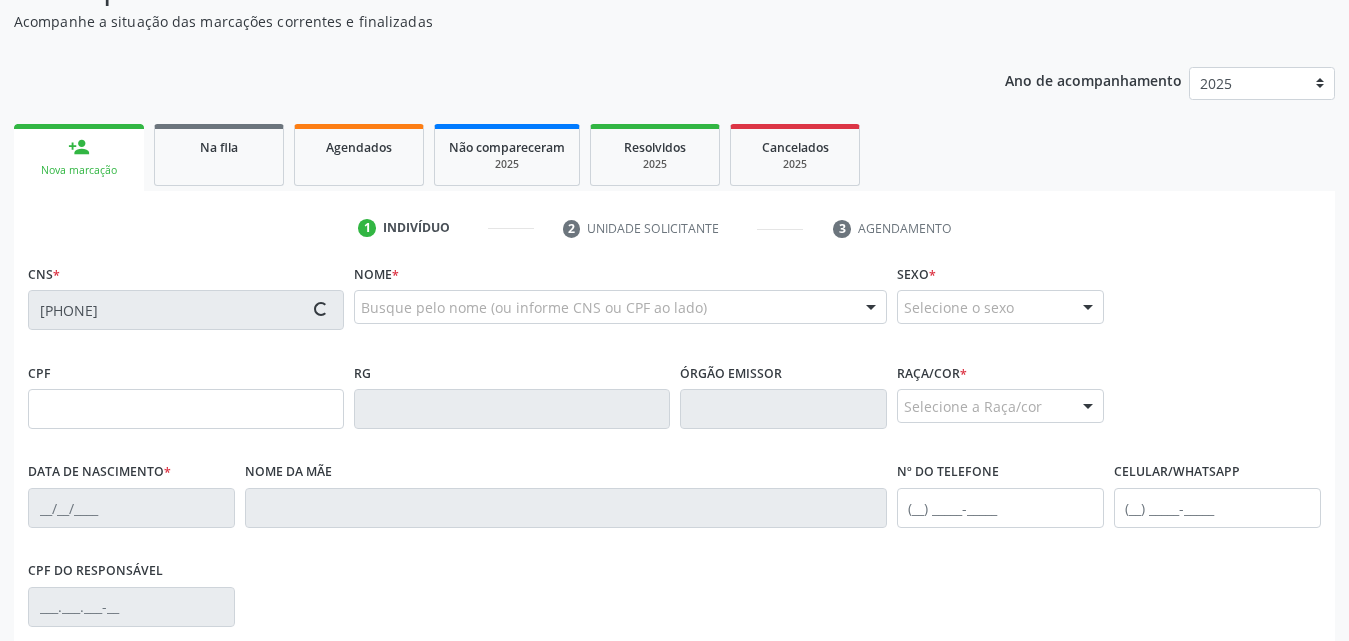 type on "S/N" 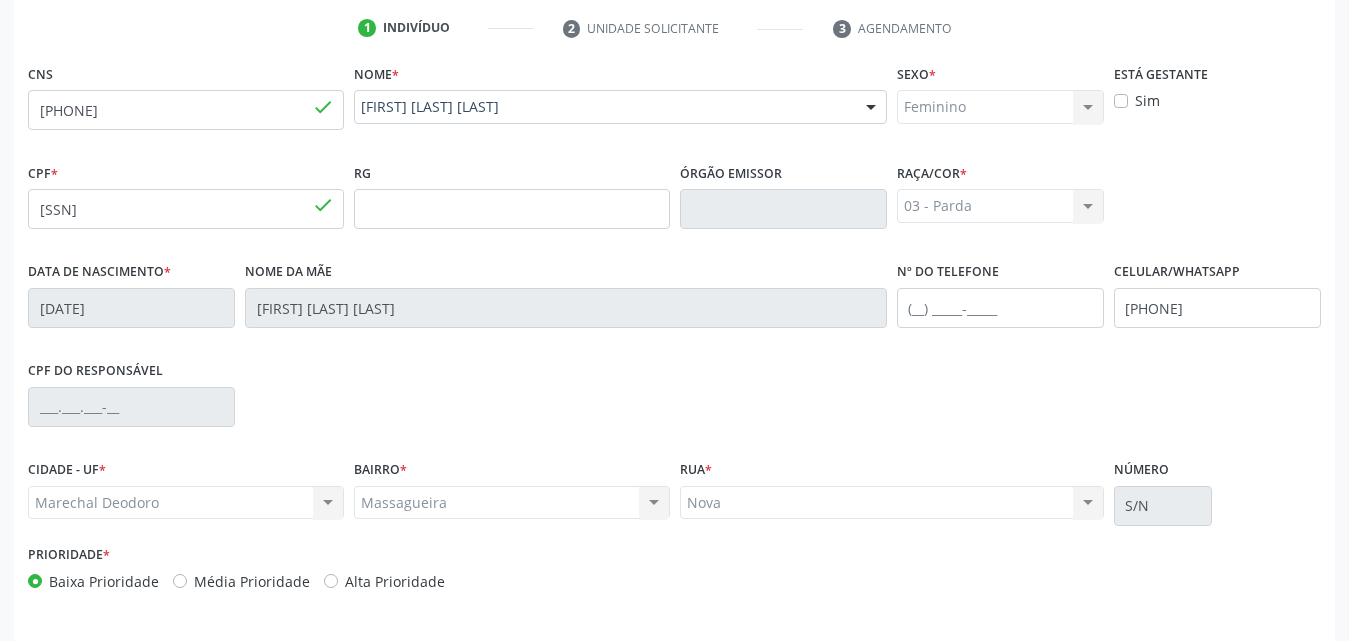 scroll, scrollTop: 471, scrollLeft: 0, axis: vertical 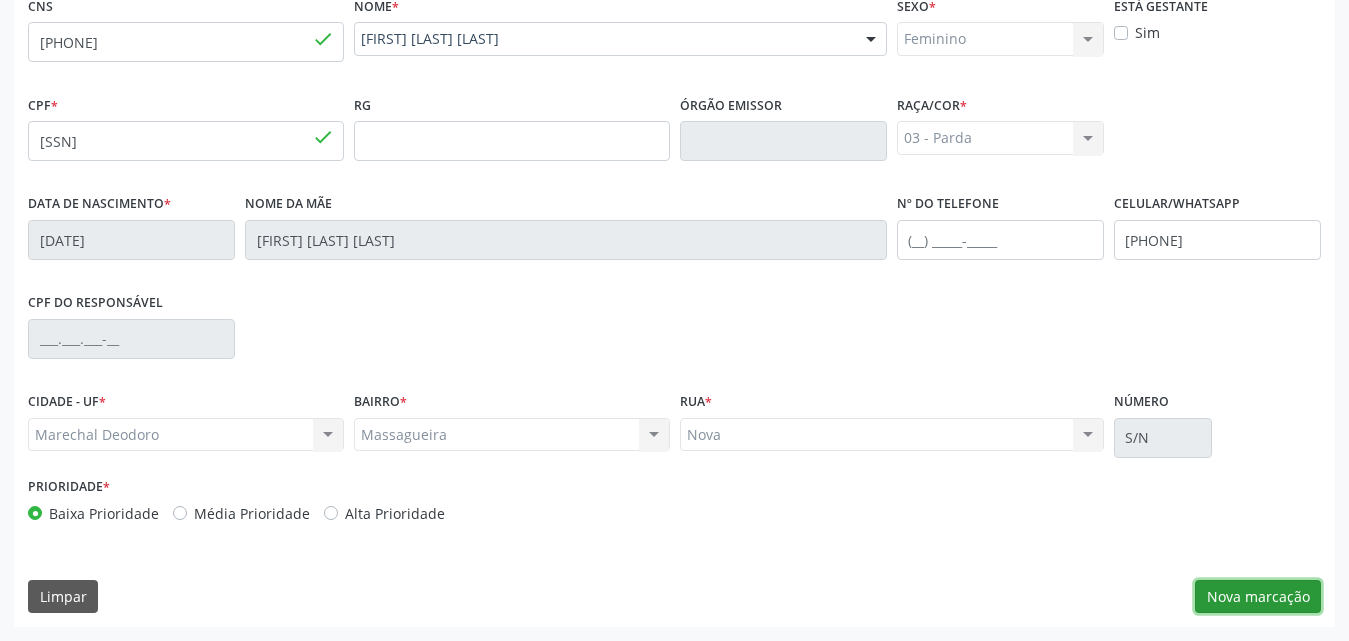 click on "Nova marcação" at bounding box center (1258, 597) 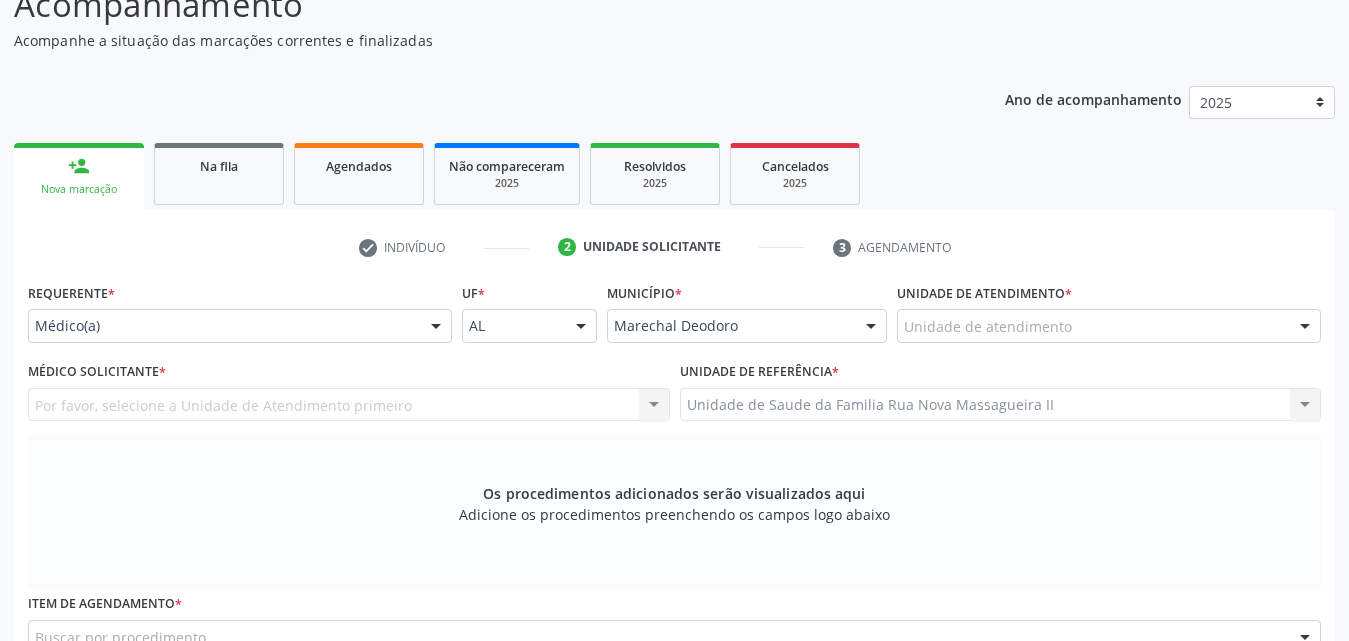 scroll, scrollTop: 200, scrollLeft: 0, axis: vertical 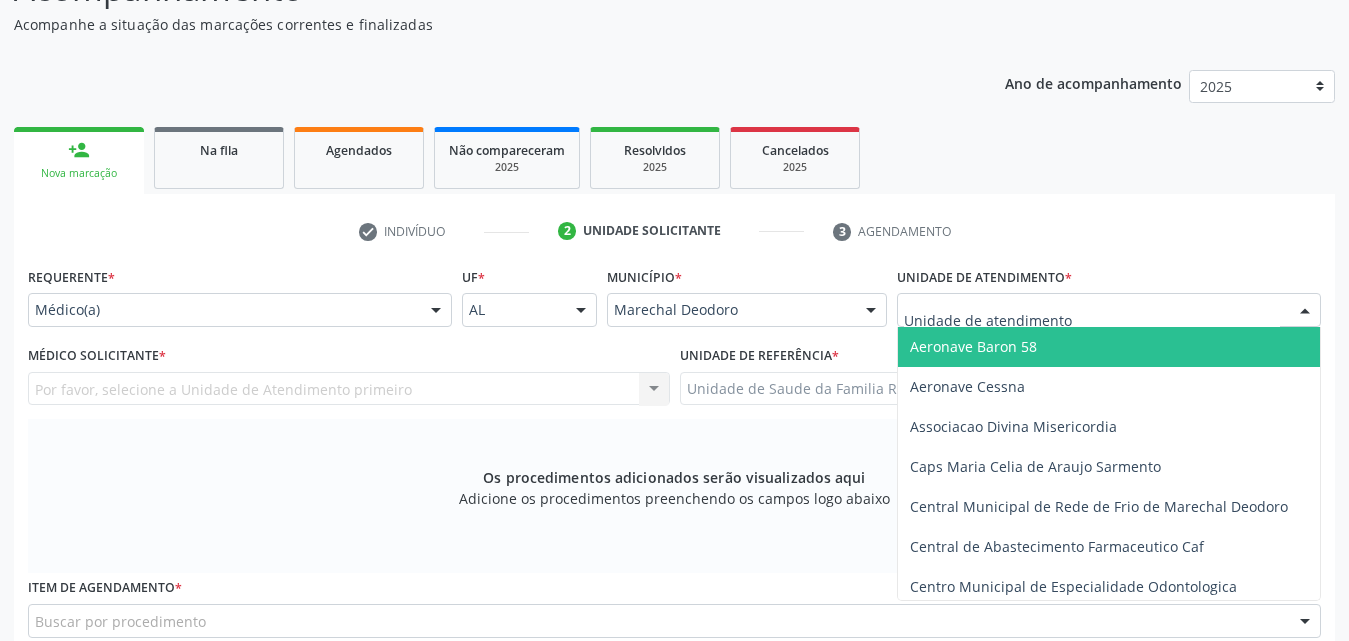 click at bounding box center (1109, 310) 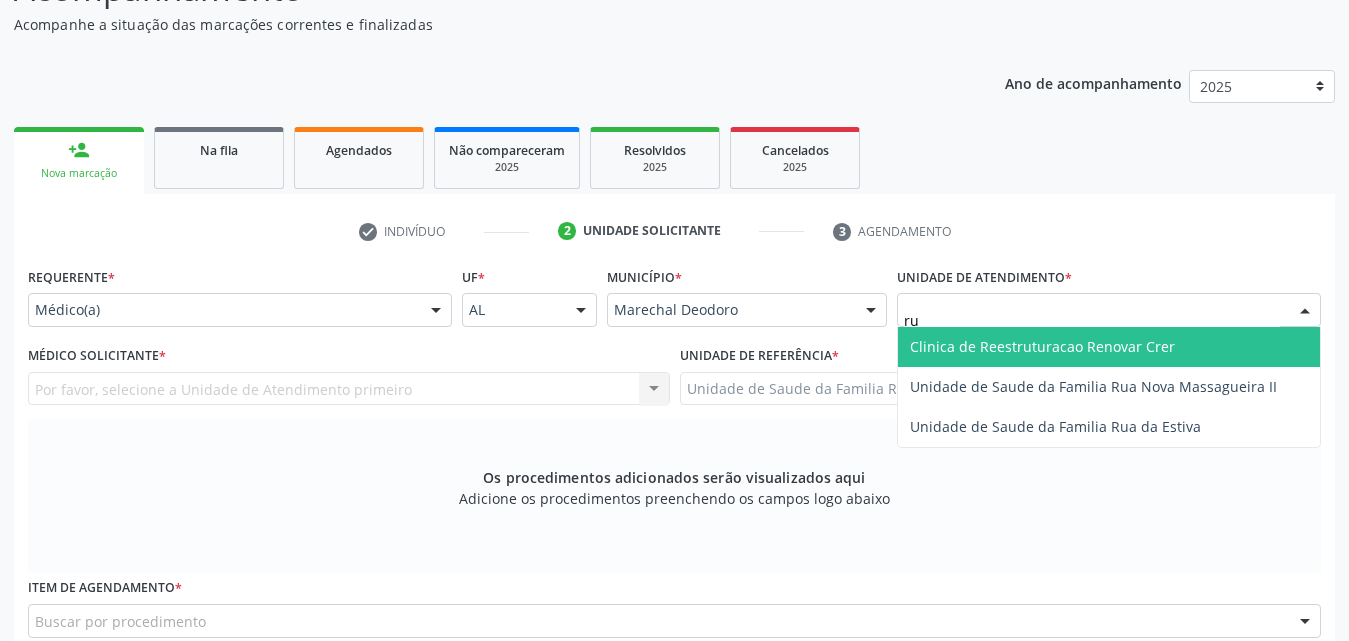 type on "rua" 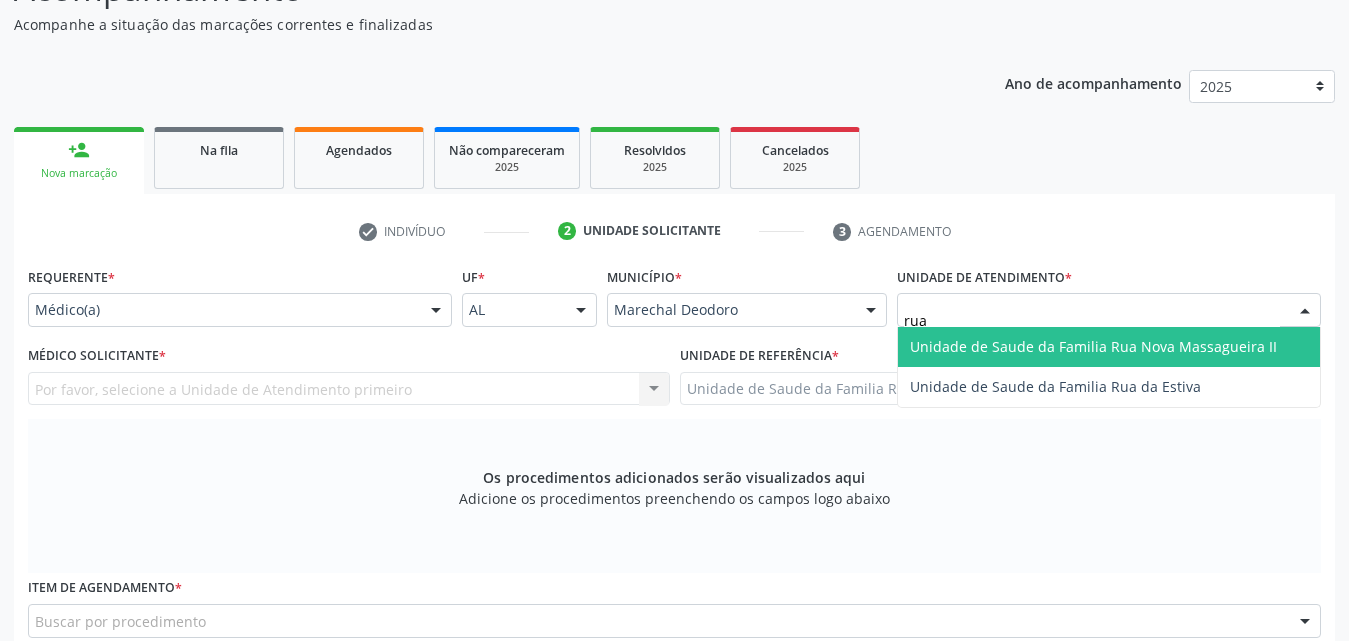 click on "Unidade de Saude da Familia Rua Nova Massagueira II" at bounding box center (1093, 346) 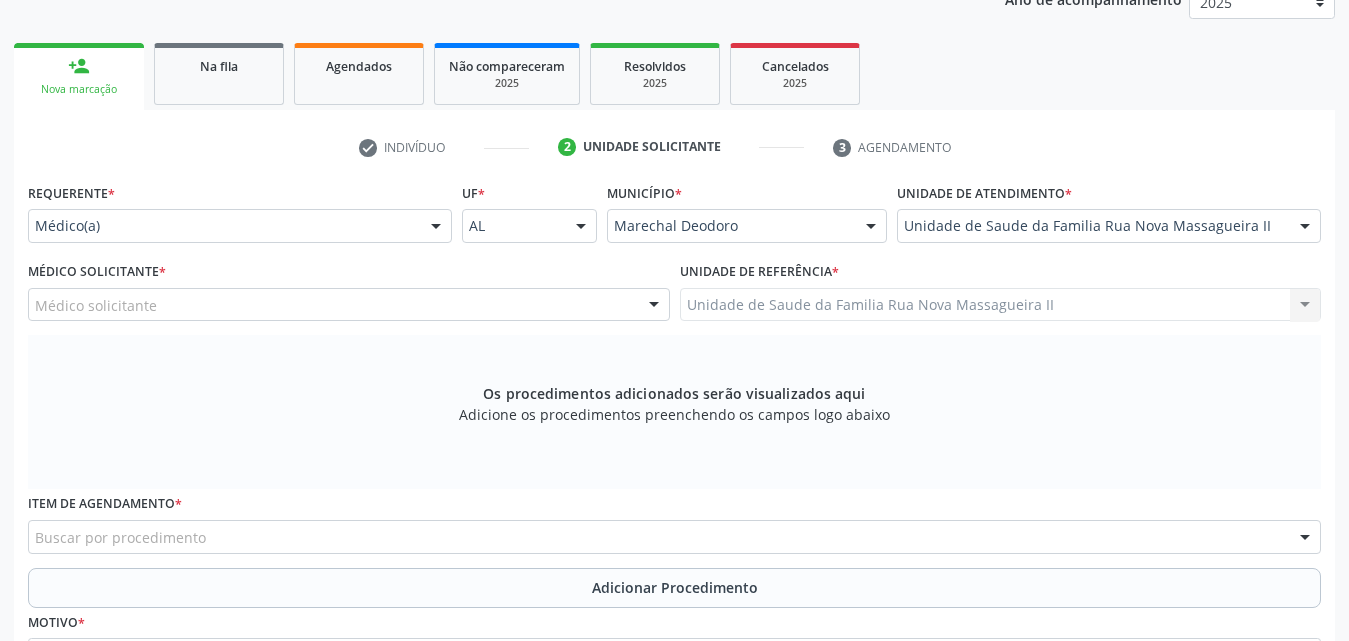 scroll, scrollTop: 400, scrollLeft: 0, axis: vertical 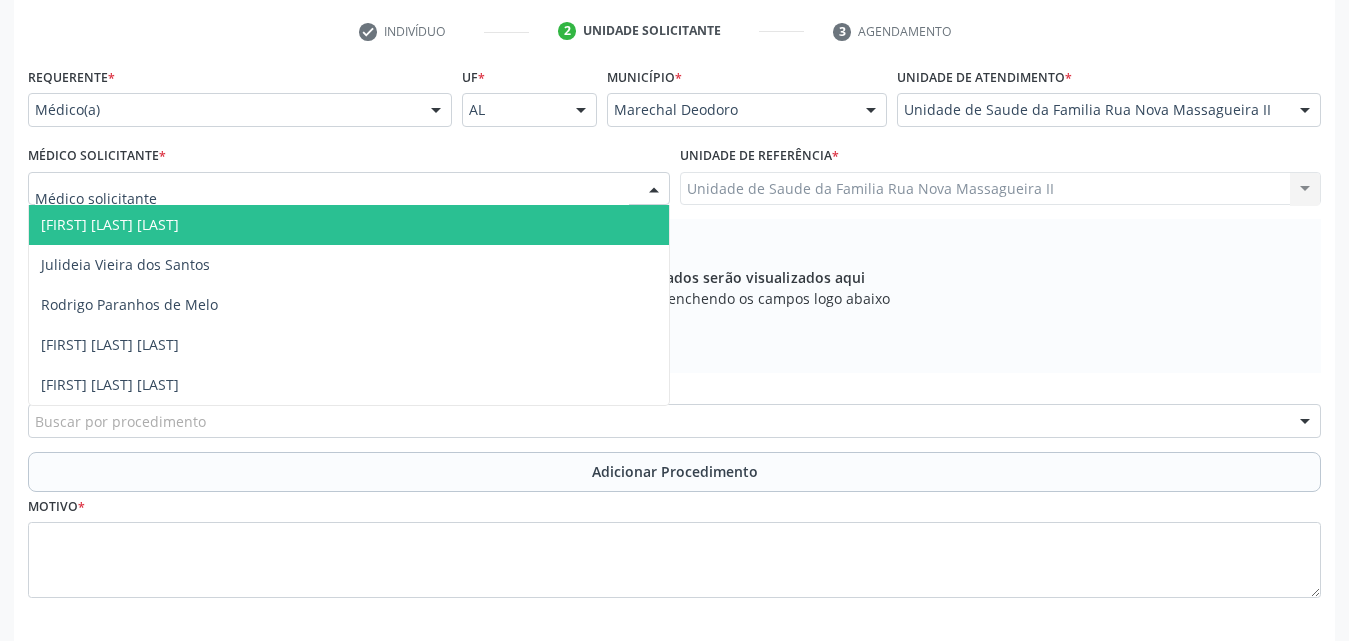 click at bounding box center (654, 190) 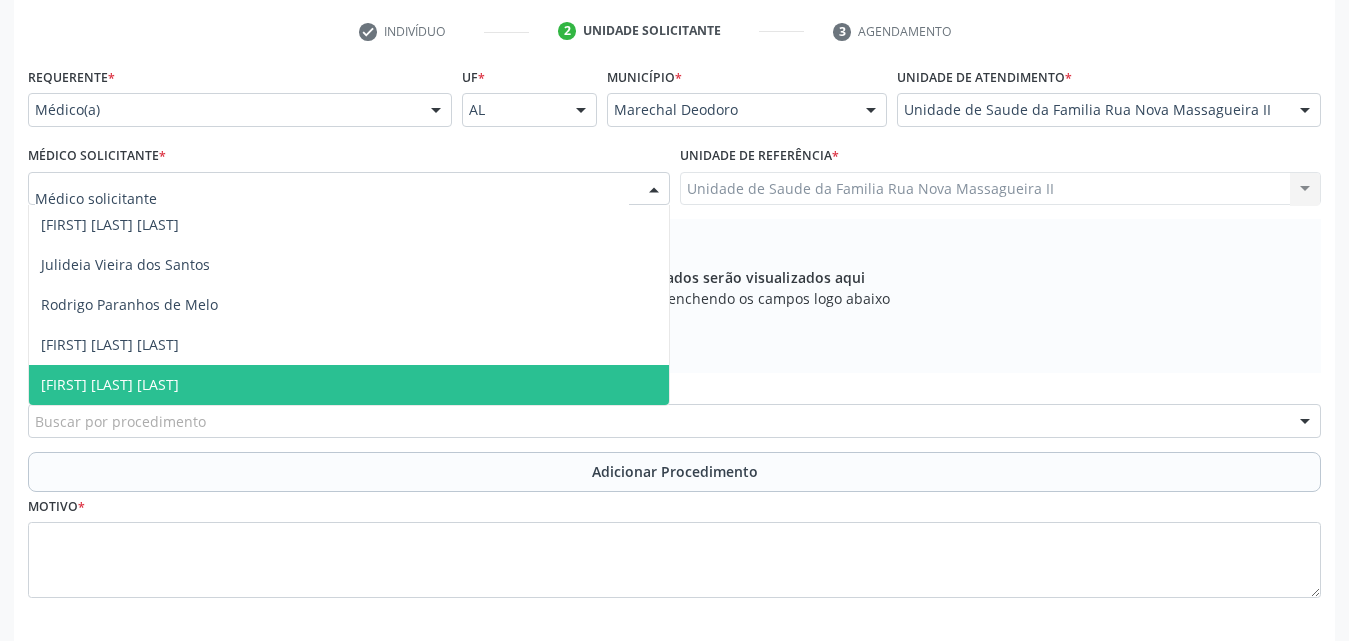 drag, startPoint x: 221, startPoint y: 378, endPoint x: 386, endPoint y: 356, distance: 166.4602 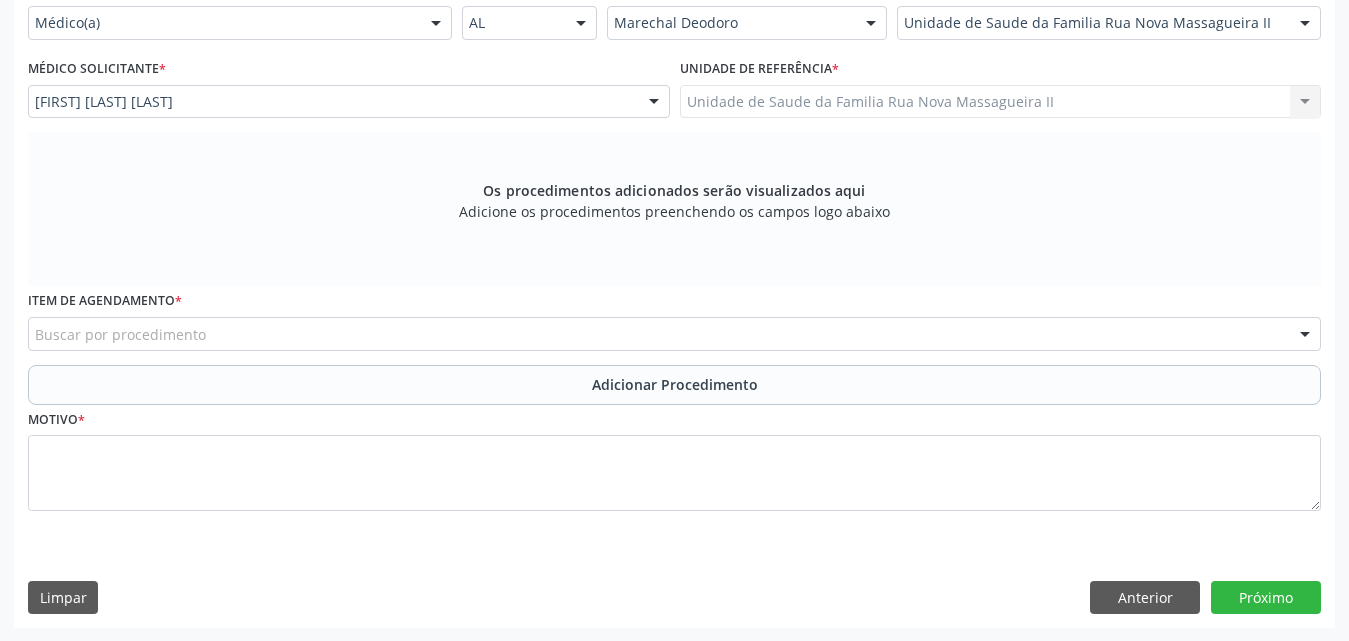 scroll, scrollTop: 488, scrollLeft: 0, axis: vertical 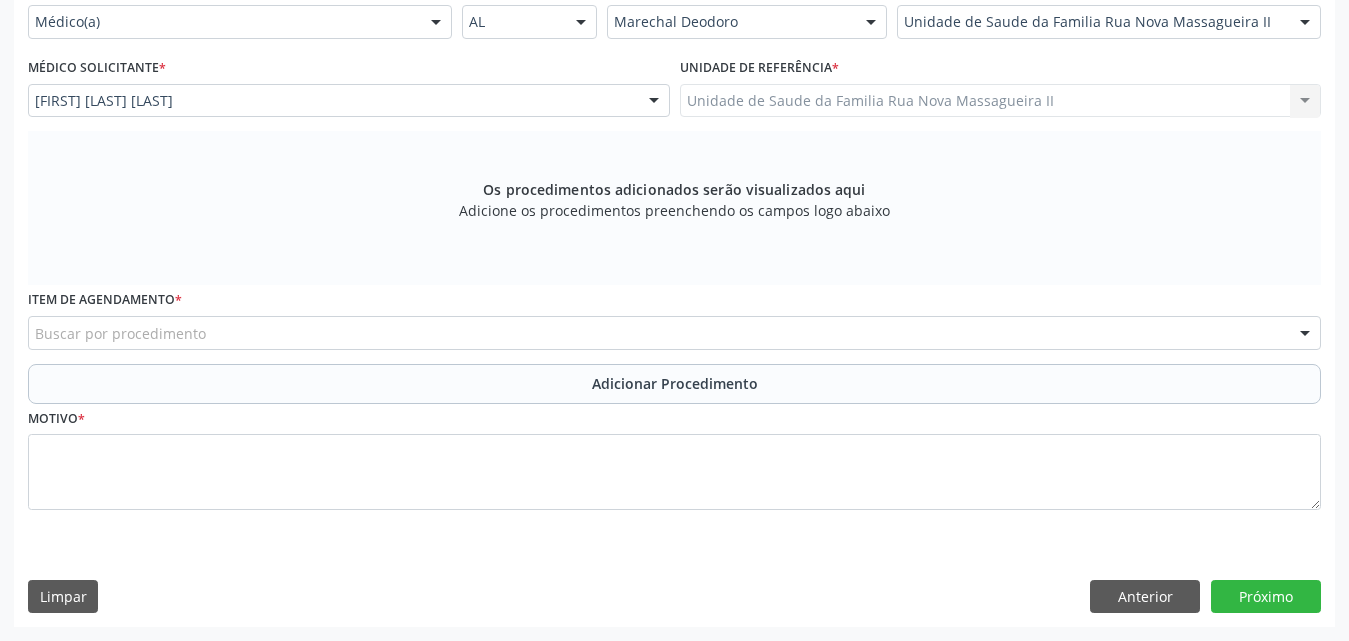 click on "Buscar por procedimento" at bounding box center (674, 333) 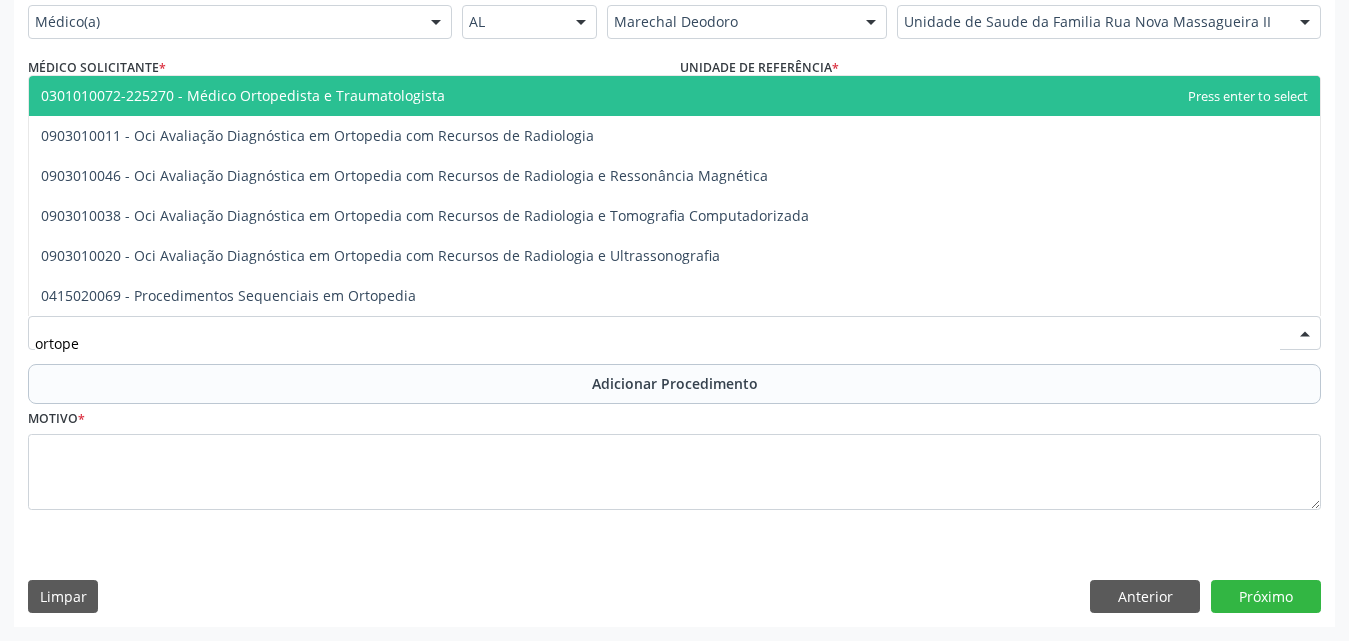 type on "ortoped" 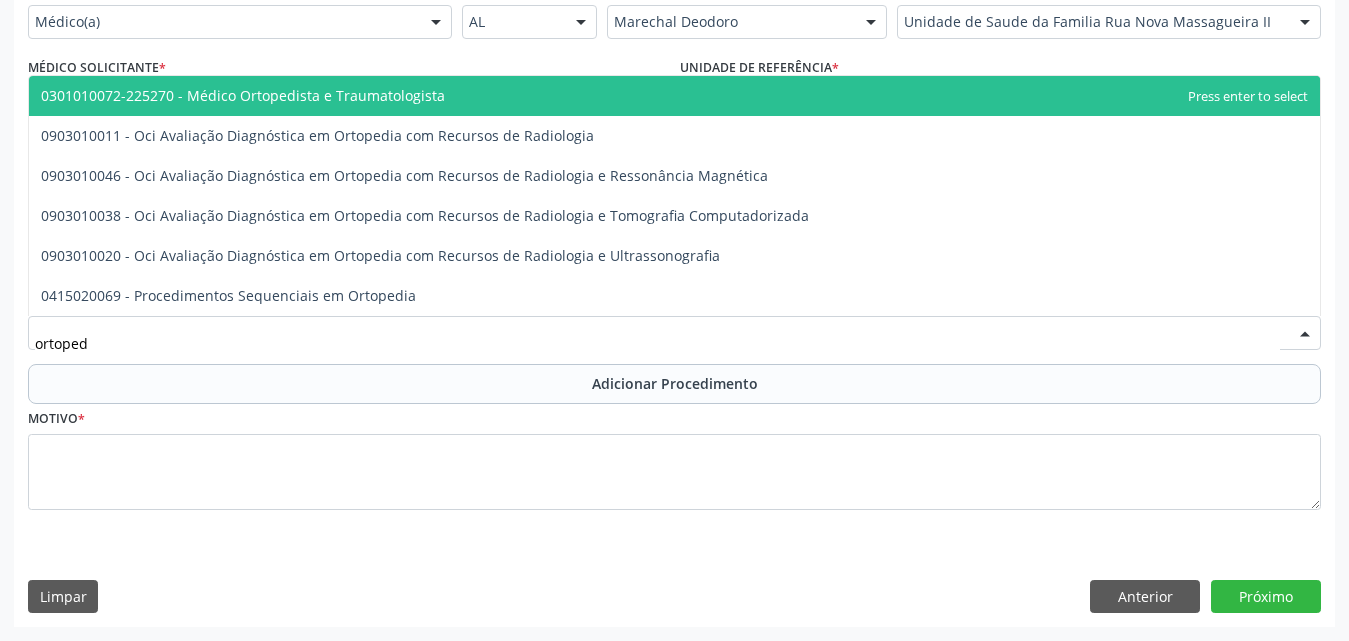 click on "0301010072-225270 - Médico Ortopedista e Traumatologista" at bounding box center [243, 95] 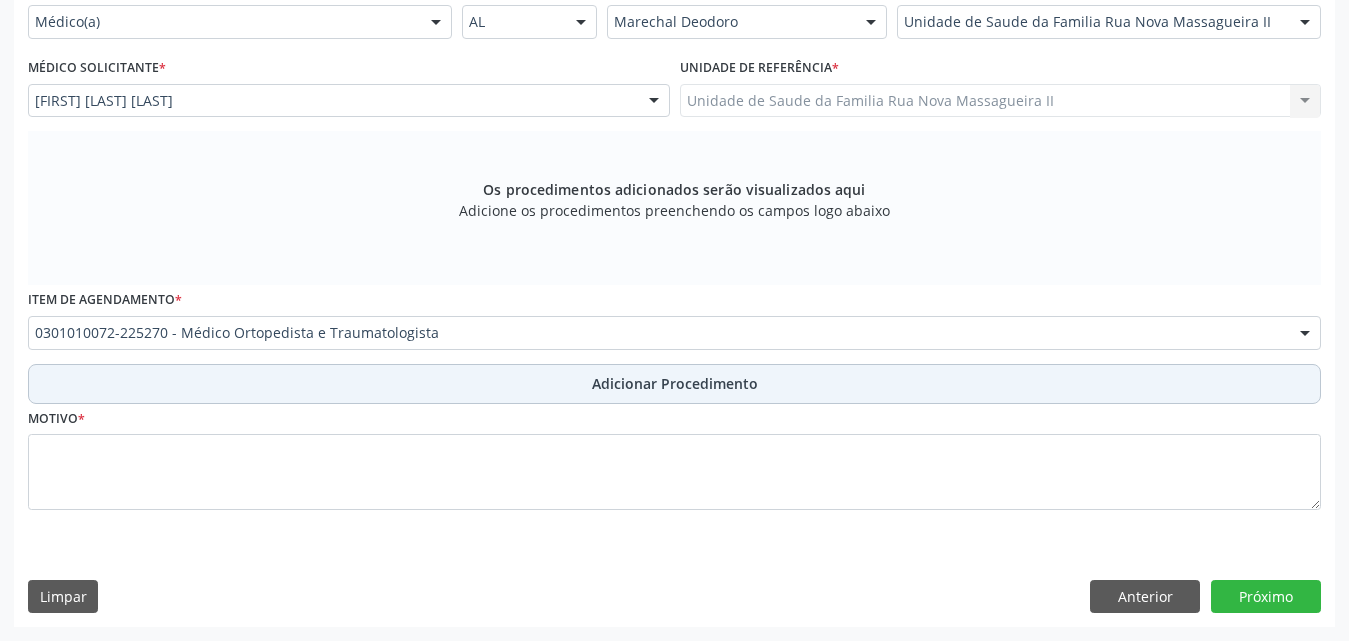 click on "Adicionar Procedimento" at bounding box center (675, 383) 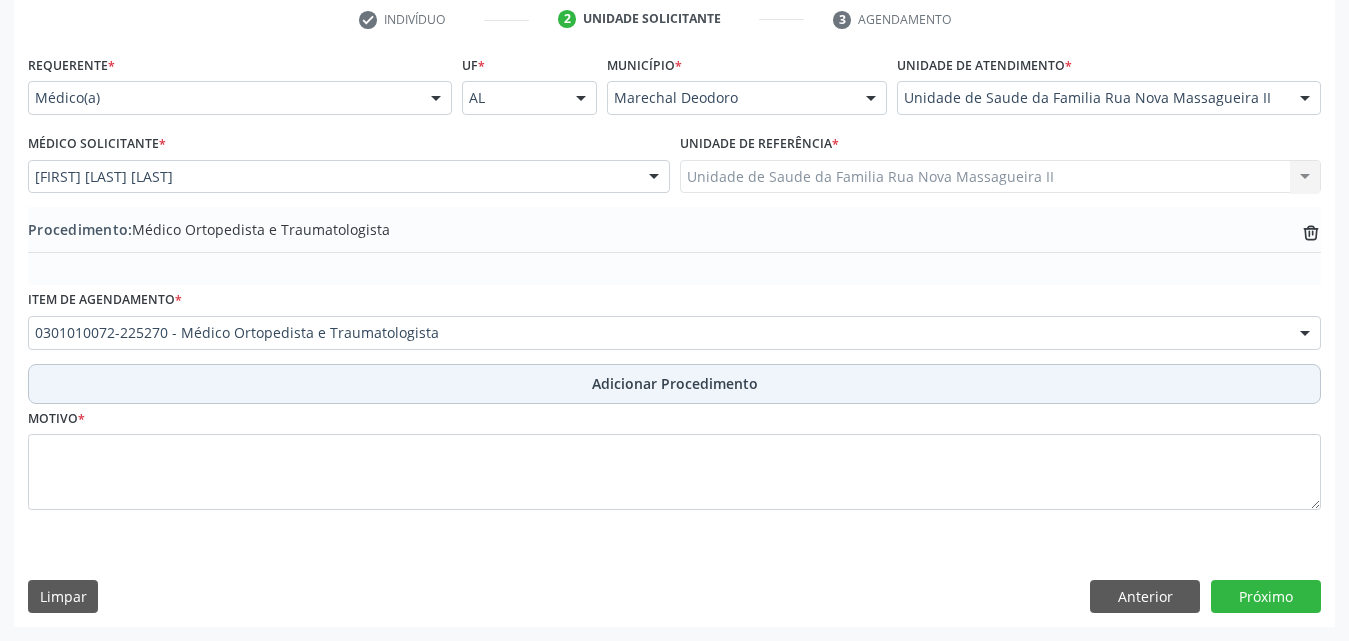 scroll, scrollTop: 412, scrollLeft: 0, axis: vertical 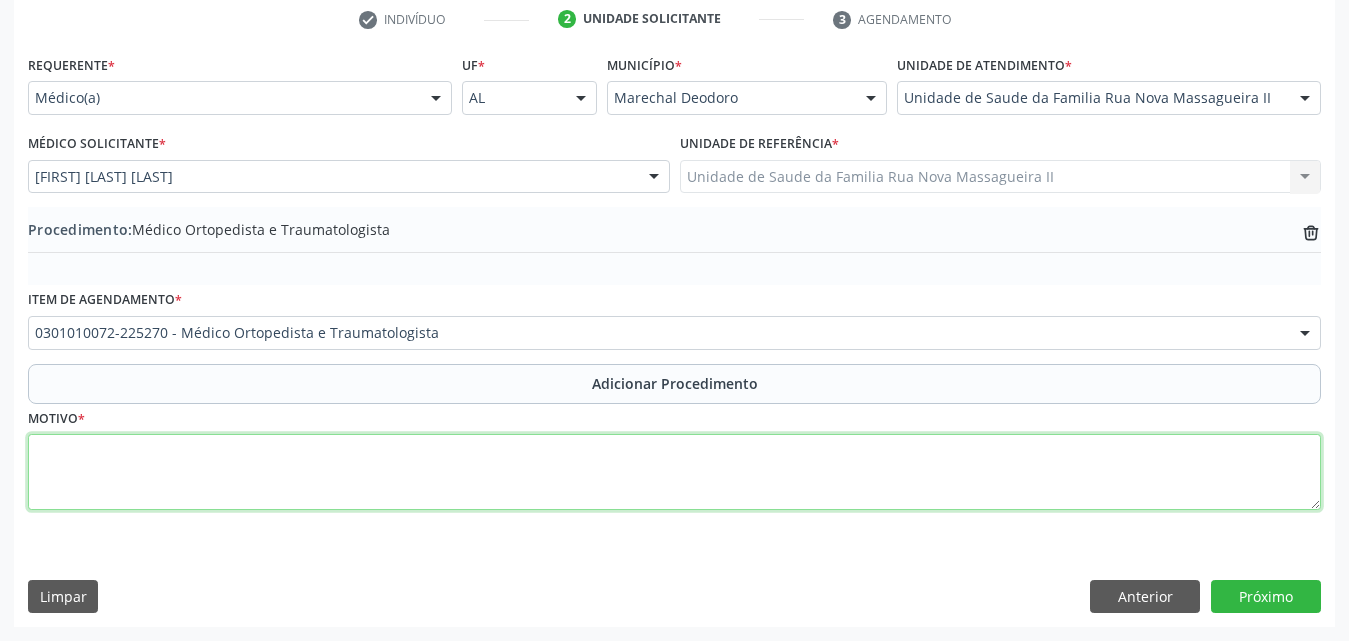 click at bounding box center [674, 472] 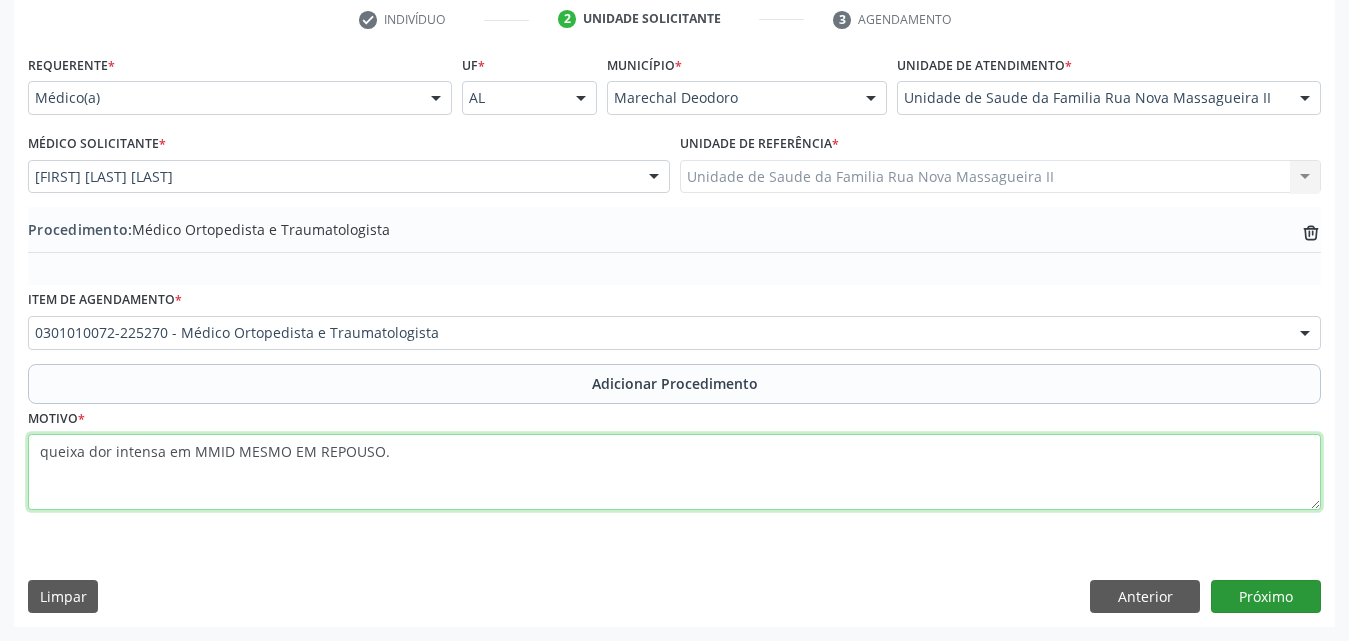 type on "queixa dor intensa em MMID MESMO EM REPOUSO." 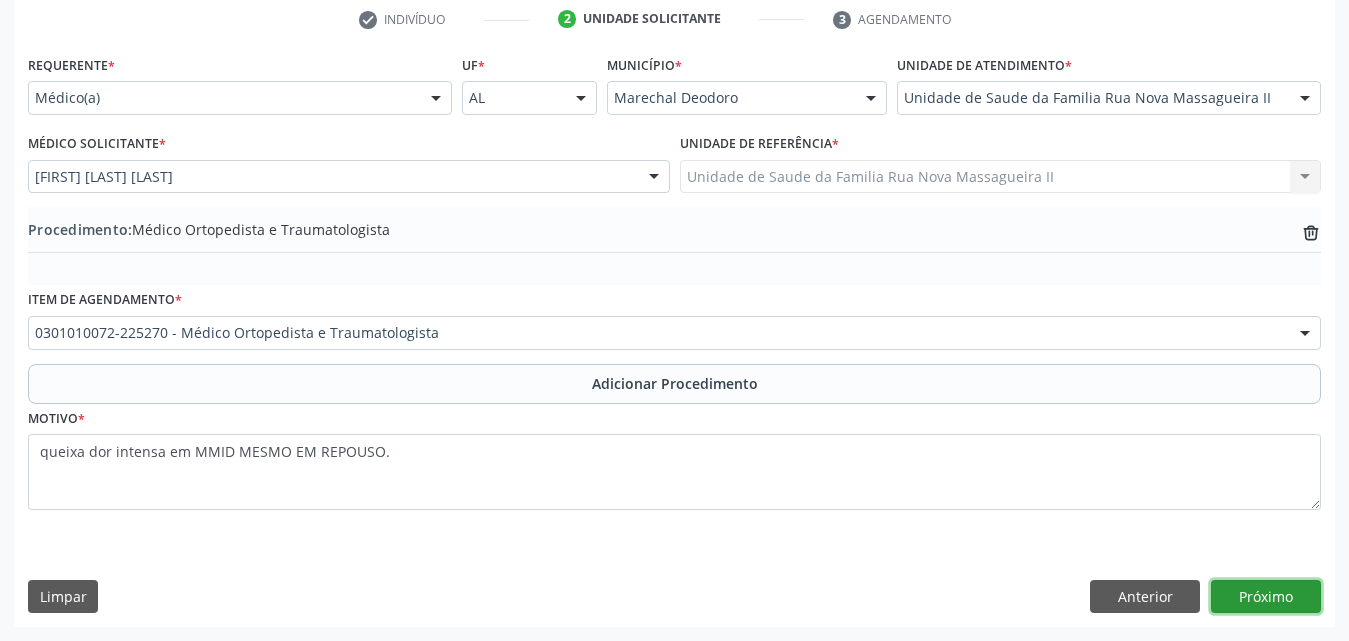 click on "Próximo" at bounding box center (1266, 597) 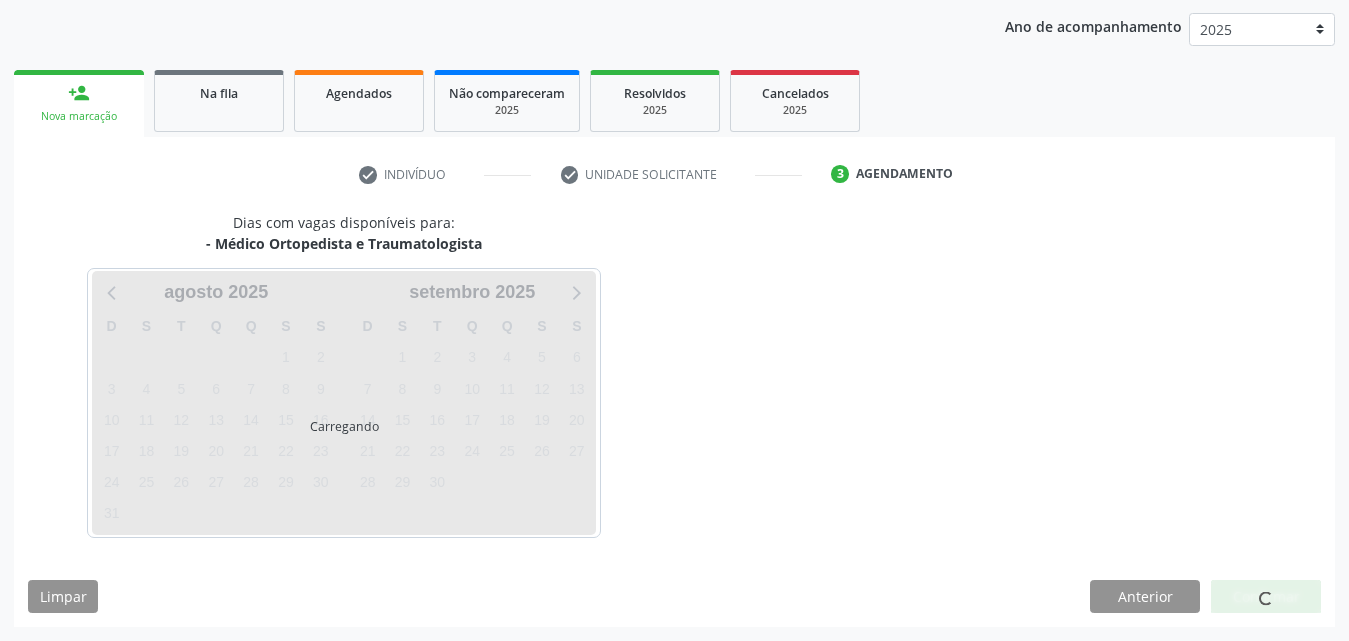 scroll, scrollTop: 316, scrollLeft: 0, axis: vertical 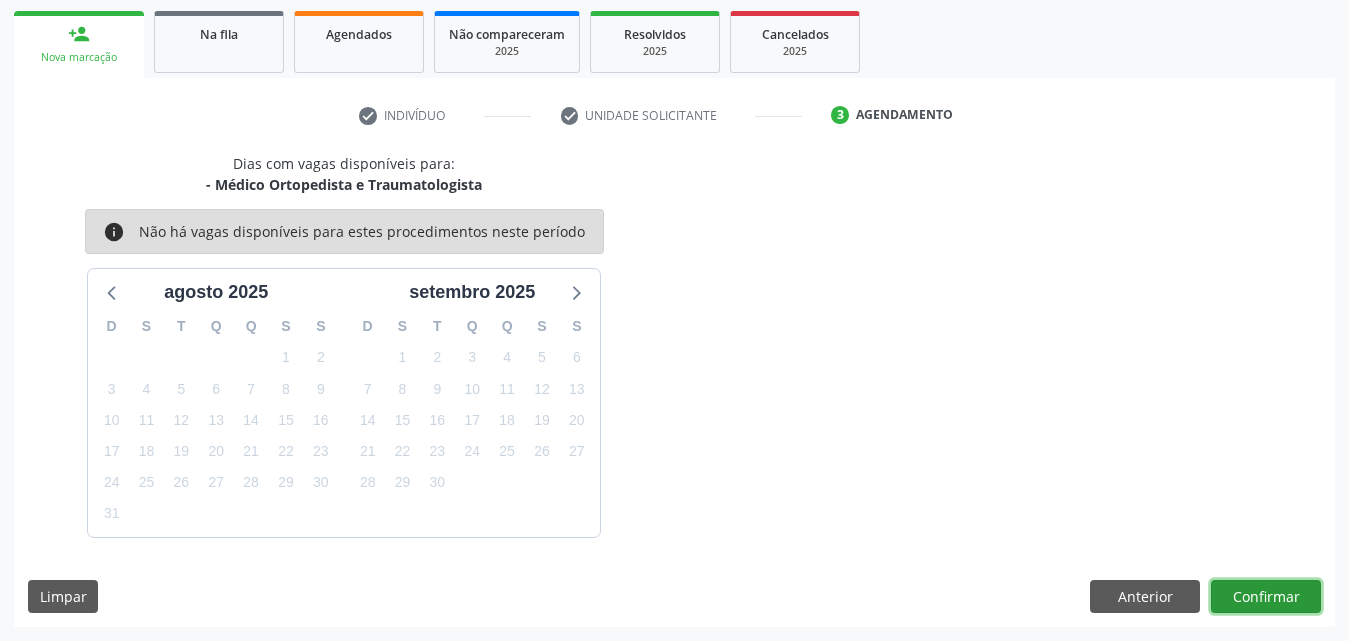 click on "Confirmar" at bounding box center (1266, 597) 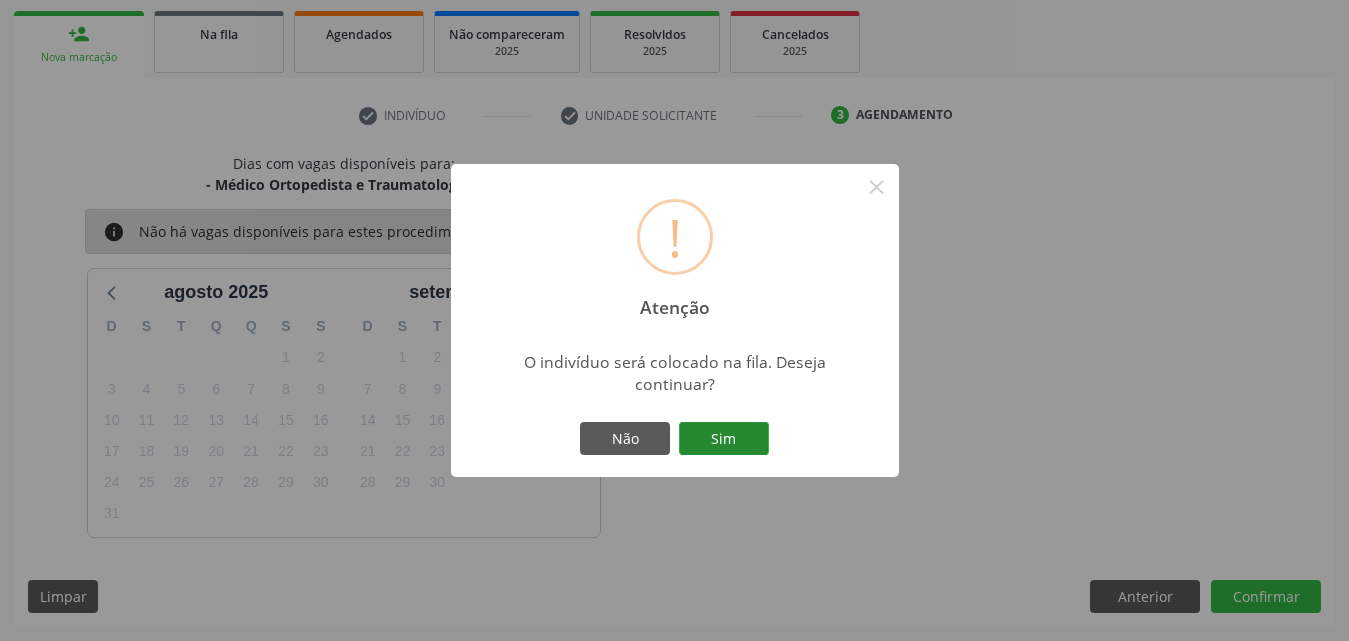 click on "Sim" at bounding box center [724, 439] 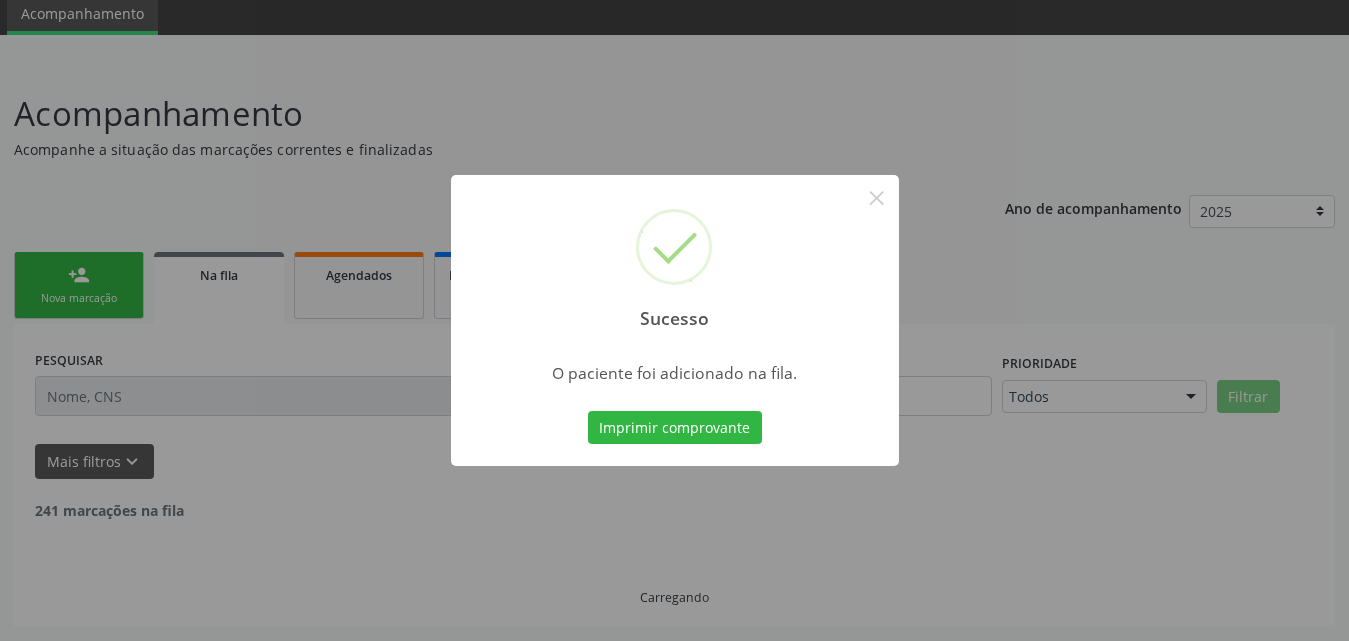 scroll, scrollTop: 54, scrollLeft: 0, axis: vertical 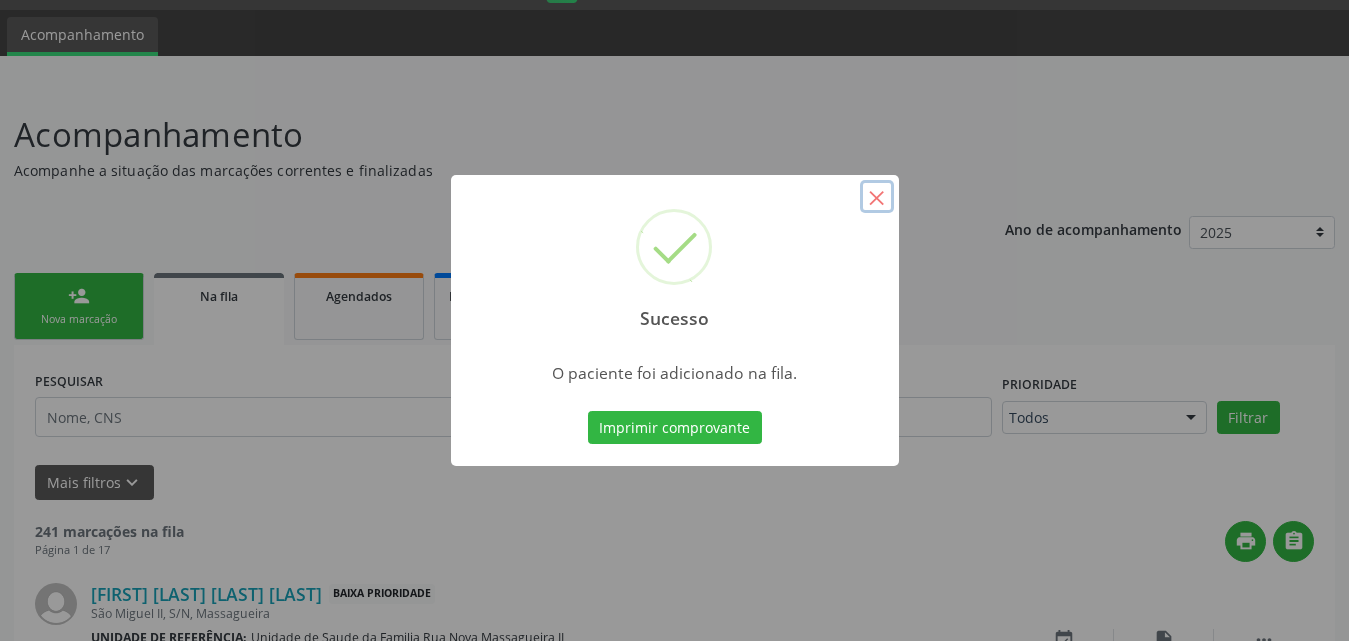 click on "×" at bounding box center (877, 197) 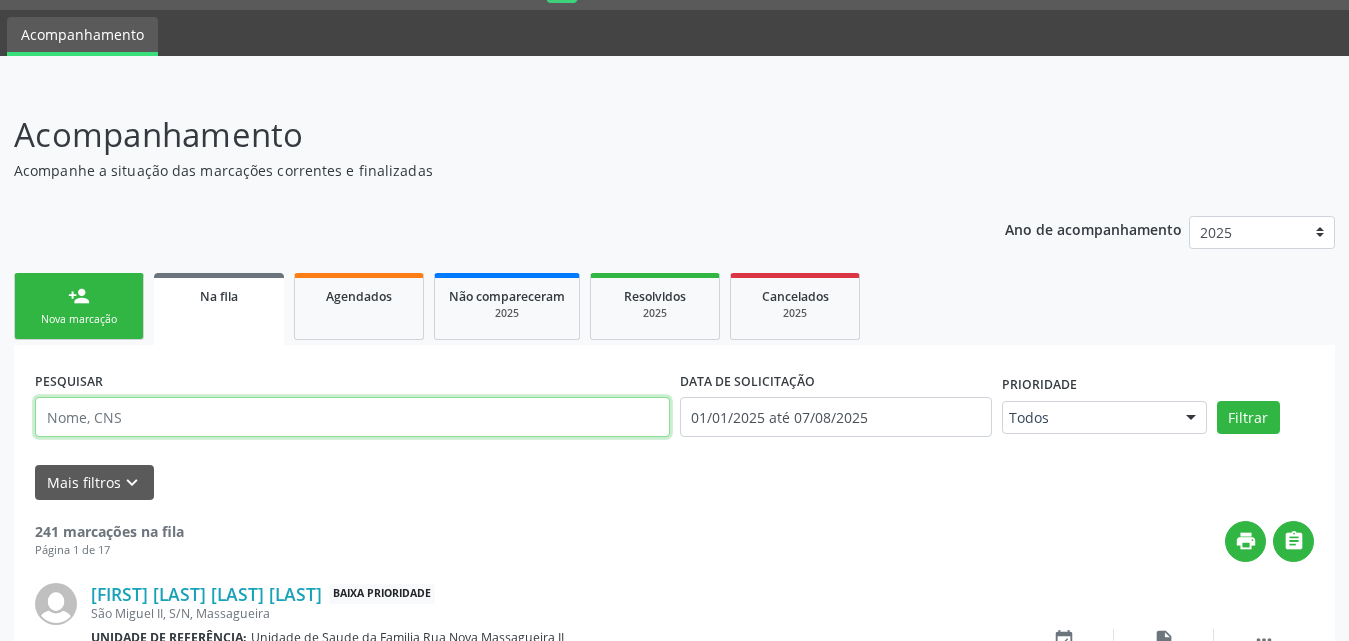 click at bounding box center (352, 417) 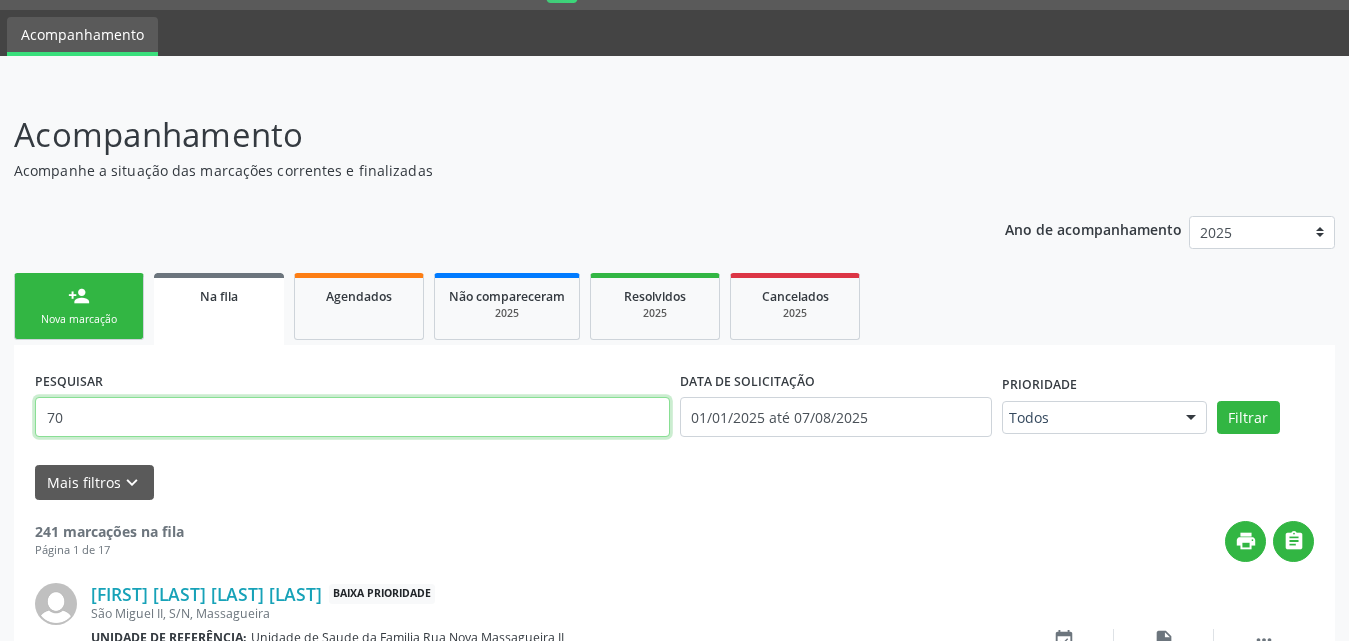 type on "7" 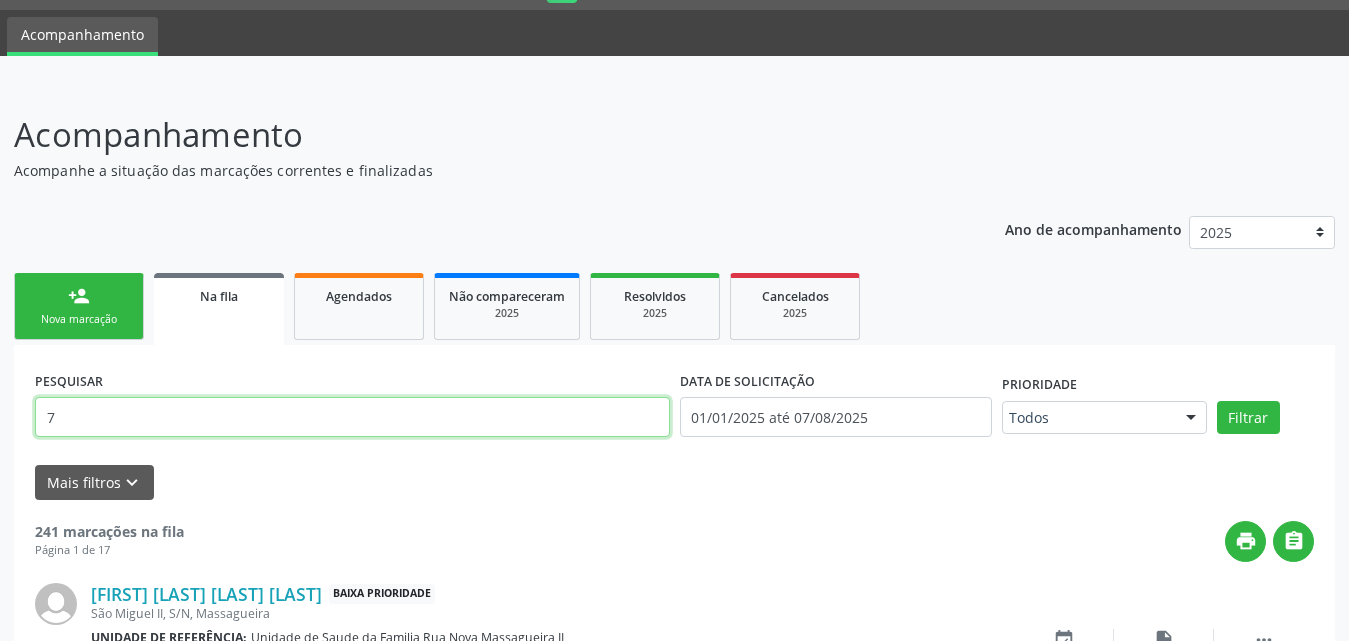 type 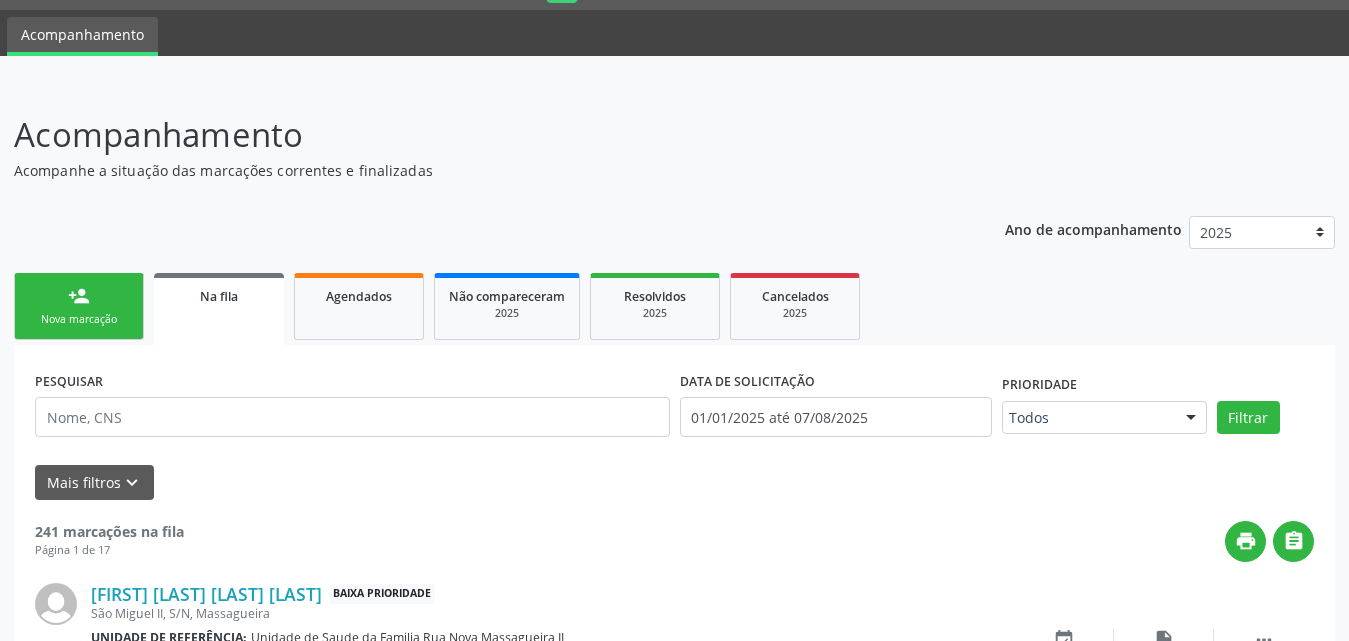 click on "person_add
Nova marcação" at bounding box center (79, 306) 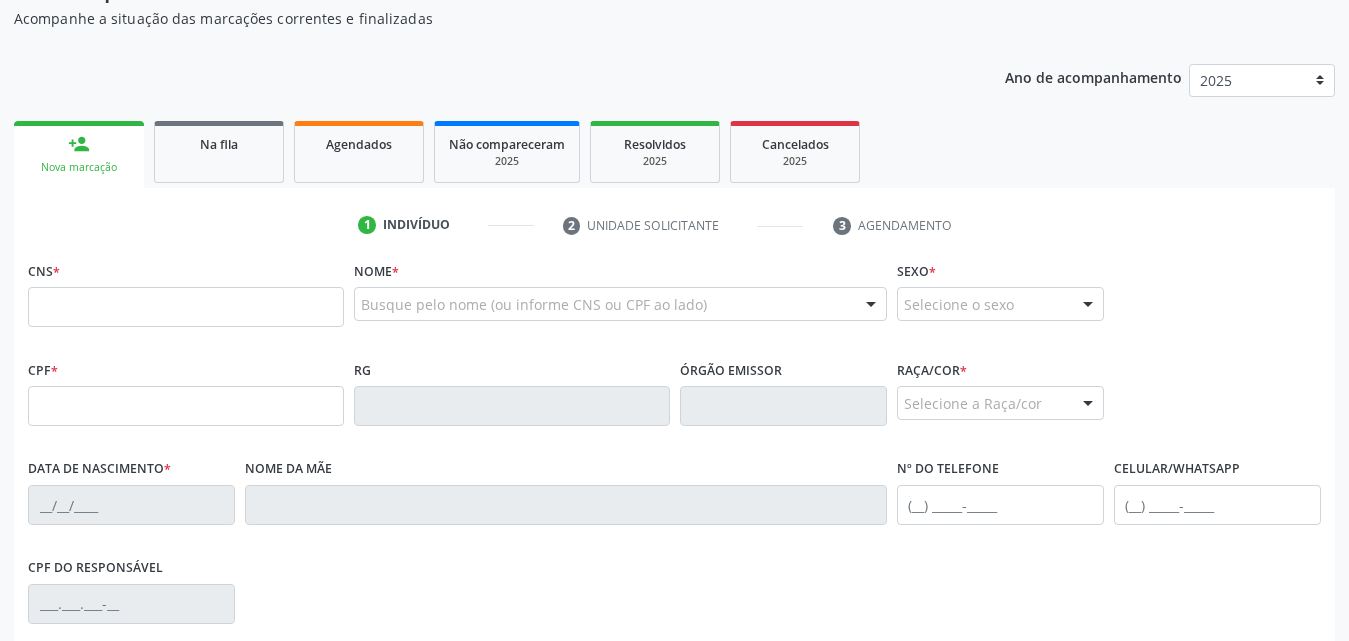scroll, scrollTop: 354, scrollLeft: 0, axis: vertical 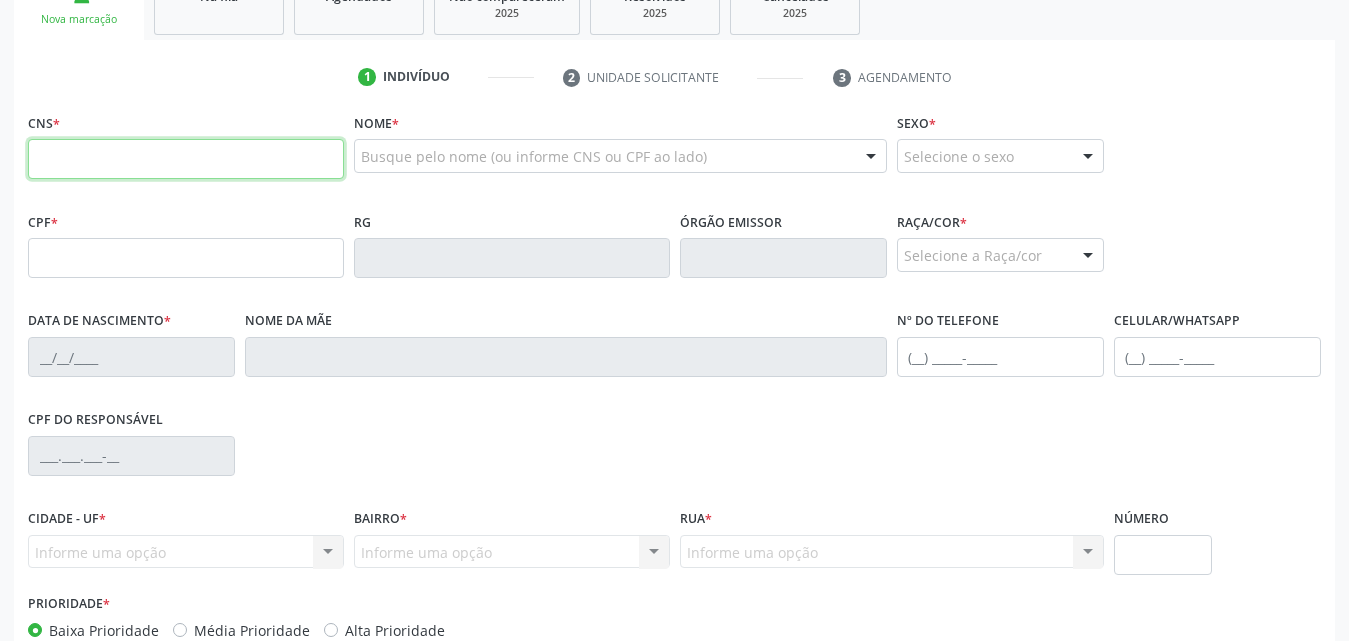 click at bounding box center (186, 159) 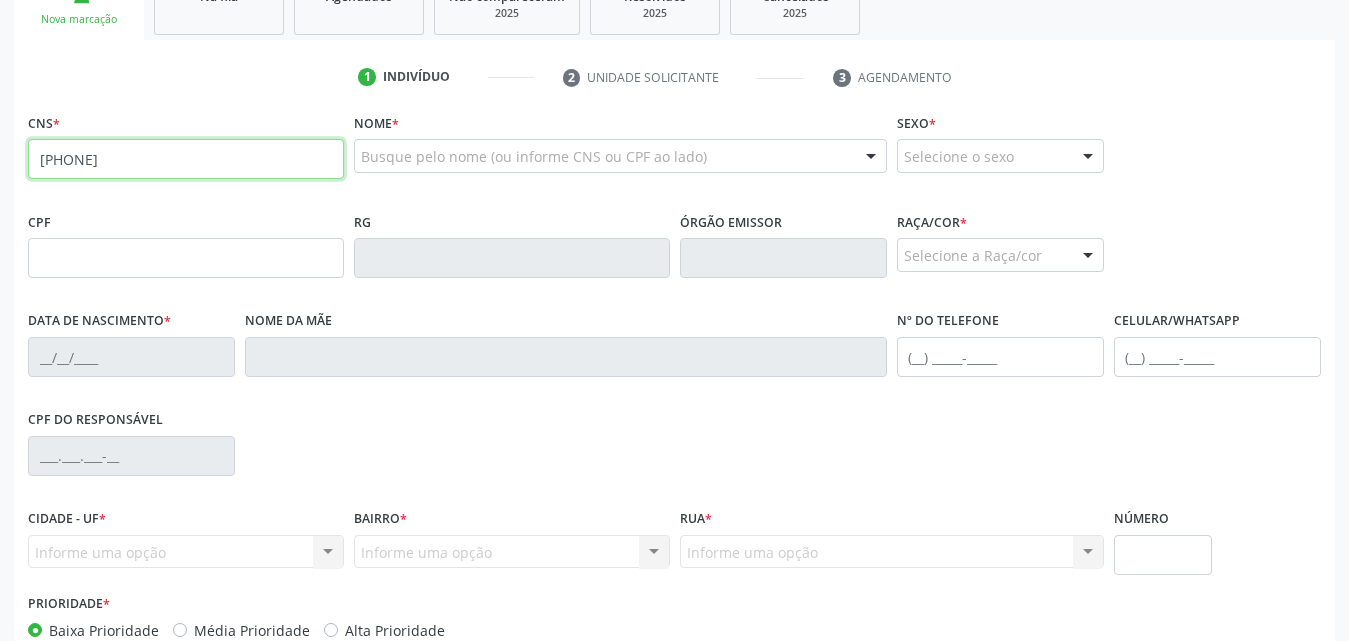 type on "[PHONE]" 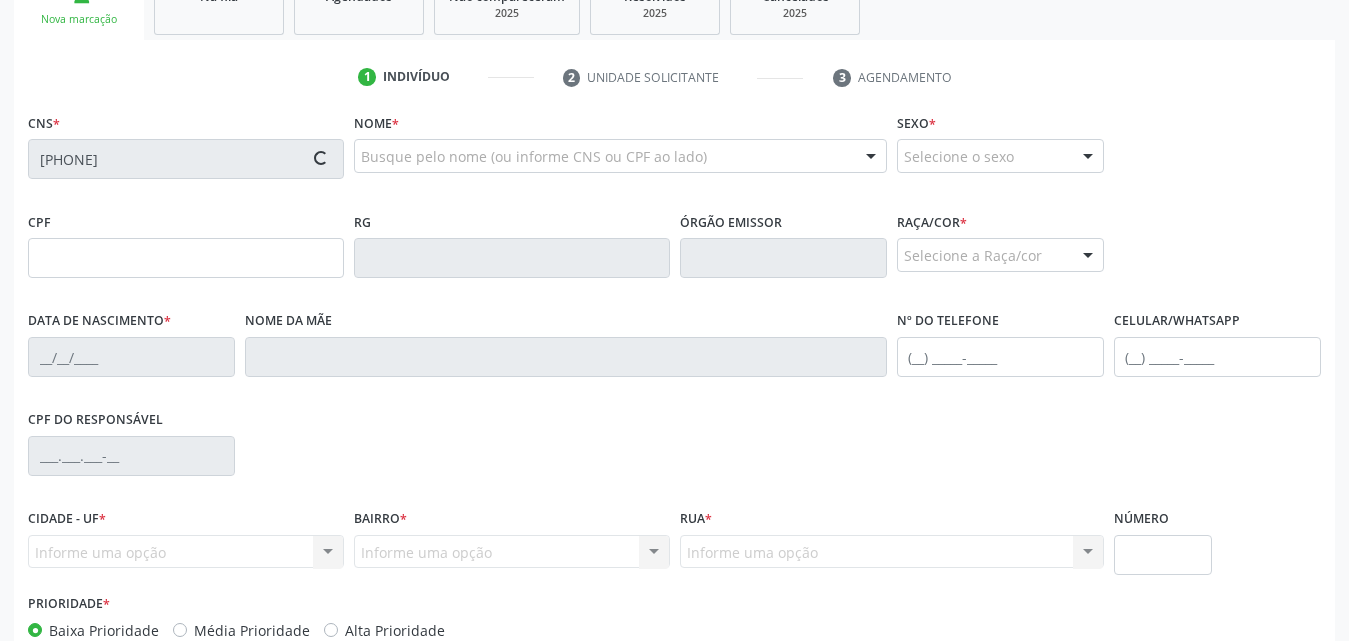 type on "[SSN]" 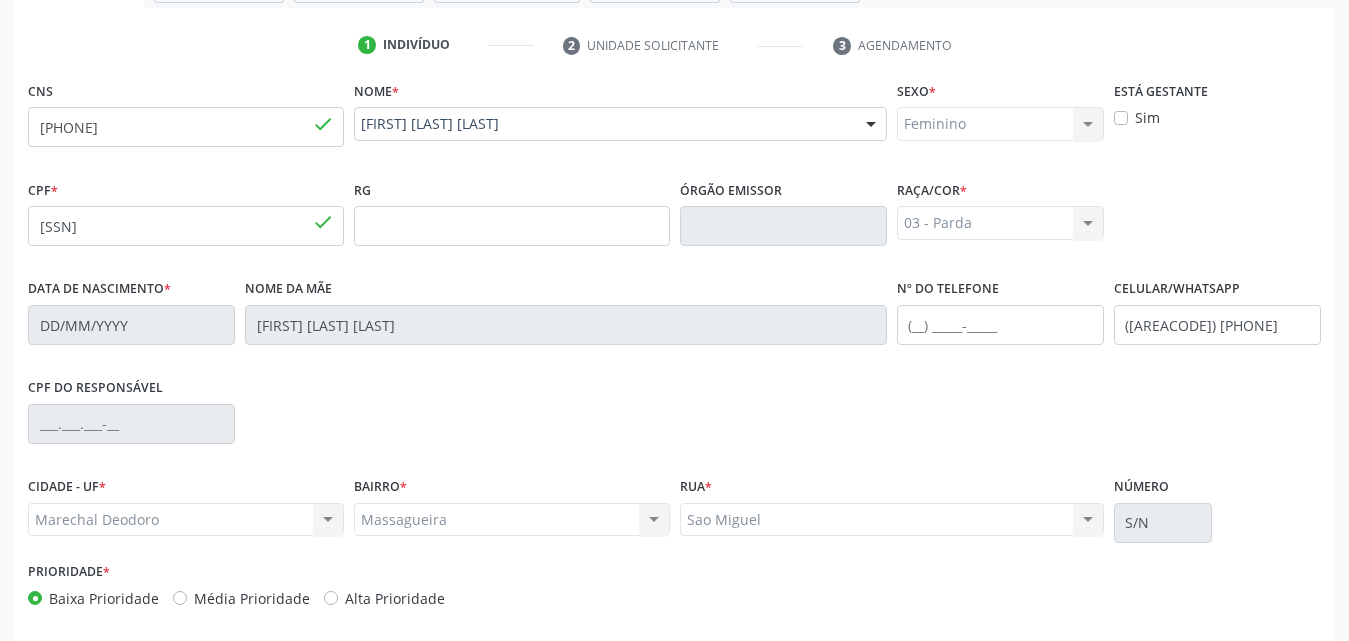 scroll, scrollTop: 471, scrollLeft: 0, axis: vertical 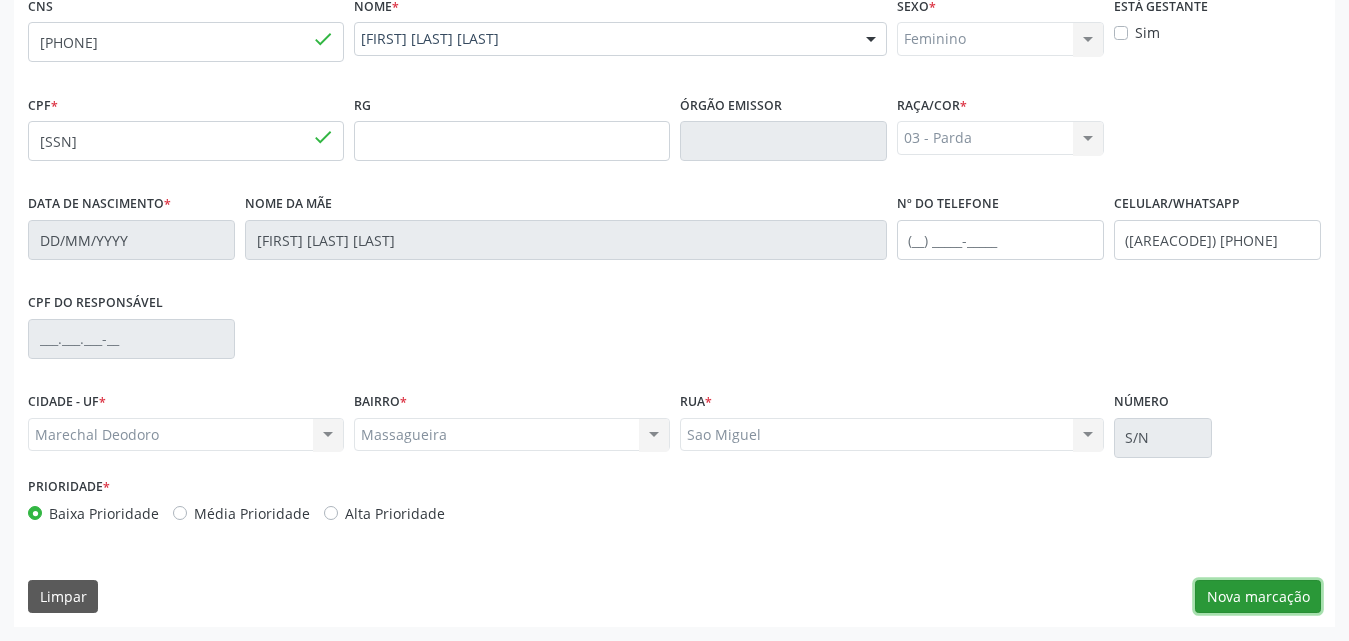 click on "Nova marcação" at bounding box center (1258, 597) 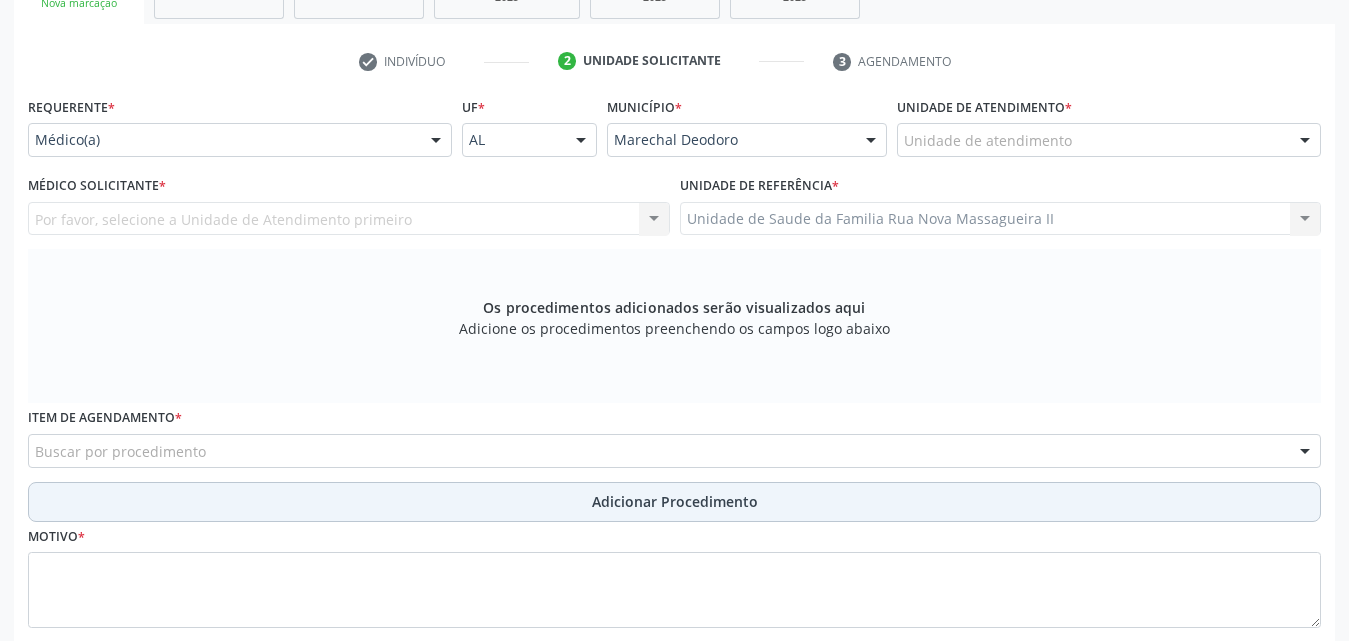 scroll, scrollTop: 171, scrollLeft: 0, axis: vertical 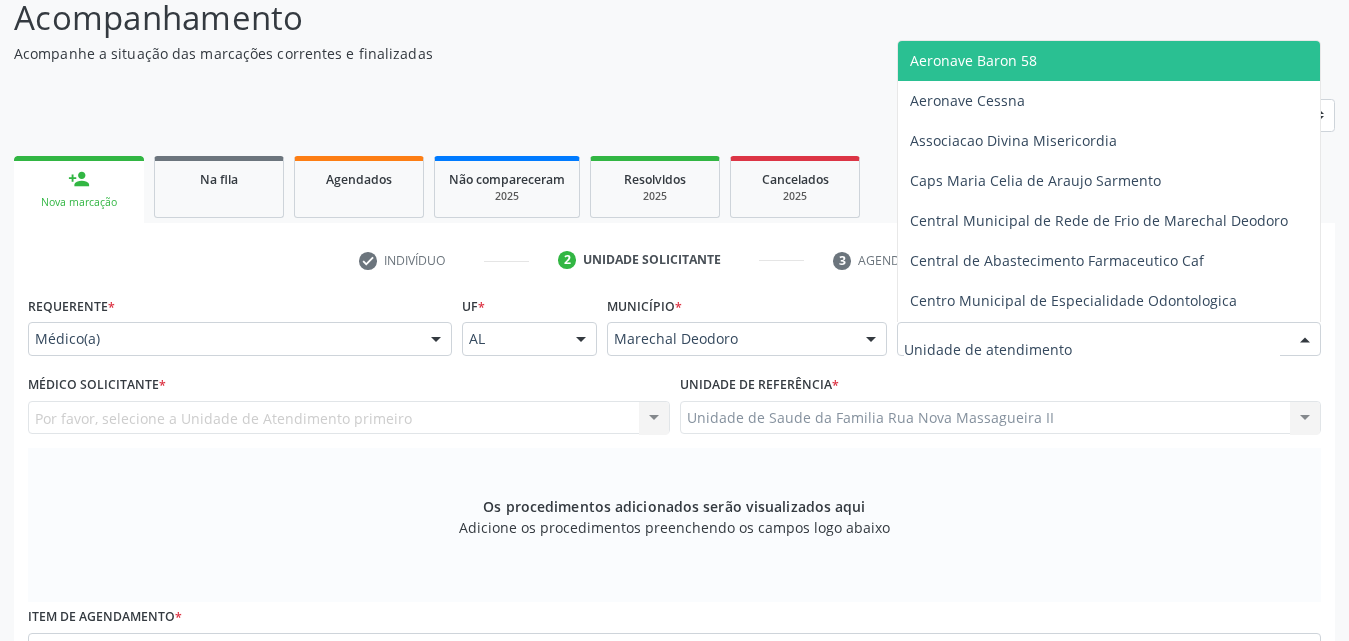 click at bounding box center (1109, 339) 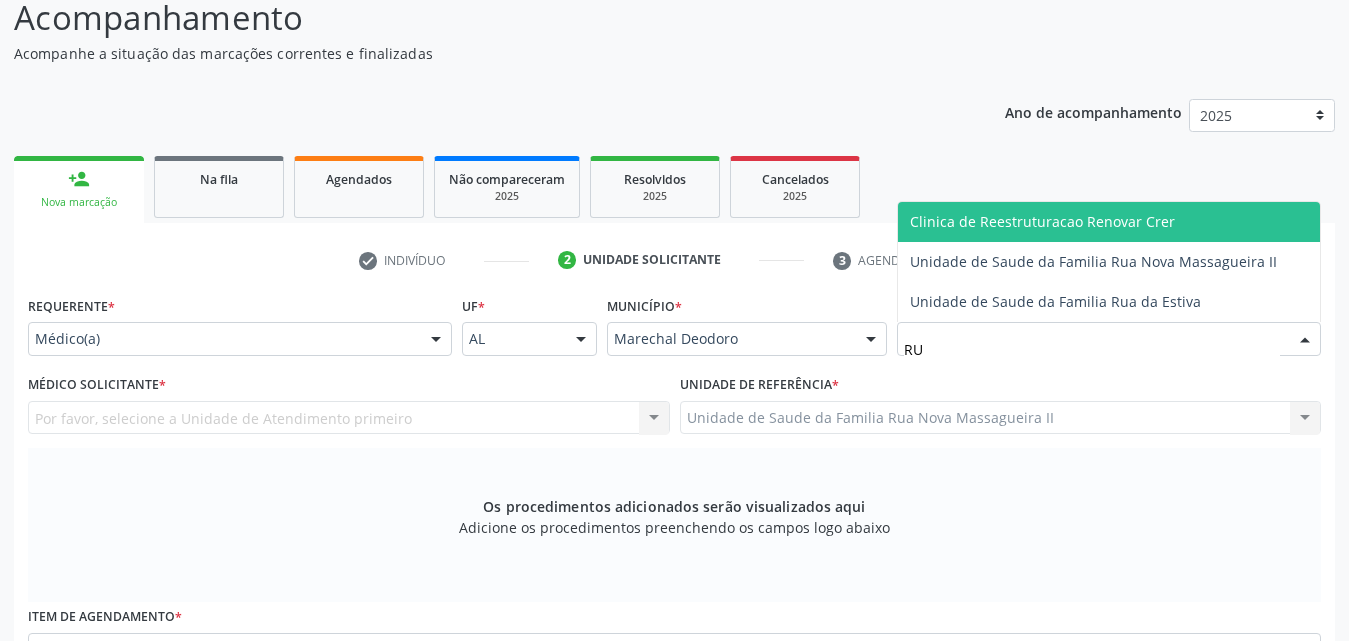 type on "RUA" 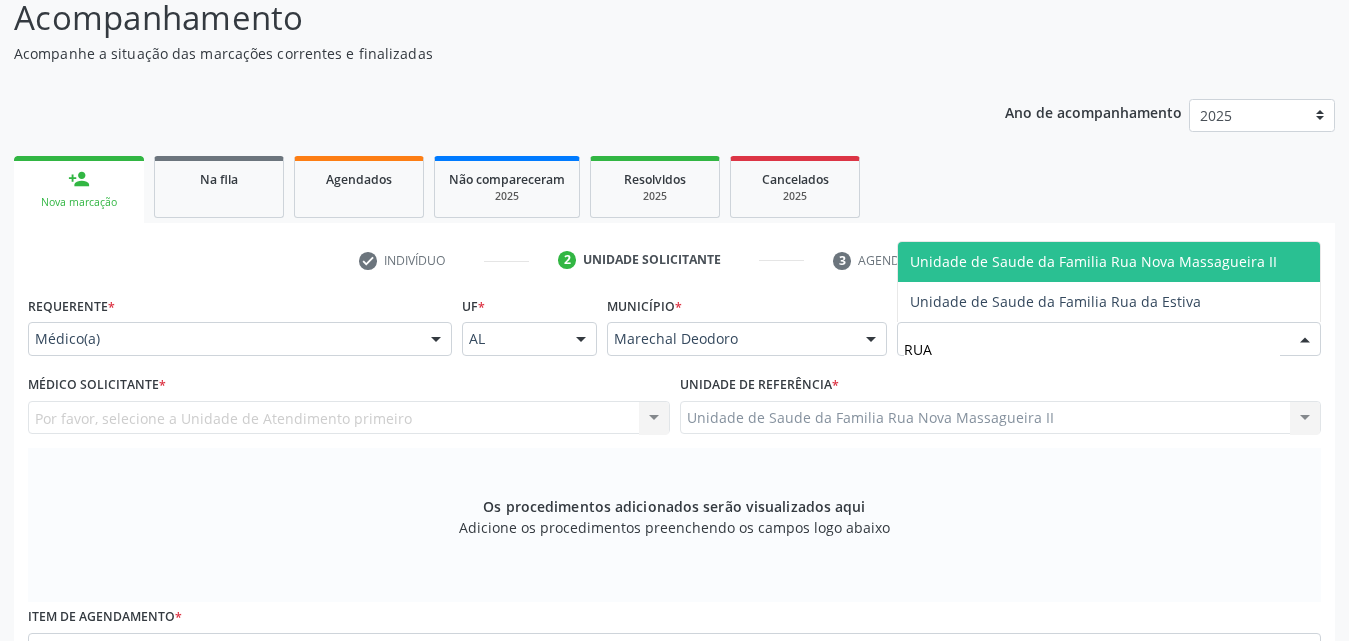 click on "Unidade de Saude da Familia Rua Nova Massagueira II" at bounding box center [1093, 261] 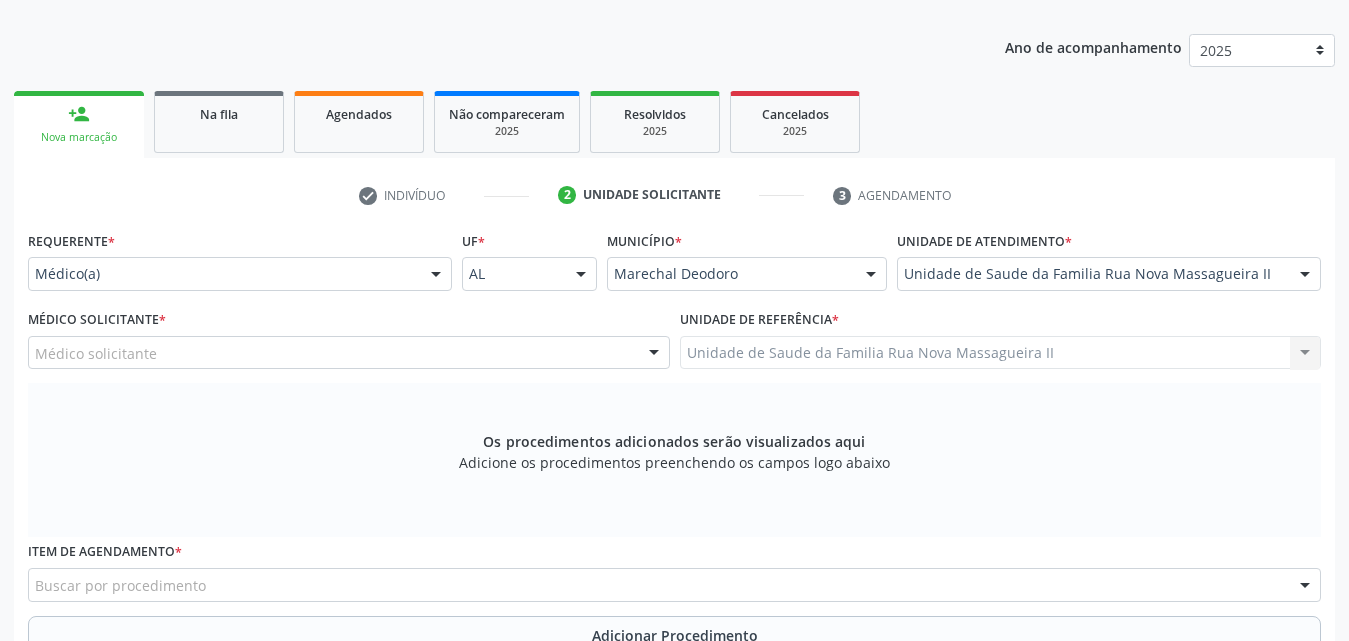 scroll, scrollTop: 271, scrollLeft: 0, axis: vertical 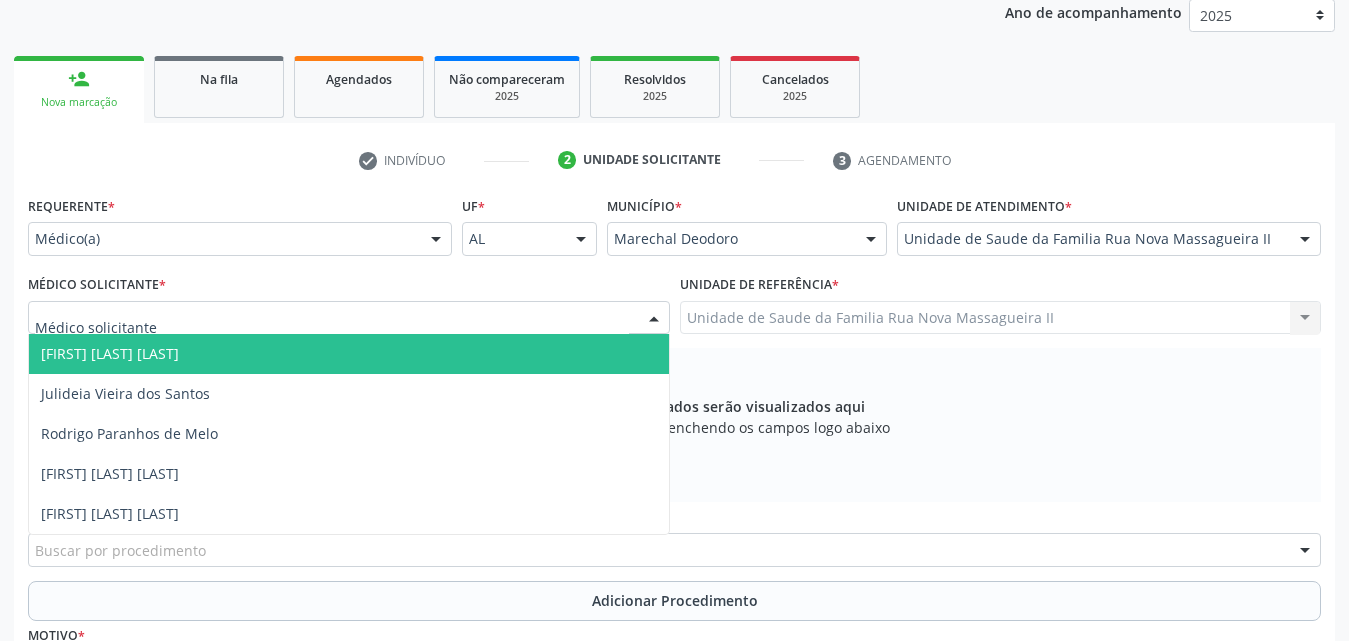 click at bounding box center (349, 318) 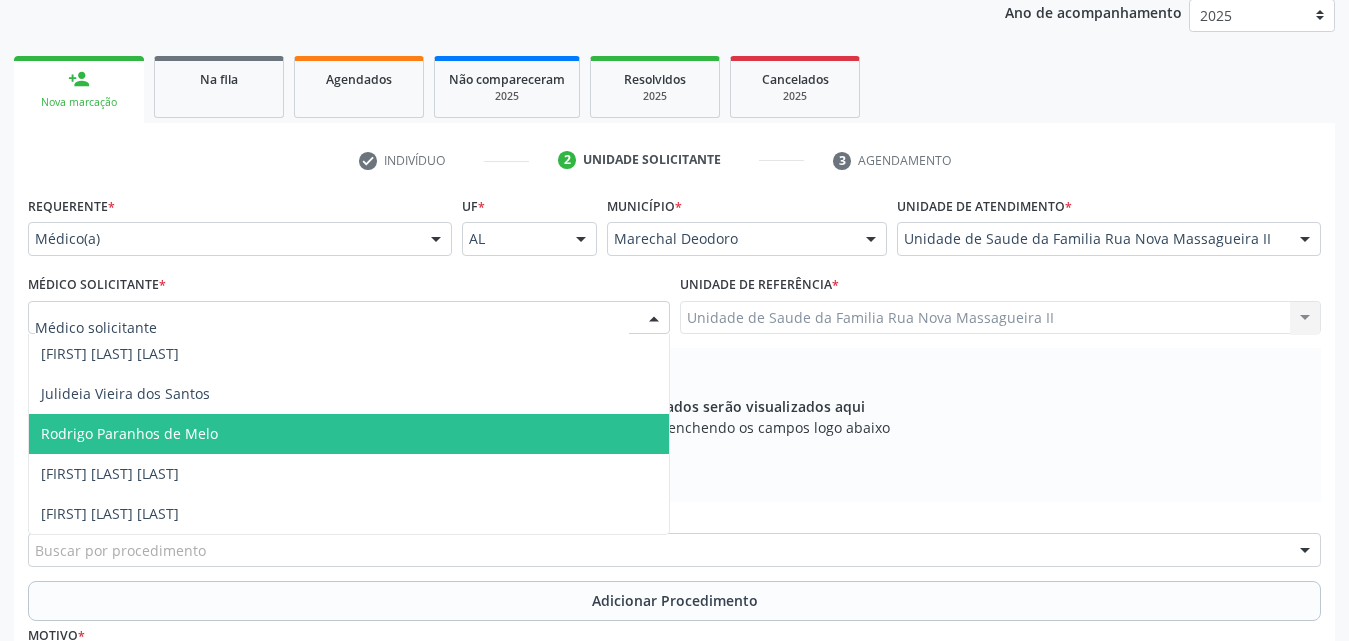 click on "Rodrigo Paranhos de Melo" at bounding box center [349, 434] 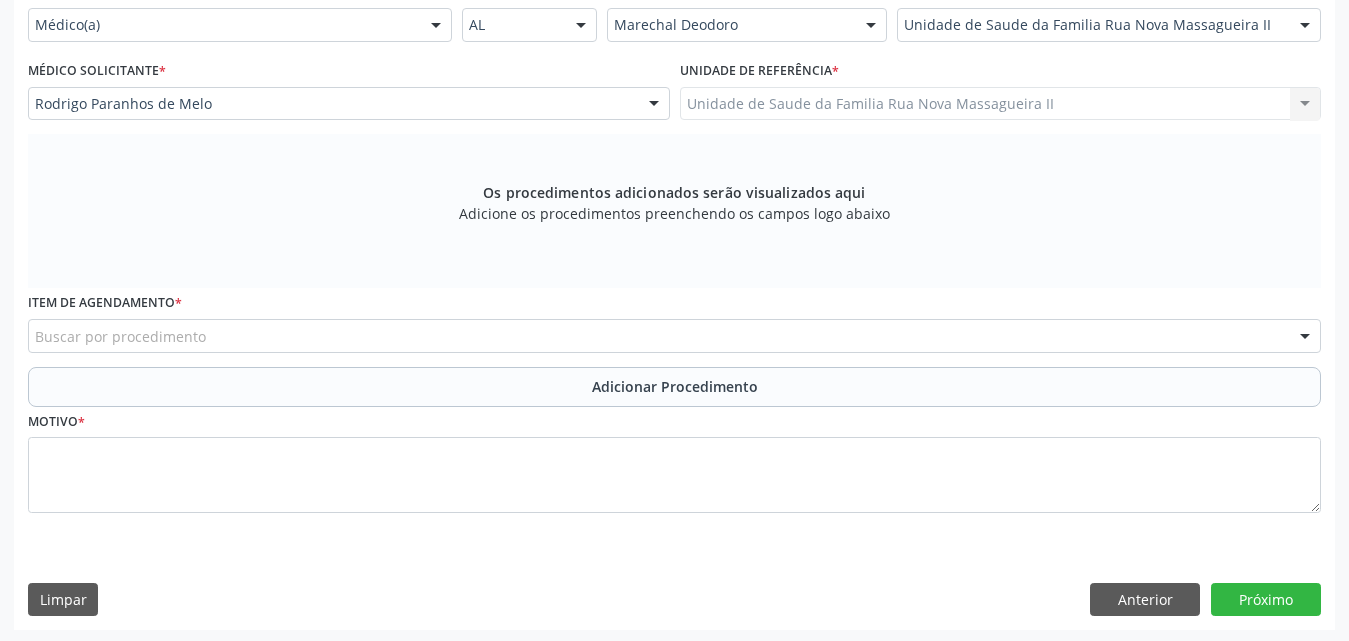 scroll, scrollTop: 488, scrollLeft: 0, axis: vertical 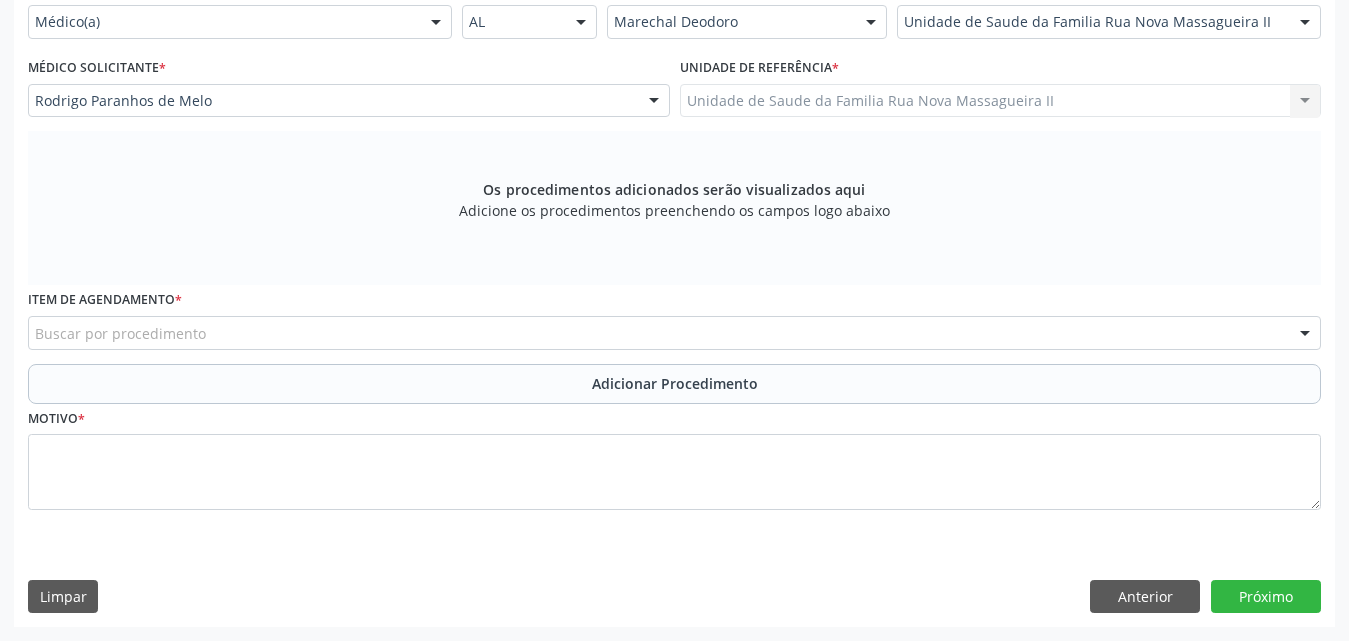 click on "Buscar por procedimento" at bounding box center [674, 333] 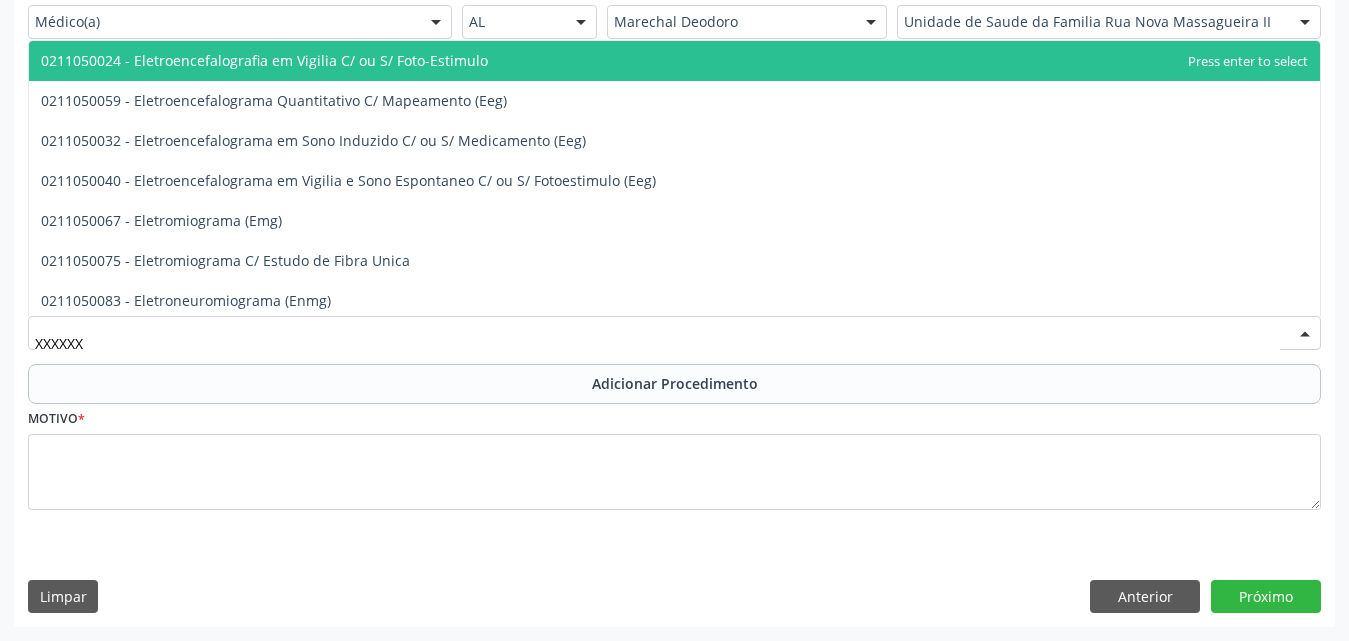 type on "[DATE]" 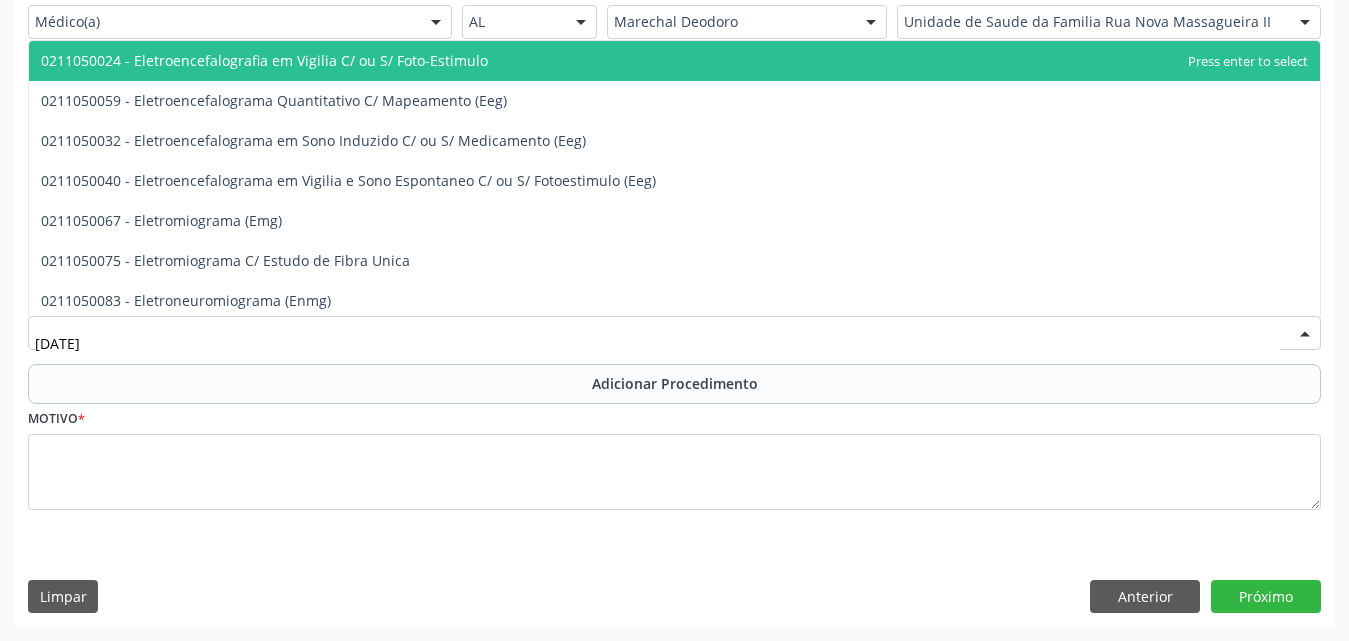 click on "0211050024 - Eletroencefalografia em Vigilia C/ ou S/ Foto-Estimulo" at bounding box center [264, 60] 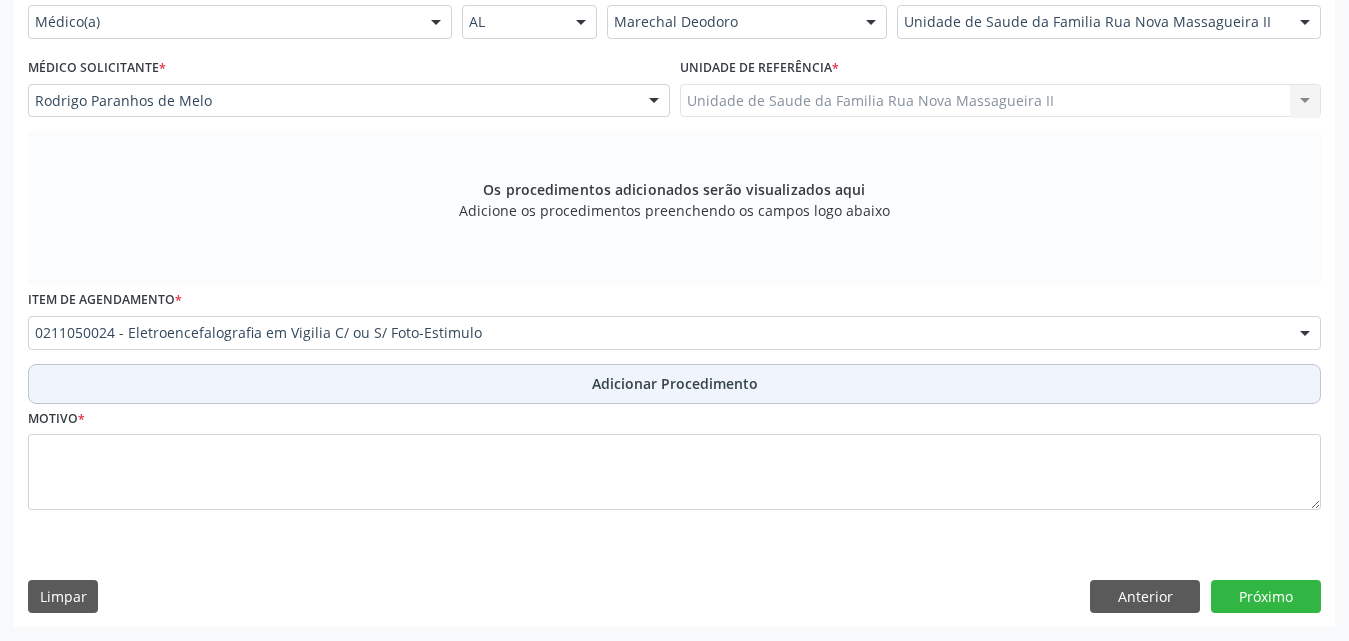 click on "Adicionar Procedimento" at bounding box center [675, 383] 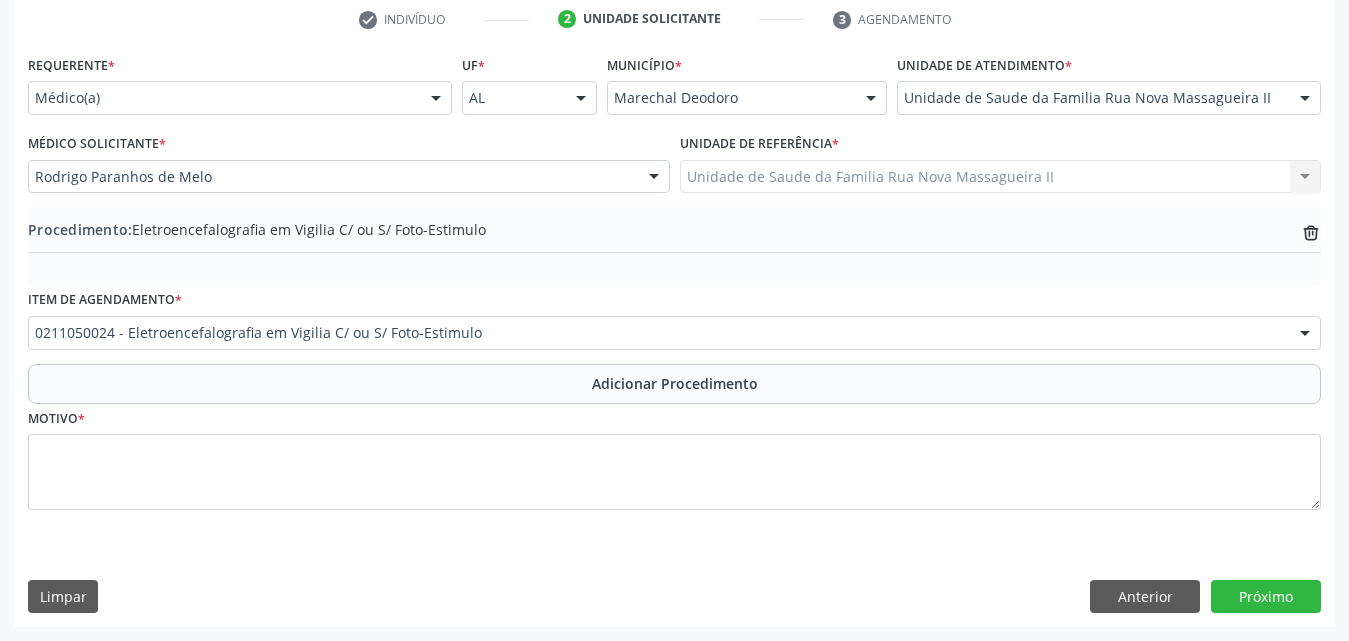 scroll, scrollTop: 412, scrollLeft: 0, axis: vertical 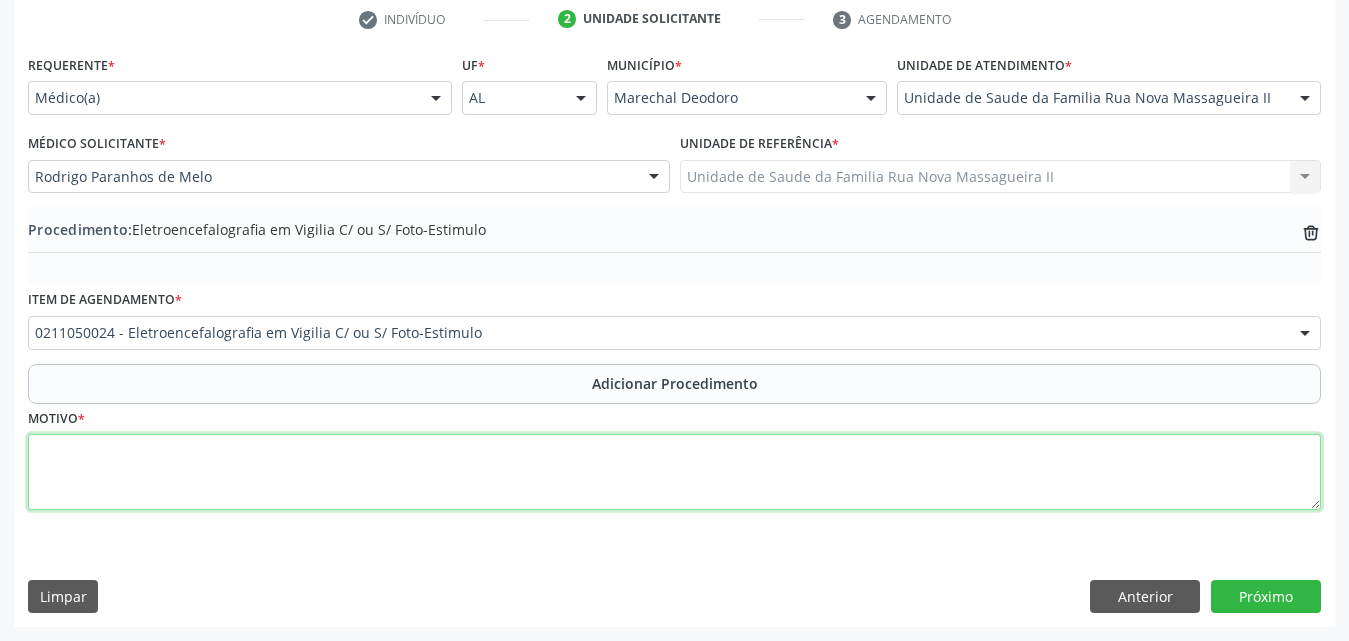 click at bounding box center (674, 472) 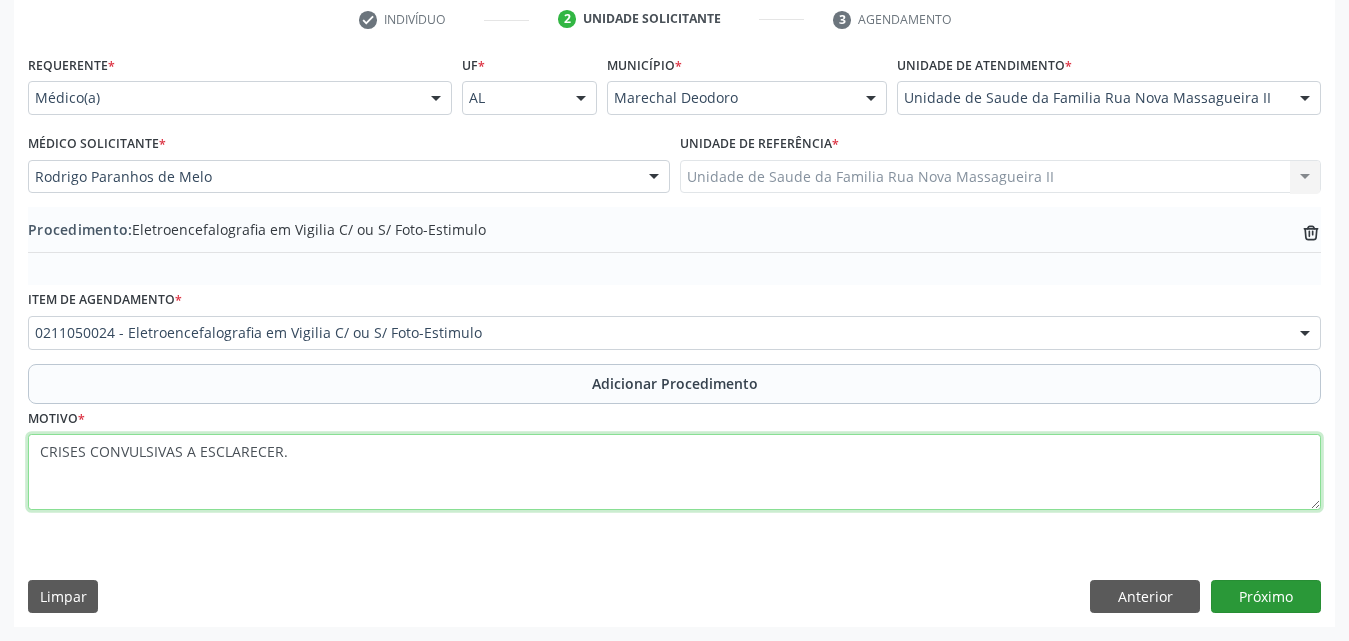 type on "CRISES CONVULSIVAS A ESCLARECER." 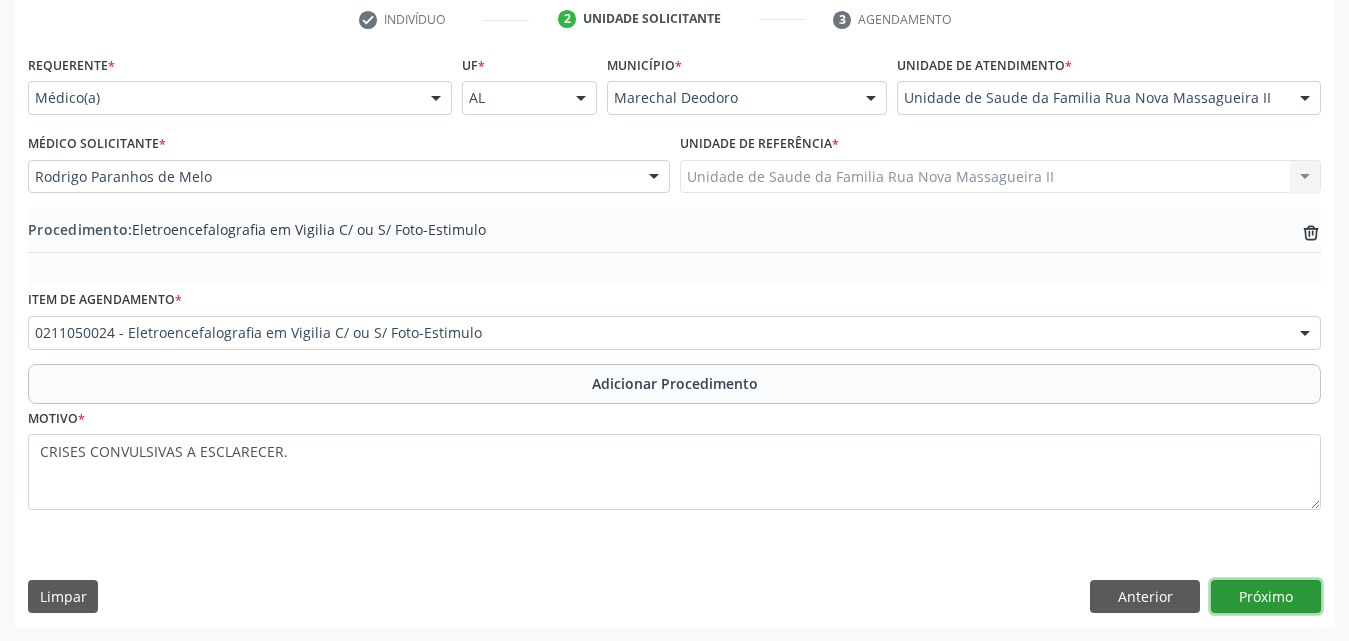 click on "Próximo" at bounding box center [1266, 597] 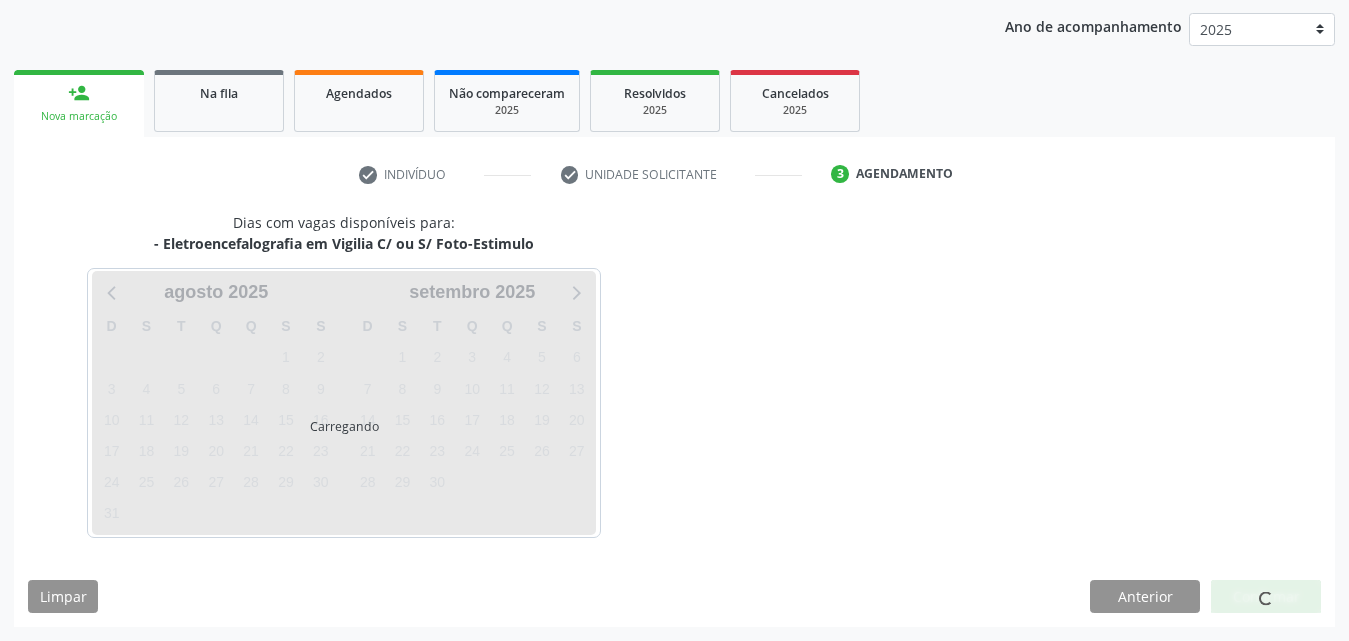 scroll, scrollTop: 316, scrollLeft: 0, axis: vertical 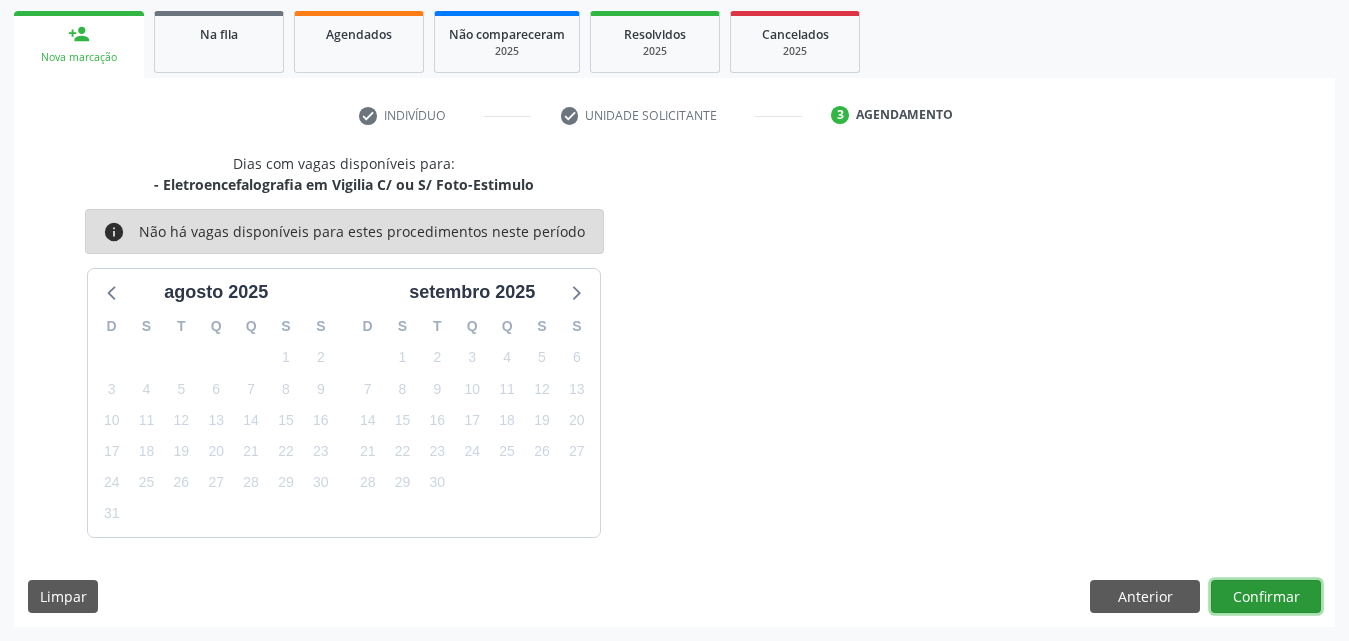 click on "Confirmar" at bounding box center [1266, 597] 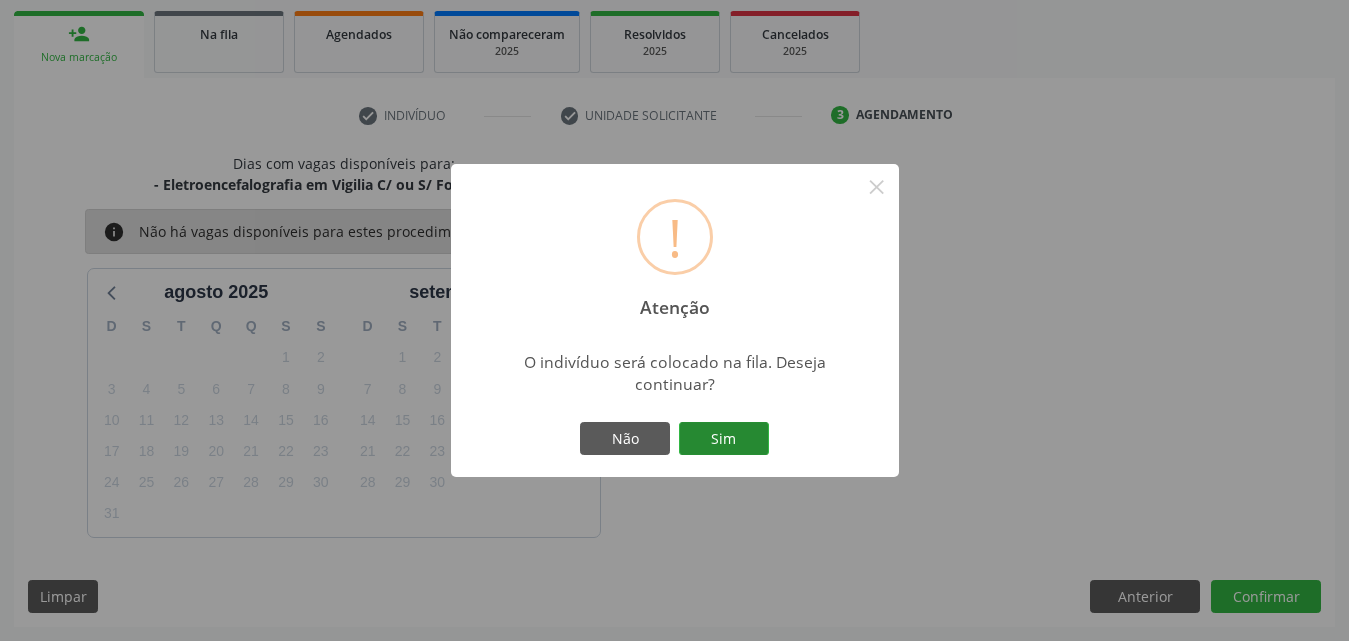 click on "Sim" at bounding box center [724, 439] 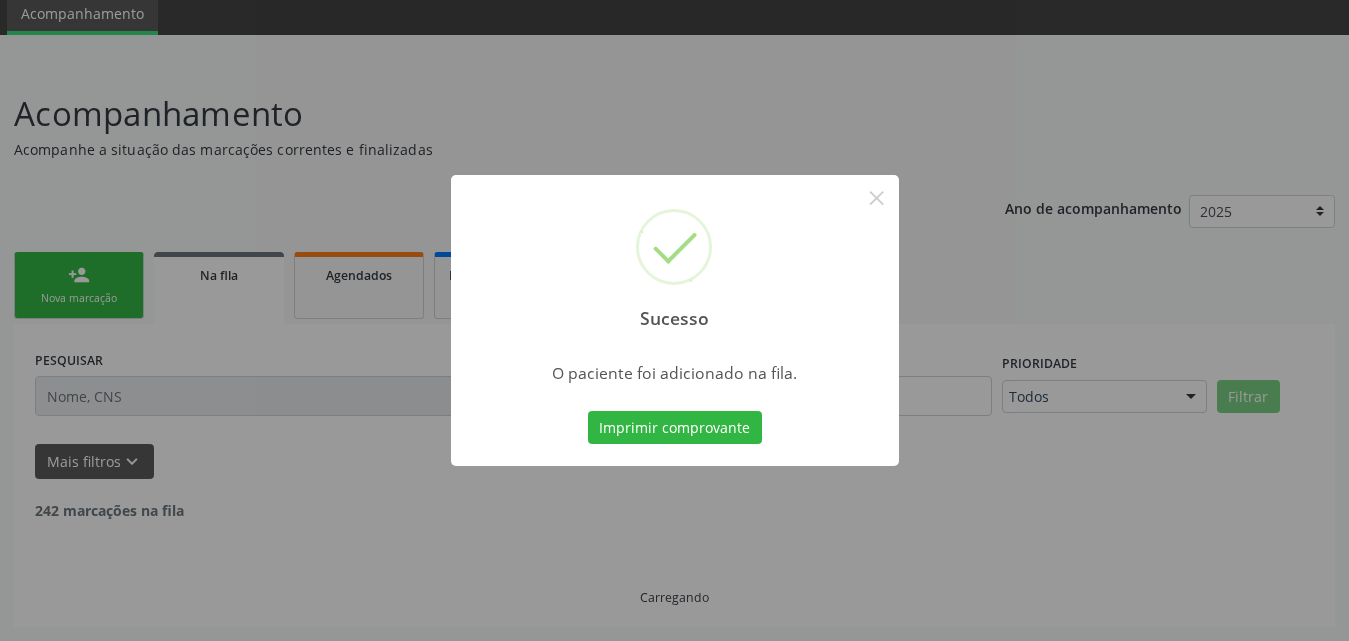 scroll, scrollTop: 54, scrollLeft: 0, axis: vertical 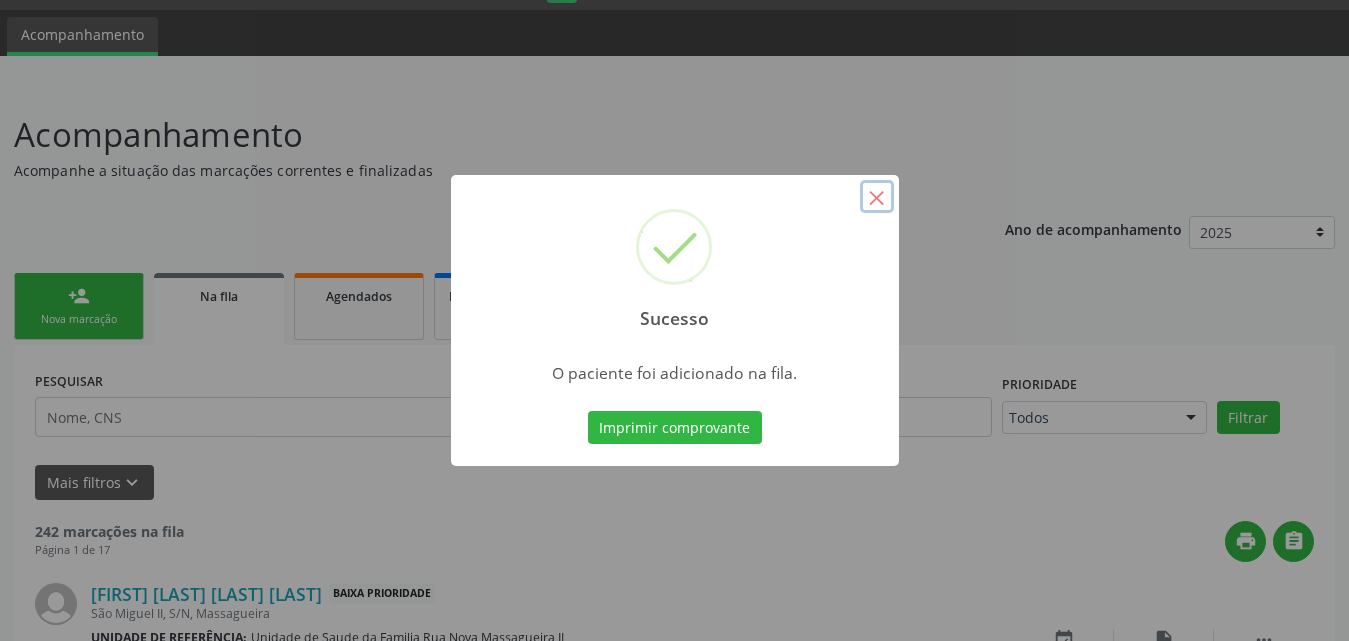 click on "×" at bounding box center (877, 197) 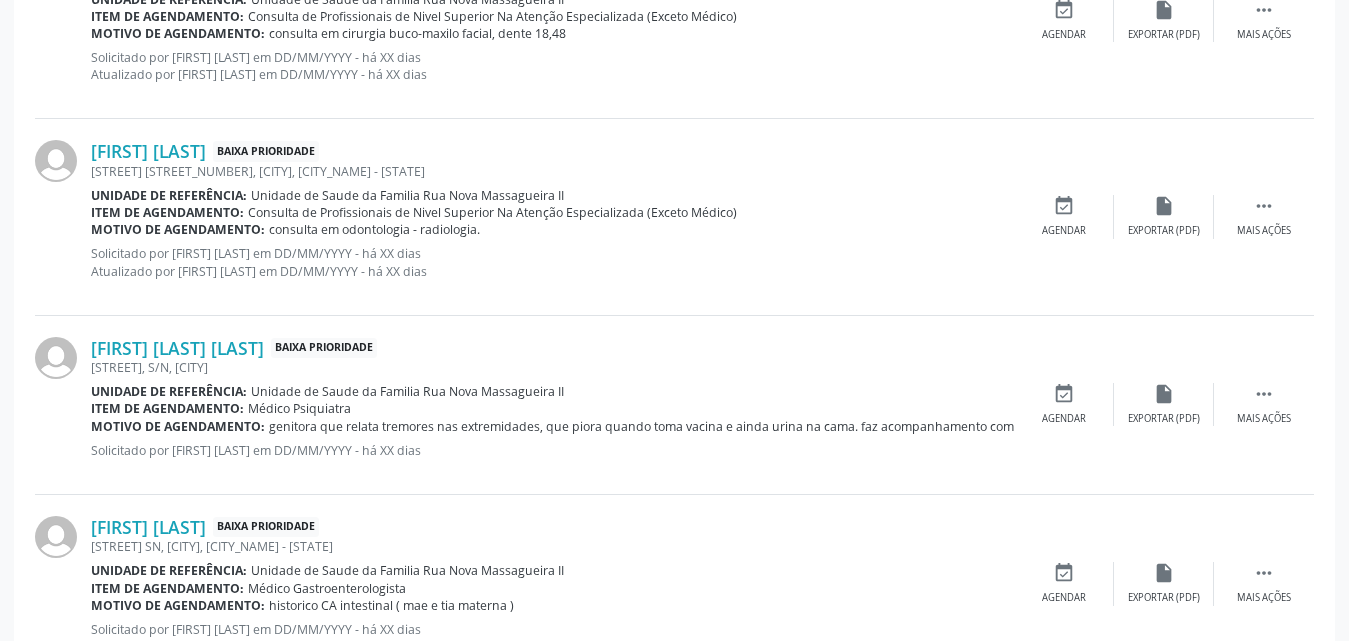 scroll, scrollTop: 2806, scrollLeft: 0, axis: vertical 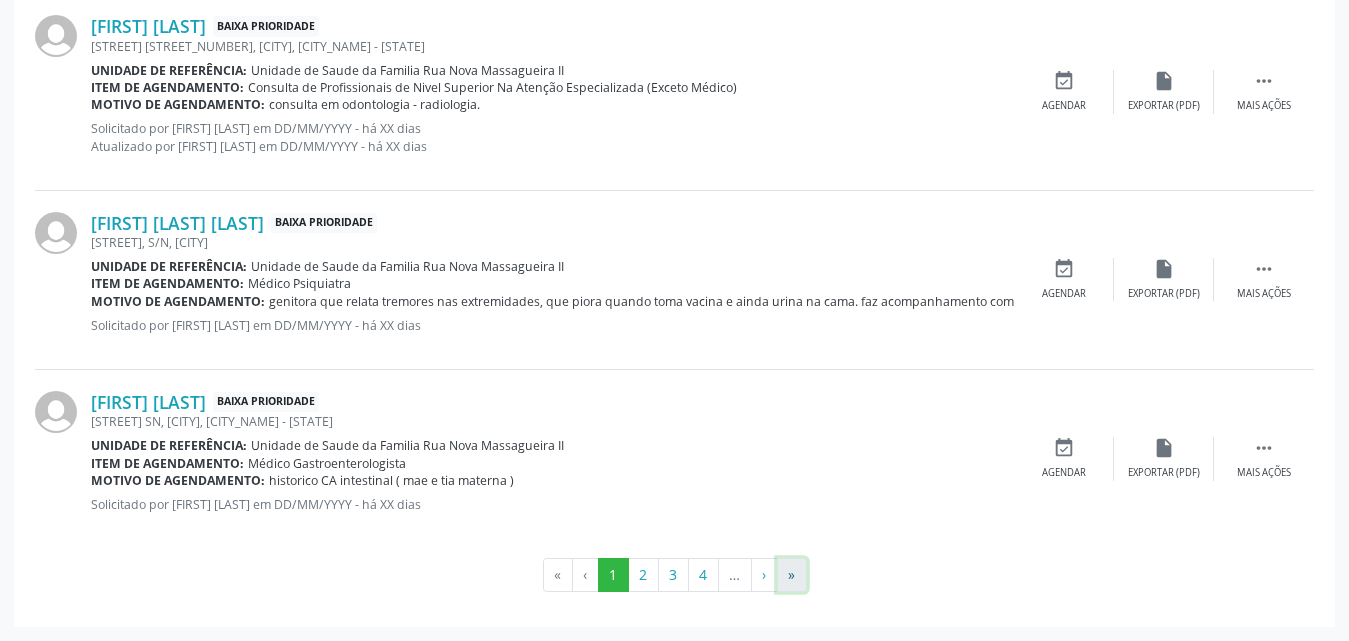 click on "»" at bounding box center (792, 575) 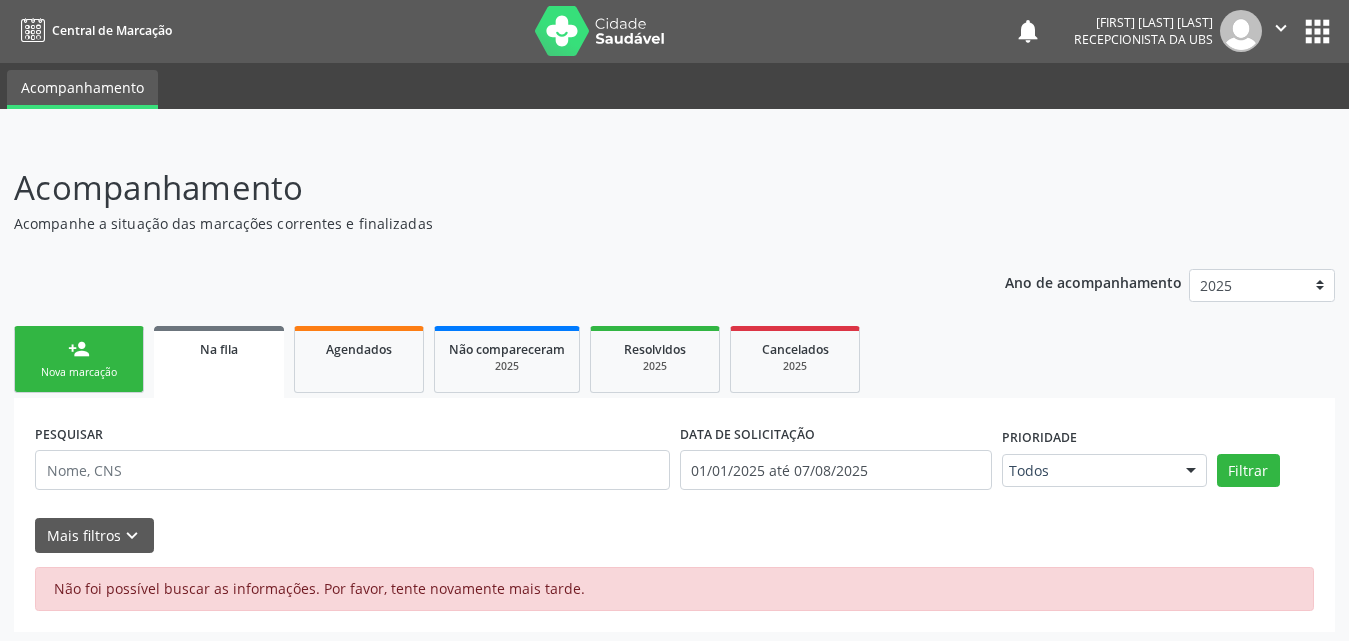 scroll, scrollTop: 0, scrollLeft: 0, axis: both 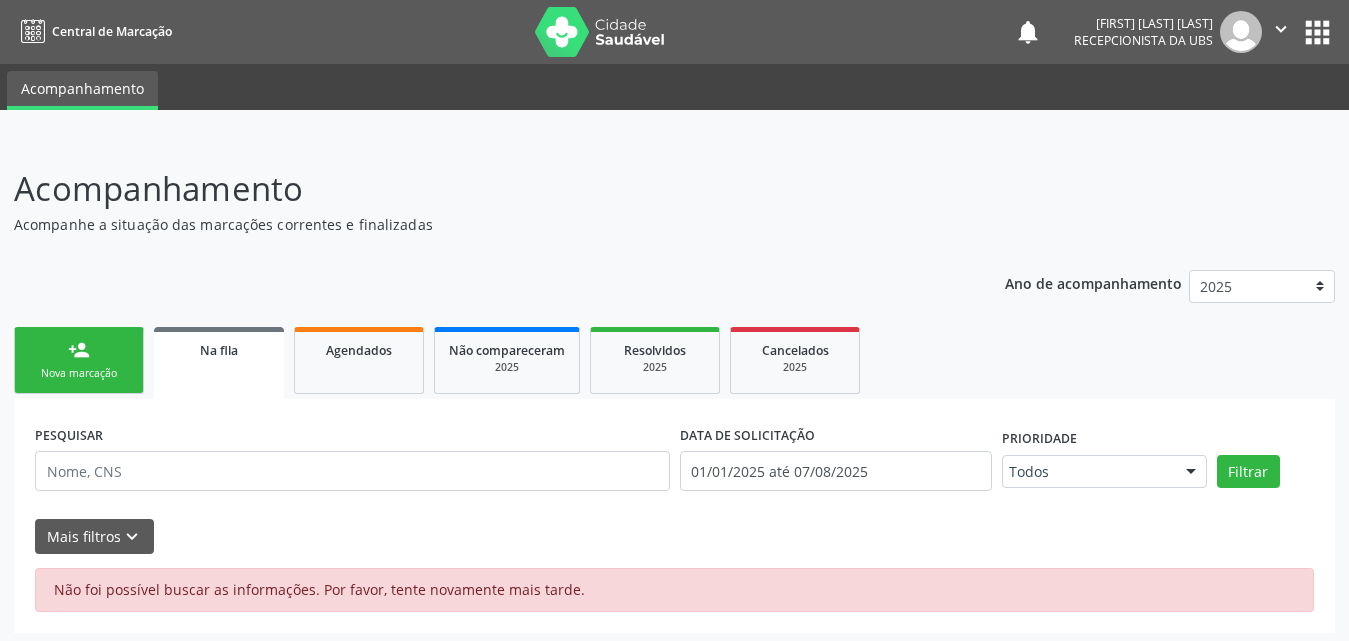 click on "Na fila" at bounding box center (219, 363) 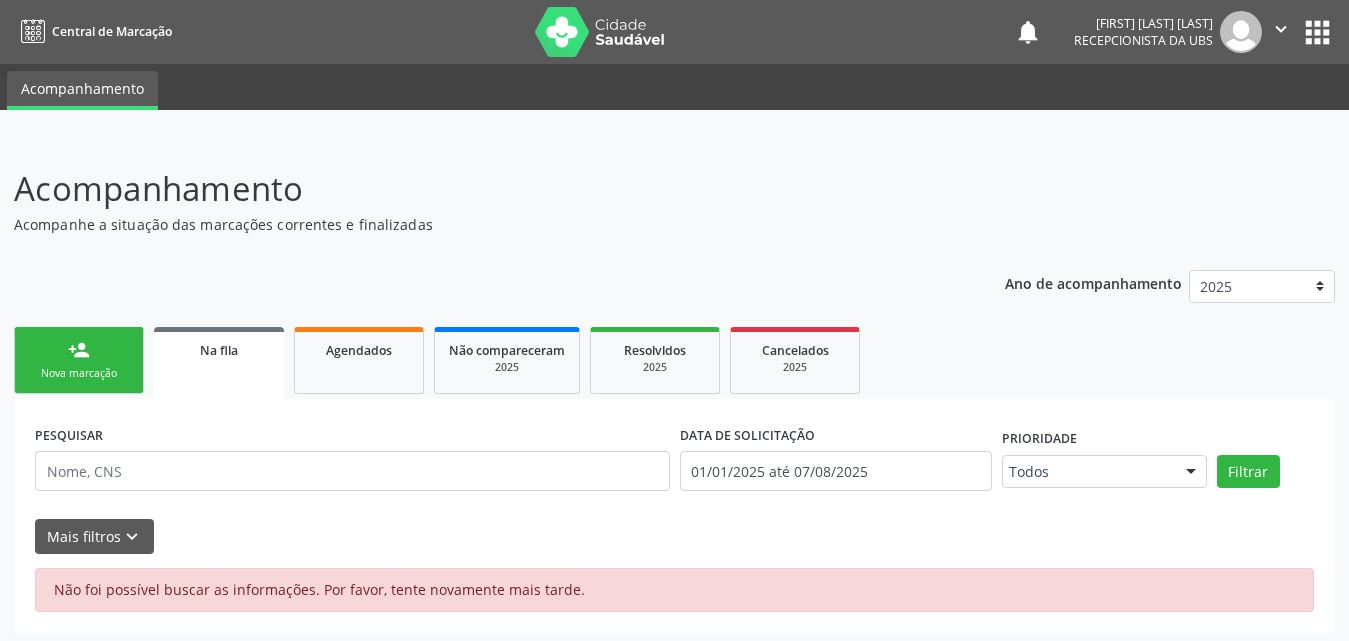 click on "person_add
Nova marcação" at bounding box center (79, 360) 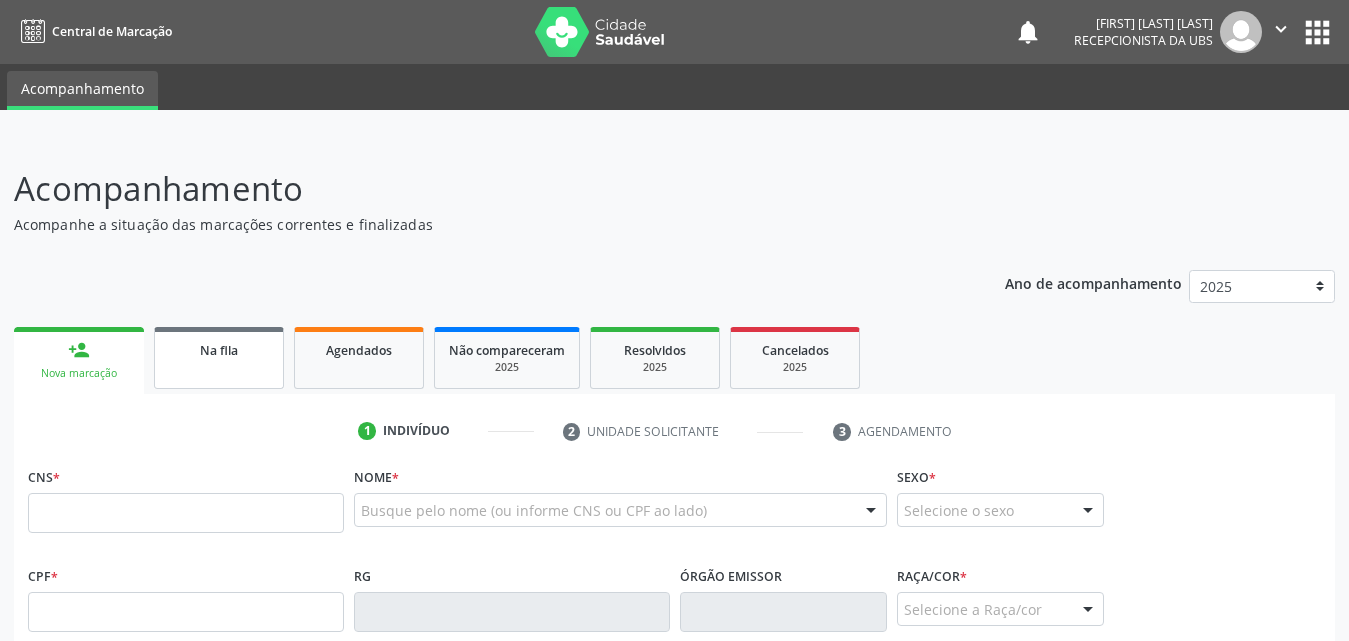 click on "Na fila" at bounding box center (219, 349) 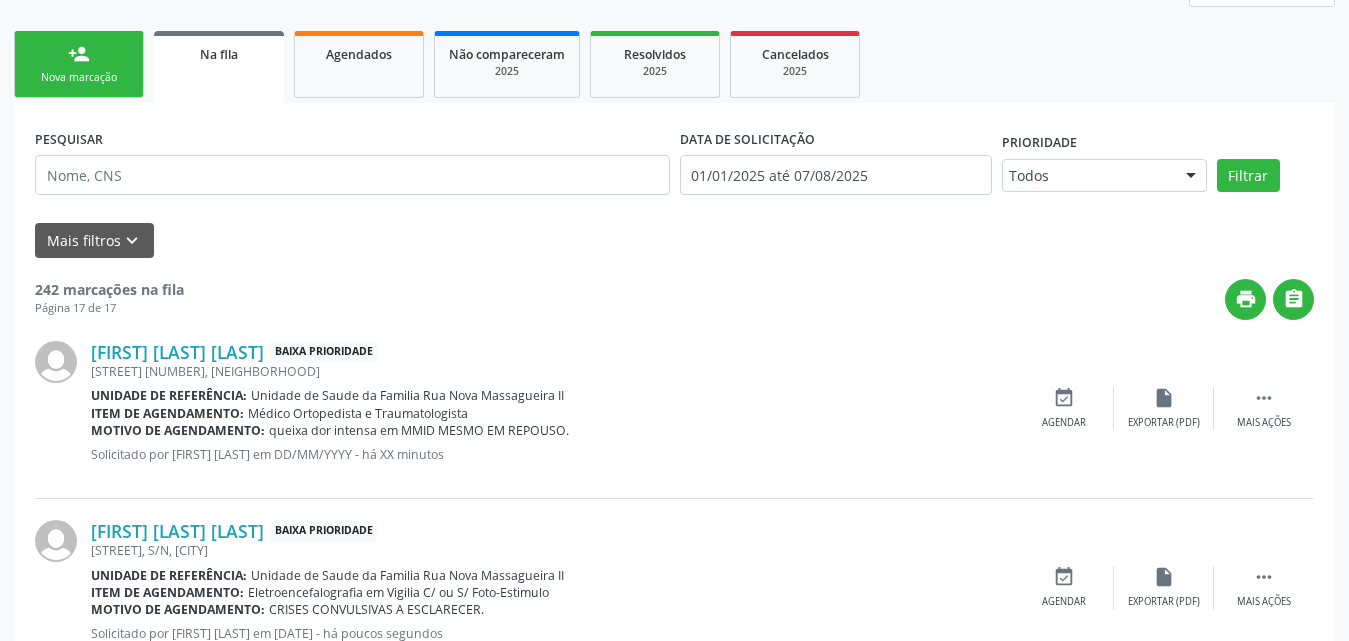 scroll, scrollTop: 425, scrollLeft: 0, axis: vertical 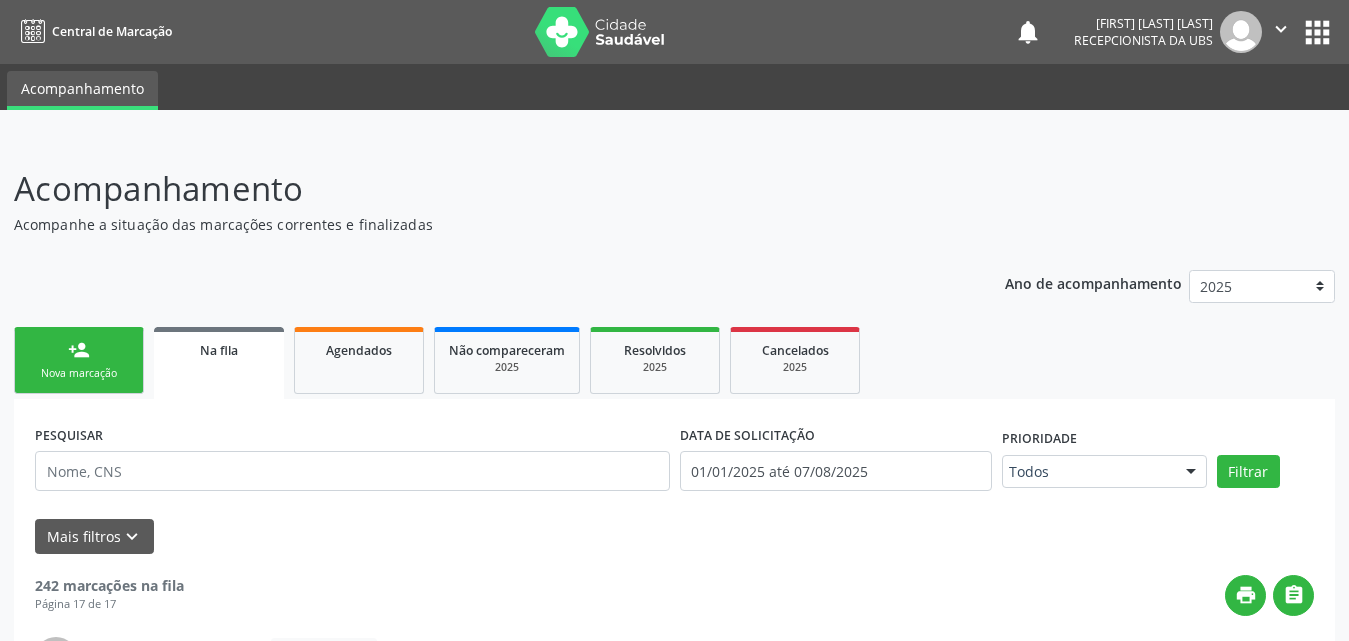 click on "person_add" at bounding box center (79, 350) 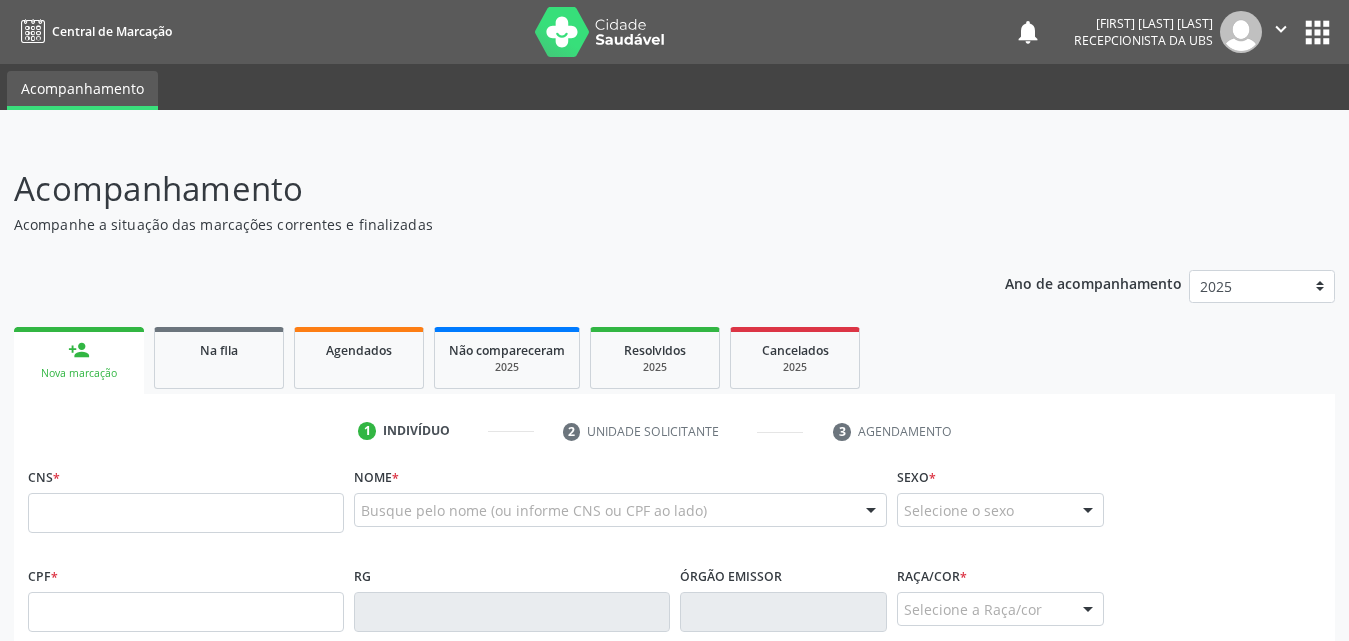 scroll, scrollTop: 300, scrollLeft: 0, axis: vertical 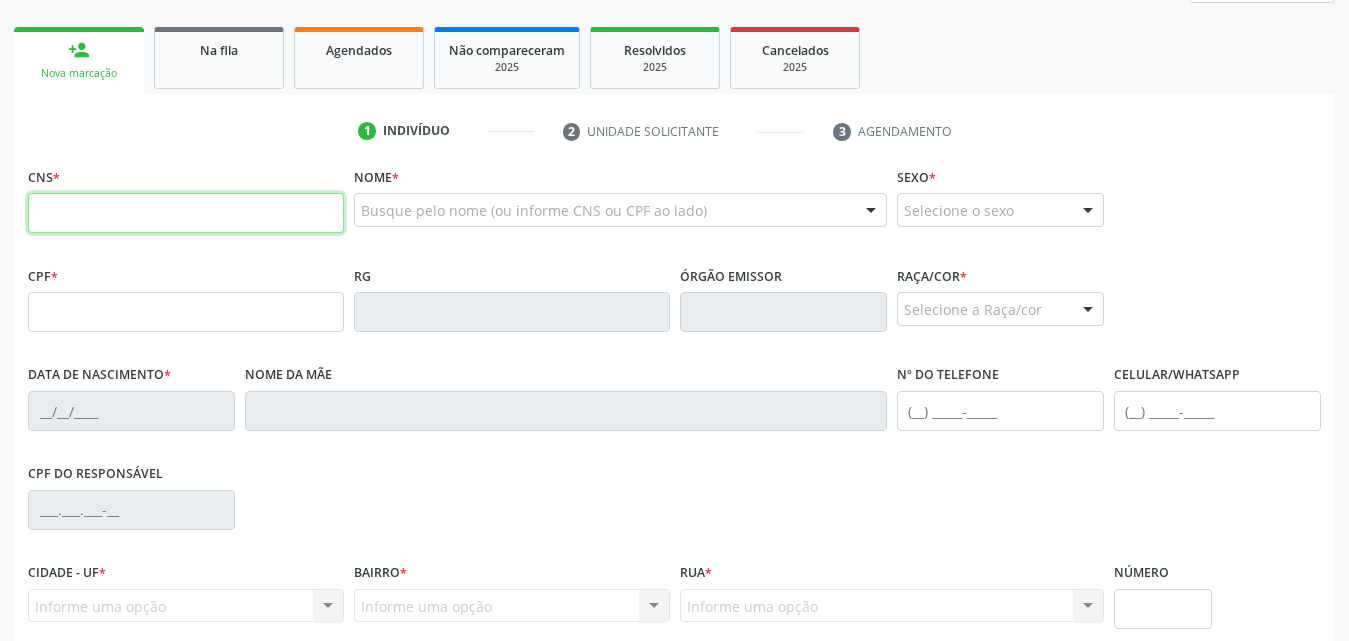 click at bounding box center (186, 213) 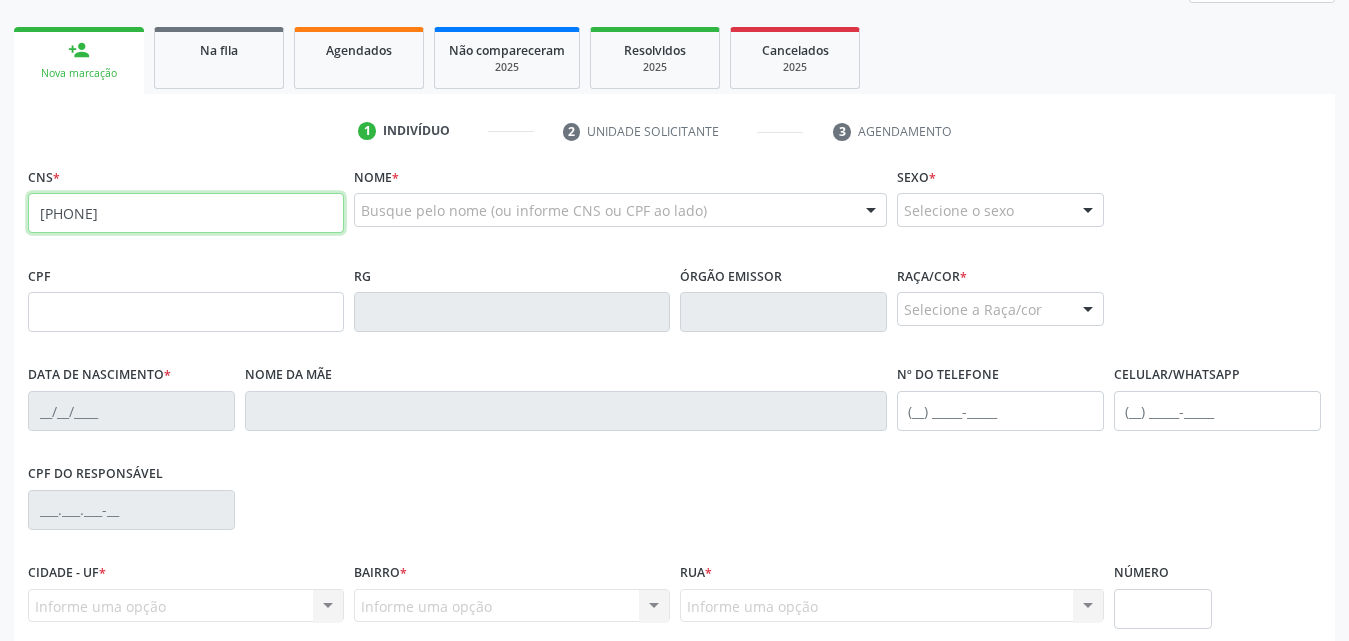type on "[PHONE]" 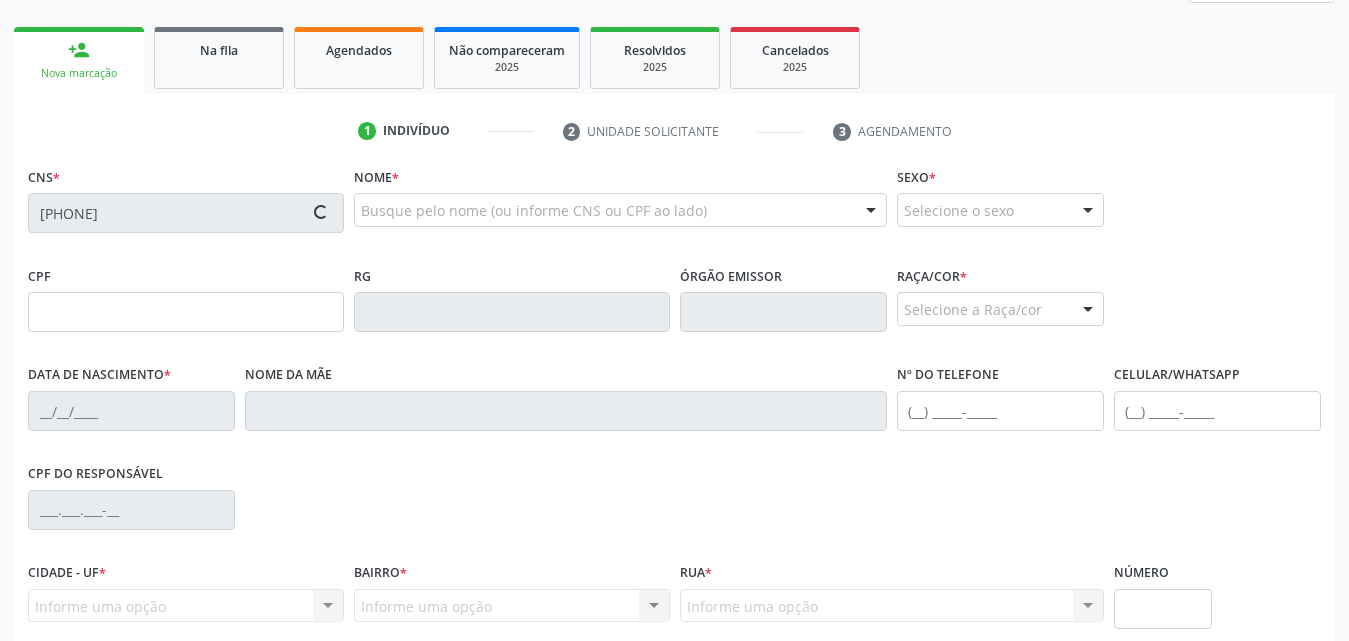 type on "[CPF]" 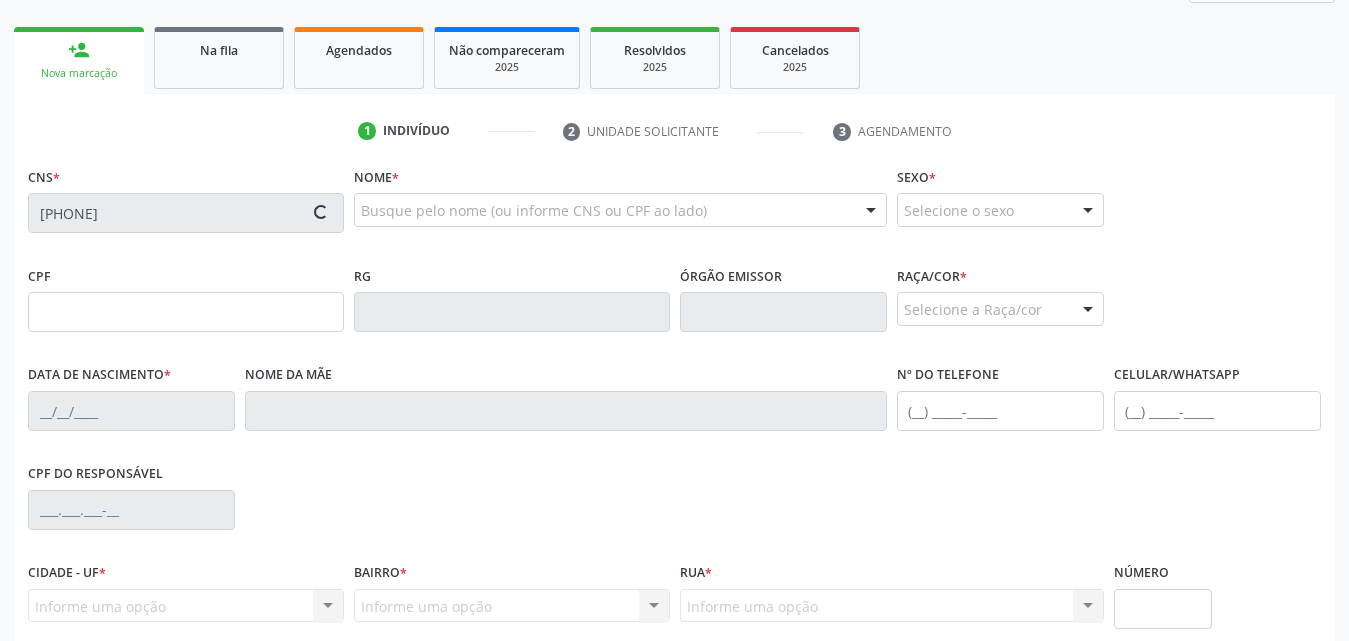 type on "S/N" 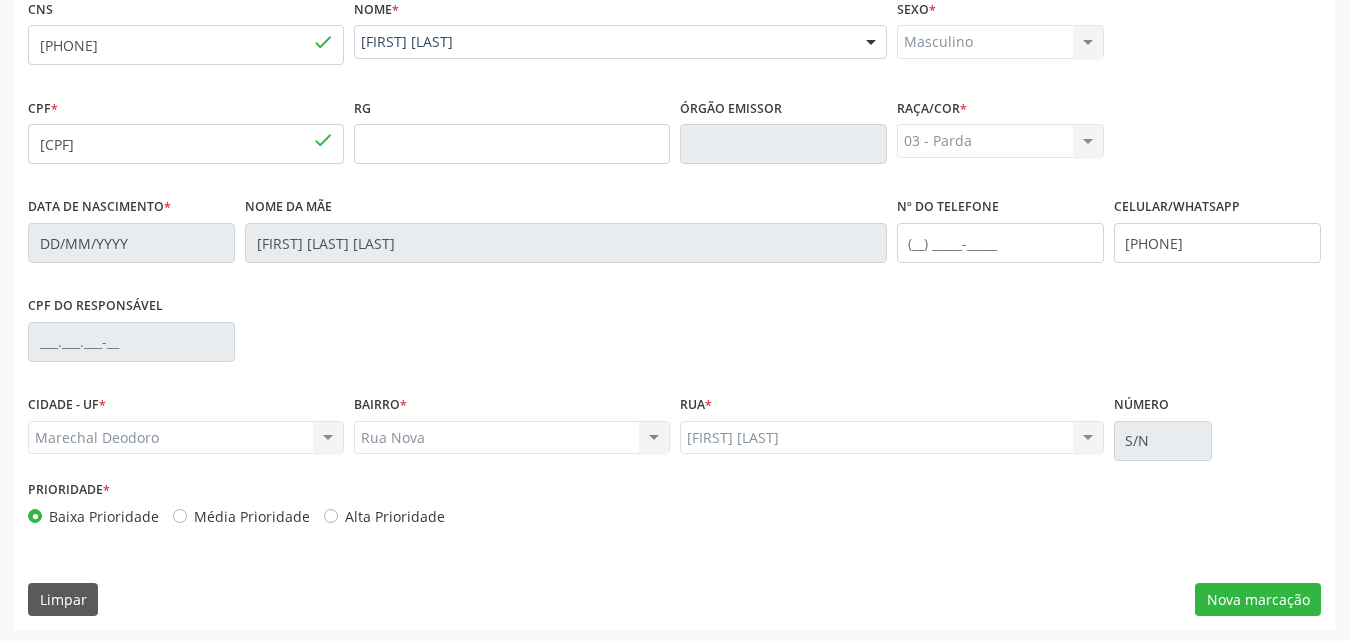 scroll, scrollTop: 471, scrollLeft: 0, axis: vertical 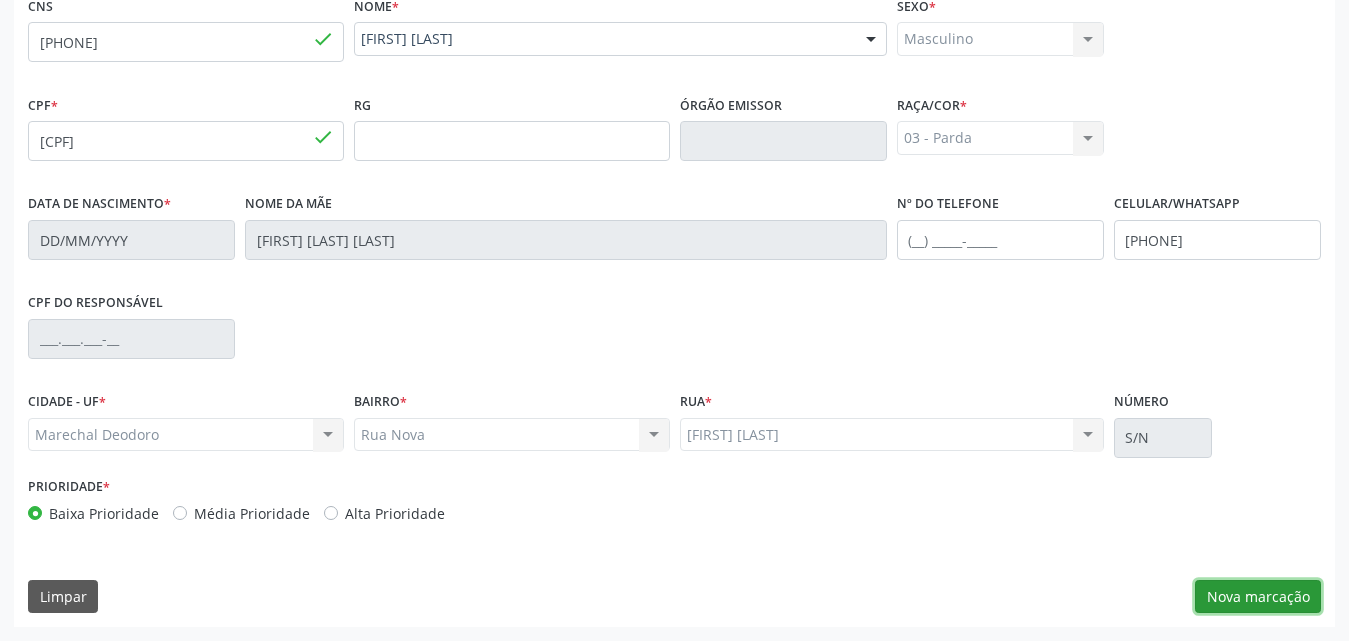 click on "Nova marcação" at bounding box center [1258, 597] 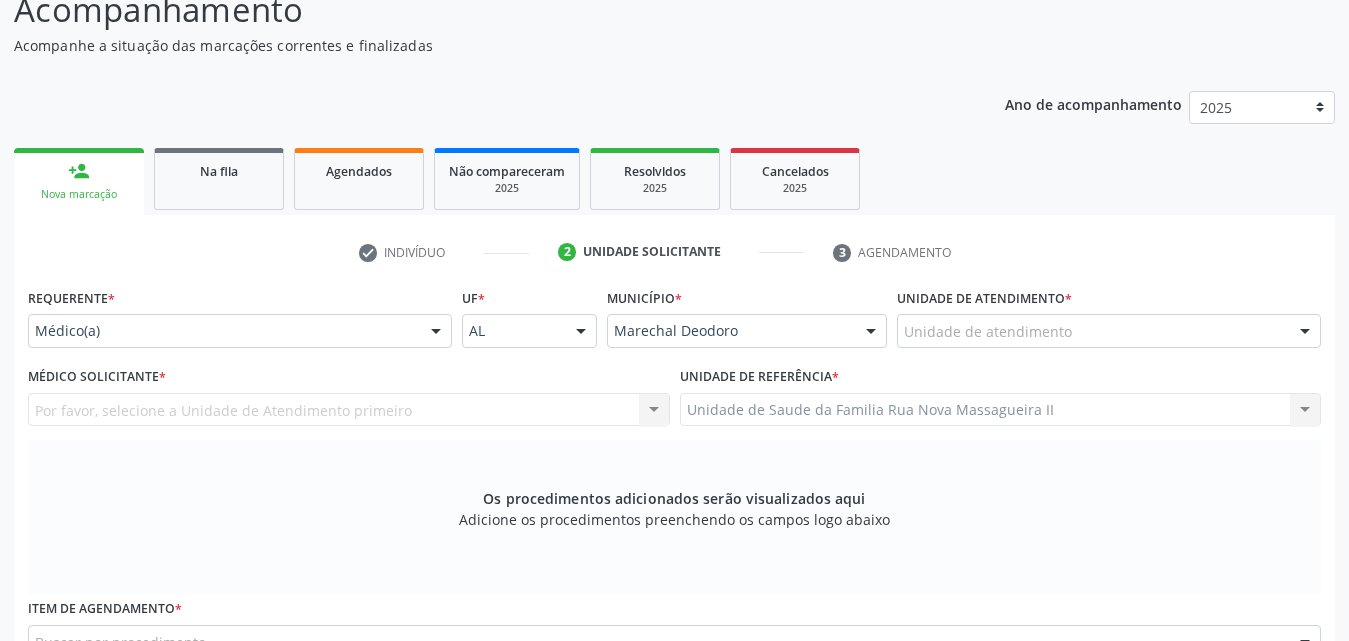 scroll, scrollTop: 171, scrollLeft: 0, axis: vertical 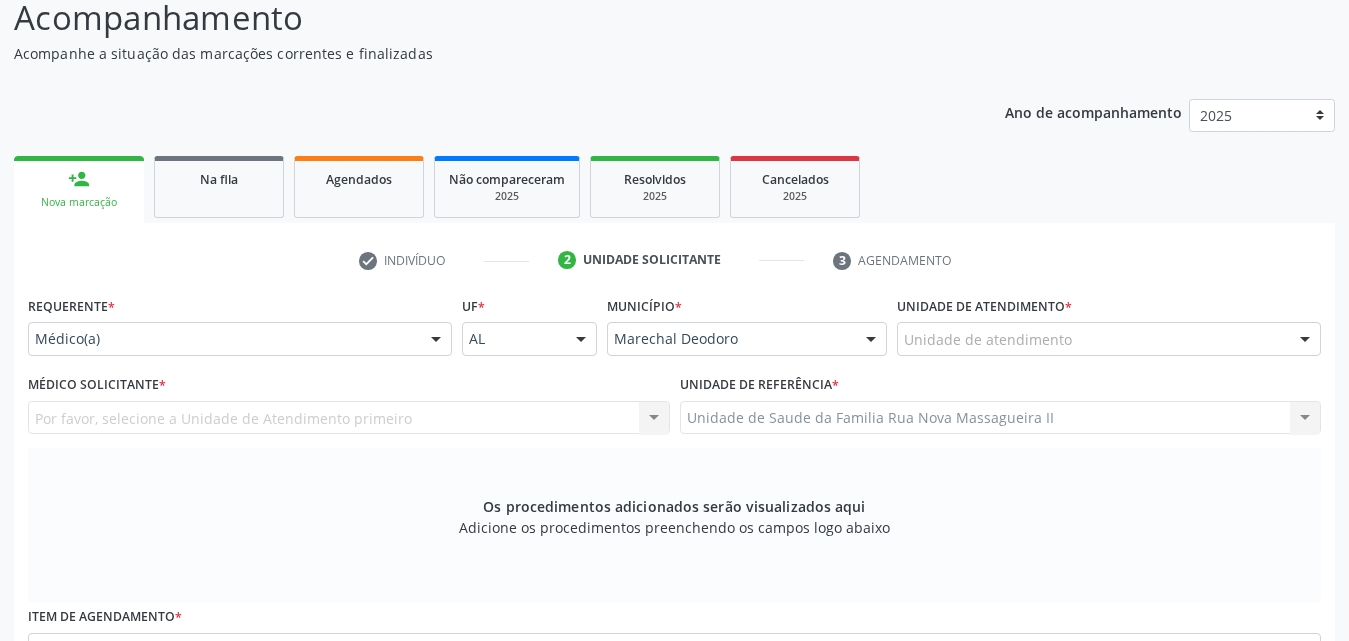 click at bounding box center (436, 340) 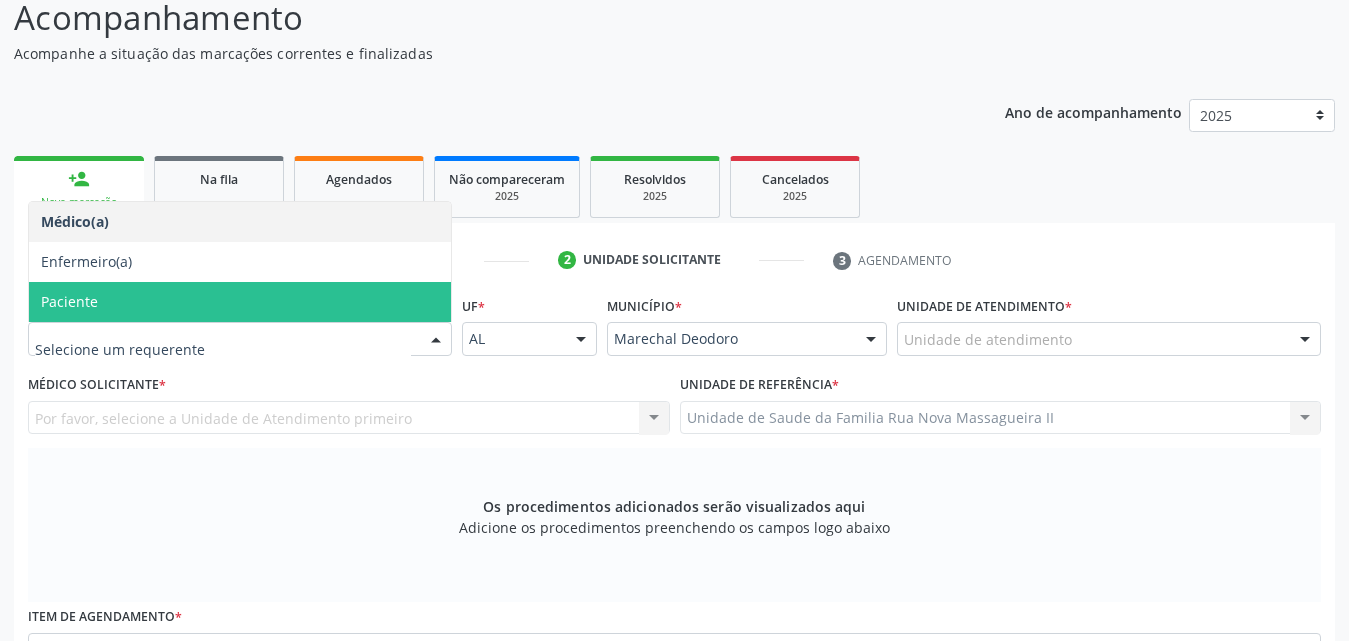 click on "Paciente" at bounding box center [240, 302] 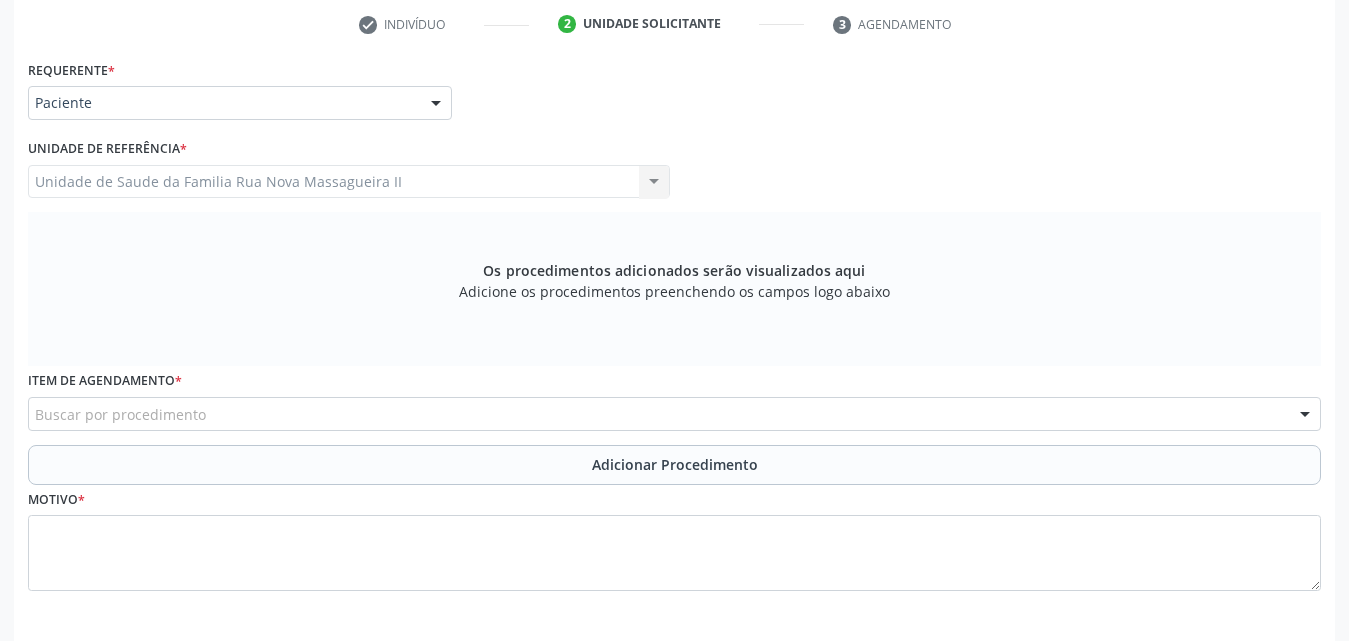 scroll, scrollTop: 471, scrollLeft: 0, axis: vertical 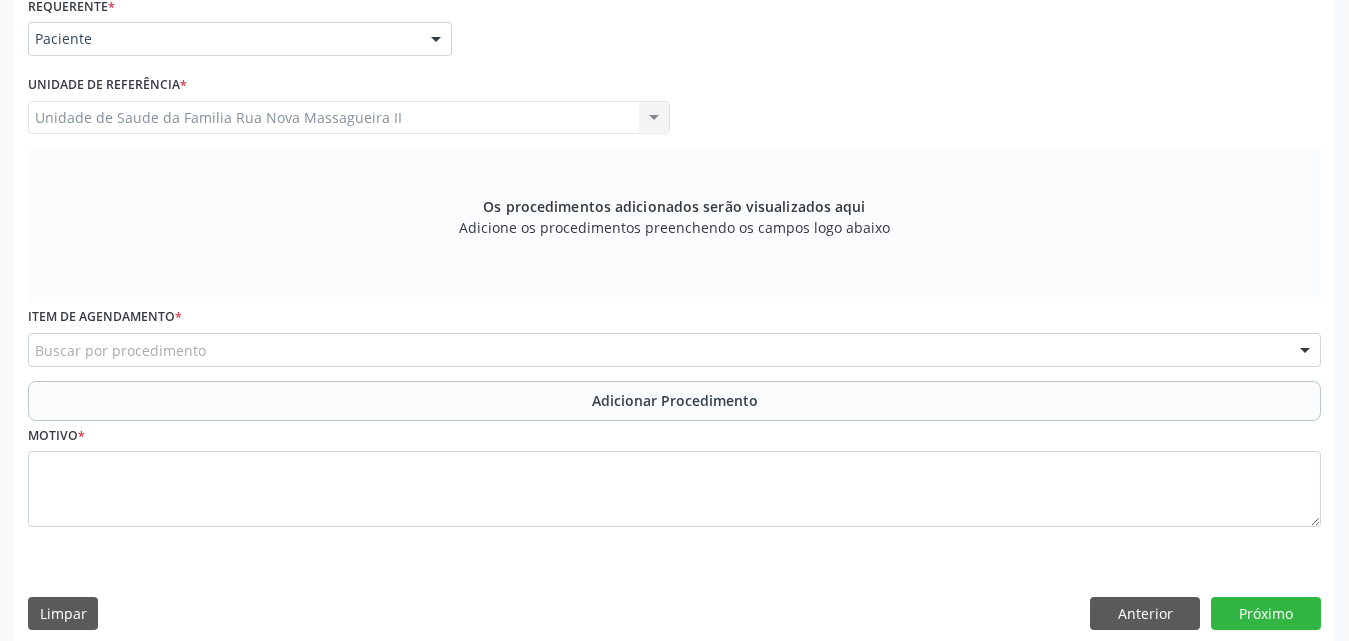 click on "Buscar por procedimento" at bounding box center (674, 350) 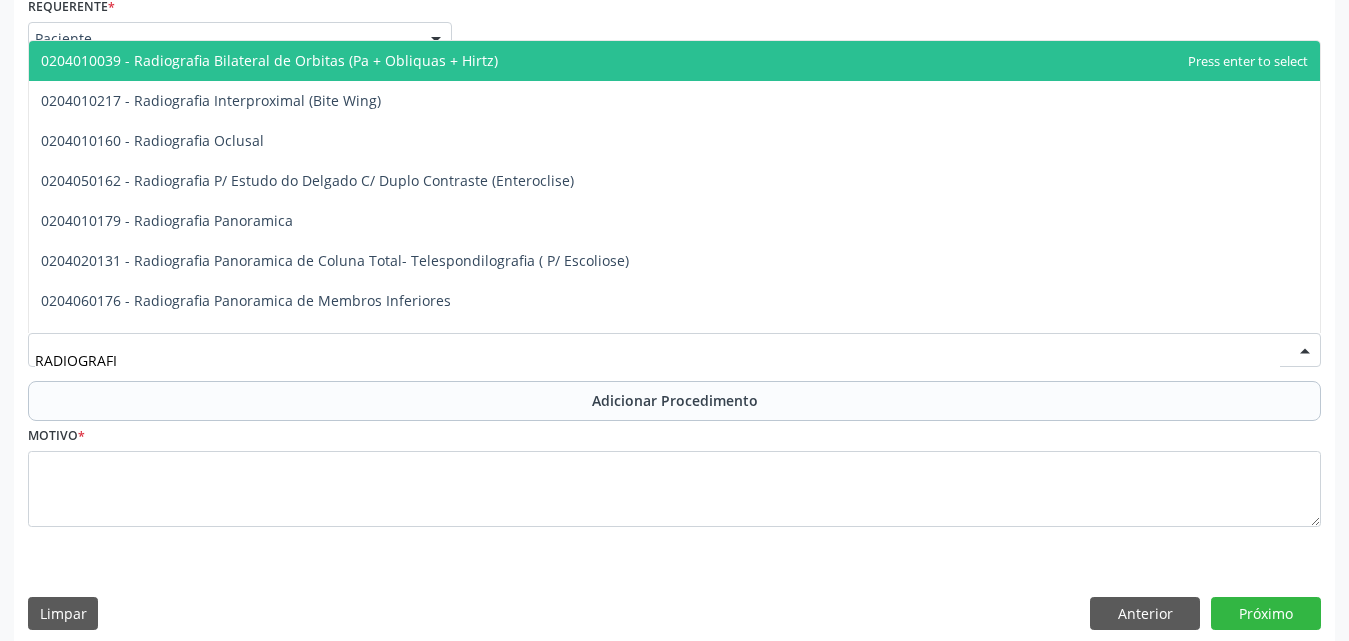 type on "RADIOGRAFIA" 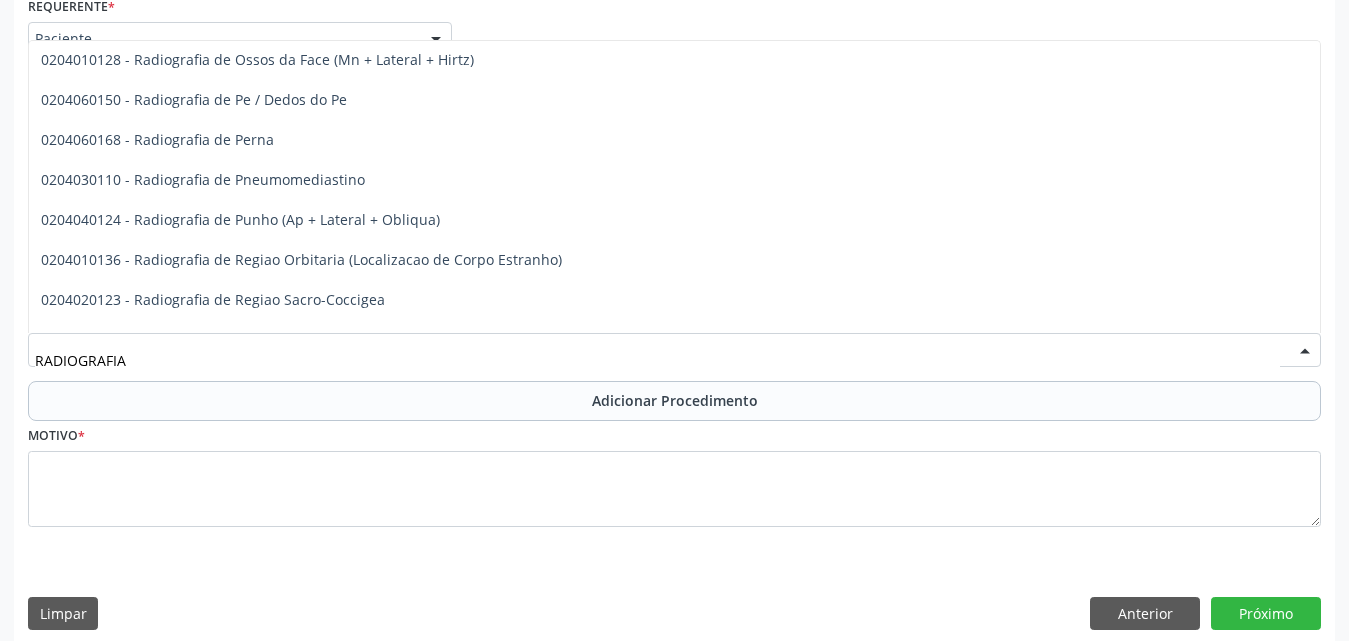 scroll, scrollTop: 2500, scrollLeft: 0, axis: vertical 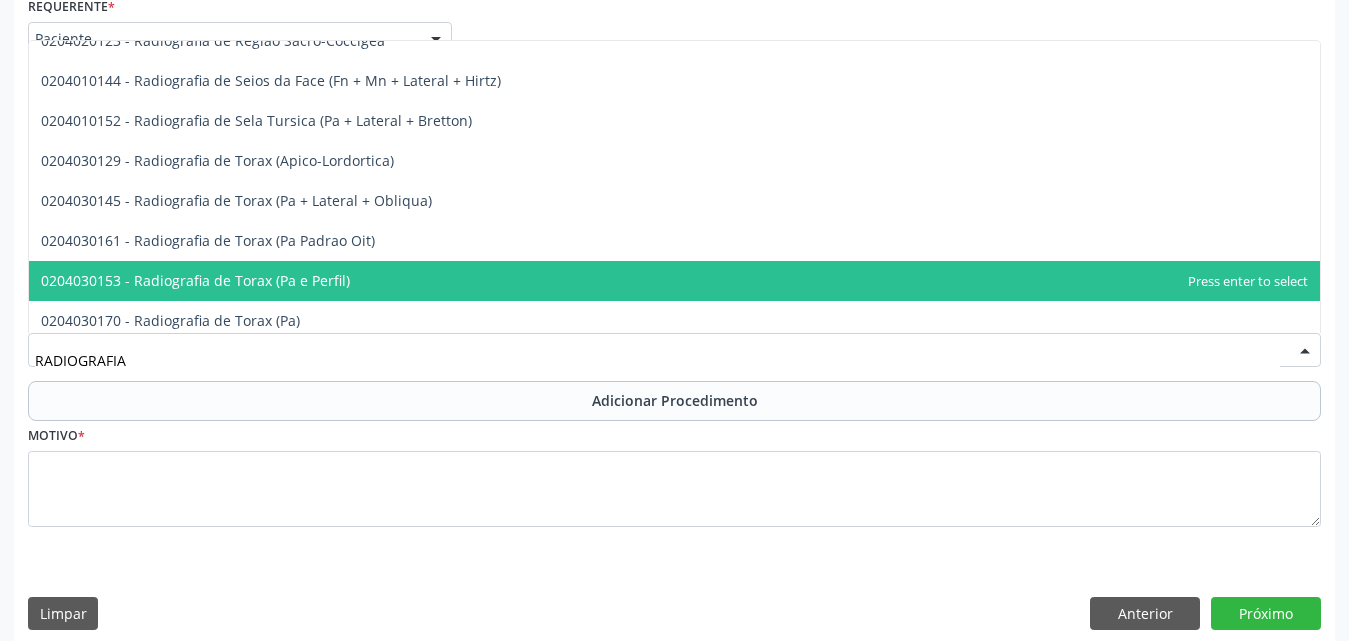 click on "0204030153 - Radiografia de Torax (Pa e Perfil)" at bounding box center [674, 281] 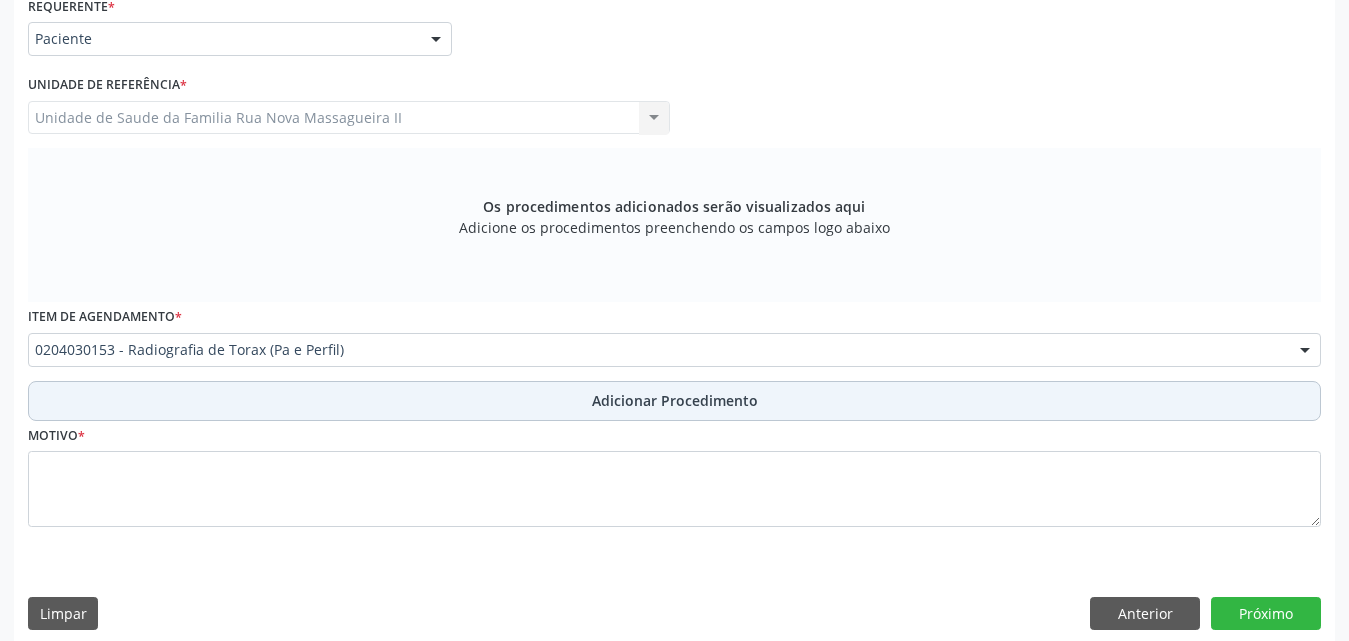 click on "Adicionar Procedimento" at bounding box center [675, 400] 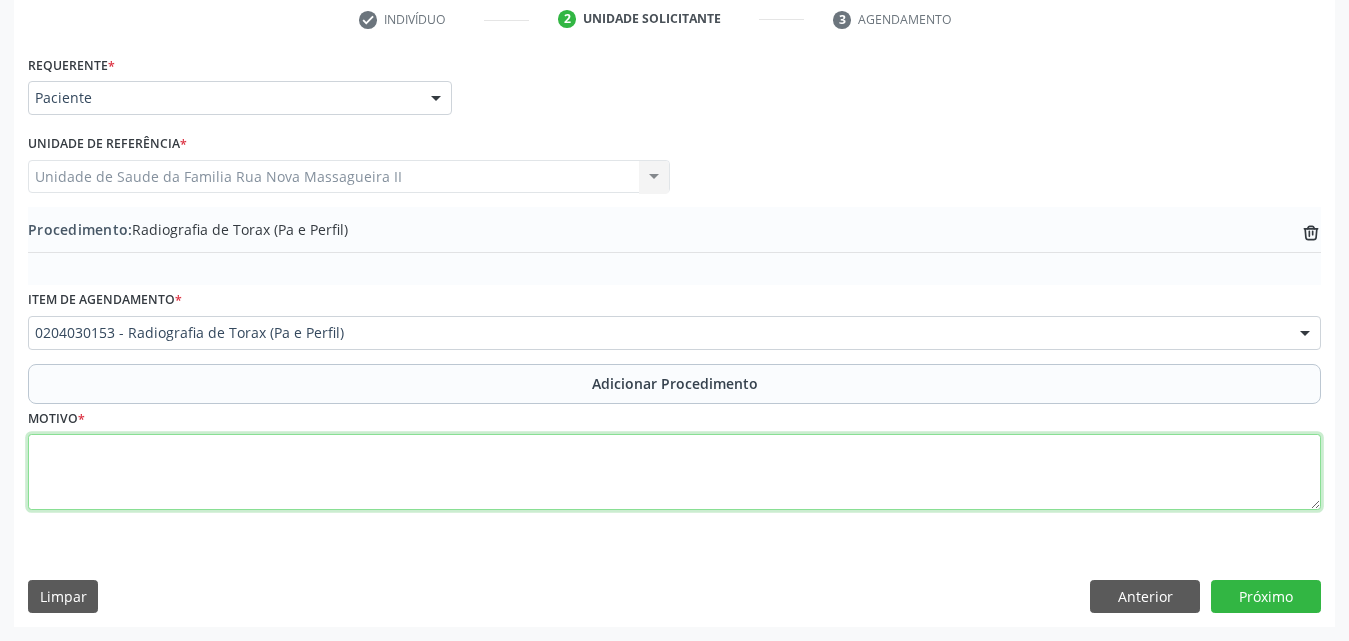 click at bounding box center (674, 472) 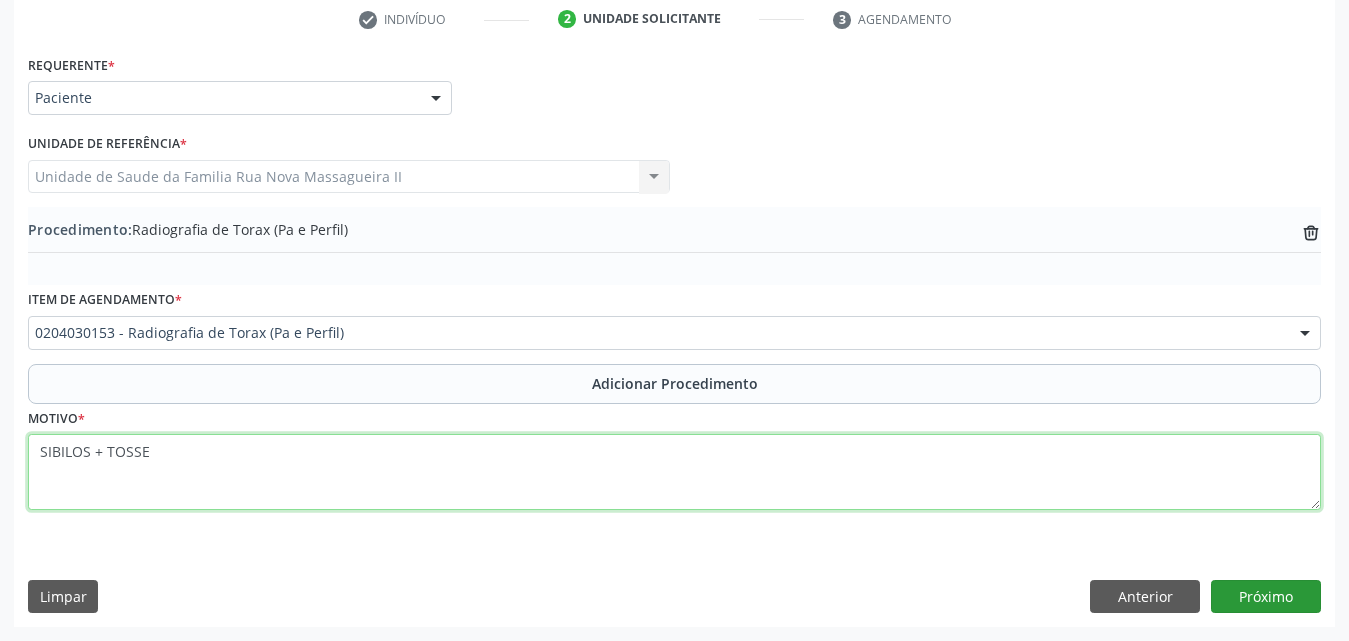 type on "SIBILOS + TOSSE" 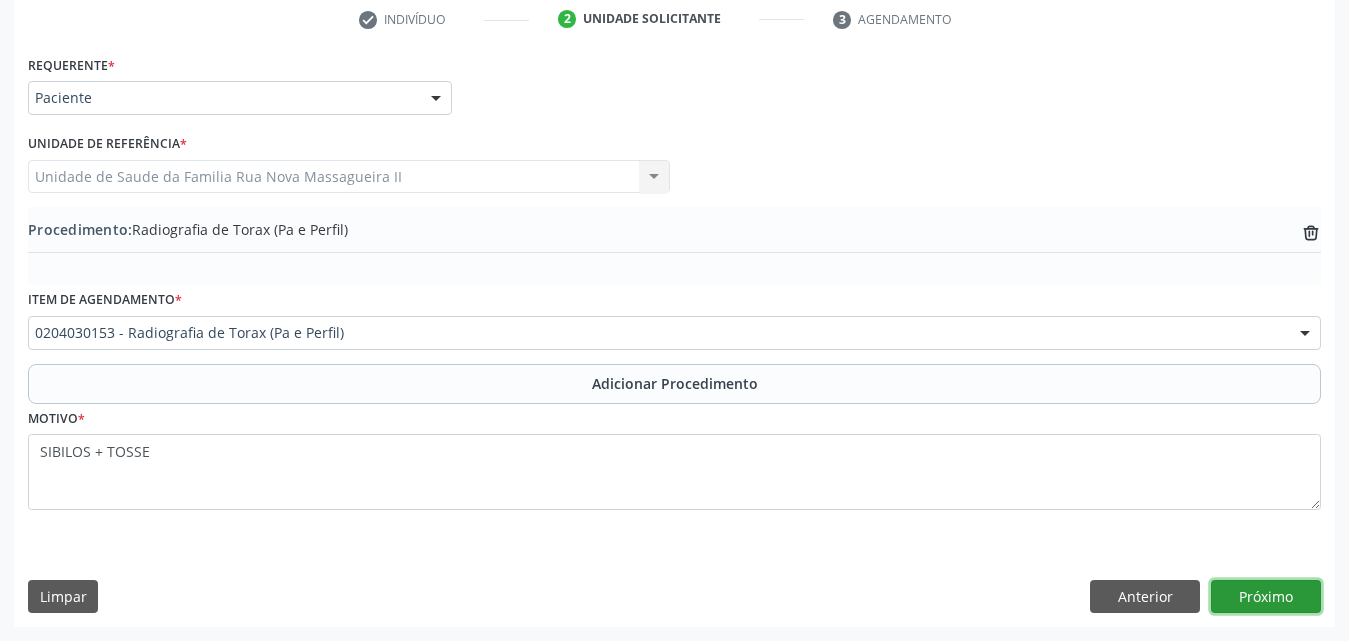 click on "Próximo" at bounding box center (1266, 597) 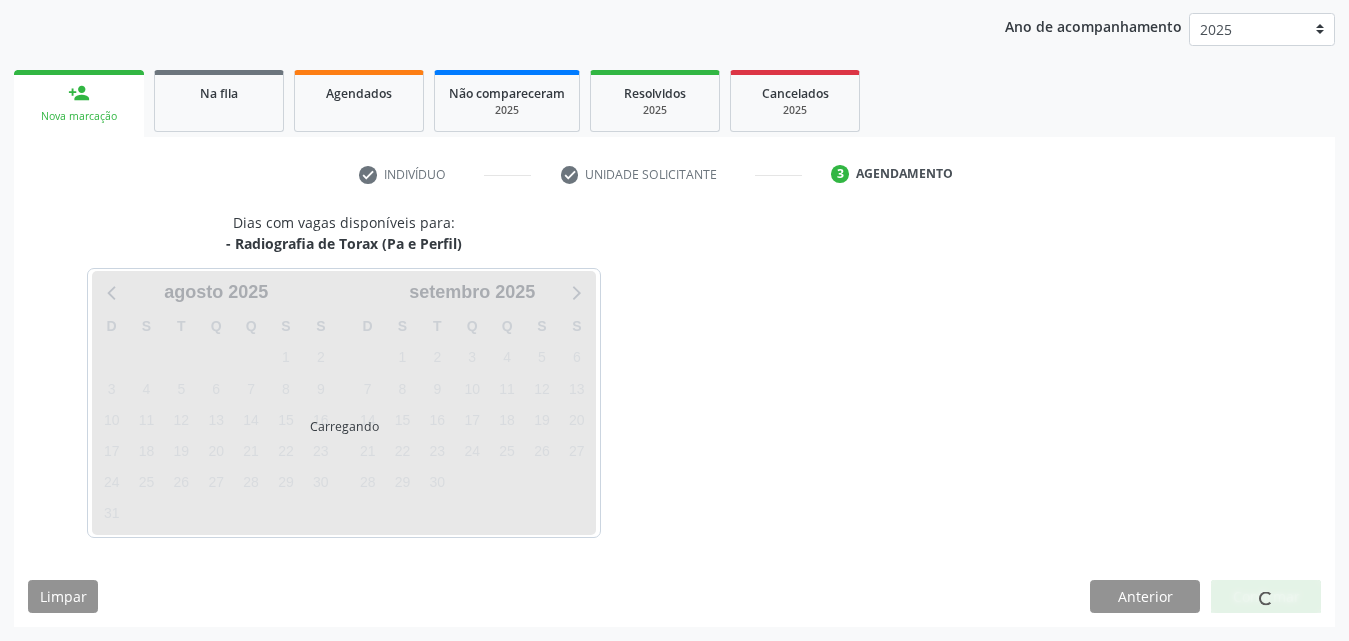 scroll, scrollTop: 316, scrollLeft: 0, axis: vertical 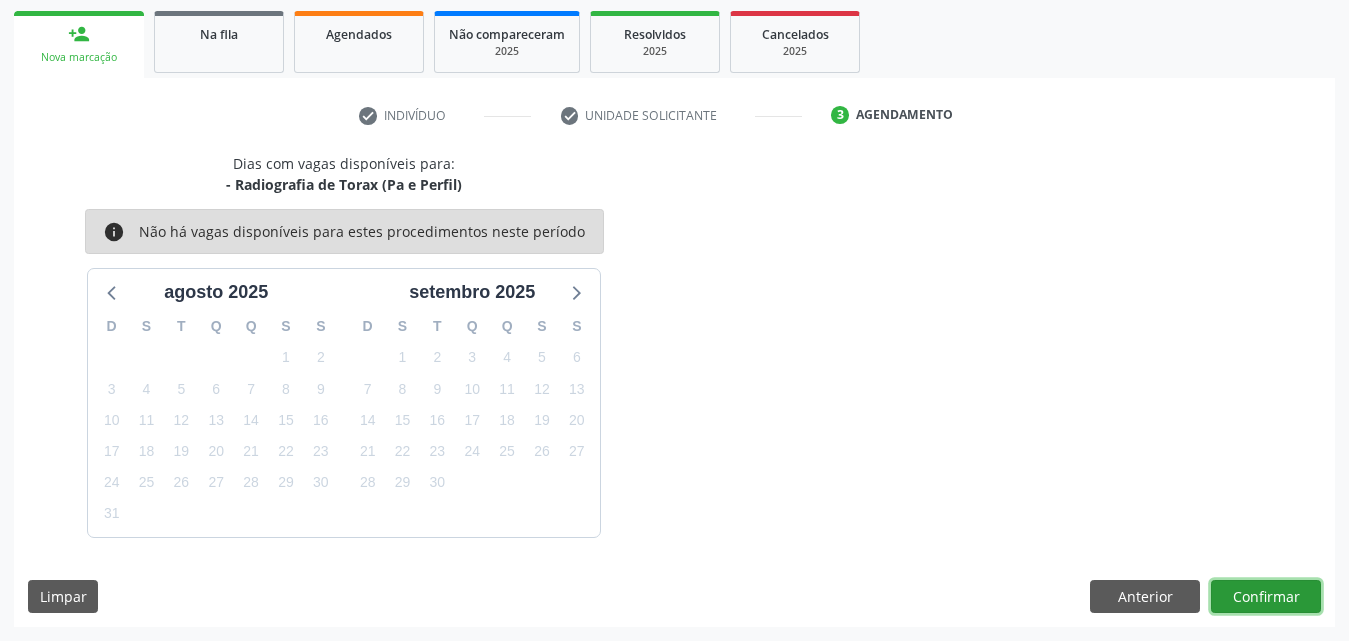 click on "Confirmar" at bounding box center [1266, 597] 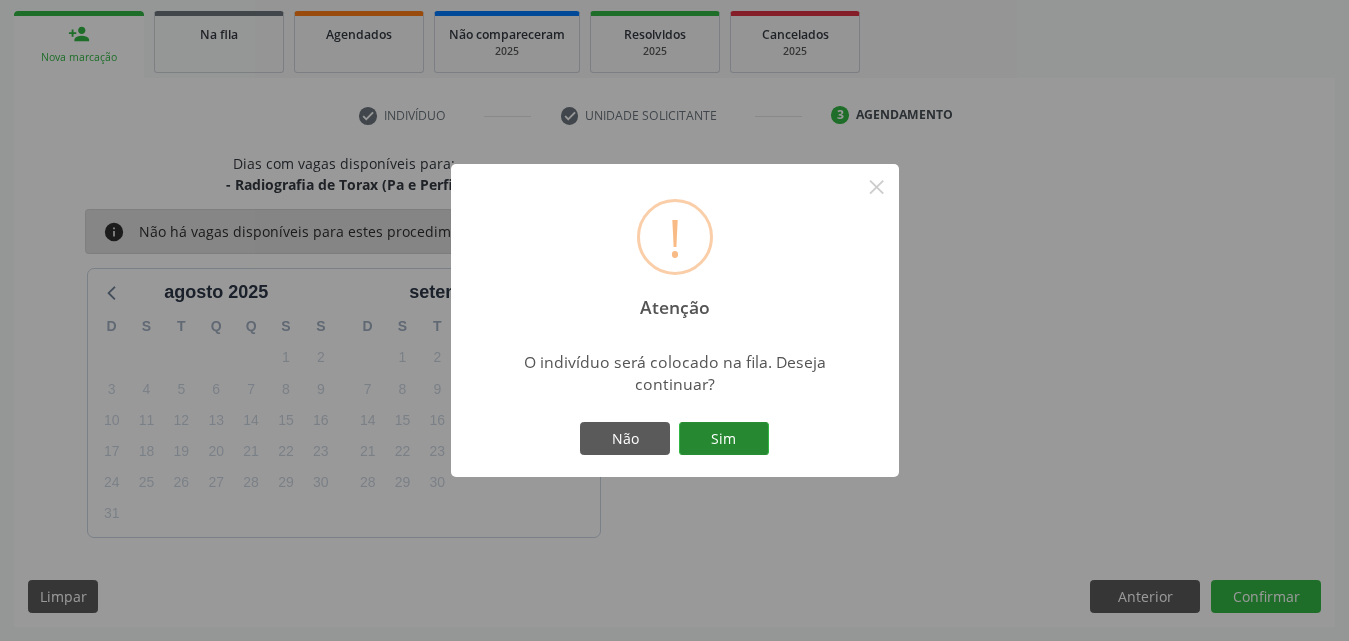 click on "Sim" at bounding box center (724, 439) 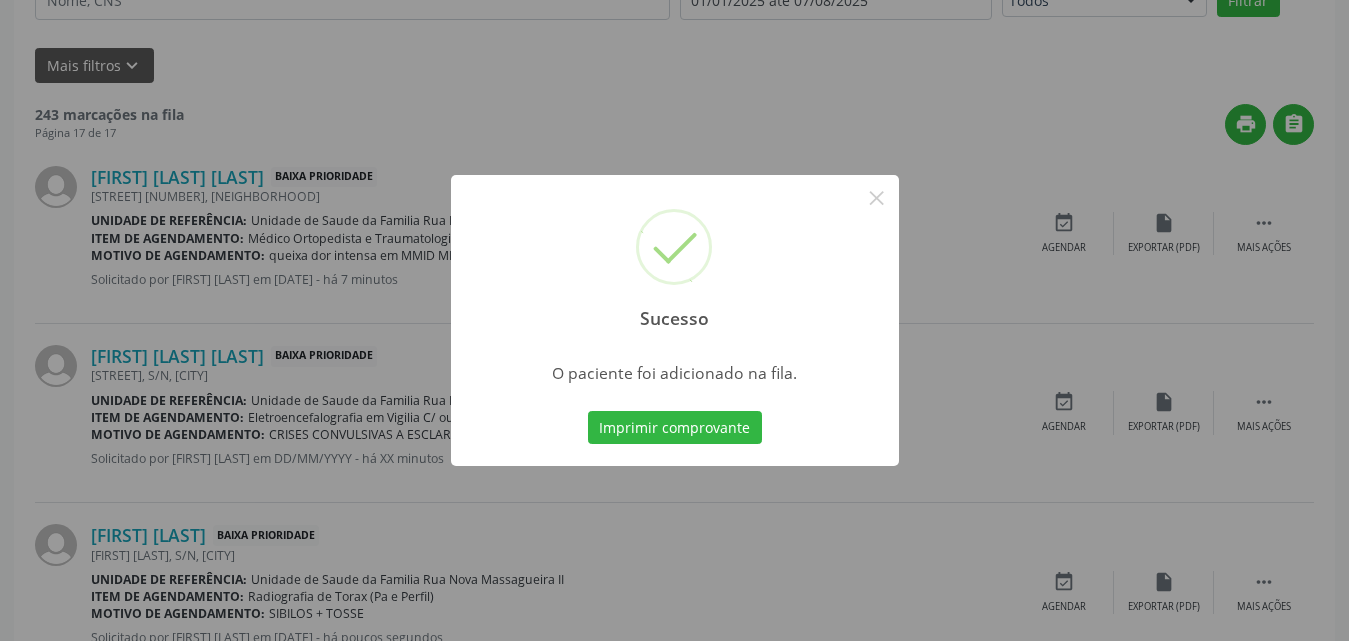 scroll, scrollTop: 604, scrollLeft: 0, axis: vertical 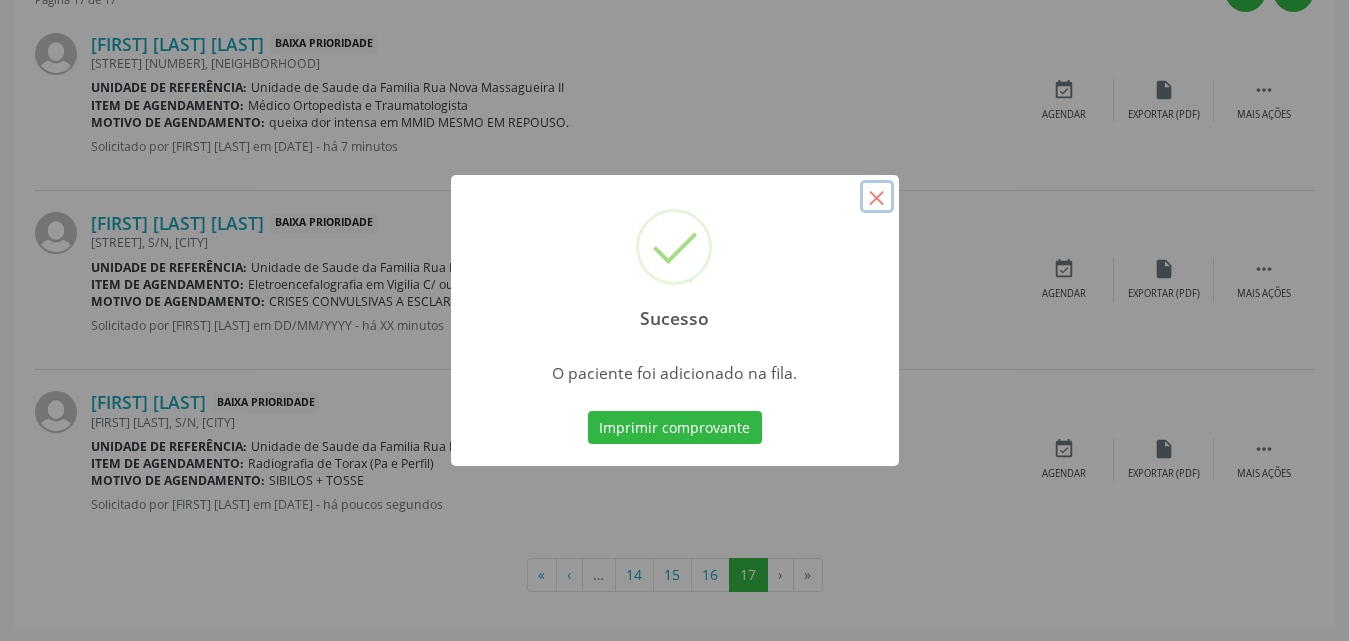 click on "×" at bounding box center [877, 197] 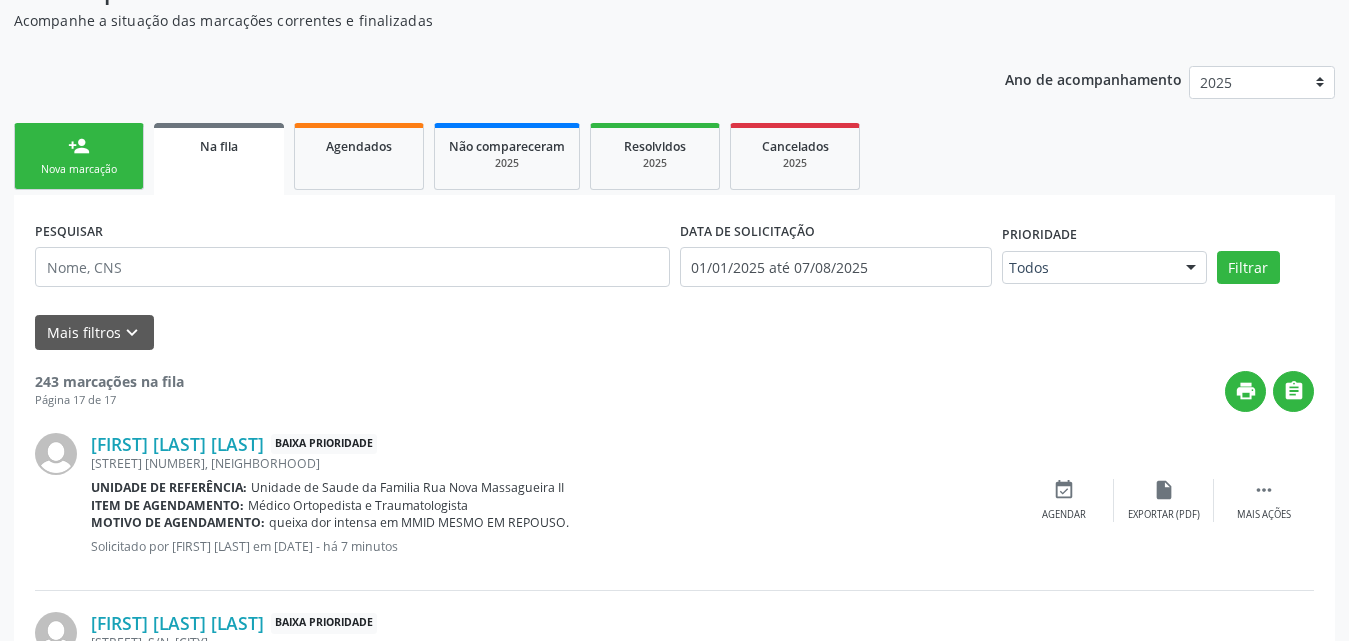 scroll, scrollTop: 0, scrollLeft: 0, axis: both 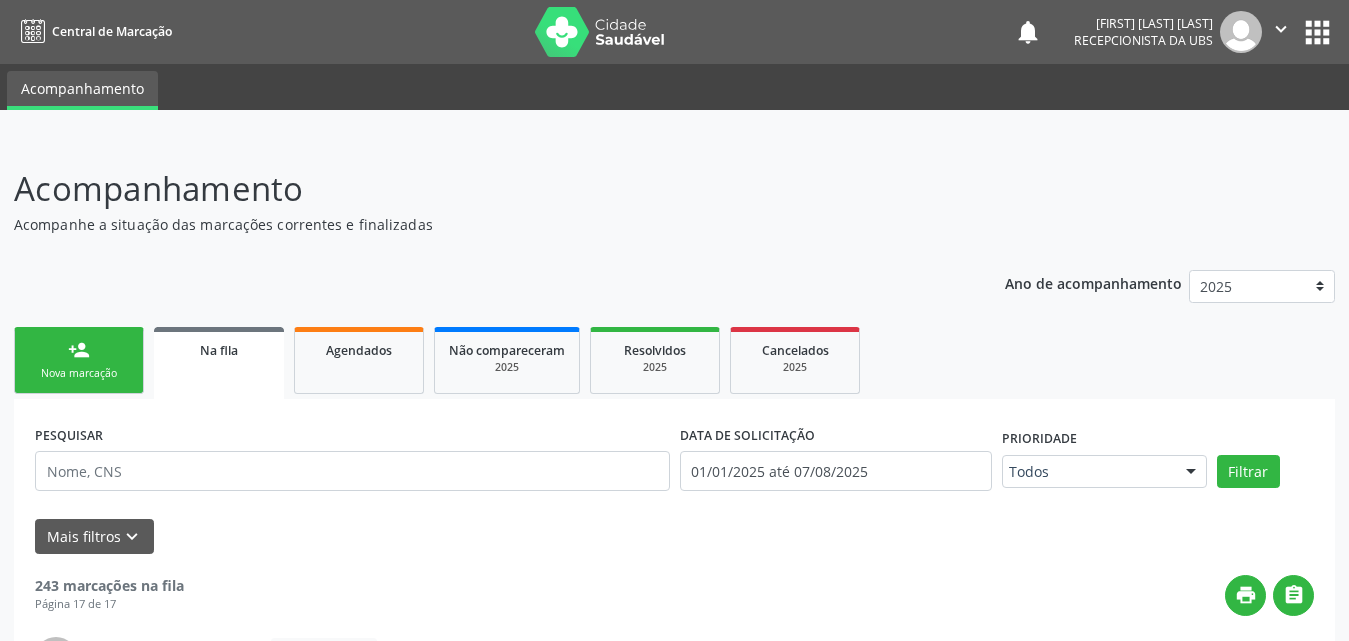 click on "Nova marcação" at bounding box center [79, 373] 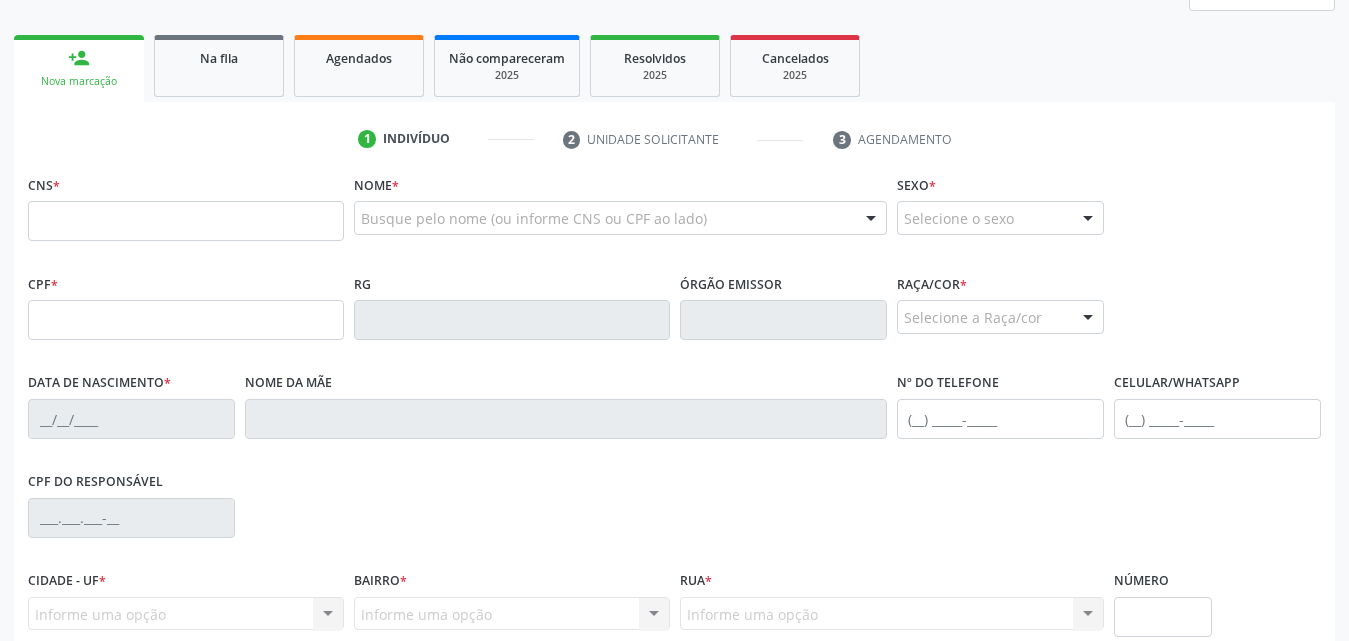 scroll, scrollTop: 300, scrollLeft: 0, axis: vertical 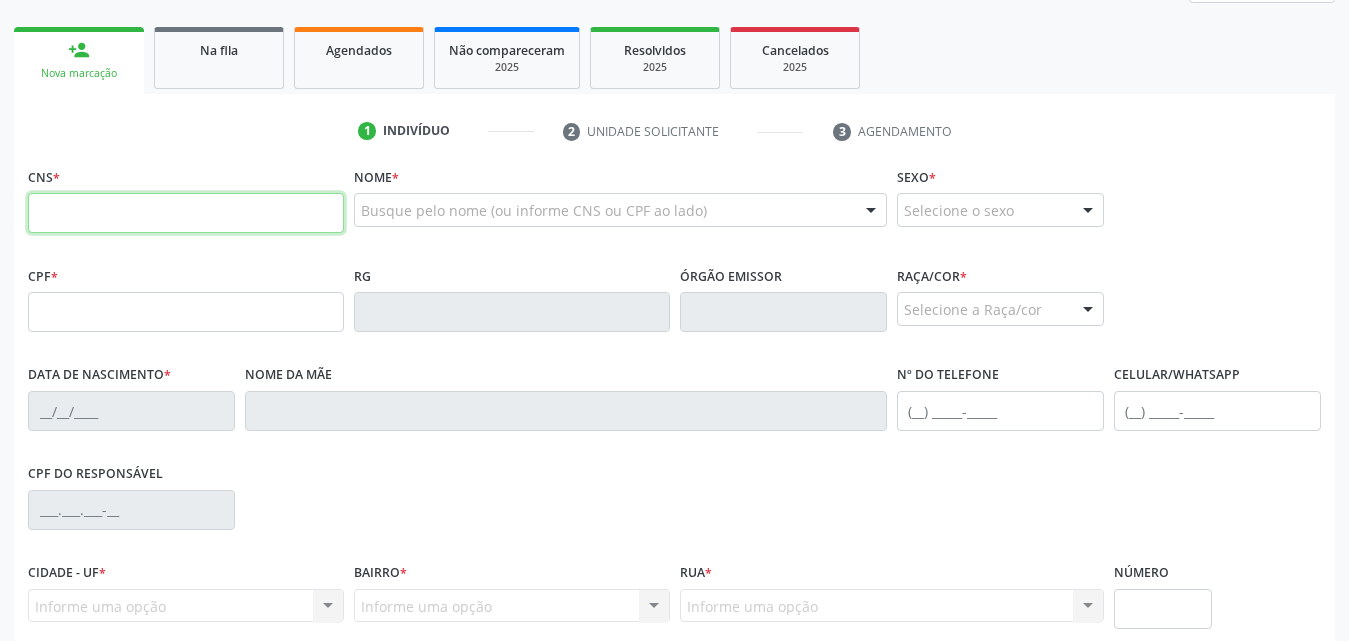 click at bounding box center (186, 213) 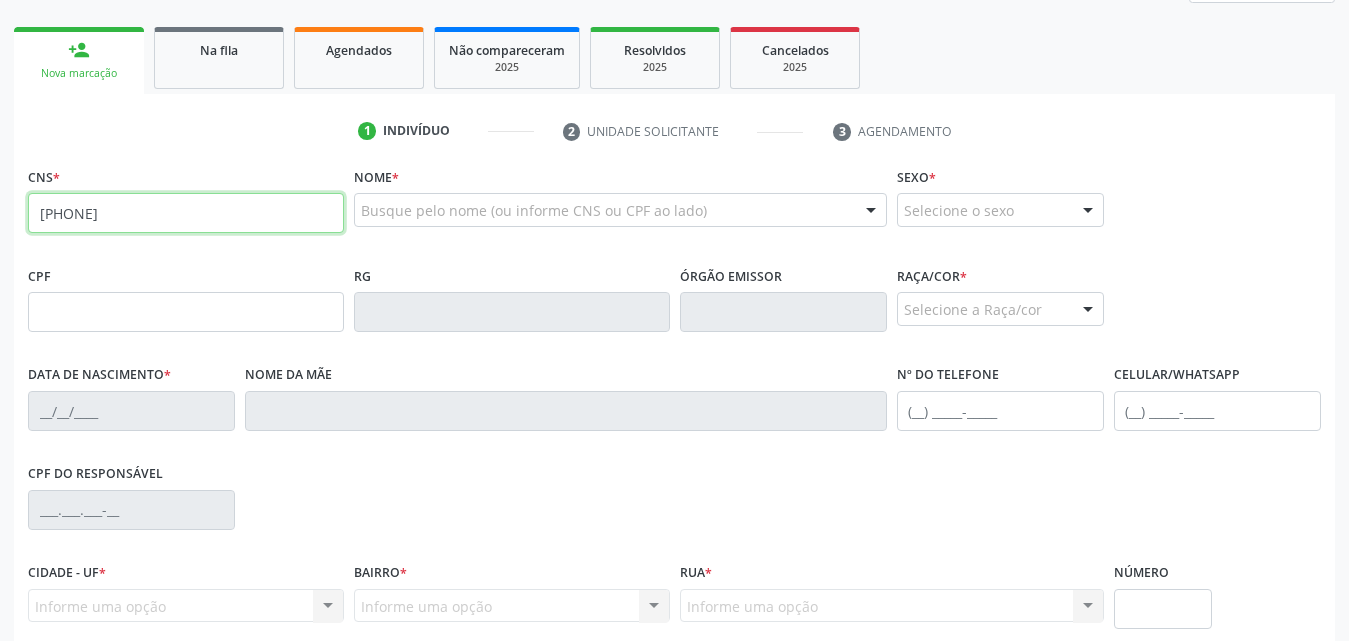 type on "[PHONE]" 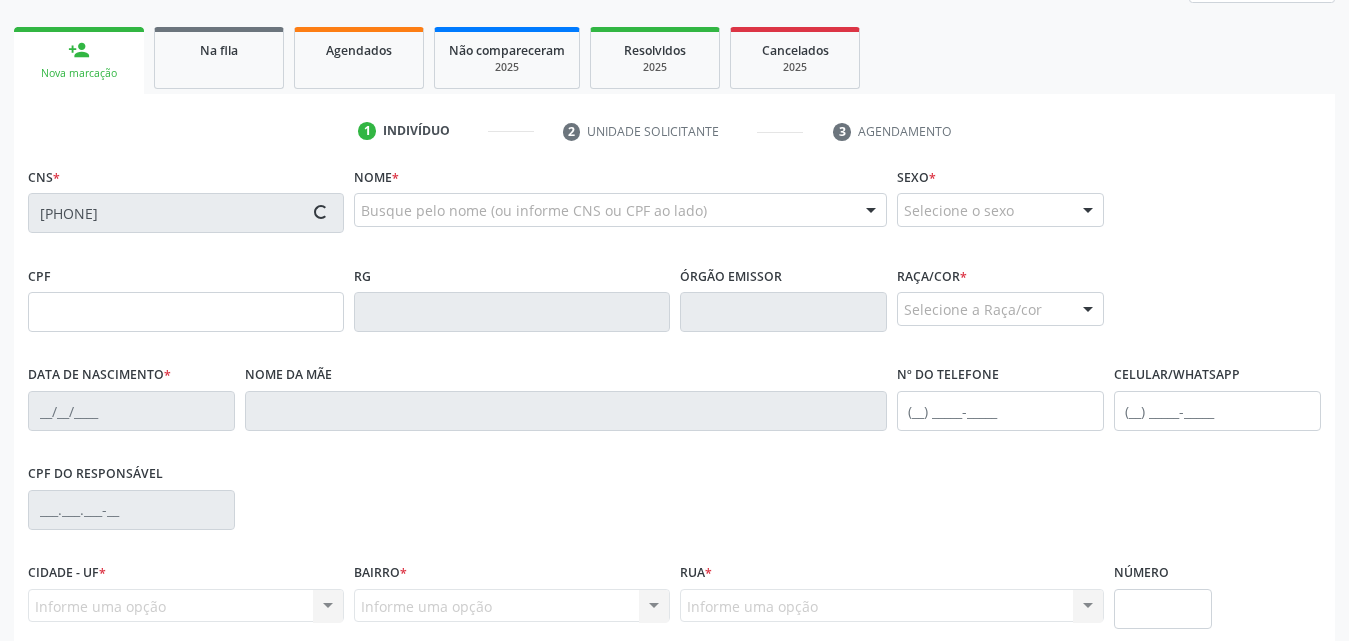 type on "[CPF]" 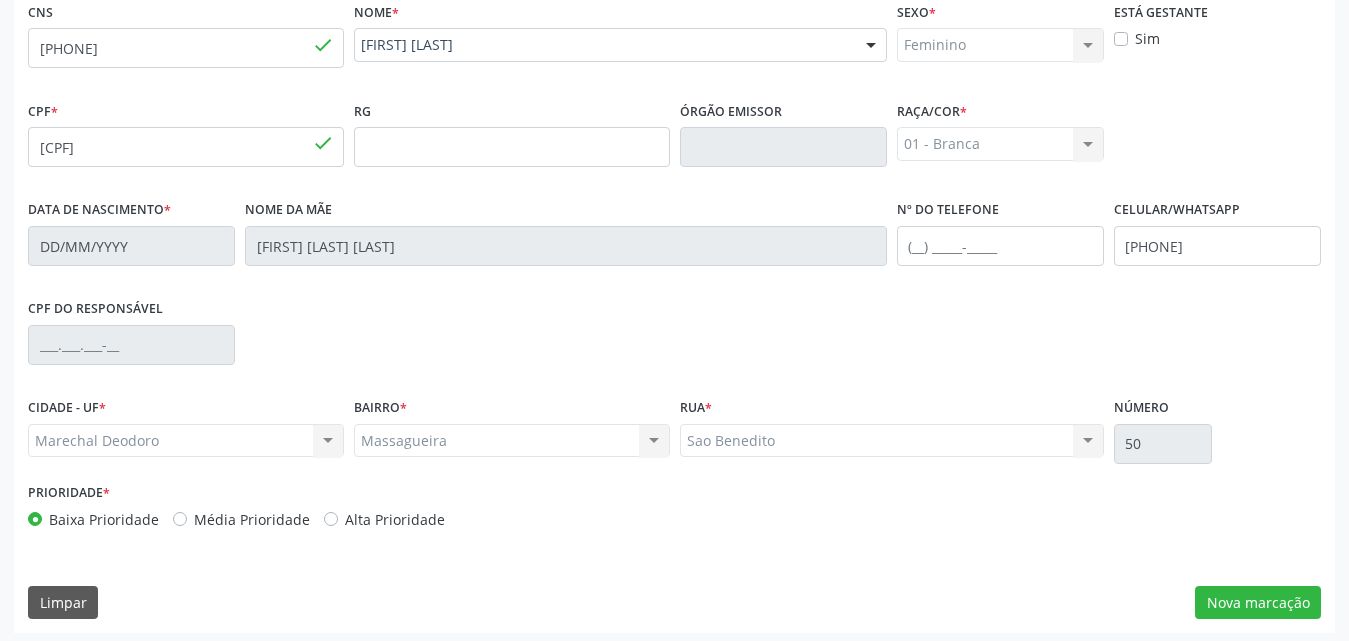 scroll, scrollTop: 471, scrollLeft: 0, axis: vertical 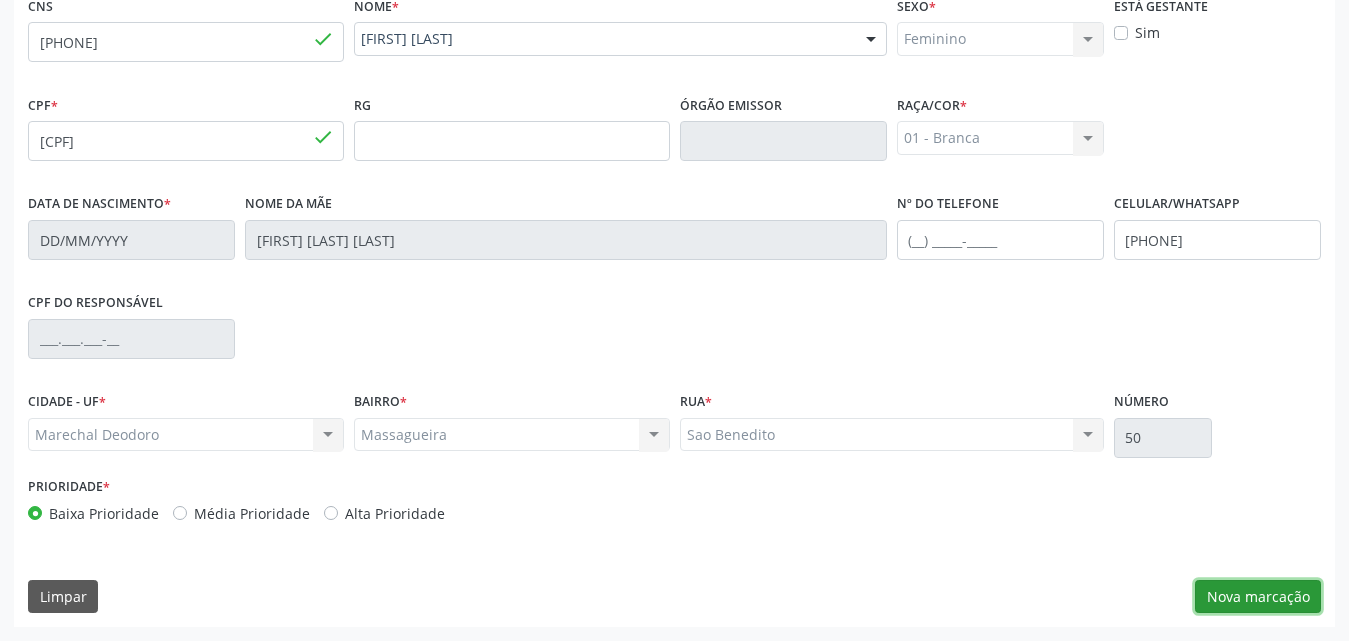 click on "Nova marcação" at bounding box center (1258, 597) 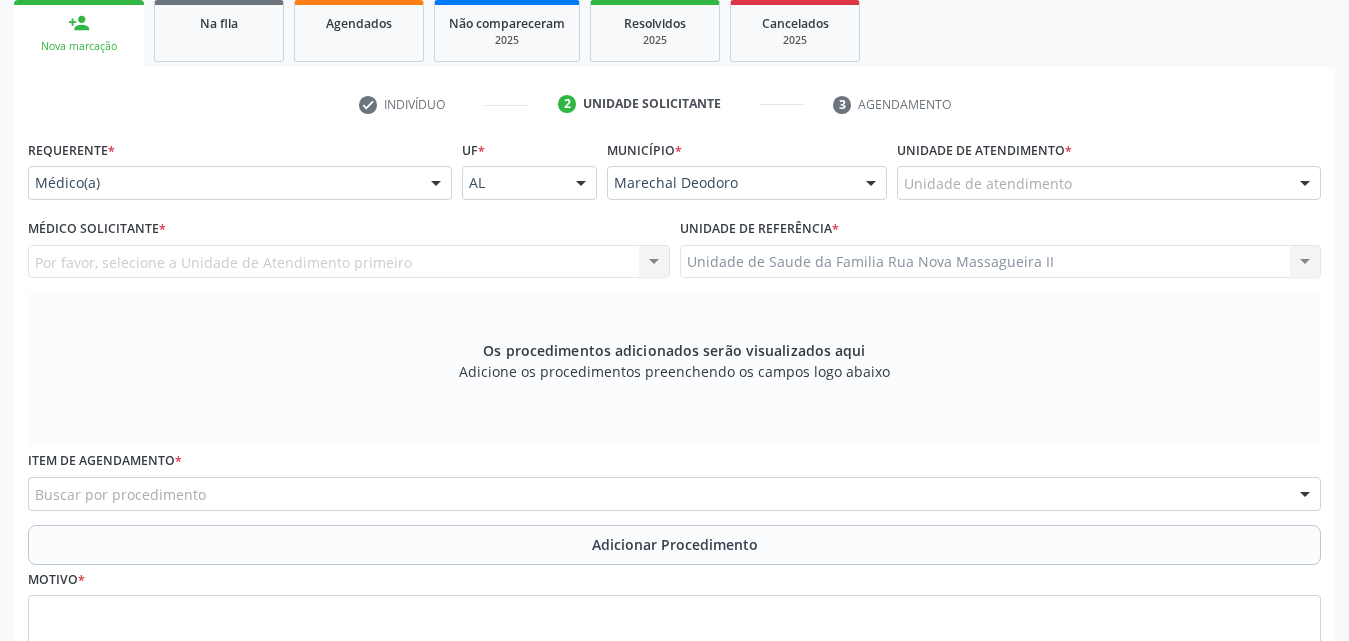 scroll, scrollTop: 488, scrollLeft: 0, axis: vertical 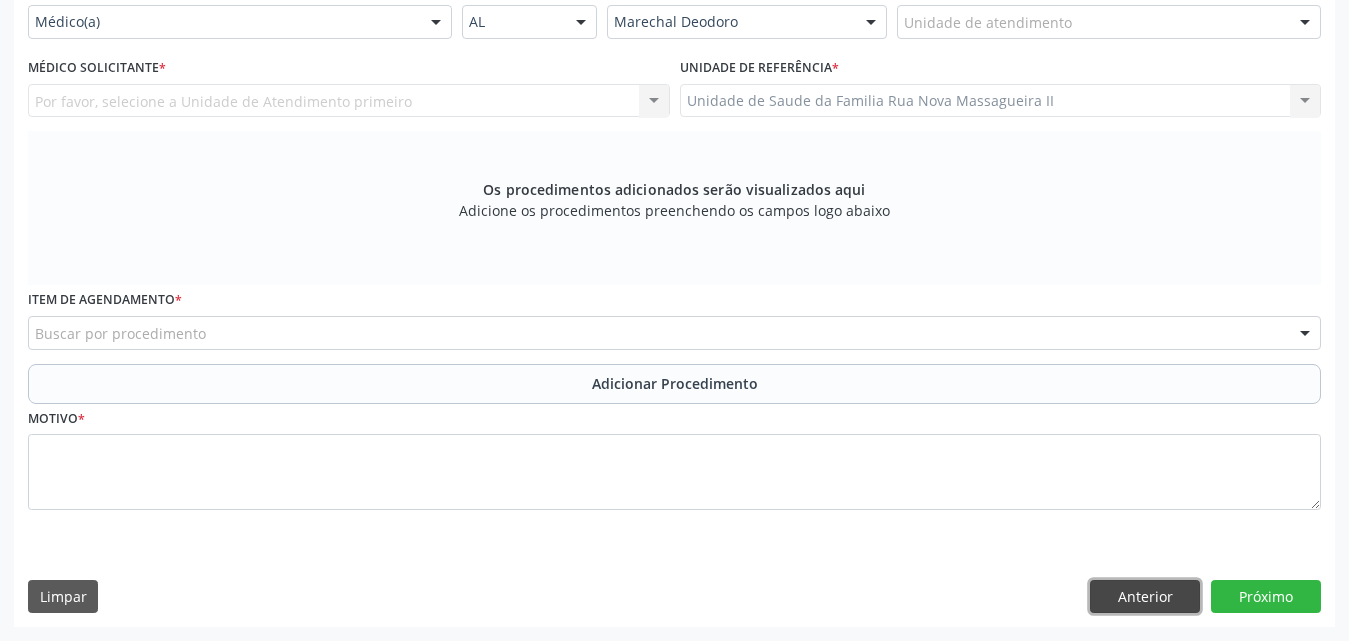 click on "Anterior" at bounding box center (1145, 597) 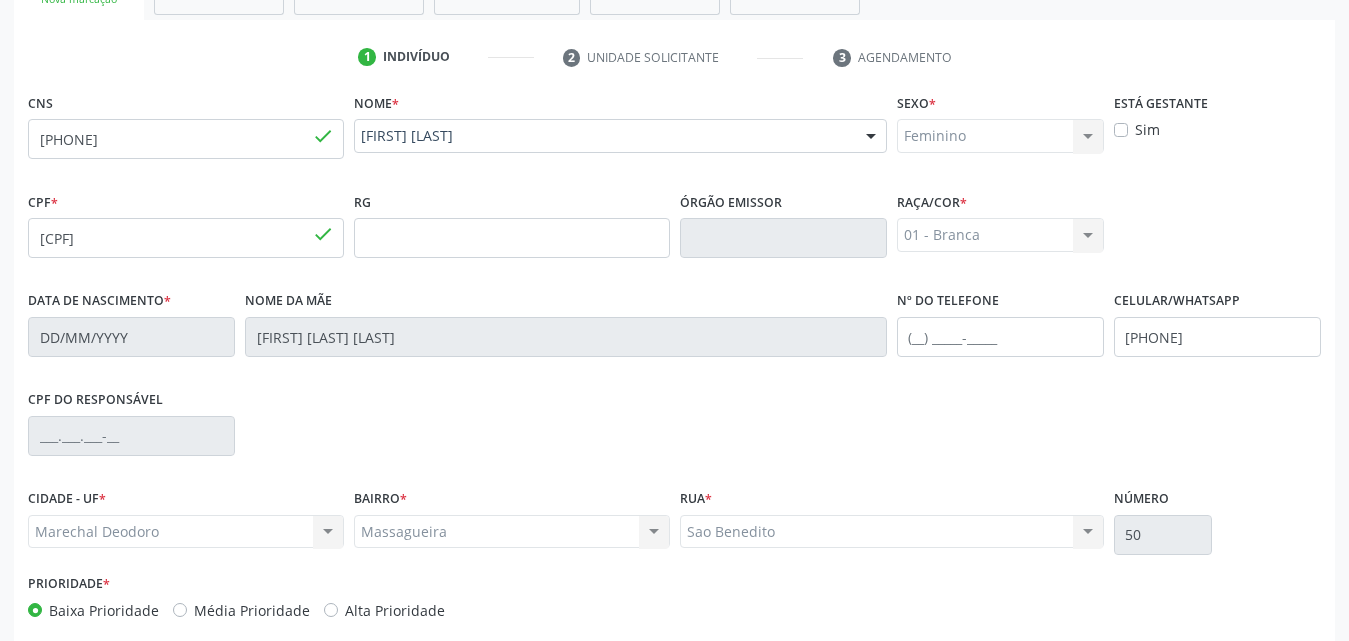 scroll, scrollTop: 471, scrollLeft: 0, axis: vertical 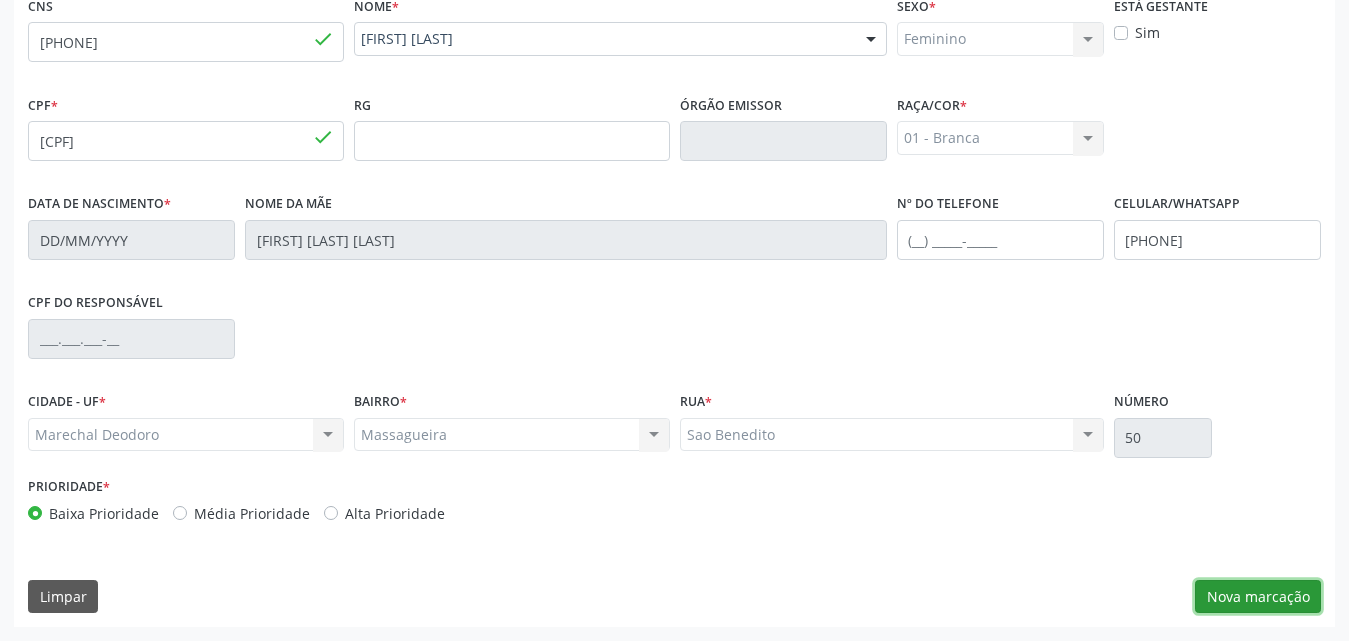 click on "Nova marcação" at bounding box center (1258, 597) 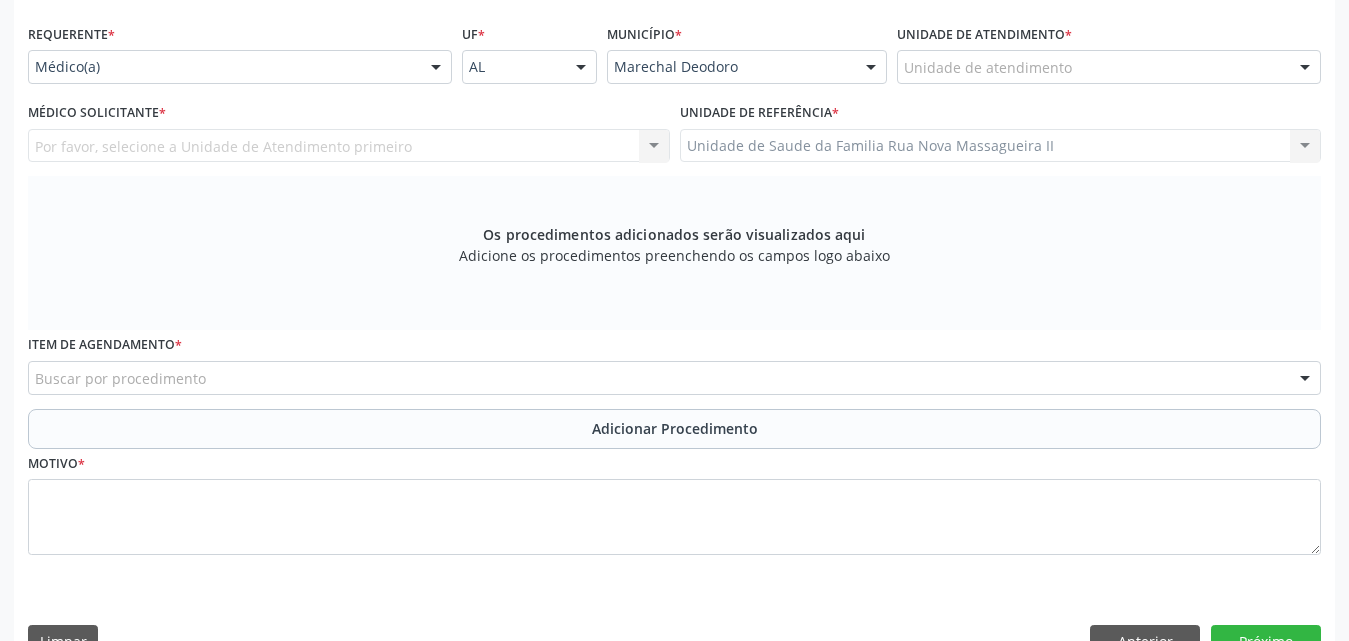 scroll, scrollTop: 171, scrollLeft: 0, axis: vertical 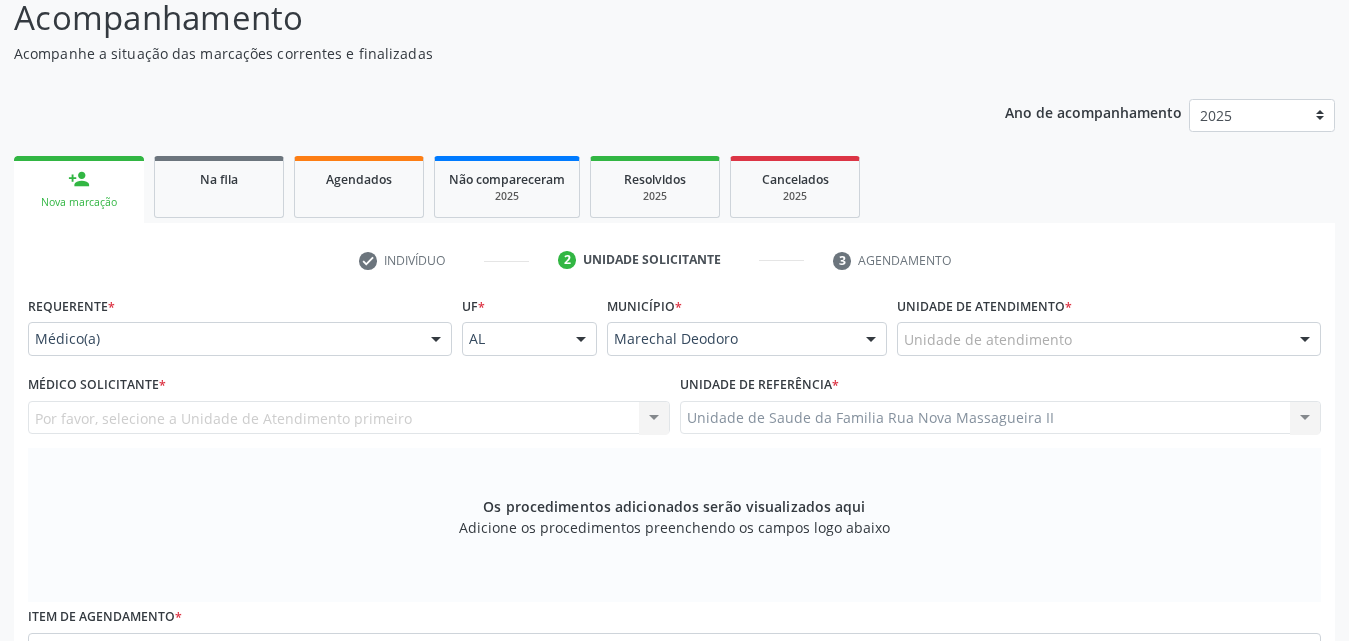 click at bounding box center [436, 340] 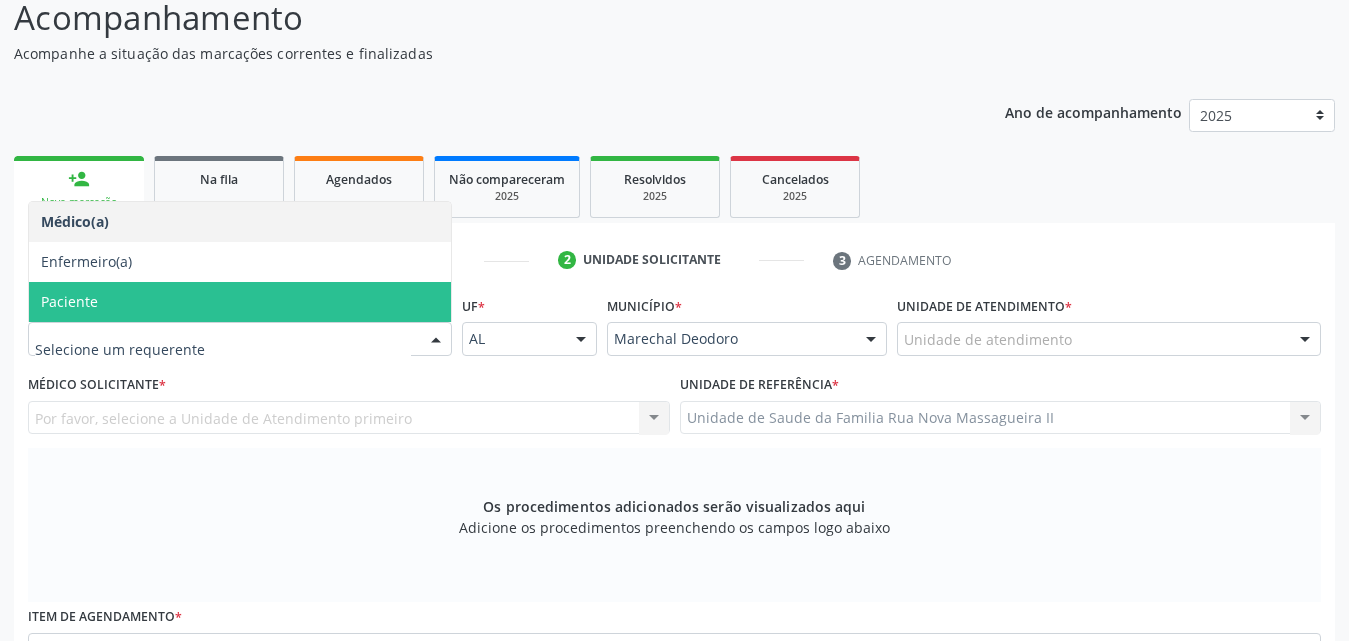 click on "Paciente" at bounding box center [240, 302] 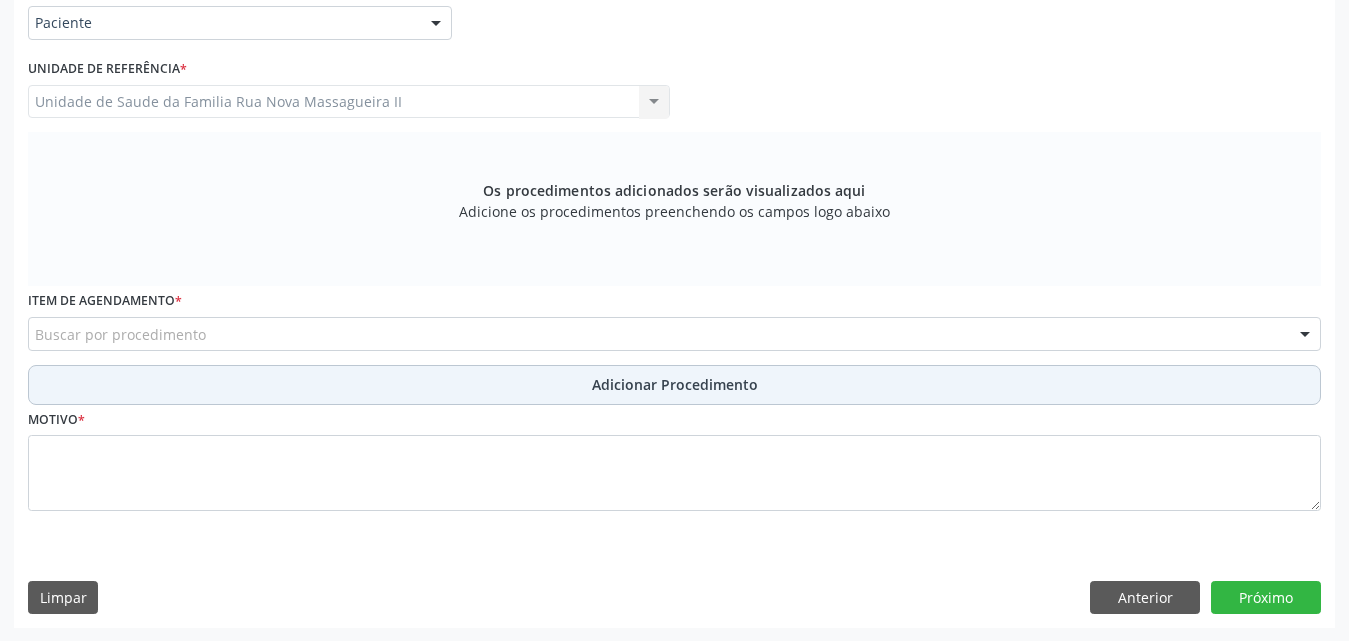 scroll, scrollTop: 488, scrollLeft: 0, axis: vertical 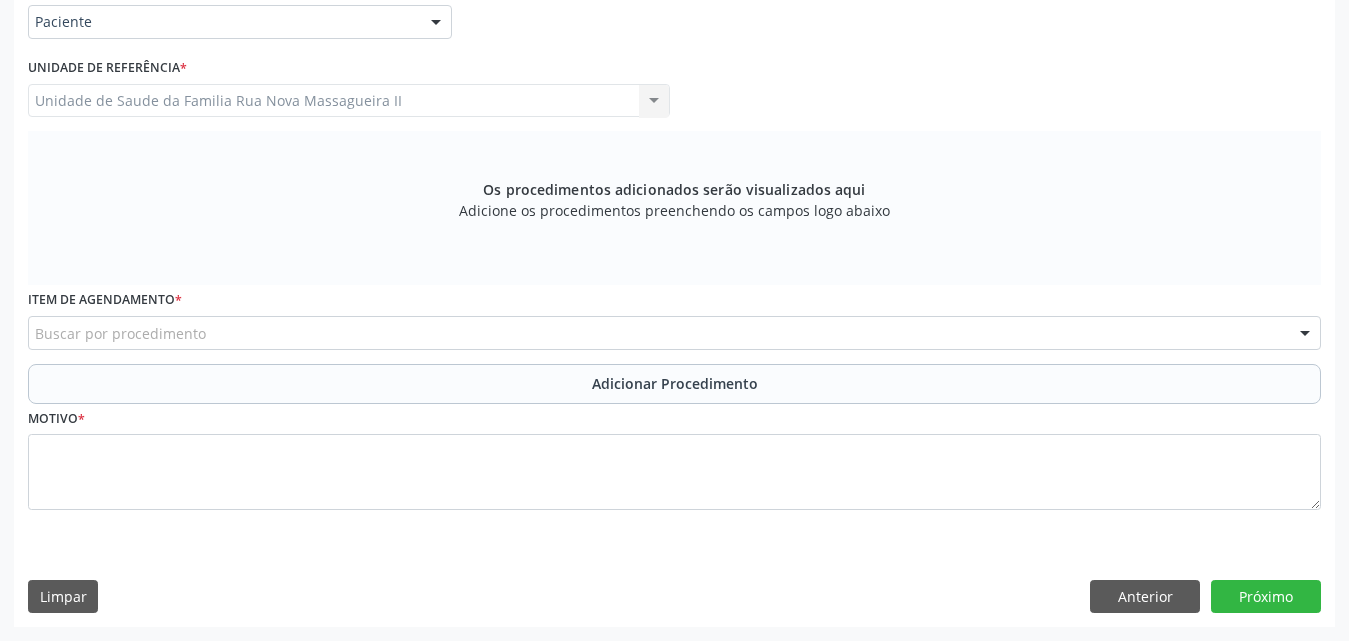 click on "Buscar por procedimento" at bounding box center (674, 333) 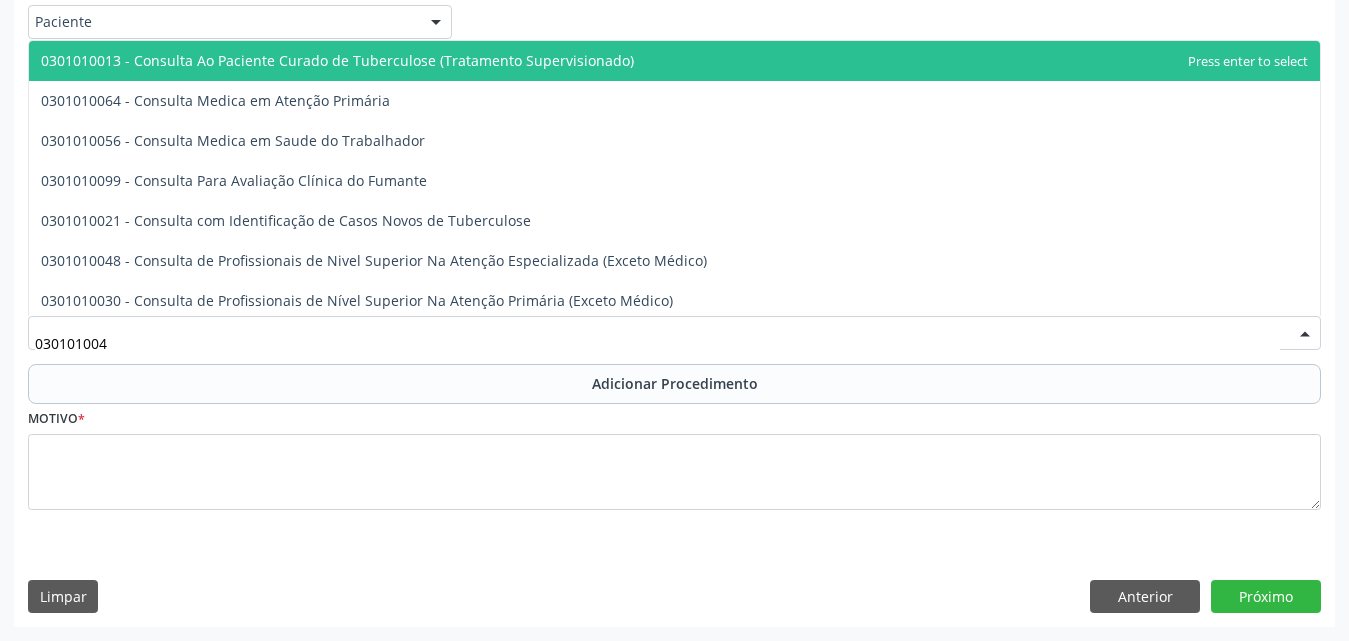 type on "0301010048" 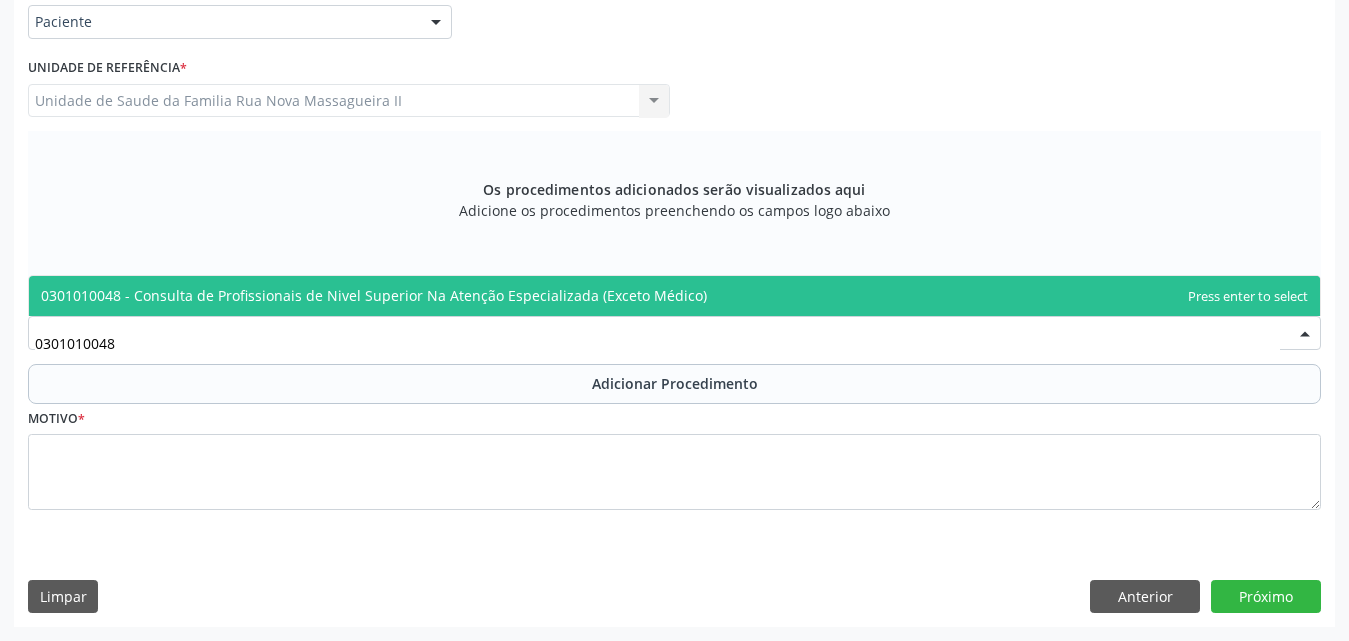 click on "0301010048 - Consulta de Profissionais de Nivel Superior Na Atenção Especializada (Exceto Médico)" at bounding box center (374, 295) 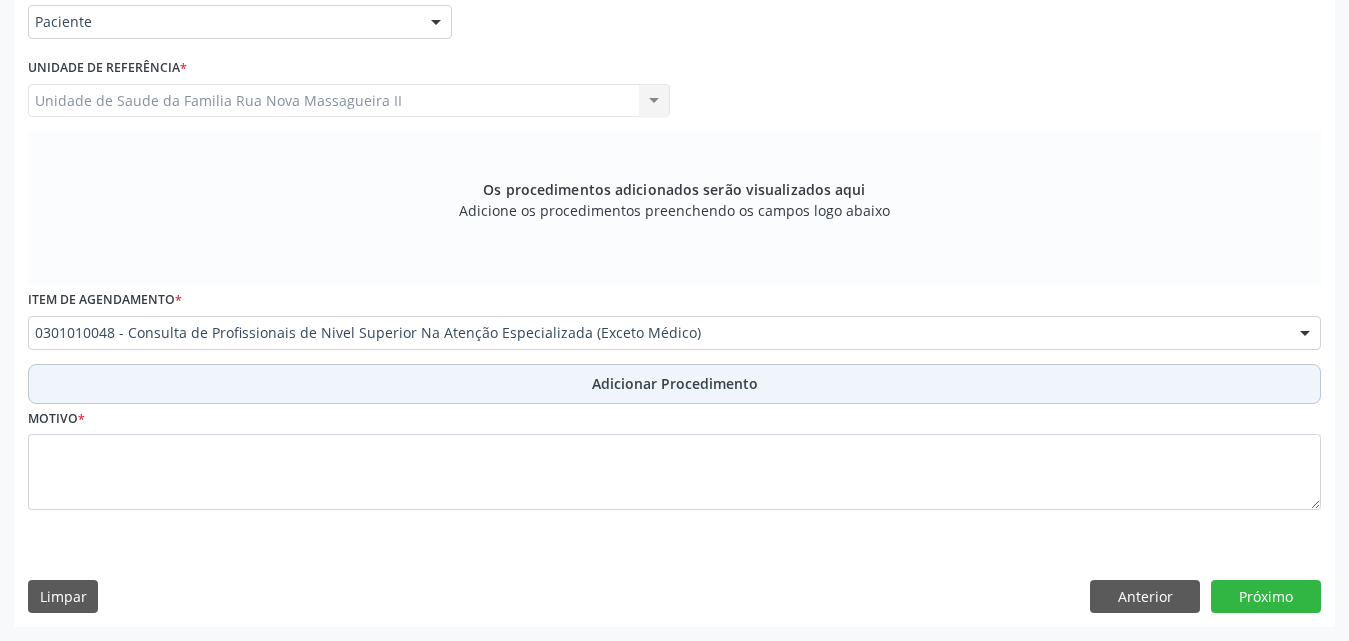 click on "Adicionar Procedimento" at bounding box center [675, 383] 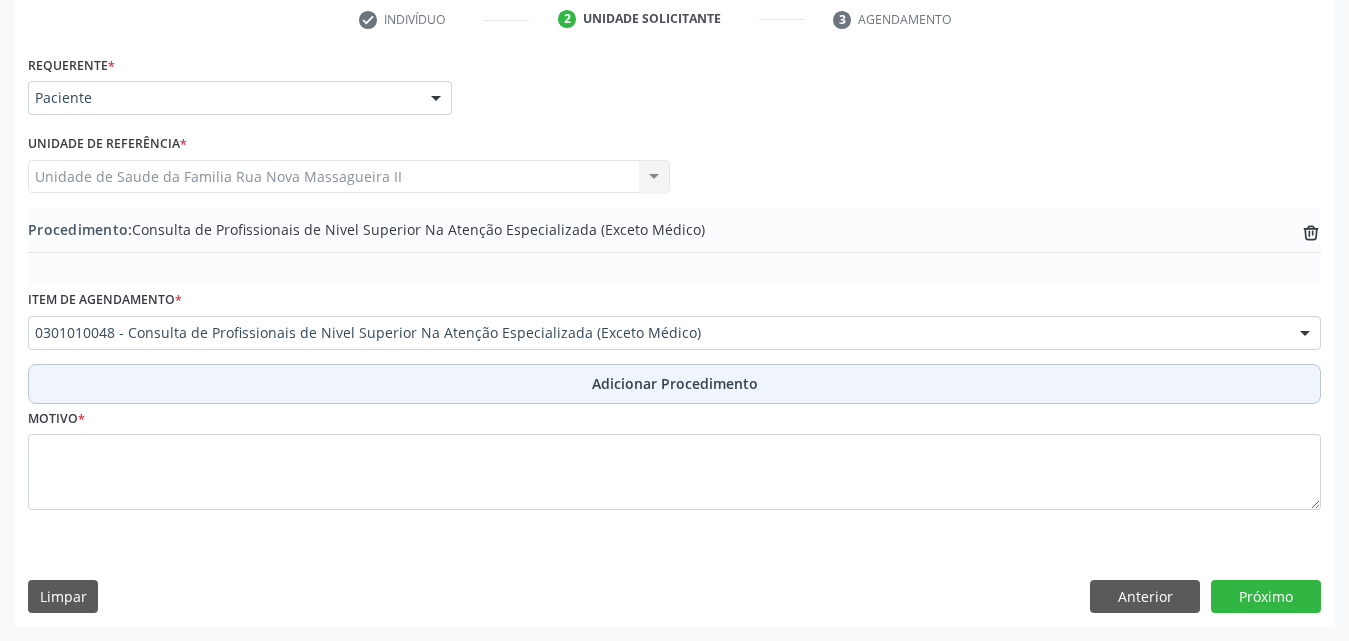 scroll, scrollTop: 412, scrollLeft: 0, axis: vertical 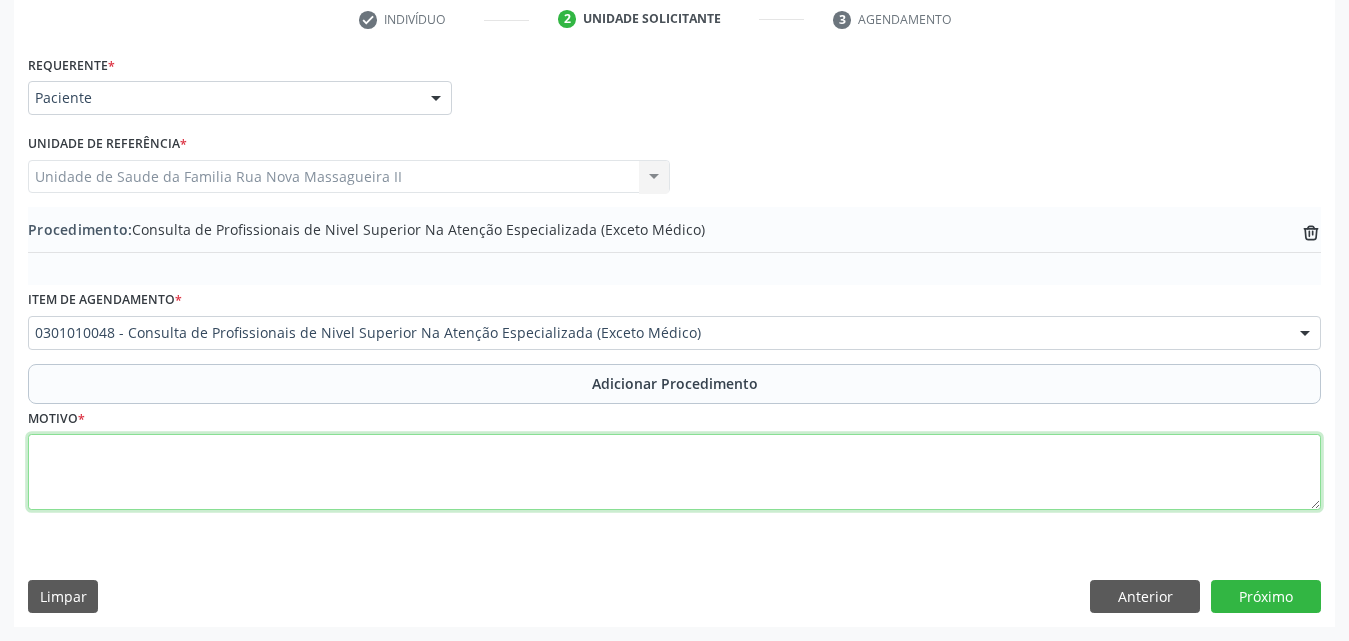 click at bounding box center (674, 472) 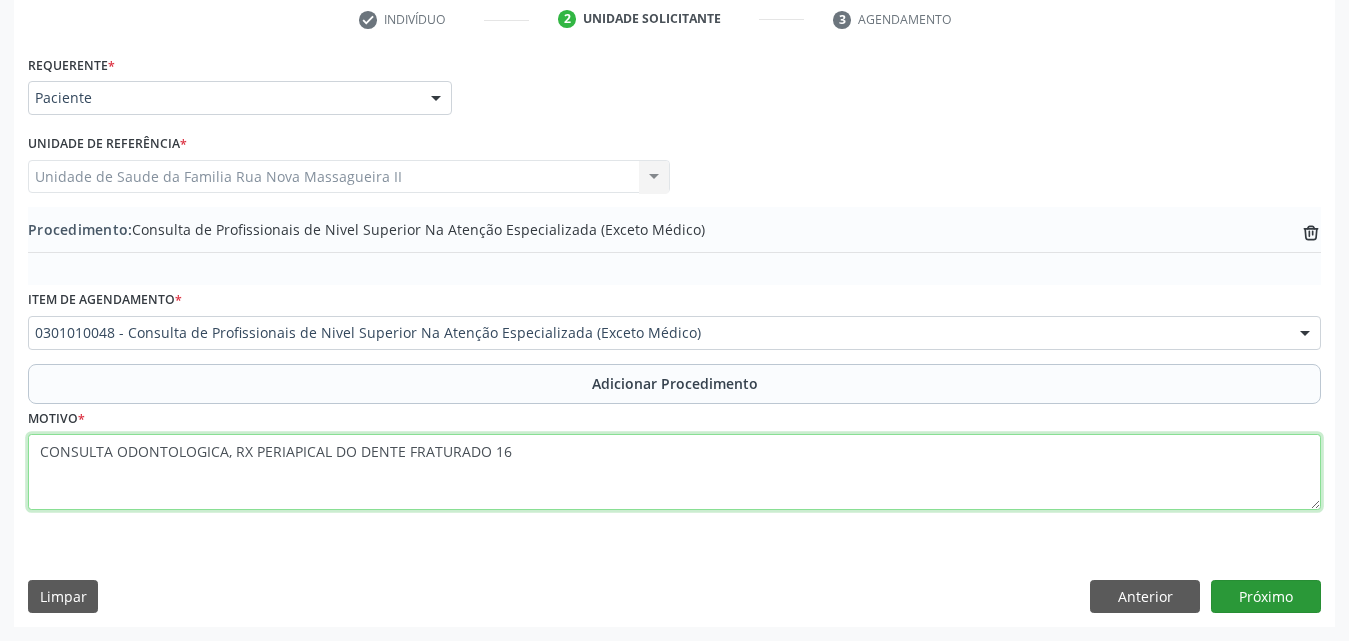 type on "CONSULTA ODONTOLOGICA, RX PERIAPICAL DO DENTE FRATURADO 16" 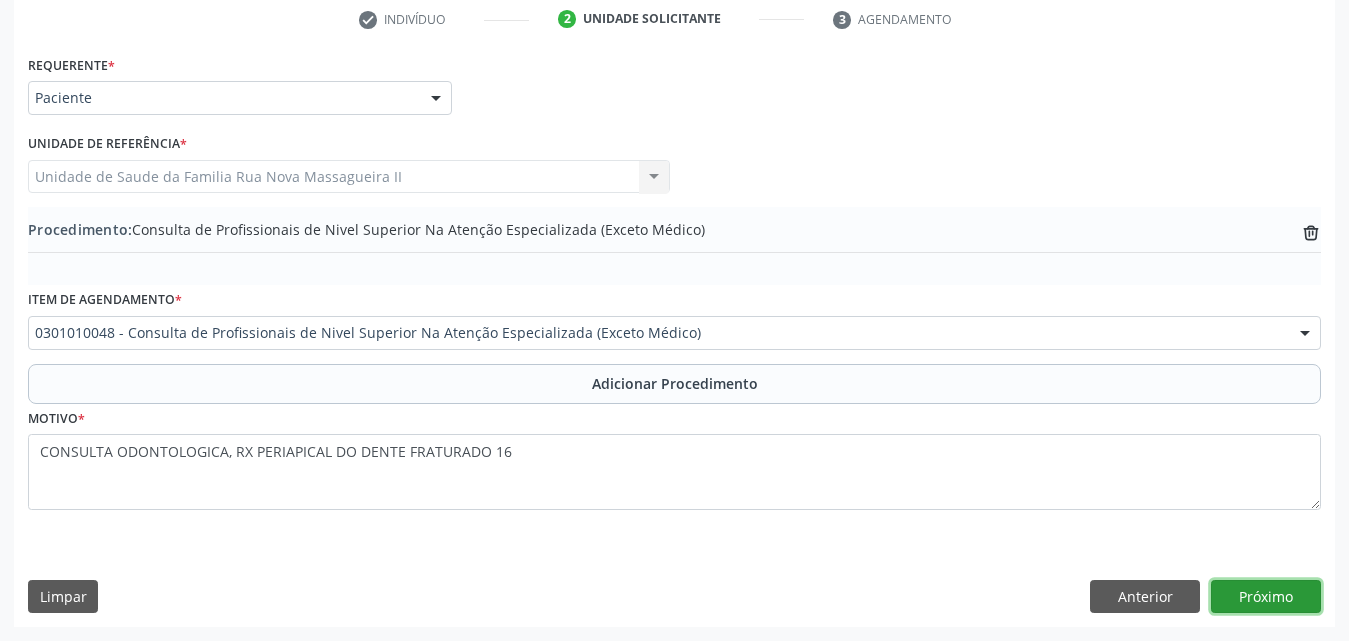 click on "Próximo" at bounding box center [1266, 597] 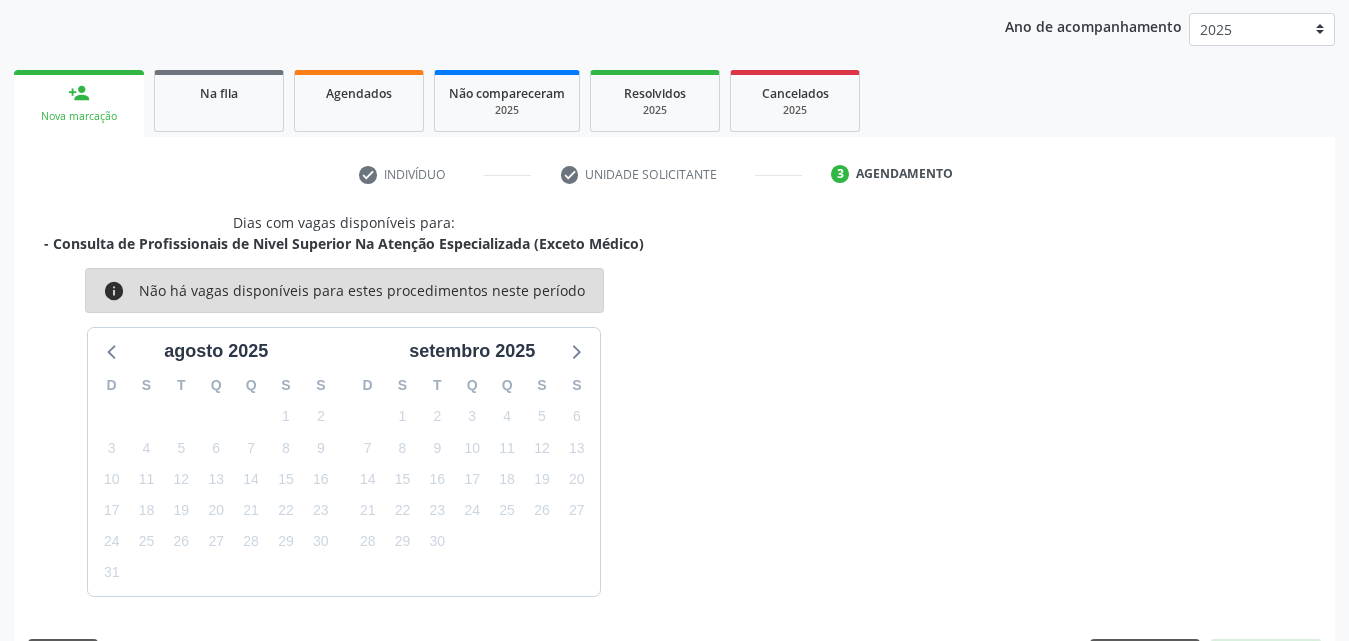 scroll, scrollTop: 316, scrollLeft: 0, axis: vertical 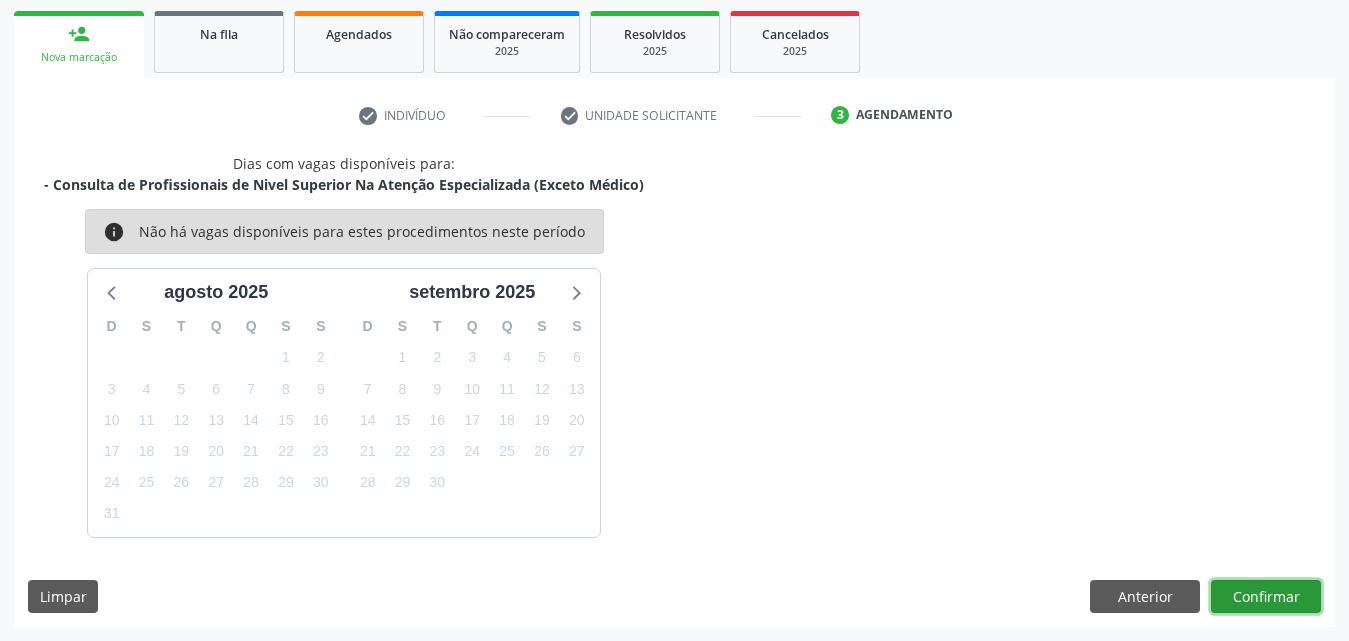 click on "Confirmar" at bounding box center (1266, 597) 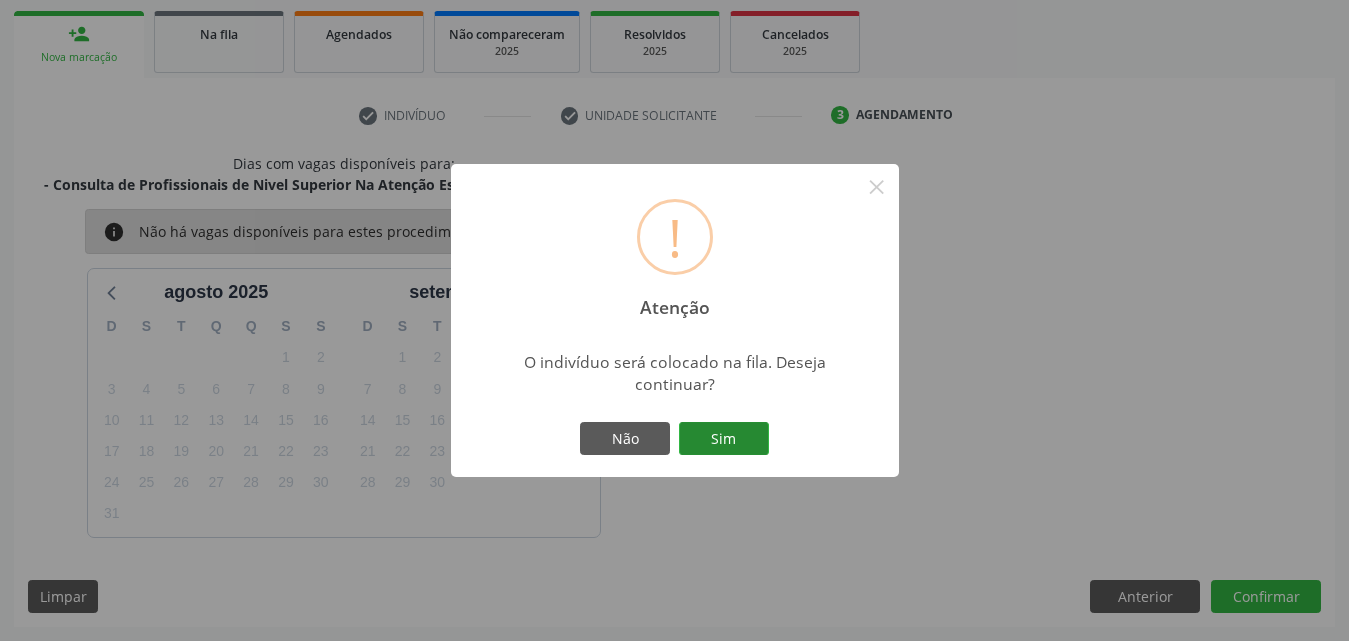 click on "Sim" at bounding box center [724, 439] 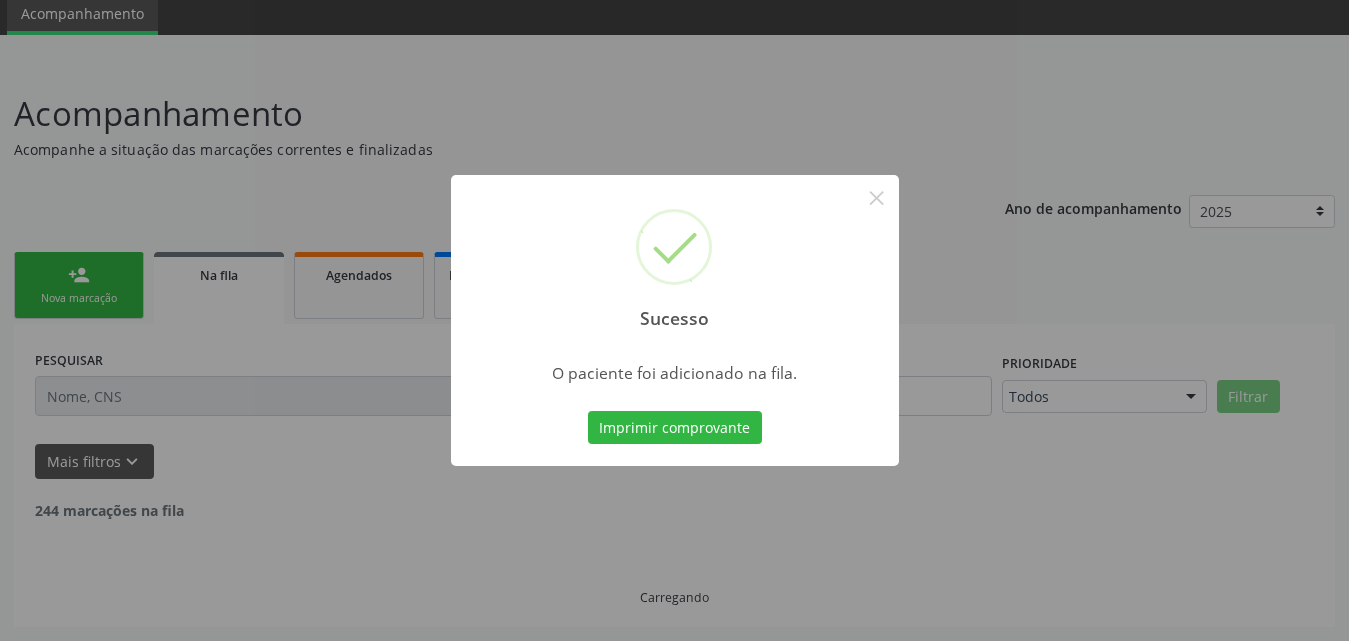 scroll, scrollTop: 54, scrollLeft: 0, axis: vertical 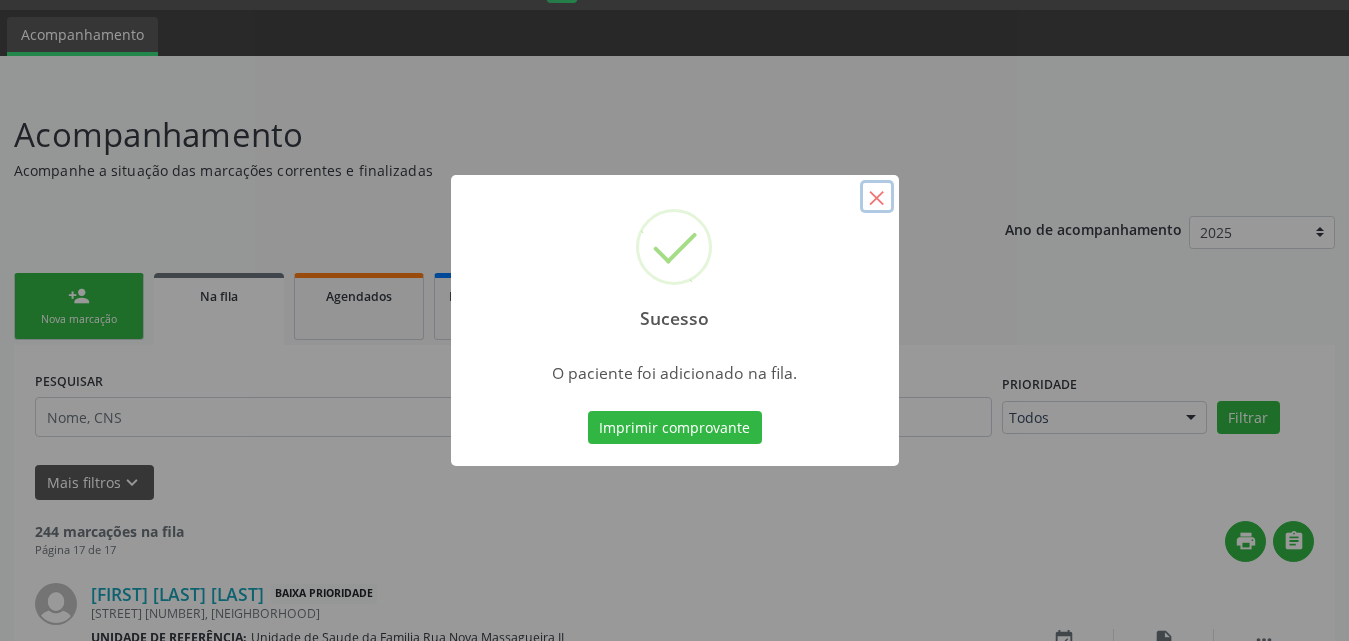 click on "×" at bounding box center (877, 197) 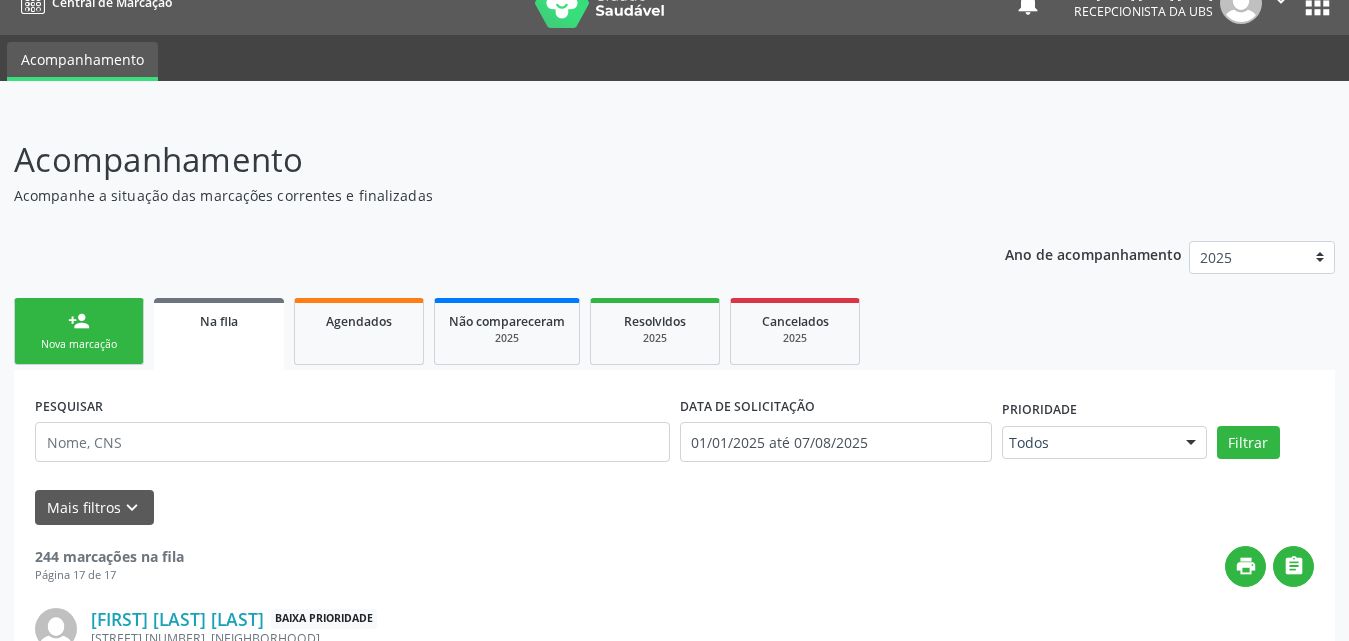scroll, scrollTop: 0, scrollLeft: 0, axis: both 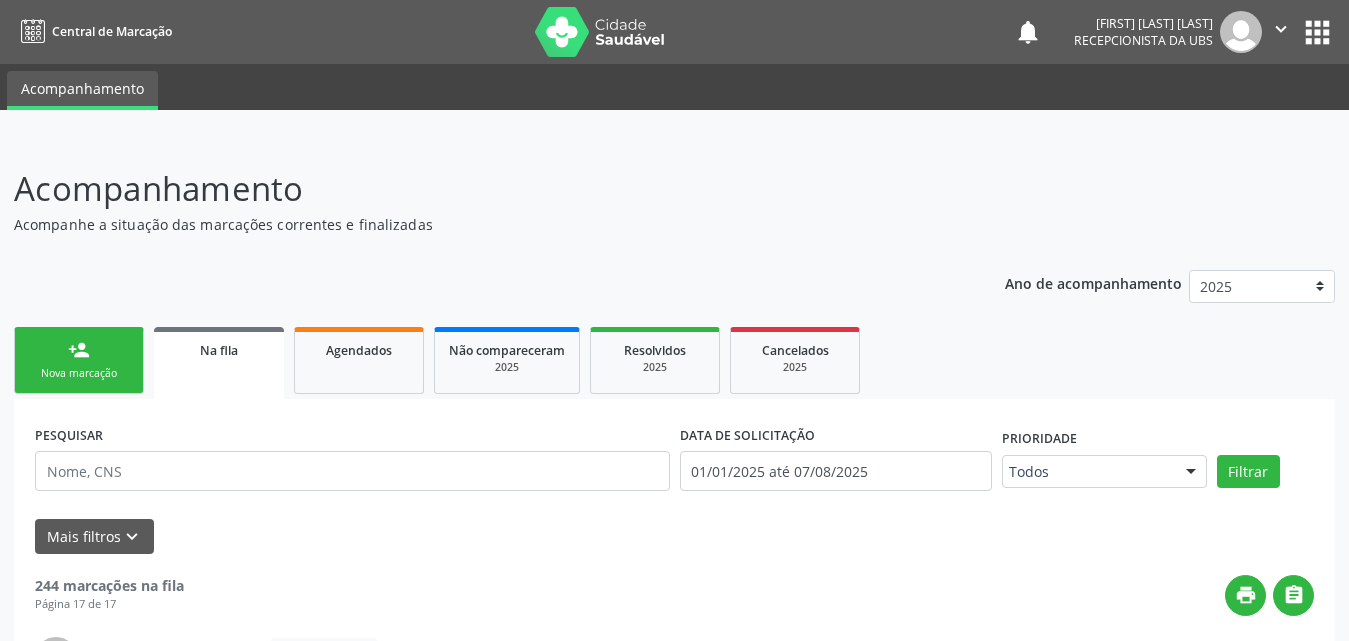 click on "person_add
Nova marcação" at bounding box center (79, 360) 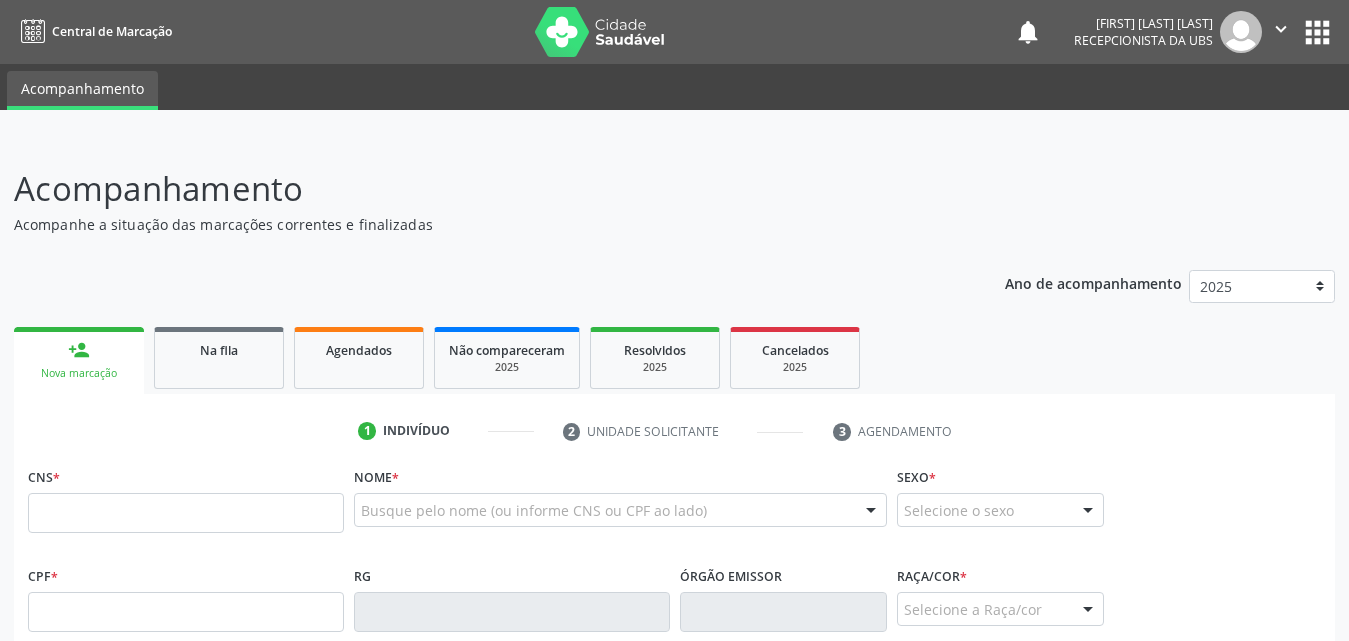 click on "person_add
Nova marcação" at bounding box center (79, 360) 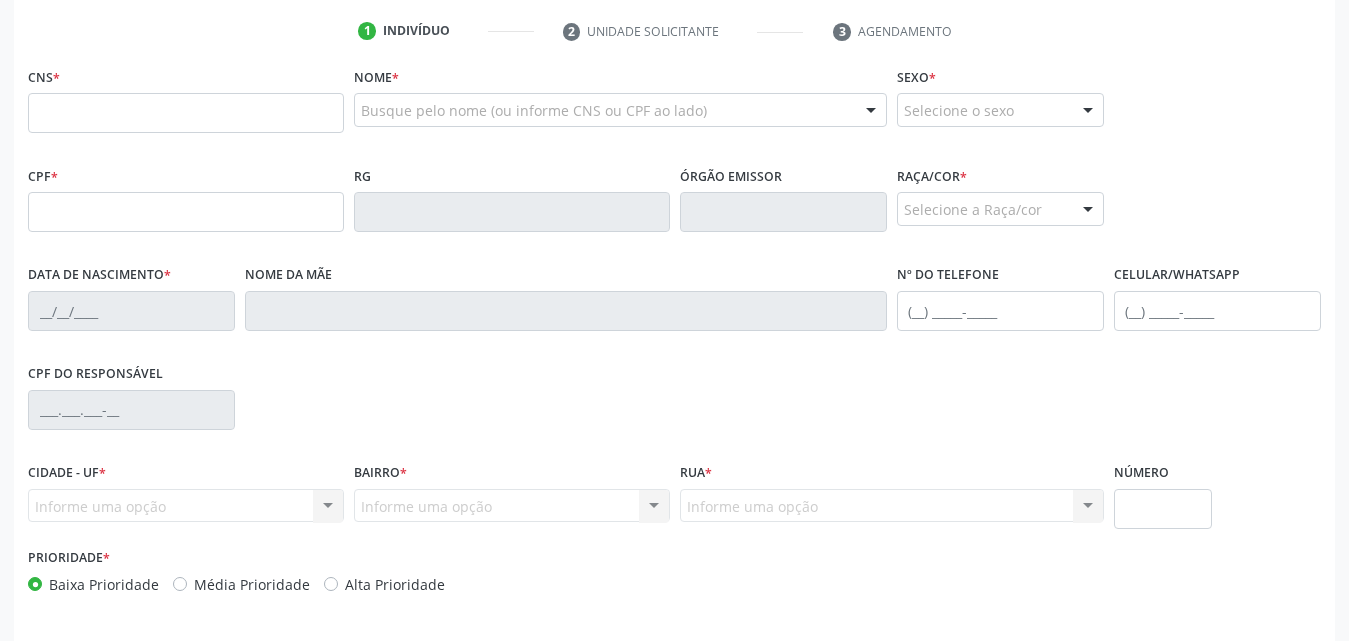 scroll, scrollTop: 200, scrollLeft: 0, axis: vertical 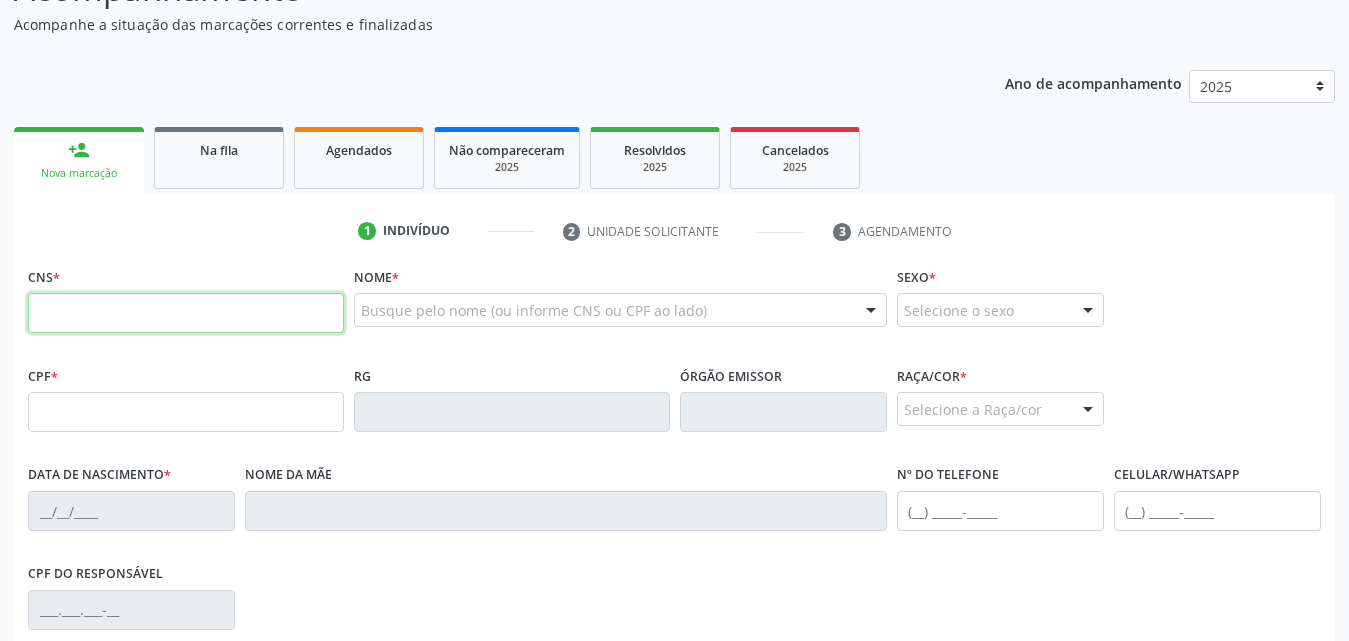click at bounding box center (186, 313) 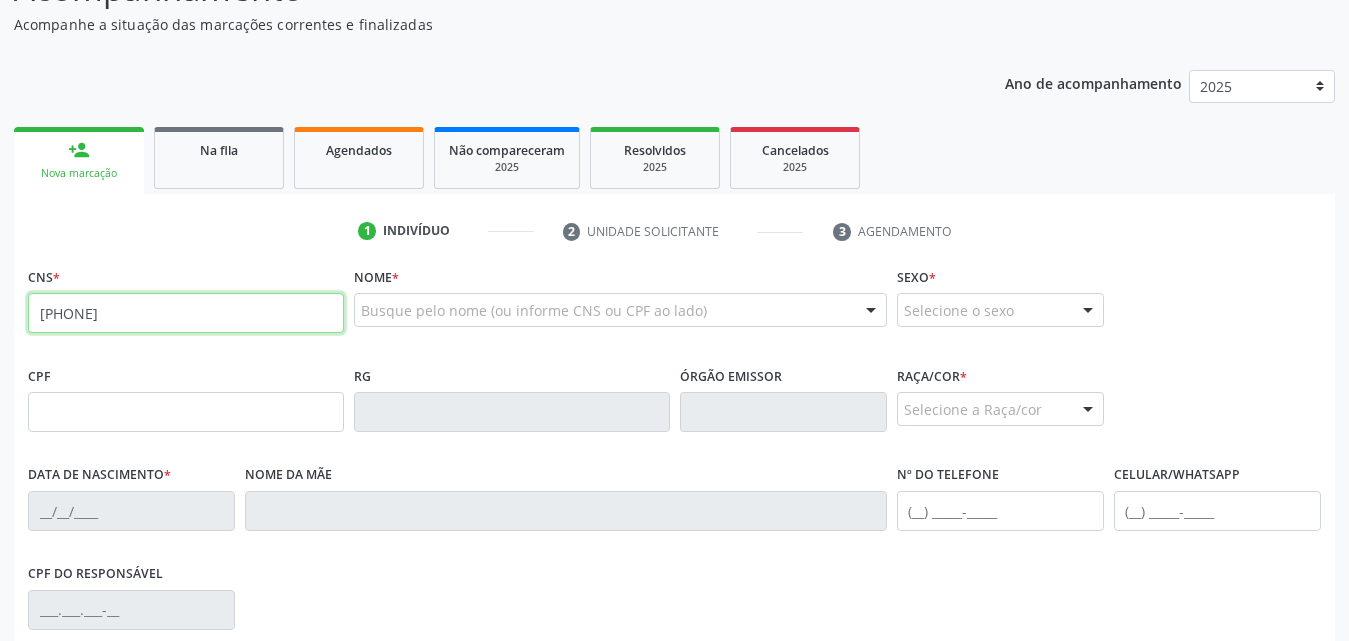 type on "[PHONE]" 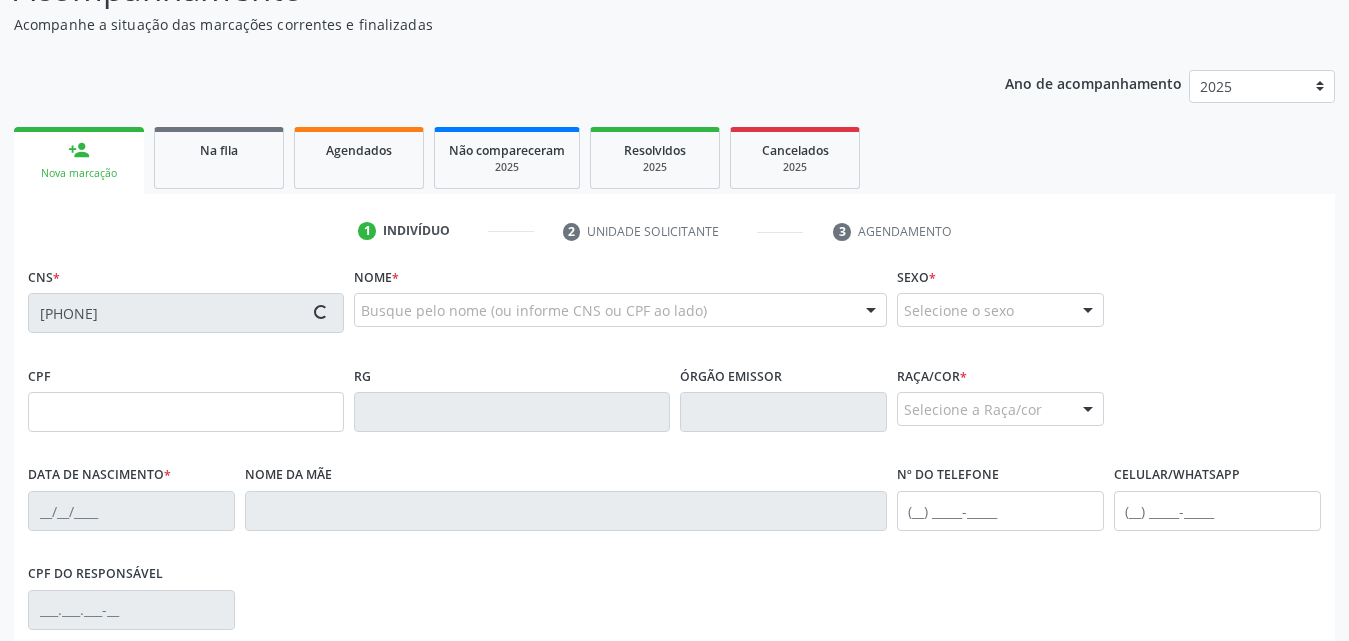 type on "[CPF]" 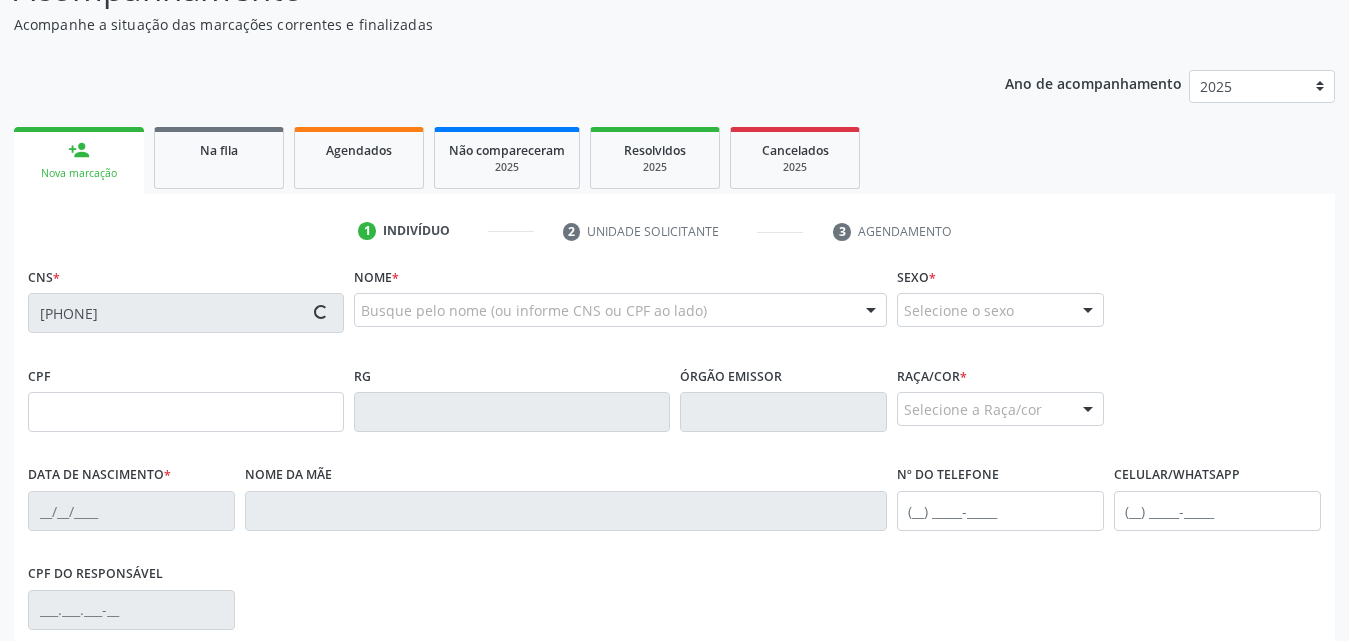type on "[DATE]" 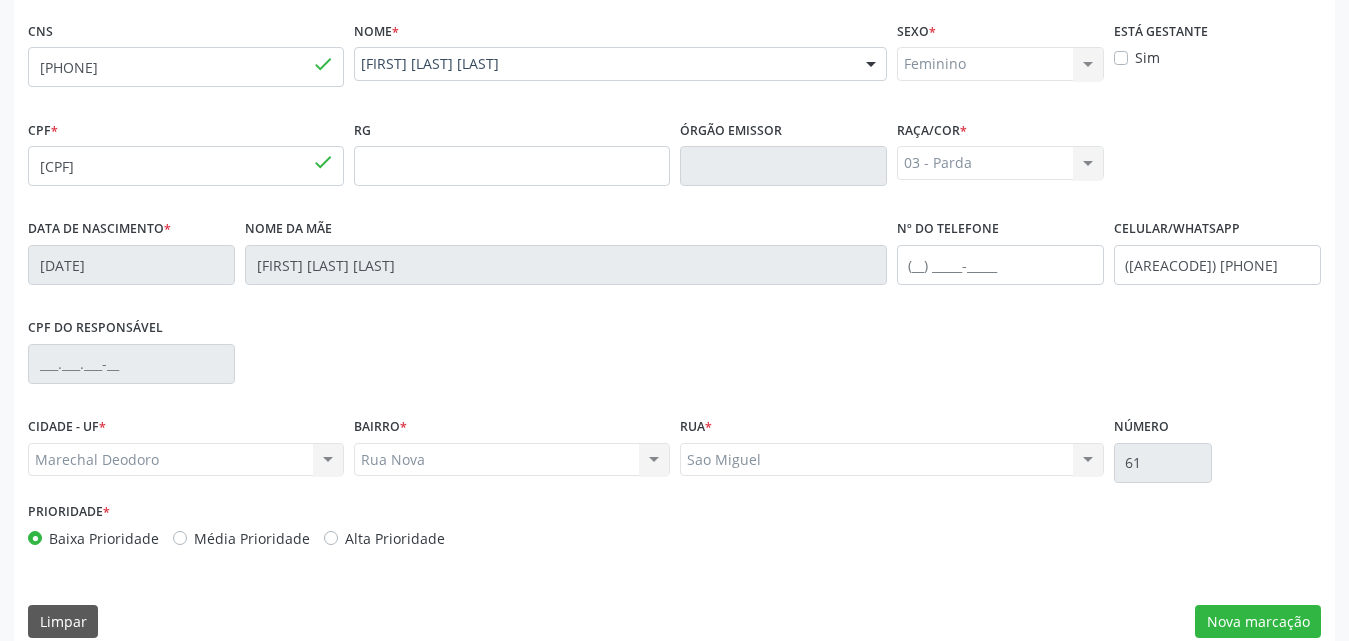 scroll, scrollTop: 471, scrollLeft: 0, axis: vertical 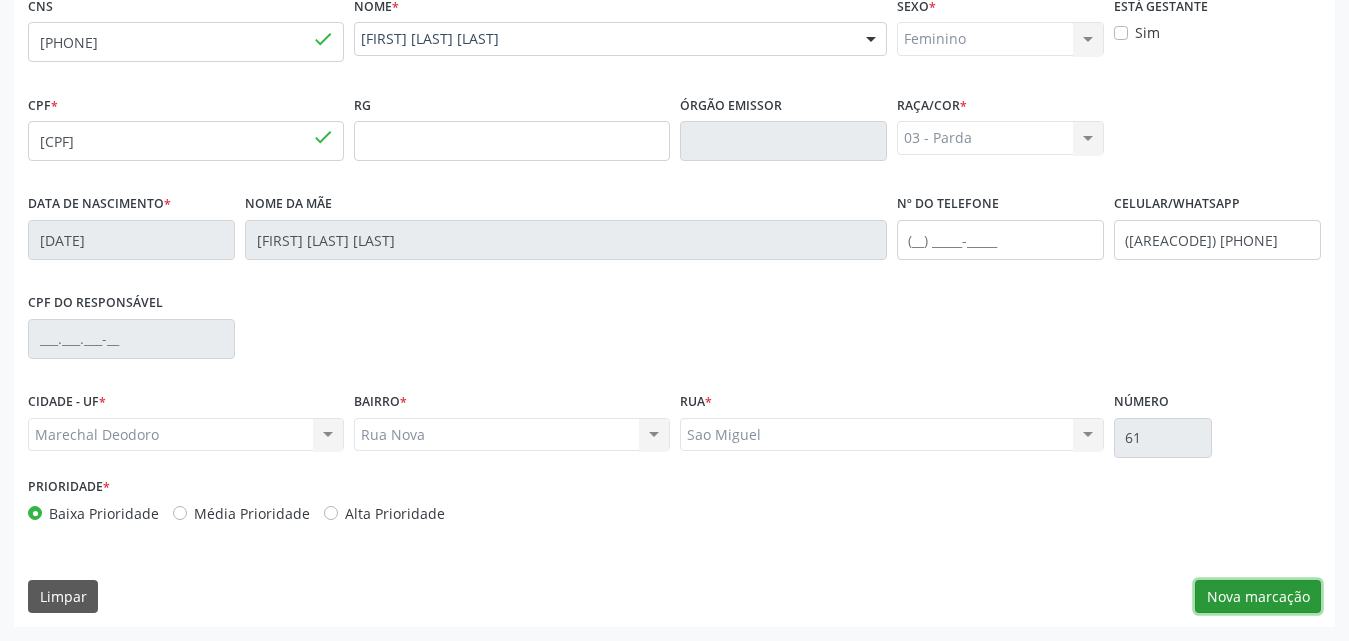 click on "Nova marcação" at bounding box center (1258, 597) 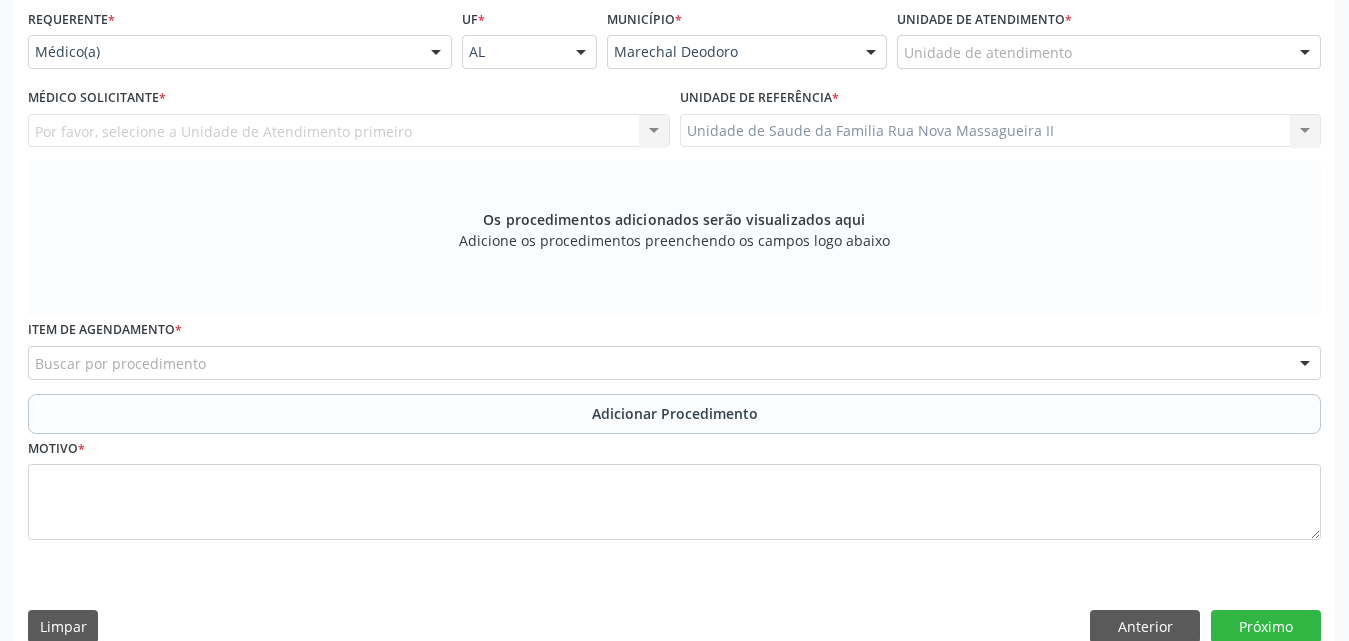 scroll, scrollTop: 271, scrollLeft: 0, axis: vertical 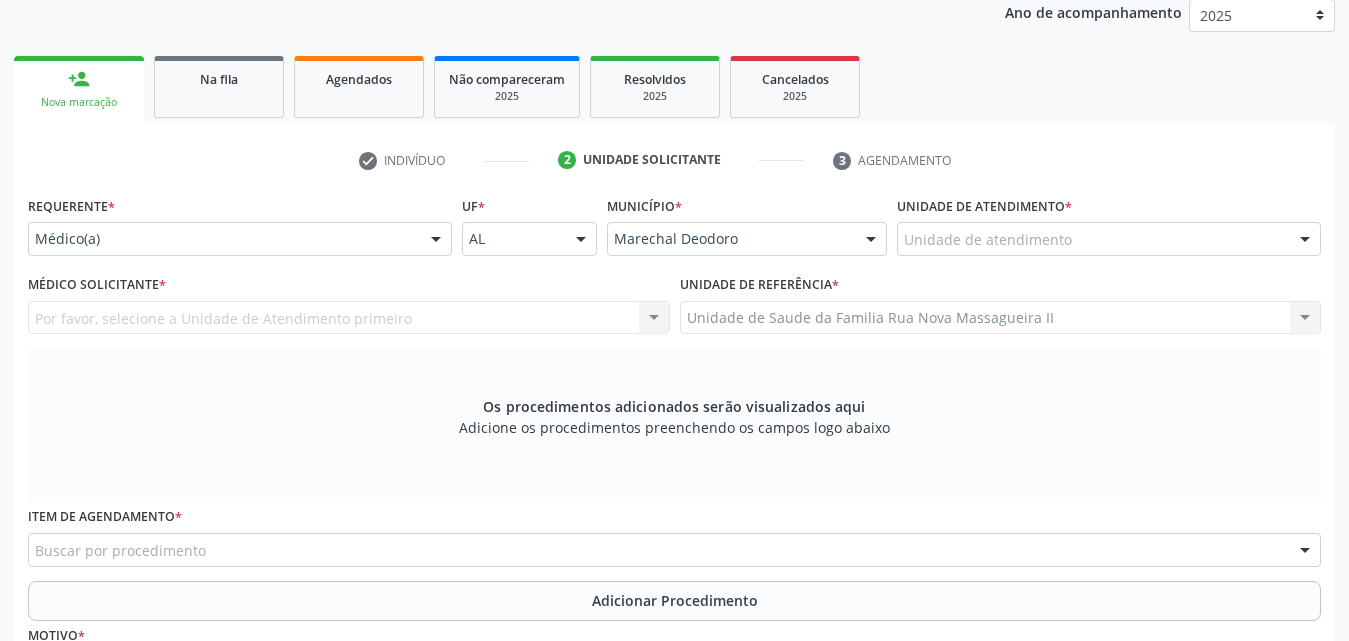 click at bounding box center (436, 240) 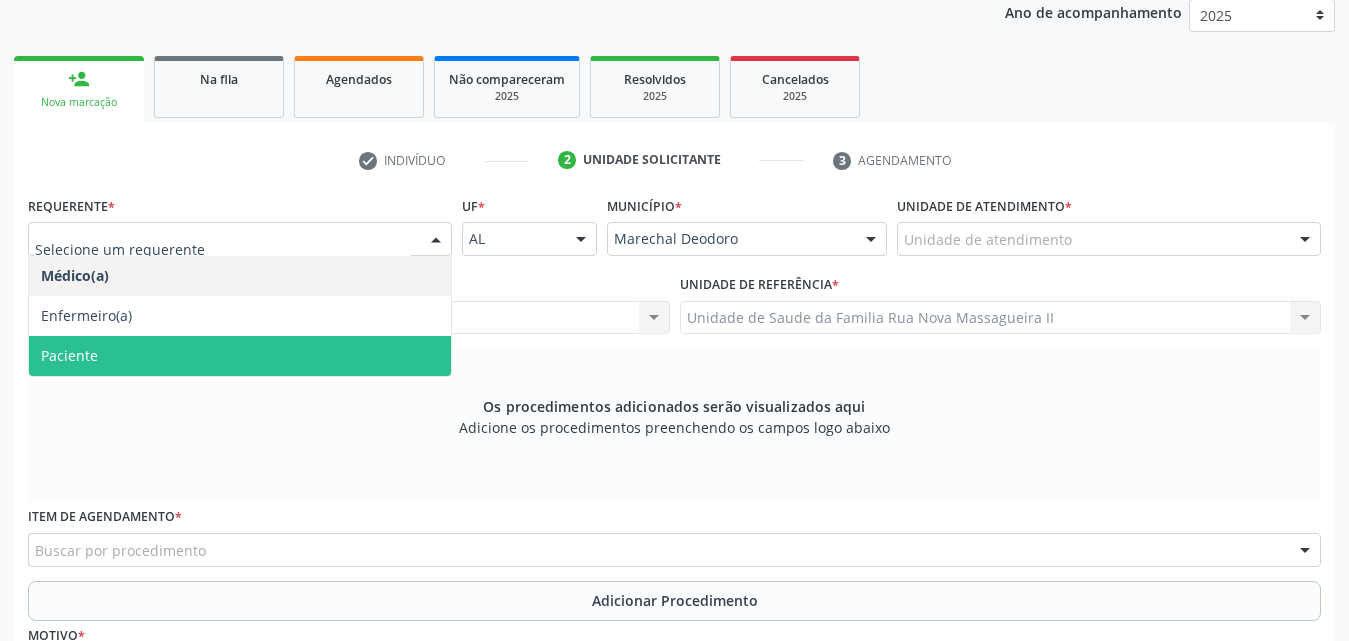 click on "Paciente" at bounding box center [240, 356] 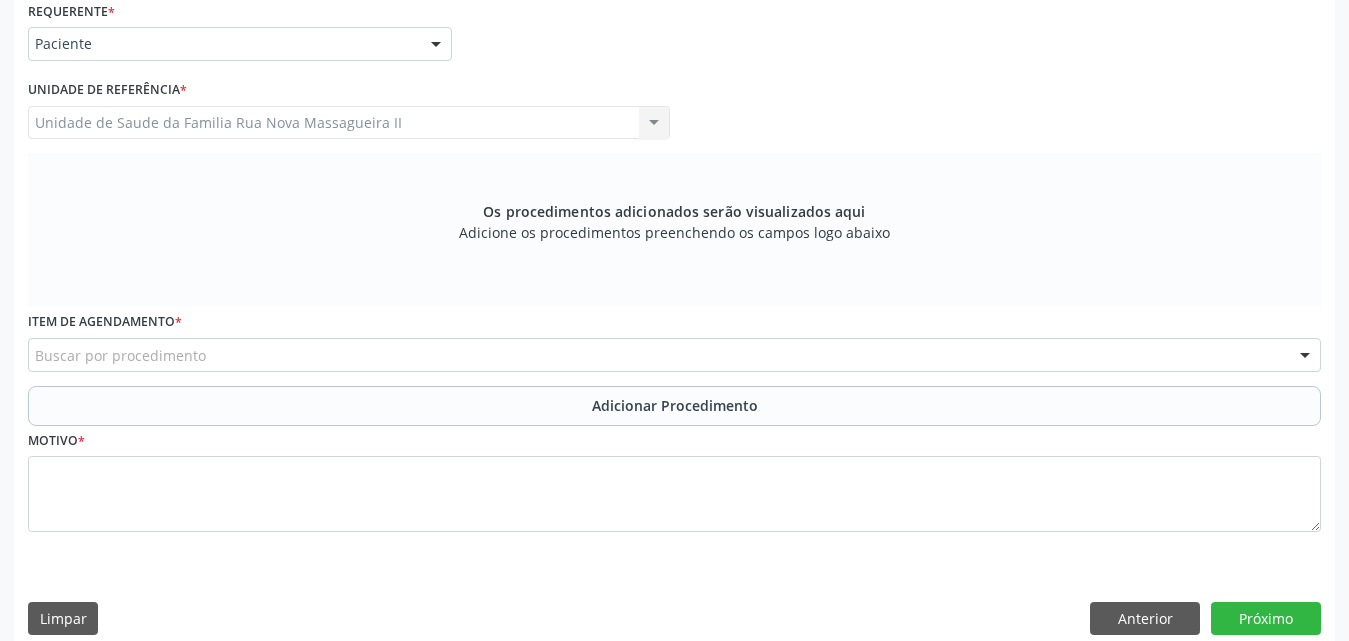 scroll, scrollTop: 488, scrollLeft: 0, axis: vertical 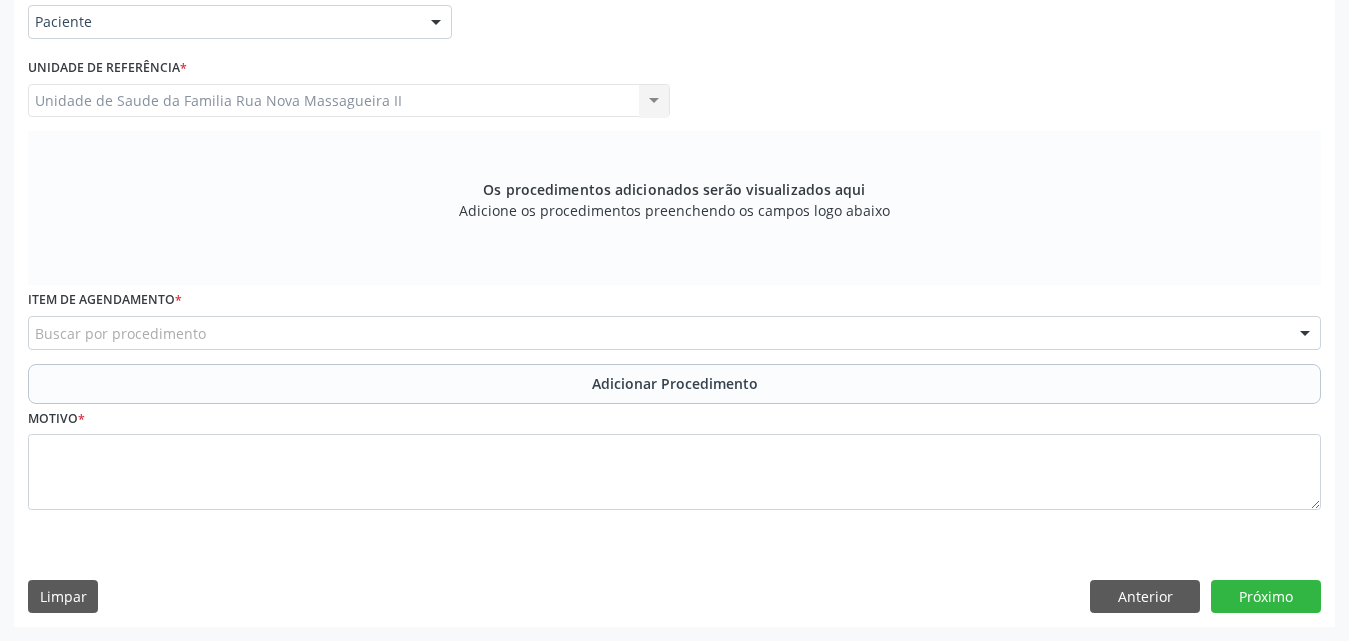 click on "Buscar por procedimento" at bounding box center (674, 333) 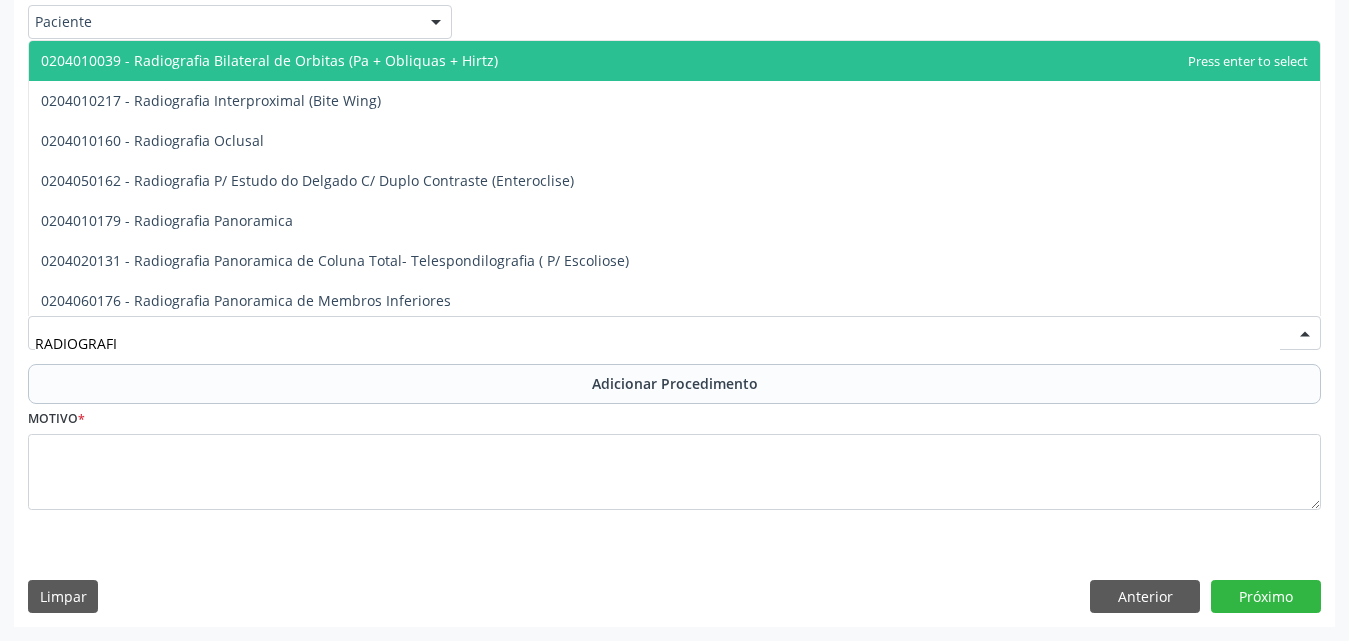 type on "RADIOGRAFIA" 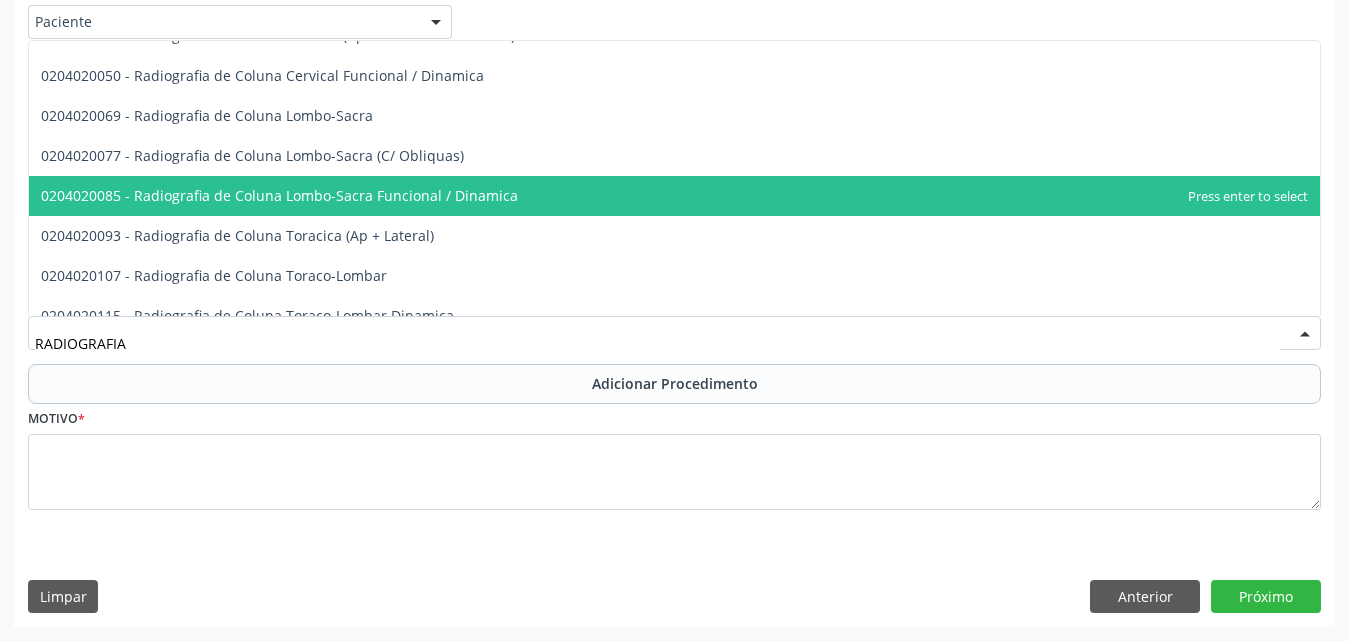 scroll, scrollTop: 1100, scrollLeft: 0, axis: vertical 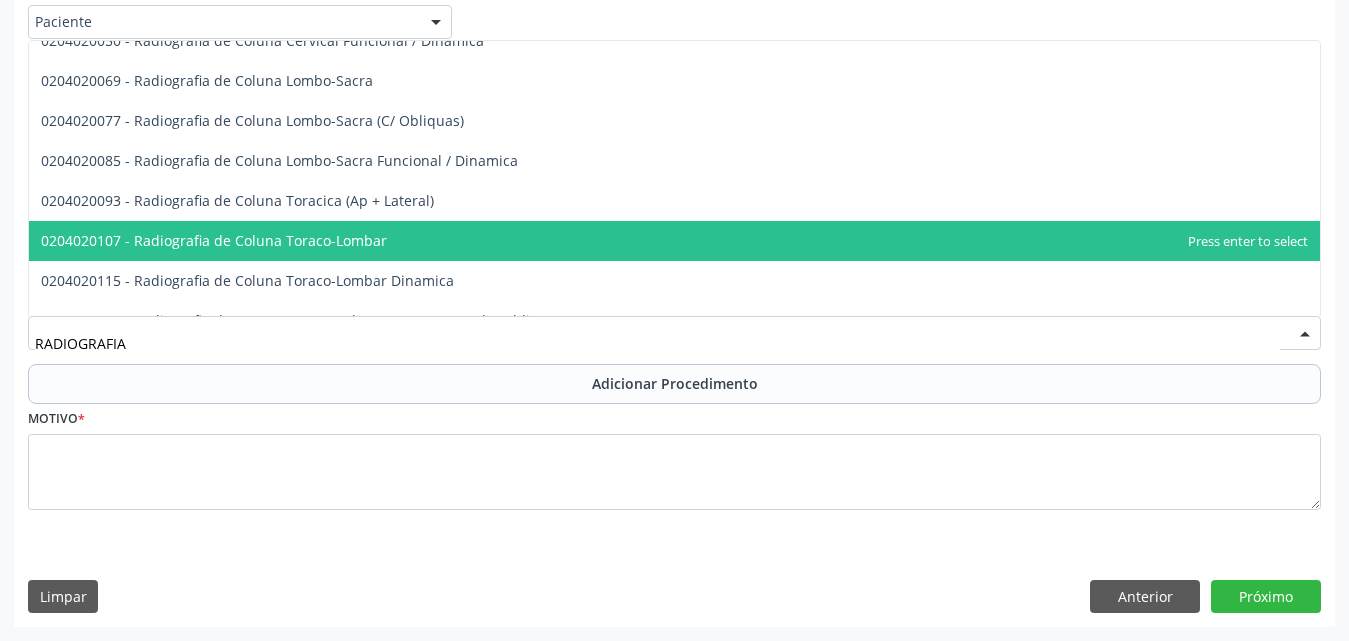click on "0204020107 - Radiografia de Coluna Toraco-Lombar" at bounding box center [674, 241] 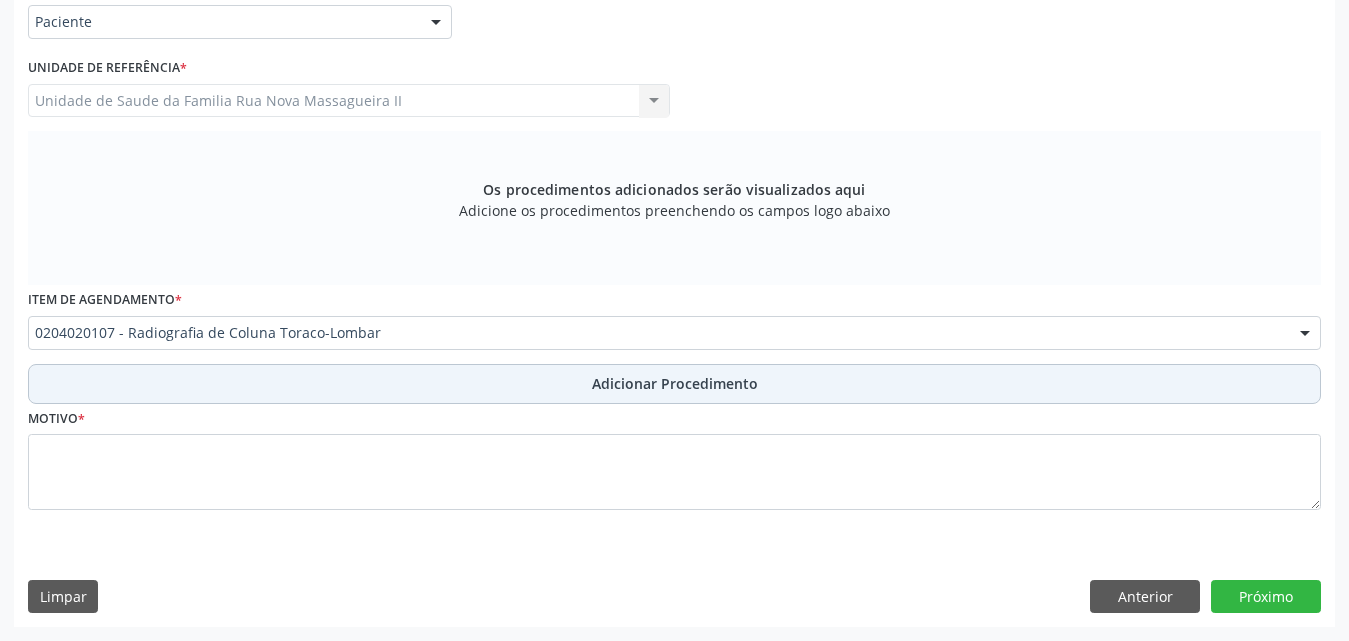 click on "Adicionar Procedimento" at bounding box center [674, 384] 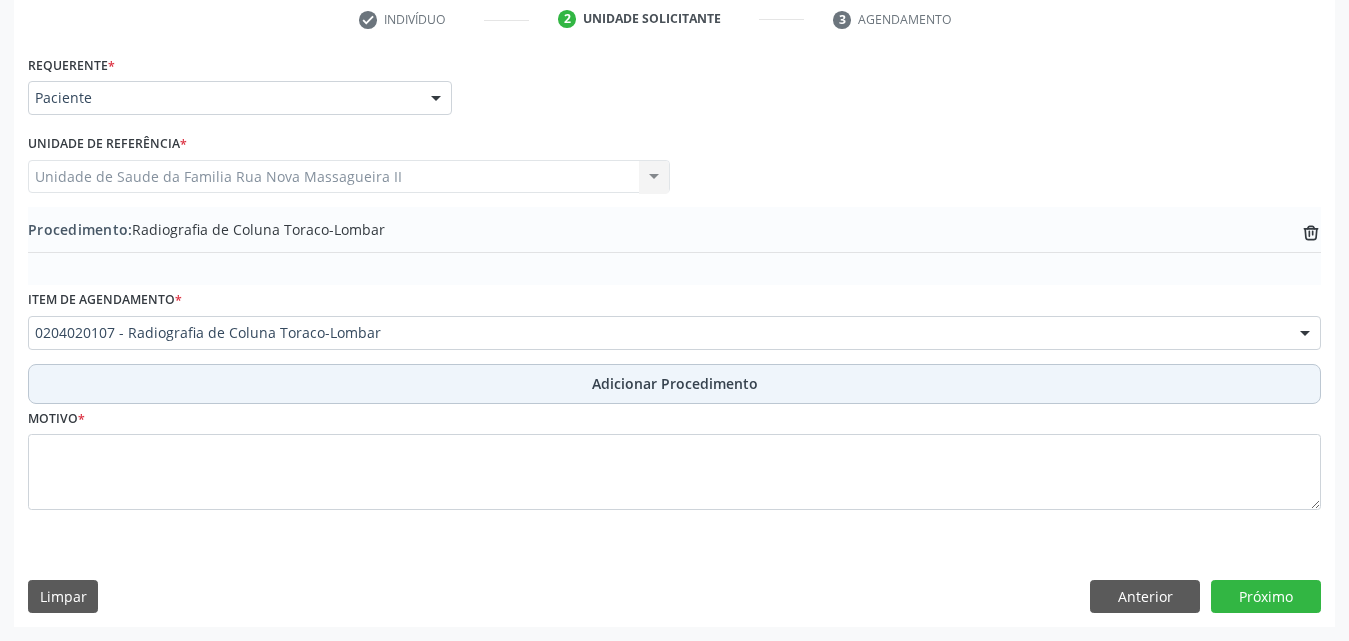 scroll, scrollTop: 412, scrollLeft: 0, axis: vertical 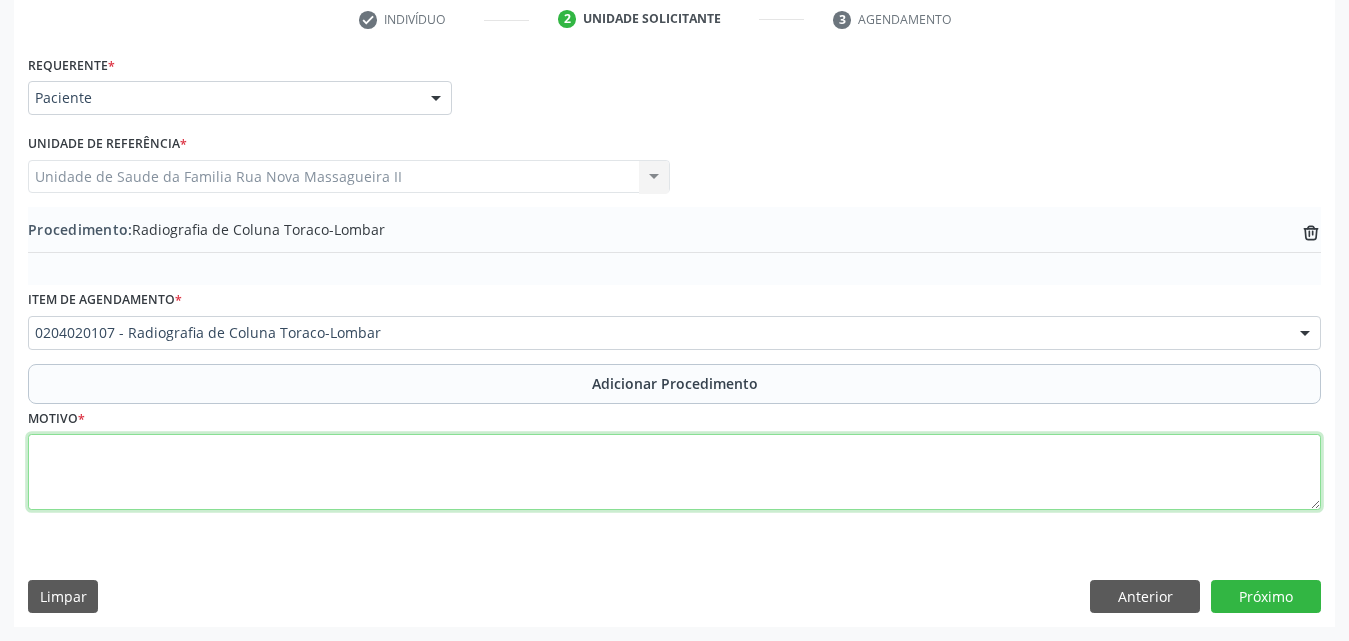 click at bounding box center (674, 472) 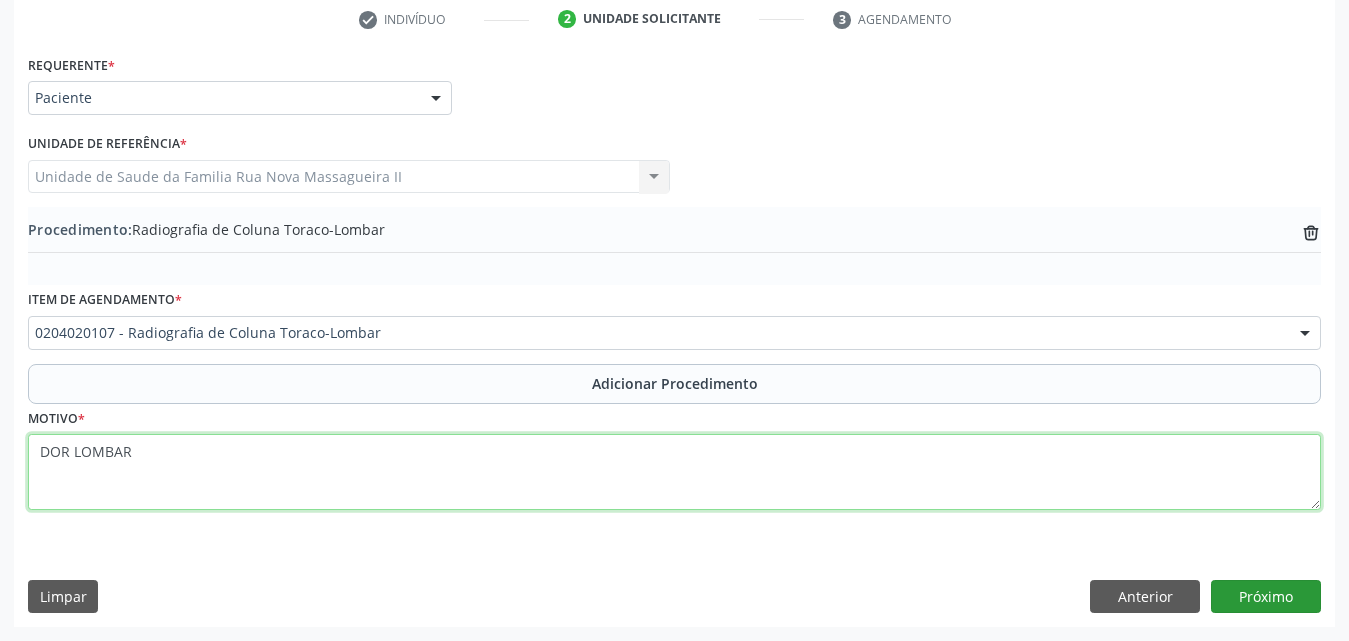 type on "DOR LOMBAR" 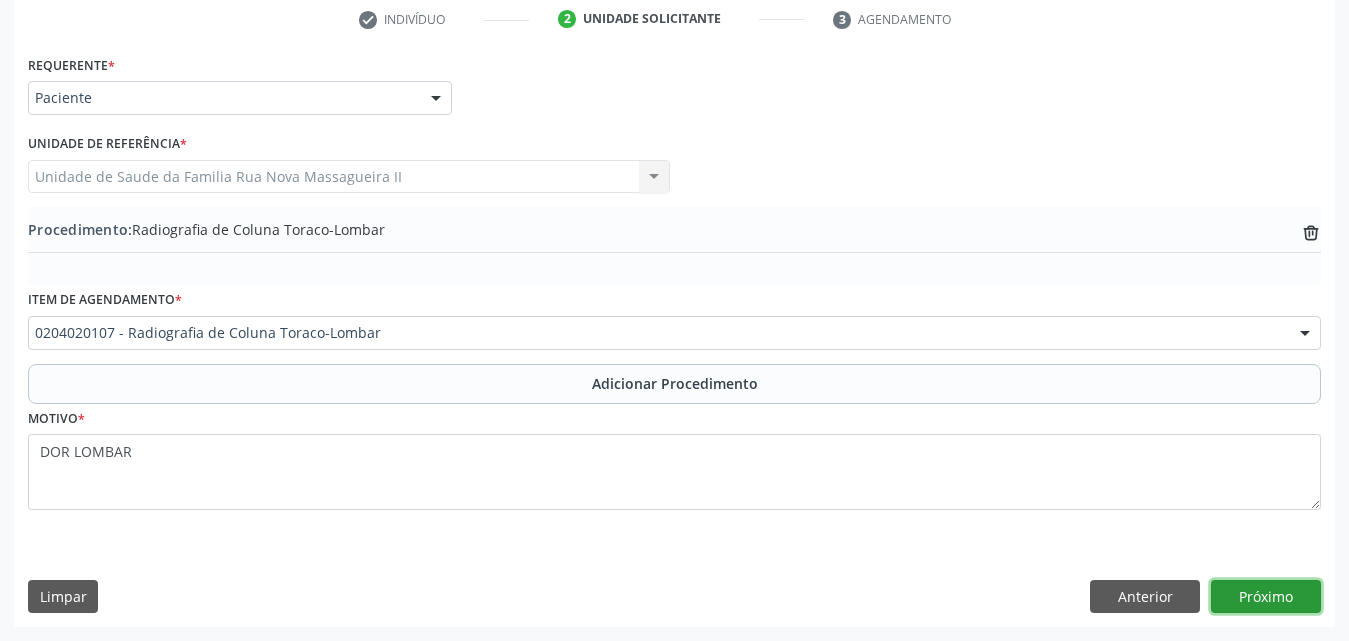 click on "Próximo" at bounding box center [1266, 597] 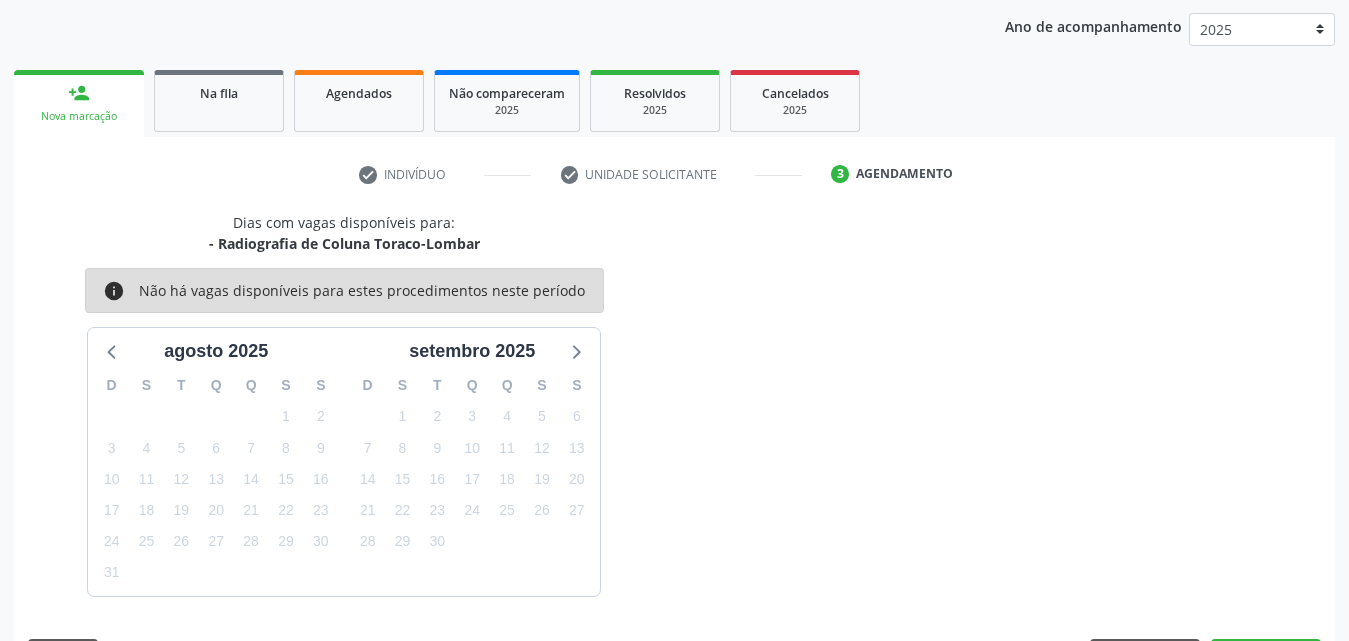 scroll, scrollTop: 316, scrollLeft: 0, axis: vertical 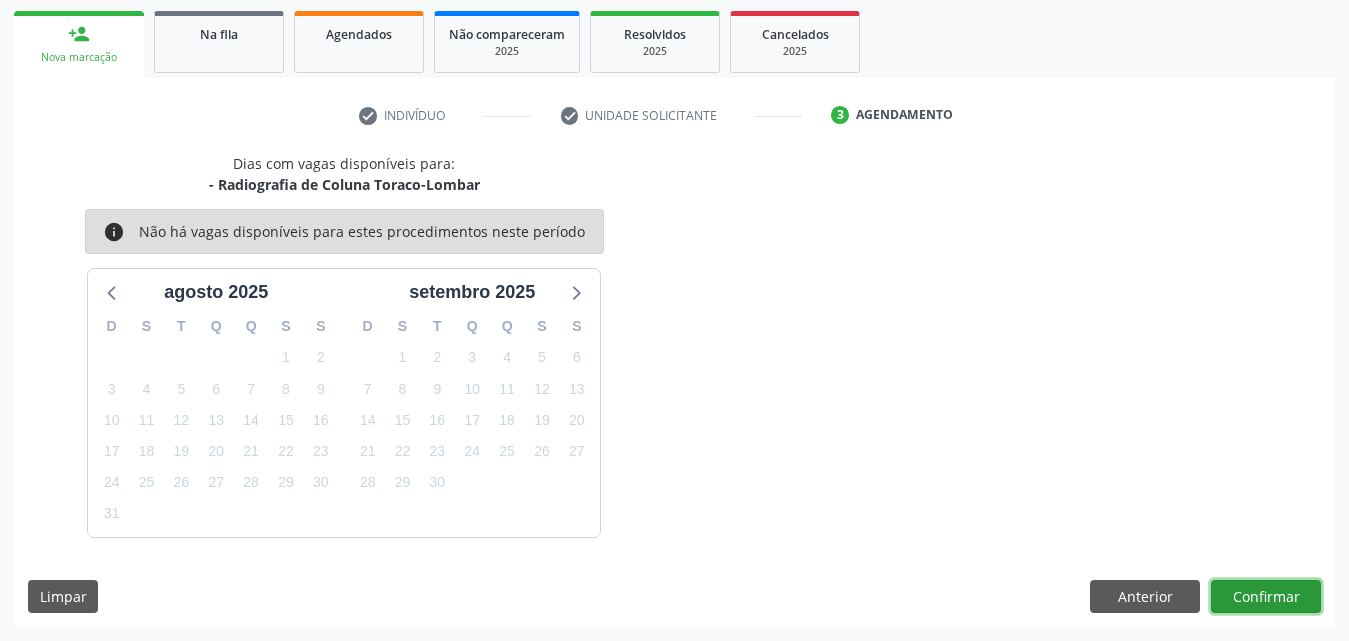 click on "Confirmar" at bounding box center [1266, 597] 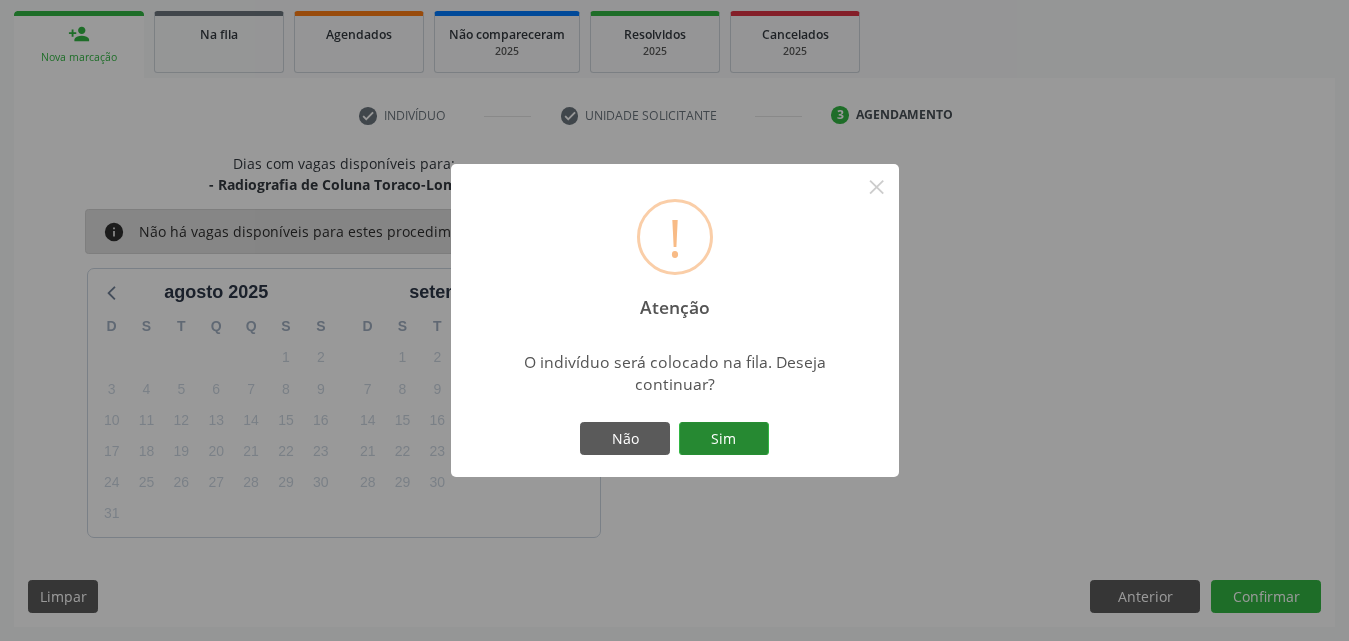 click on "Sim" at bounding box center (724, 439) 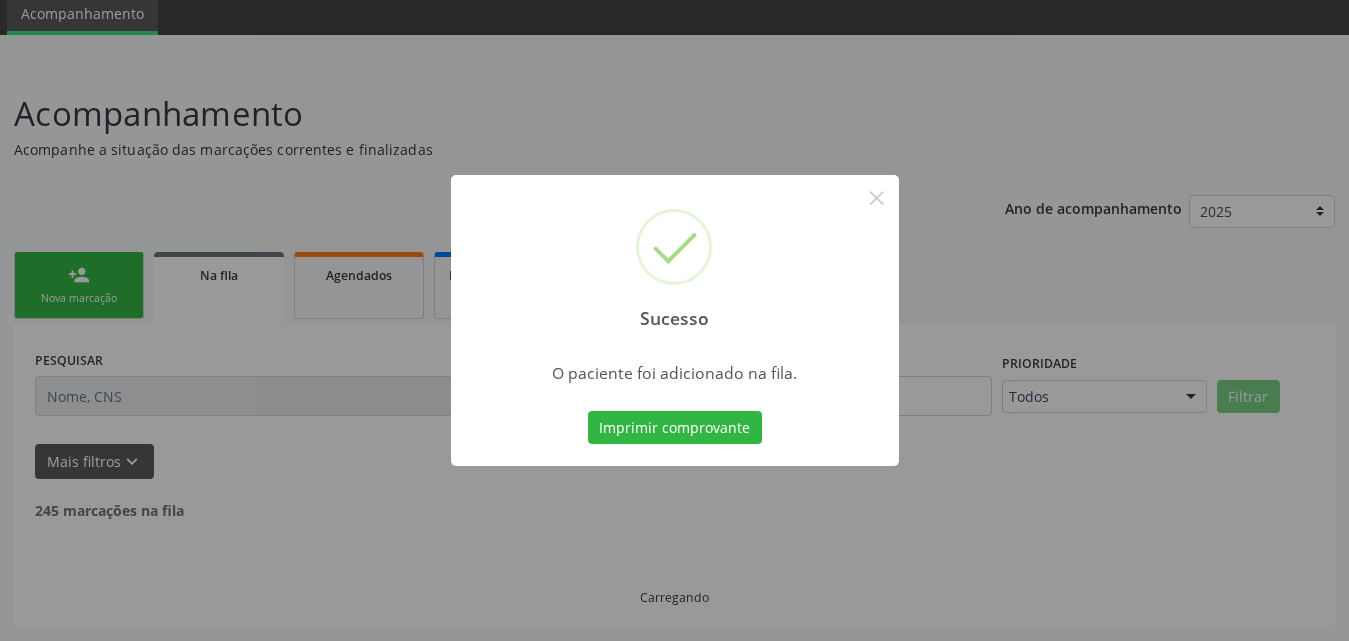 scroll, scrollTop: 54, scrollLeft: 0, axis: vertical 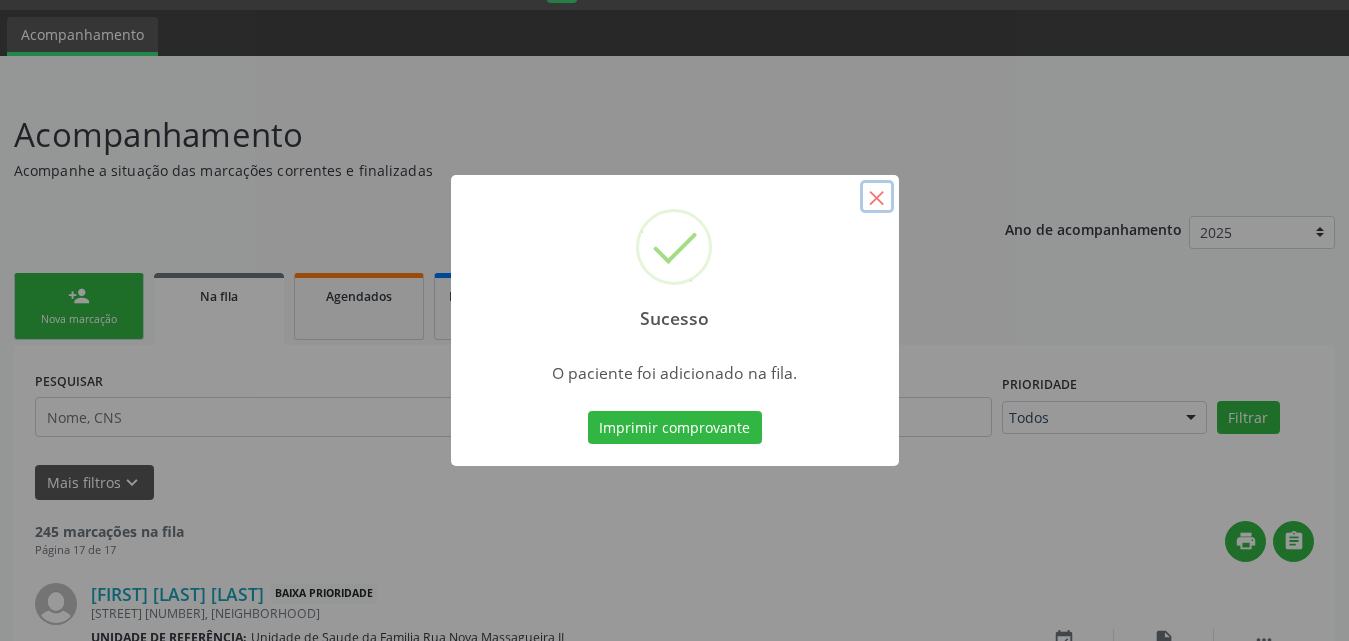 drag, startPoint x: 876, startPoint y: 195, endPoint x: 634, endPoint y: 8, distance: 305.83167 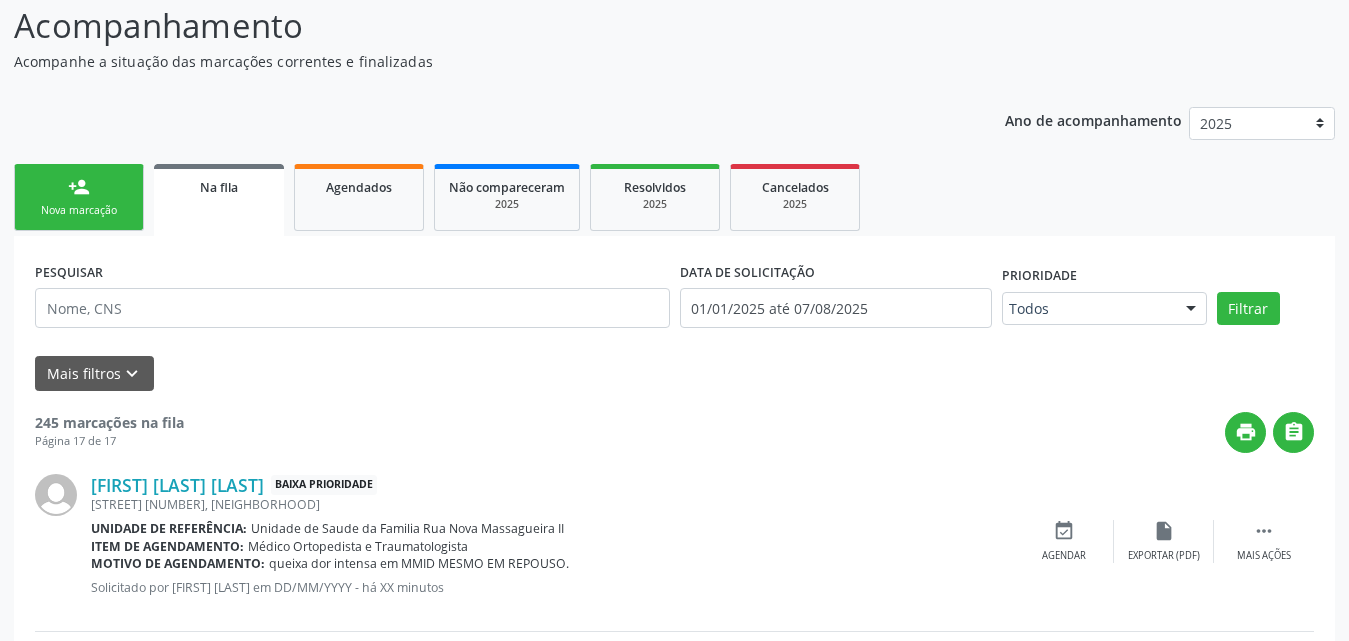 scroll, scrollTop: 162, scrollLeft: 0, axis: vertical 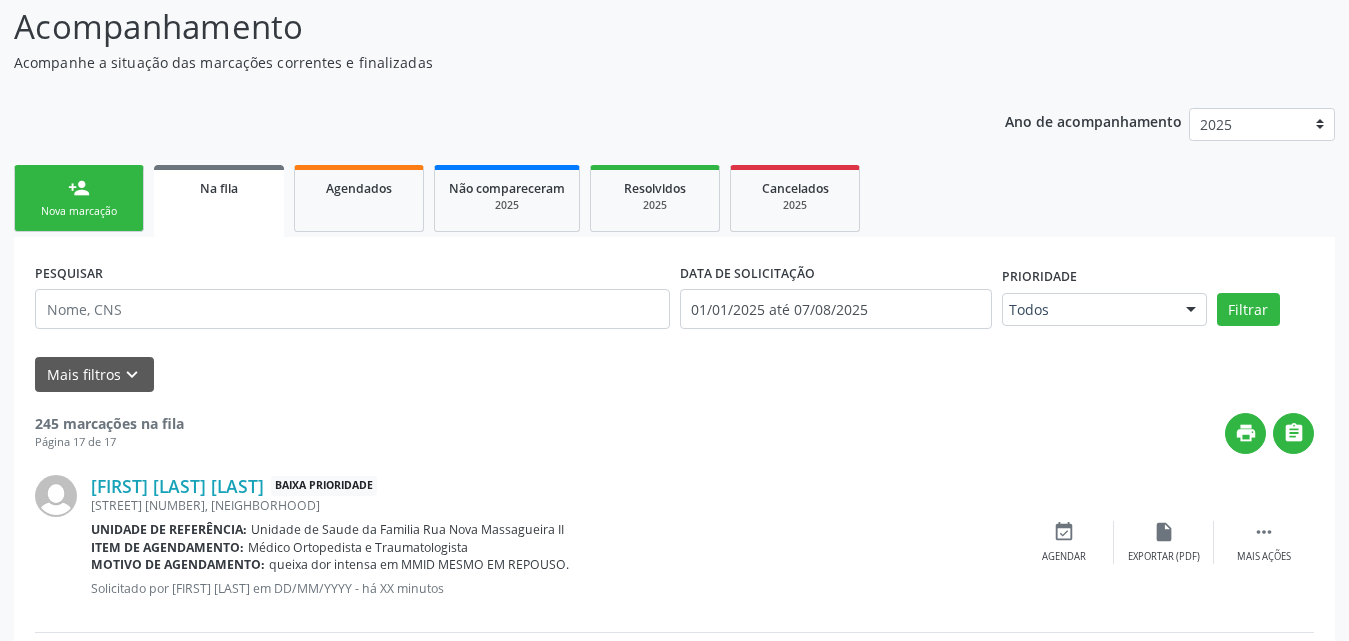 click on "Nova marcação" at bounding box center (79, 211) 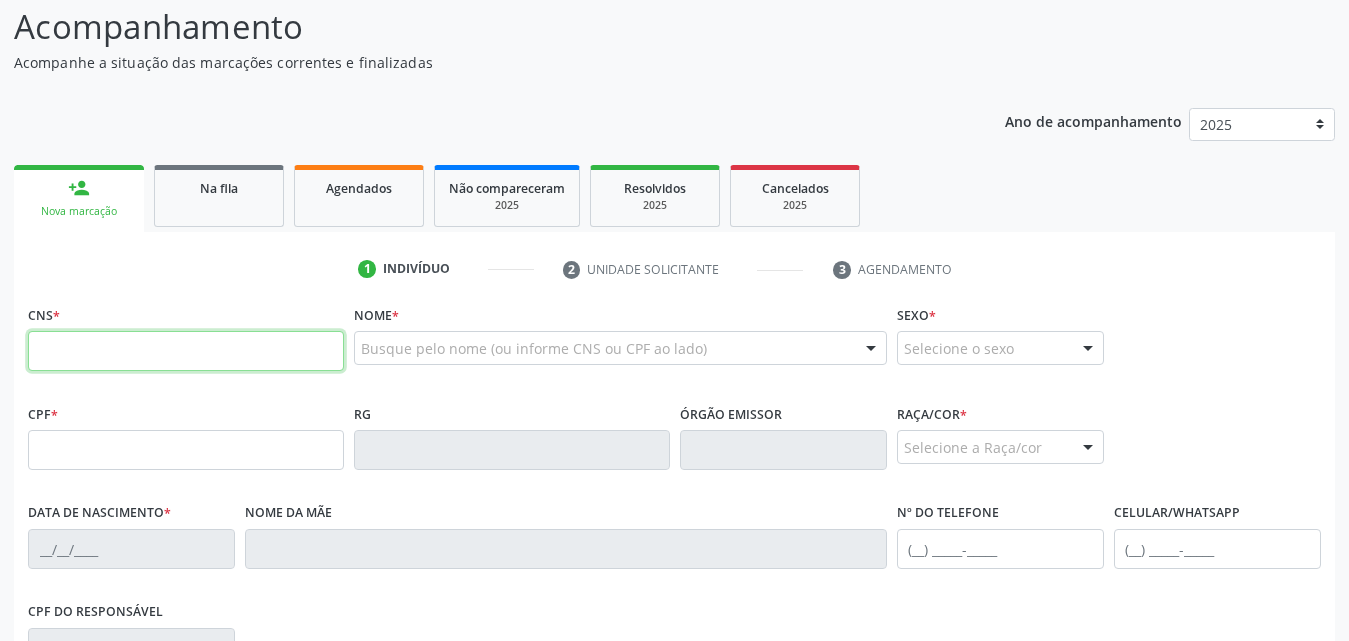 click at bounding box center [186, 351] 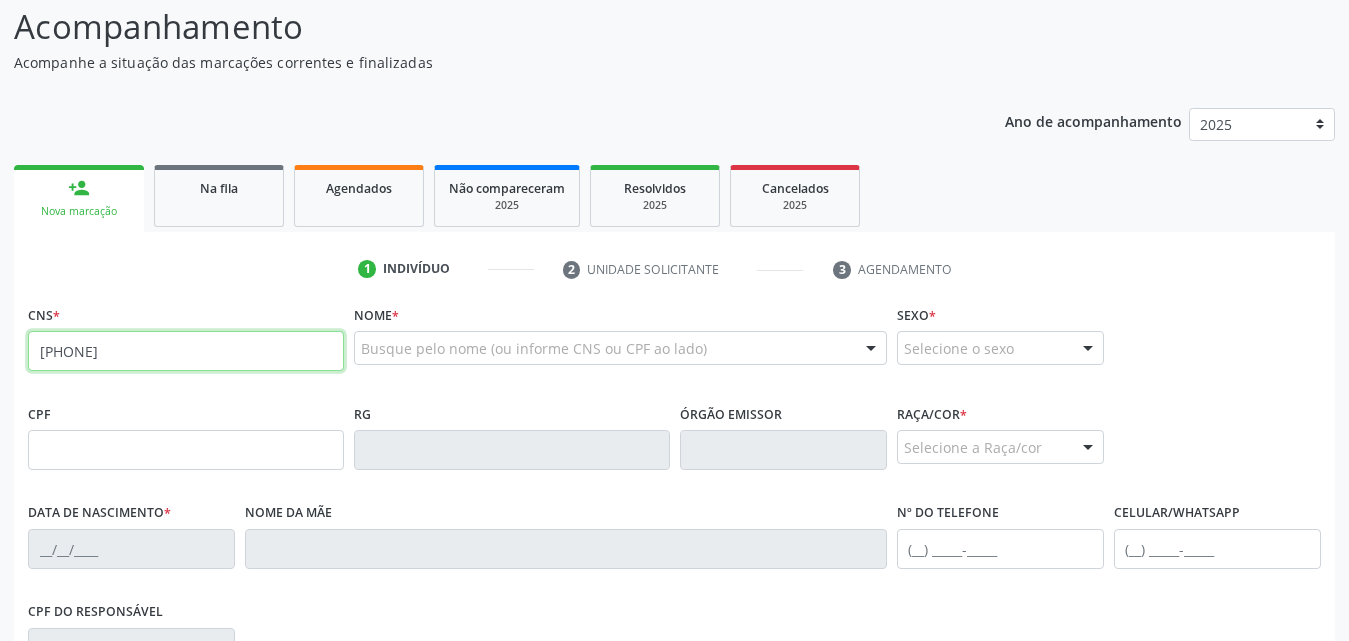 type on "[PHONE]" 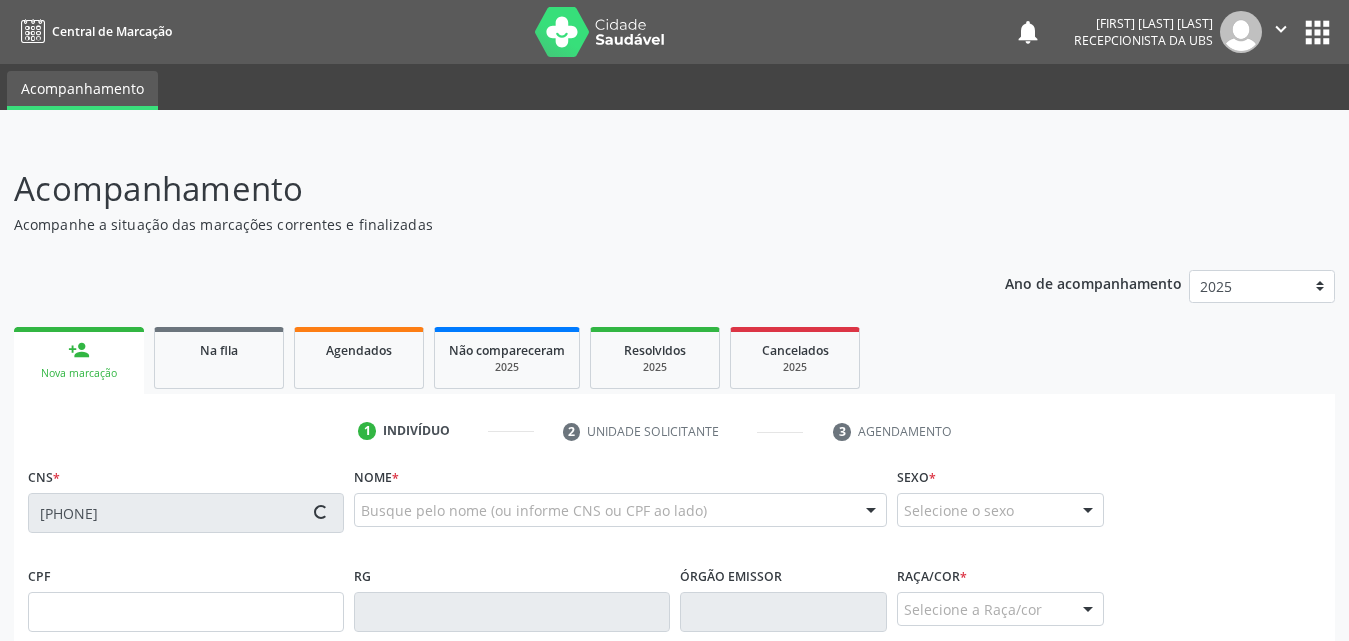 scroll, scrollTop: 200, scrollLeft: 0, axis: vertical 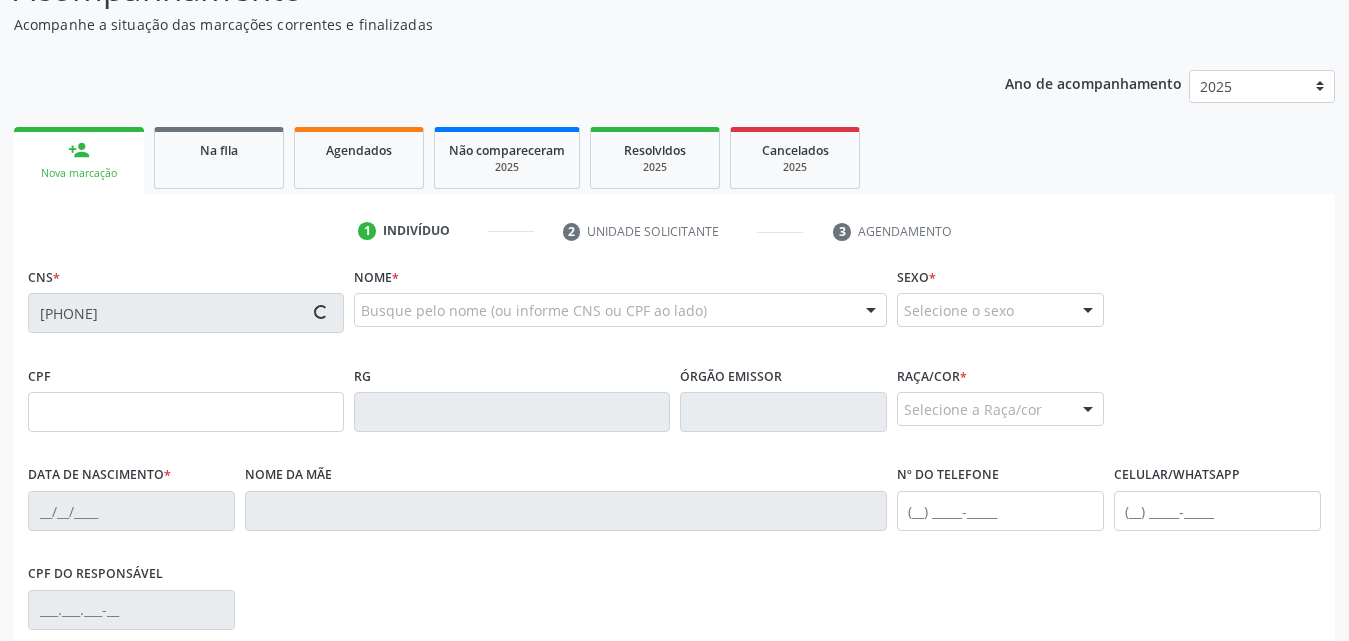 type on "[CPF]" 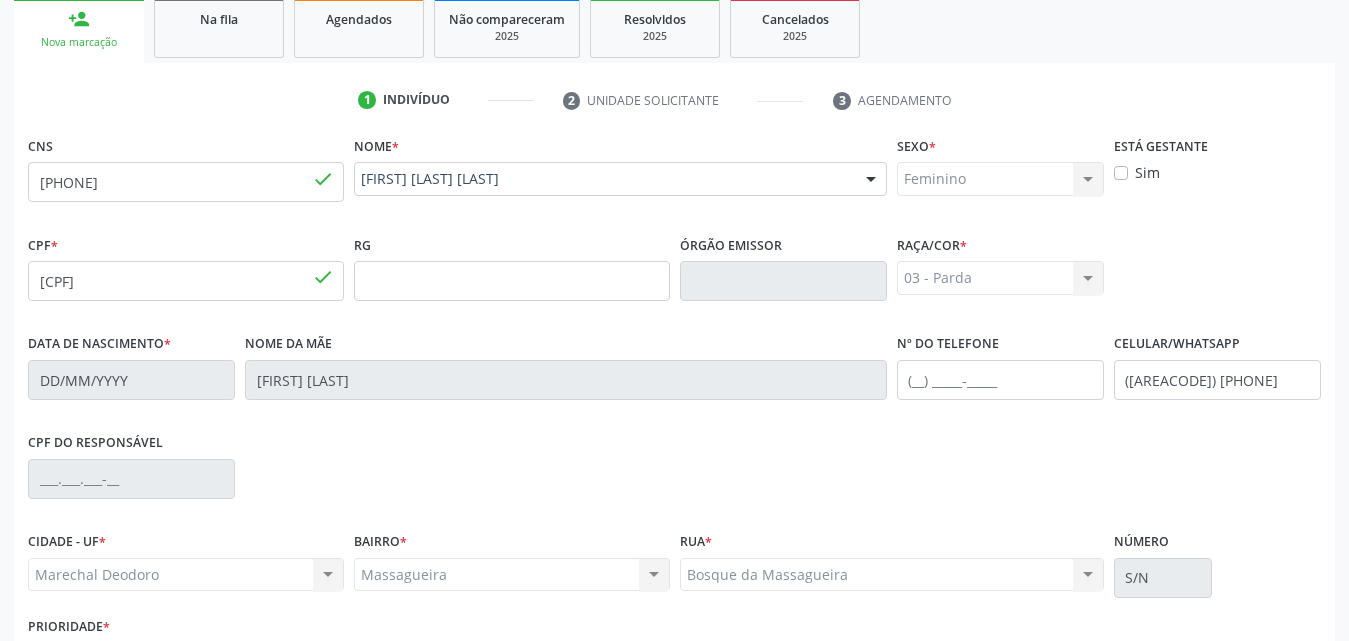 scroll, scrollTop: 471, scrollLeft: 0, axis: vertical 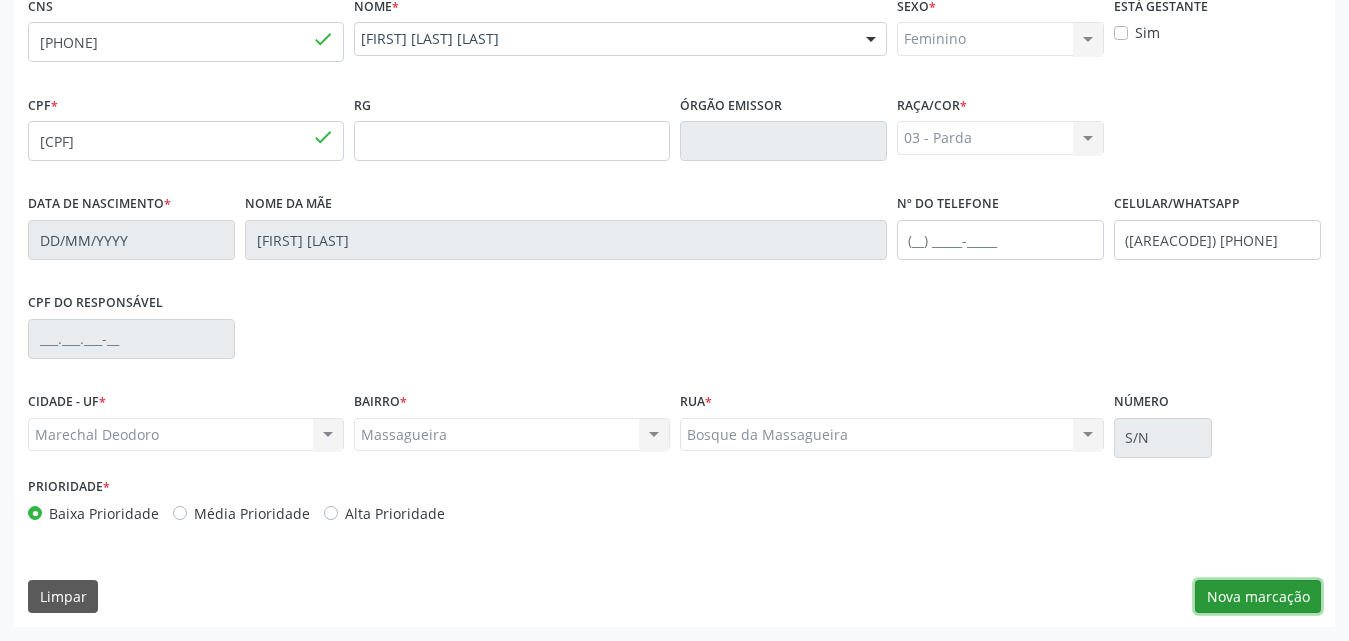 click on "Nova marcação" at bounding box center (1258, 597) 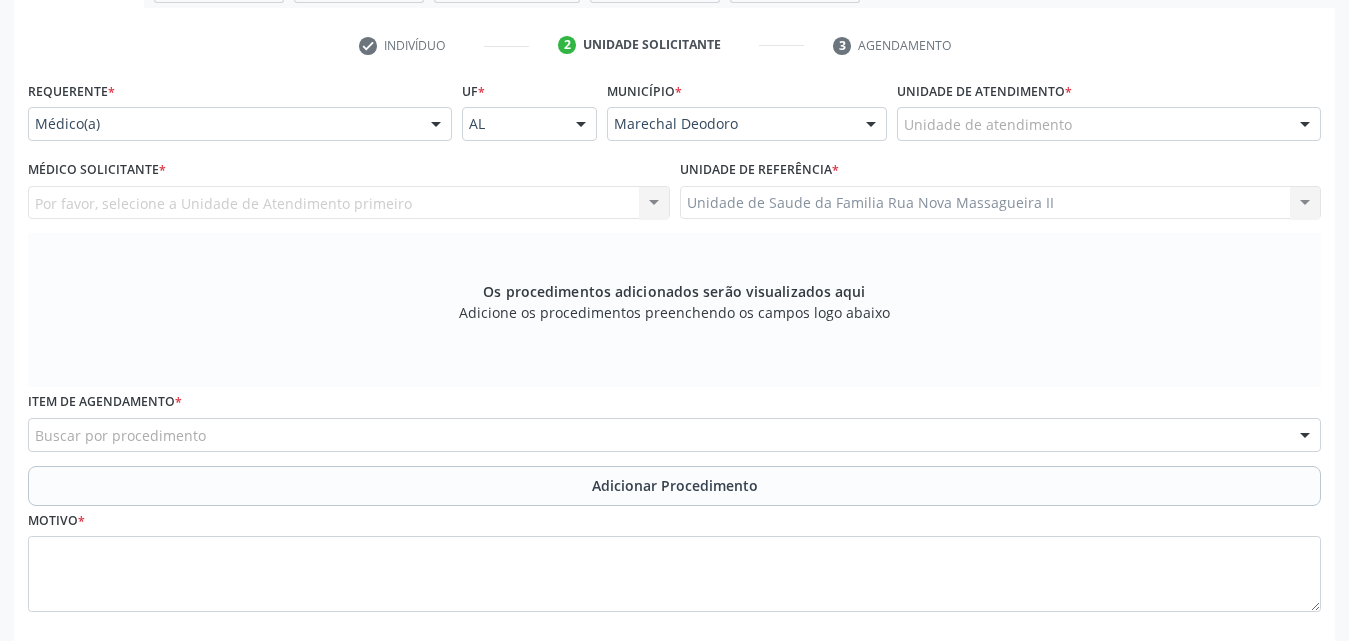 scroll, scrollTop: 388, scrollLeft: 0, axis: vertical 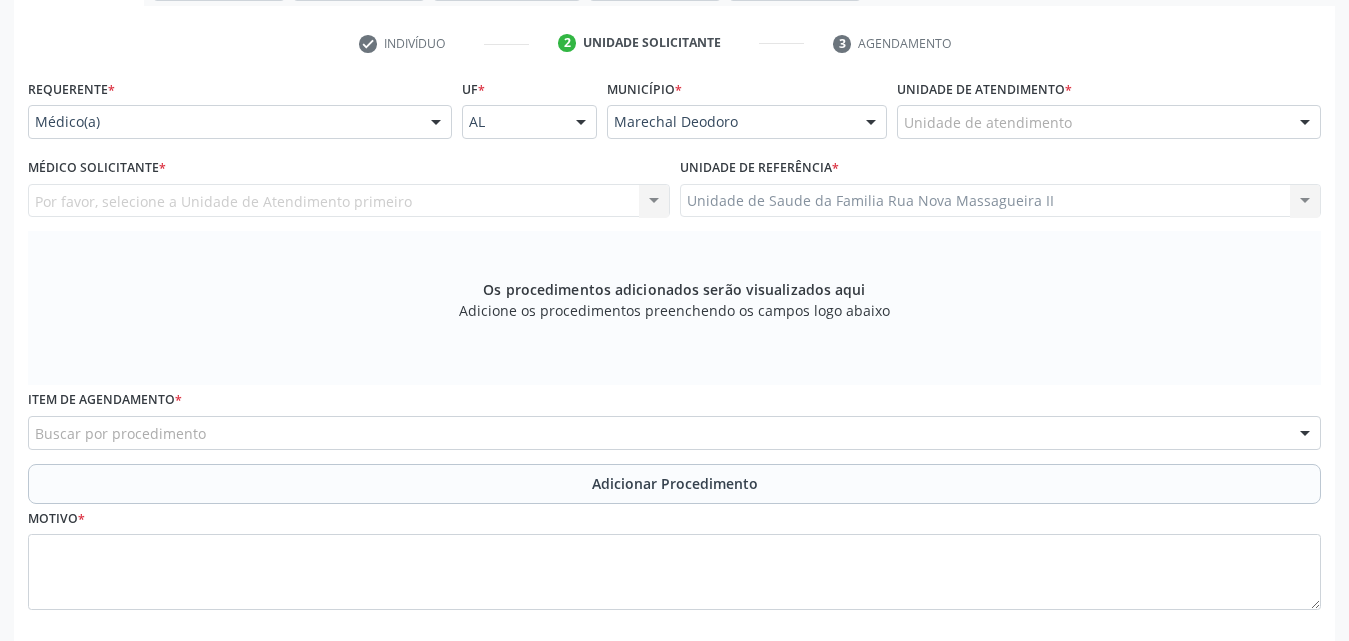 click at bounding box center [436, 123] 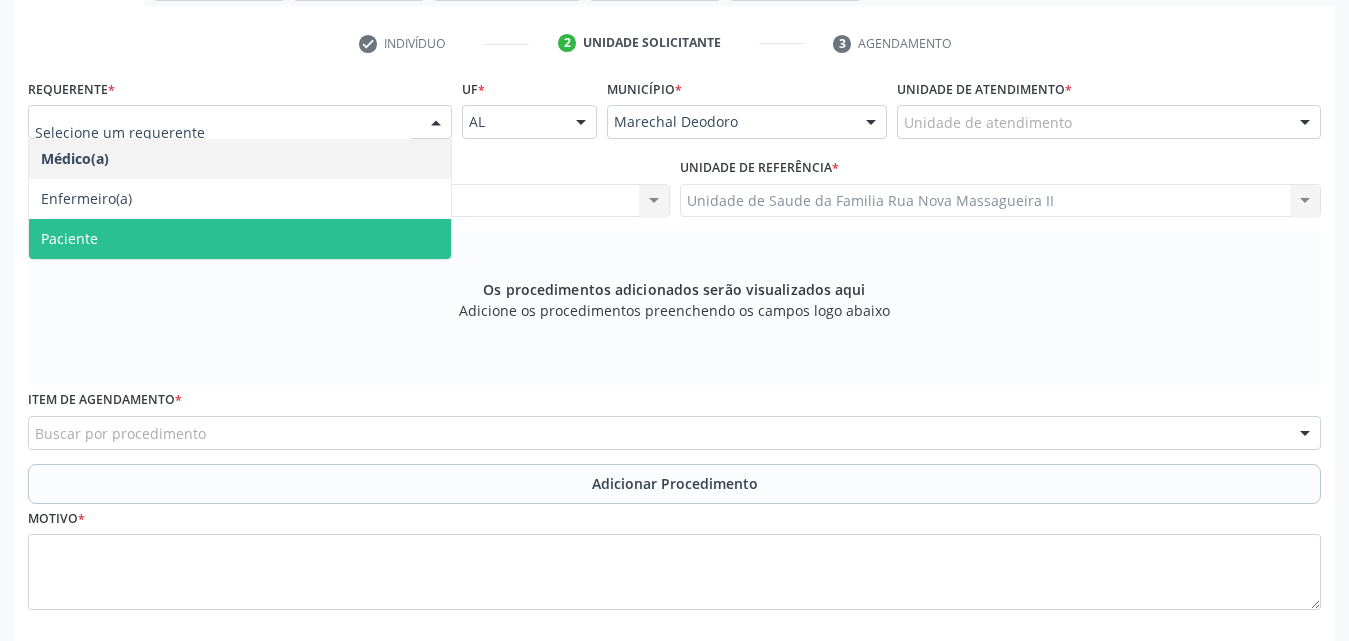 click on "Paciente" at bounding box center [240, 239] 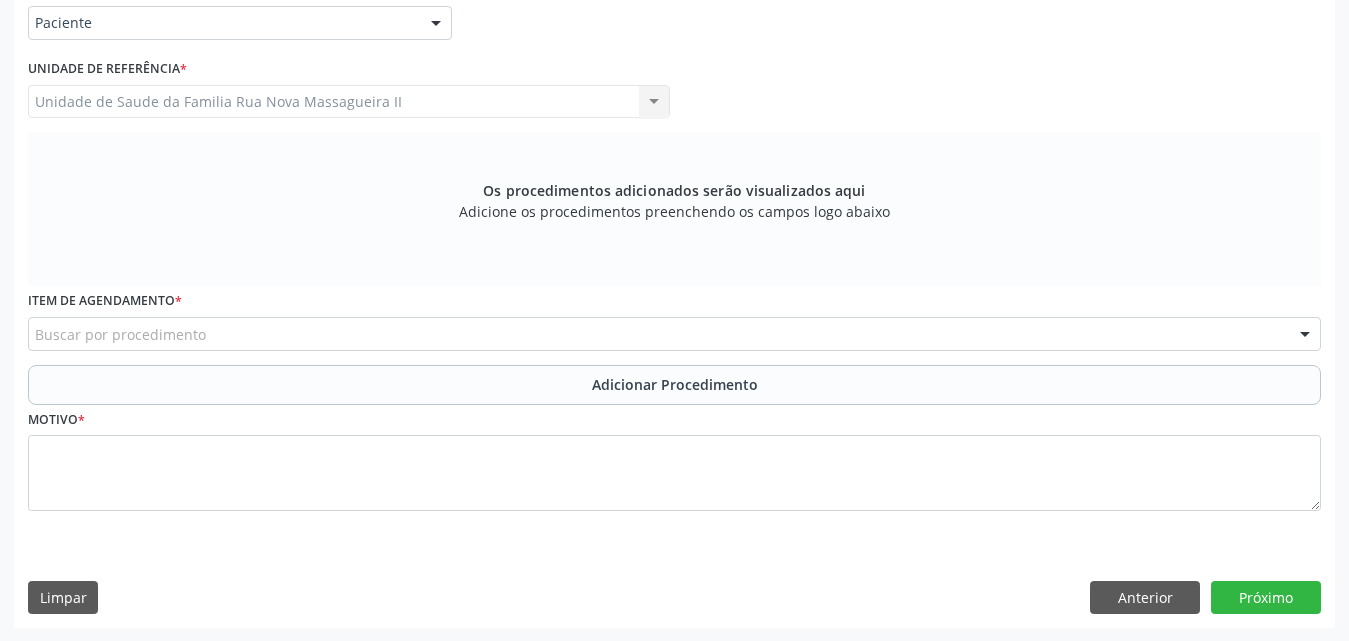 scroll, scrollTop: 488, scrollLeft: 0, axis: vertical 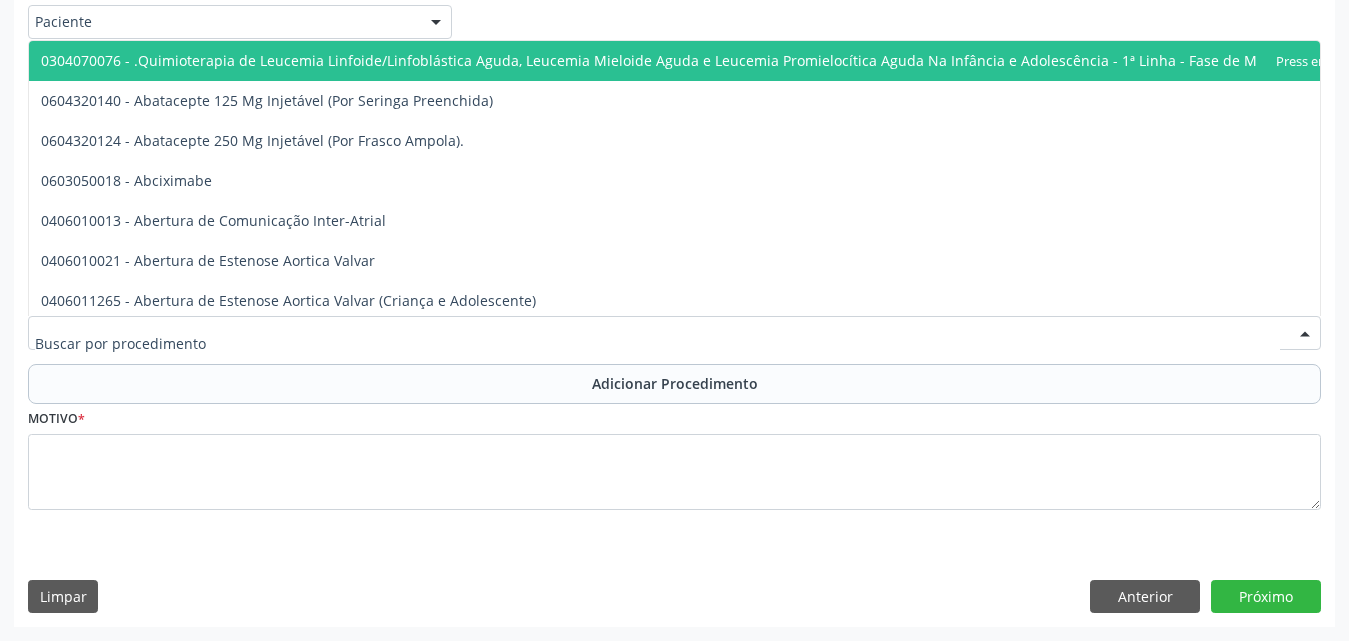 click at bounding box center [674, 333] 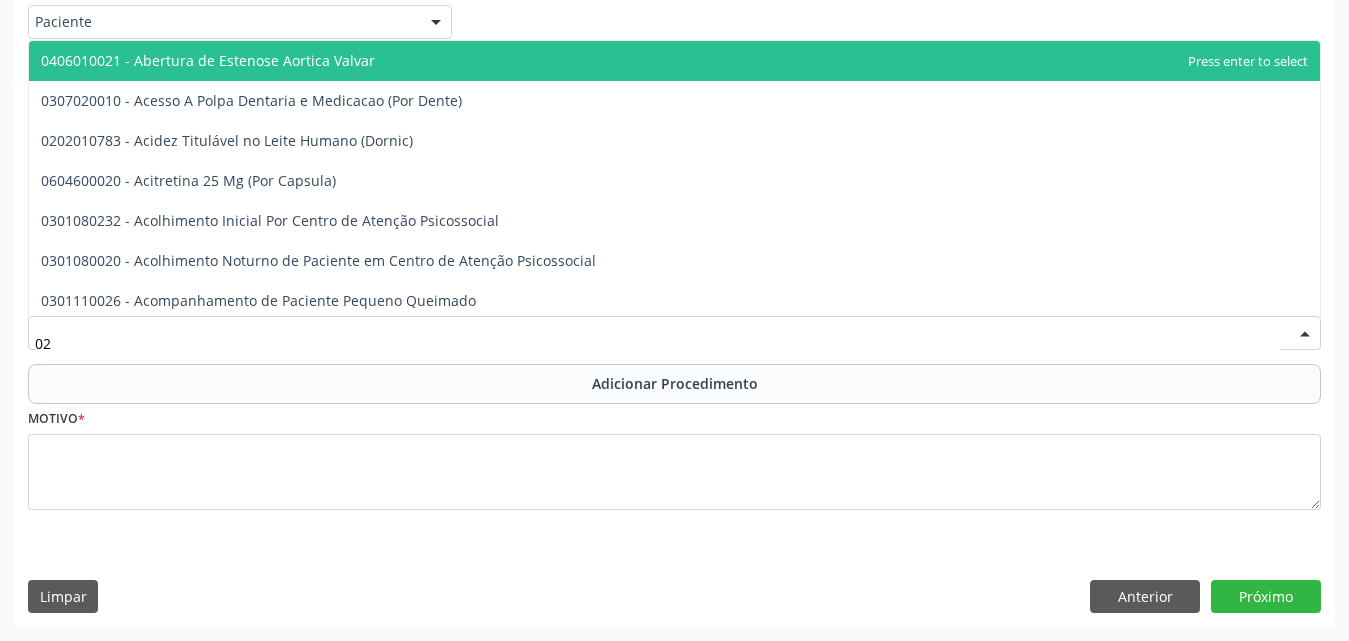 type on "0" 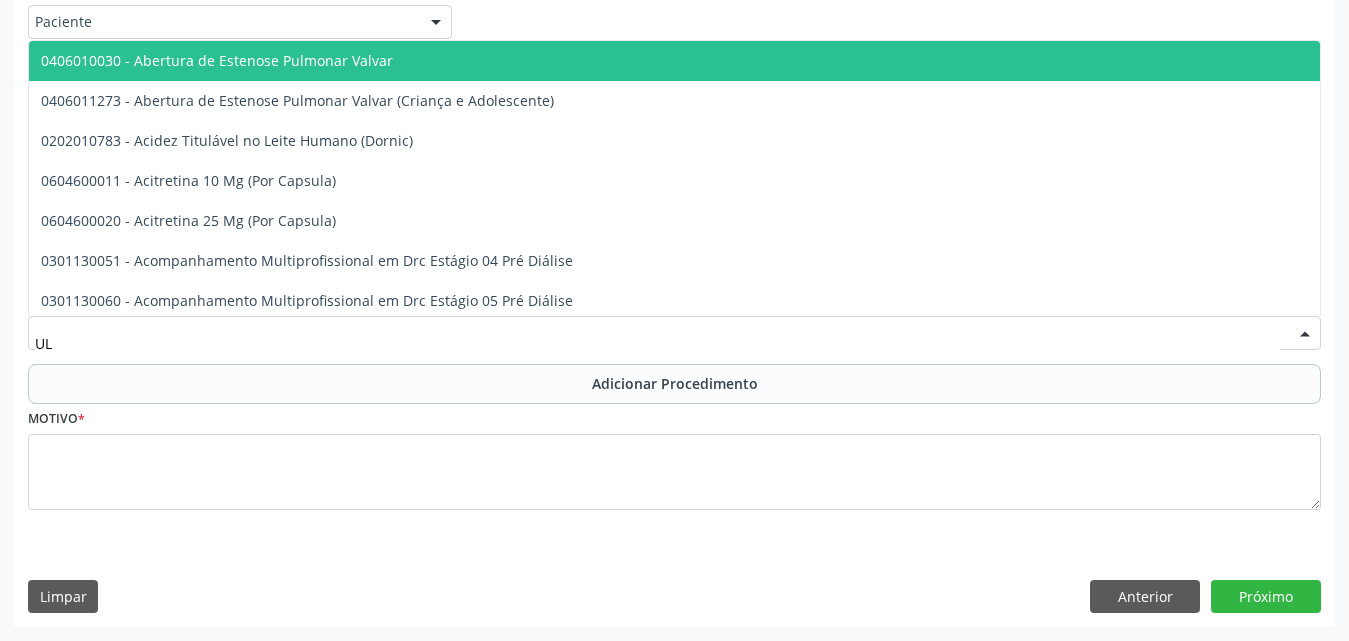 type on "U" 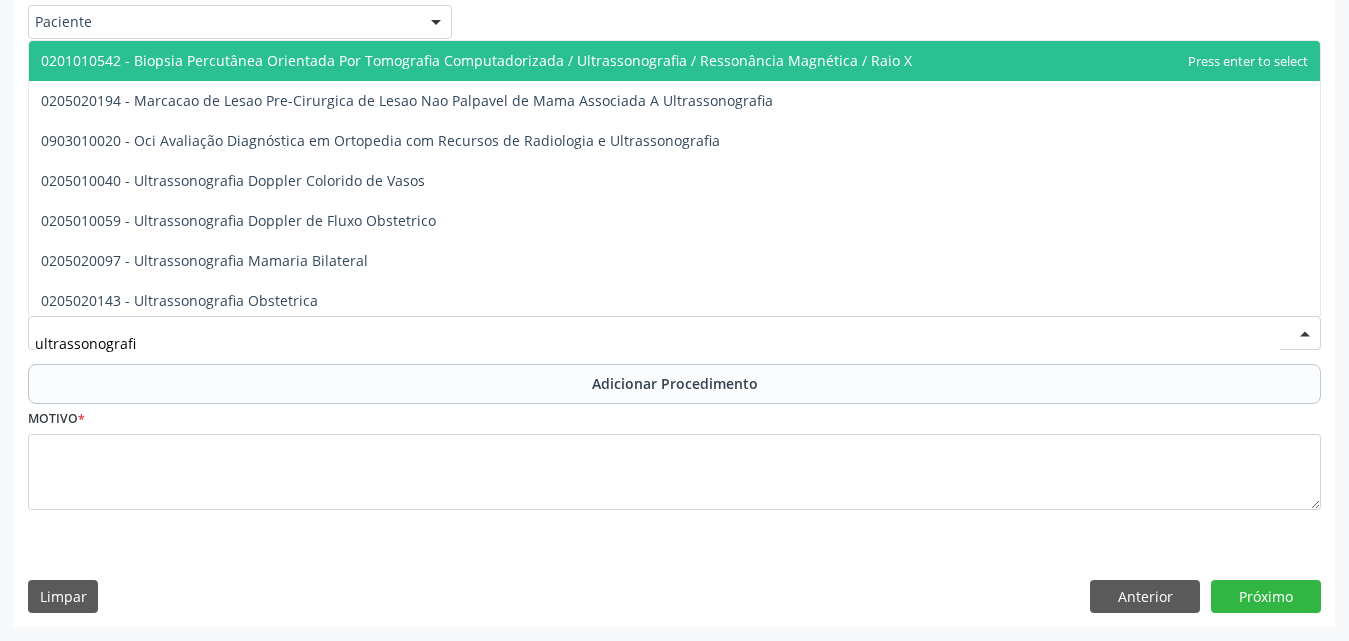 type on "ultrassonografia" 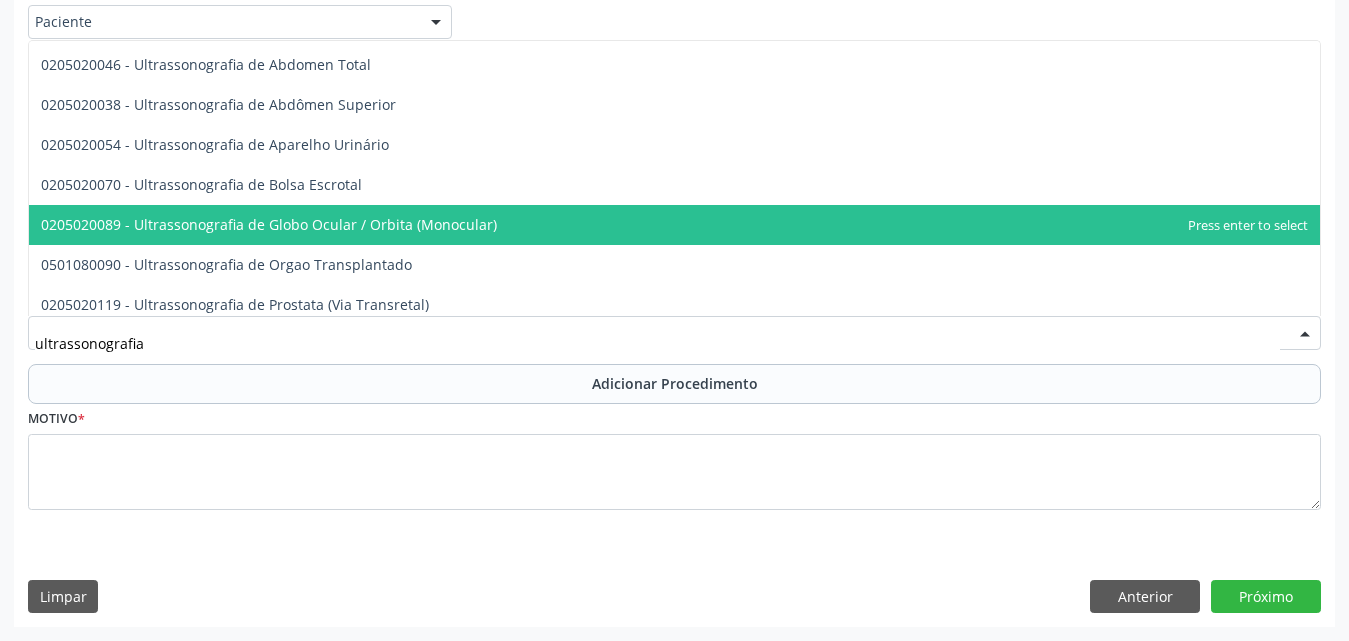 scroll, scrollTop: 400, scrollLeft: 0, axis: vertical 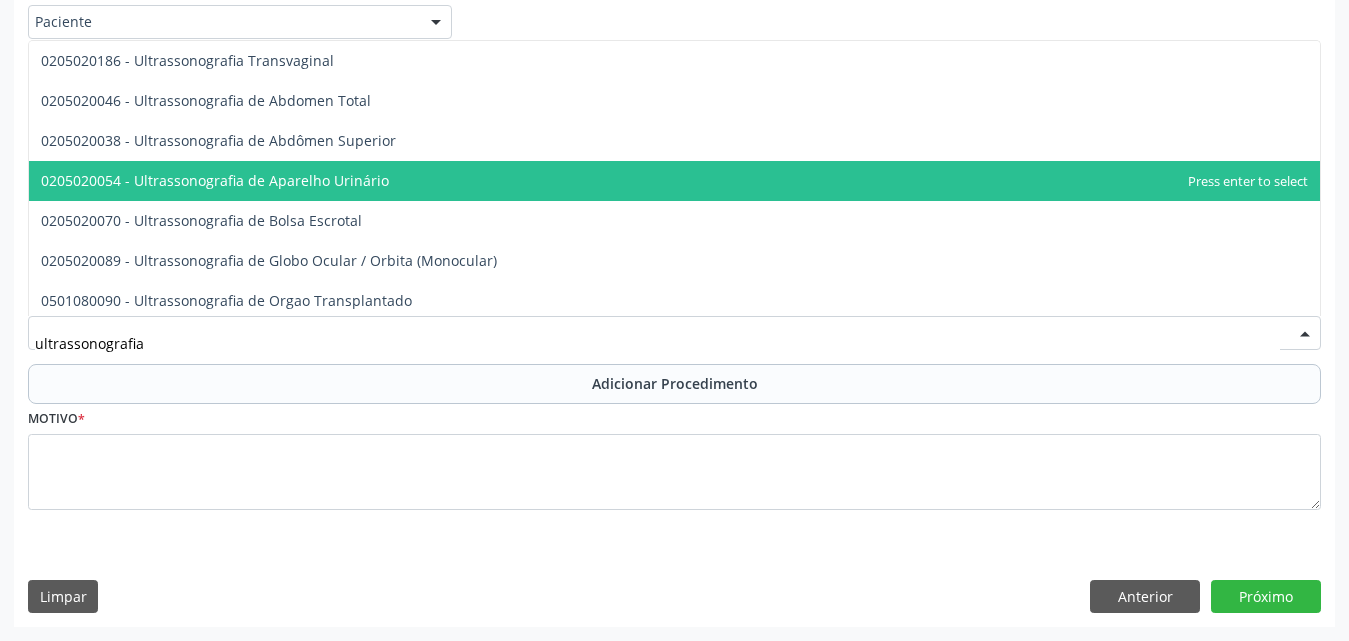 click on "0205020054 - Ultrassonografia de Aparelho Urinário" at bounding box center [674, 181] 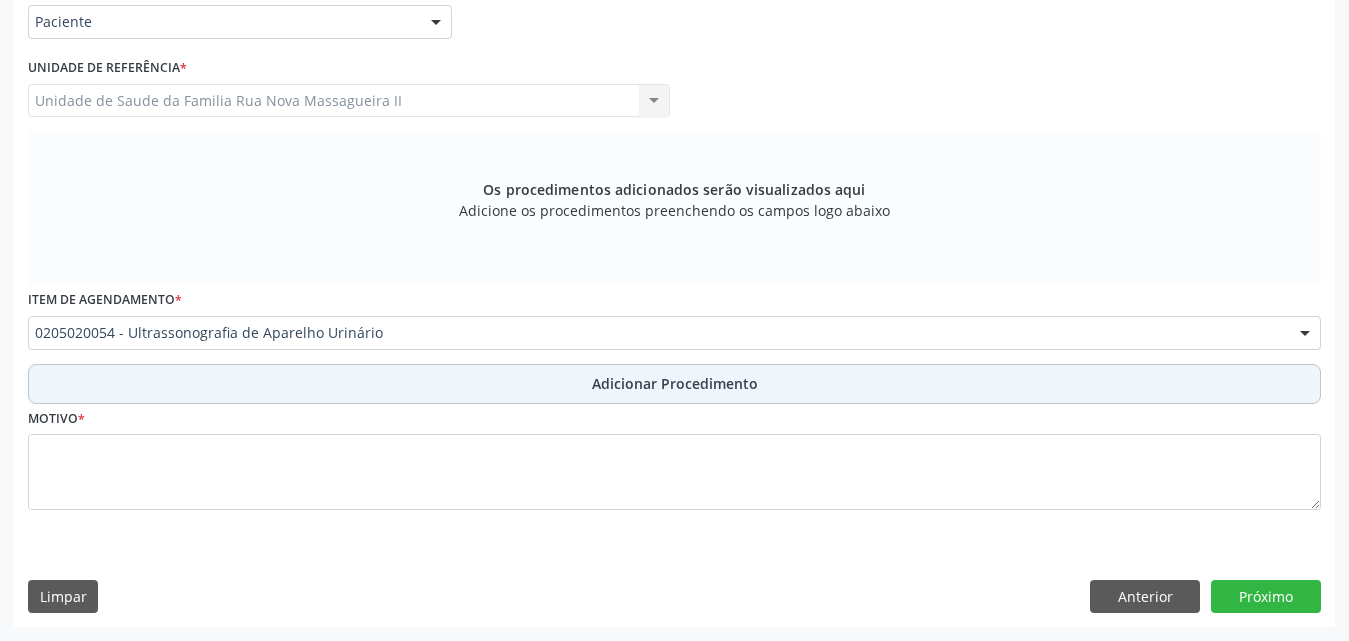 click on "Adicionar Procedimento" at bounding box center [675, 383] 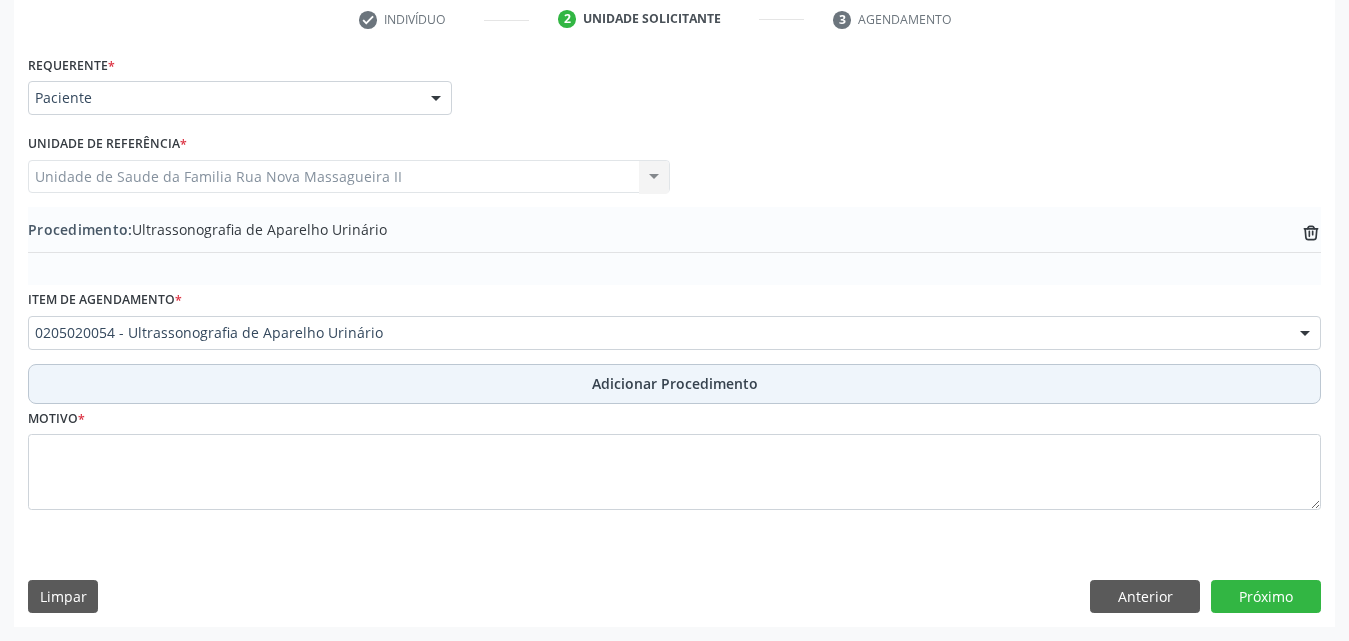 scroll, scrollTop: 412, scrollLeft: 0, axis: vertical 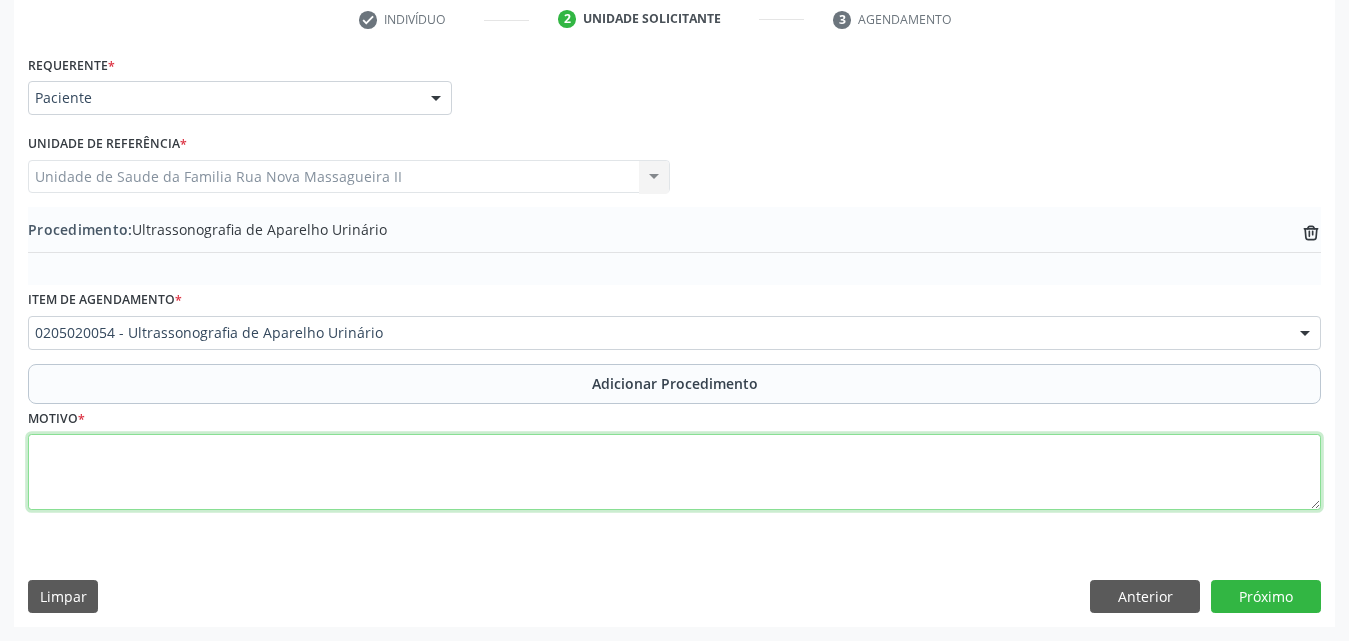 click at bounding box center (674, 472) 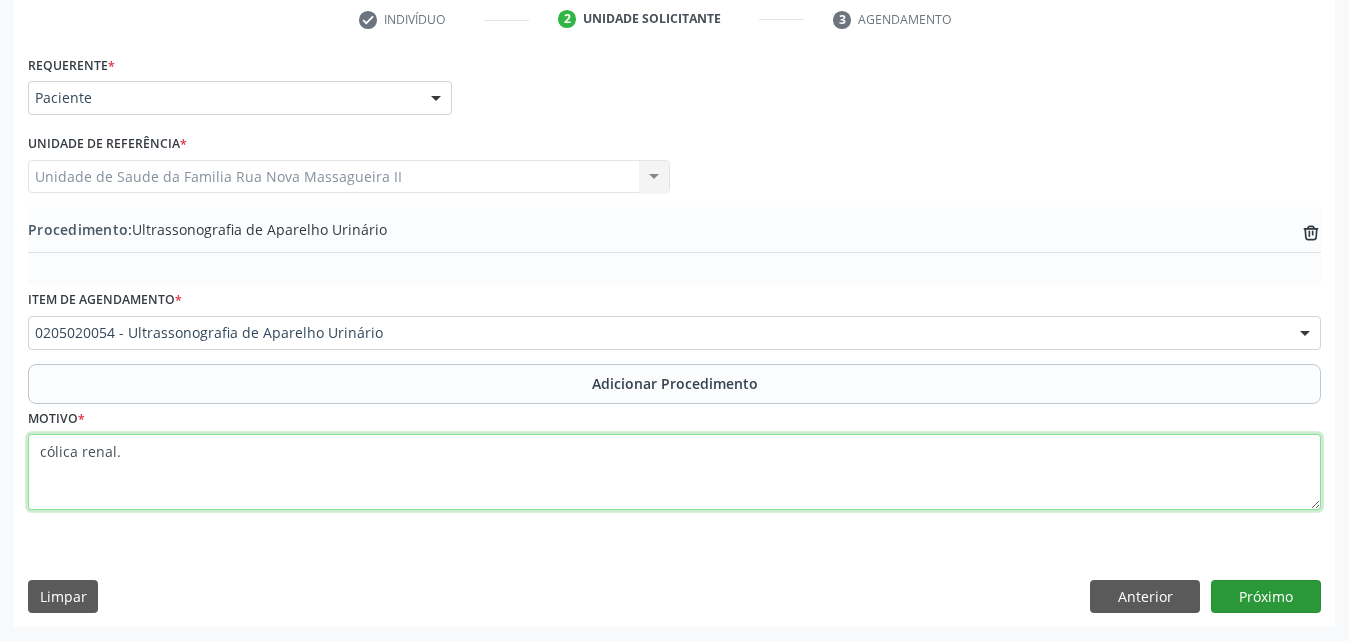 type on "cólica renal." 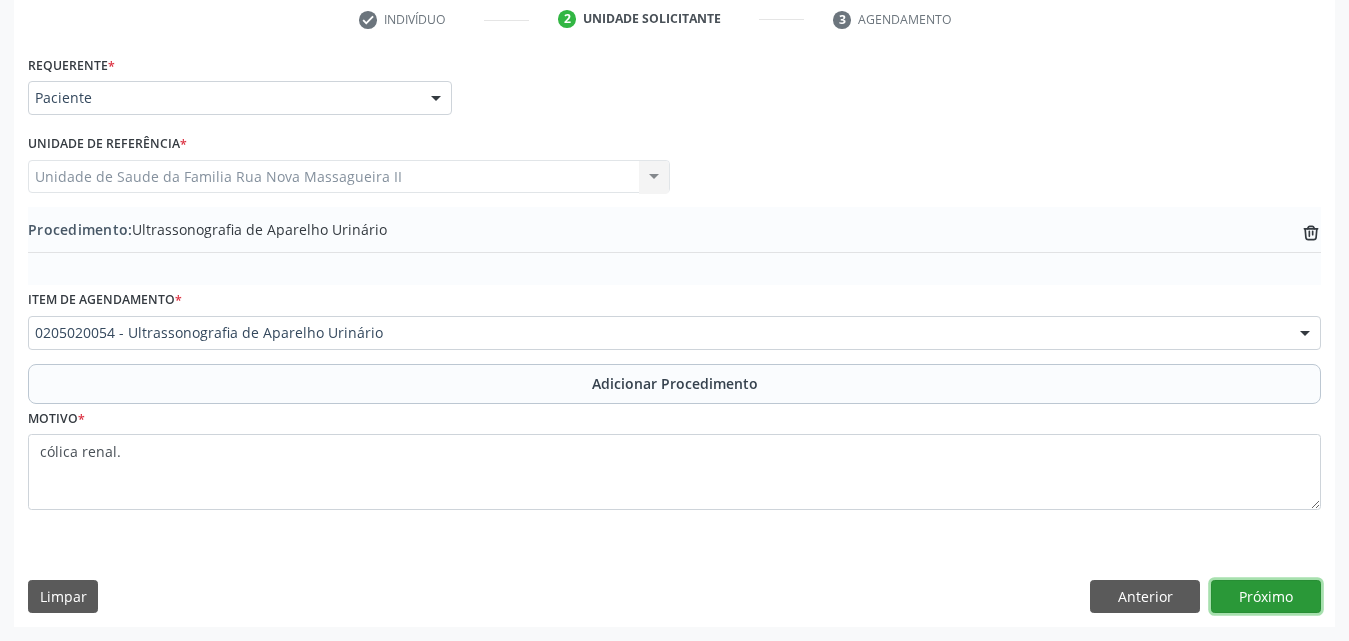 click on "Próximo" at bounding box center [1266, 597] 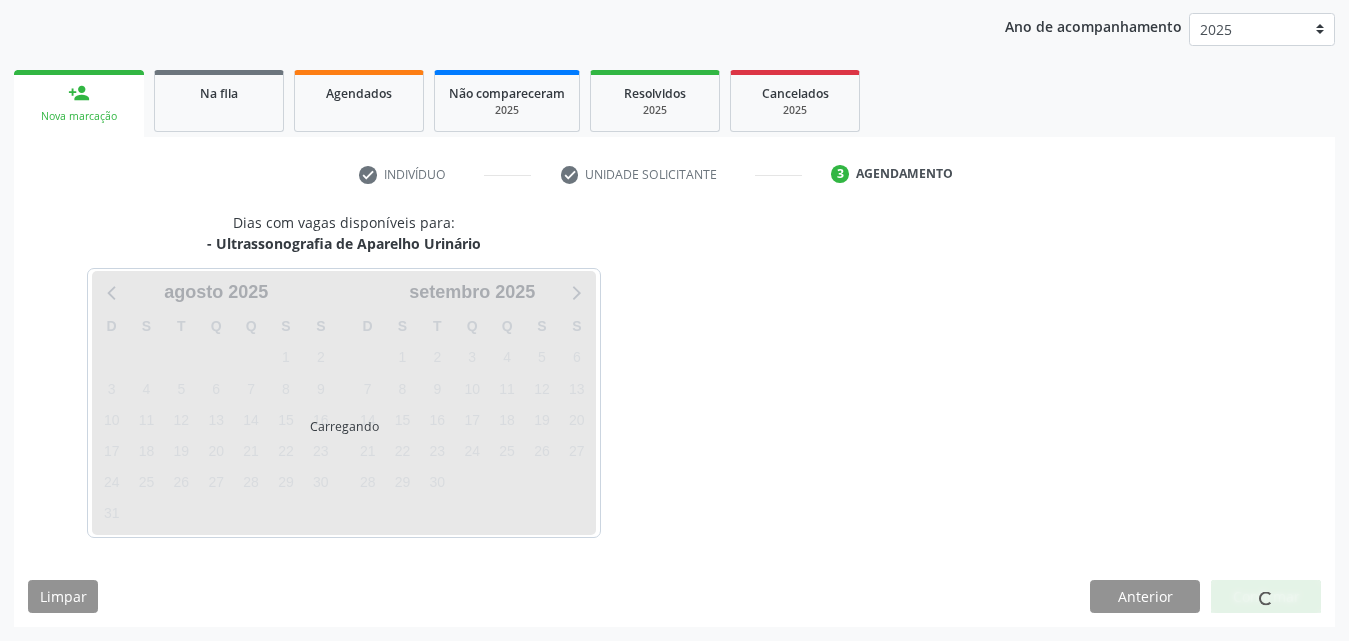 scroll, scrollTop: 316, scrollLeft: 0, axis: vertical 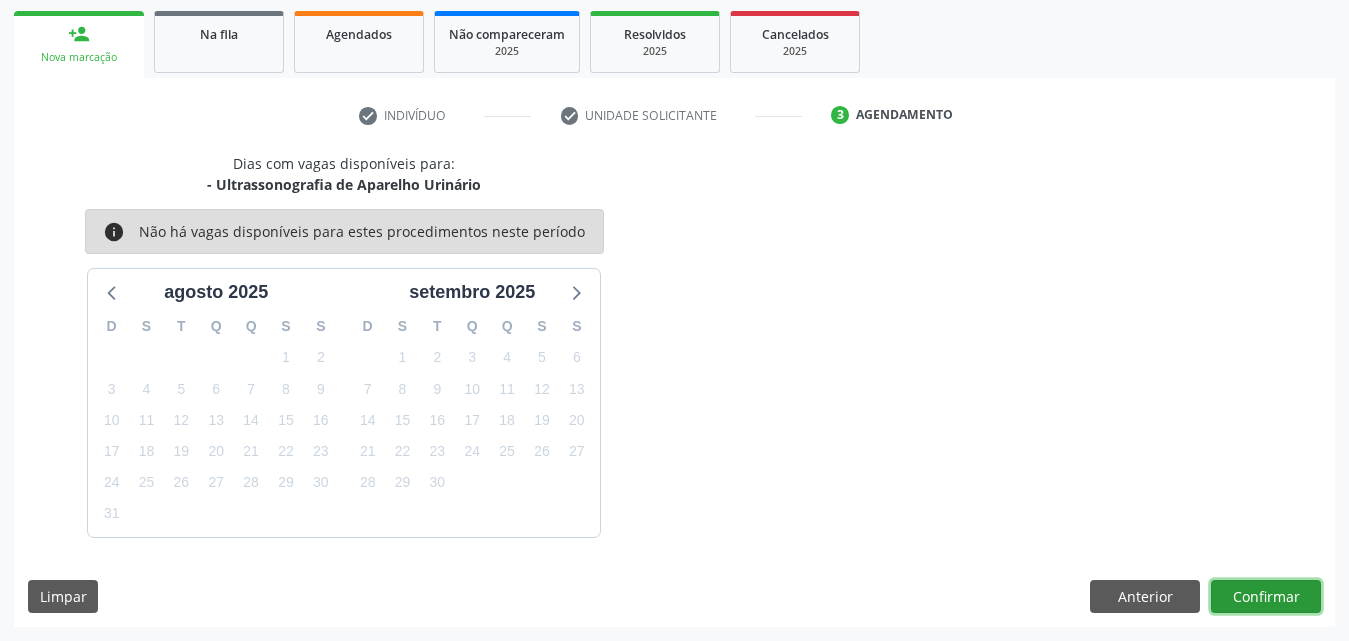 click on "Confirmar" at bounding box center (1266, 597) 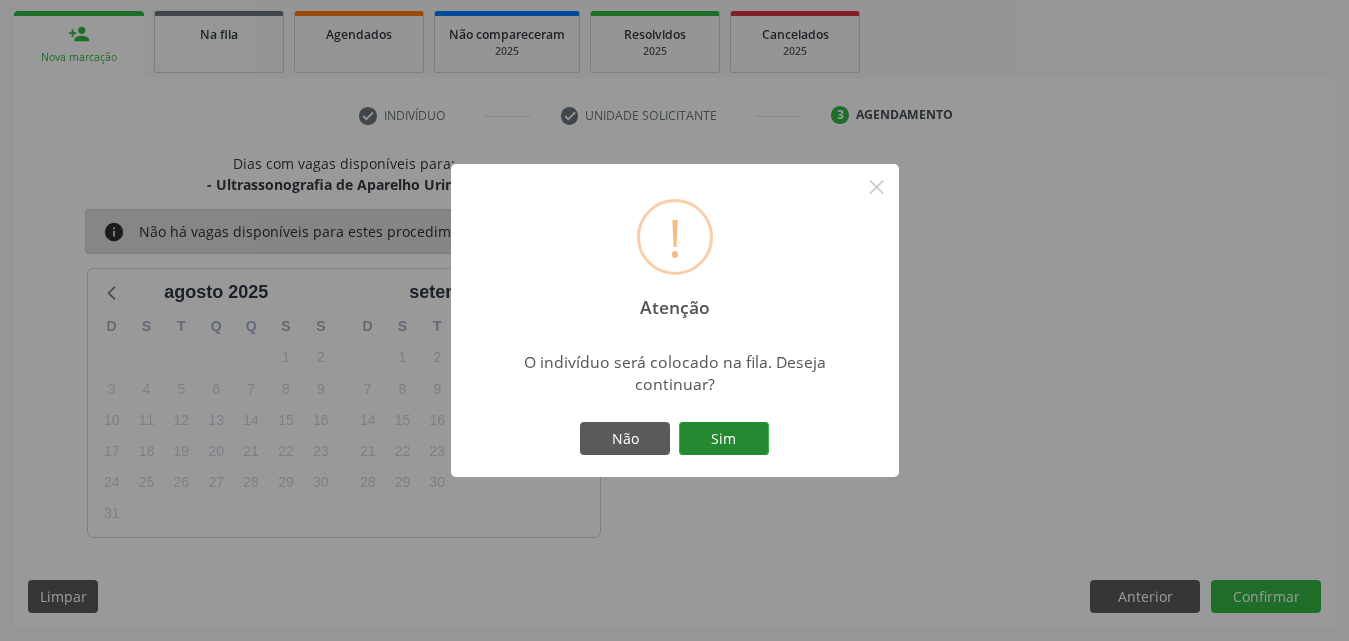 click on "Sim" at bounding box center [724, 439] 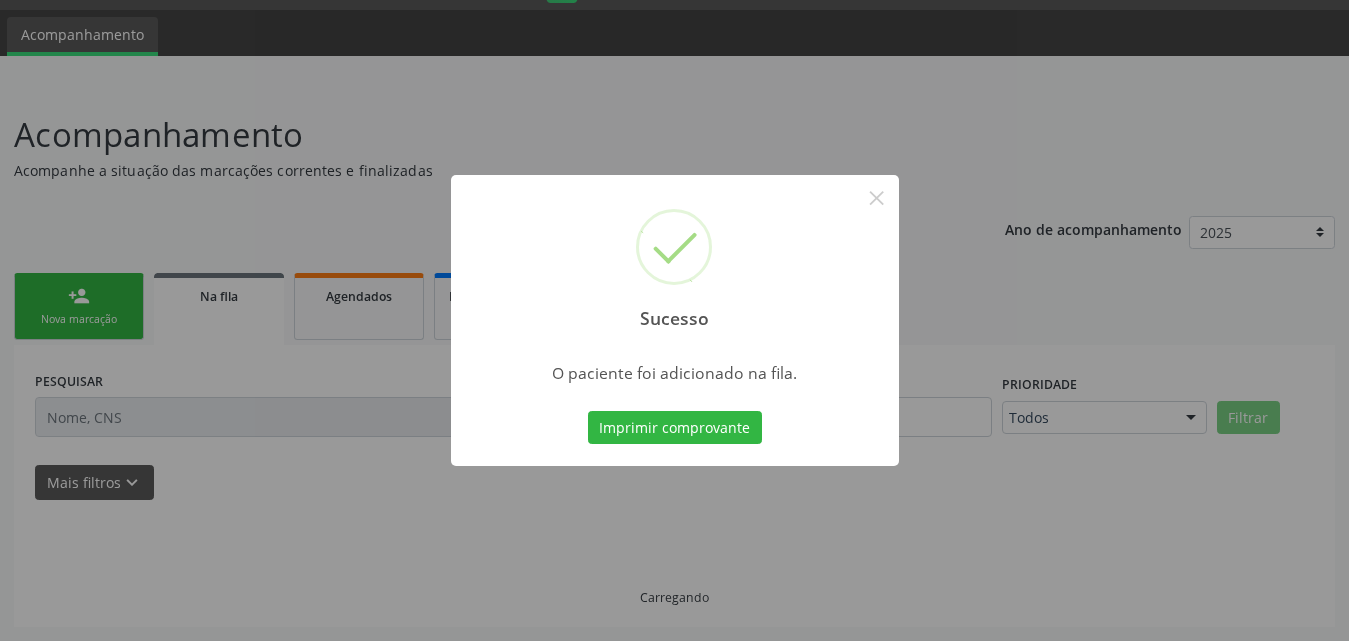 scroll, scrollTop: 54, scrollLeft: 0, axis: vertical 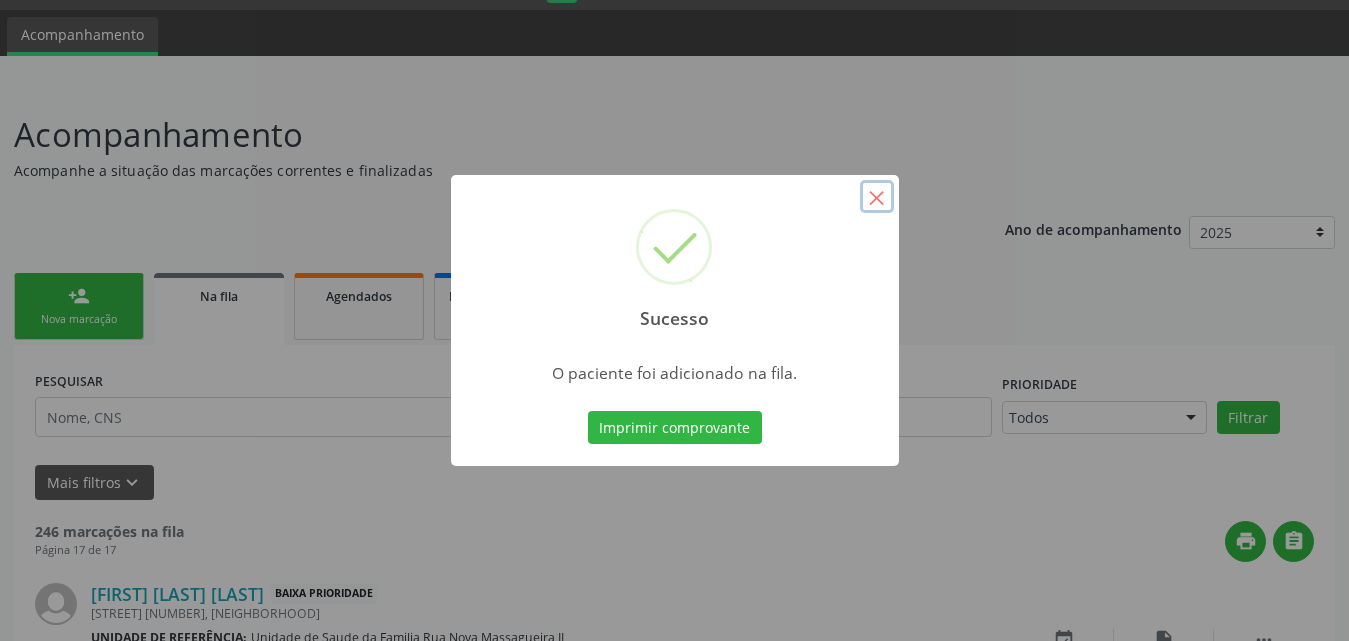 click on "×" at bounding box center [877, 197] 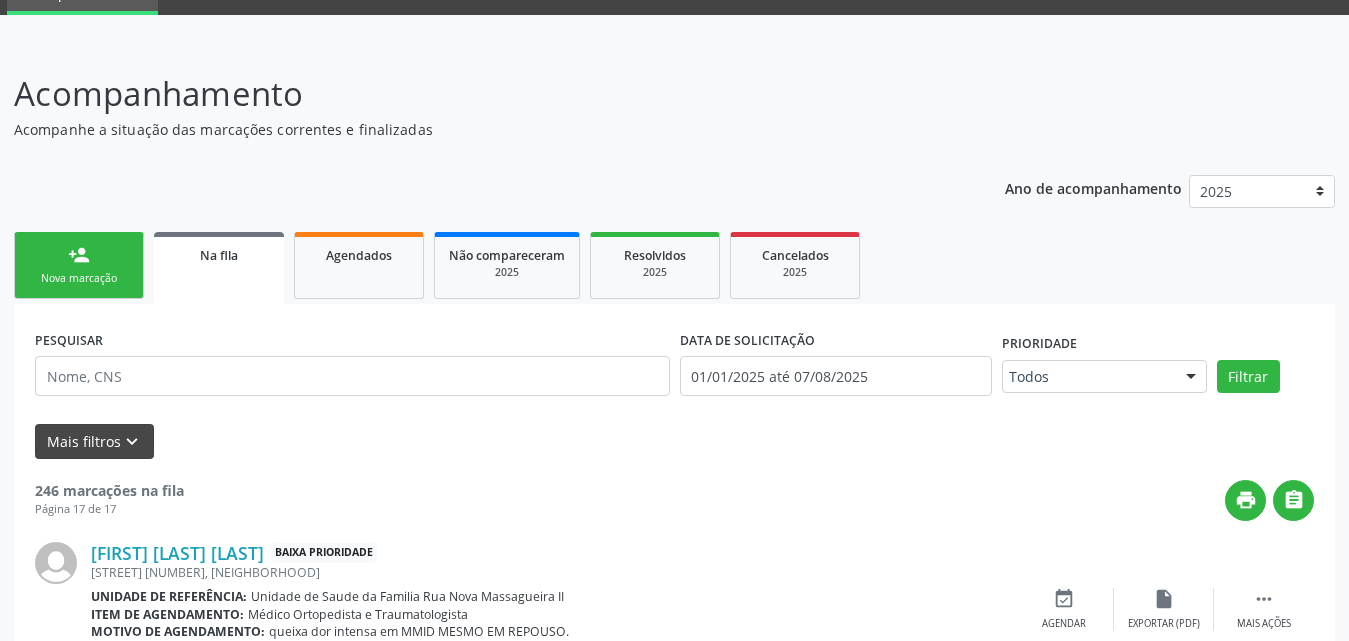 scroll, scrollTop: 300, scrollLeft: 0, axis: vertical 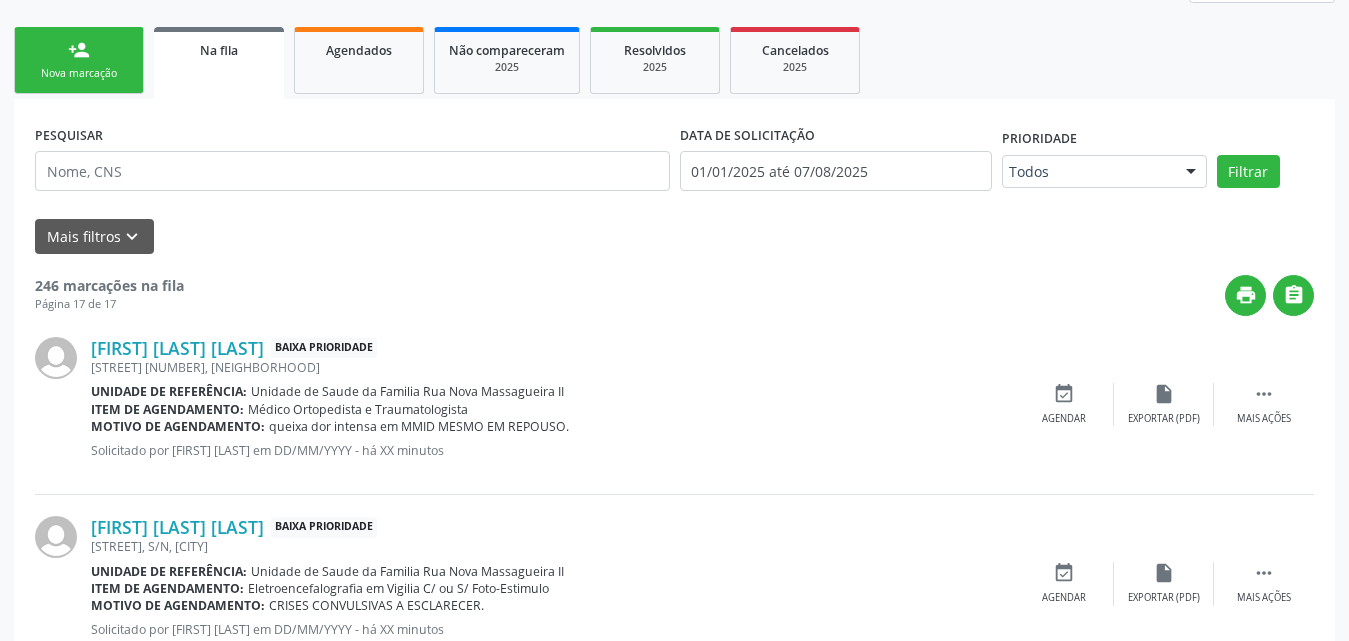 click on "person_add
Nova marcação" at bounding box center (79, 60) 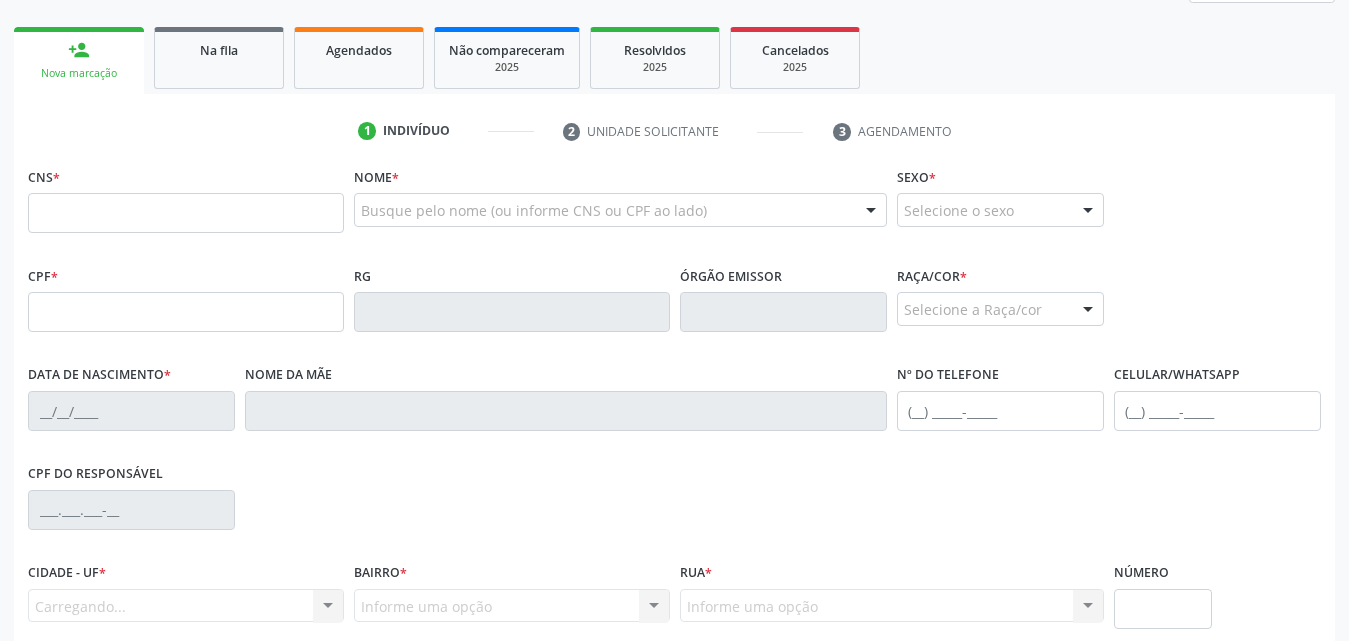 click on "person_add
Nova marcação" at bounding box center [79, 60] 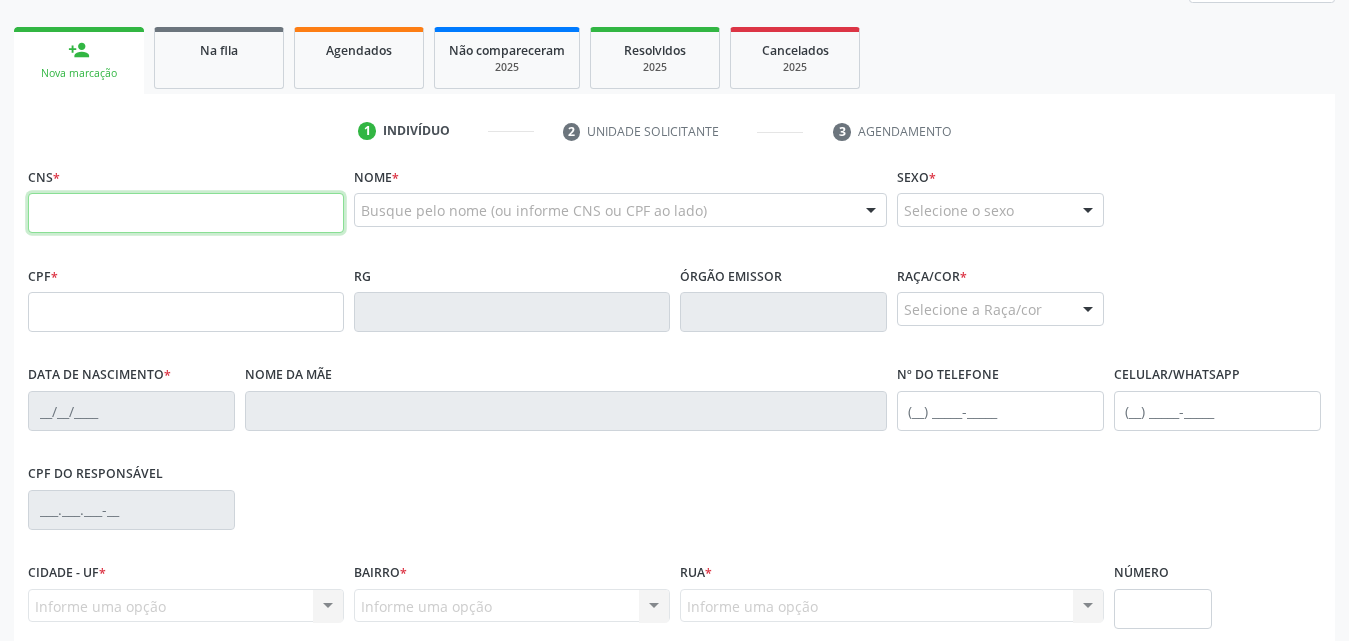 click at bounding box center (186, 213) 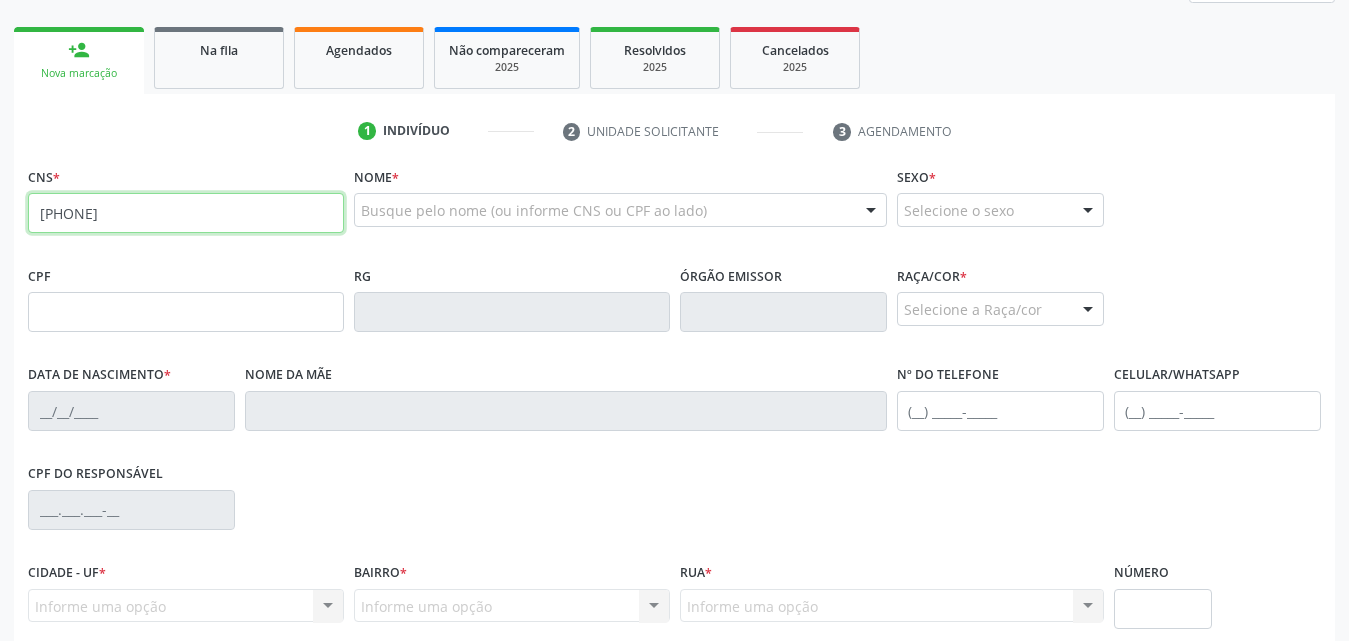 type on "[PHONE]" 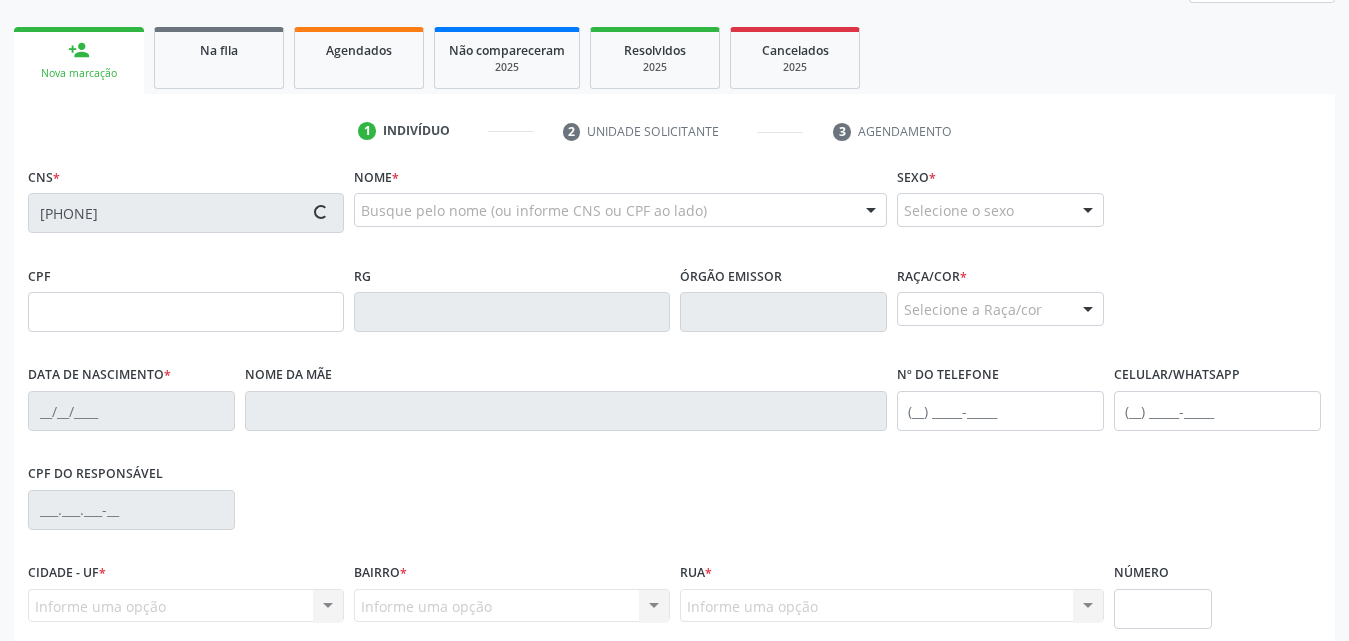 type on "[CPF]" 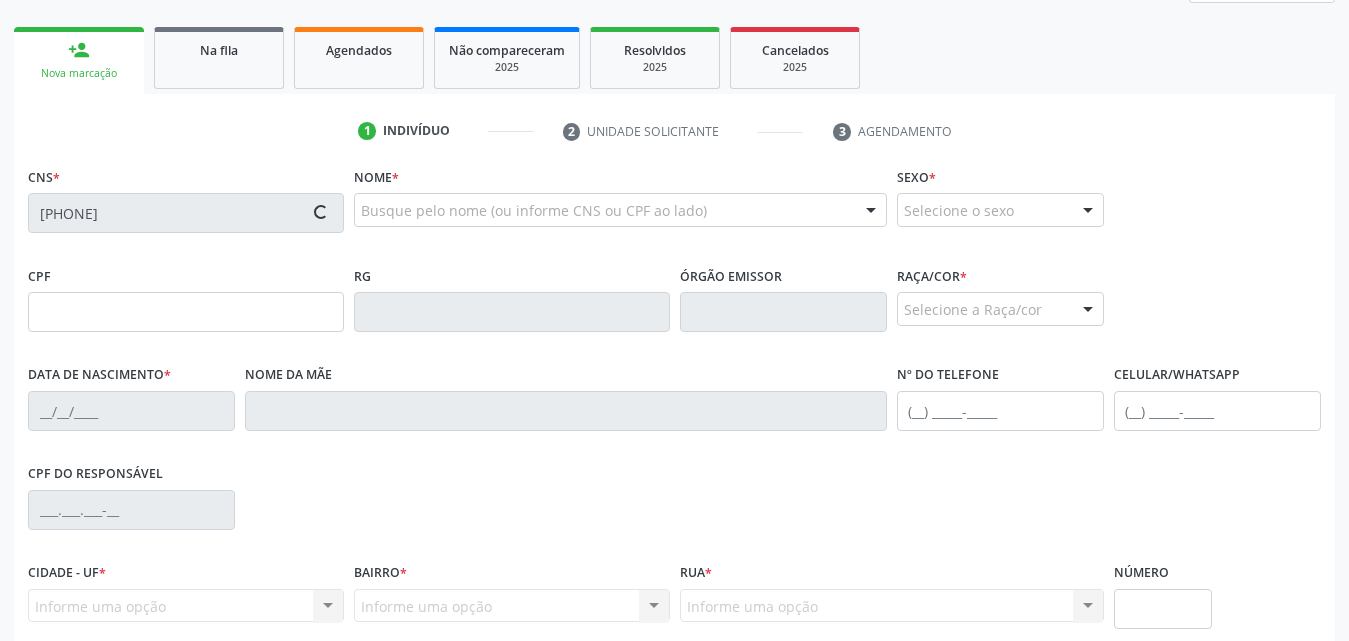 type on "[DATE]" 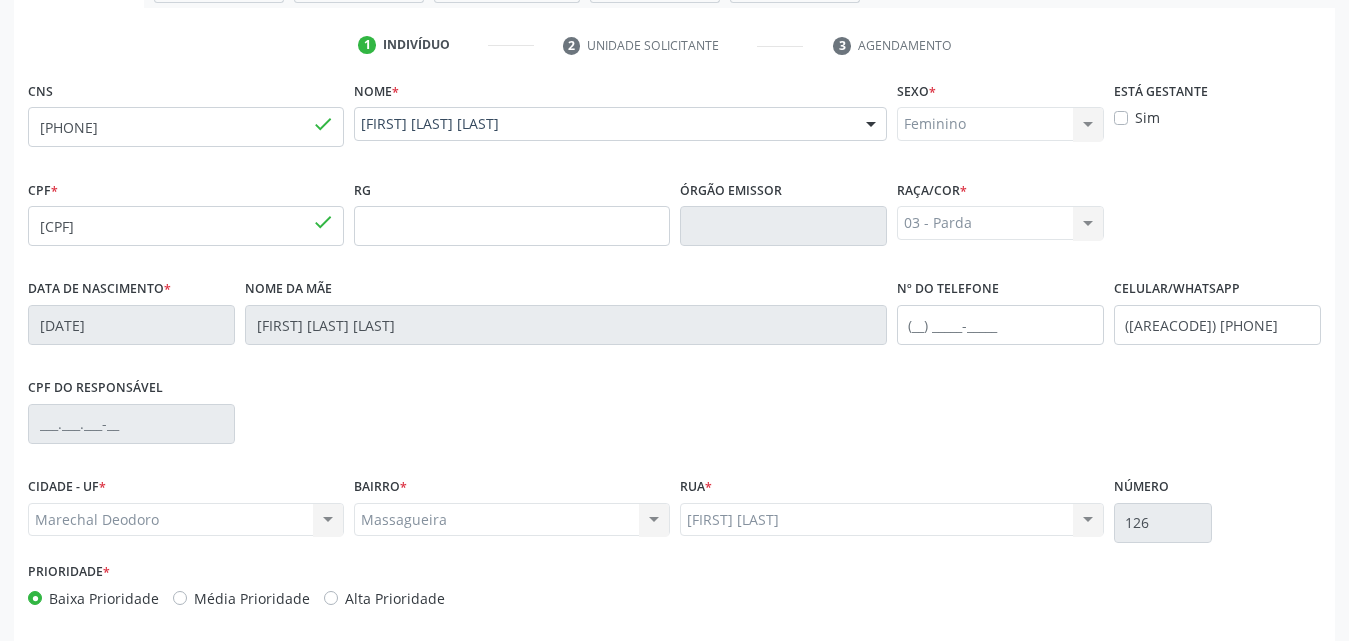 scroll, scrollTop: 471, scrollLeft: 0, axis: vertical 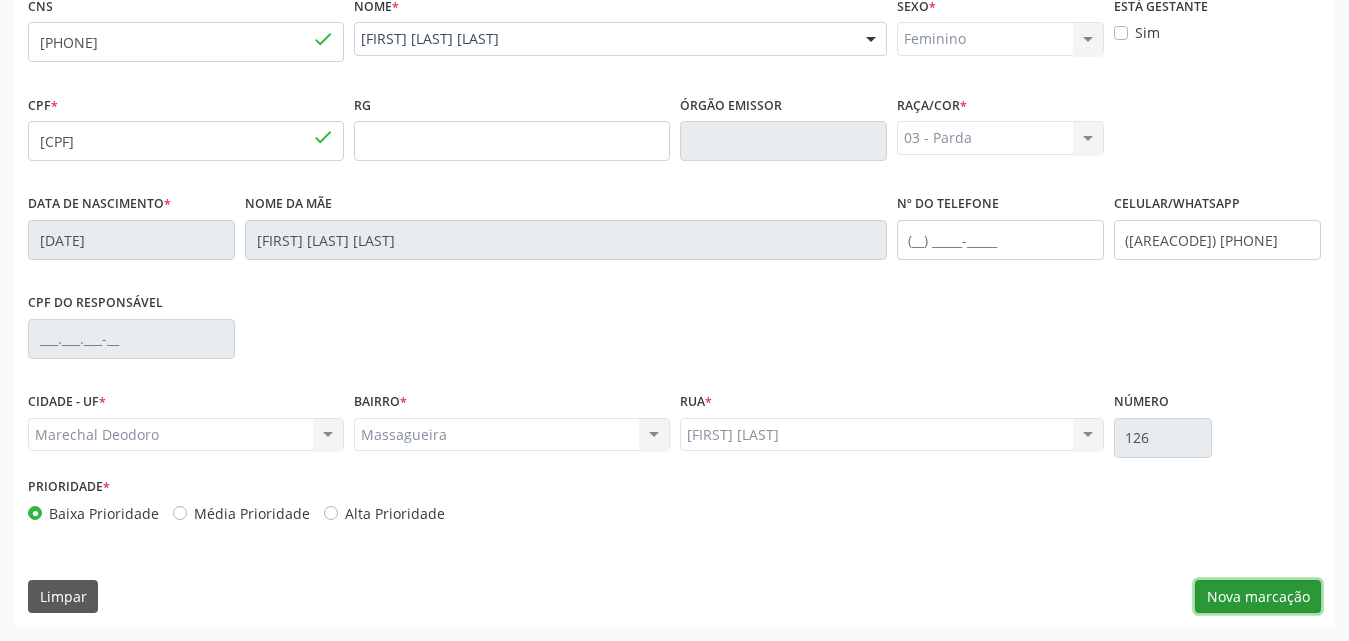 click on "Nova marcação" at bounding box center [1258, 597] 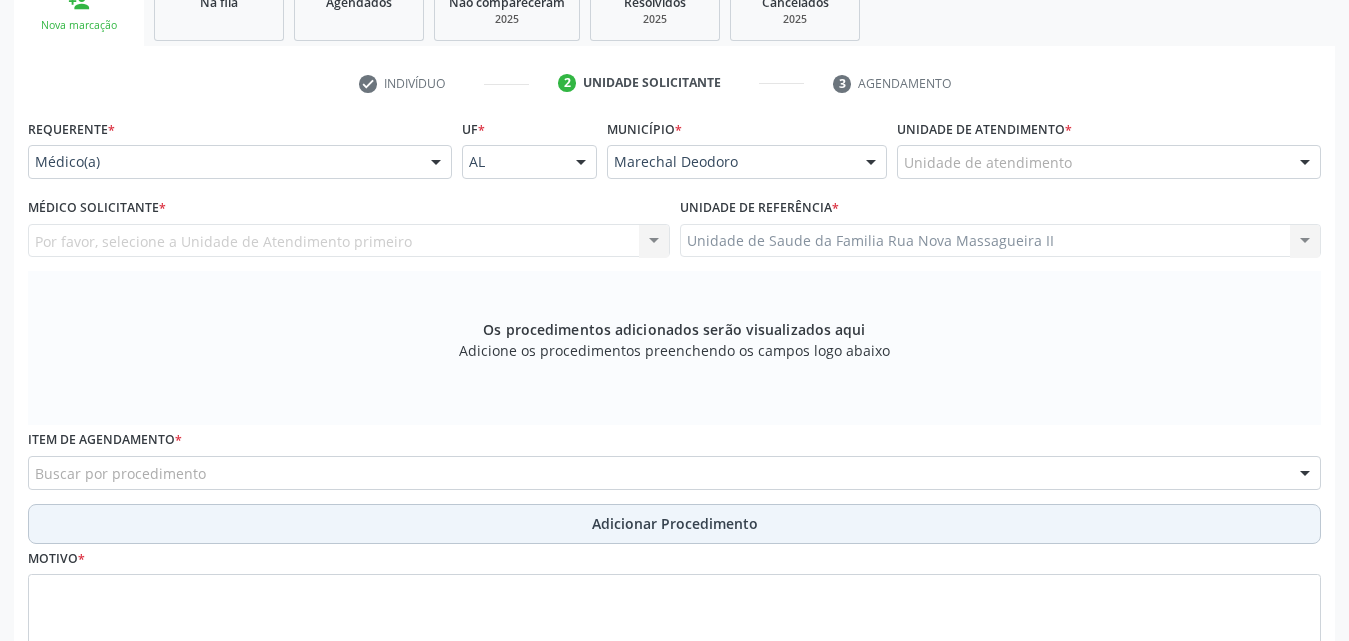 scroll, scrollTop: 171, scrollLeft: 0, axis: vertical 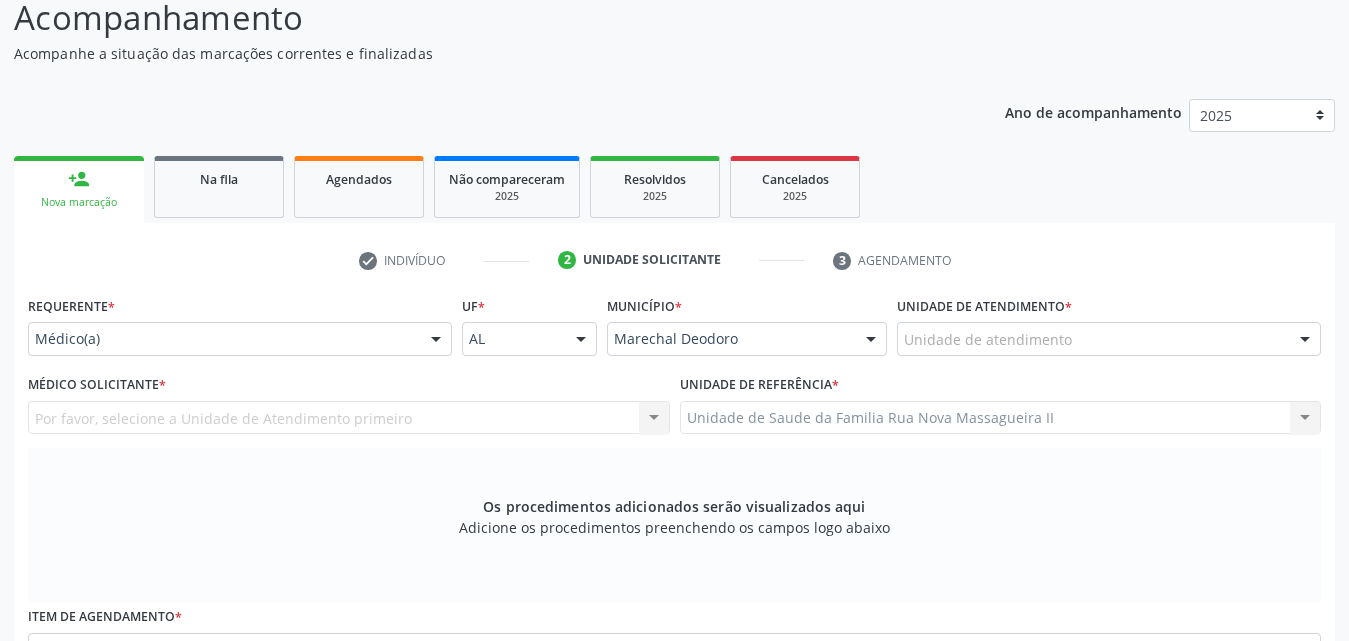 click on "Unidade de atendimento" at bounding box center [1109, 339] 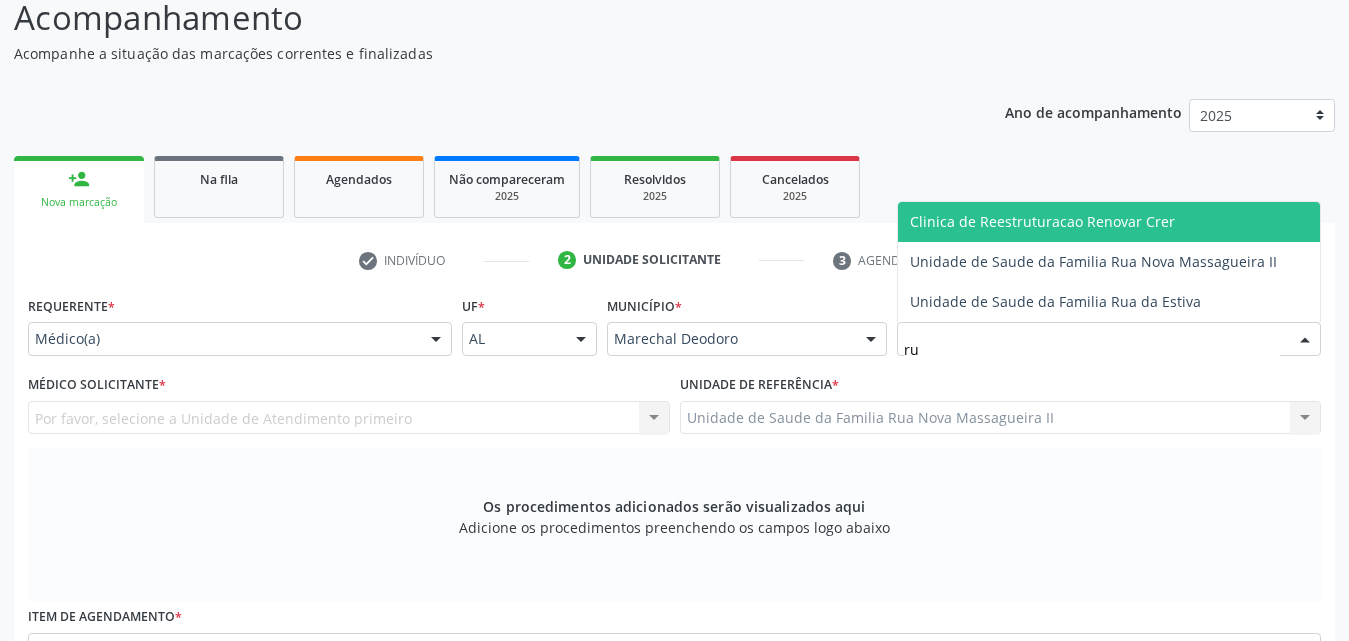 type on "rua" 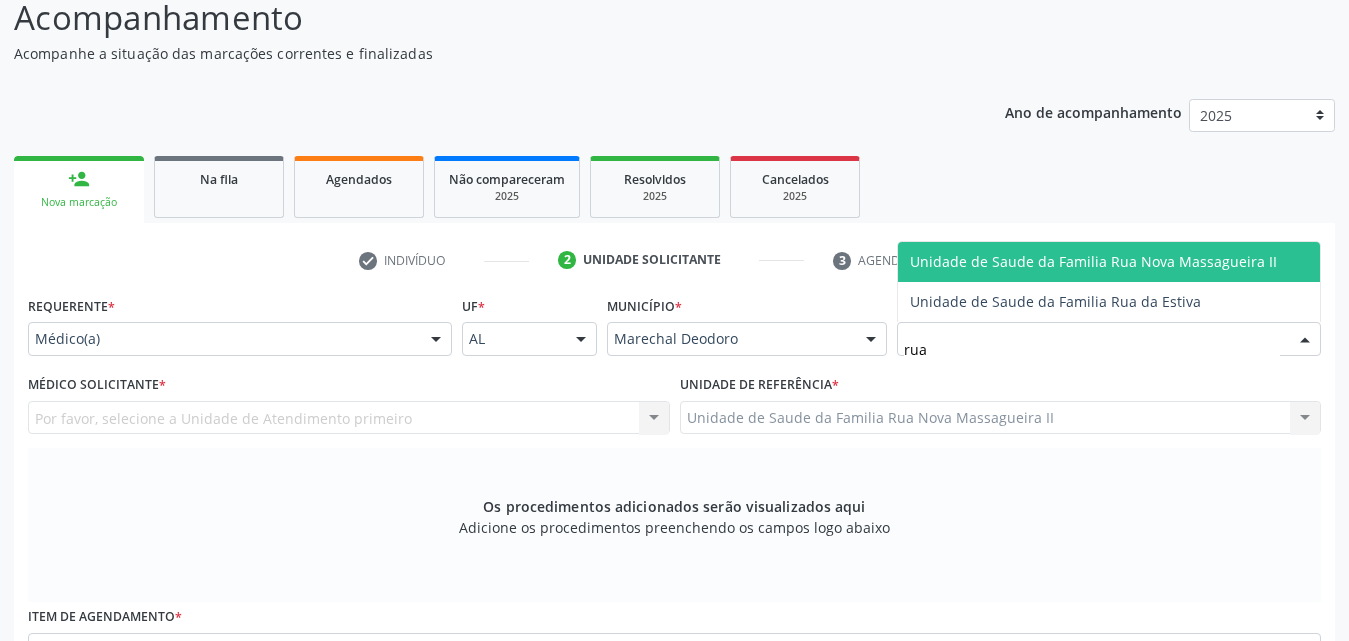 click on "Unidade de Saude da Familia Rua Nova Massagueira II" at bounding box center (1093, 261) 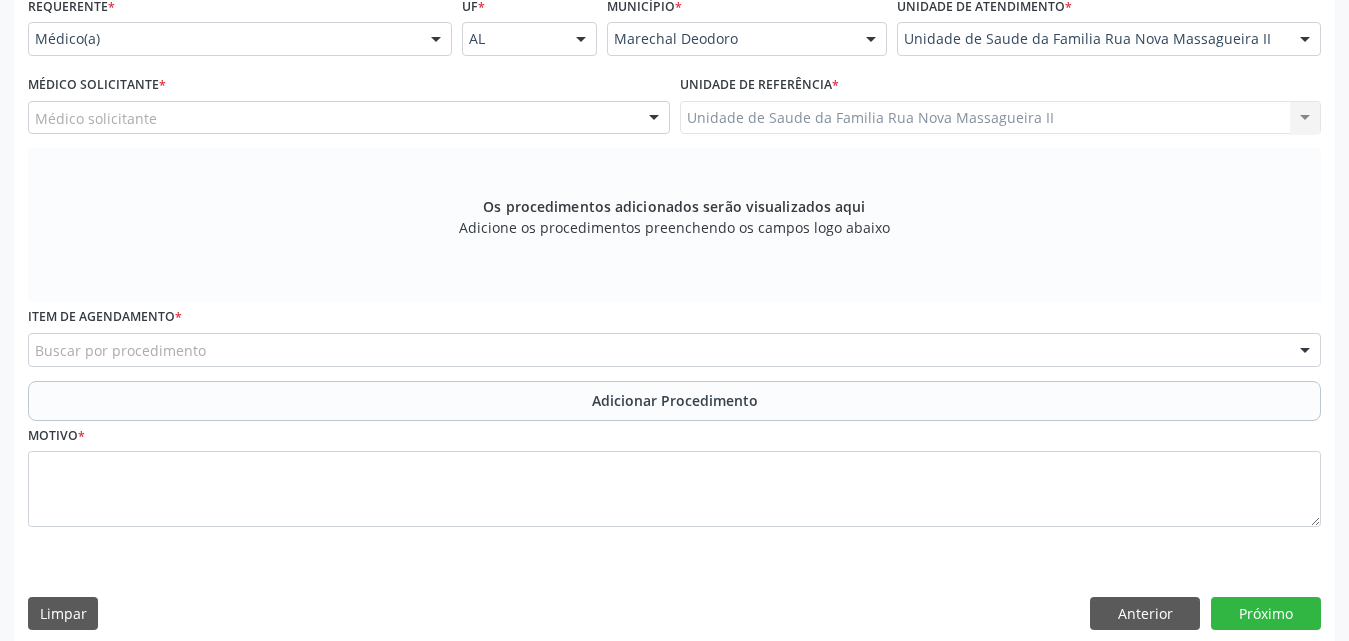 scroll, scrollTop: 371, scrollLeft: 0, axis: vertical 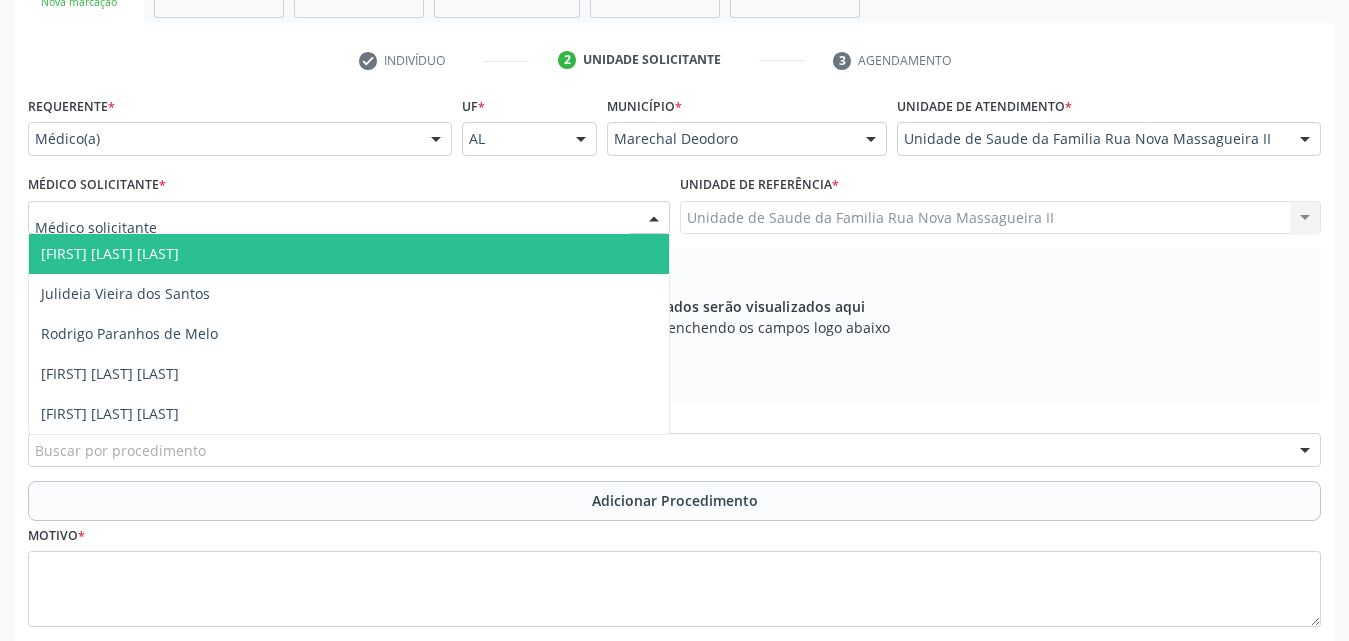 click at bounding box center [349, 218] 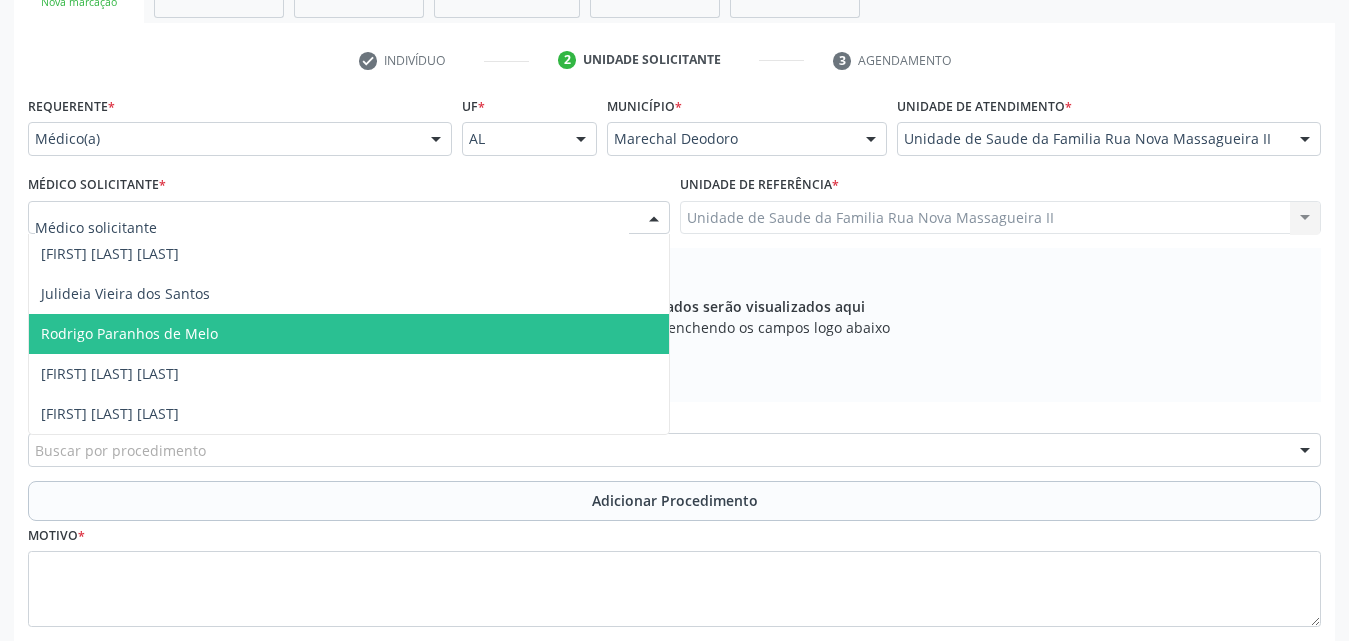 click on "Rodrigo Paranhos de Melo" at bounding box center (129, 333) 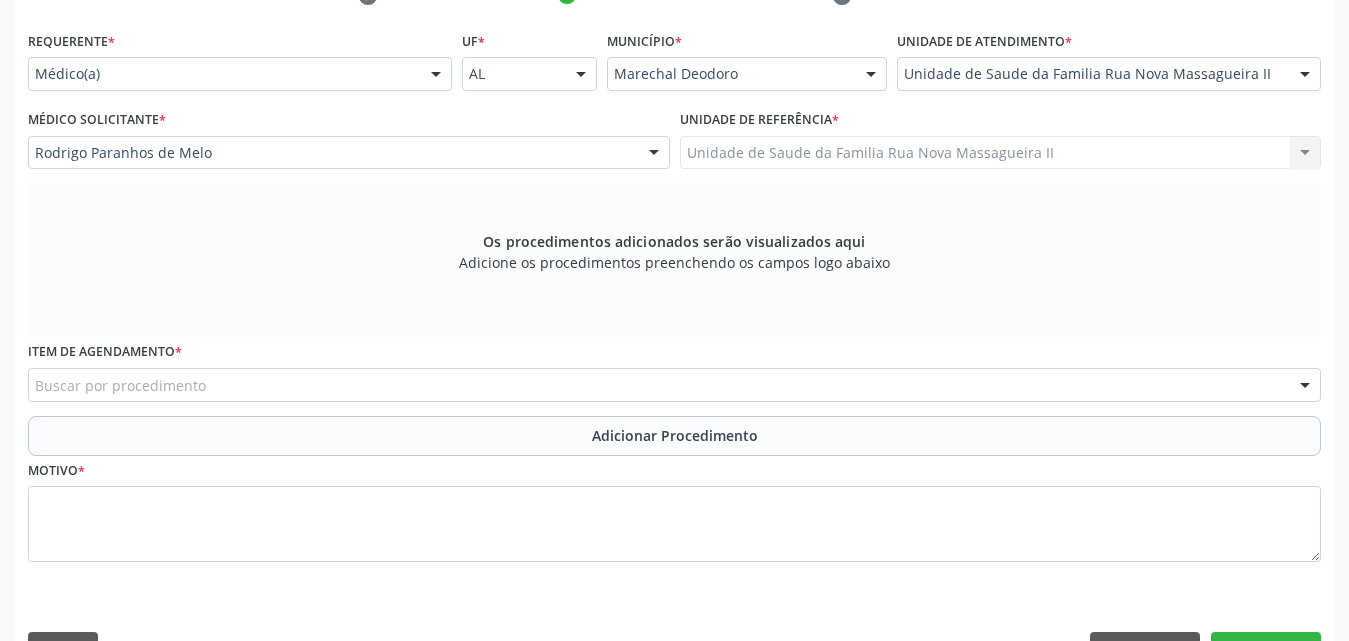 scroll, scrollTop: 471, scrollLeft: 0, axis: vertical 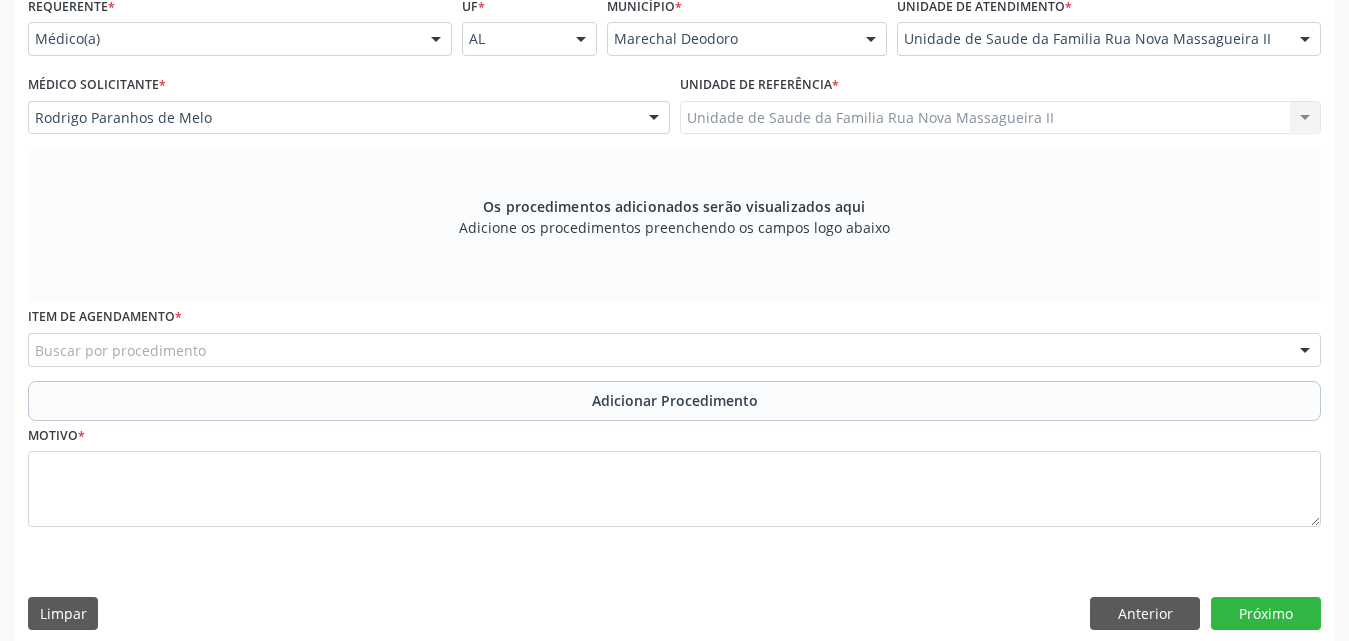 click on "Buscar por procedimento" at bounding box center [674, 350] 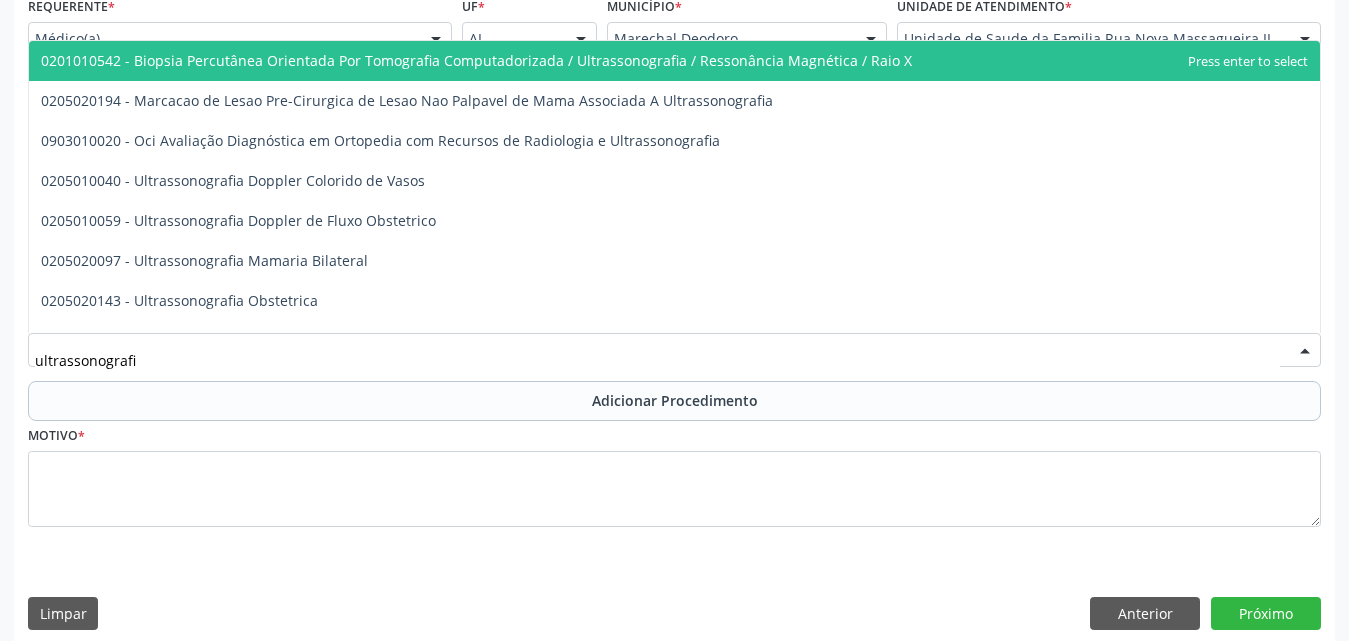 type on "ultrassonografia" 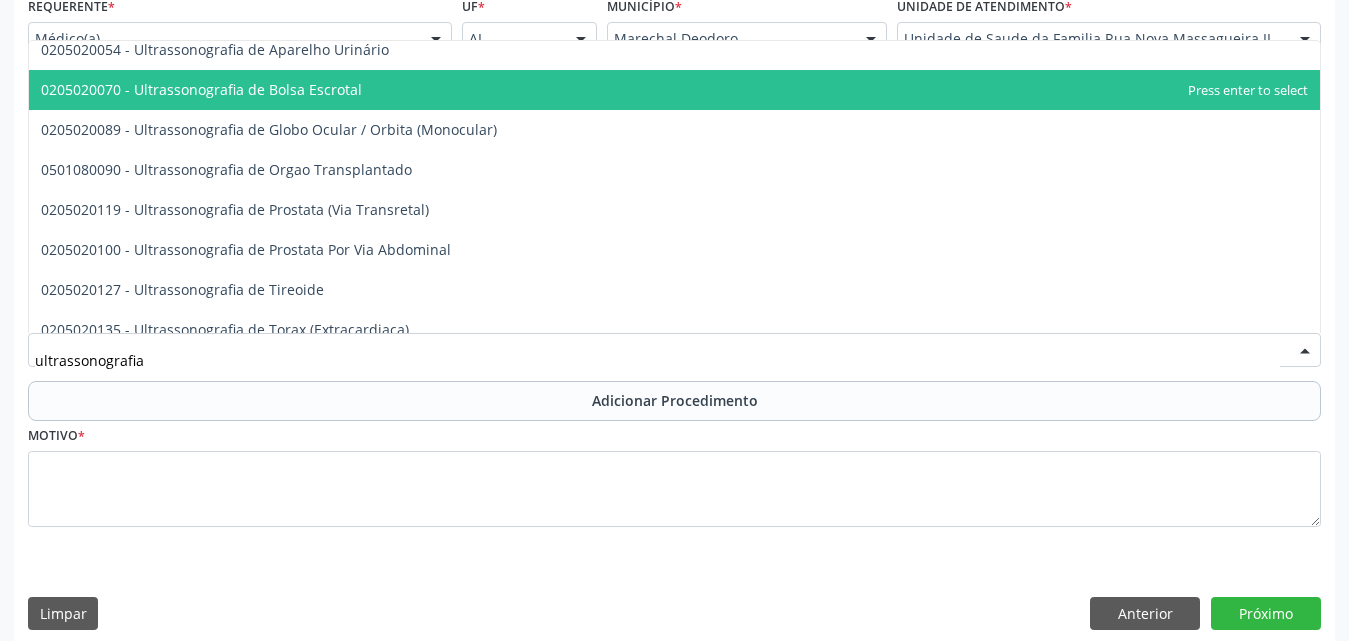 scroll, scrollTop: 548, scrollLeft: 0, axis: vertical 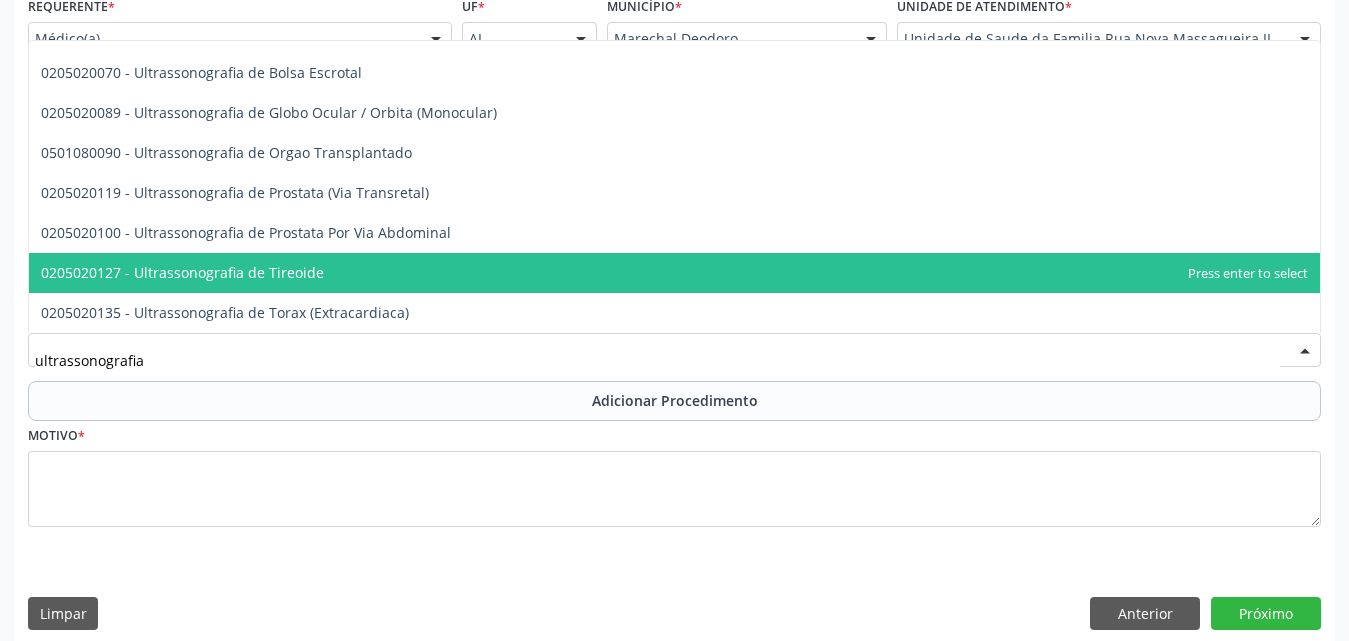 click on "0205020127 - Ultrassonografia de Tireoide" at bounding box center (674, 273) 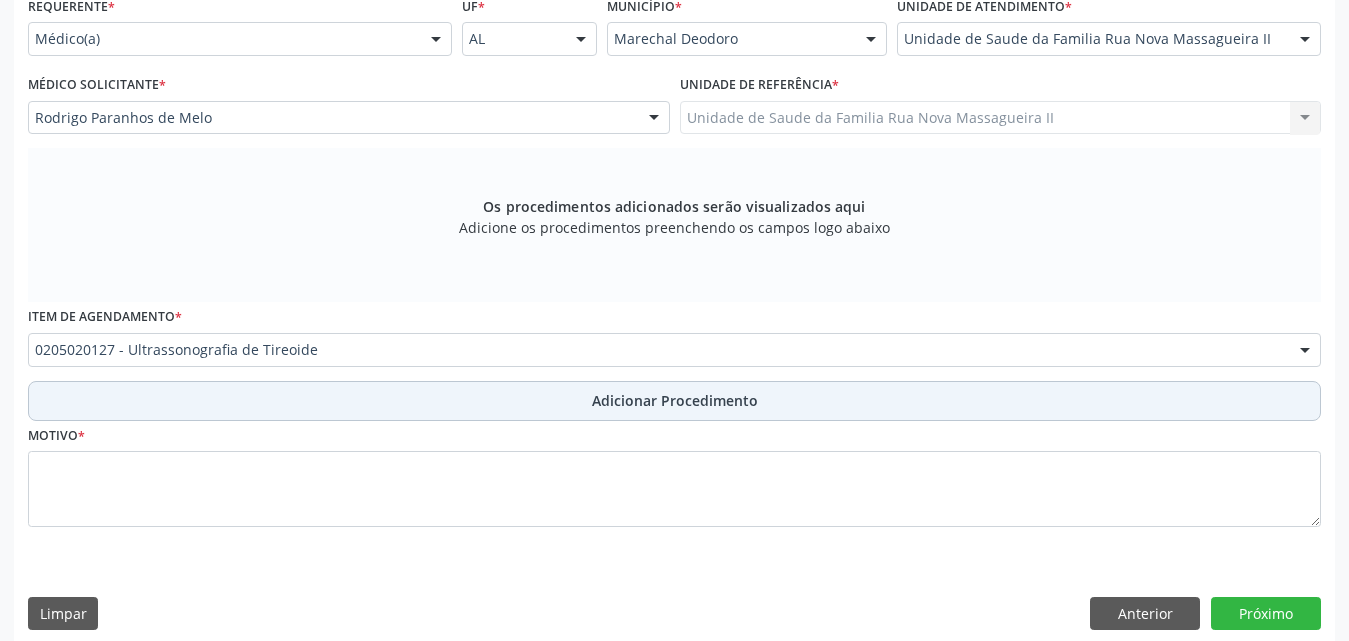 click on "Adicionar Procedimento" at bounding box center (675, 400) 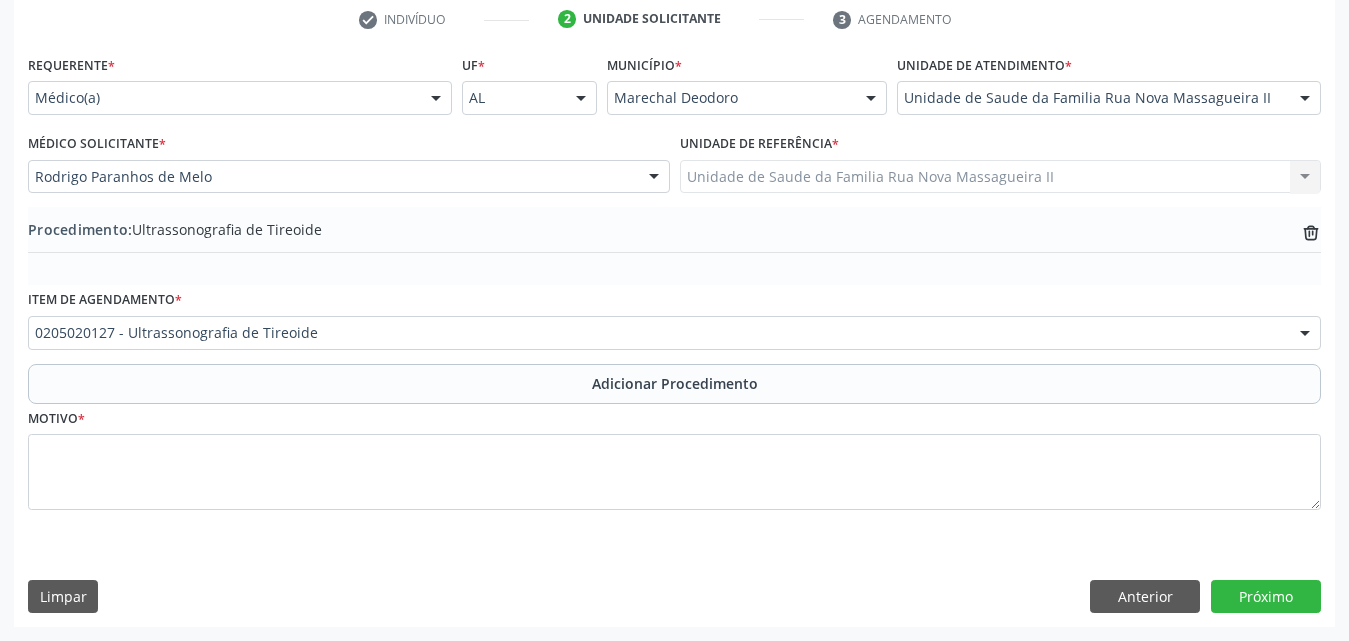 scroll, scrollTop: 412, scrollLeft: 0, axis: vertical 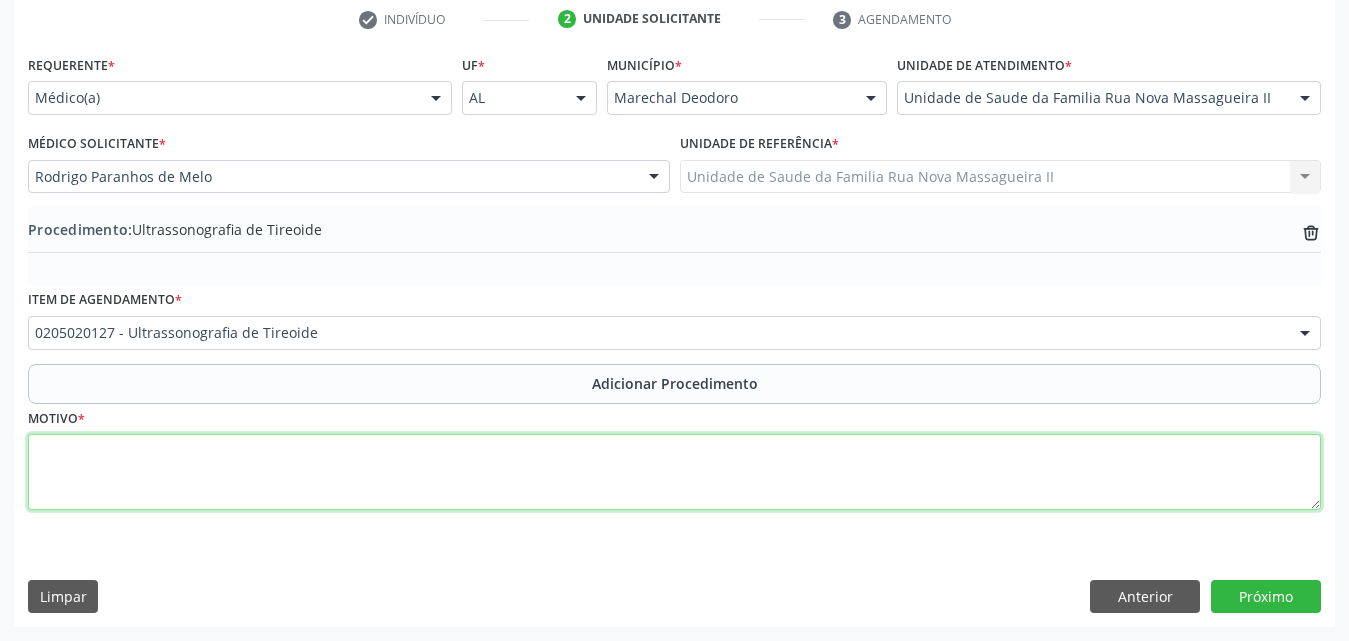 click at bounding box center [674, 472] 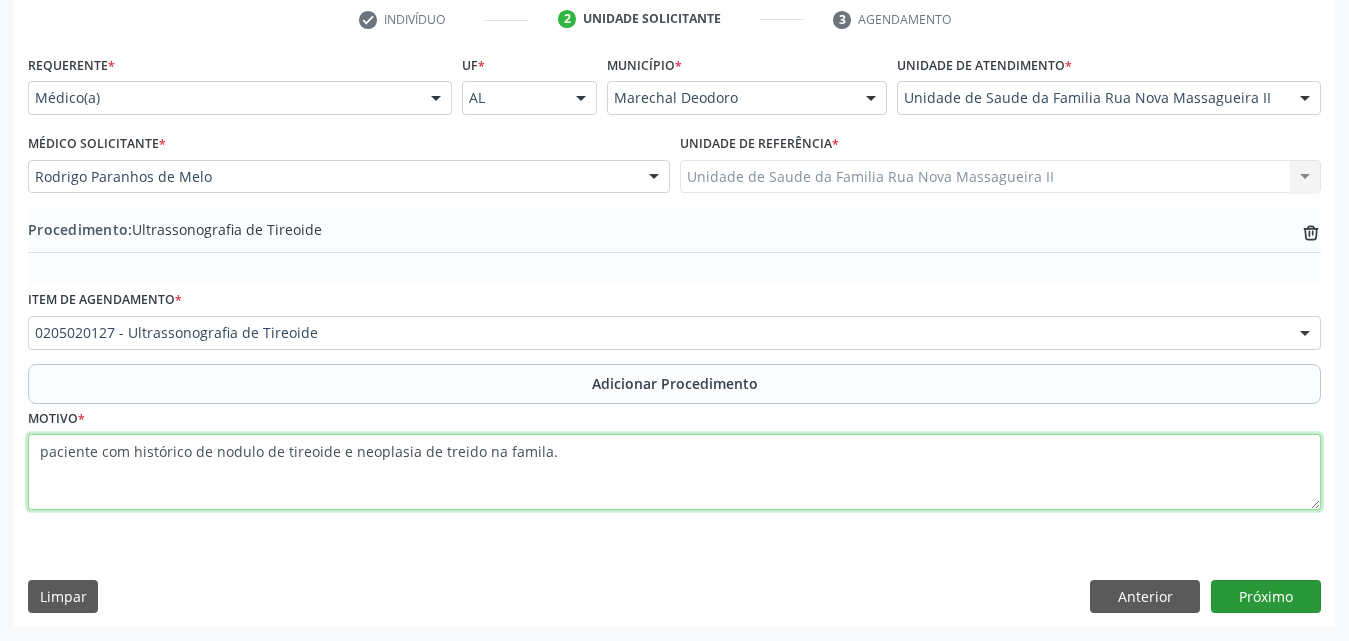 type on "paciente com histórico de nodulo de tireoide e neoplasia de treido na famila." 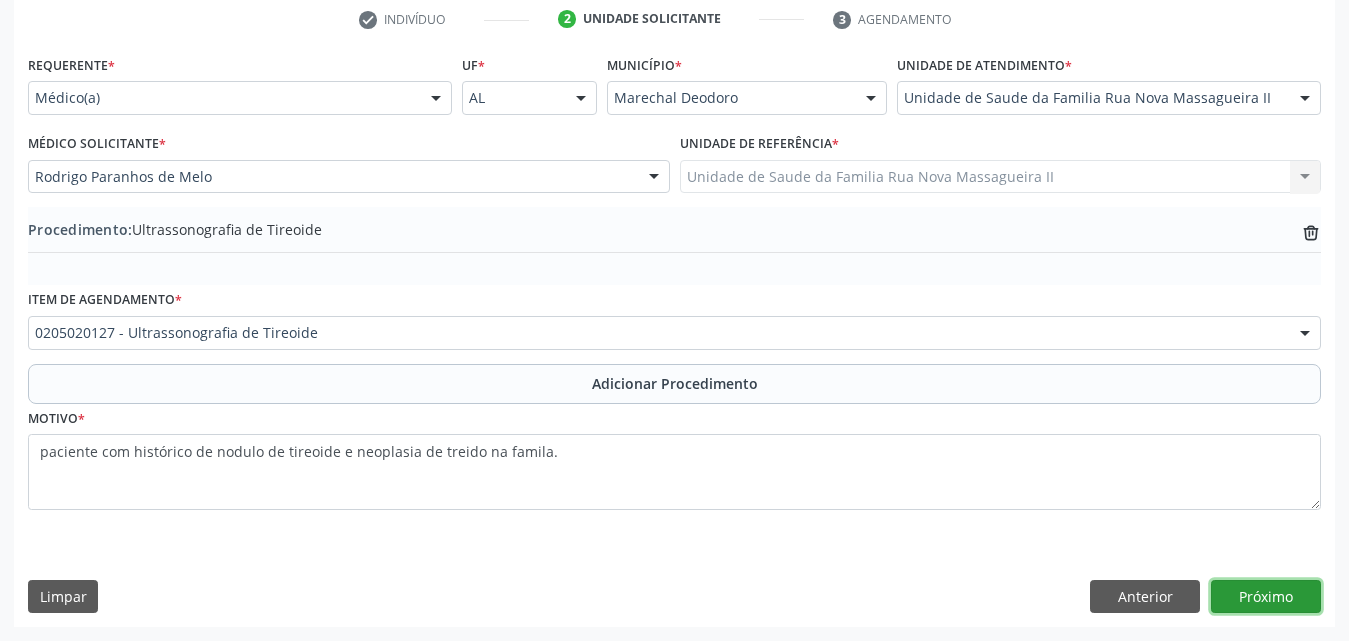 click on "Próximo" at bounding box center (1266, 597) 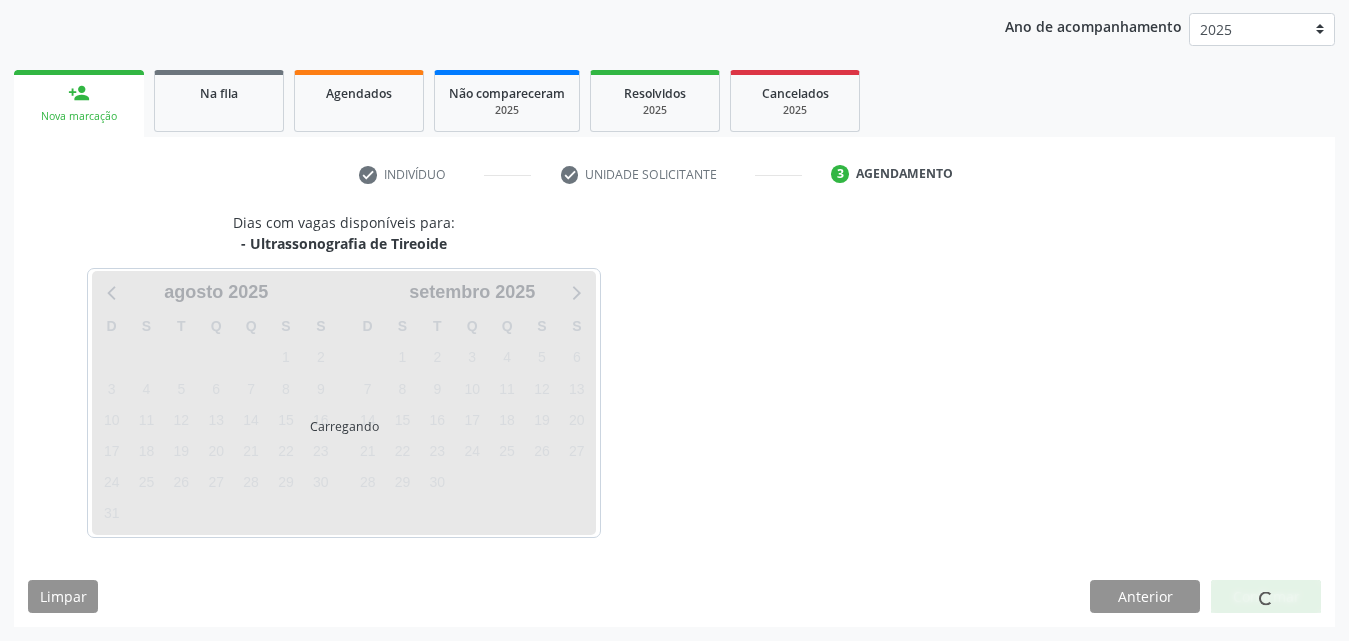 scroll, scrollTop: 316, scrollLeft: 0, axis: vertical 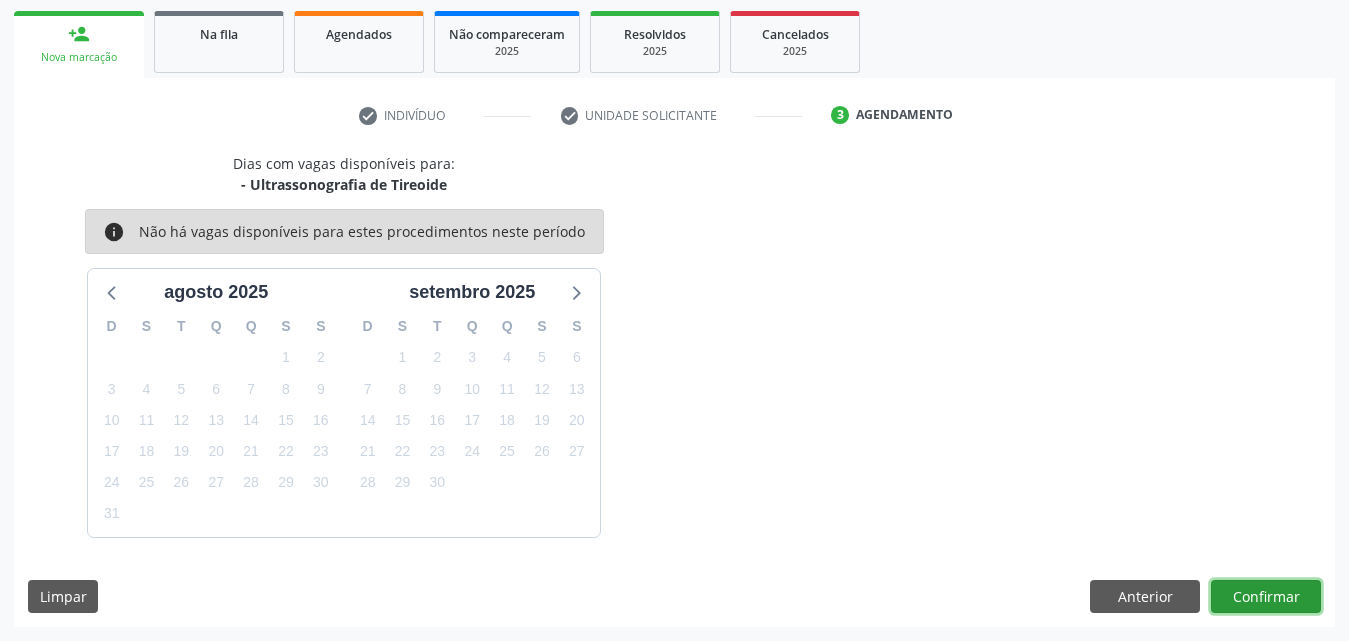 click on "Confirmar" at bounding box center [1266, 597] 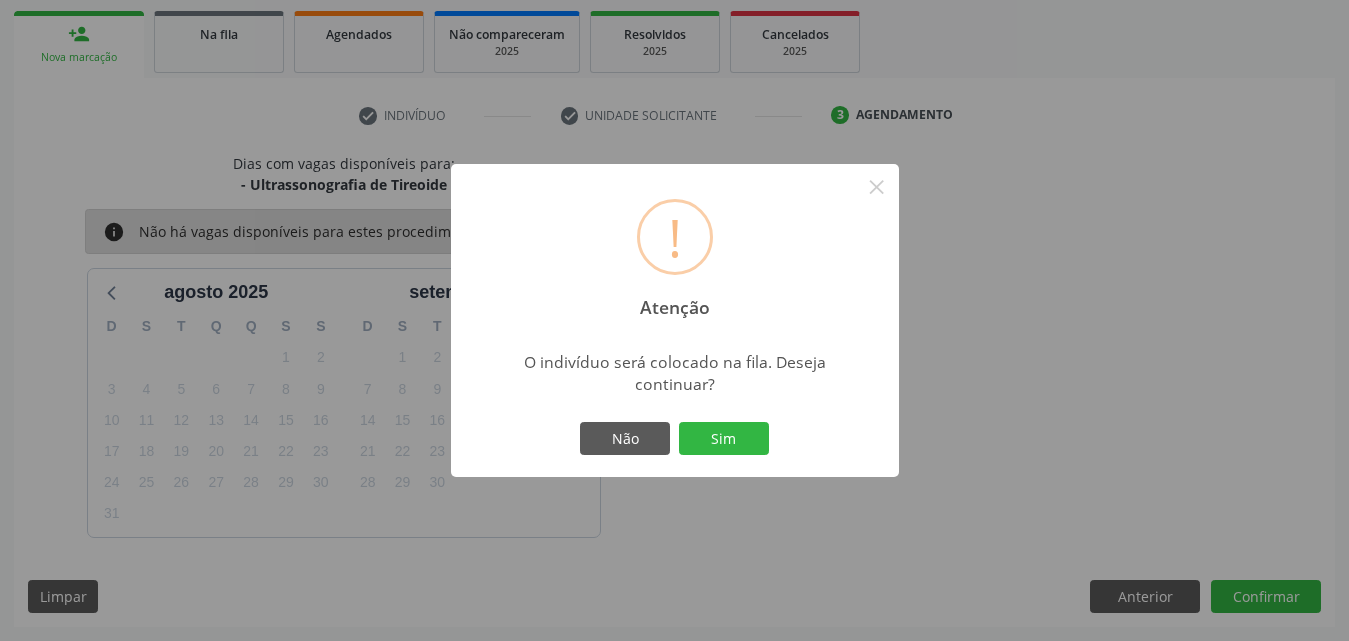 click on "Não Sim" at bounding box center (675, 439) 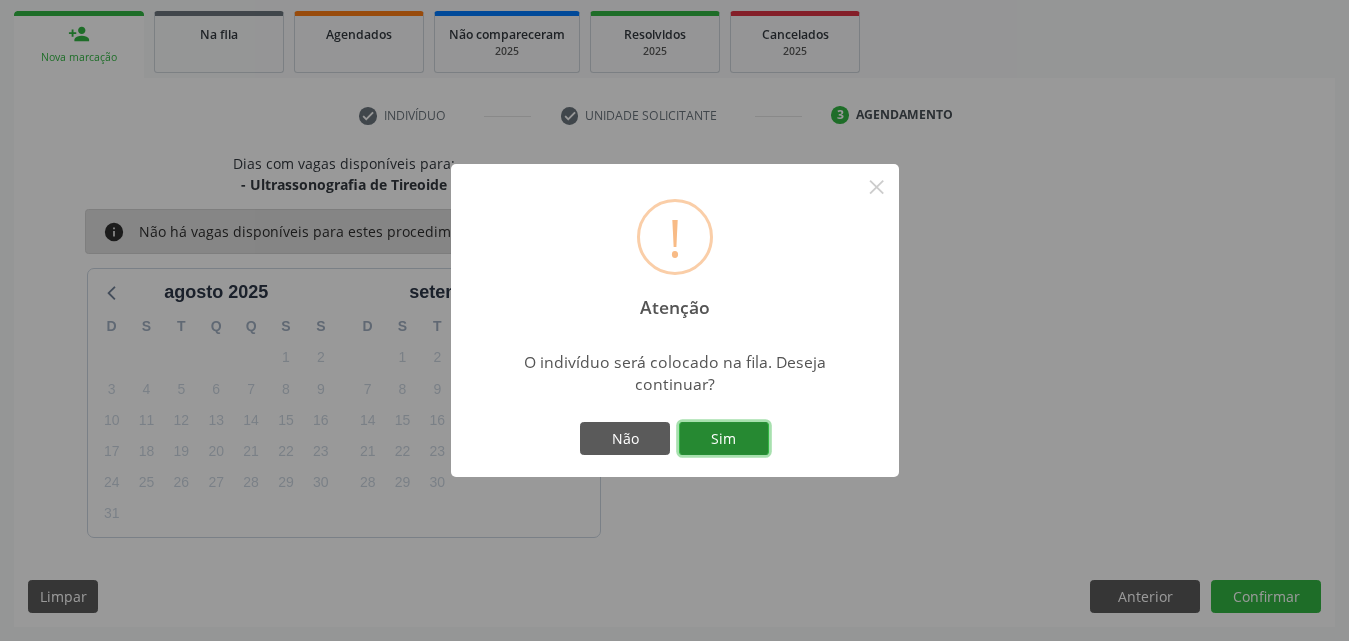 click on "Sim" at bounding box center [724, 439] 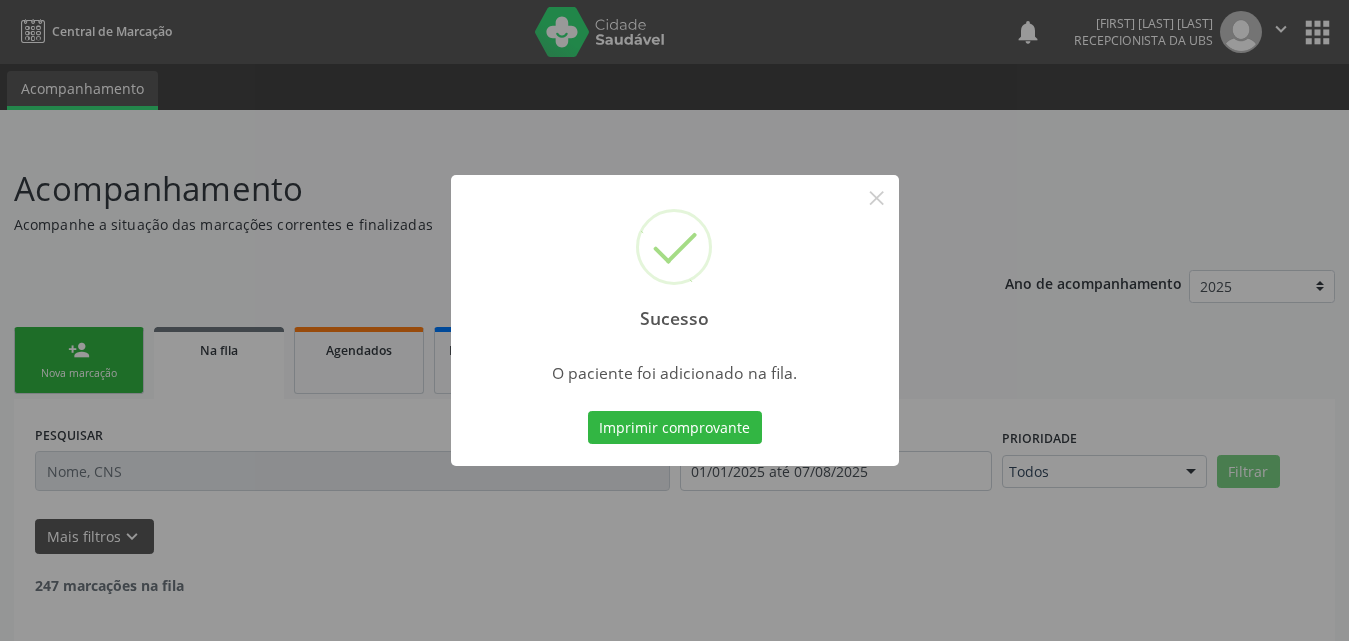 scroll, scrollTop: 75, scrollLeft: 0, axis: vertical 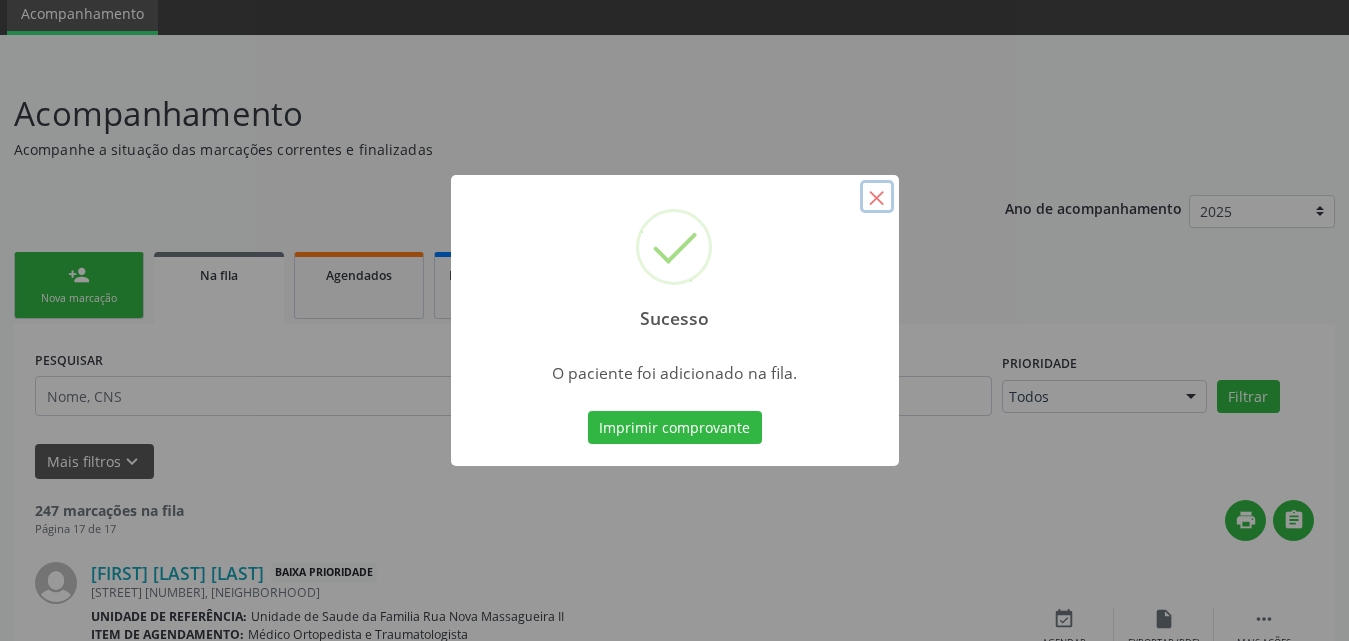 click on "×" at bounding box center (877, 197) 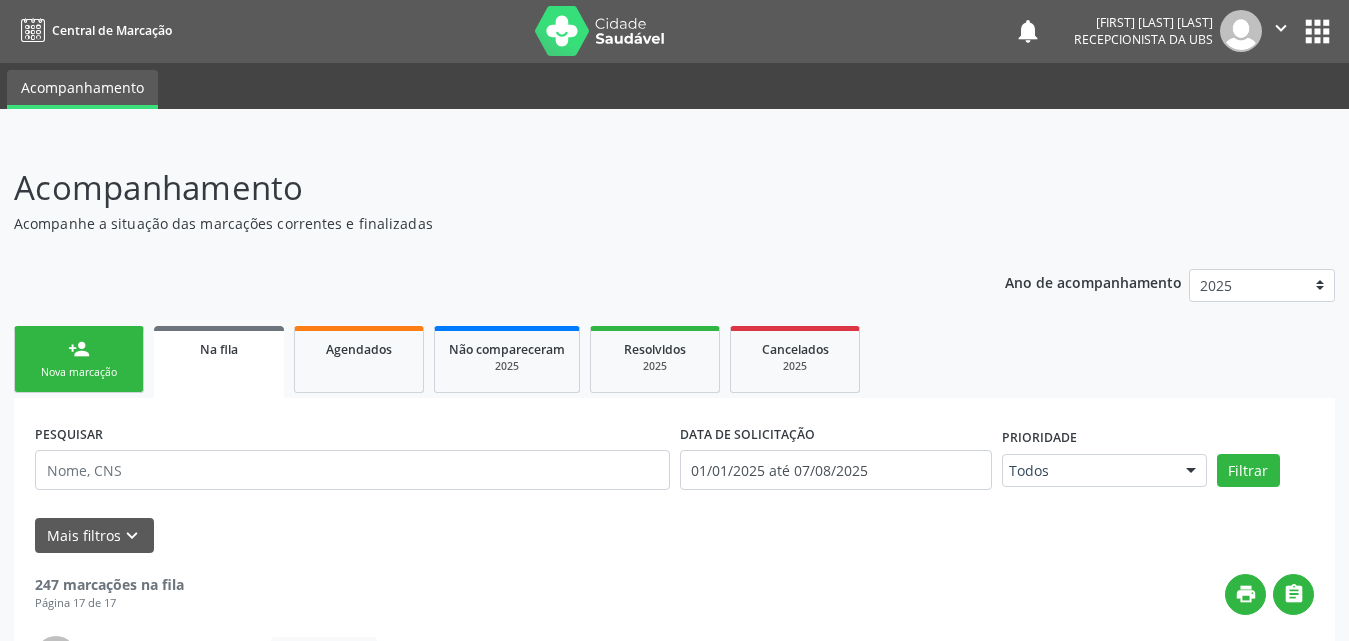 scroll, scrollTop: 0, scrollLeft: 0, axis: both 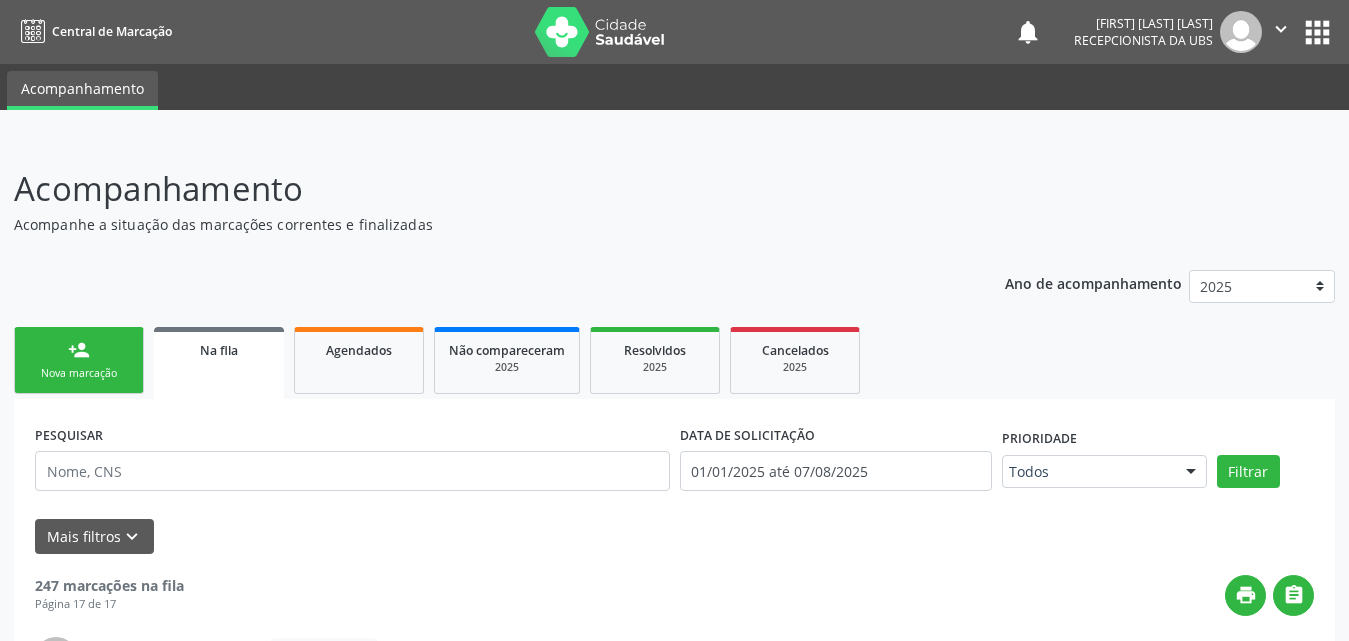 click on "person_add
Nova marcação" at bounding box center (79, 360) 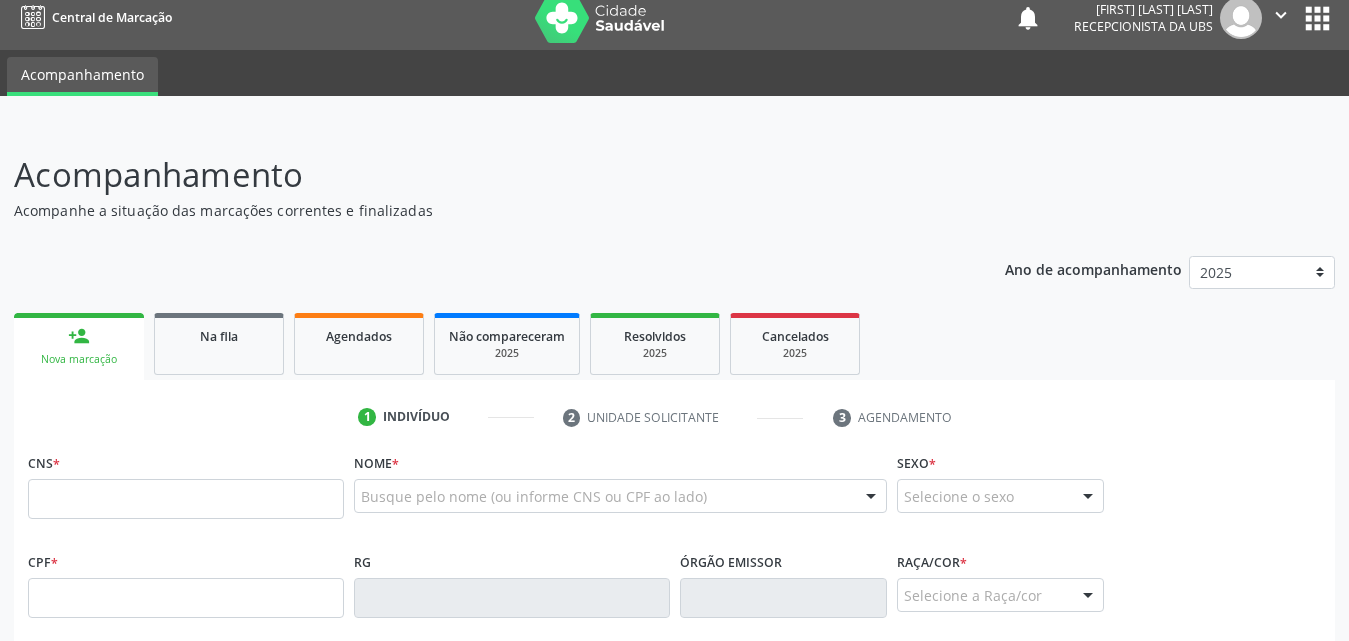 scroll, scrollTop: 200, scrollLeft: 0, axis: vertical 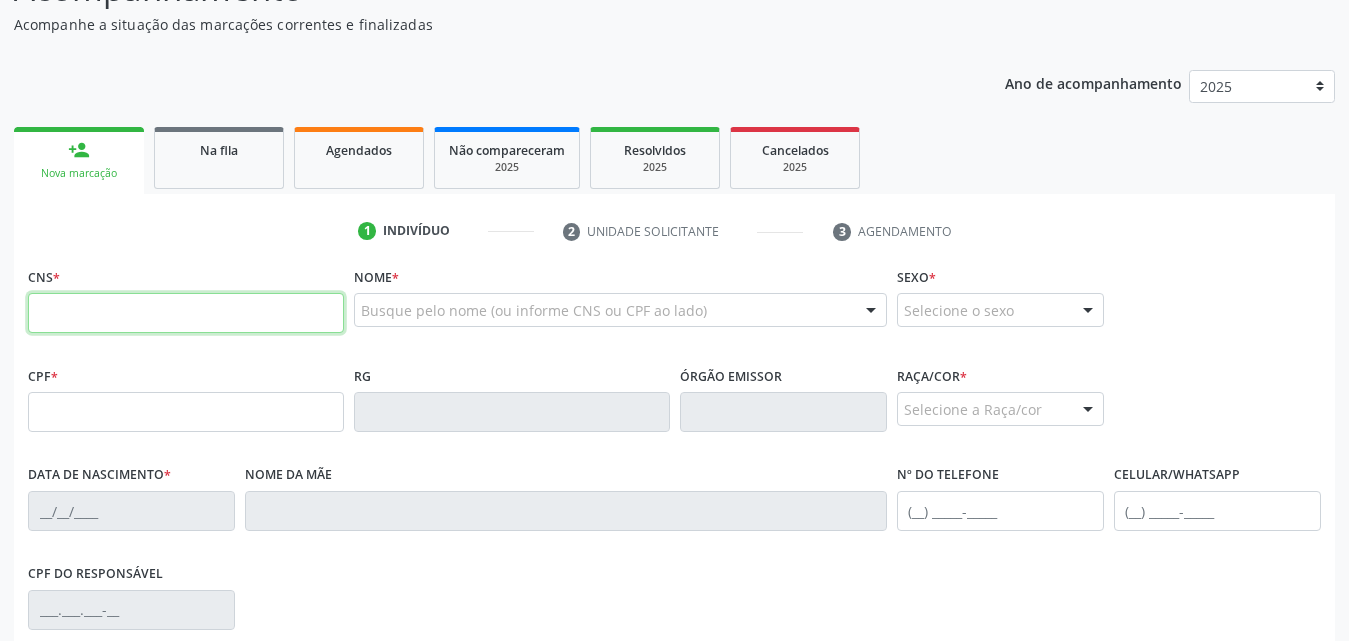 click at bounding box center [186, 313] 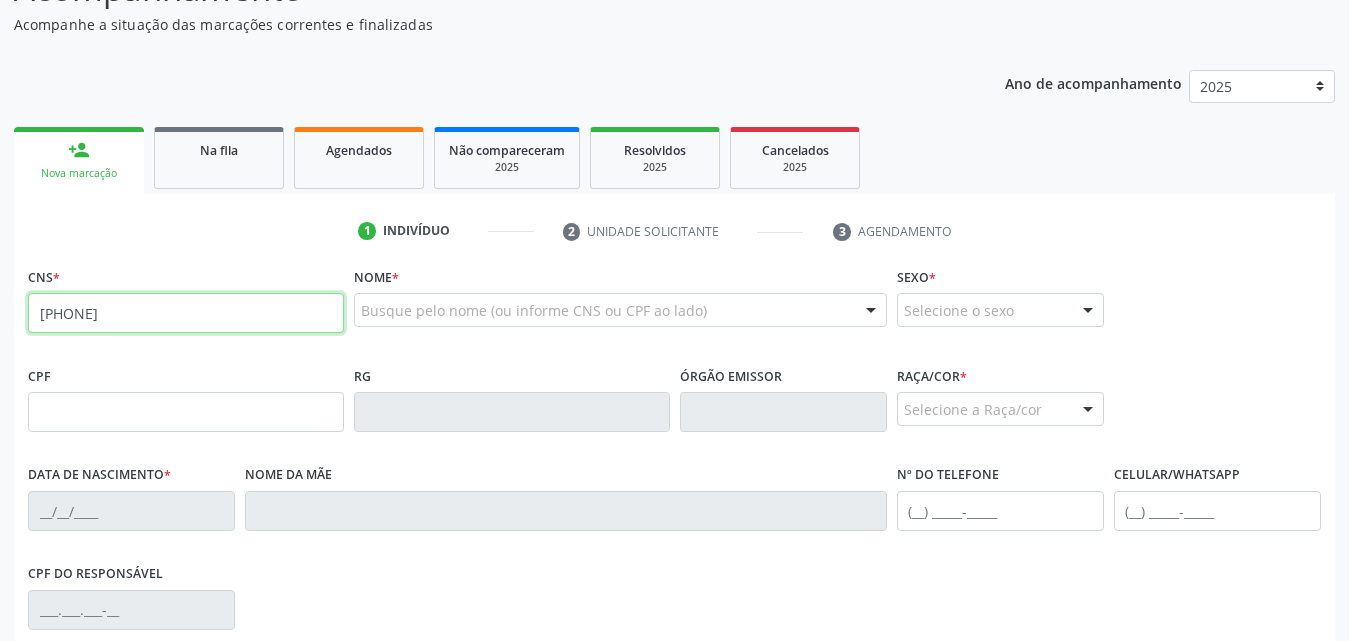 type on "[PHONE]" 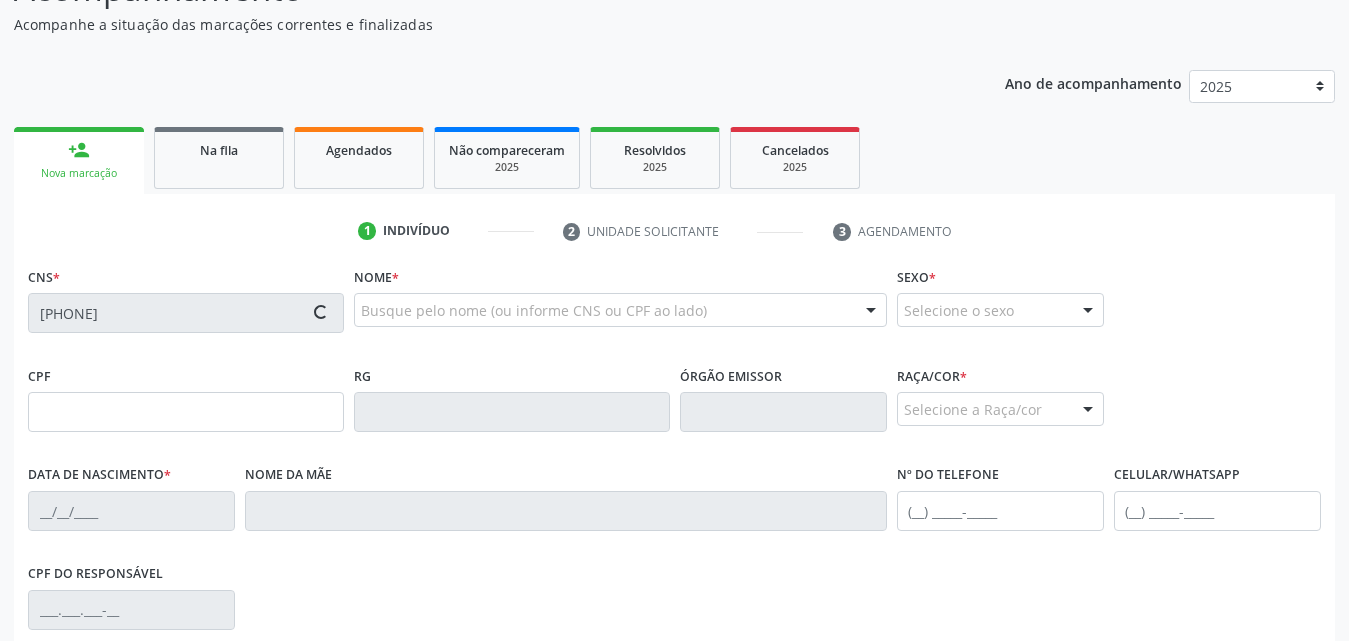 type on "[CPF]" 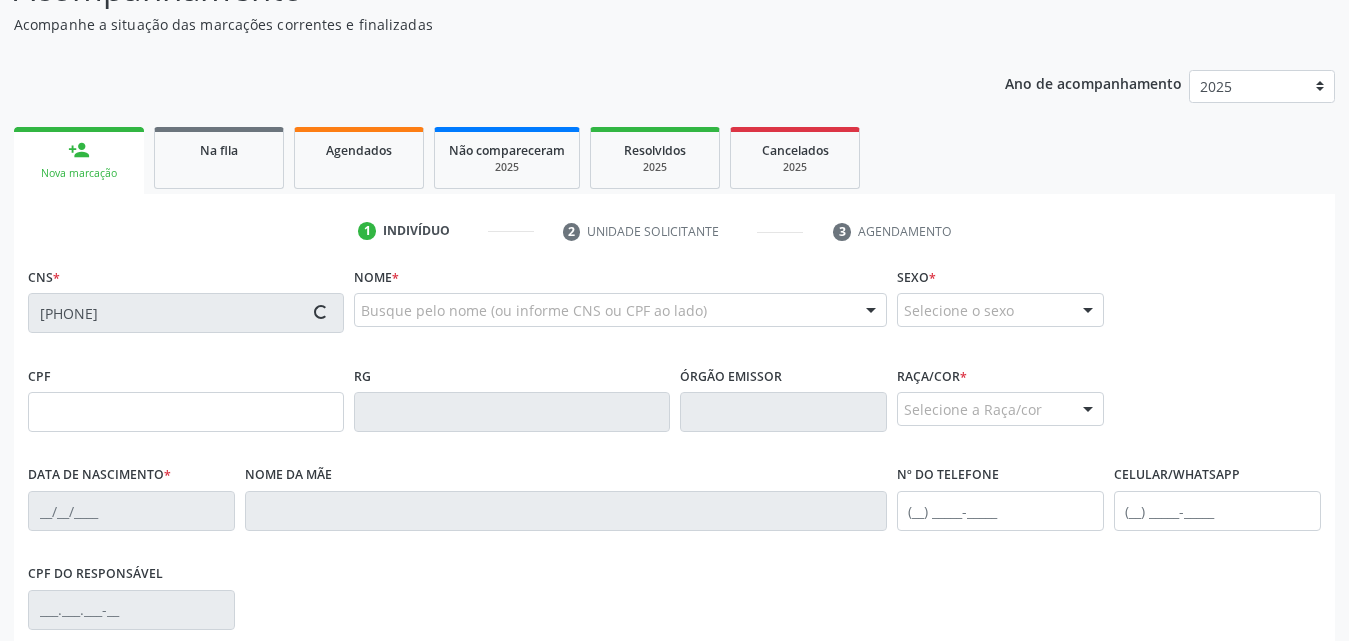 type on "DD/MM/YYYY" 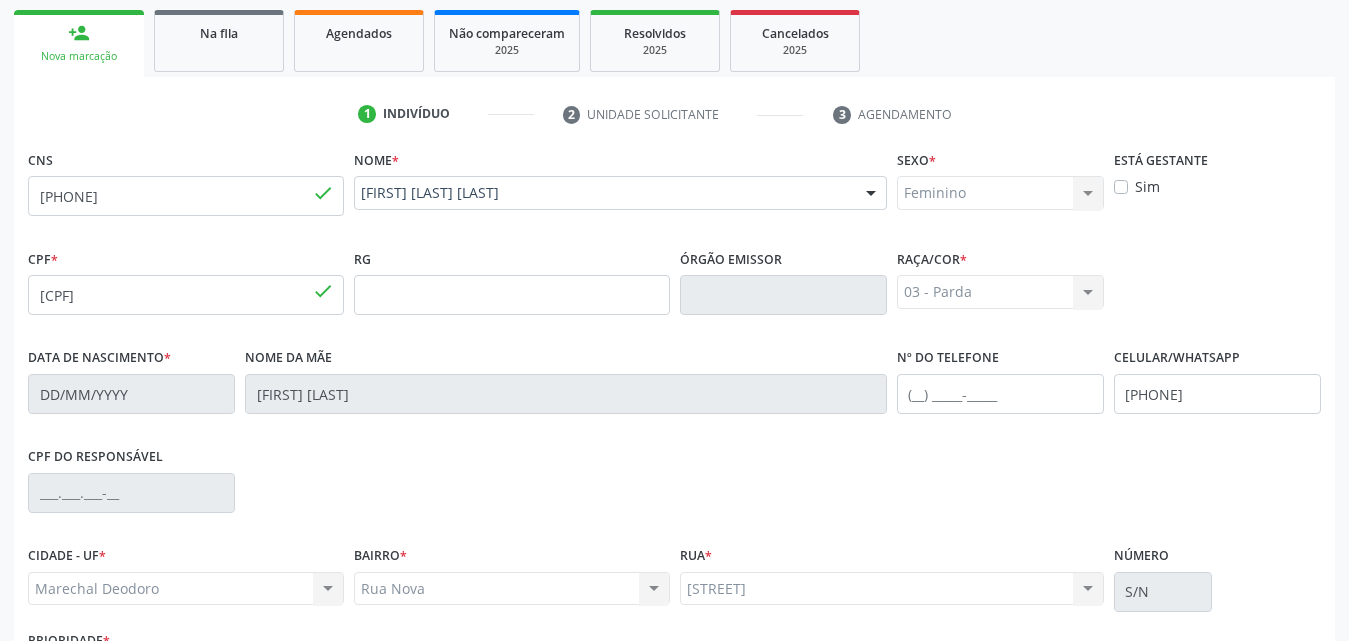scroll, scrollTop: 471, scrollLeft: 0, axis: vertical 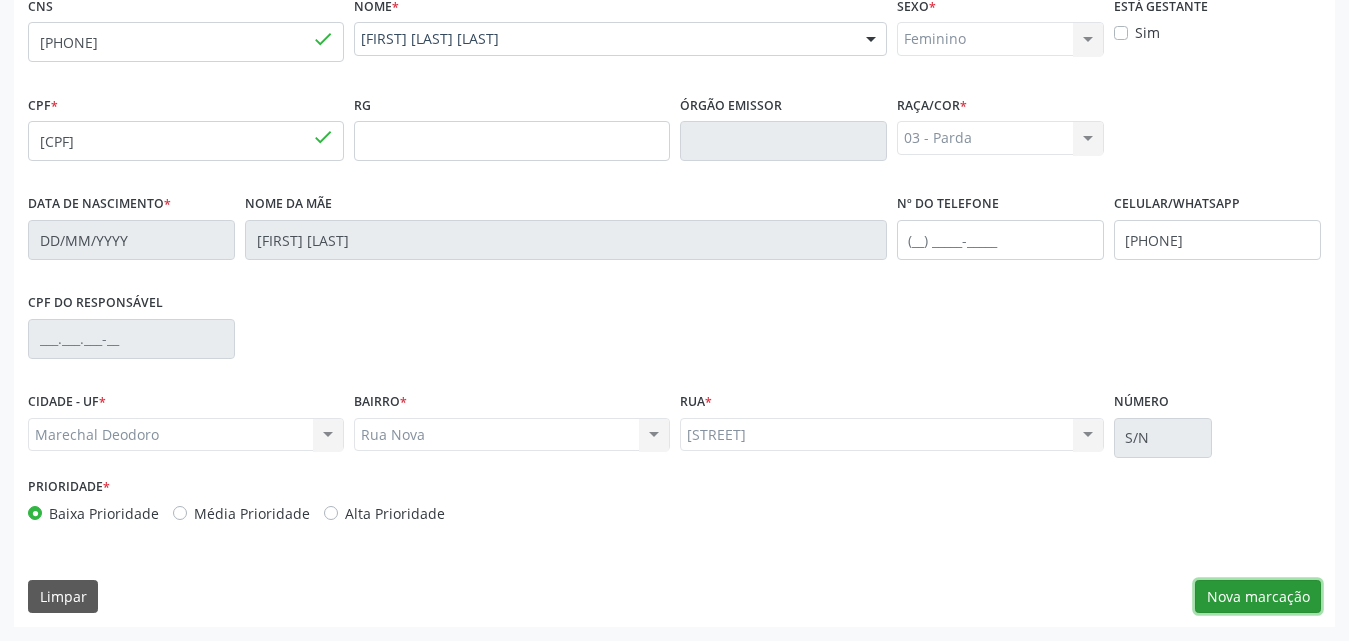 click on "Nova marcação" at bounding box center [1258, 597] 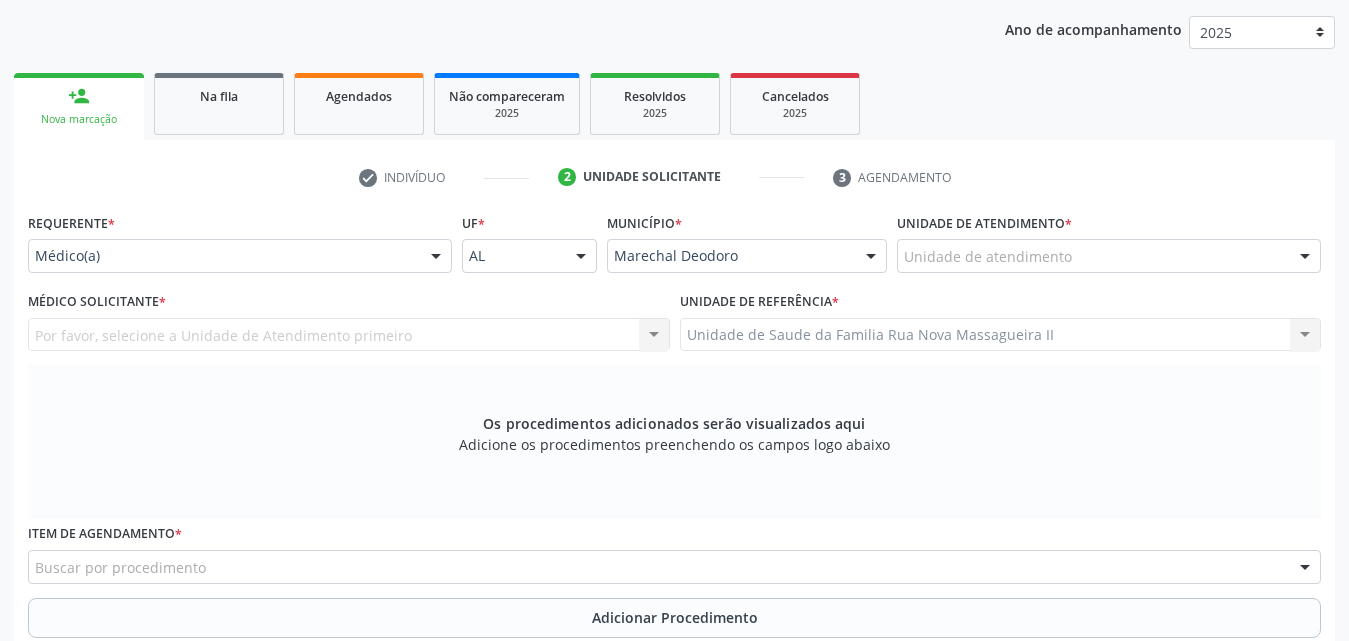 scroll, scrollTop: 271, scrollLeft: 0, axis: vertical 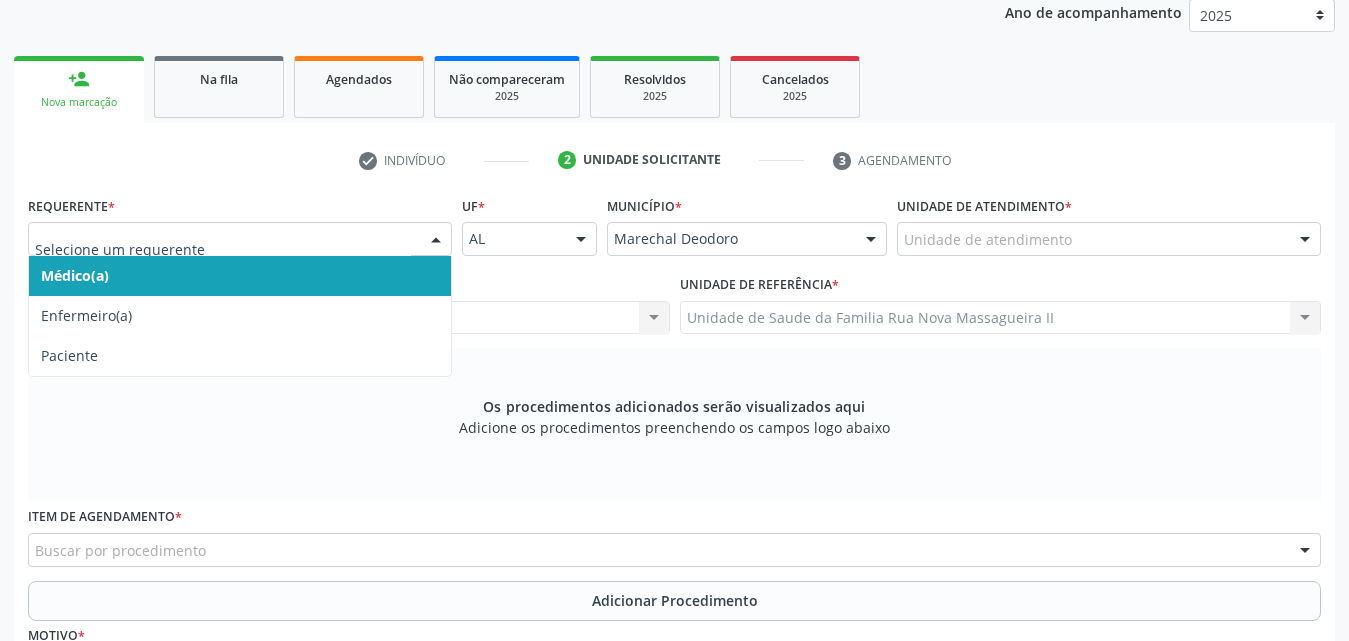 click at bounding box center (436, 240) 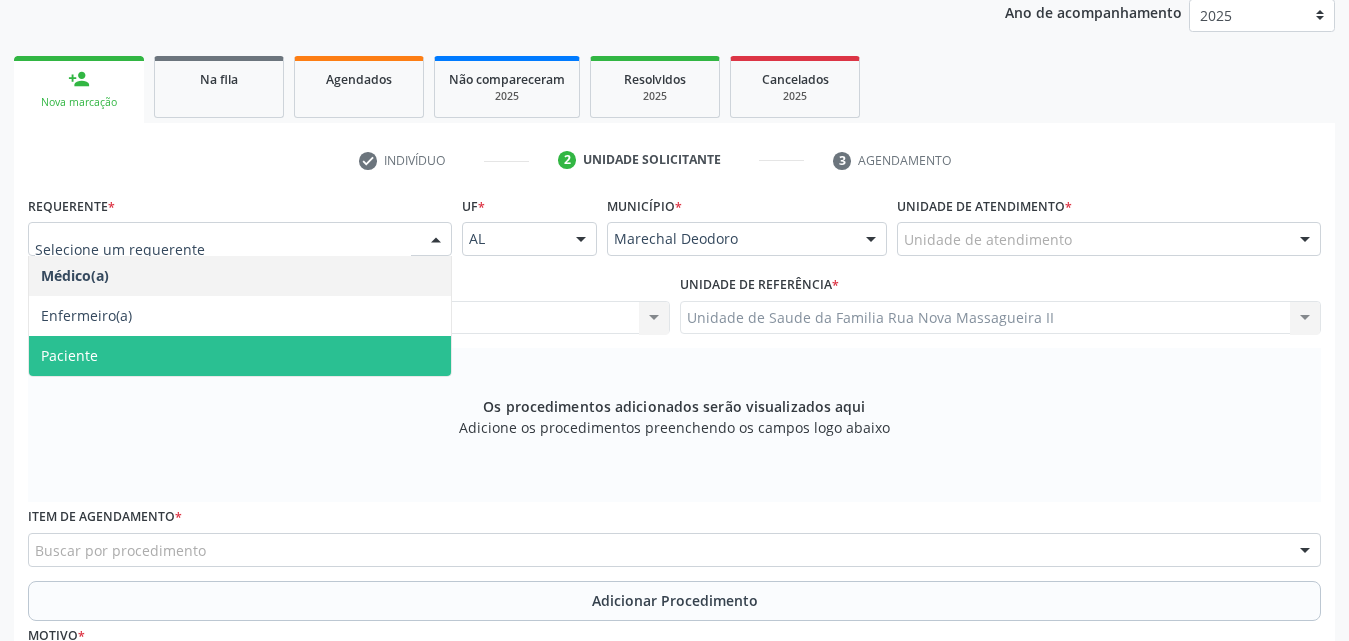 click on "Paciente" at bounding box center (240, 356) 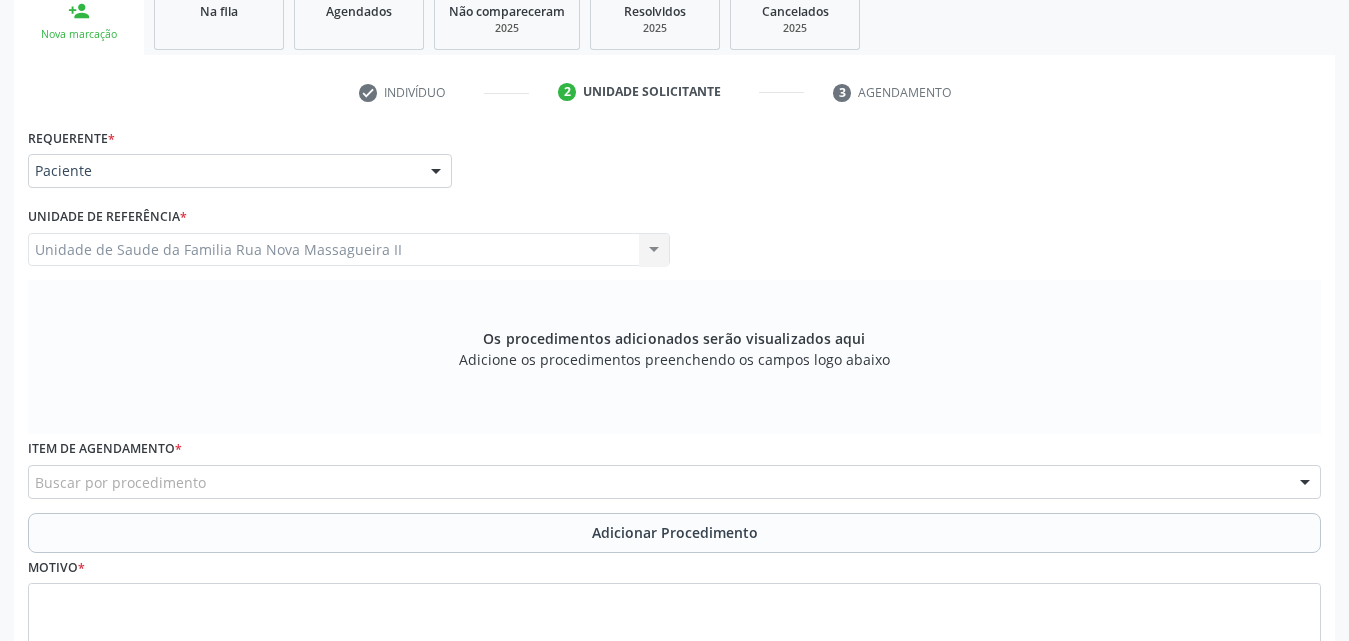 scroll, scrollTop: 488, scrollLeft: 0, axis: vertical 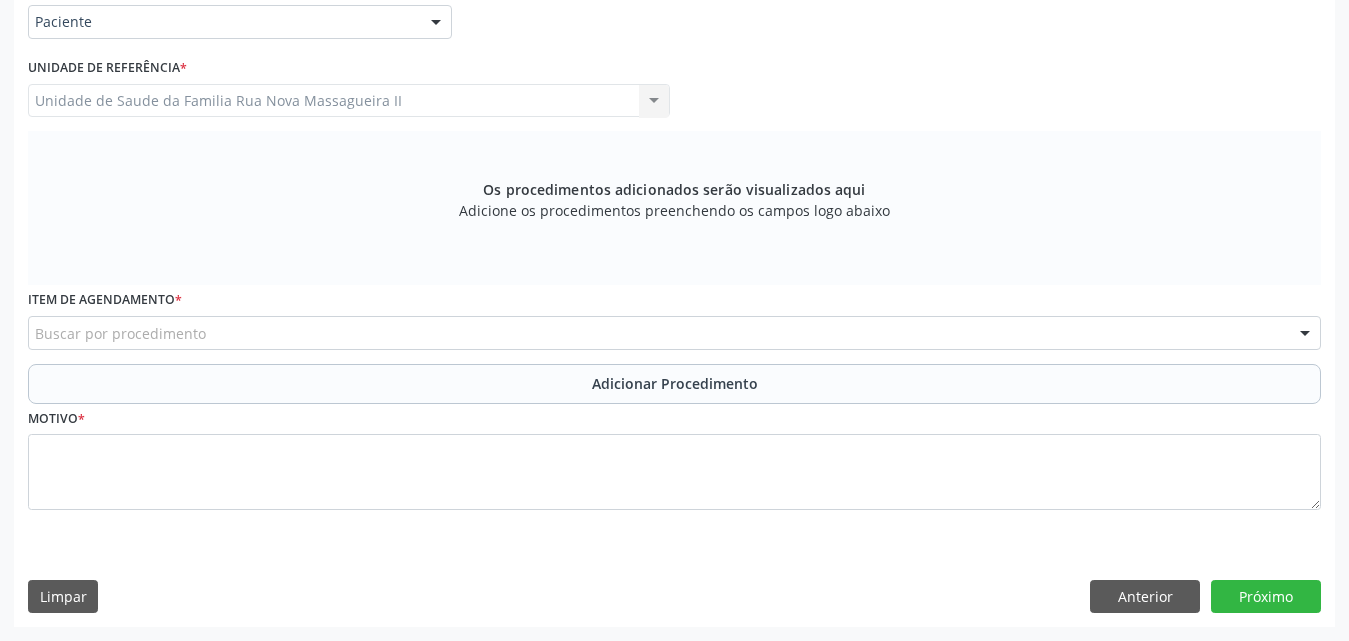 click on "Buscar por procedimento" at bounding box center (674, 333) 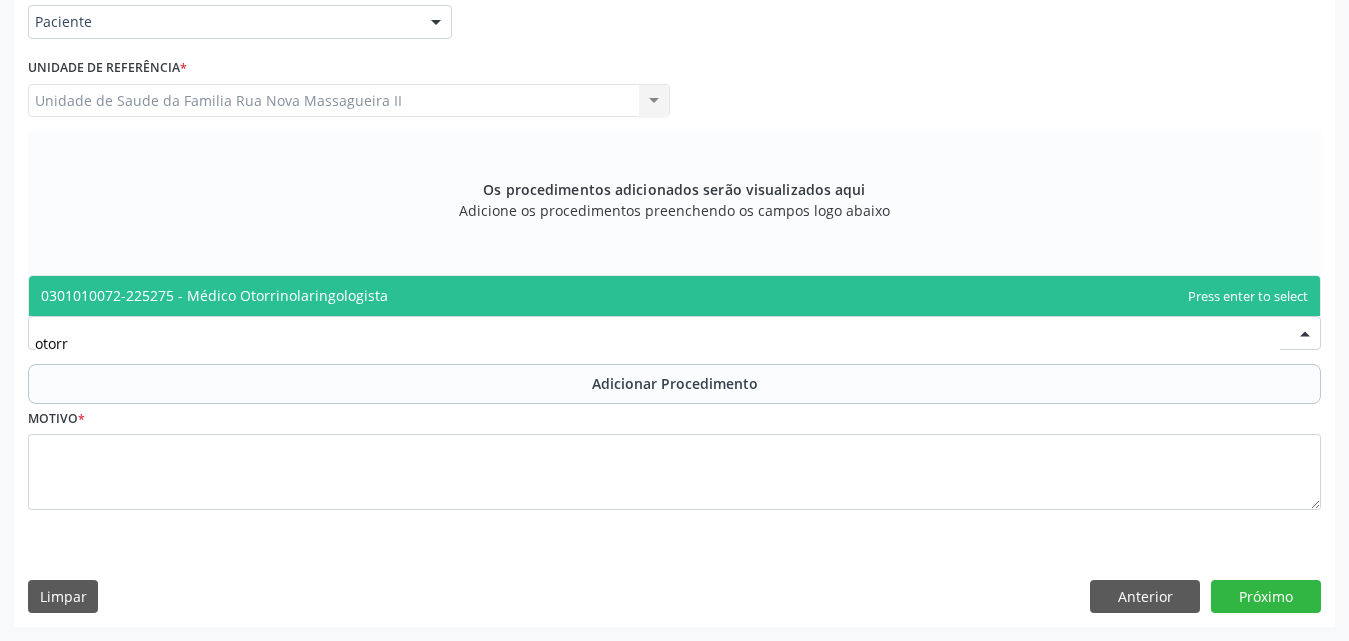 type on "otorri" 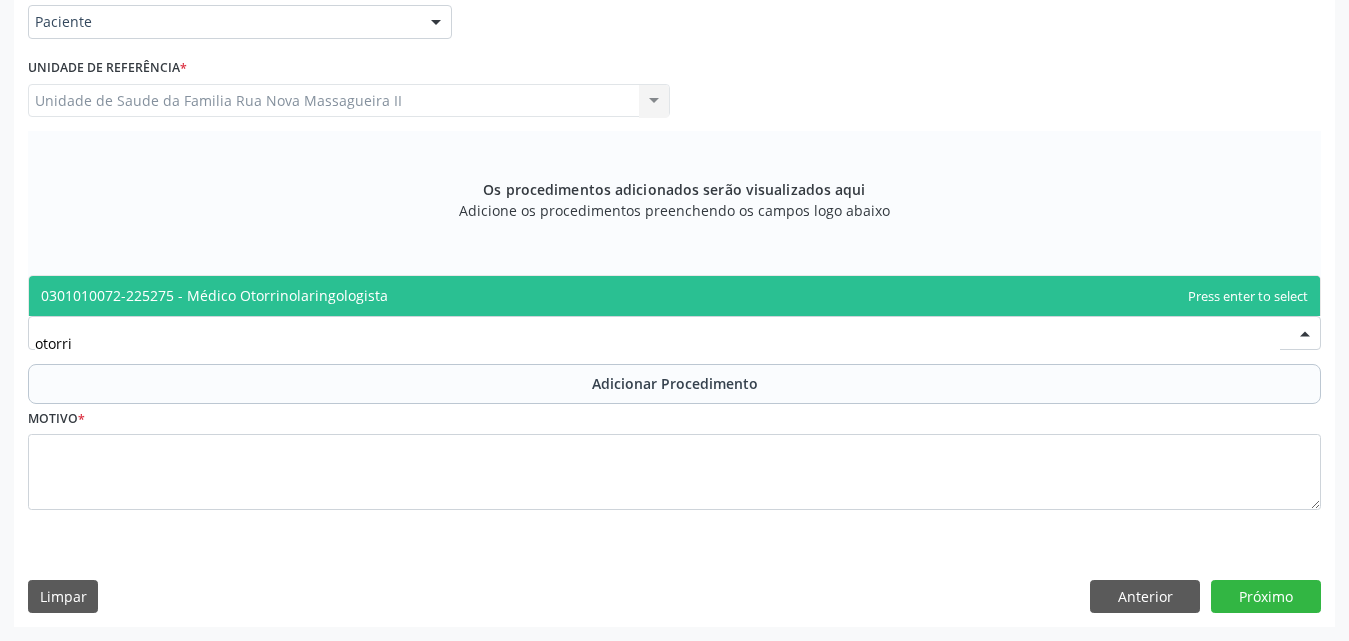click on "0301010072-225275 - Médico Otorrinolaringologista" at bounding box center (674, 296) 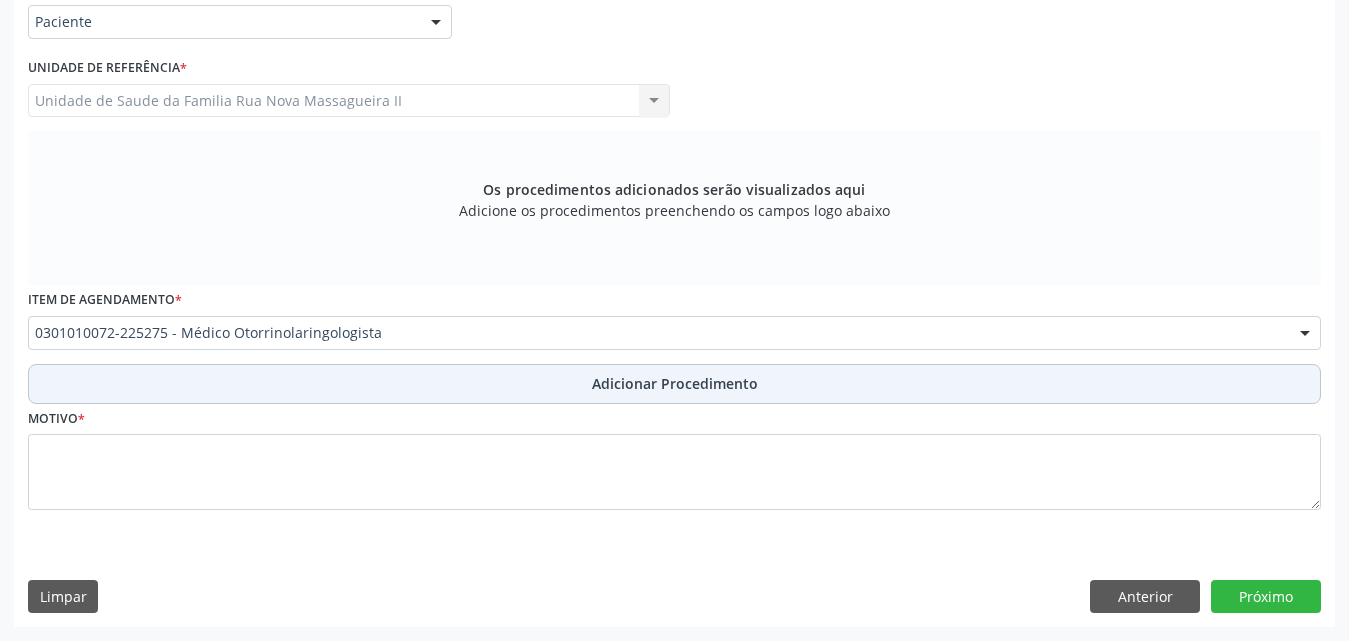 click on "Adicionar Procedimento" at bounding box center [675, 383] 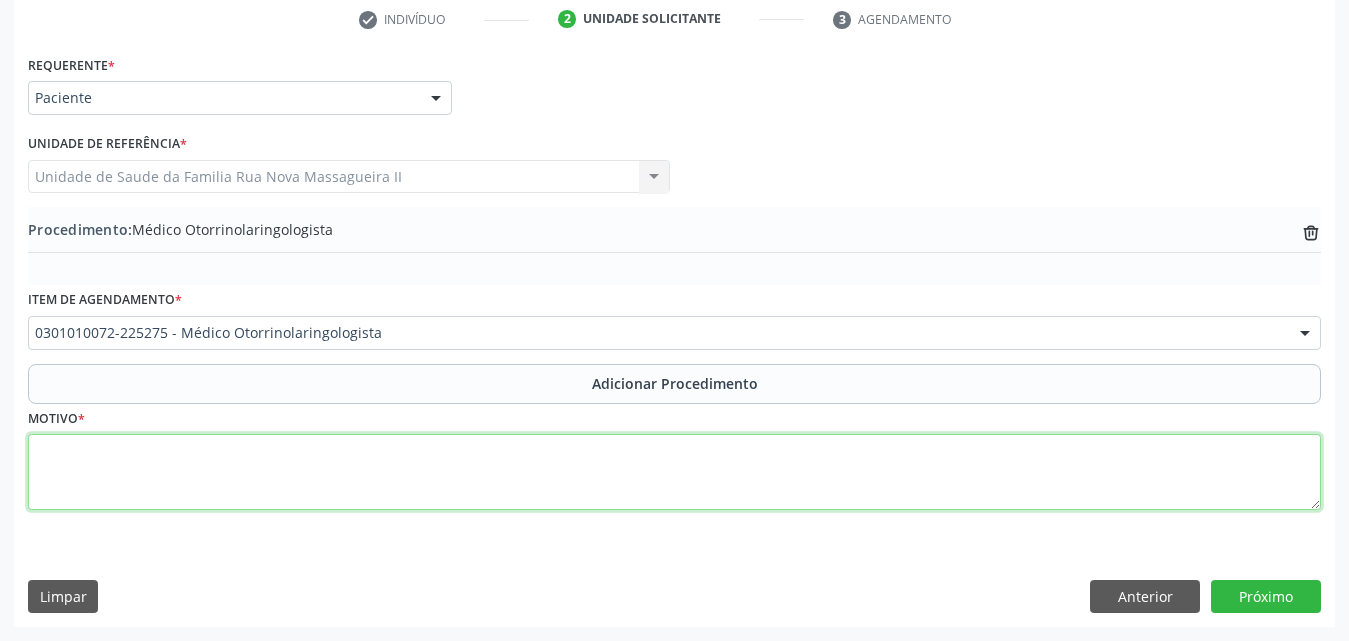 click at bounding box center [674, 472] 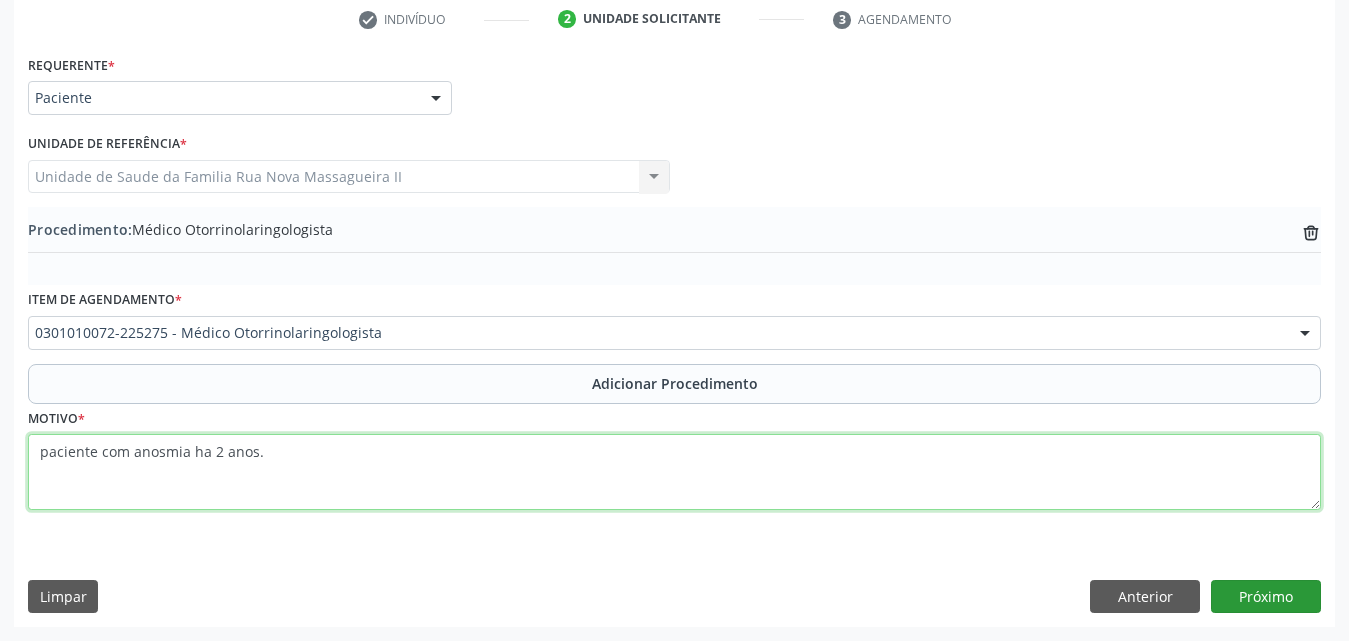 type on "paciente com anosmia ha 2 anos." 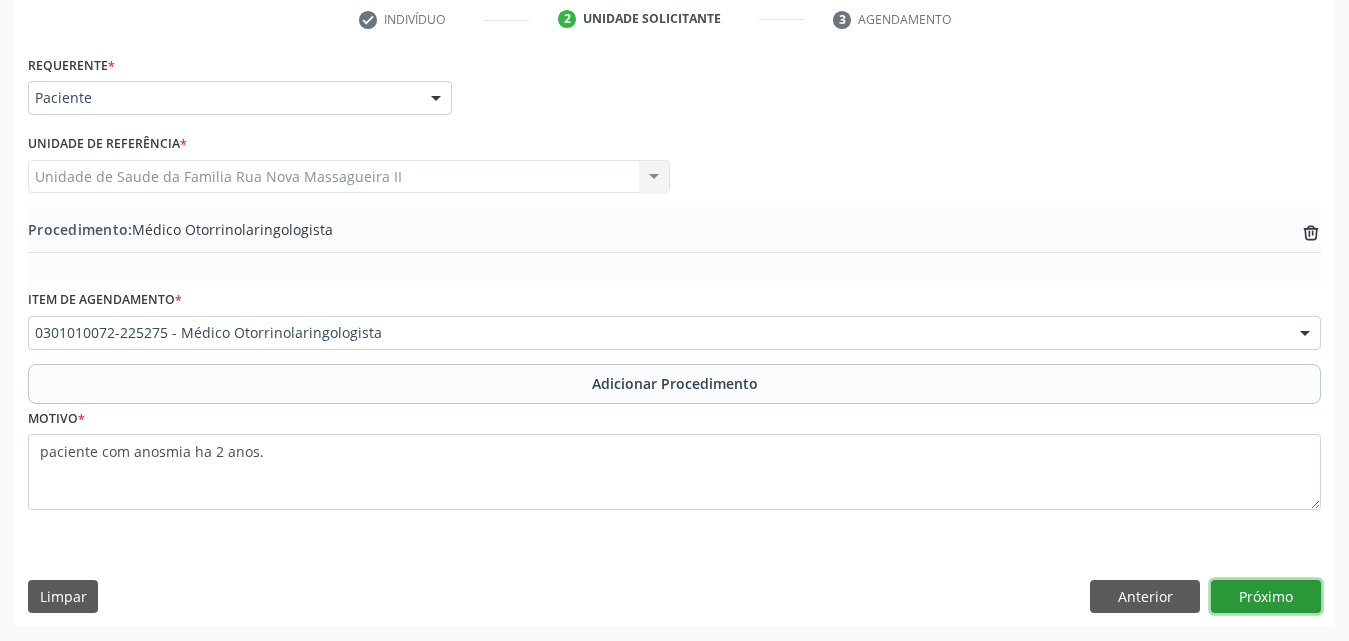 click on "Próximo" at bounding box center (1266, 597) 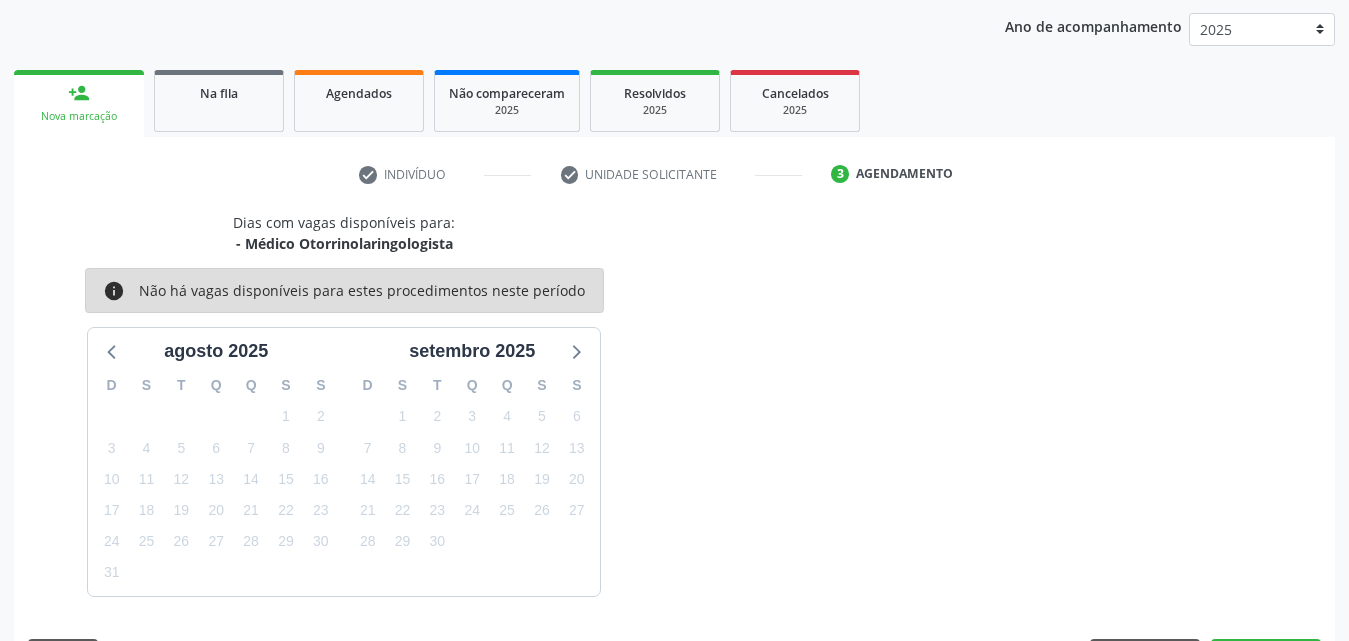 scroll, scrollTop: 316, scrollLeft: 0, axis: vertical 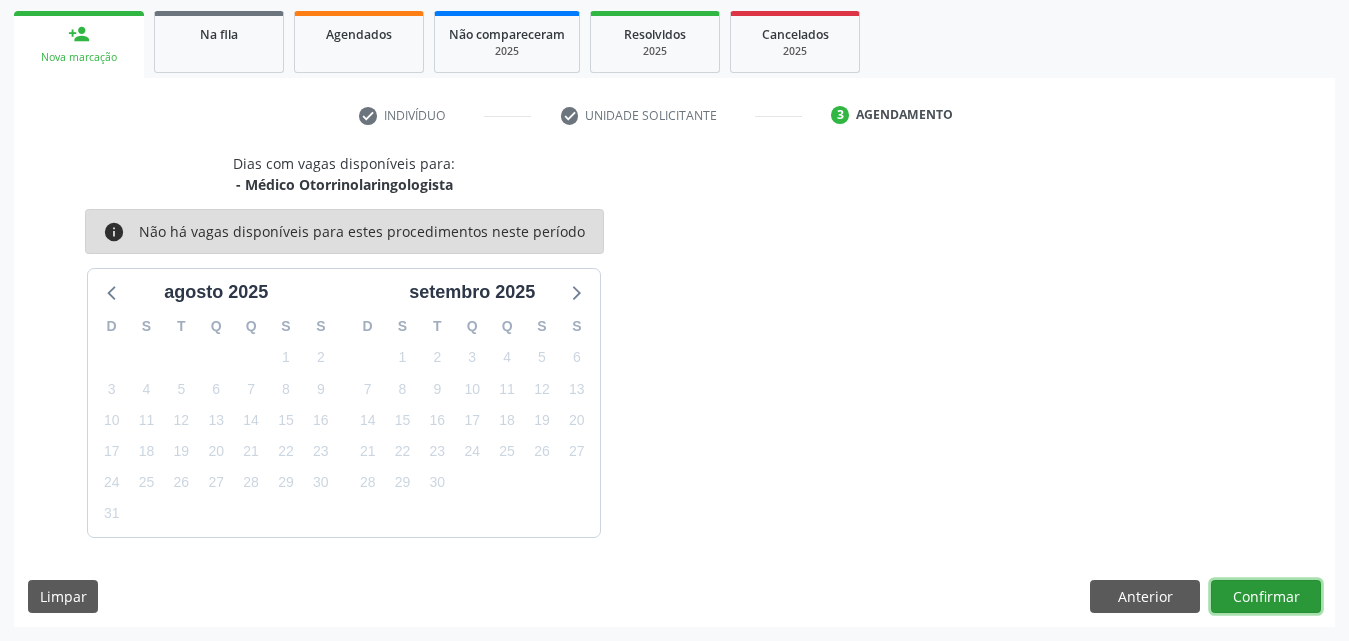 click on "Confirmar" at bounding box center [1266, 597] 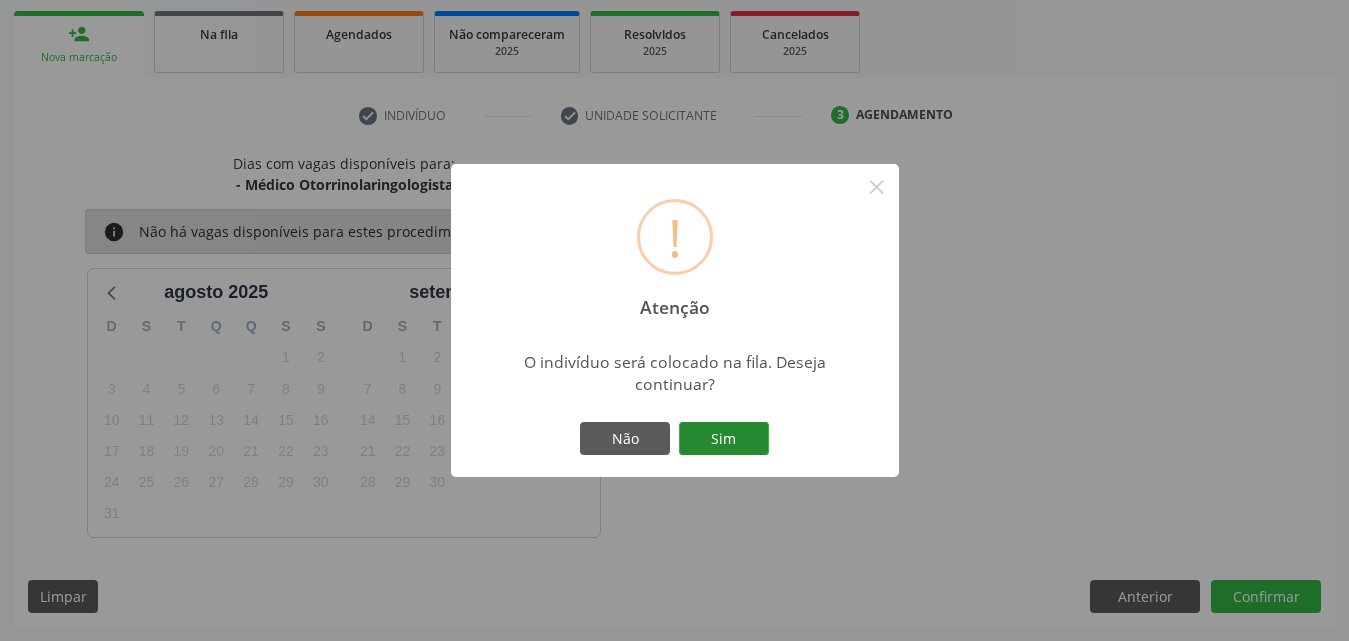 click on "Sim" at bounding box center (724, 439) 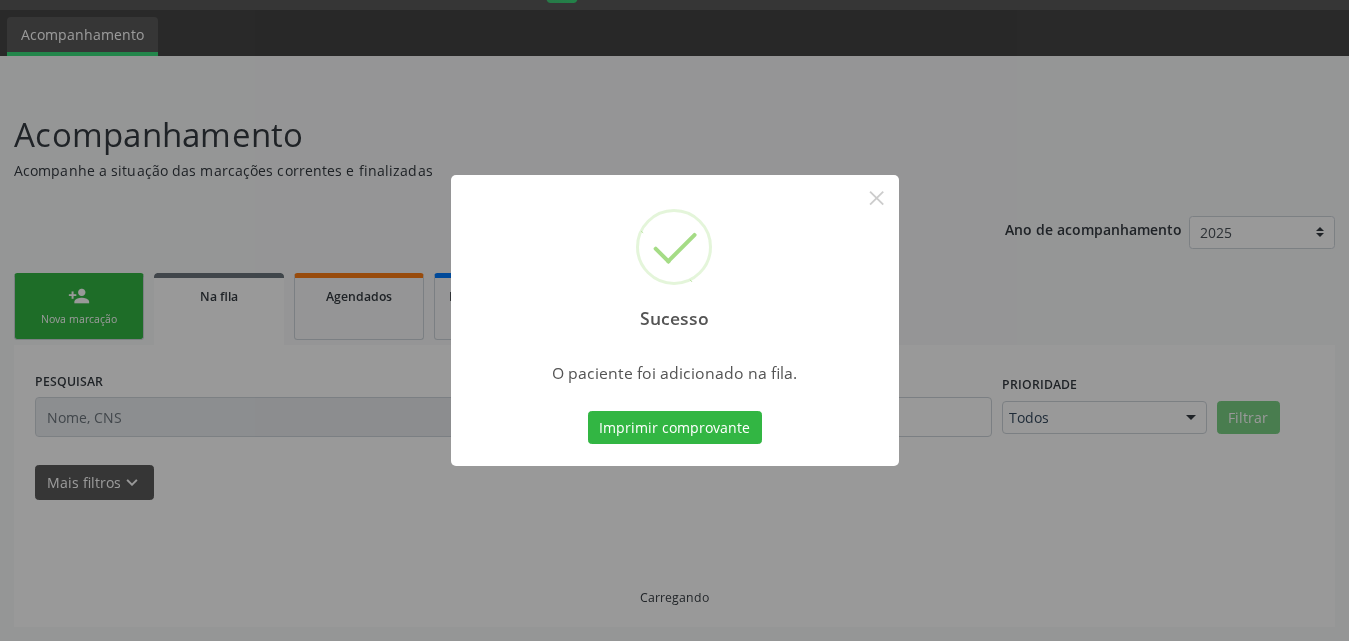 scroll, scrollTop: 54, scrollLeft: 0, axis: vertical 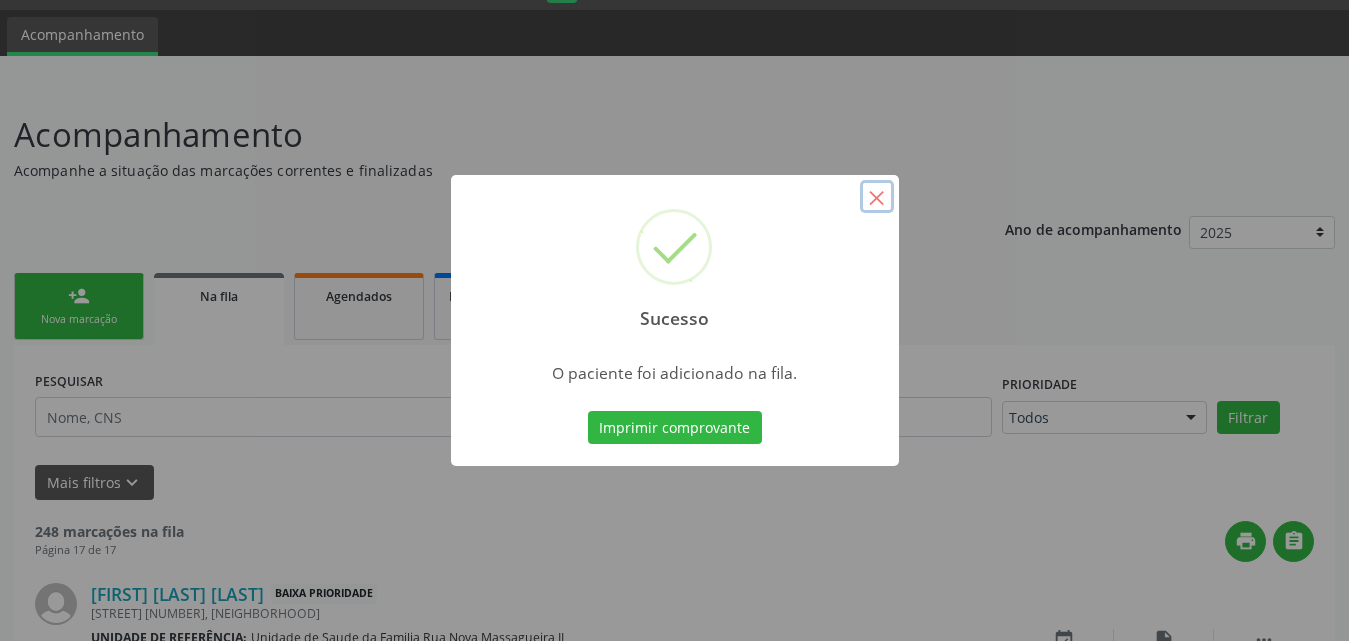 click on "×" at bounding box center [877, 197] 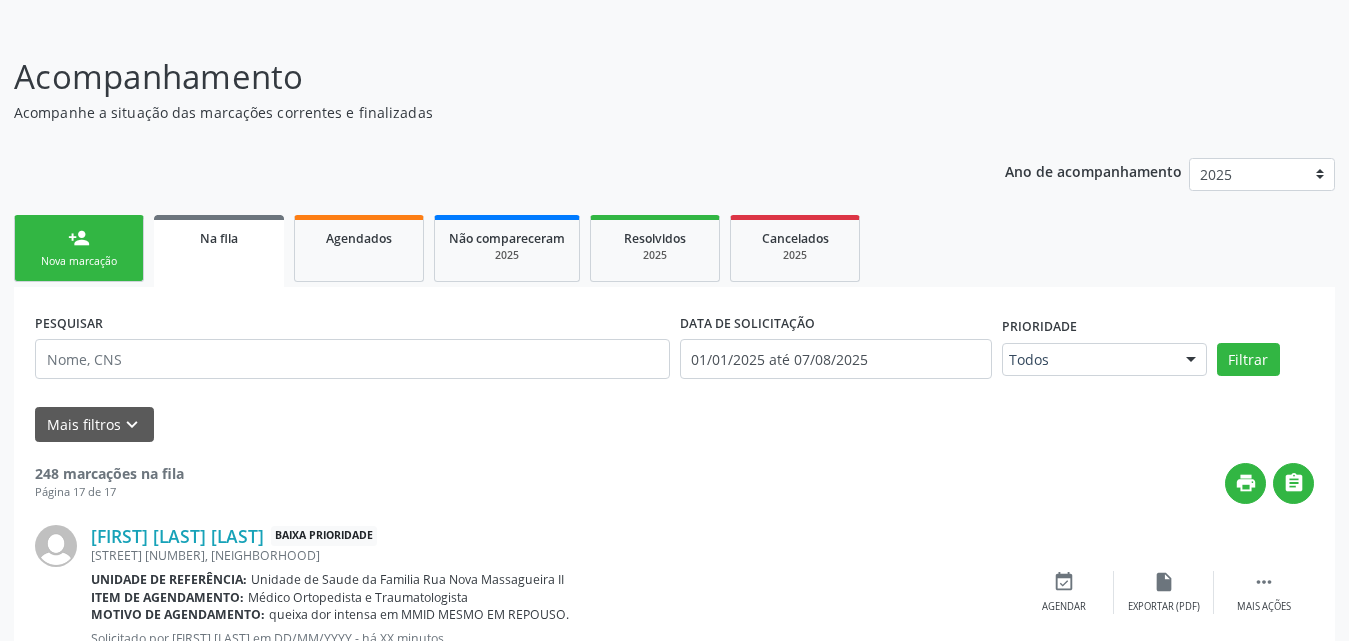 scroll, scrollTop: 0, scrollLeft: 0, axis: both 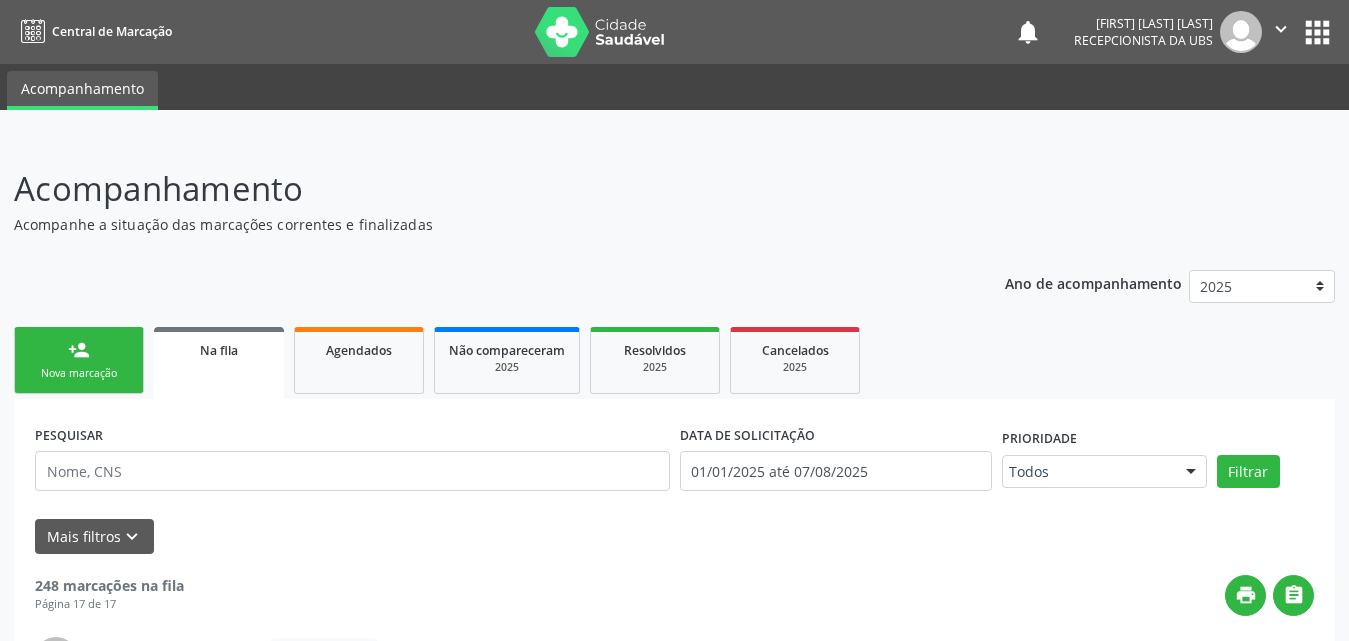 click on "person_add
Nova marcação" at bounding box center [79, 360] 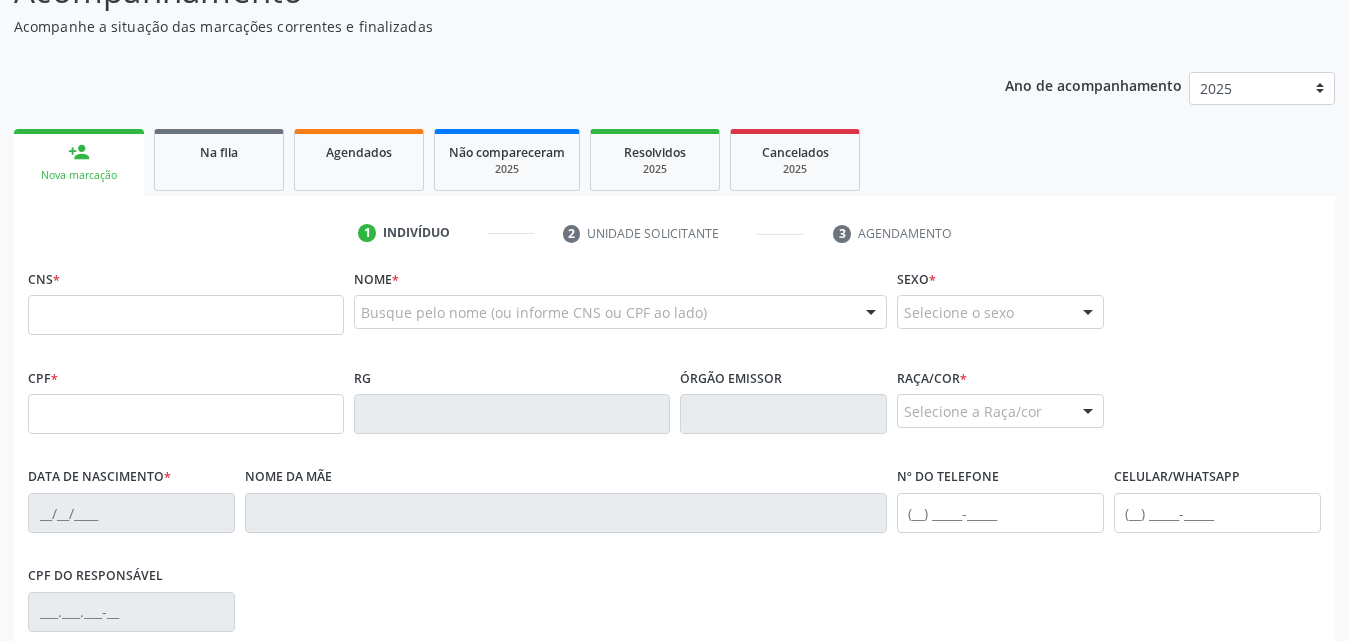 scroll, scrollTop: 200, scrollLeft: 0, axis: vertical 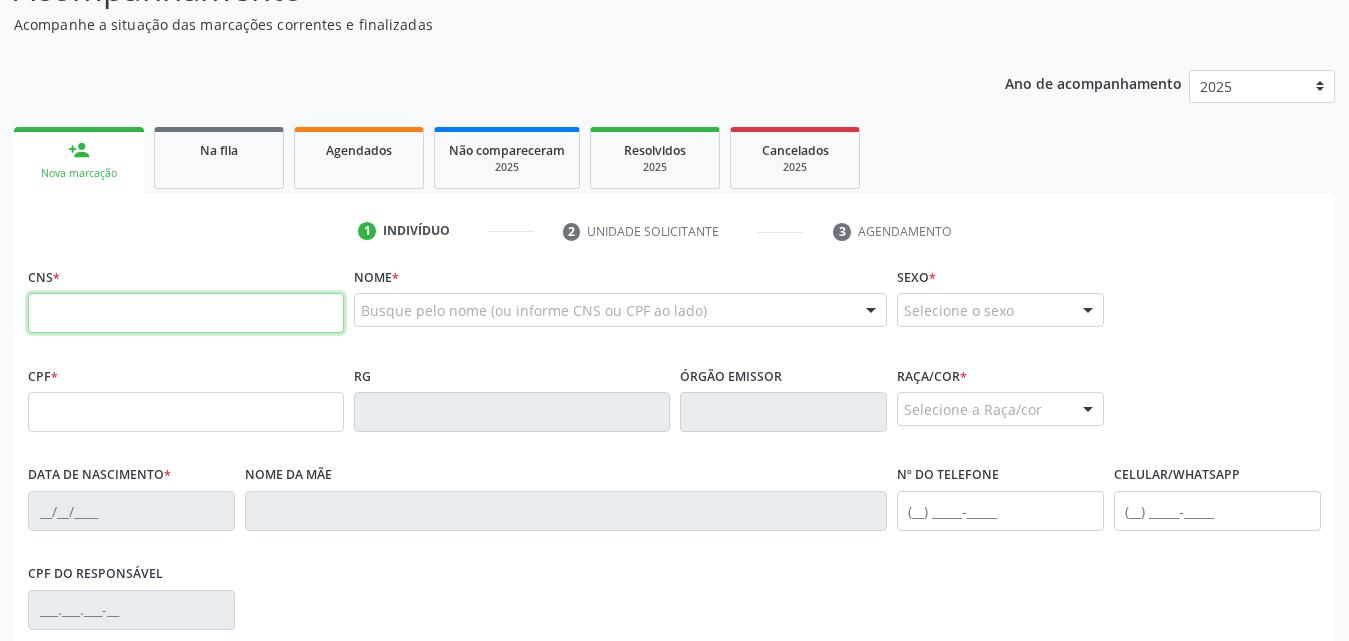 click at bounding box center [186, 313] 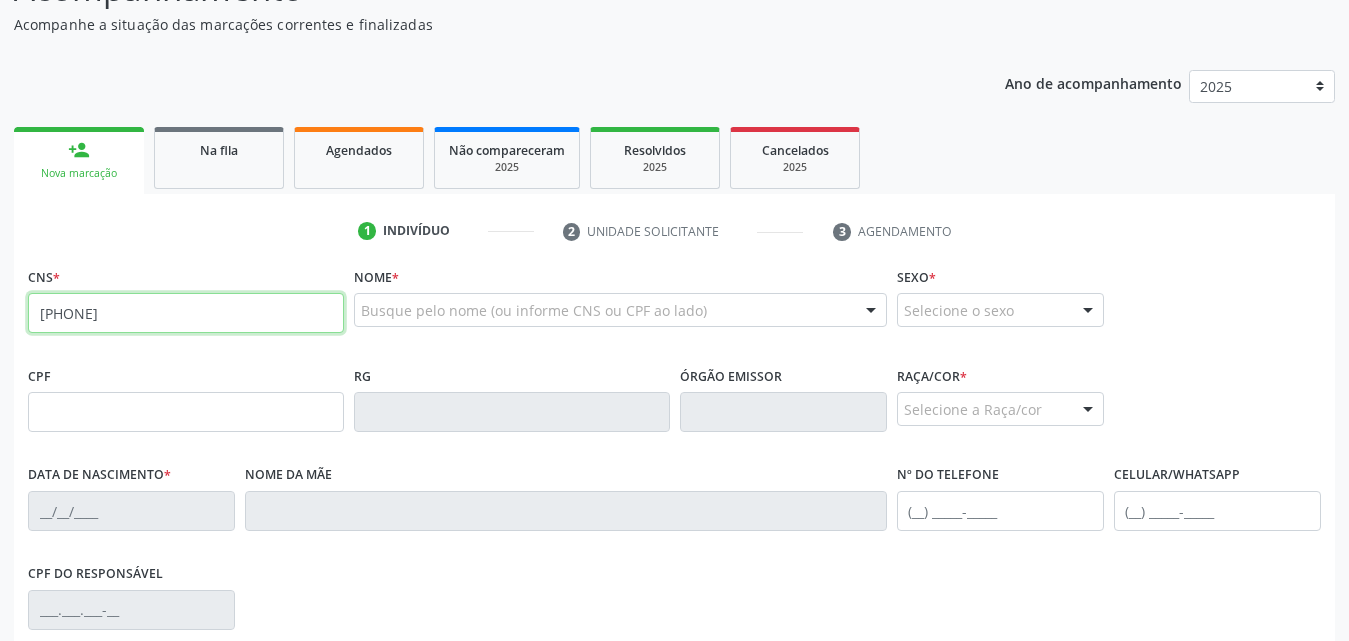 type on "[PHONE]" 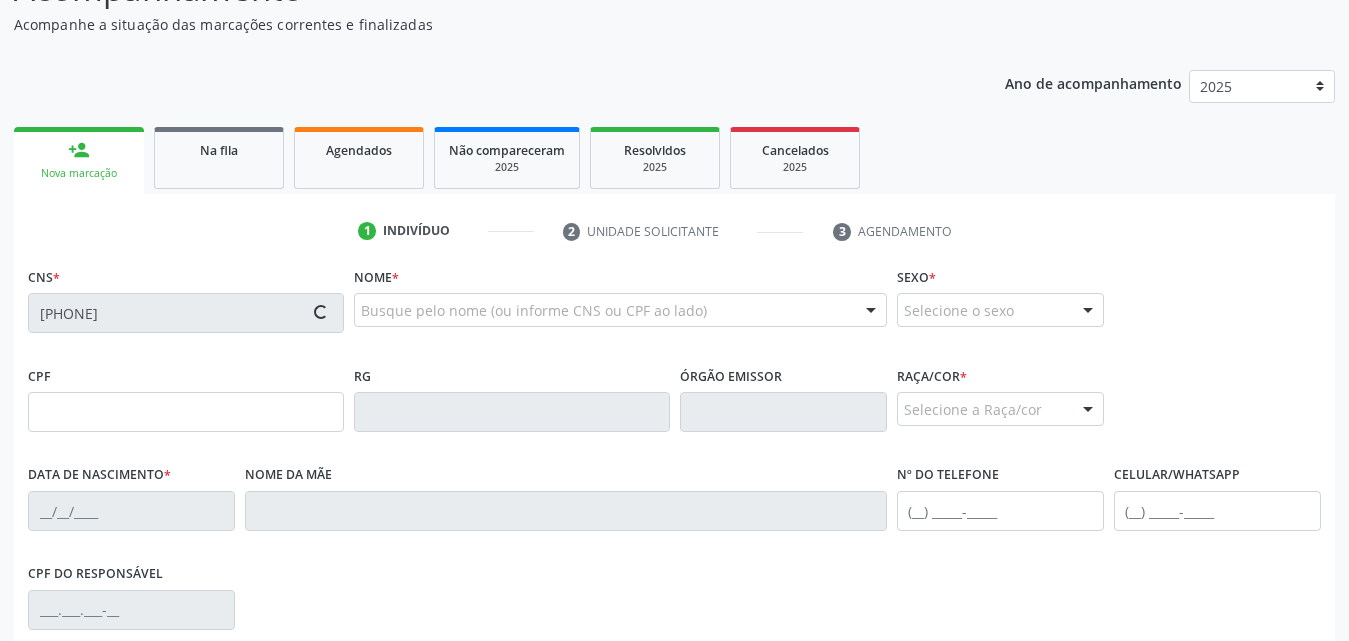 type on "[CPF]" 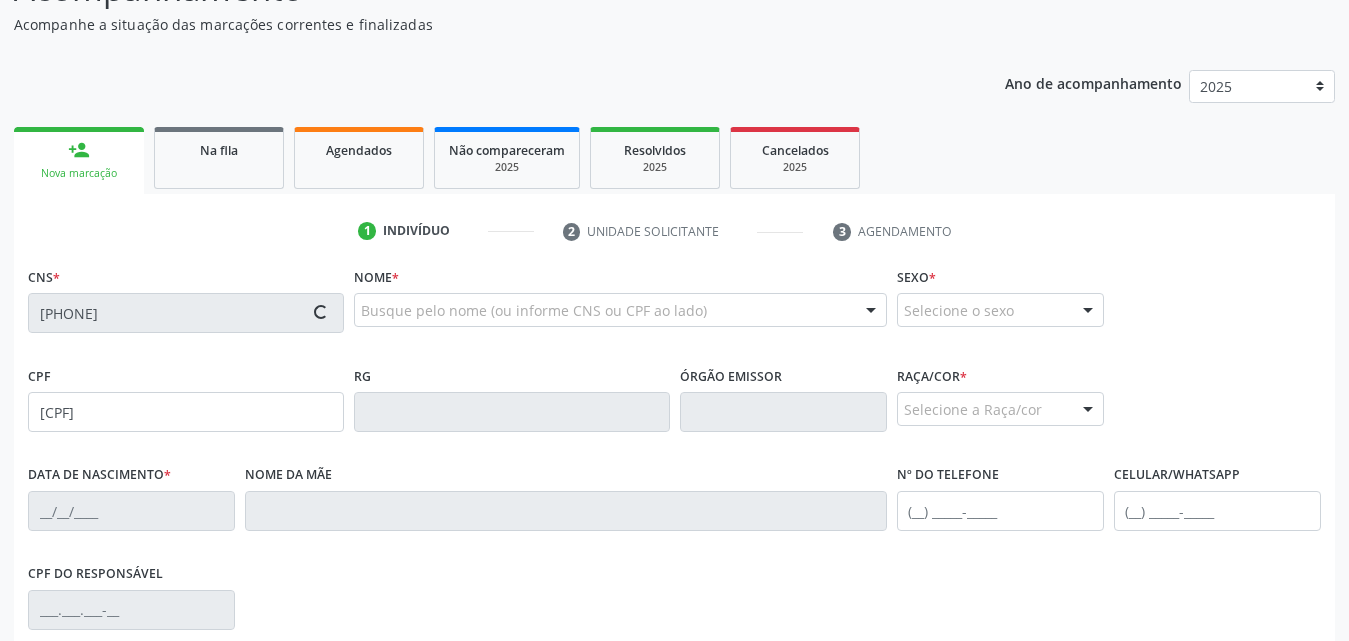 type on "DD/MM/YYYY" 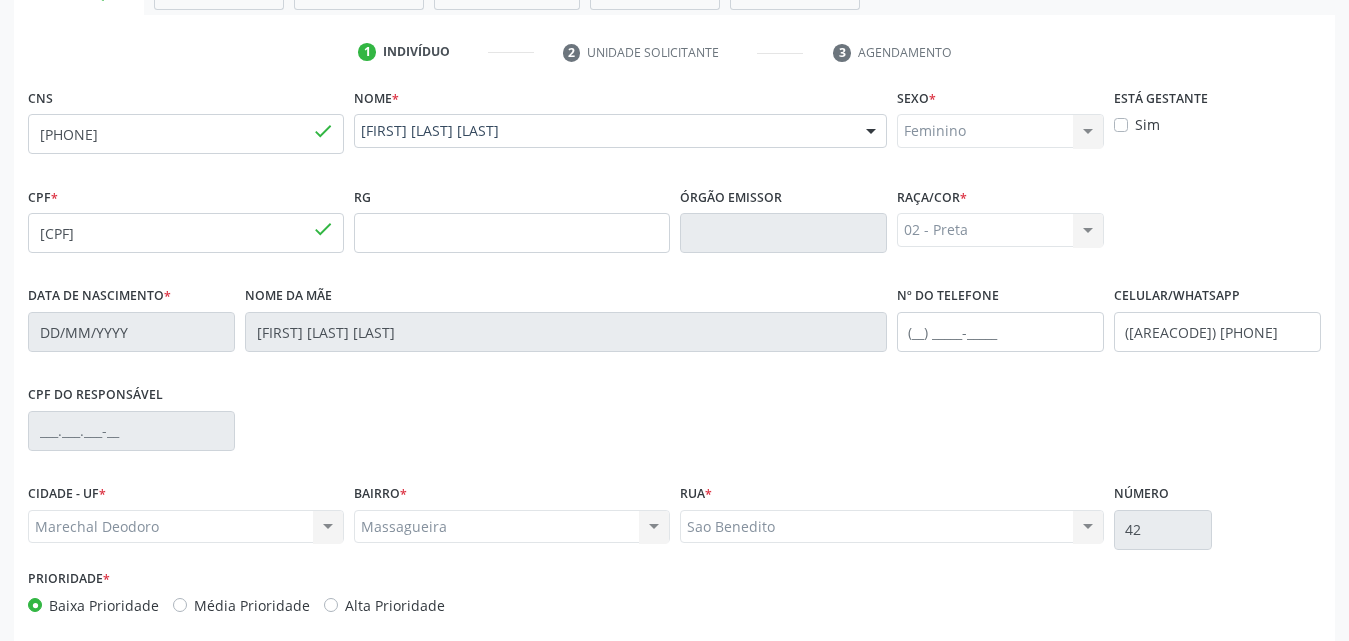 scroll, scrollTop: 471, scrollLeft: 0, axis: vertical 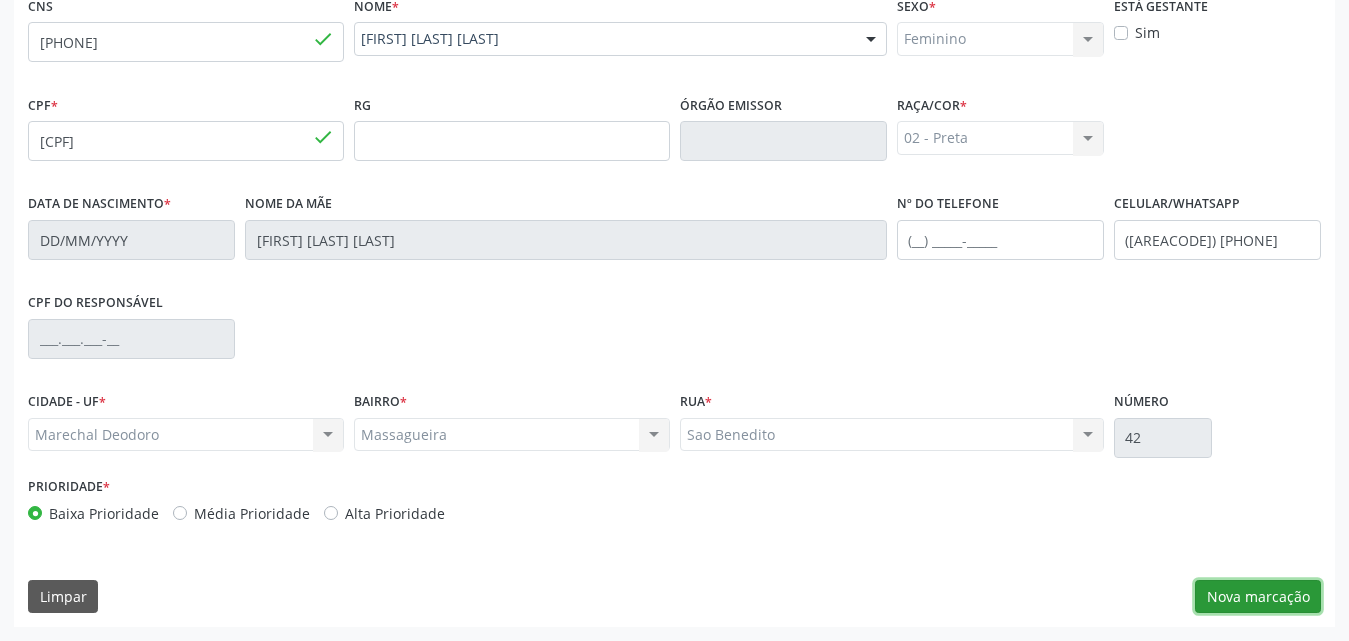 click on "Nova marcação" at bounding box center (1258, 597) 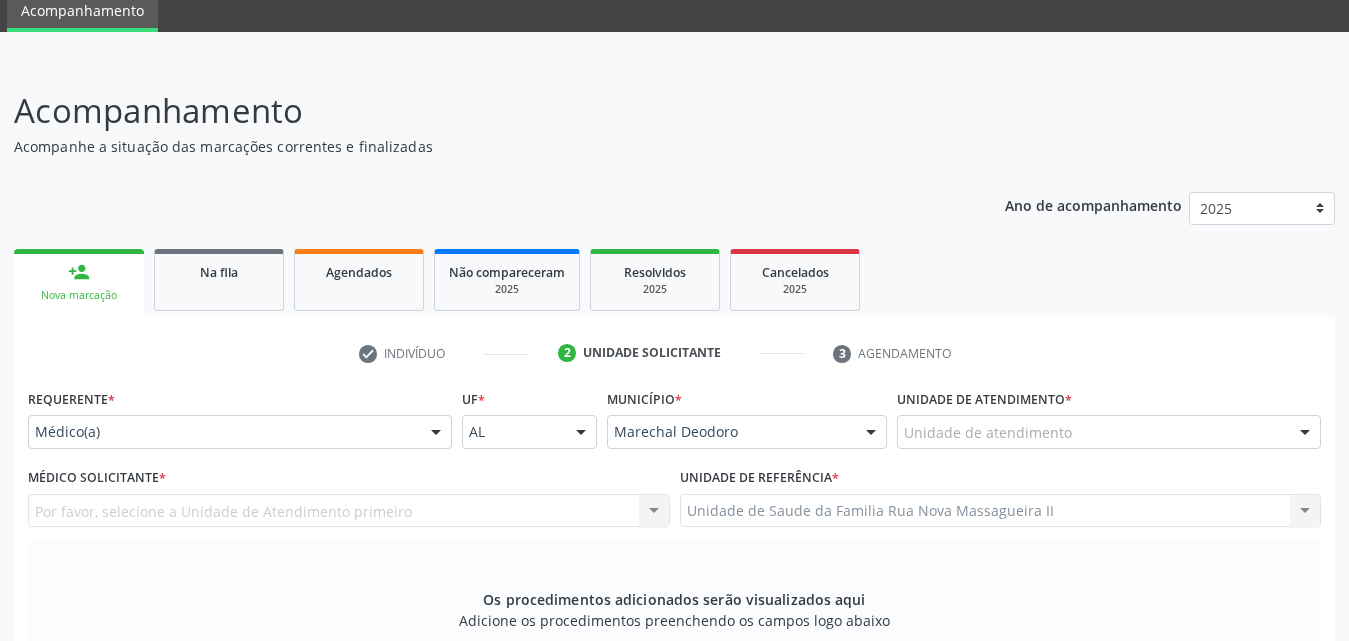 scroll, scrollTop: 200, scrollLeft: 0, axis: vertical 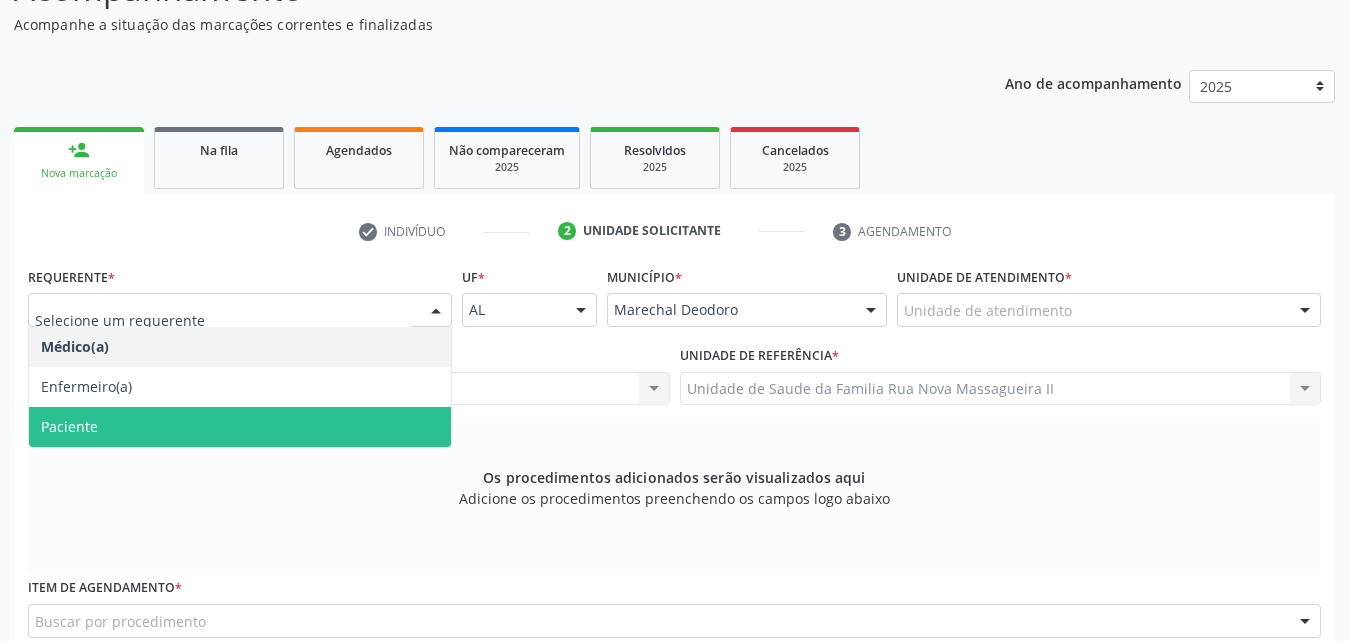 click on "Paciente" at bounding box center [240, 427] 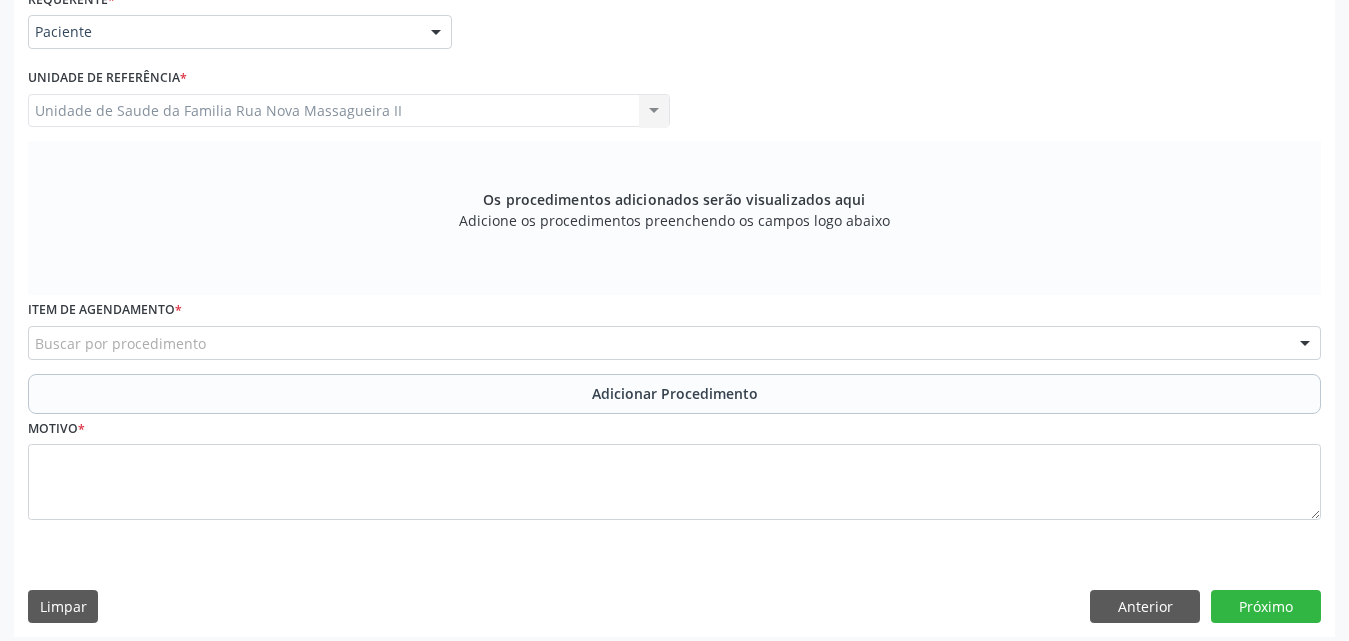scroll, scrollTop: 488, scrollLeft: 0, axis: vertical 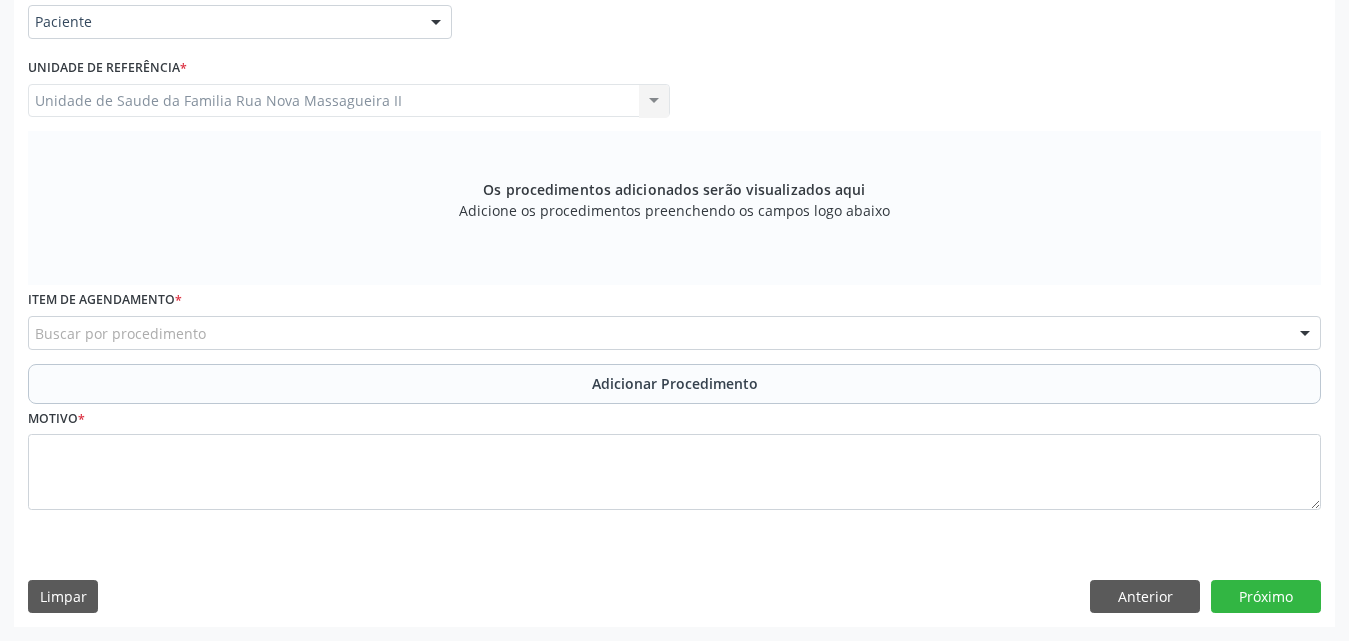 click on "Buscar por procedimento" at bounding box center (674, 333) 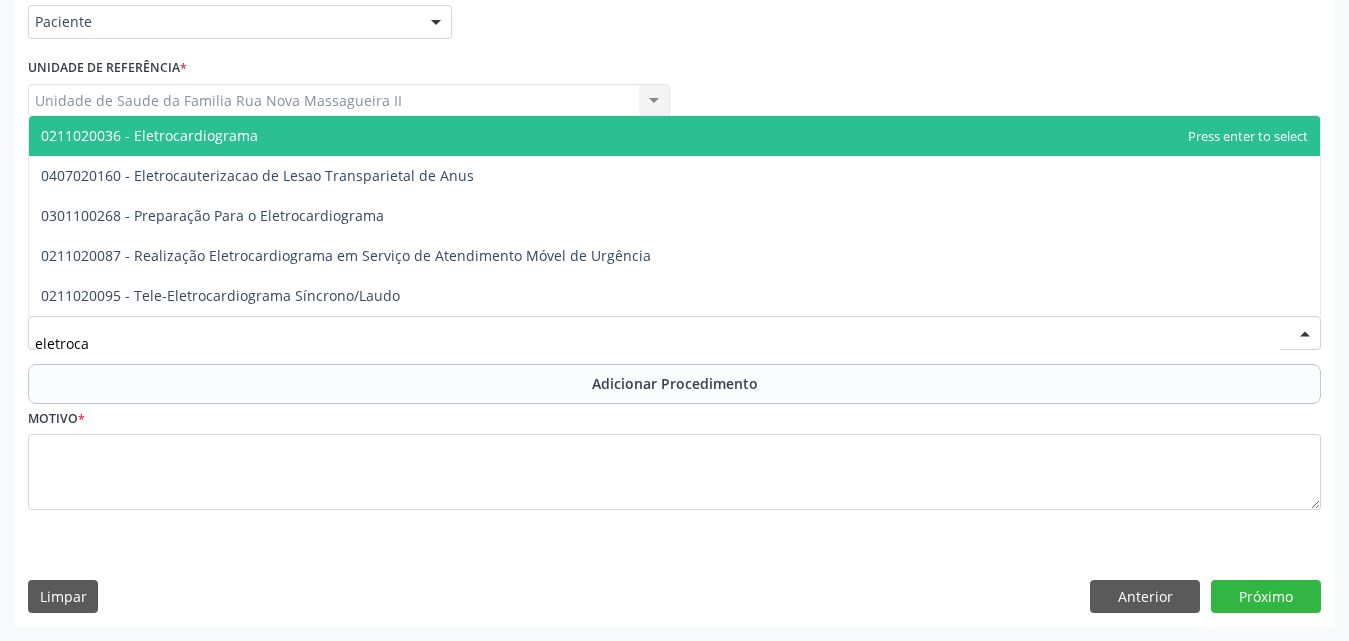 type on "eletrocar" 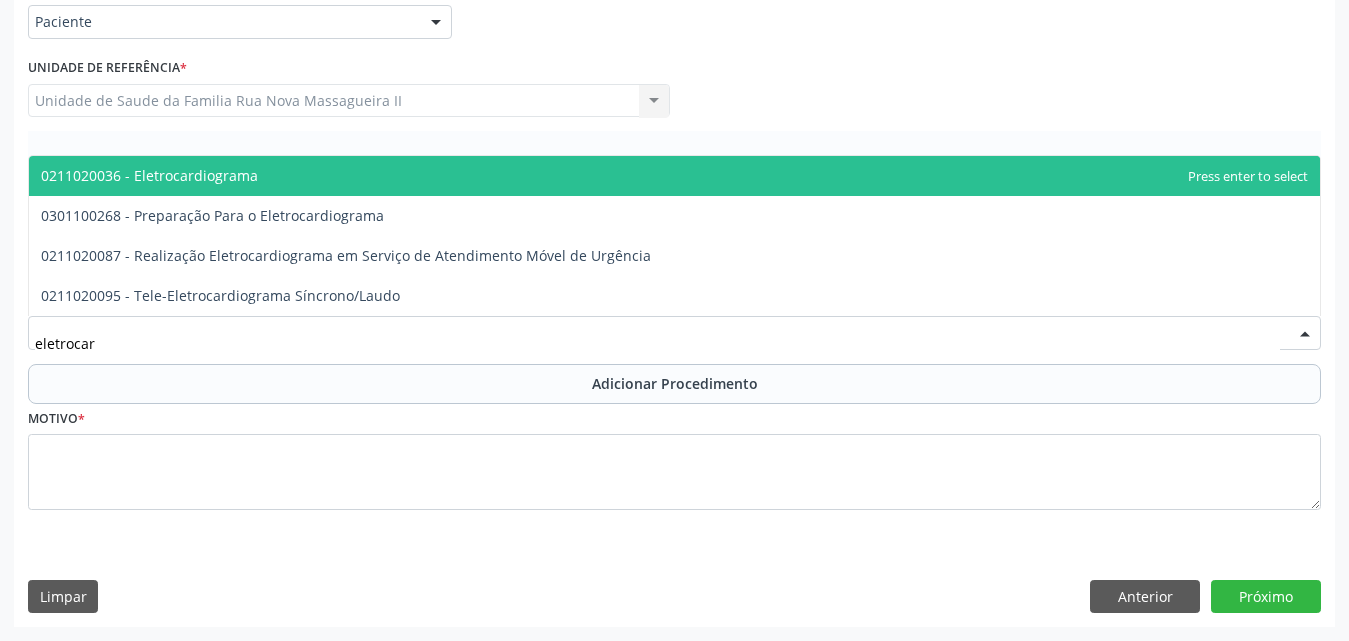 click on "0211020036 - Eletrocardiograma" at bounding box center (674, 176) 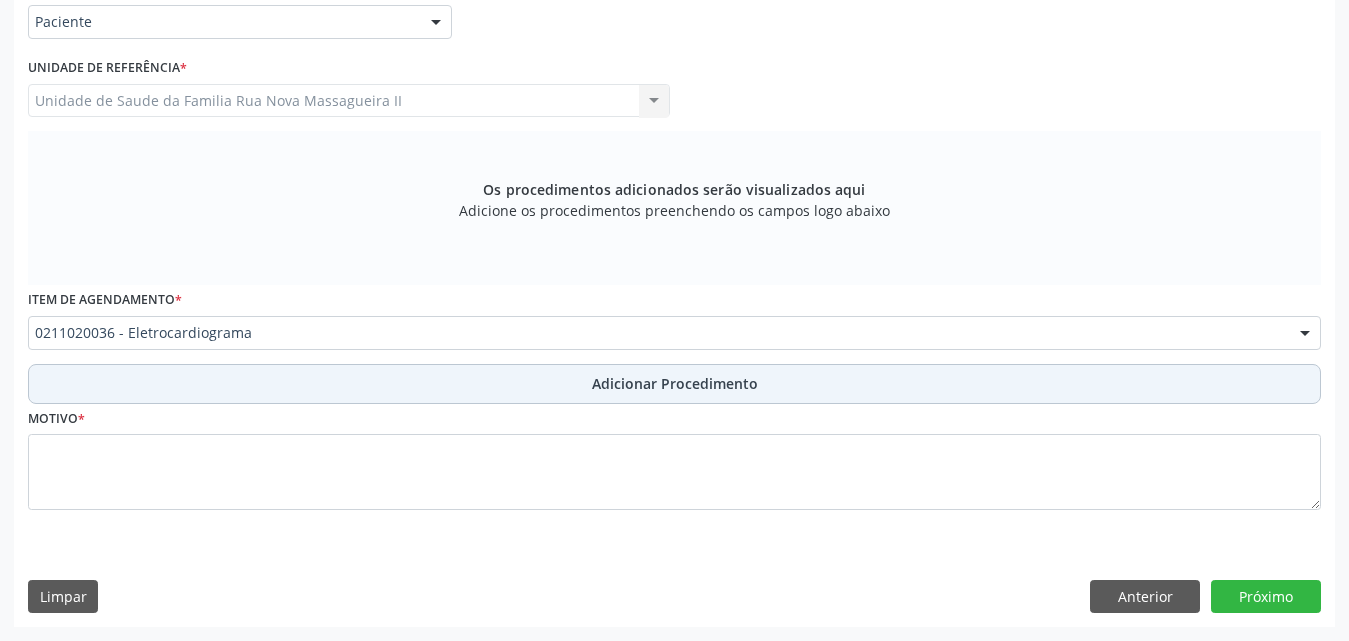 click on "Adicionar Procedimento" at bounding box center (675, 383) 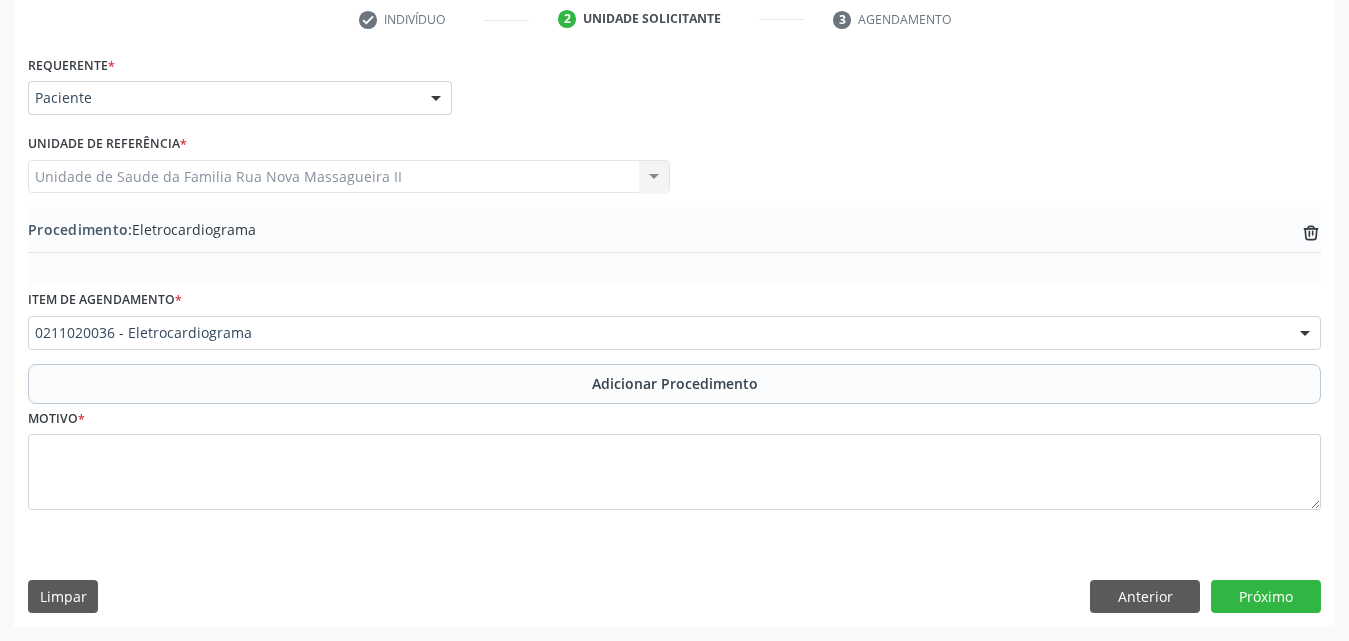 scroll, scrollTop: 412, scrollLeft: 0, axis: vertical 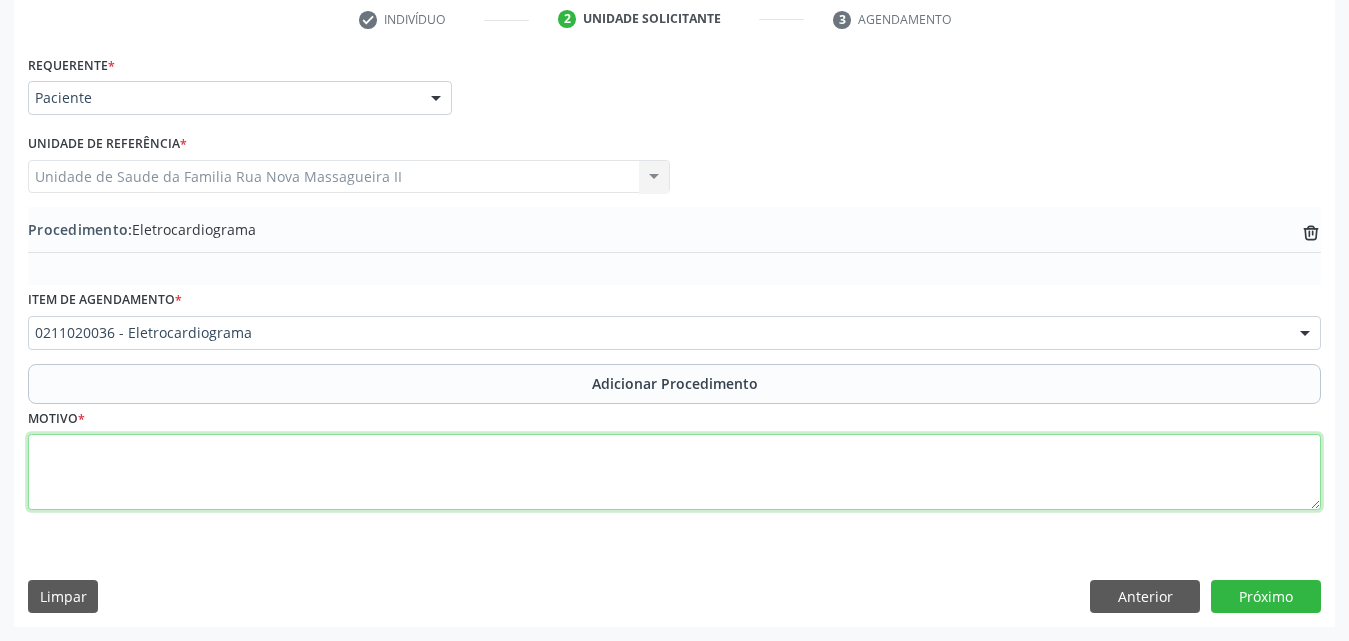 click at bounding box center (674, 472) 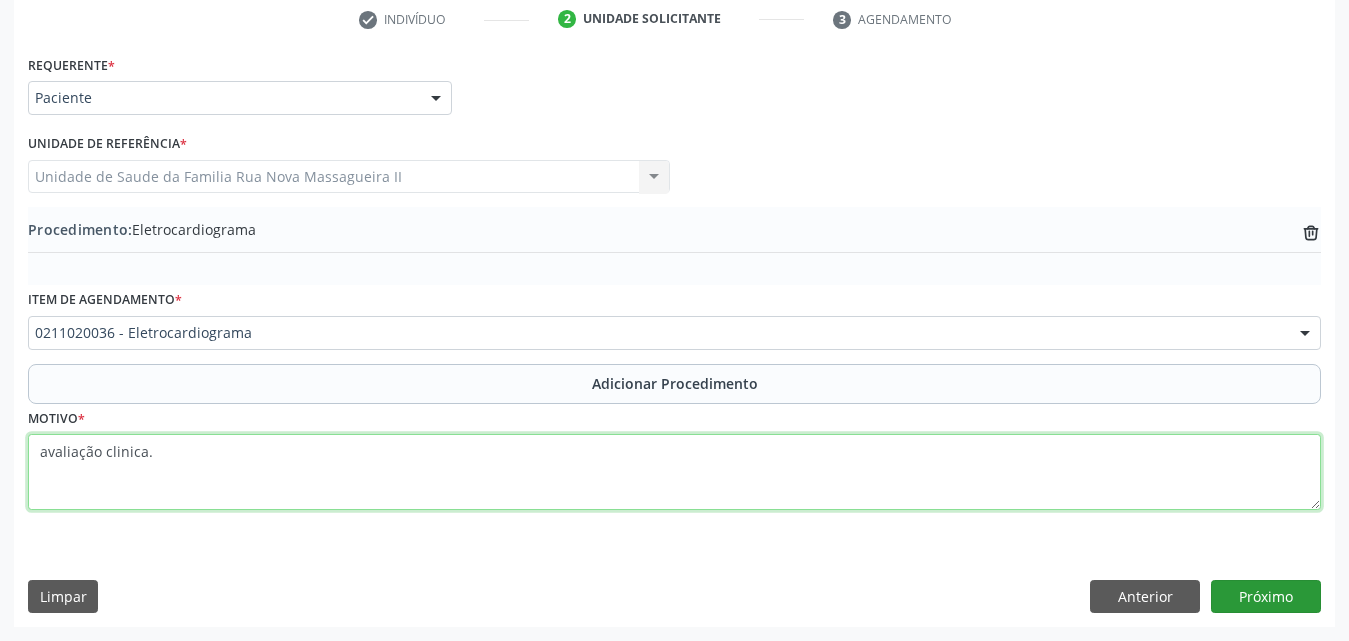 type on "avaliação clinica." 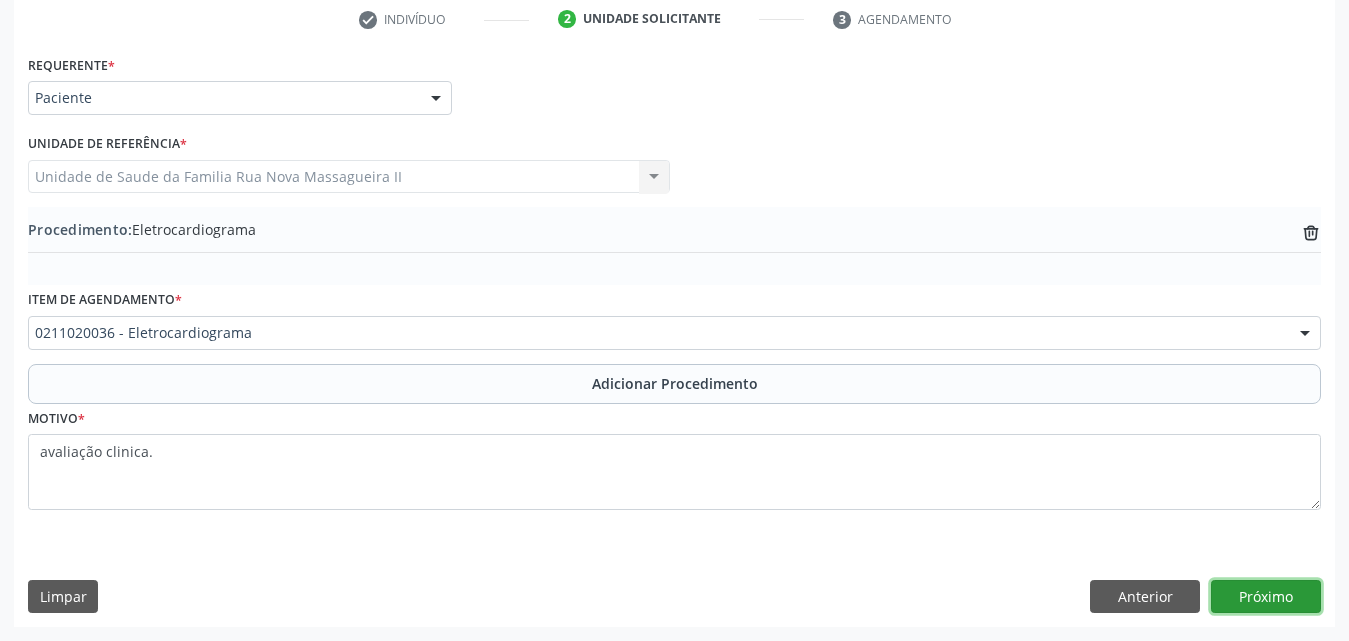 click on "Próximo" at bounding box center [1266, 597] 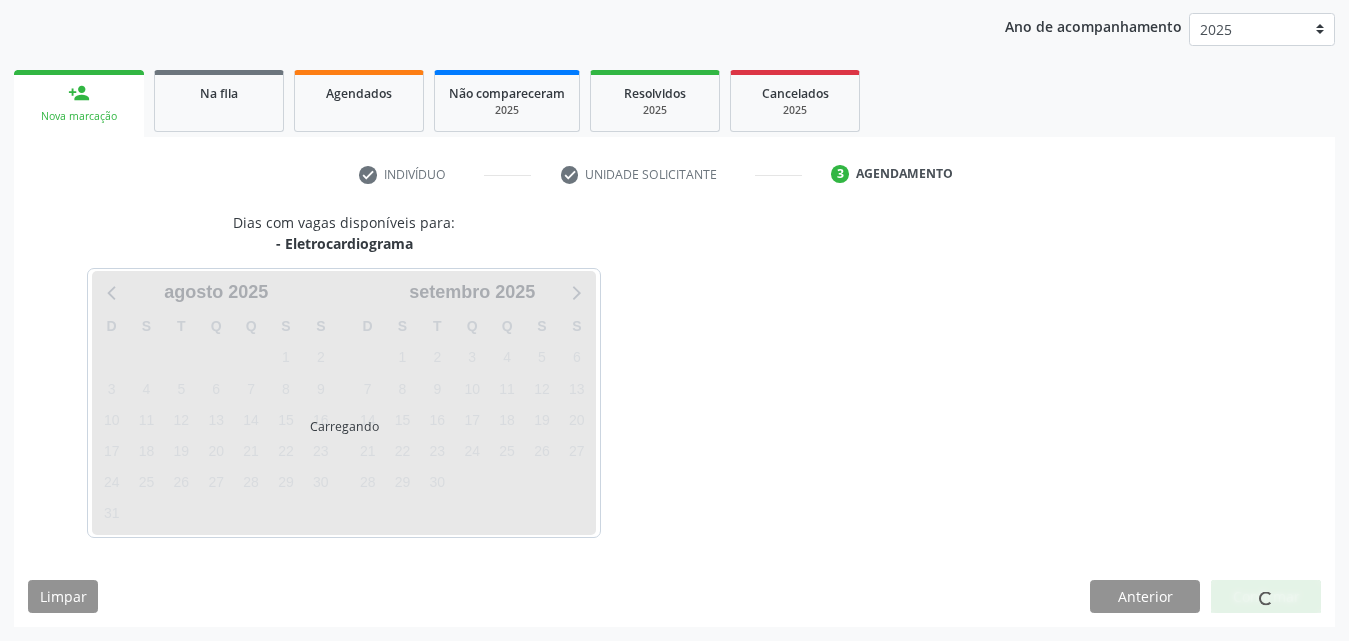 scroll, scrollTop: 316, scrollLeft: 0, axis: vertical 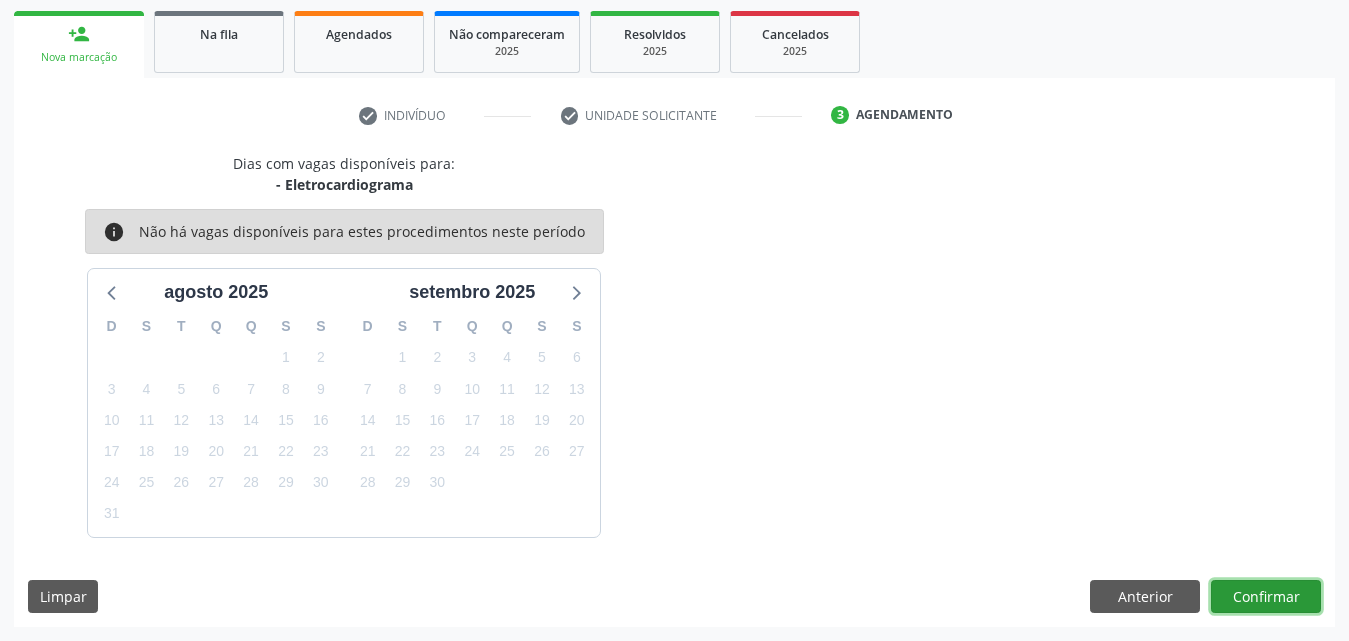click on "Confirmar" at bounding box center [1266, 597] 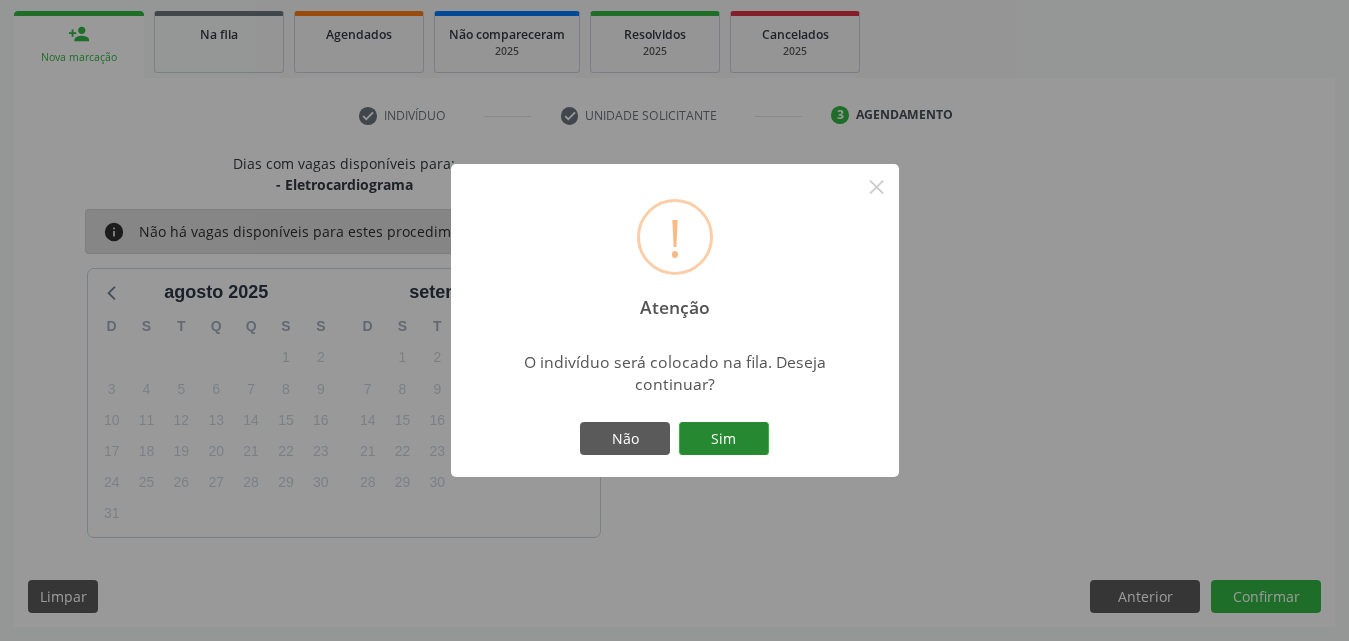 click on "Sim" at bounding box center (724, 439) 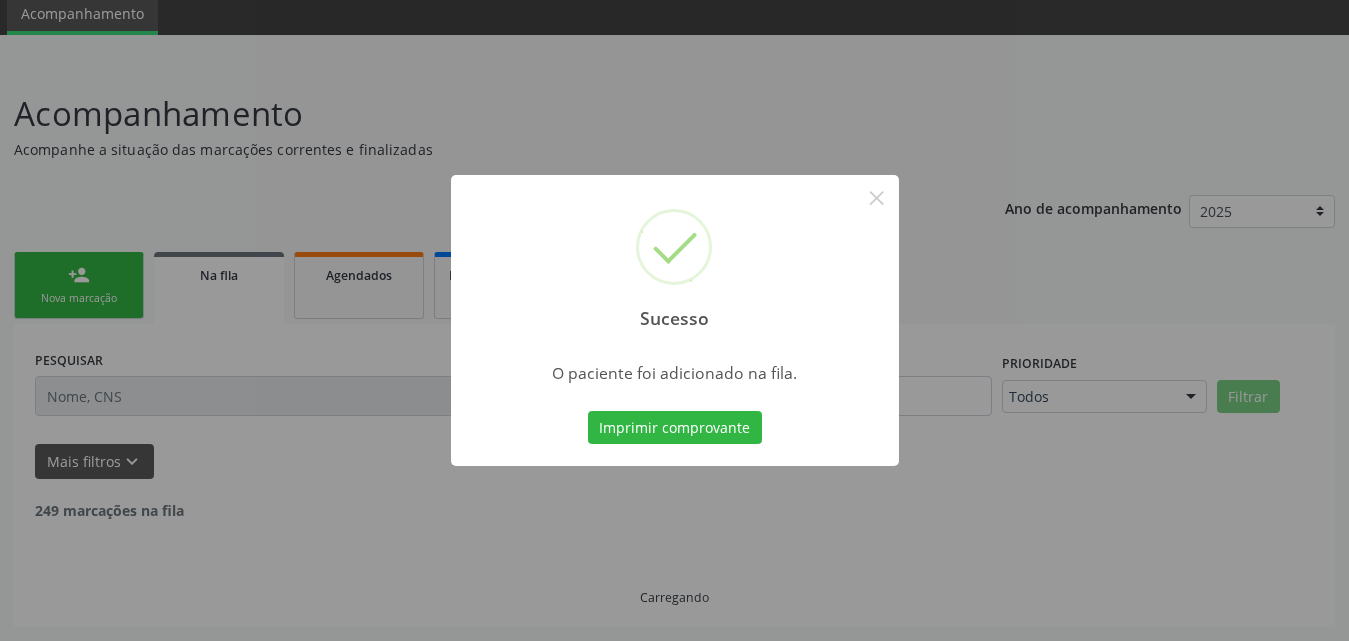 scroll, scrollTop: 54, scrollLeft: 0, axis: vertical 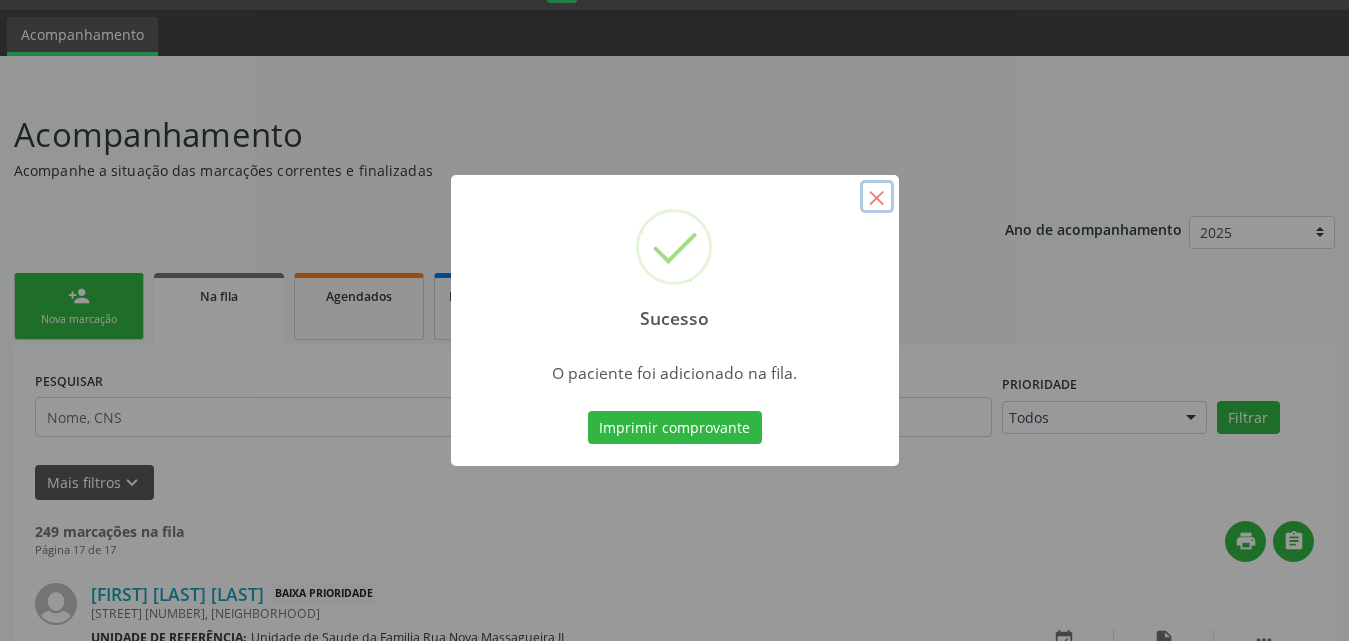 click on "×" at bounding box center (877, 197) 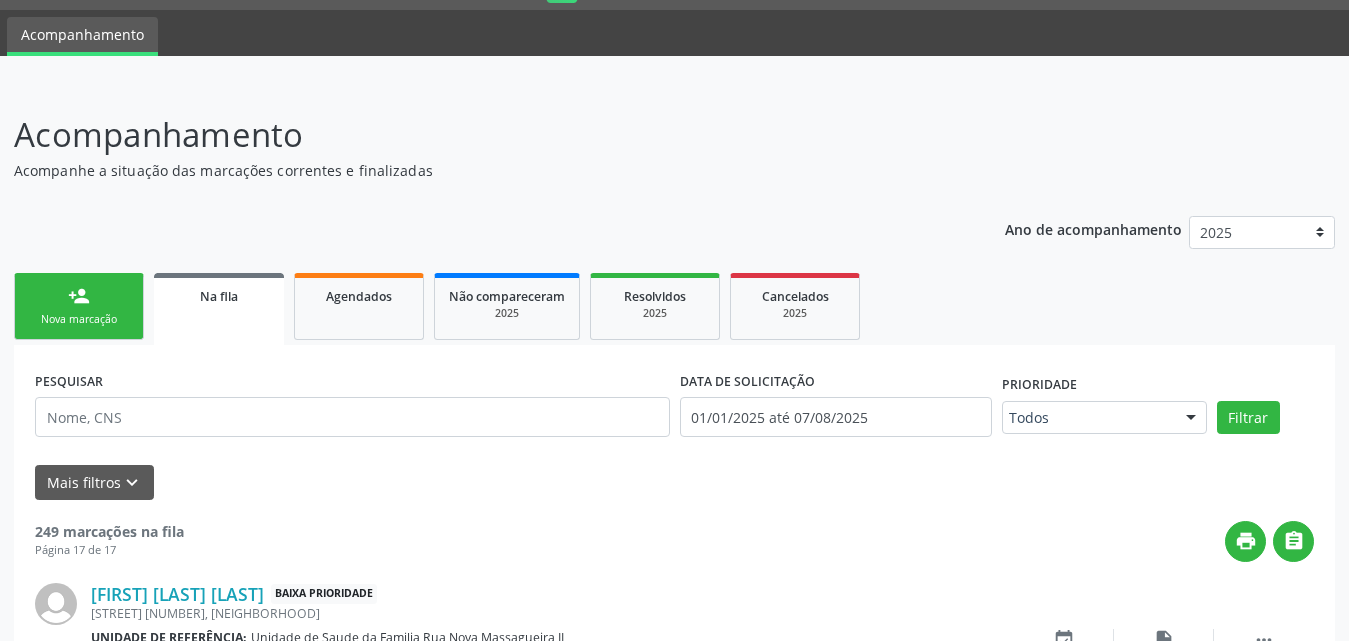 click on "Nova marcação" at bounding box center (79, 319) 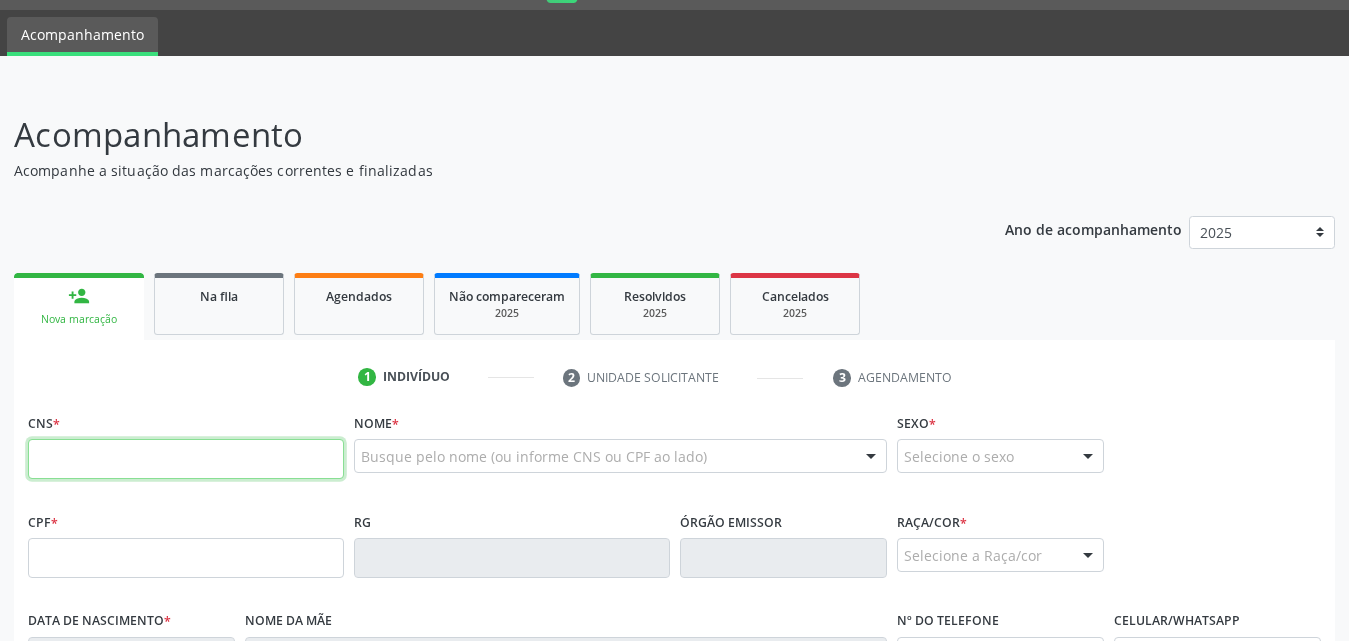 drag, startPoint x: 182, startPoint y: 464, endPoint x: 247, endPoint y: 471, distance: 65.37584 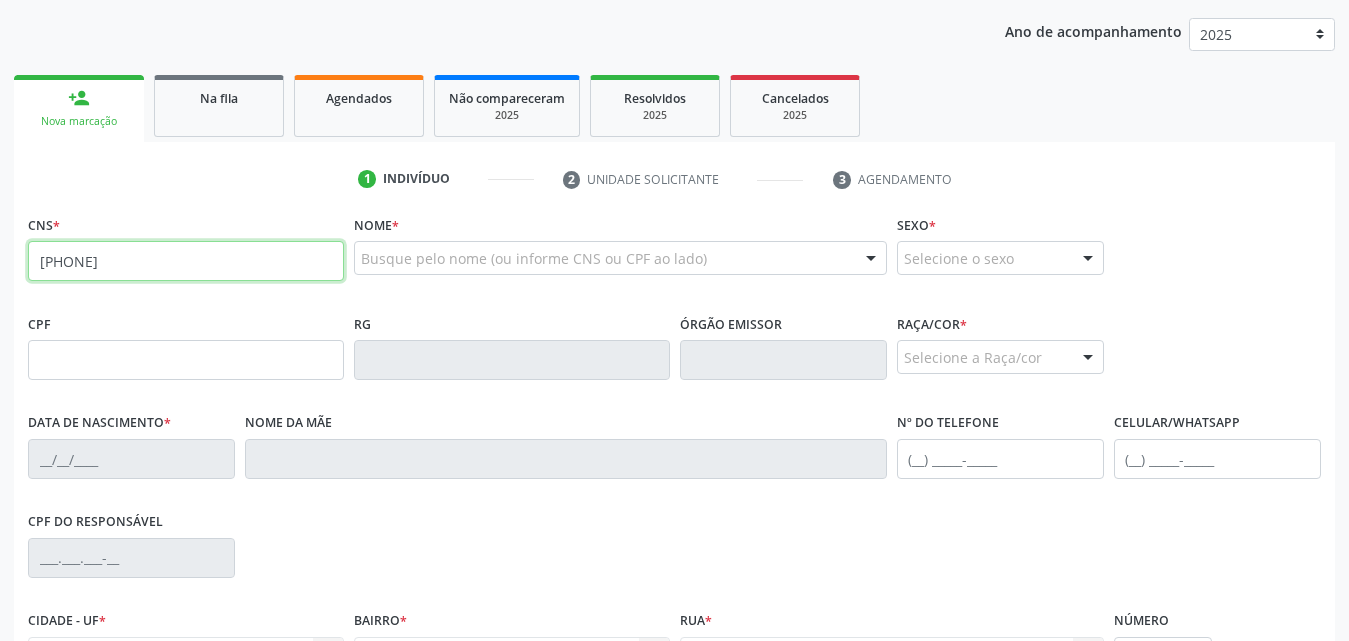 scroll, scrollTop: 254, scrollLeft: 0, axis: vertical 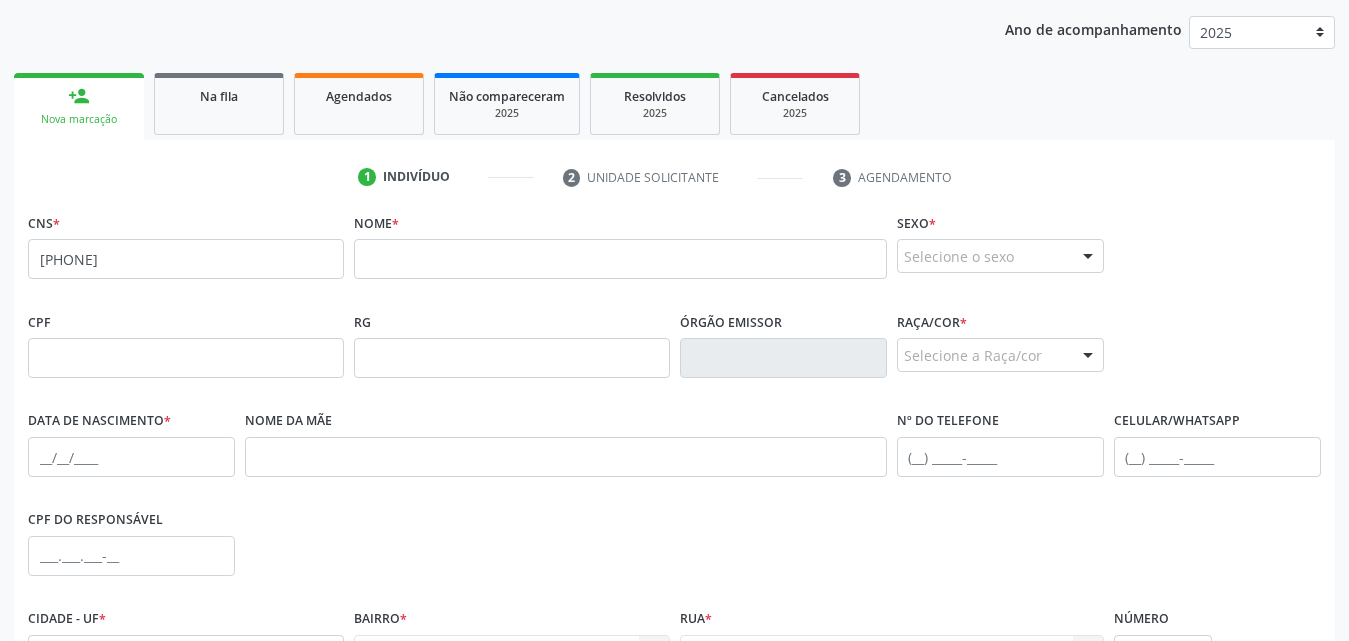 click on "none" at bounding box center (290, 256) 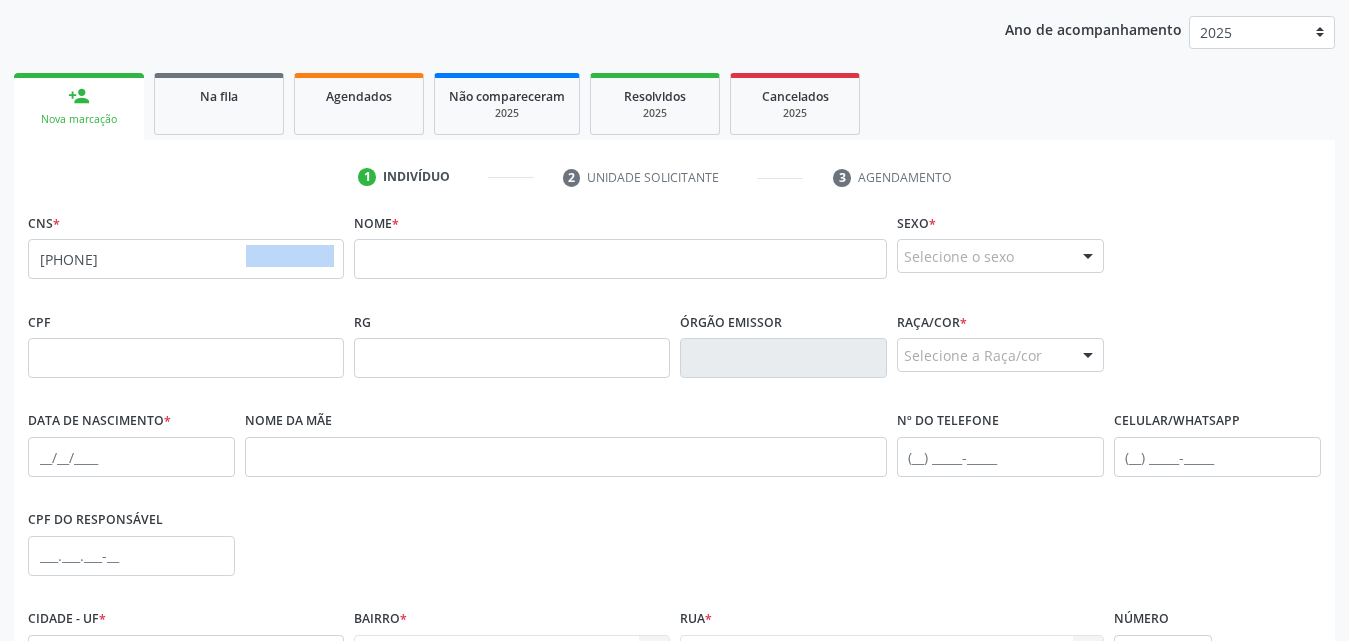 click on "none" at bounding box center [290, 256] 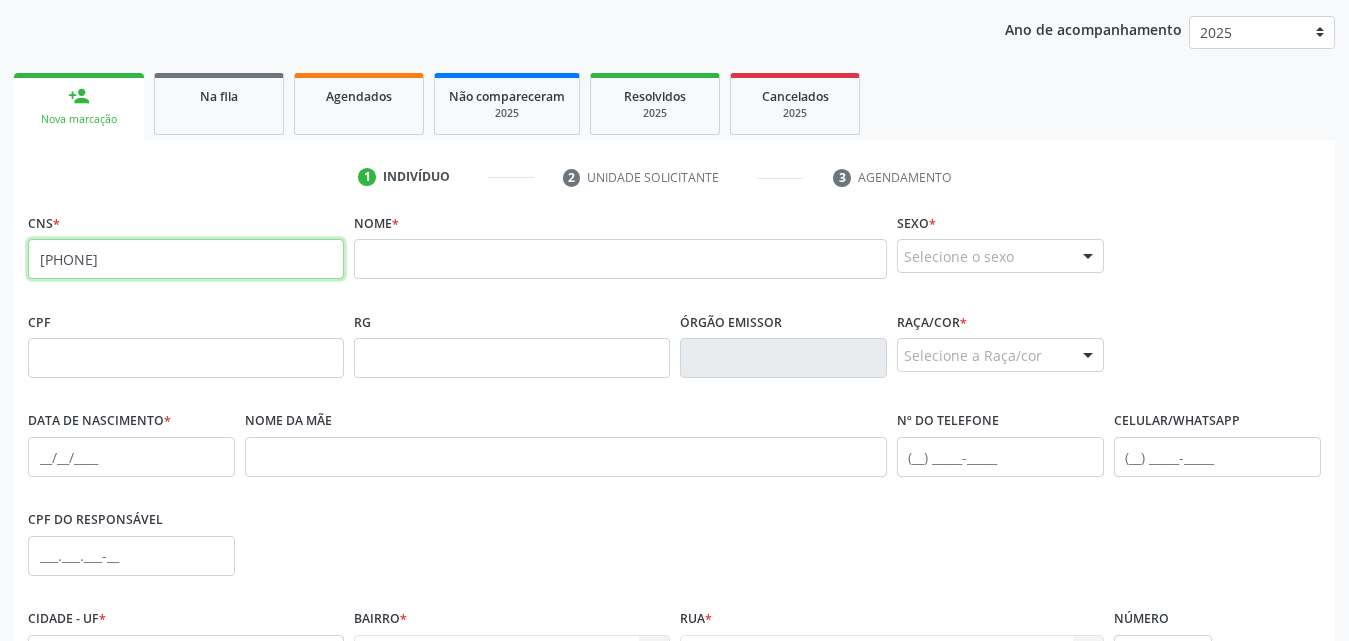 click on "[PHONE]" at bounding box center (186, 259) 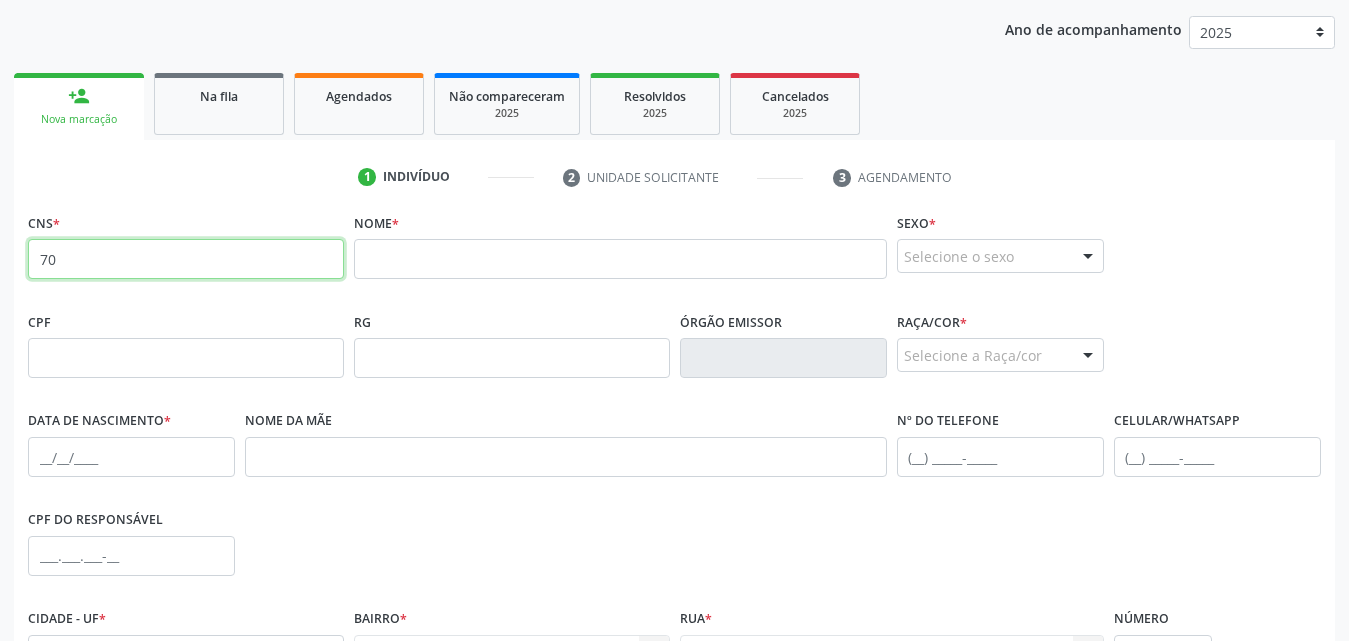 type on "7" 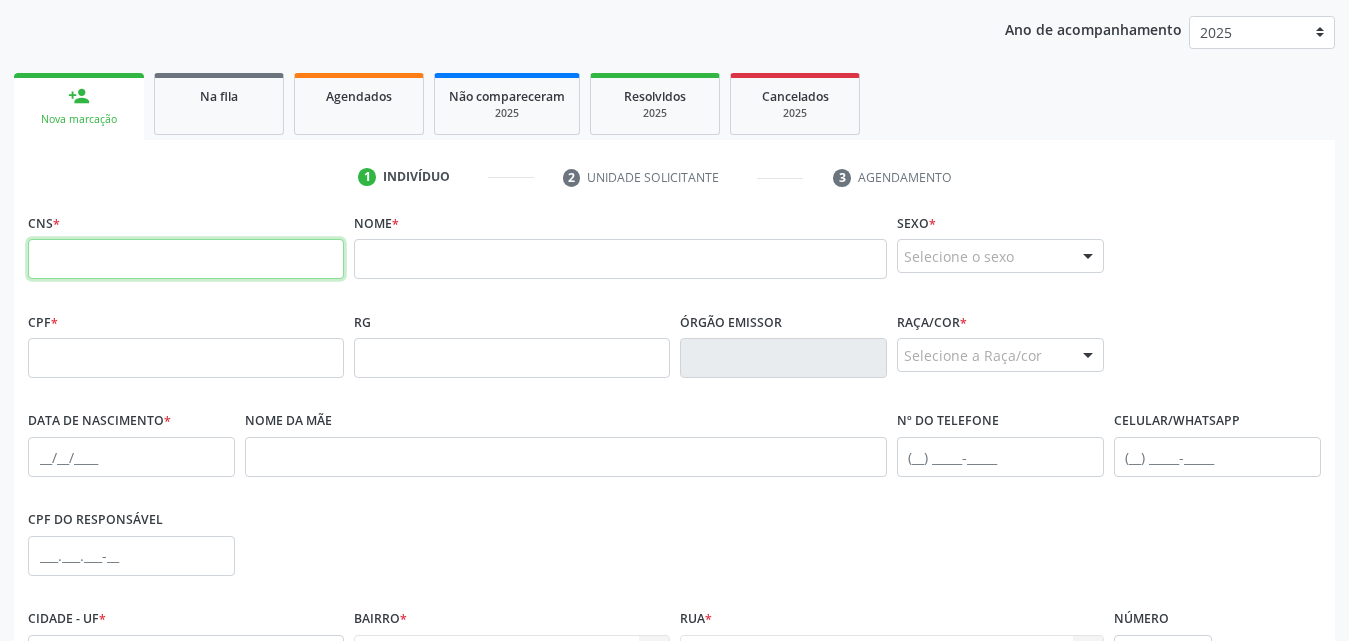 paste on "[PHONE]" 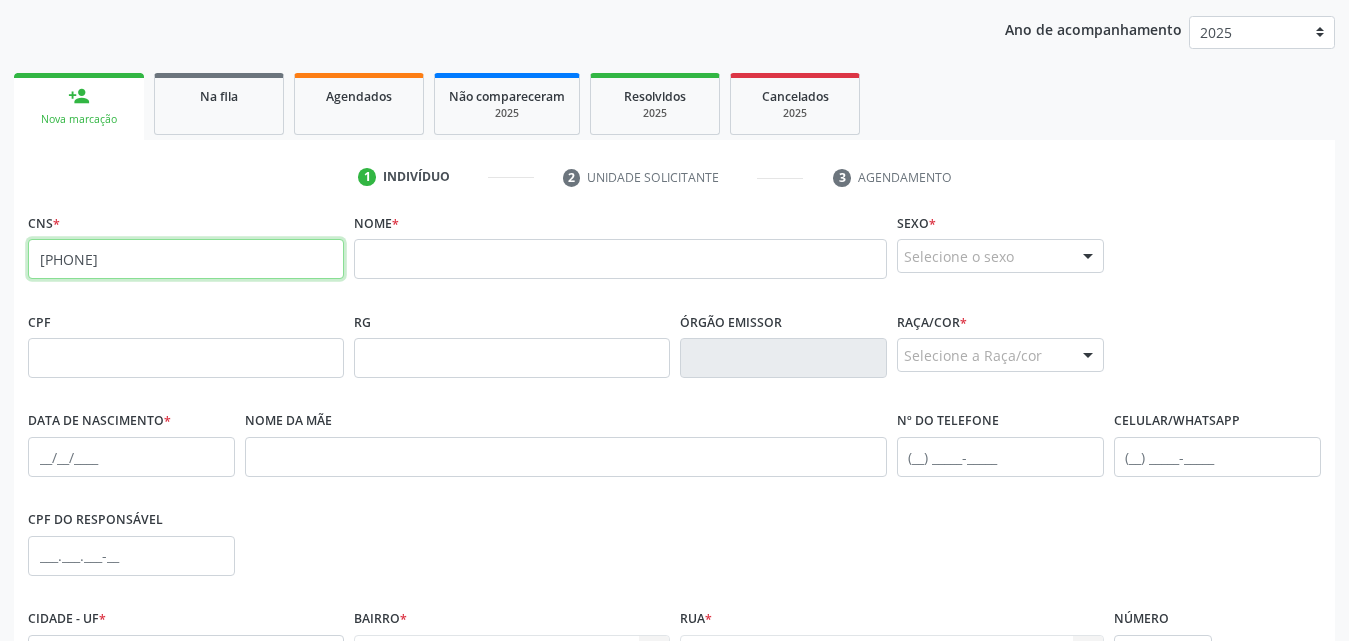 drag, startPoint x: 64, startPoint y: 260, endPoint x: 402, endPoint y: 264, distance: 338.02368 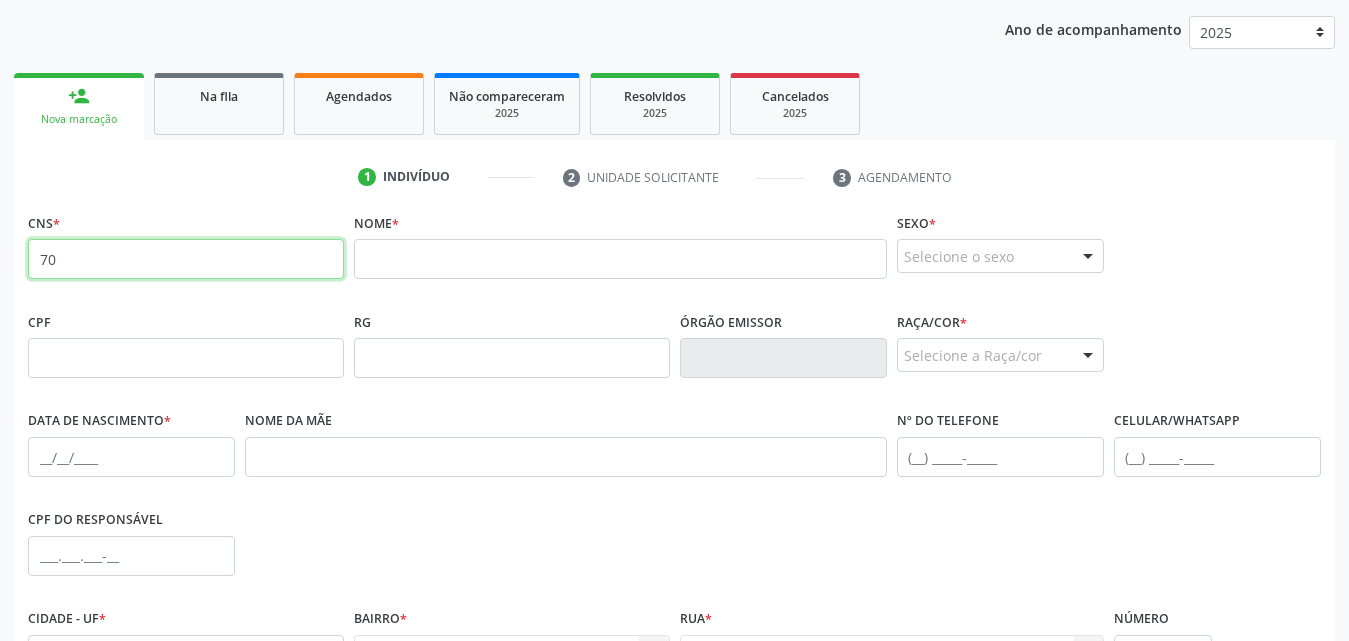 type on "7" 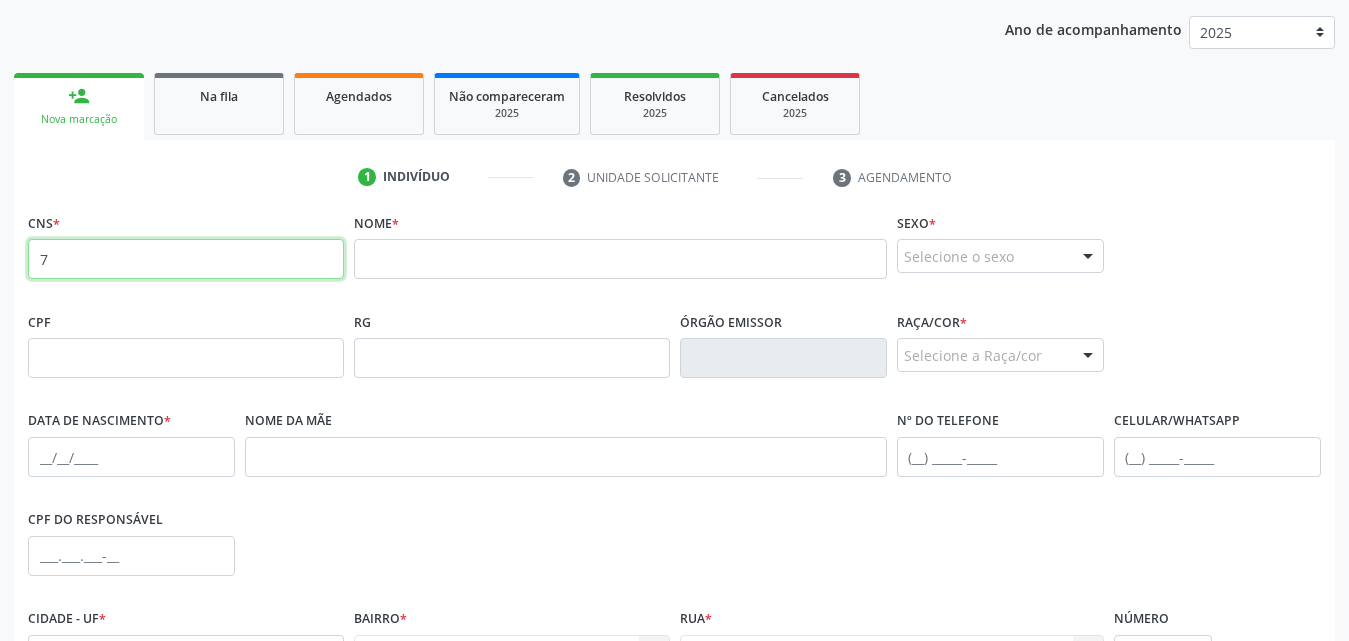 type 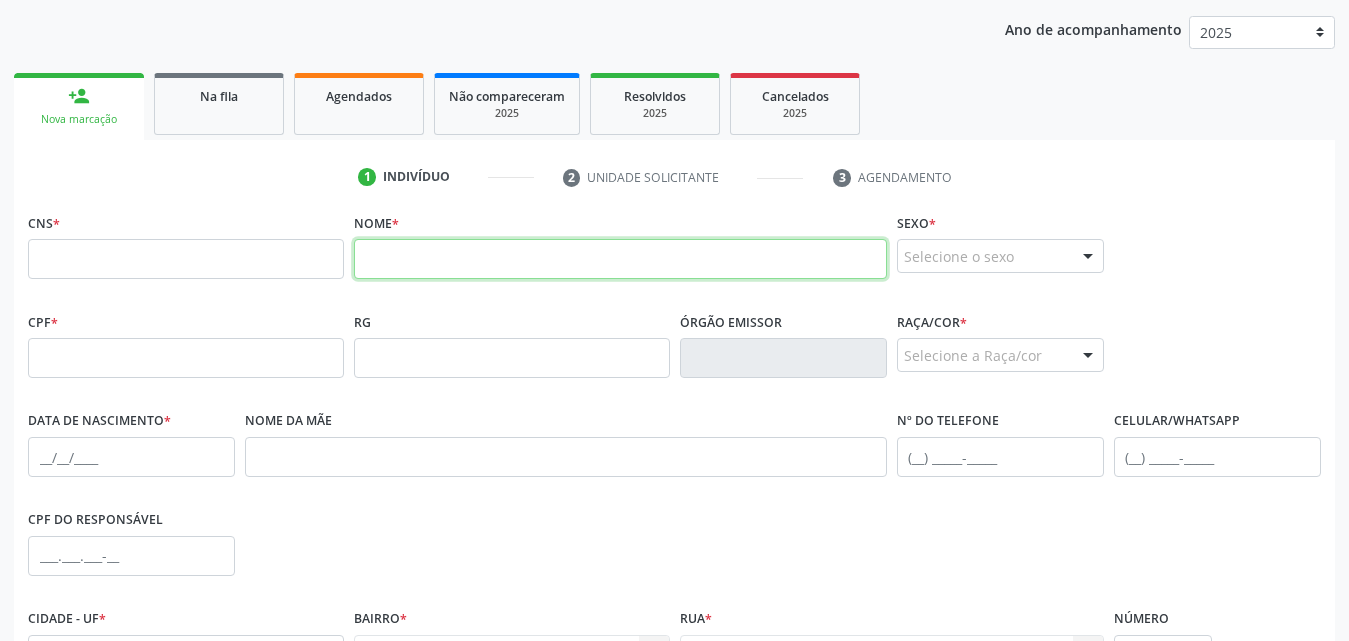 paste on "[FIRST] [LAST]" 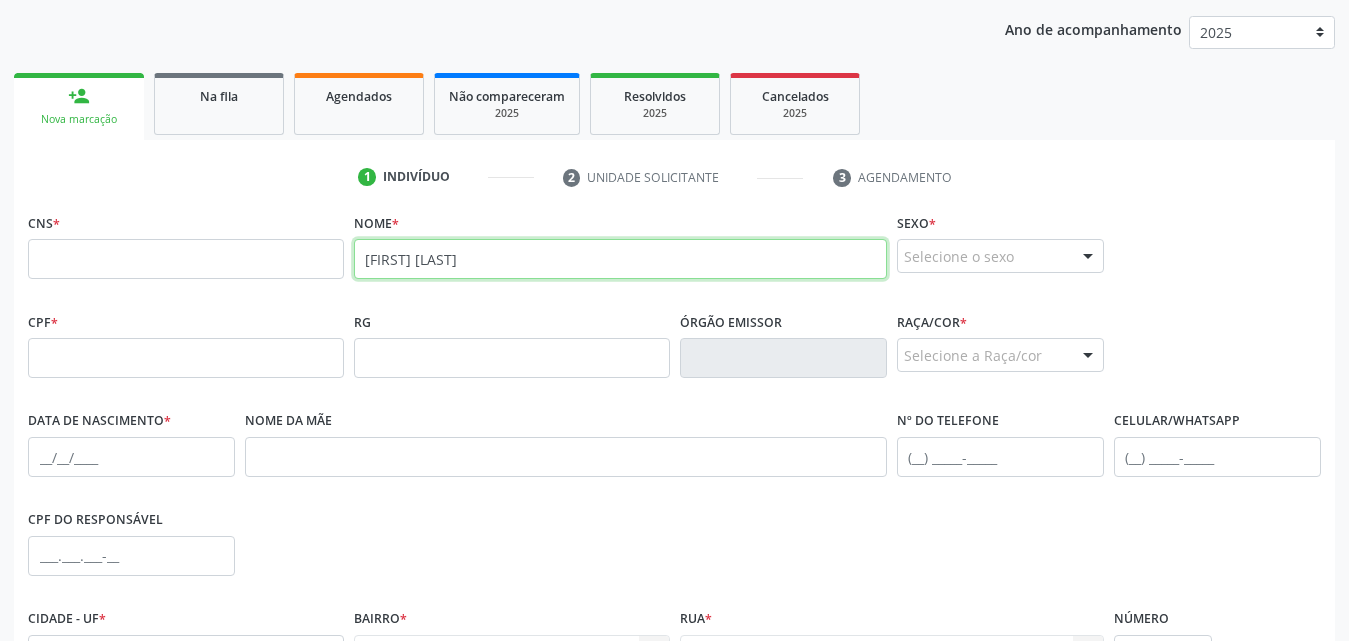 type on "[FIRST] [LAST]" 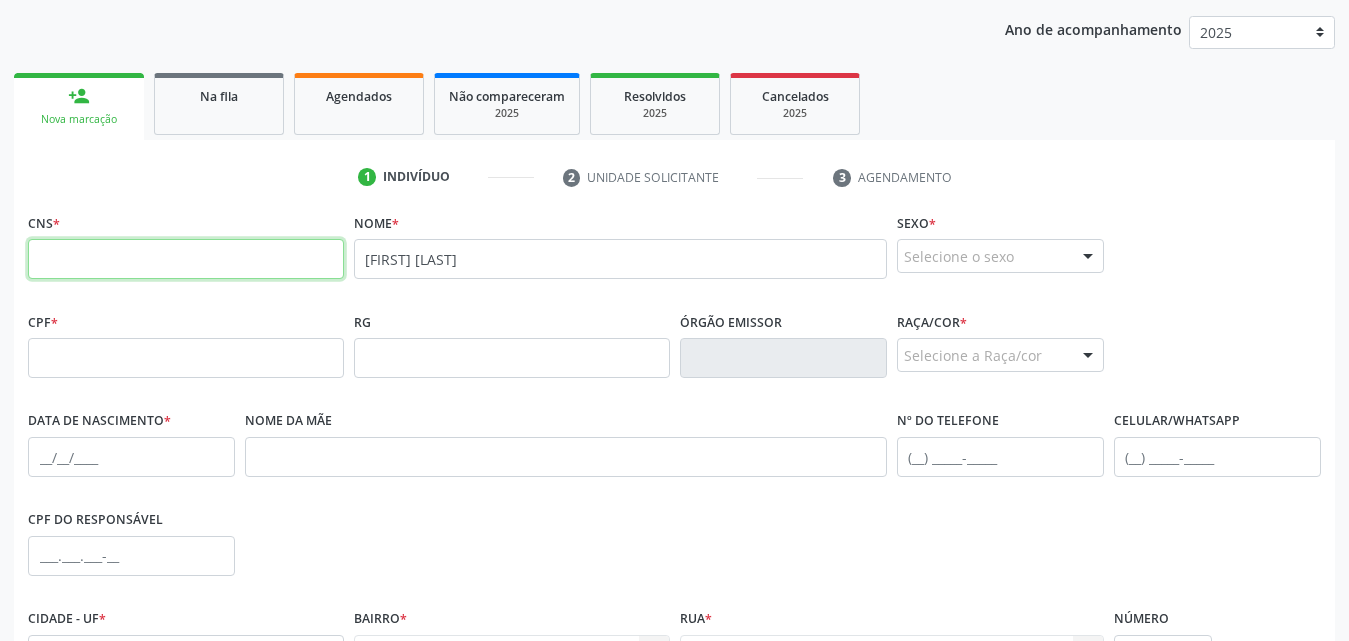 click at bounding box center [186, 259] 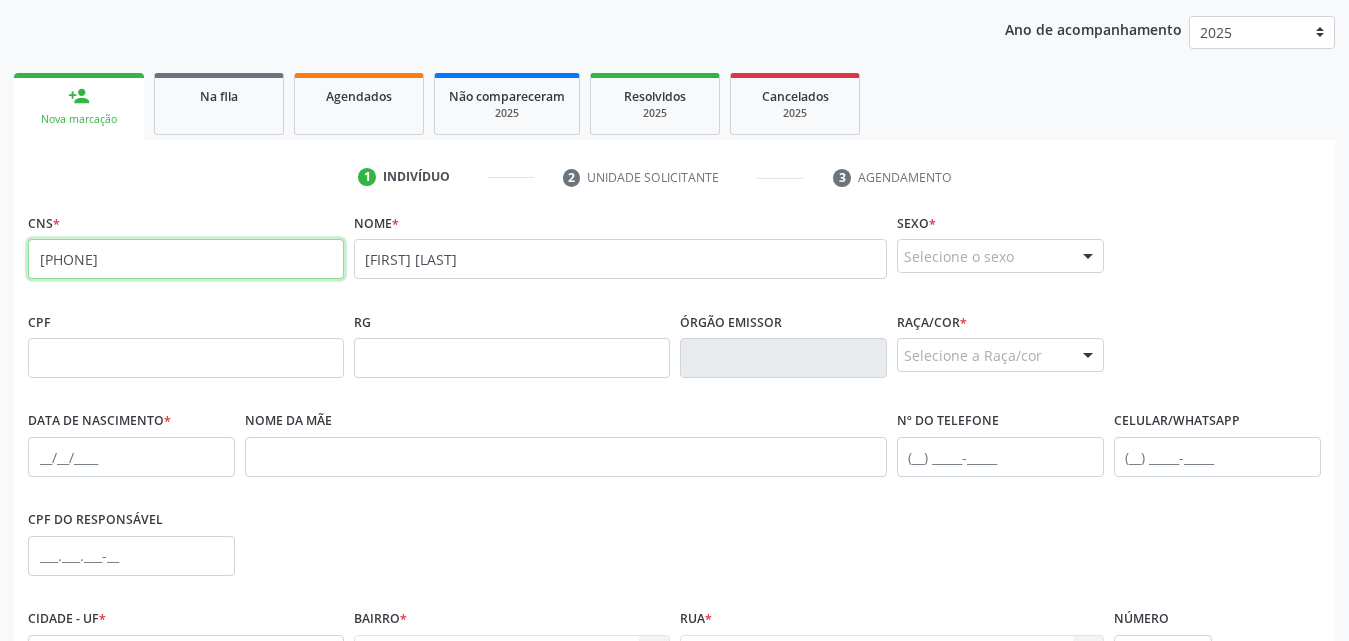 type on "[PHONE]" 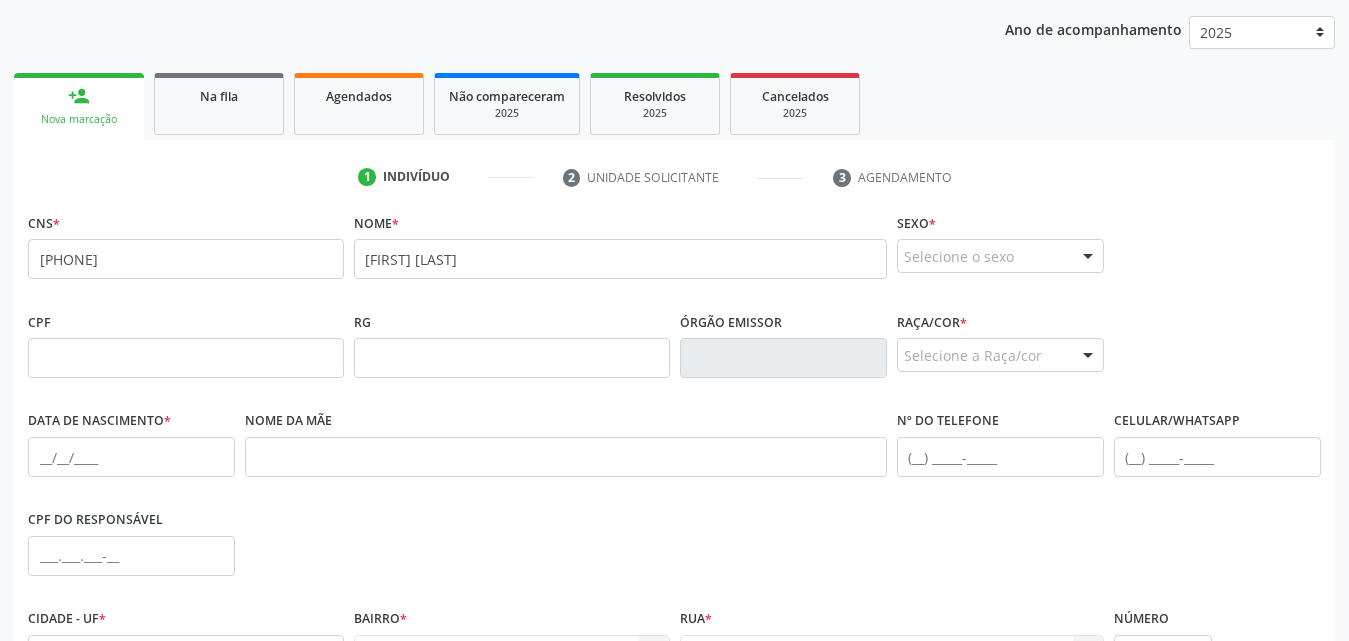 click at bounding box center [1088, 257] 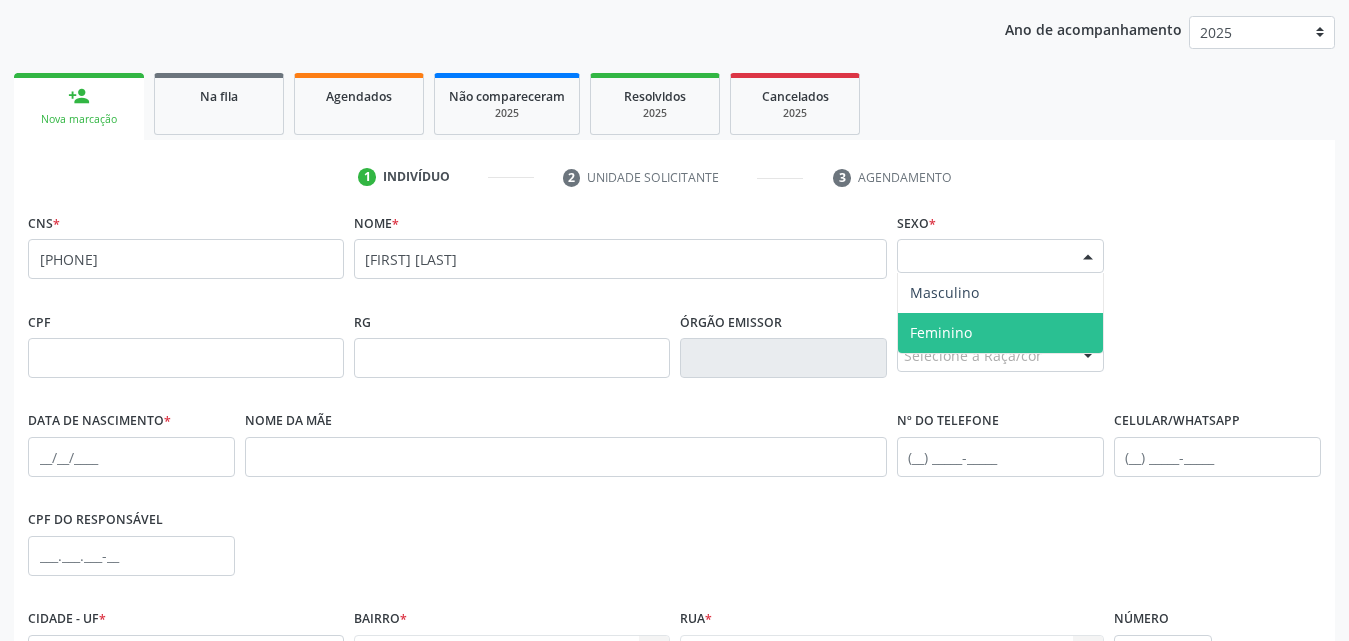 click on "Feminino" at bounding box center (1000, 333) 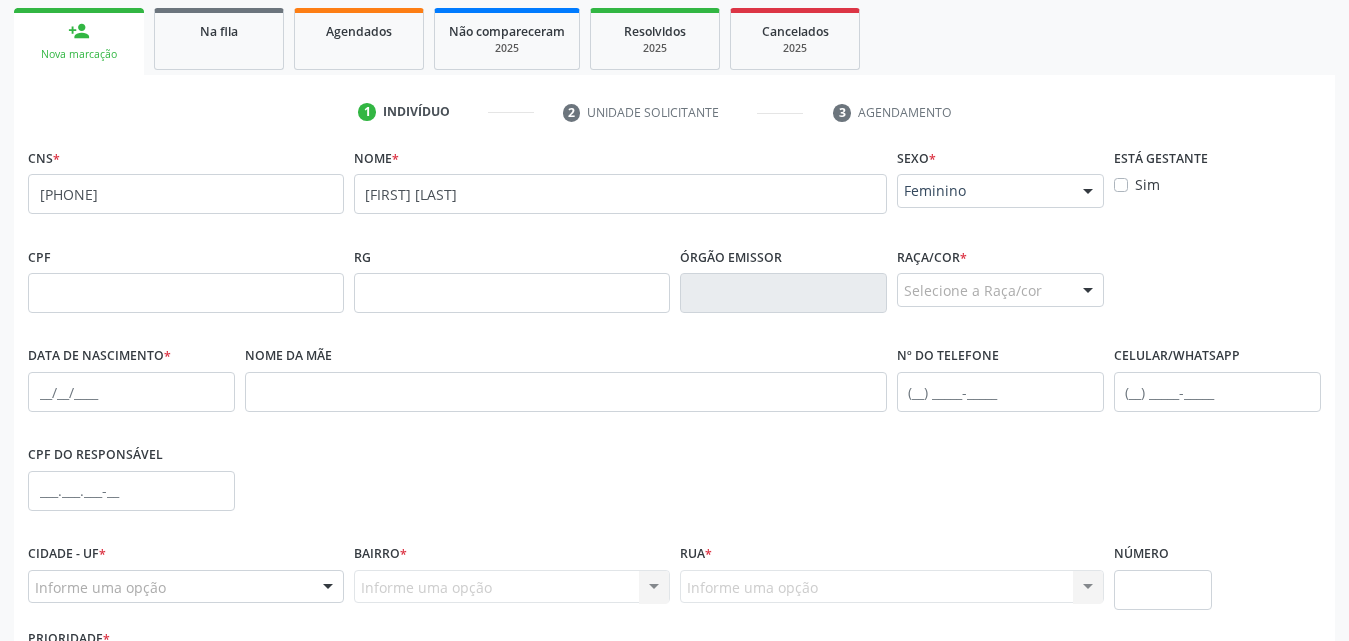 scroll, scrollTop: 354, scrollLeft: 0, axis: vertical 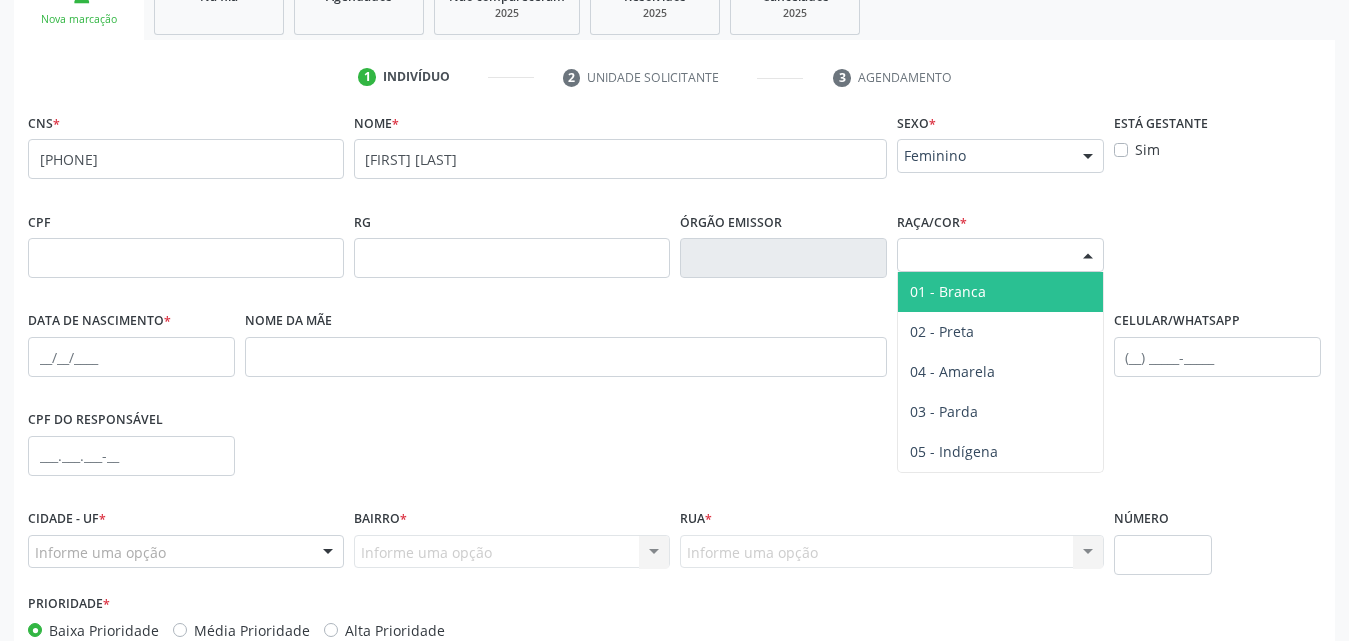click at bounding box center [1088, 256] 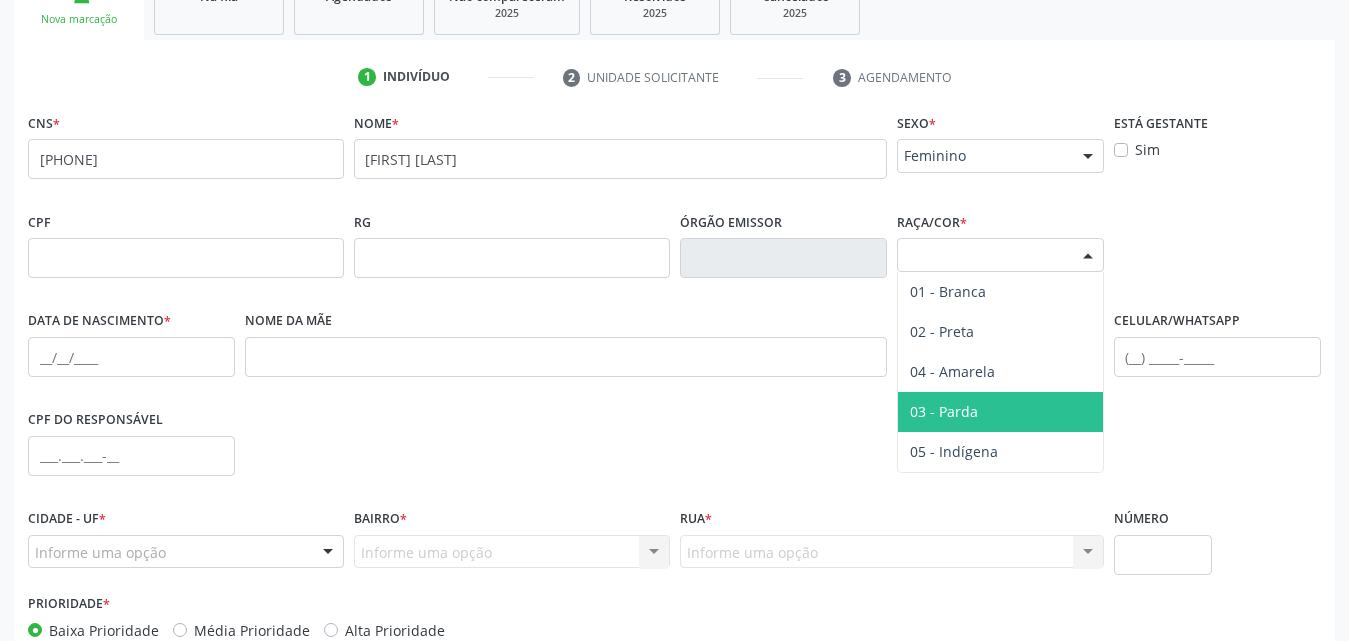click on "03 - Parda" at bounding box center (944, 411) 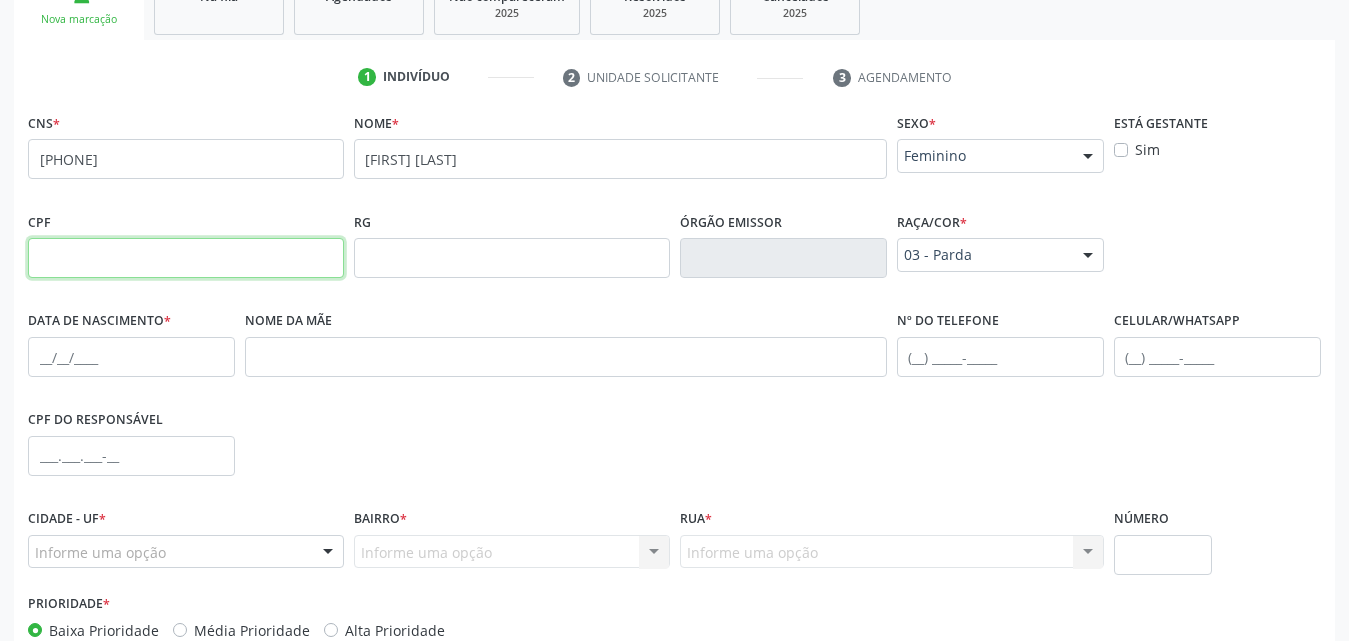 paste on "[SSN]" 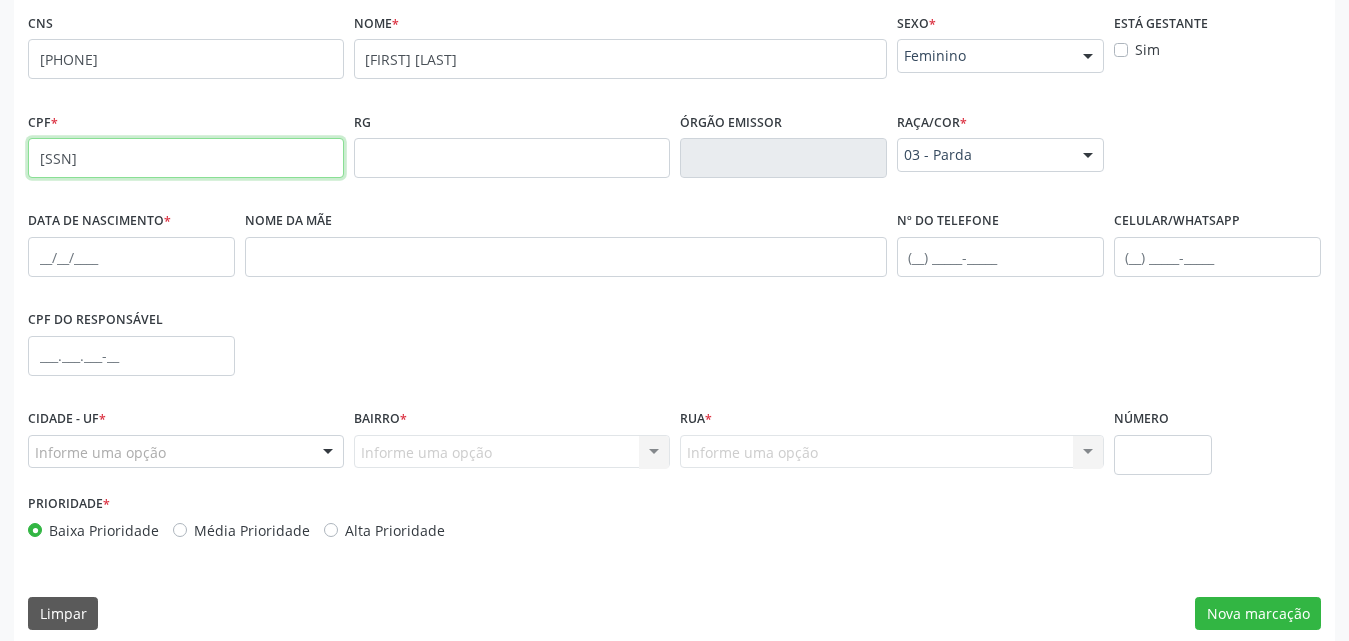 scroll, scrollTop: 354, scrollLeft: 0, axis: vertical 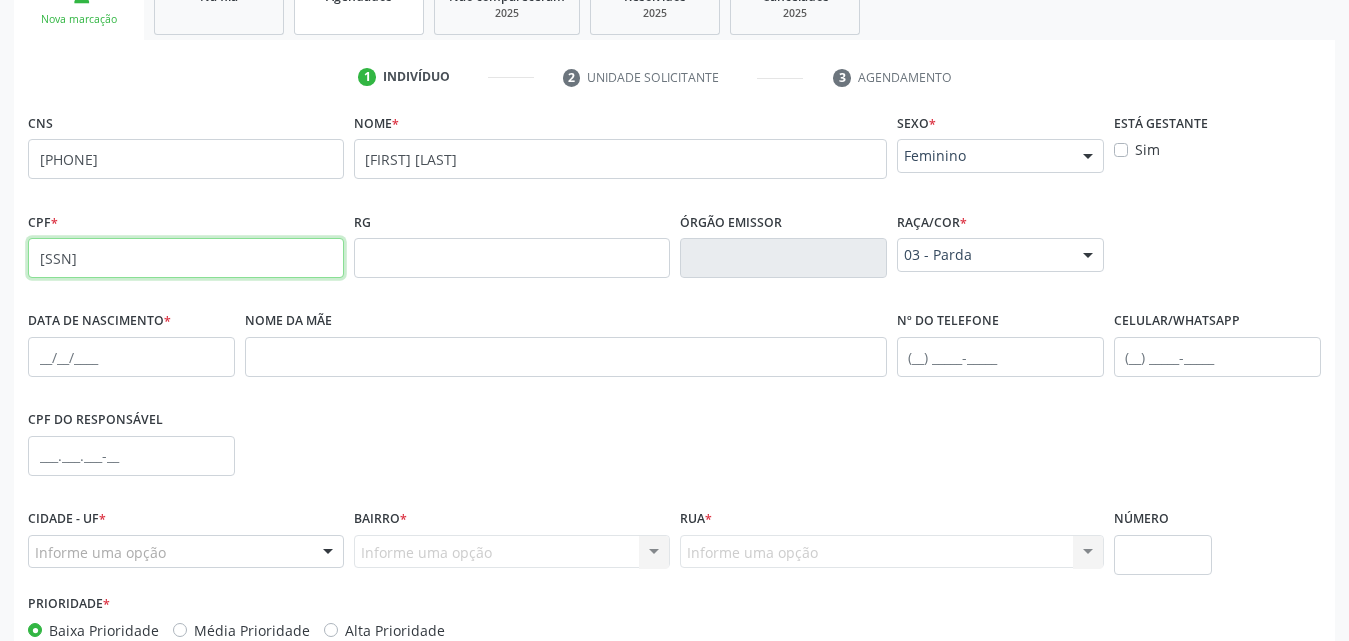 type on "[SSN]" 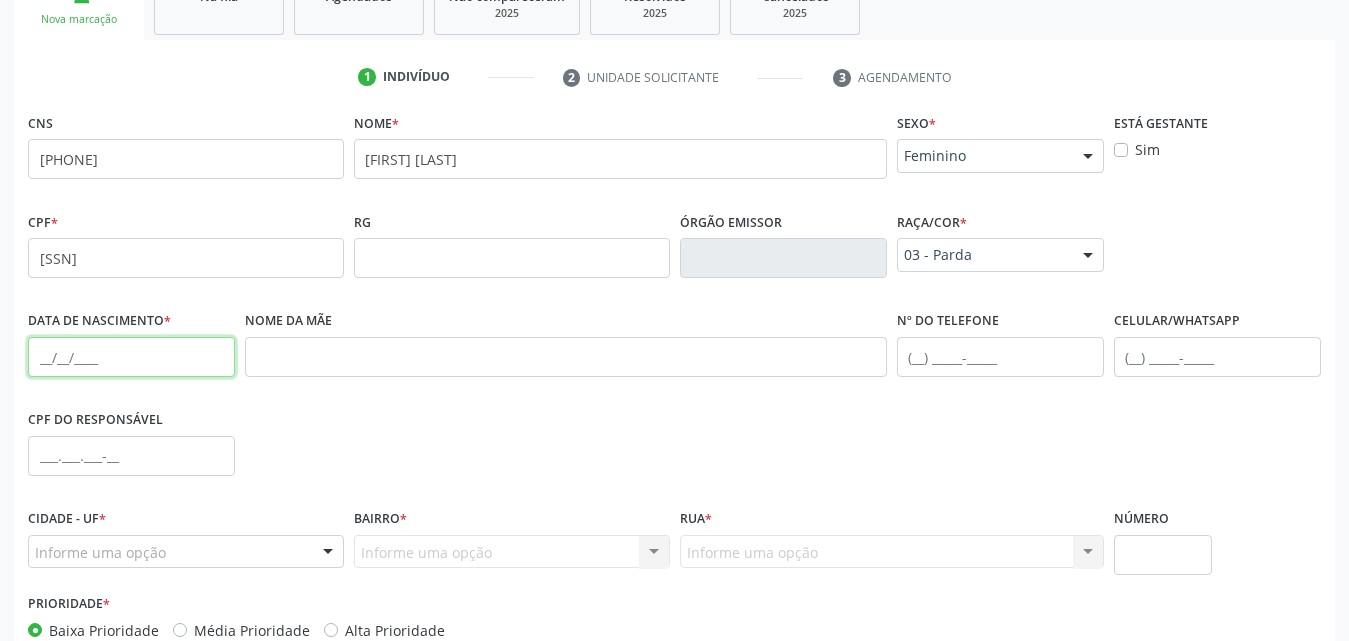 paste on "DD/MM/YYYY" 